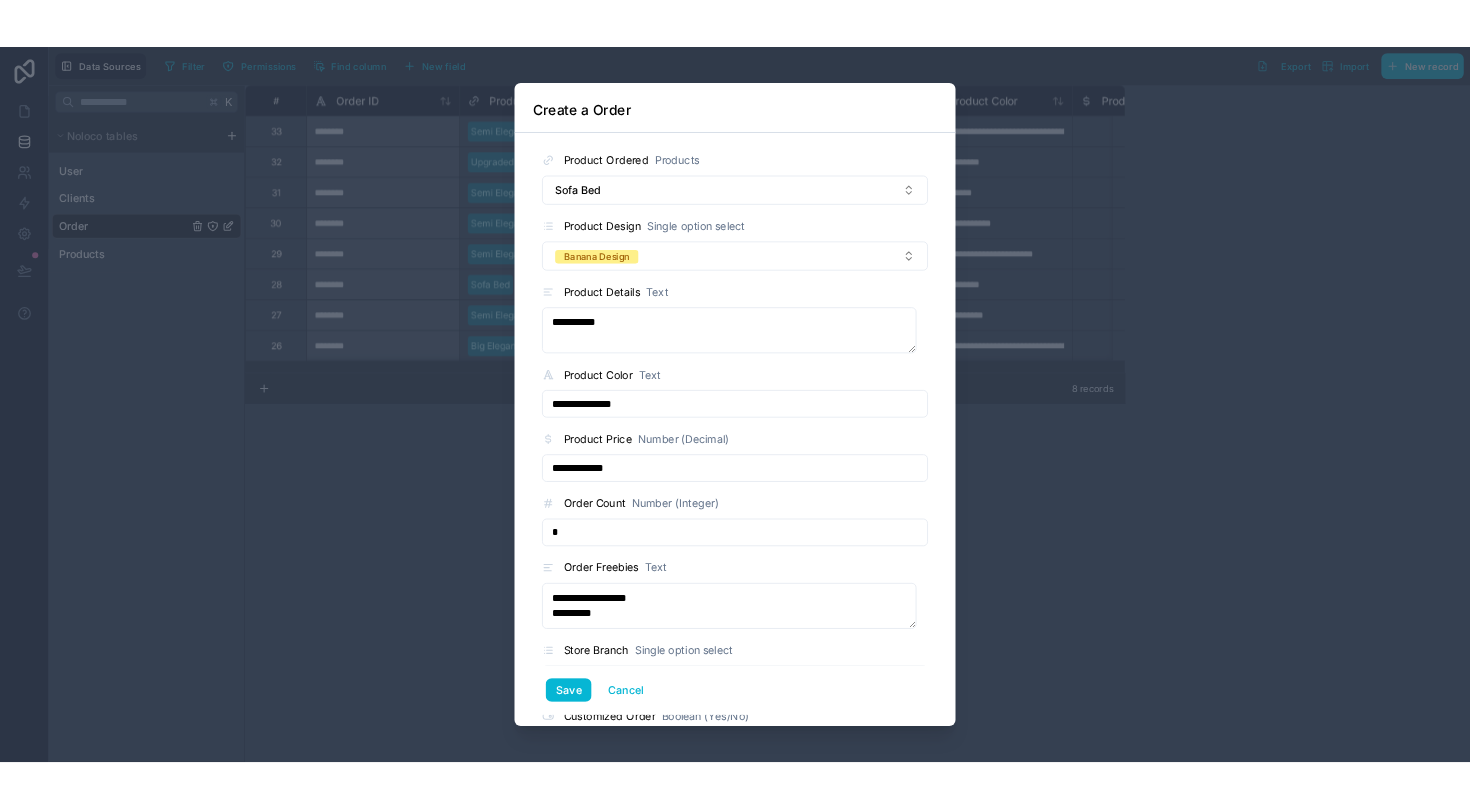 scroll, scrollTop: 0, scrollLeft: 0, axis: both 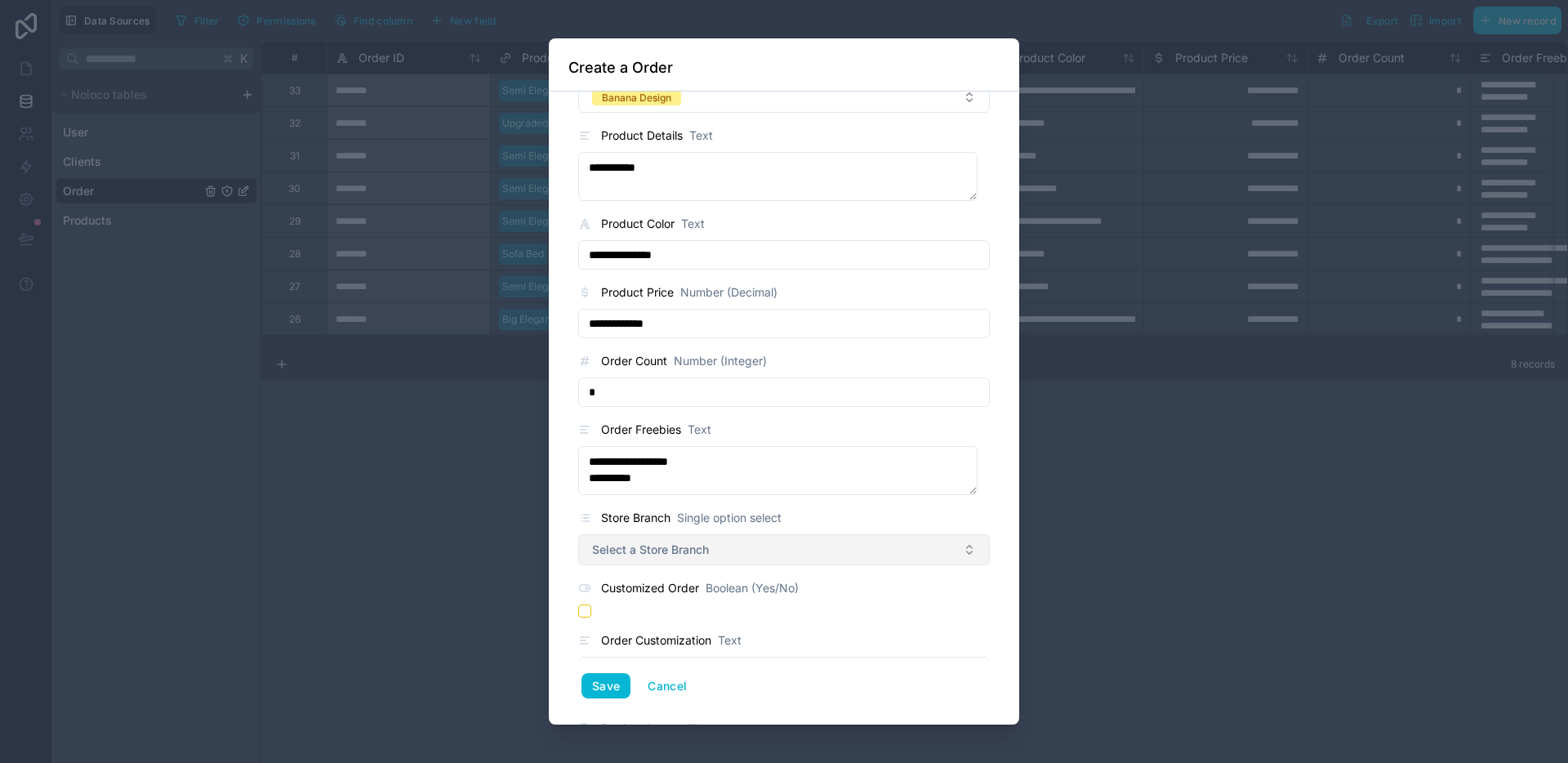 click on "Select a Store Branch" at bounding box center [784, 550] 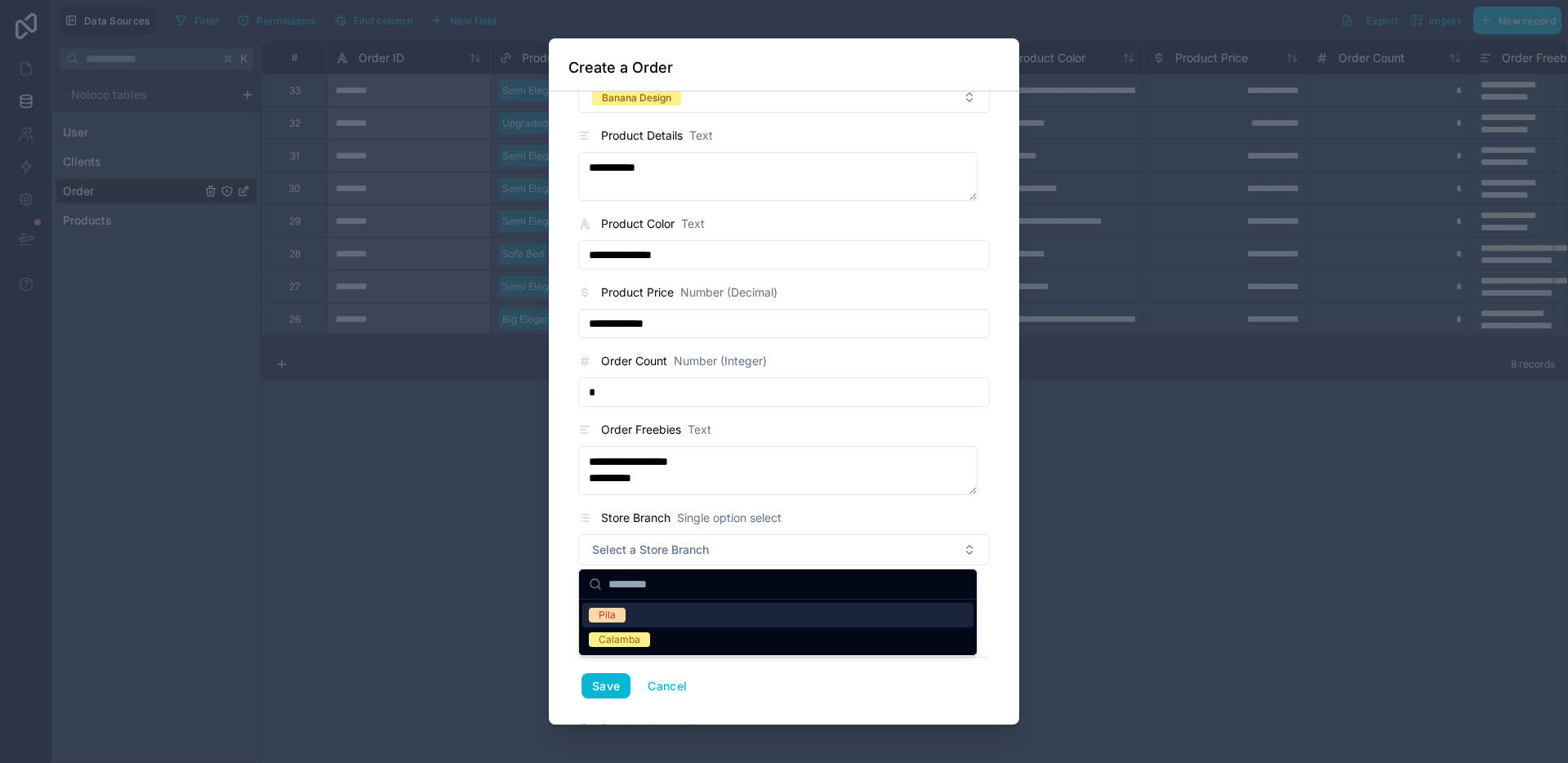 click on "Calamba" at bounding box center [777, 640] 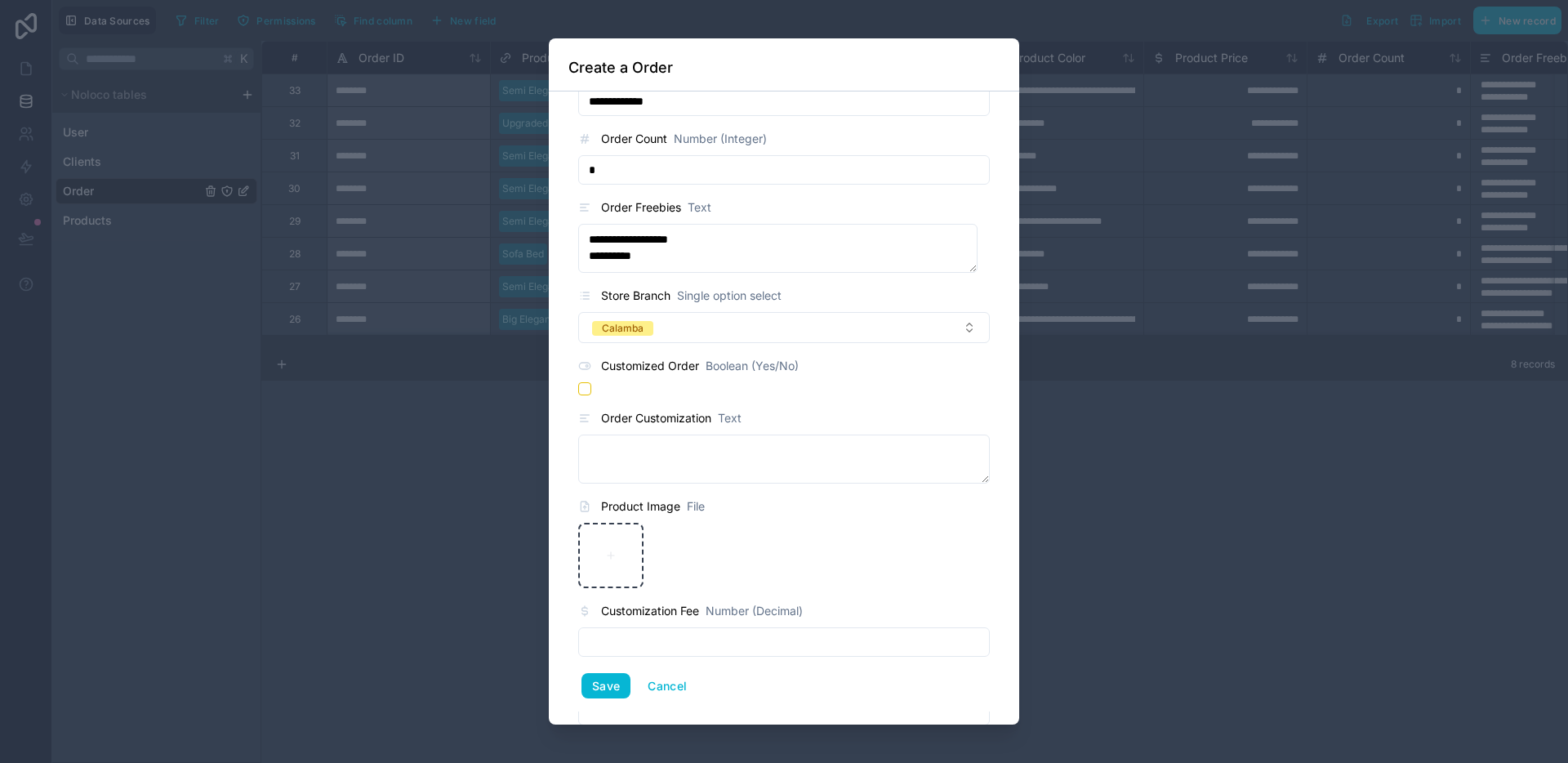 scroll, scrollTop: 353, scrollLeft: 0, axis: vertical 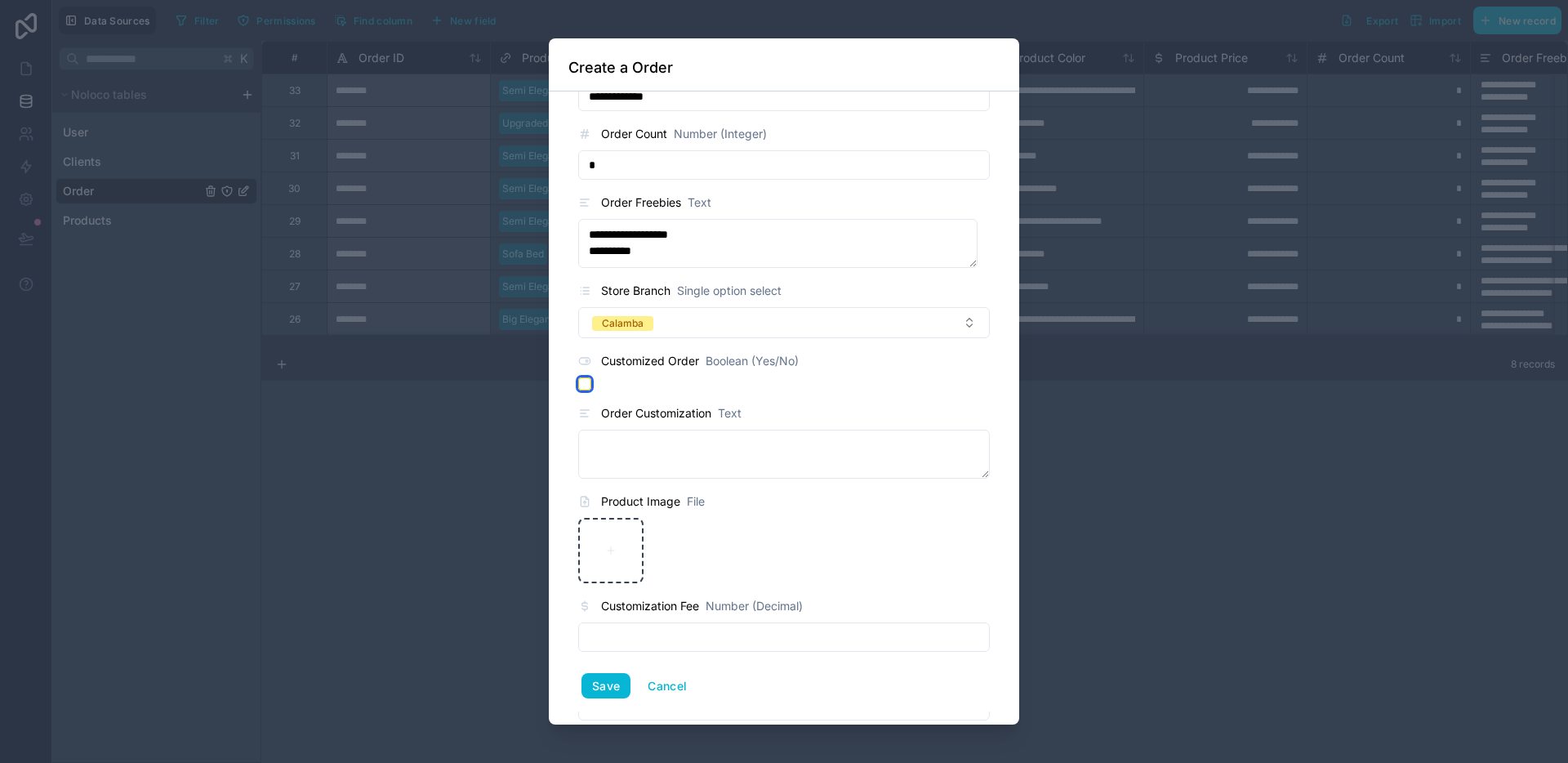 click at bounding box center (585, 384) 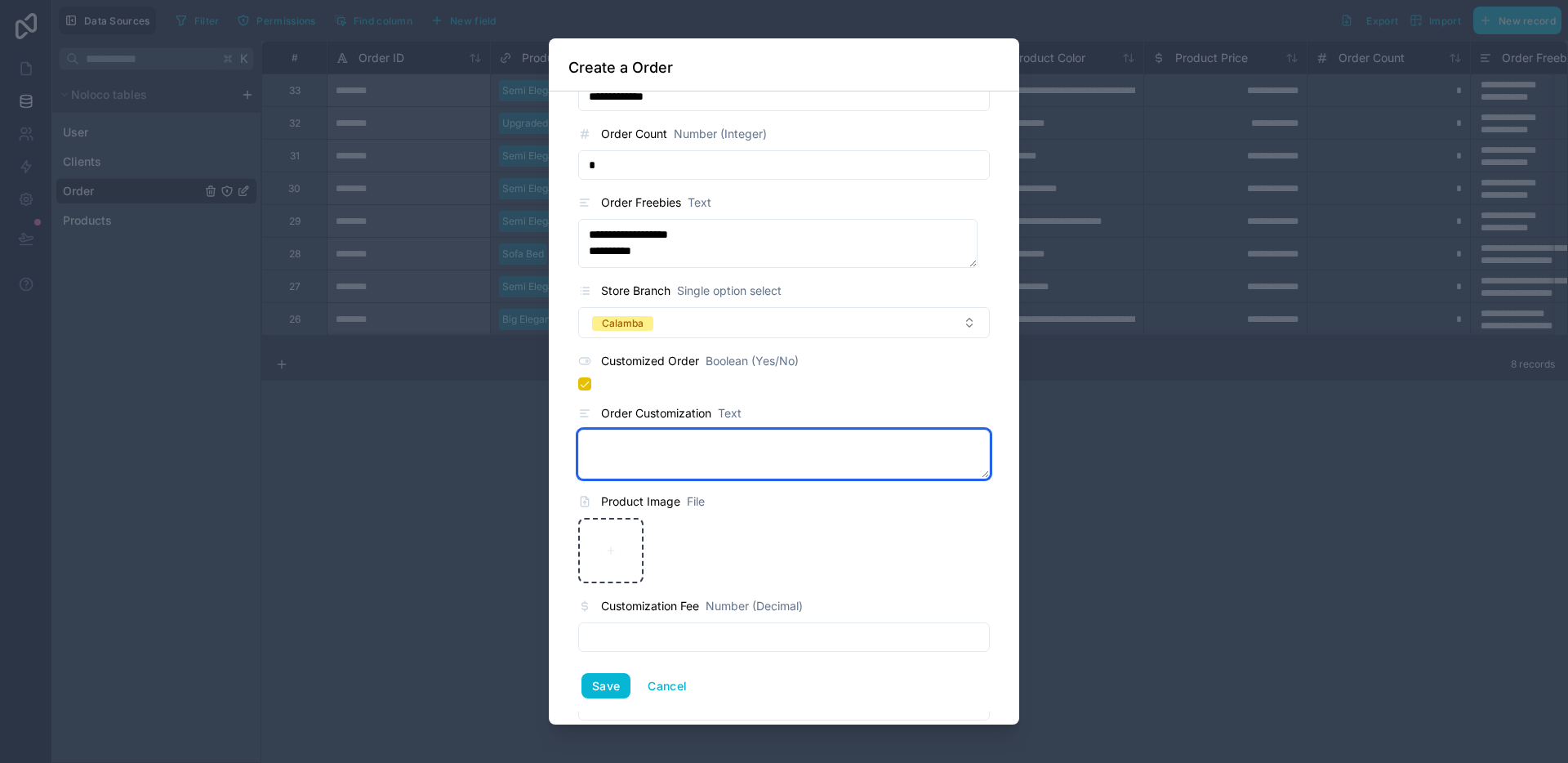 click at bounding box center [784, 454] 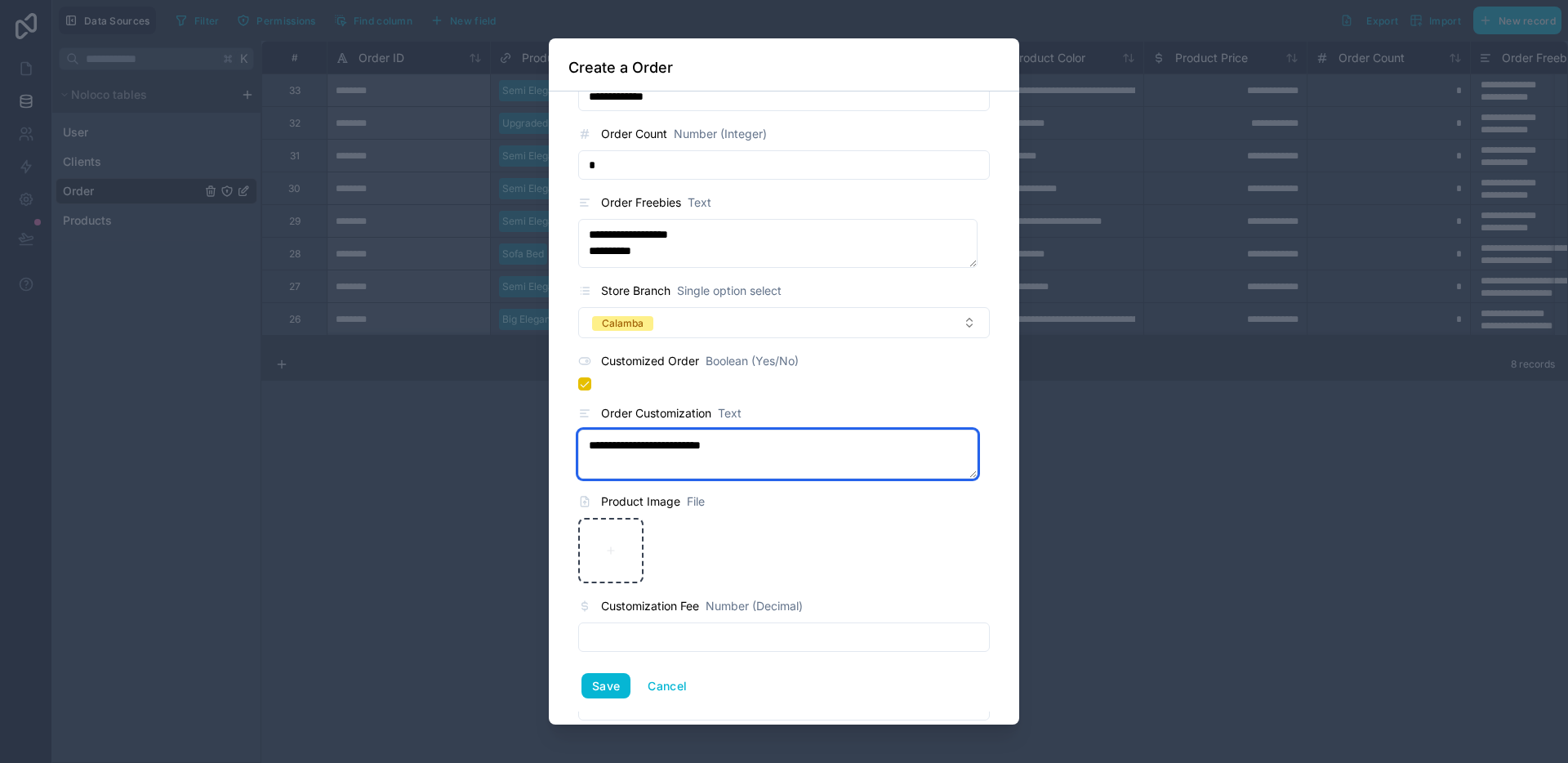type on "**********" 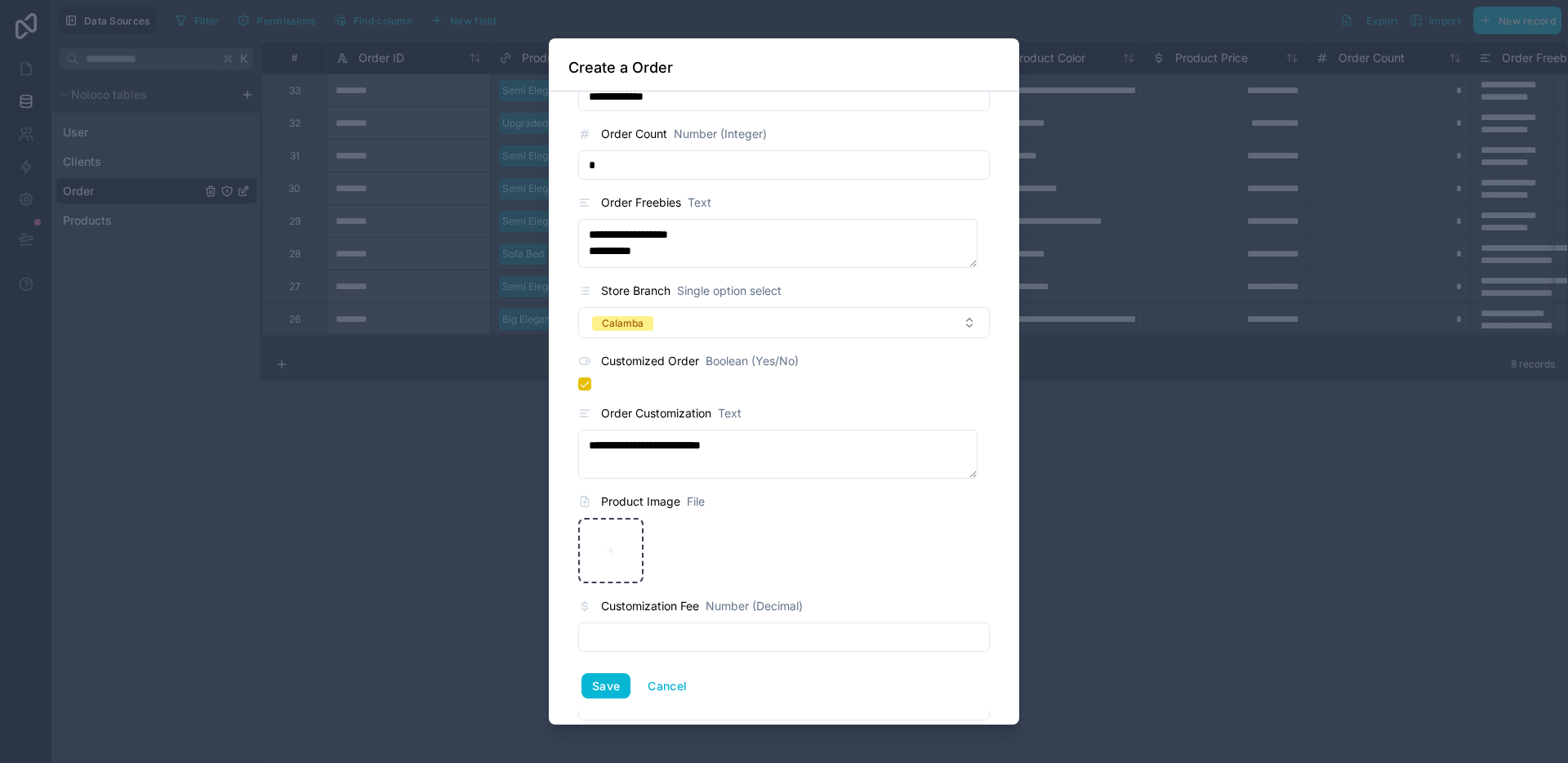 click at bounding box center (784, 551) 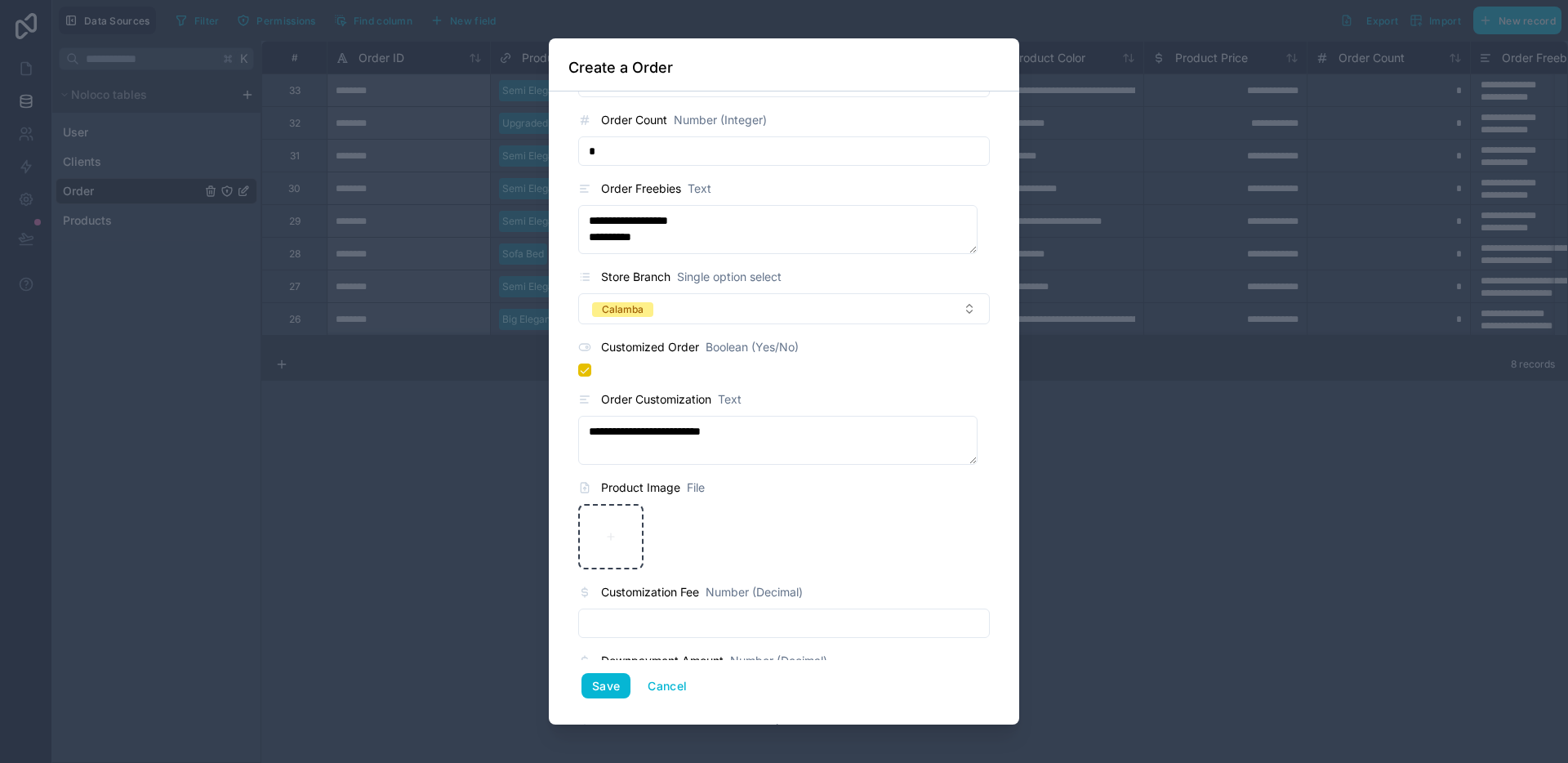 scroll, scrollTop: 375, scrollLeft: 0, axis: vertical 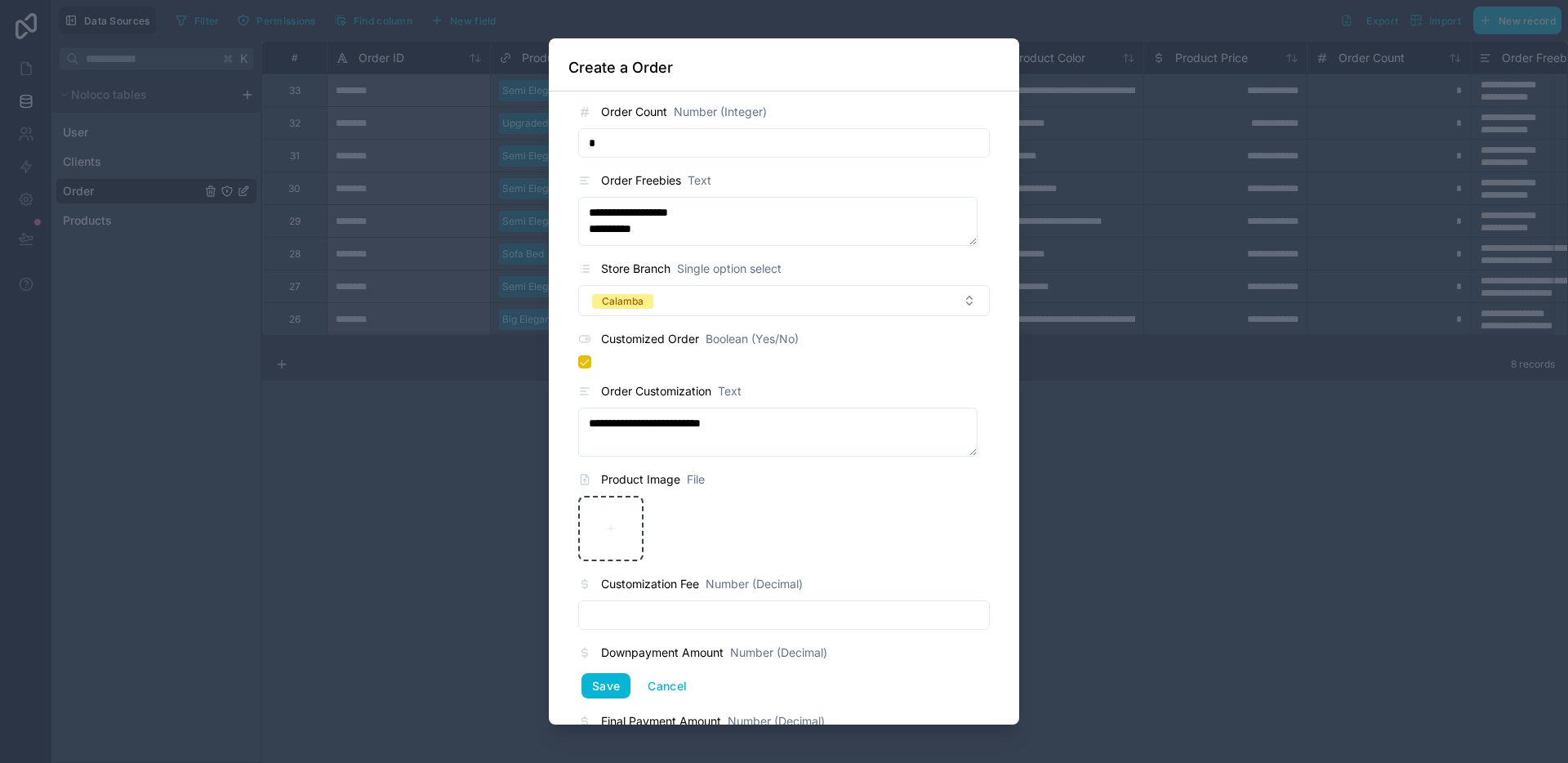 click at bounding box center (784, 615) 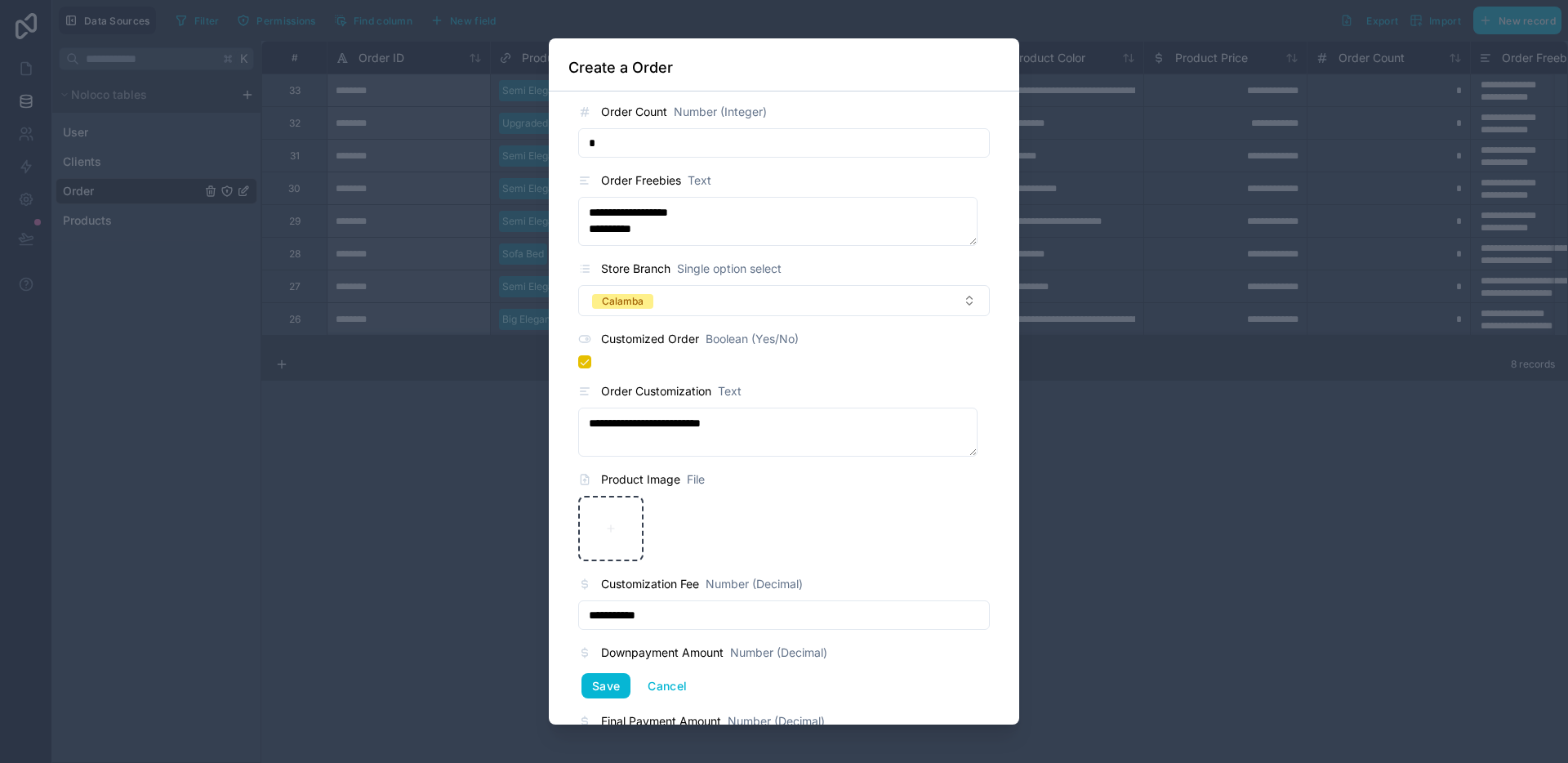 type on "**********" 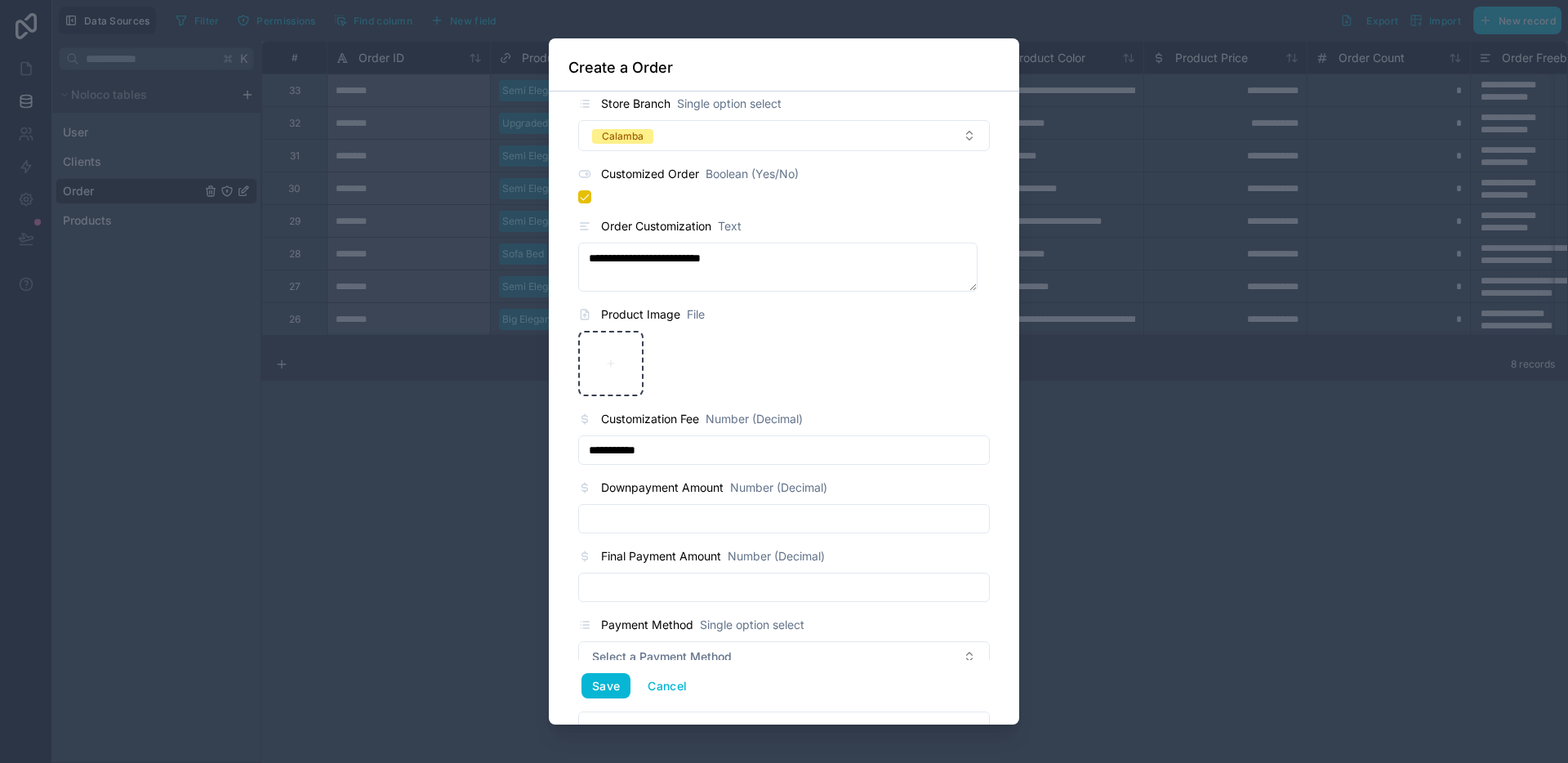 scroll, scrollTop: 622, scrollLeft: 0, axis: vertical 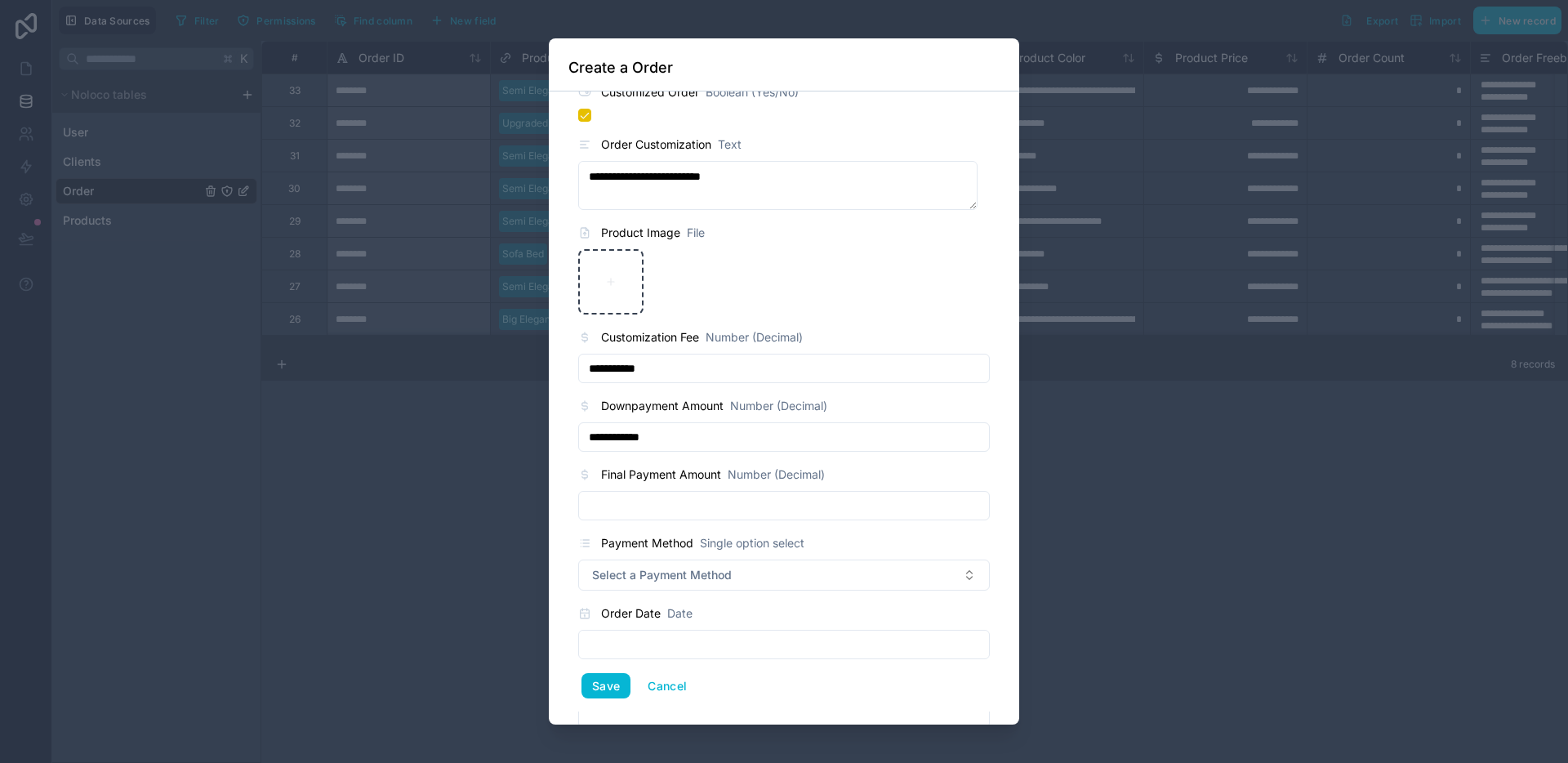 type on "**********" 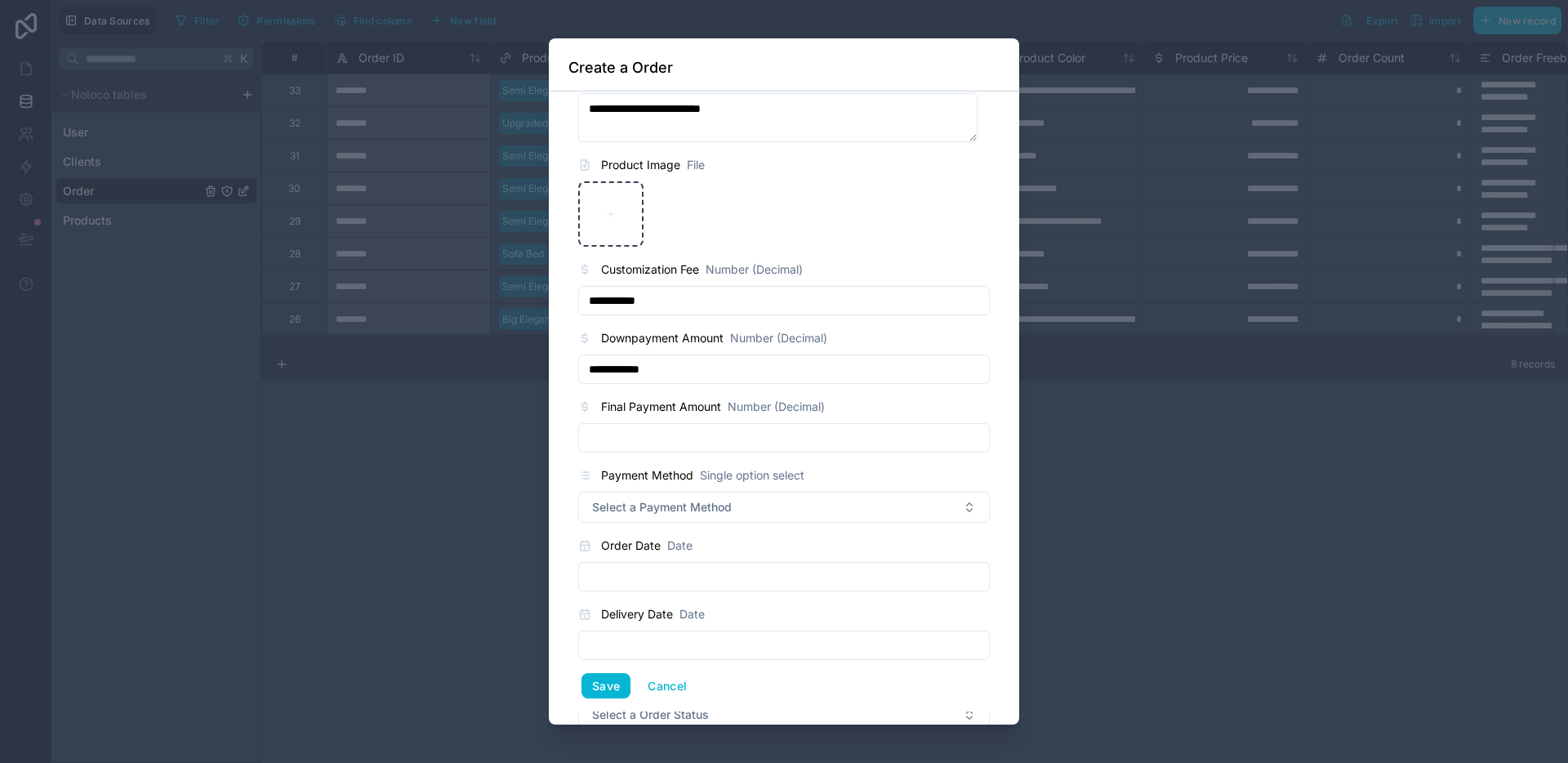 scroll, scrollTop: 693, scrollLeft: 0, axis: vertical 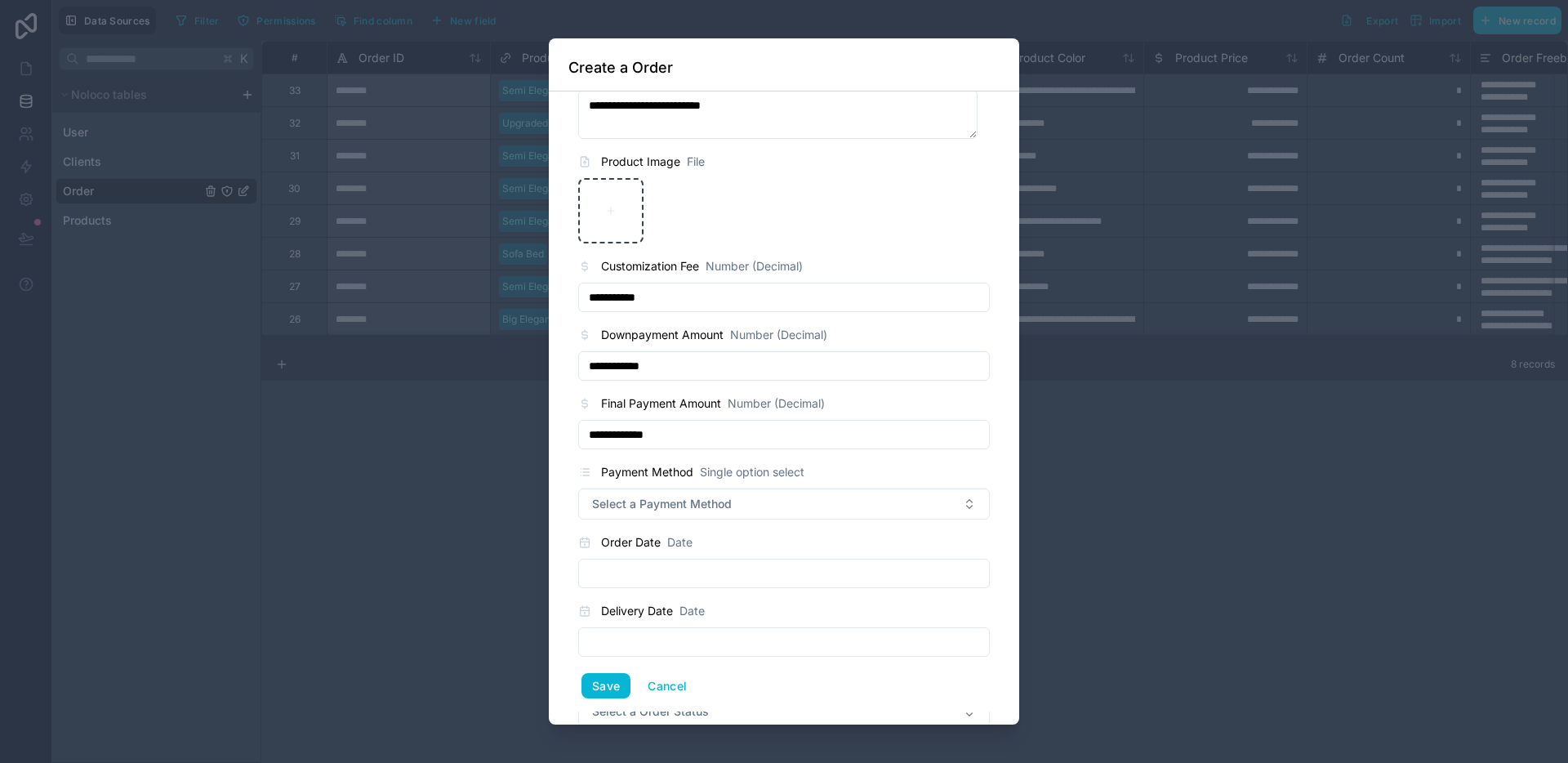 type on "**********" 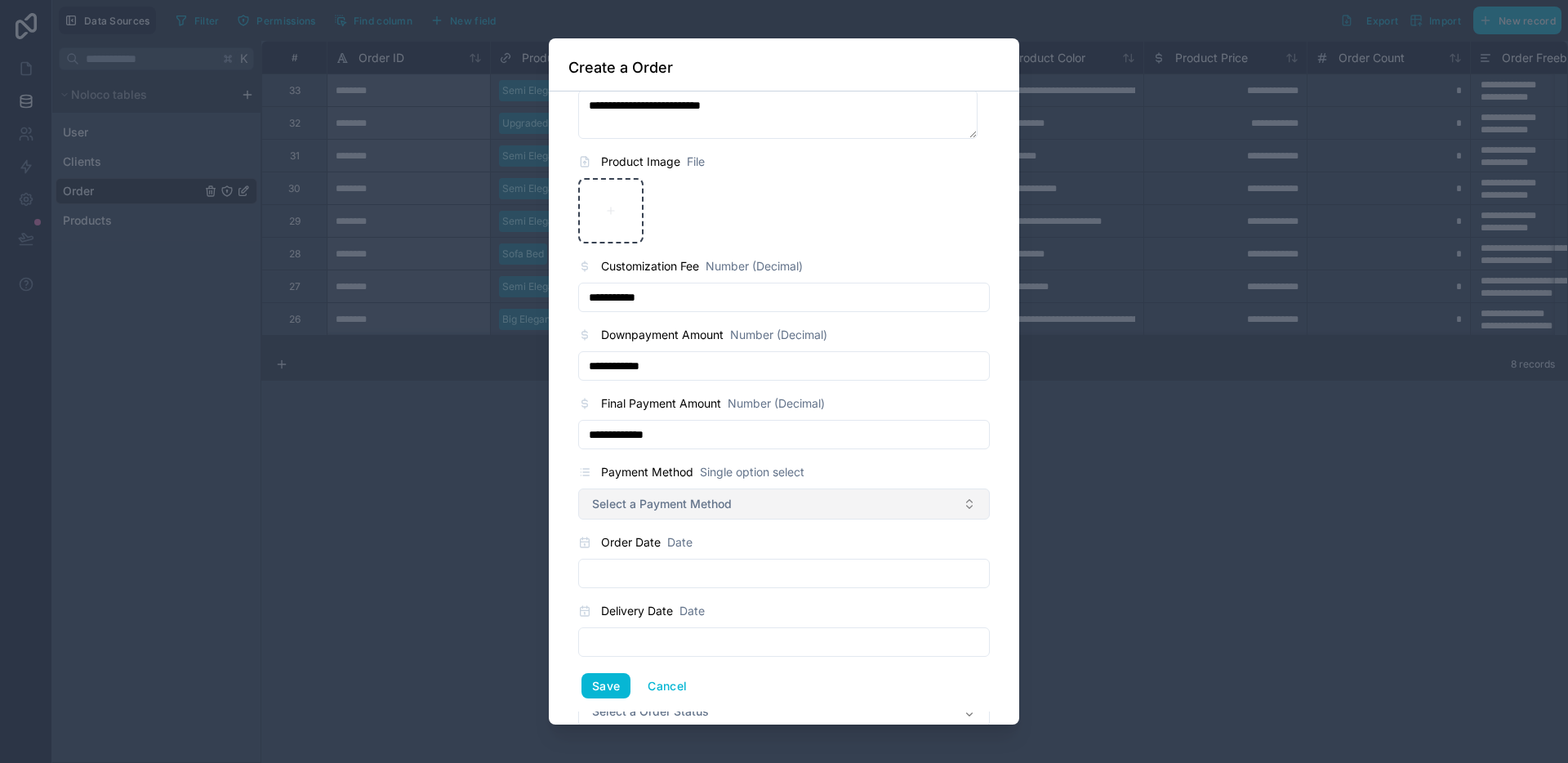 drag, startPoint x: 670, startPoint y: 533, endPoint x: 682, endPoint y: 499, distance: 36.05551 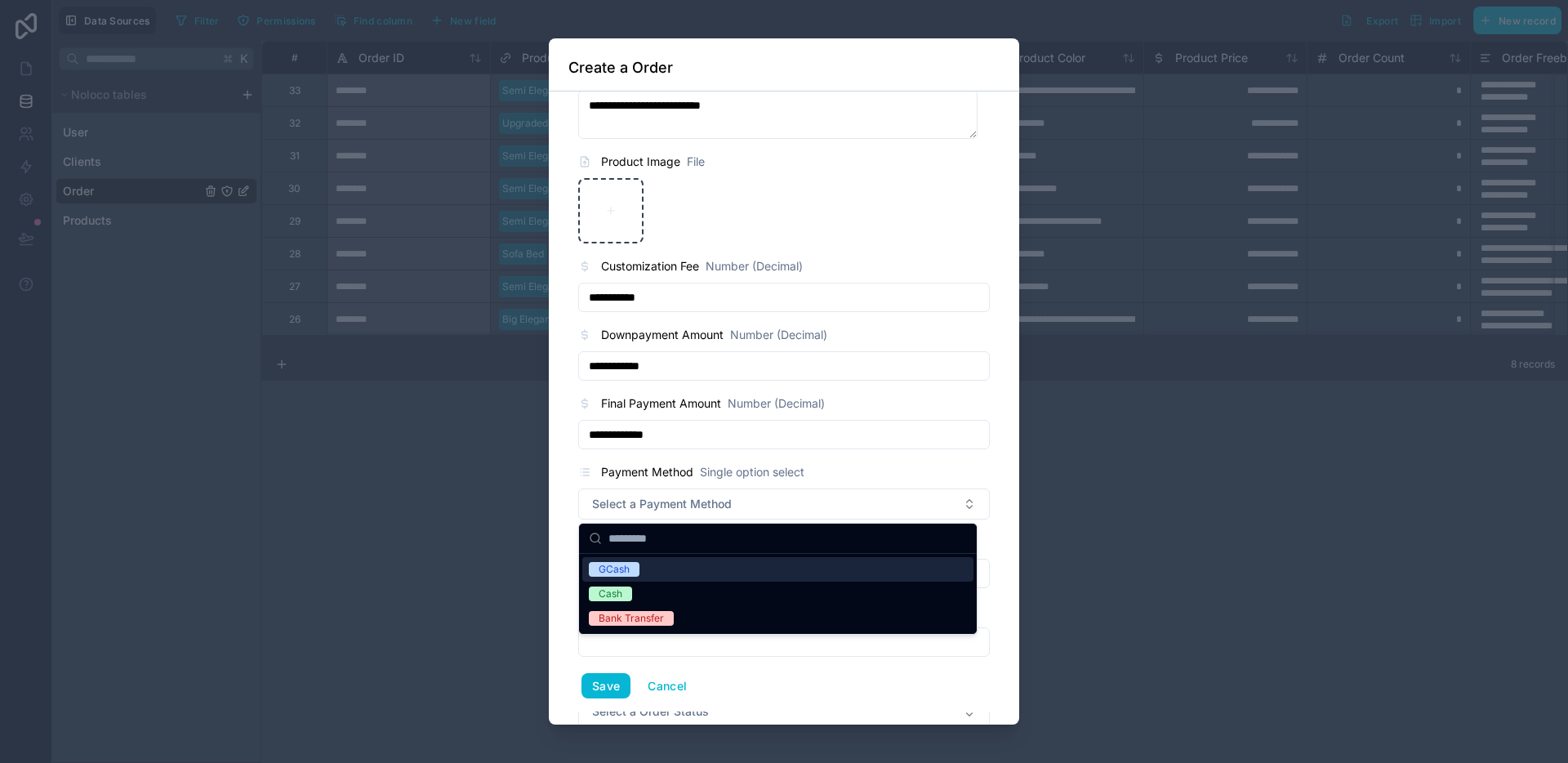 click on "GCash" at bounding box center (777, 569) 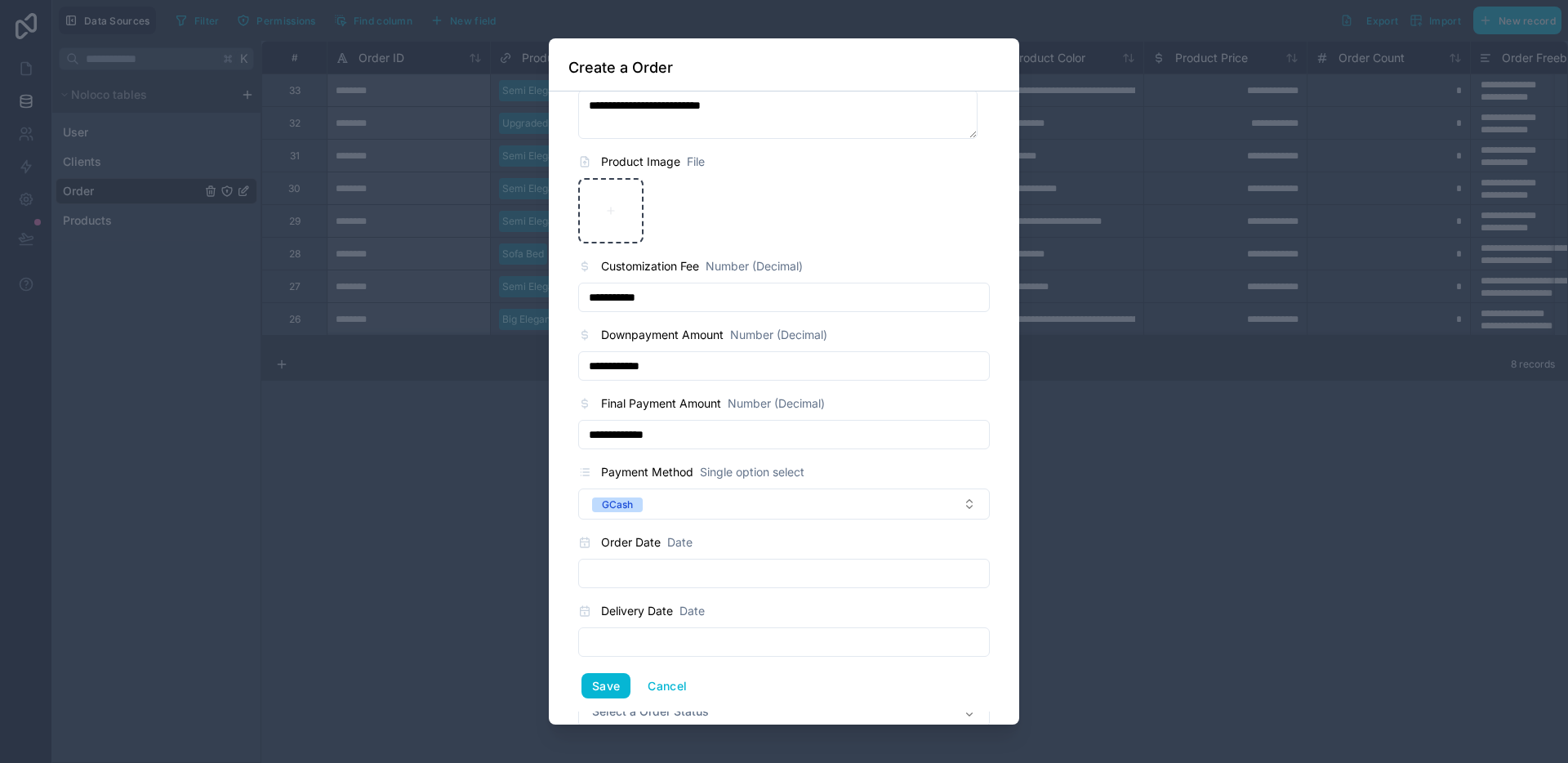 click at bounding box center [784, 573] 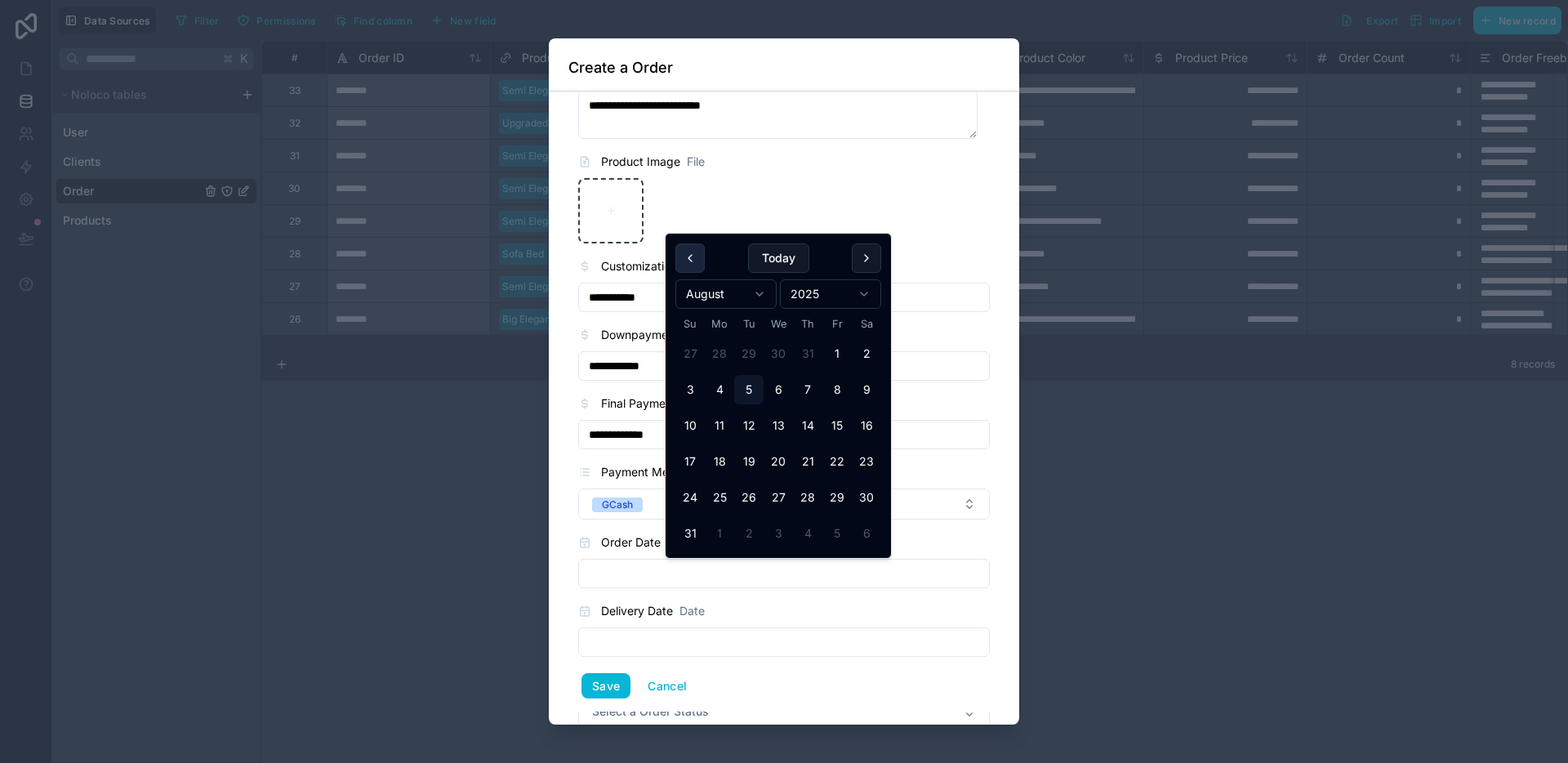 click at bounding box center [690, 258] 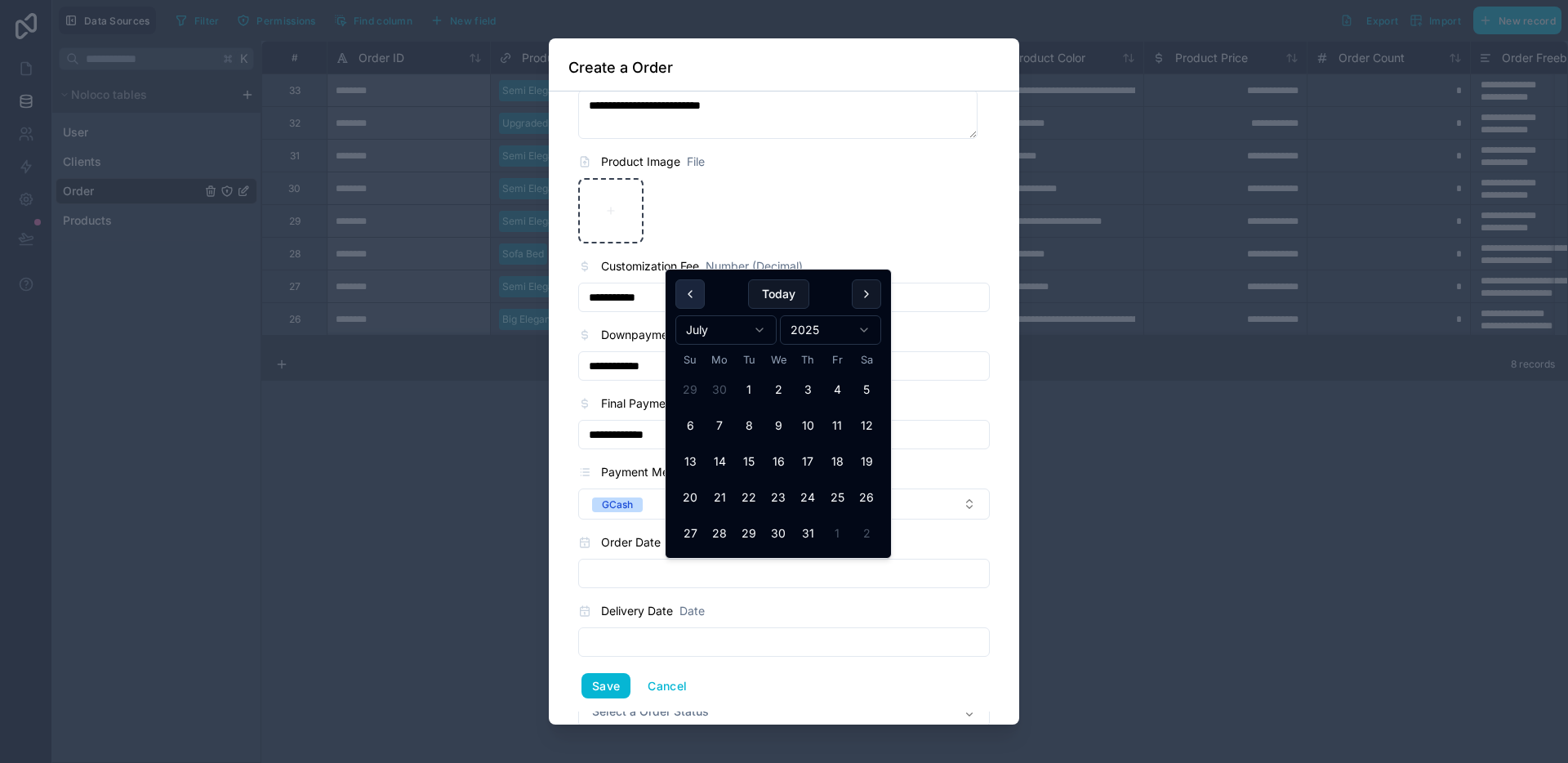 click at bounding box center [690, 294] 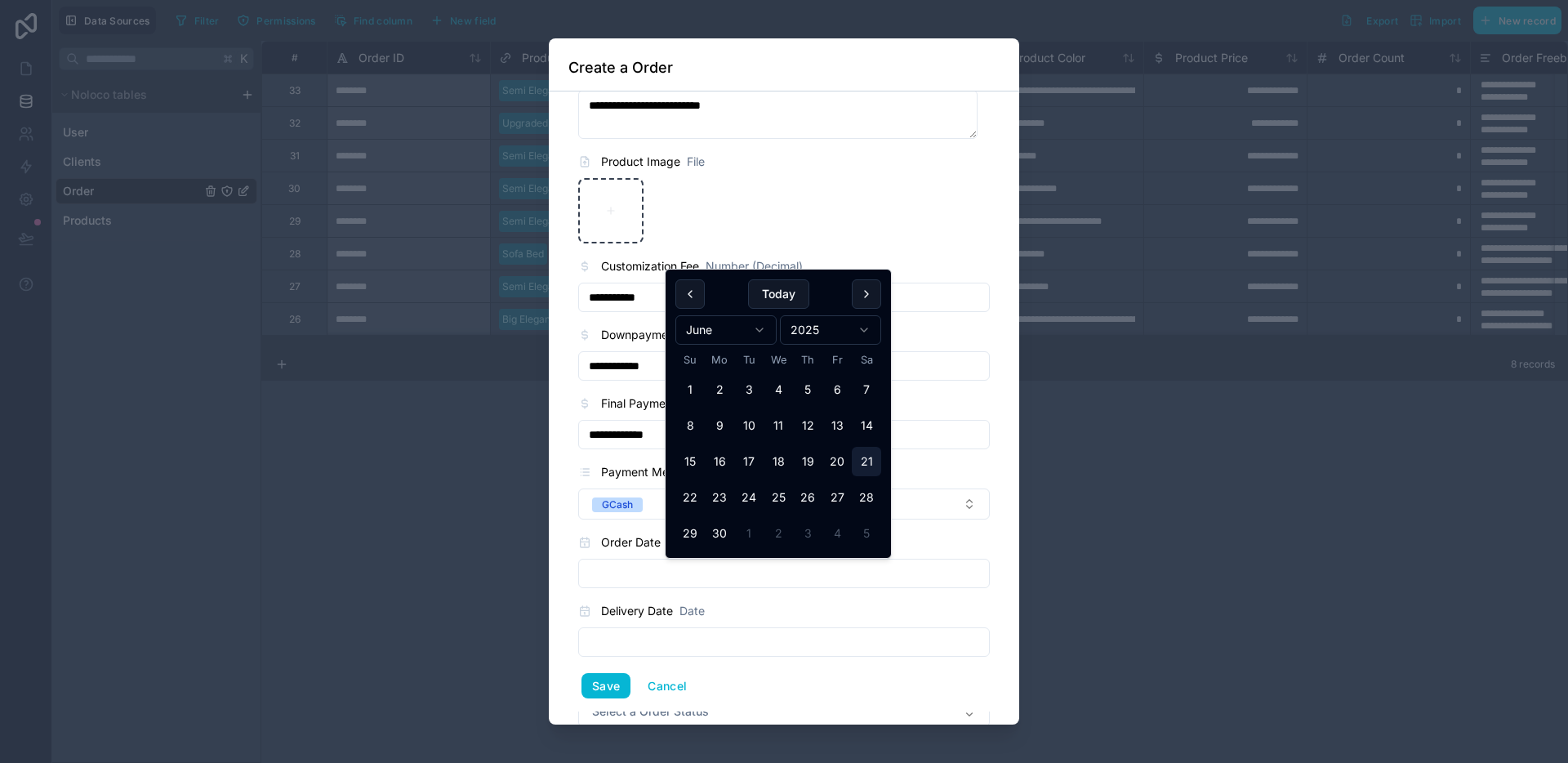 click on "21" at bounding box center [866, 462] 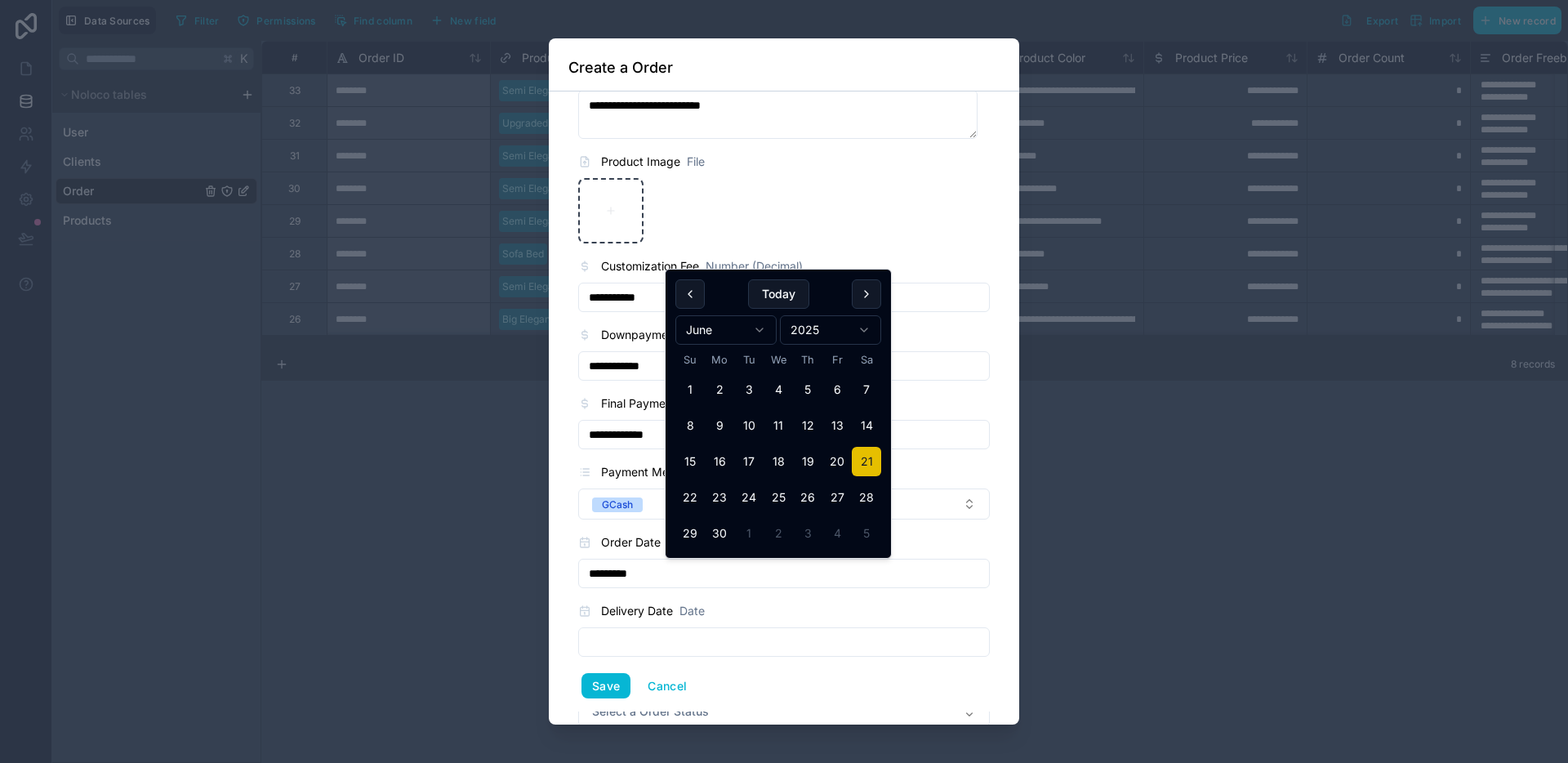click at bounding box center (784, 642) 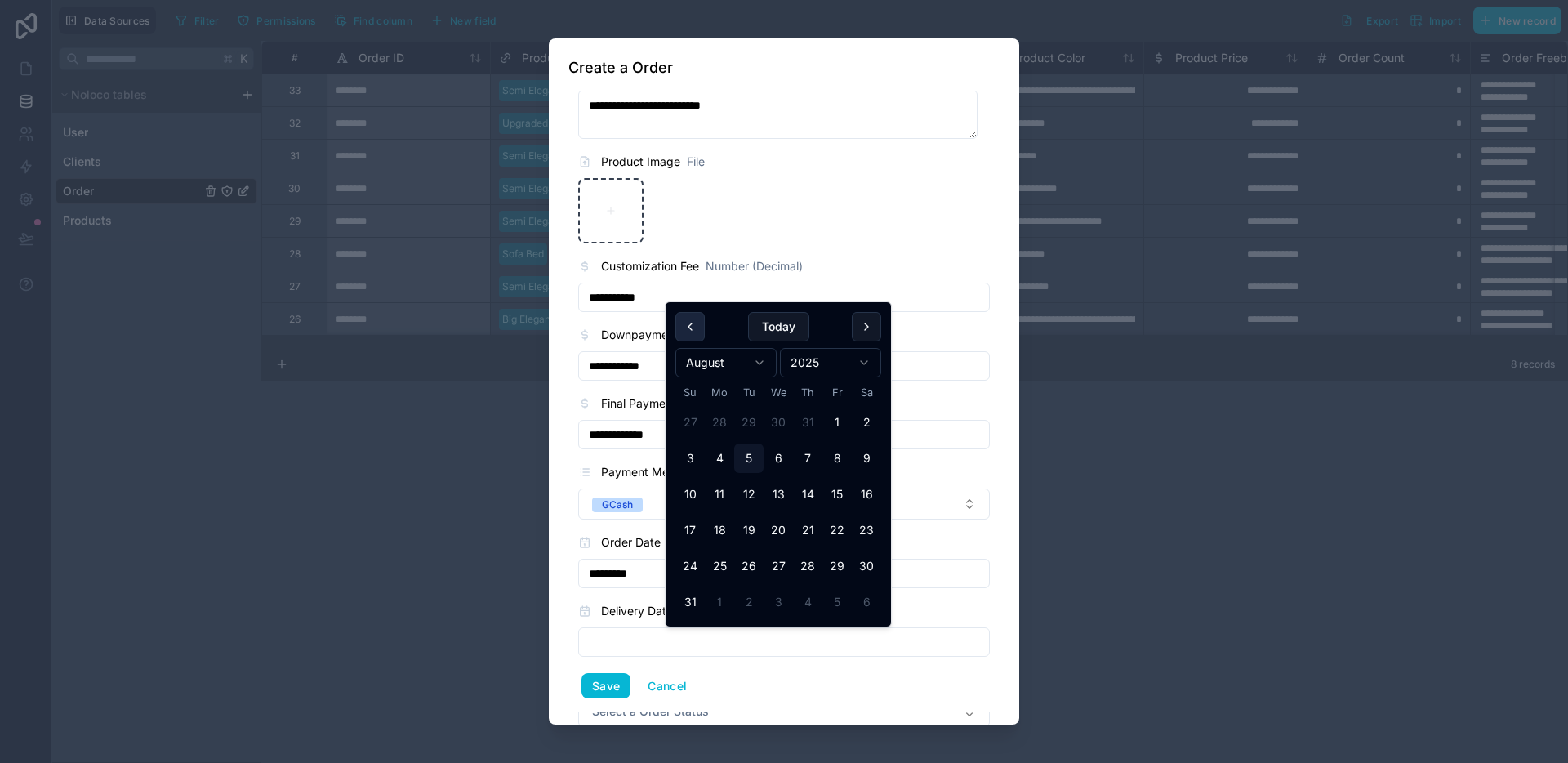 click at bounding box center [690, 327] 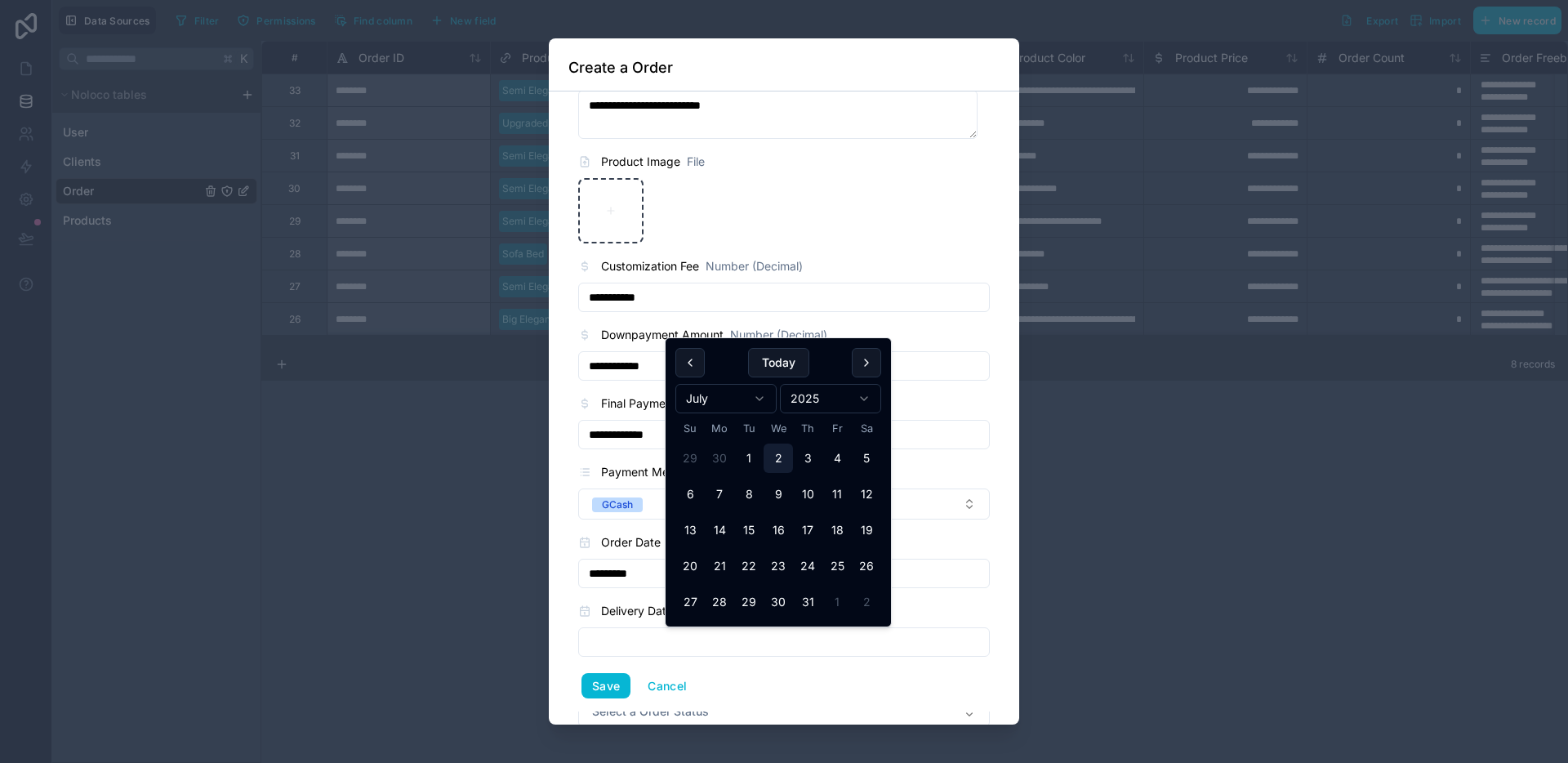 click on "2" at bounding box center [778, 458] 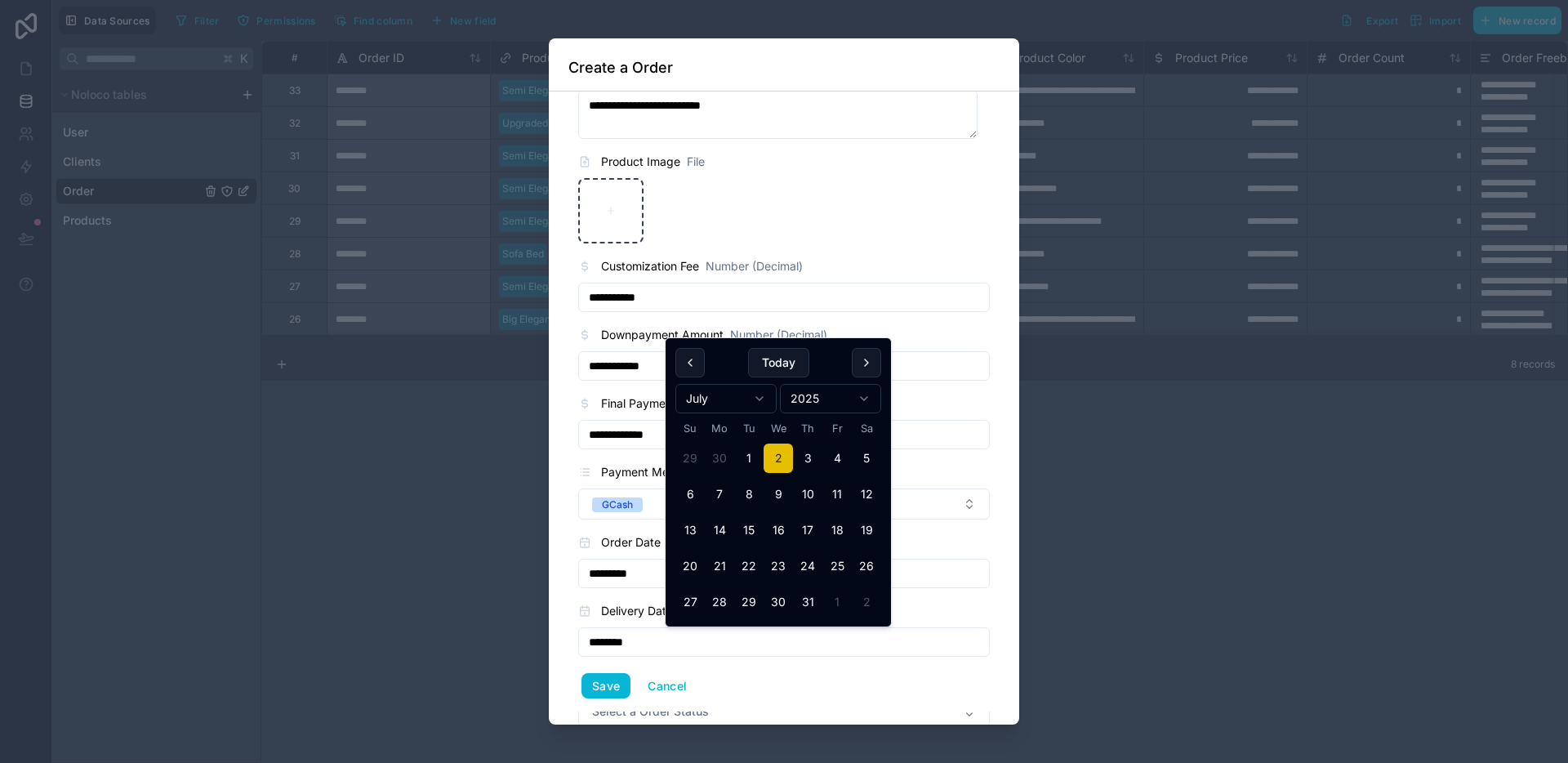 click on "Delivery Date" at bounding box center [637, 611] 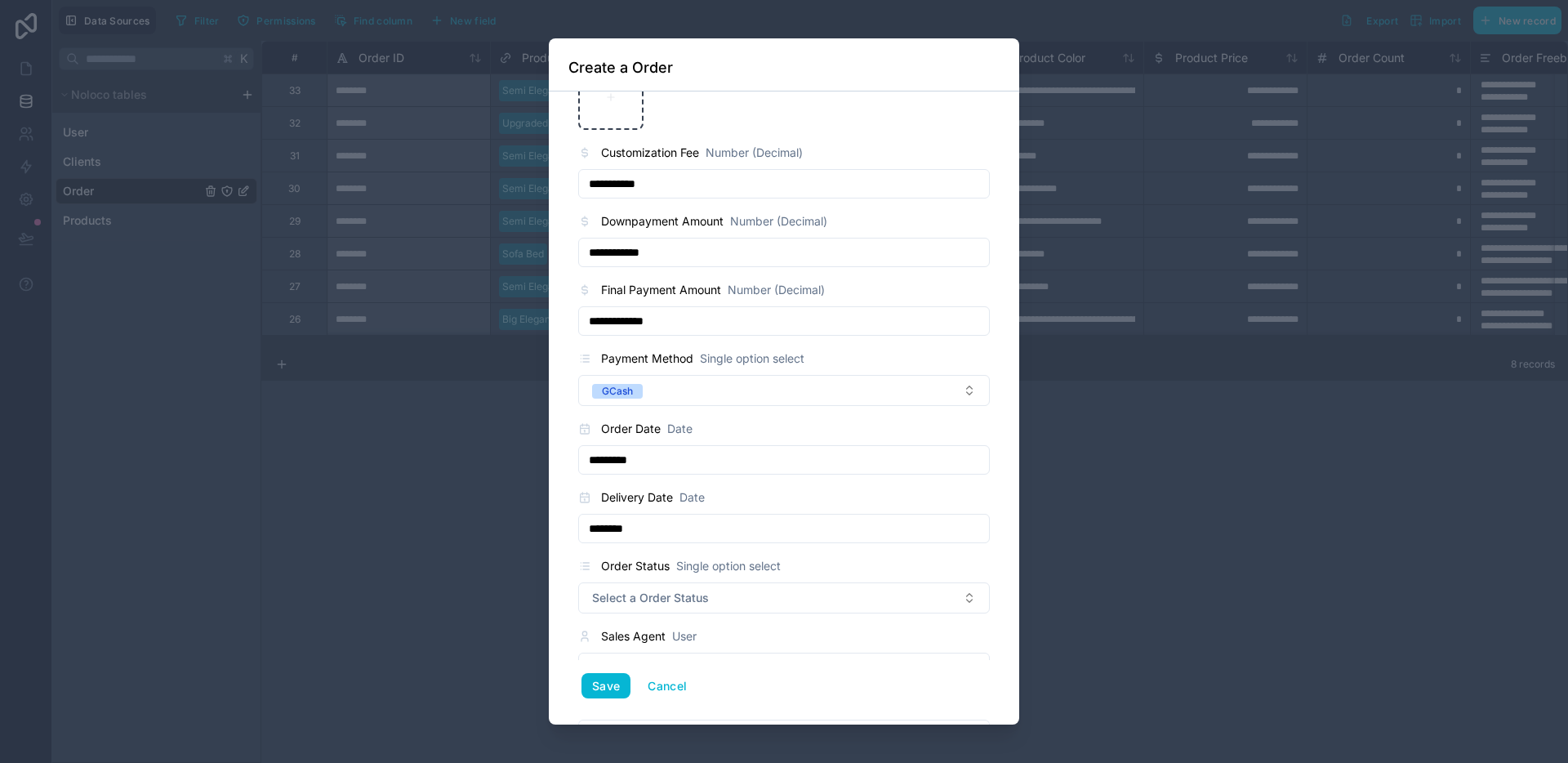 scroll, scrollTop: 864, scrollLeft: 0, axis: vertical 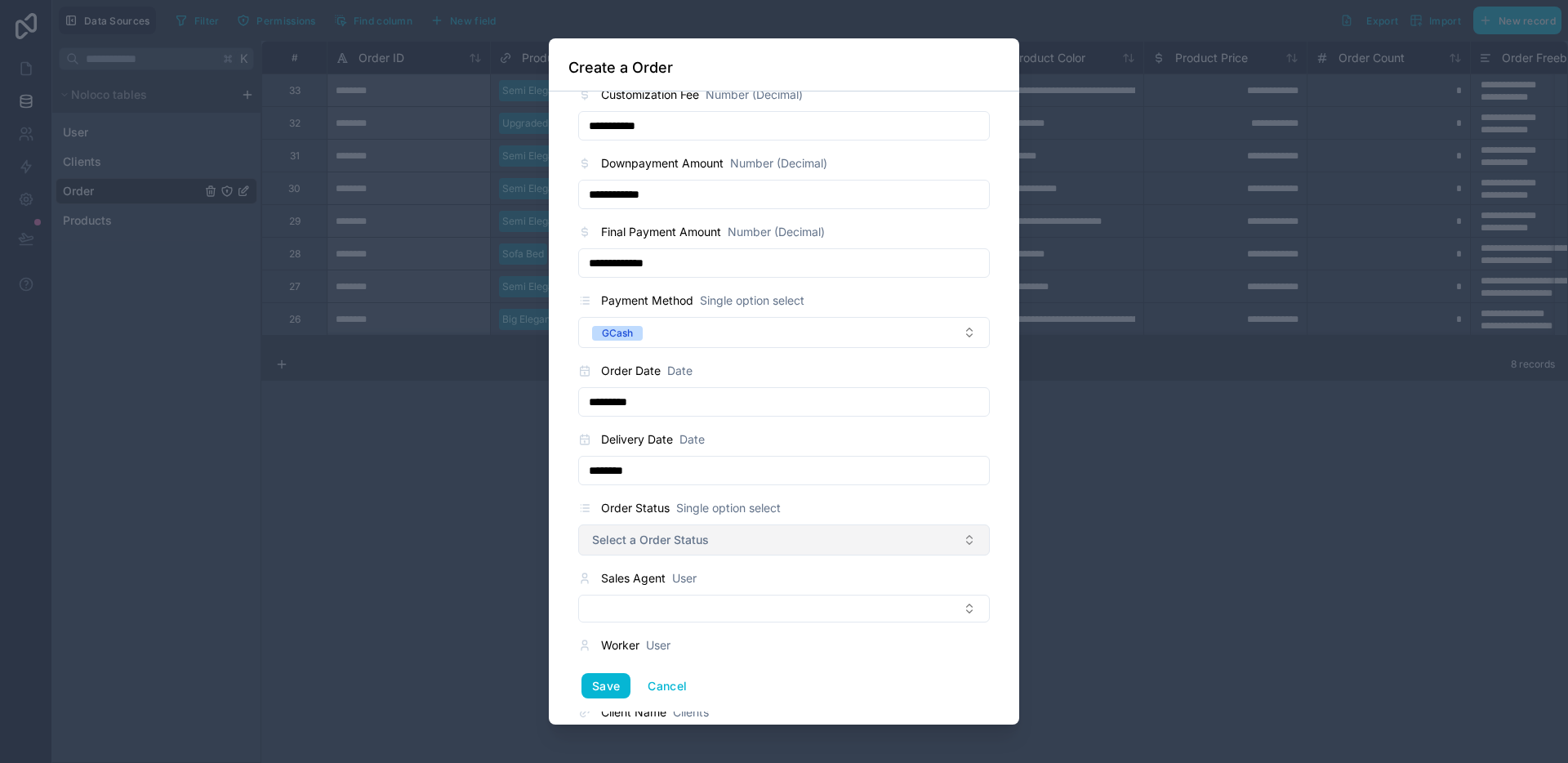 click on "Select a Order Status" at bounding box center (784, 540) 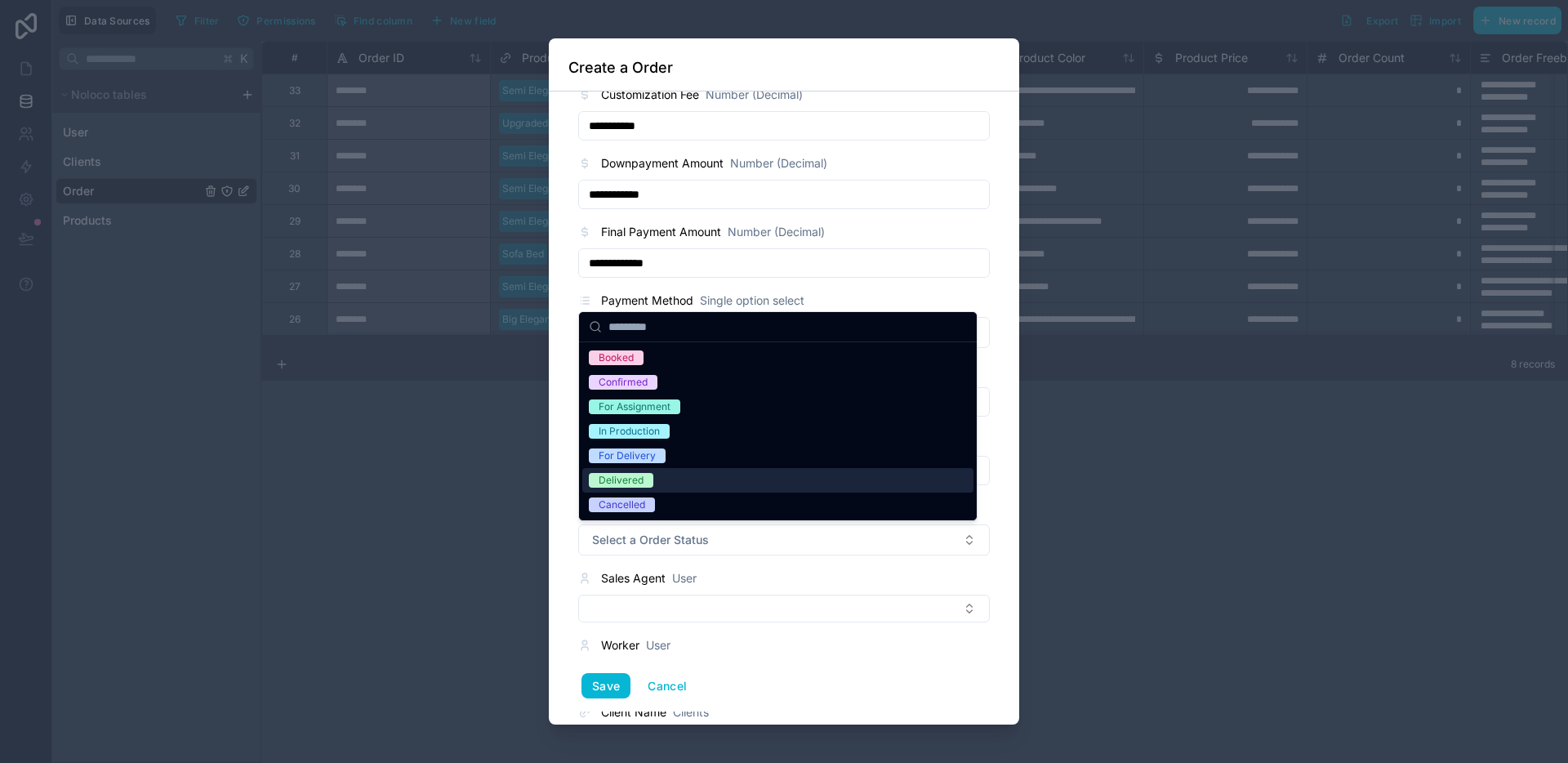 click on "Delivered" at bounding box center (777, 480) 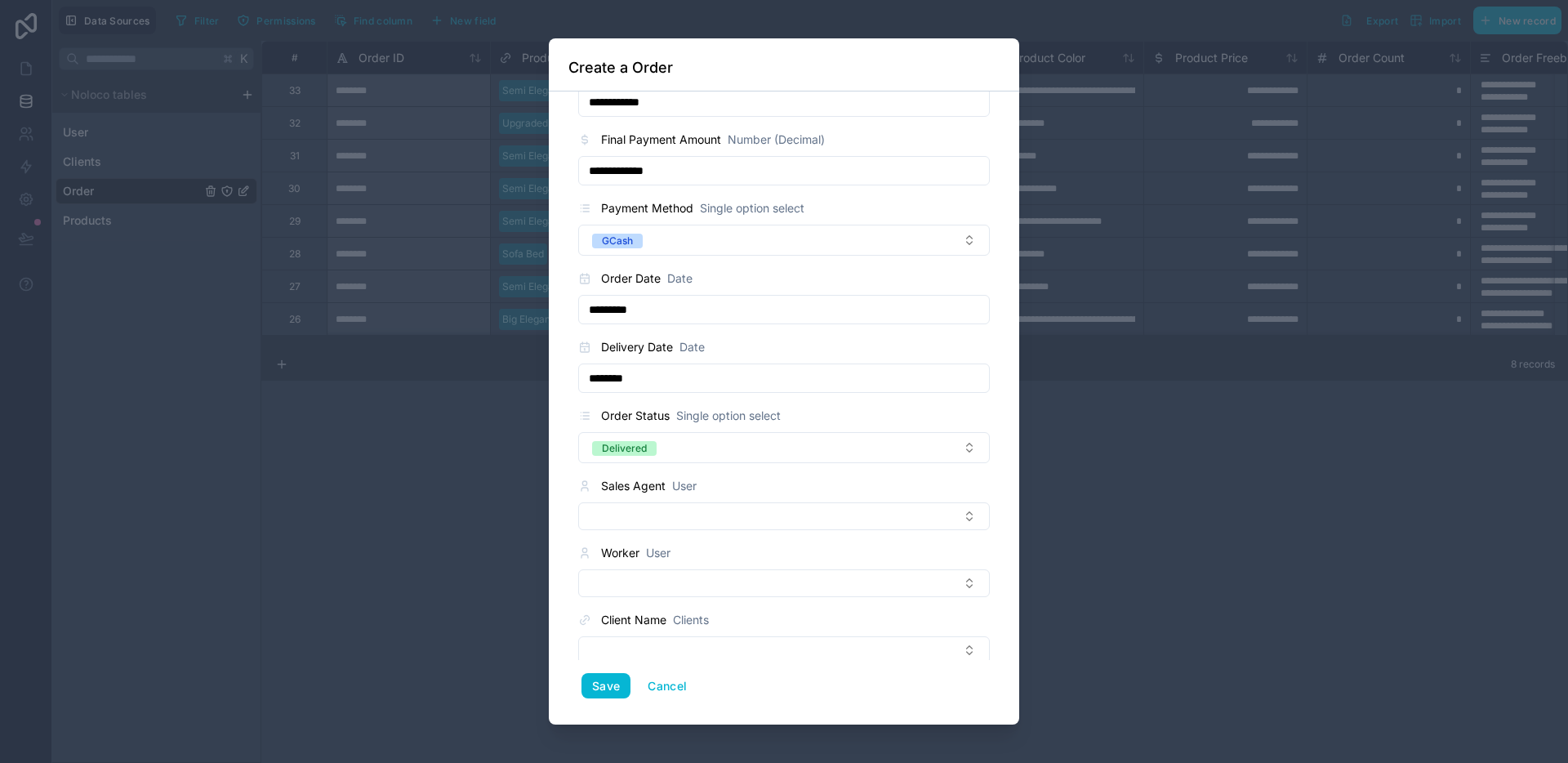 scroll, scrollTop: 974, scrollLeft: 0, axis: vertical 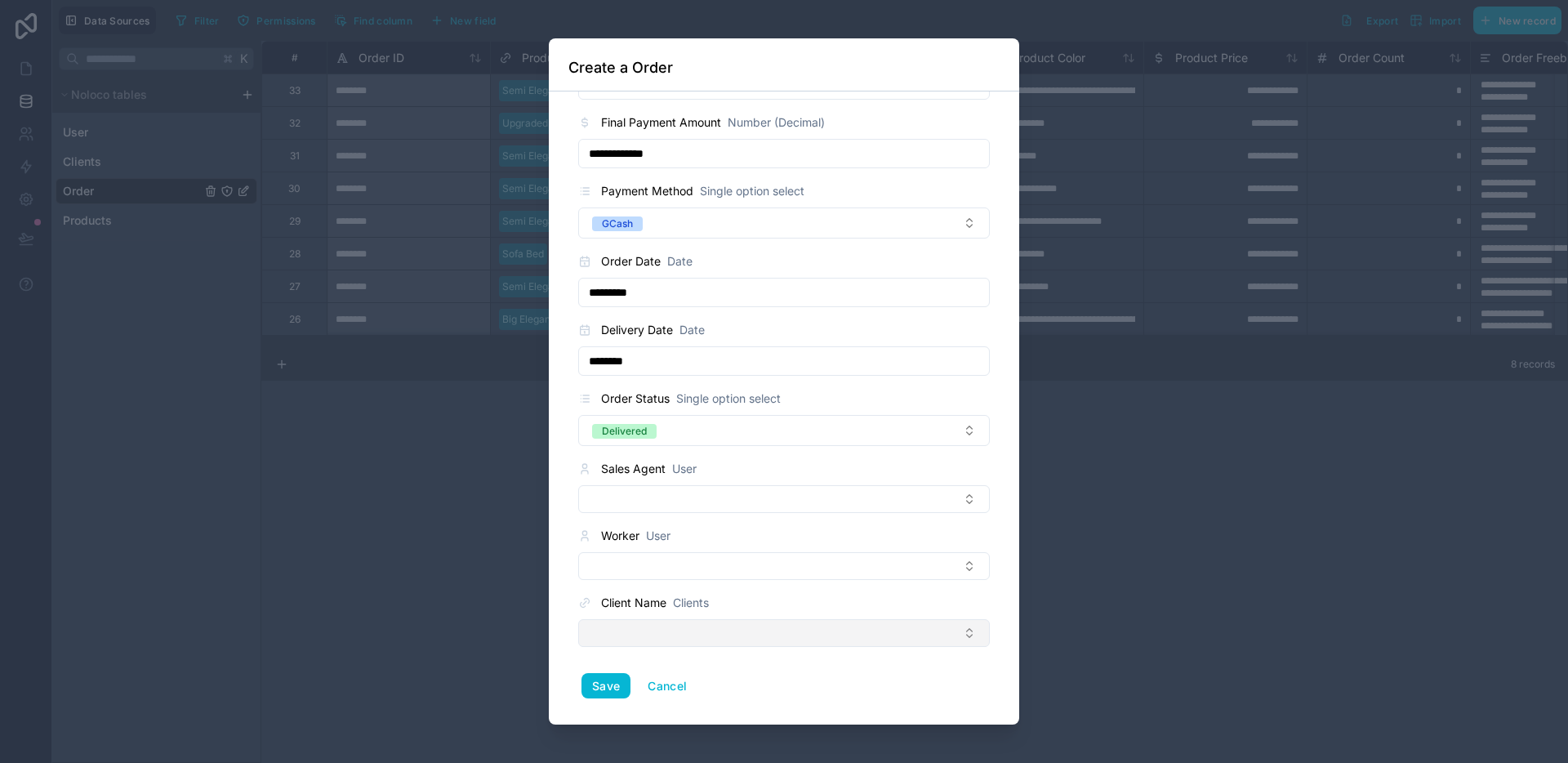 click at bounding box center [784, 633] 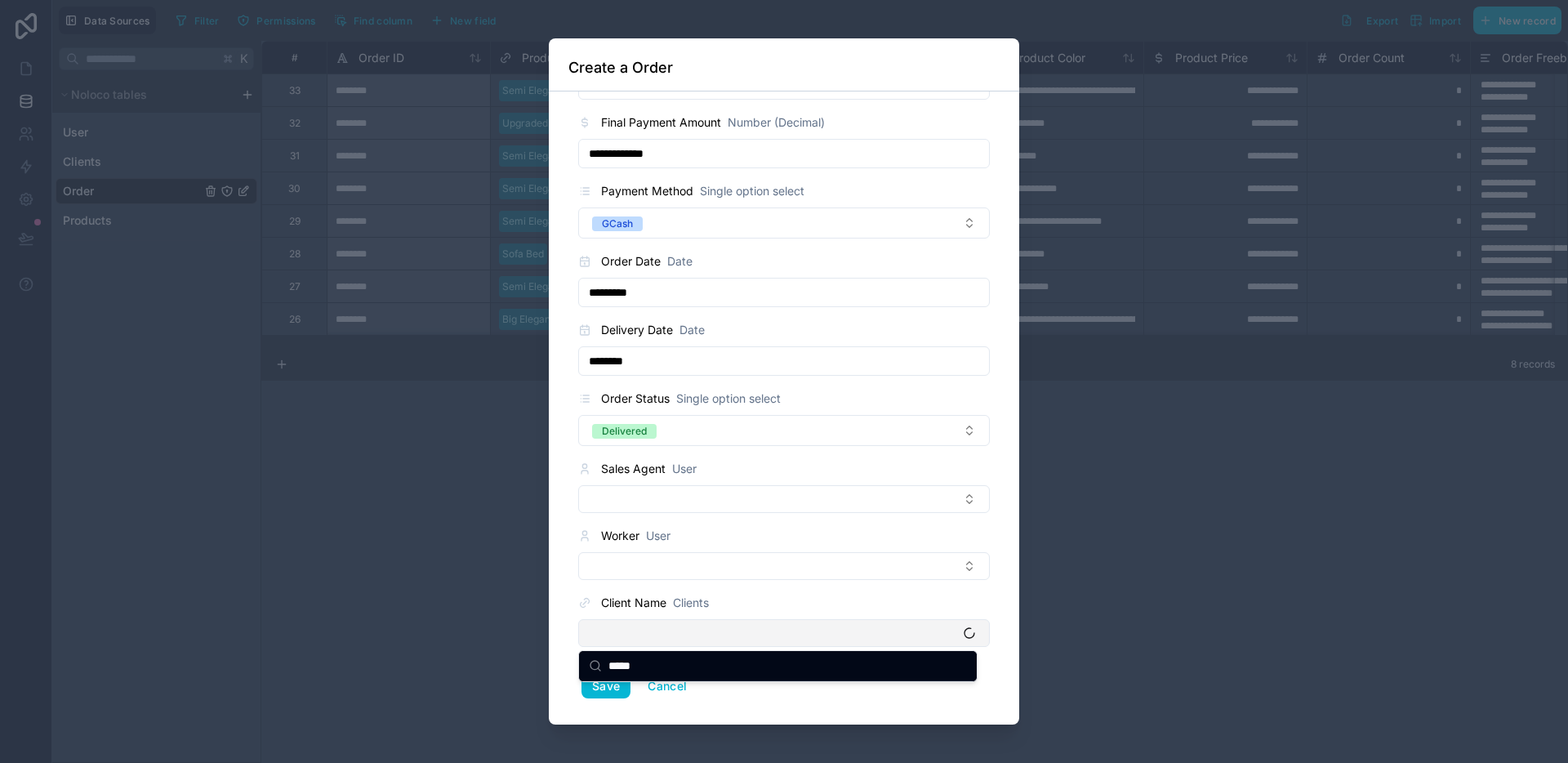 type on "******" 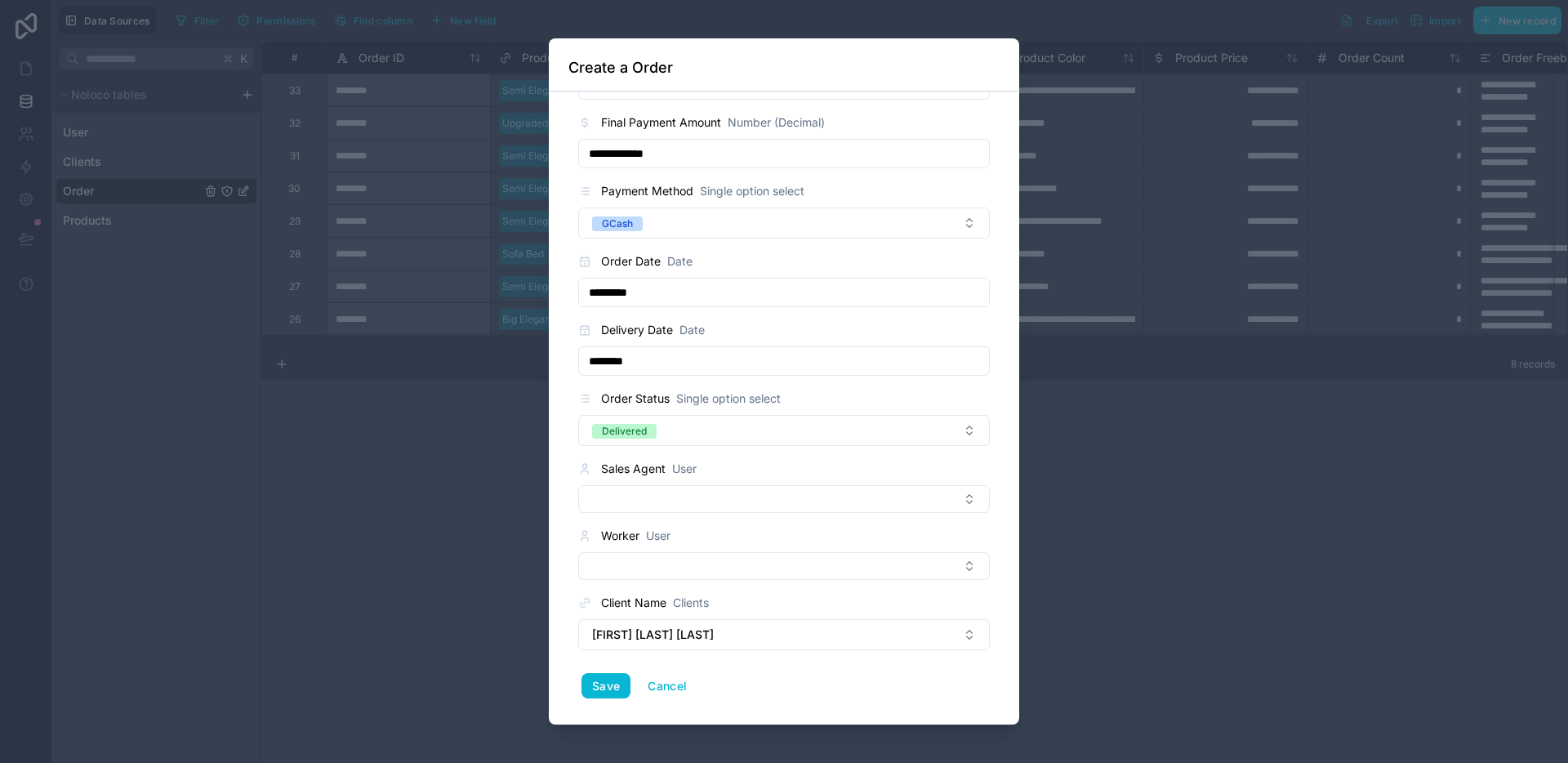 scroll, scrollTop: 977, scrollLeft: 0, axis: vertical 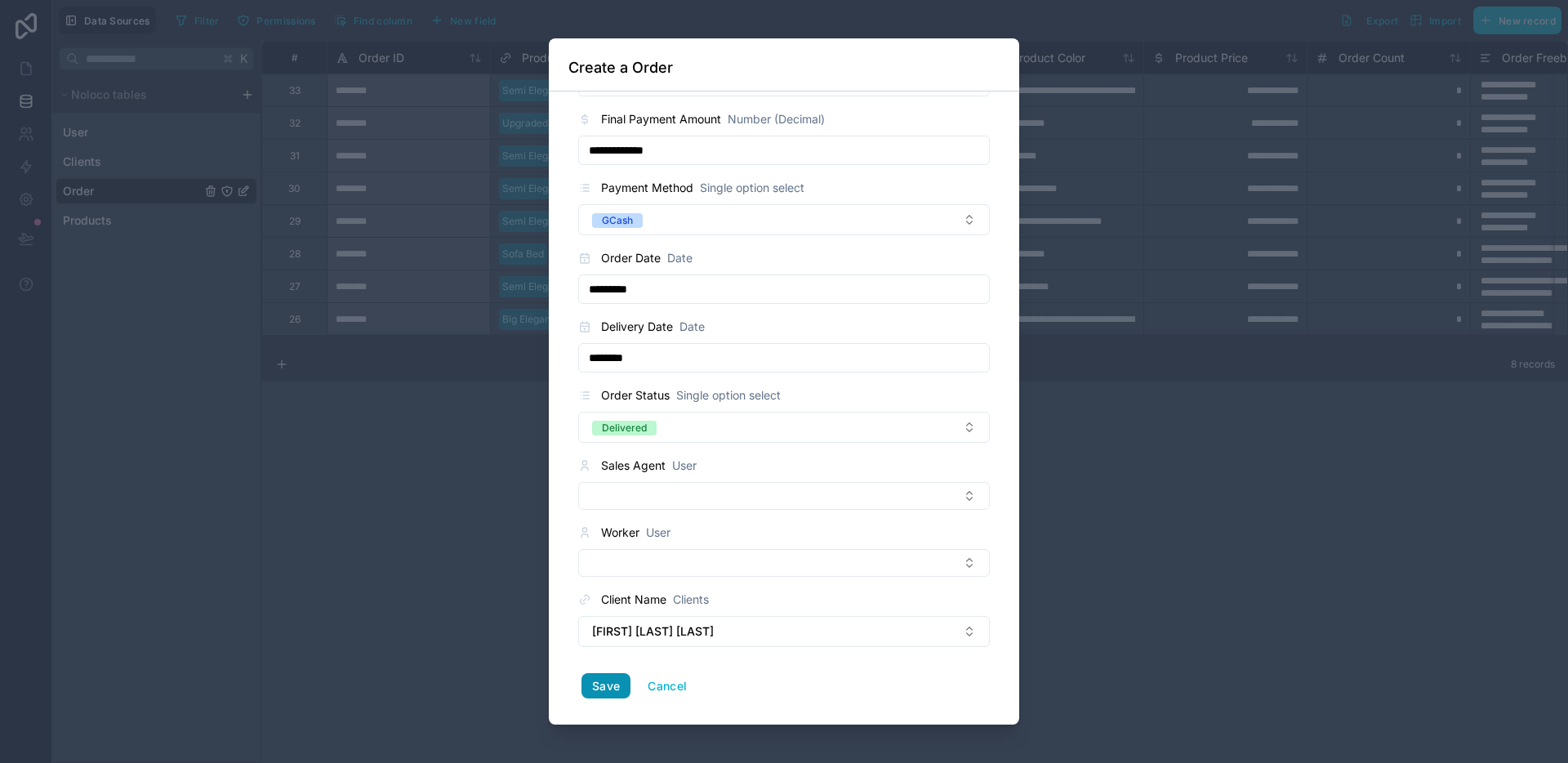 click on "Save" at bounding box center (606, 686) 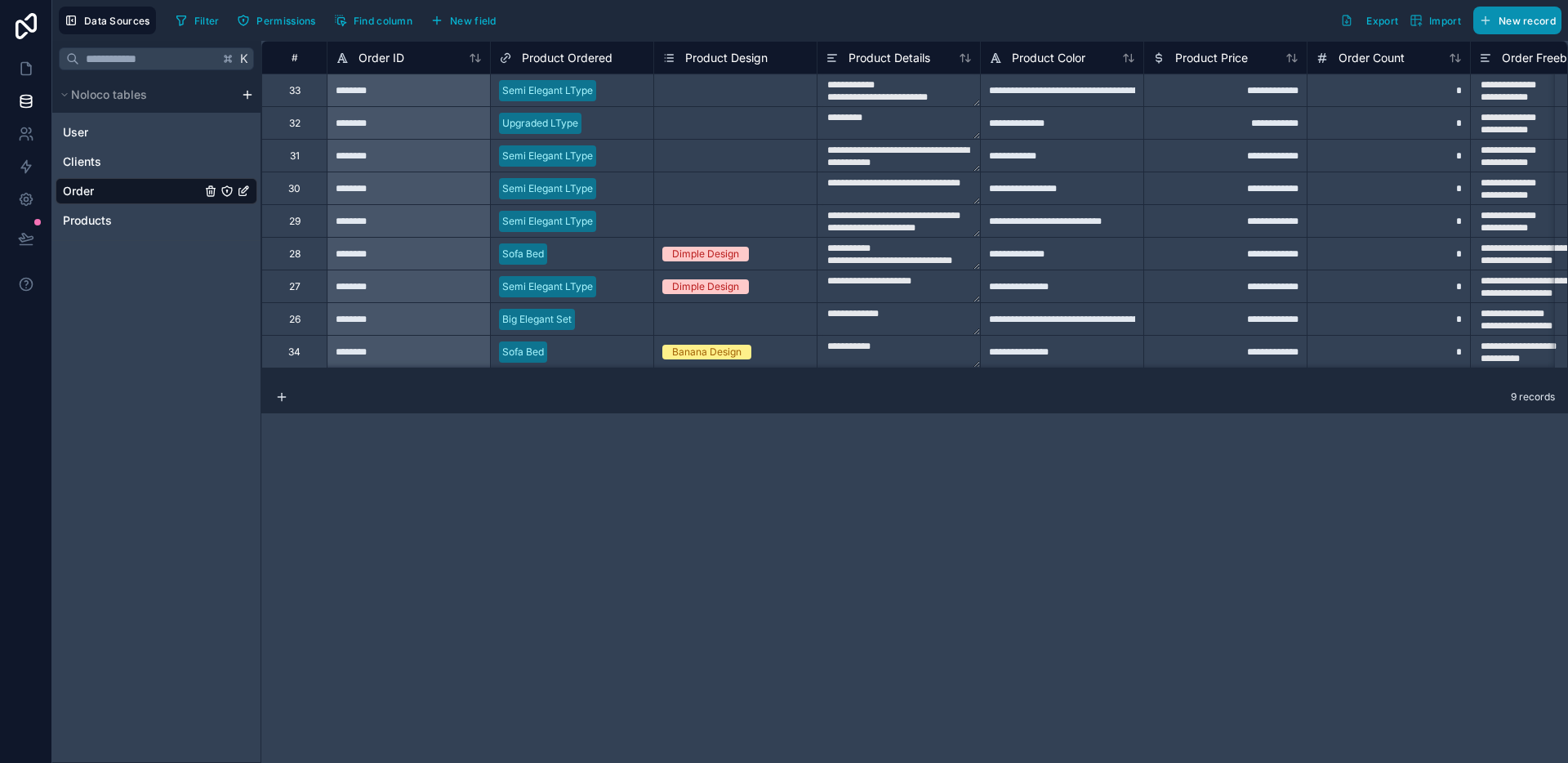 click on "New record" at bounding box center [1527, 20] 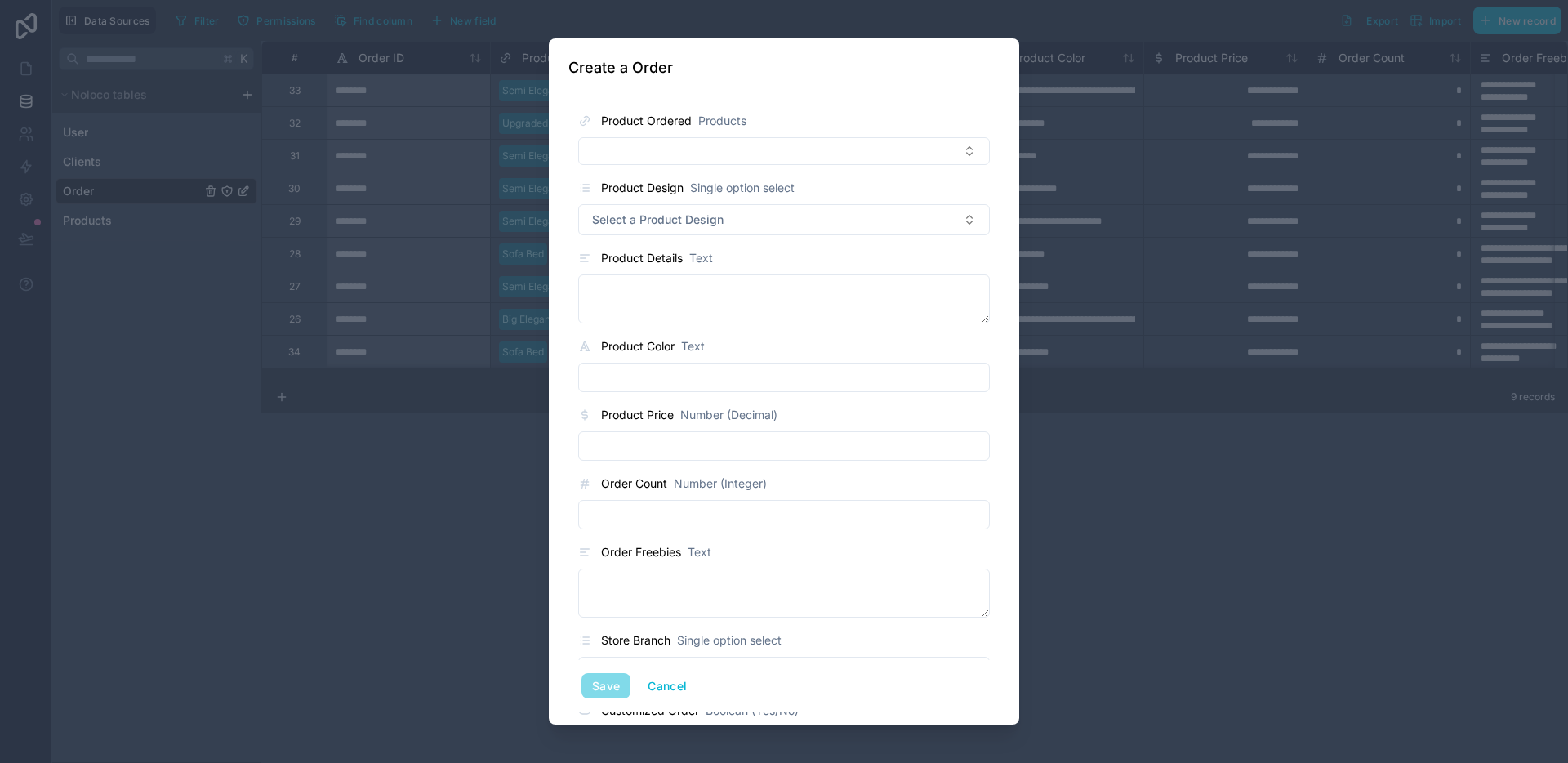 click on "Product Ordered Products" at bounding box center (784, 138) 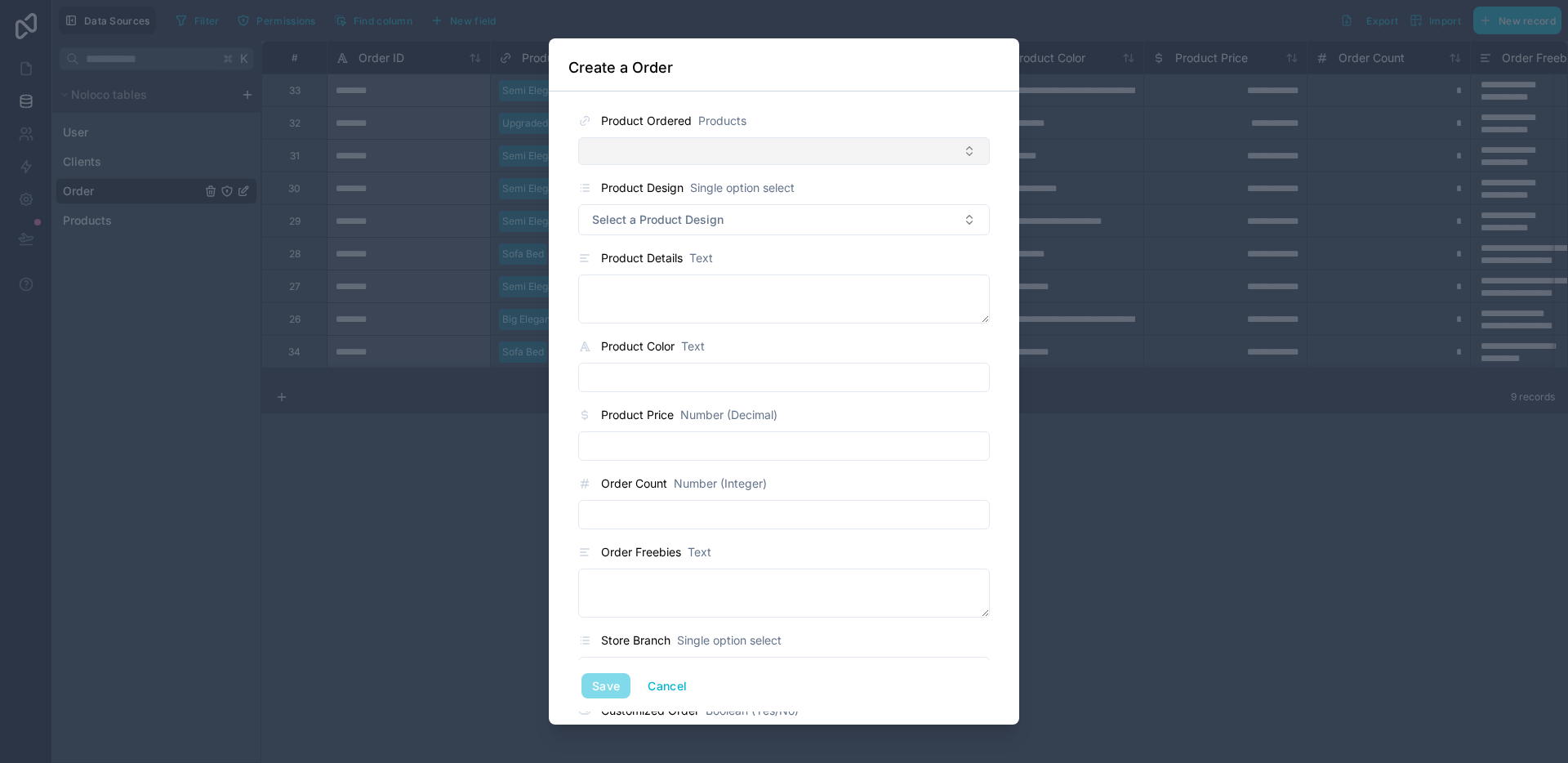 click at bounding box center [784, 151] 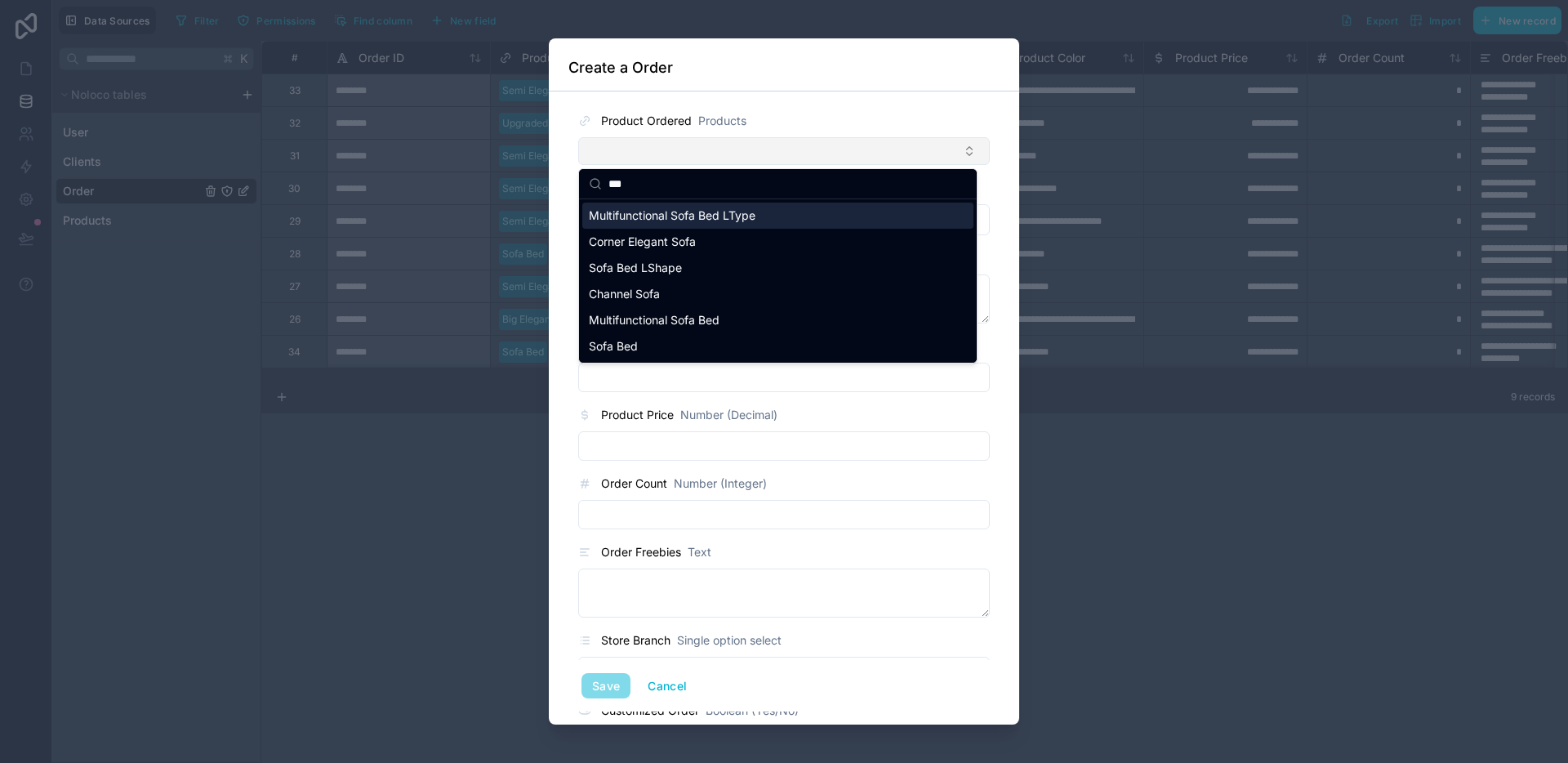 type on "****" 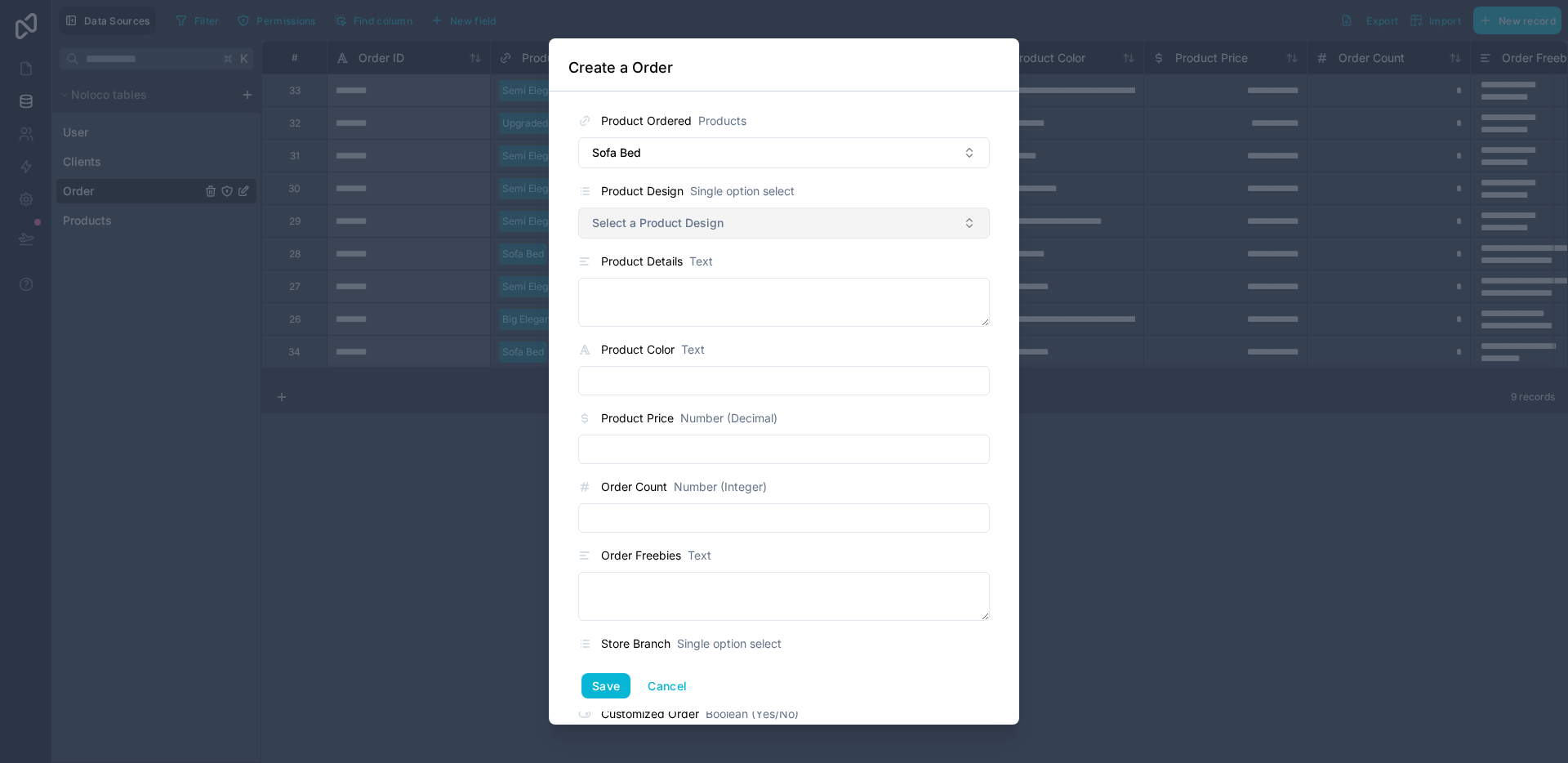 click on "Select a Product Design" at bounding box center [784, 223] 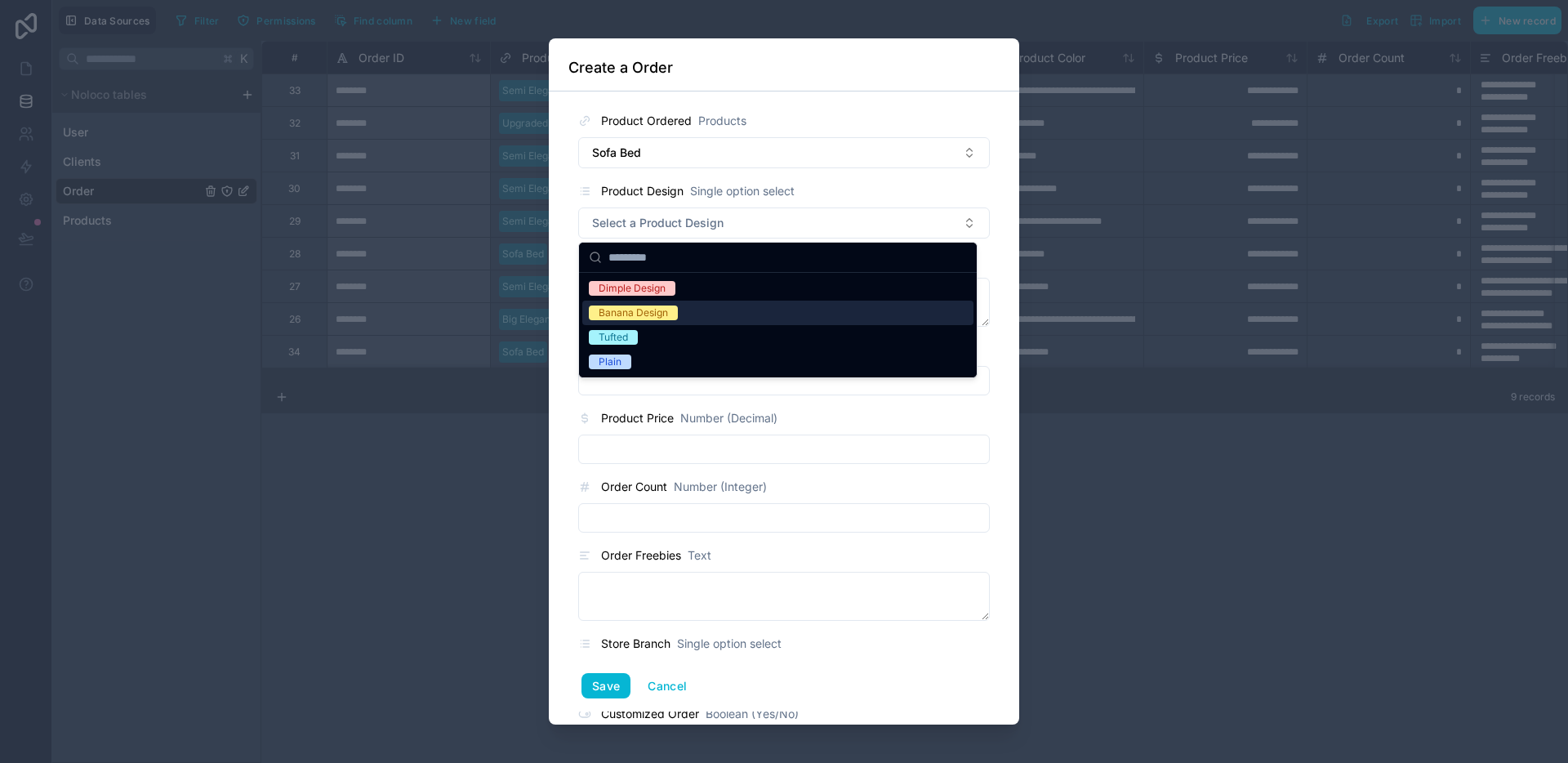 click on "Banana Design" at bounding box center (633, 313) 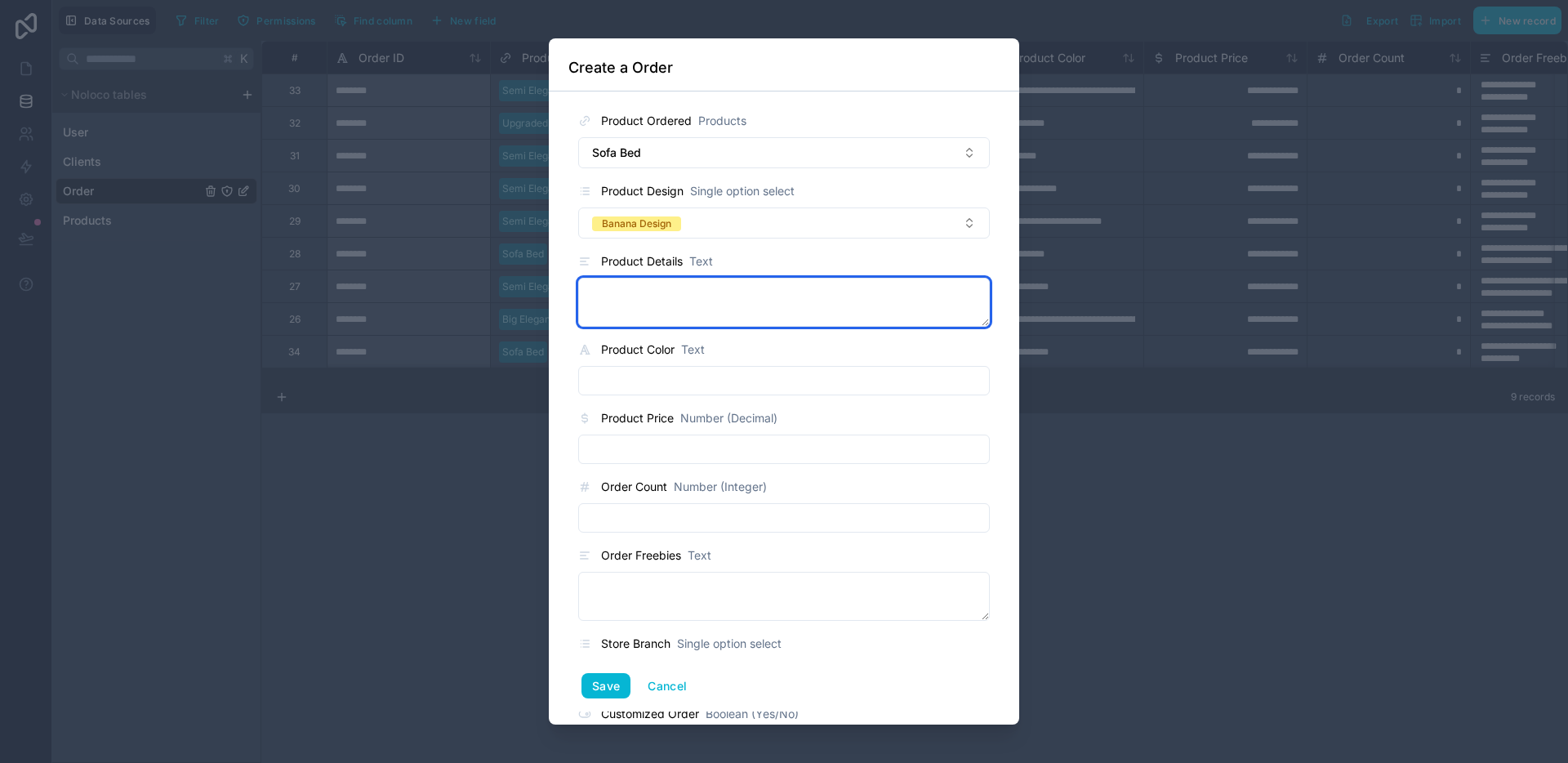 click at bounding box center [784, 302] 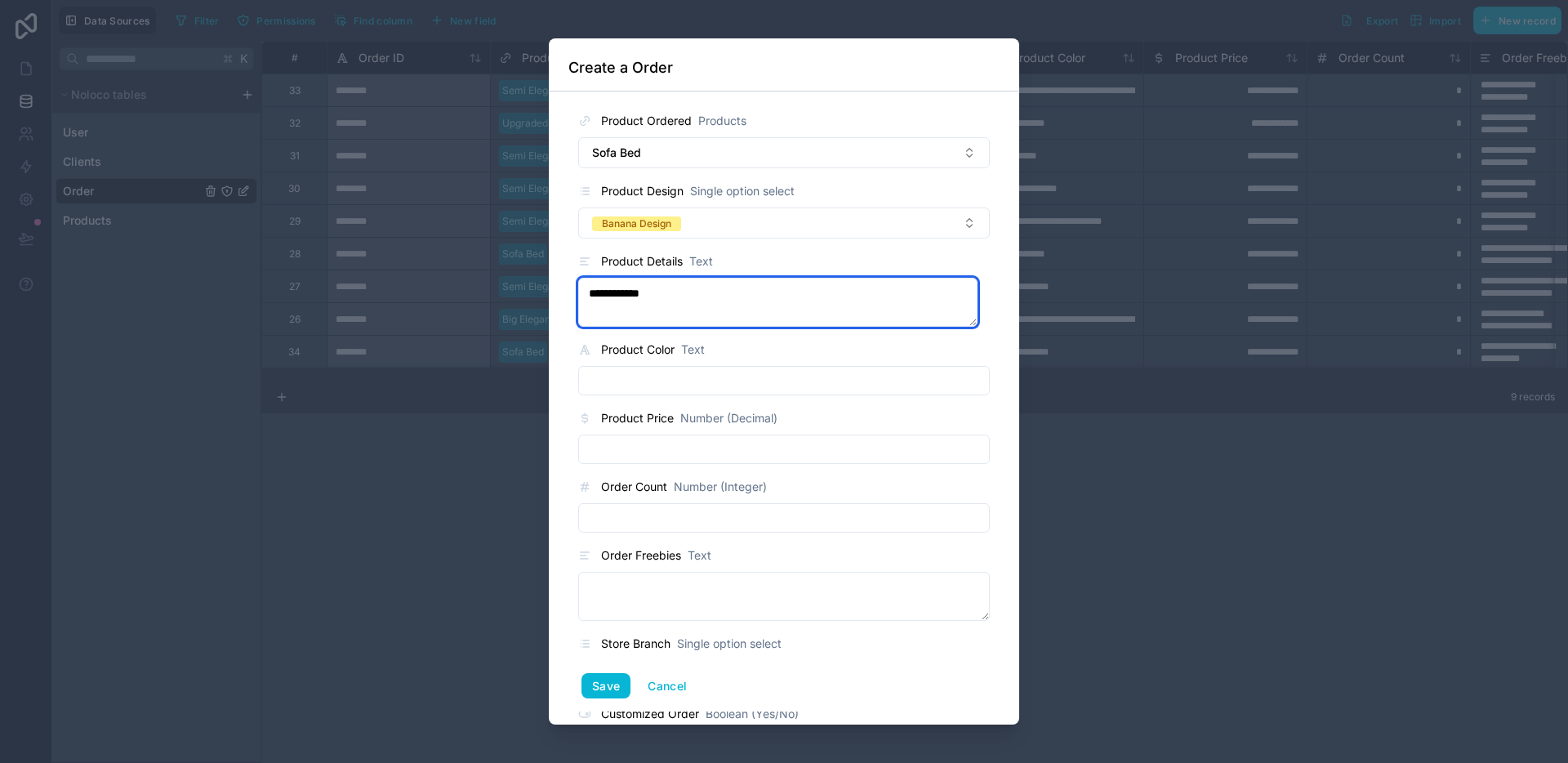 paste on "**********" 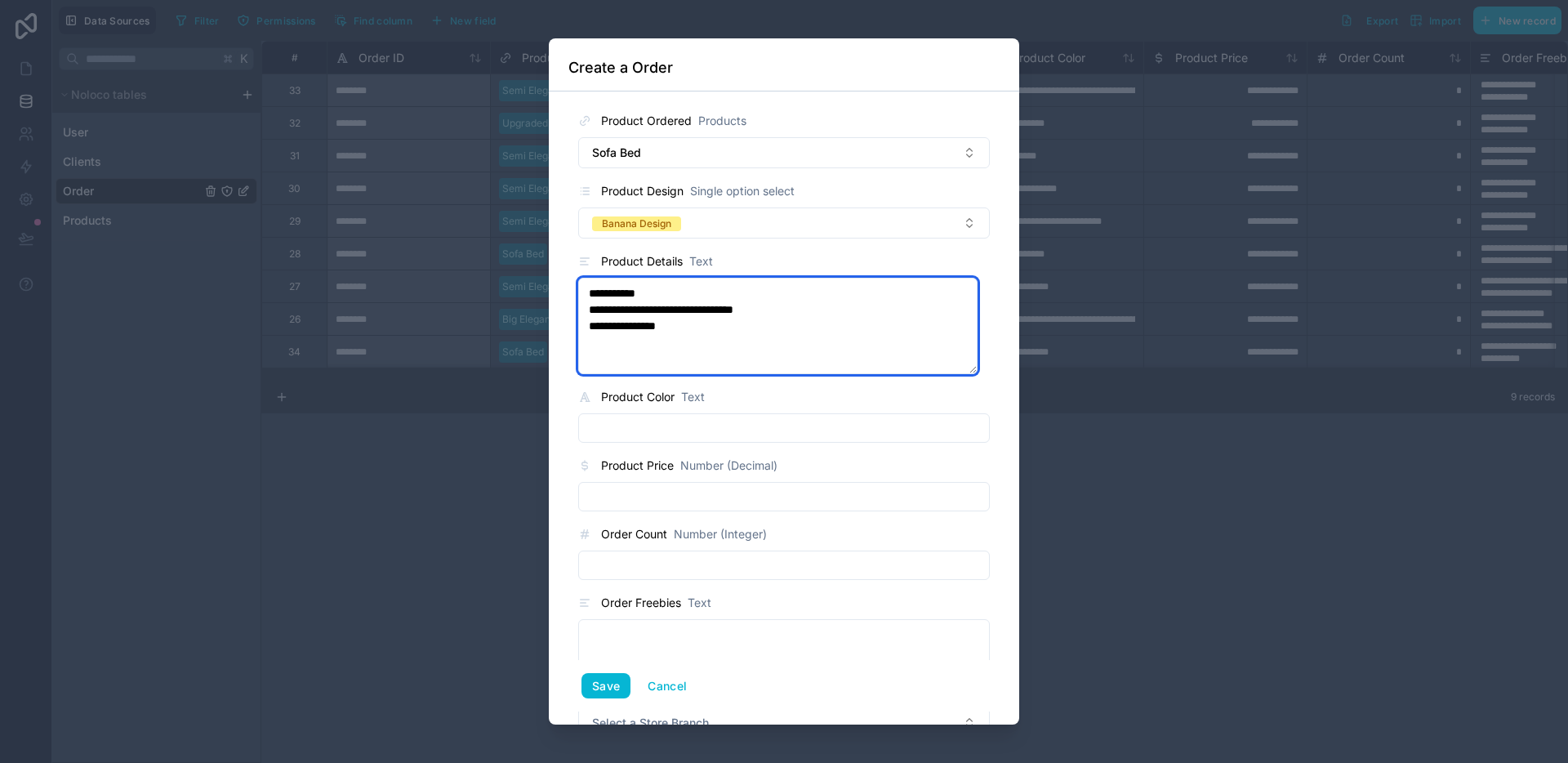 drag, startPoint x: 689, startPoint y: 342, endPoint x: 588, endPoint y: 311, distance: 105.65037 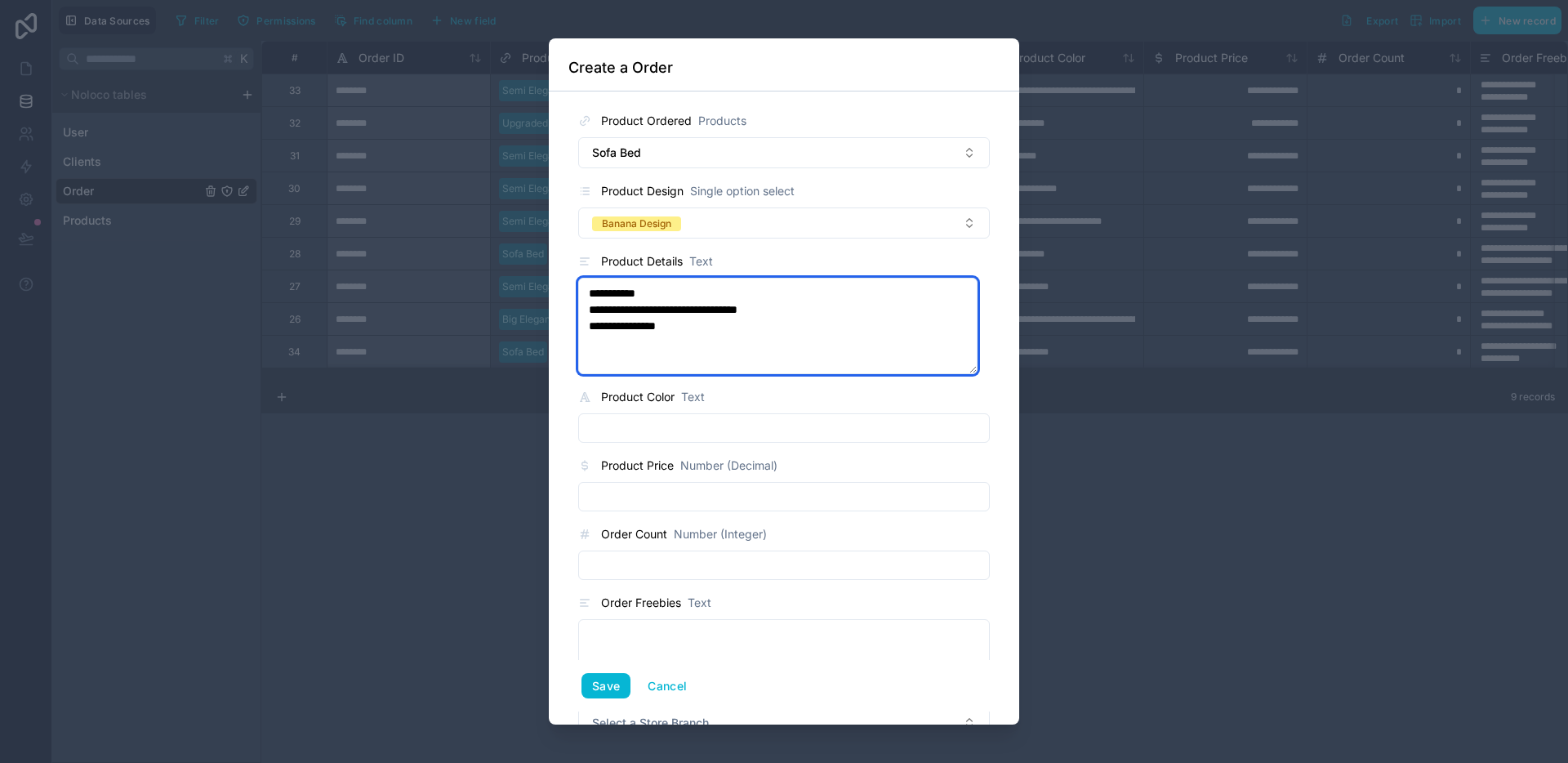 type on "**********" 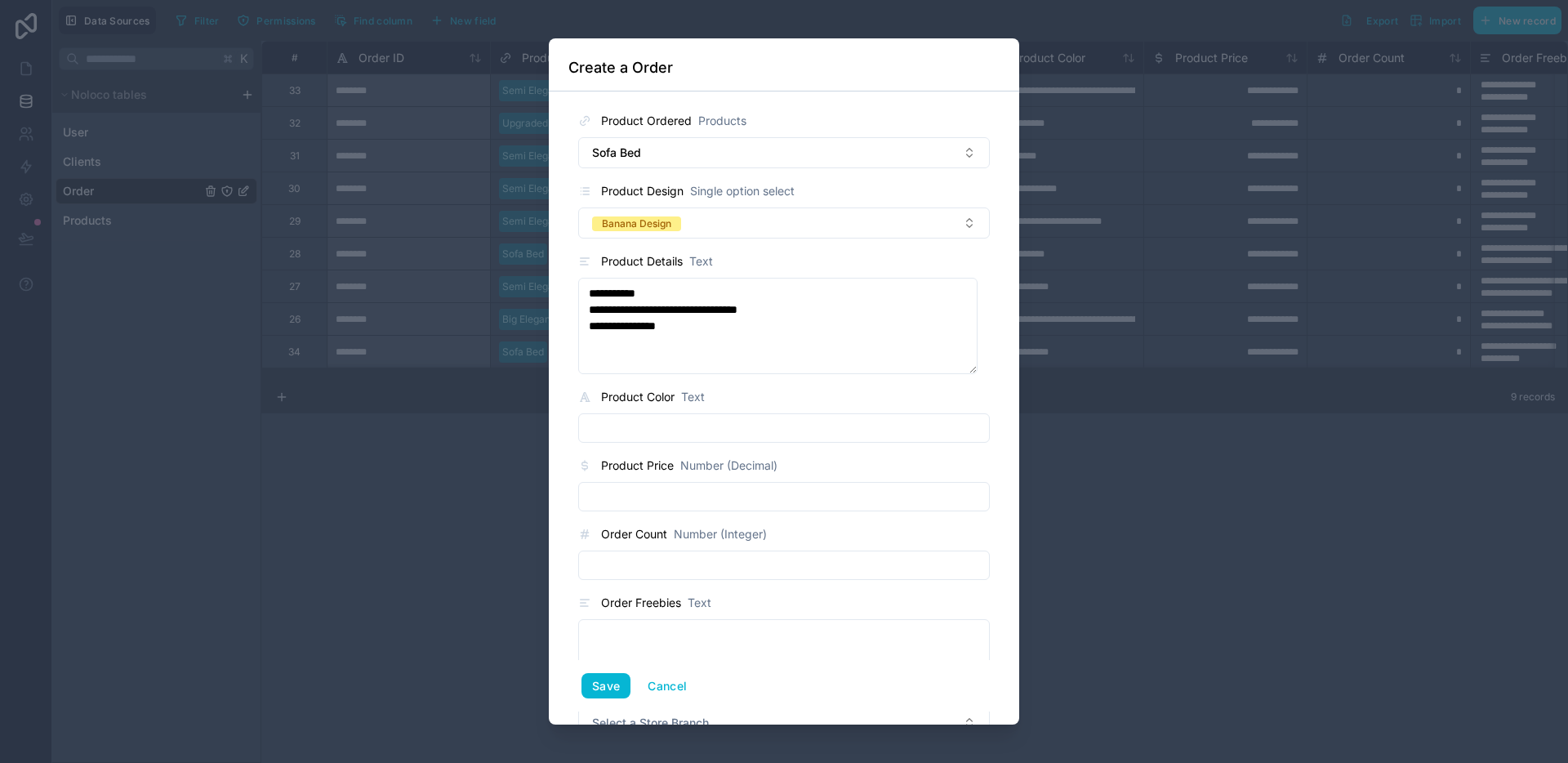 click at bounding box center [784, 428] 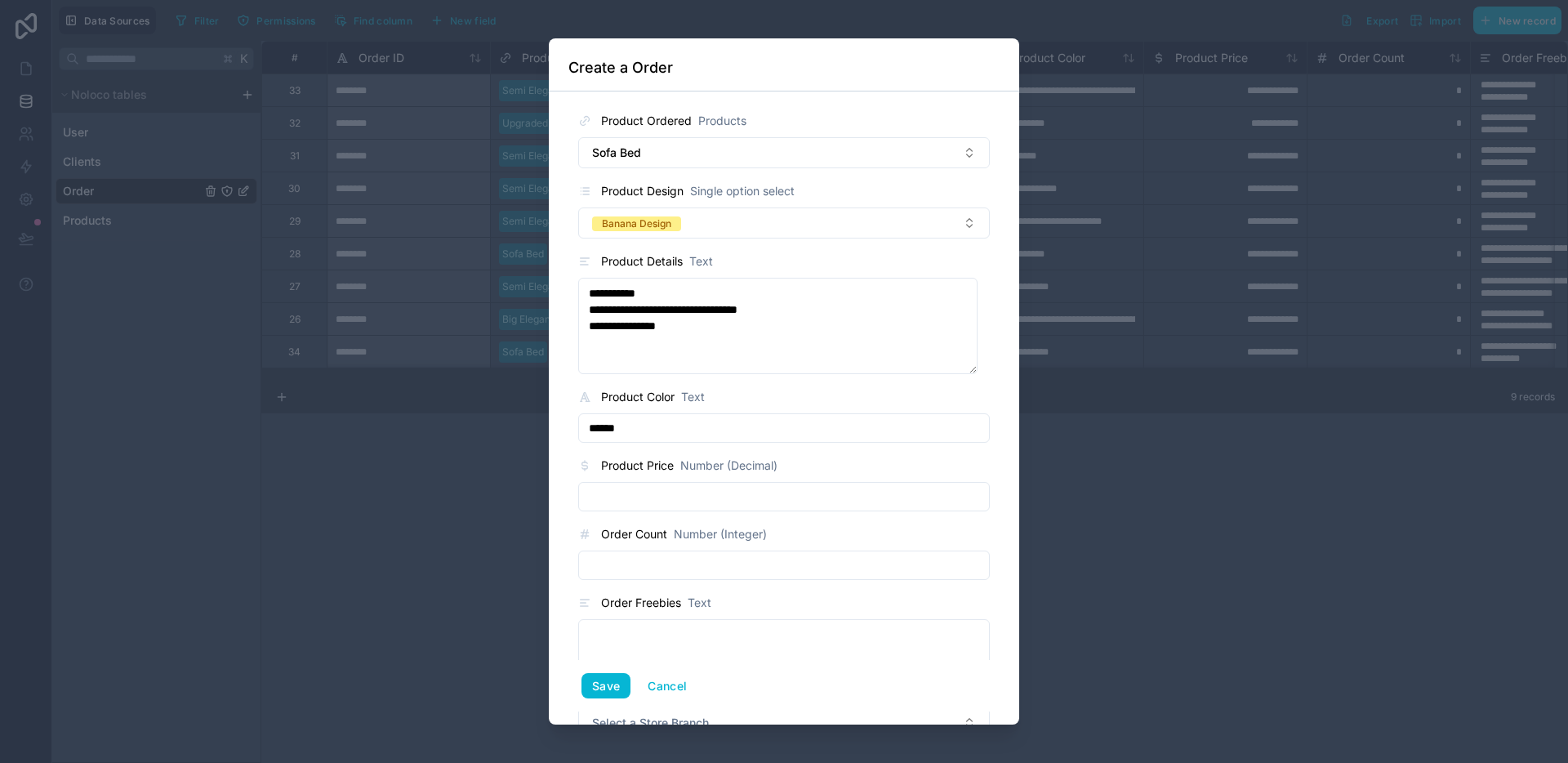 type on "**********" 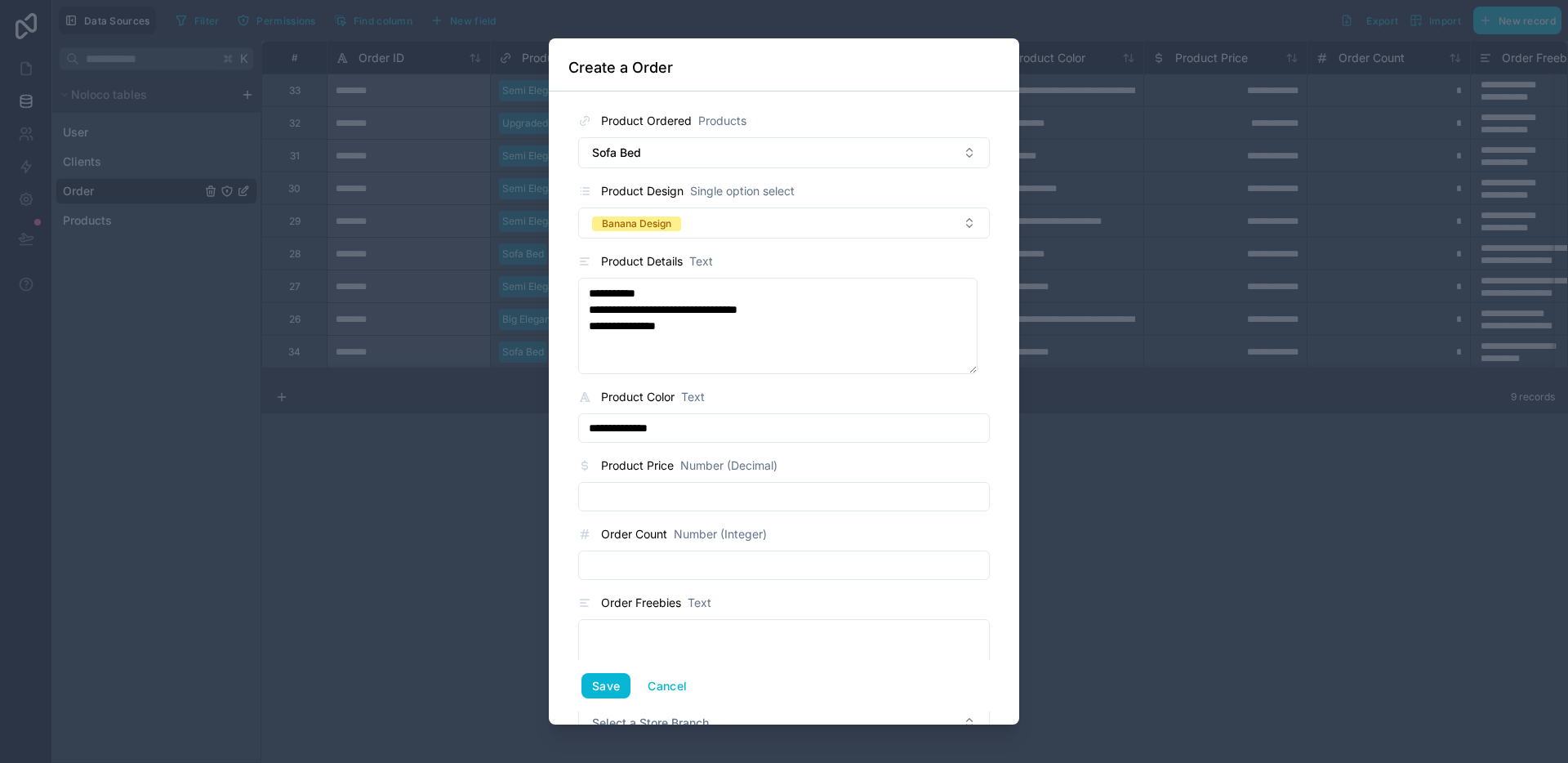 click at bounding box center (784, 497) 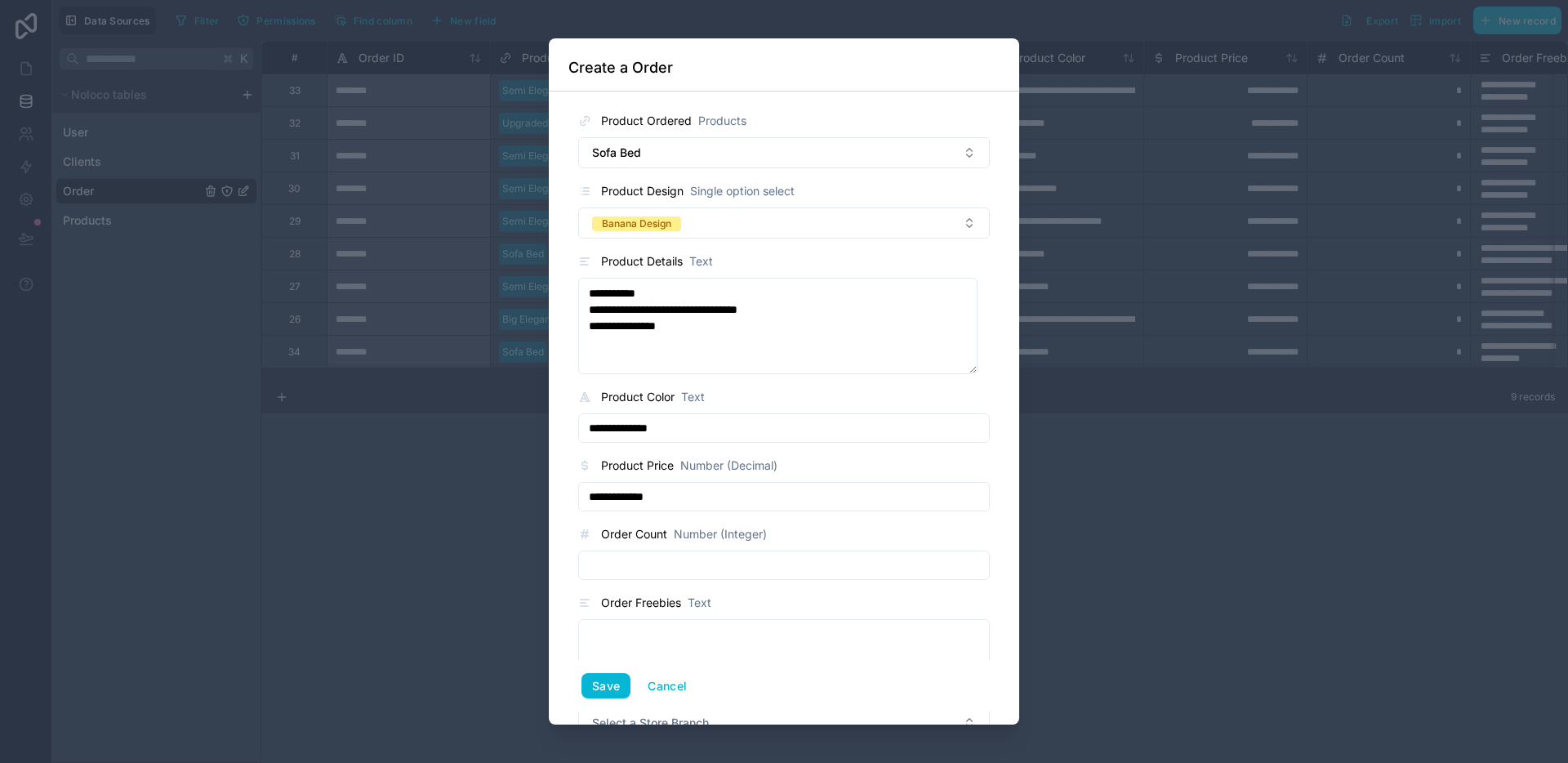 type on "**********" 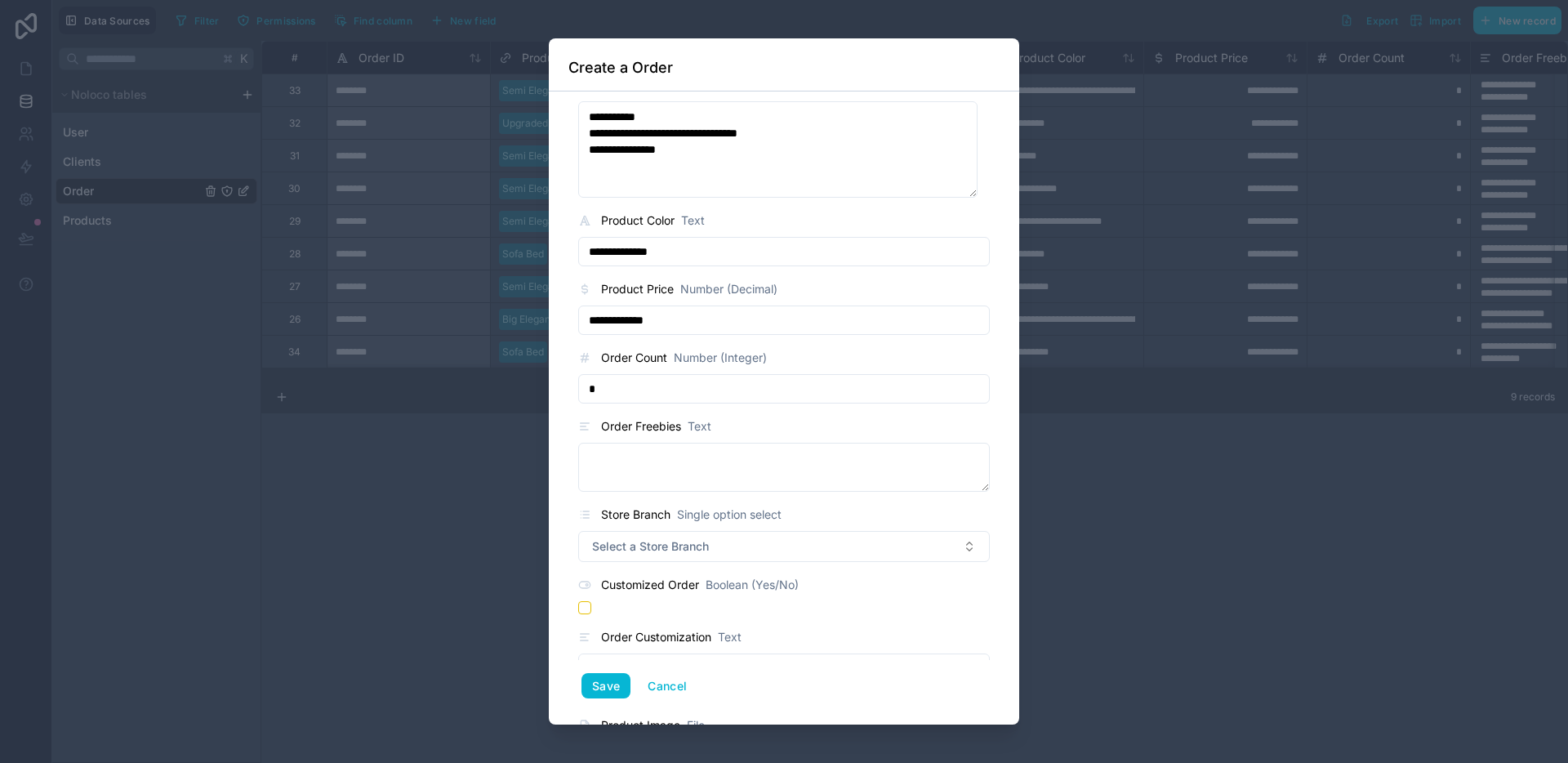 scroll, scrollTop: 211, scrollLeft: 0, axis: vertical 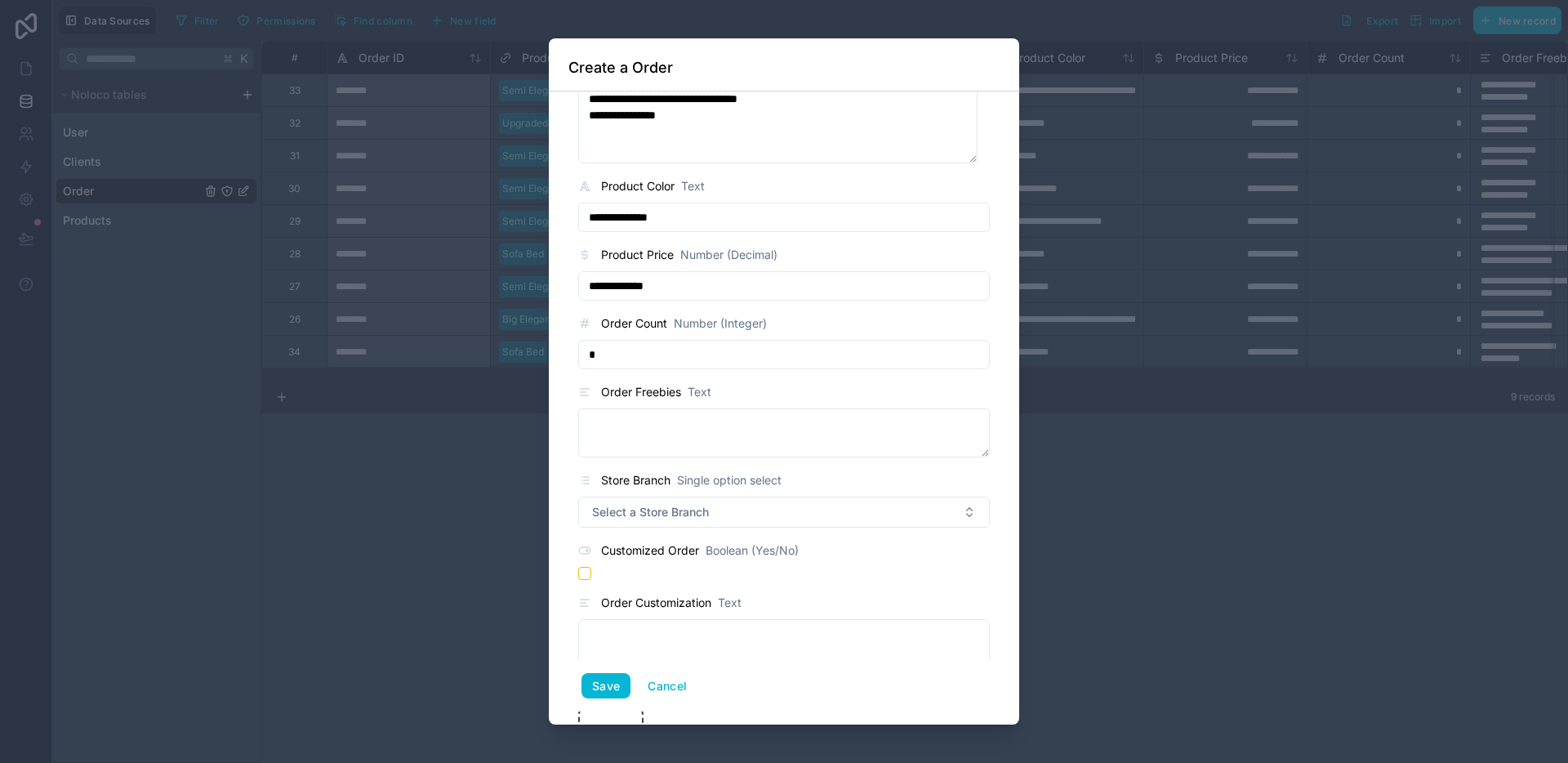 type on "*" 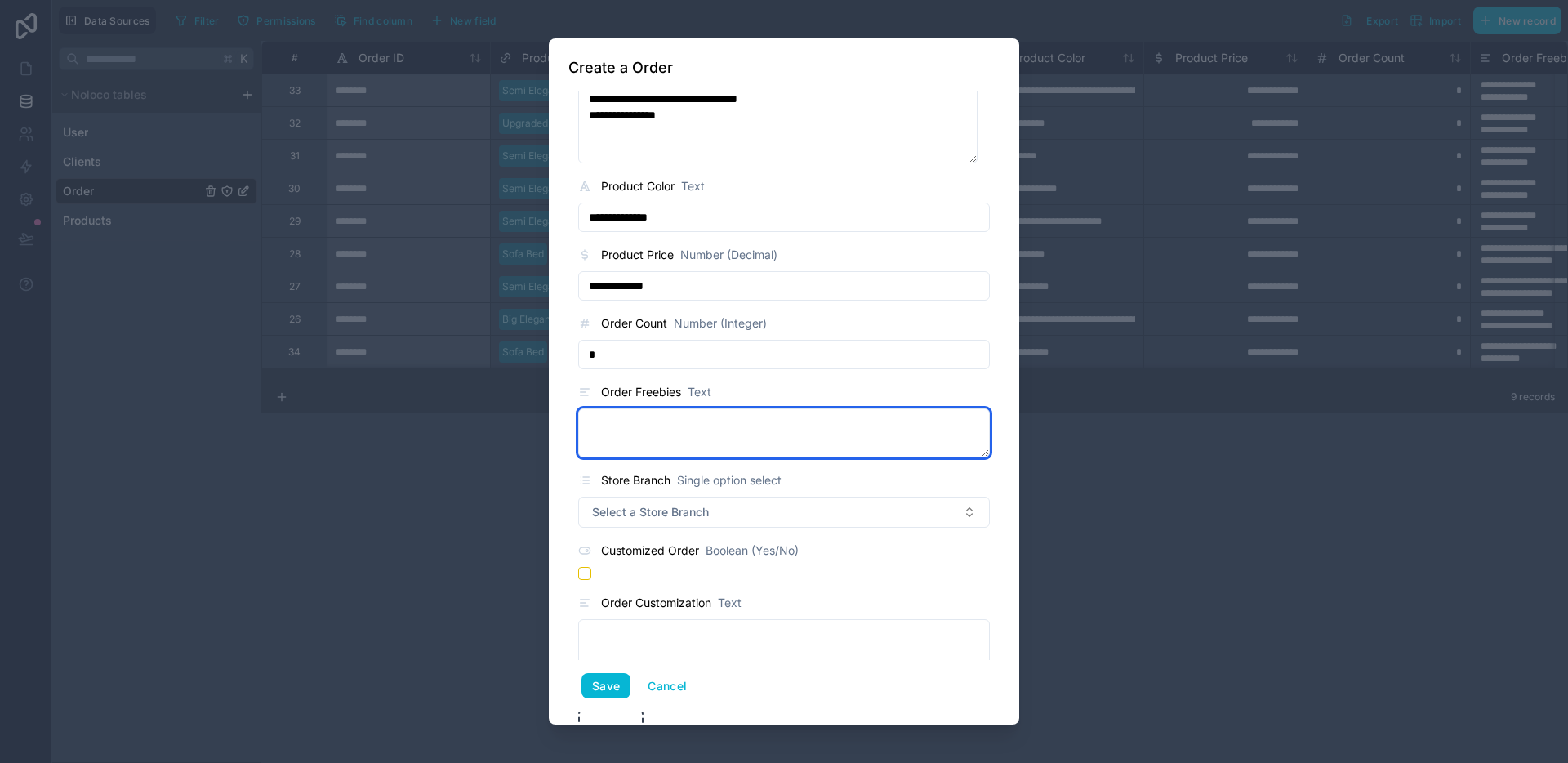 click at bounding box center [784, 433] 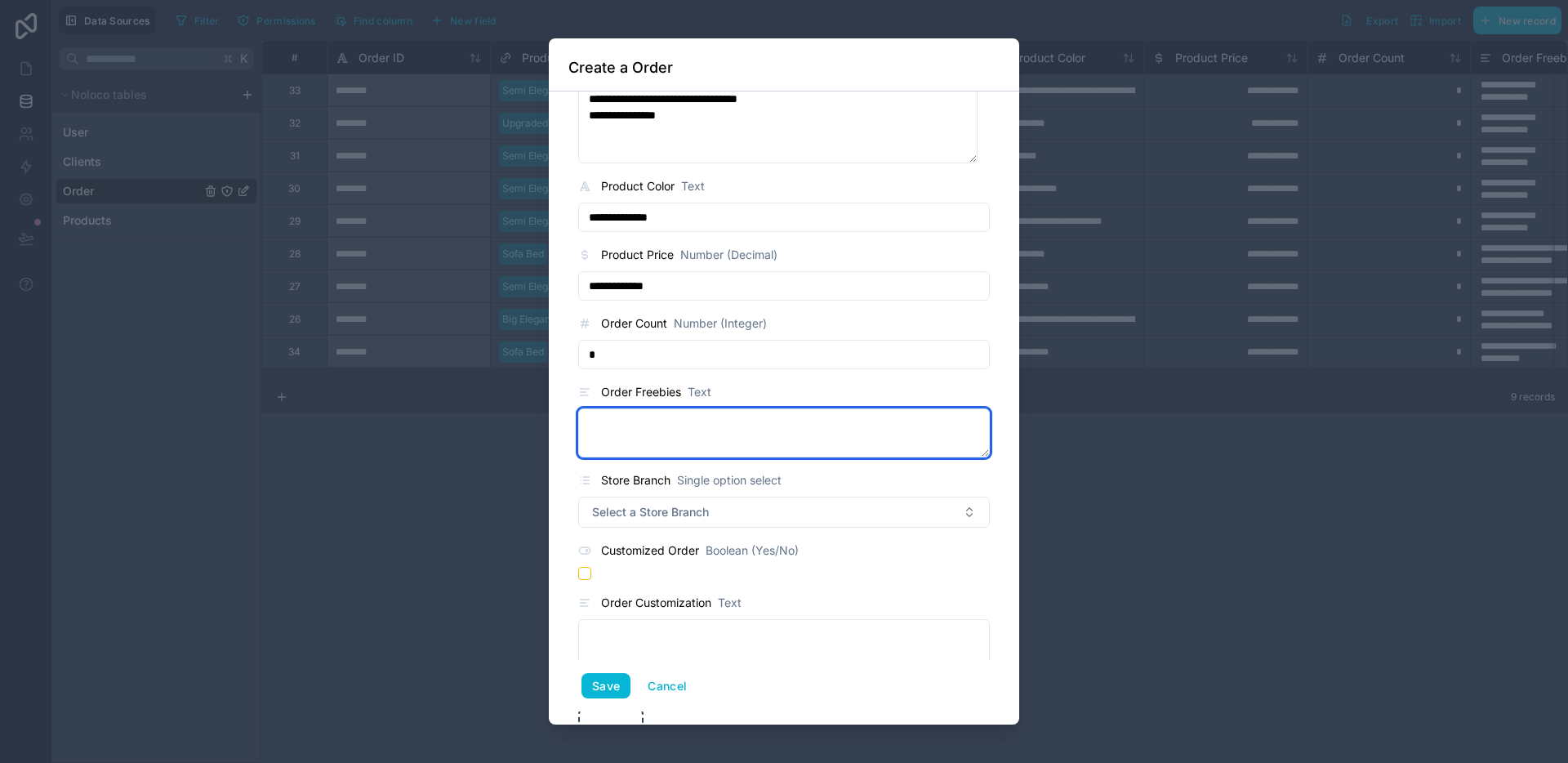 click at bounding box center (784, 433) 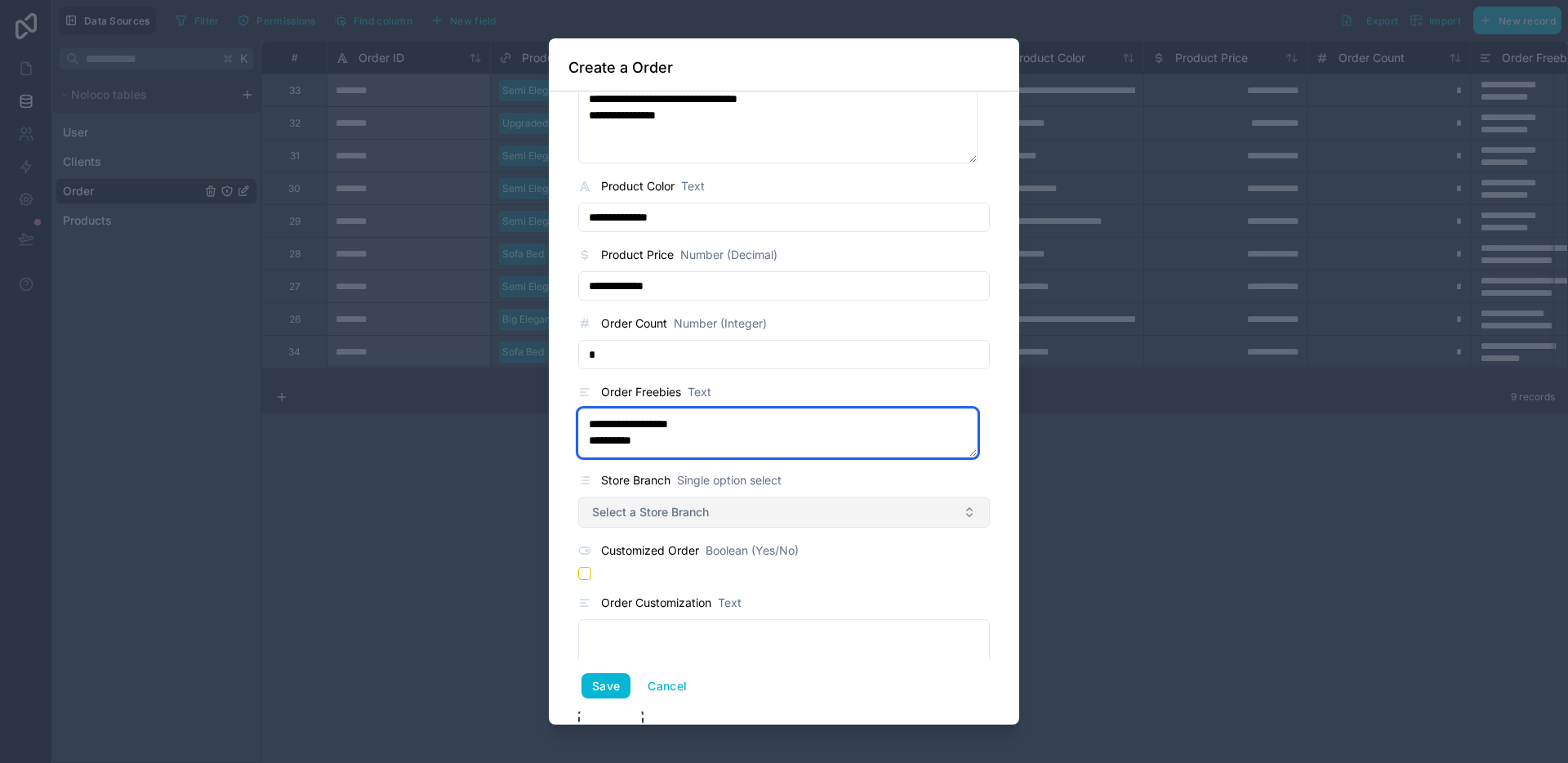 type on "**********" 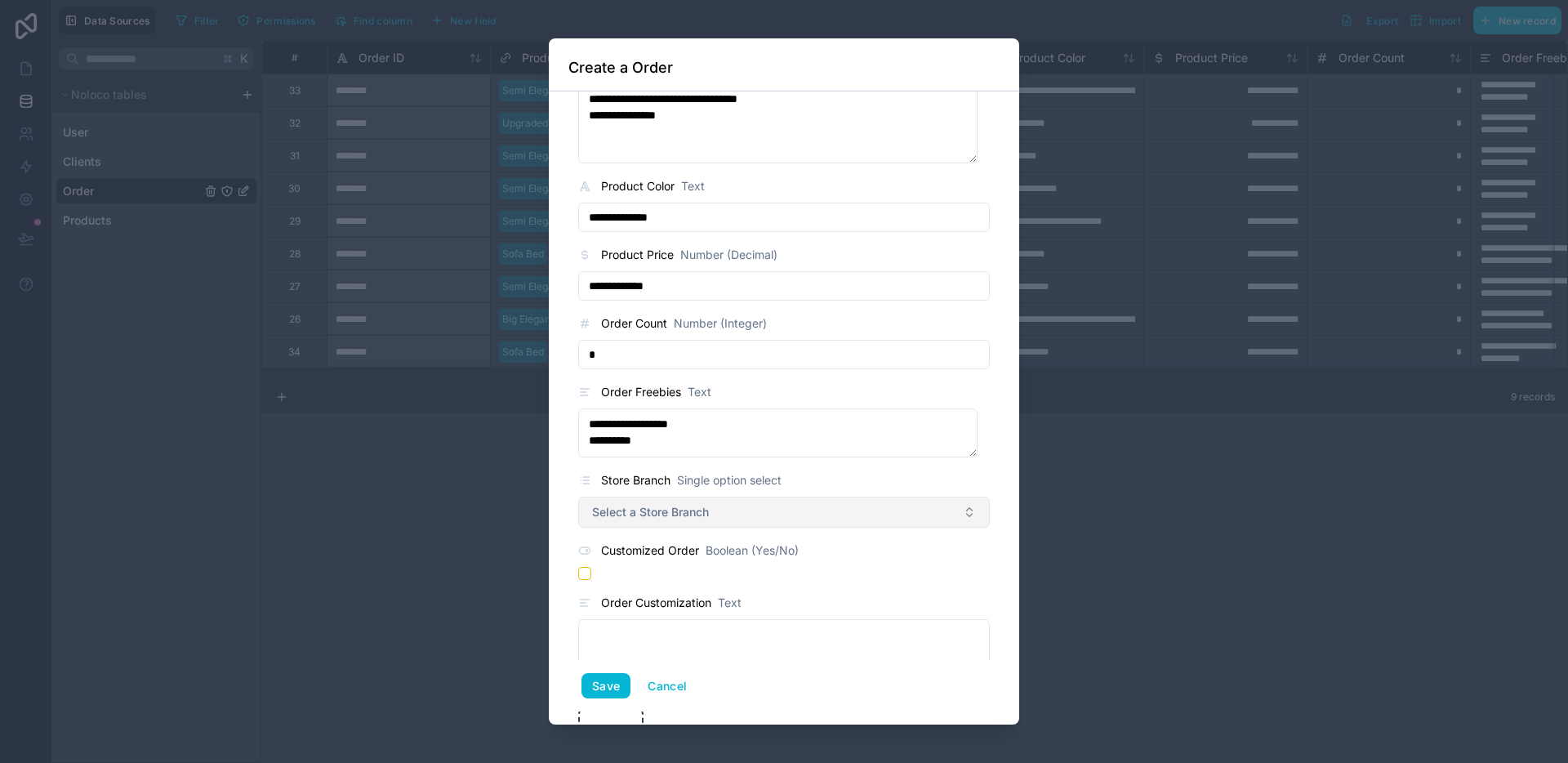 click on "Select a Store Branch" at bounding box center (650, 512) 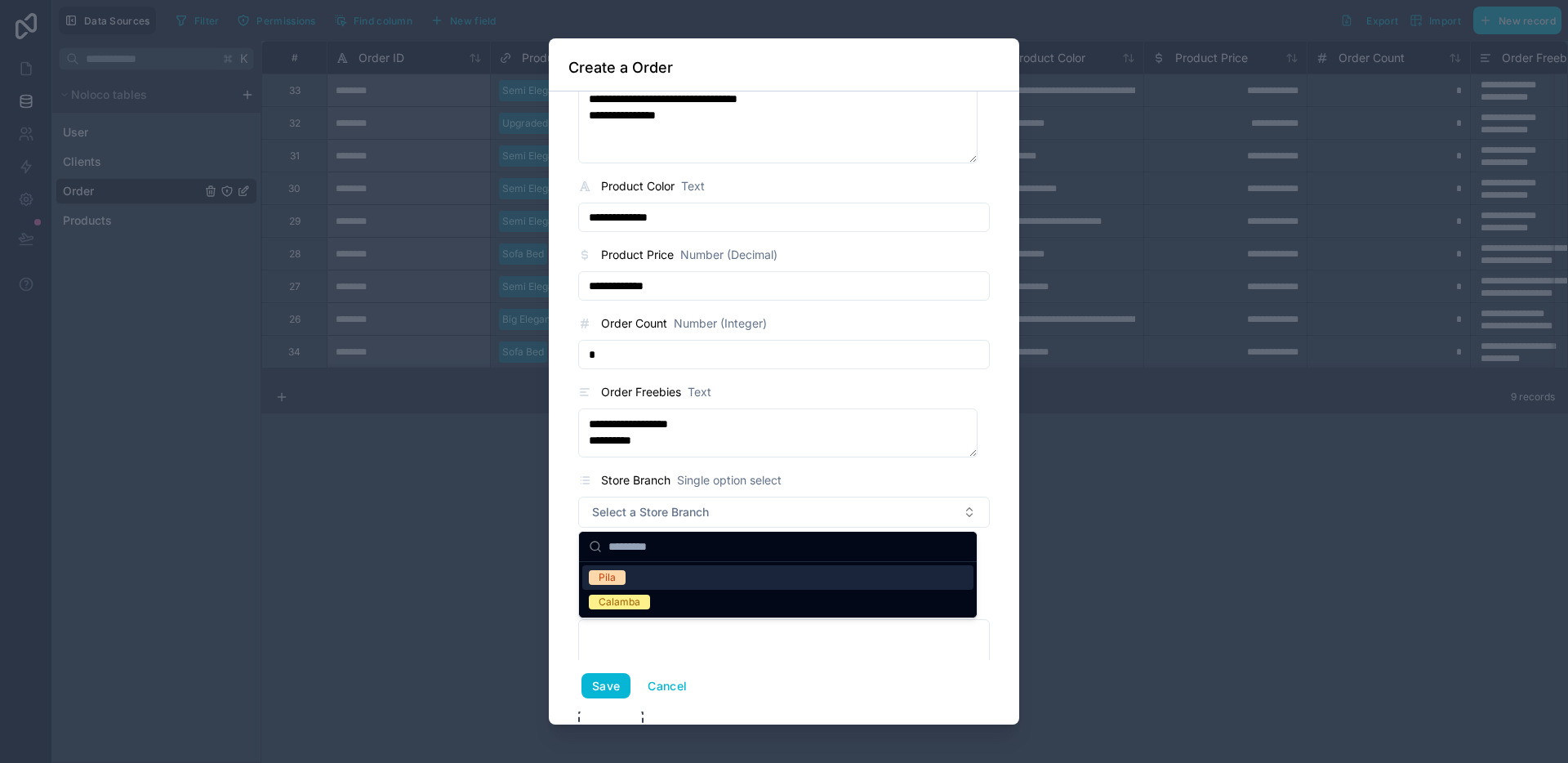 click on "Pila" at bounding box center [777, 578] 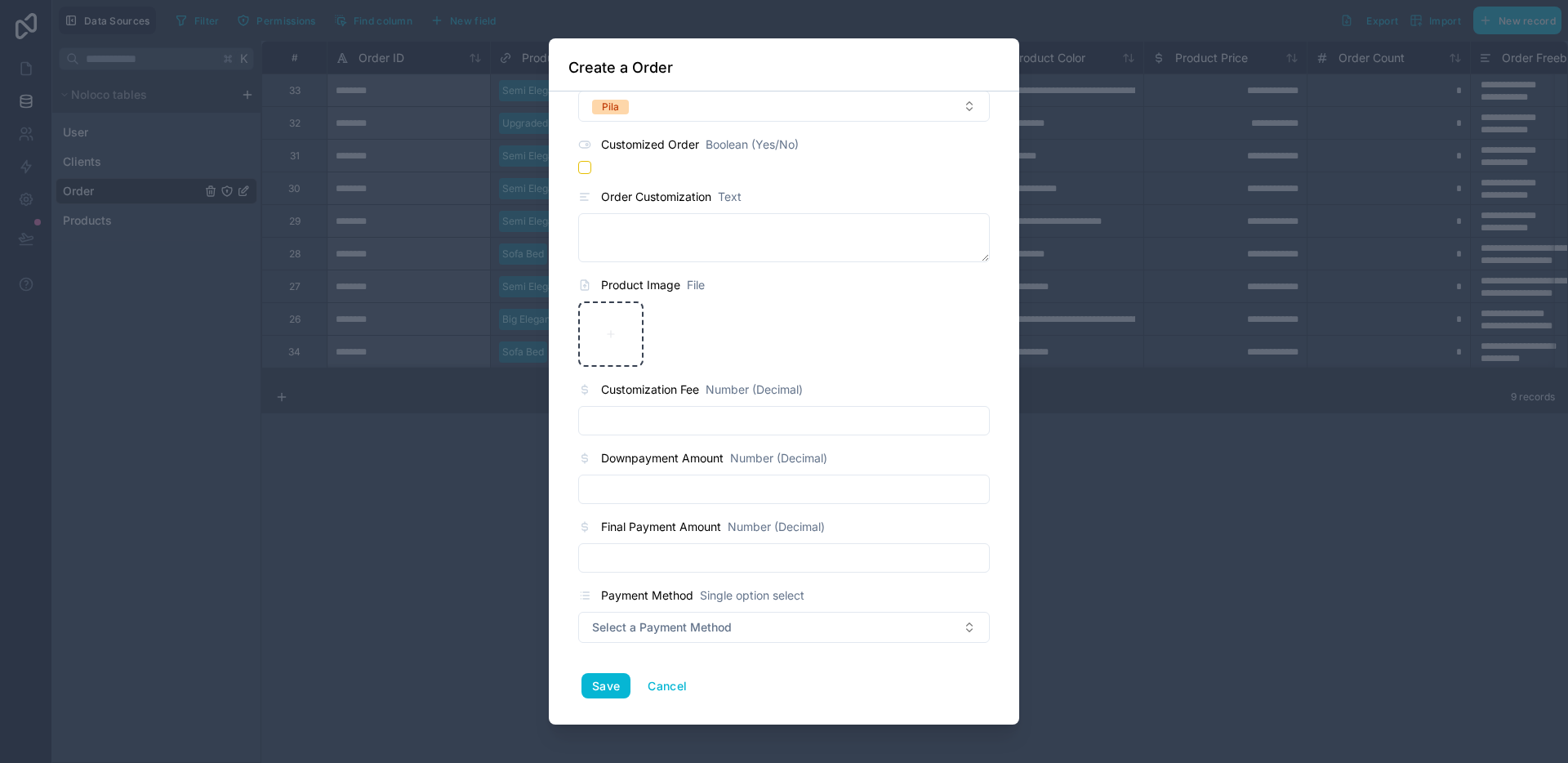 scroll, scrollTop: 626, scrollLeft: 0, axis: vertical 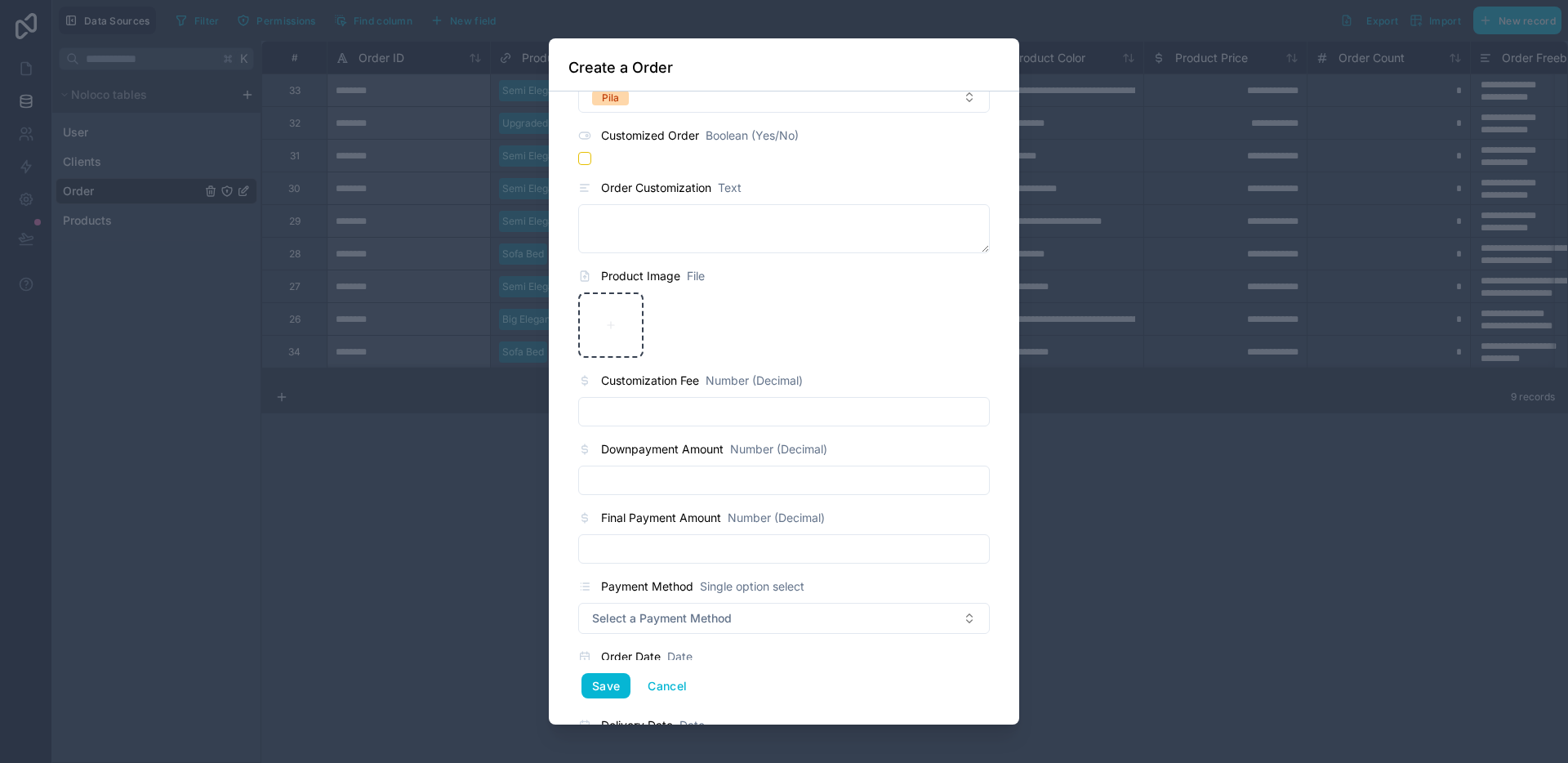 click at bounding box center [784, 480] 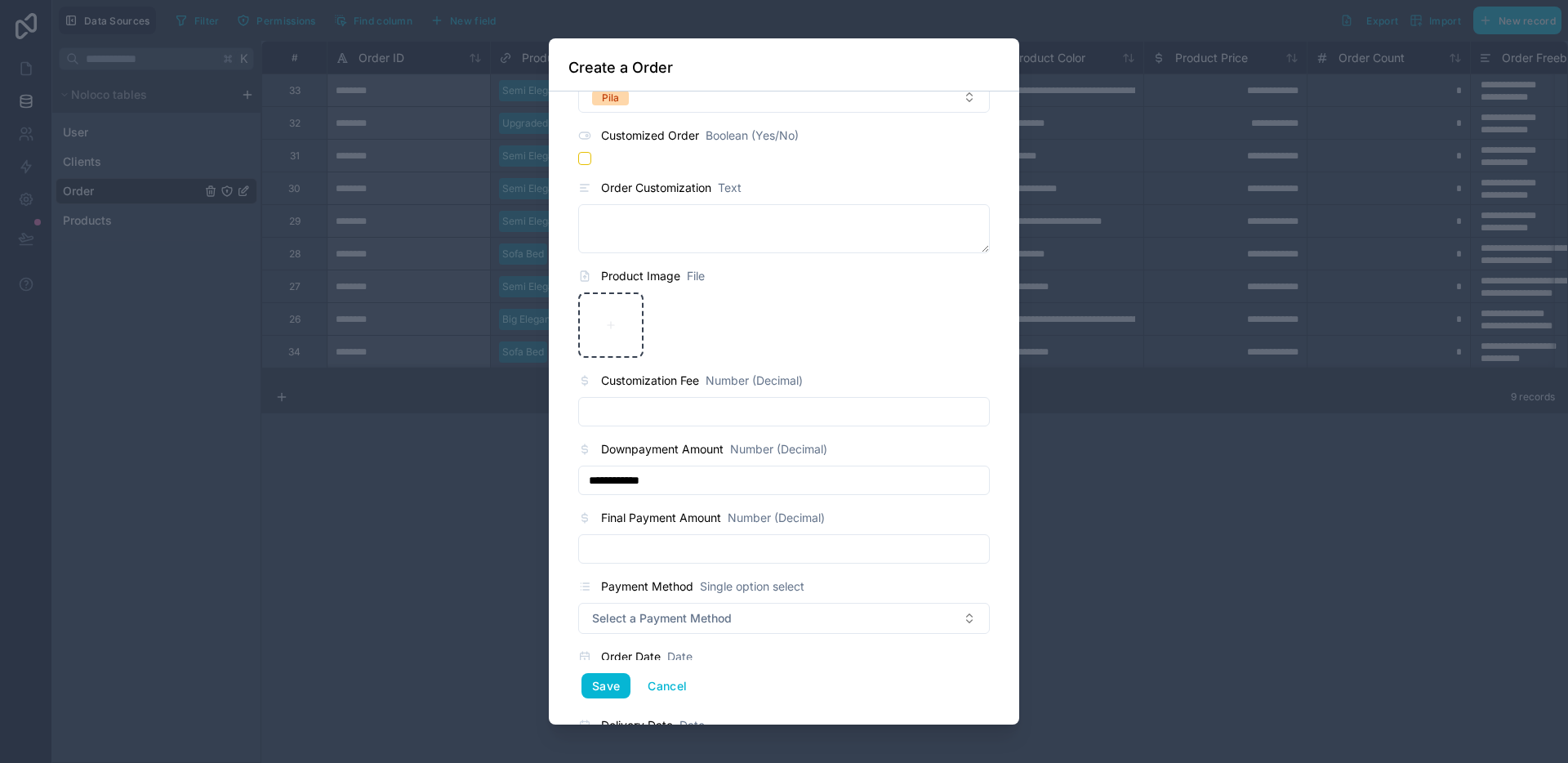 type on "**********" 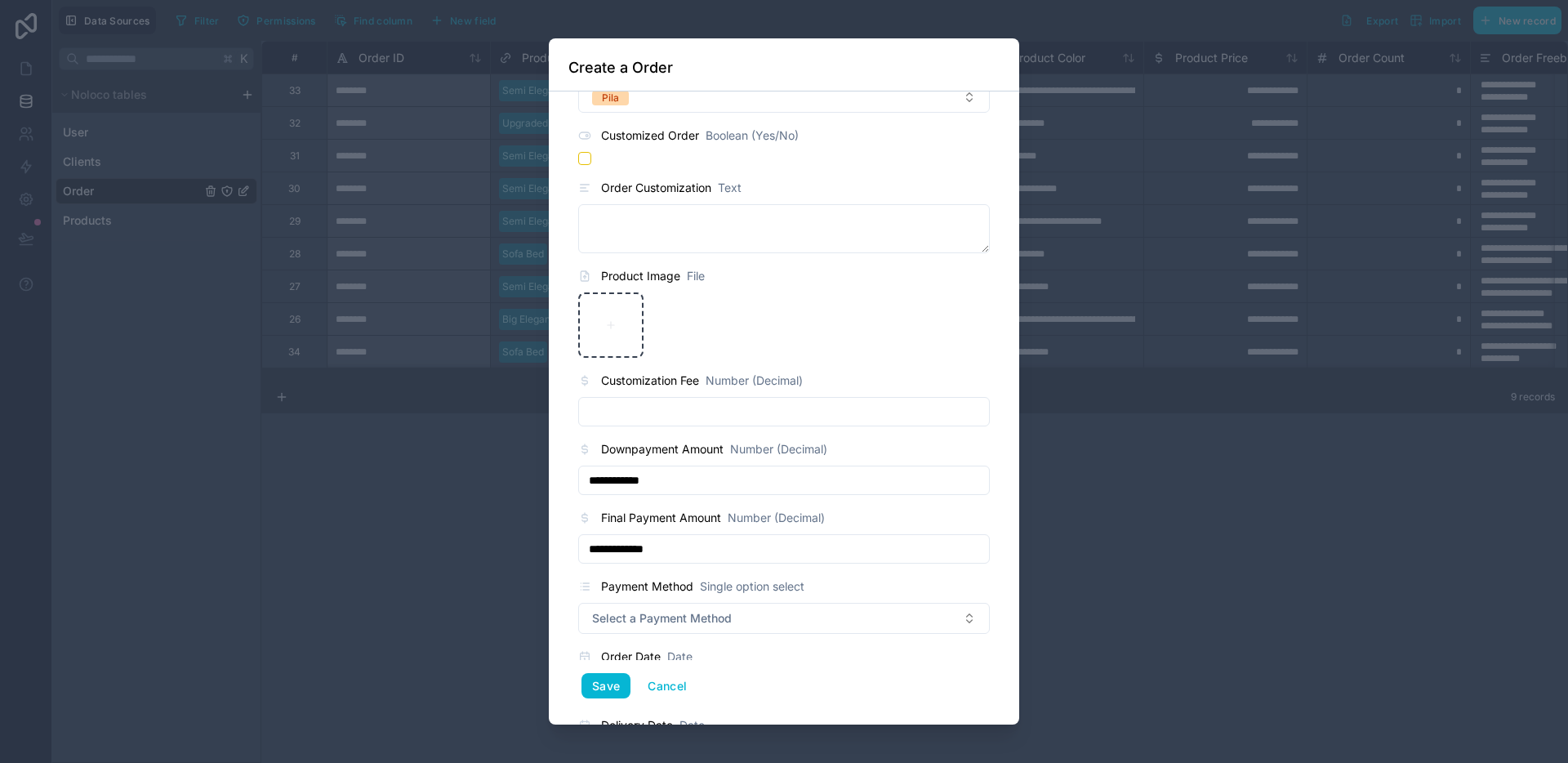 type on "**********" 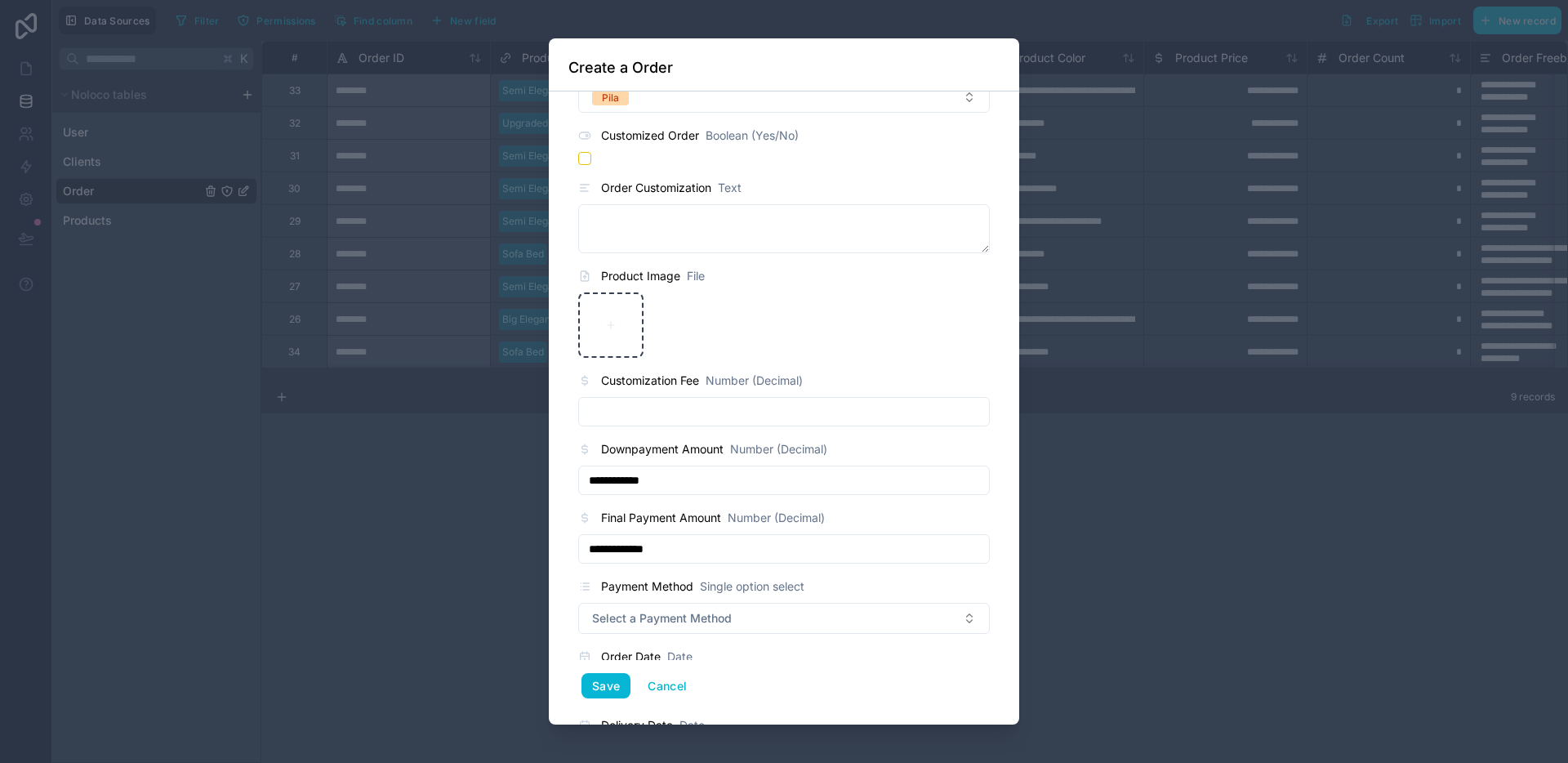 type 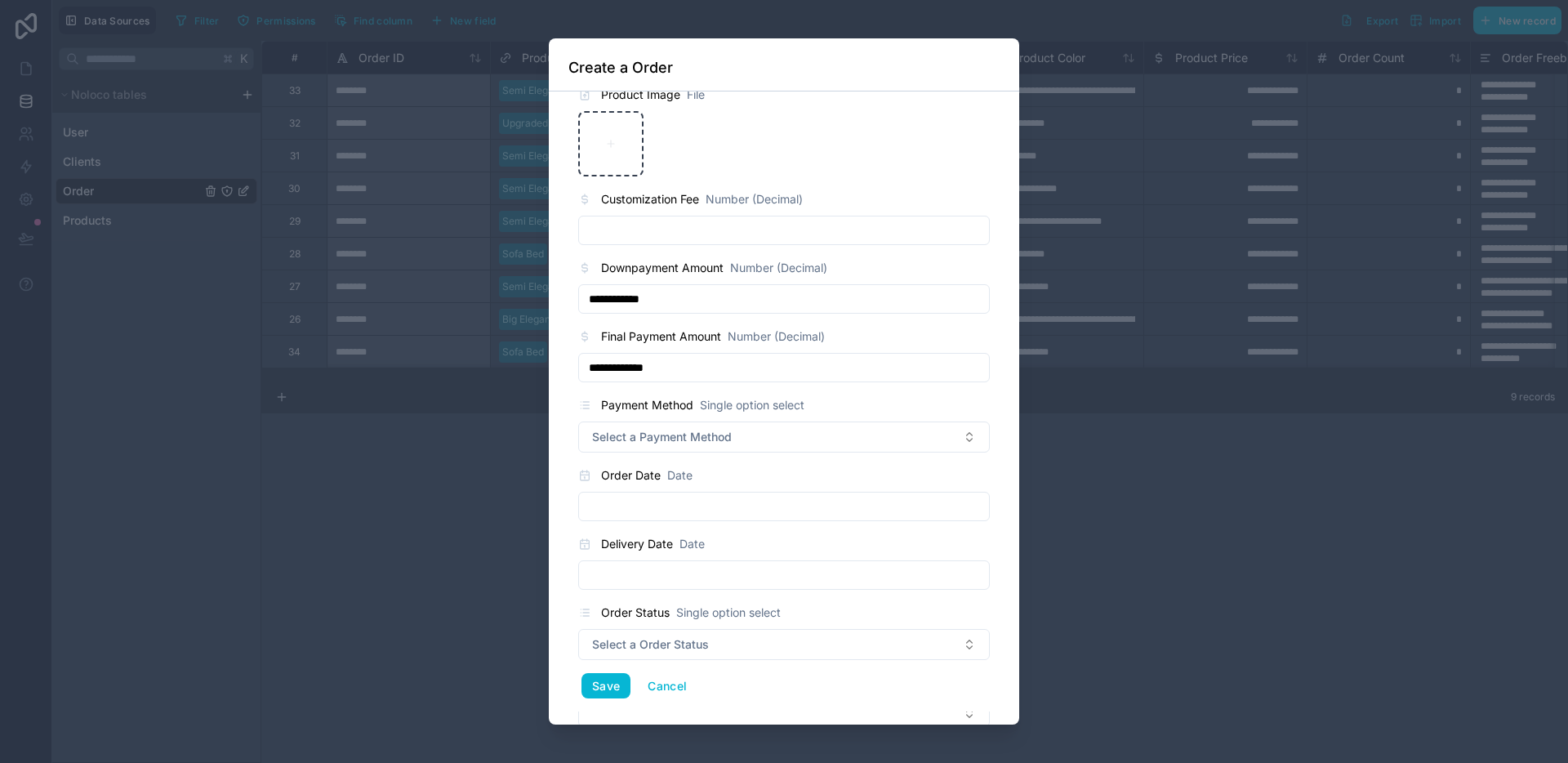 scroll, scrollTop: 825, scrollLeft: 0, axis: vertical 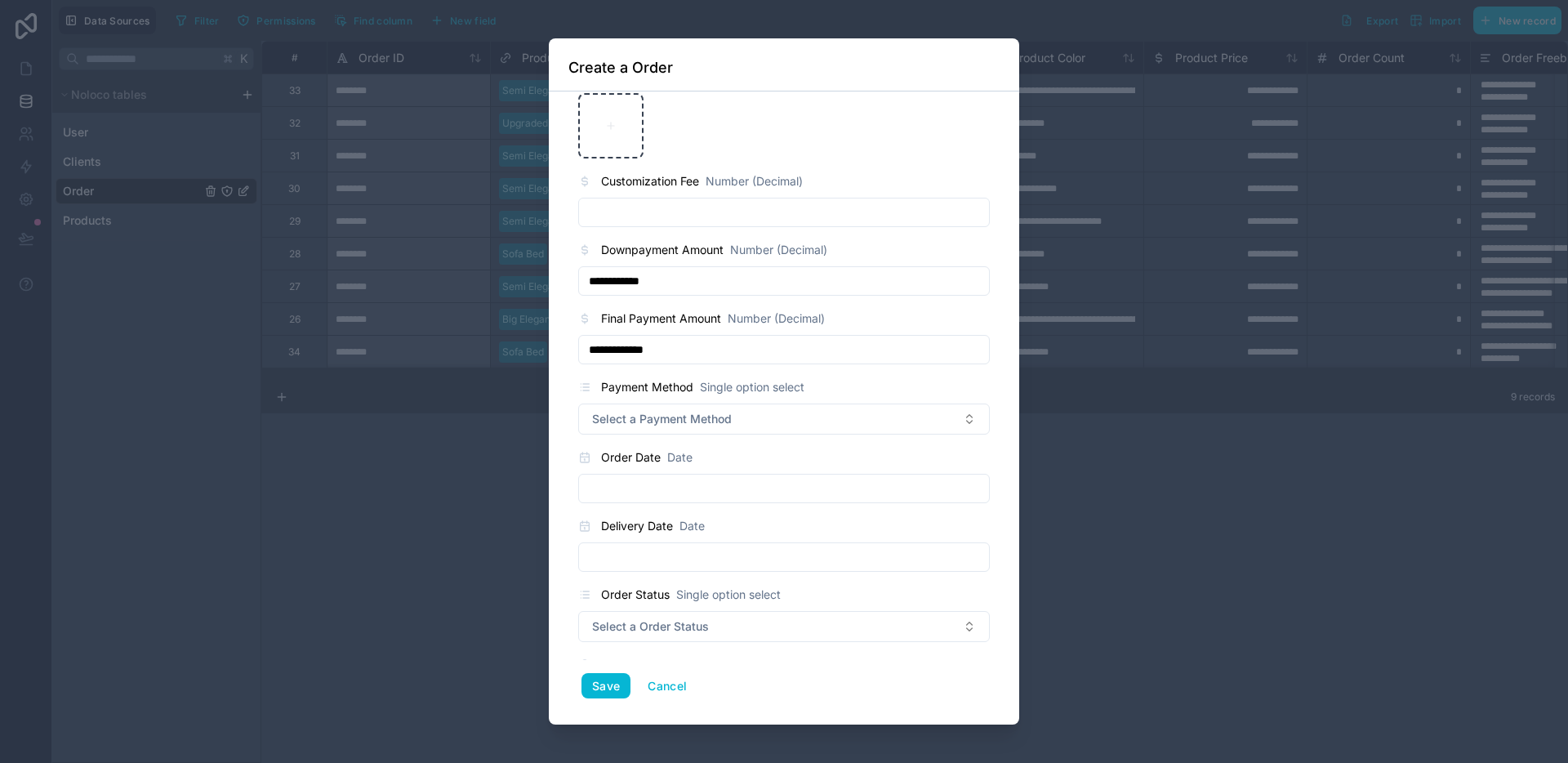 click on "**********" at bounding box center (784, 91) 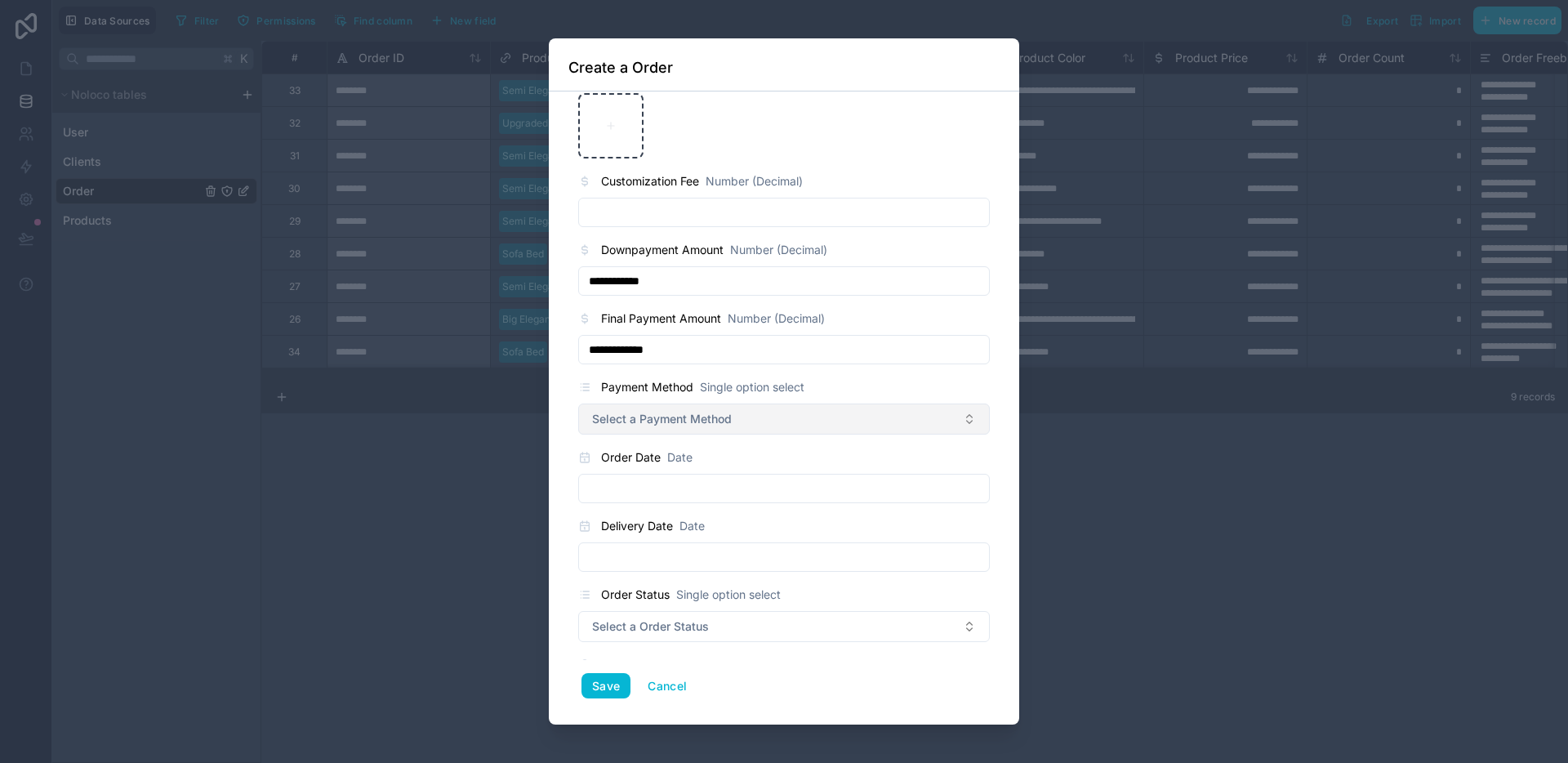 click on "Select a Payment Method" at bounding box center (662, 419) 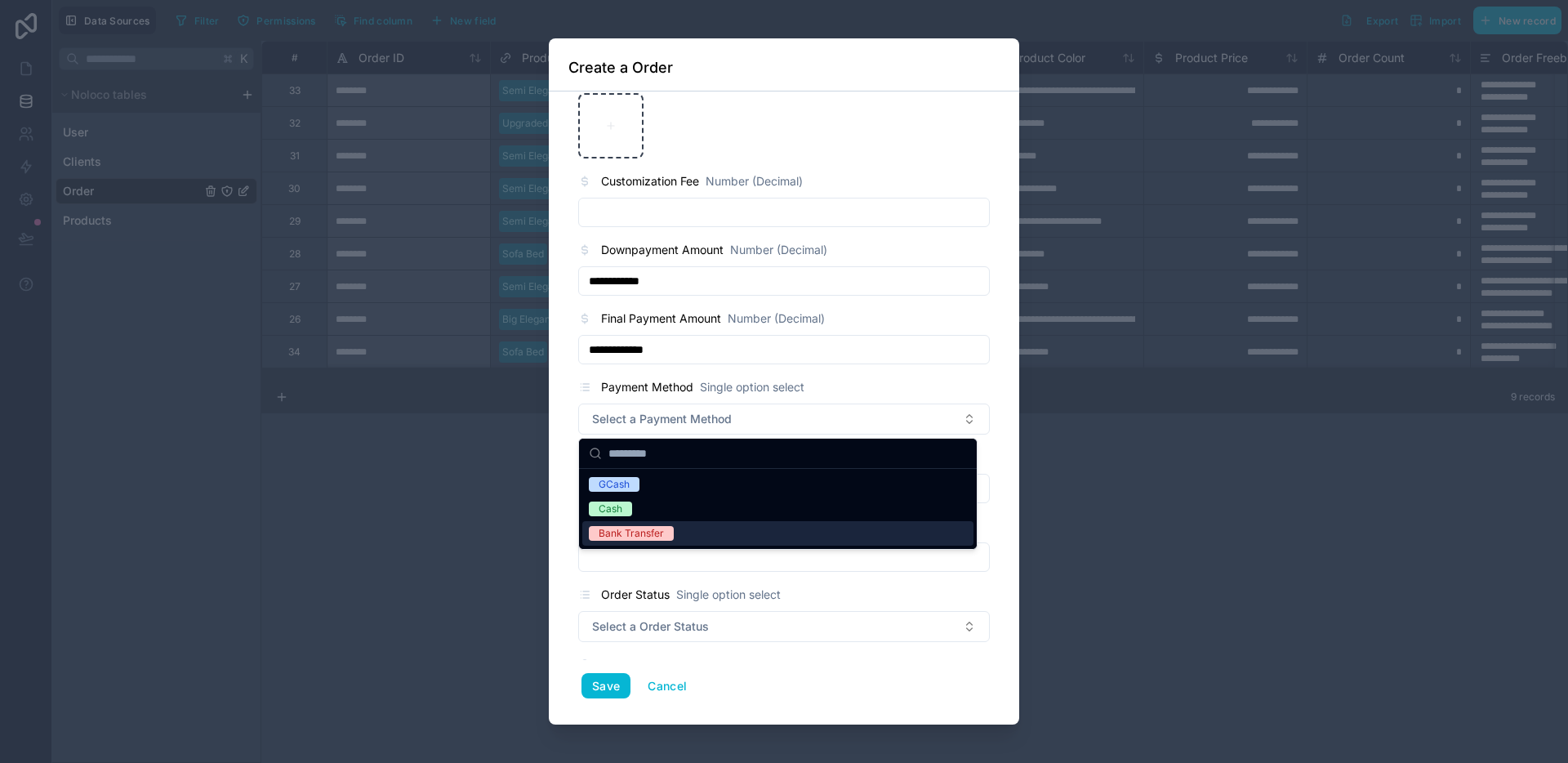 click on "Bank Transfer" at bounding box center (631, 533) 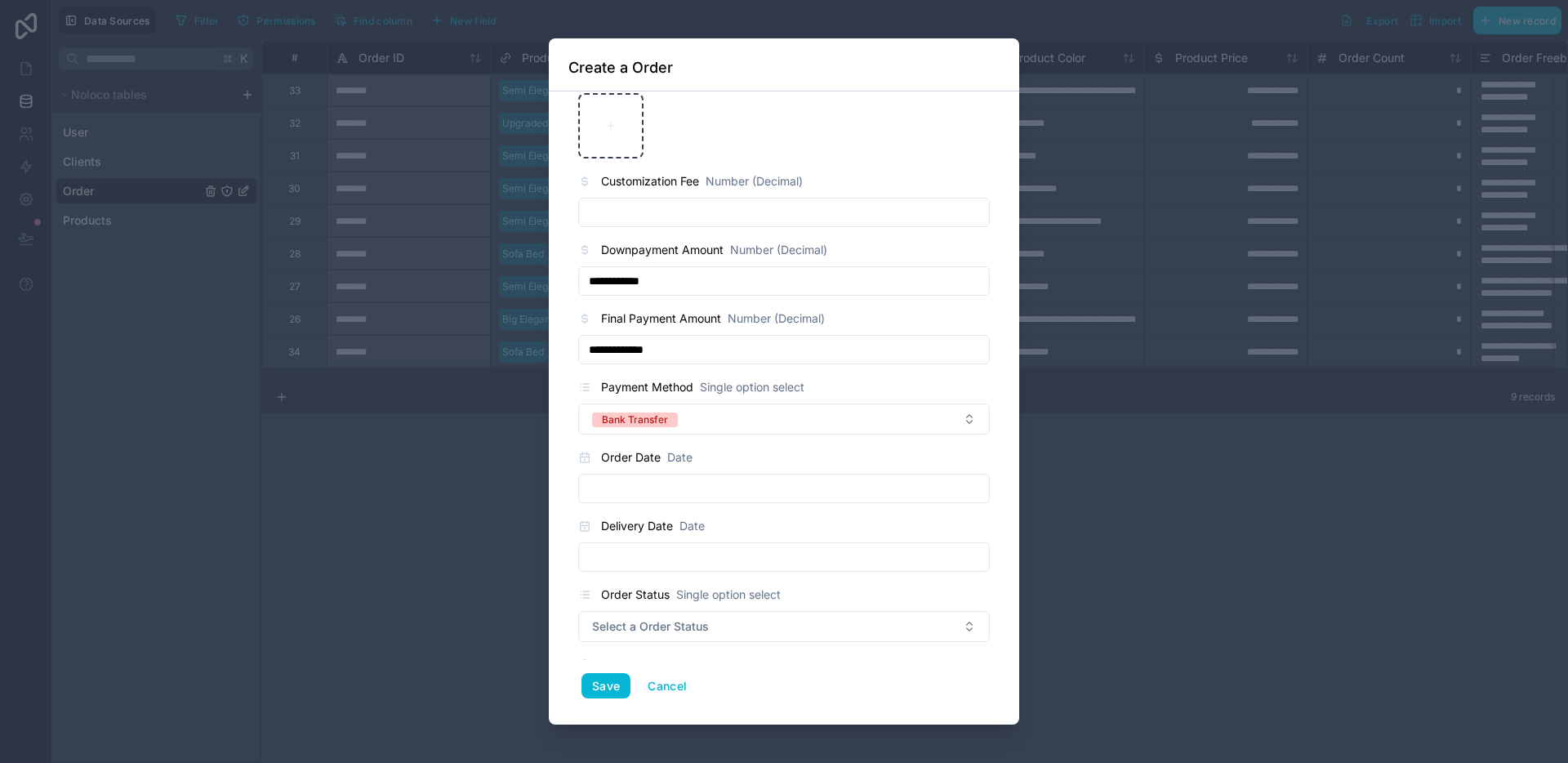 click at bounding box center (784, 489) 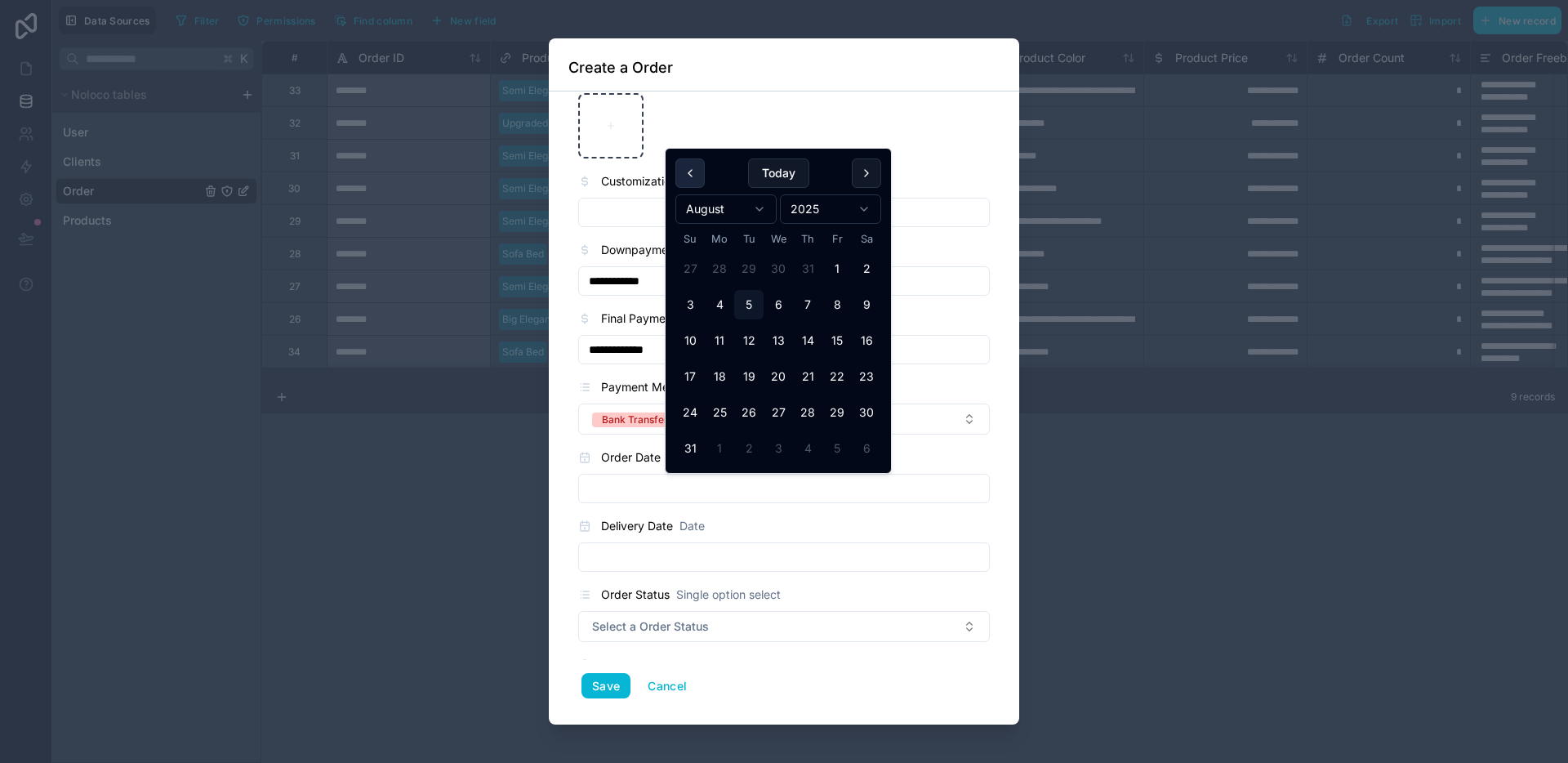 click at bounding box center [690, 173] 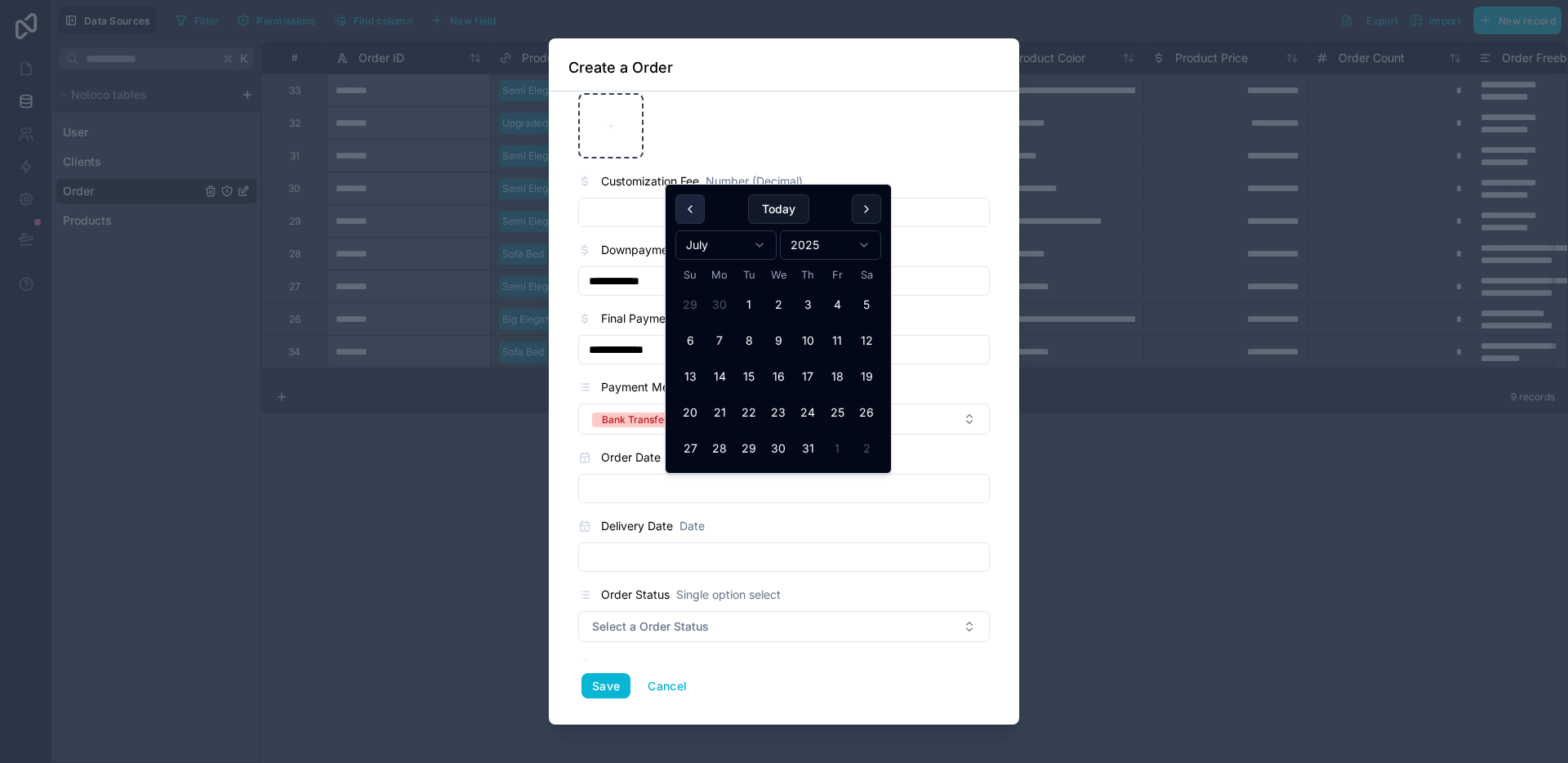 click at bounding box center (690, 209) 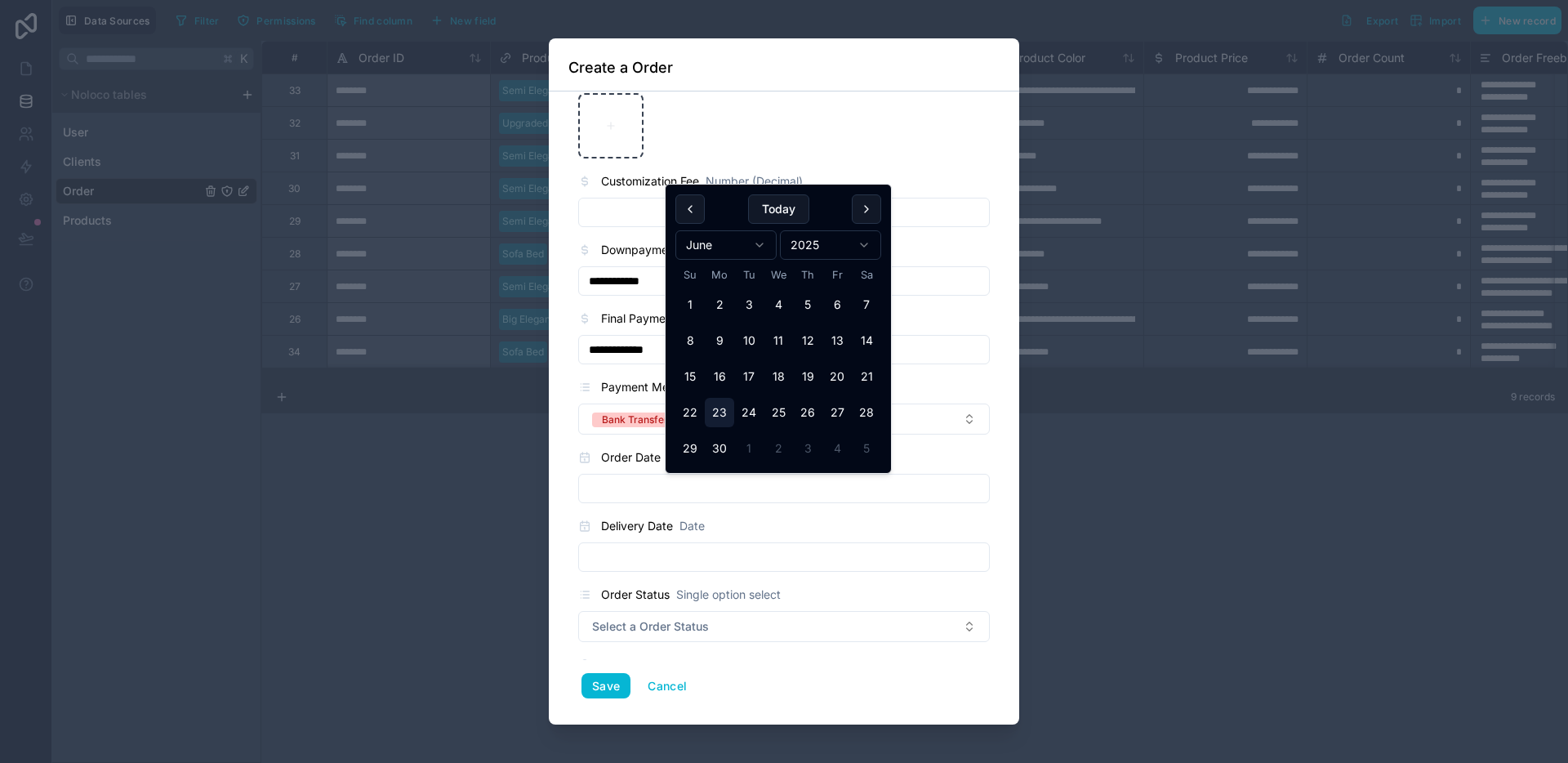 click on "23" at bounding box center [719, 413] 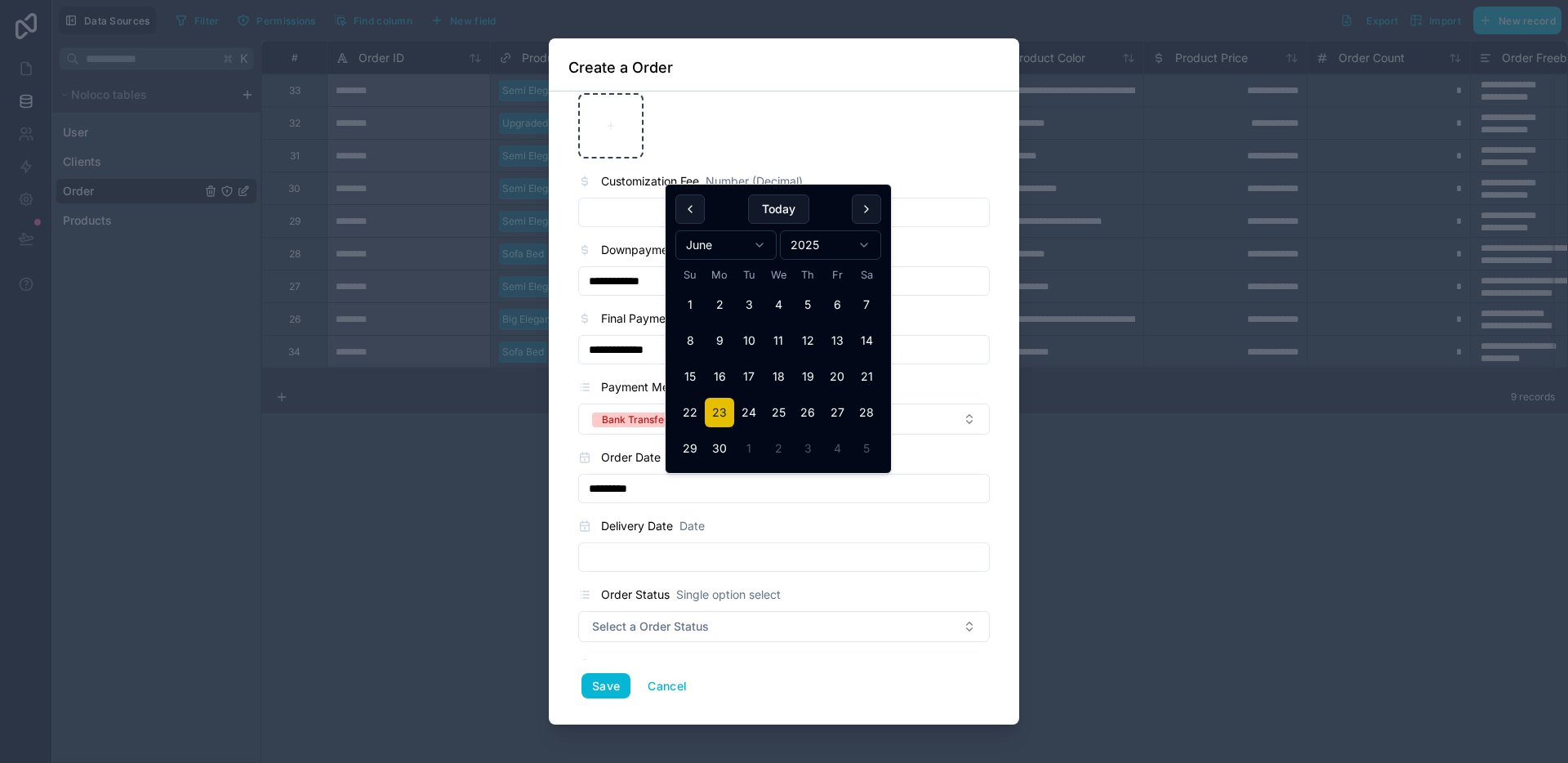click at bounding box center (784, 557) 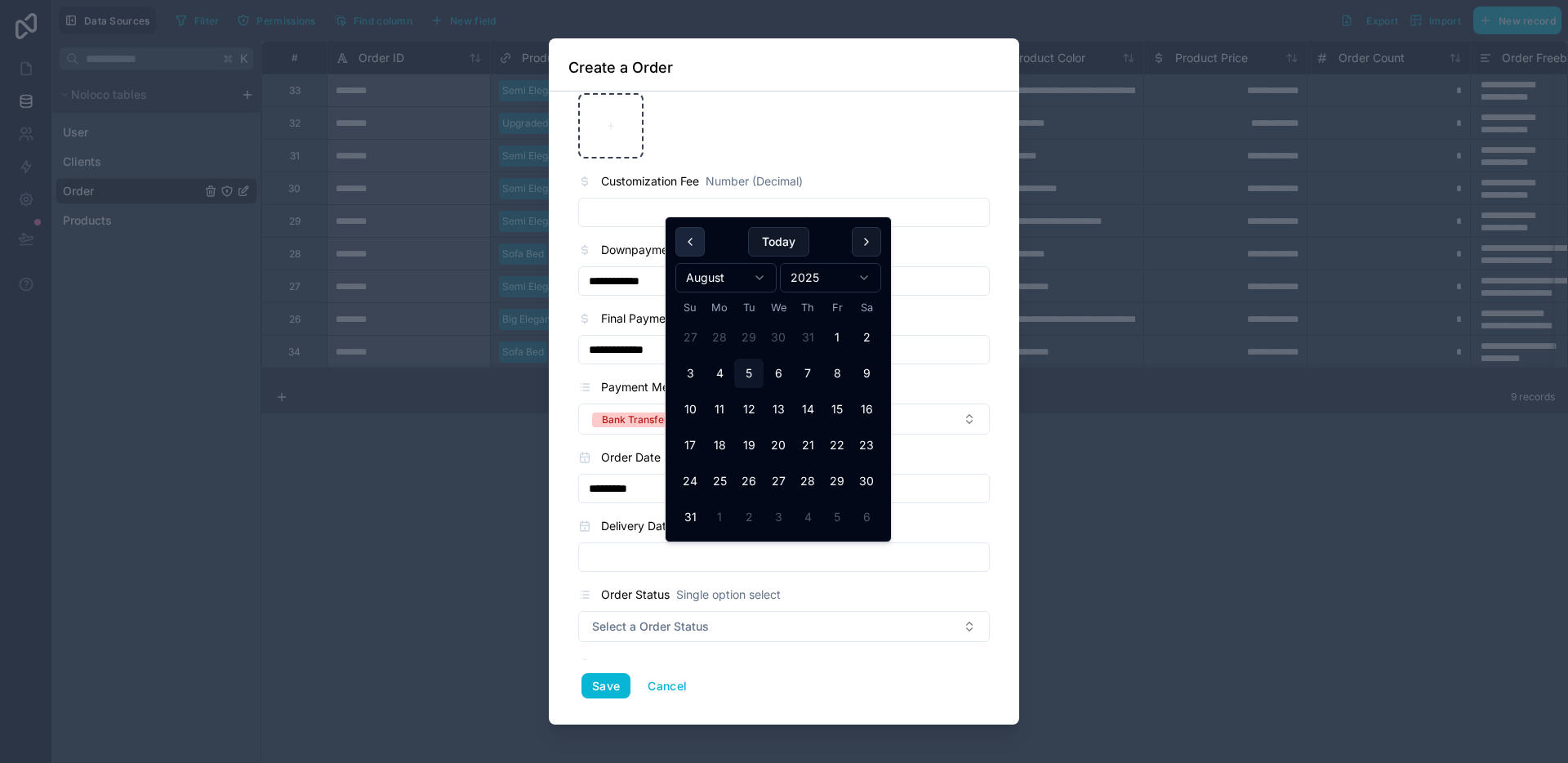 click at bounding box center (690, 242) 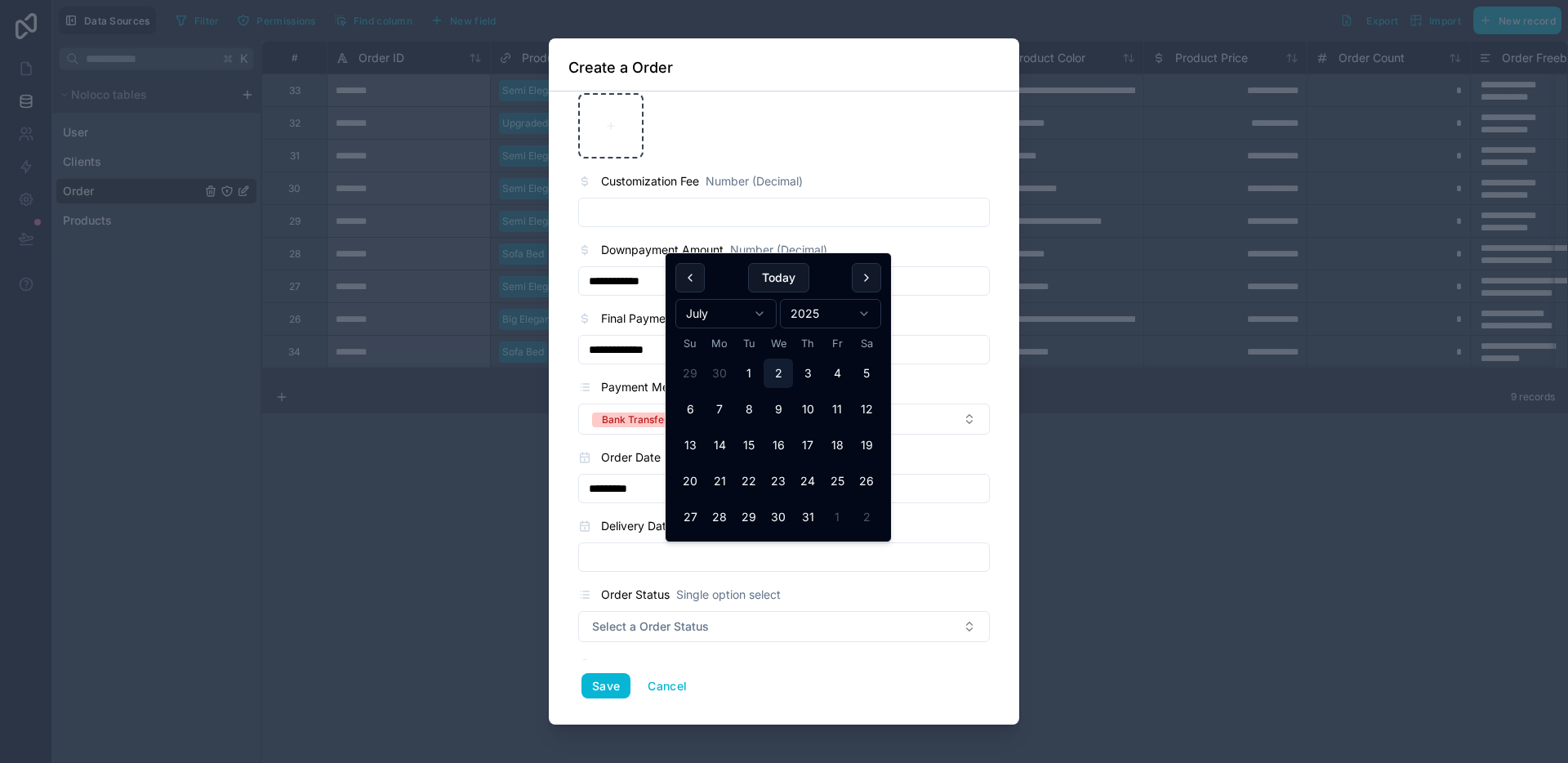 click on "2" at bounding box center (778, 373) 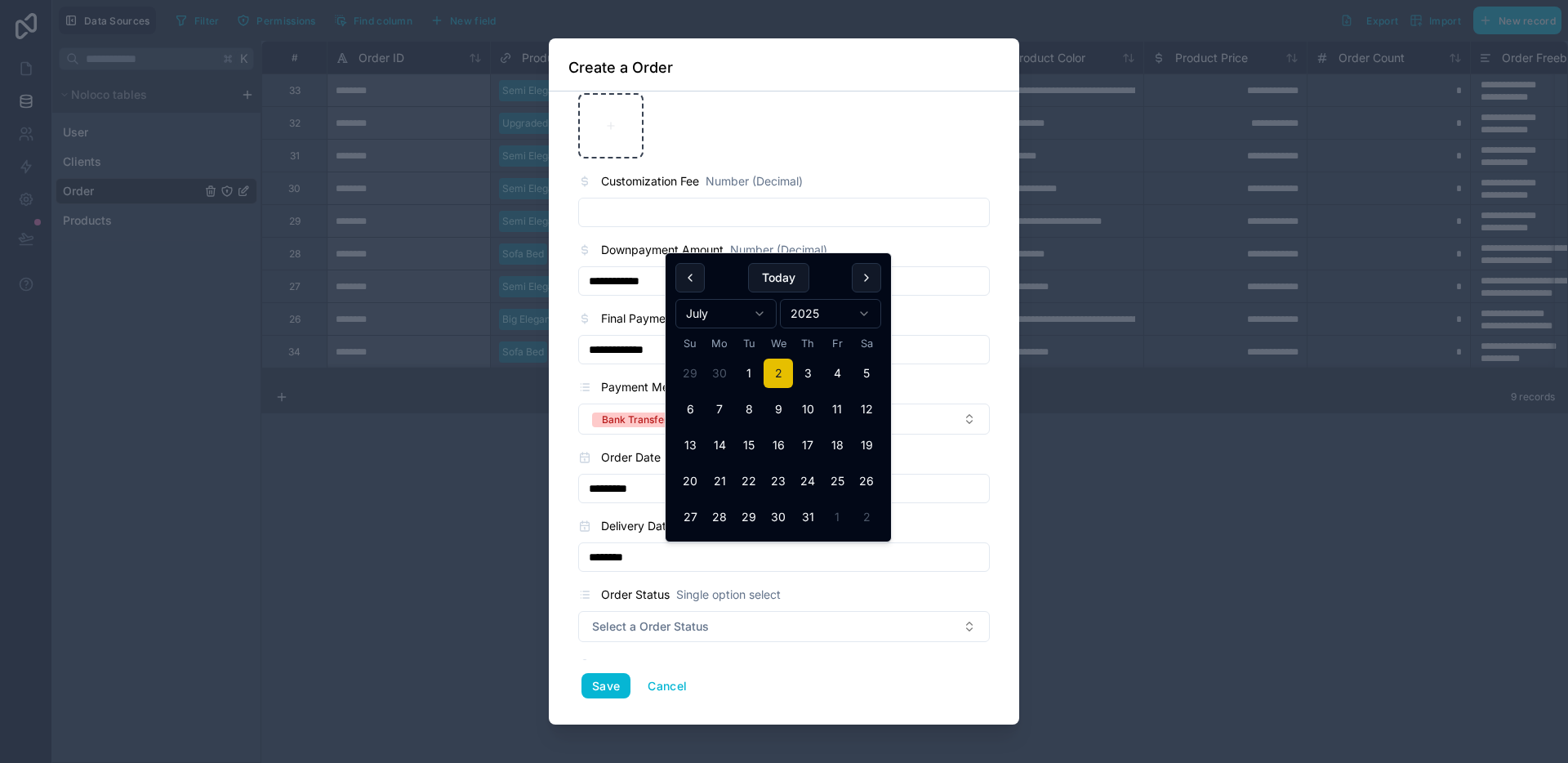 click on "Order Status" at bounding box center (635, 595) 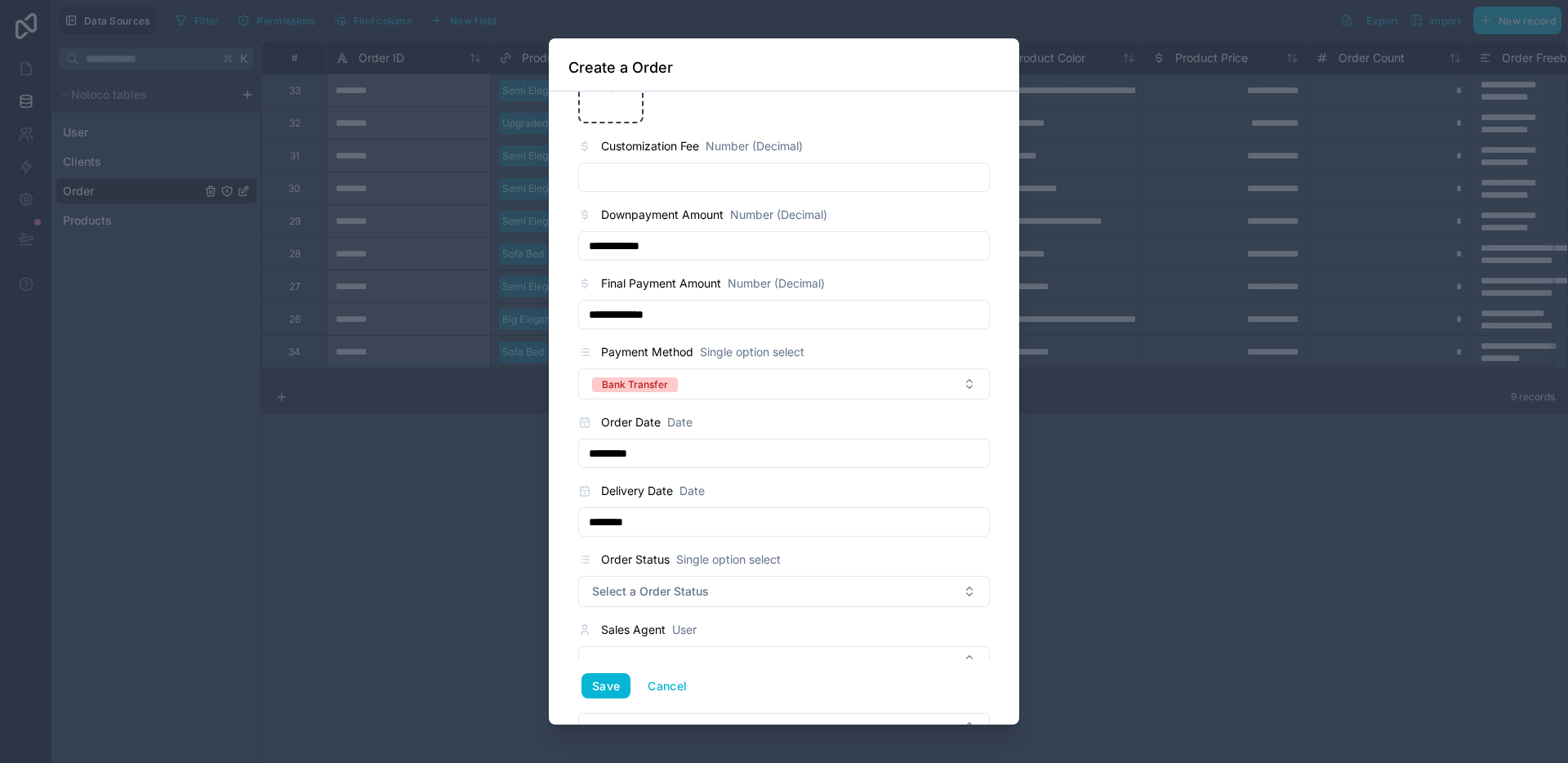 scroll, scrollTop: 964, scrollLeft: 0, axis: vertical 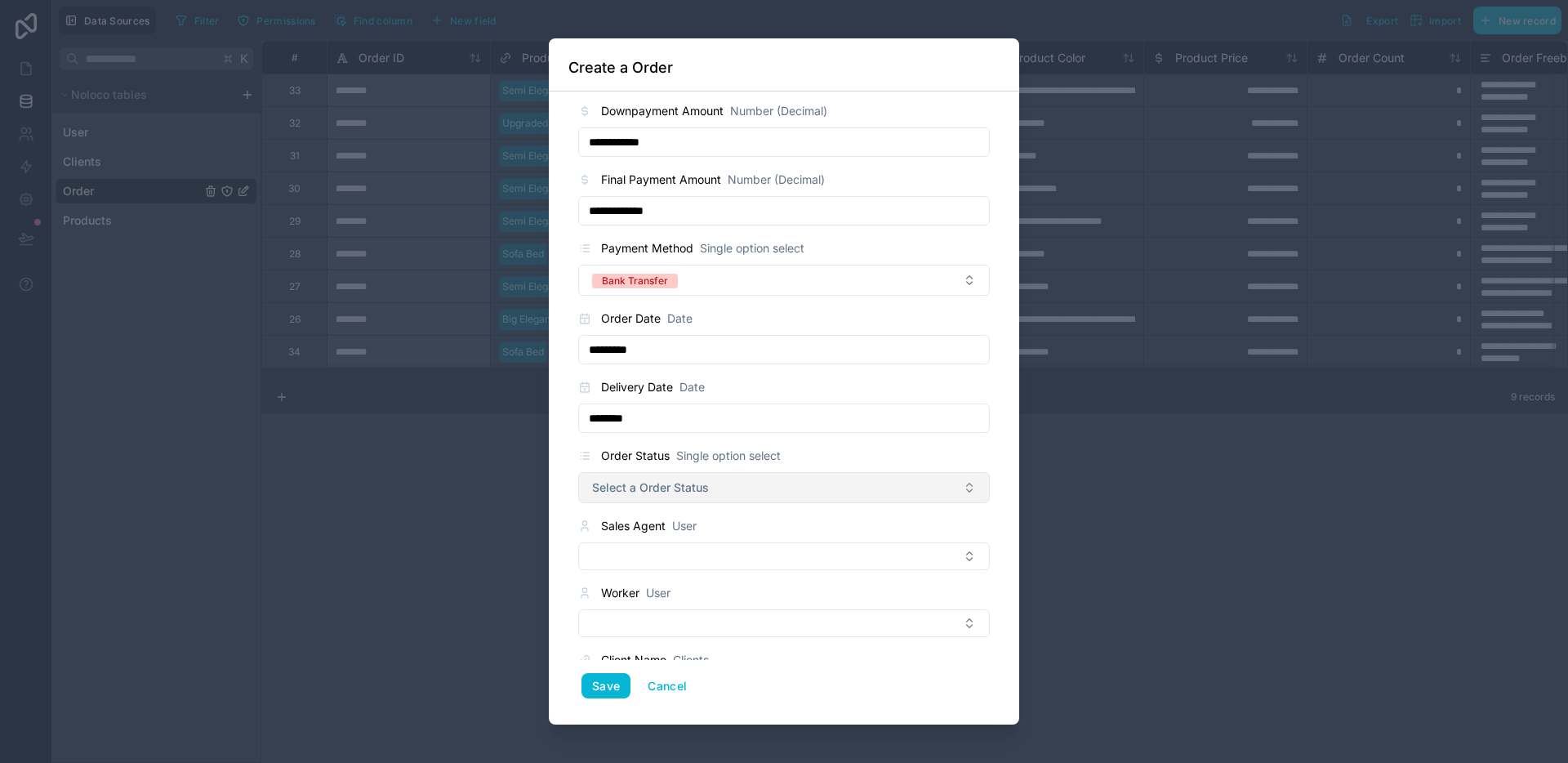 click on "Select a Order Status" at bounding box center [650, 488] 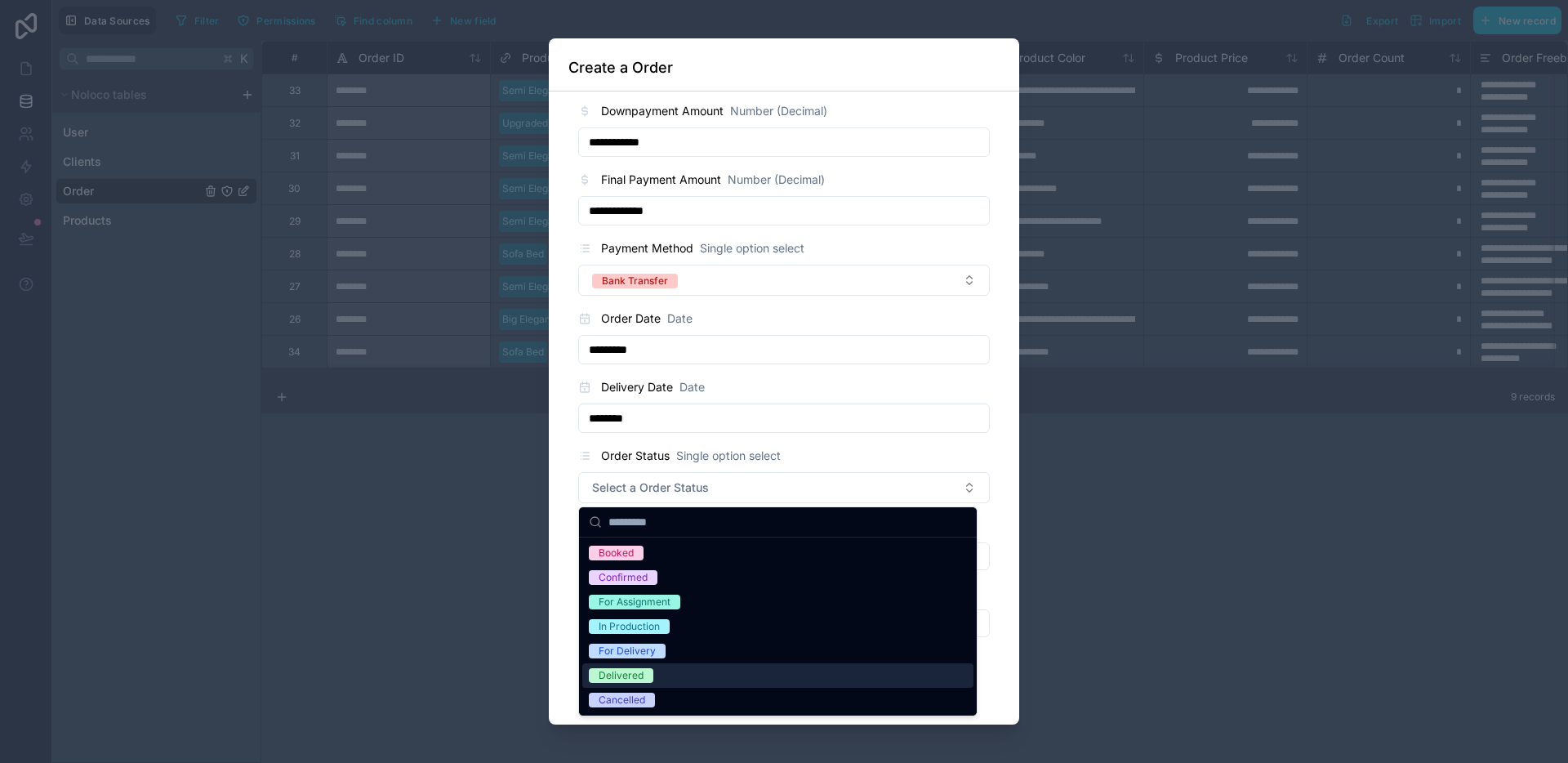click on "Delivered" at bounding box center [777, 676] 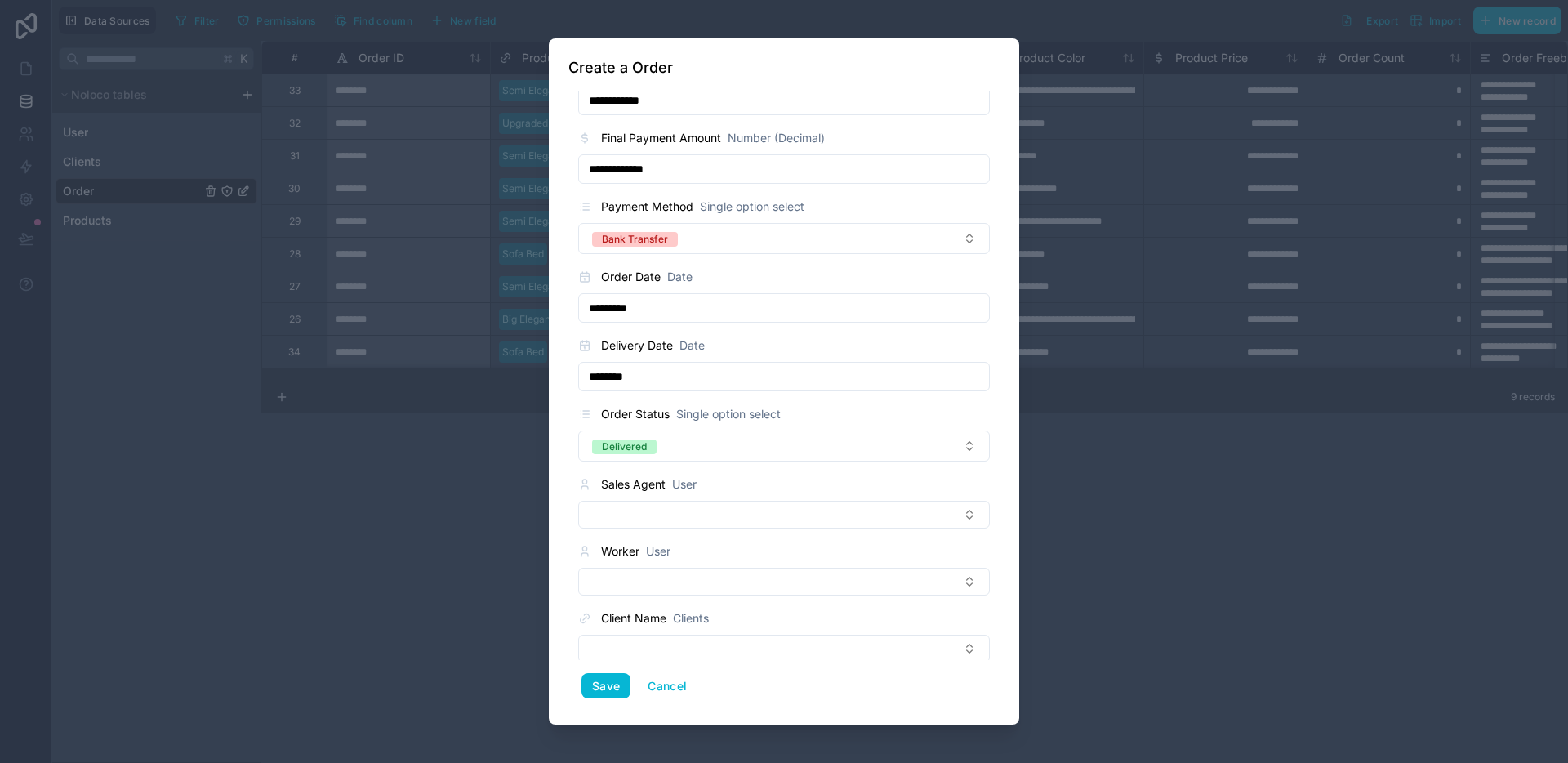 scroll, scrollTop: 1021, scrollLeft: 0, axis: vertical 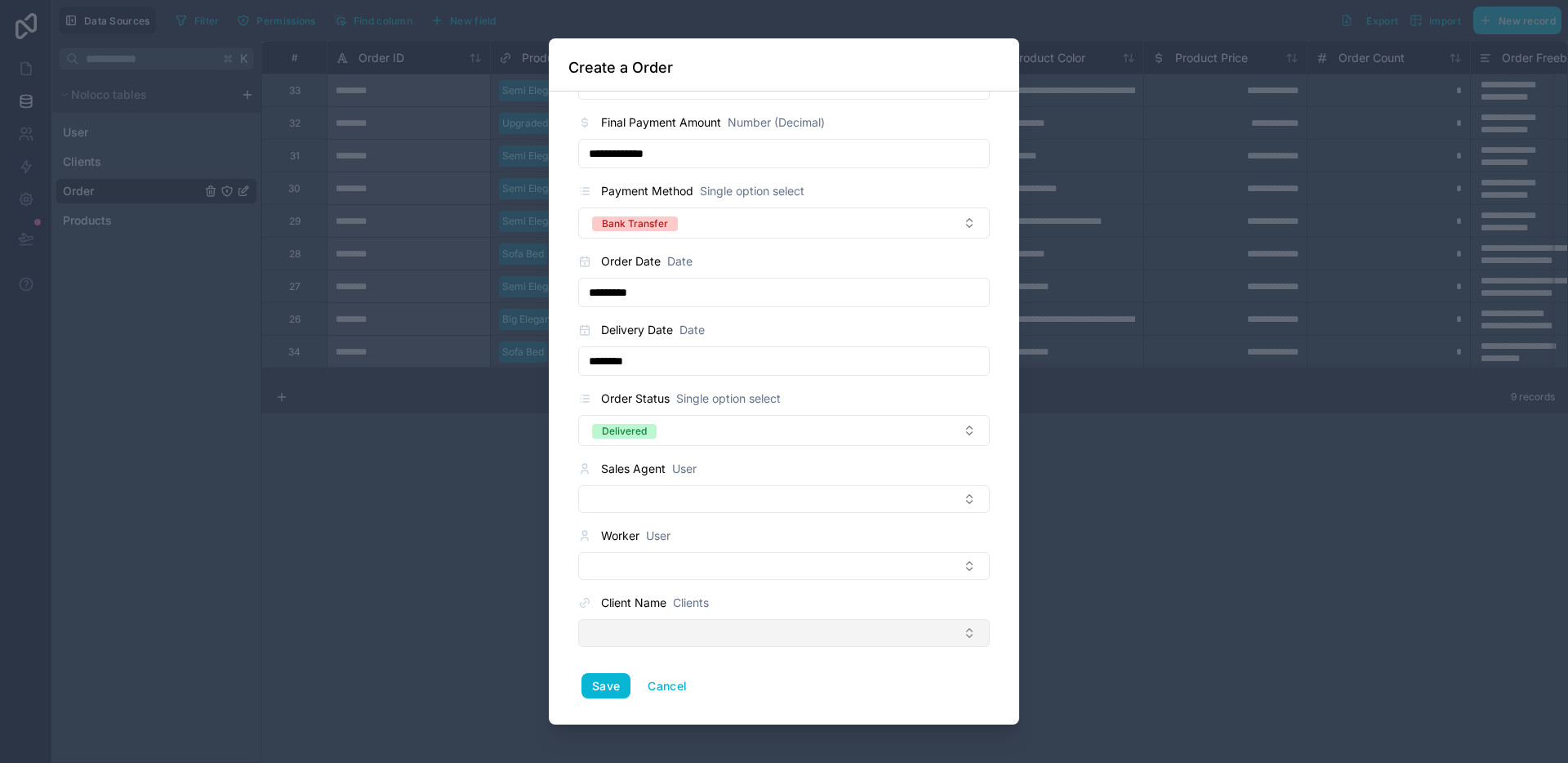 click at bounding box center (784, 633) 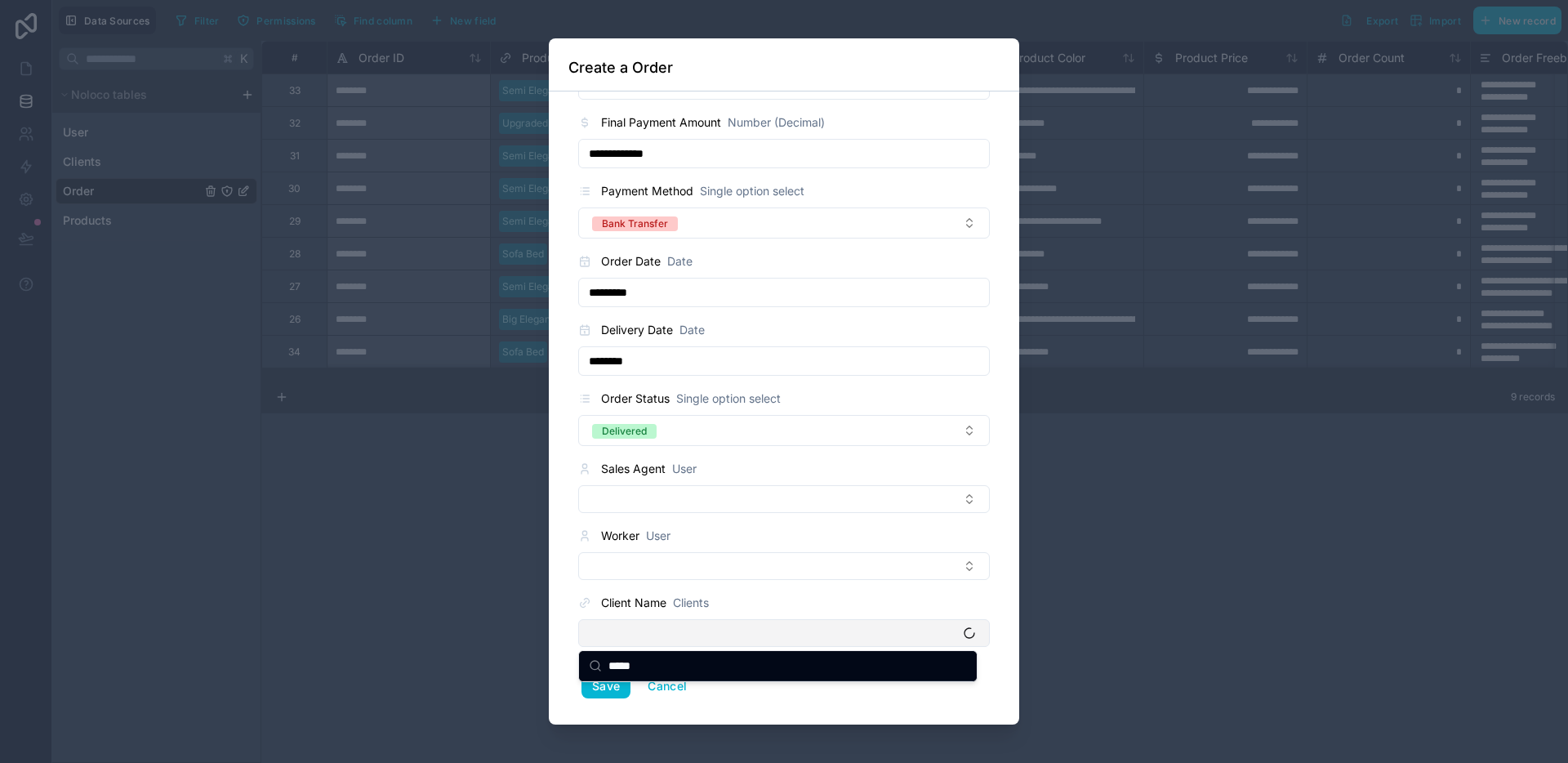 type on "******" 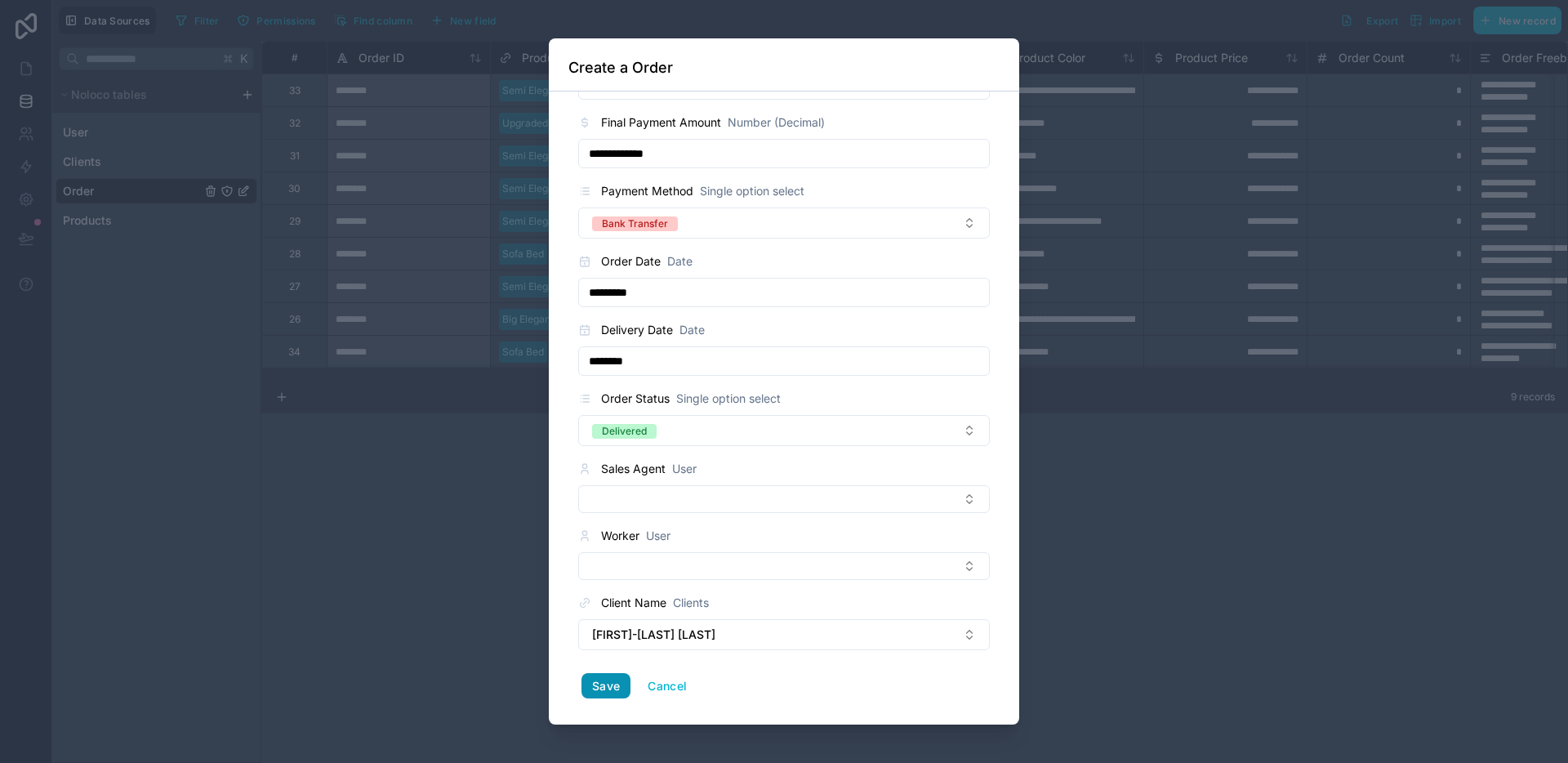 click on "Save" at bounding box center (606, 686) 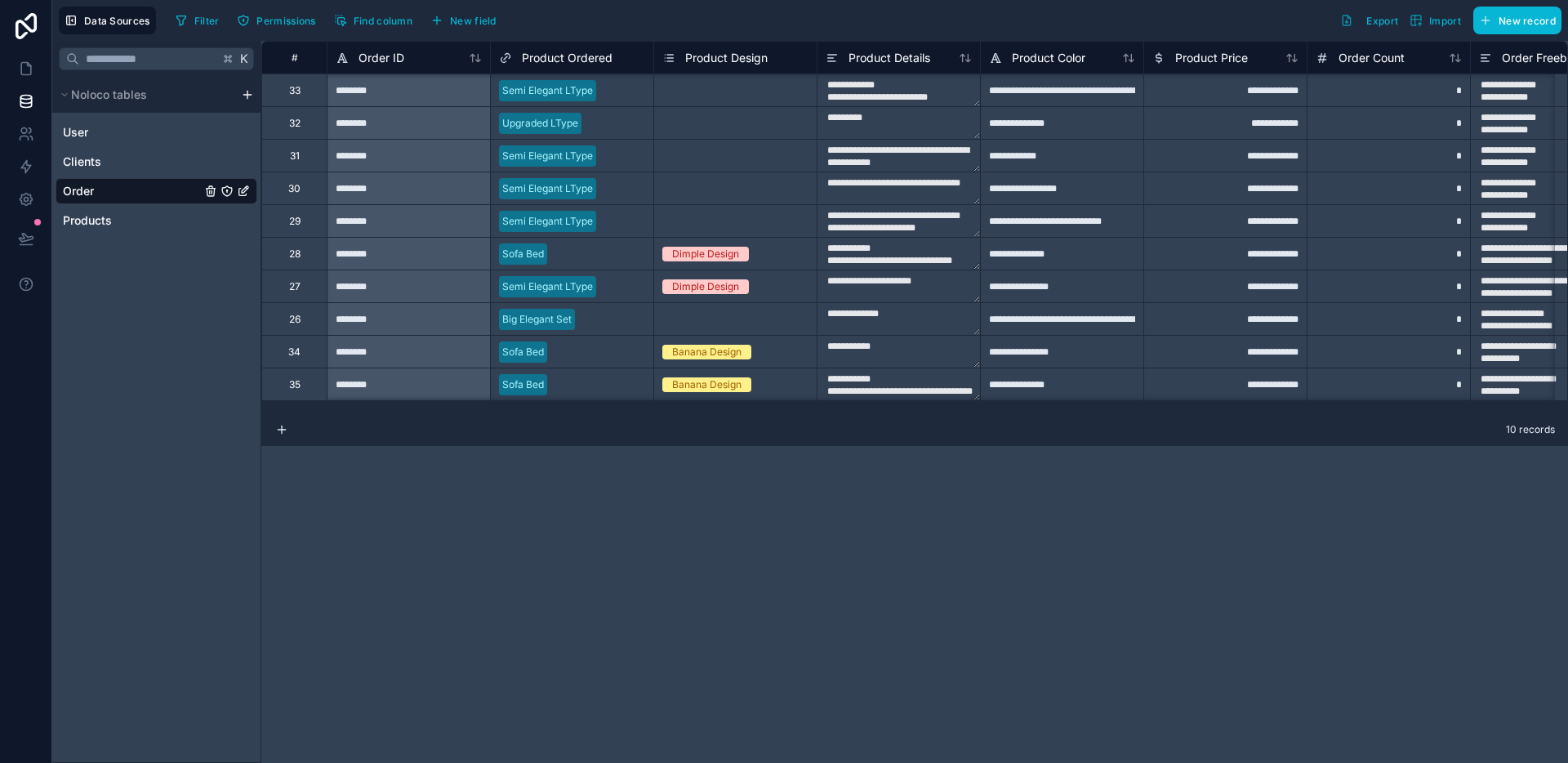 scroll, scrollTop: 0, scrollLeft: 0, axis: both 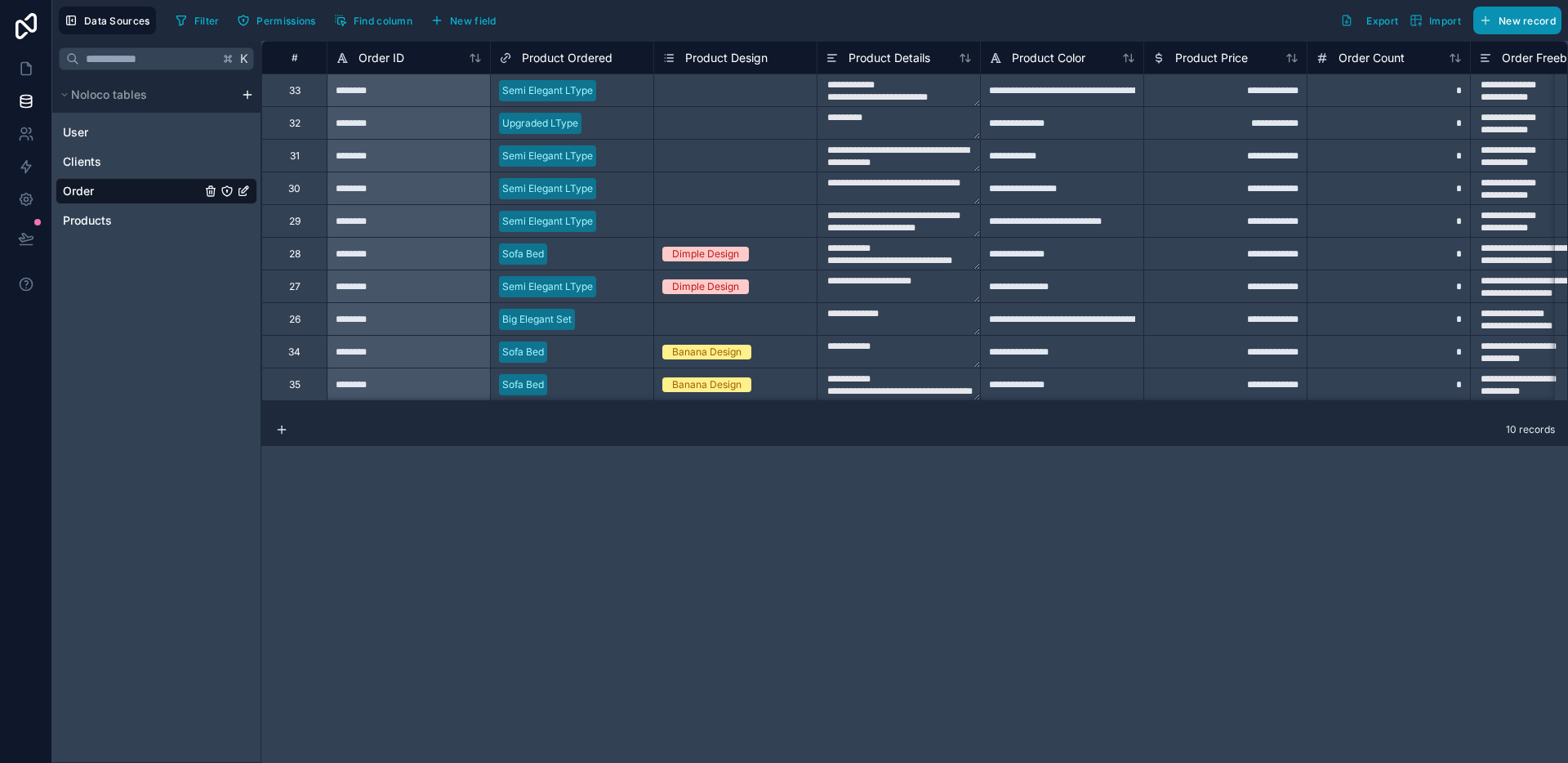 click on "New record" at bounding box center [1517, 20] 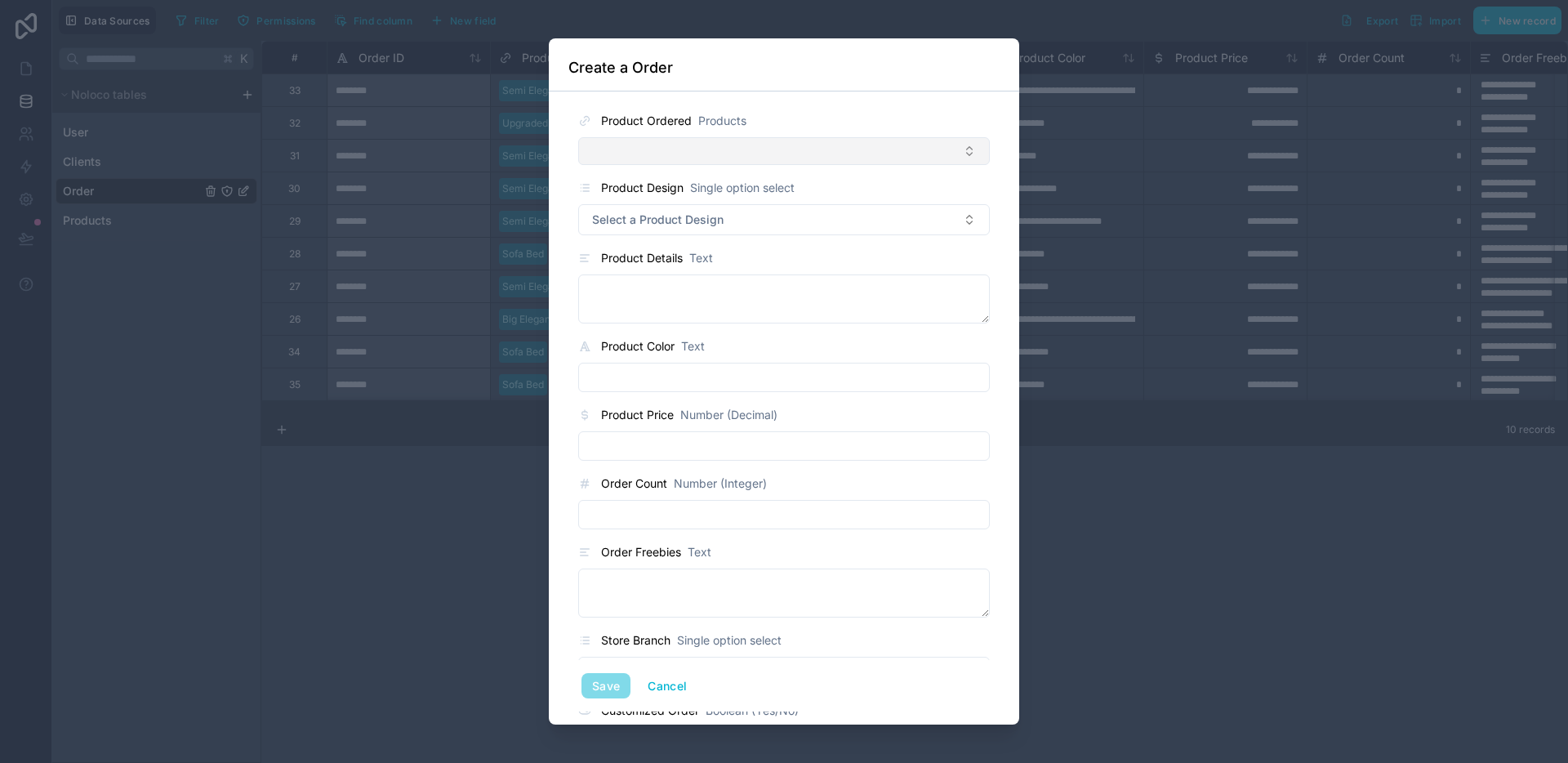 click at bounding box center (784, 151) 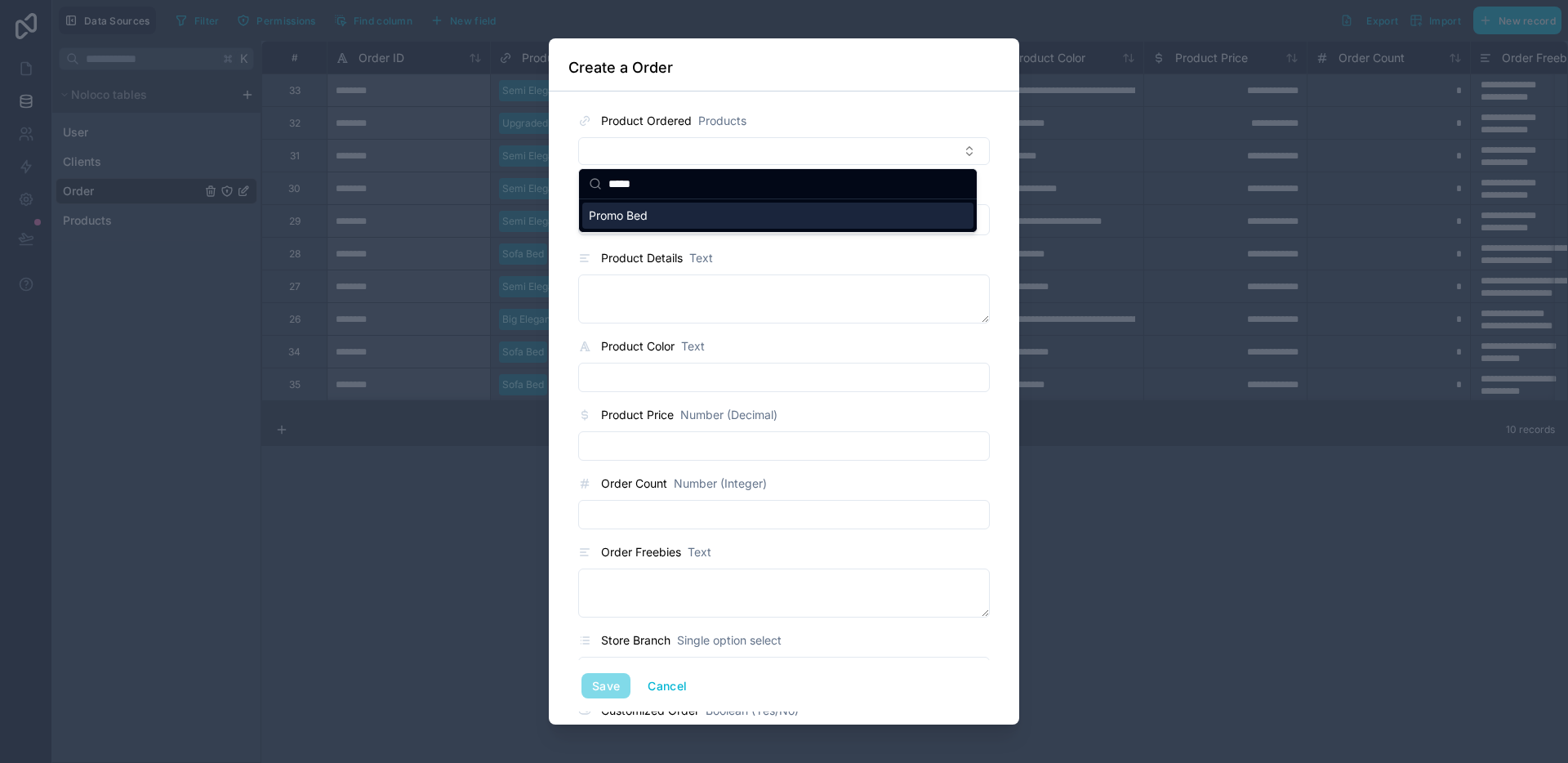 type on "*****" 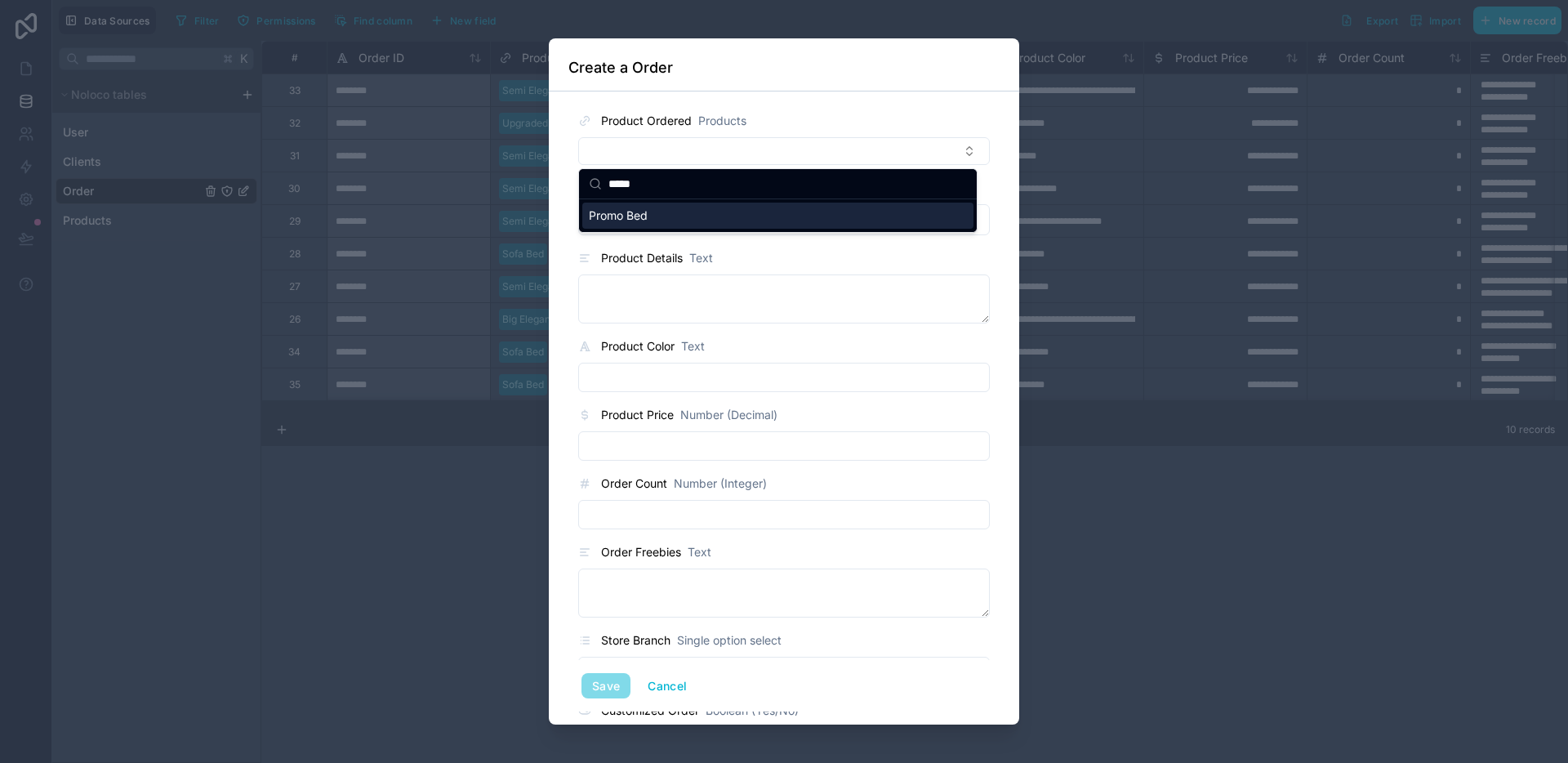 click on "Promo Bed" at bounding box center (777, 216) 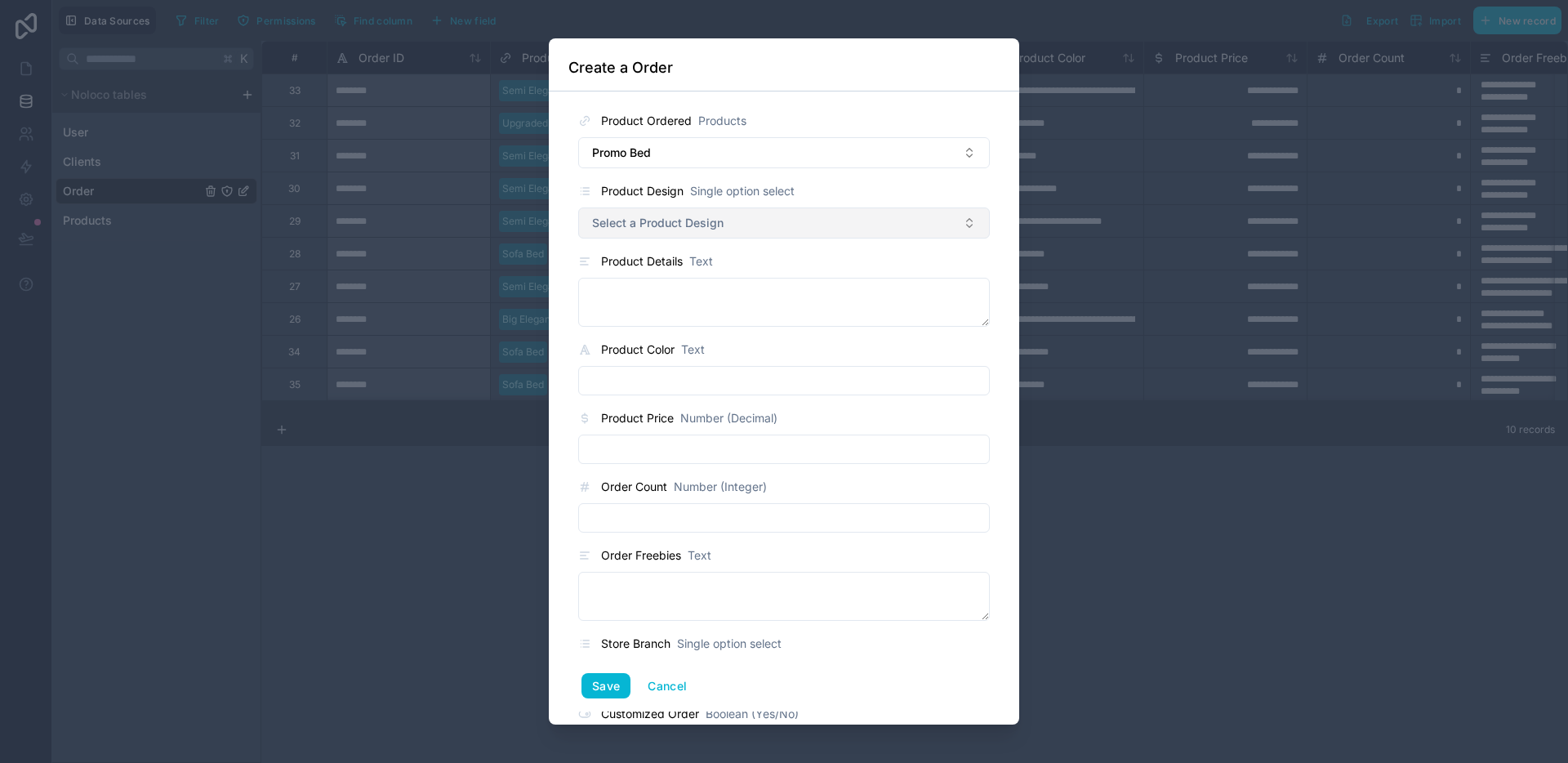 click on "Select a Product Design" at bounding box center [784, 223] 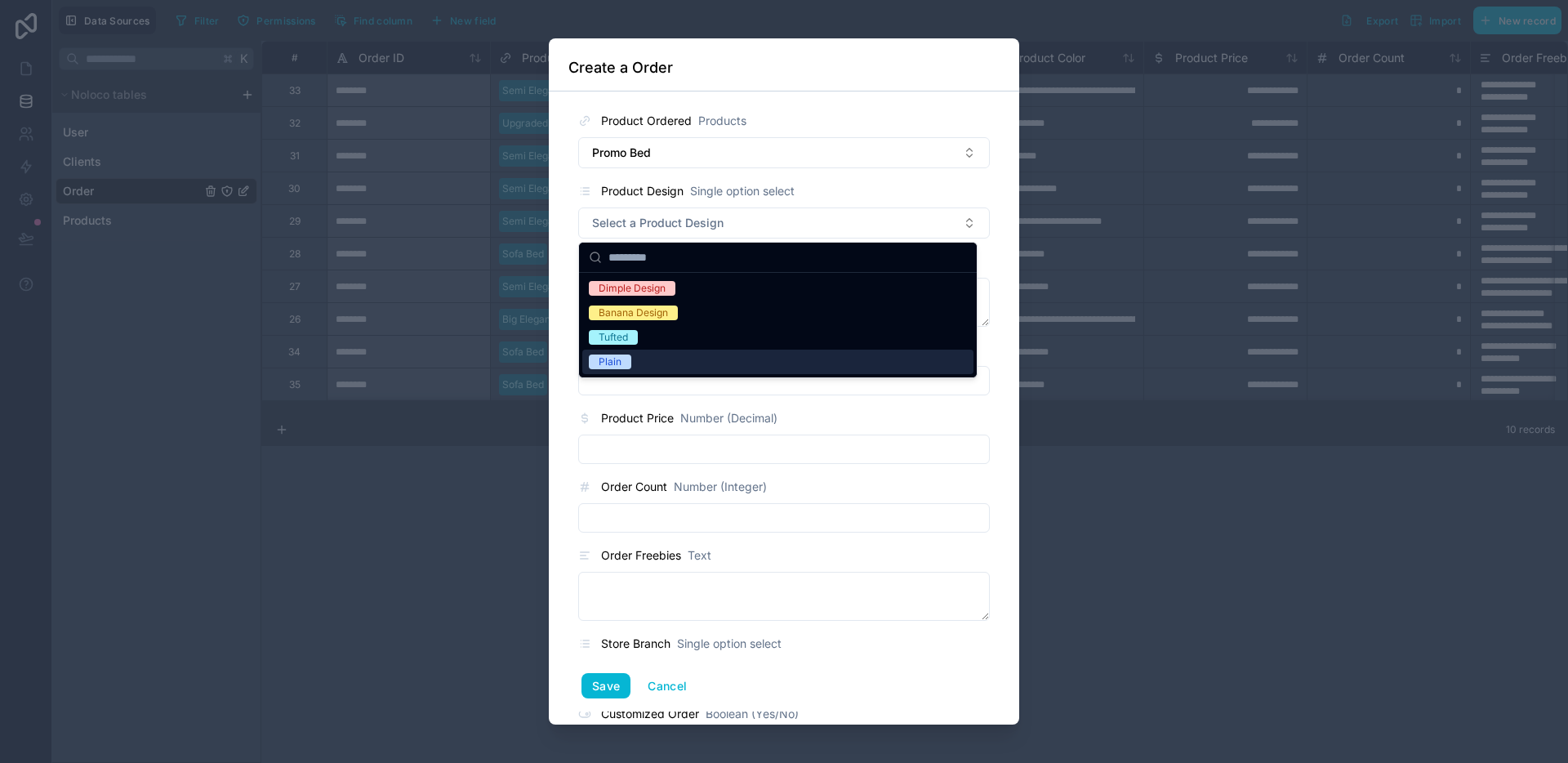click on "Plain" at bounding box center [777, 362] 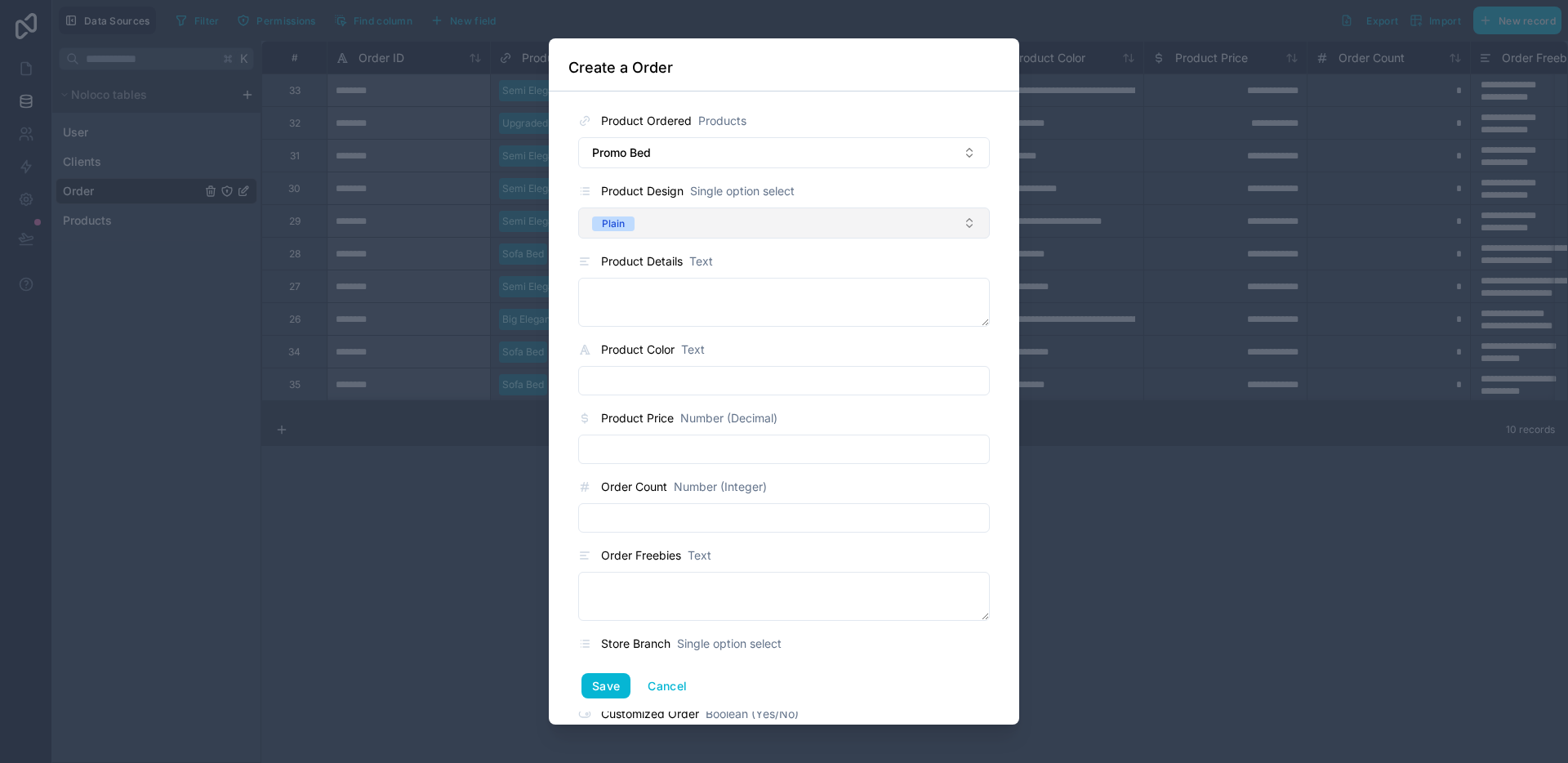 click on "Plain" at bounding box center [784, 223] 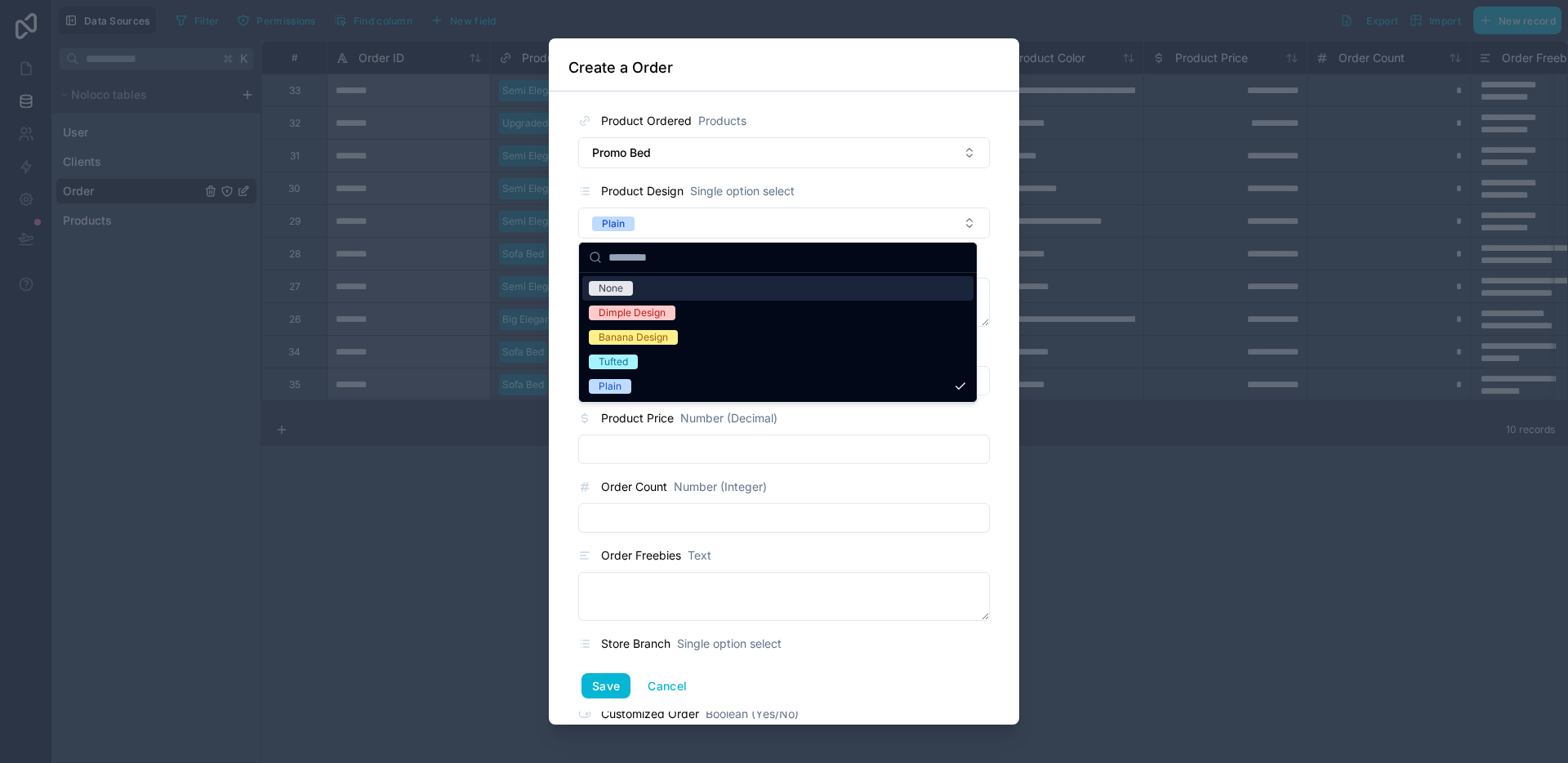 click on "None" at bounding box center [777, 288] 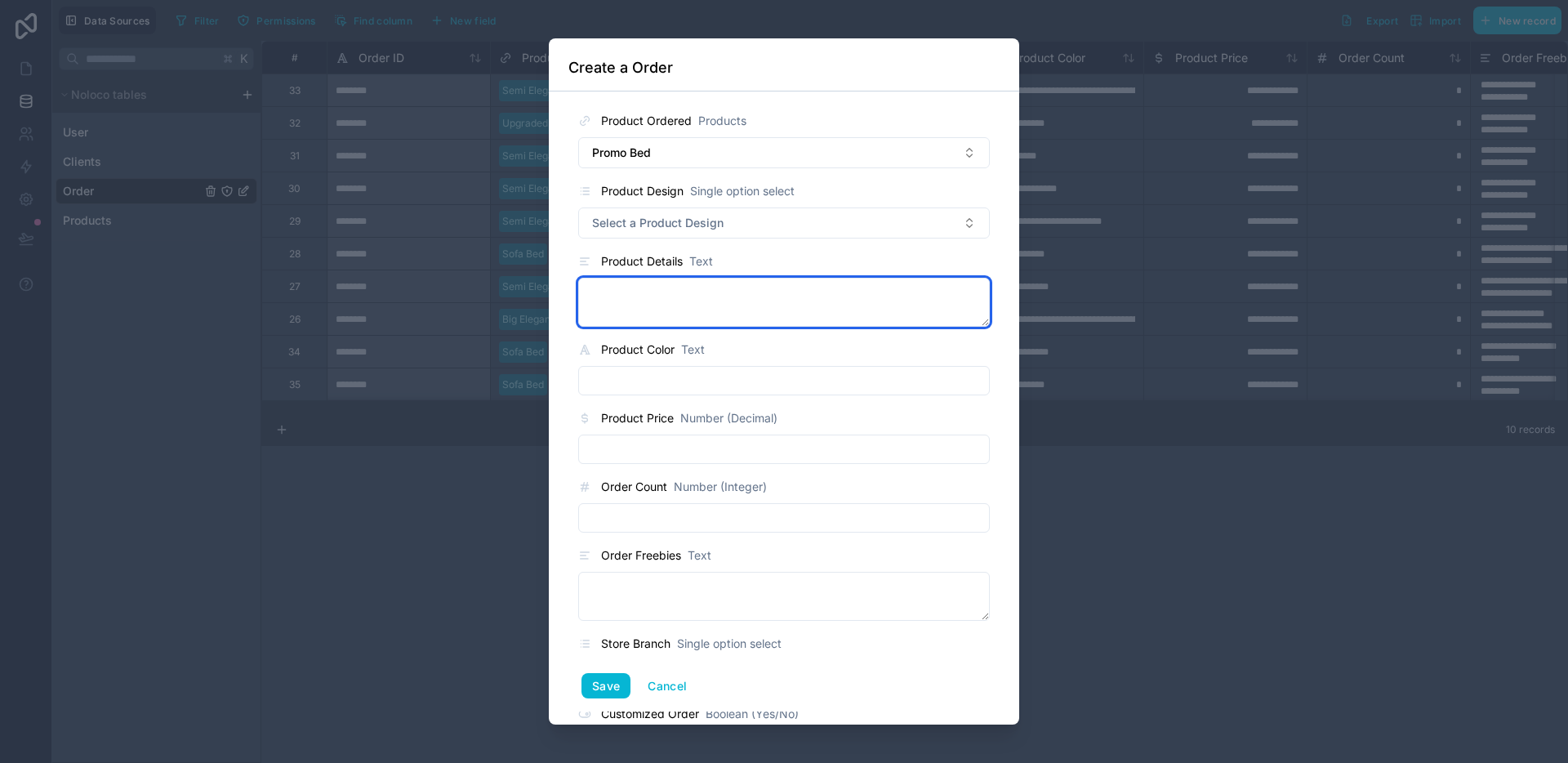 click at bounding box center [784, 302] 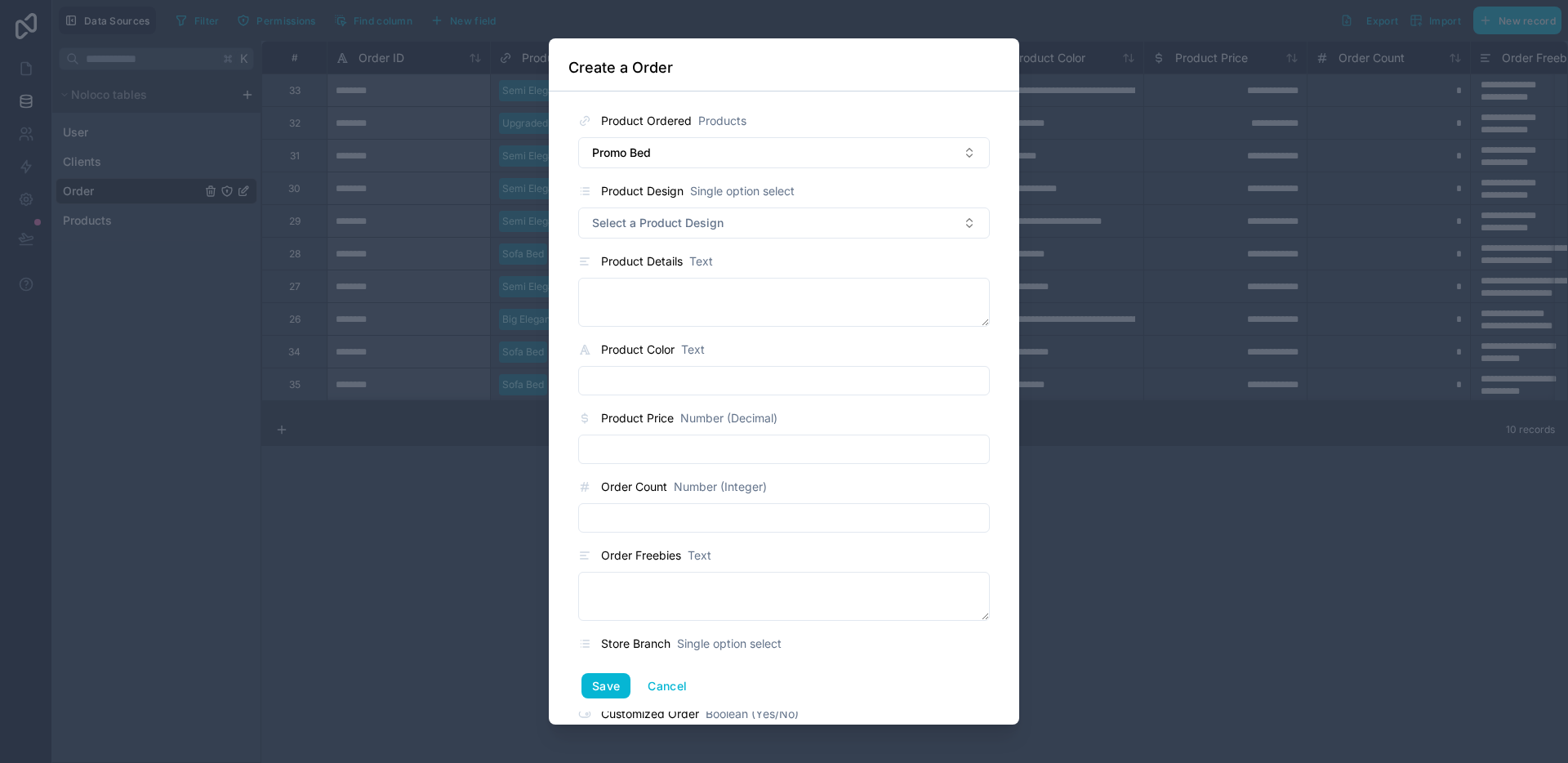 click at bounding box center [784, 381] 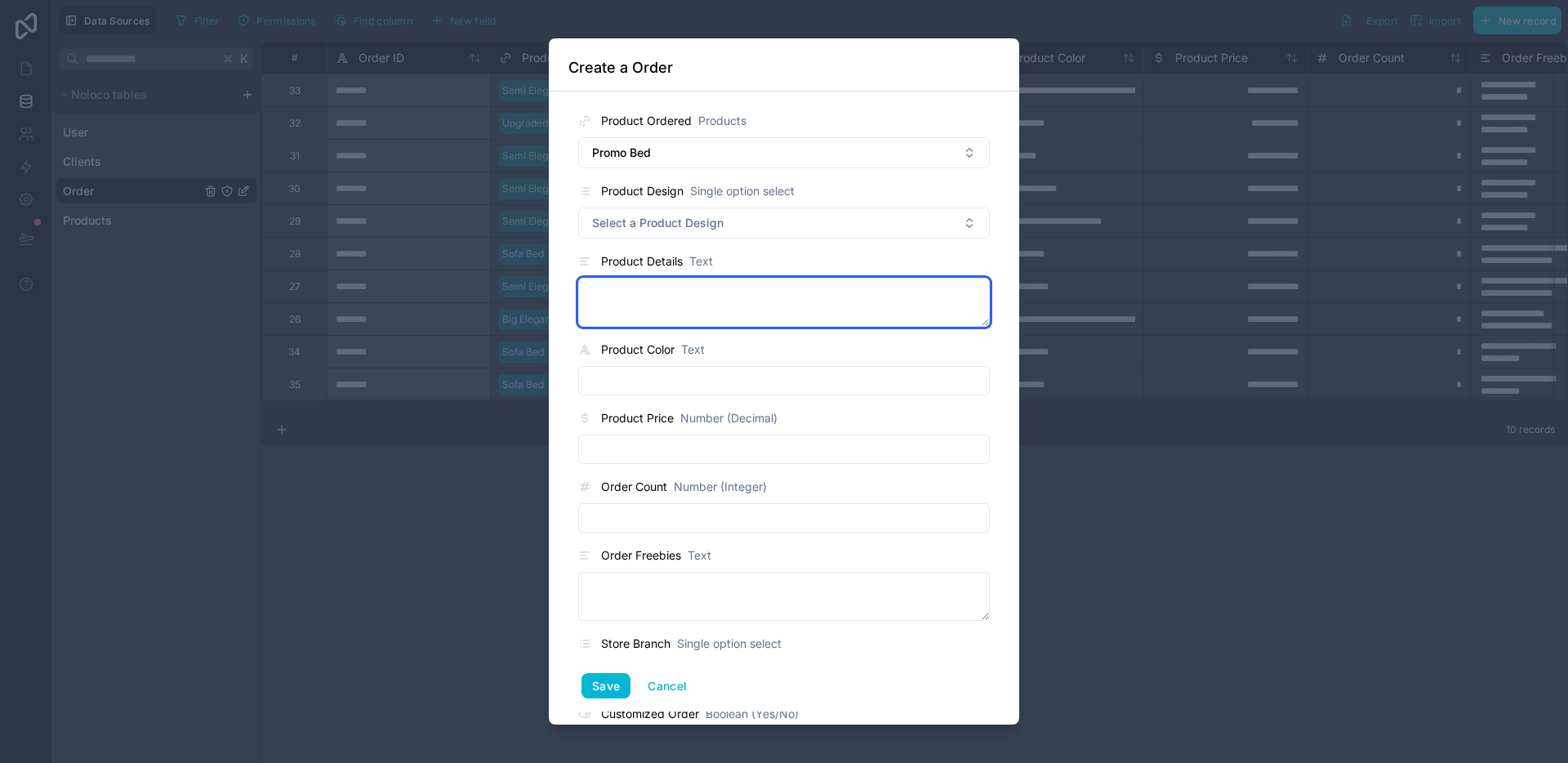 click at bounding box center [784, 302] 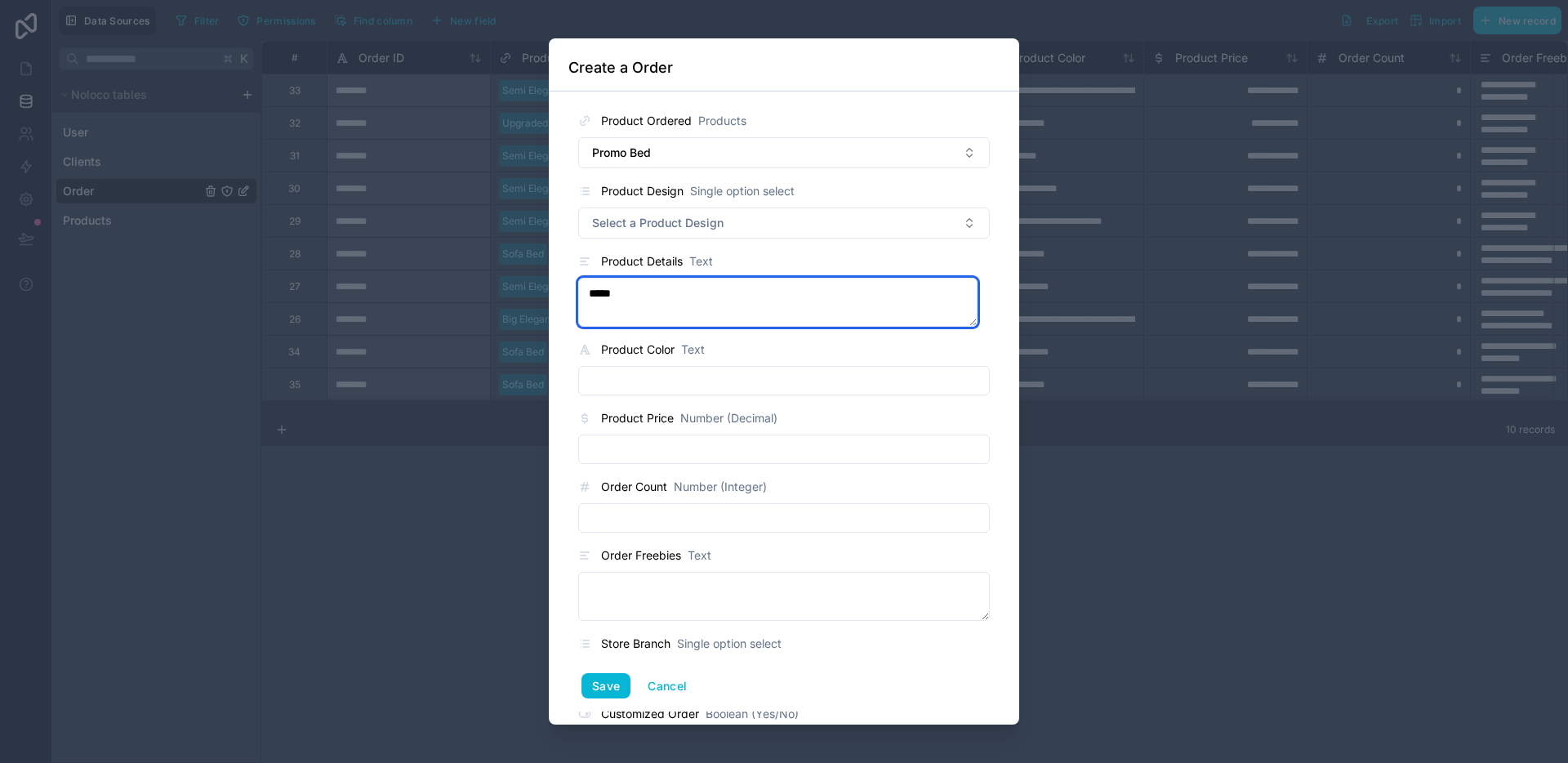 type on "*****" 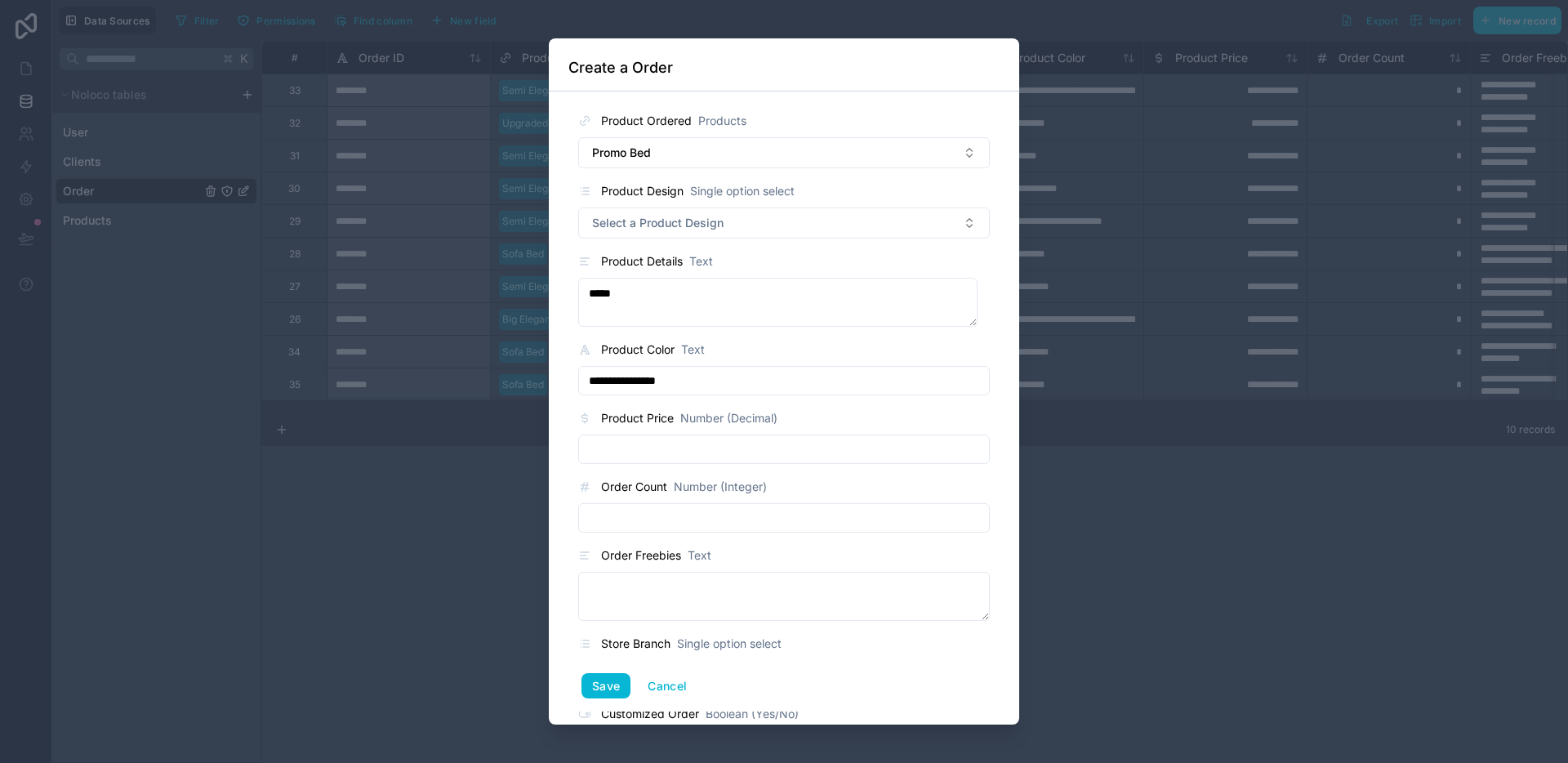 type on "**********" 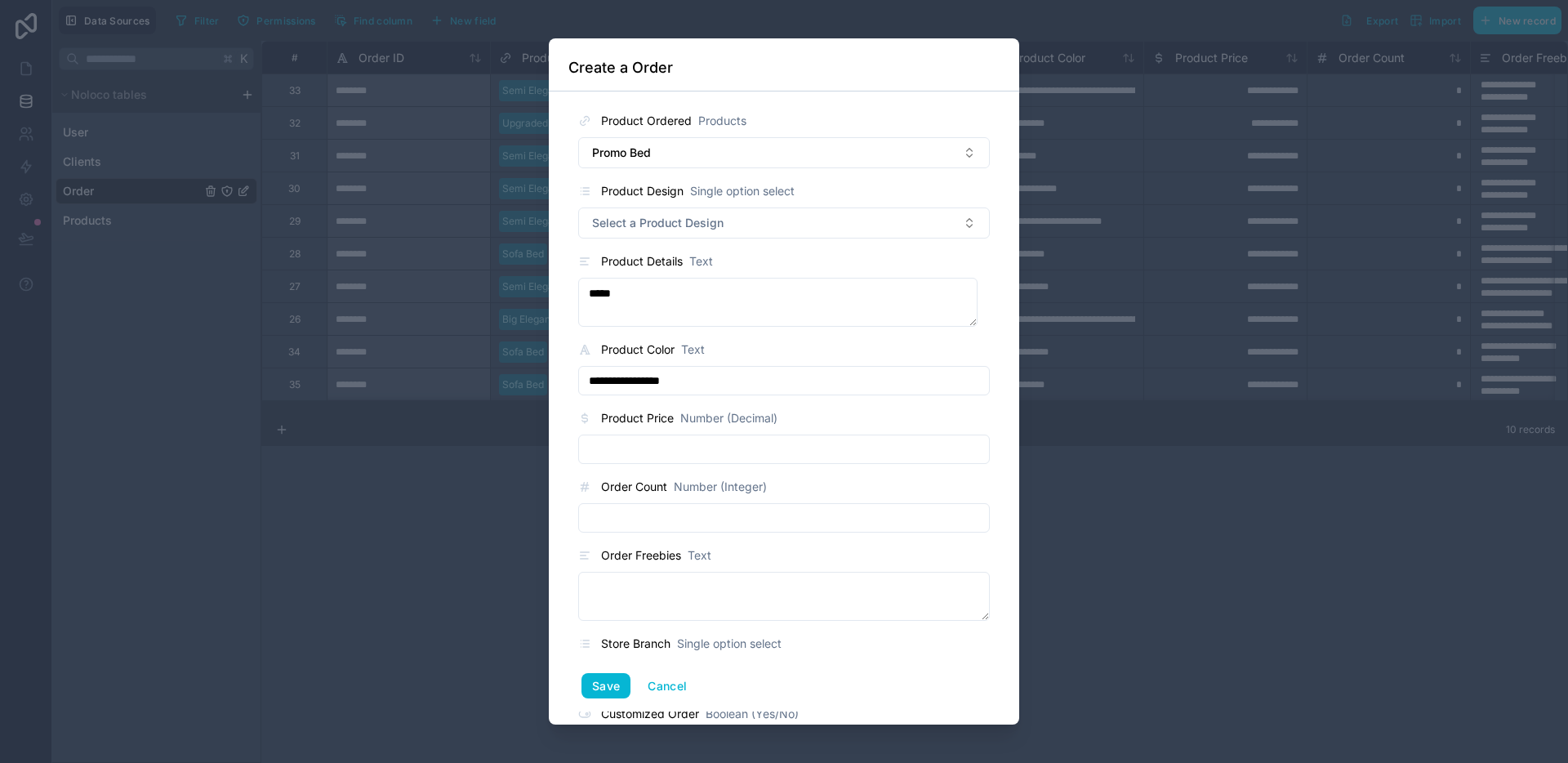 click at bounding box center [784, 449] 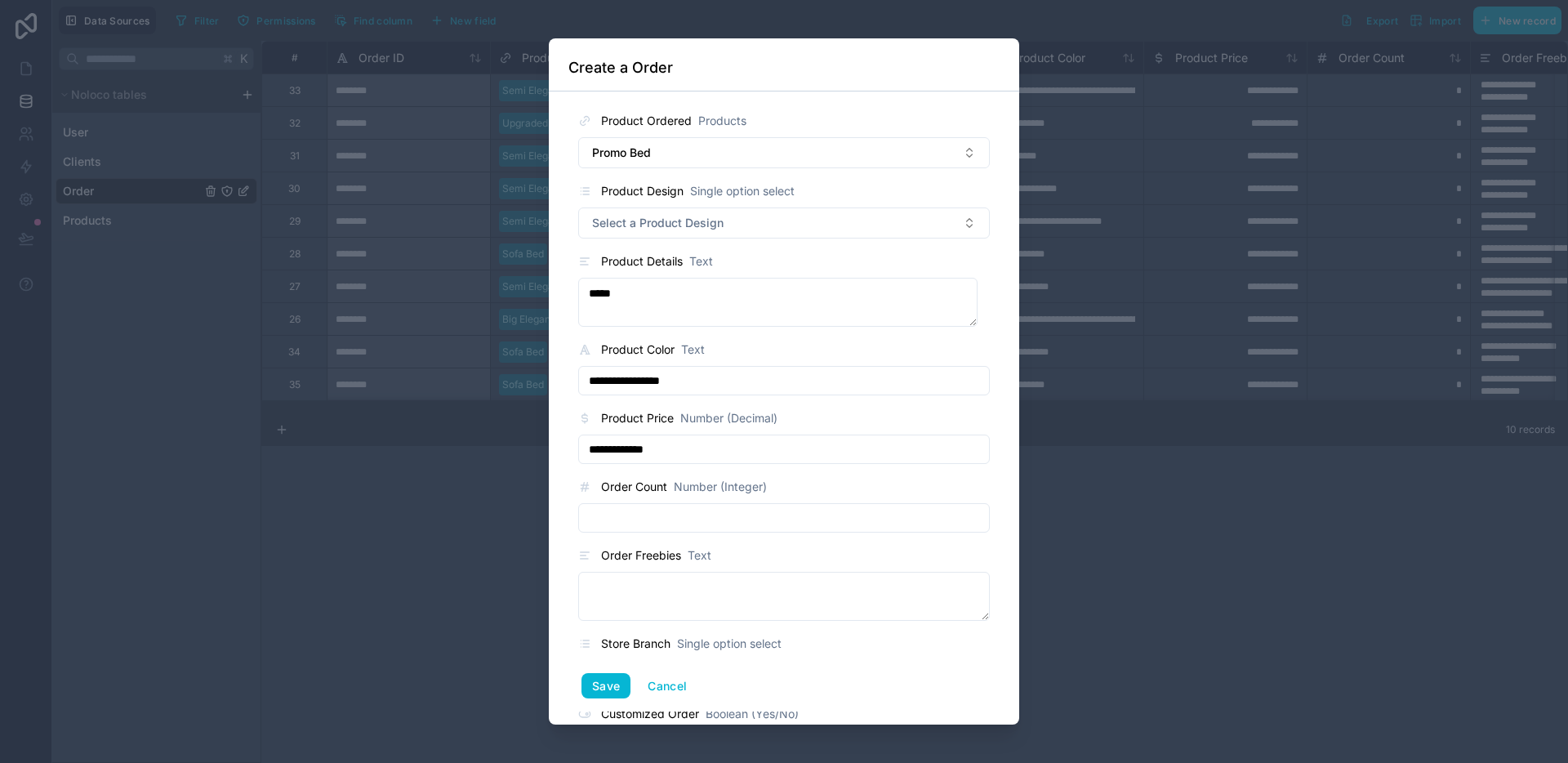 type on "**********" 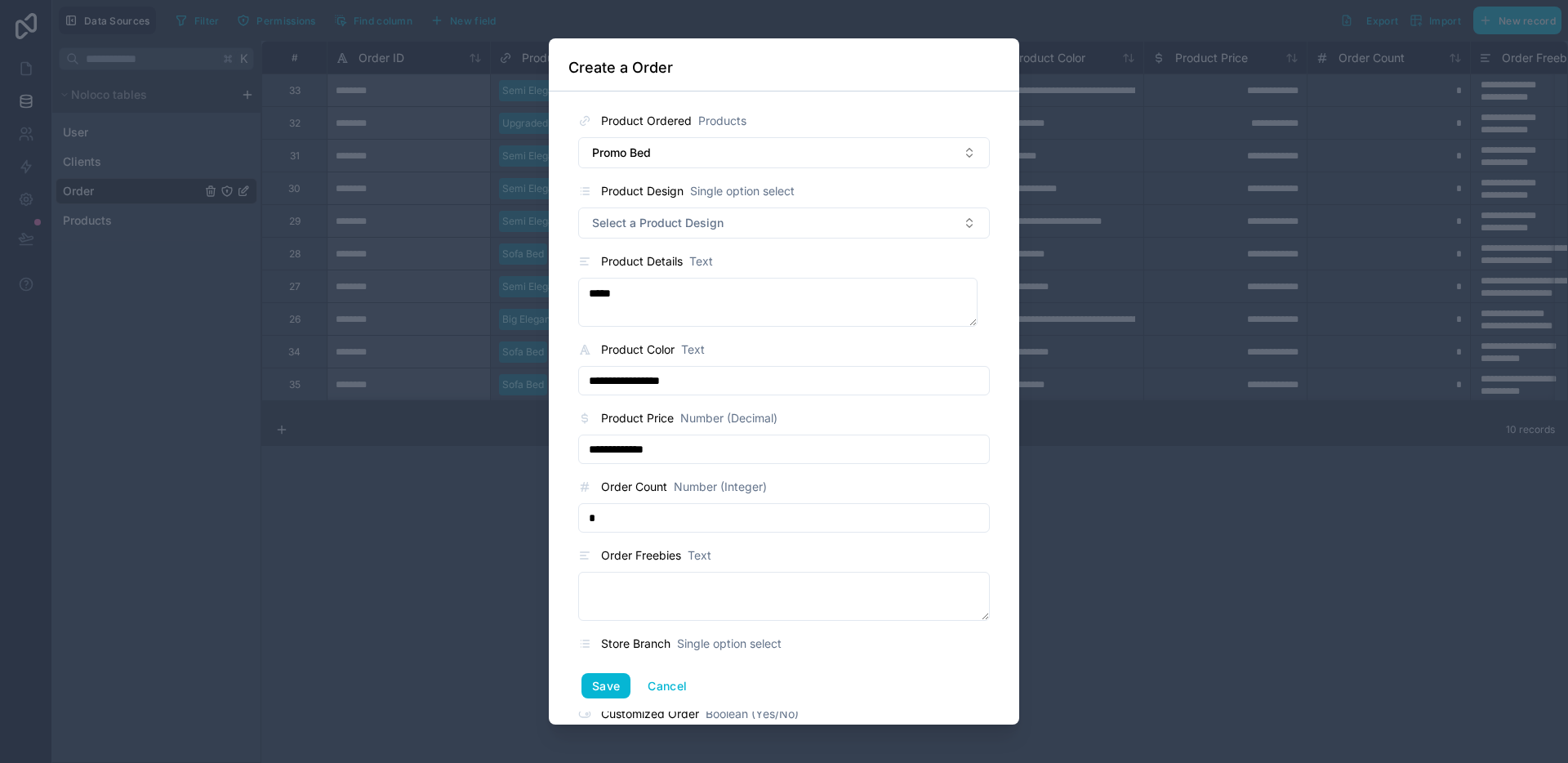 type on "*" 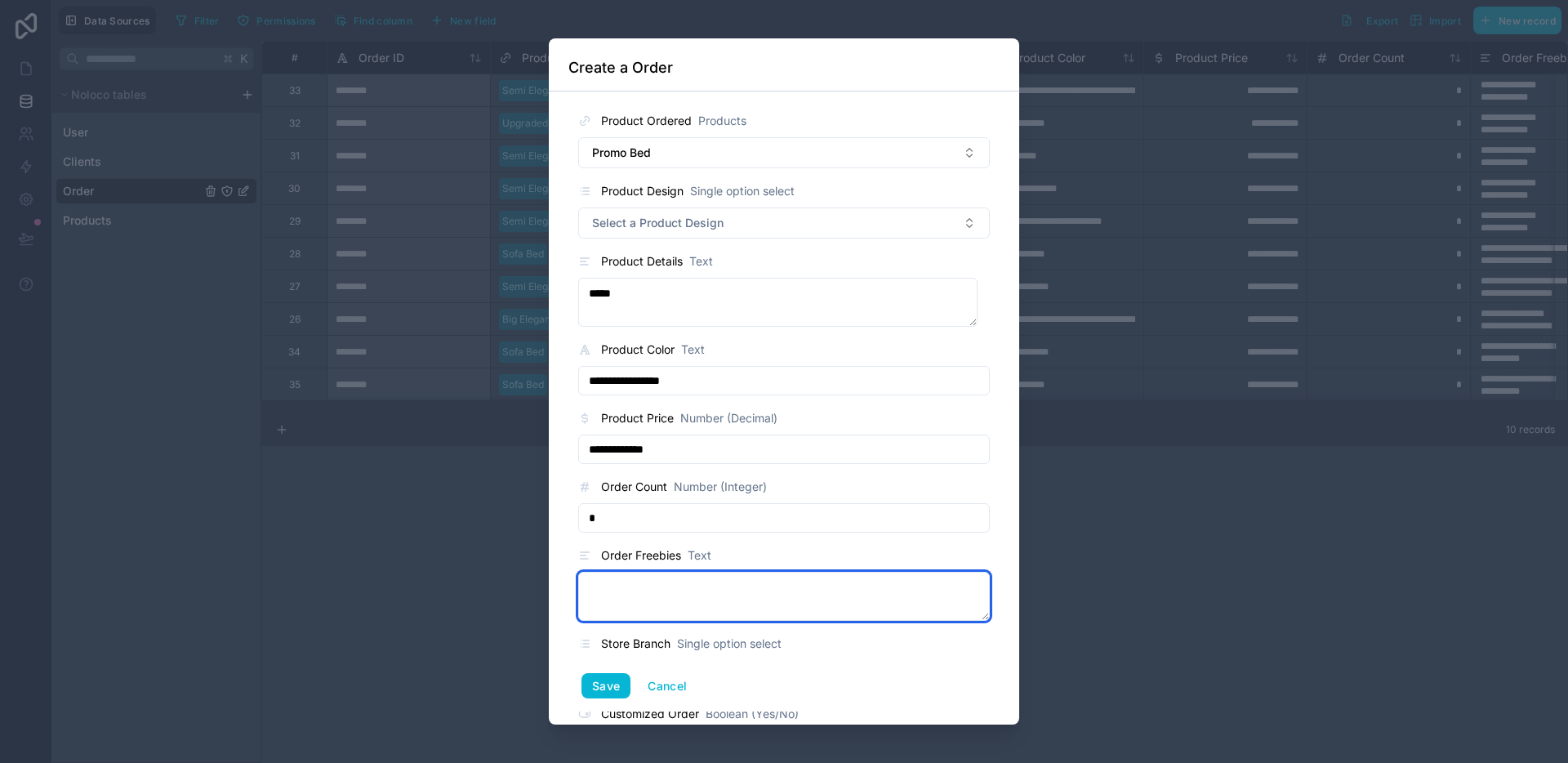 click at bounding box center (784, 596) 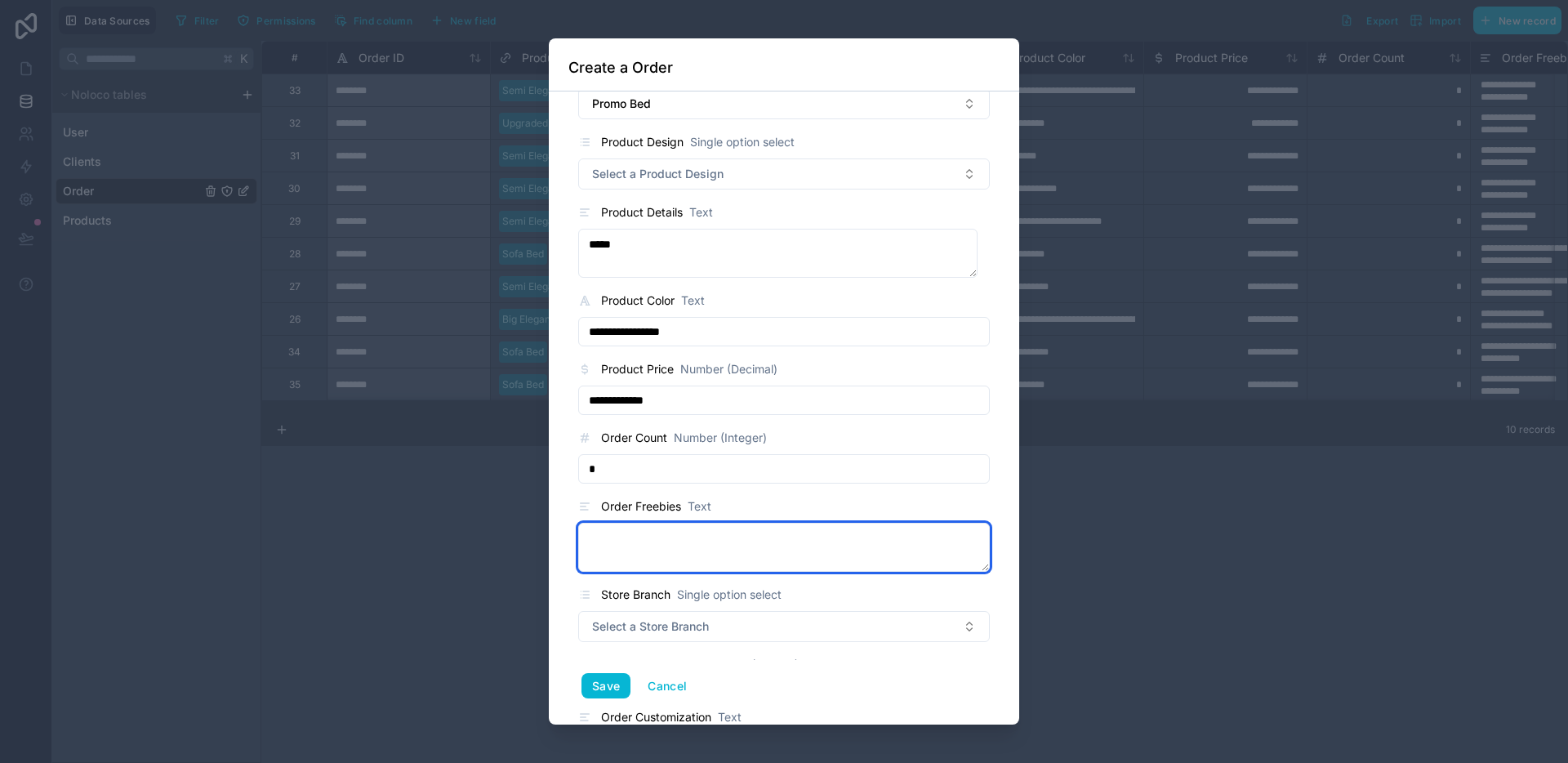 scroll, scrollTop: 143, scrollLeft: 0, axis: vertical 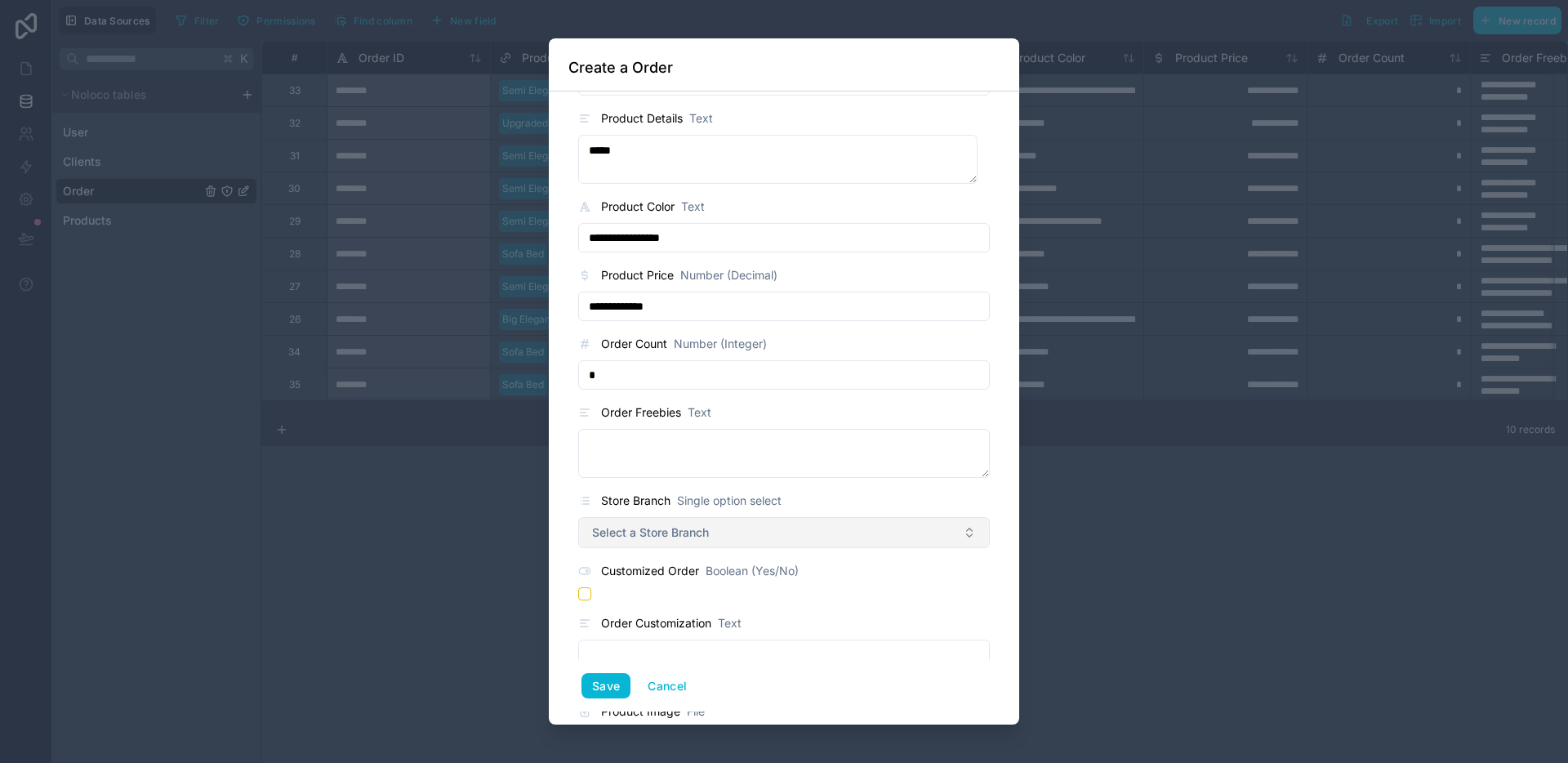 click on "Select a Store Branch" at bounding box center (784, 533) 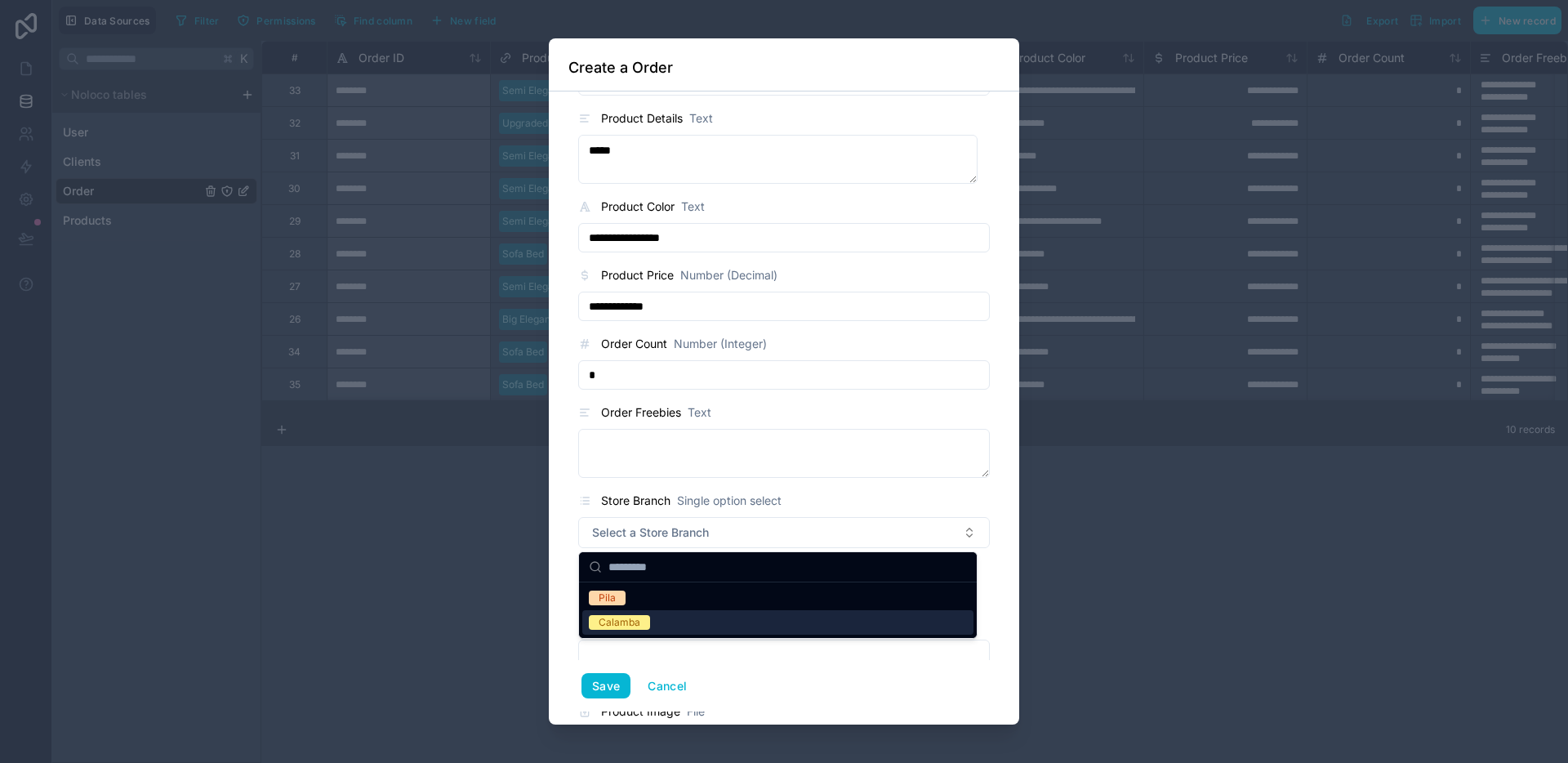 click on "Calamba" at bounding box center [619, 622] 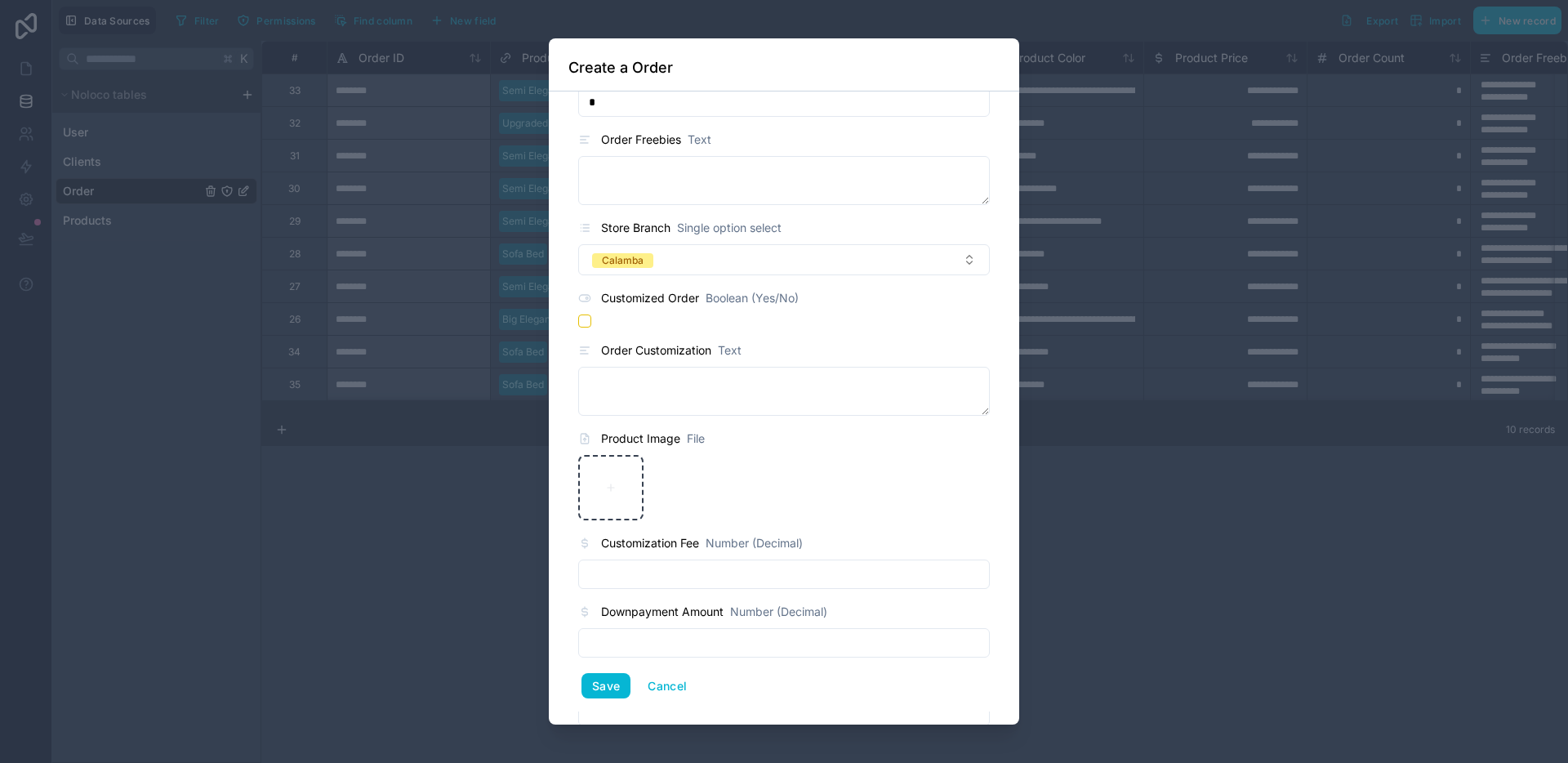scroll, scrollTop: 420, scrollLeft: 0, axis: vertical 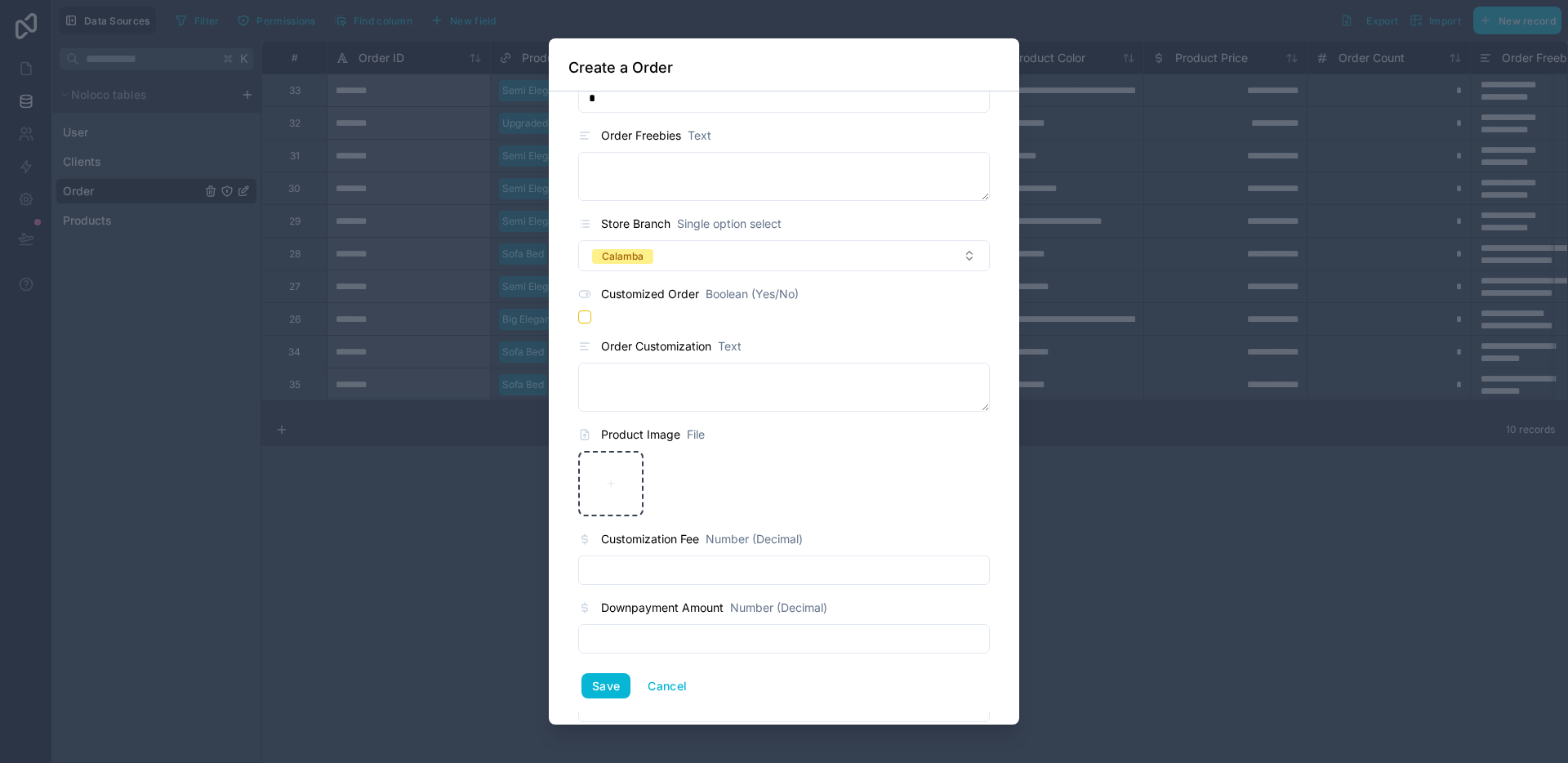 click at bounding box center [784, 570] 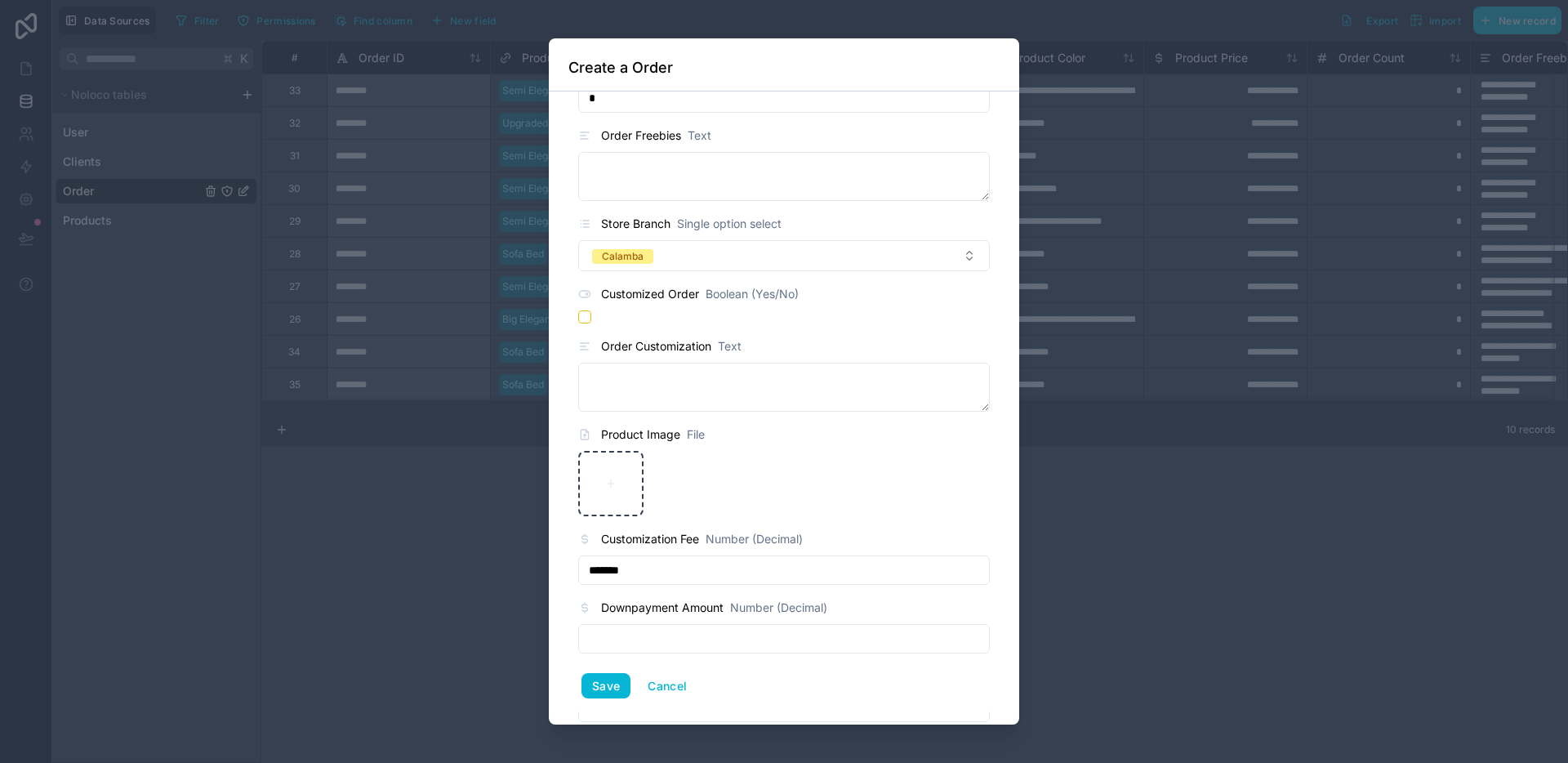 scroll, scrollTop: 460, scrollLeft: 0, axis: vertical 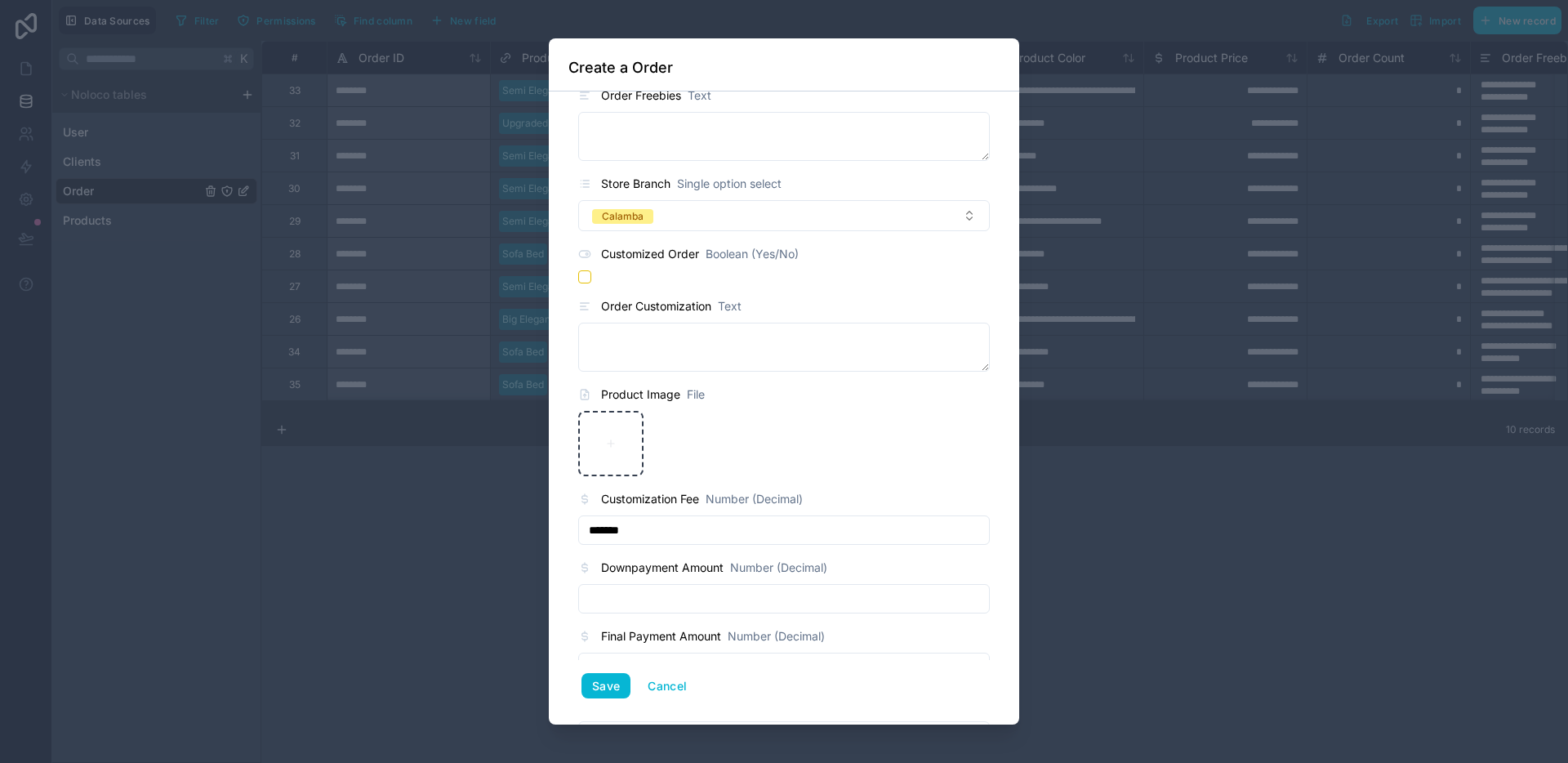 type on "*******" 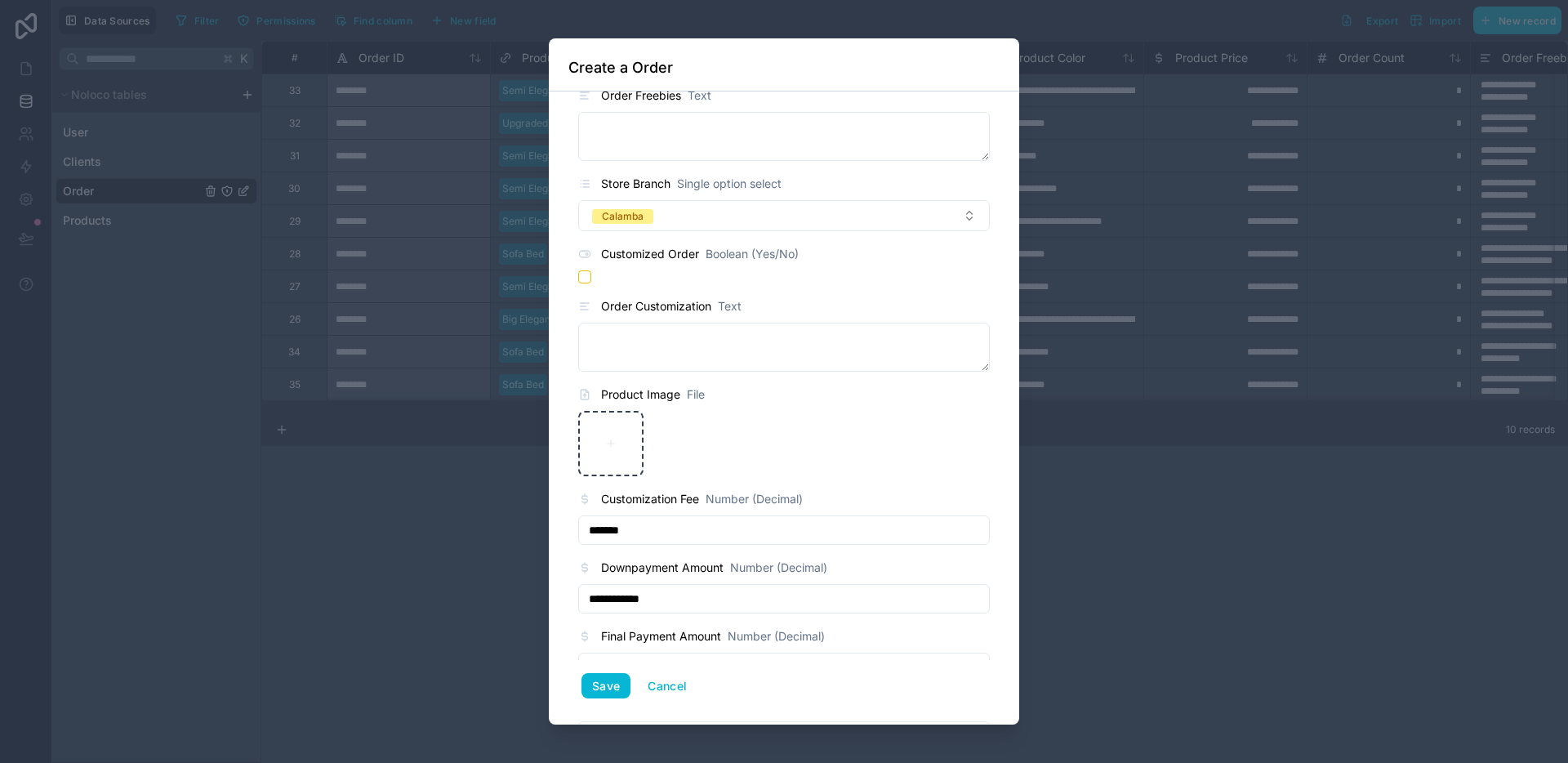 type on "**********" 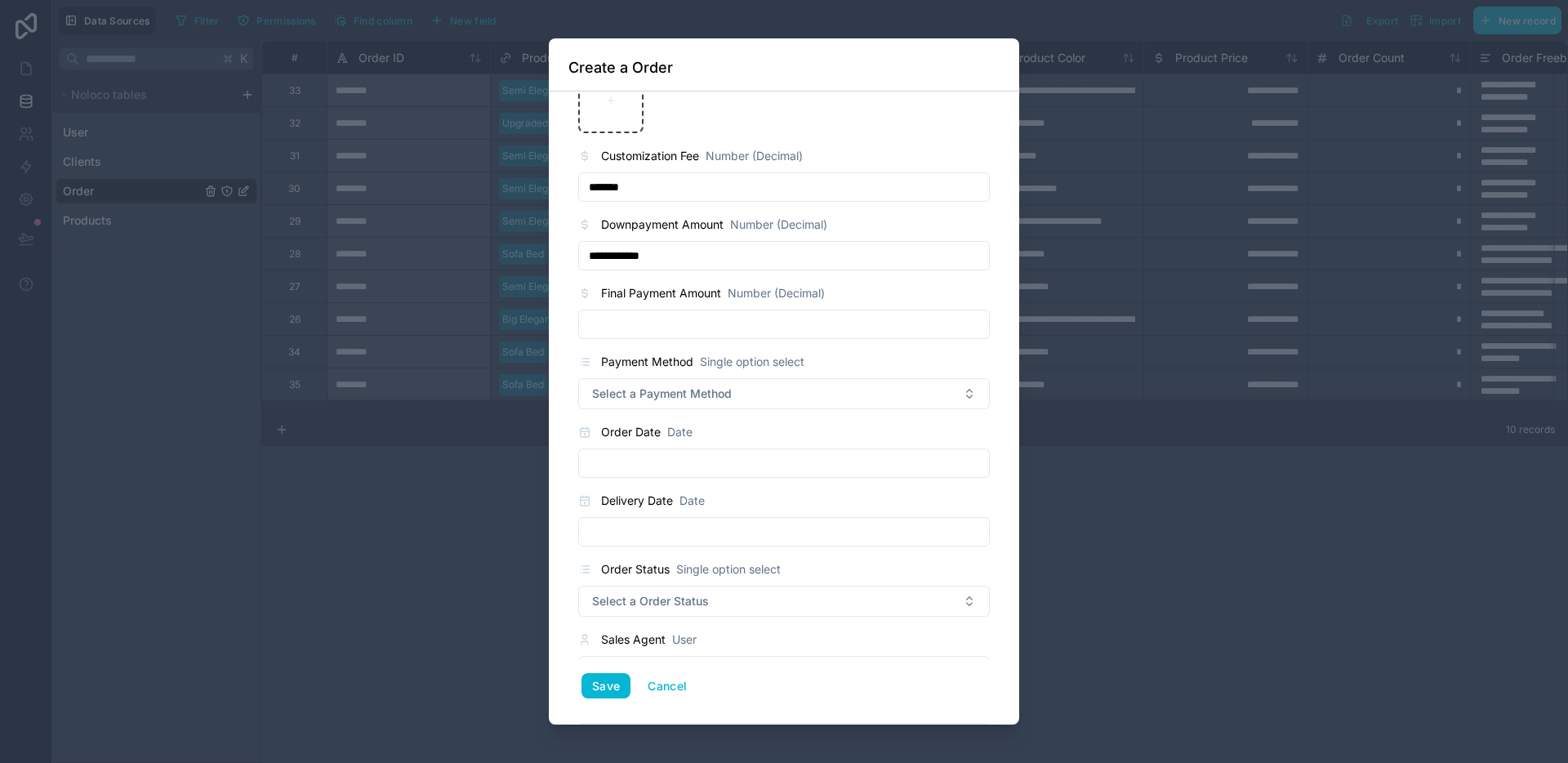 scroll, scrollTop: 774, scrollLeft: 0, axis: vertical 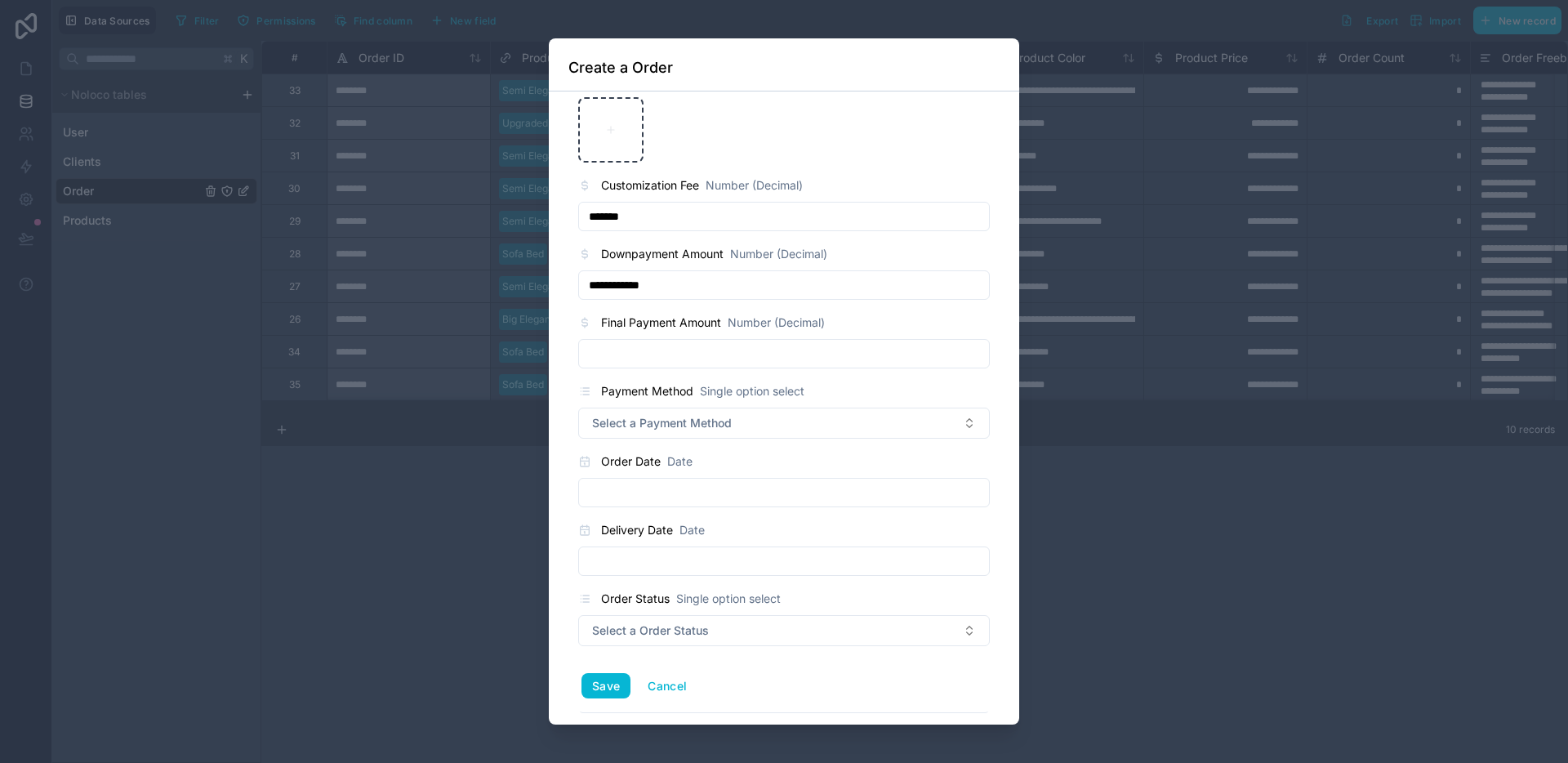 drag, startPoint x: 675, startPoint y: 229, endPoint x: 683, endPoint y: 214, distance: 17 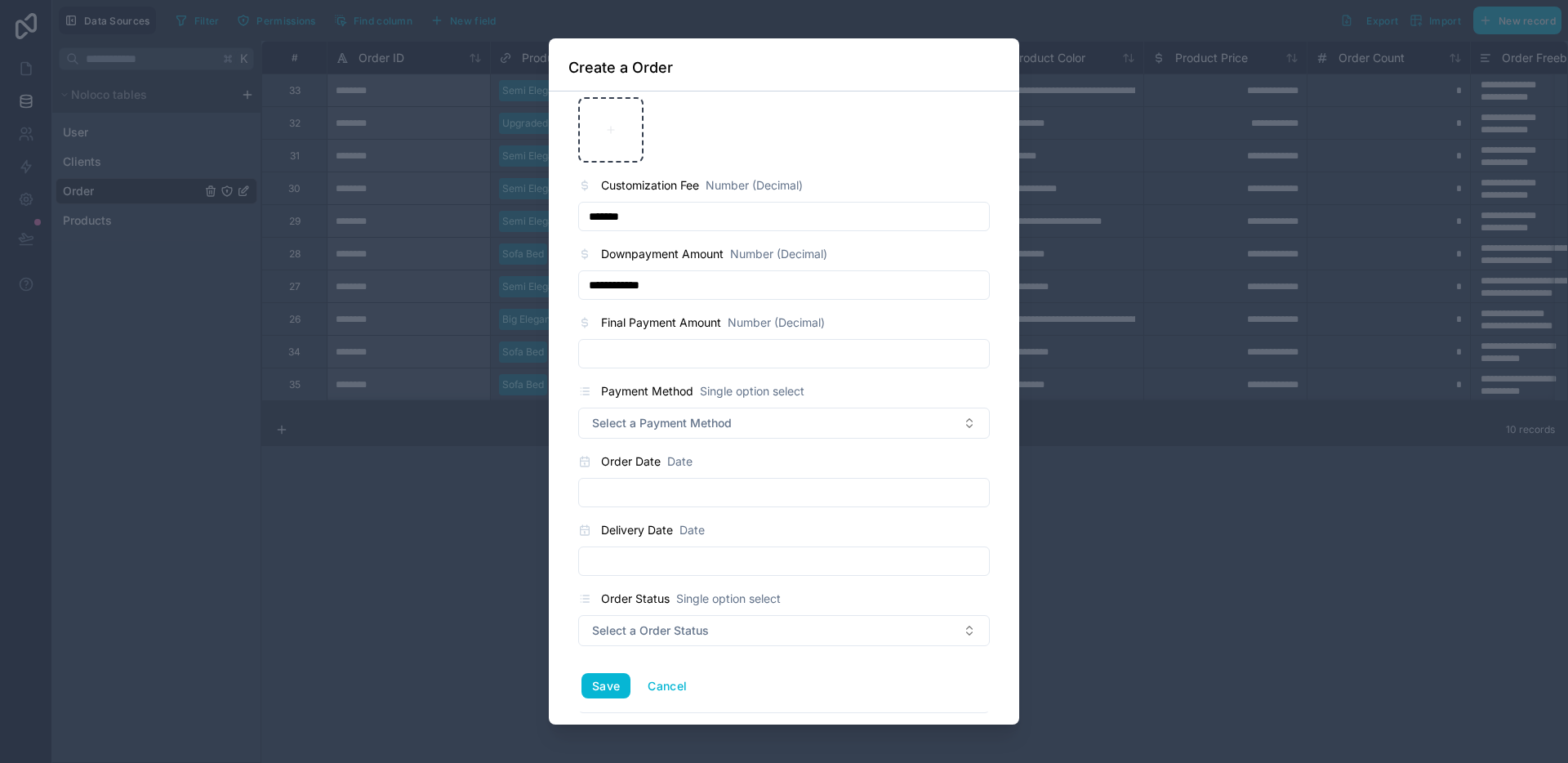 click on "*******" at bounding box center (784, 216) 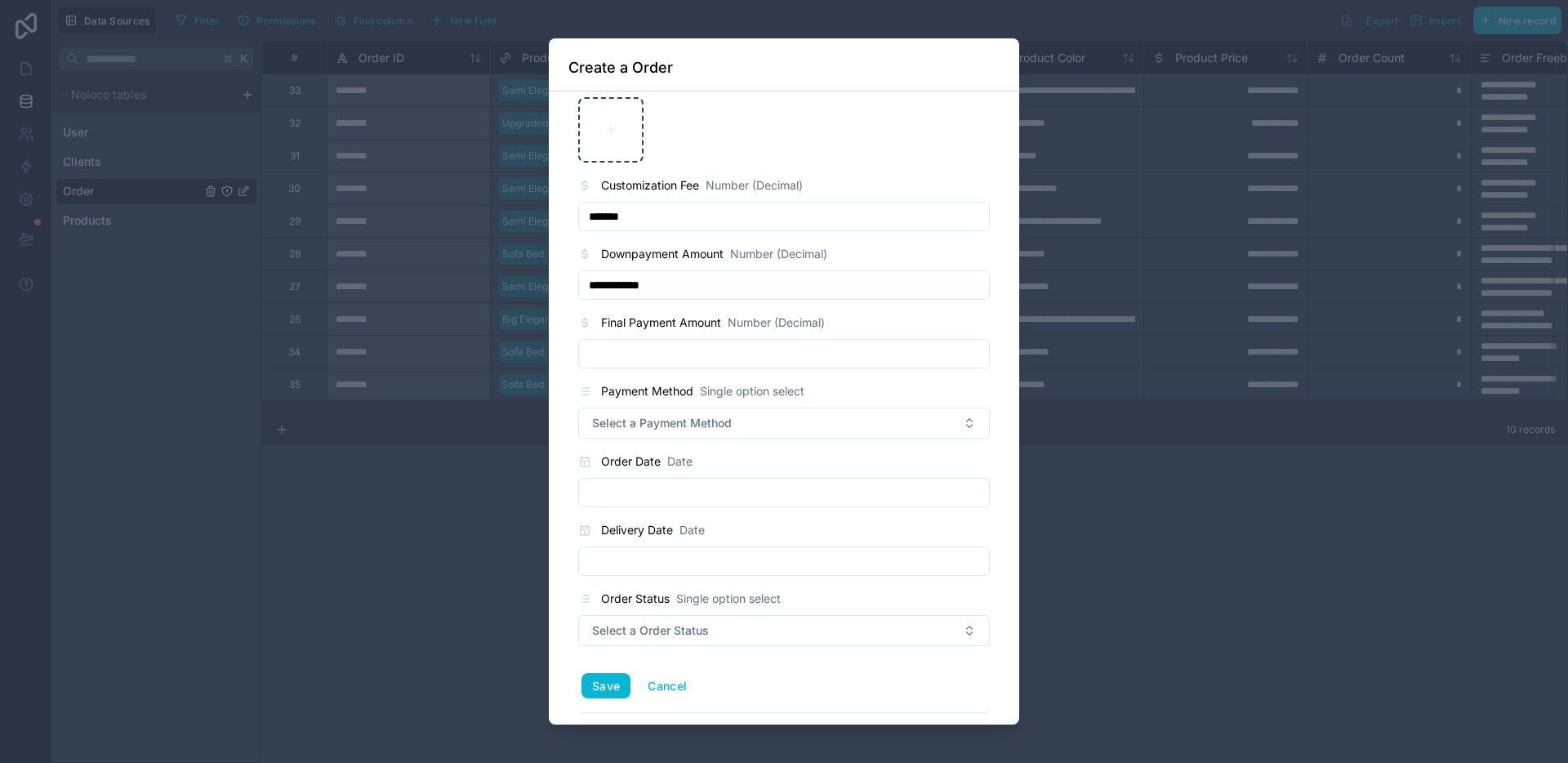 drag, startPoint x: 697, startPoint y: 322, endPoint x: 693, endPoint y: 332, distance: 10.77033 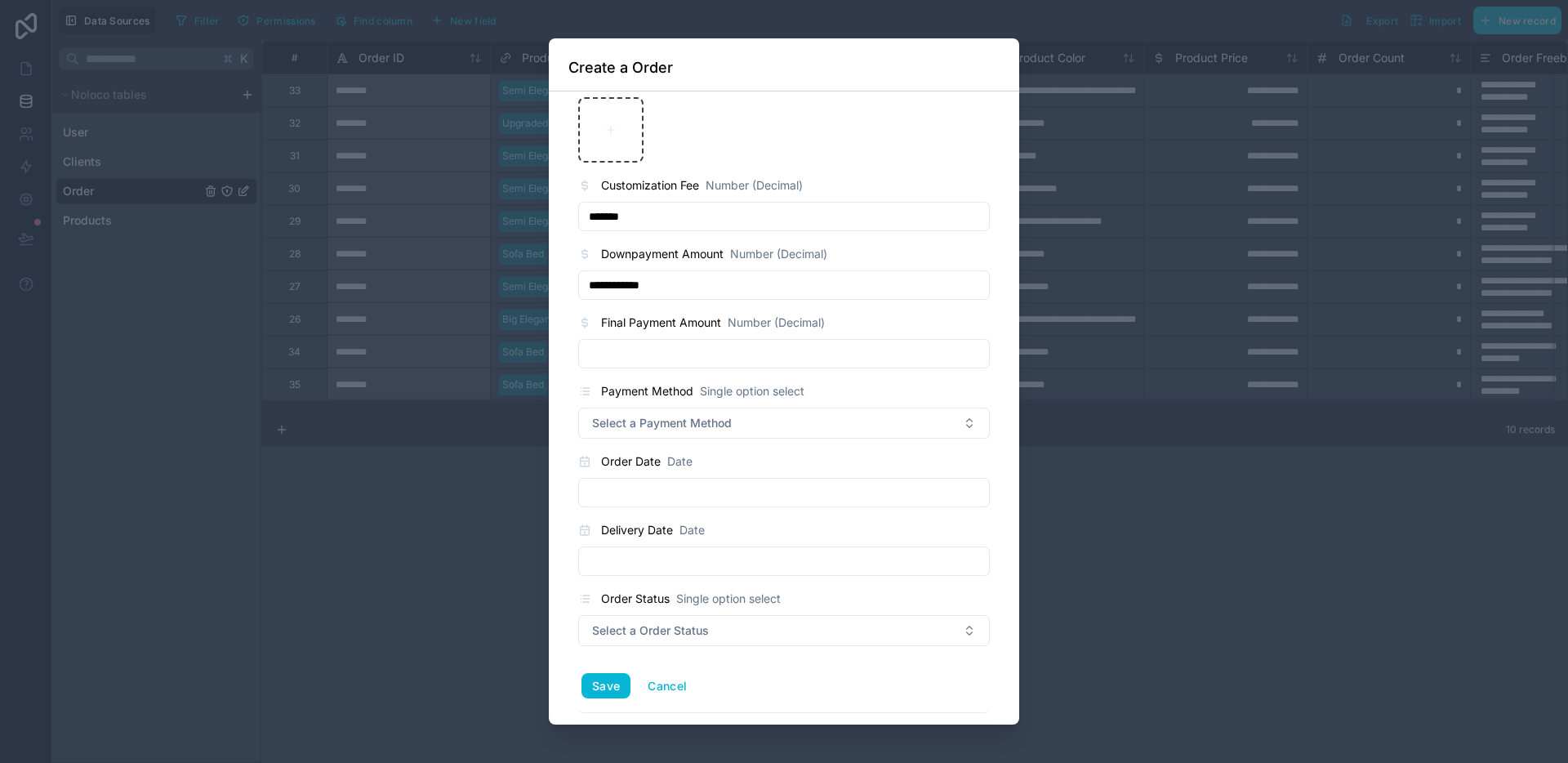 click on "Final Payment Amount" at bounding box center [661, 323] 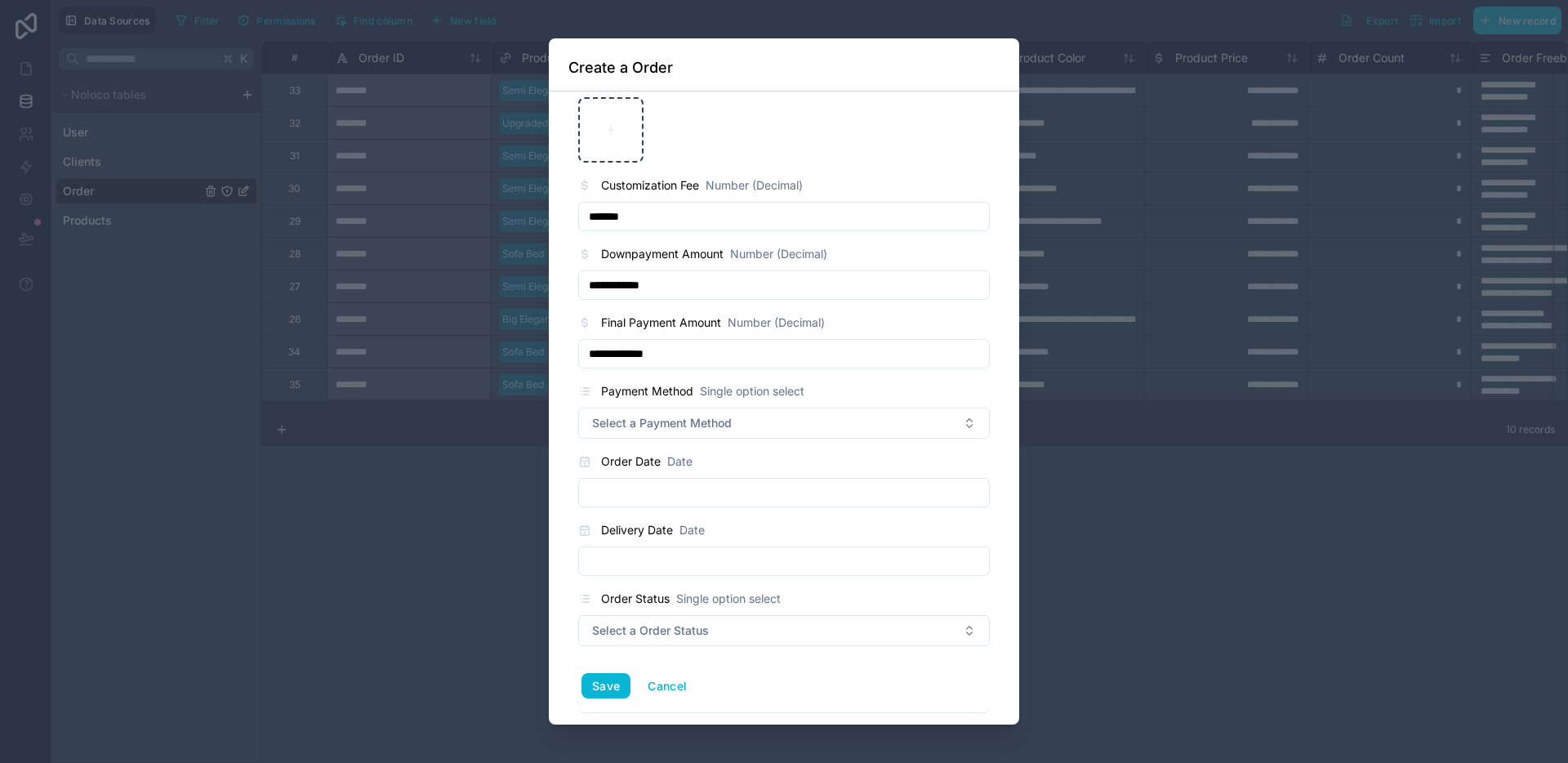 type on "**********" 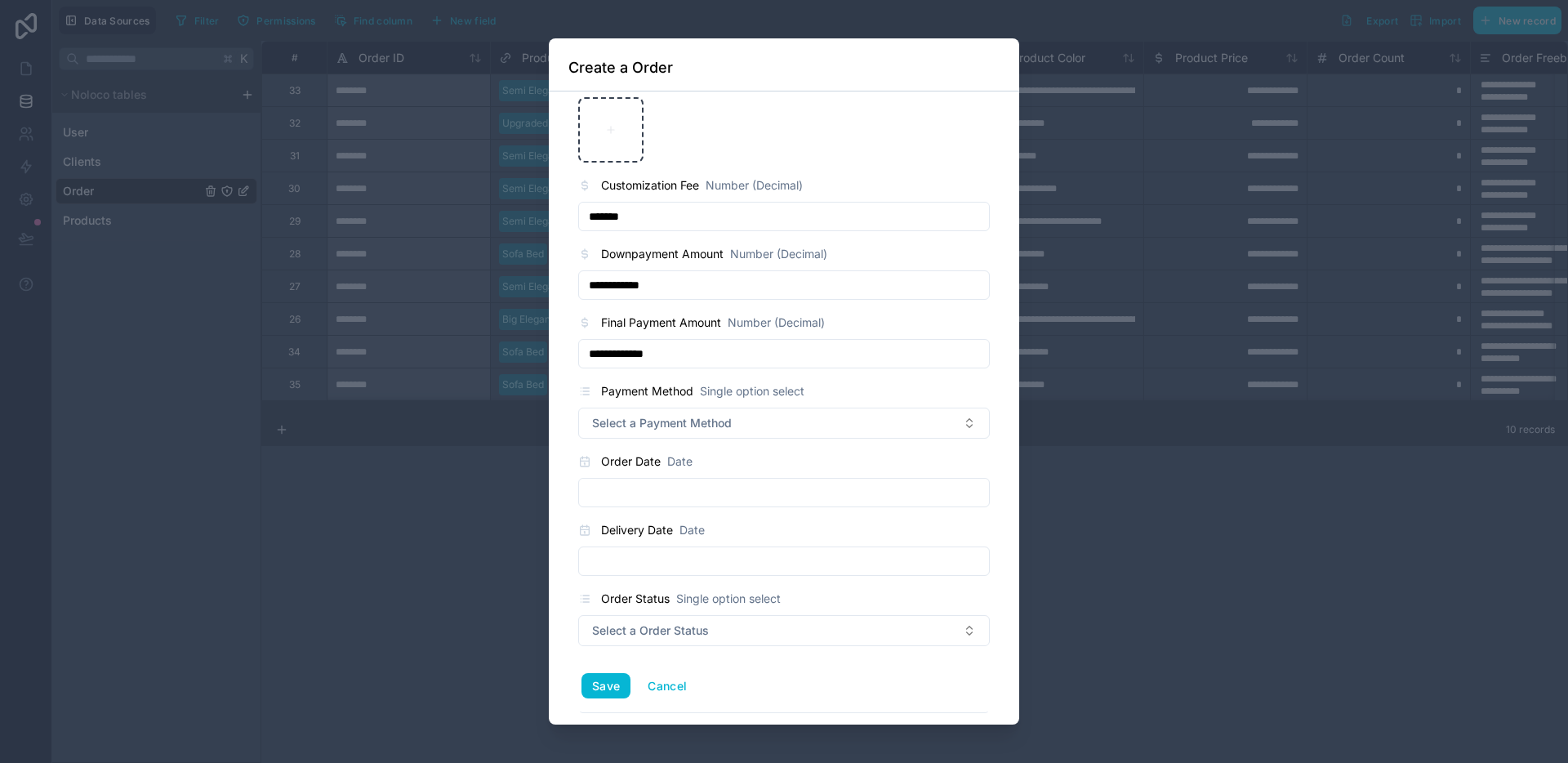 type 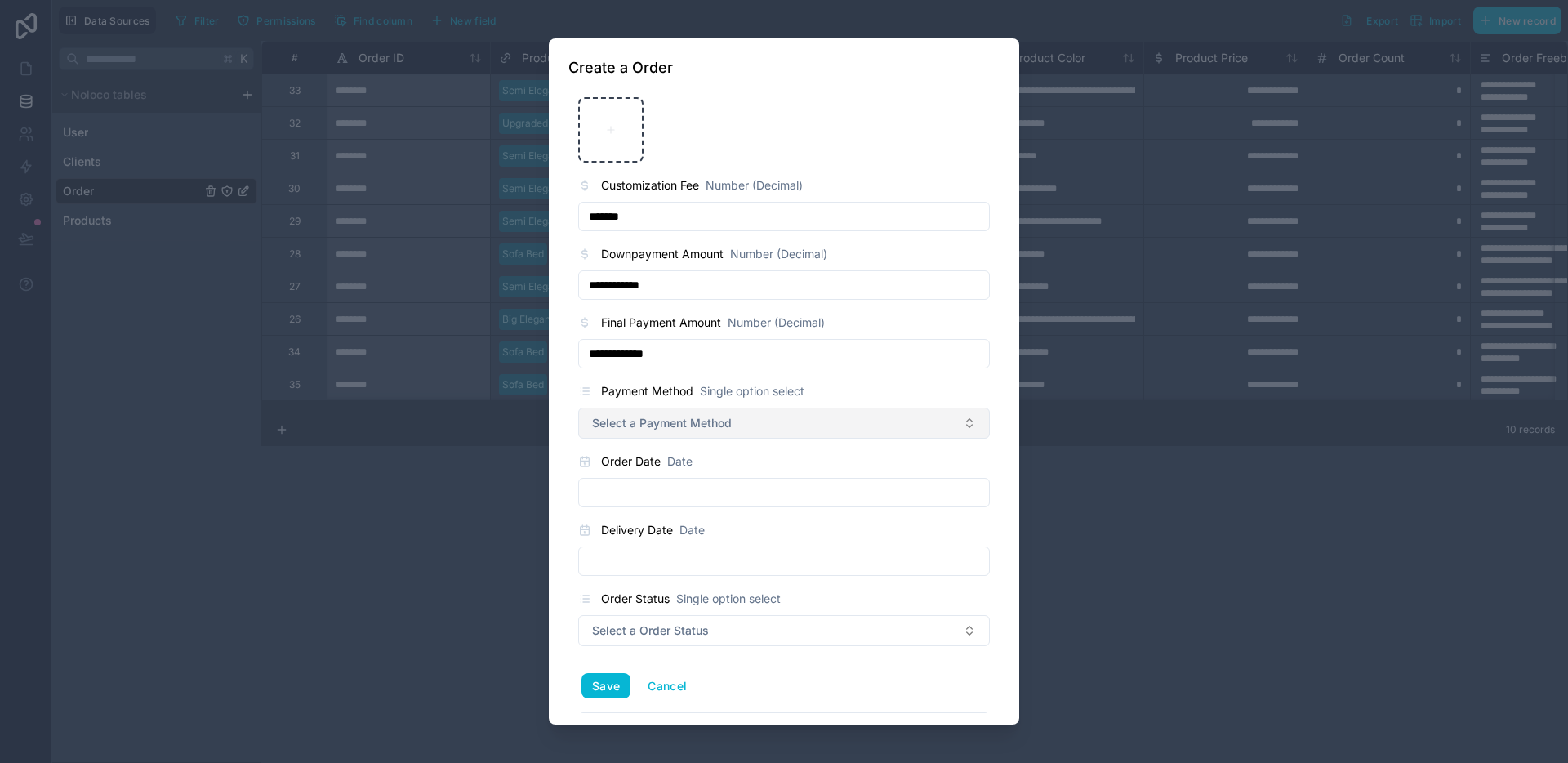 click on "Select a Payment Method" at bounding box center (784, 423) 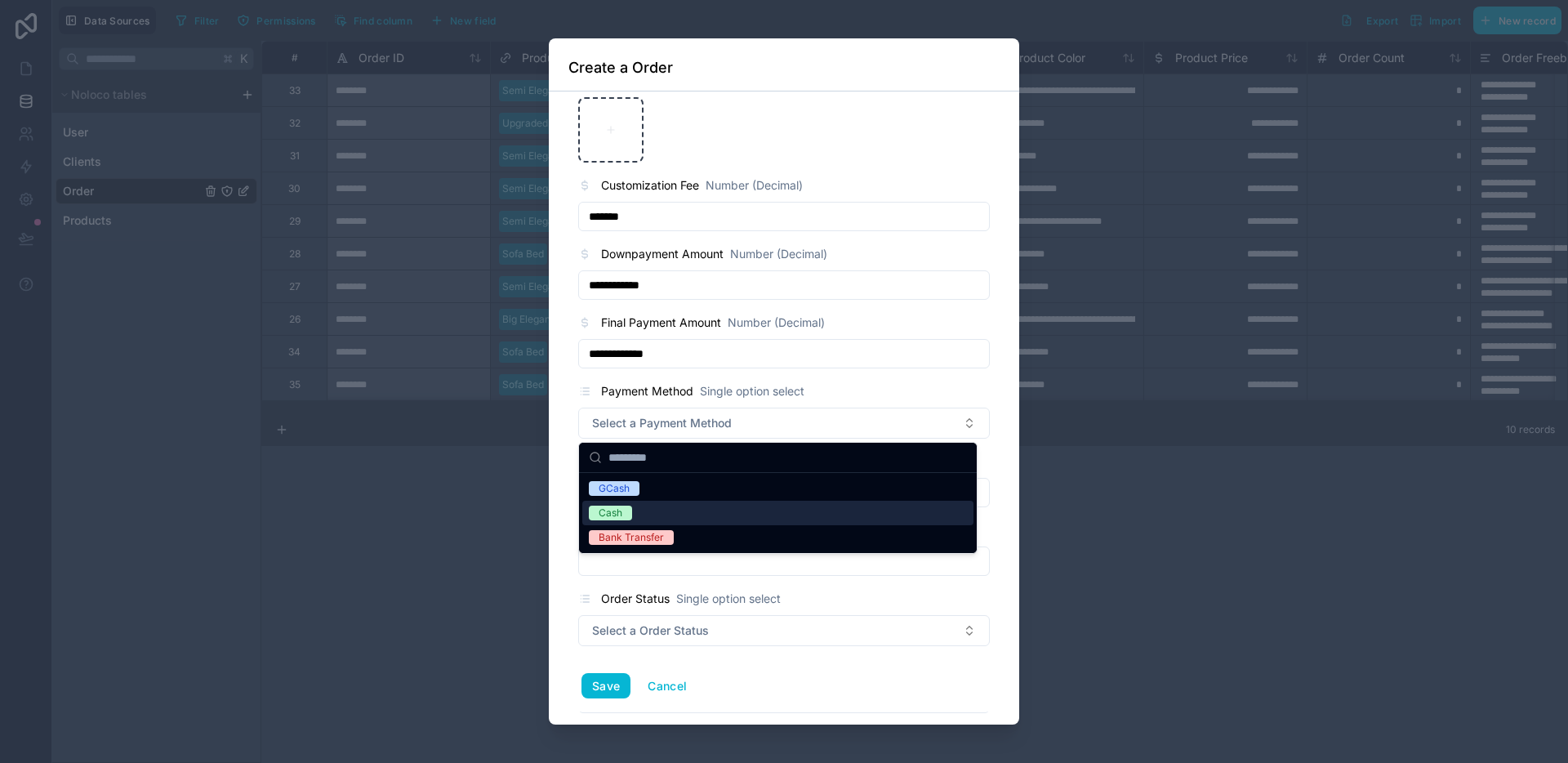 click on "Cash" at bounding box center [777, 513] 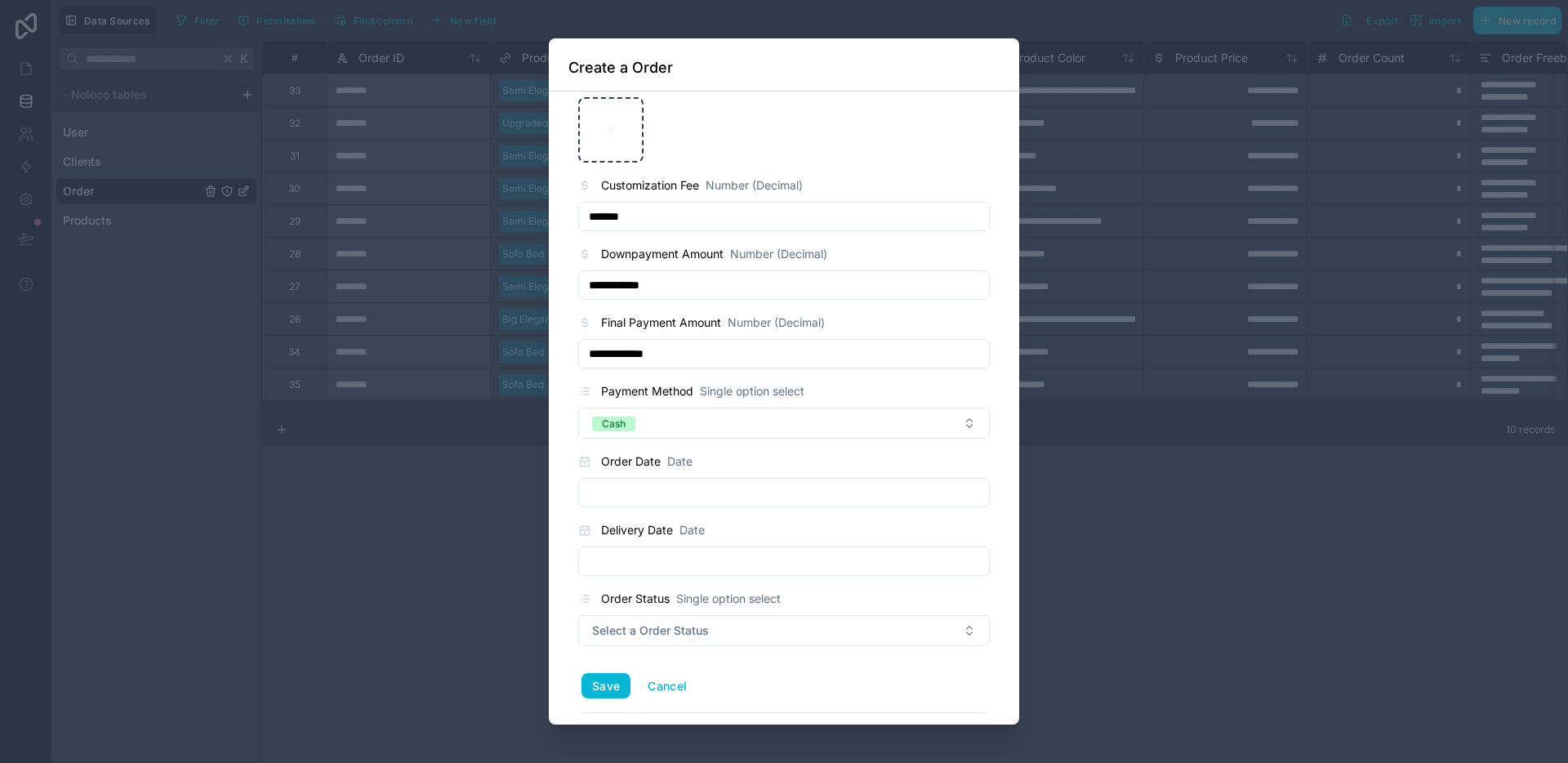 click at bounding box center [784, 493] 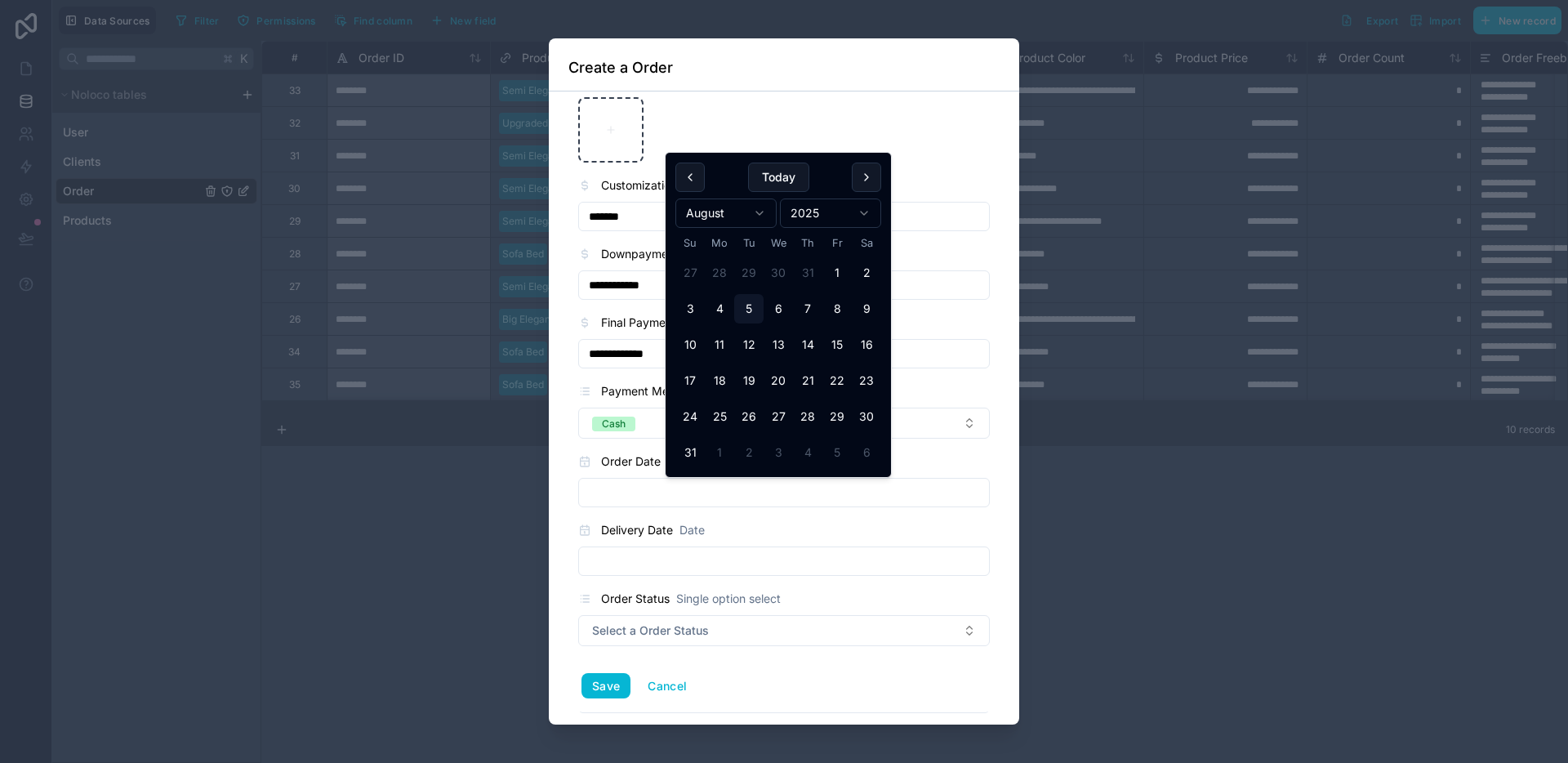drag, startPoint x: 688, startPoint y: 179, endPoint x: 690, endPoint y: 187, distance: 8.246211 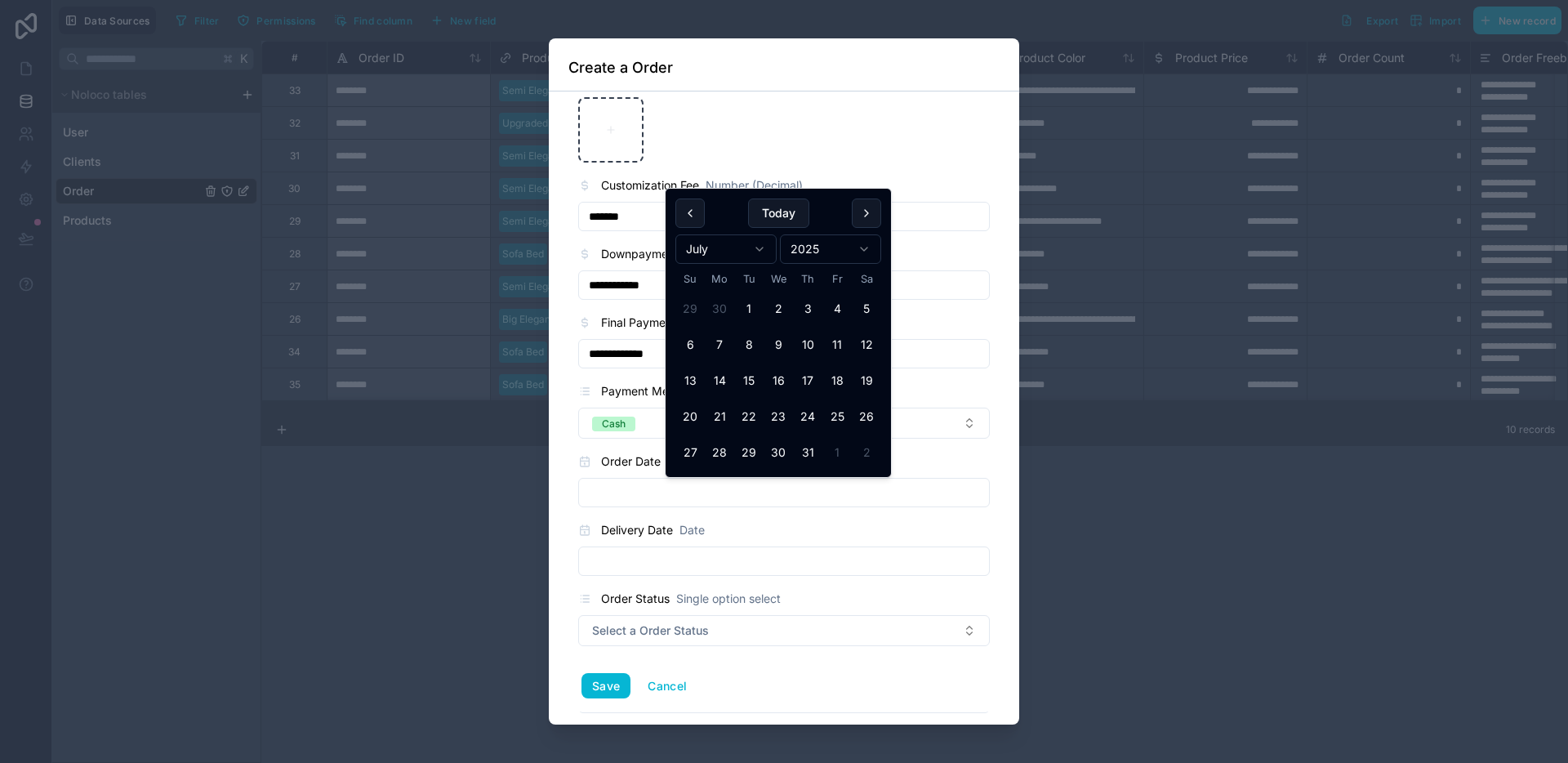 click on "**********" at bounding box center (784, 382) 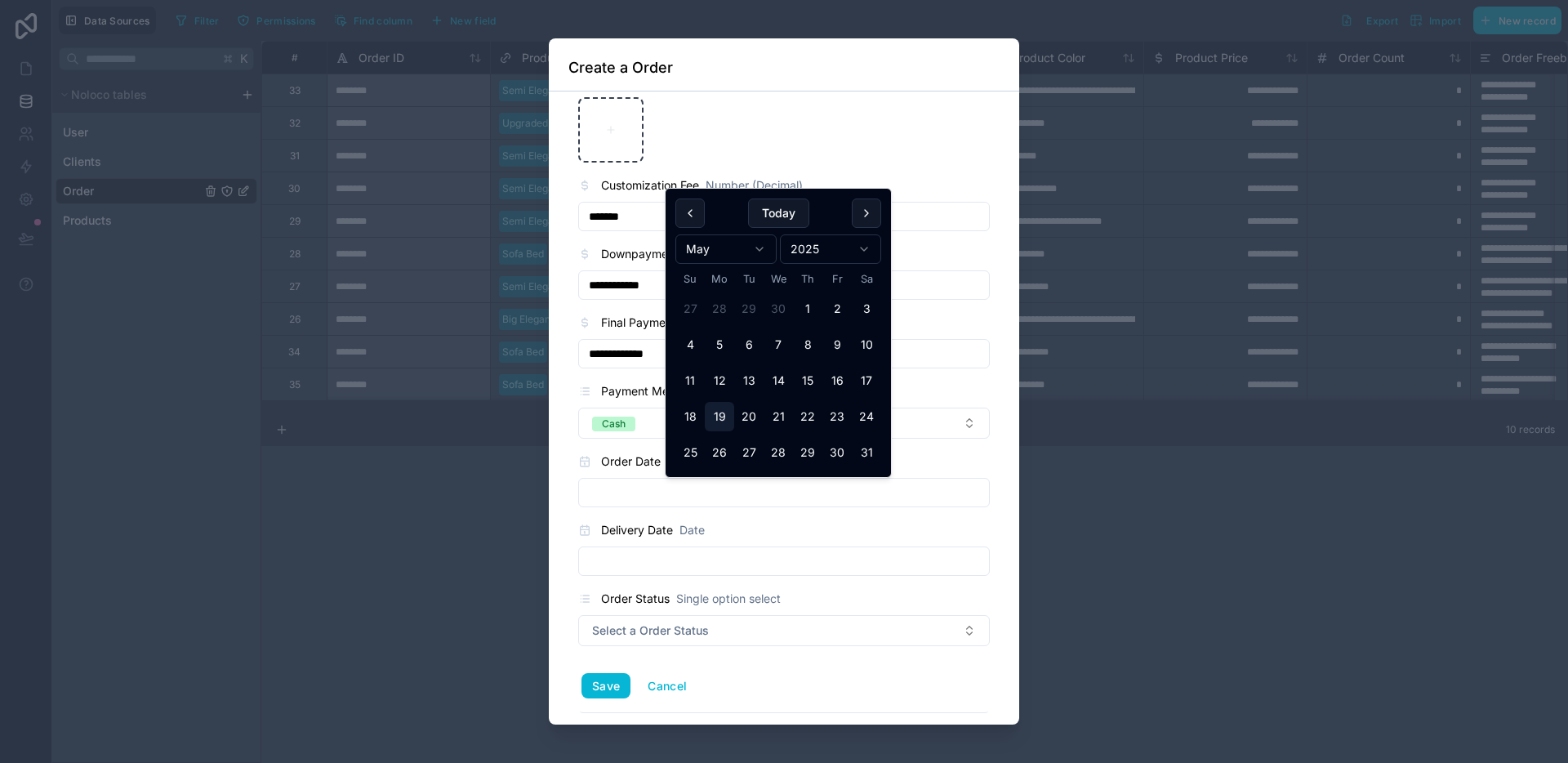 click on "19" at bounding box center (719, 417) 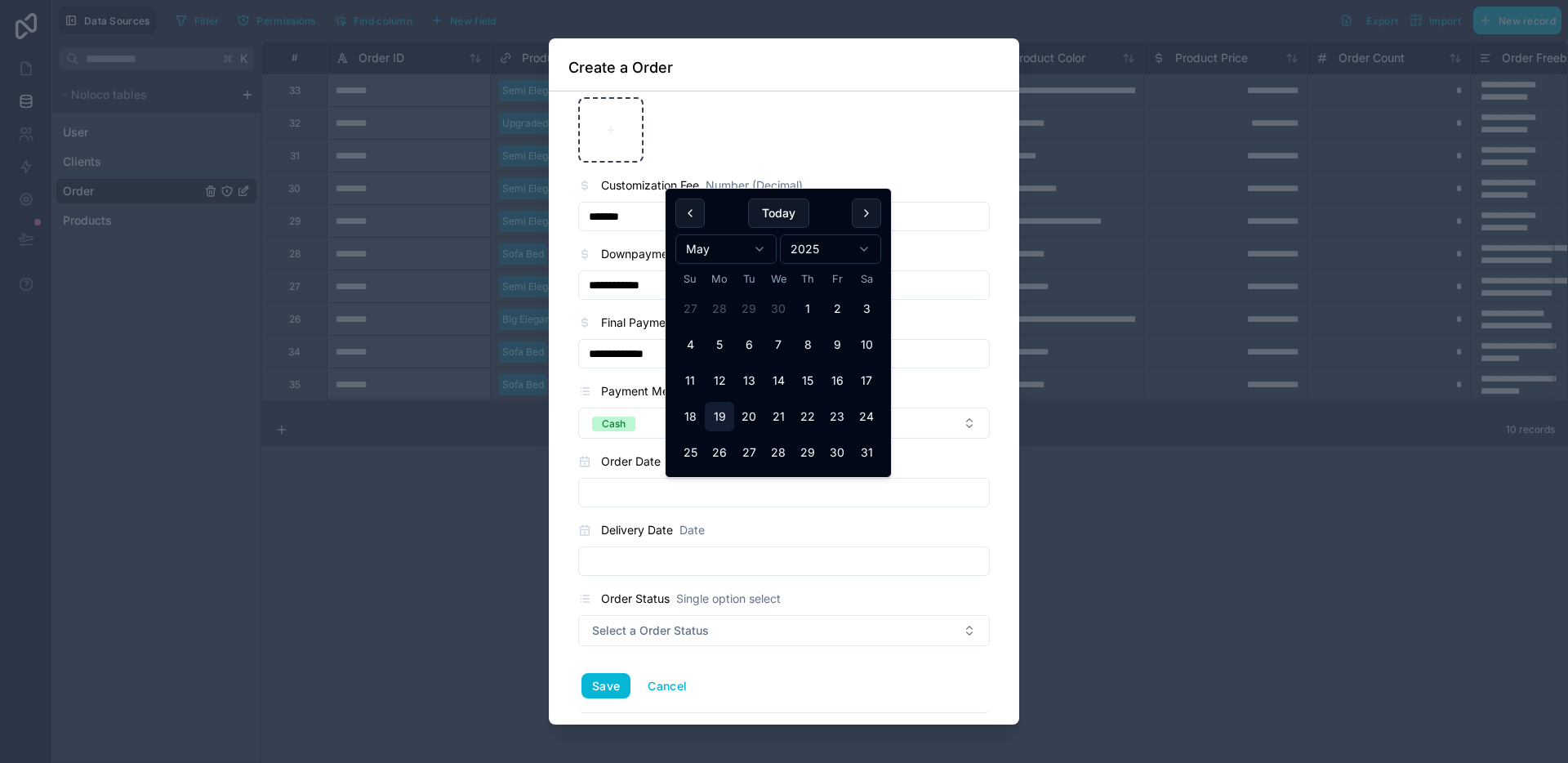 type on "*********" 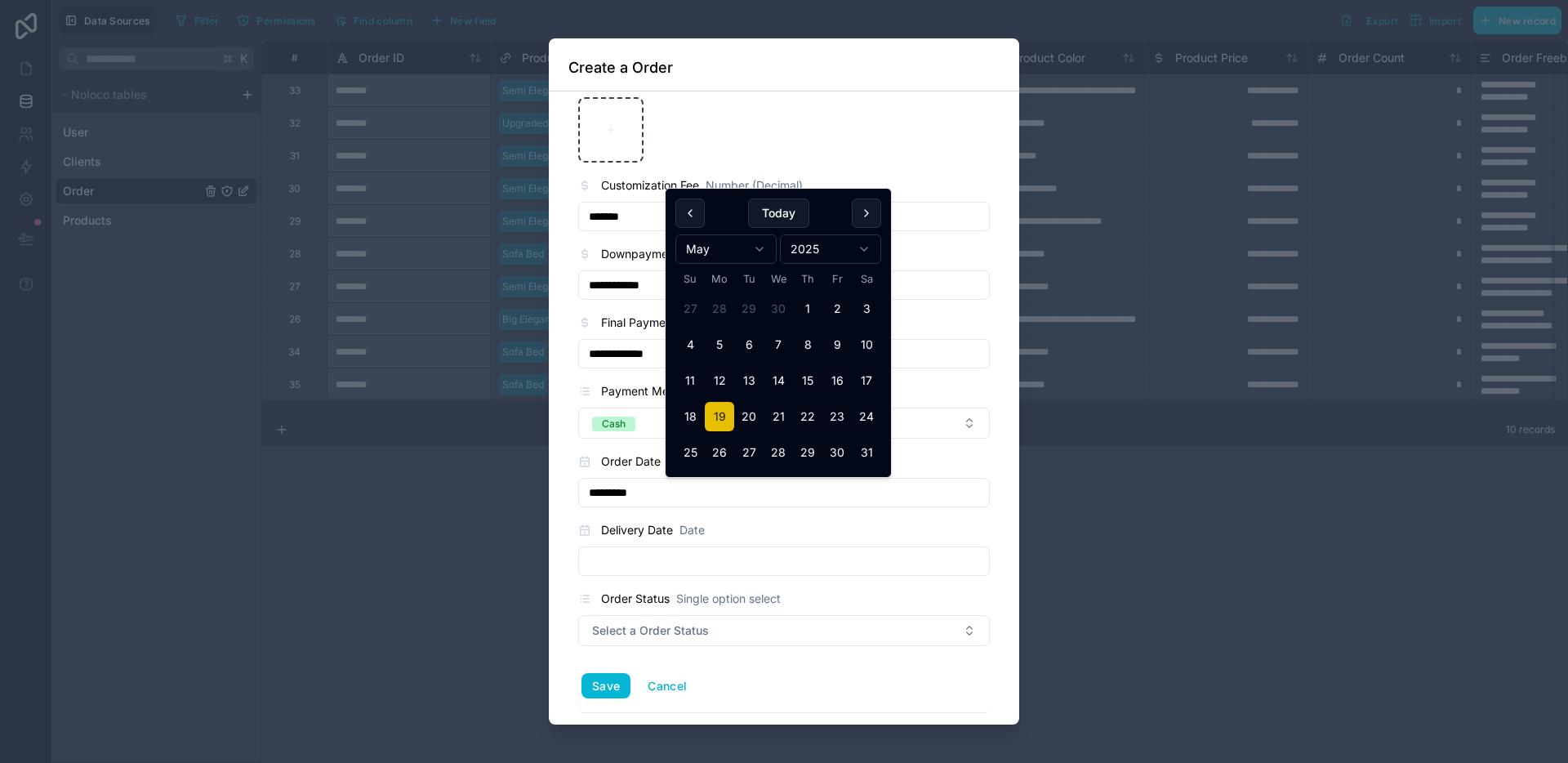 click at bounding box center [784, 561] 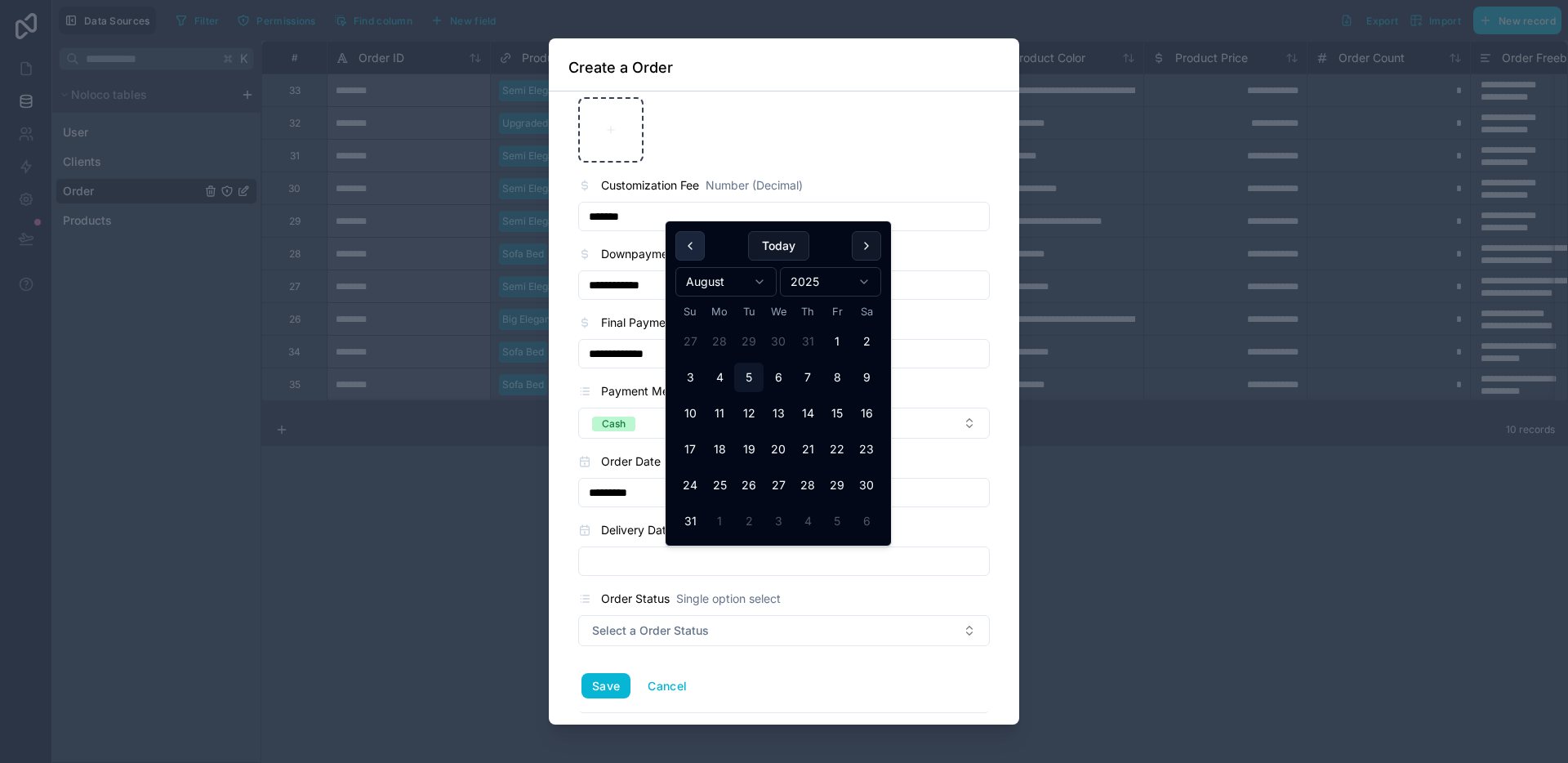 click at bounding box center (690, 246) 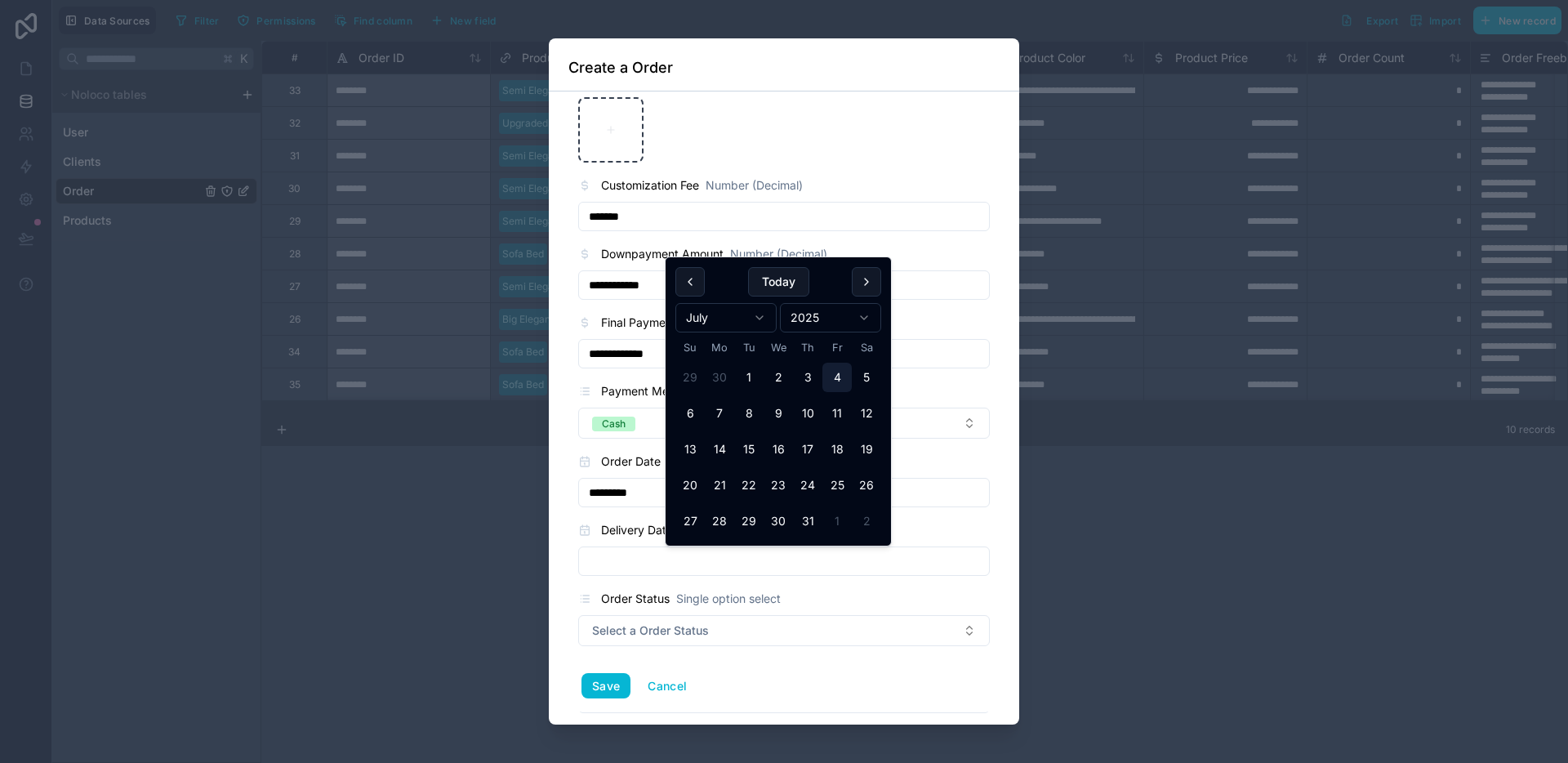 click on "4" at bounding box center [837, 377] 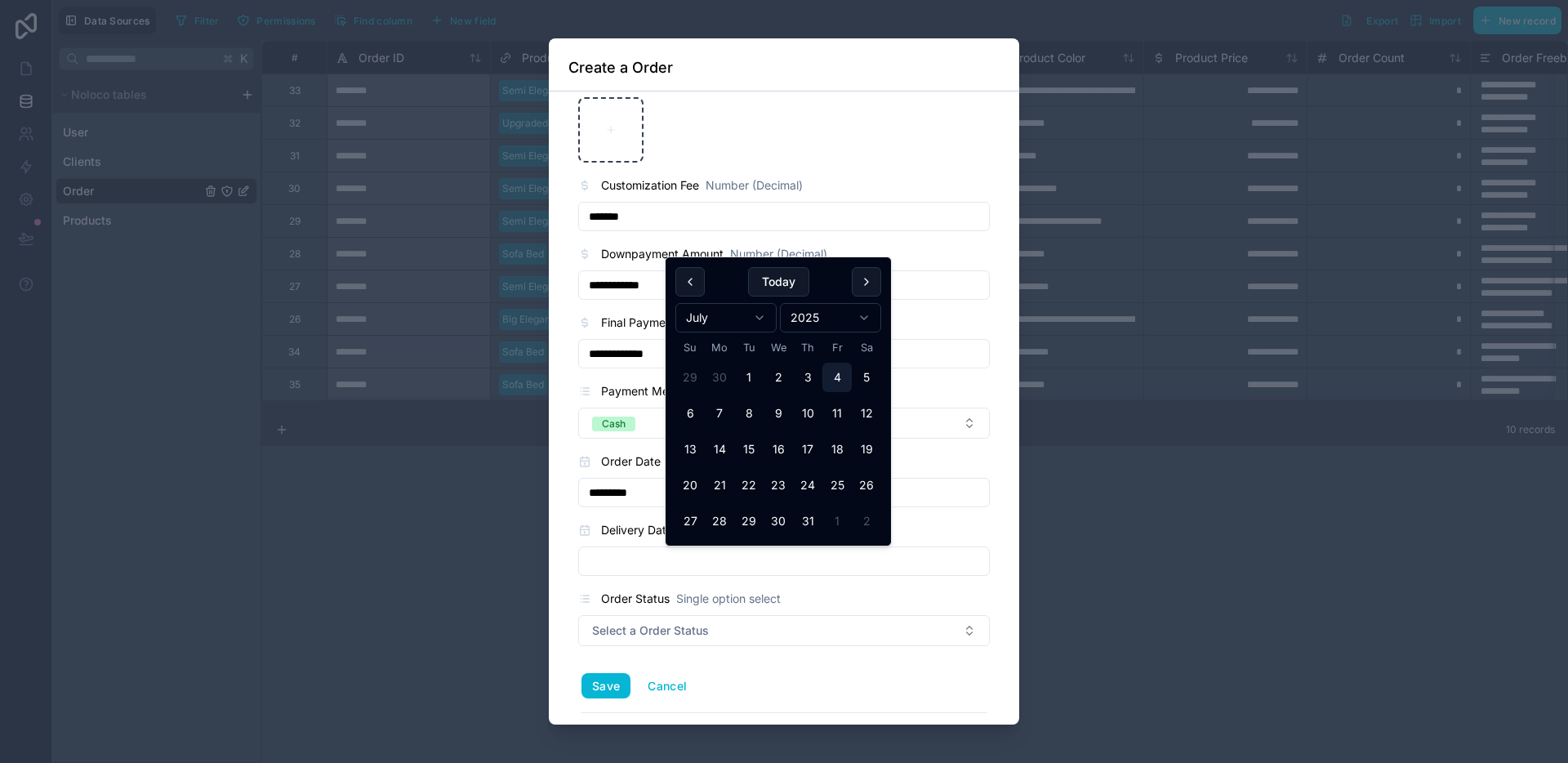 type on "********" 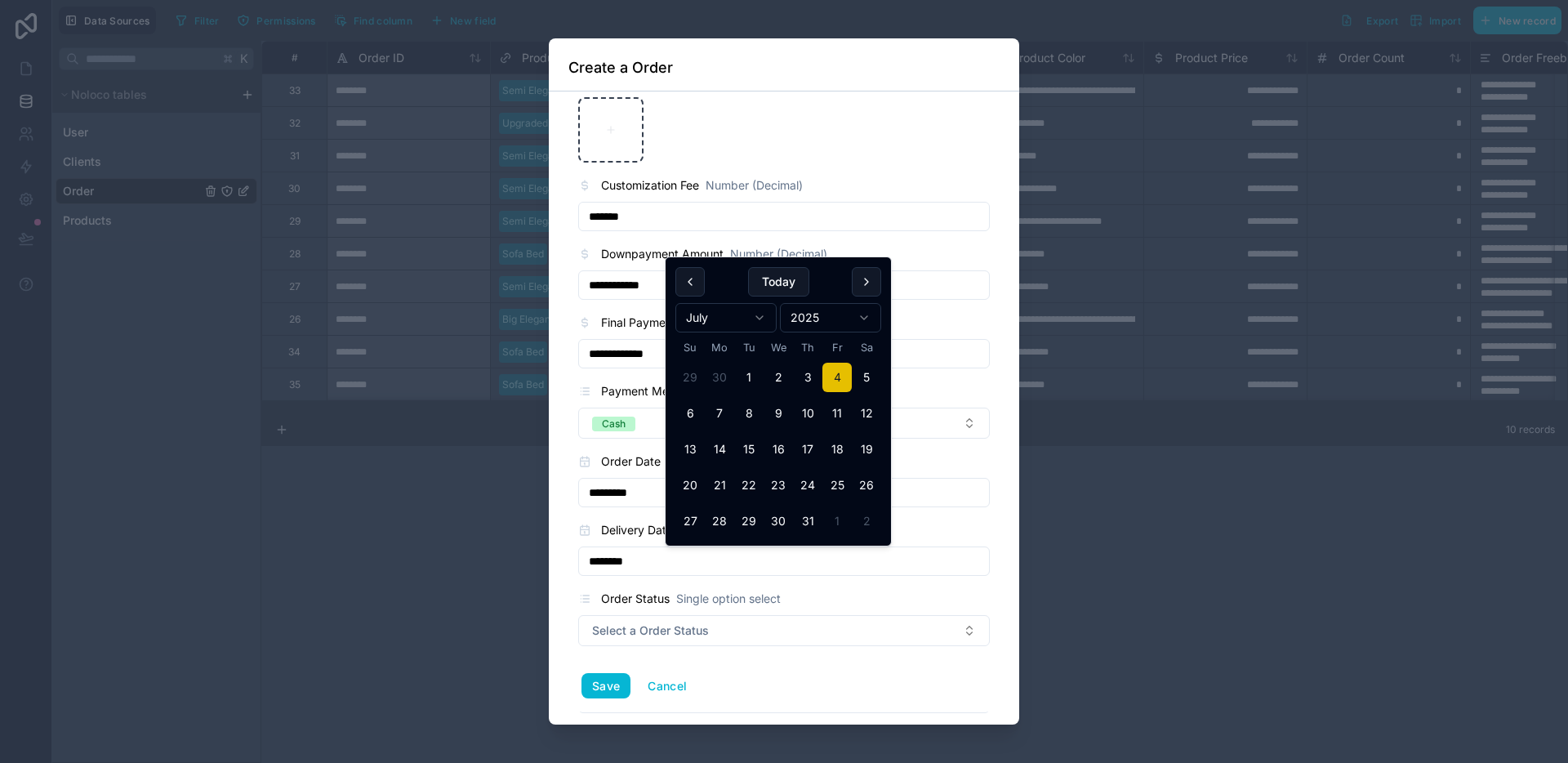 click on "**********" at bounding box center (784, 118) 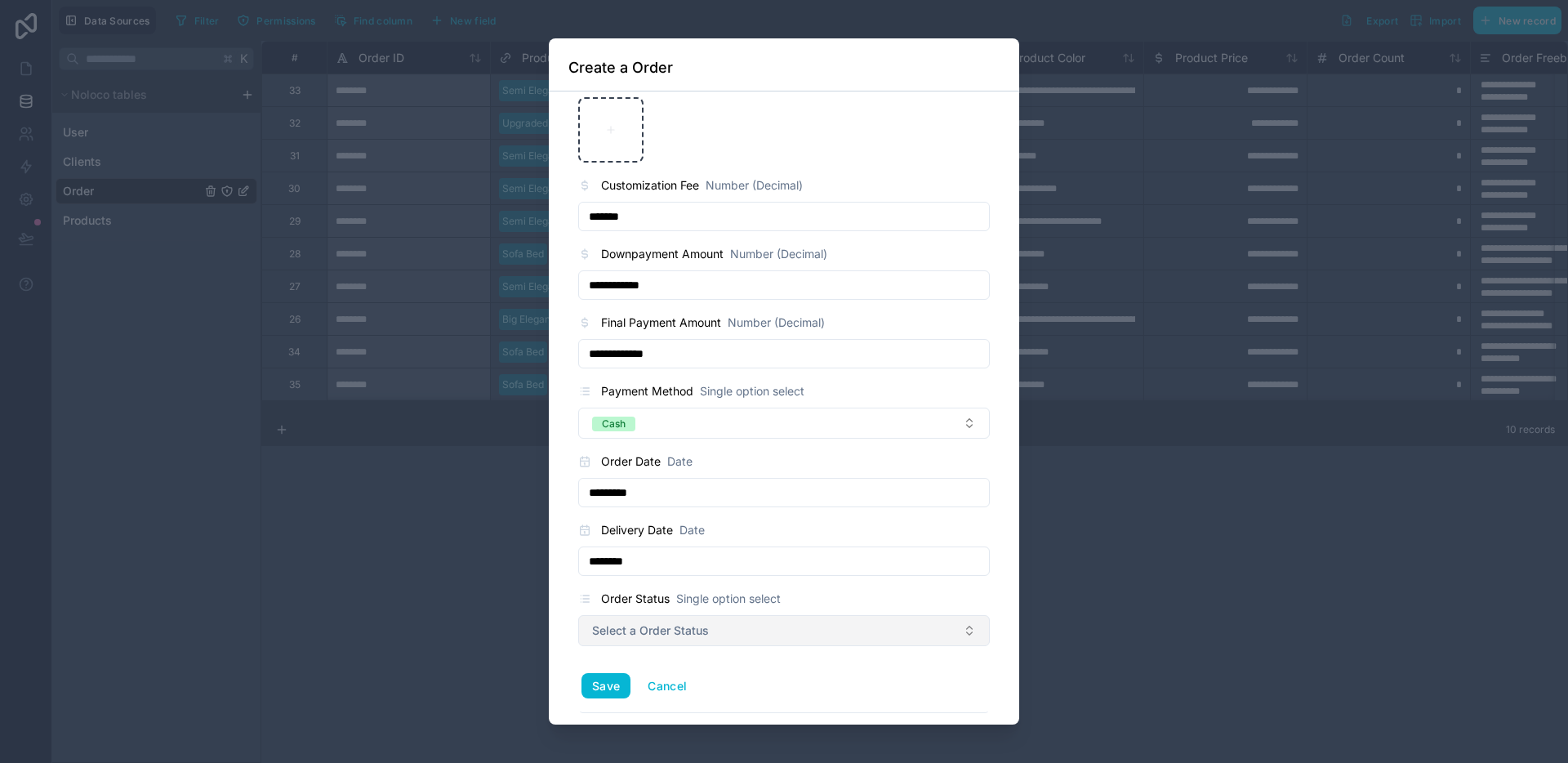 click on "Select a Order Status" at bounding box center [650, 631] 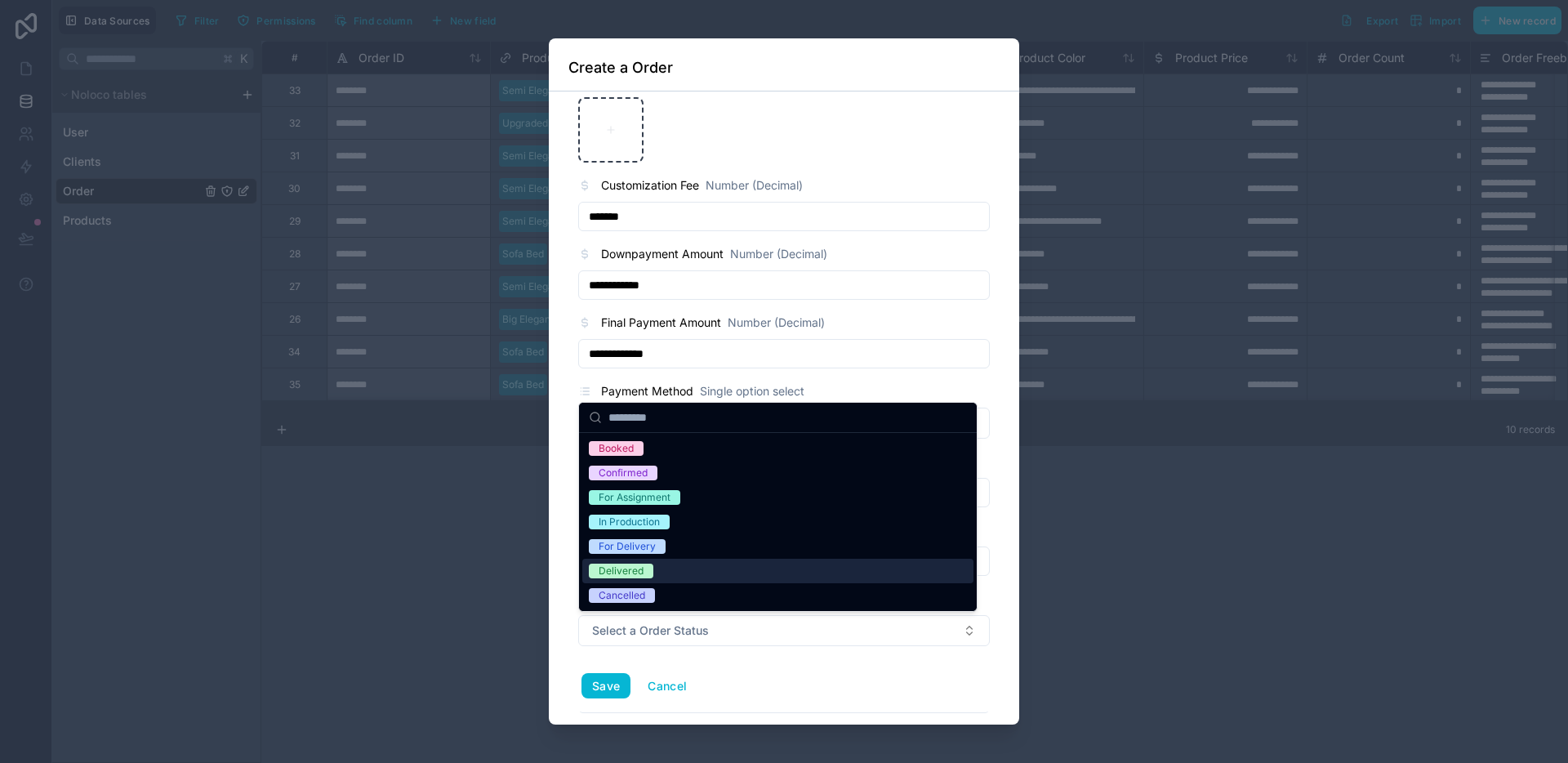 click on "Delivered" at bounding box center [777, 571] 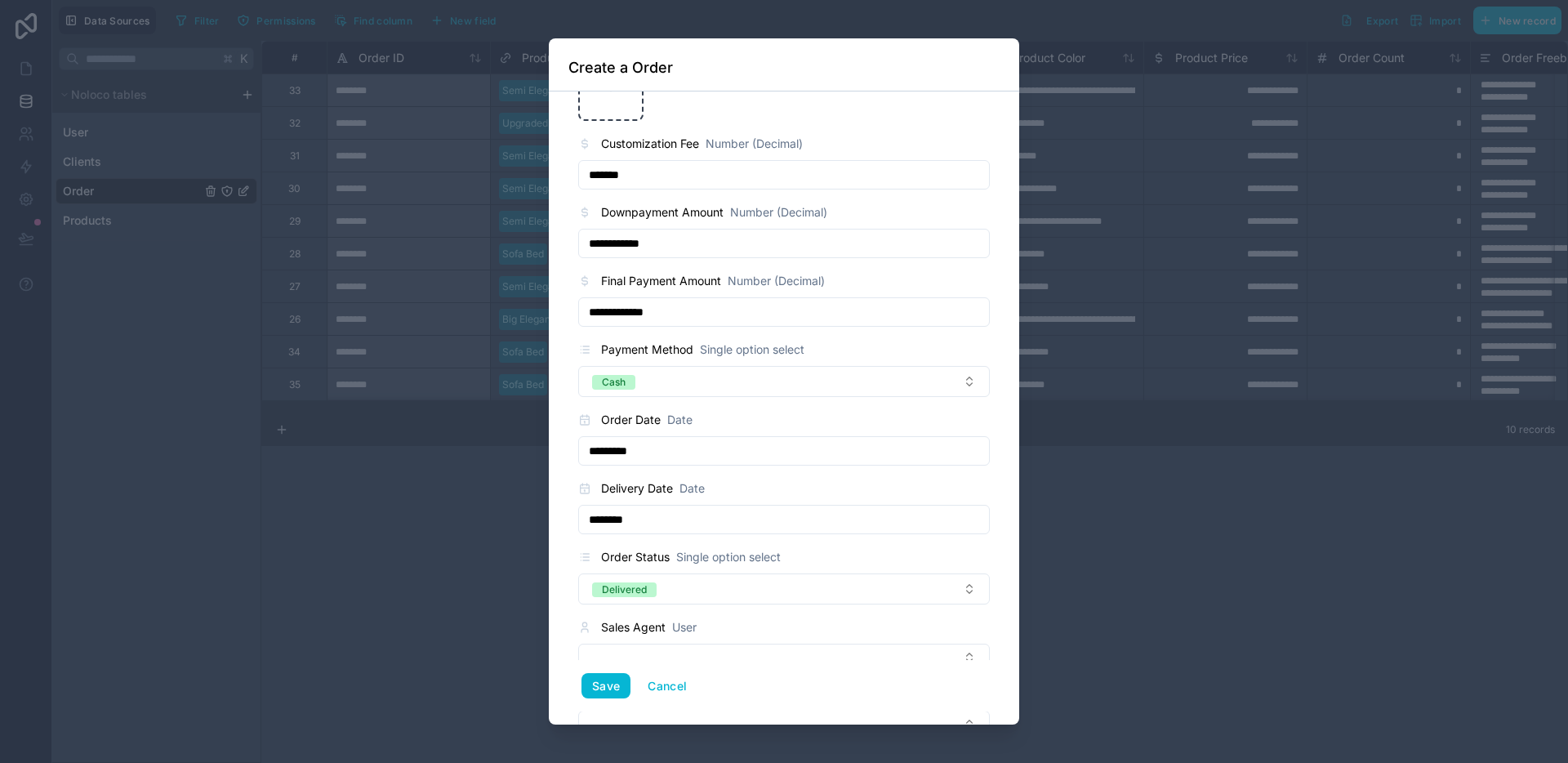 scroll, scrollTop: 974, scrollLeft: 0, axis: vertical 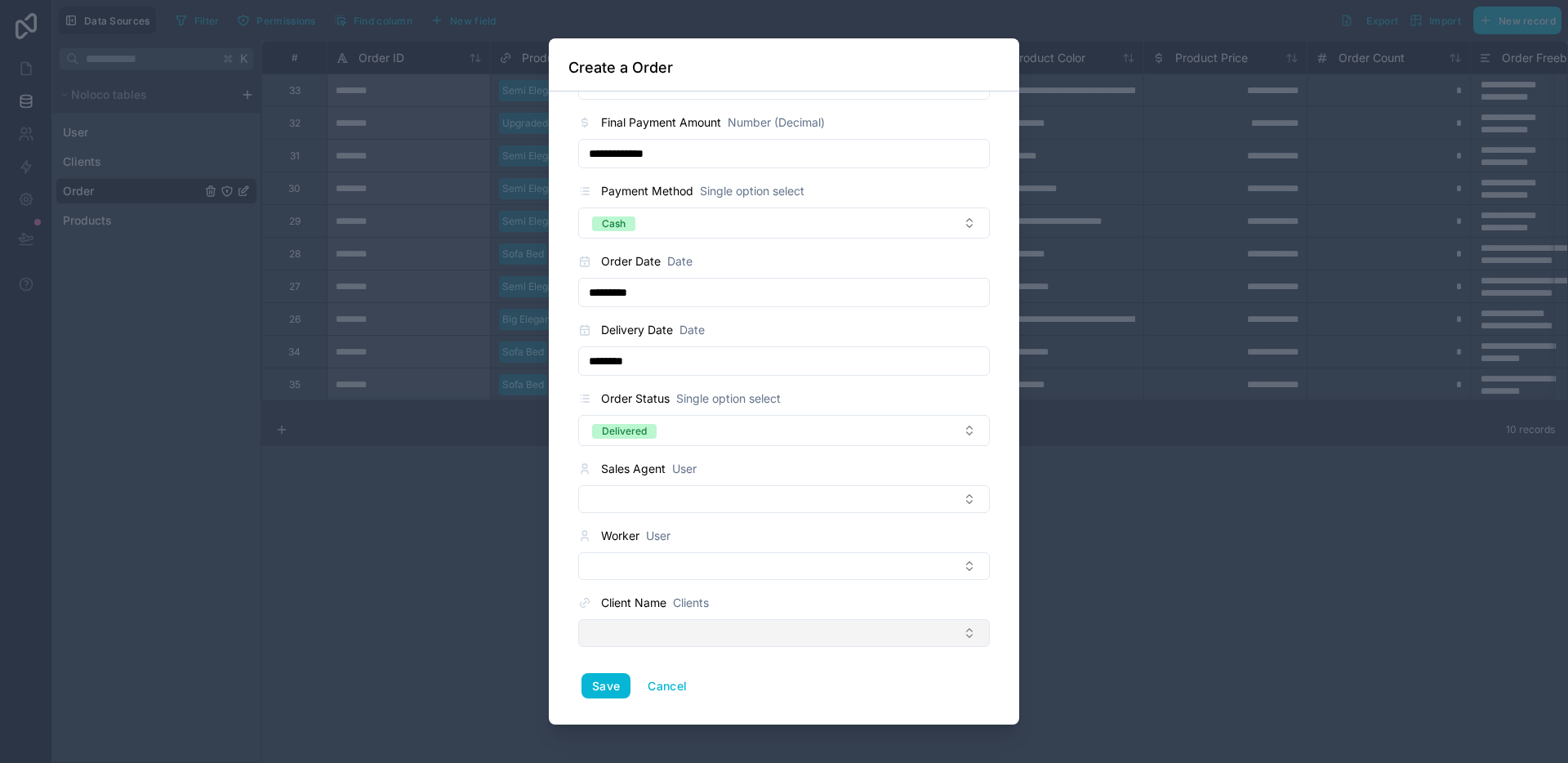 click at bounding box center [784, 633] 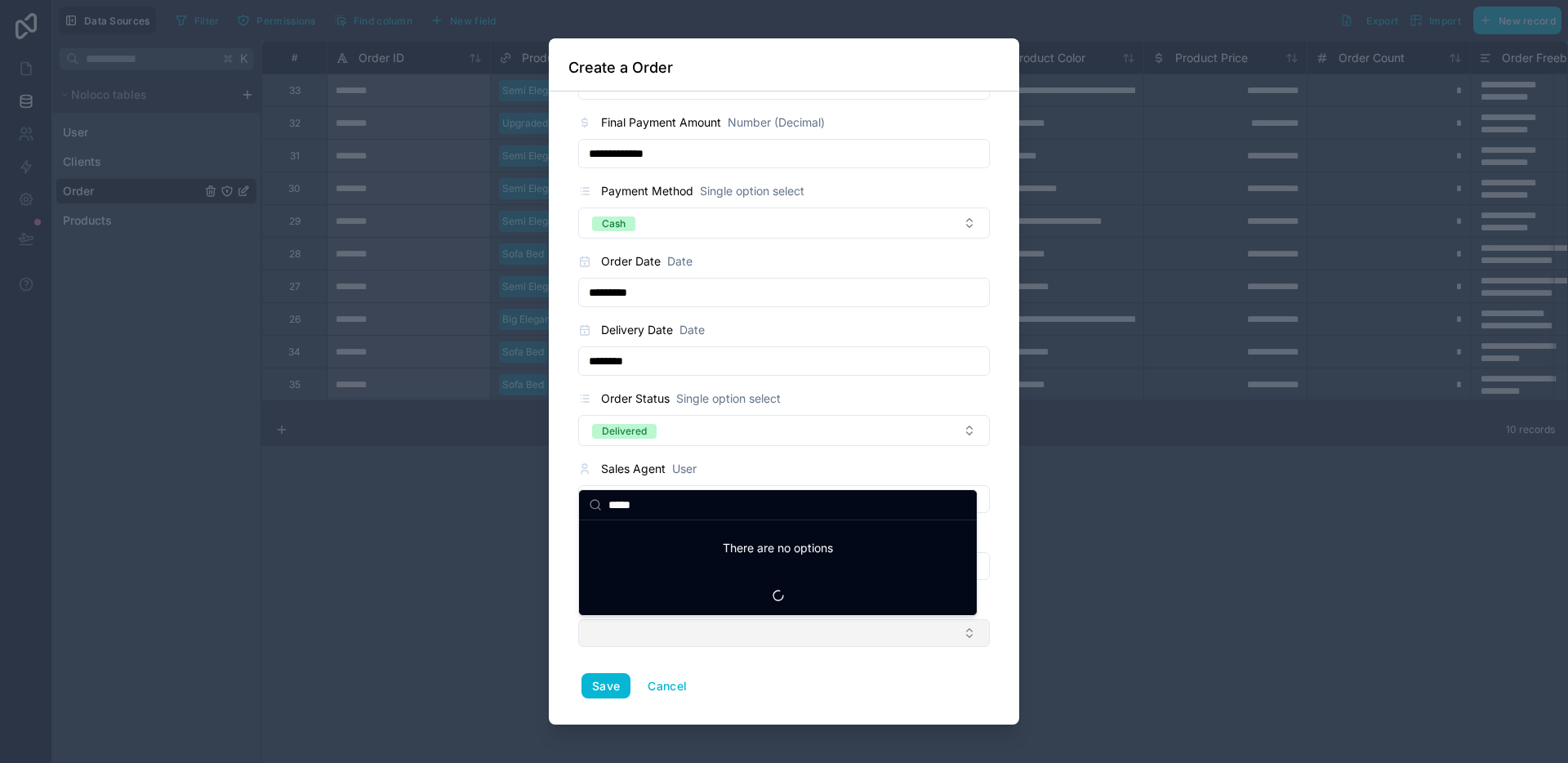 type on "******" 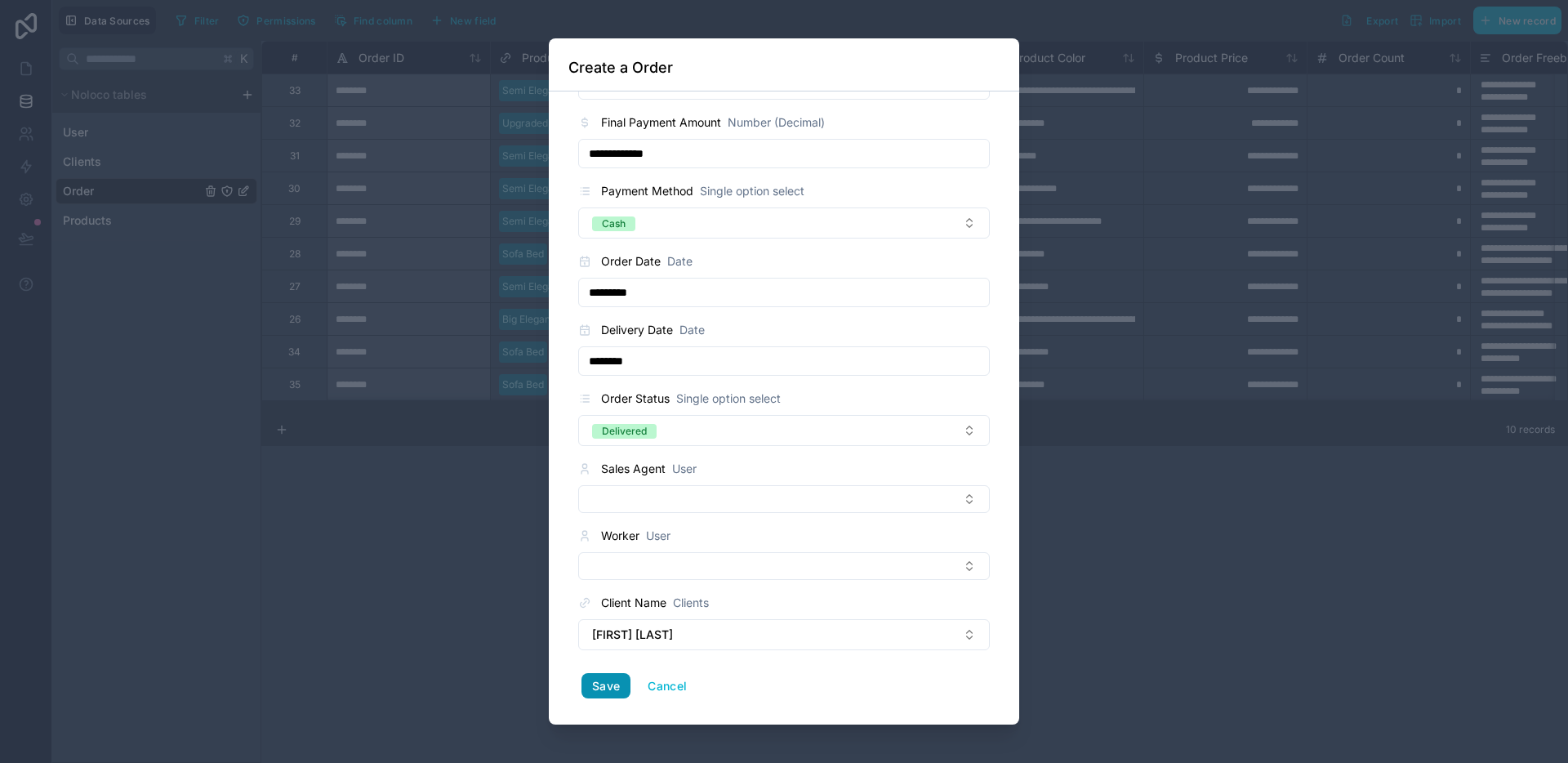 click on "Save" at bounding box center [606, 686] 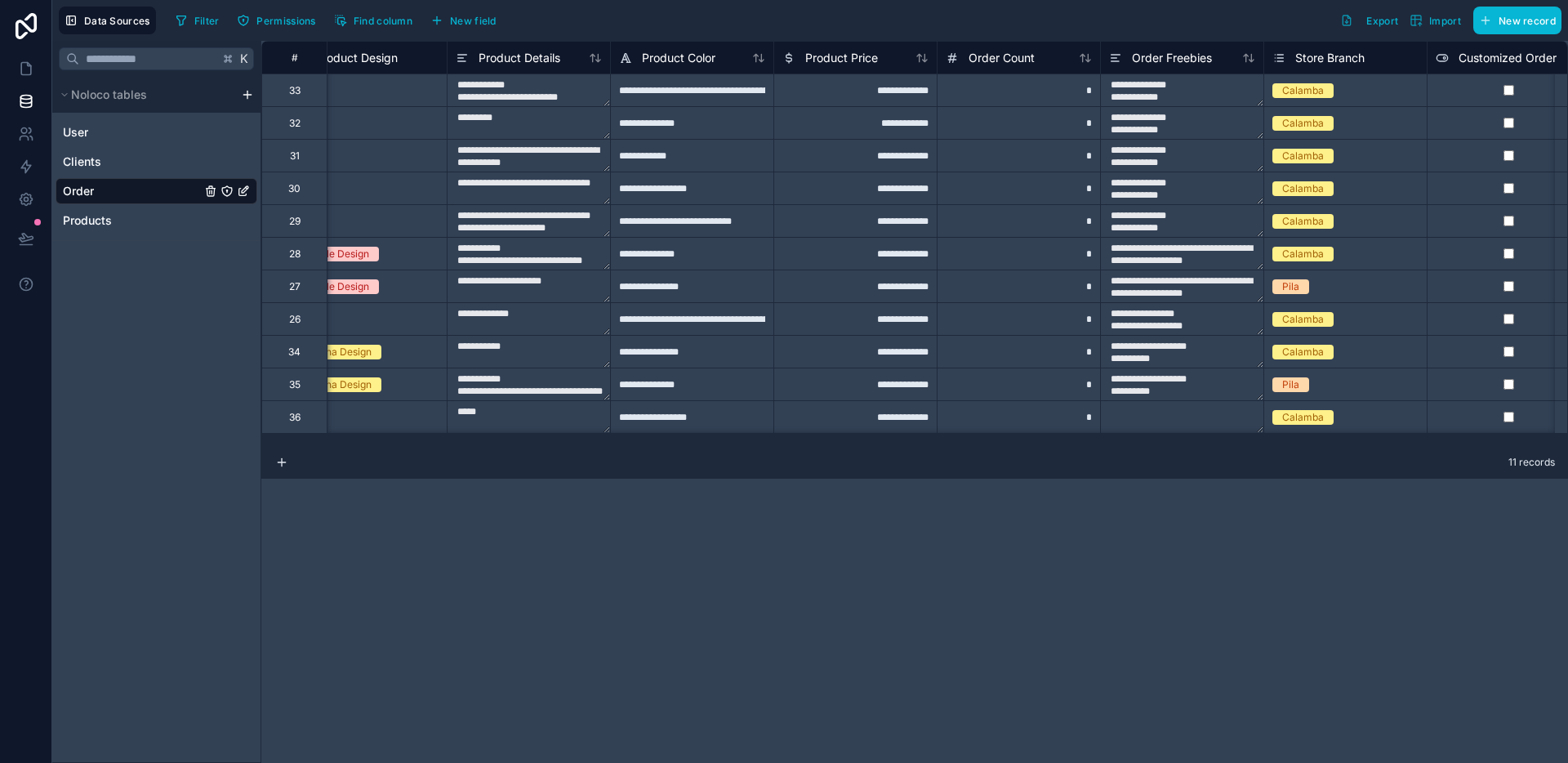 scroll, scrollTop: 0, scrollLeft: 0, axis: both 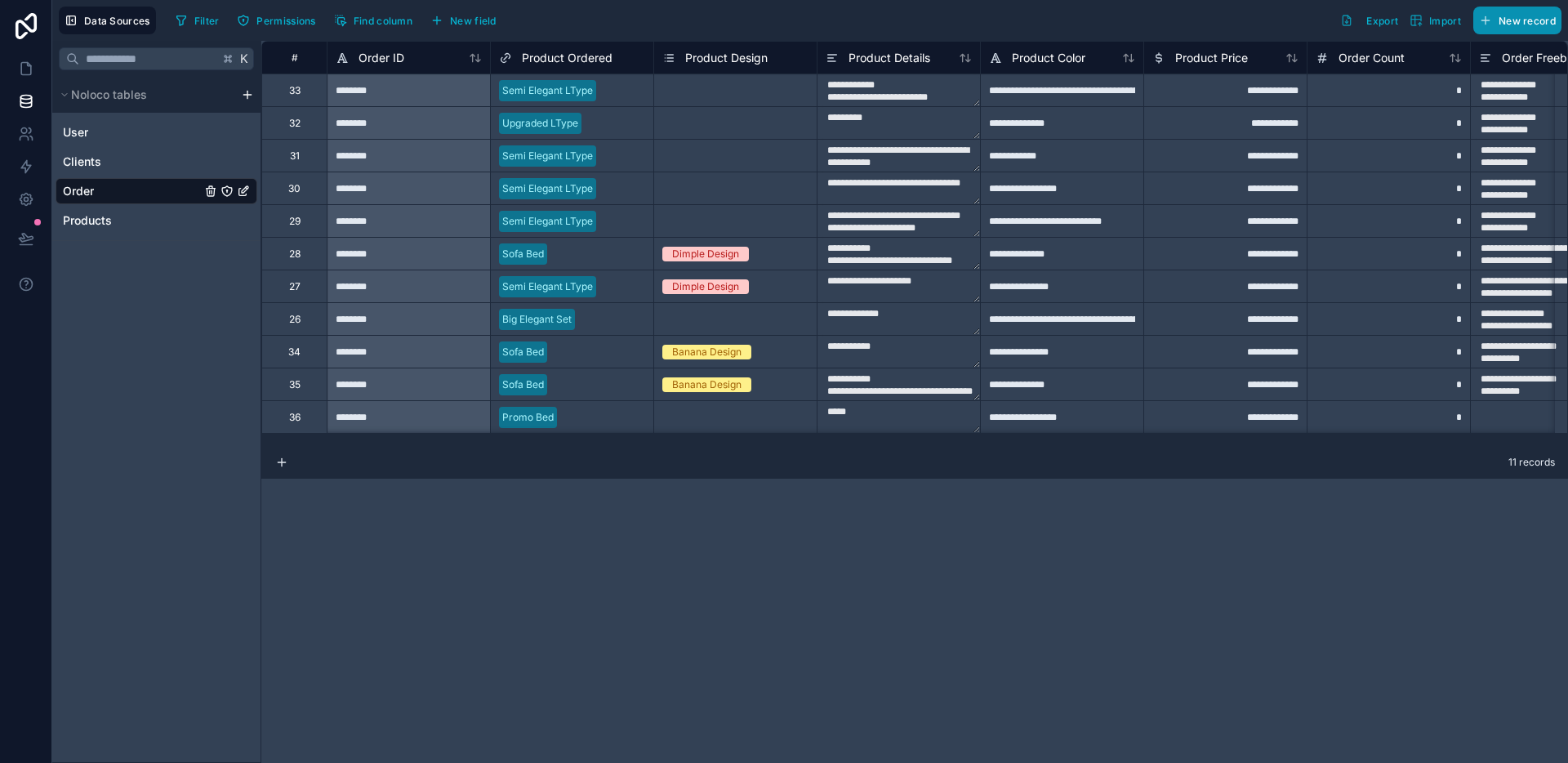 click on "New record" at bounding box center [1517, 20] 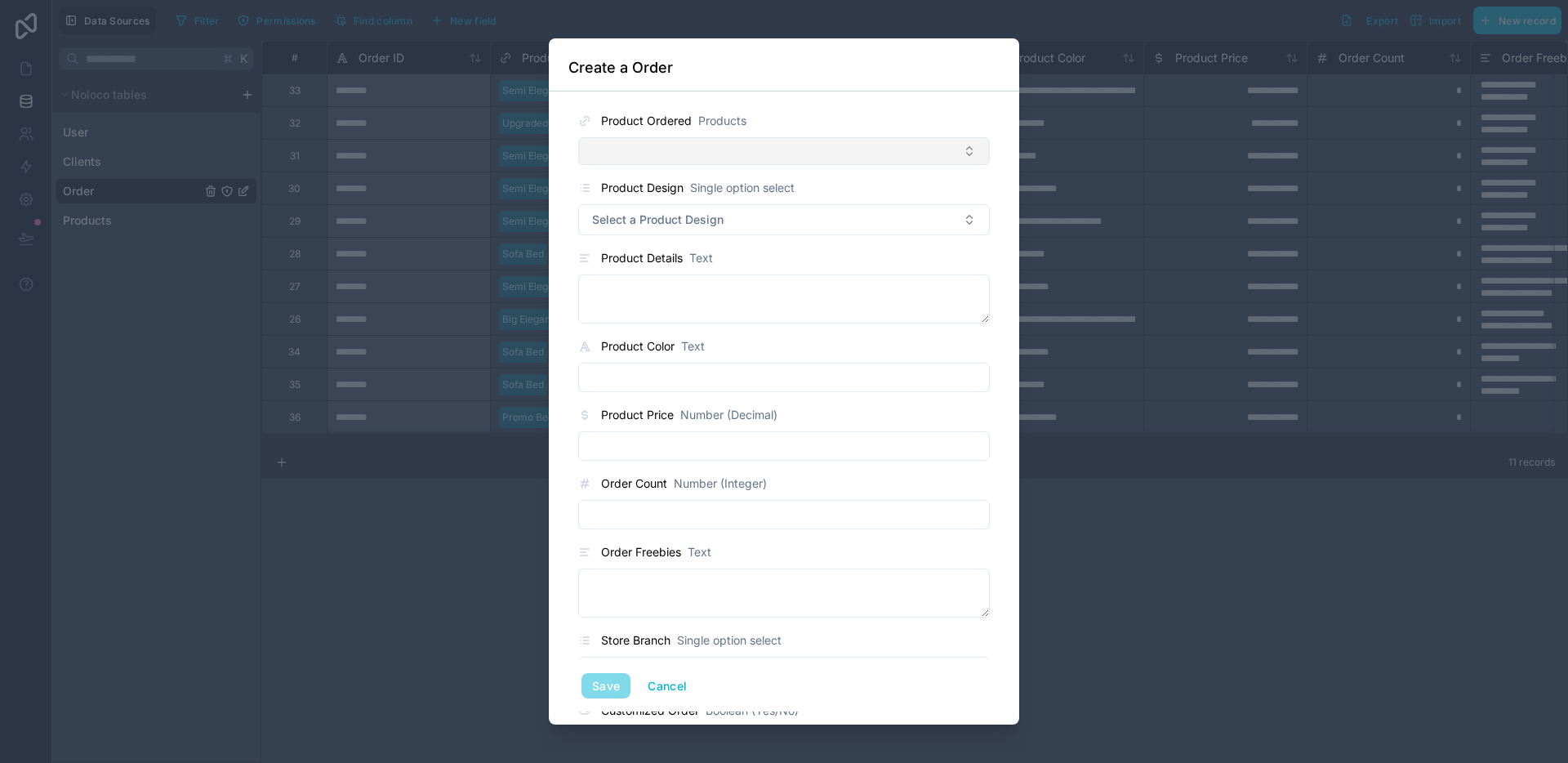 click at bounding box center [784, 151] 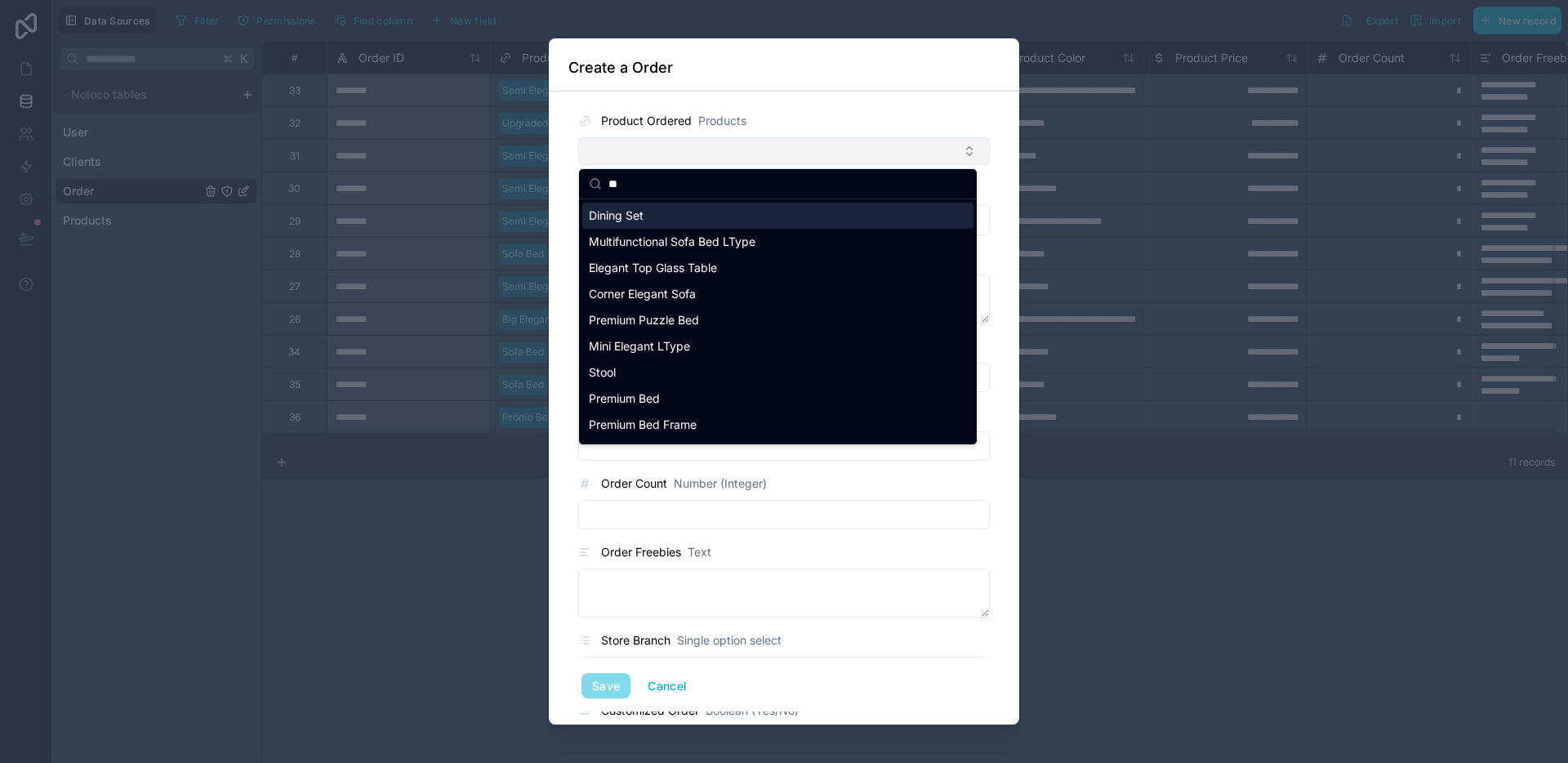 type on "***" 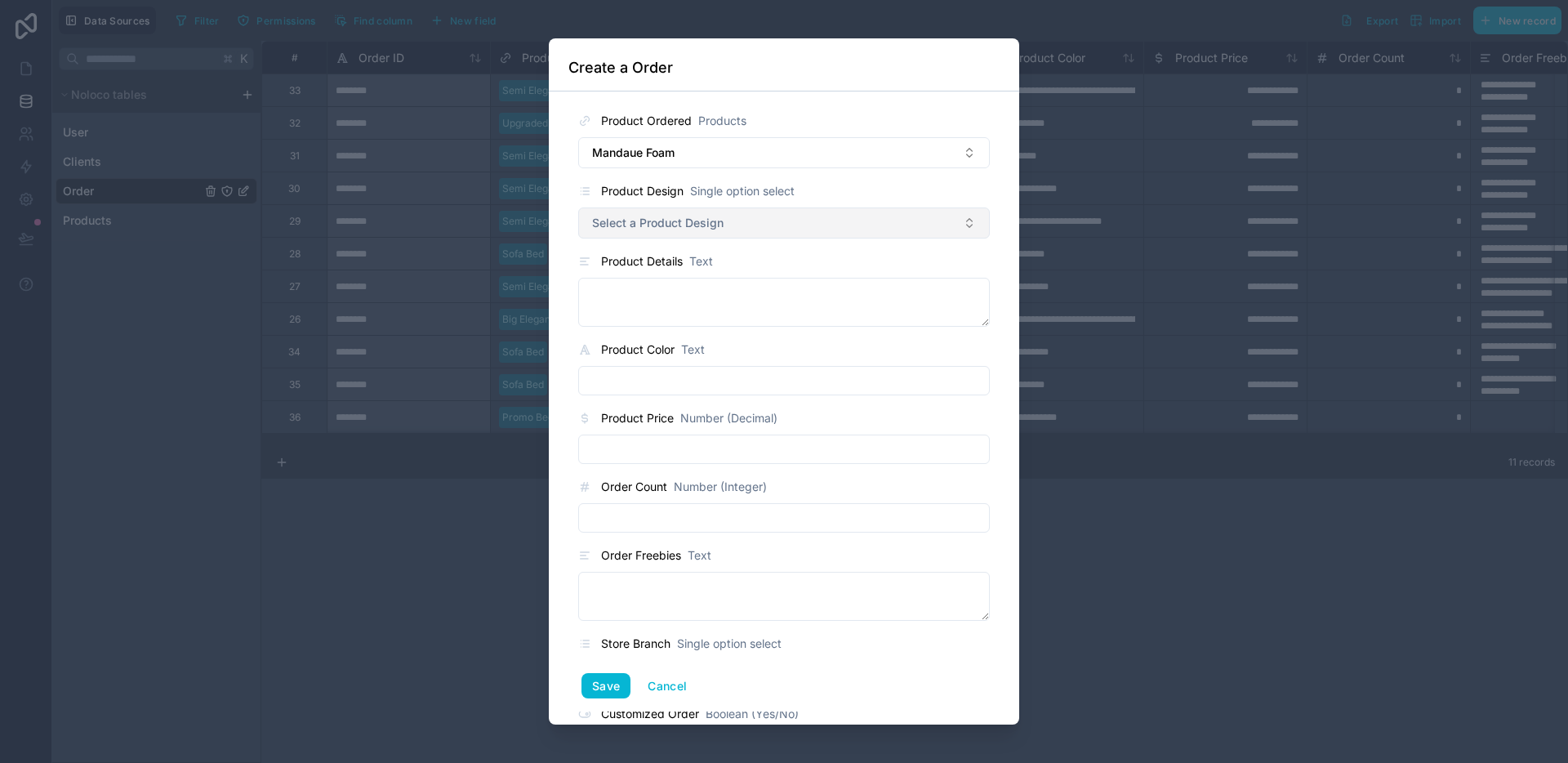 click on "Select a Product Design" at bounding box center (657, 223) 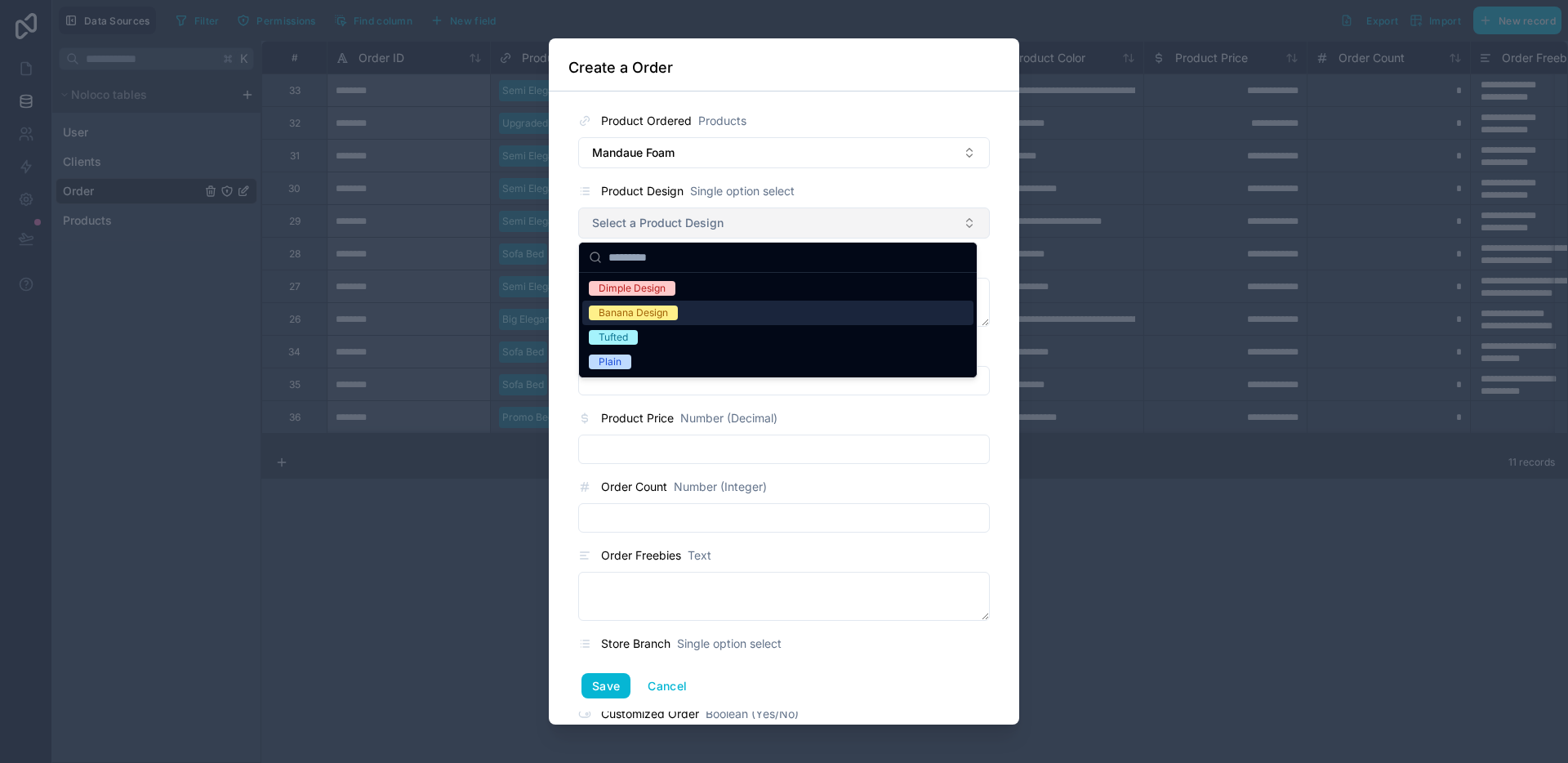 click on "Select a Product Design" at bounding box center [657, 223] 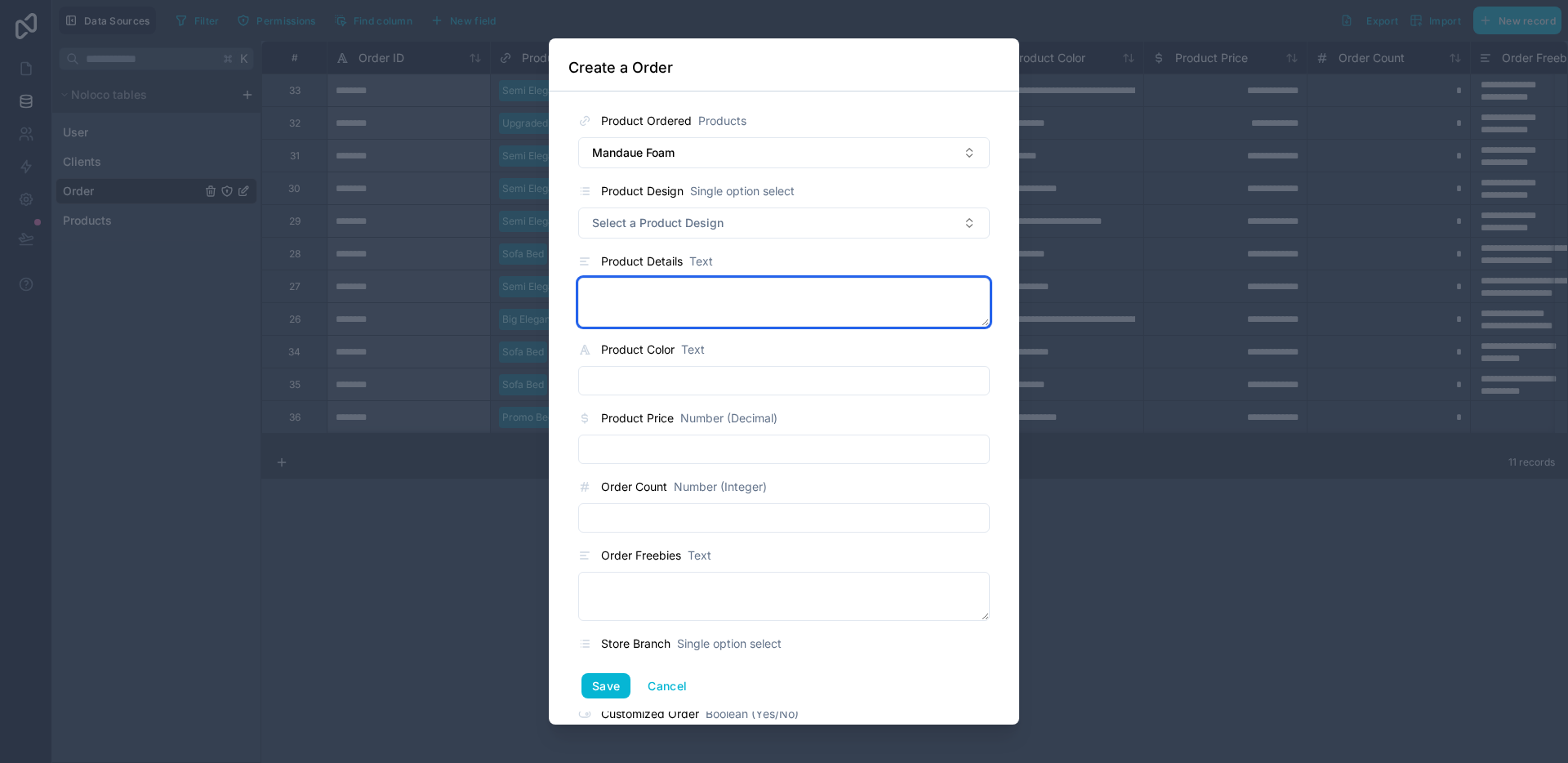 drag, startPoint x: 681, startPoint y: 283, endPoint x: 670, endPoint y: 291, distance: 13.60147 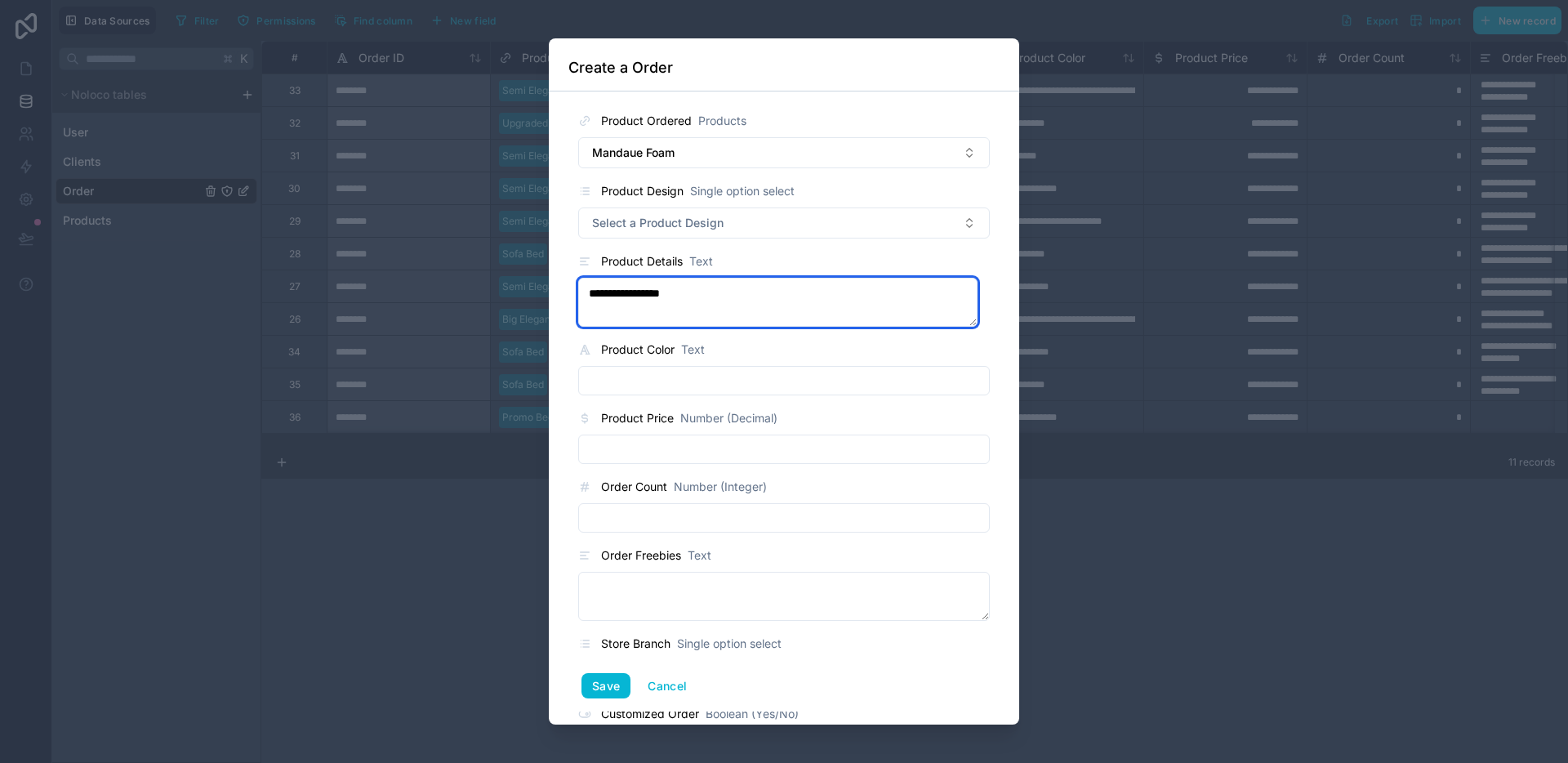 type on "**********" 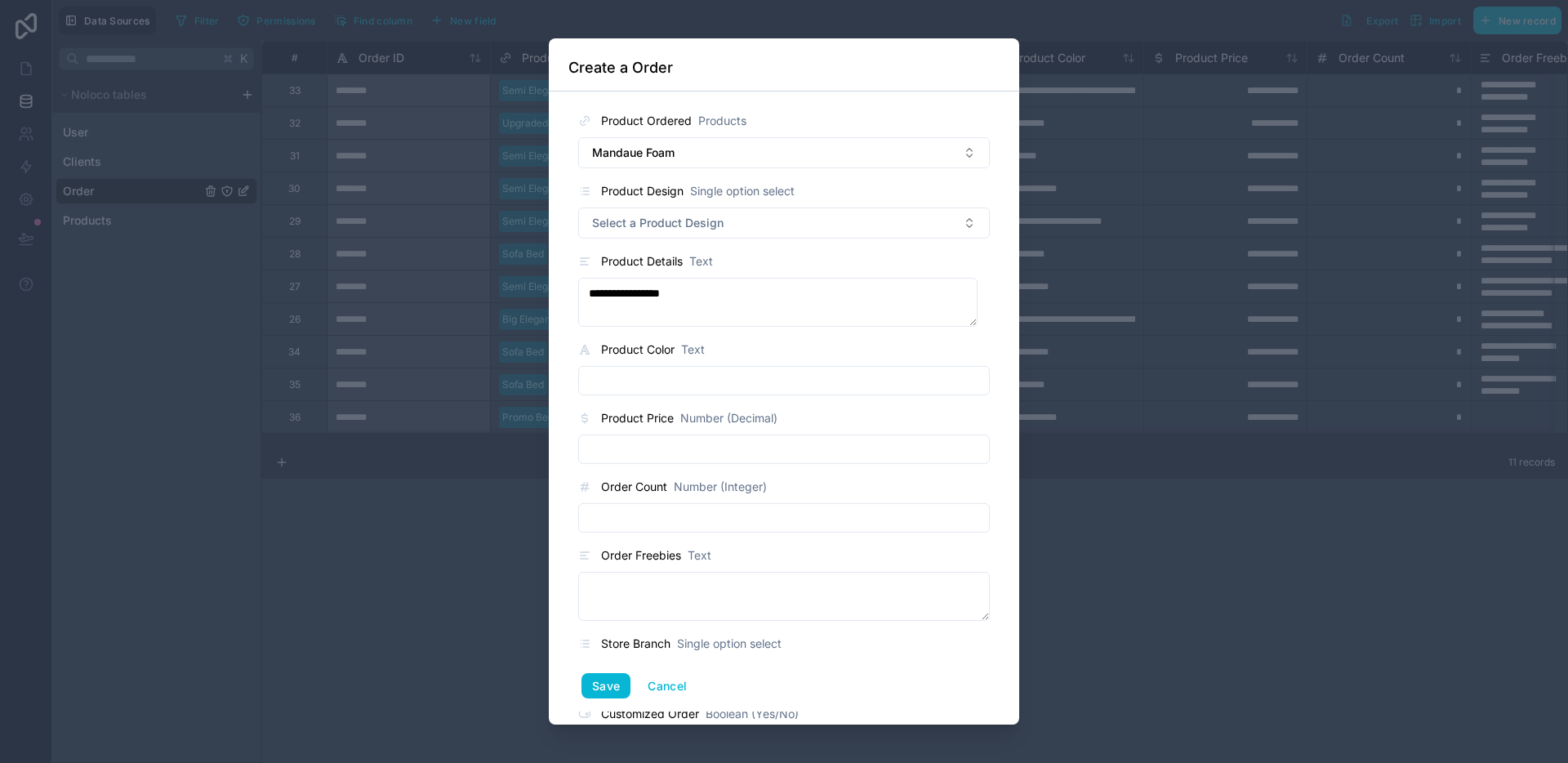 click at bounding box center (784, 381) 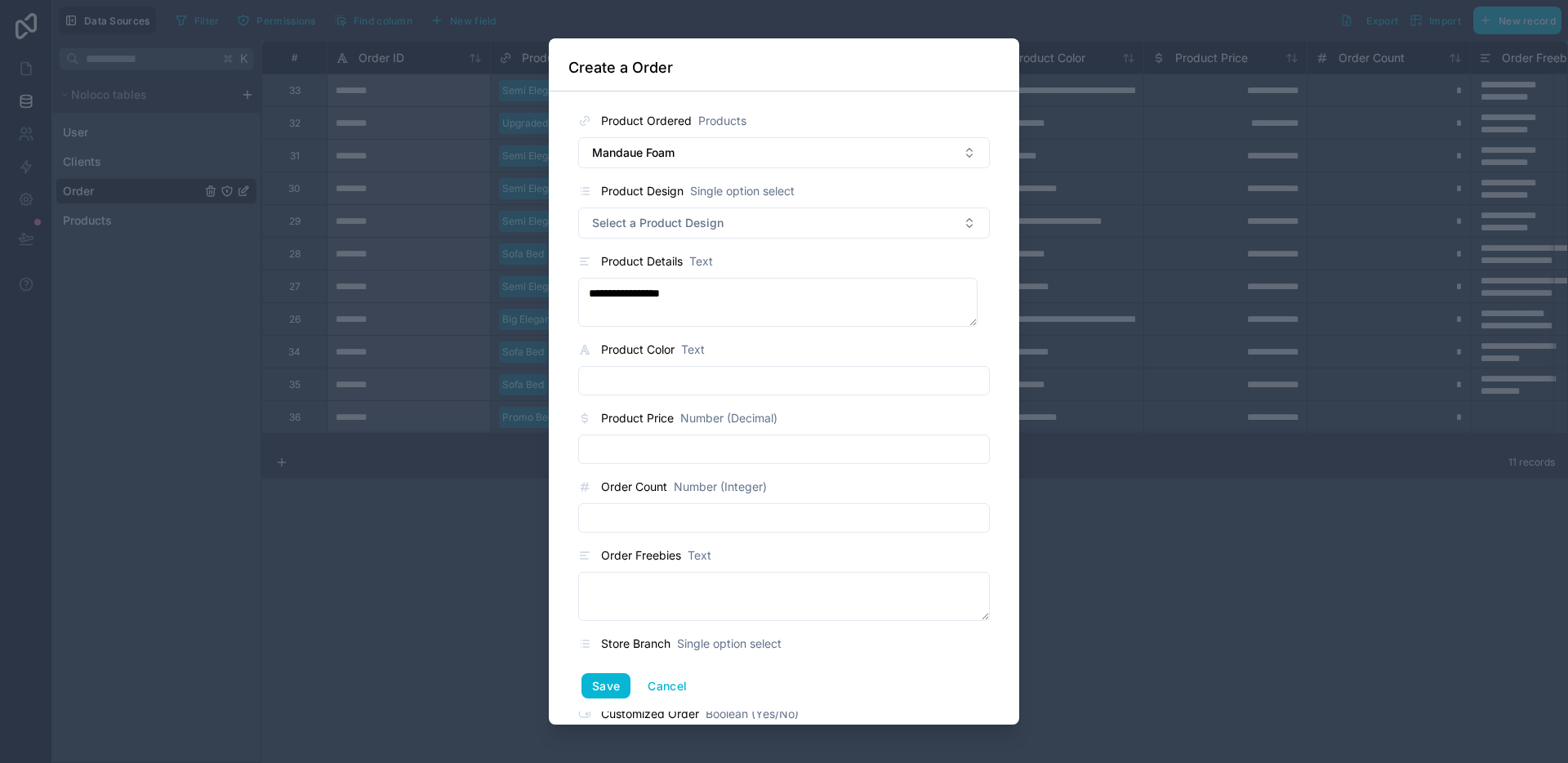click at bounding box center [784, 449] 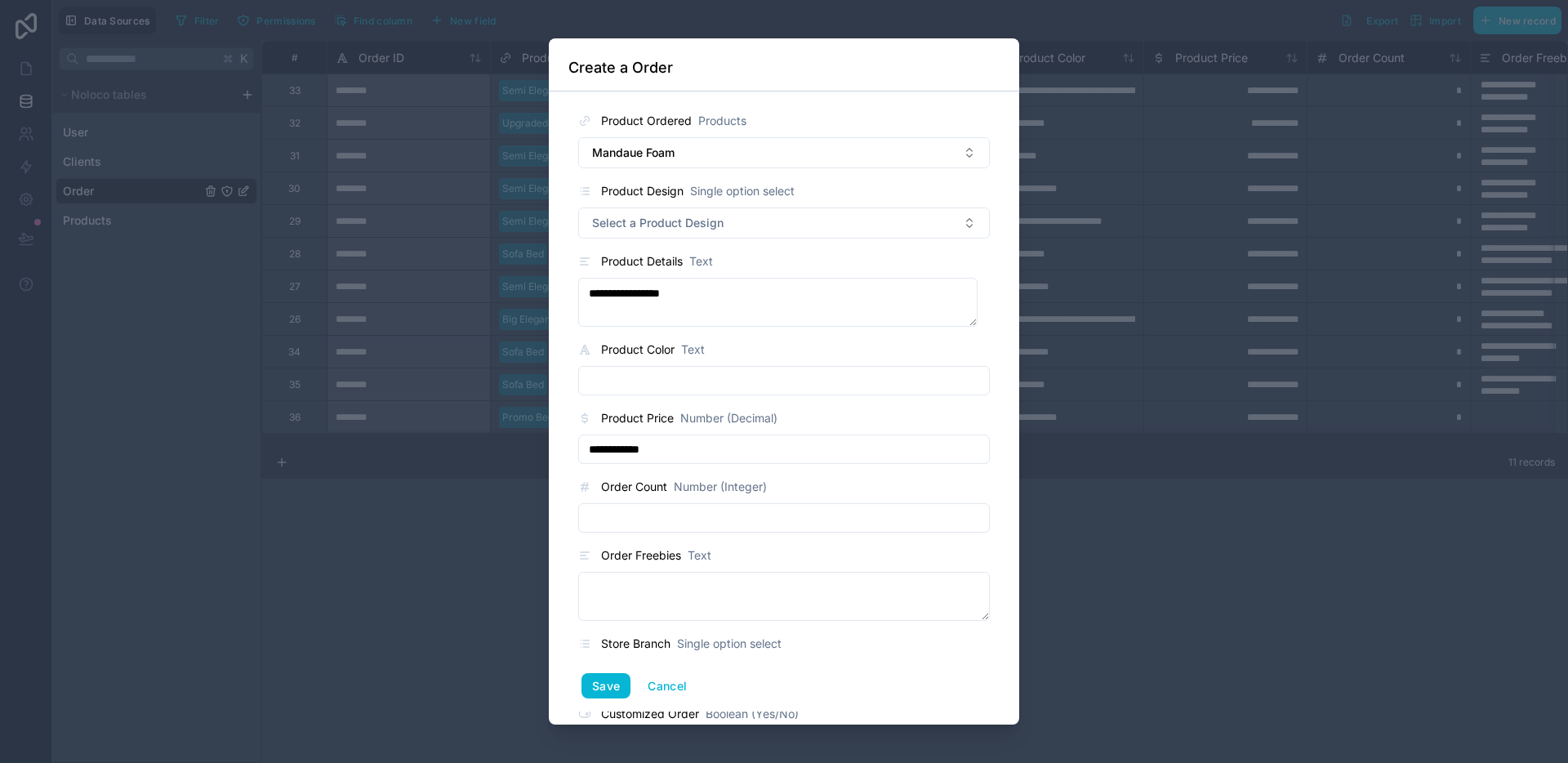 type on "**********" 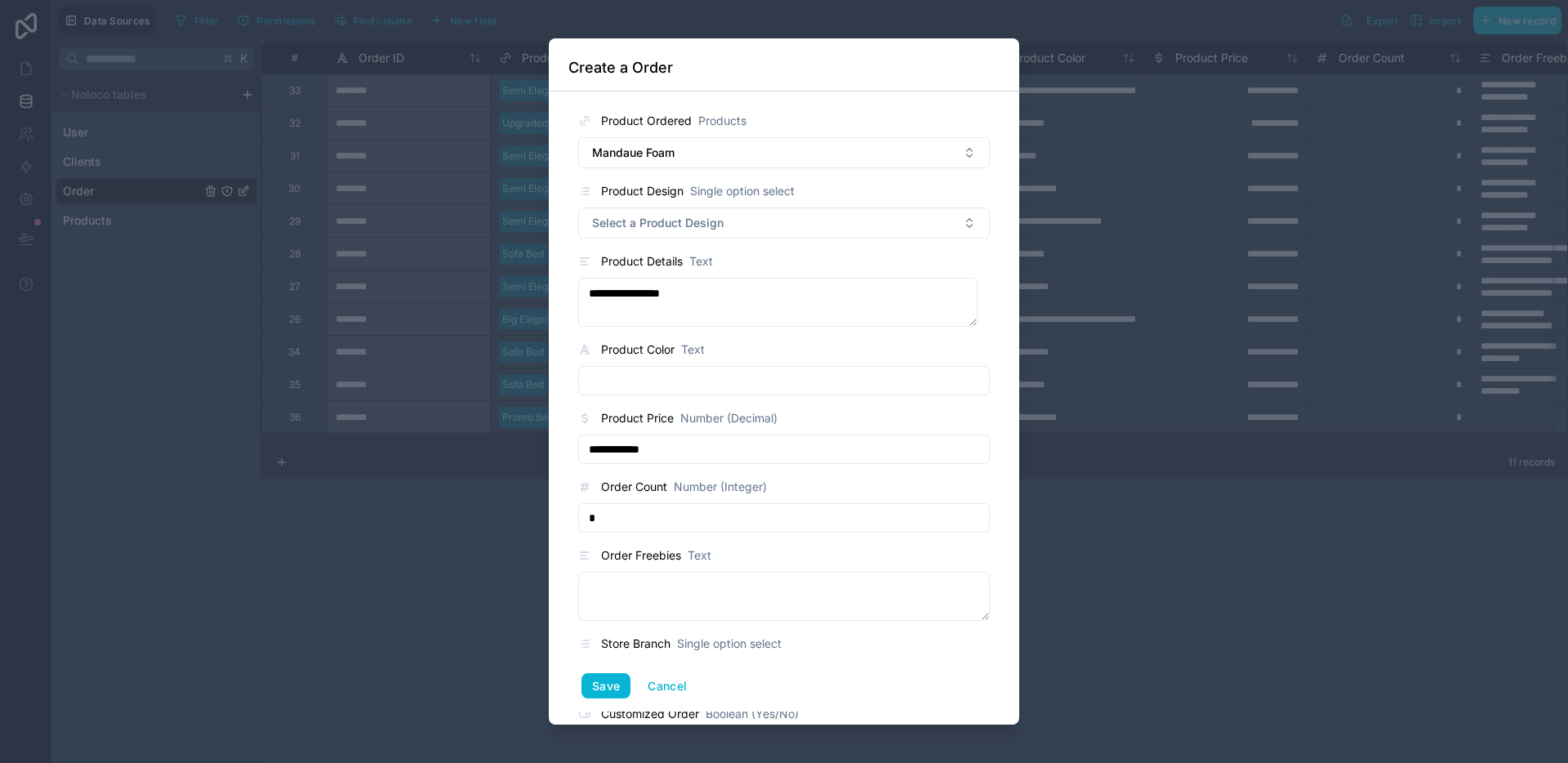 type on "*" 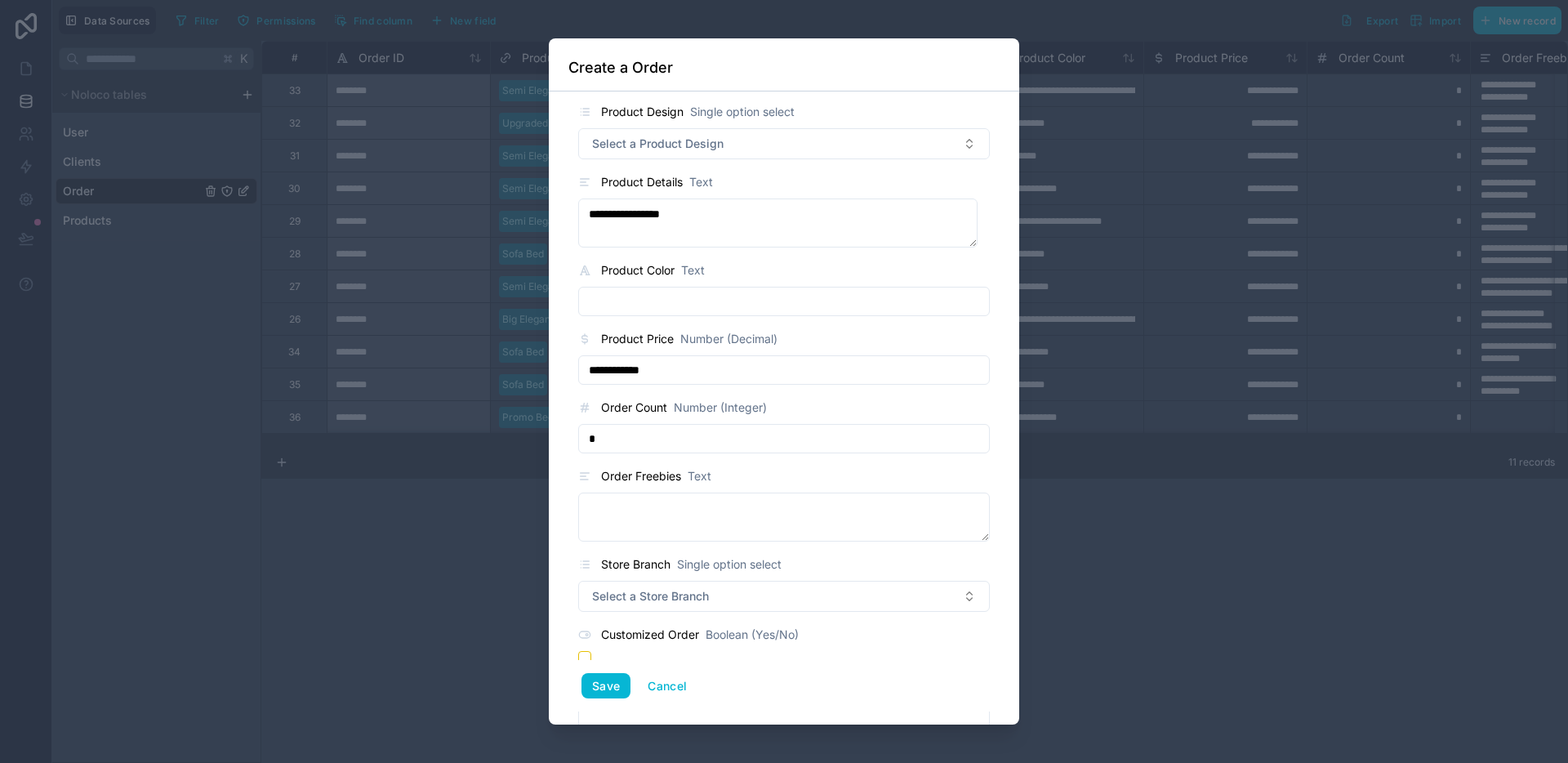 scroll, scrollTop: 433, scrollLeft: 0, axis: vertical 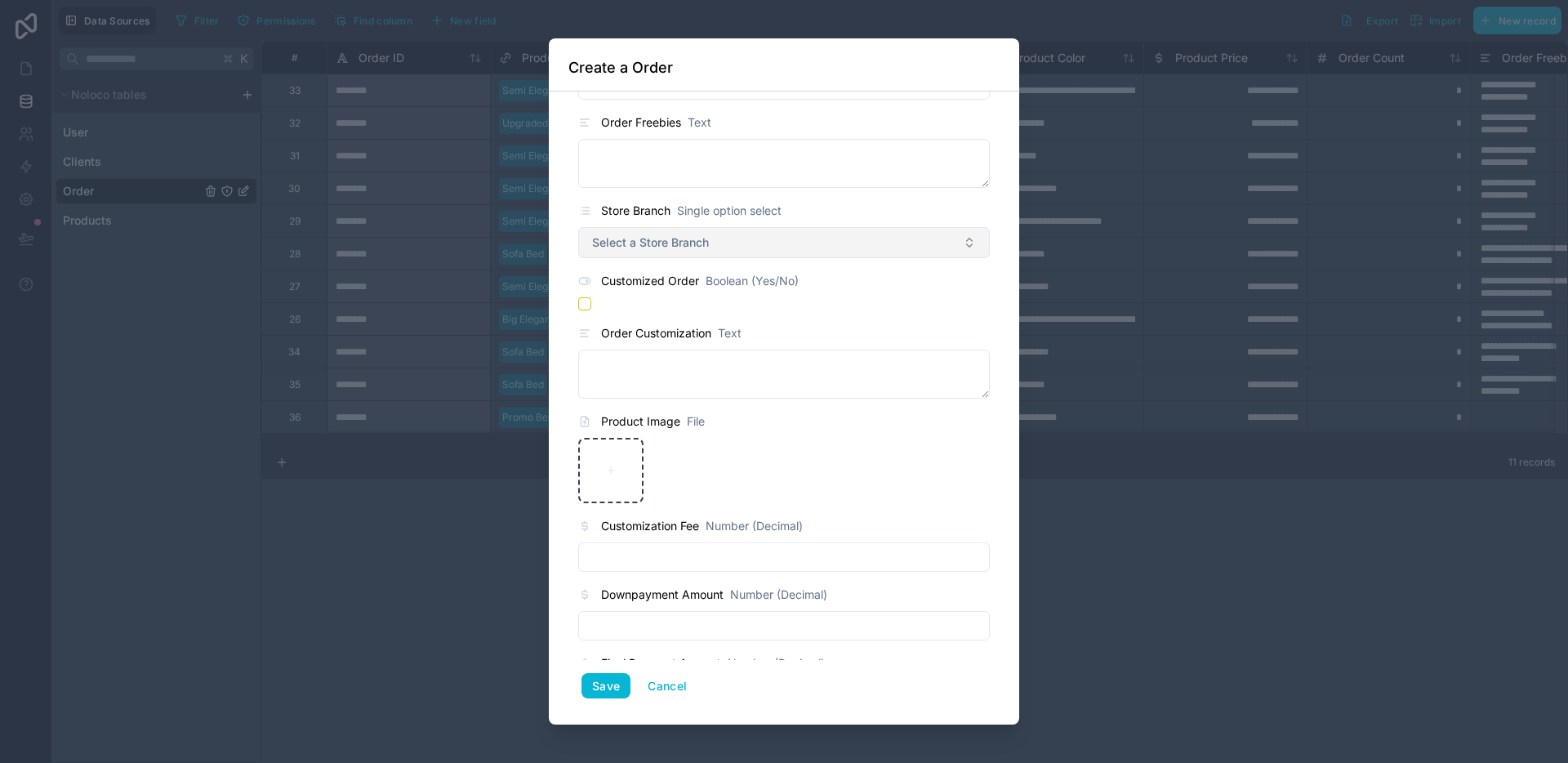 click on "Select a Store Branch" at bounding box center [784, 243] 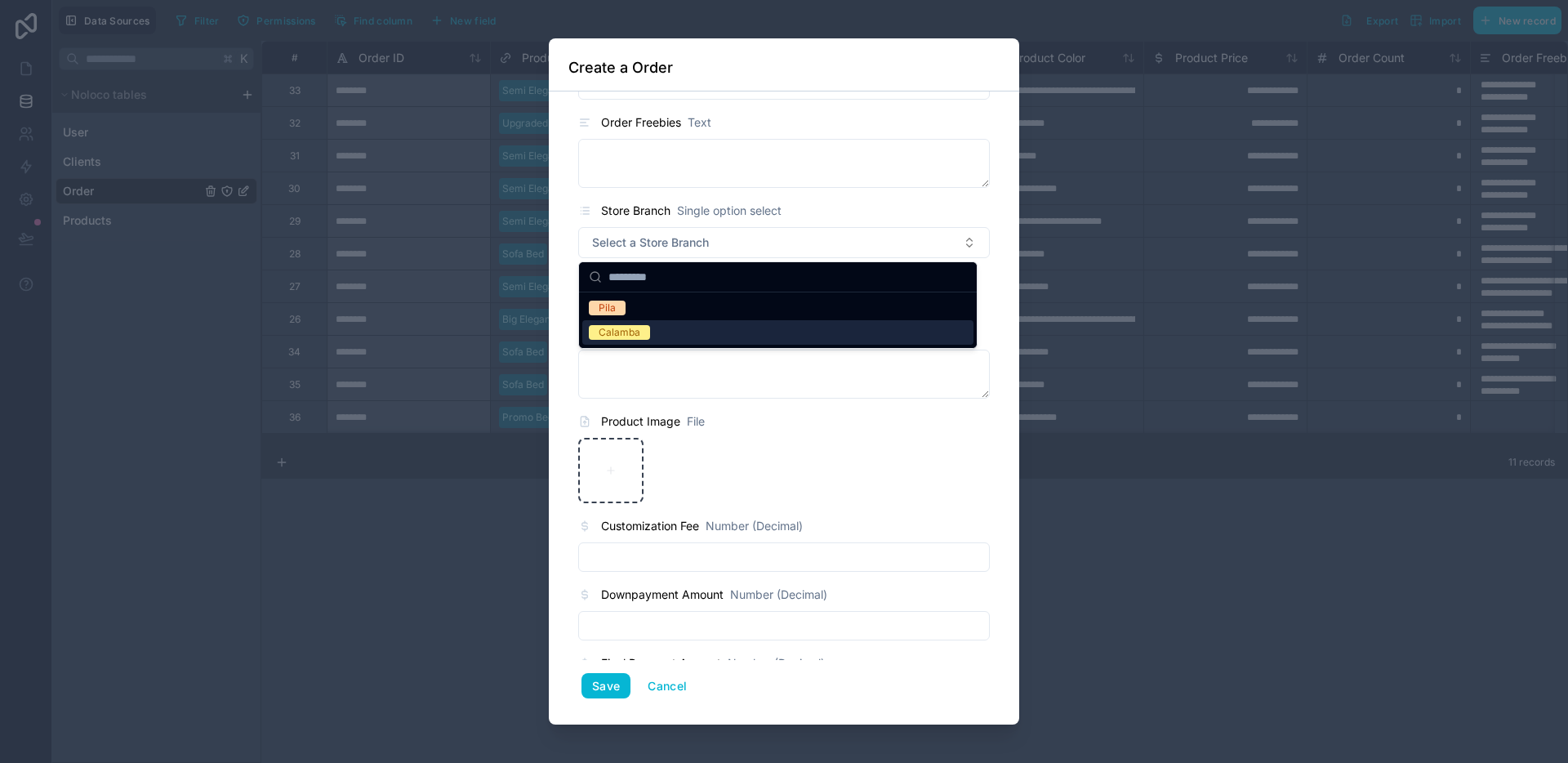 click on "Calamba" at bounding box center [777, 332] 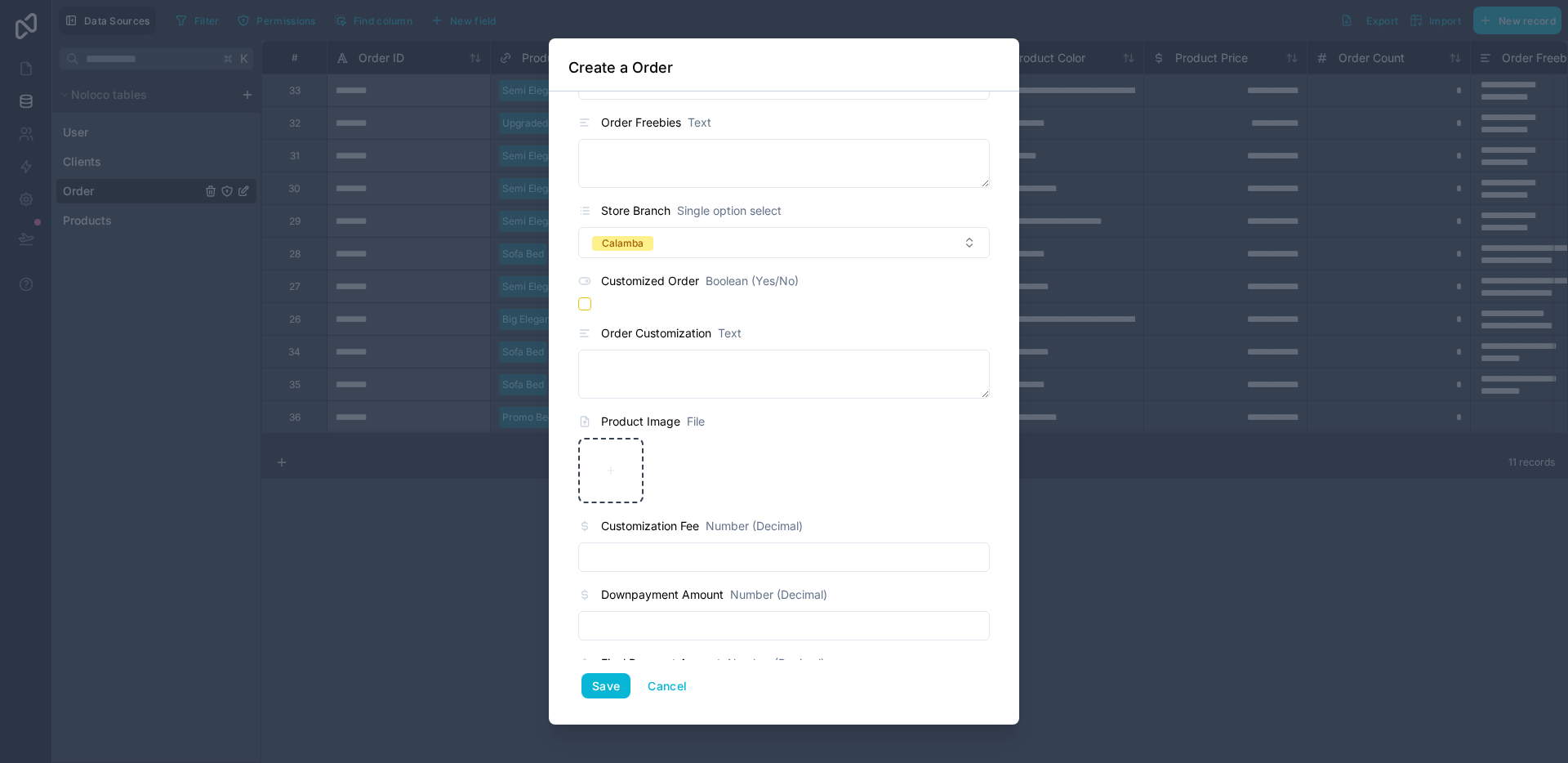 click at bounding box center (784, 626) 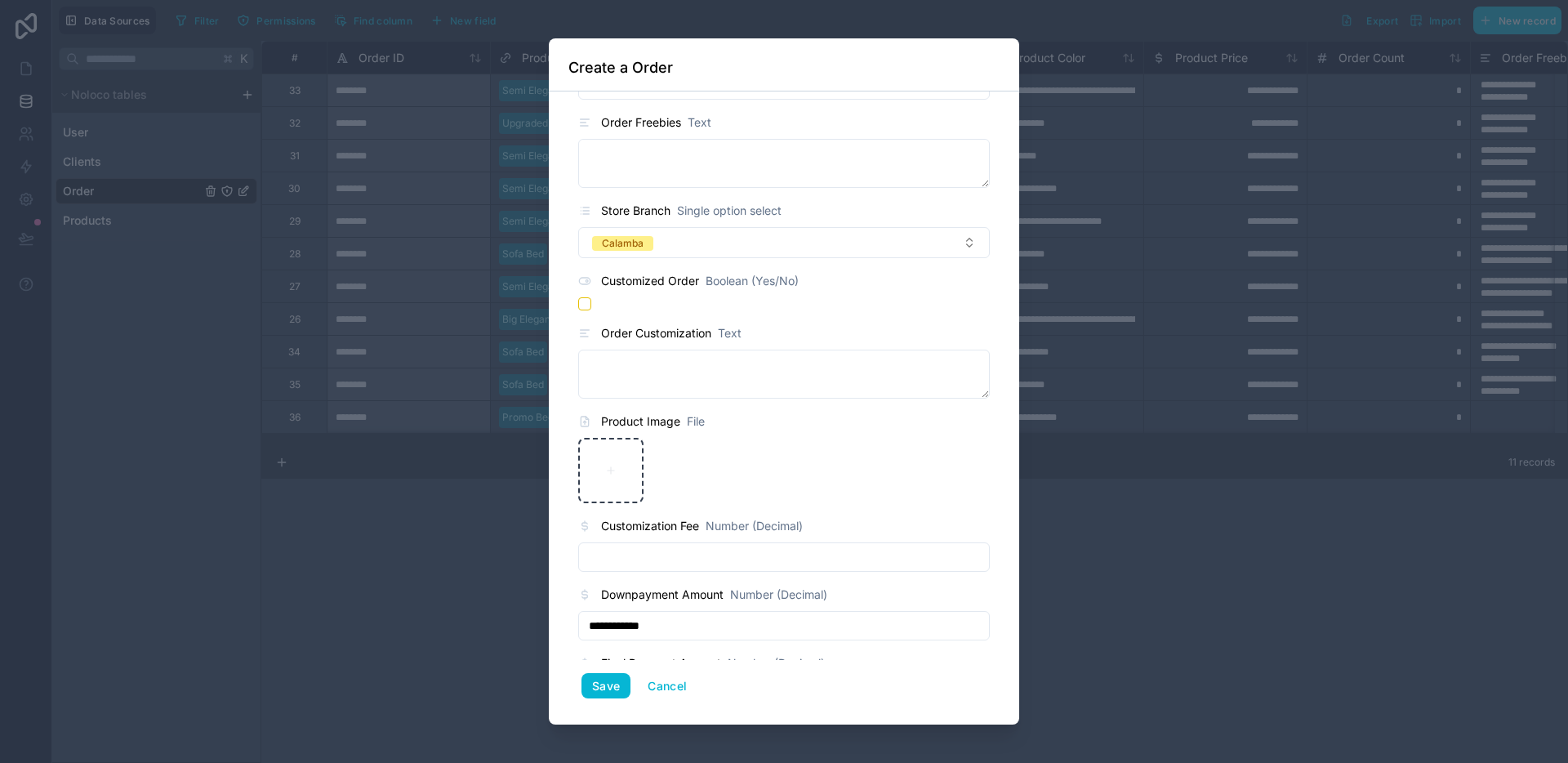 type on "**********" 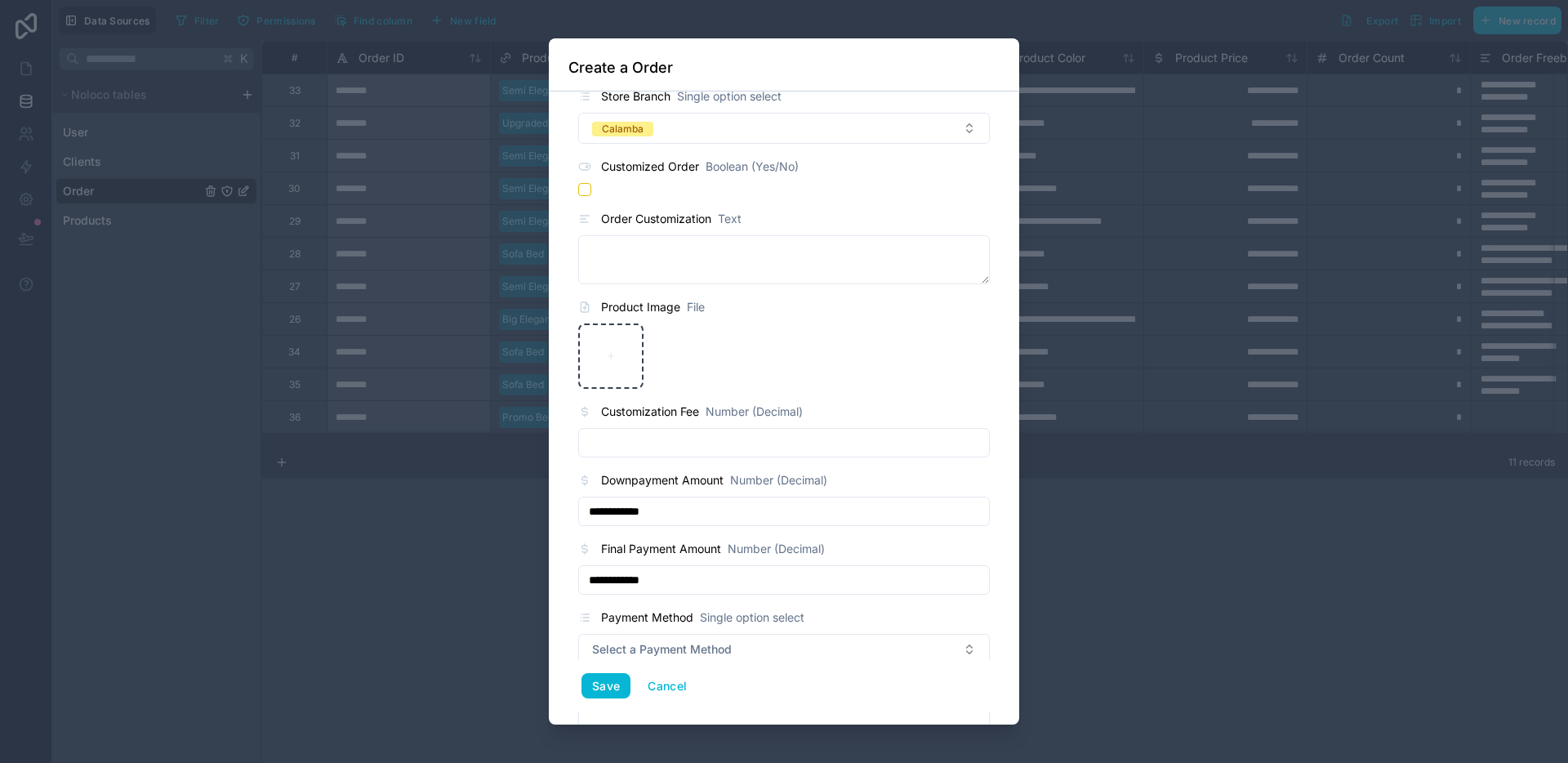 scroll, scrollTop: 614, scrollLeft: 0, axis: vertical 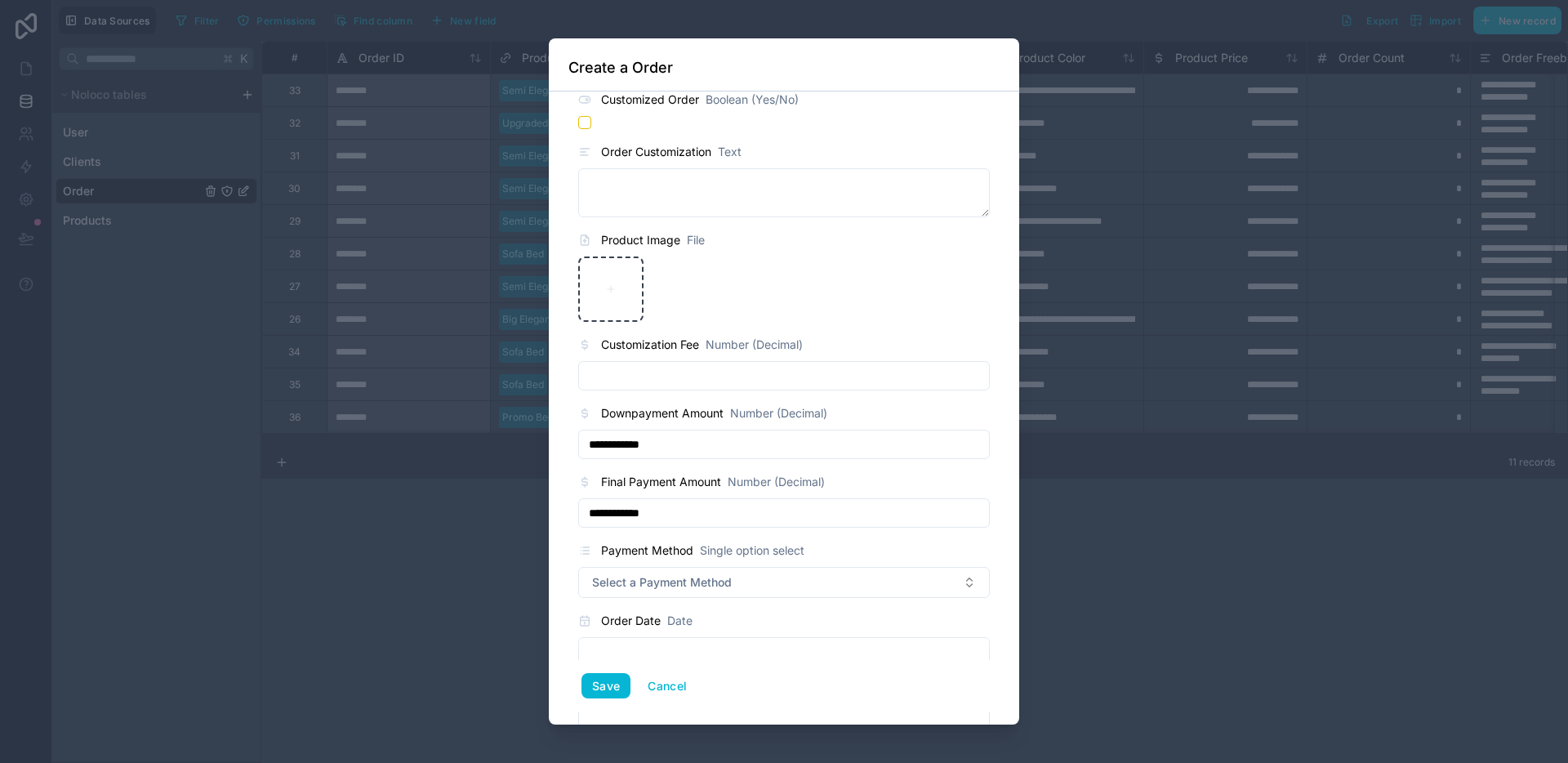 type on "**********" 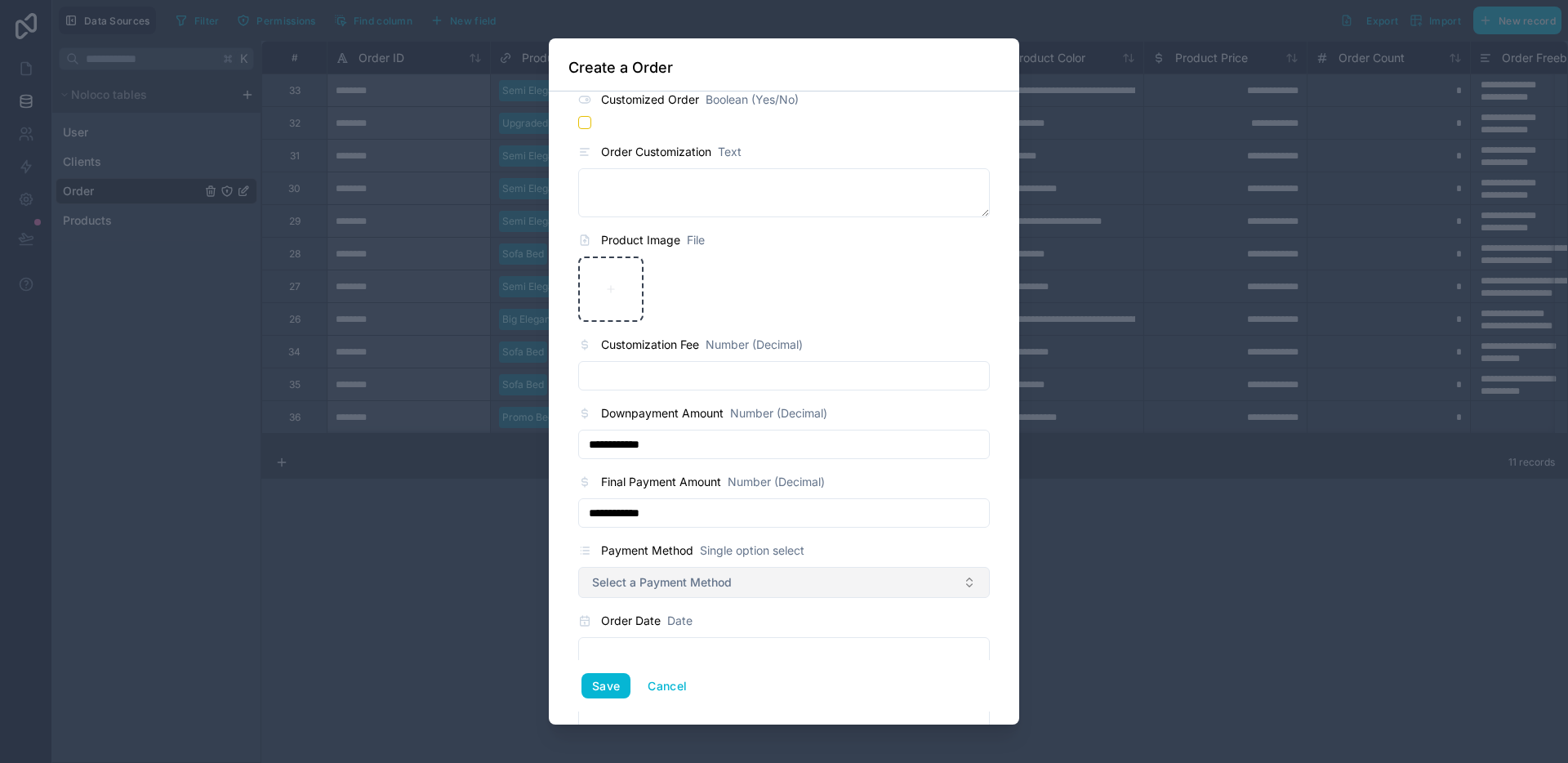click on "Payment Method Single option select Select a Payment Method" at bounding box center (784, 569) 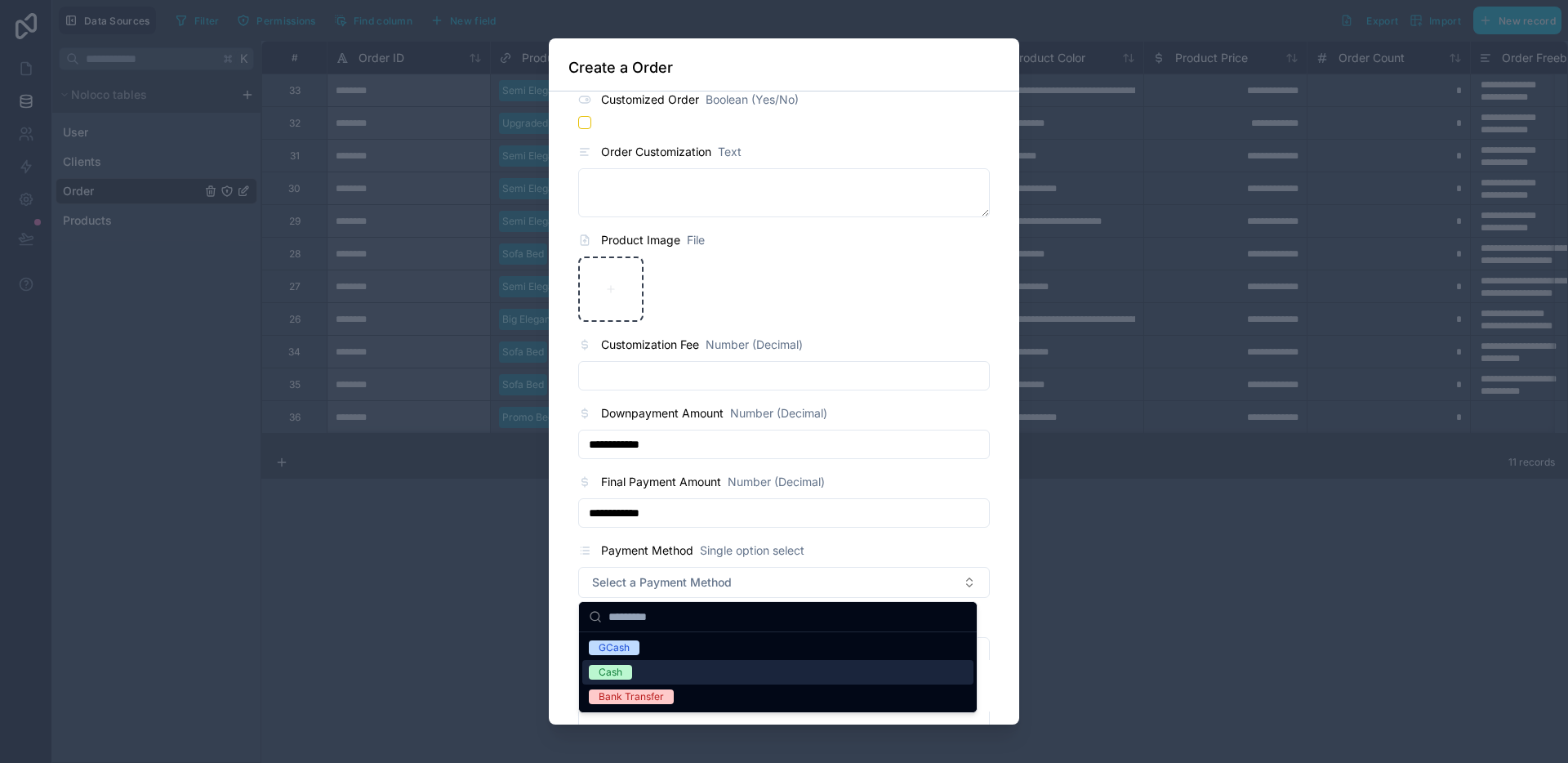 click on "Cash" at bounding box center (610, 672) 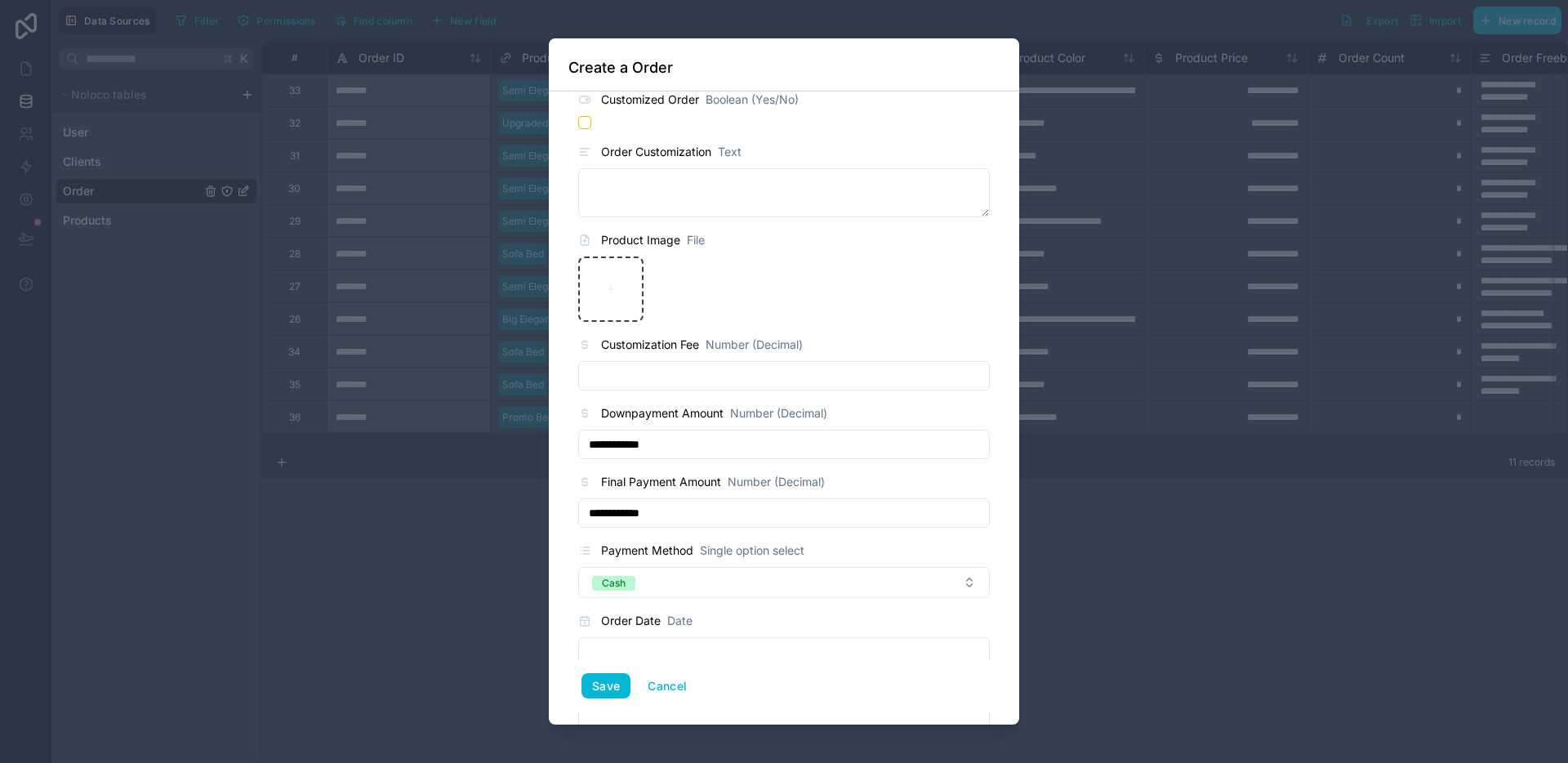 click on "**********" at bounding box center [784, 278] 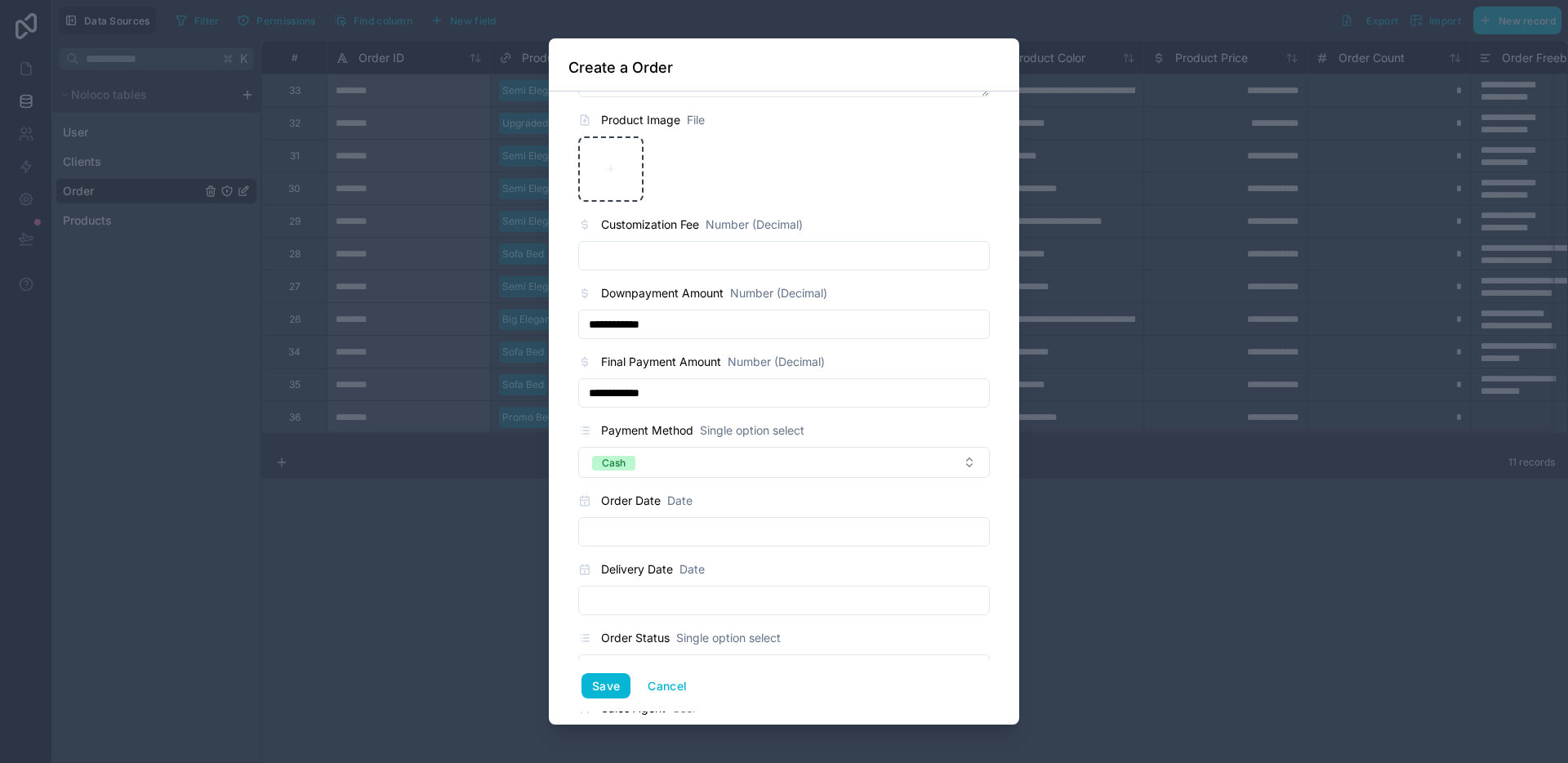 scroll, scrollTop: 747, scrollLeft: 0, axis: vertical 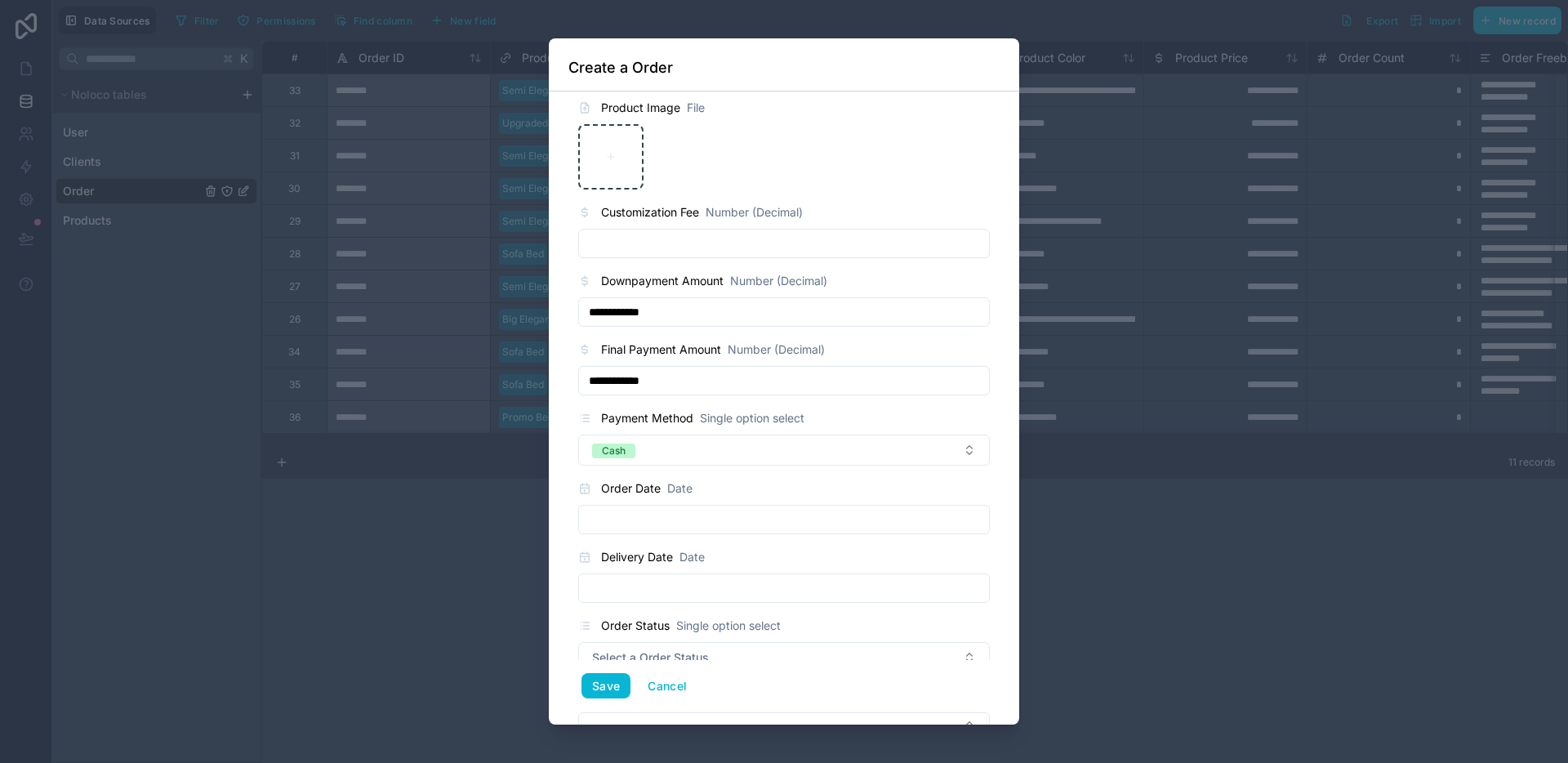 click on "Delivery Date Date" at bounding box center (784, 575) 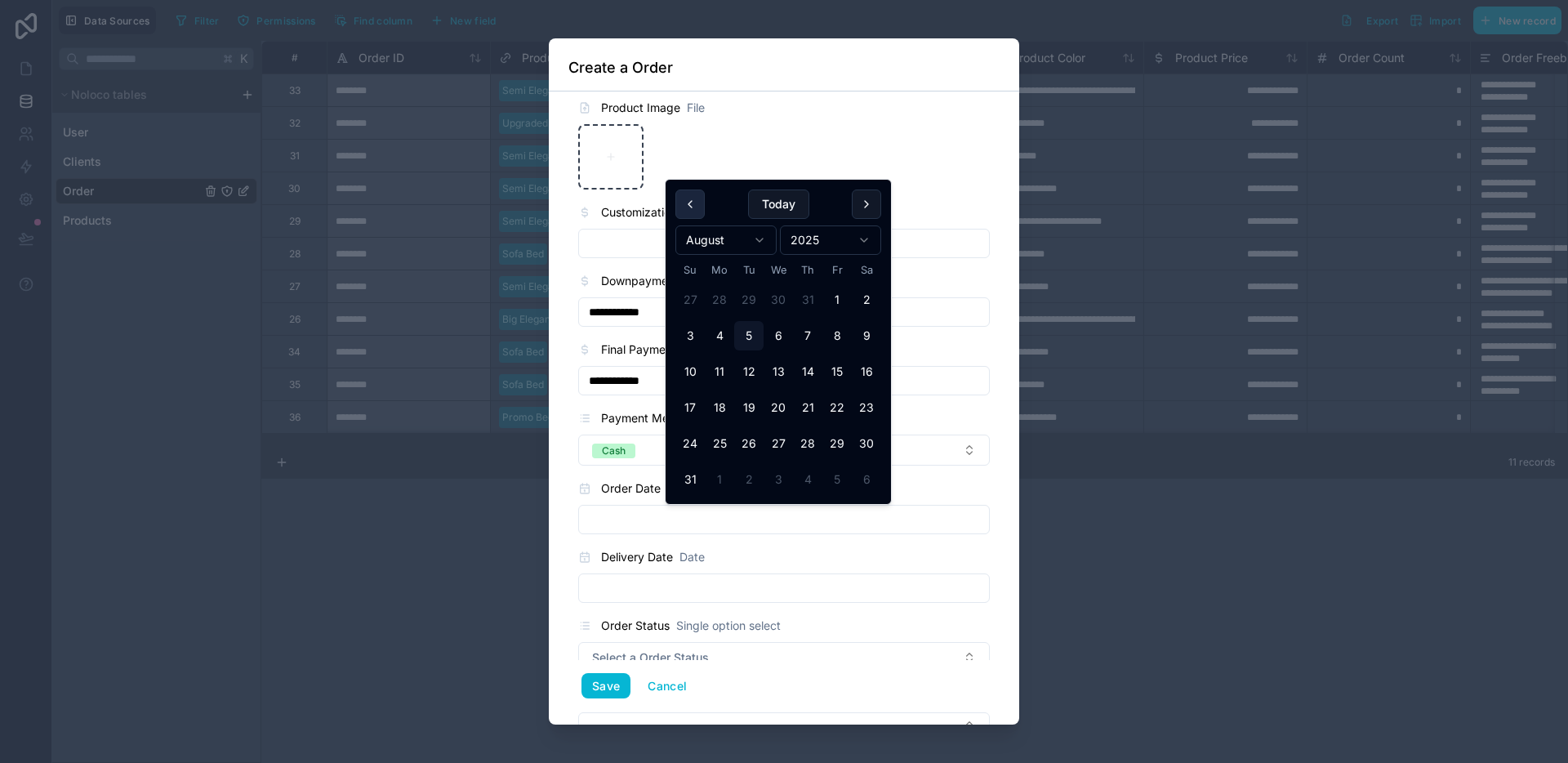 click at bounding box center [690, 204] 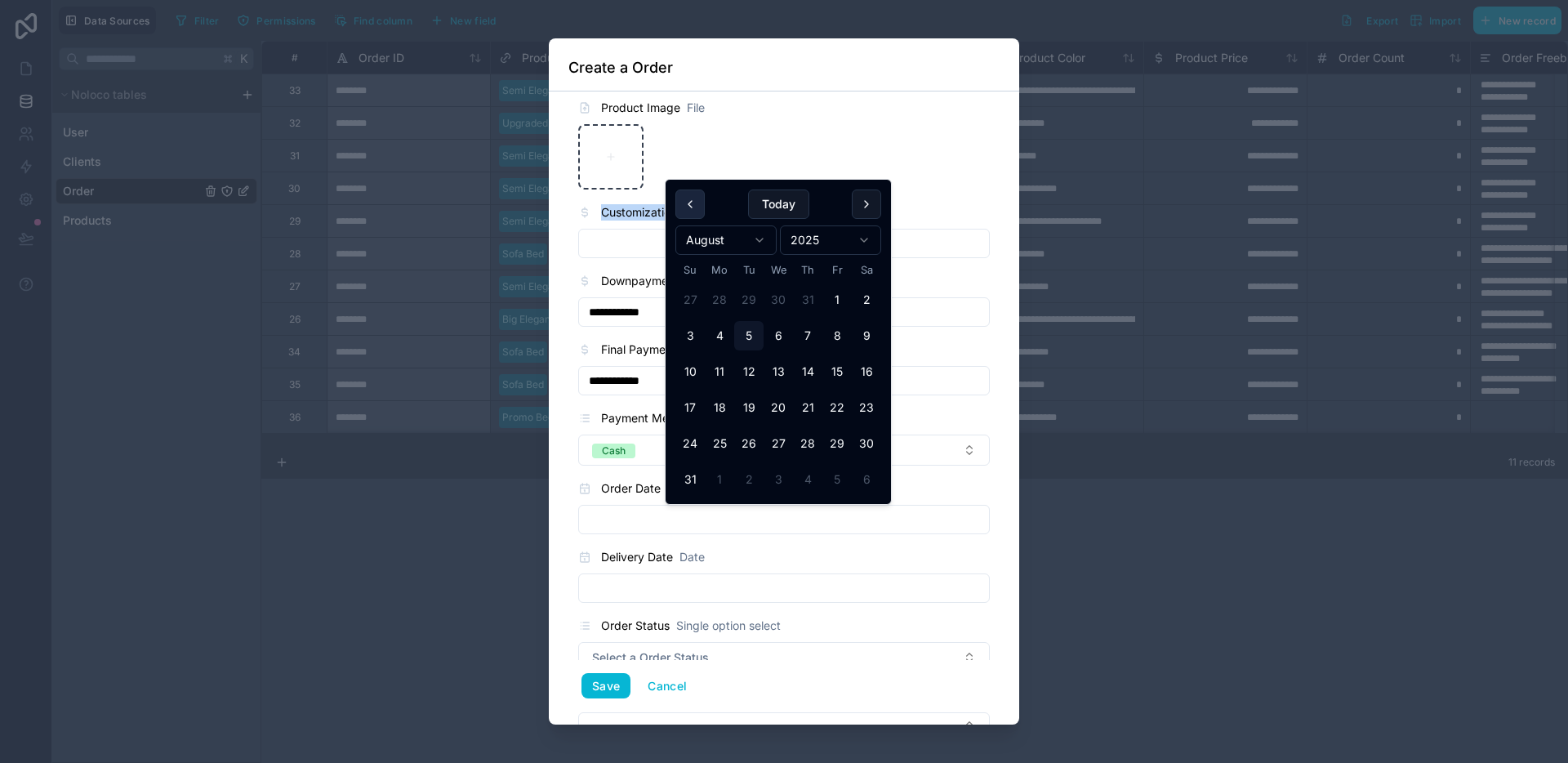 click on "**********" at bounding box center [784, 145] 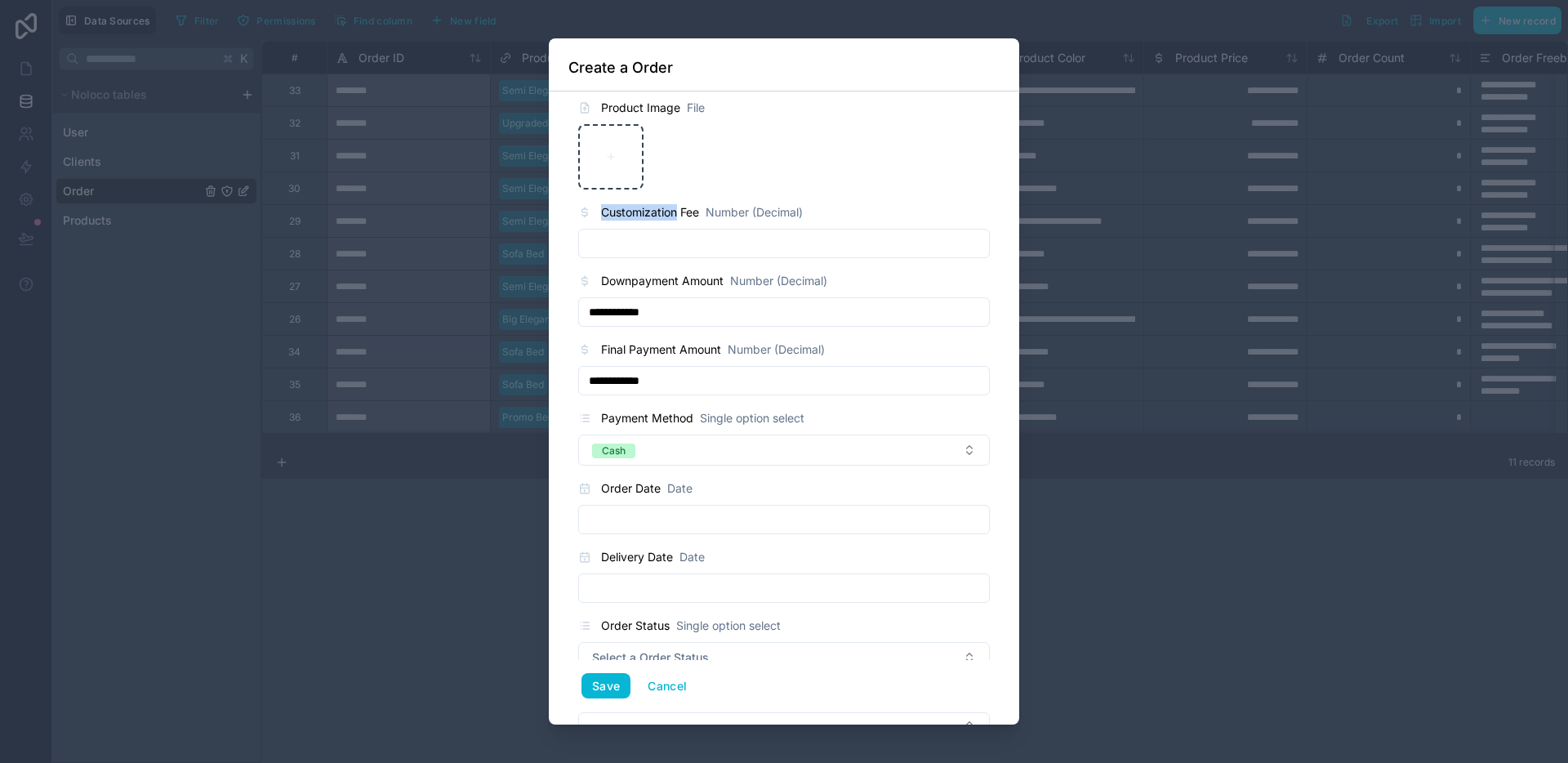 click at bounding box center (784, 520) 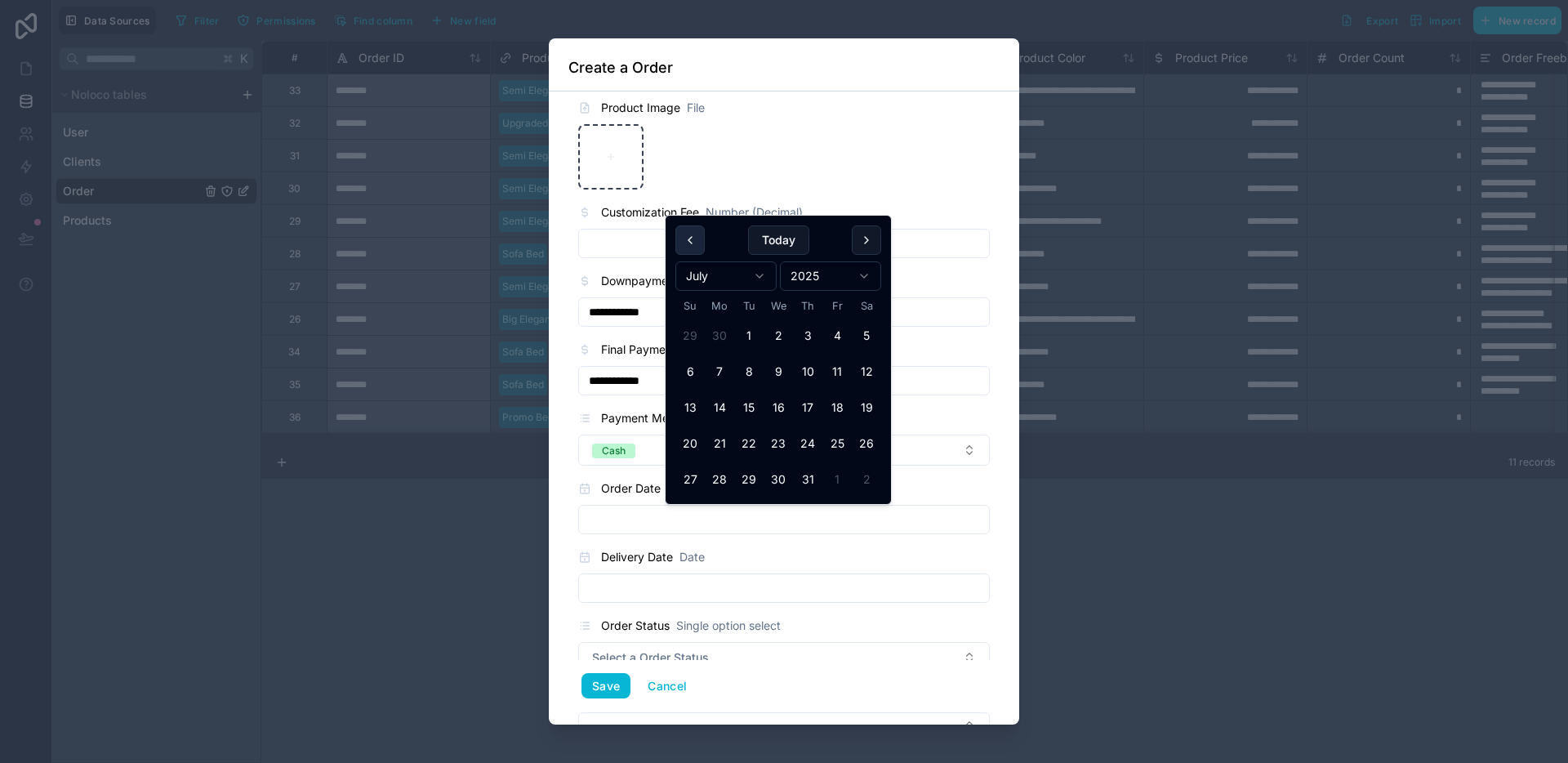 click at bounding box center [690, 240] 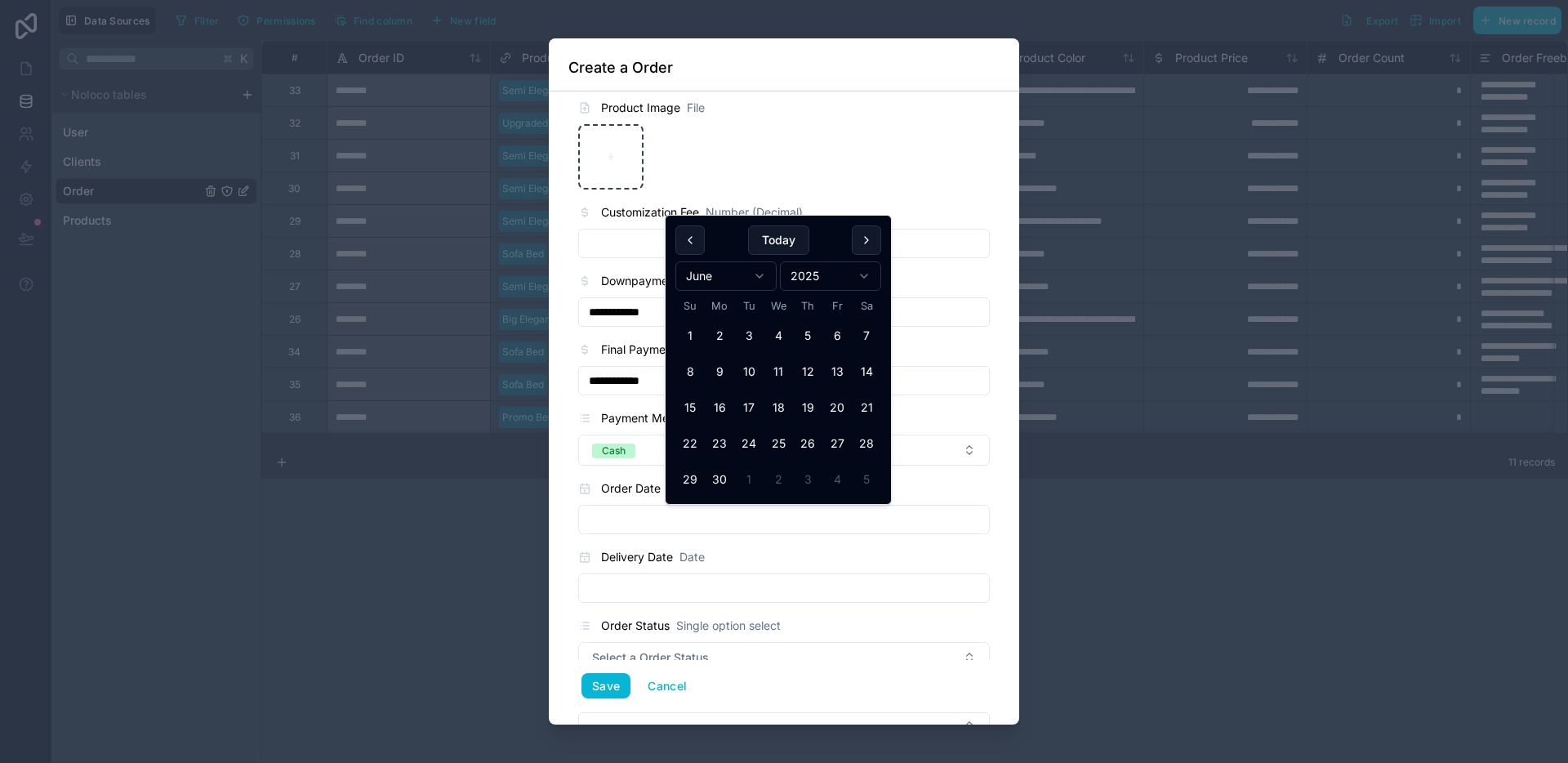 click at bounding box center (690, 240) 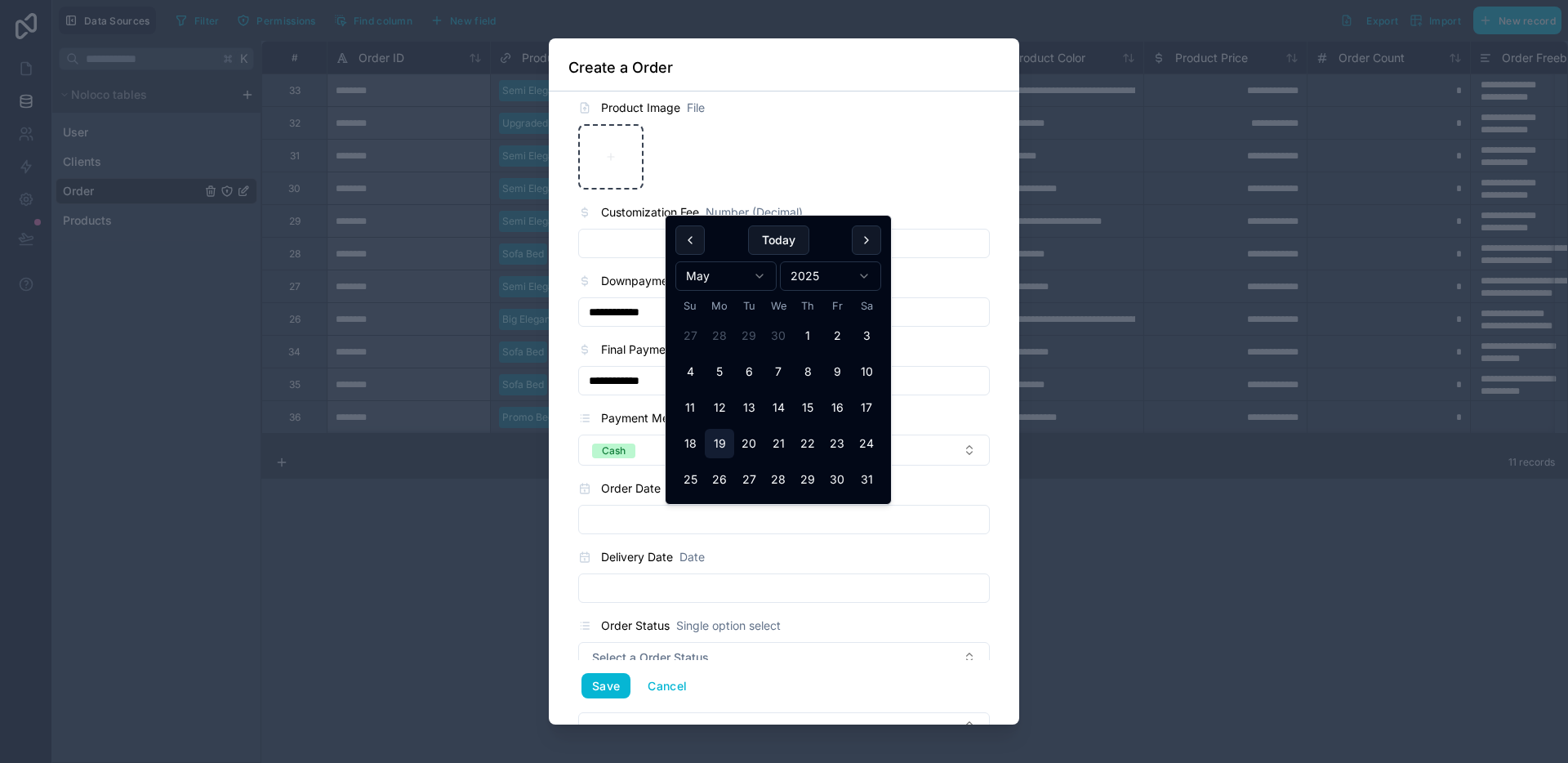 click on "19" at bounding box center [719, 444] 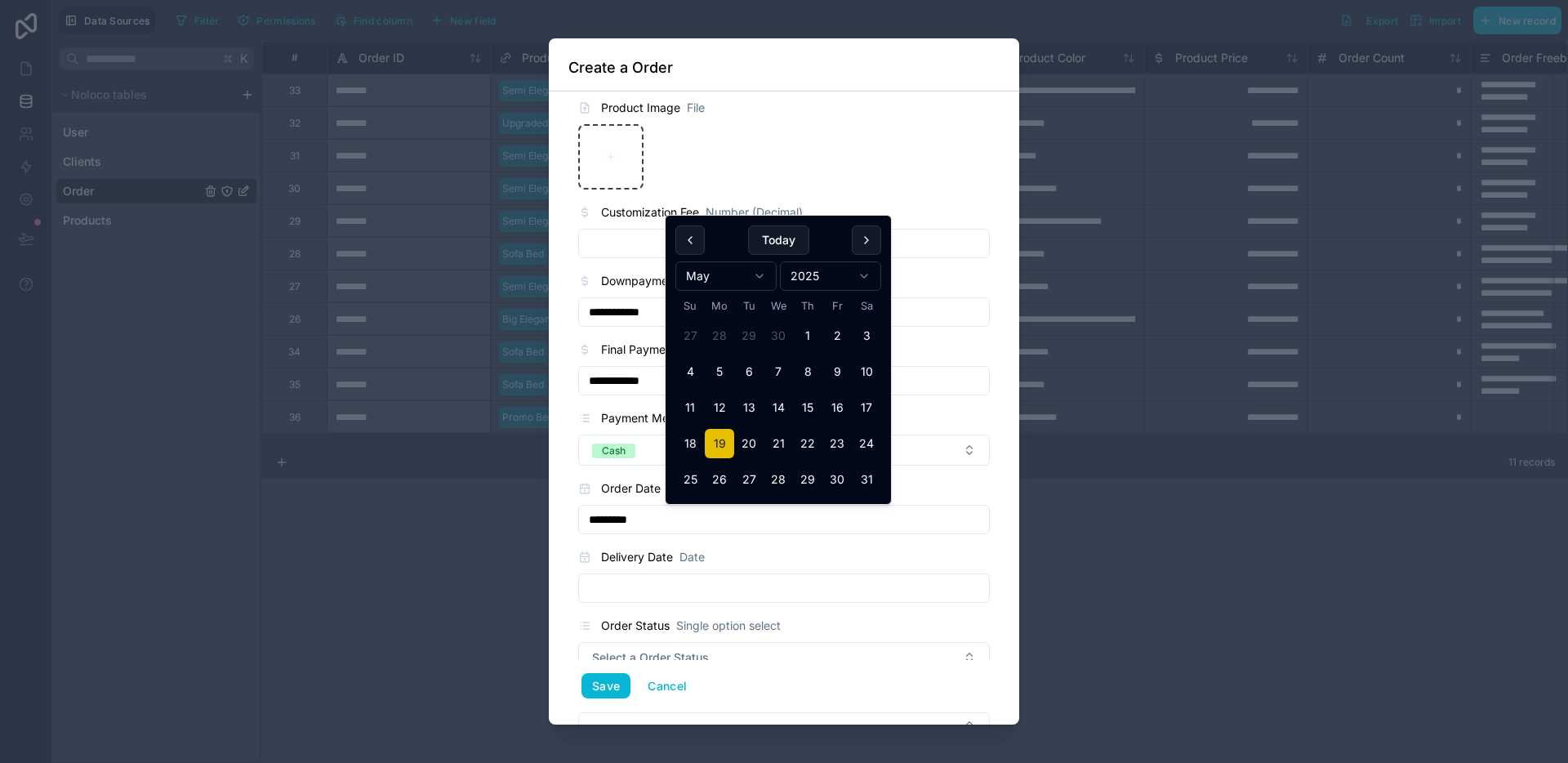 type on "*********" 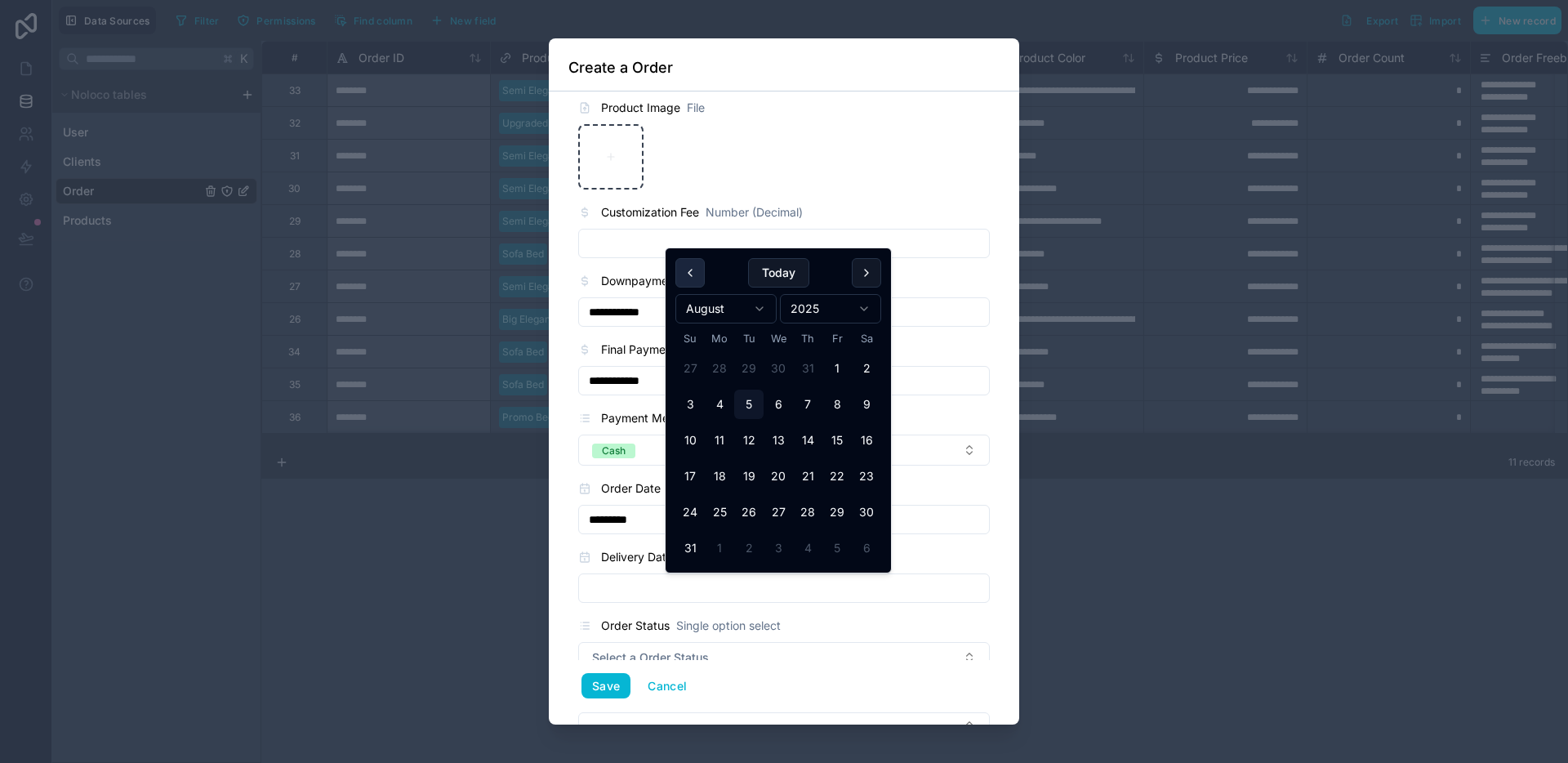 click at bounding box center [690, 273] 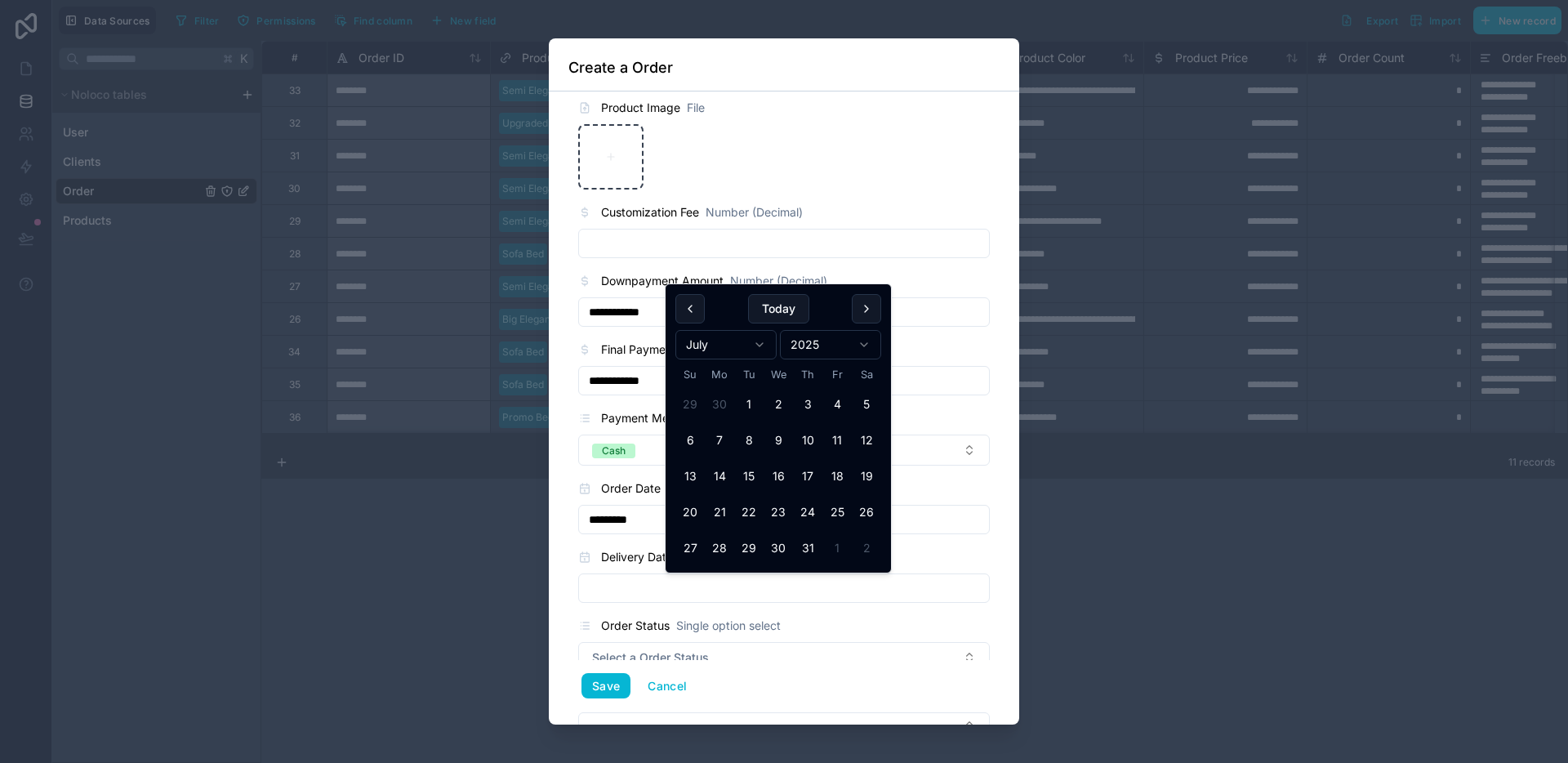 click on "Downpayment Amount" at bounding box center [662, 281] 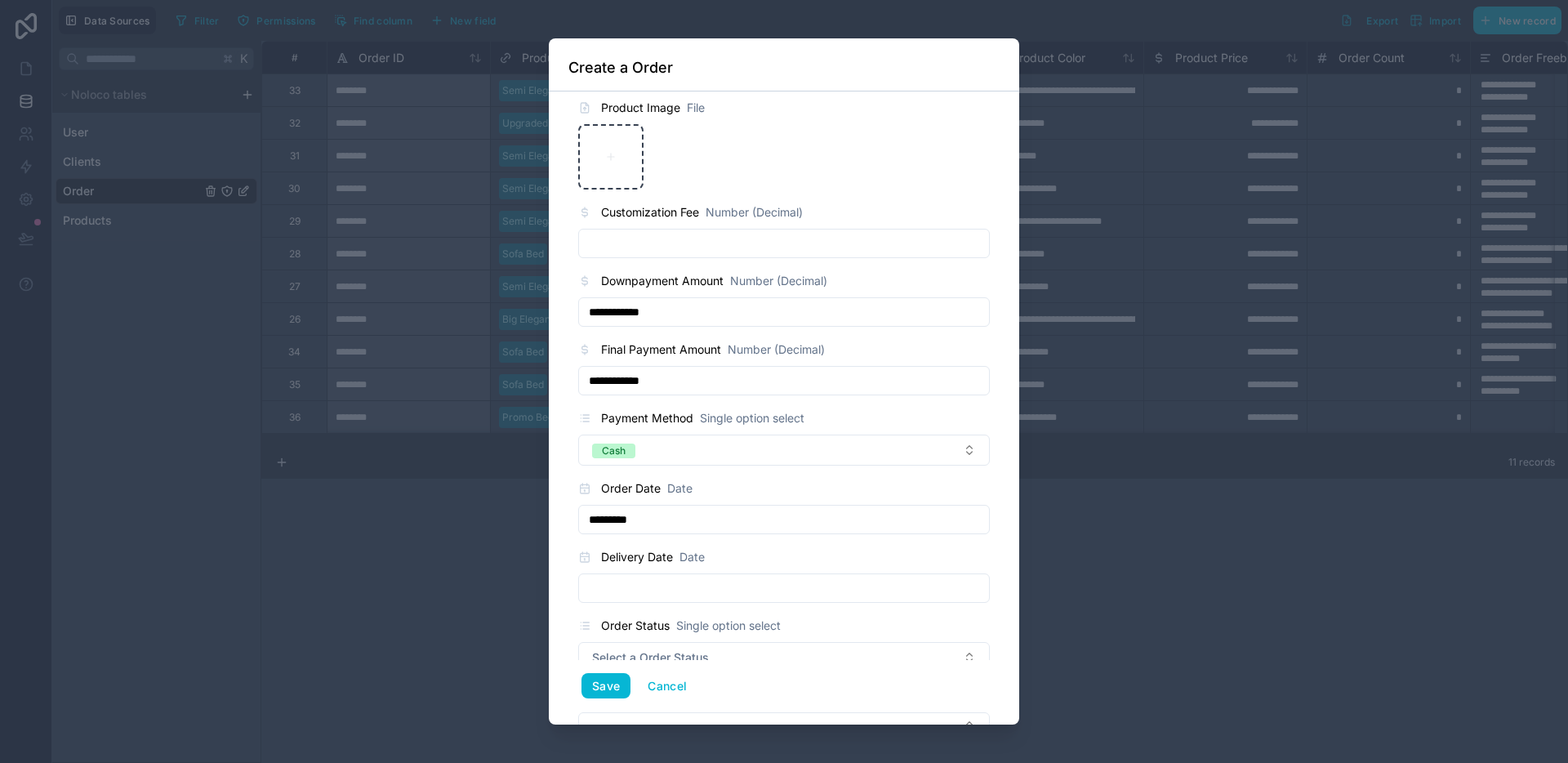 click at bounding box center (784, 588) 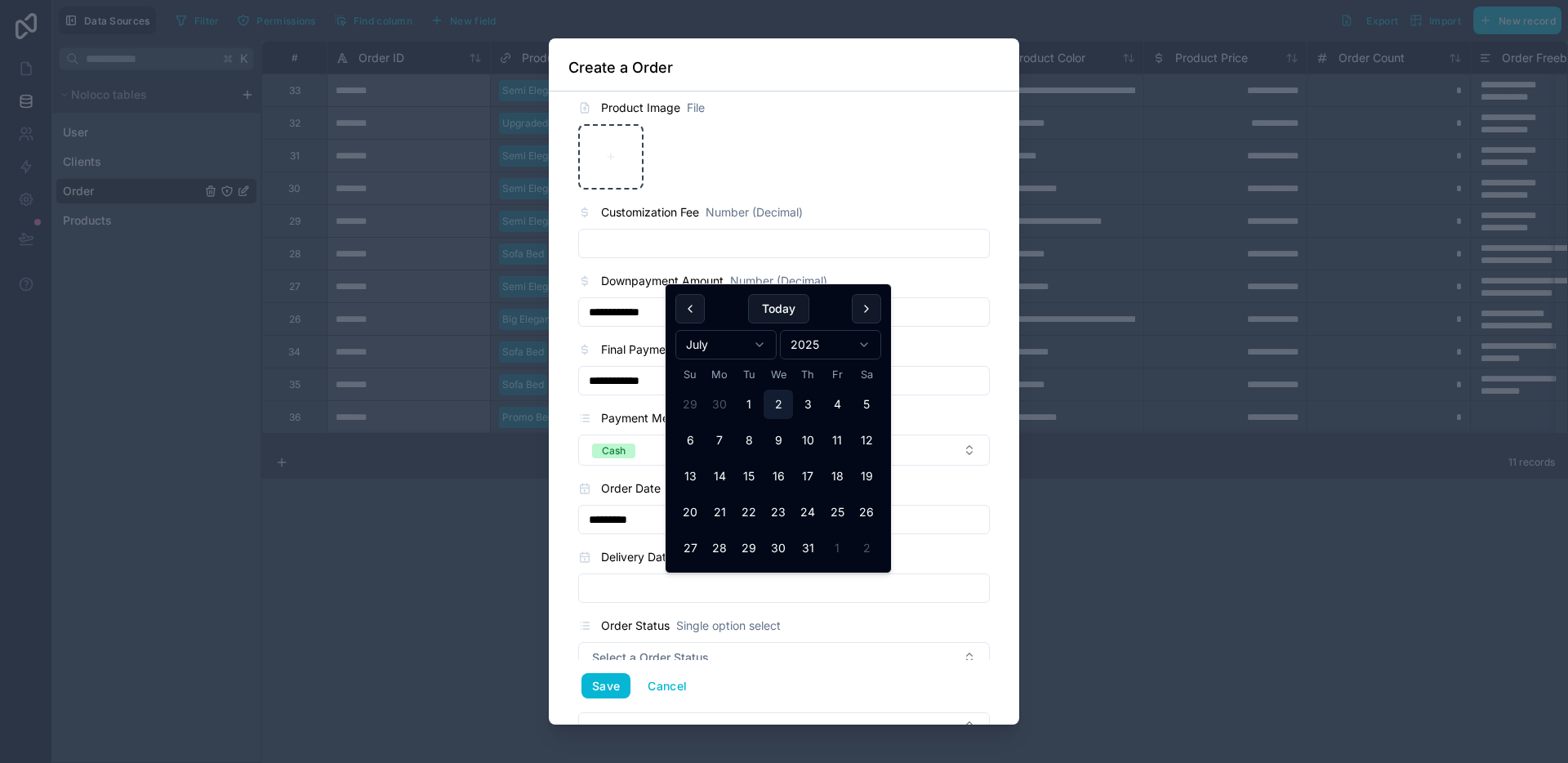 click on "2" at bounding box center (778, 404) 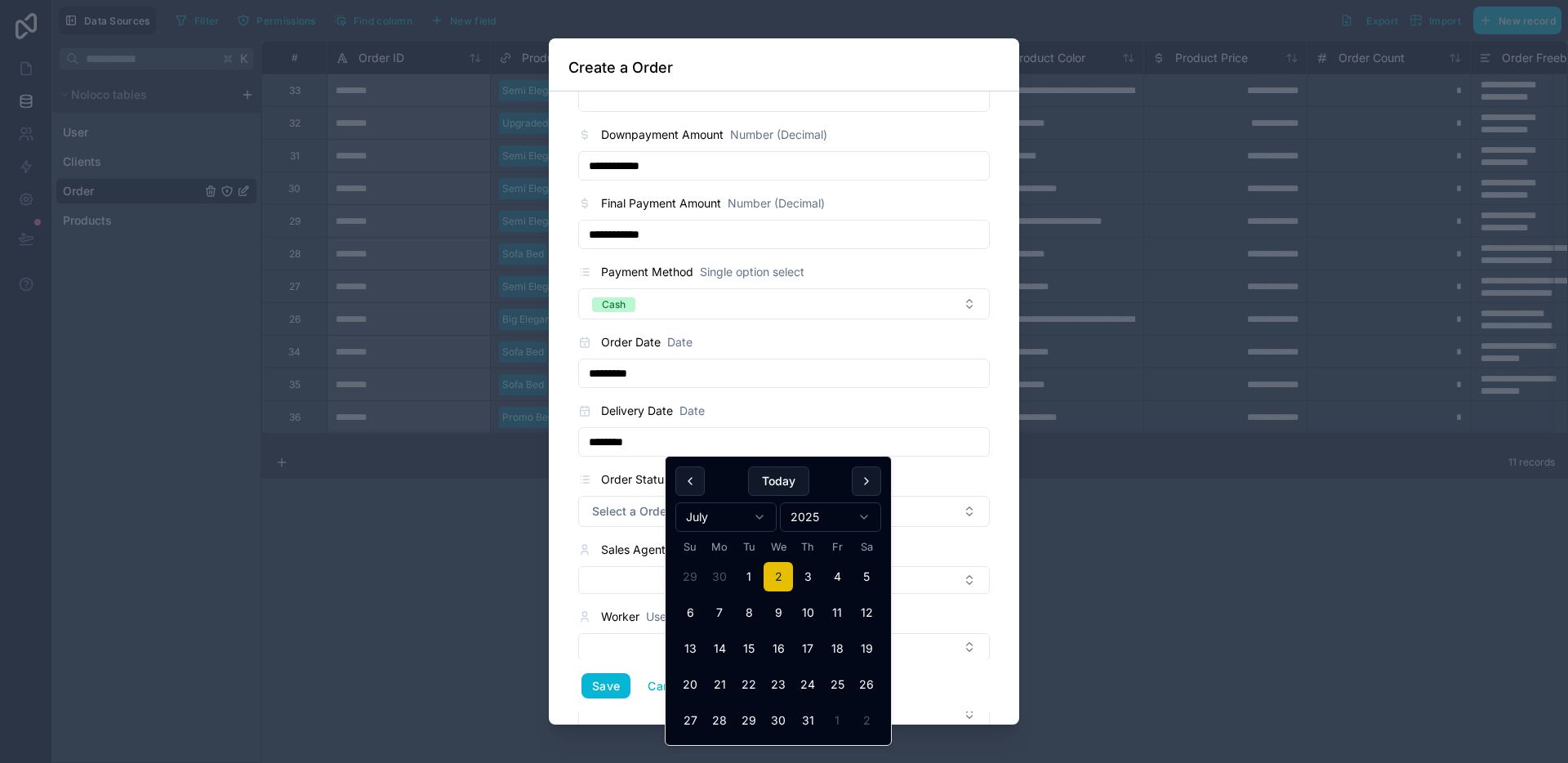 scroll, scrollTop: 894, scrollLeft: 0, axis: vertical 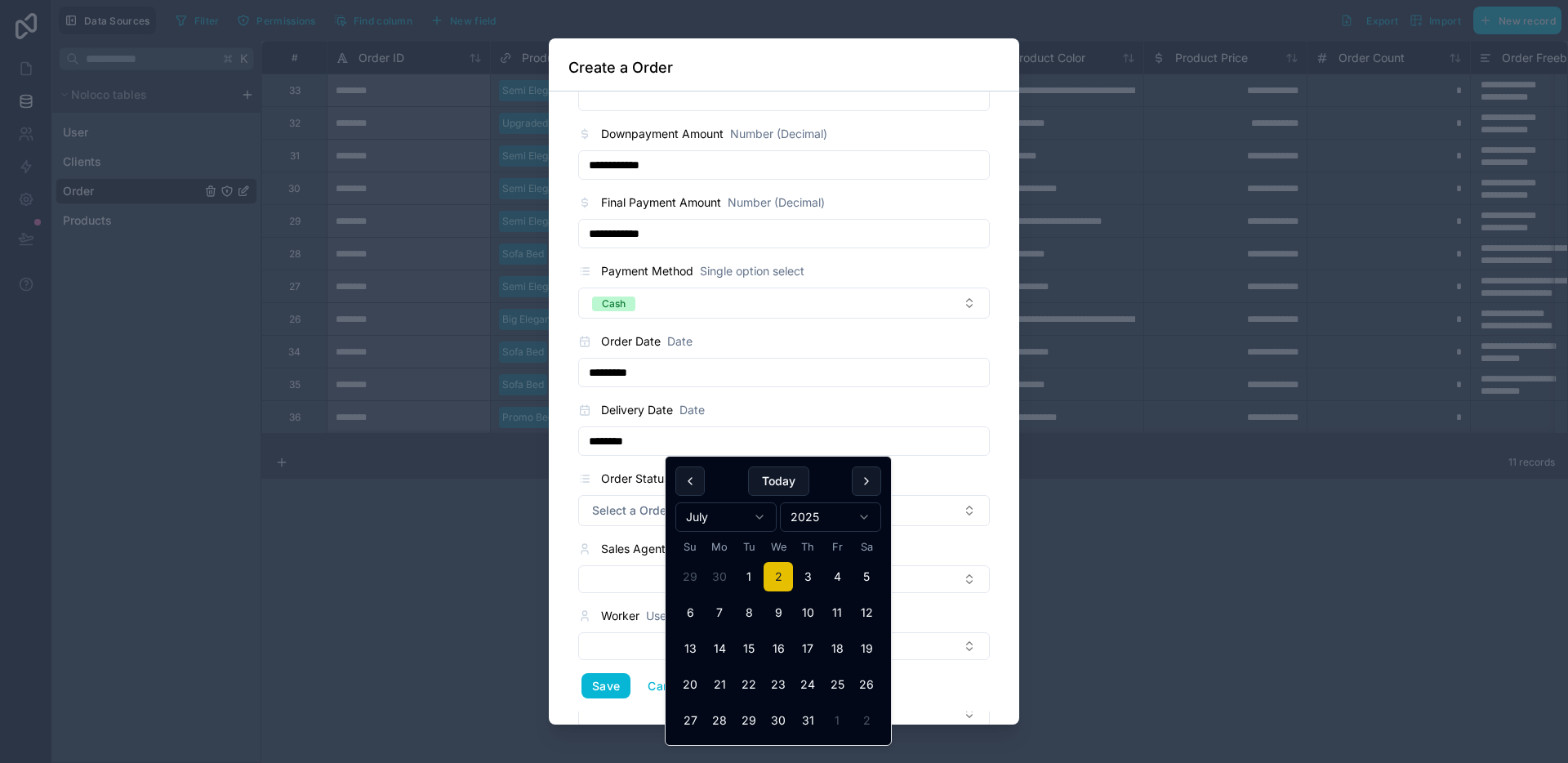click on "Order Status Single option select Select a Order Status" at bounding box center [784, 498] 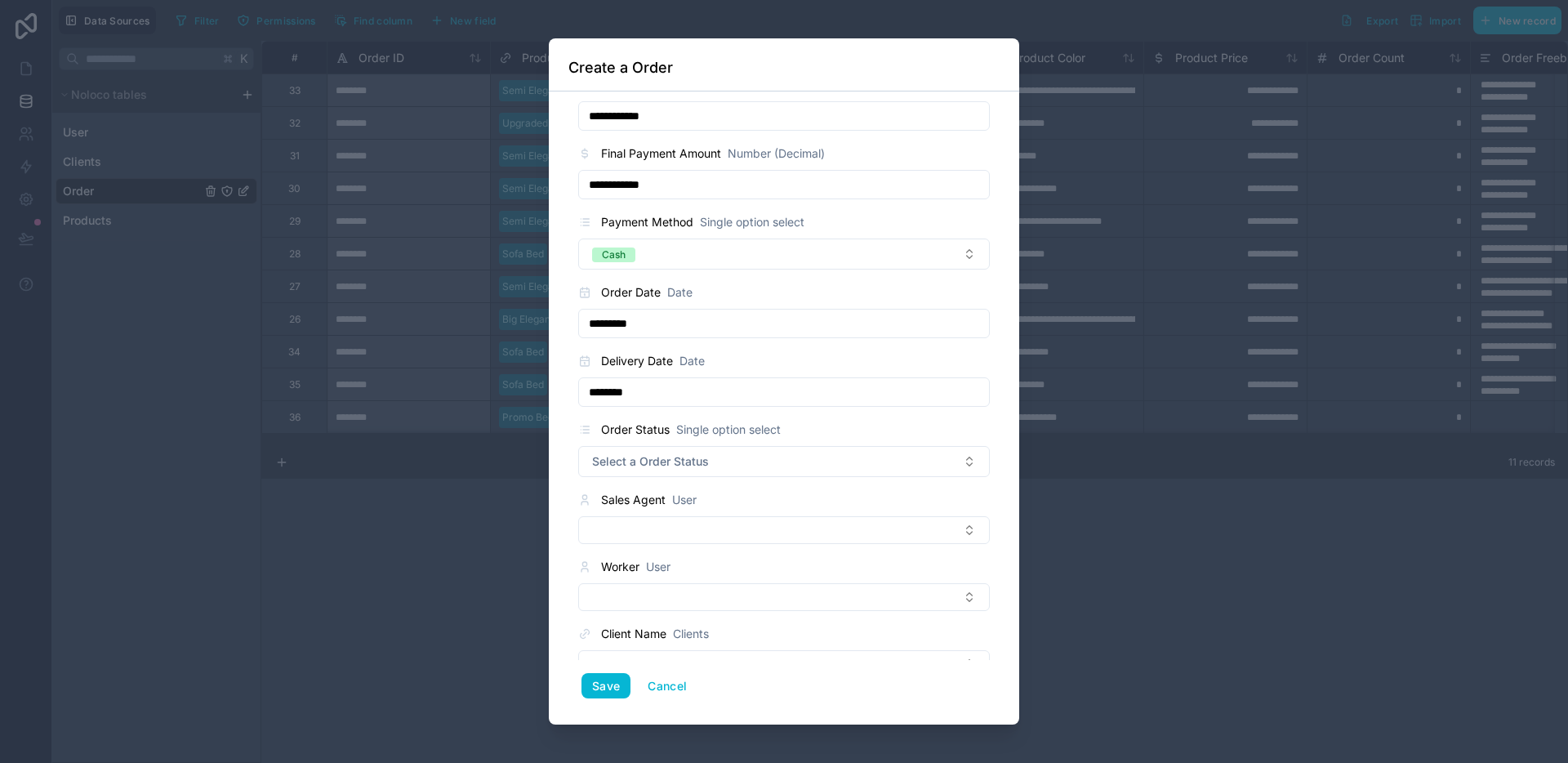scroll, scrollTop: 974, scrollLeft: 0, axis: vertical 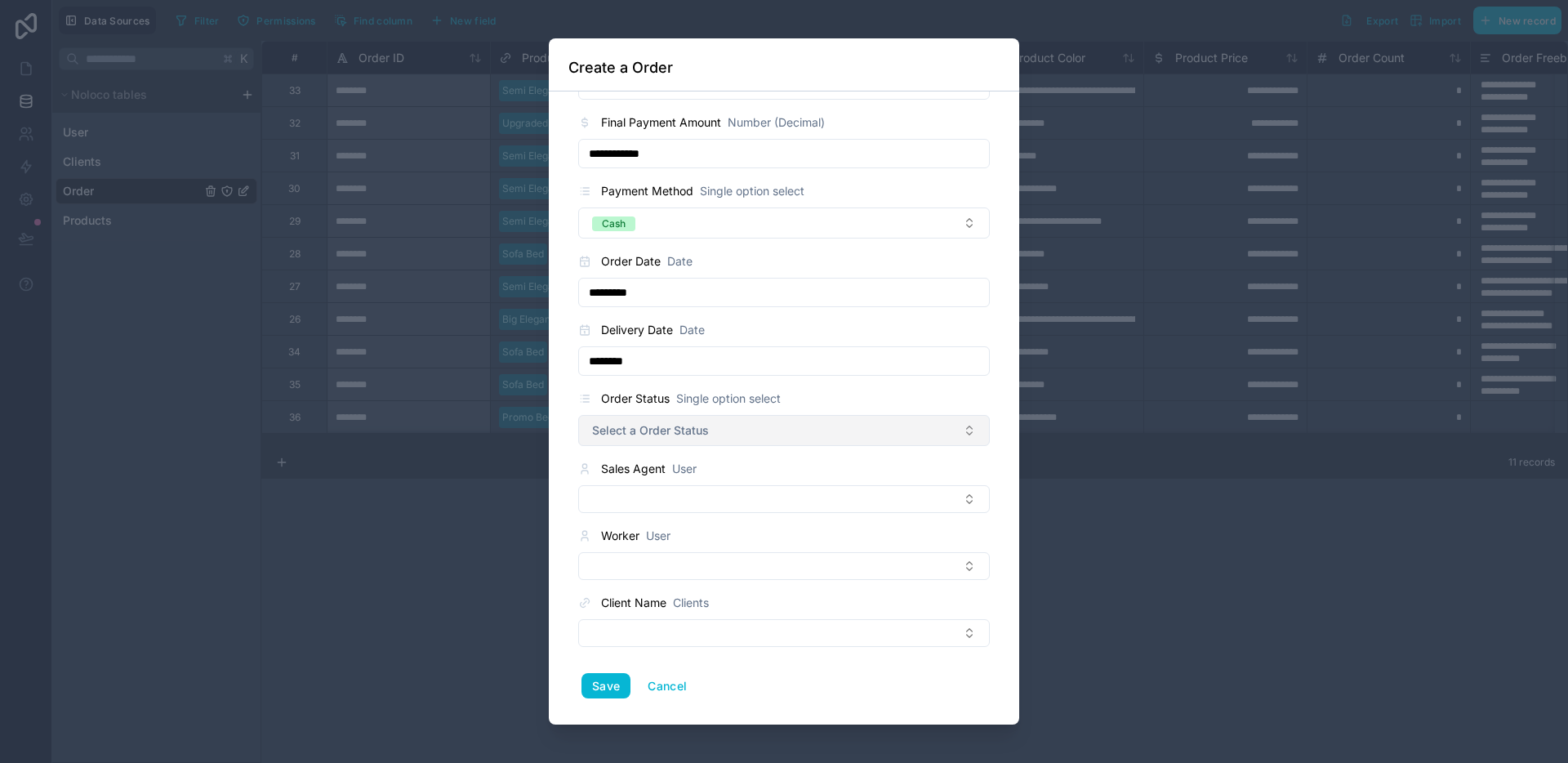 click on "Select a Order Status" at bounding box center (784, 431) 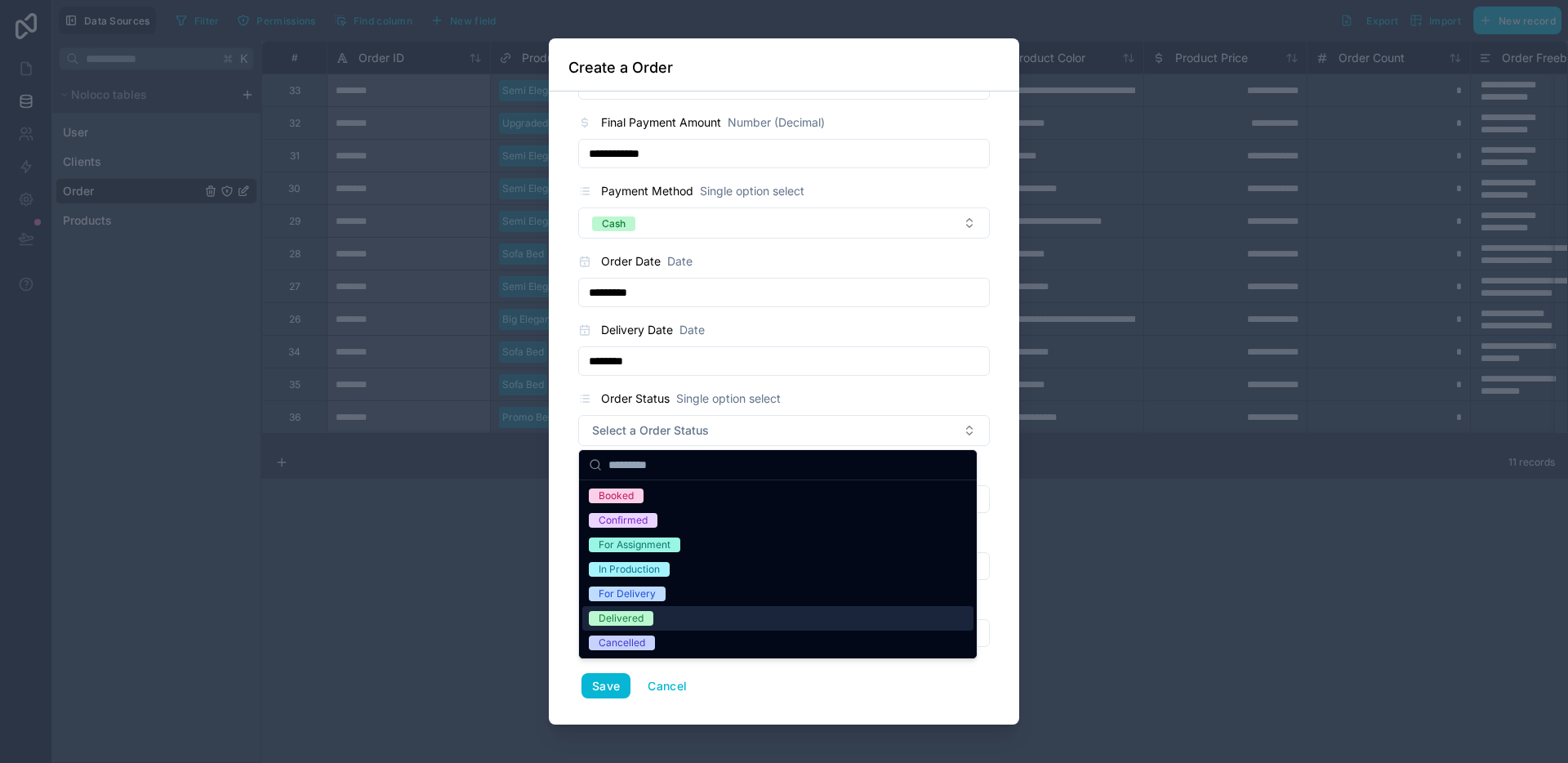 click on "Delivered" at bounding box center (621, 618) 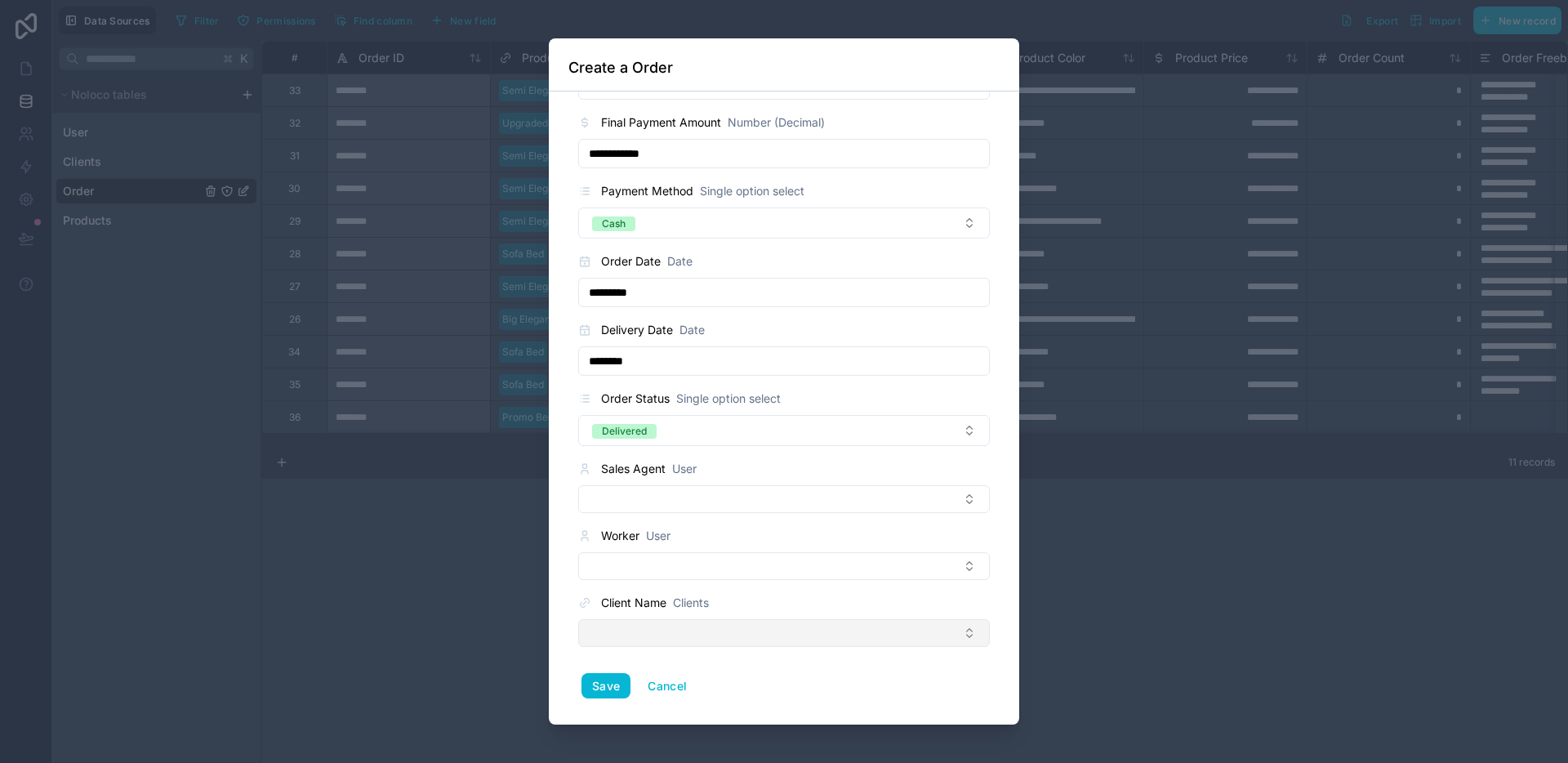 click at bounding box center (784, 633) 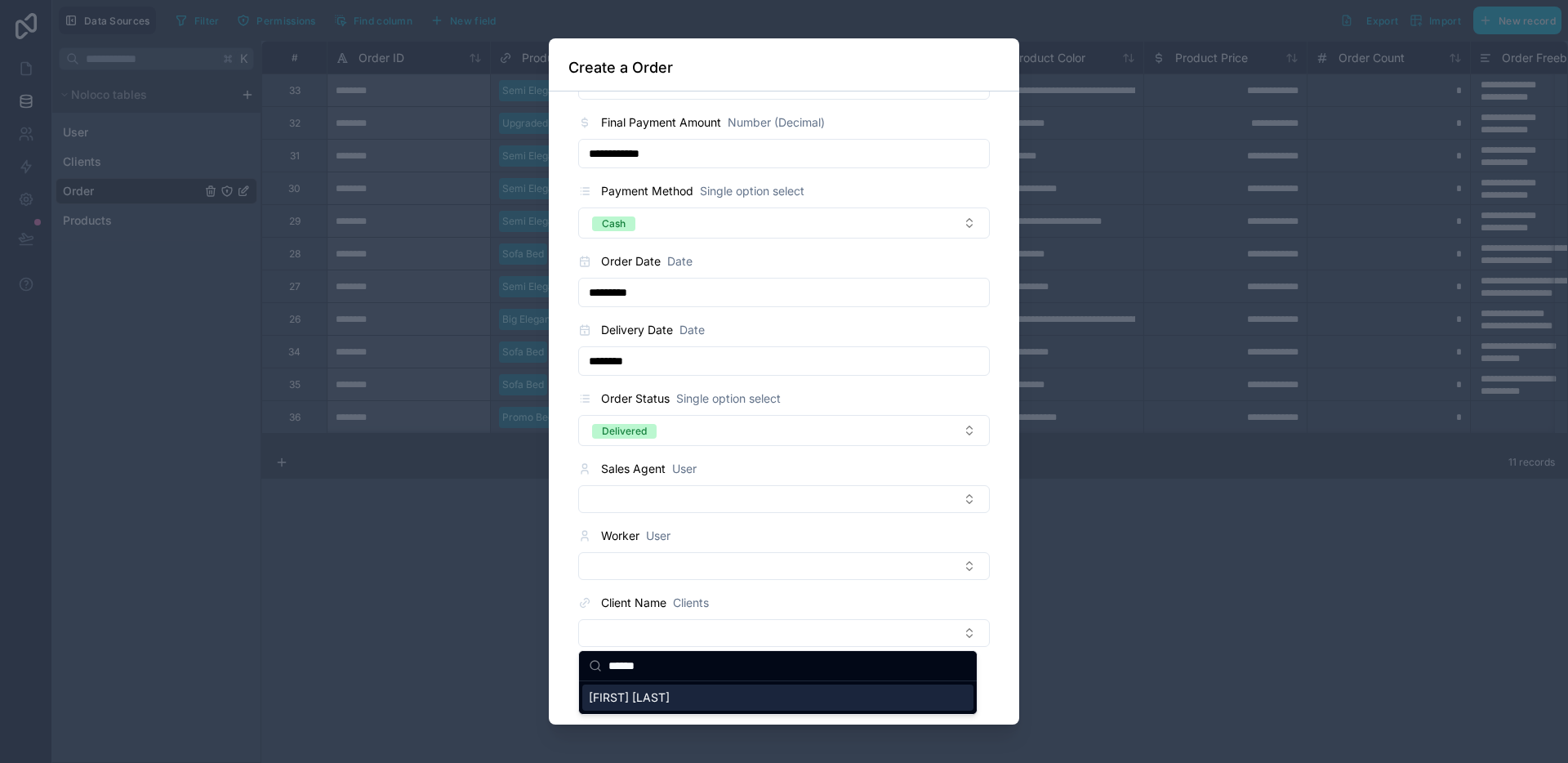 type on "******" 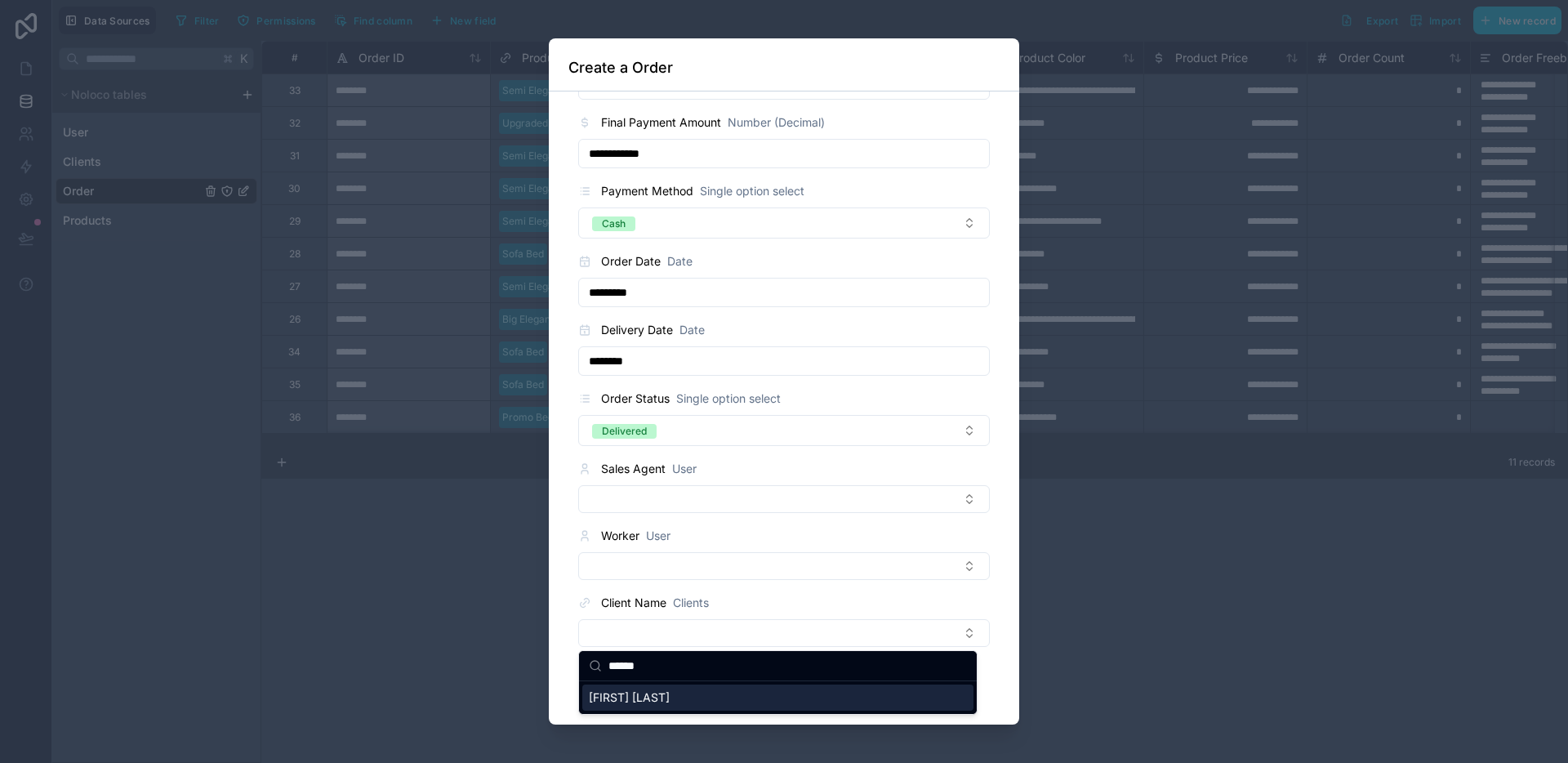 click on "[FIRST] [LAST]" at bounding box center [629, 698] 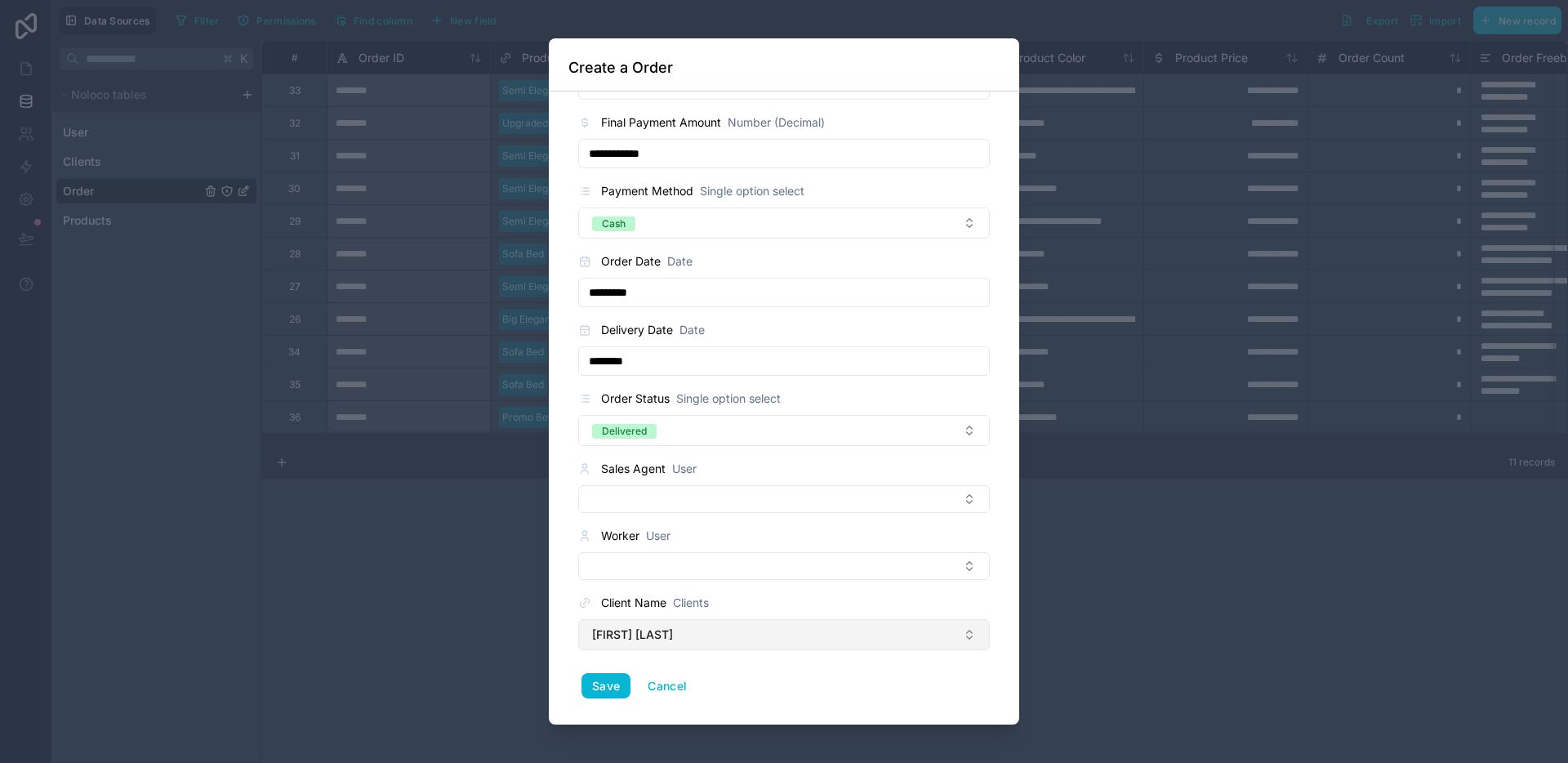 scroll, scrollTop: 977, scrollLeft: 0, axis: vertical 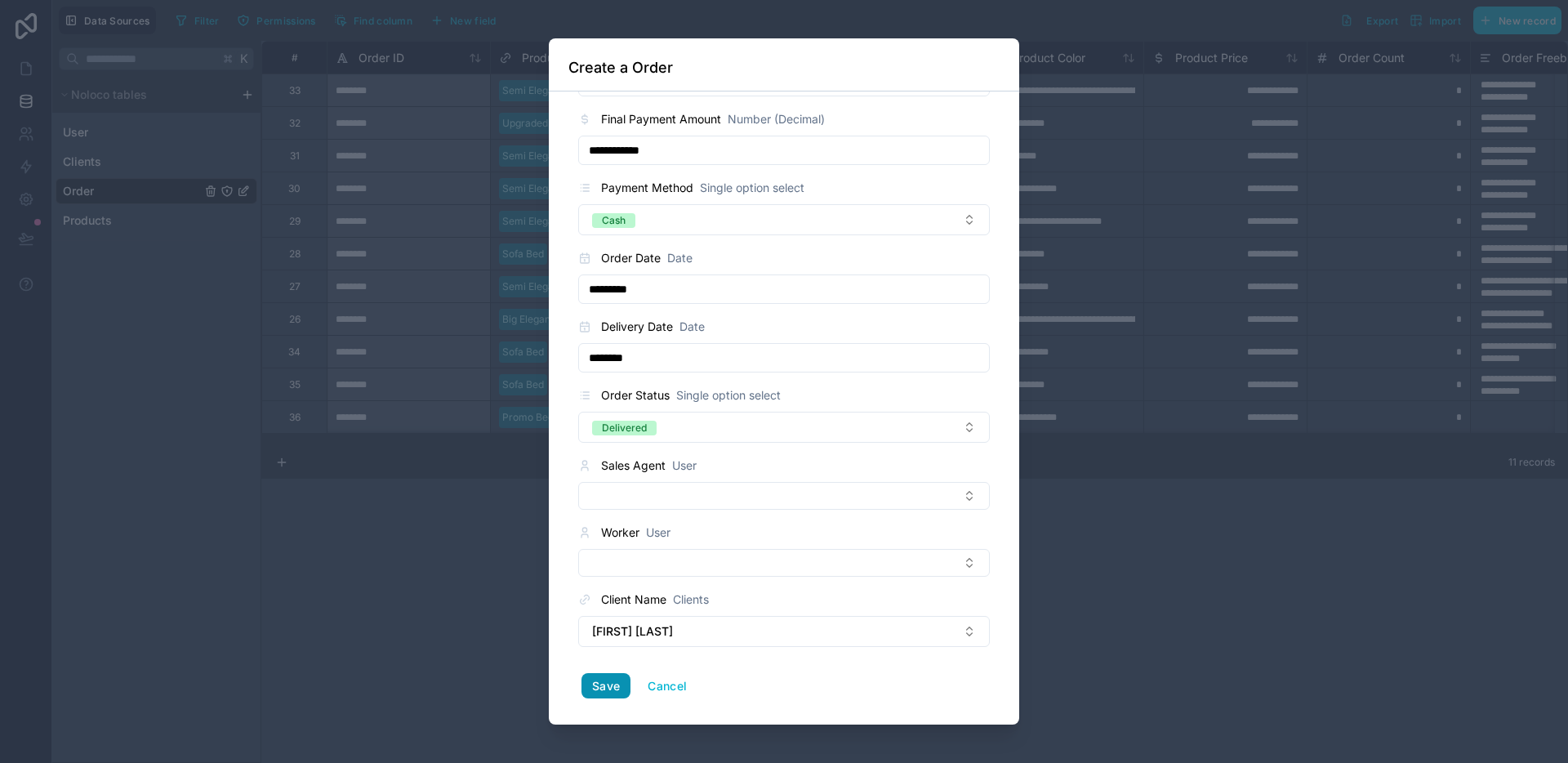 click on "Save" at bounding box center [606, 686] 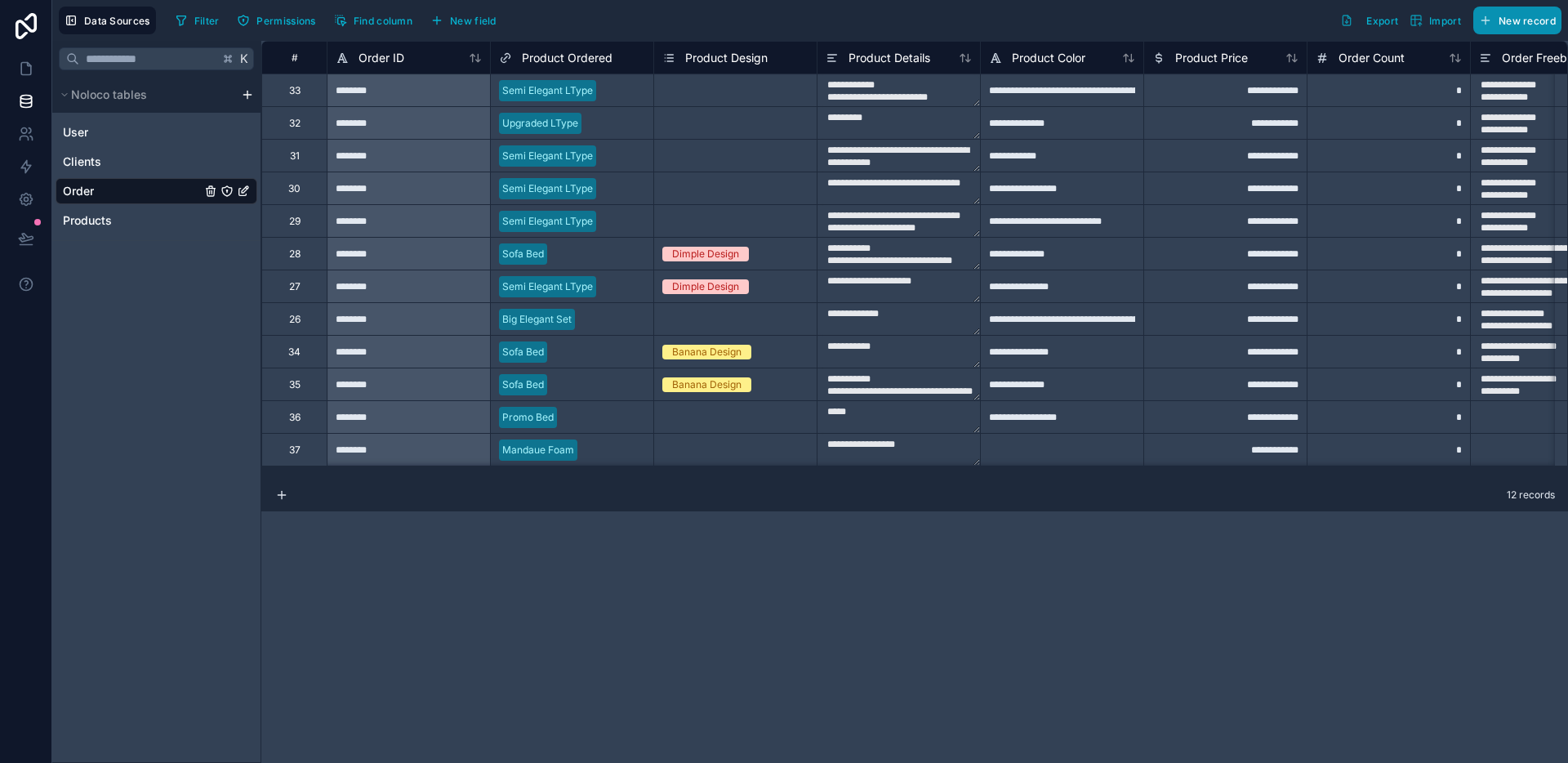 click on "New record" at bounding box center (1527, 20) 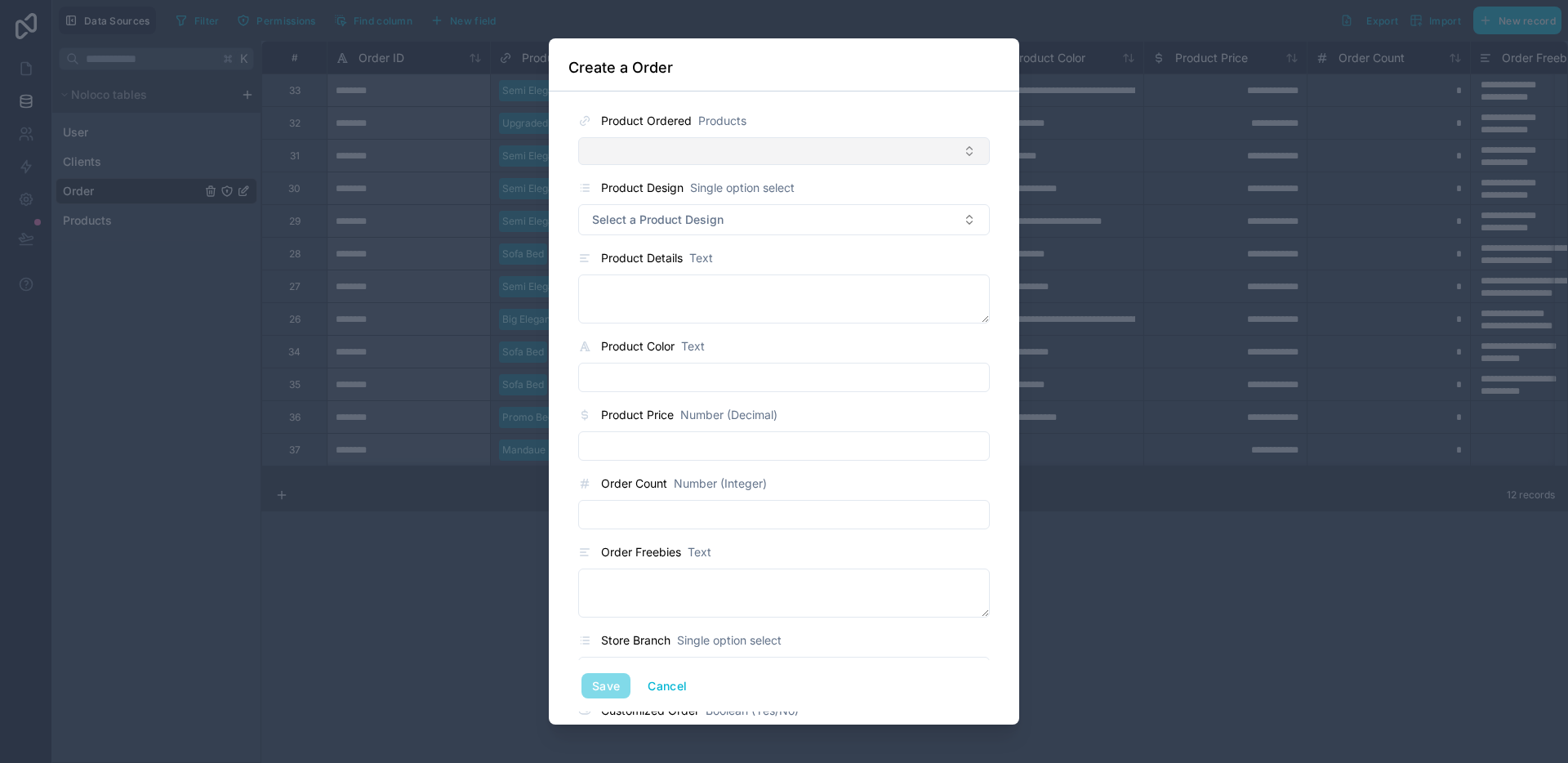 click at bounding box center [784, 151] 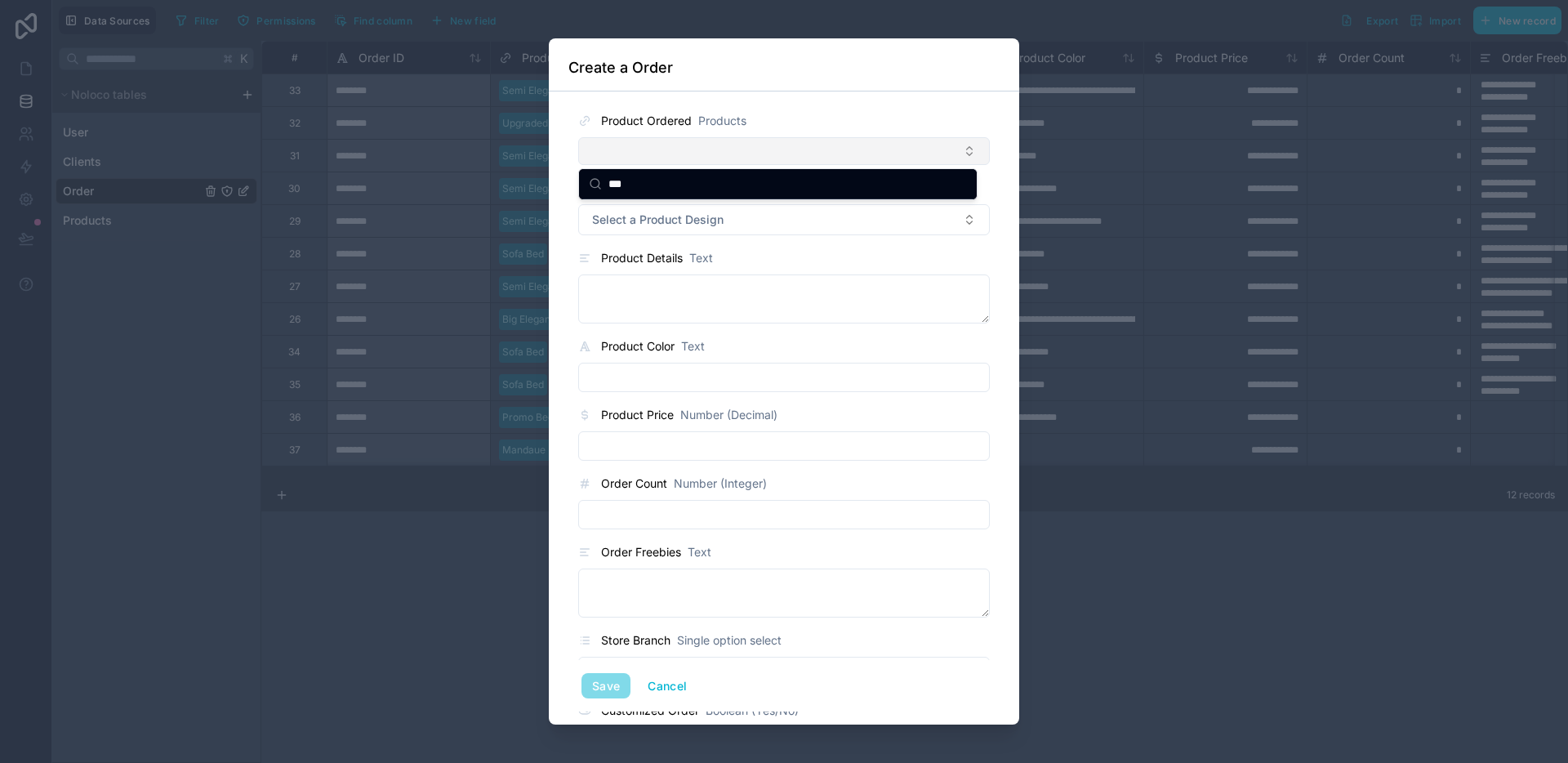 type on "****" 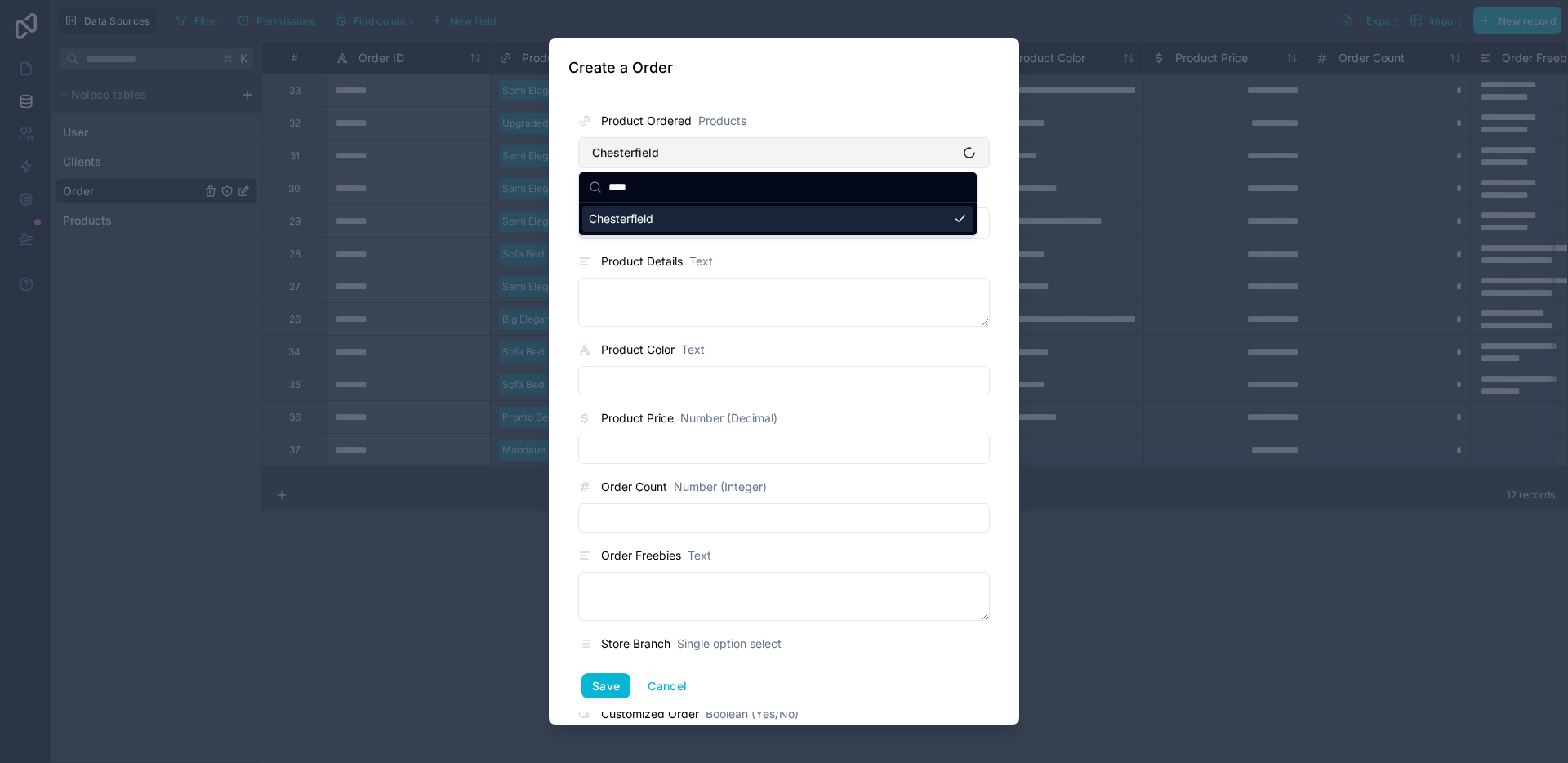 type 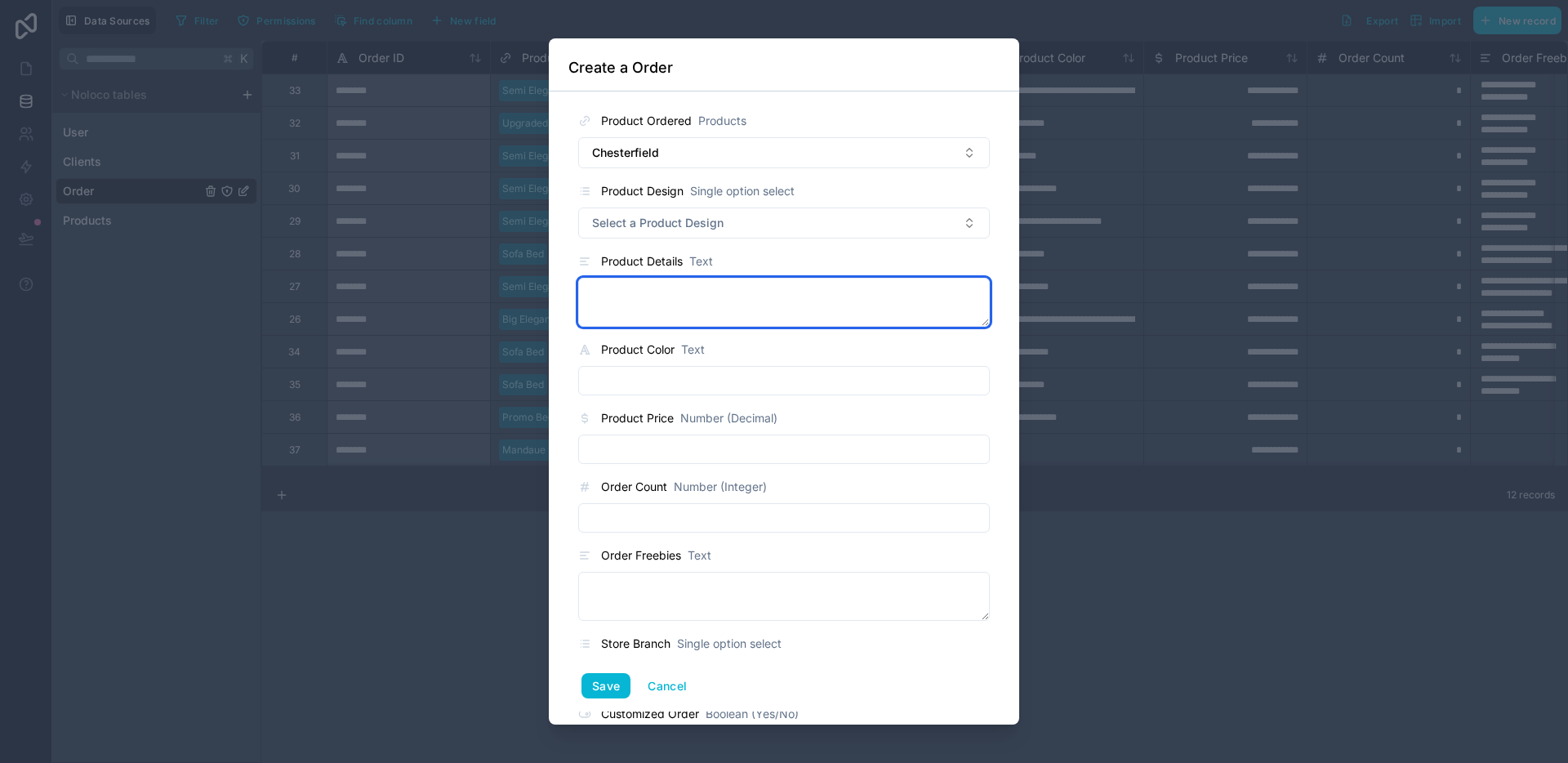 click at bounding box center (784, 302) 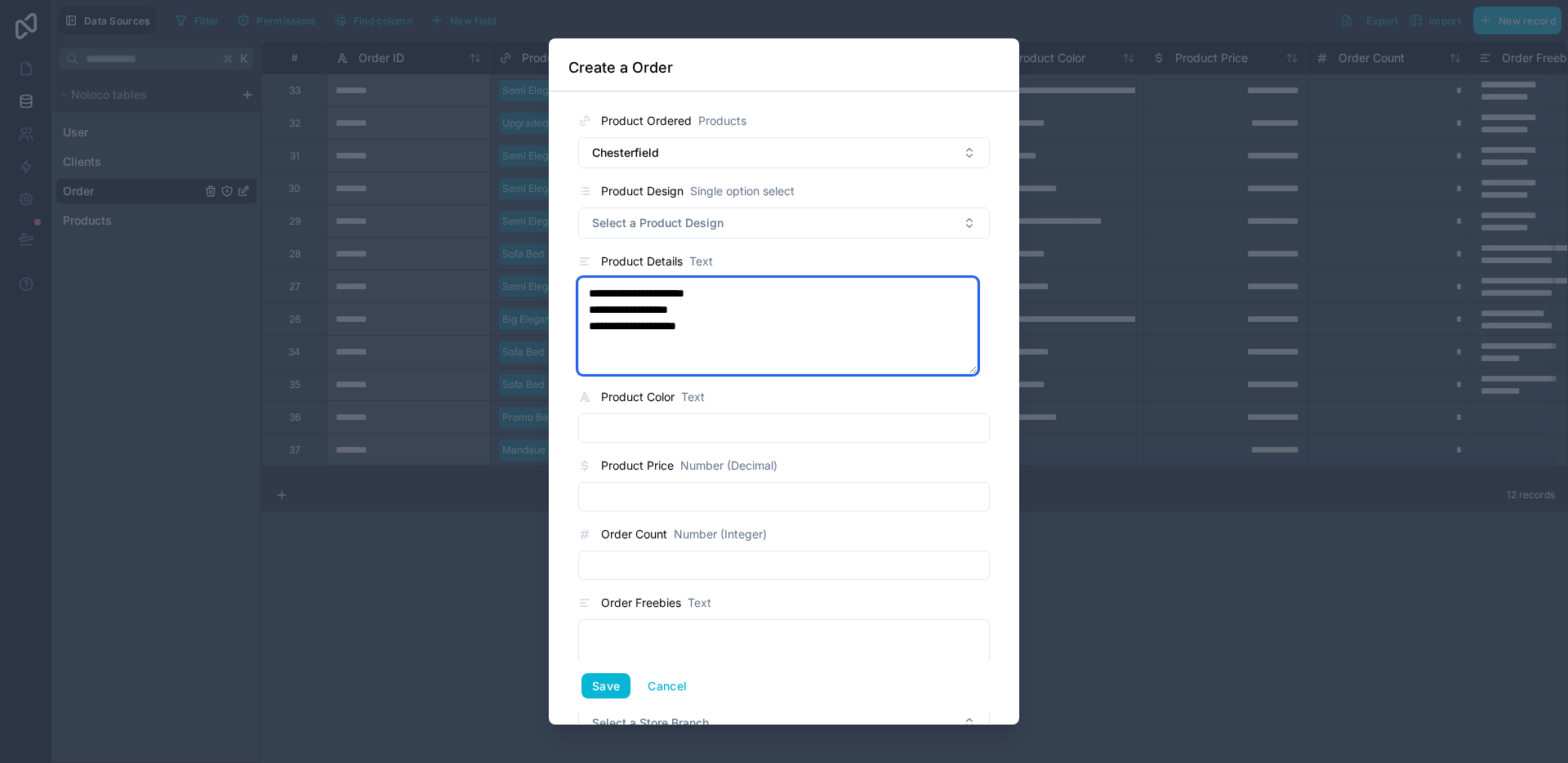 type on "**********" 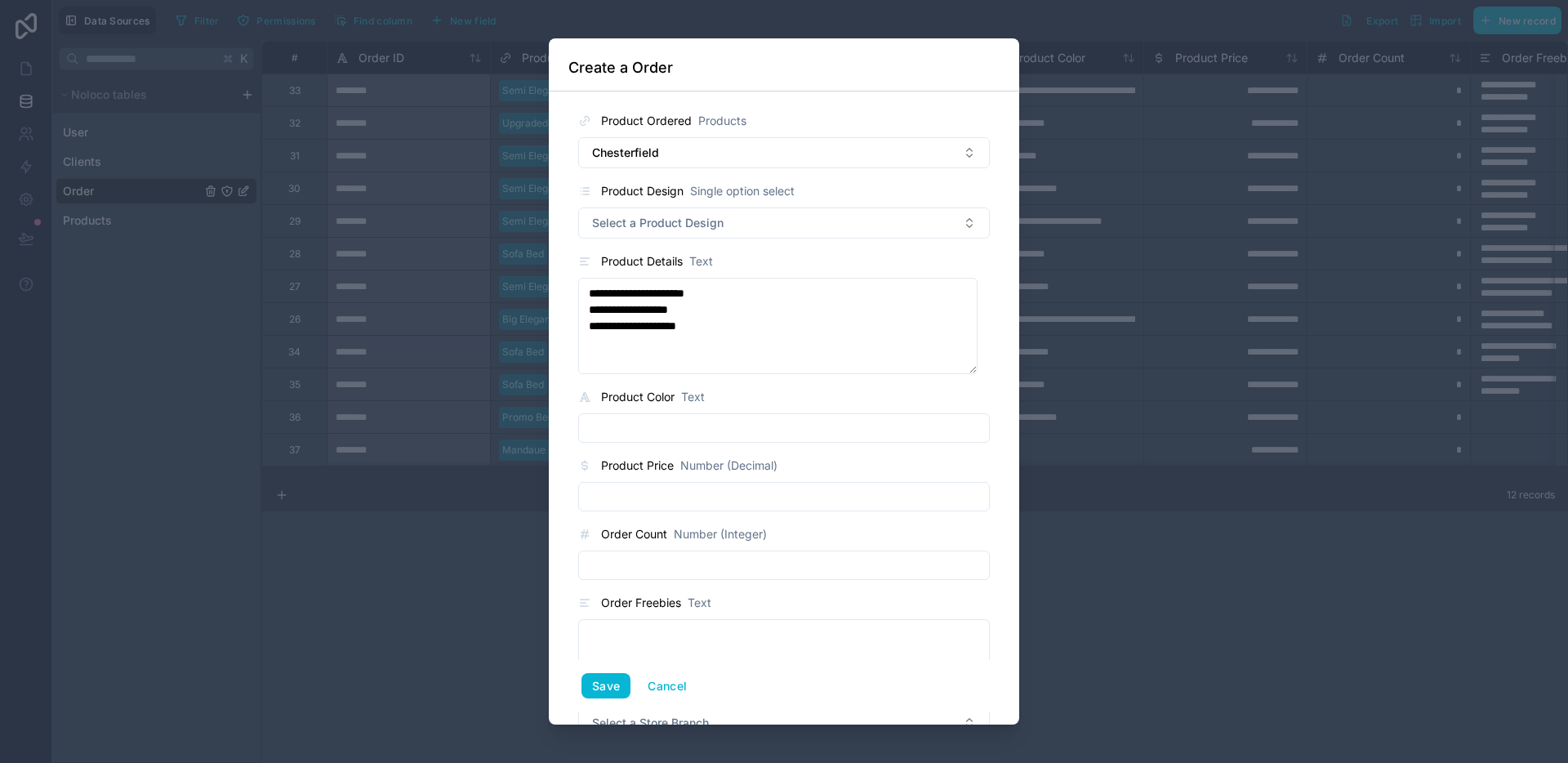click at bounding box center (784, 428) 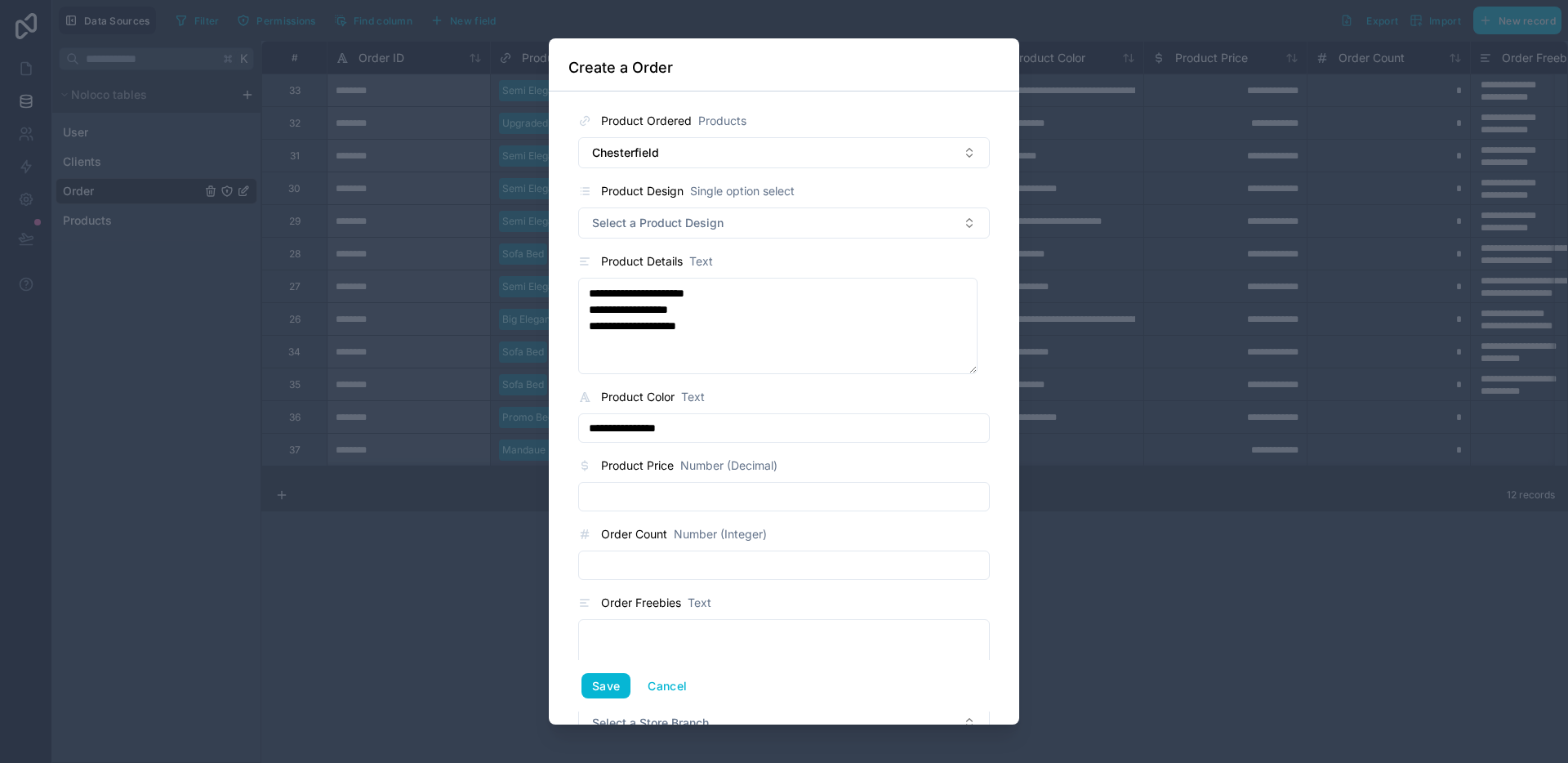 type on "**********" 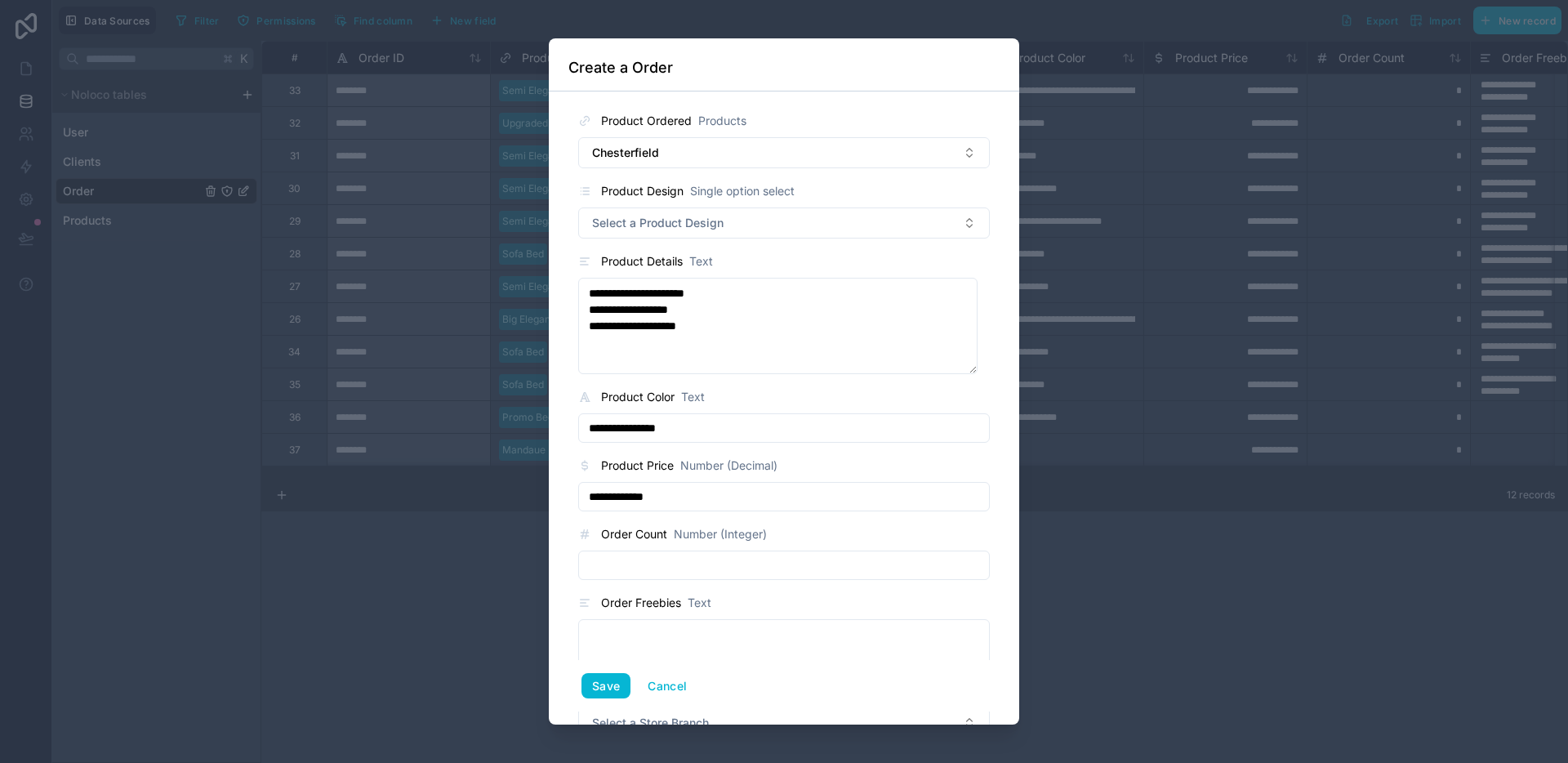 type on "**********" 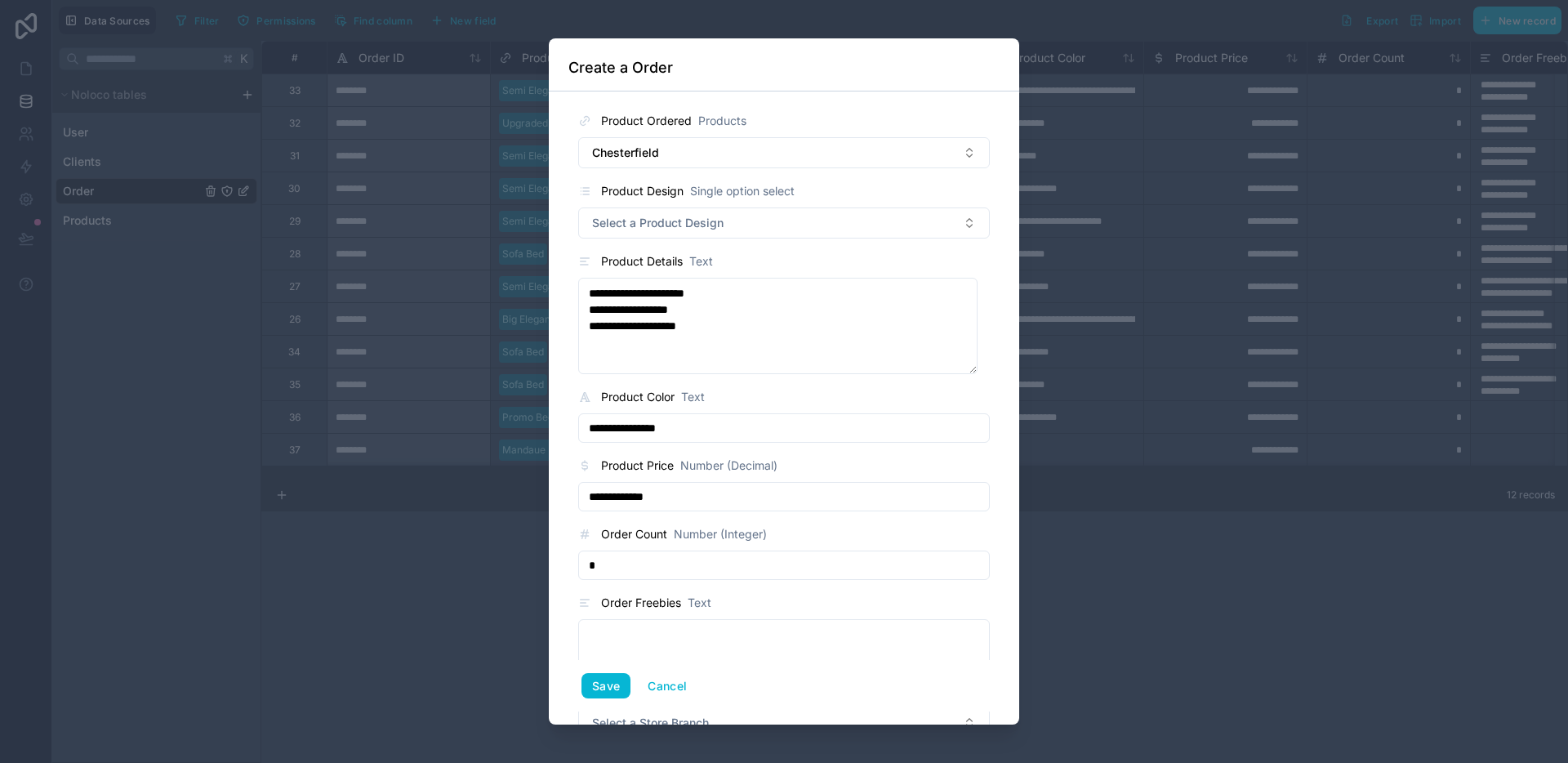 type on "*" 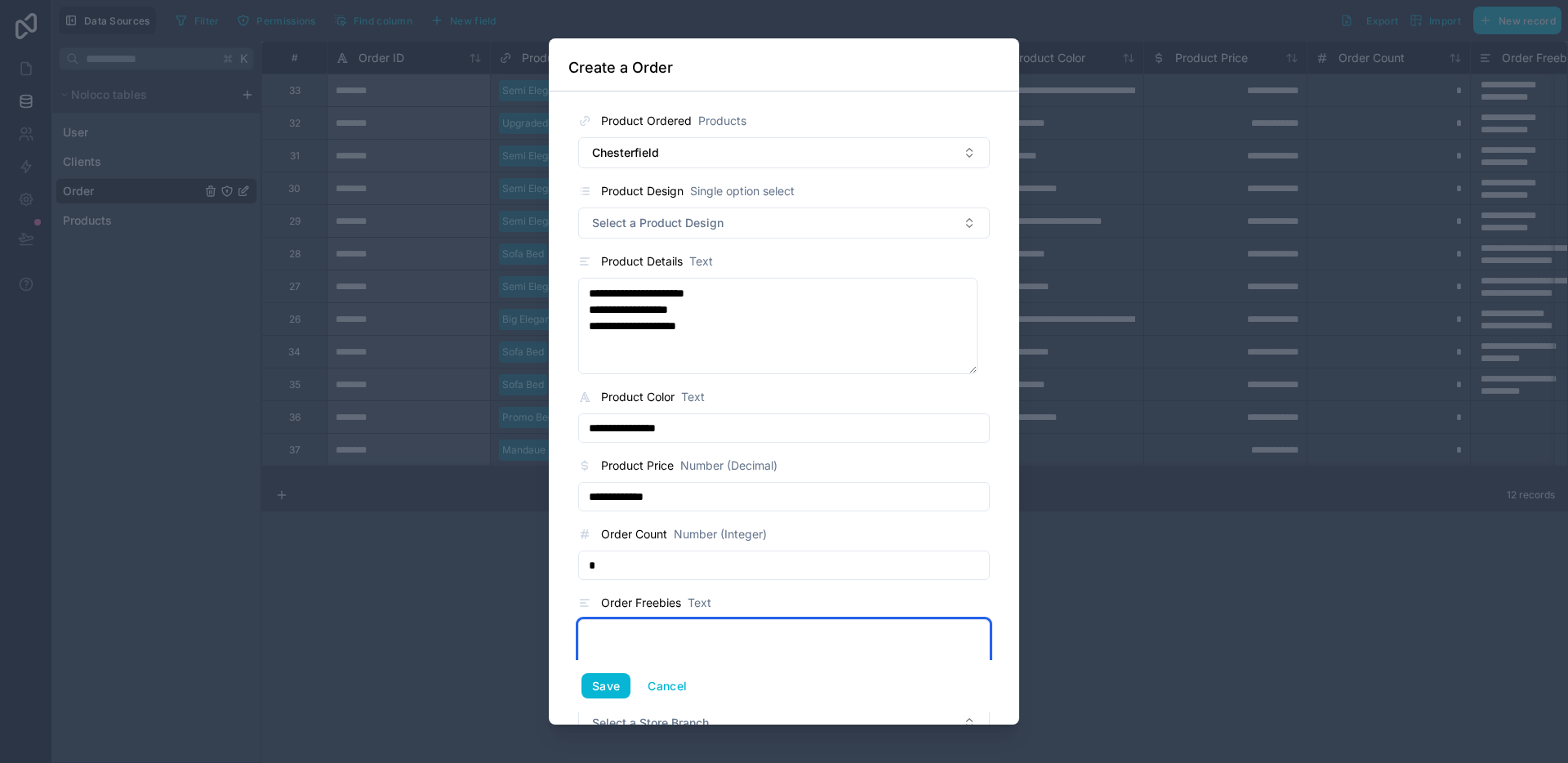 paste on "**********" 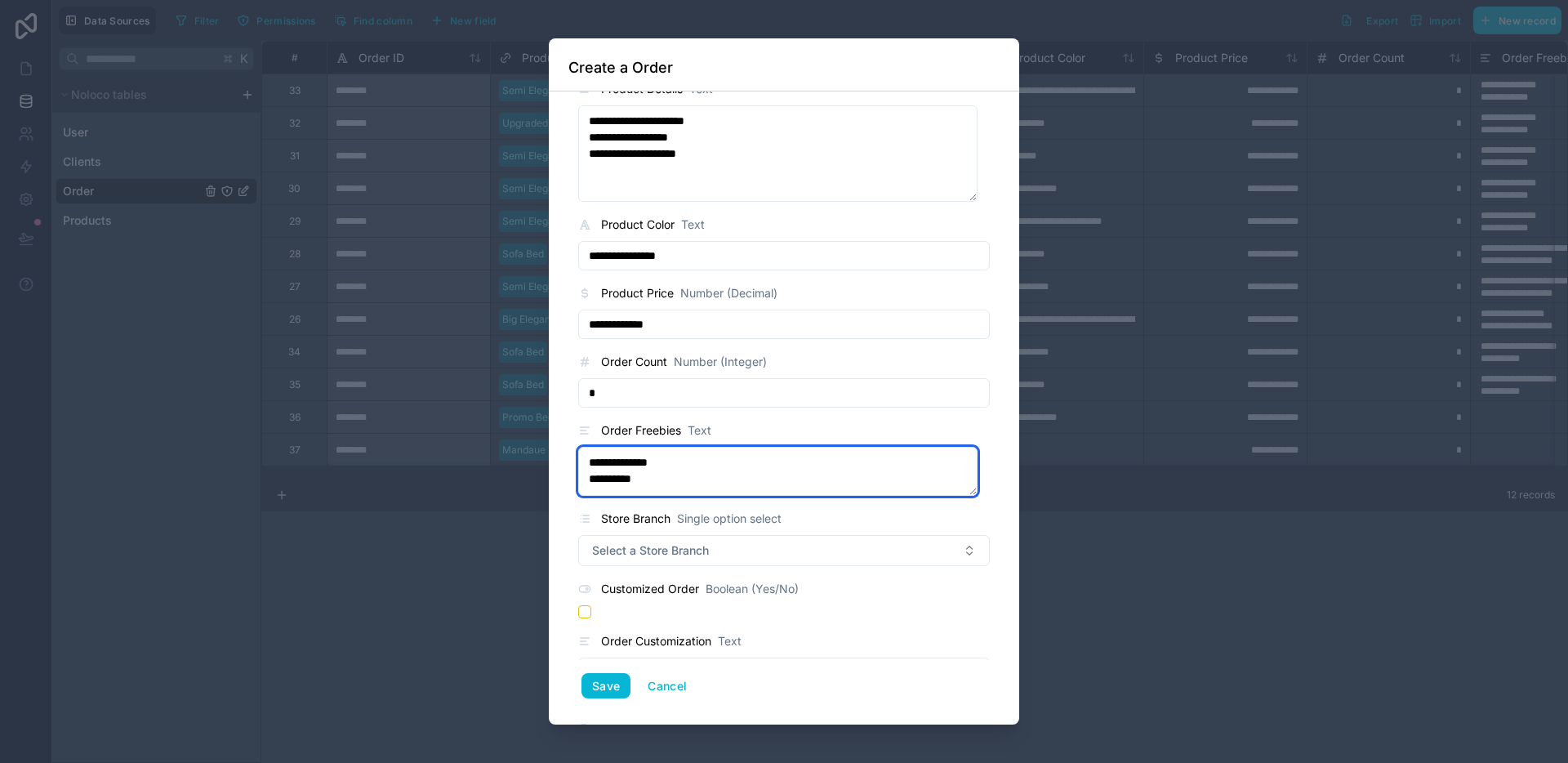 scroll, scrollTop: 181, scrollLeft: 0, axis: vertical 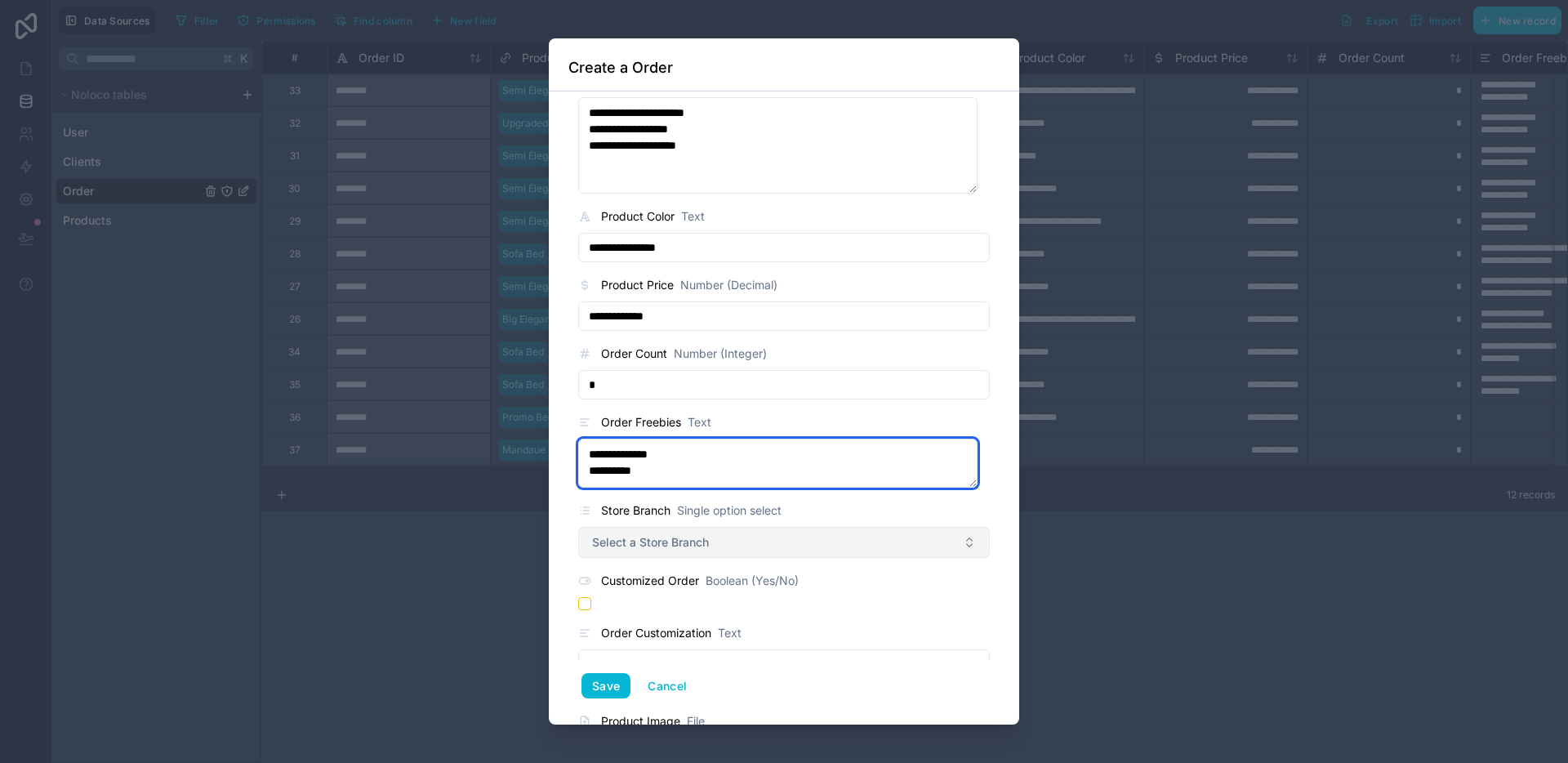 type on "**********" 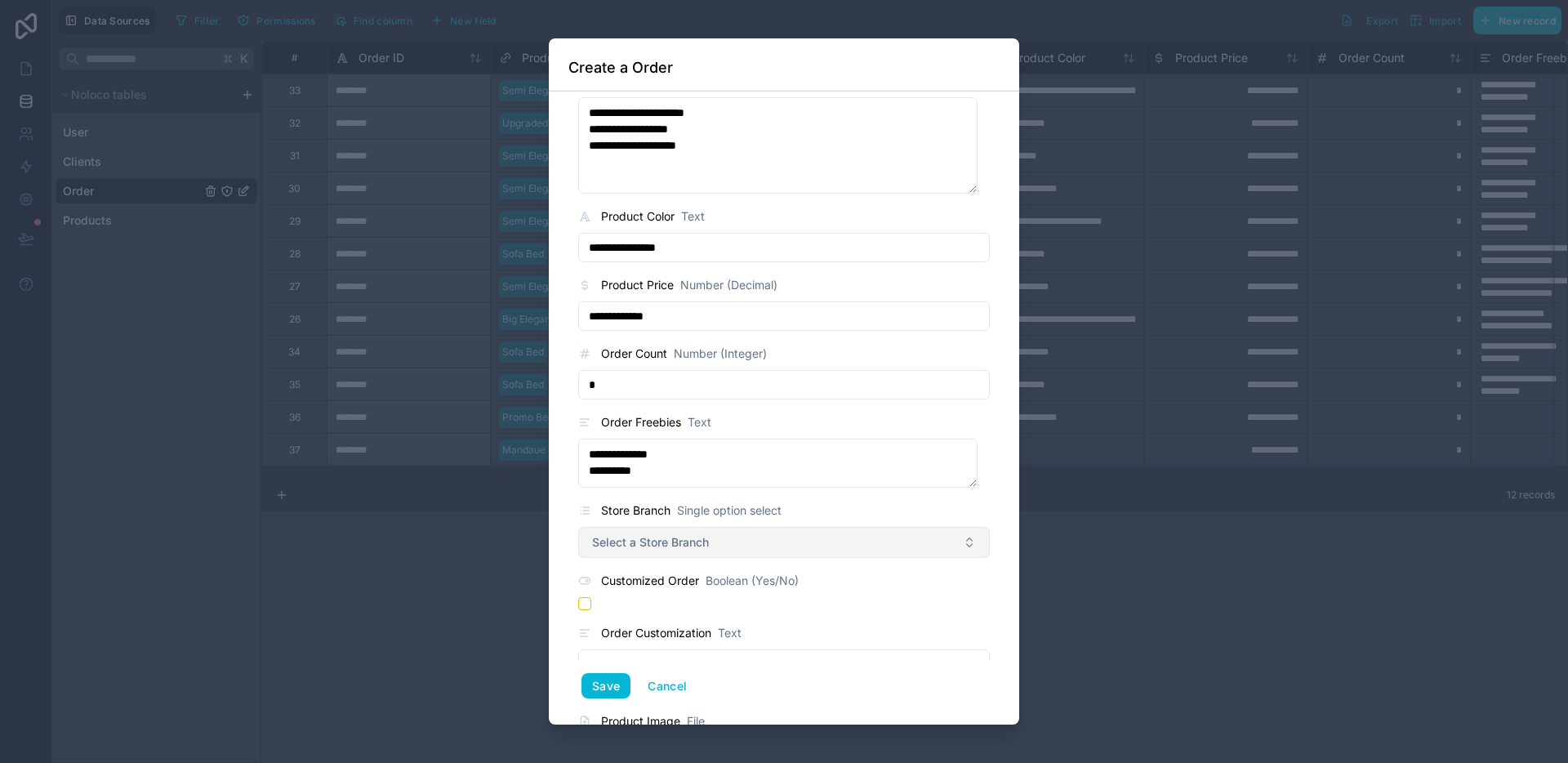 click on "Select a Store Branch" at bounding box center (784, 542) 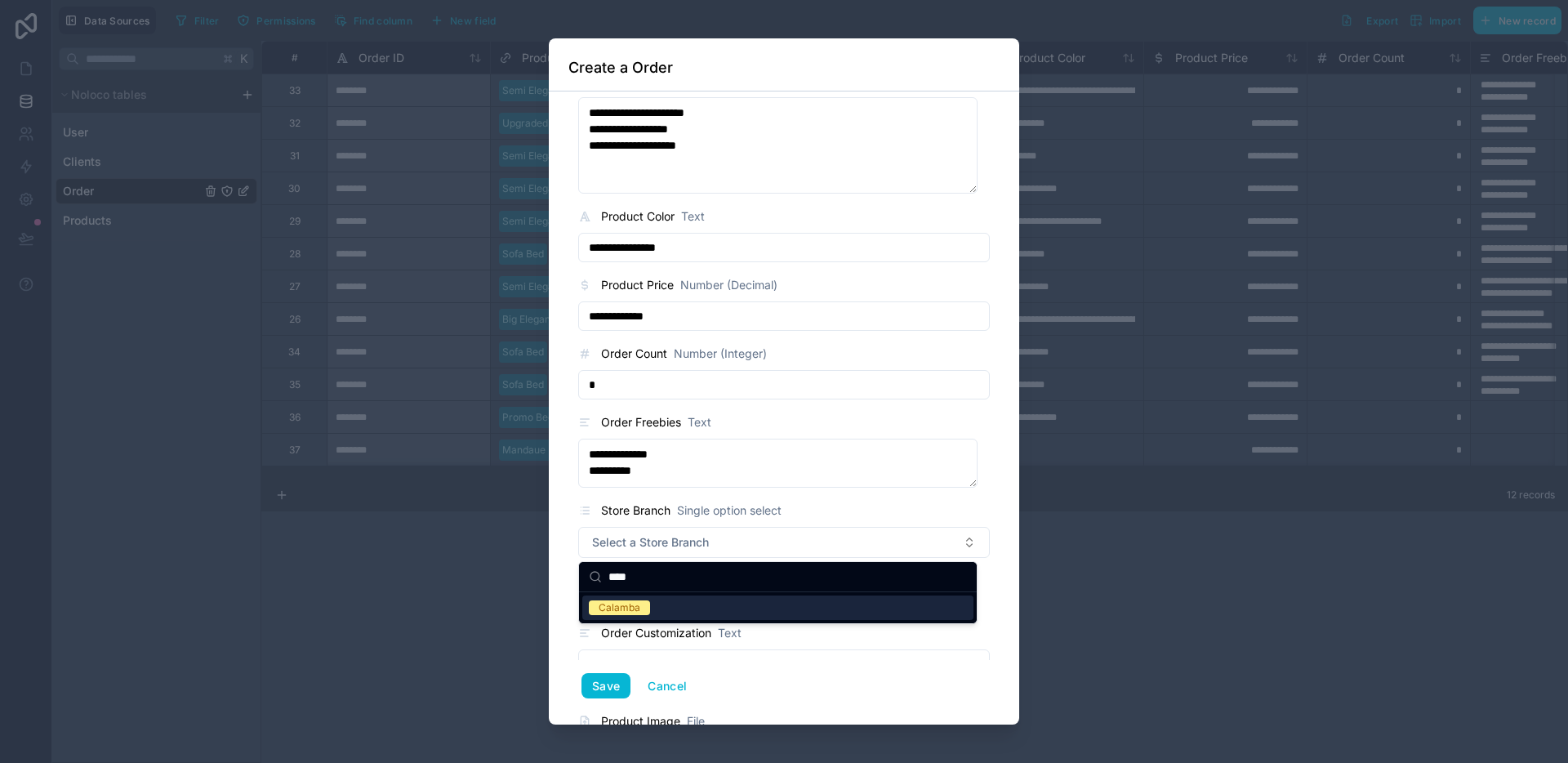 type on "****" 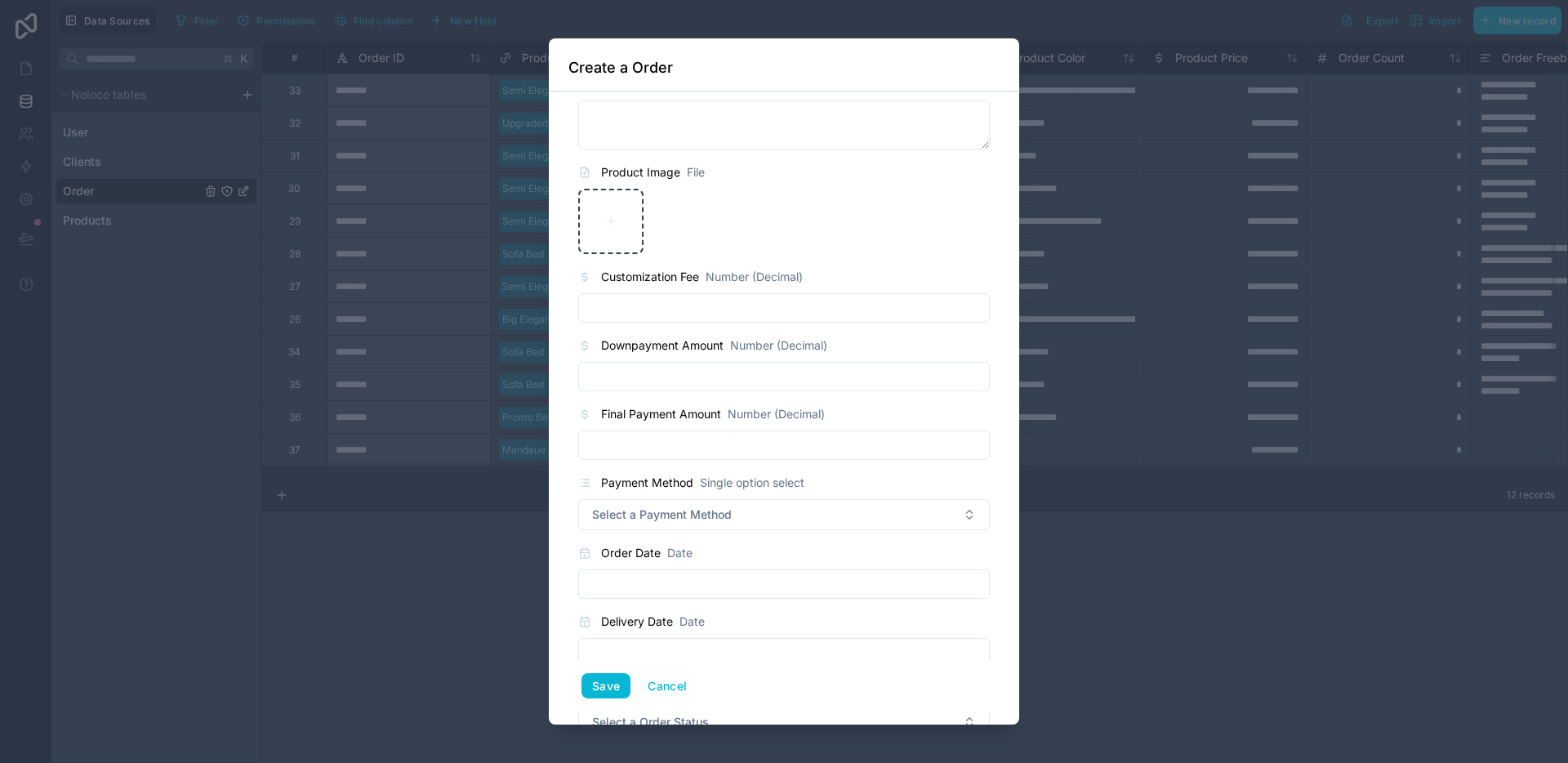 scroll, scrollTop: 738, scrollLeft: 0, axis: vertical 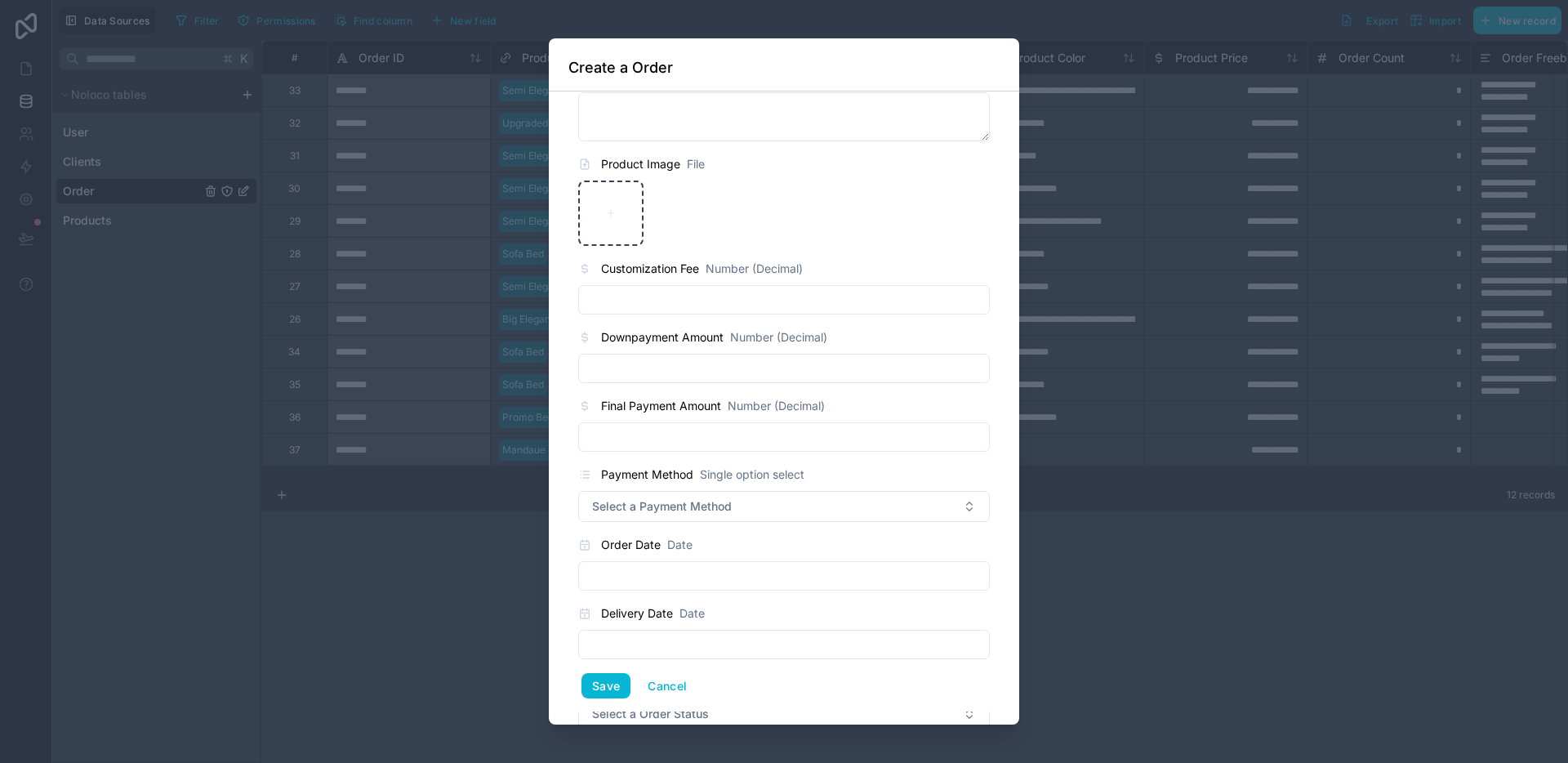 click at bounding box center (784, 368) 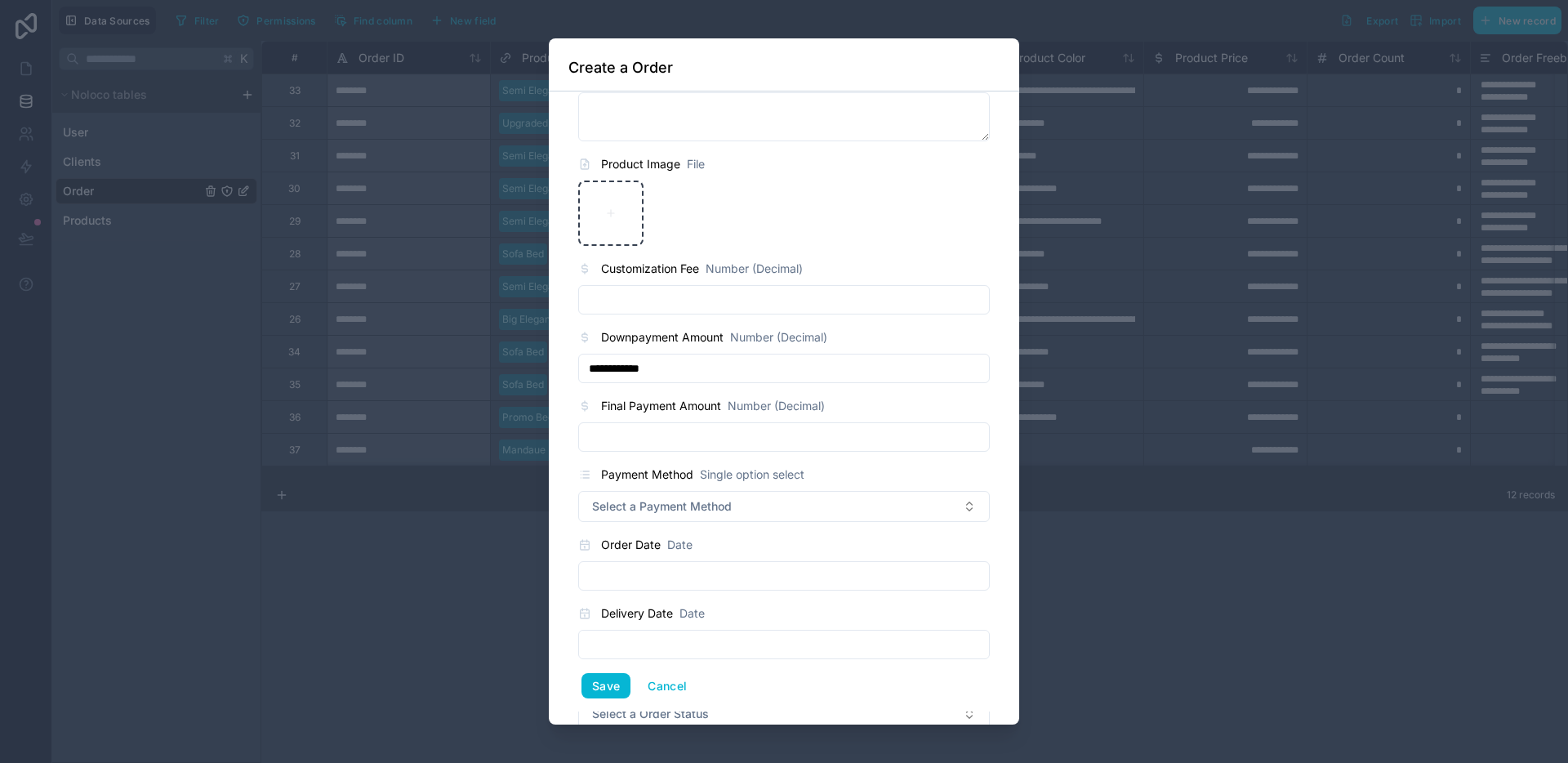 click at bounding box center [784, 437] 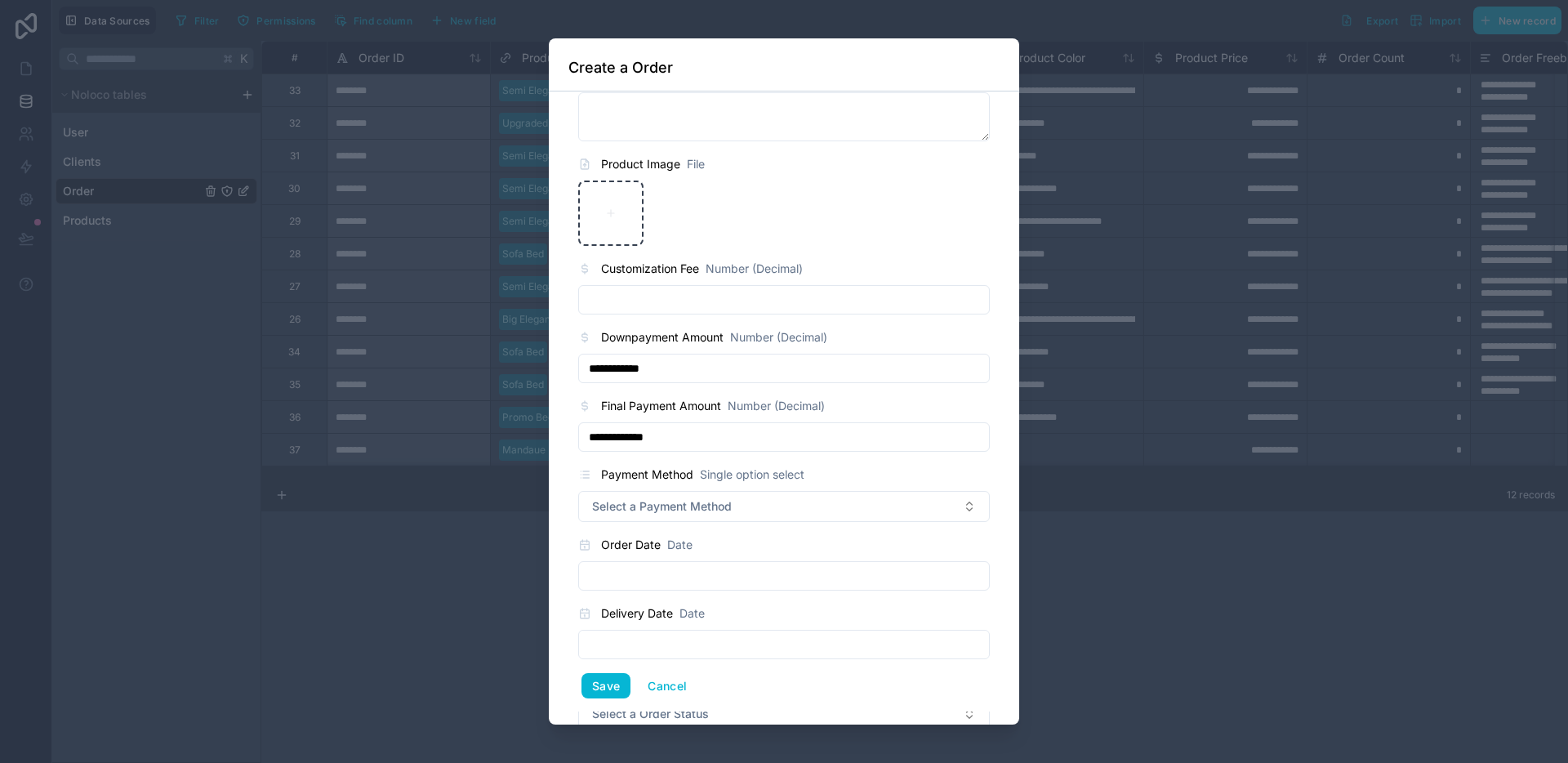 type on "**********" 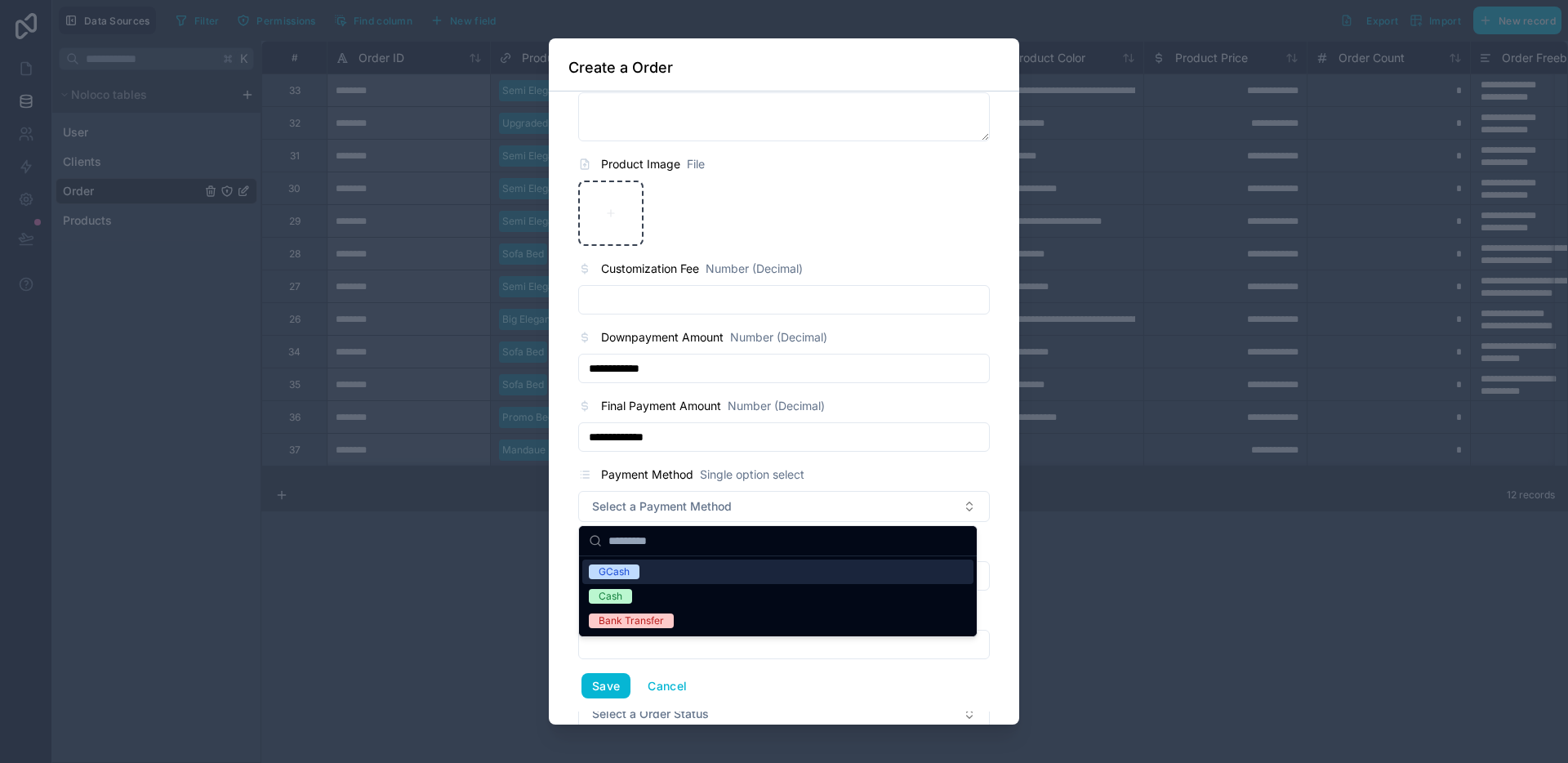 type on "*" 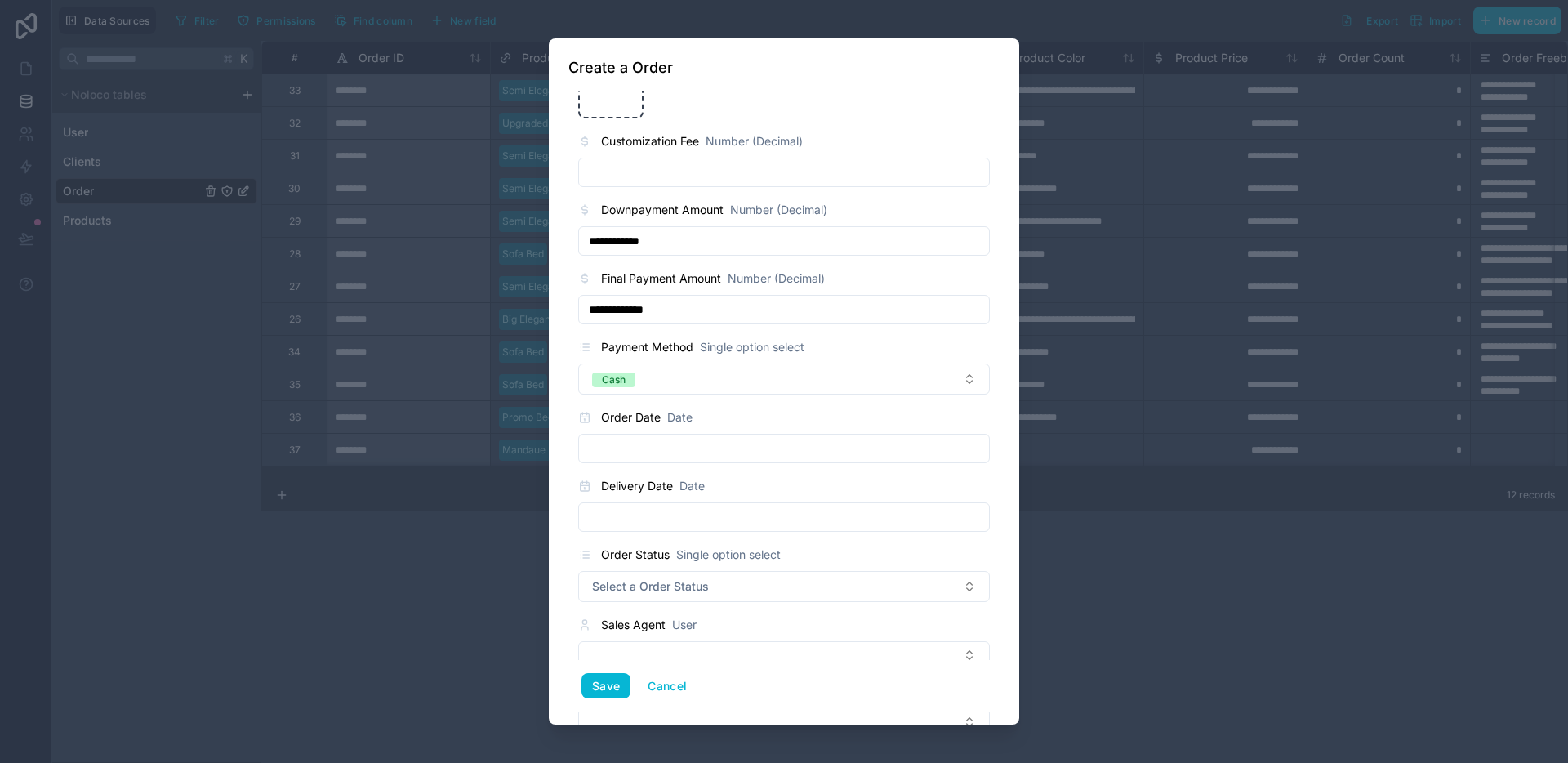 scroll, scrollTop: 872, scrollLeft: 0, axis: vertical 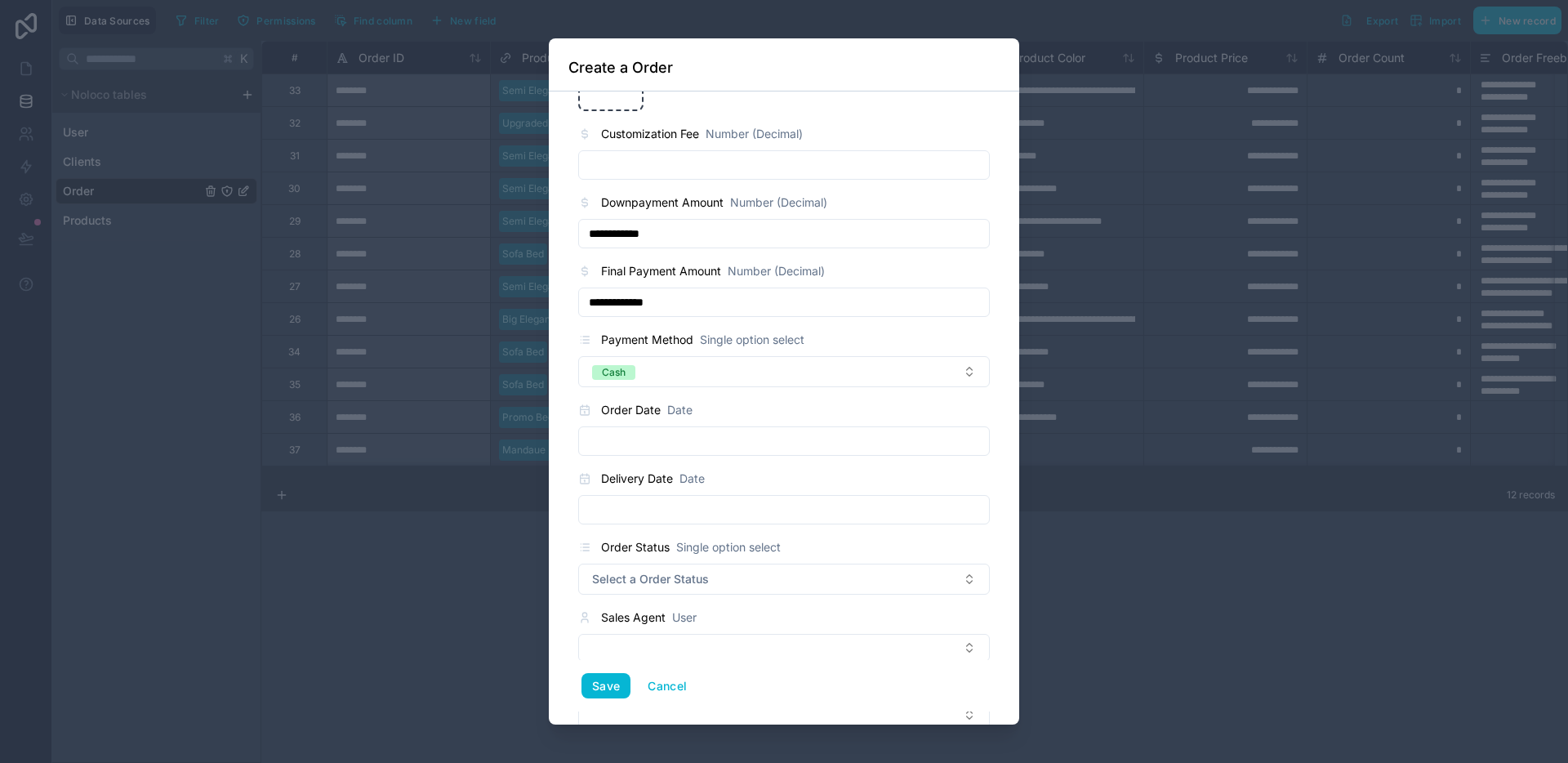 click at bounding box center [784, 441] 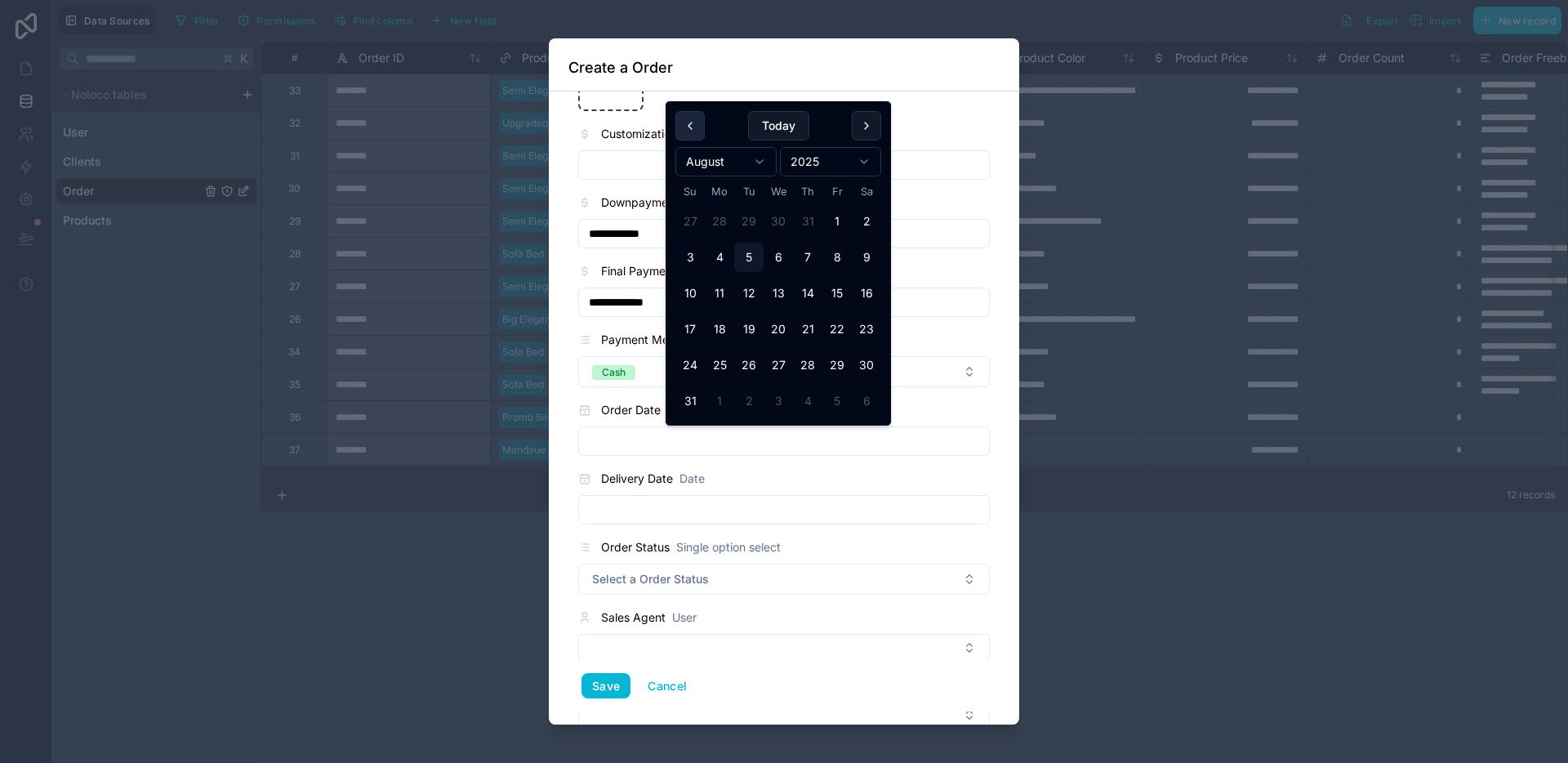 click at bounding box center [690, 126] 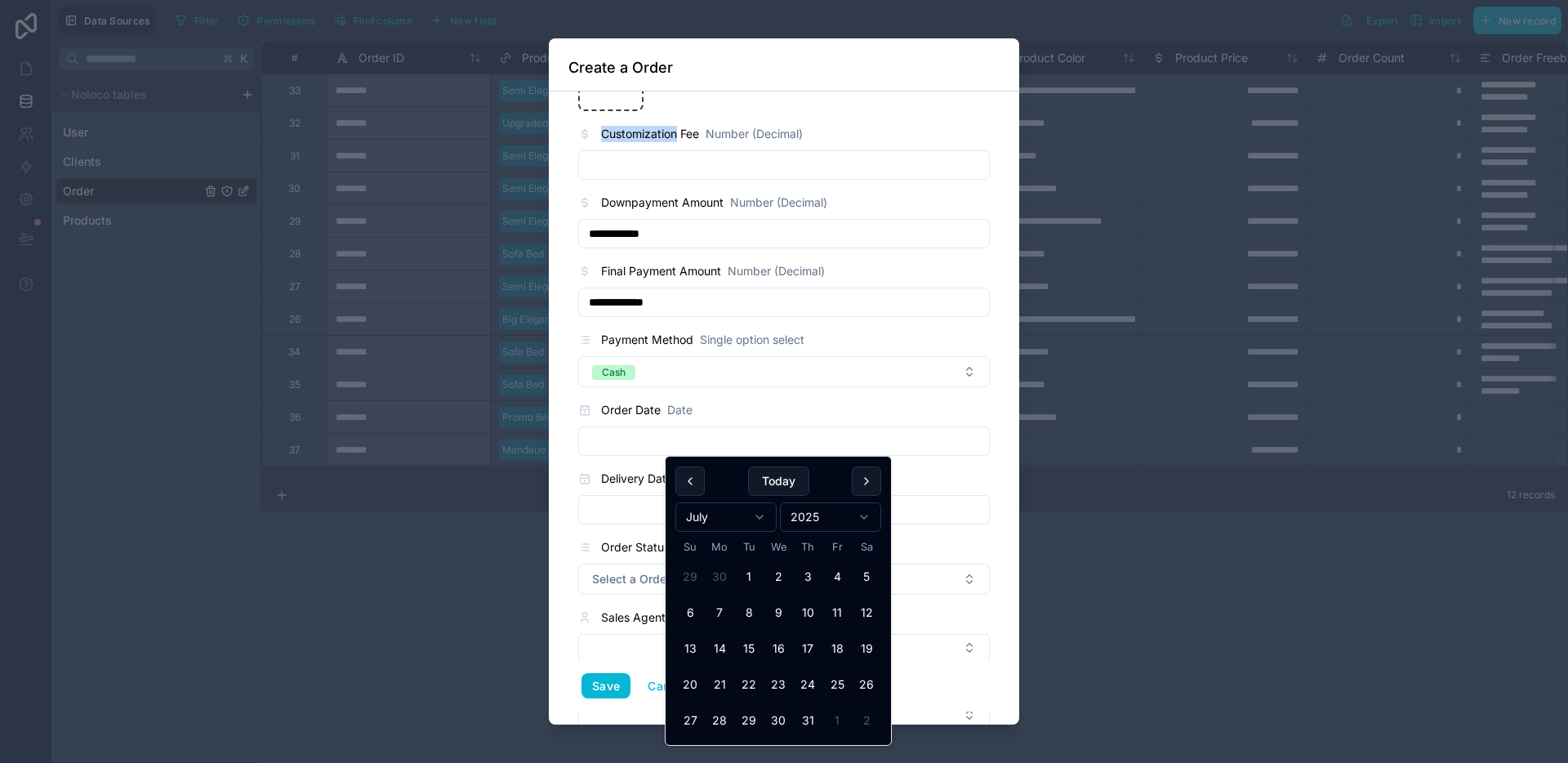 click on "Customization Fee" at bounding box center (650, 134) 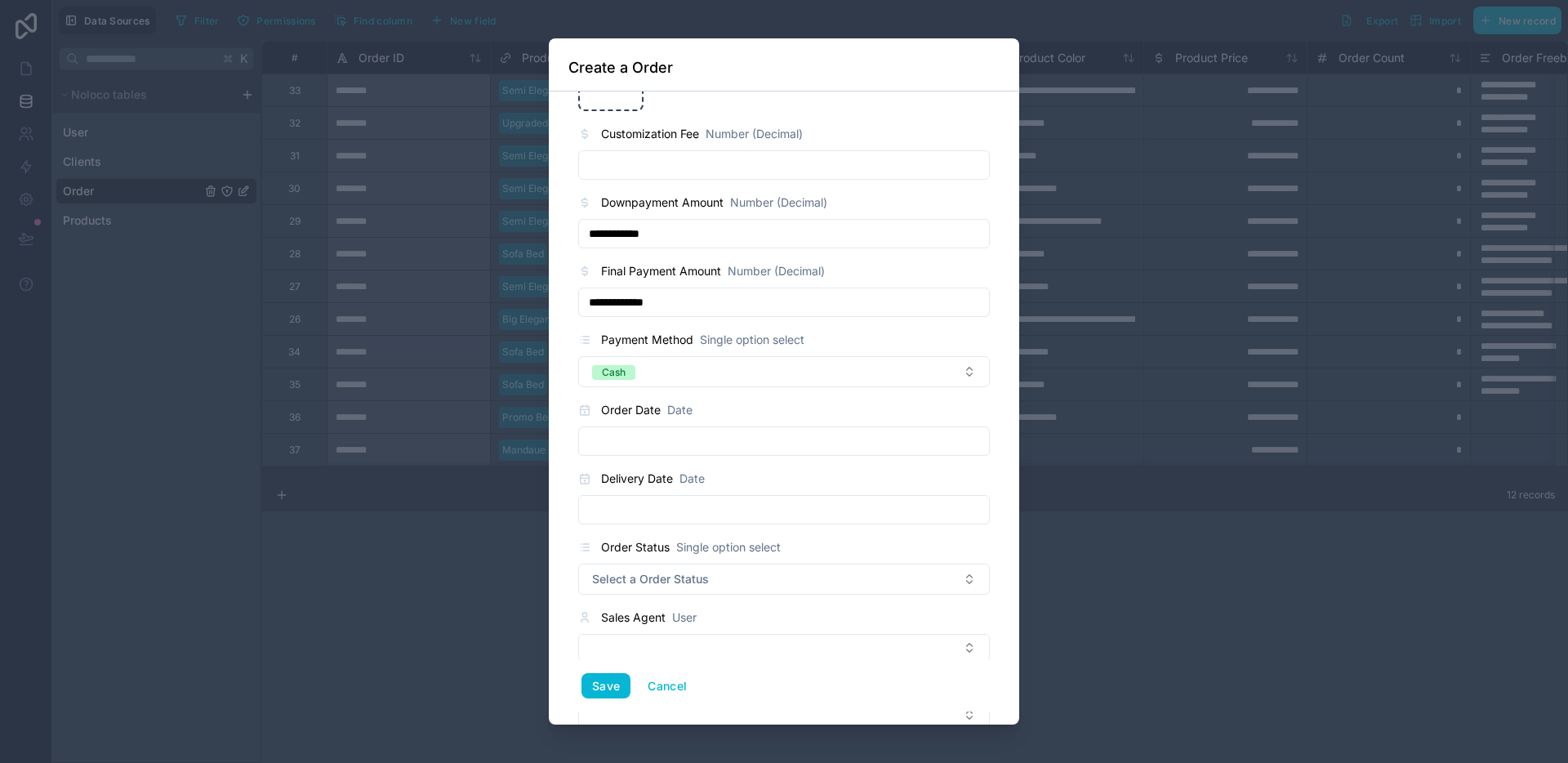 click at bounding box center (784, 441) 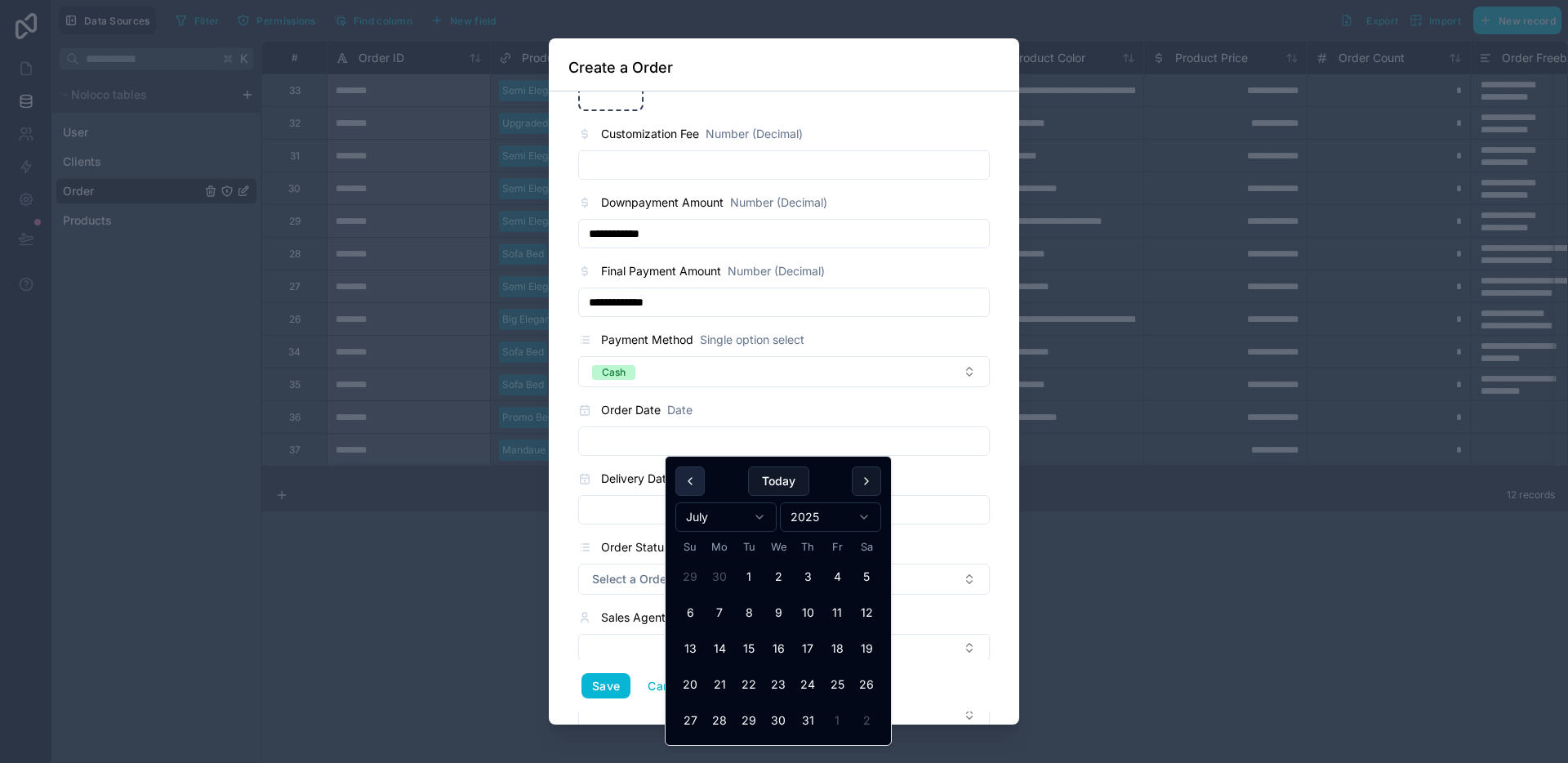 click at bounding box center (690, 481) 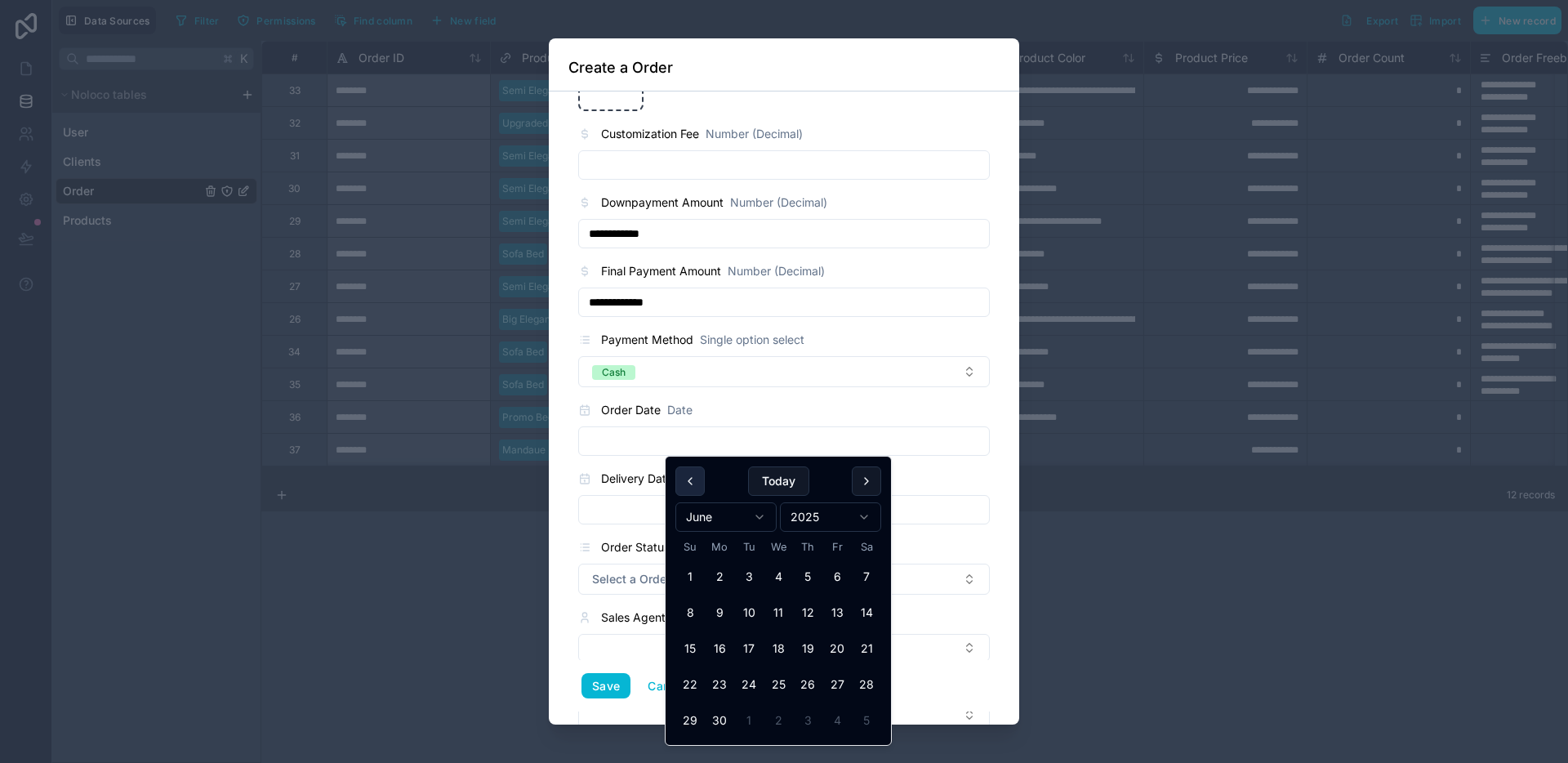 click at bounding box center [690, 481] 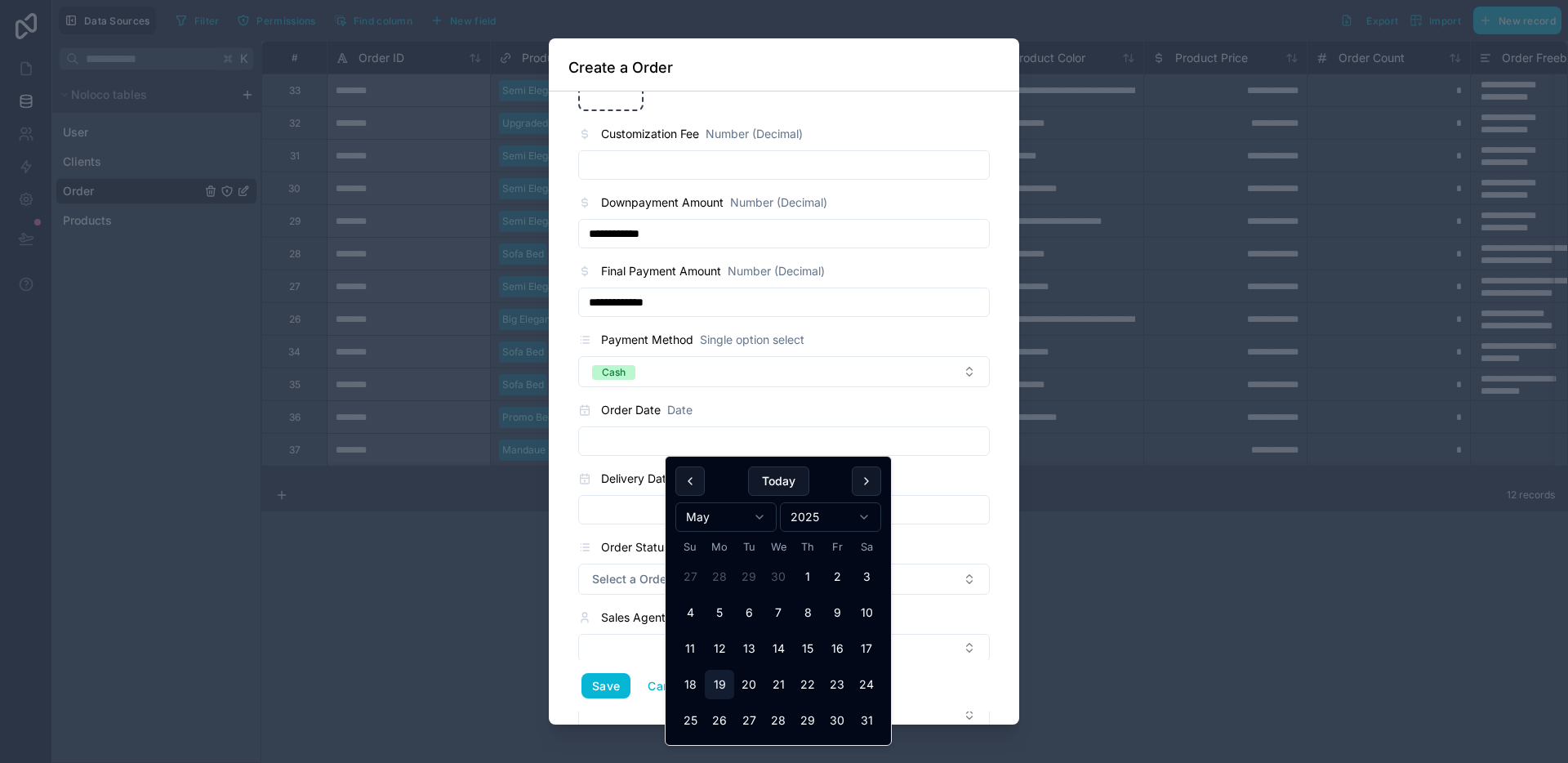 click on "19" at bounding box center [719, 685] 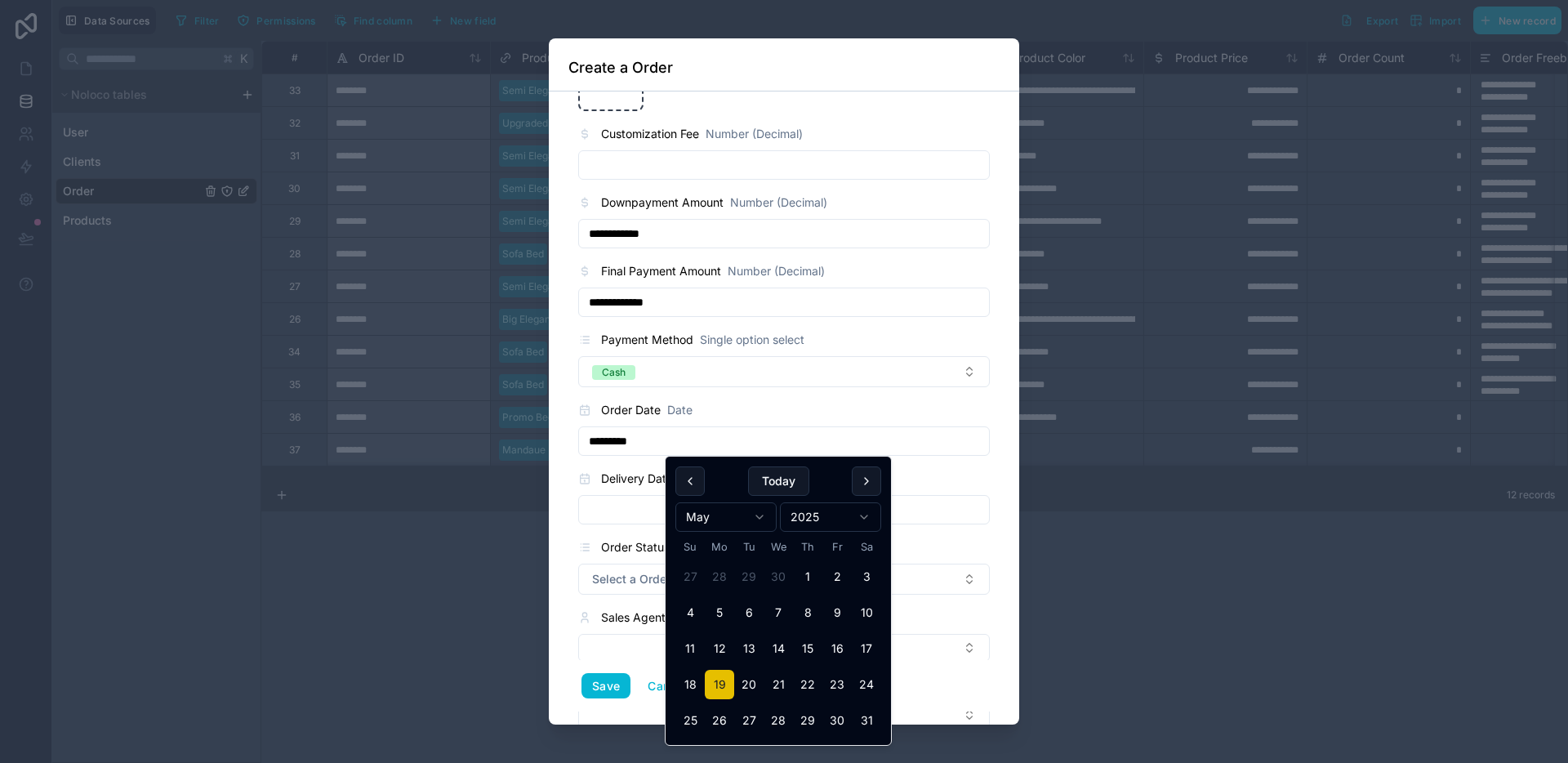click at bounding box center (784, 510) 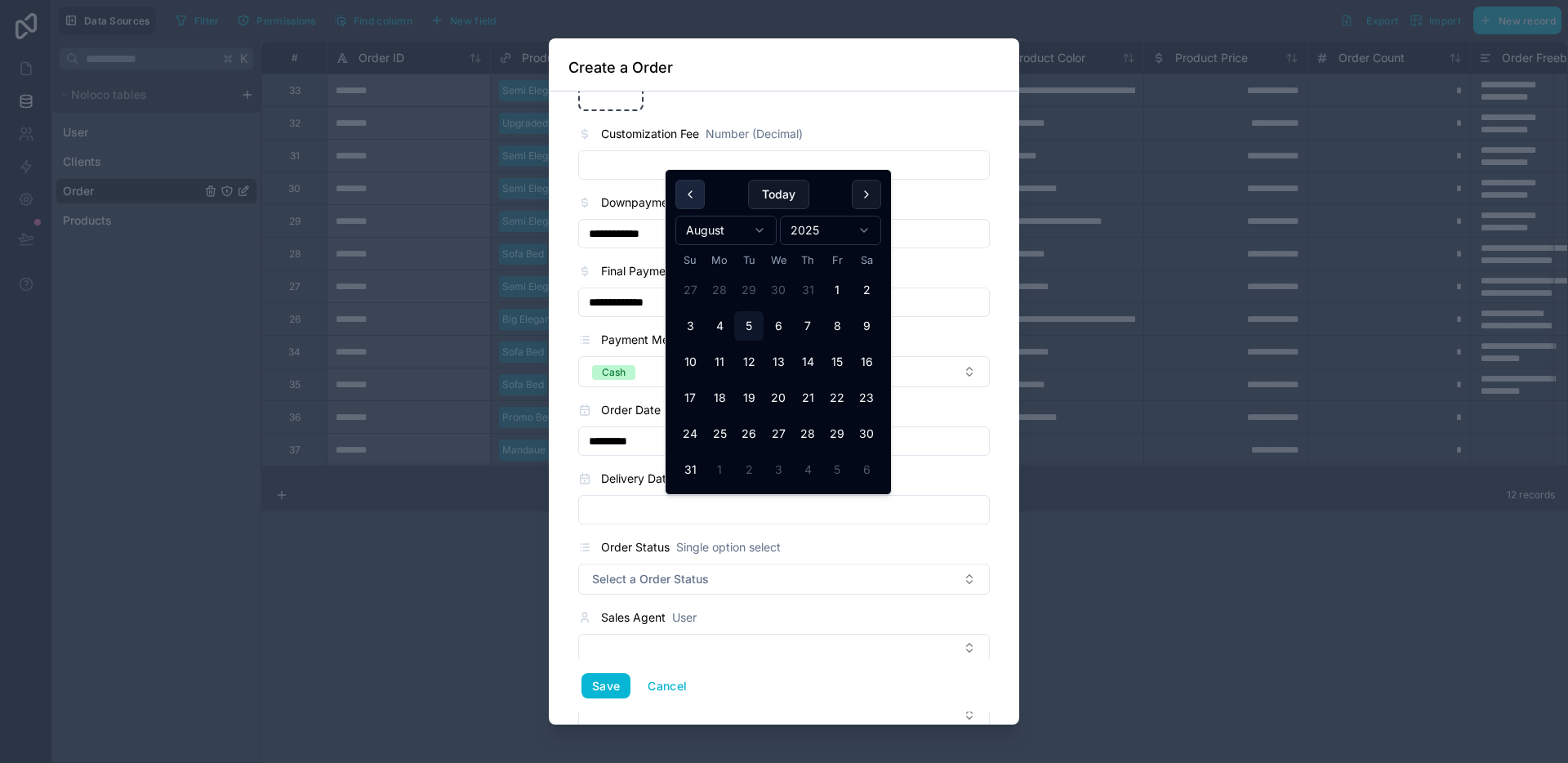 click at bounding box center (690, 194) 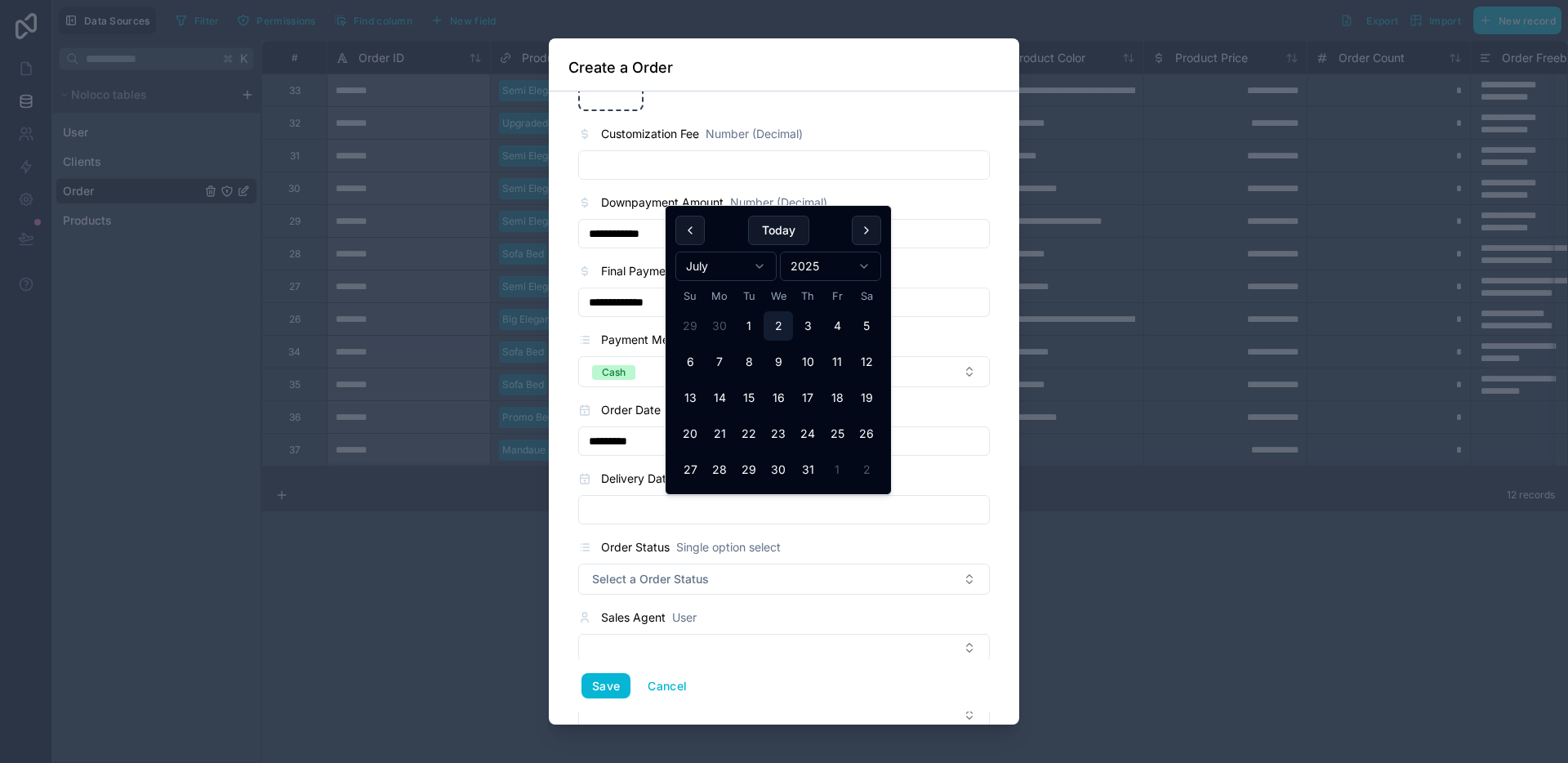 click on "2" at bounding box center [778, 326] 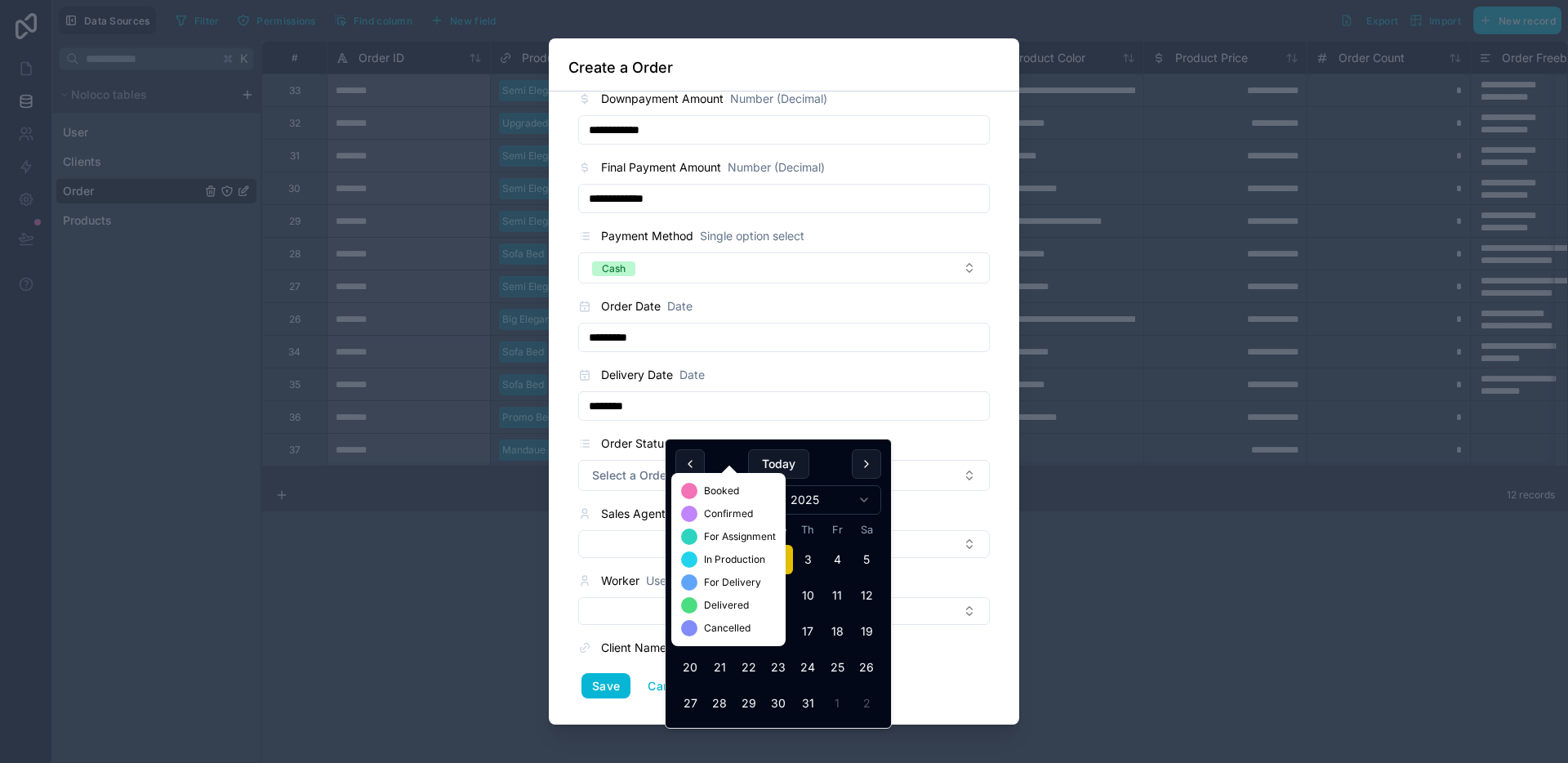 scroll, scrollTop: 1007, scrollLeft: 0, axis: vertical 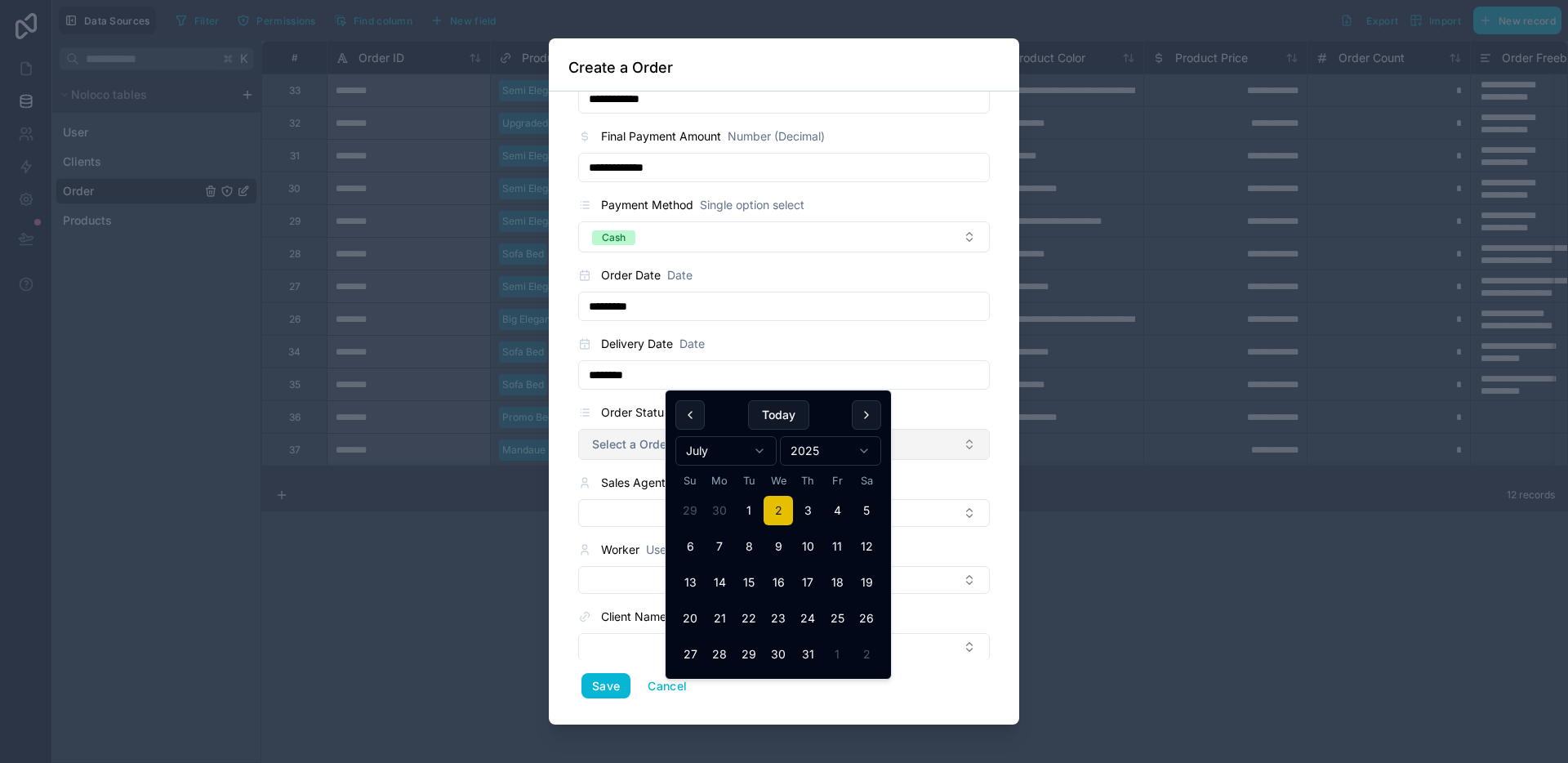 click on "Select a Order Status" at bounding box center (650, 444) 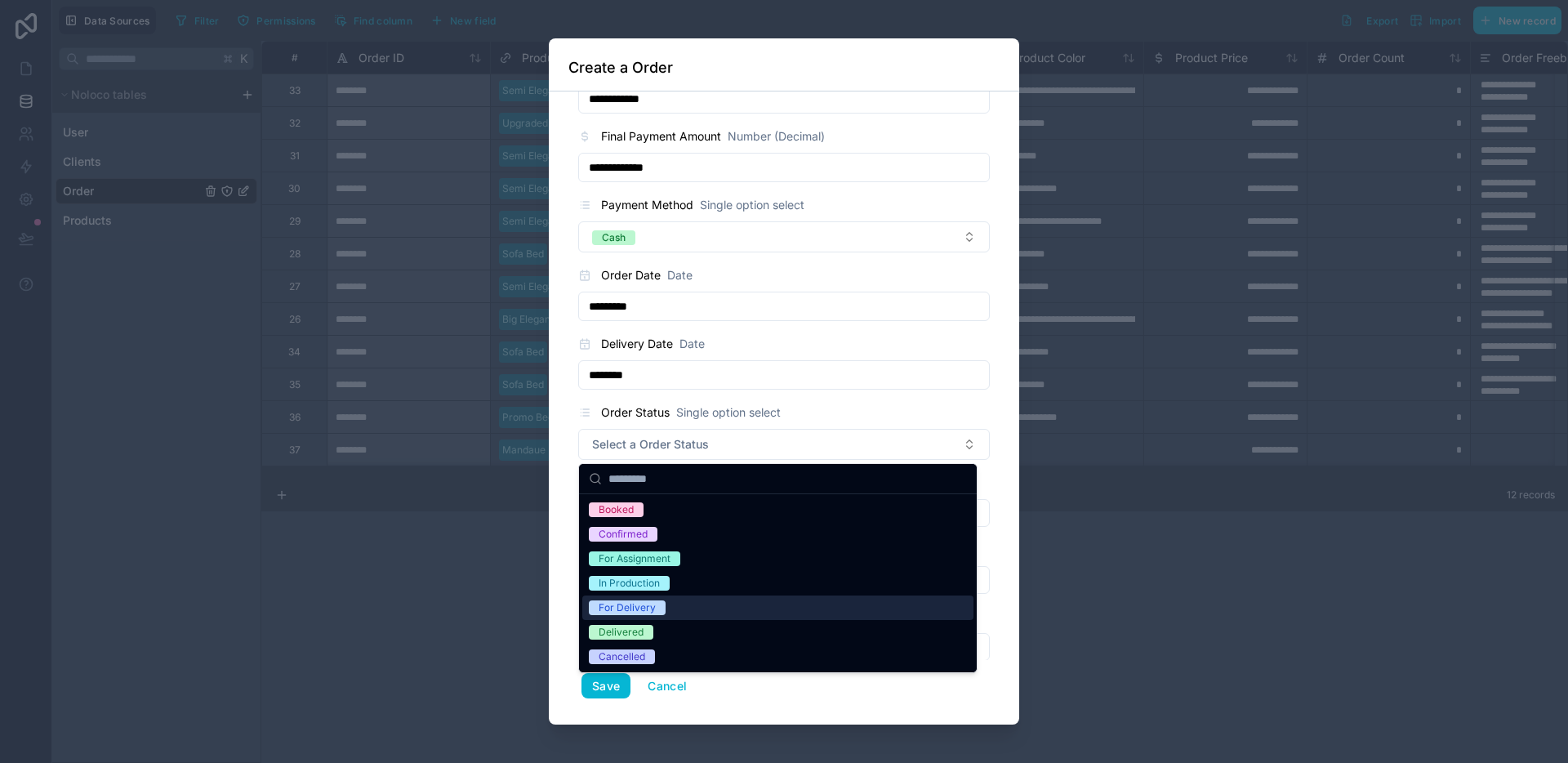 click on "Delivered" at bounding box center (621, 632) 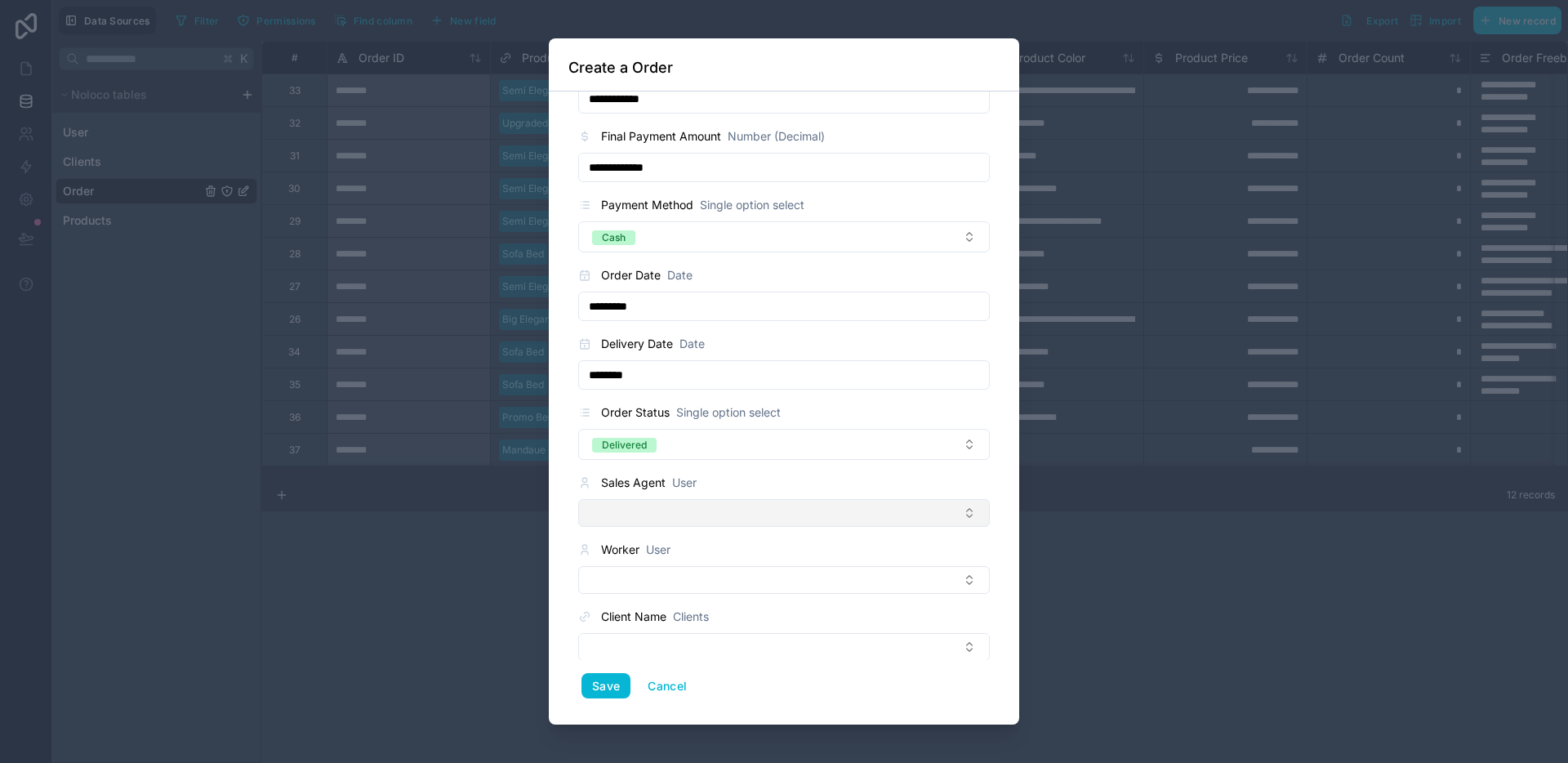 click at bounding box center (784, 513) 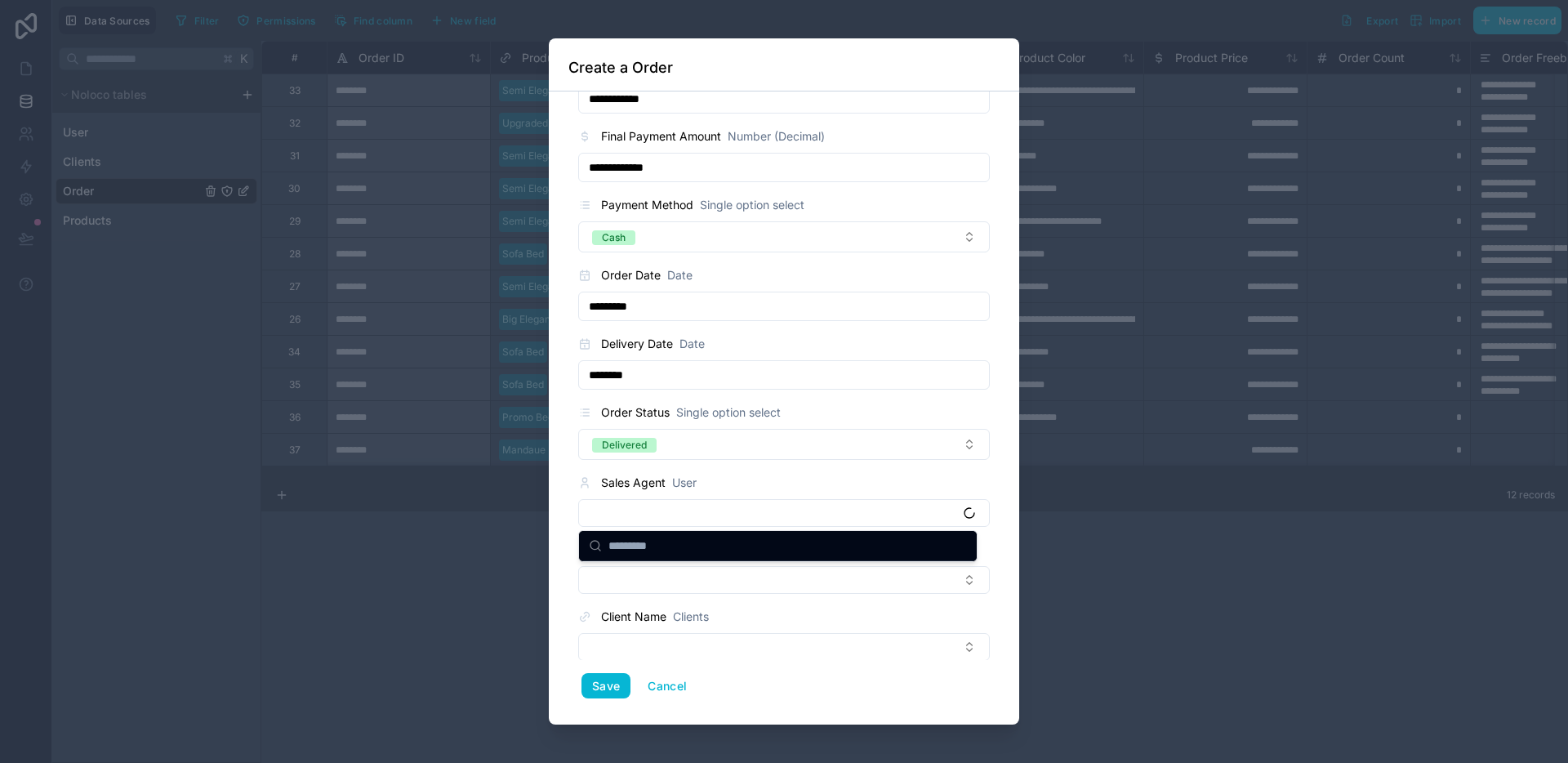 click on "Sales Agent User" at bounding box center (784, 500) 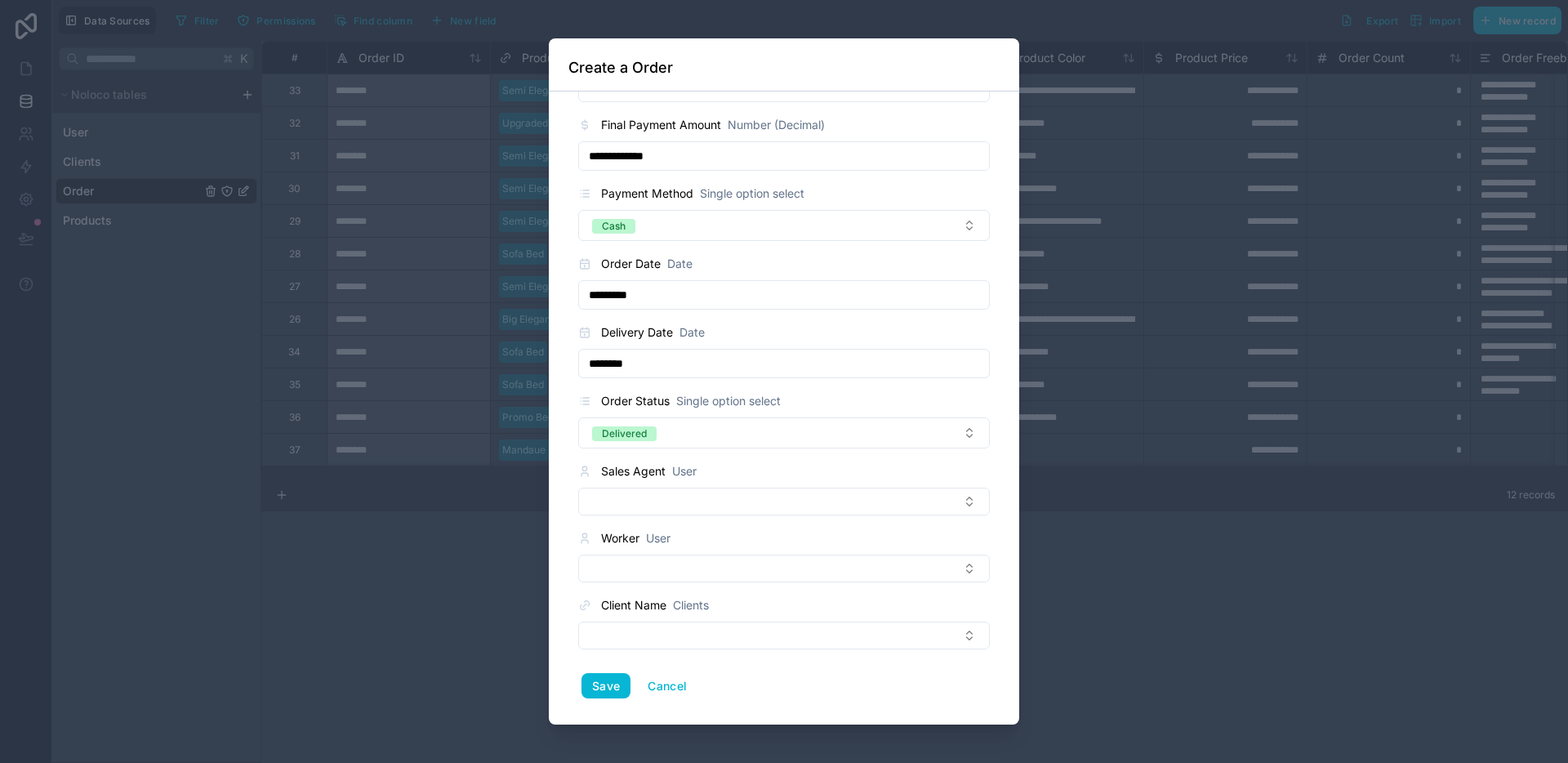 scroll, scrollTop: 1021, scrollLeft: 0, axis: vertical 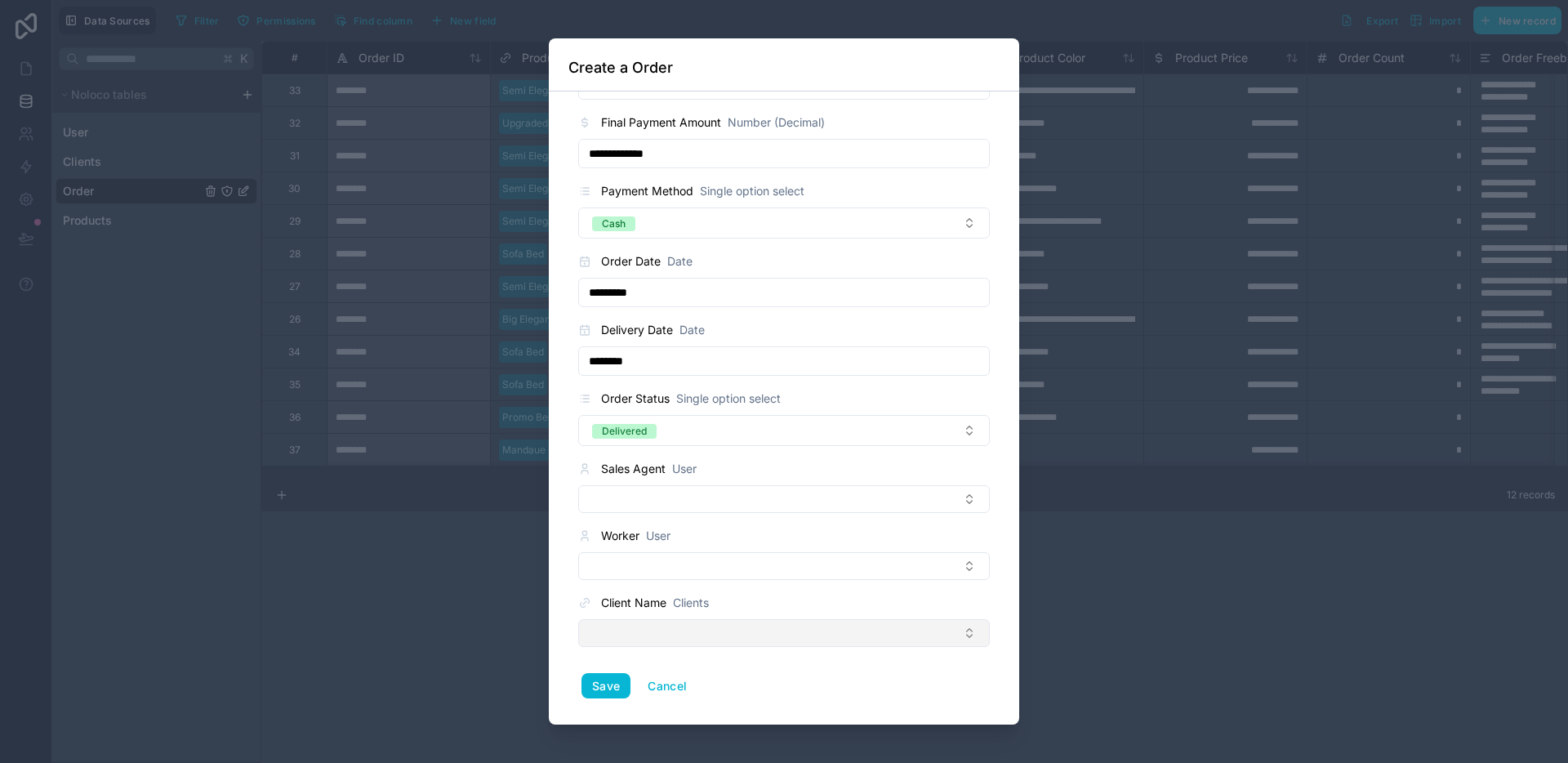 click at bounding box center [784, 633] 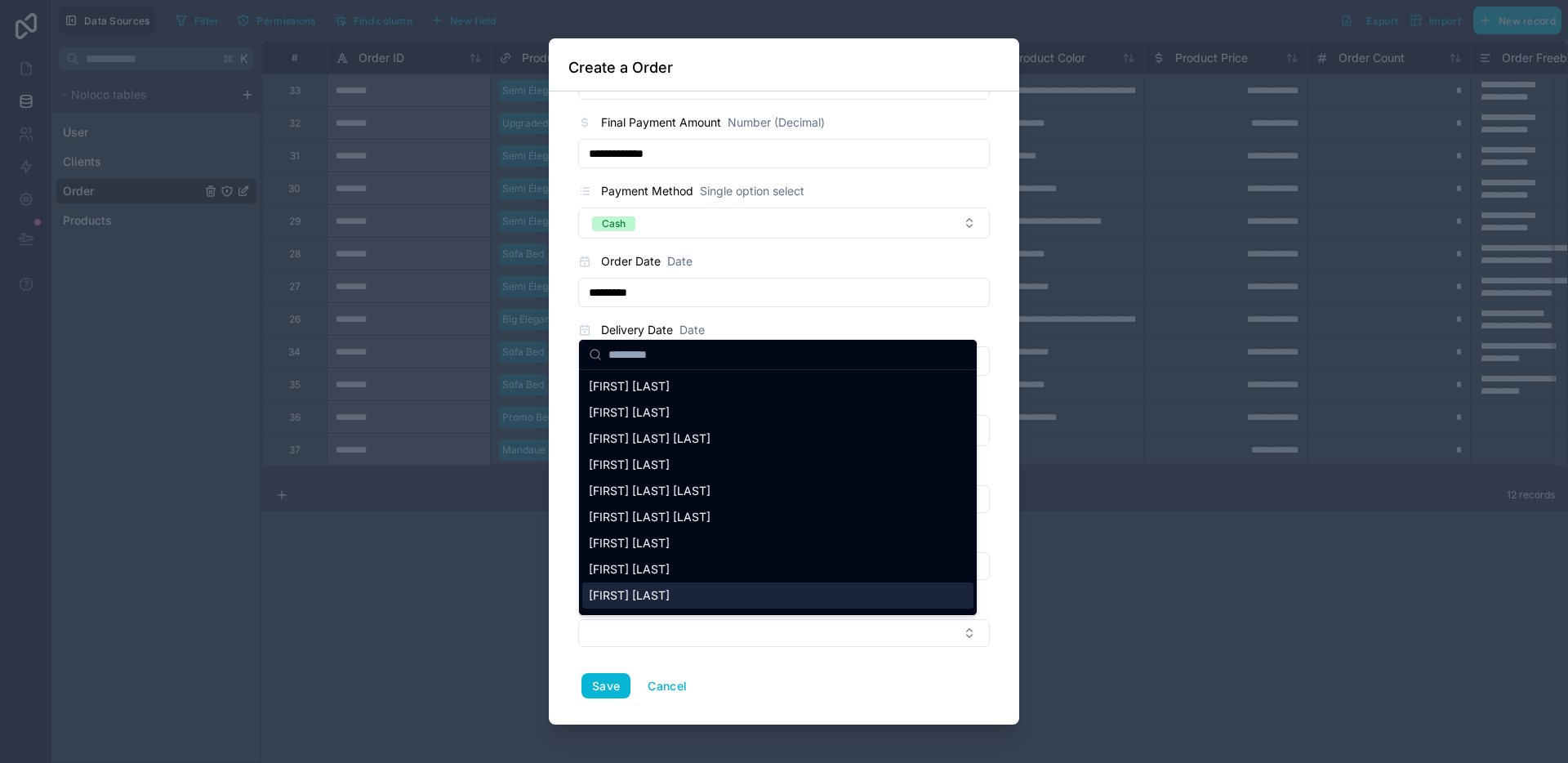 click at bounding box center (787, 355) 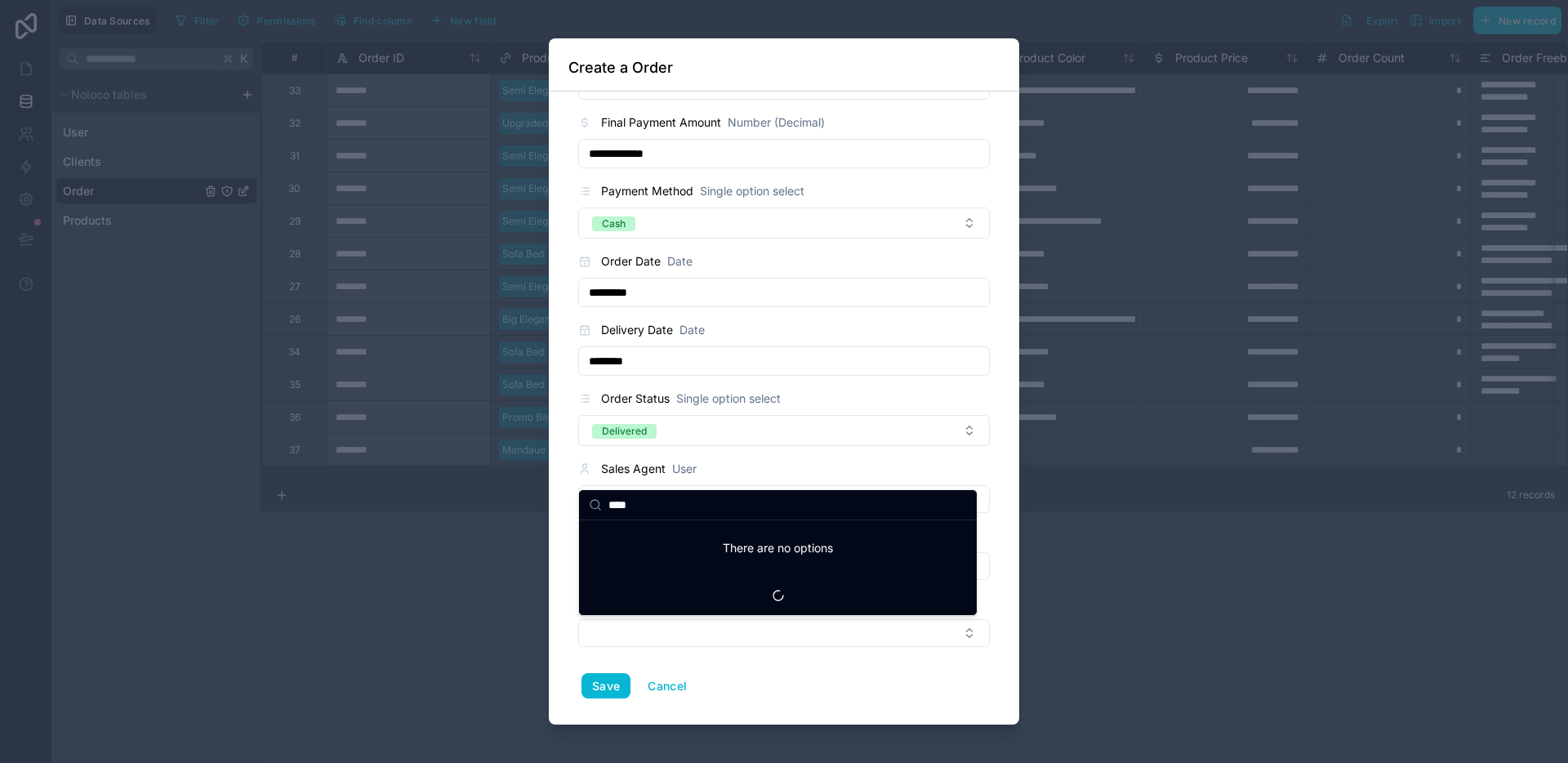 type on "*****" 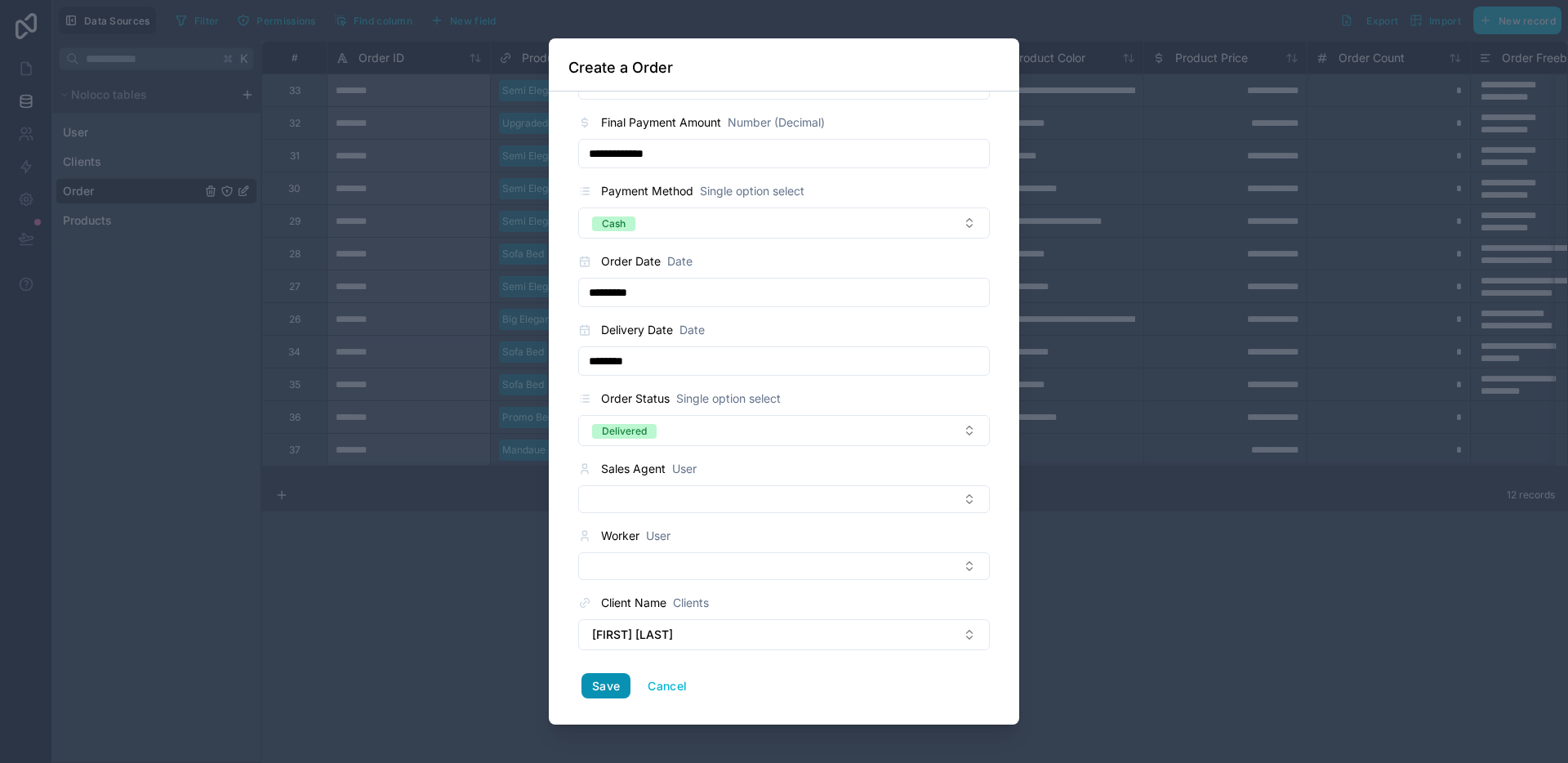 click on "Save" at bounding box center (606, 686) 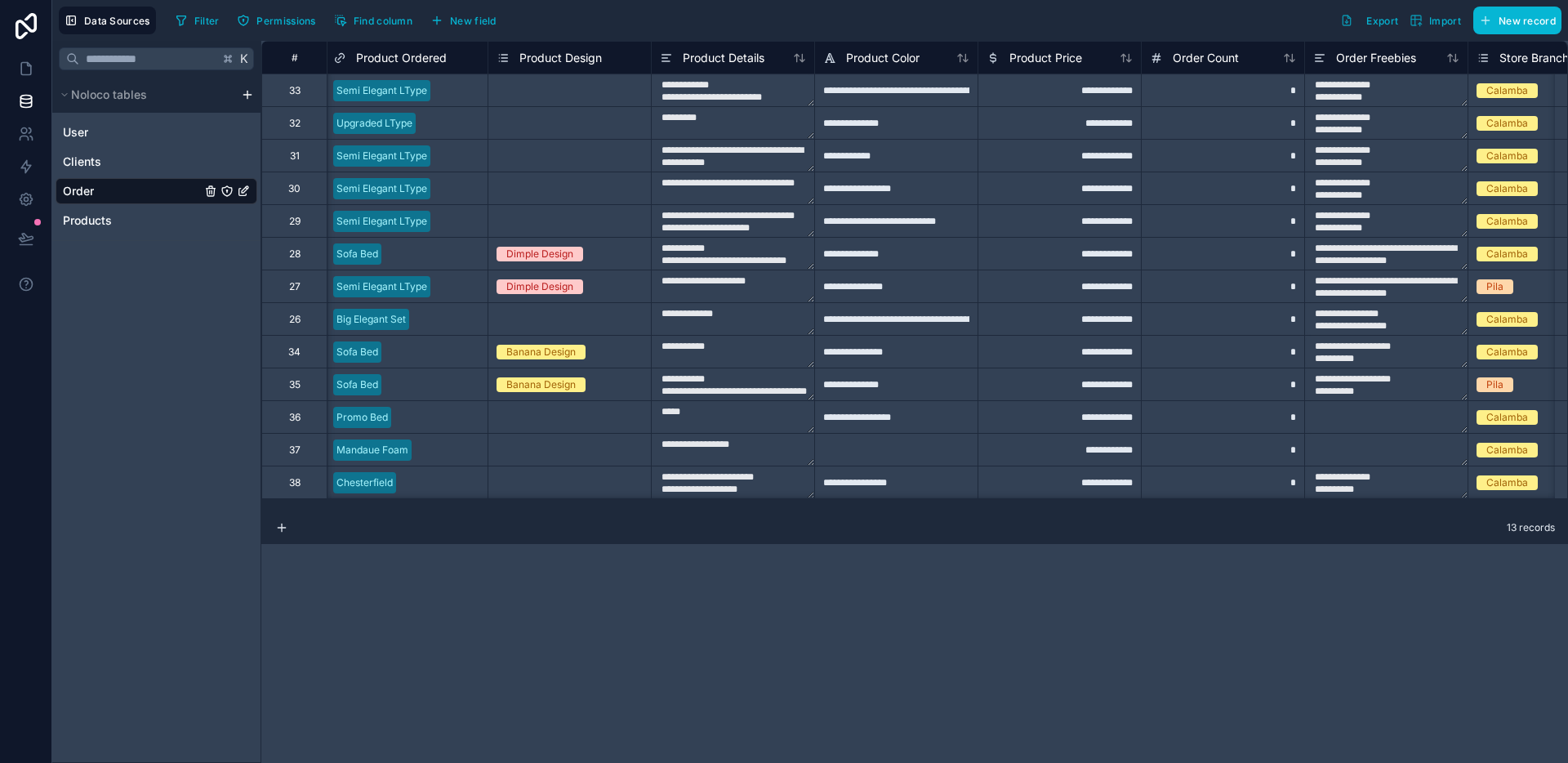 scroll, scrollTop: 0, scrollLeft: 0, axis: both 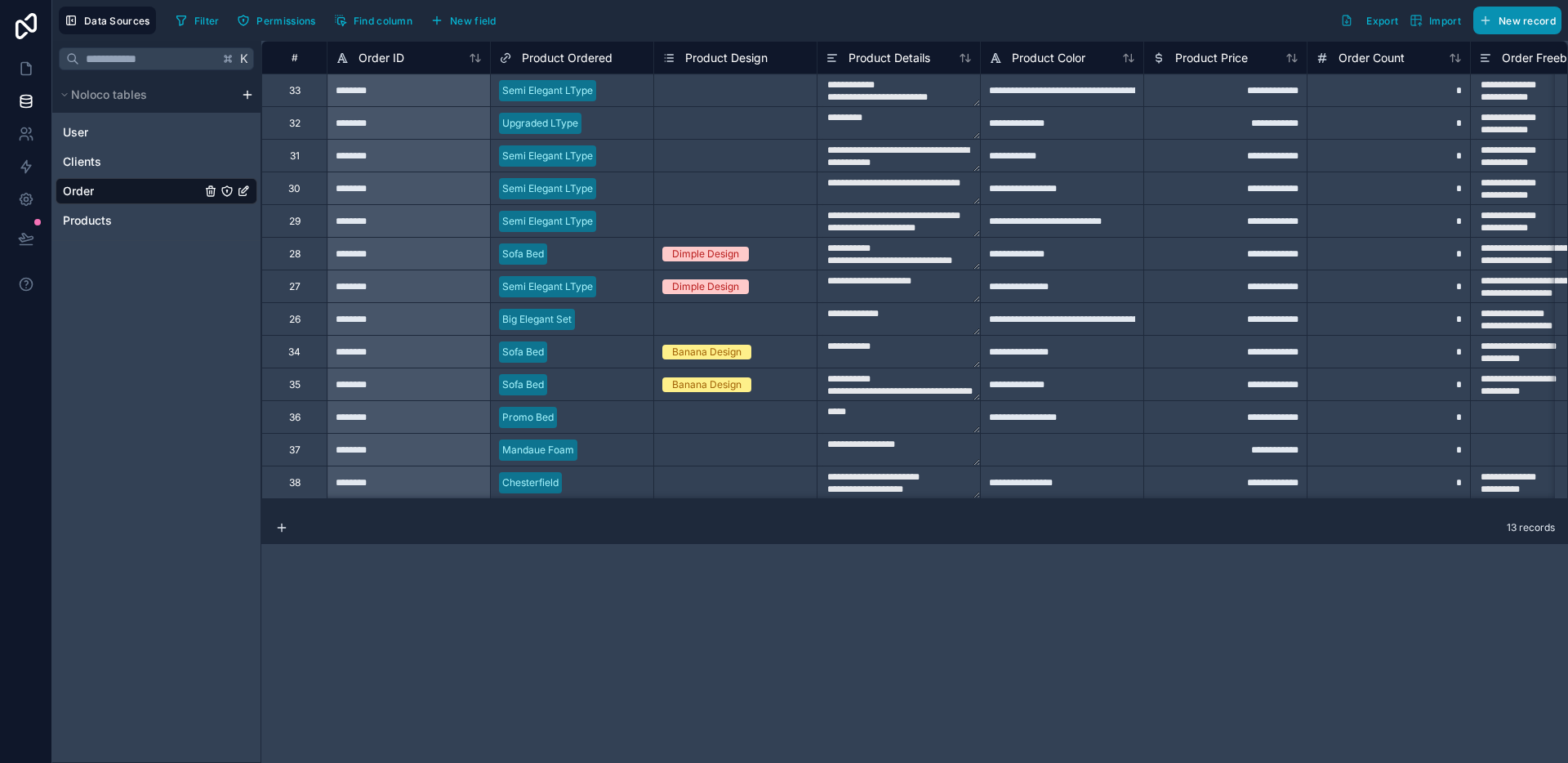 click on "New record" at bounding box center (1527, 20) 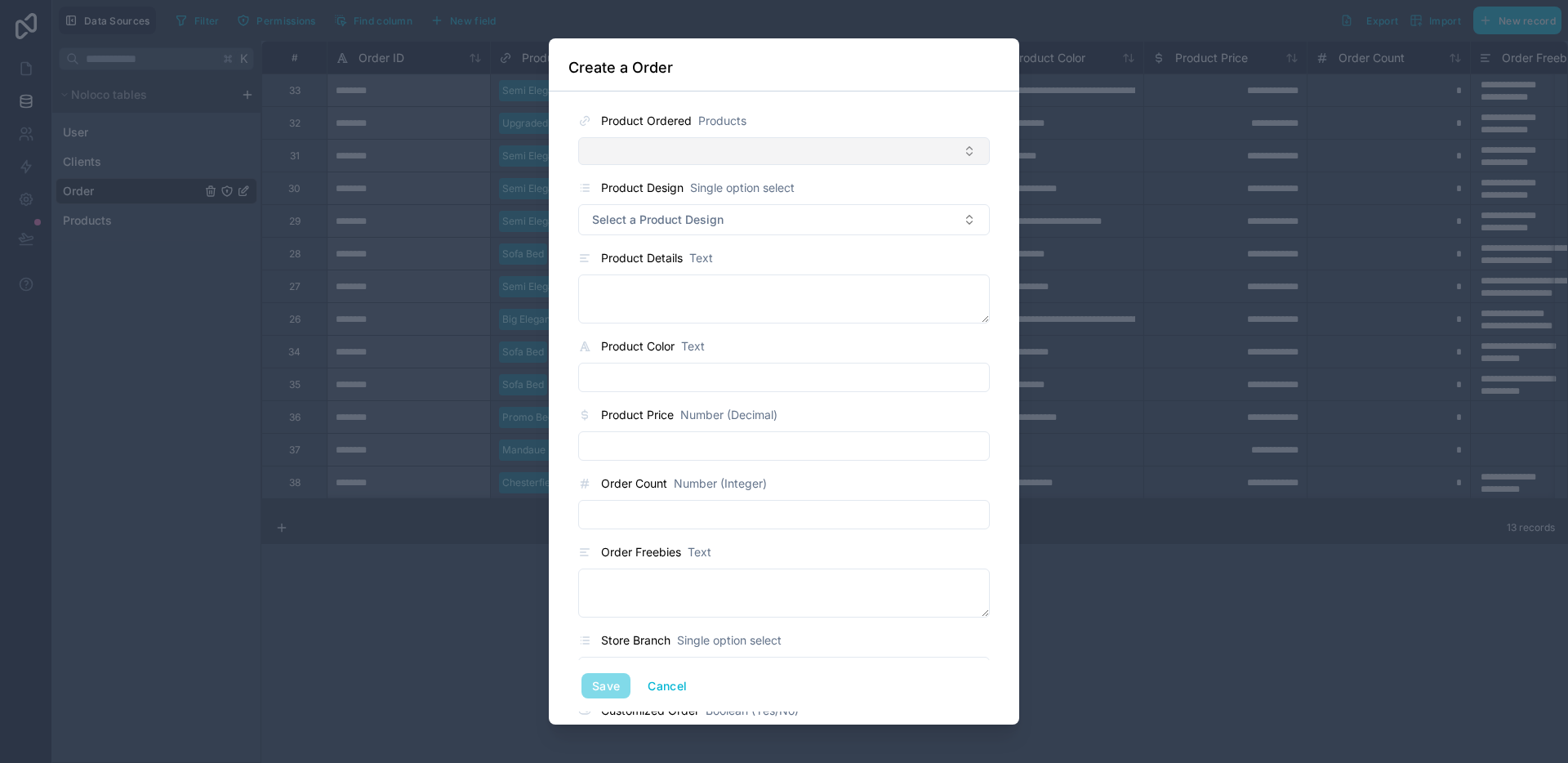 click at bounding box center (784, 151) 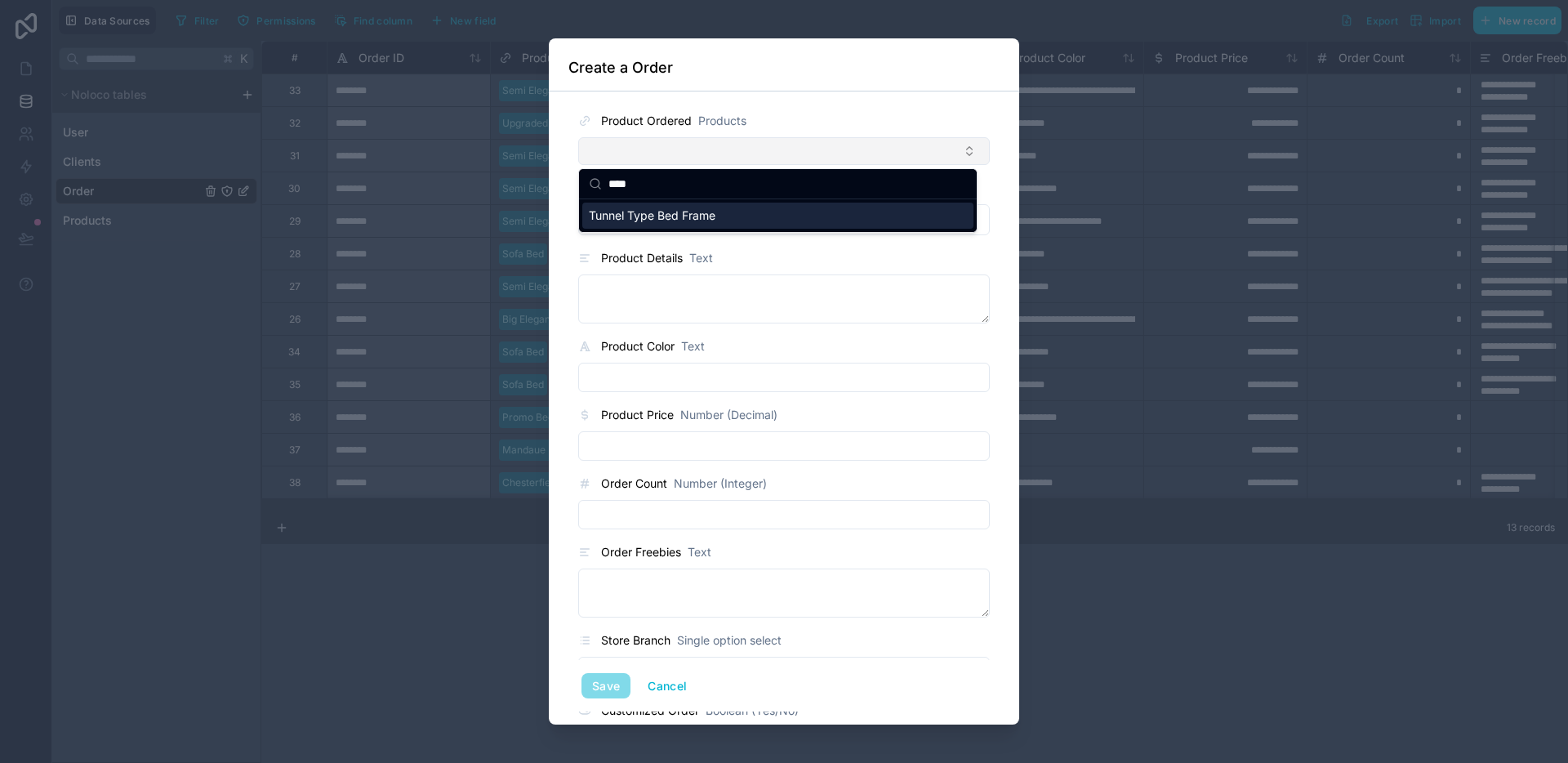 type on "*****" 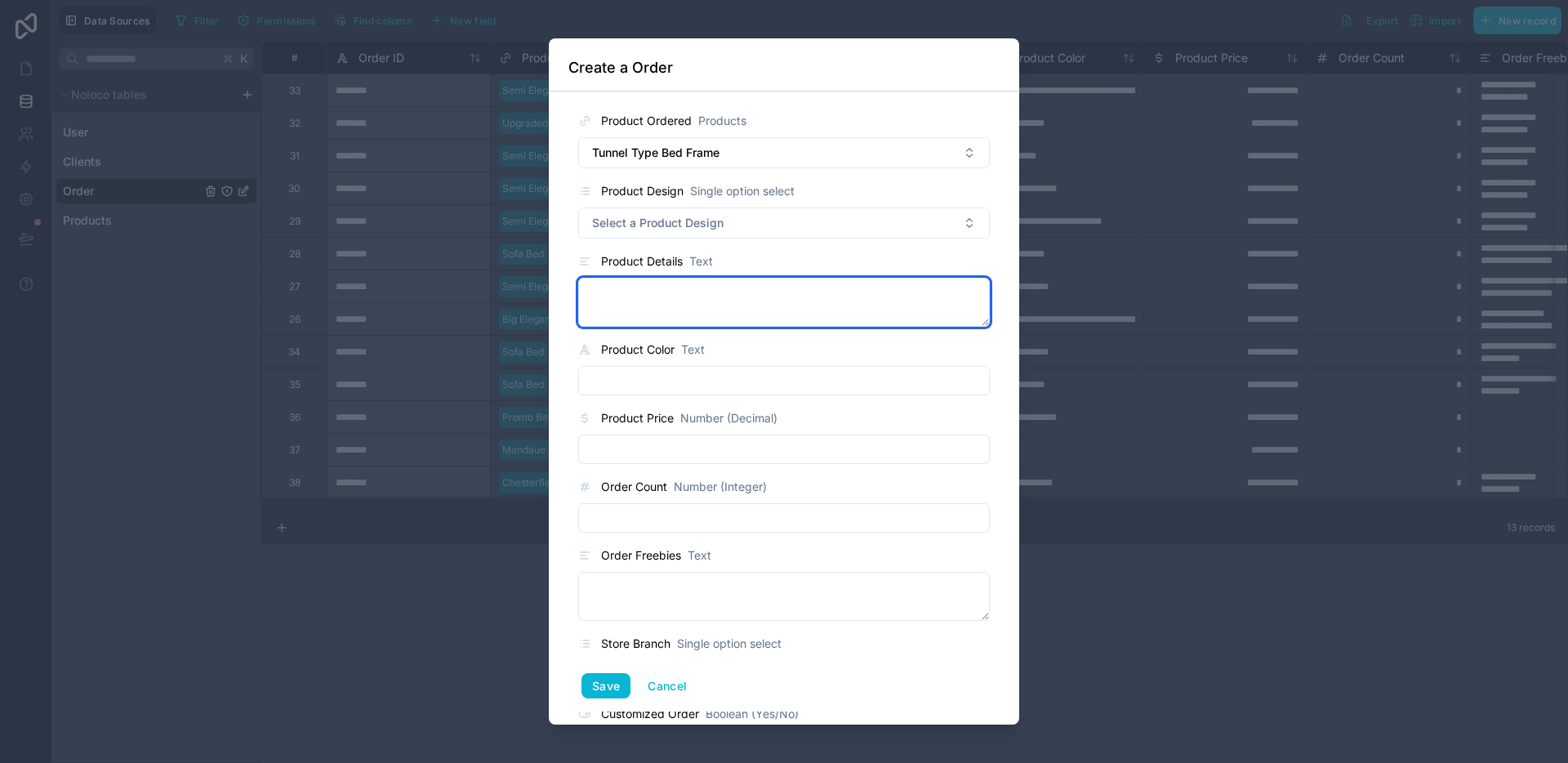 click at bounding box center (784, 302) 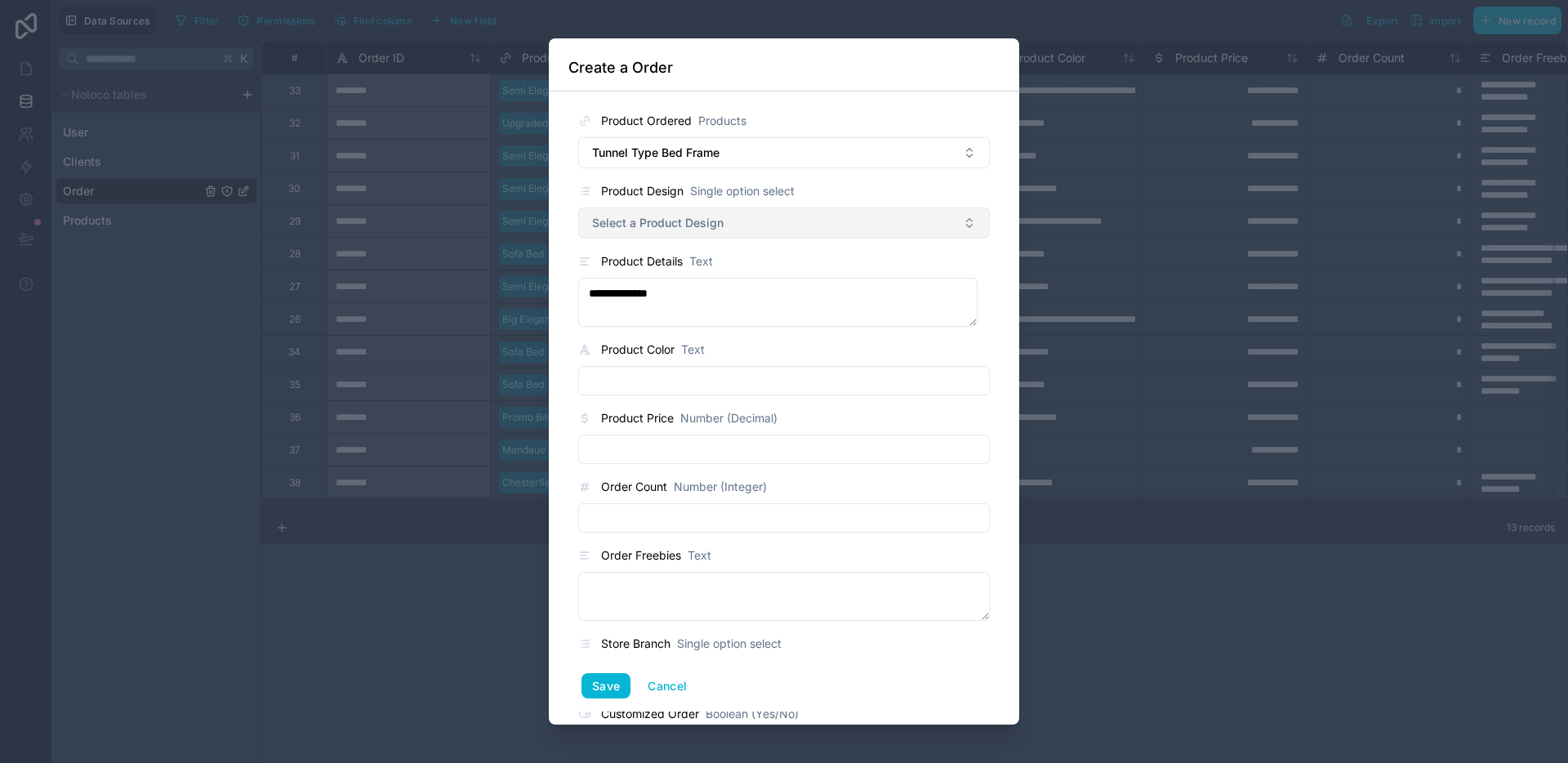 click on "Select a Product Design" at bounding box center (784, 223) 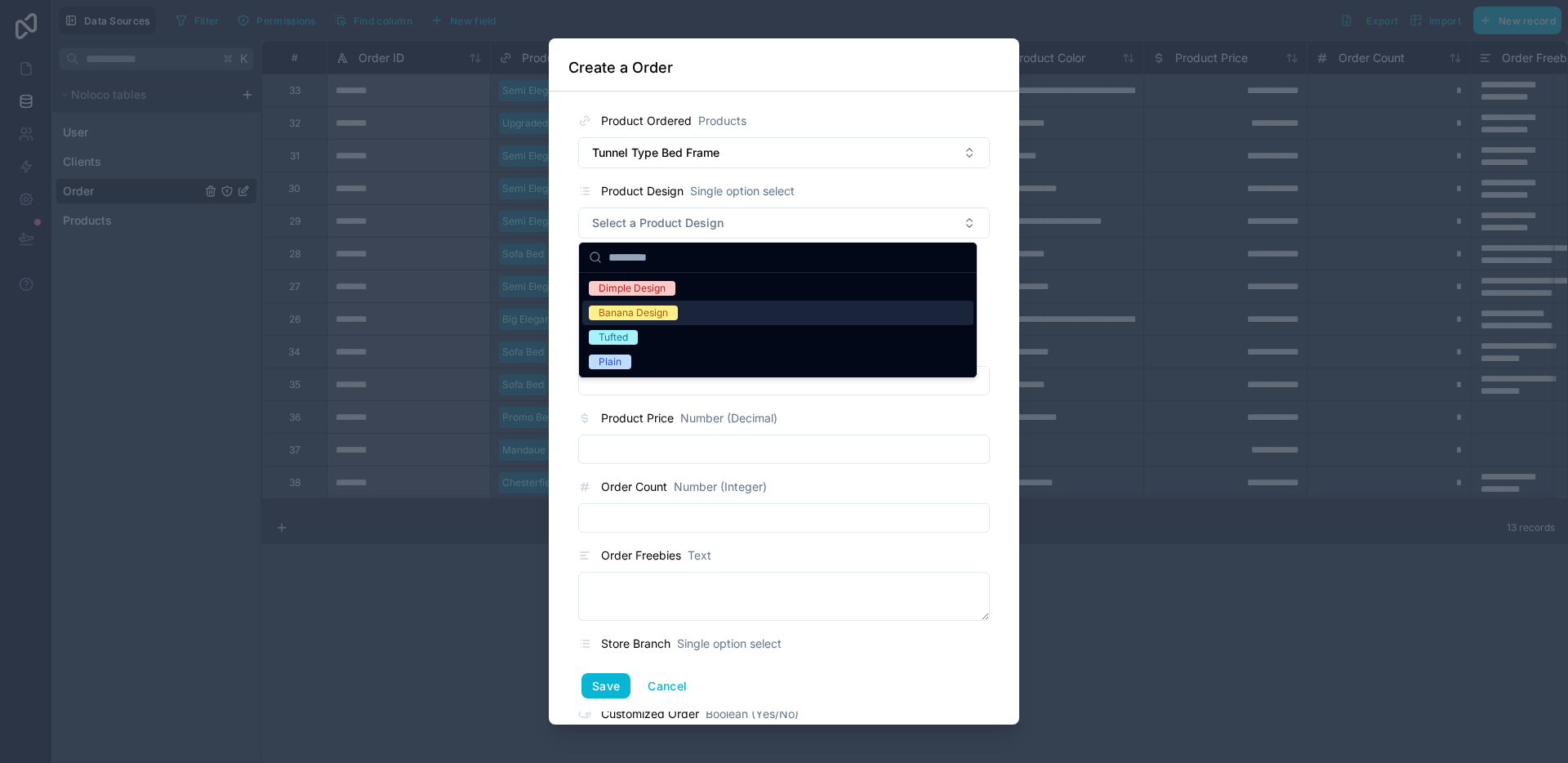 click on "Product Price Number (Decimal)" at bounding box center (784, 418) 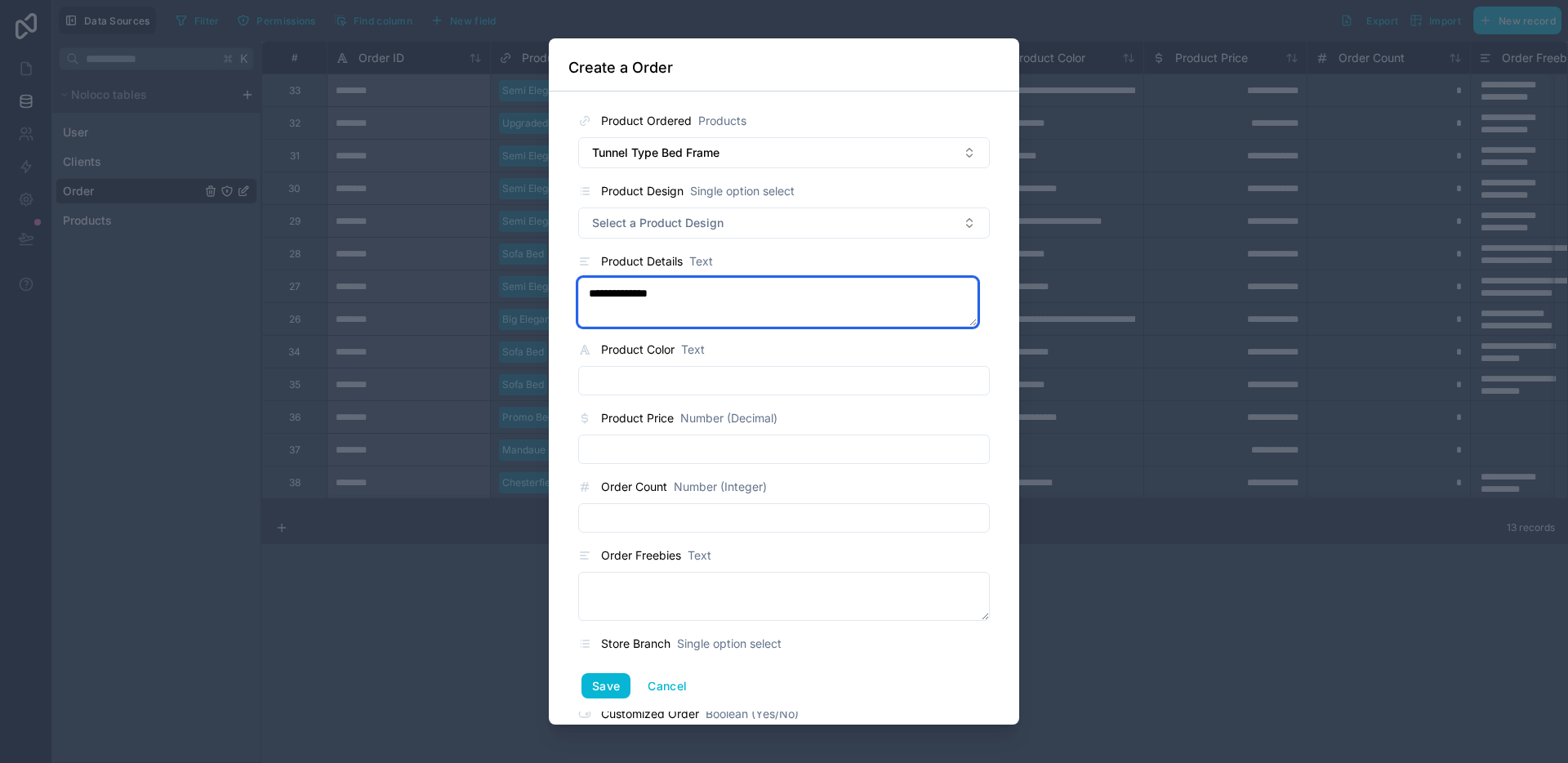 drag, startPoint x: 762, startPoint y: 287, endPoint x: 390, endPoint y: 284, distance: 372.0121 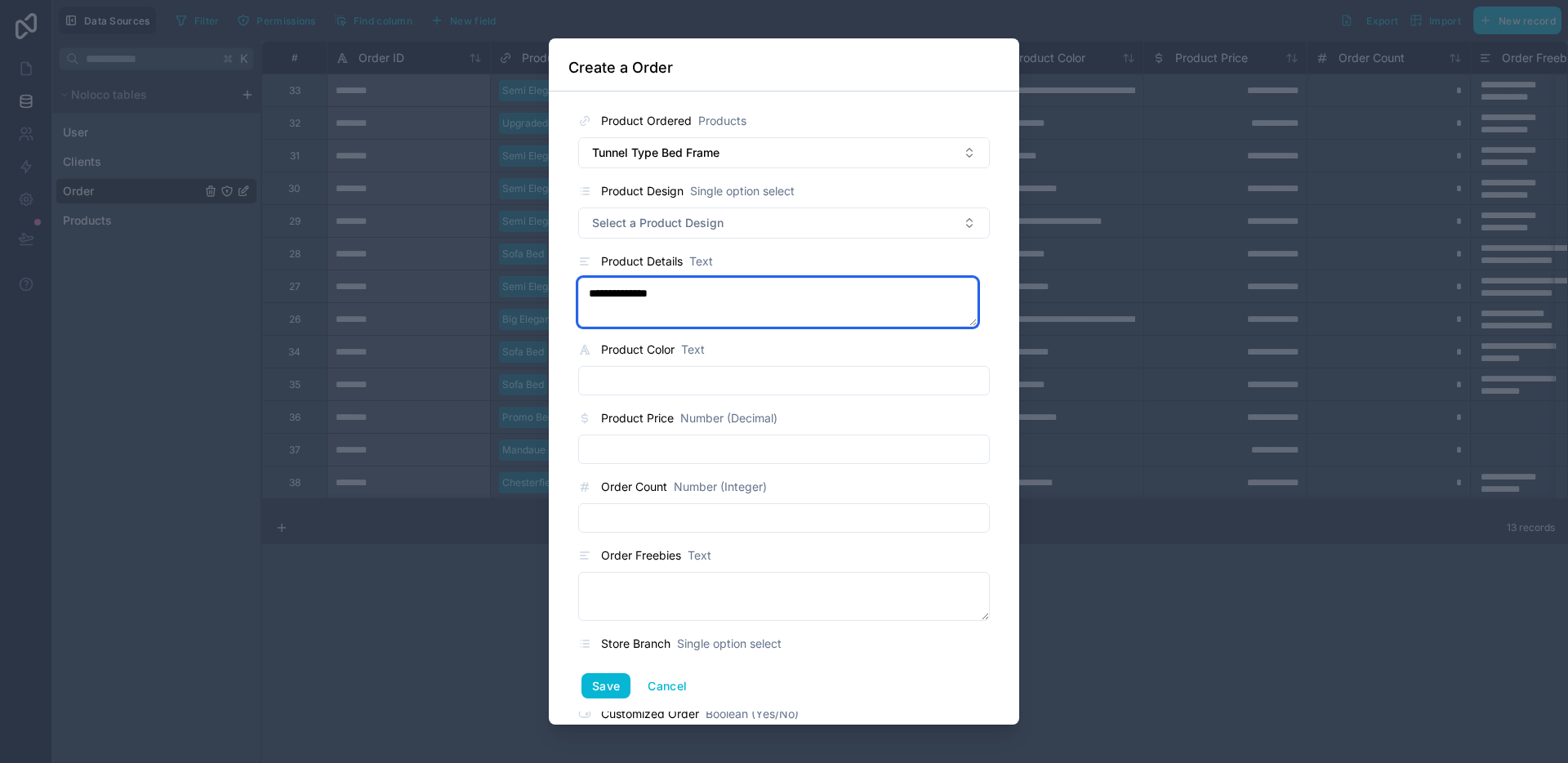 click on "**********" at bounding box center (784, 382) 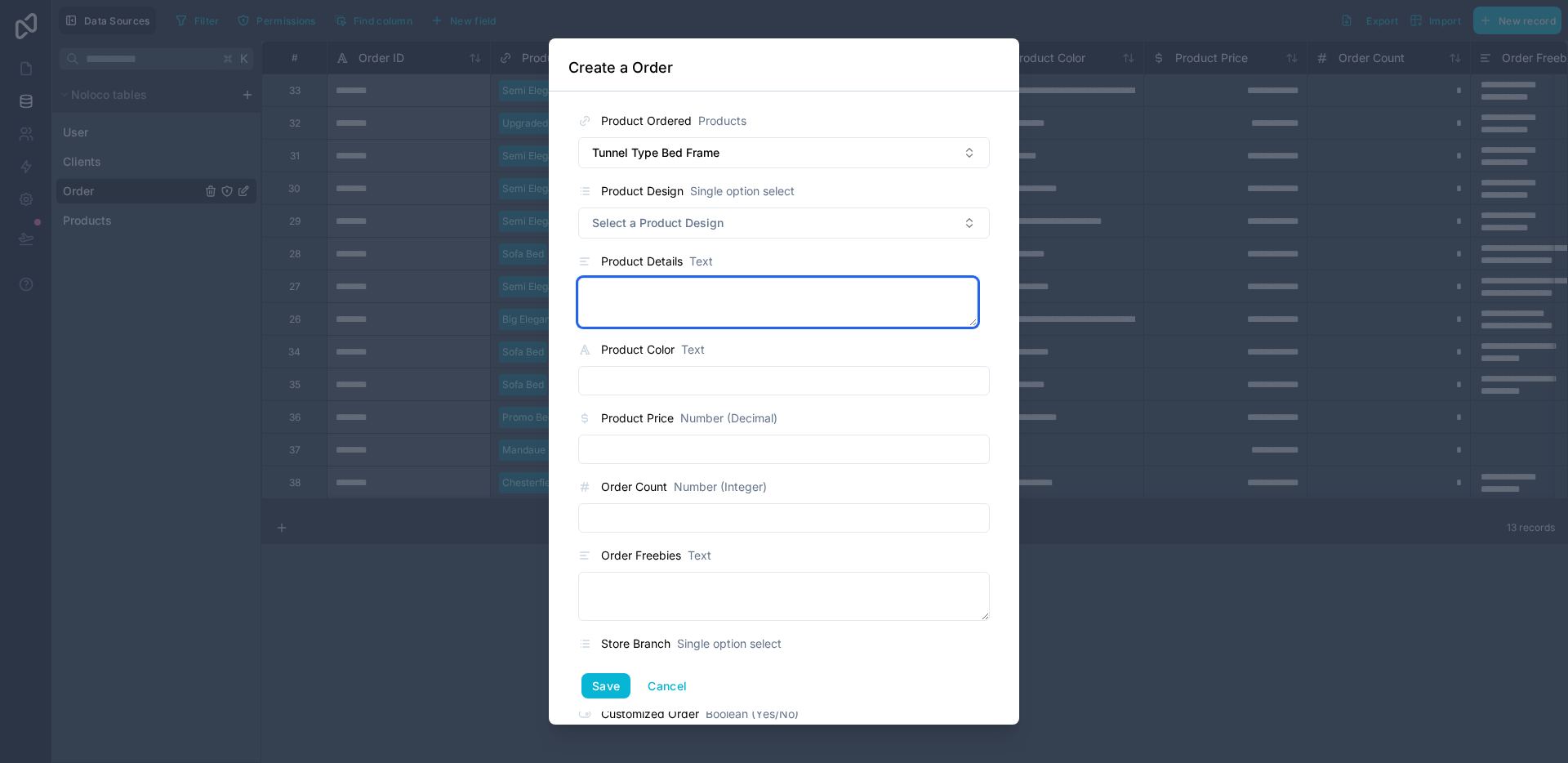 paste on "**********" 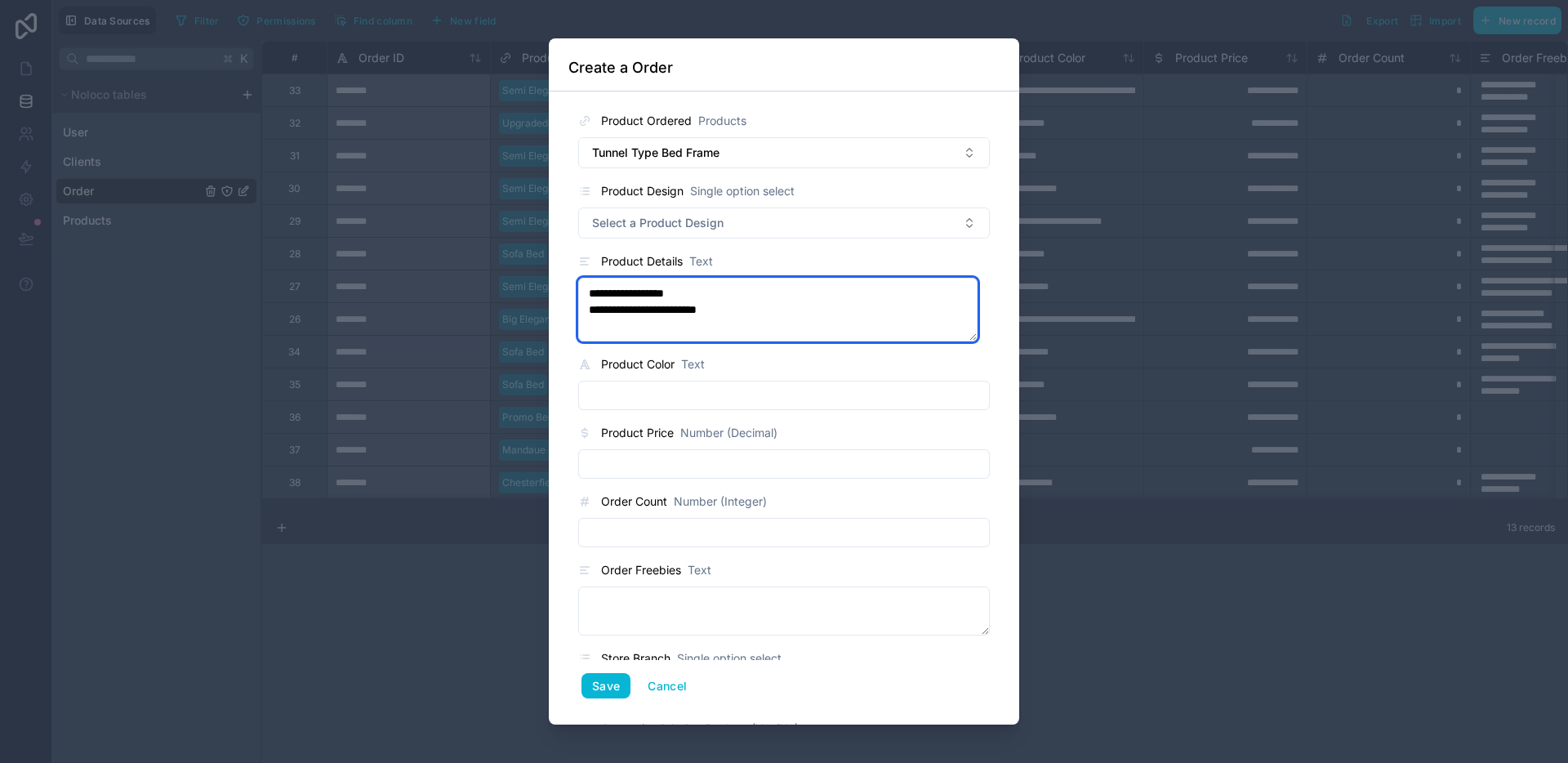 type on "**********" 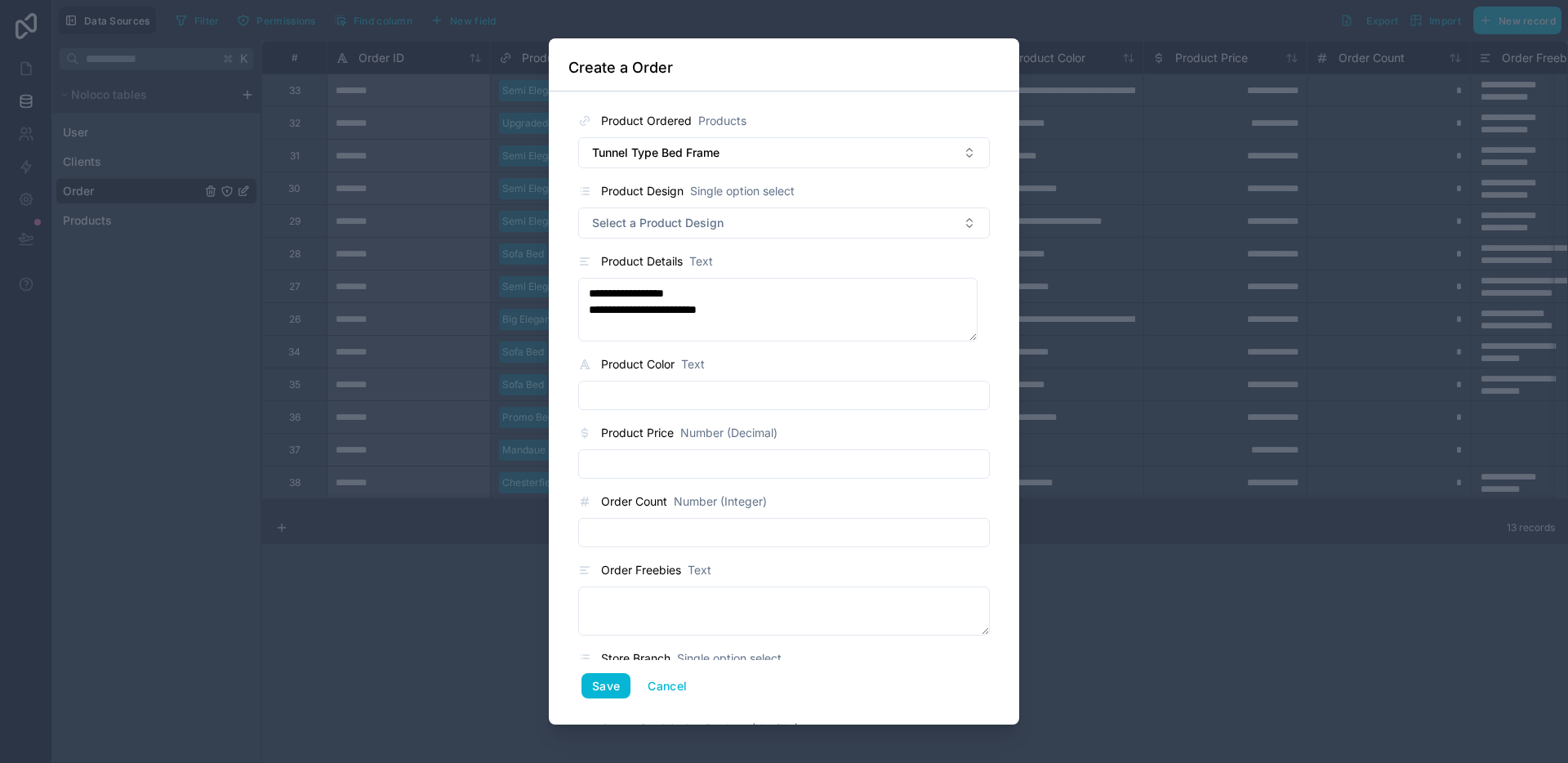 click at bounding box center [784, 395] 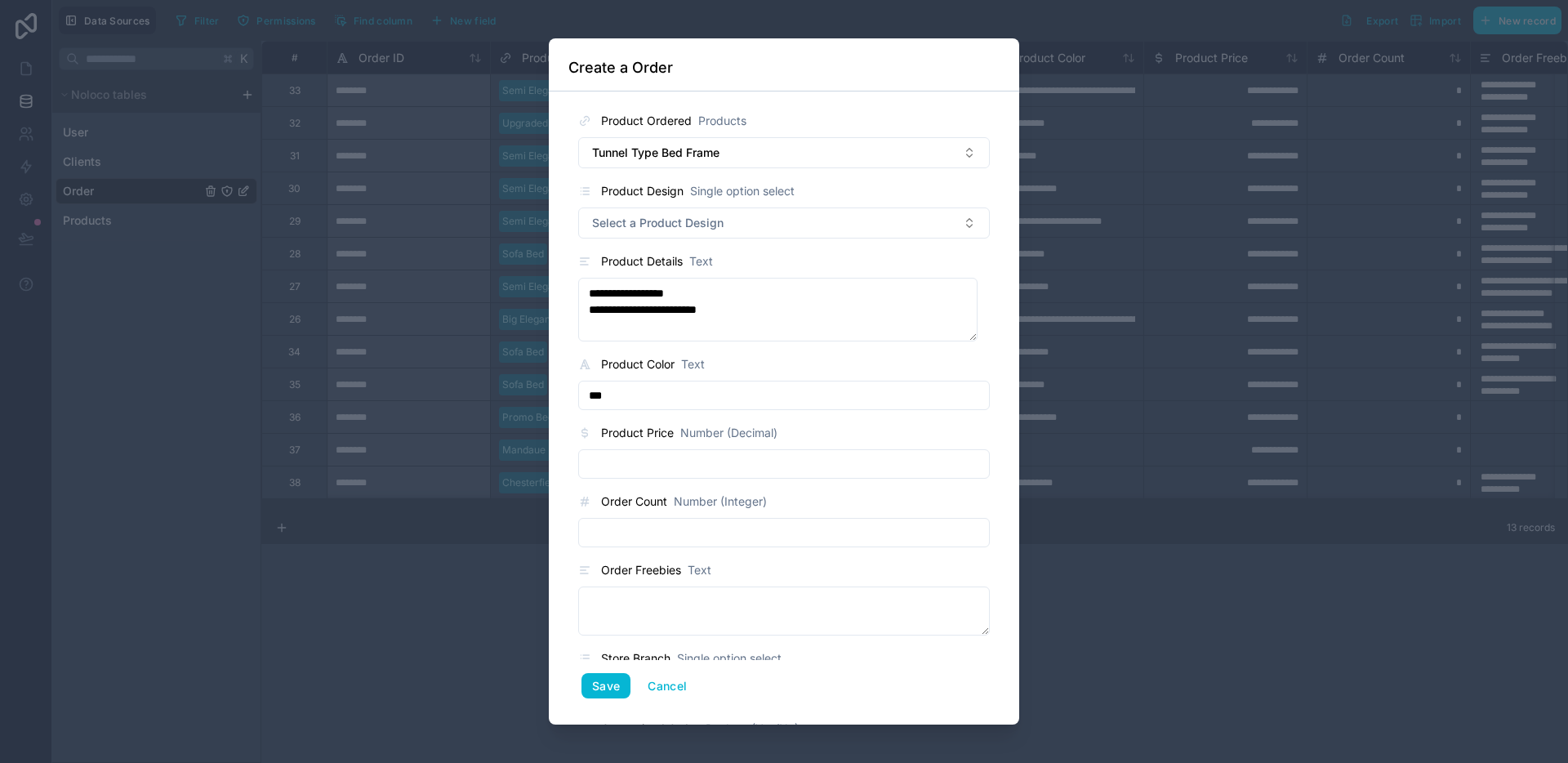 type on "**********" 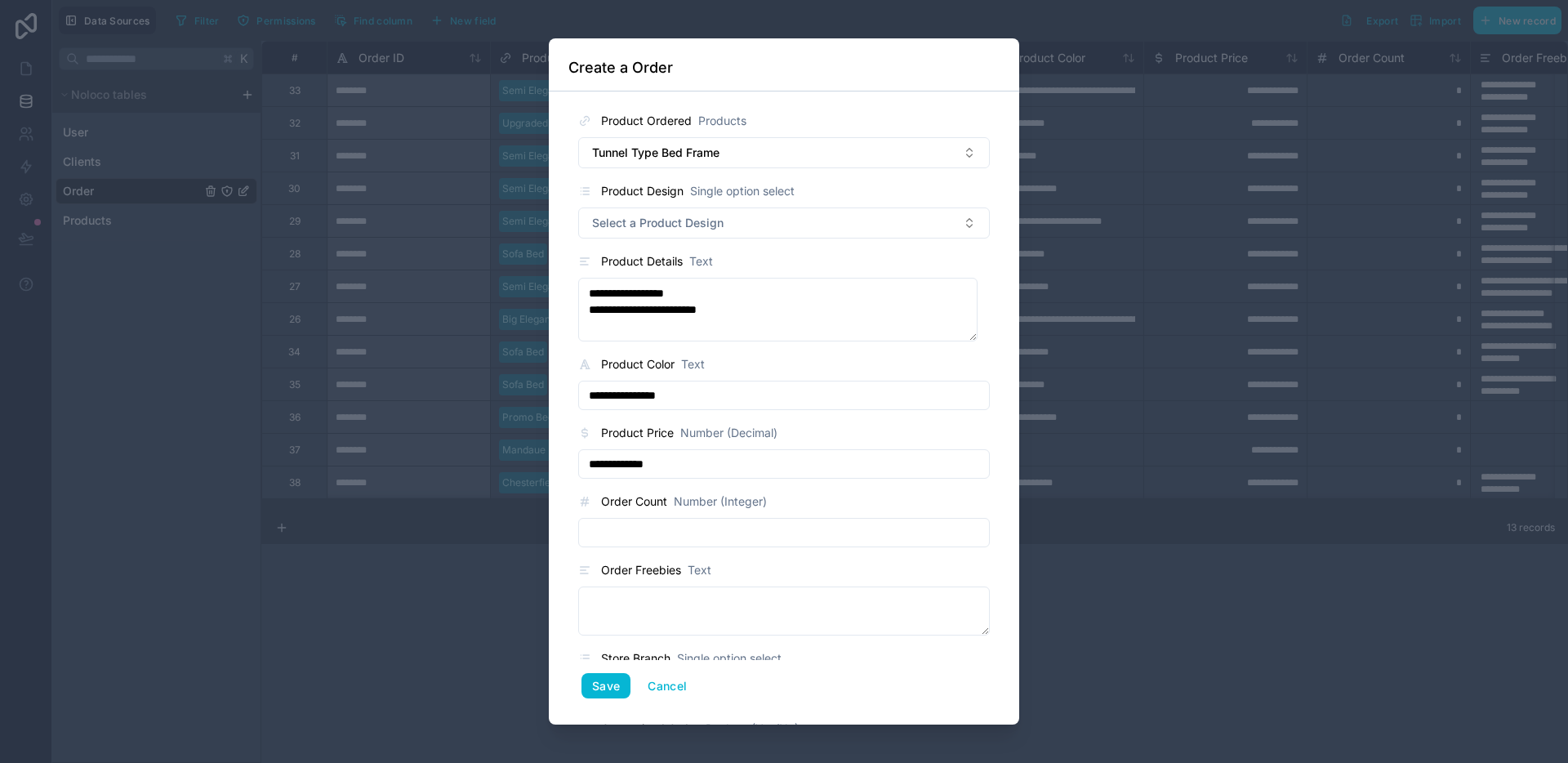 type on "**********" 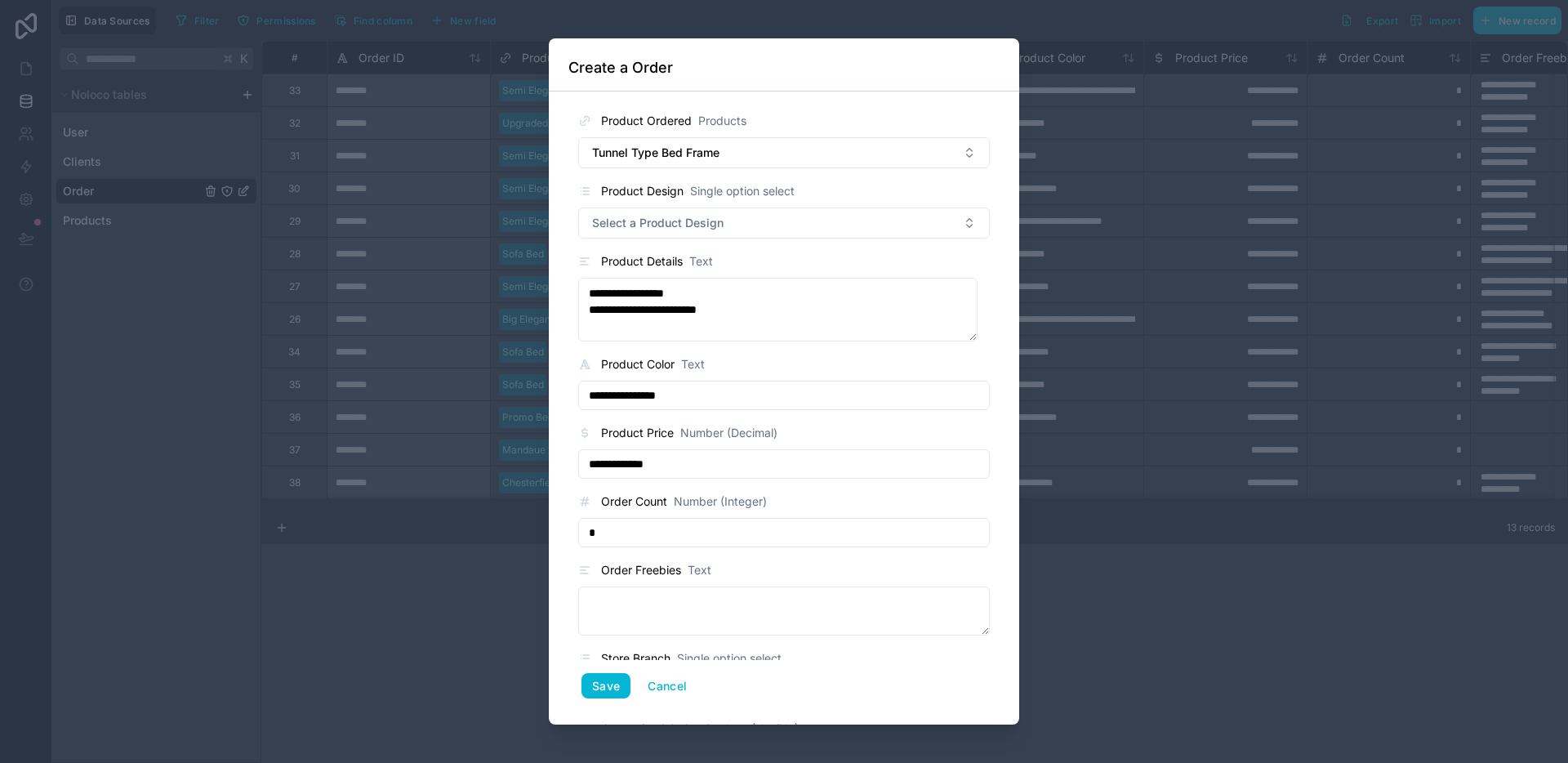 type on "*" 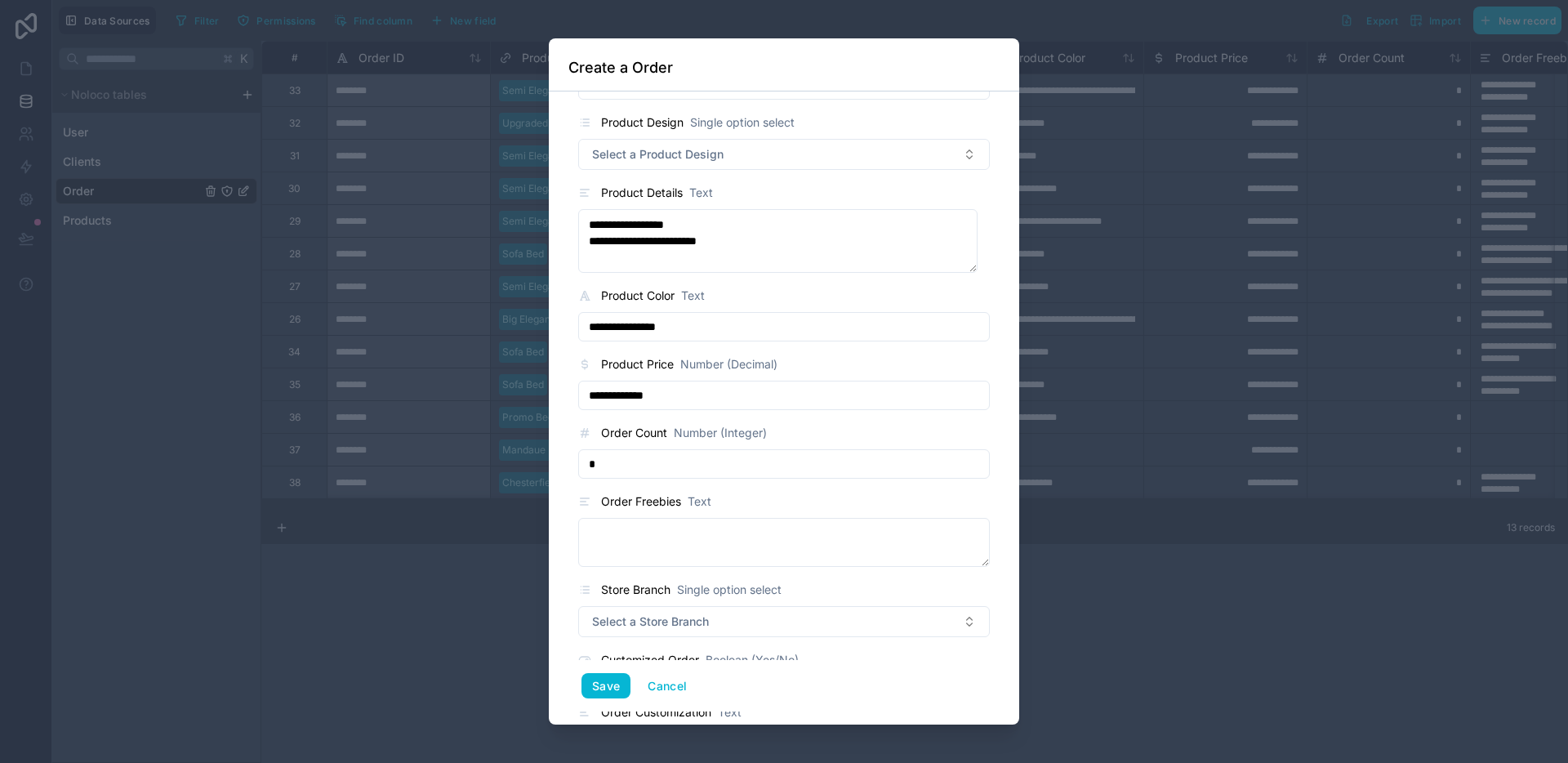 scroll, scrollTop: 475, scrollLeft: 0, axis: vertical 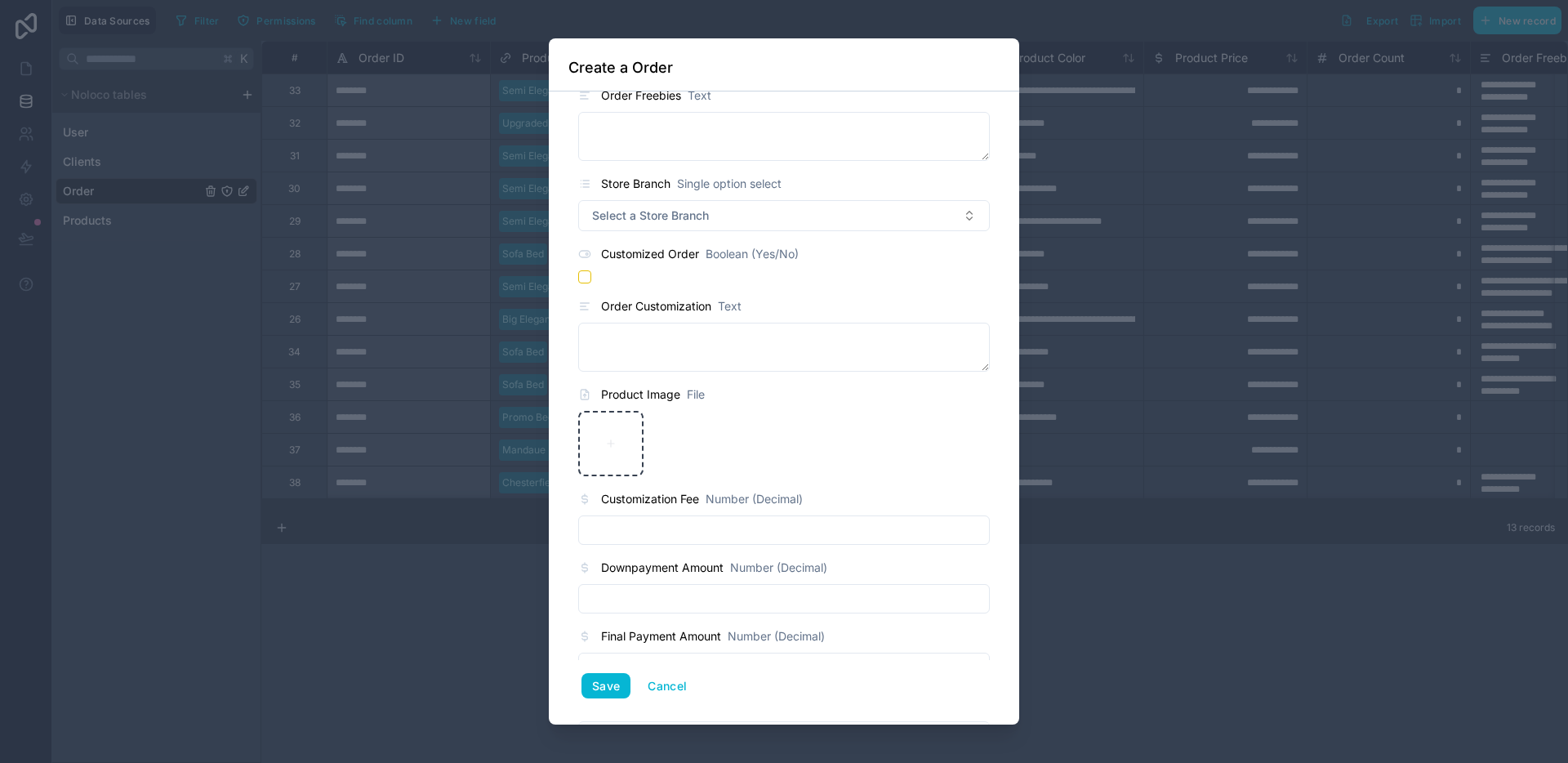 click at bounding box center [784, 599] 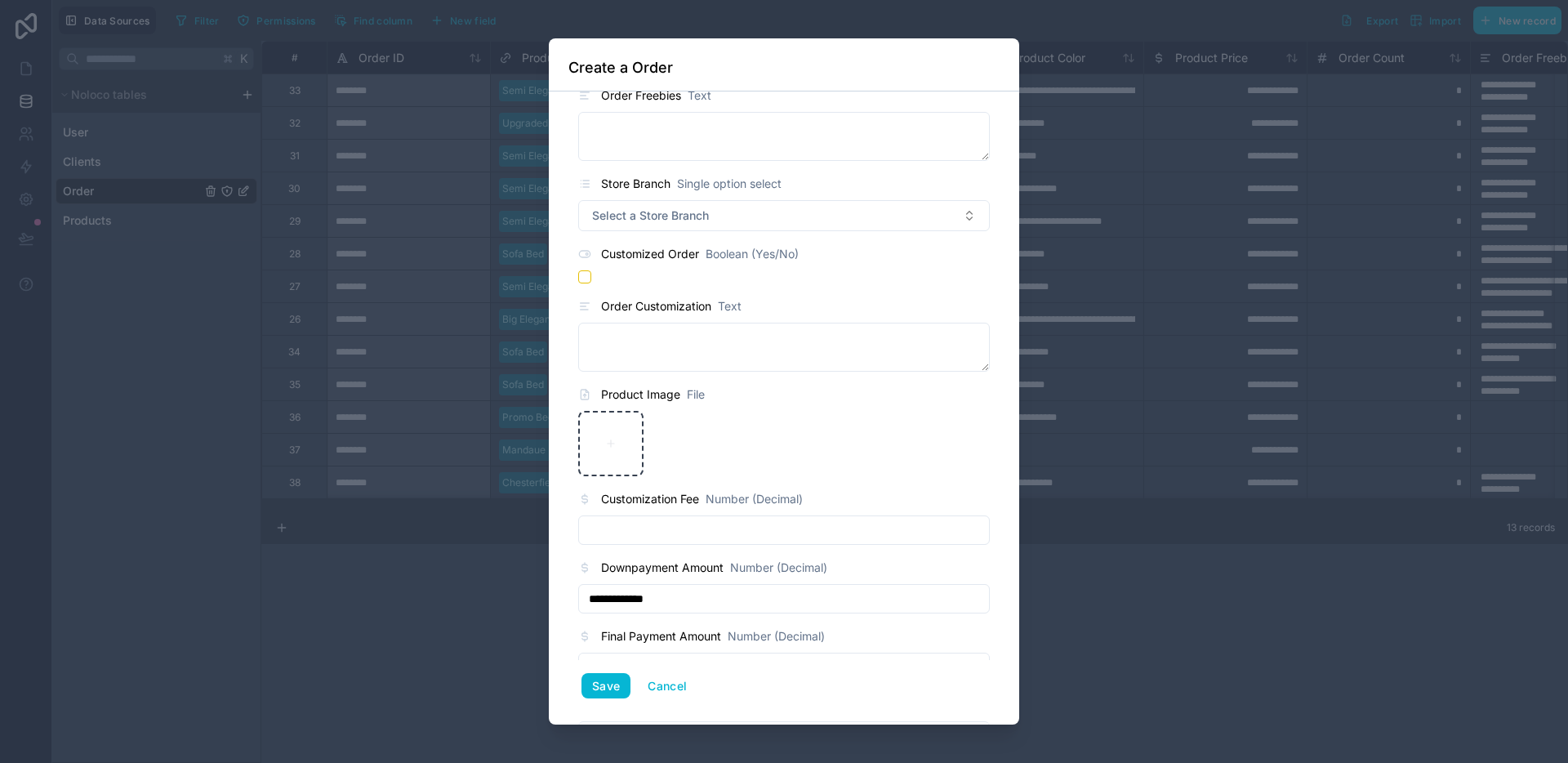 type on "**********" 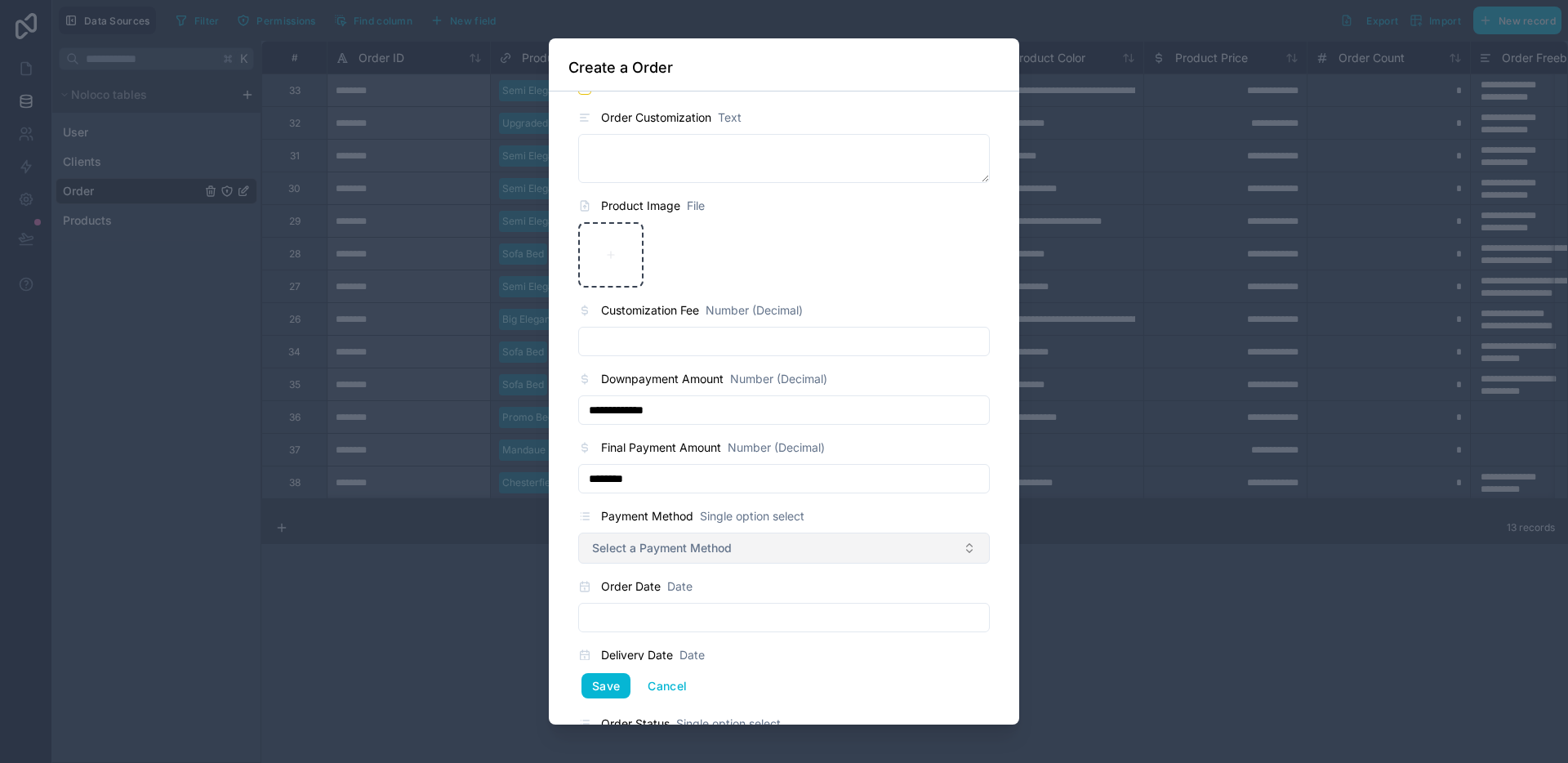 scroll, scrollTop: 669, scrollLeft: 0, axis: vertical 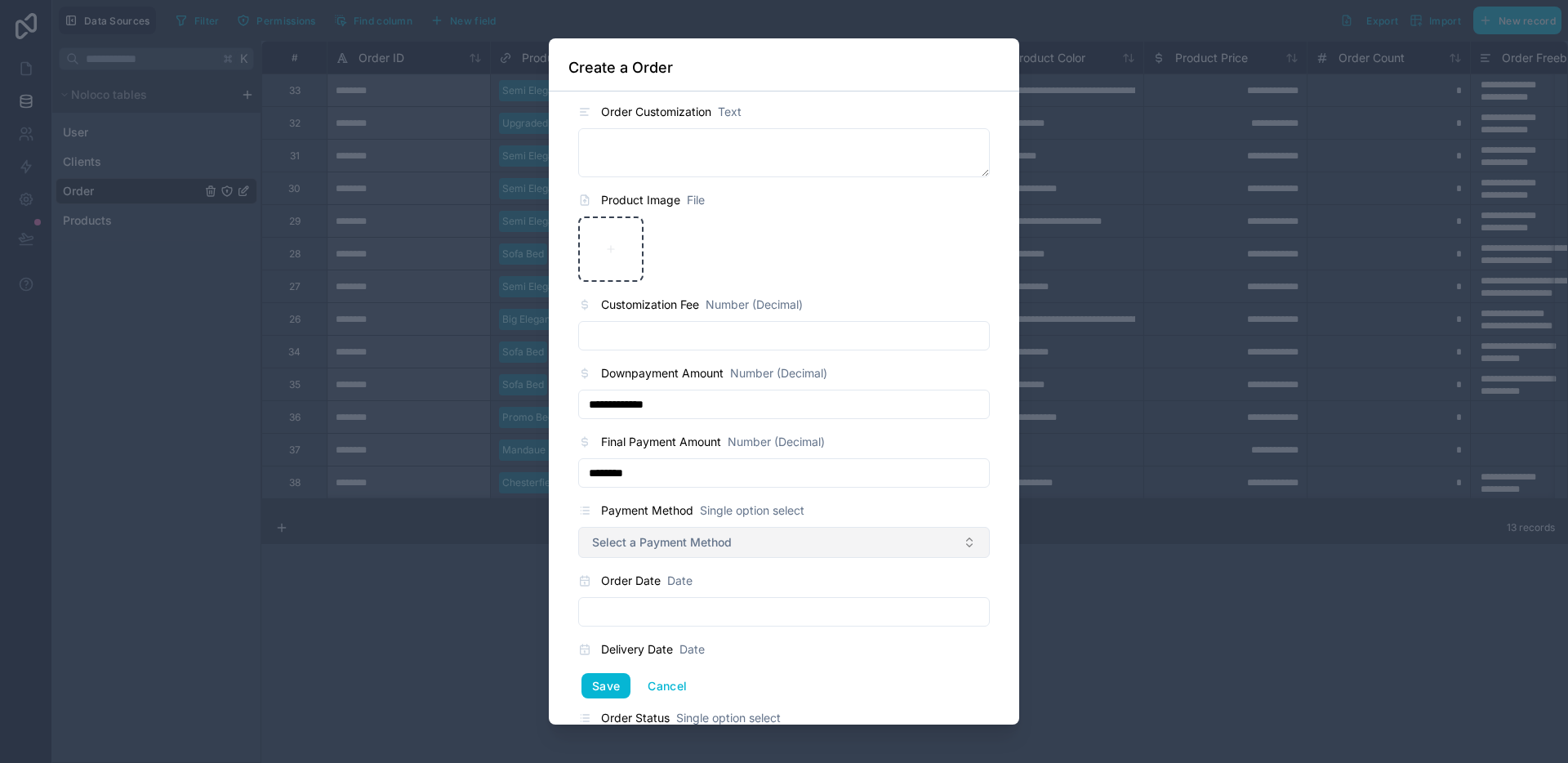 type on "********" 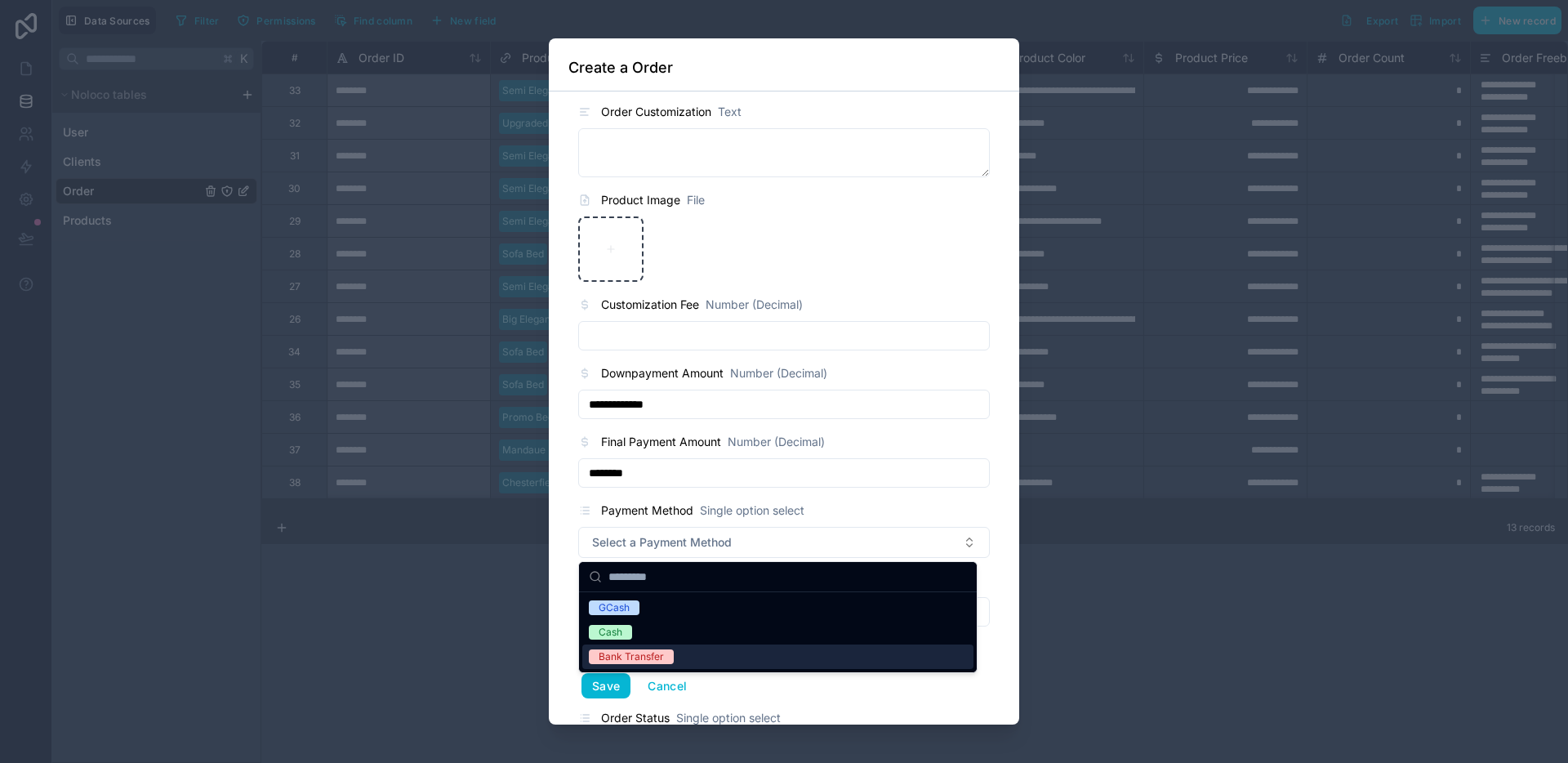 click on "Bank Transfer" at bounding box center (631, 657) 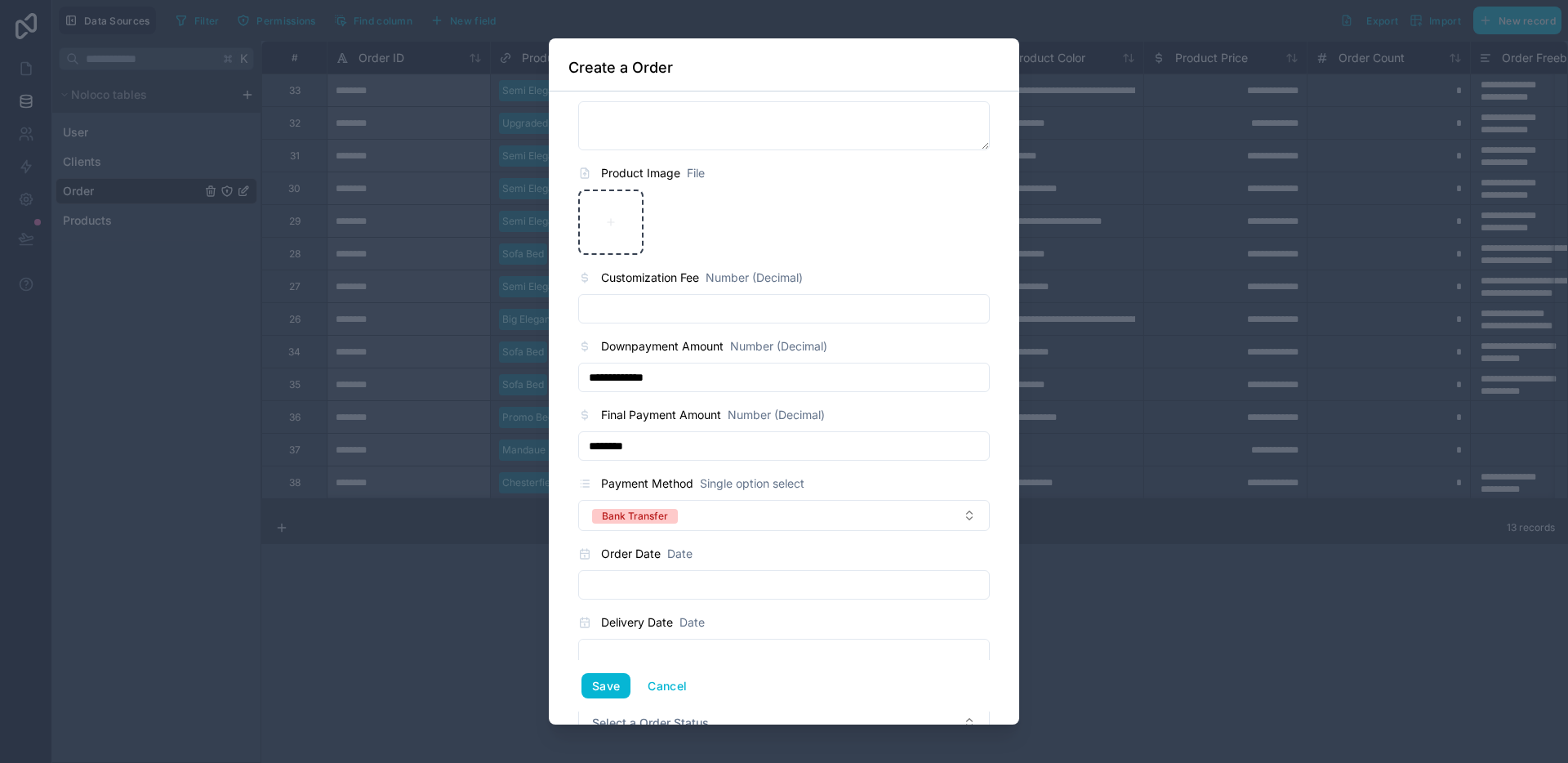 scroll, scrollTop: 701, scrollLeft: 0, axis: vertical 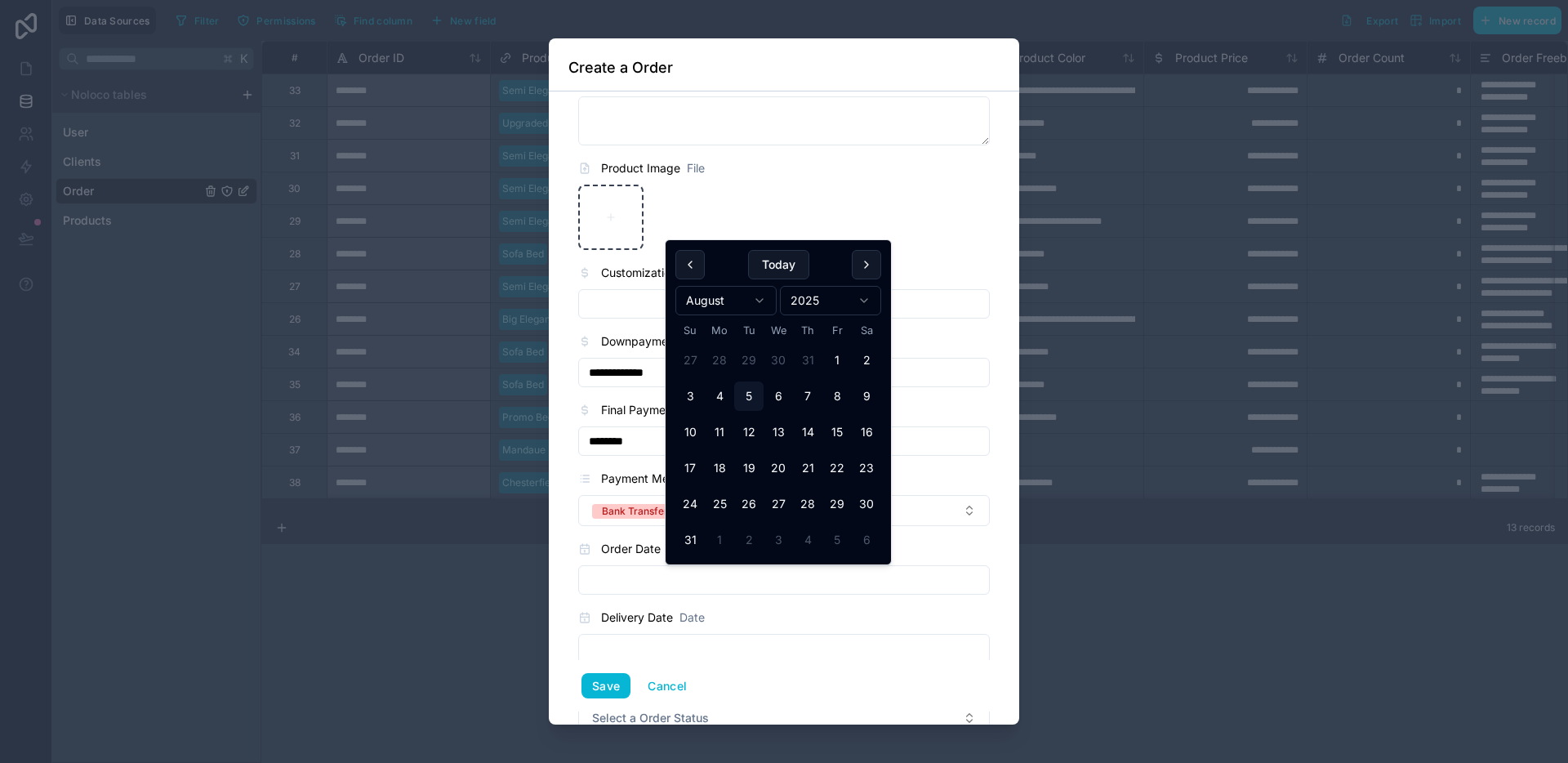 click at bounding box center [784, 580] 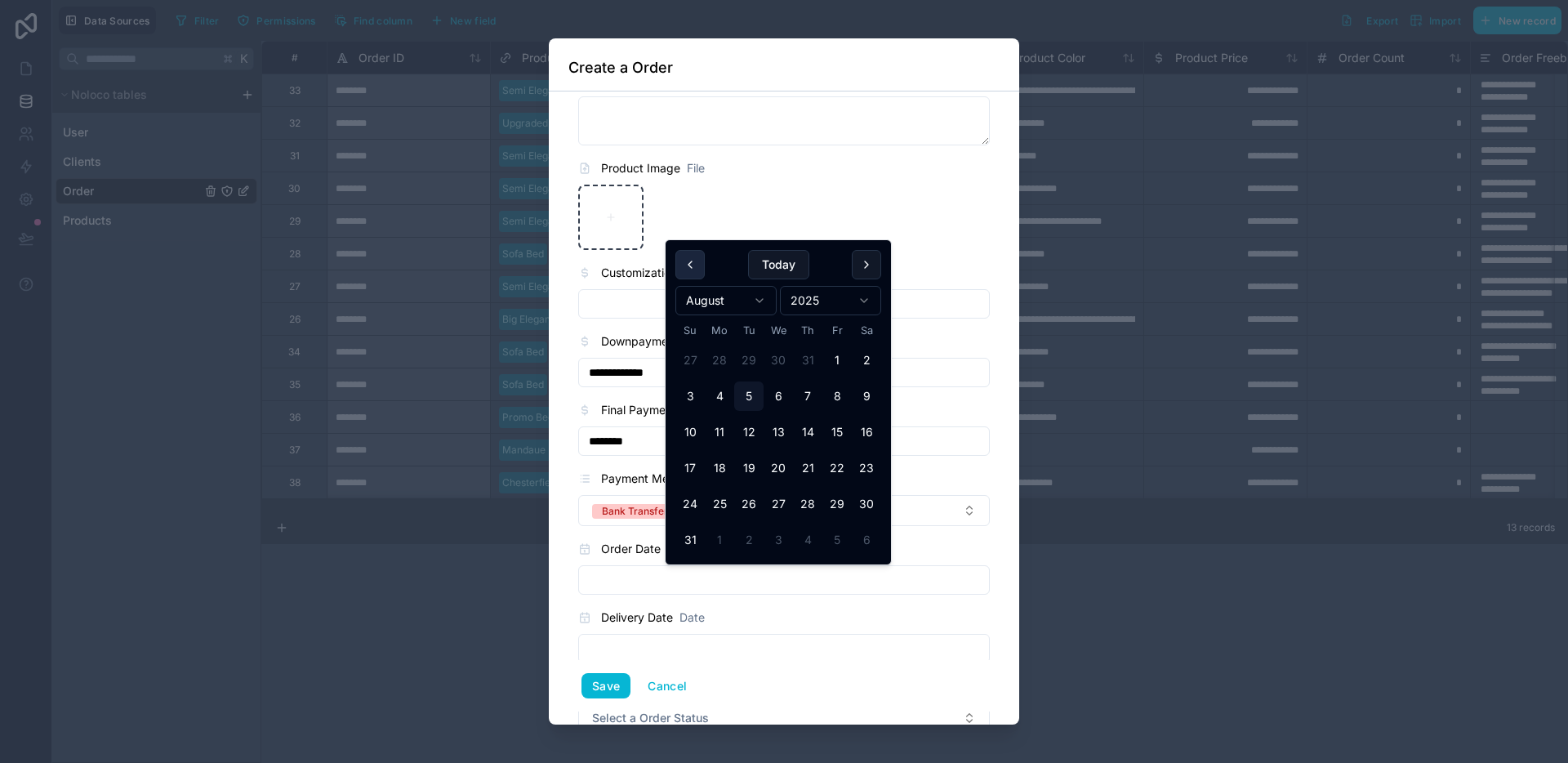 click at bounding box center [690, 265] 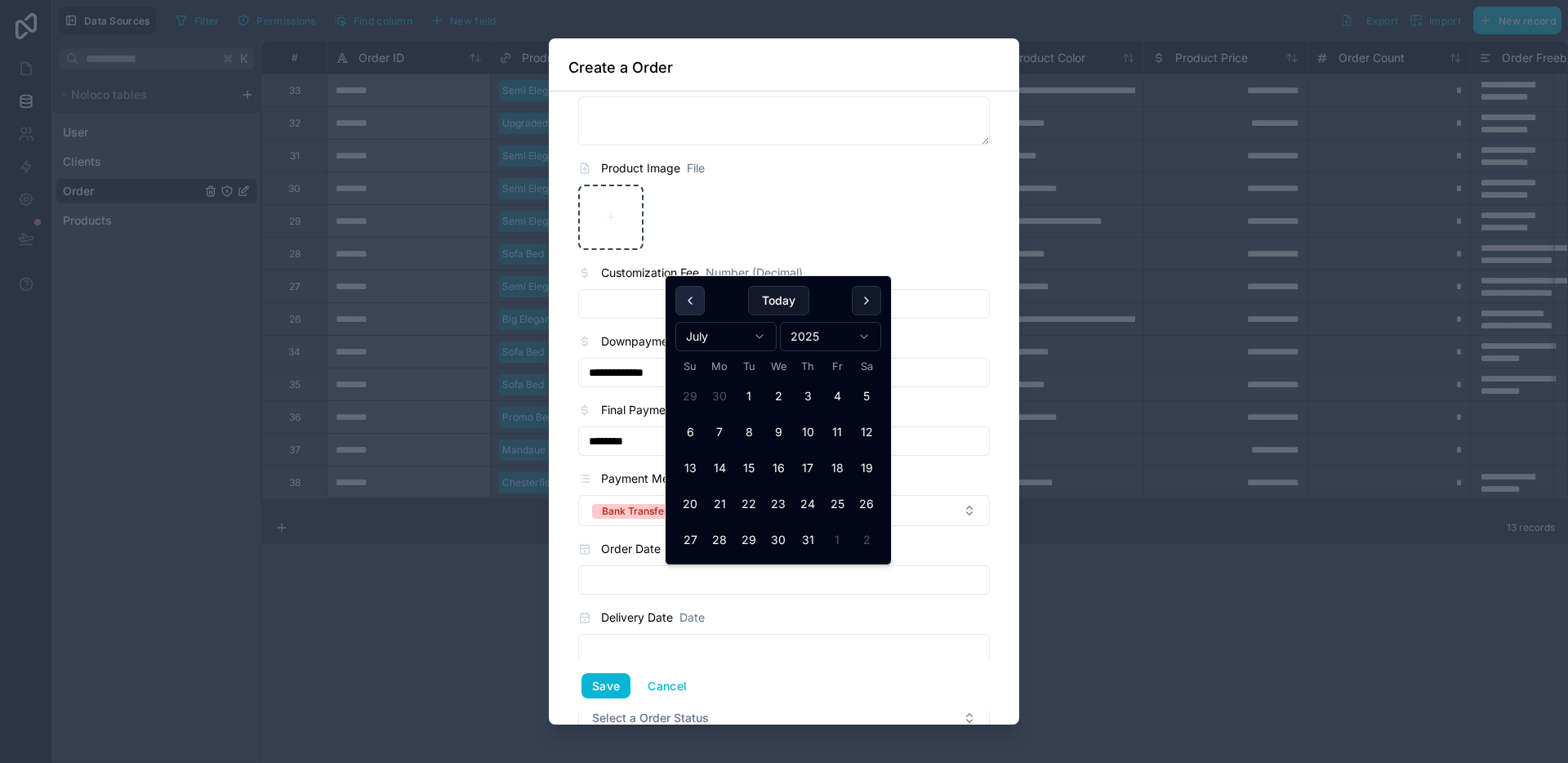 click at bounding box center [690, 301] 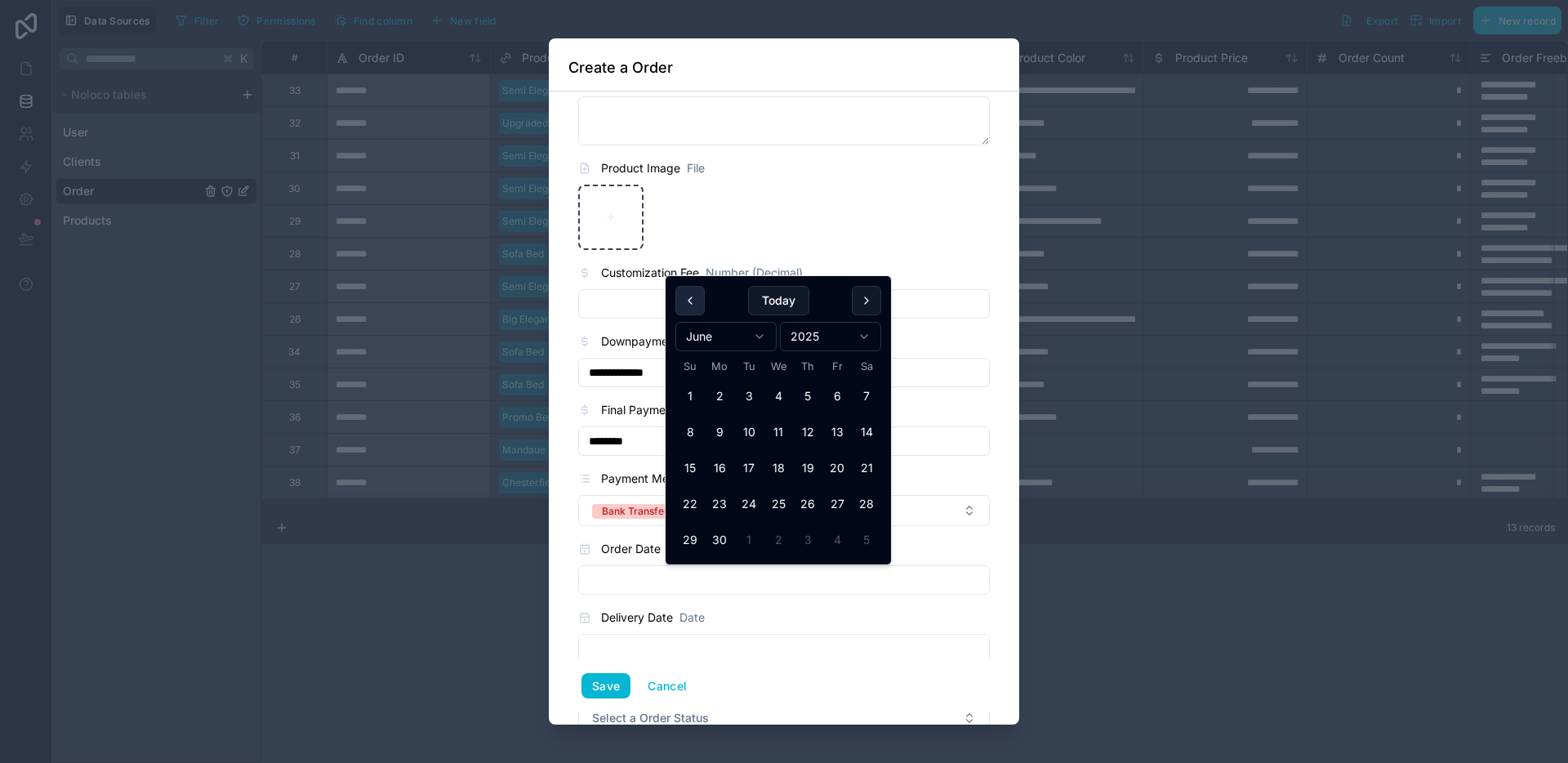 click at bounding box center [690, 301] 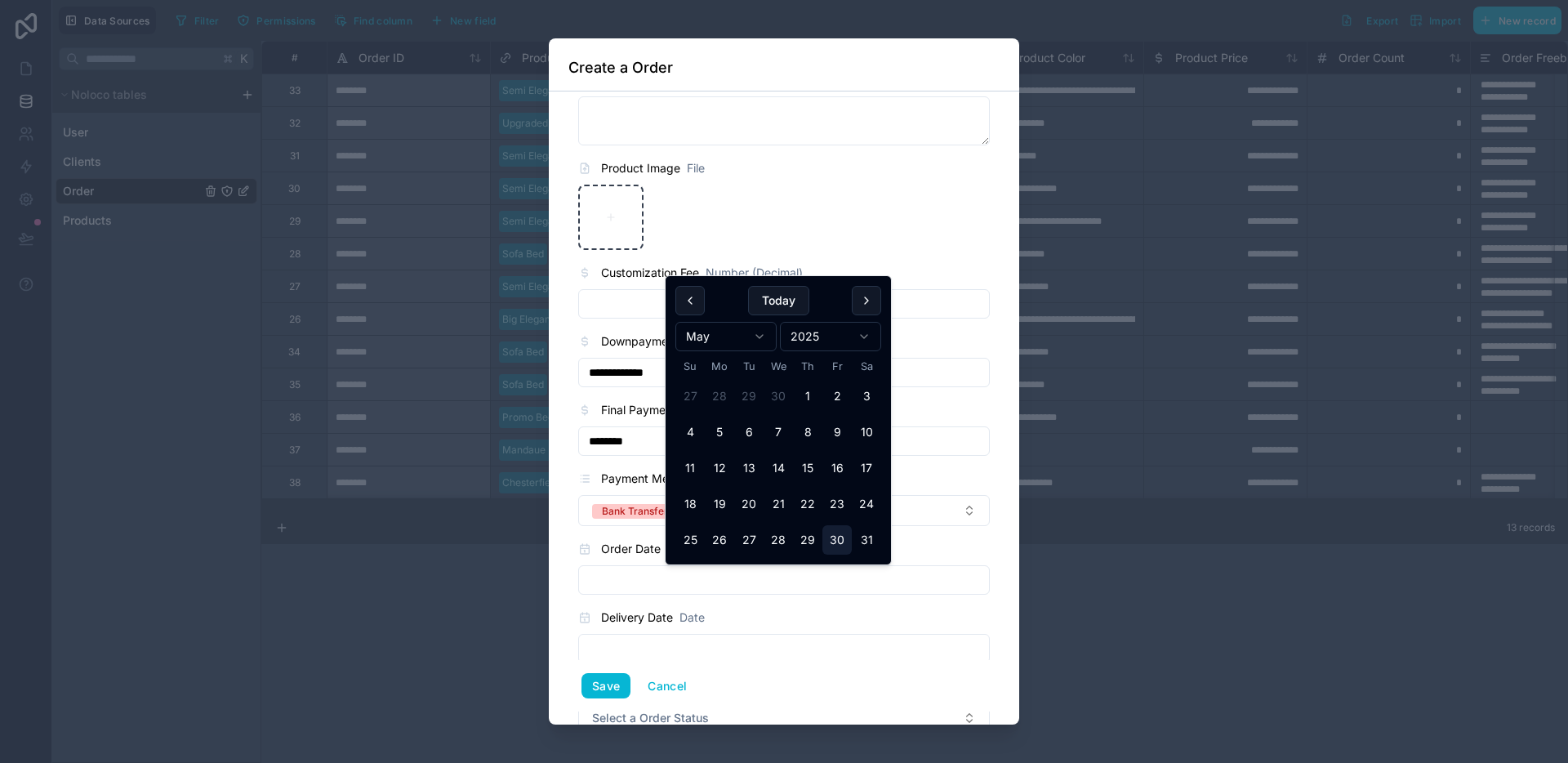 click on "30" at bounding box center [837, 540] 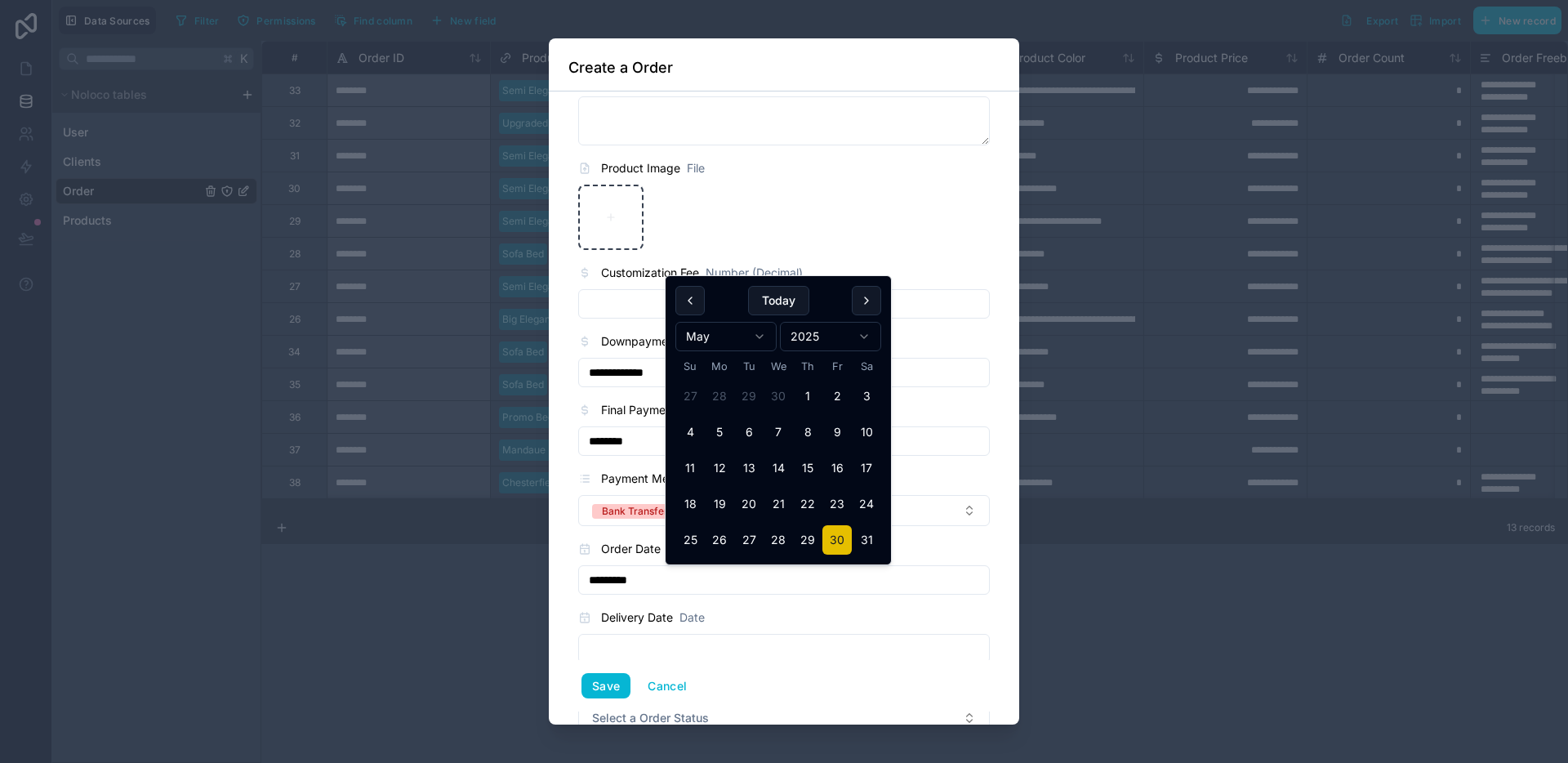 click at bounding box center (784, 649) 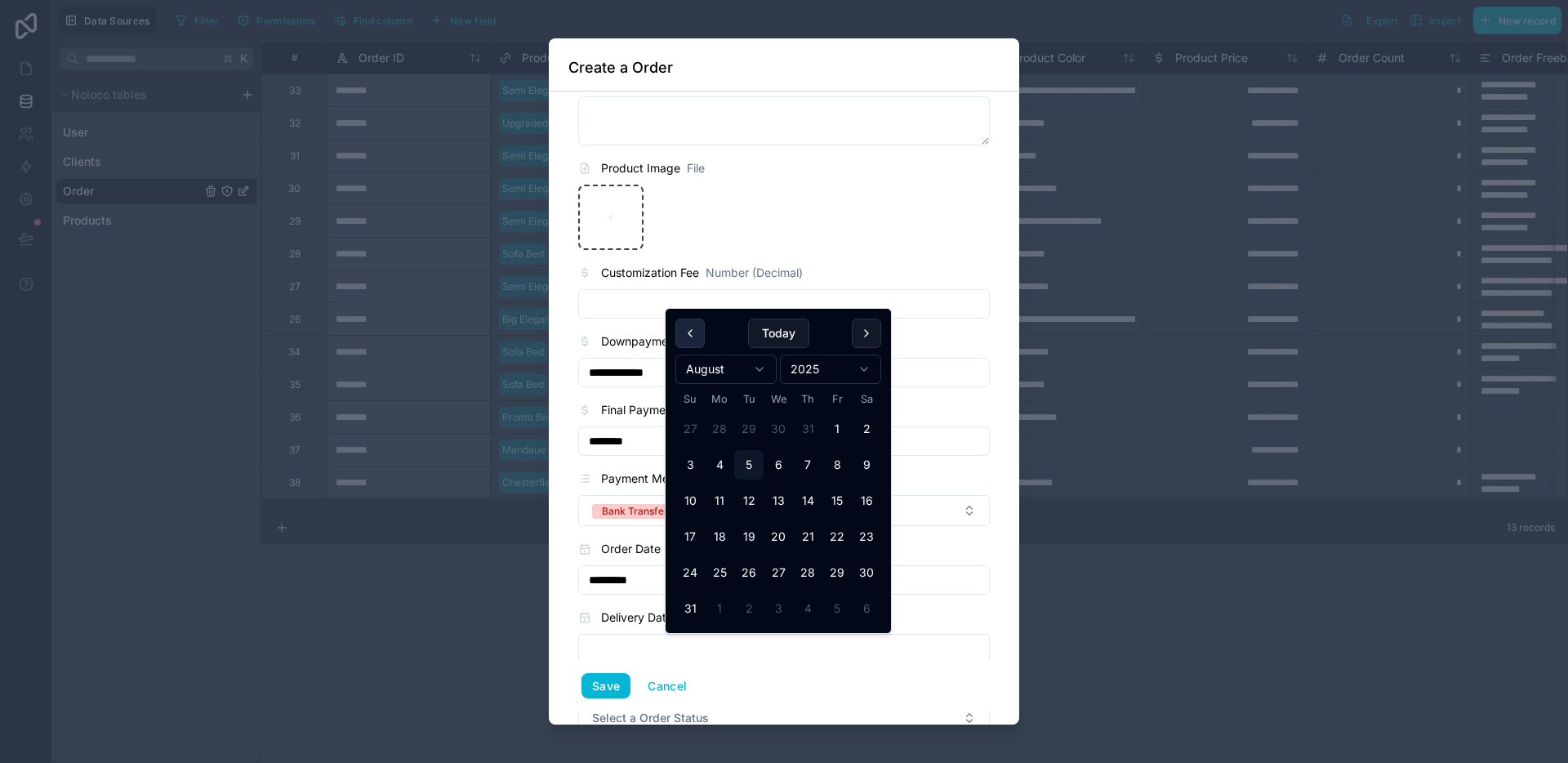 click at bounding box center [690, 333] 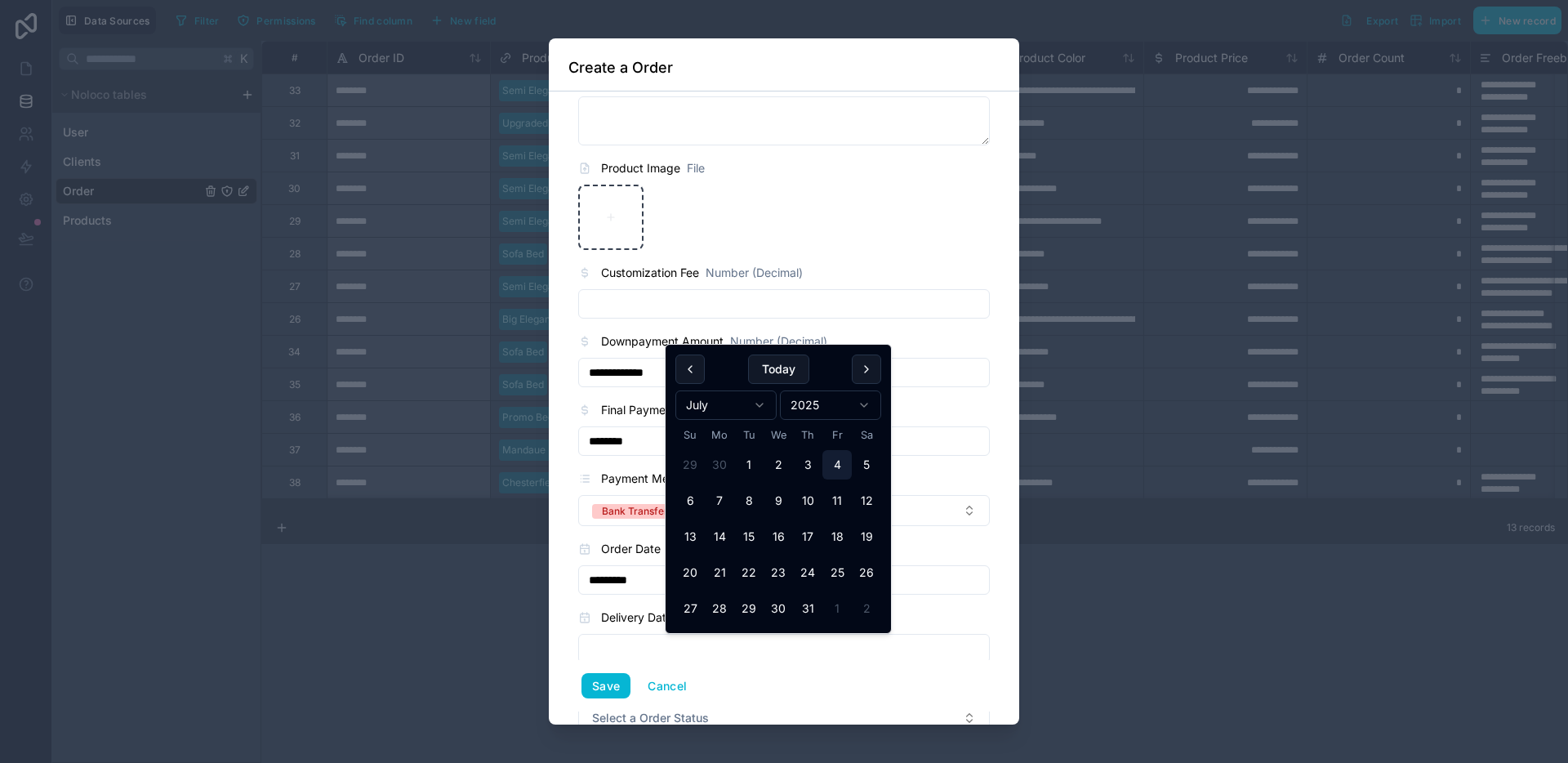 click on "4" at bounding box center (837, 465) 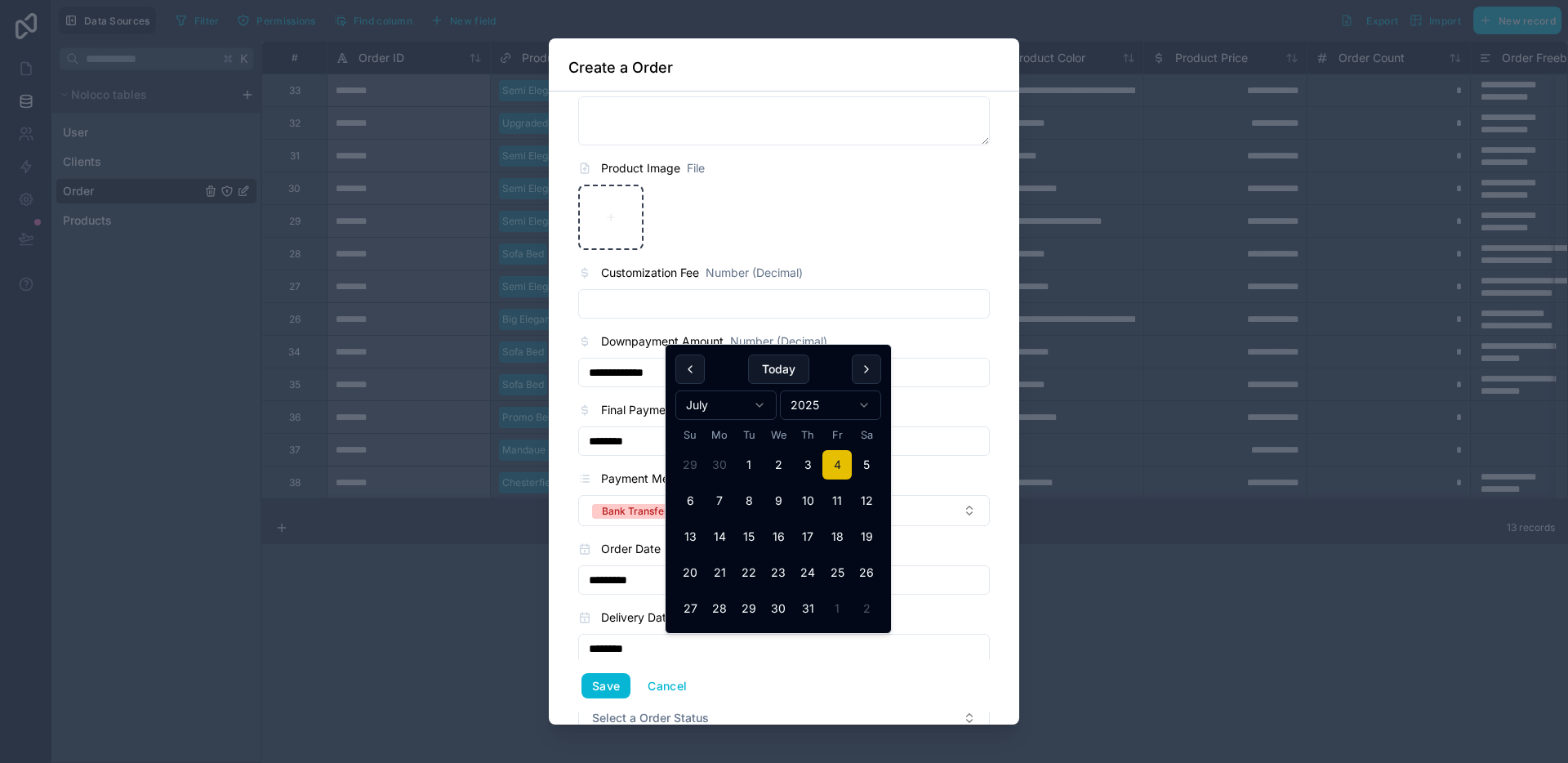 click on "Delivery Date Date" at bounding box center [641, 618] 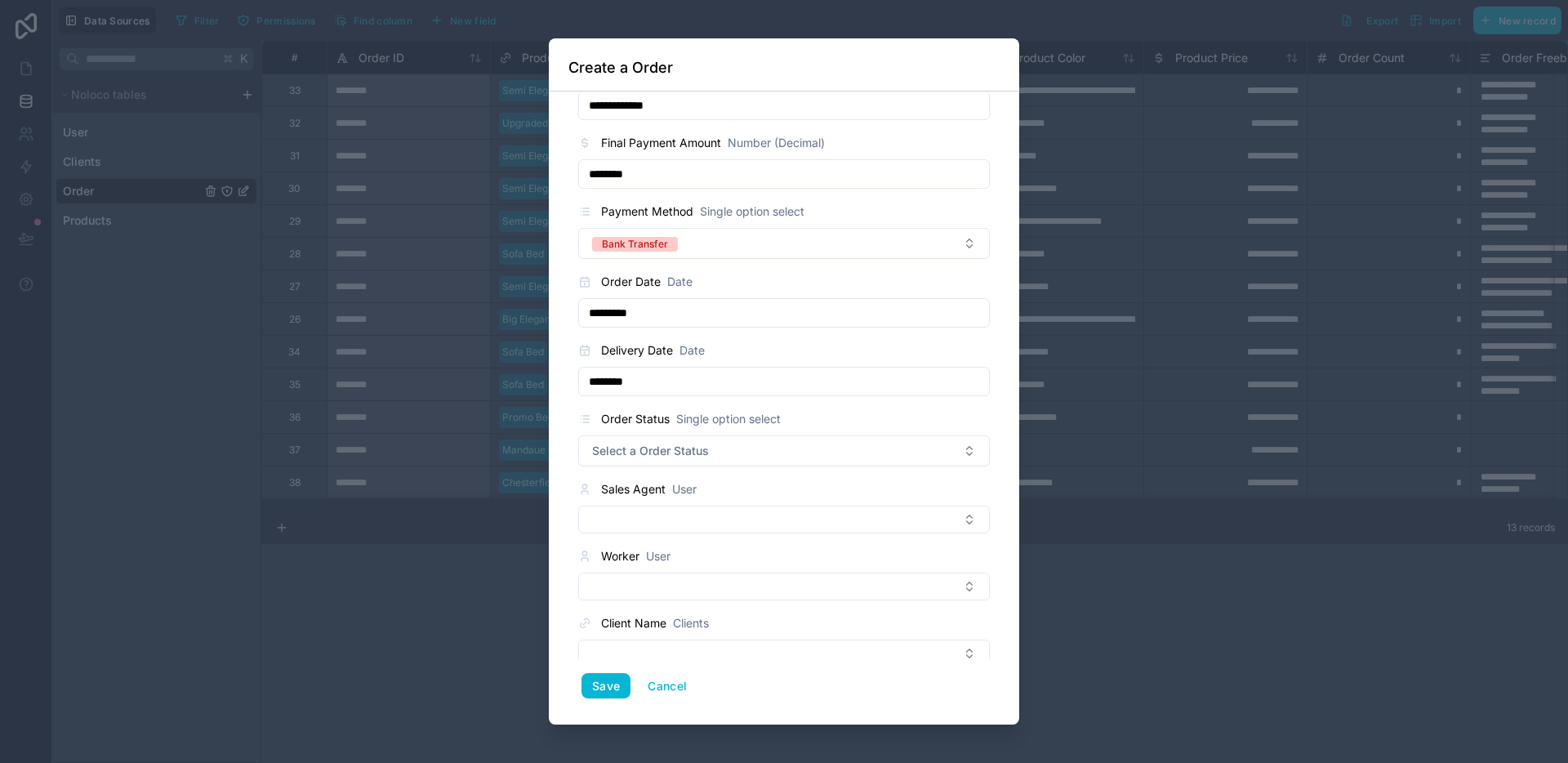 scroll, scrollTop: 988, scrollLeft: 0, axis: vertical 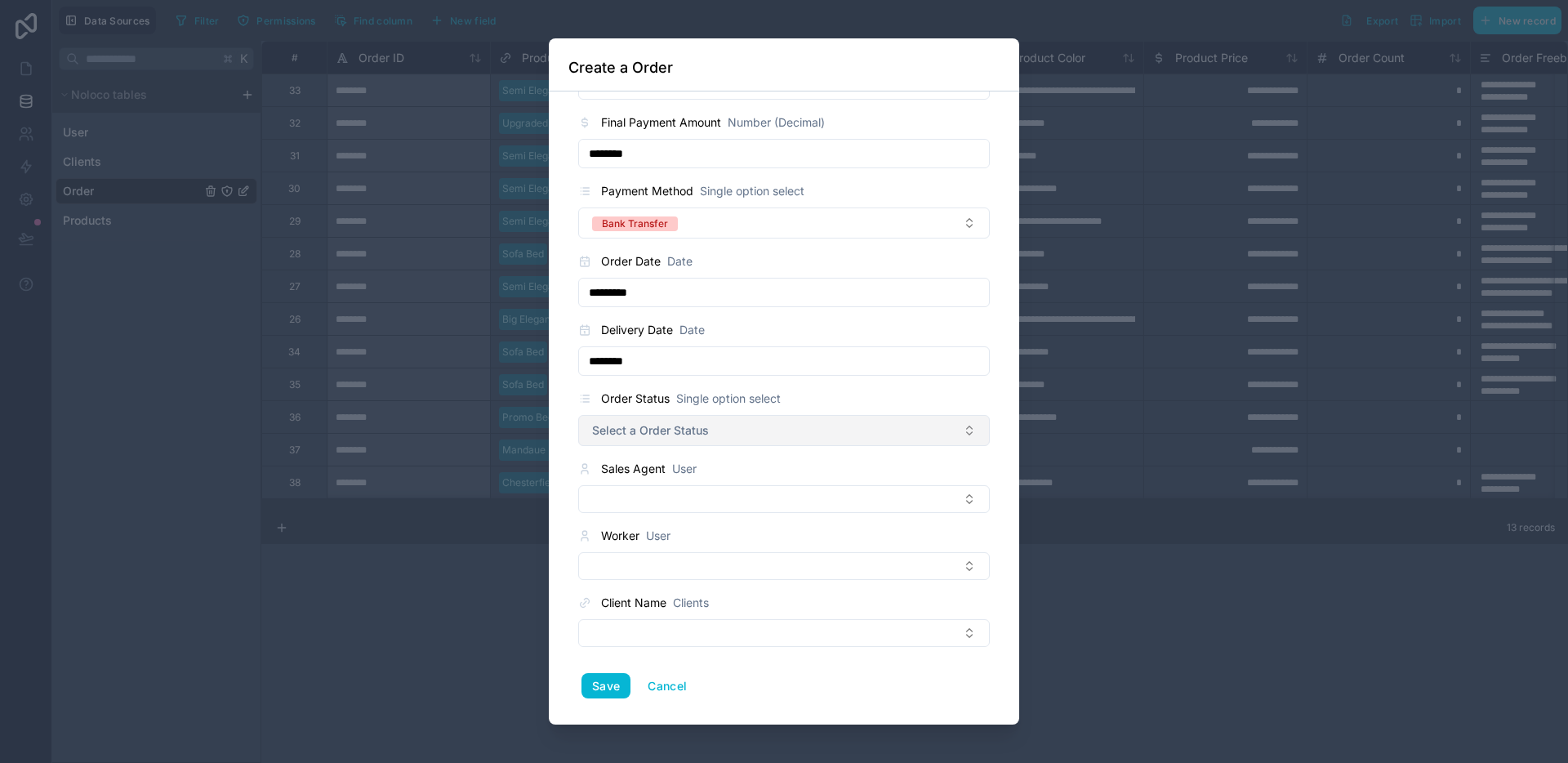 click on "Select a Order Status" at bounding box center (650, 431) 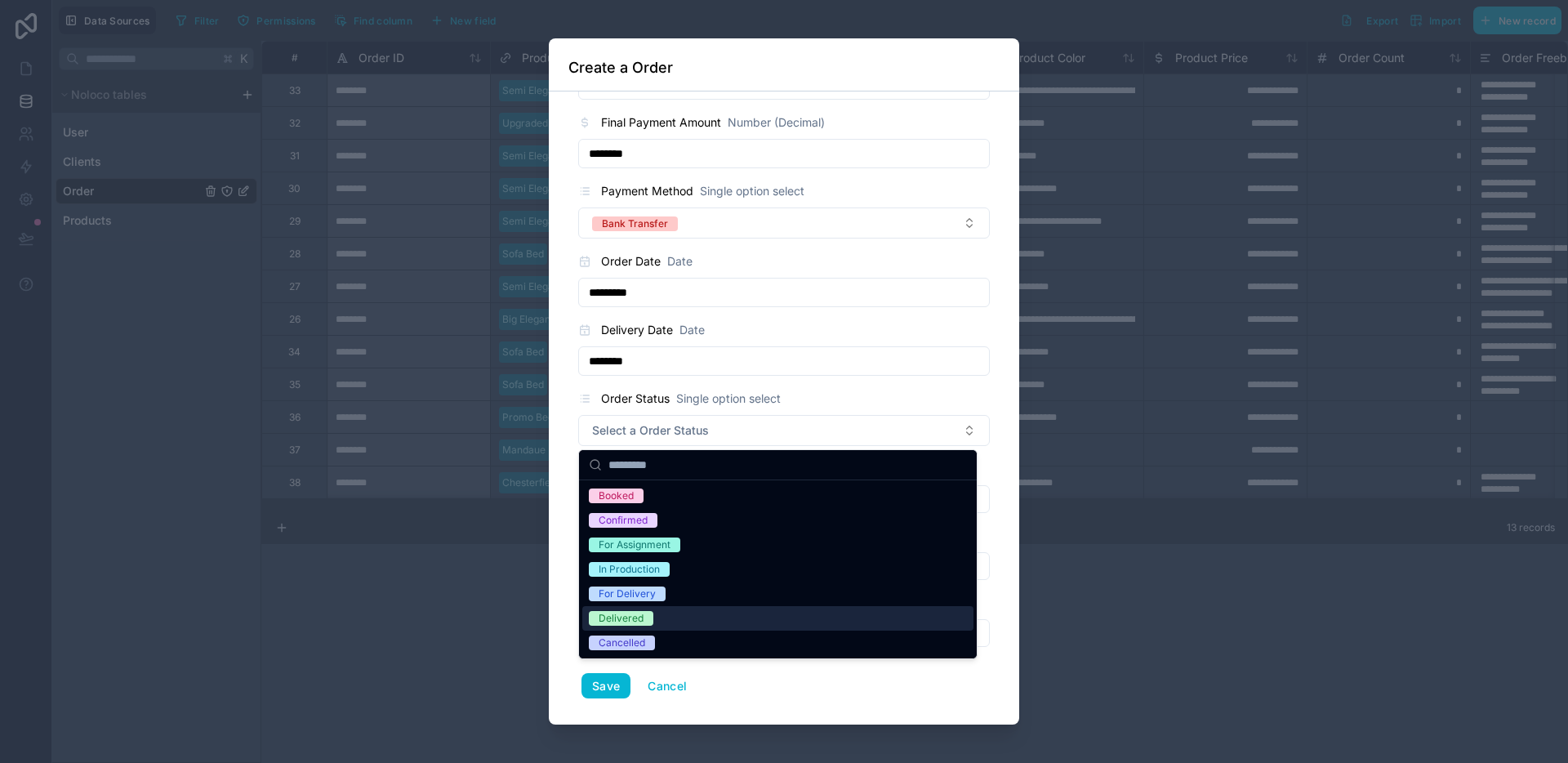 click on "Delivered" at bounding box center [621, 618] 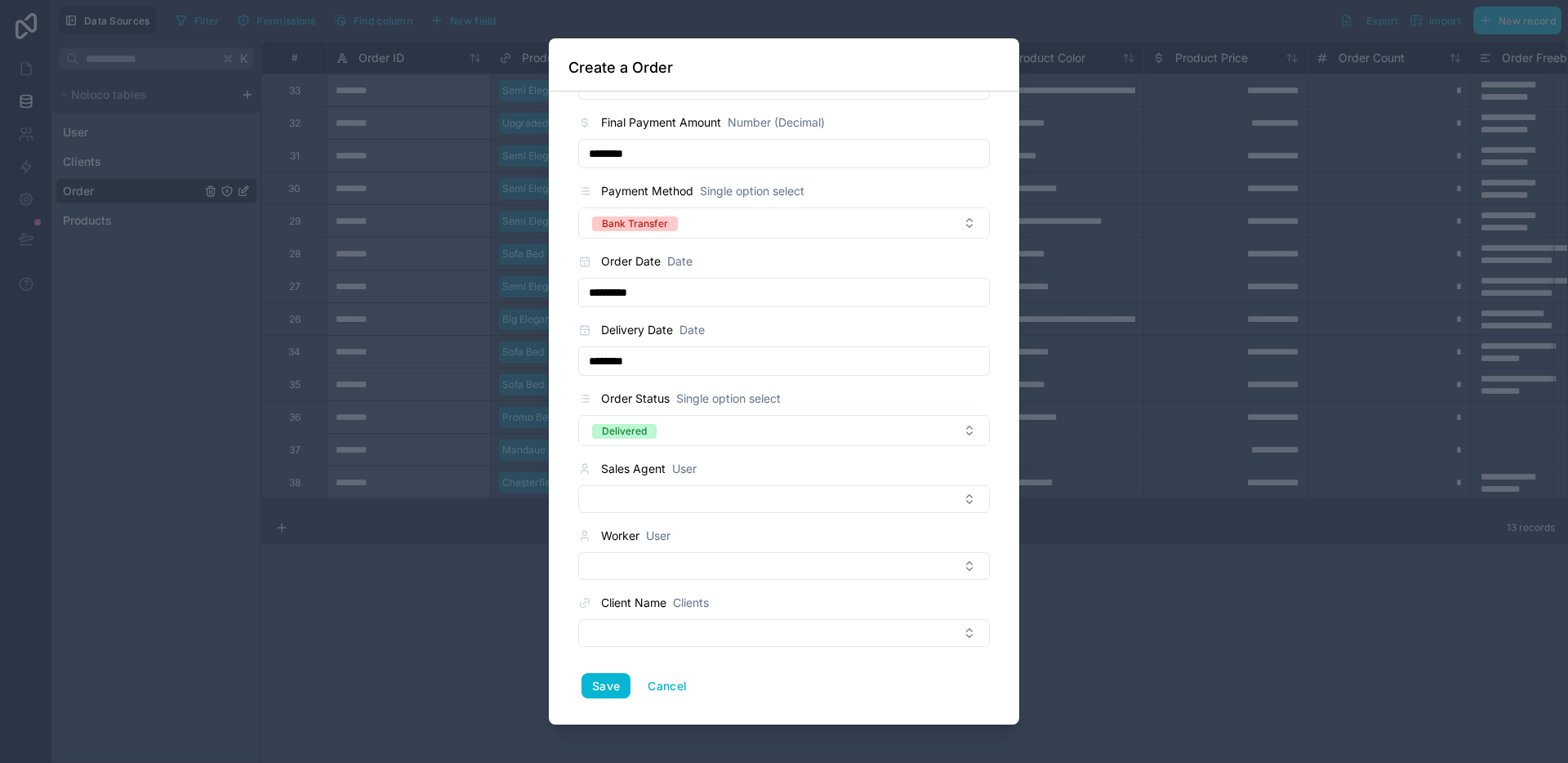 click on "**********" at bounding box center [784, -89] 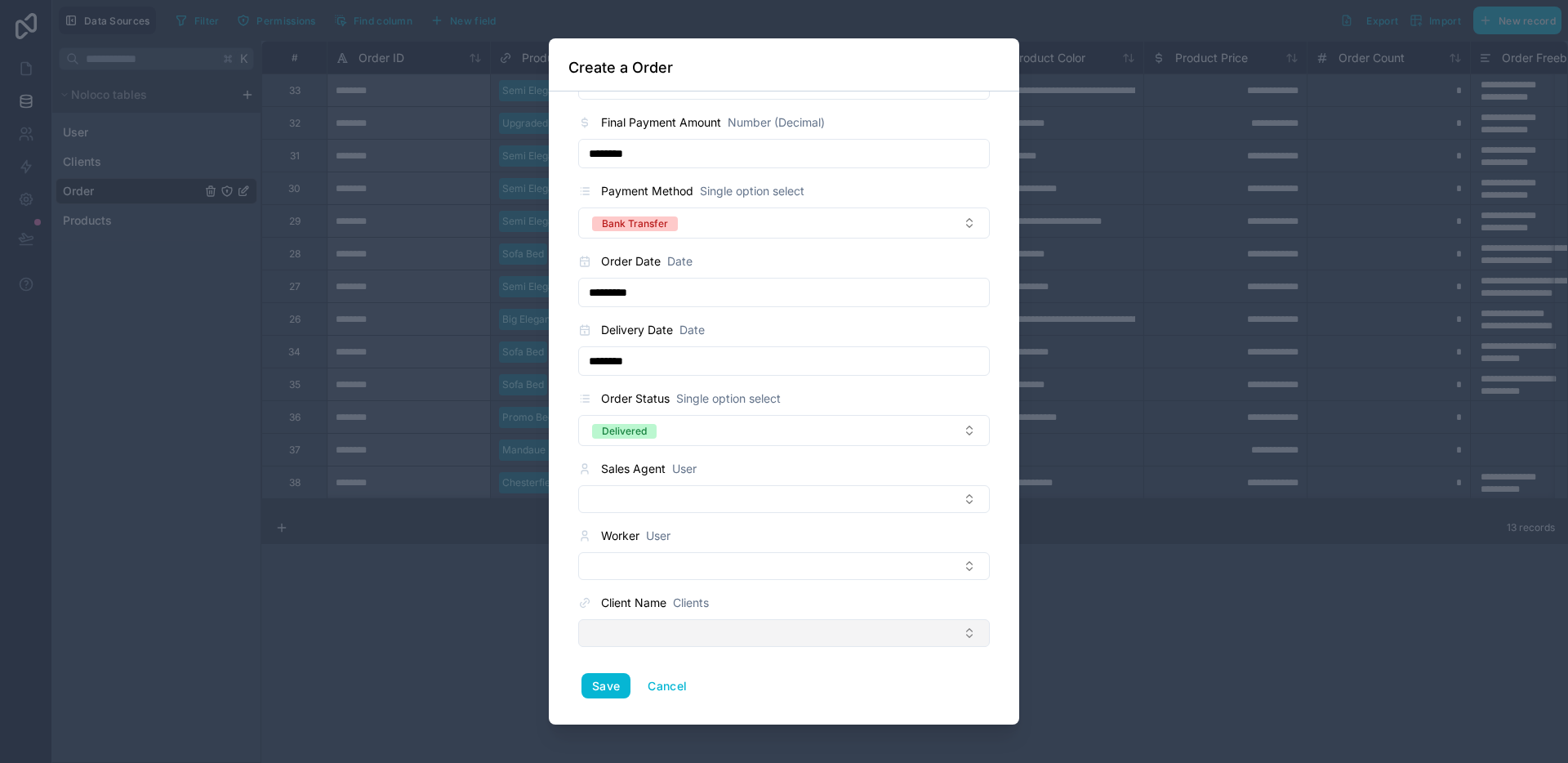click at bounding box center [784, 633] 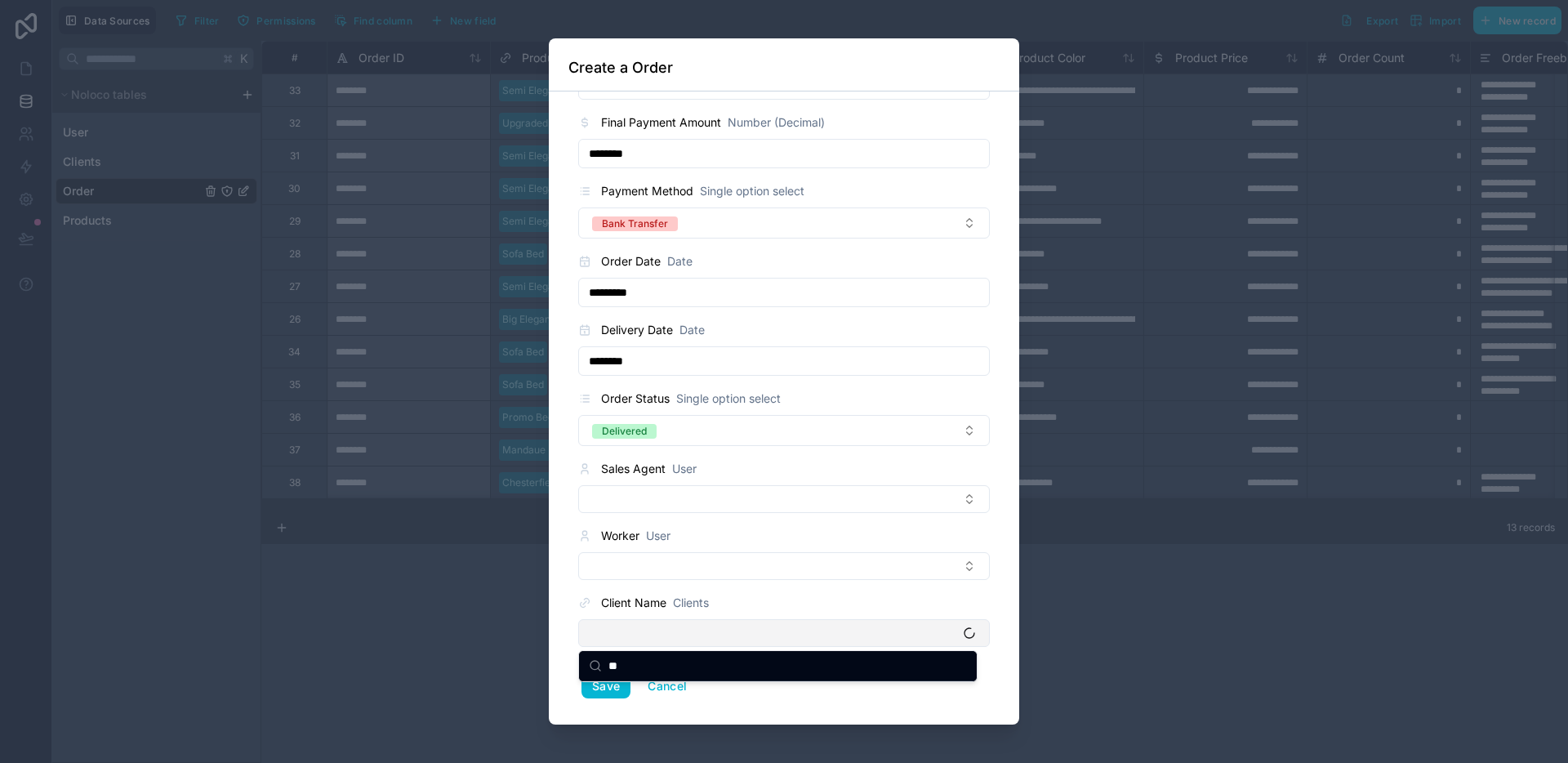 type on "***" 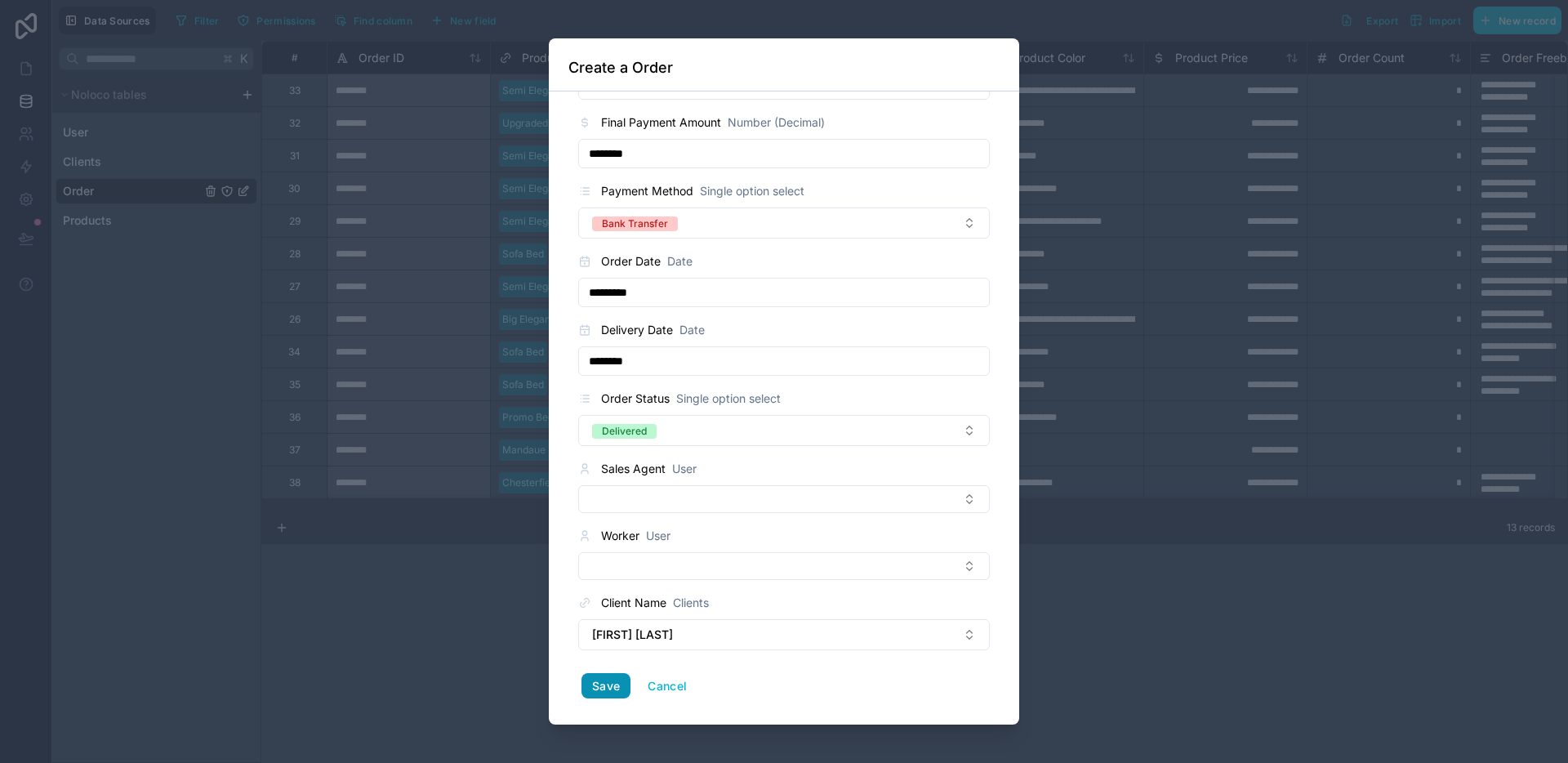 click on "Save" at bounding box center (606, 686) 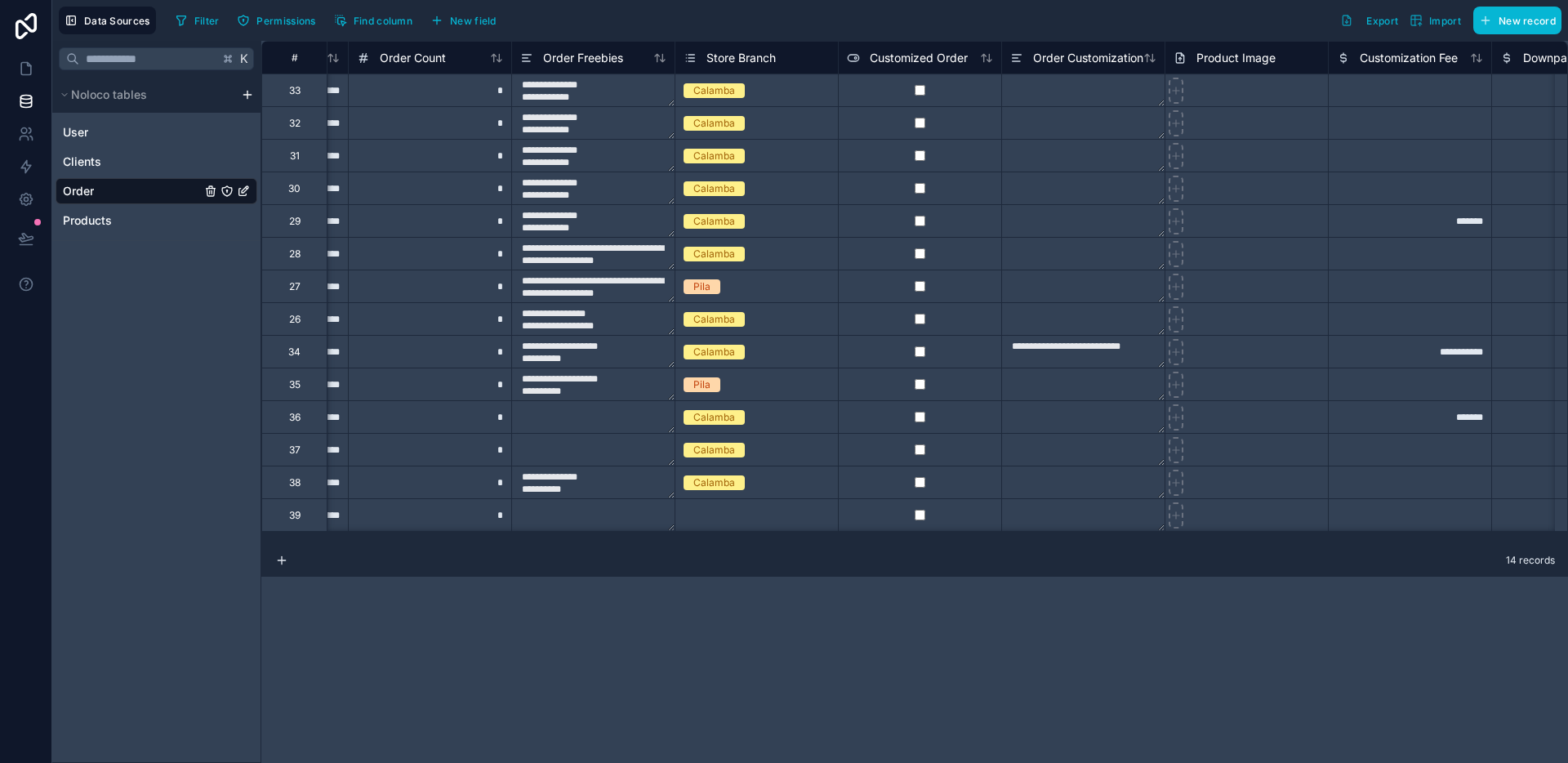 scroll, scrollTop: 0, scrollLeft: 1046, axis: horizontal 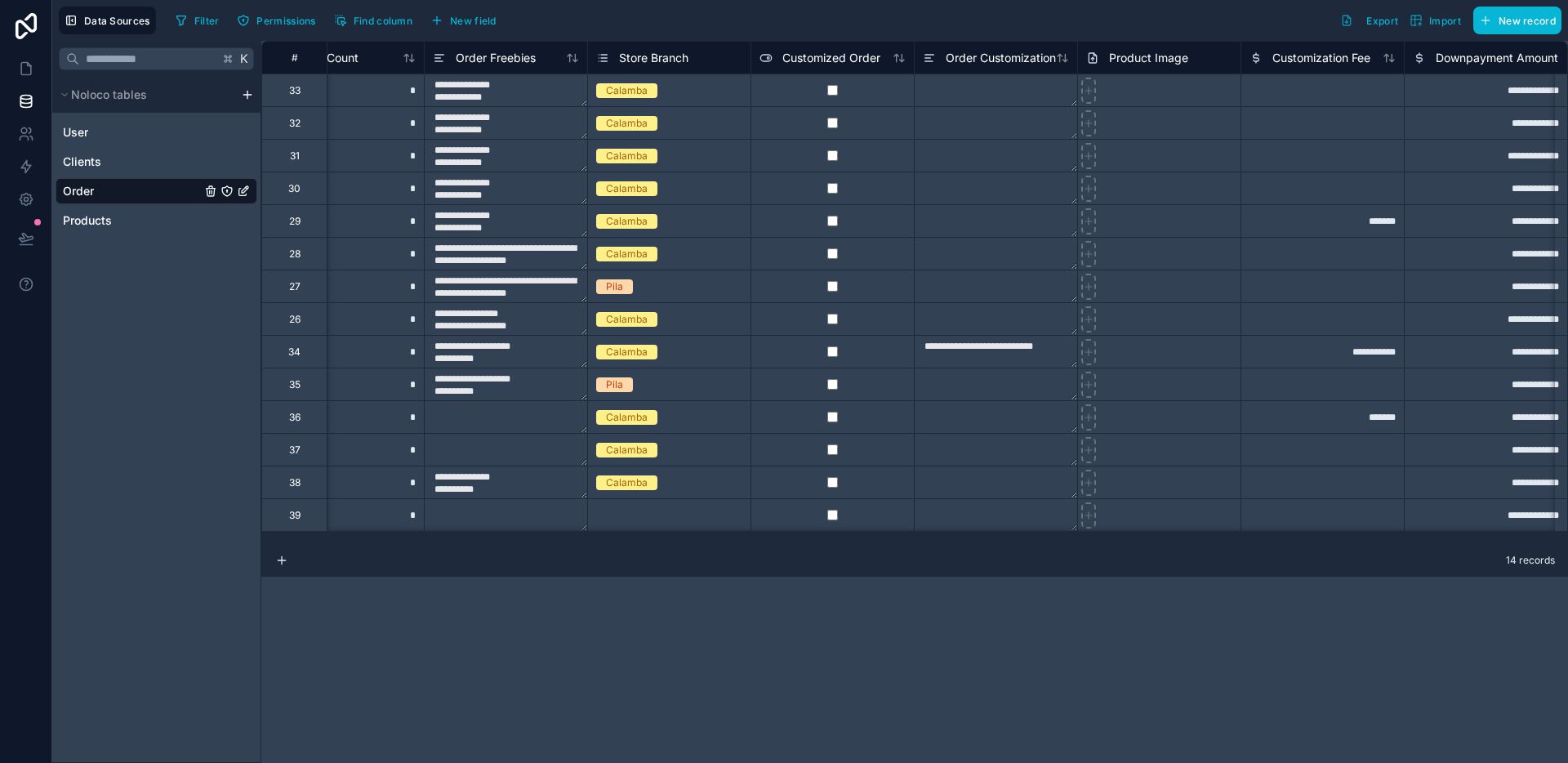 click on "Customization Fee" at bounding box center (1322, 57) 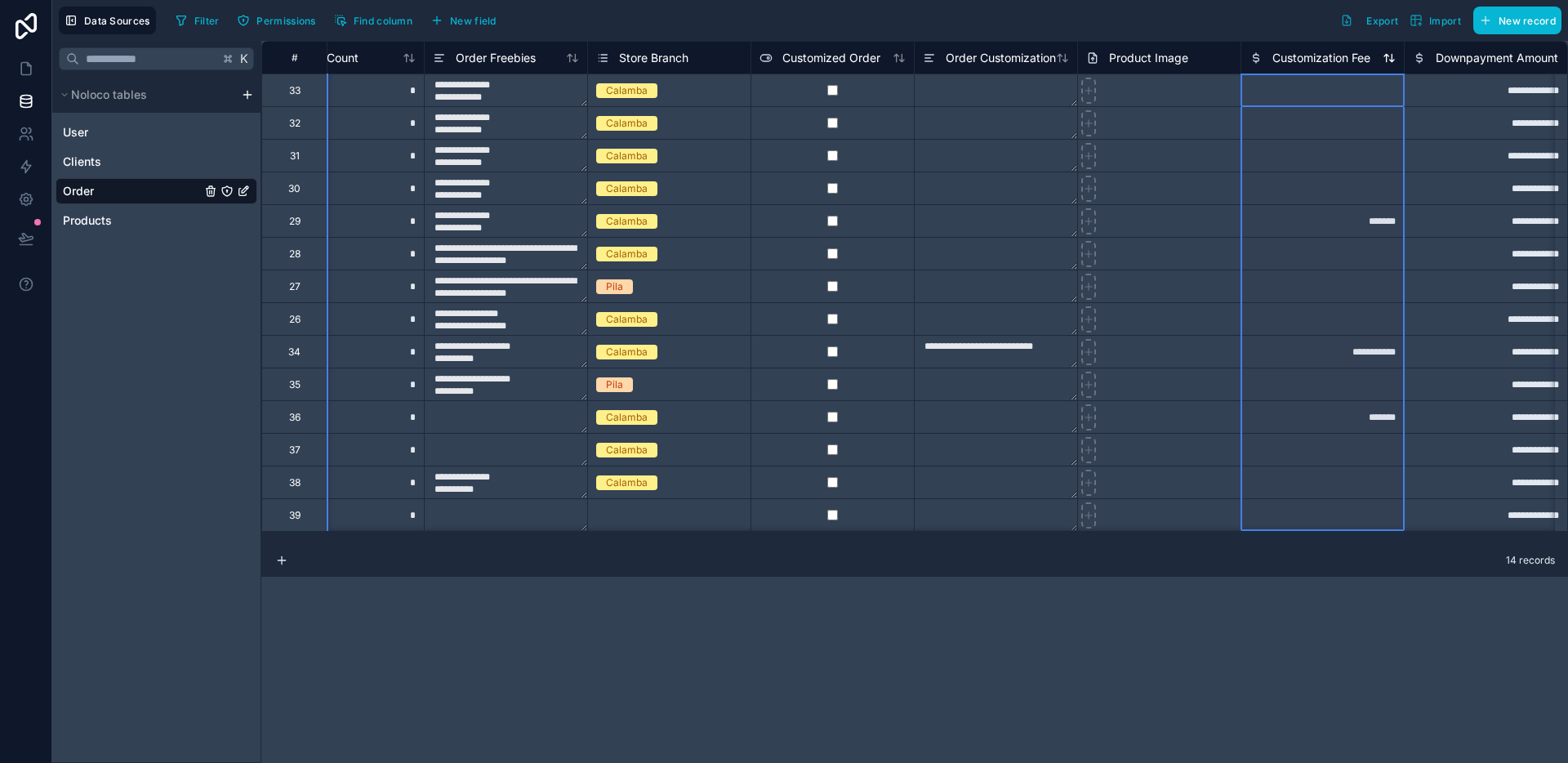 click on "Customization Fee" at bounding box center (1321, 58) 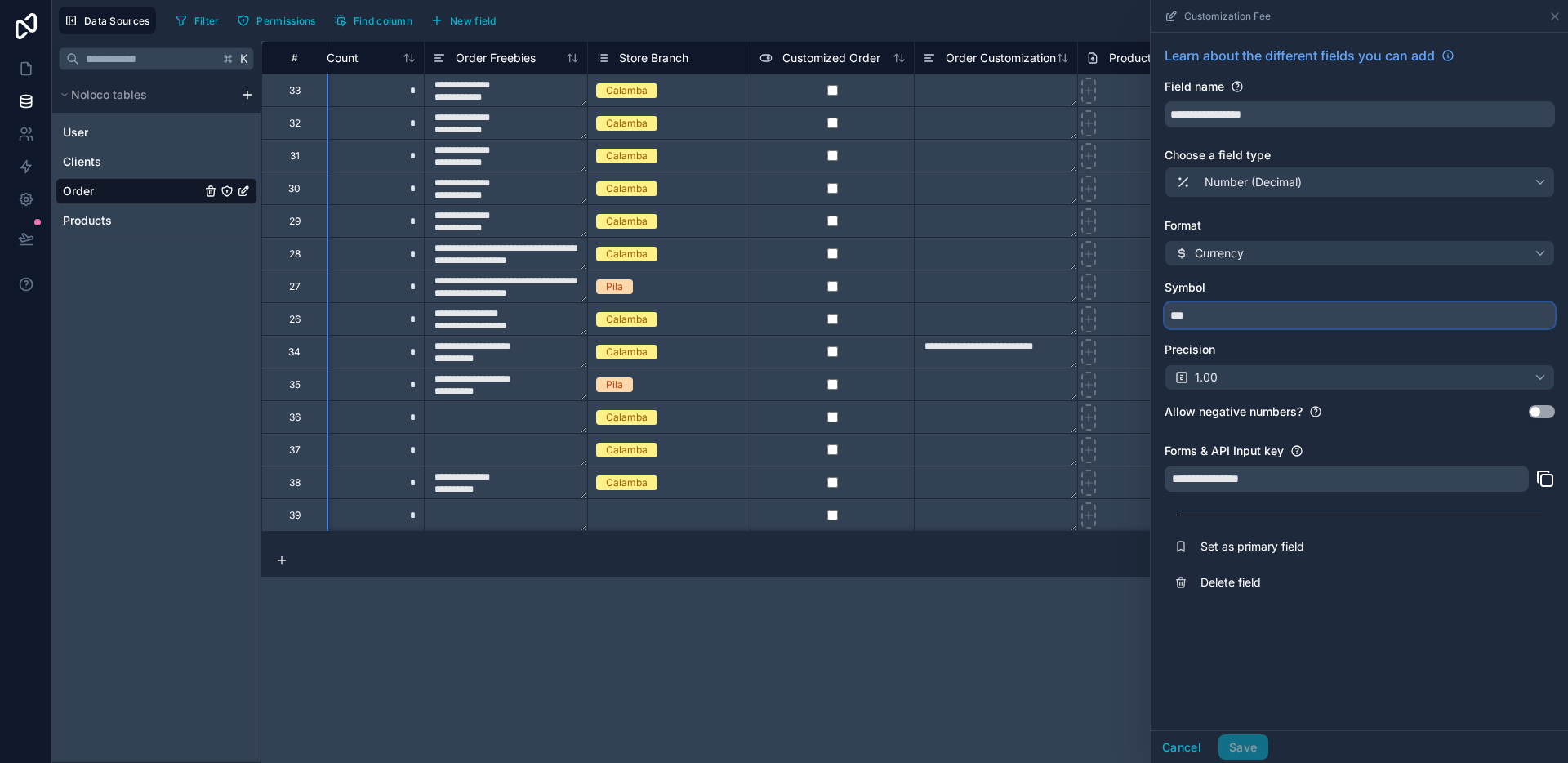 click on "***" at bounding box center (1360, 315) 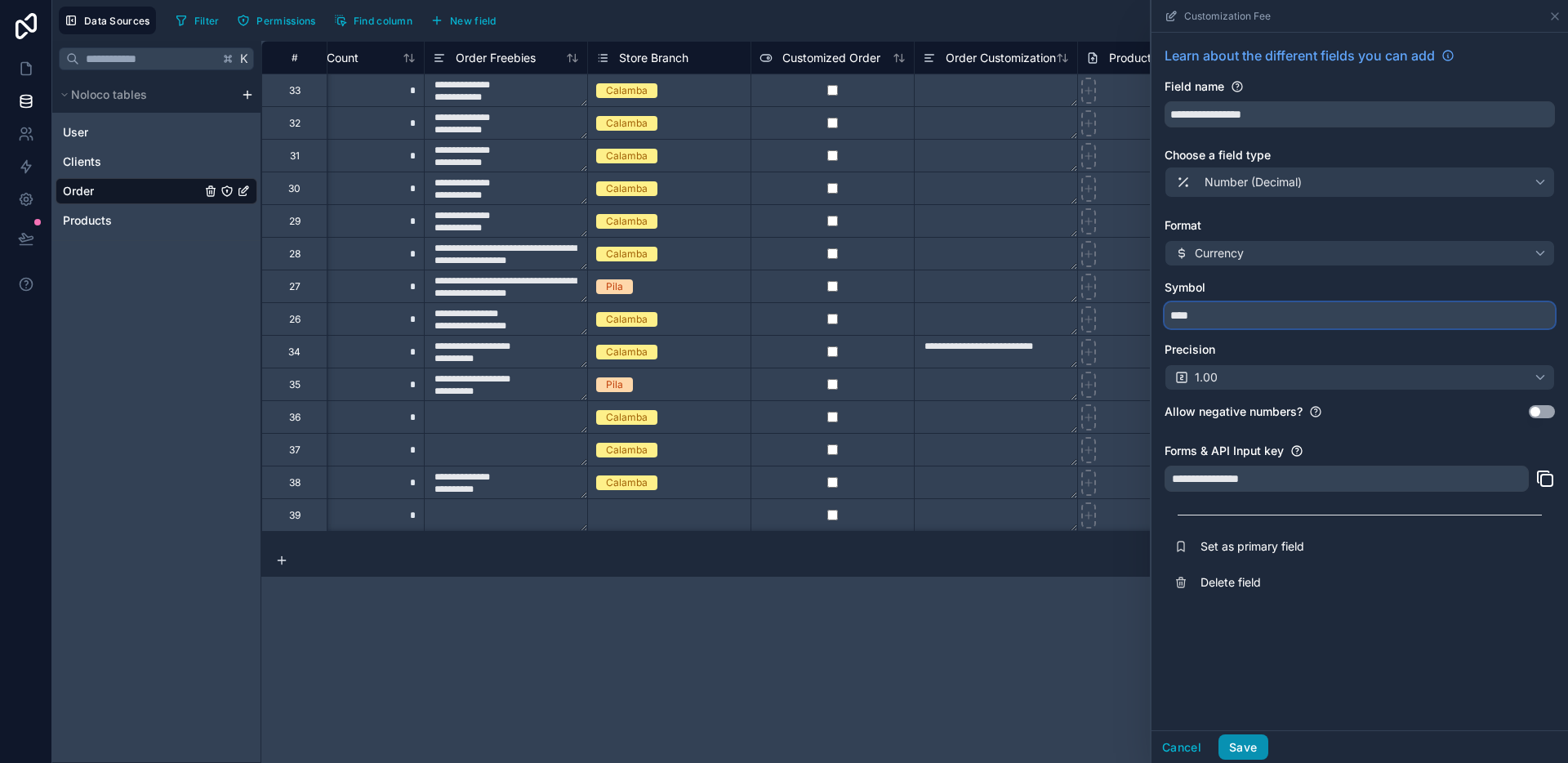 type on "***" 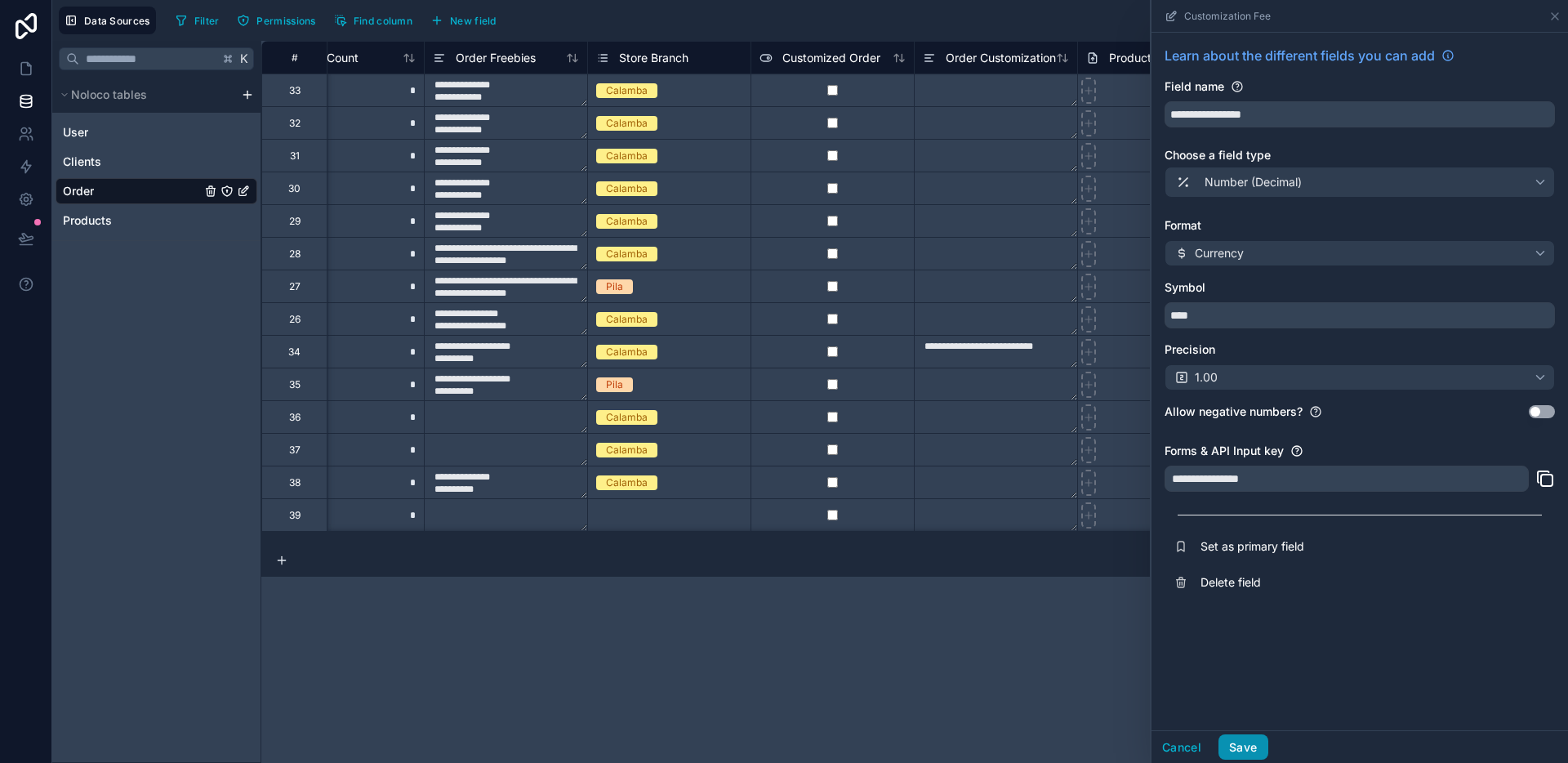 click on "Save" at bounding box center (1243, 747) 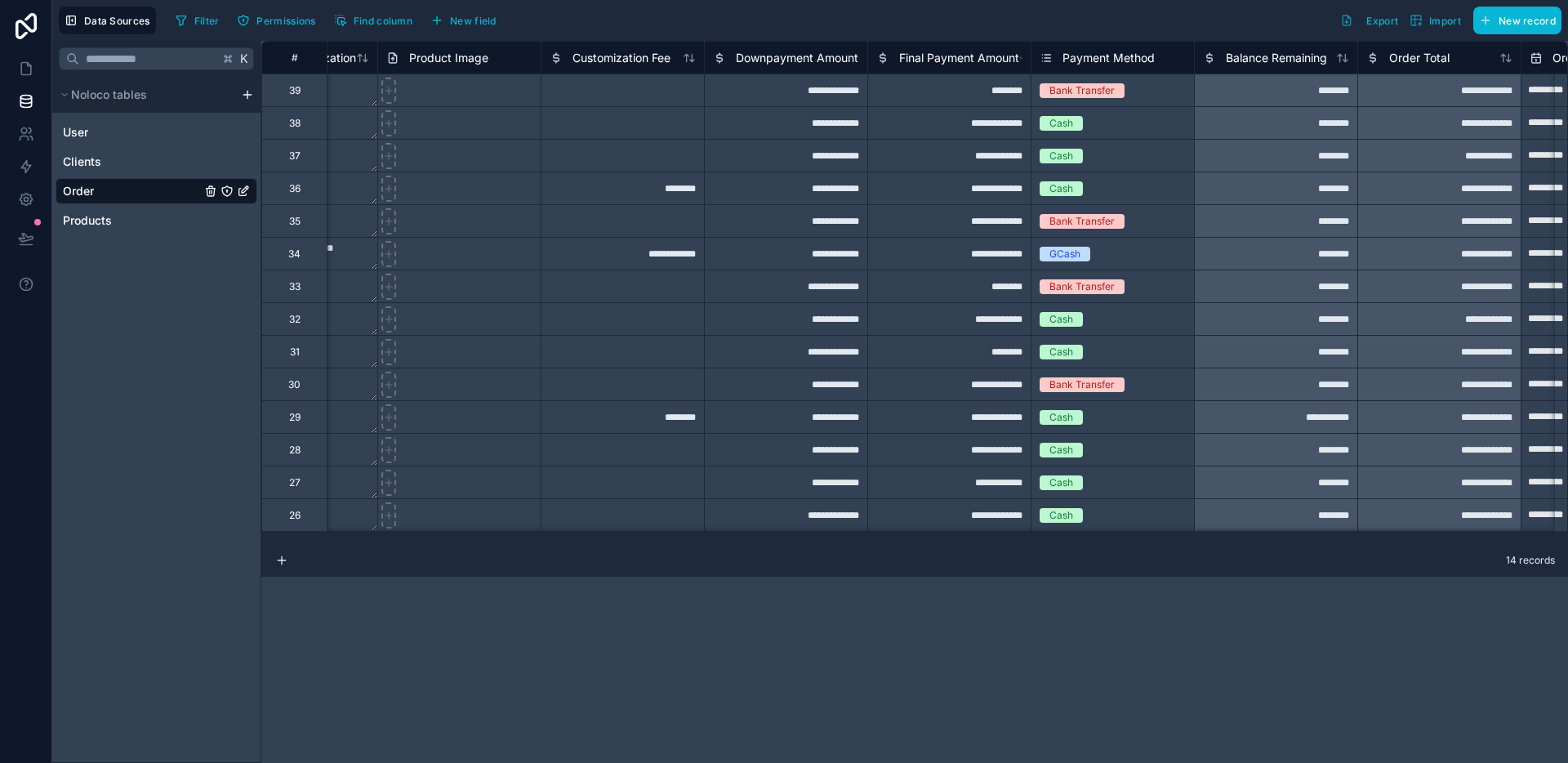 scroll, scrollTop: 0, scrollLeft: 1730, axis: horizontal 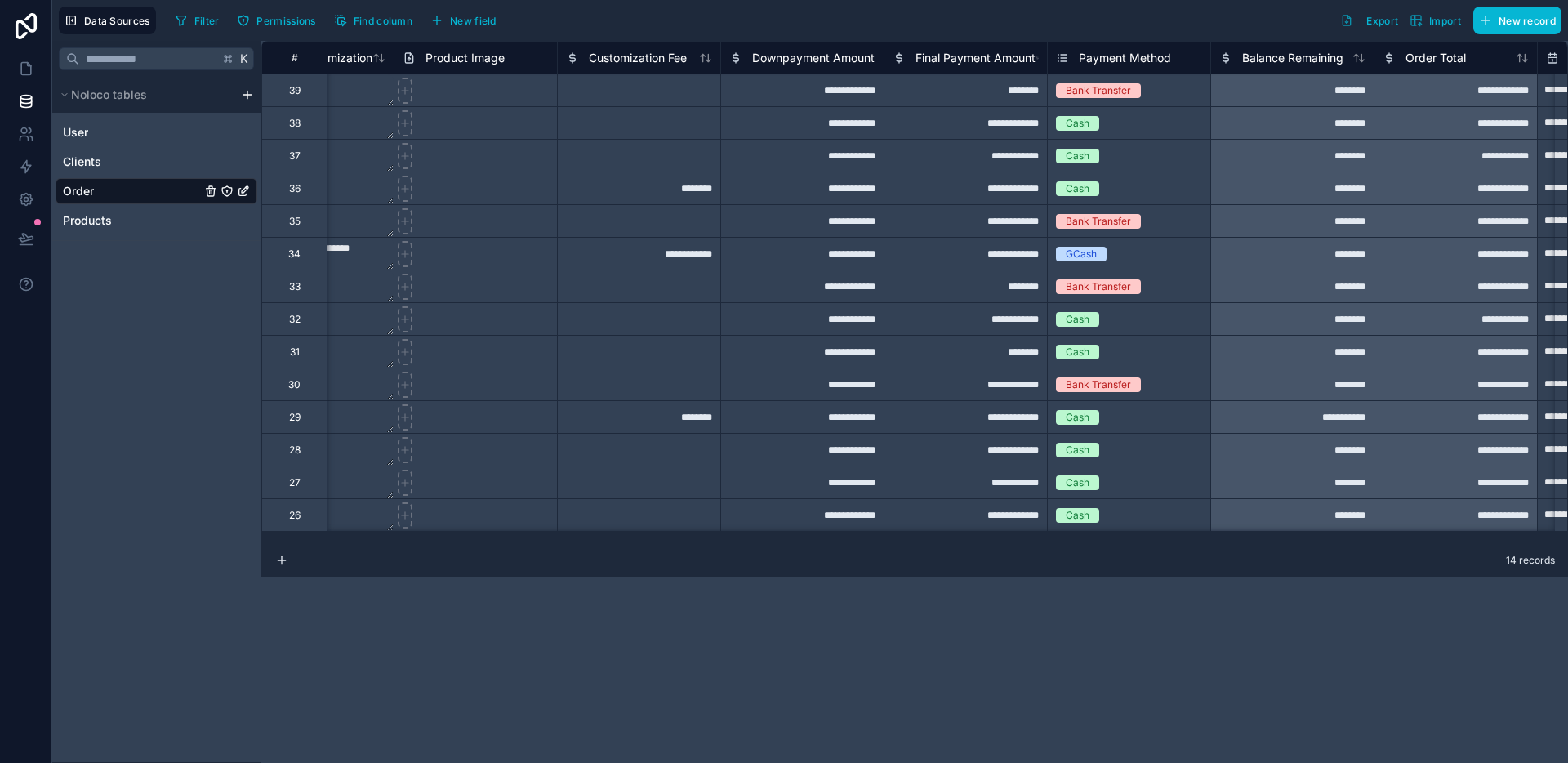 click on "********" at bounding box center (639, 417) 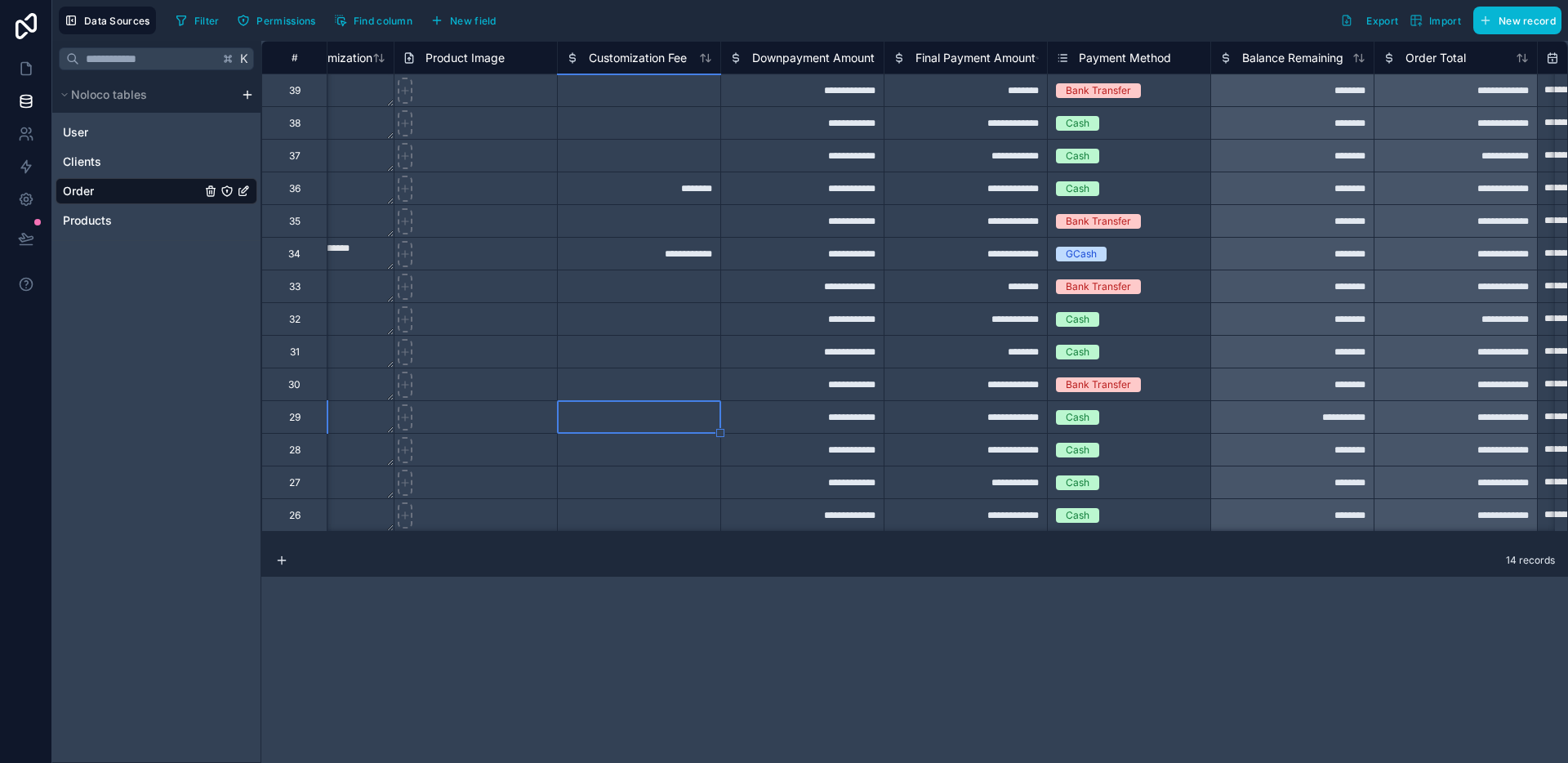 click on "**********" at bounding box center (802, 417) 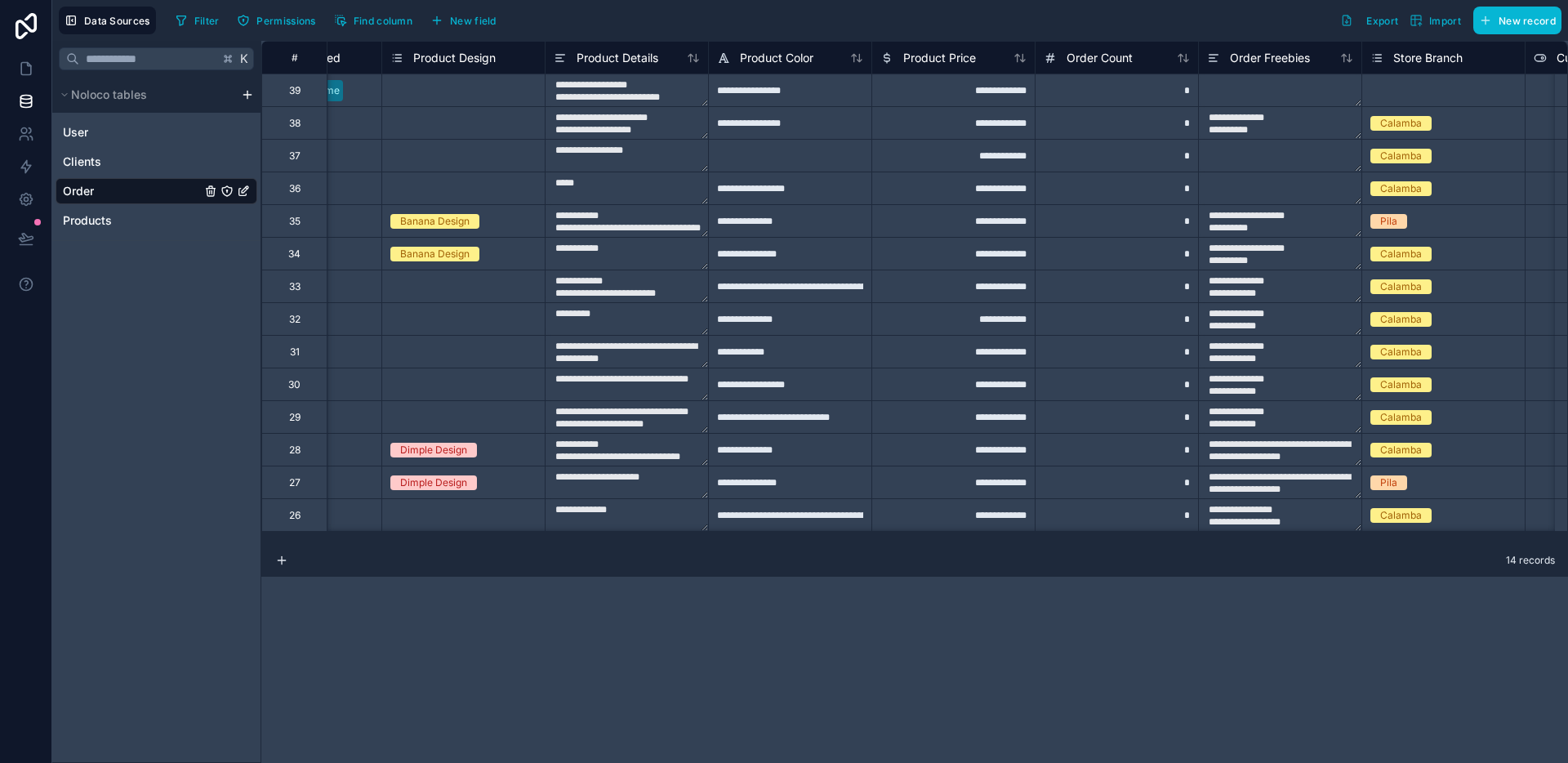 scroll, scrollTop: 0, scrollLeft: 295, axis: horizontal 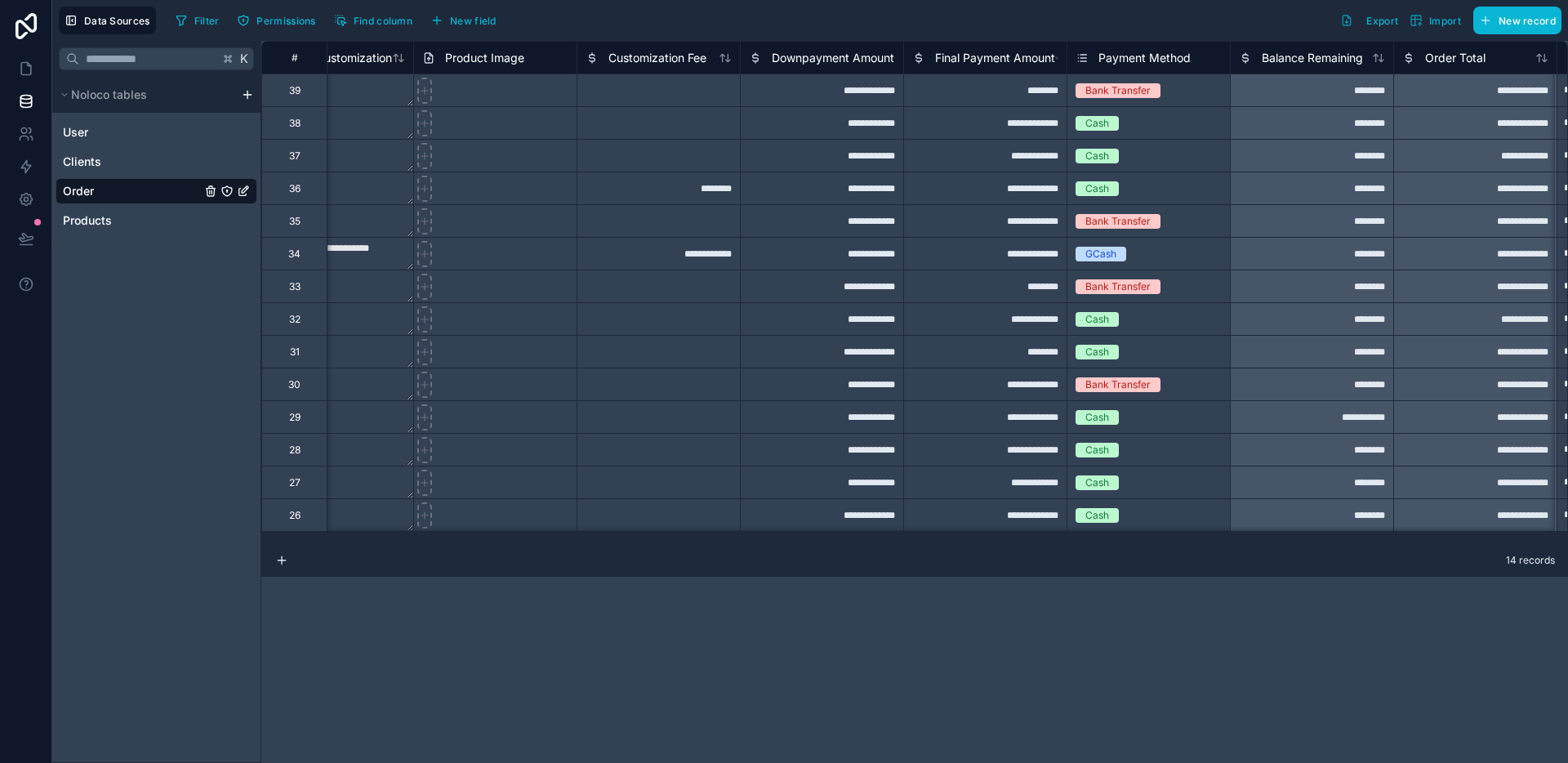 click on "**********" at bounding box center [822, 417] 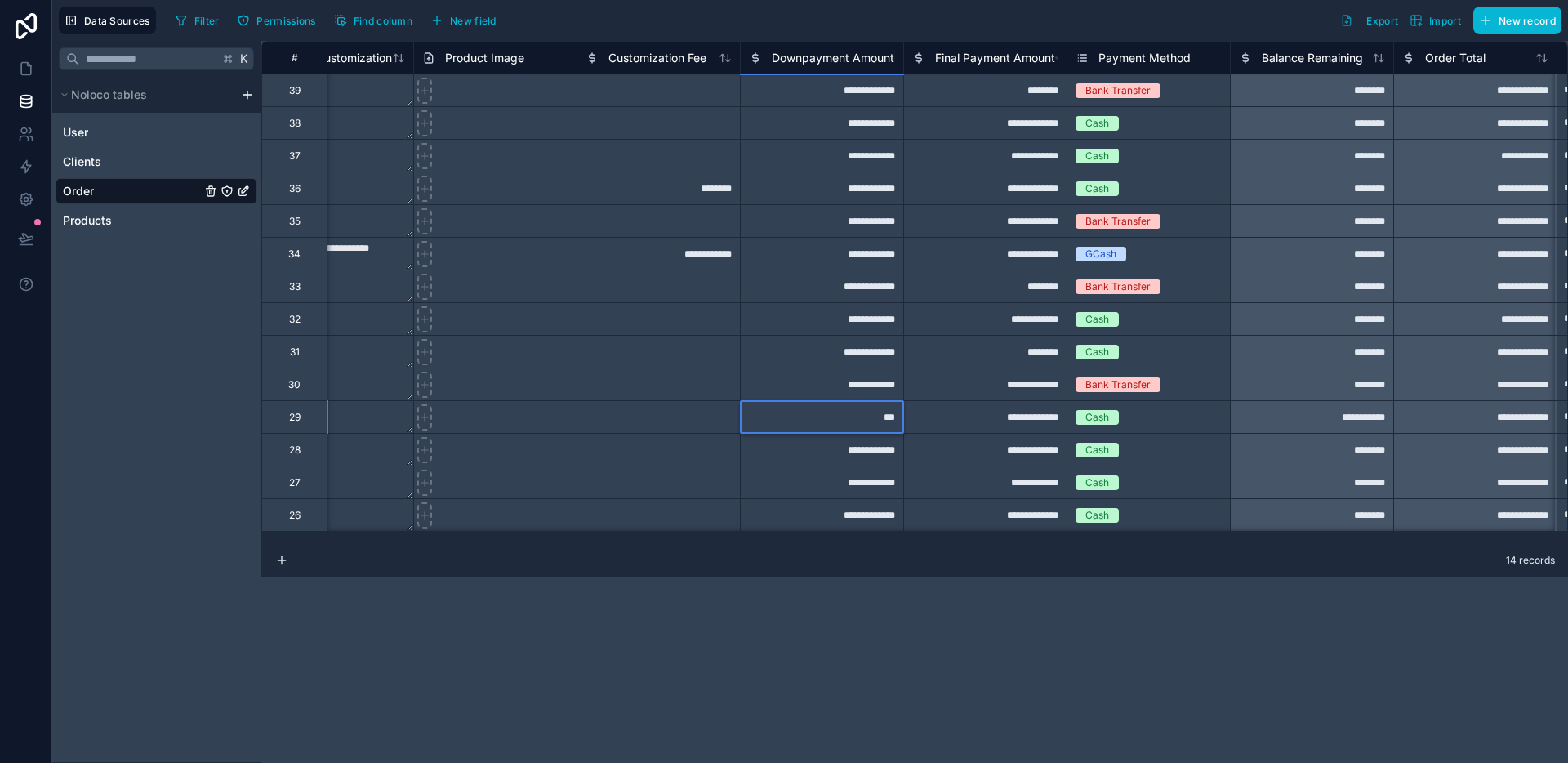 type on "****" 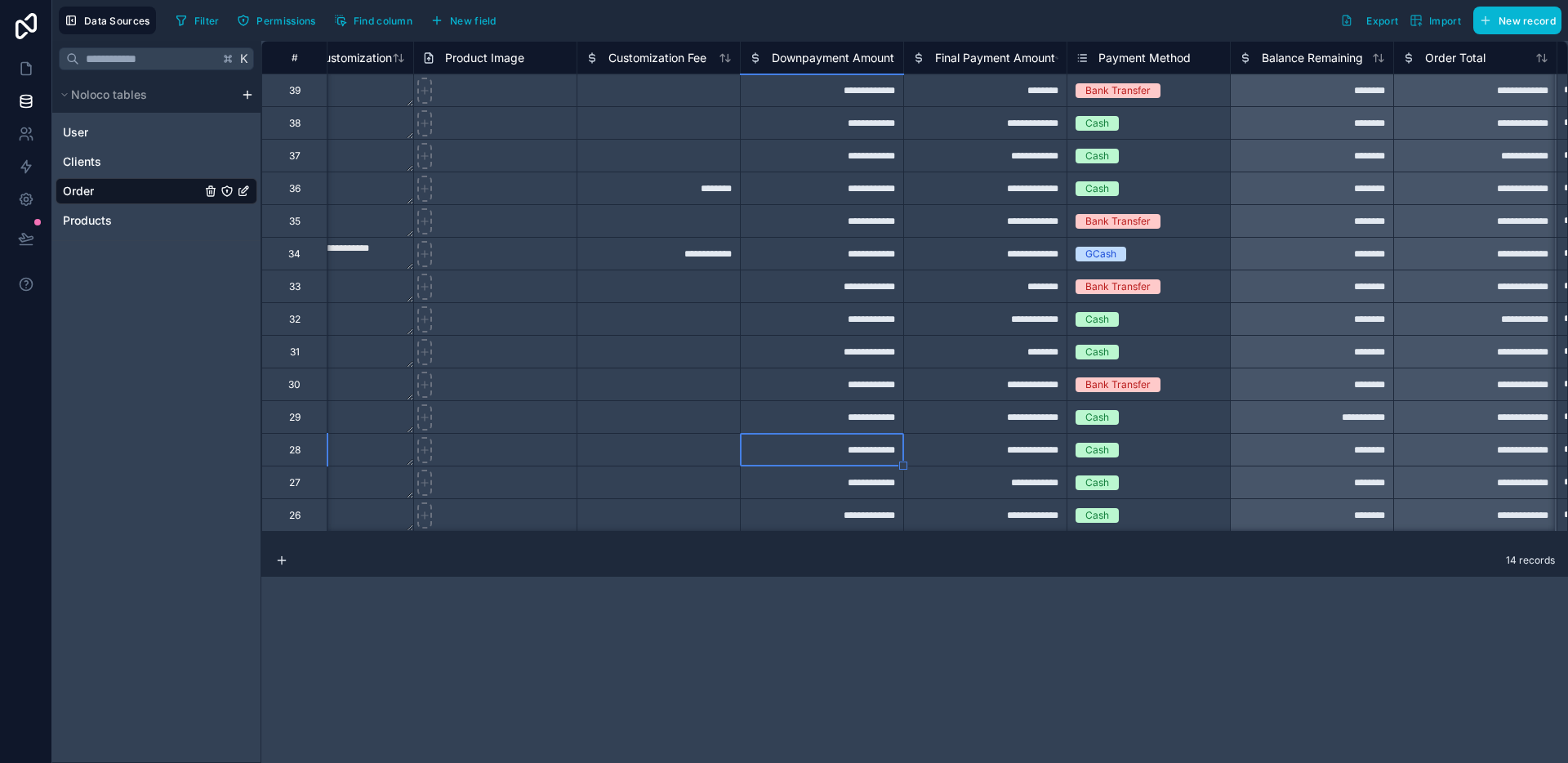 click on "14 records" at bounding box center [915, 560] 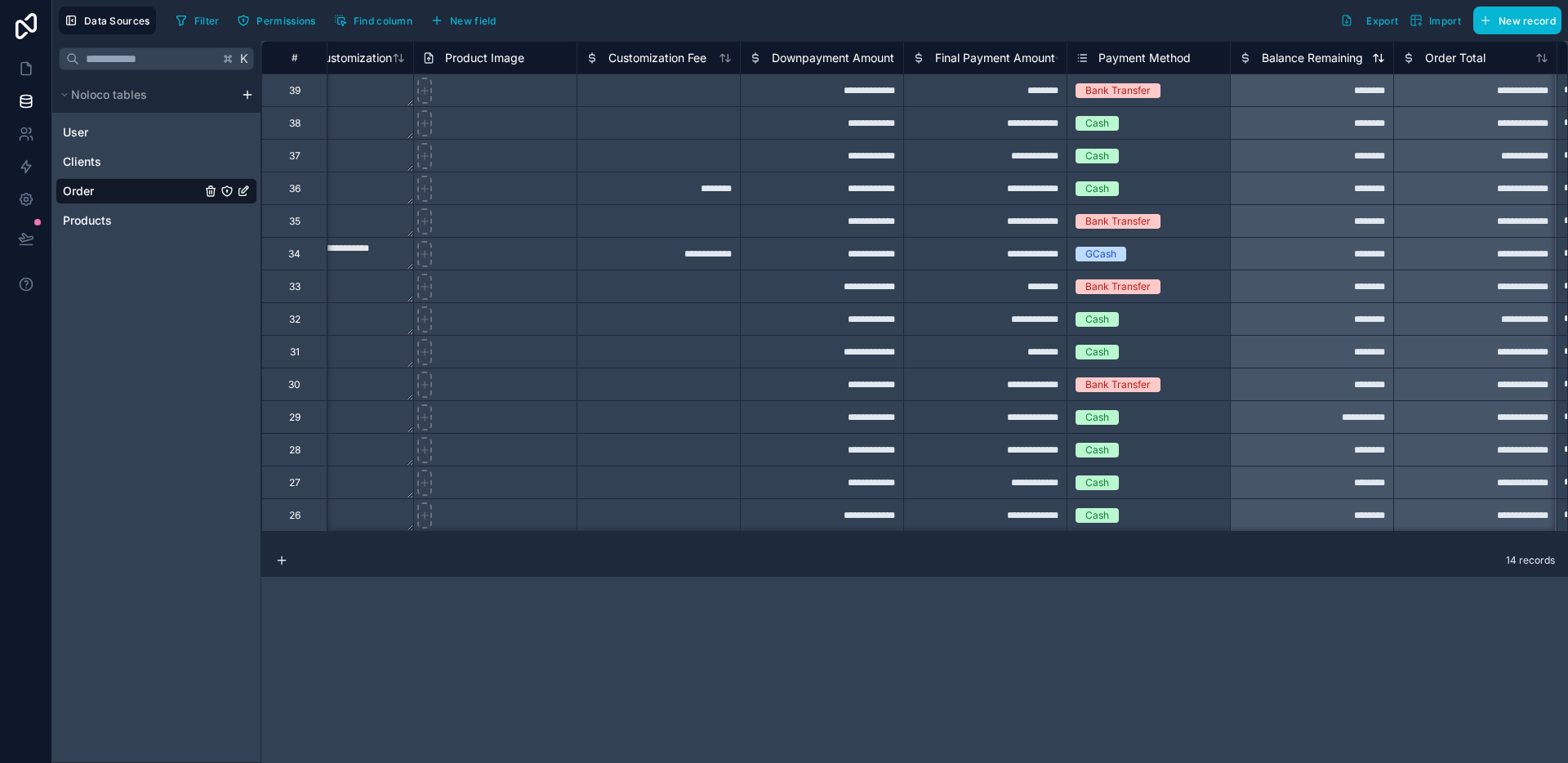 click on "Balance Remaining" at bounding box center [1312, 58] 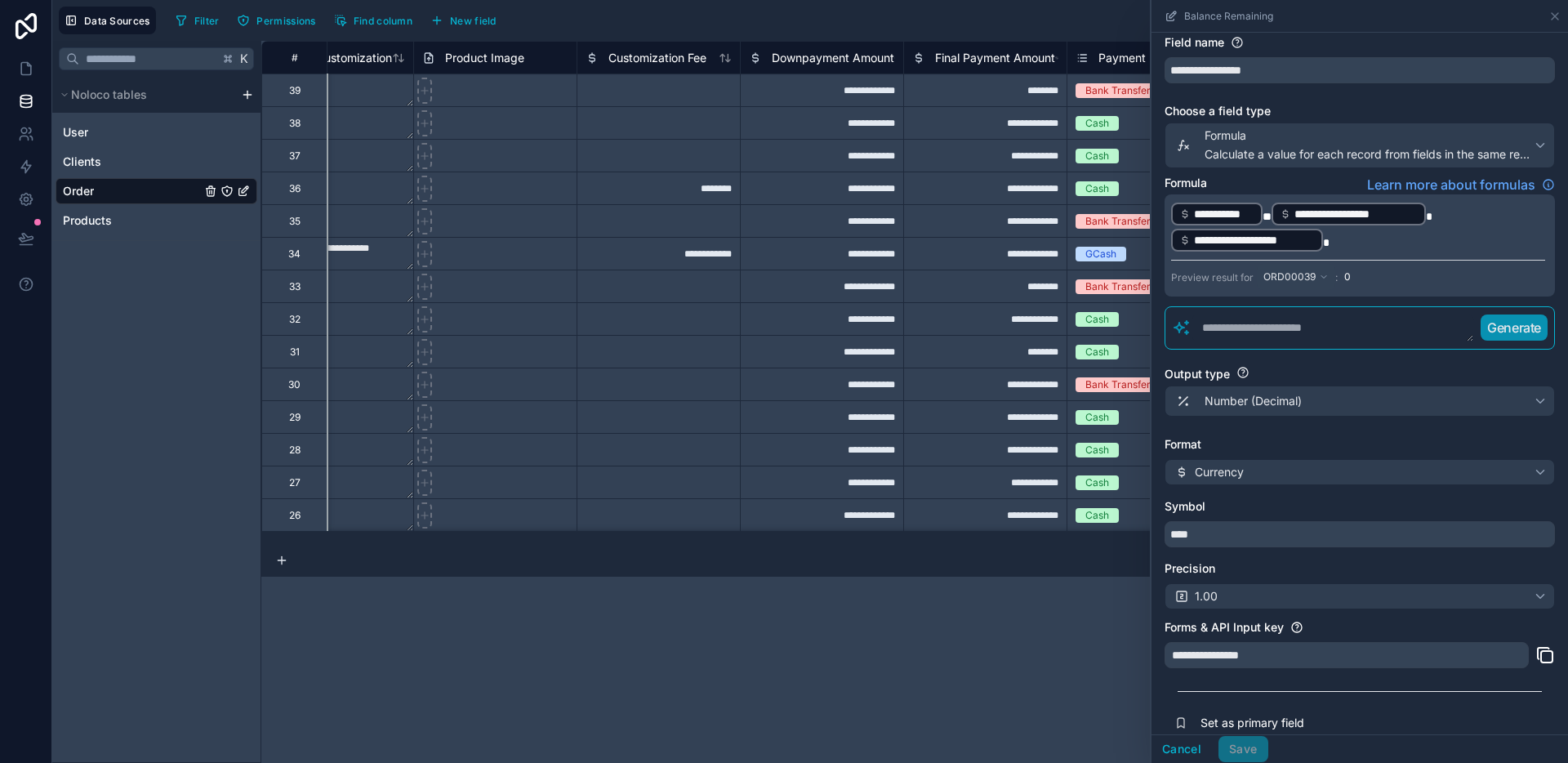scroll, scrollTop: 0, scrollLeft: 0, axis: both 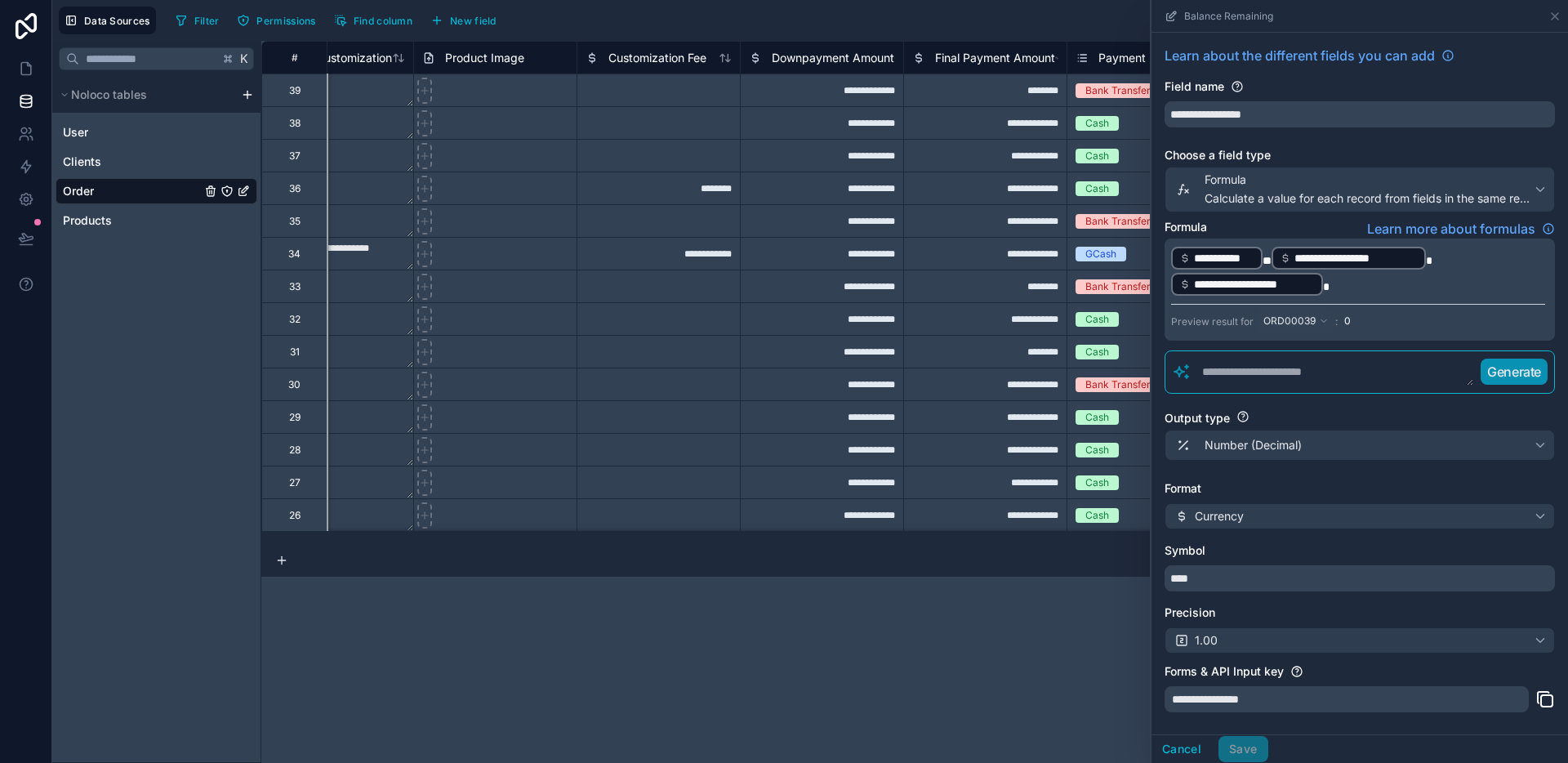 click on "**********" at bounding box center [915, 402] 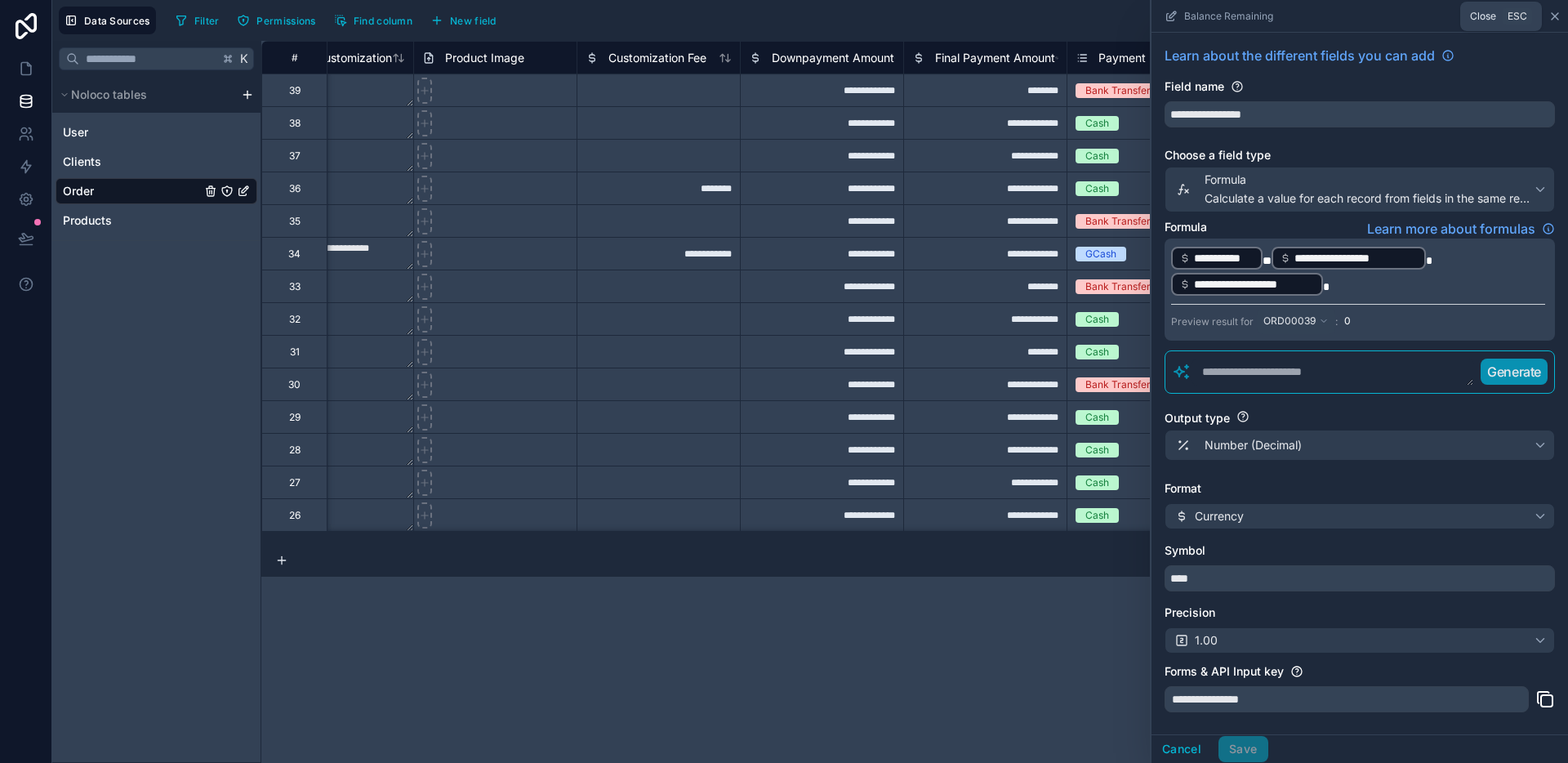 click 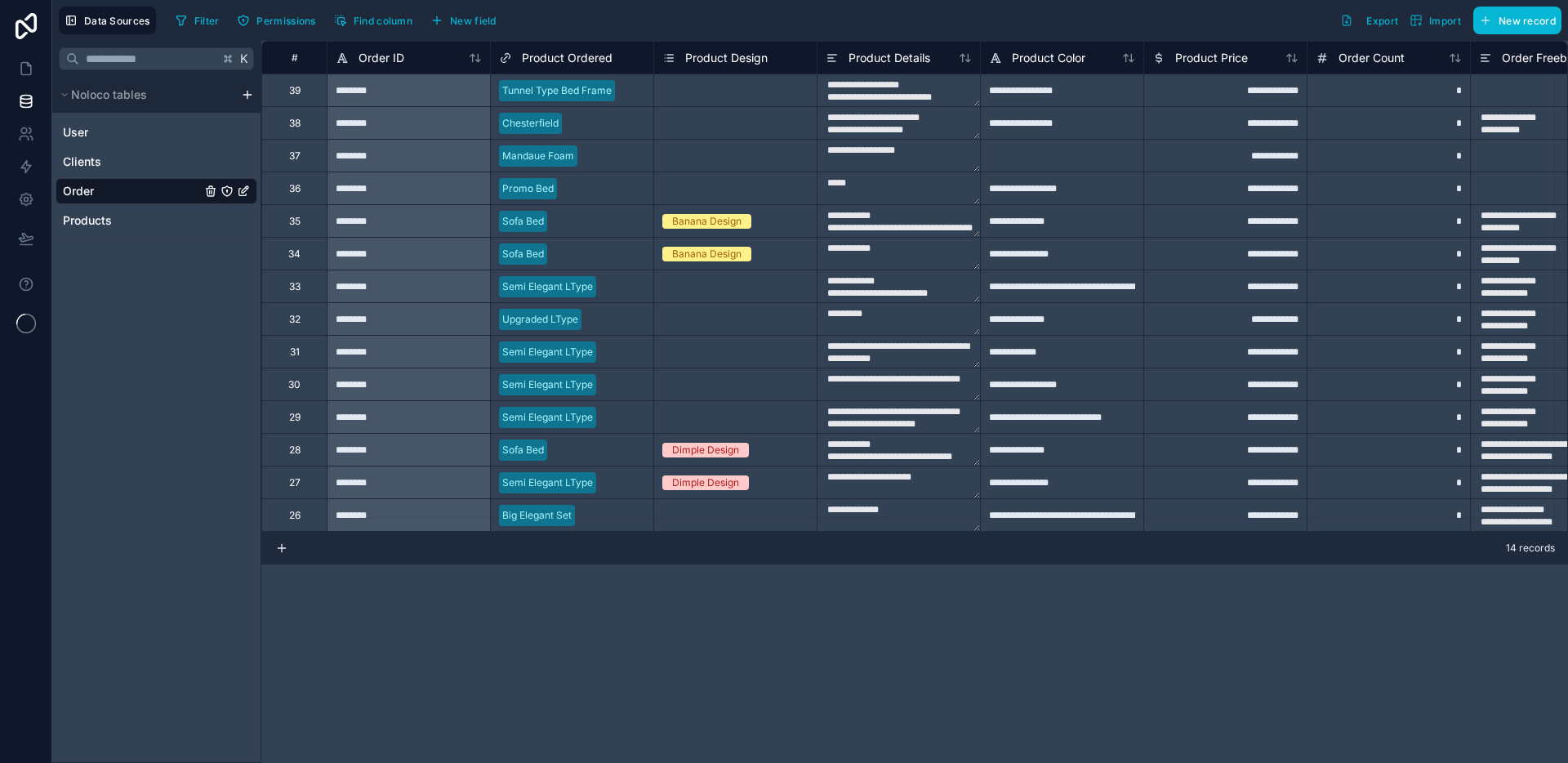 scroll, scrollTop: 0, scrollLeft: 0, axis: both 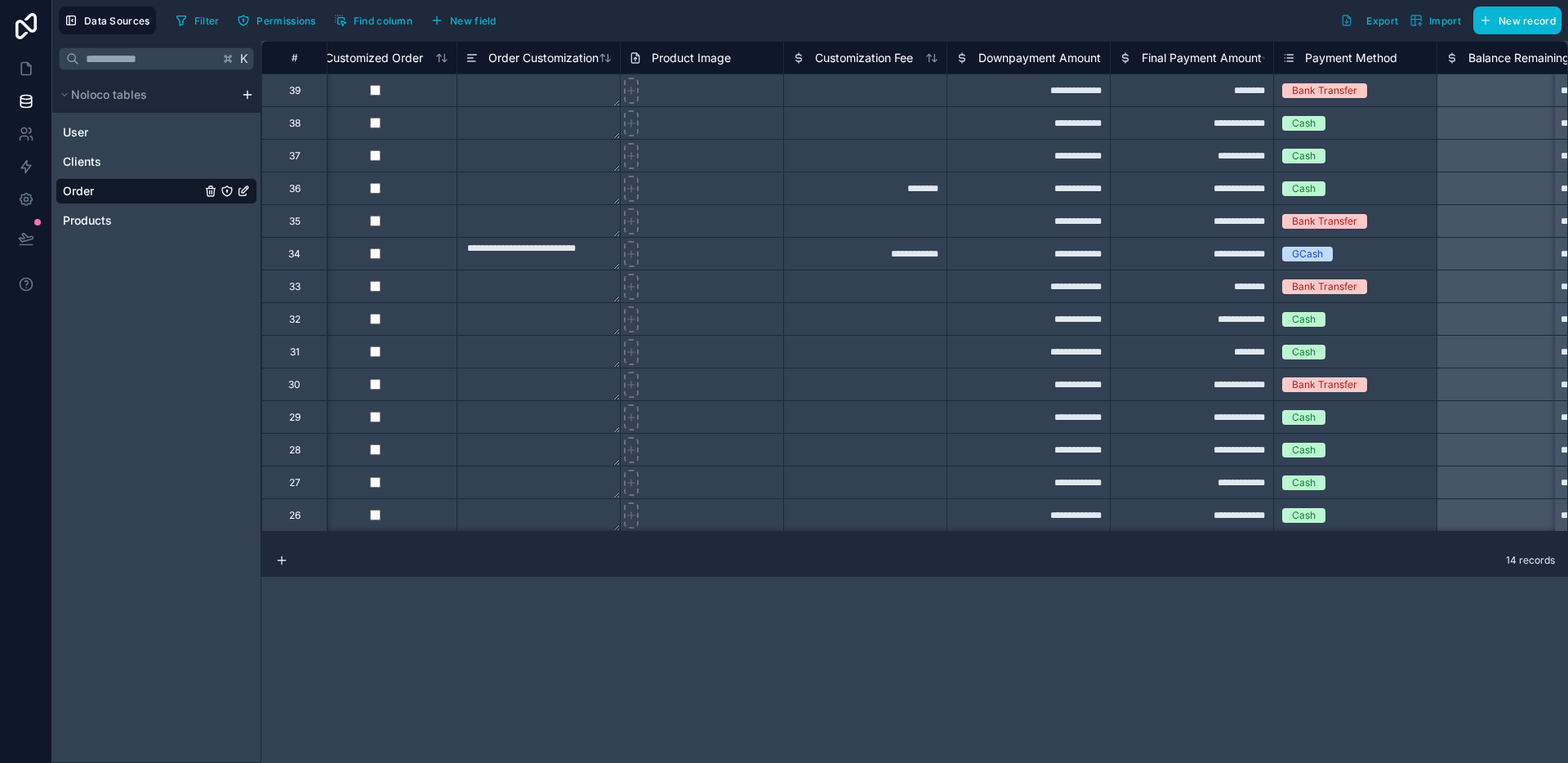 click on "********" at bounding box center (865, 188) 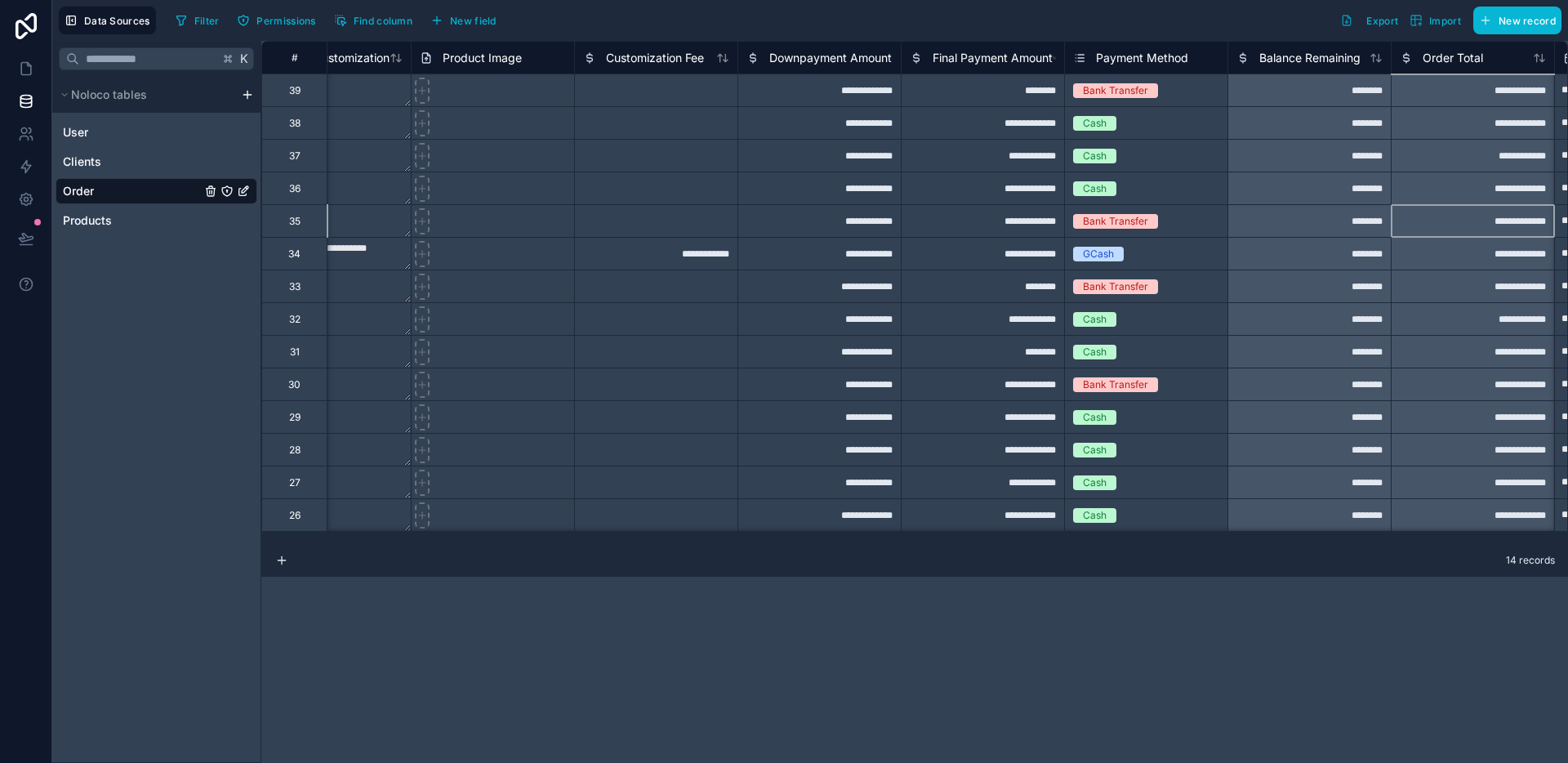 scroll, scrollTop: 0, scrollLeft: 1876, axis: horizontal 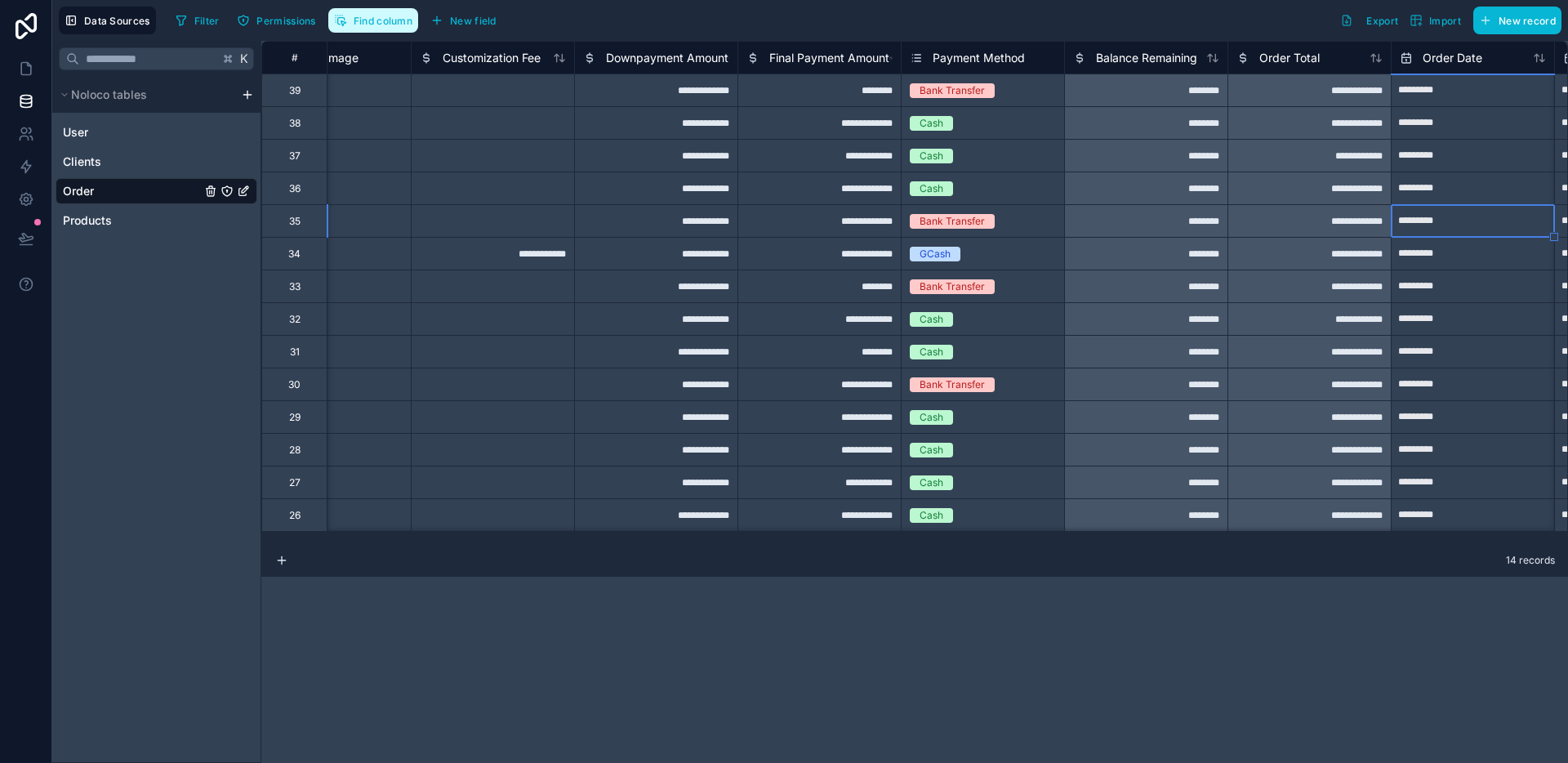 click on "Find column" at bounding box center [383, 20] 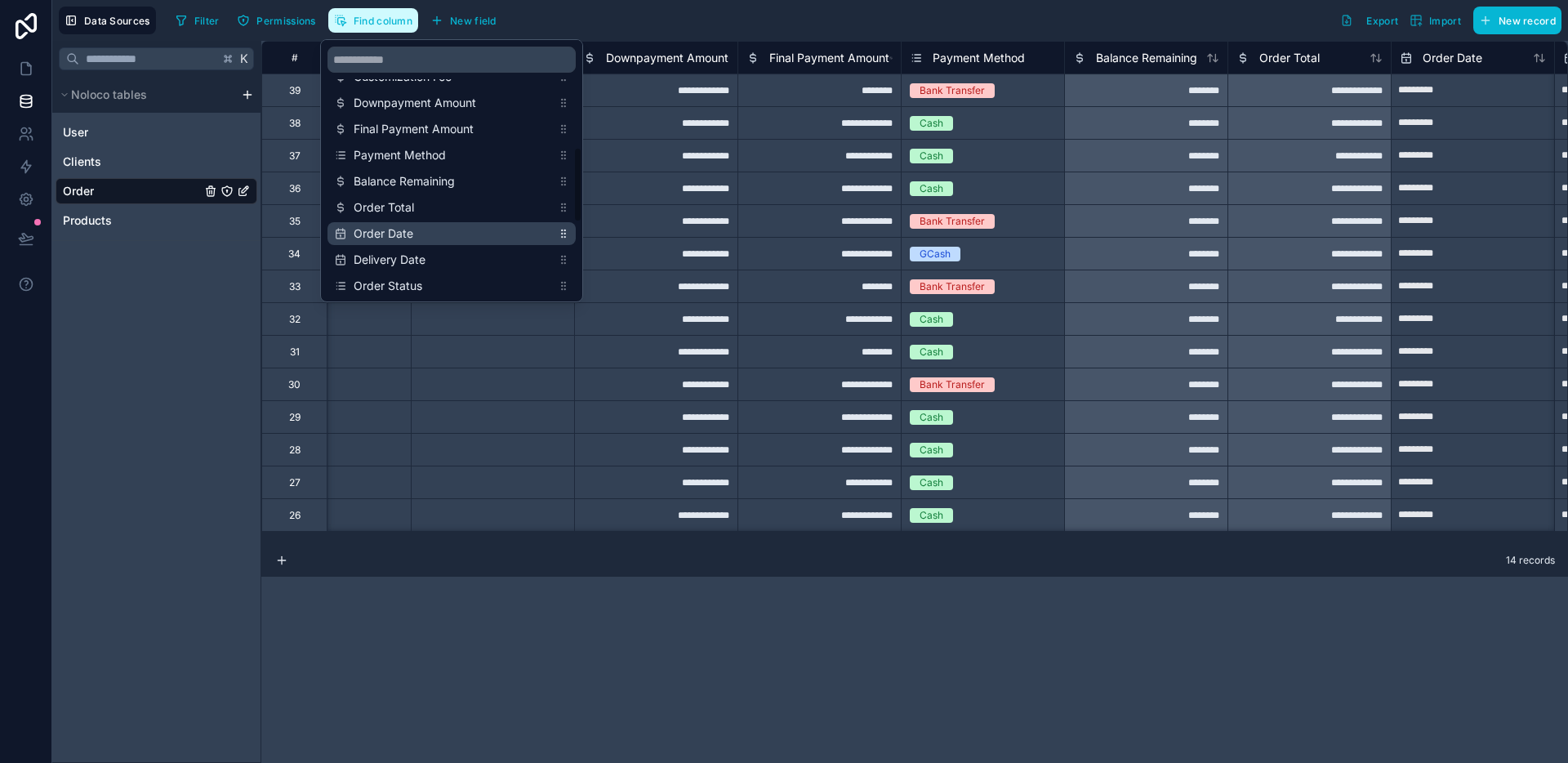 scroll, scrollTop: 329, scrollLeft: 0, axis: vertical 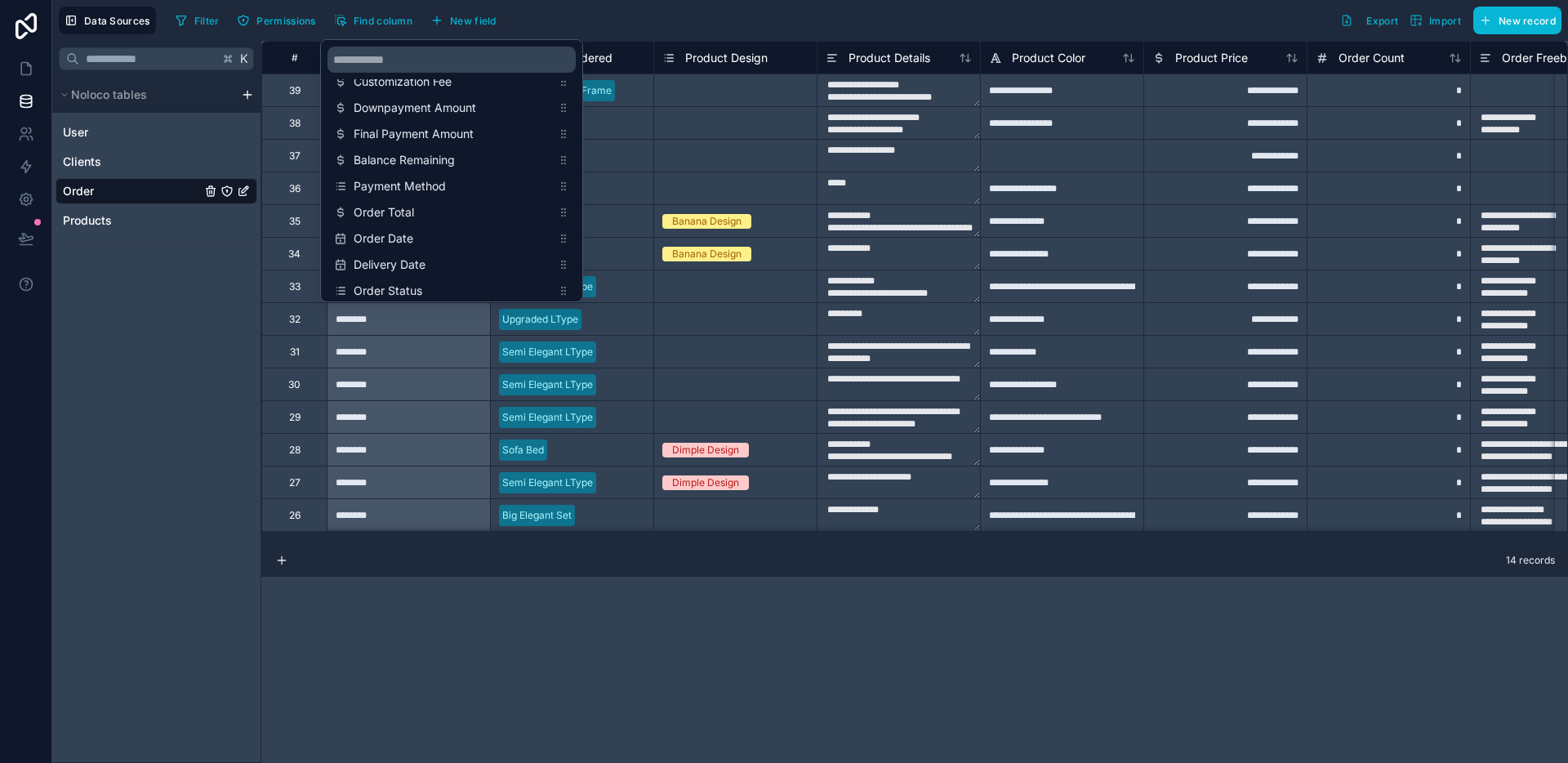 click on "14 records" at bounding box center (915, 560) 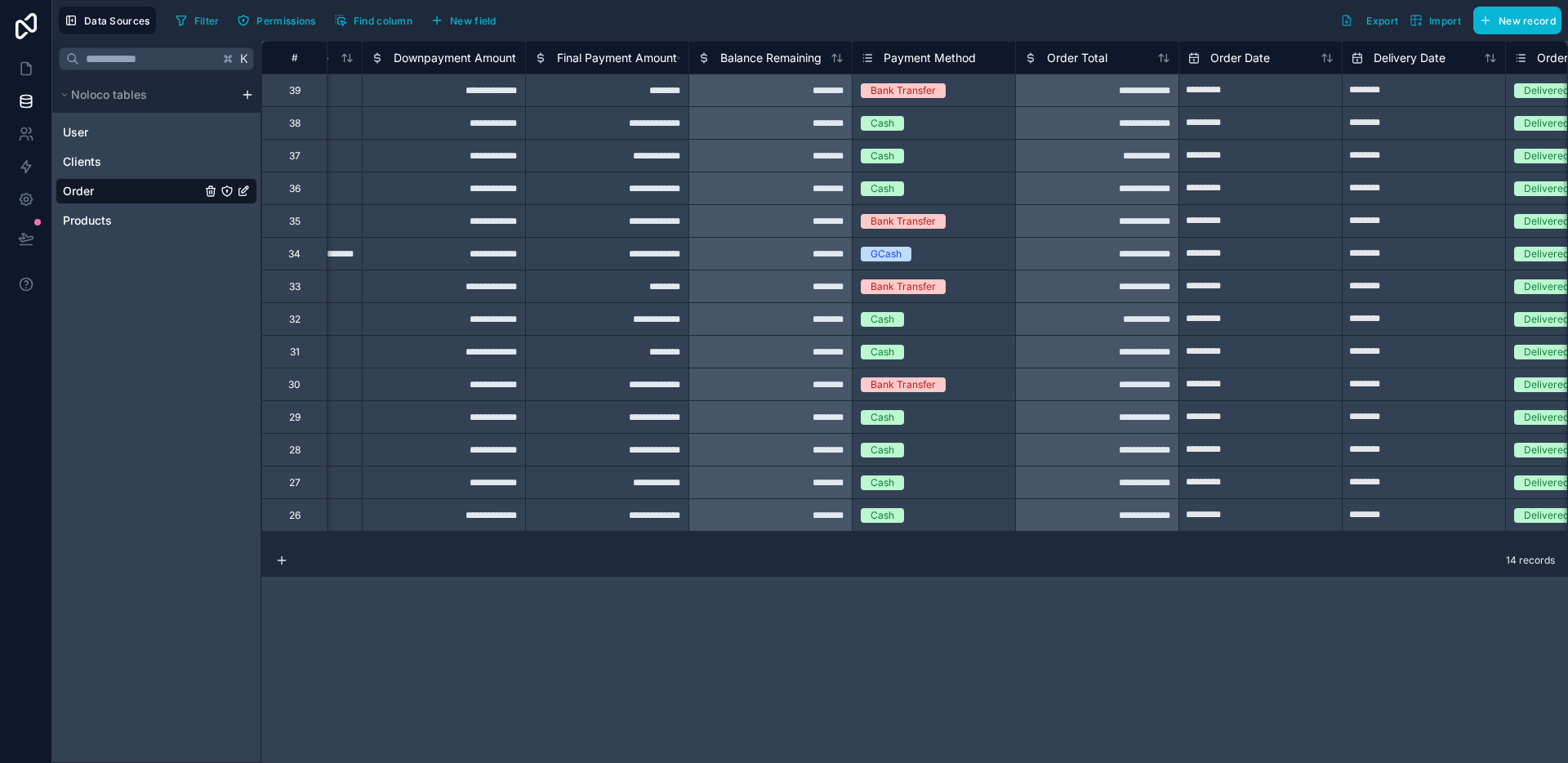 scroll, scrollTop: 0, scrollLeft: 2091, axis: horizontal 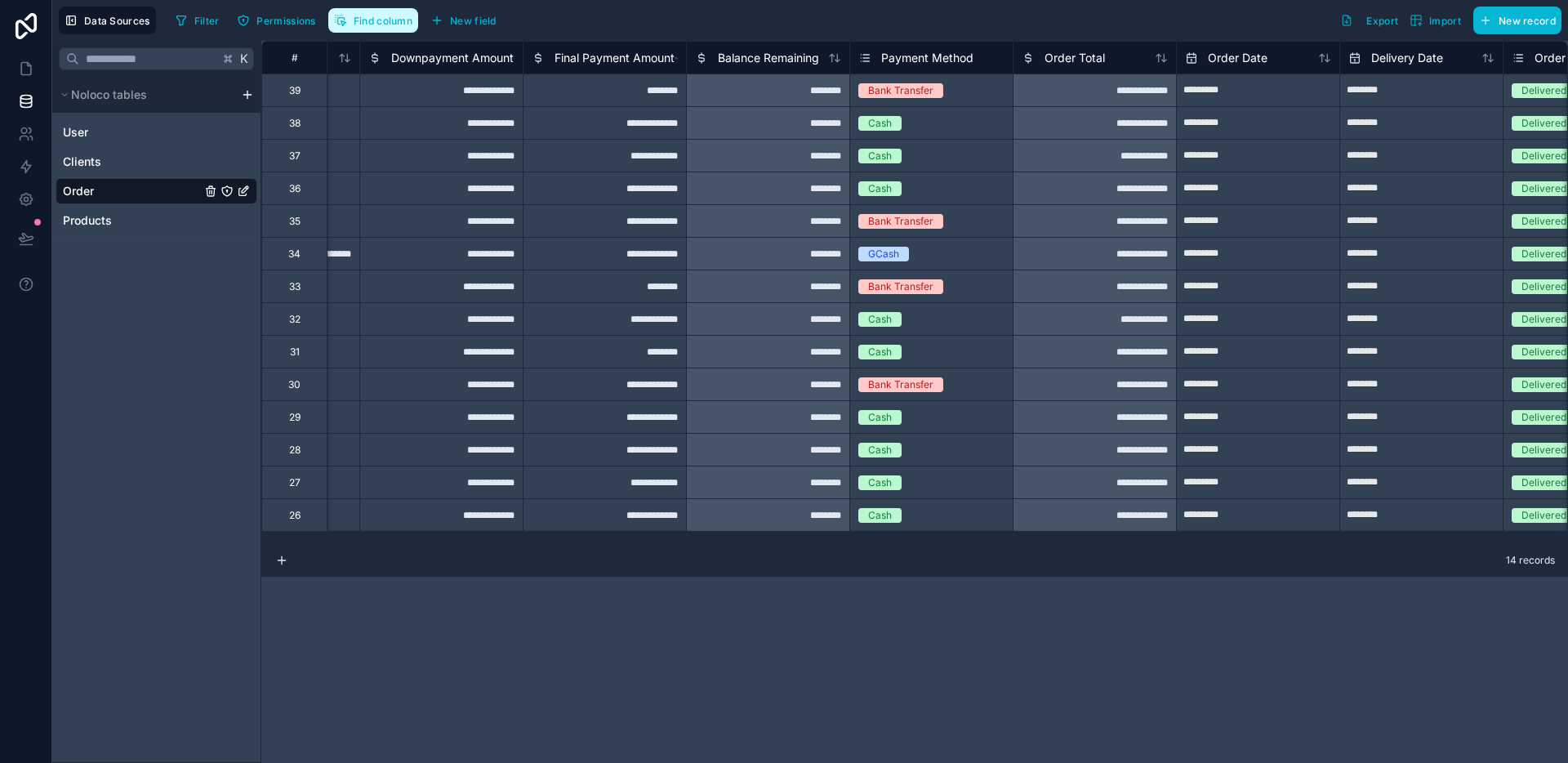 click on "Find column" at bounding box center (383, 20) 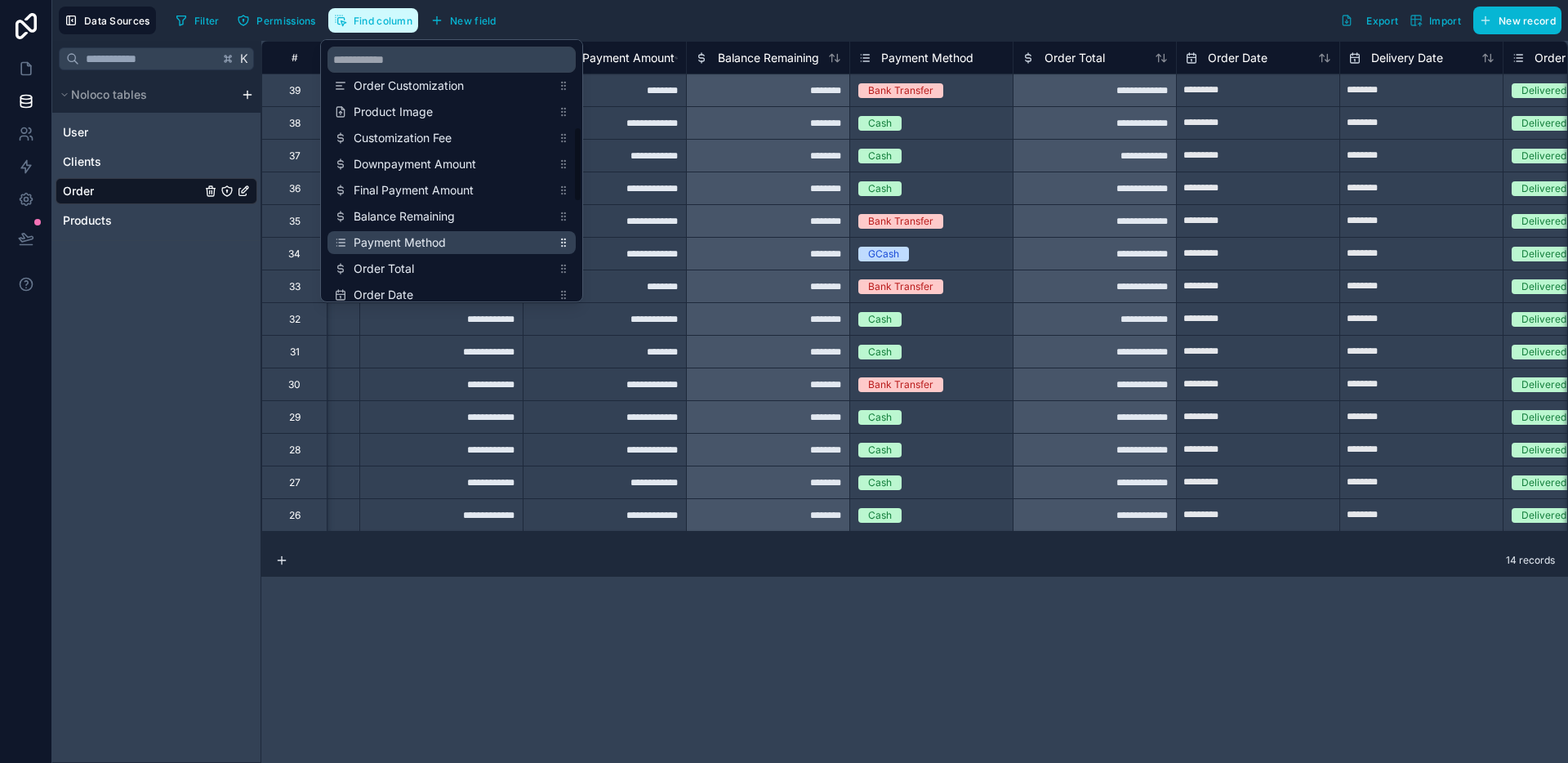 scroll, scrollTop: 281, scrollLeft: 0, axis: vertical 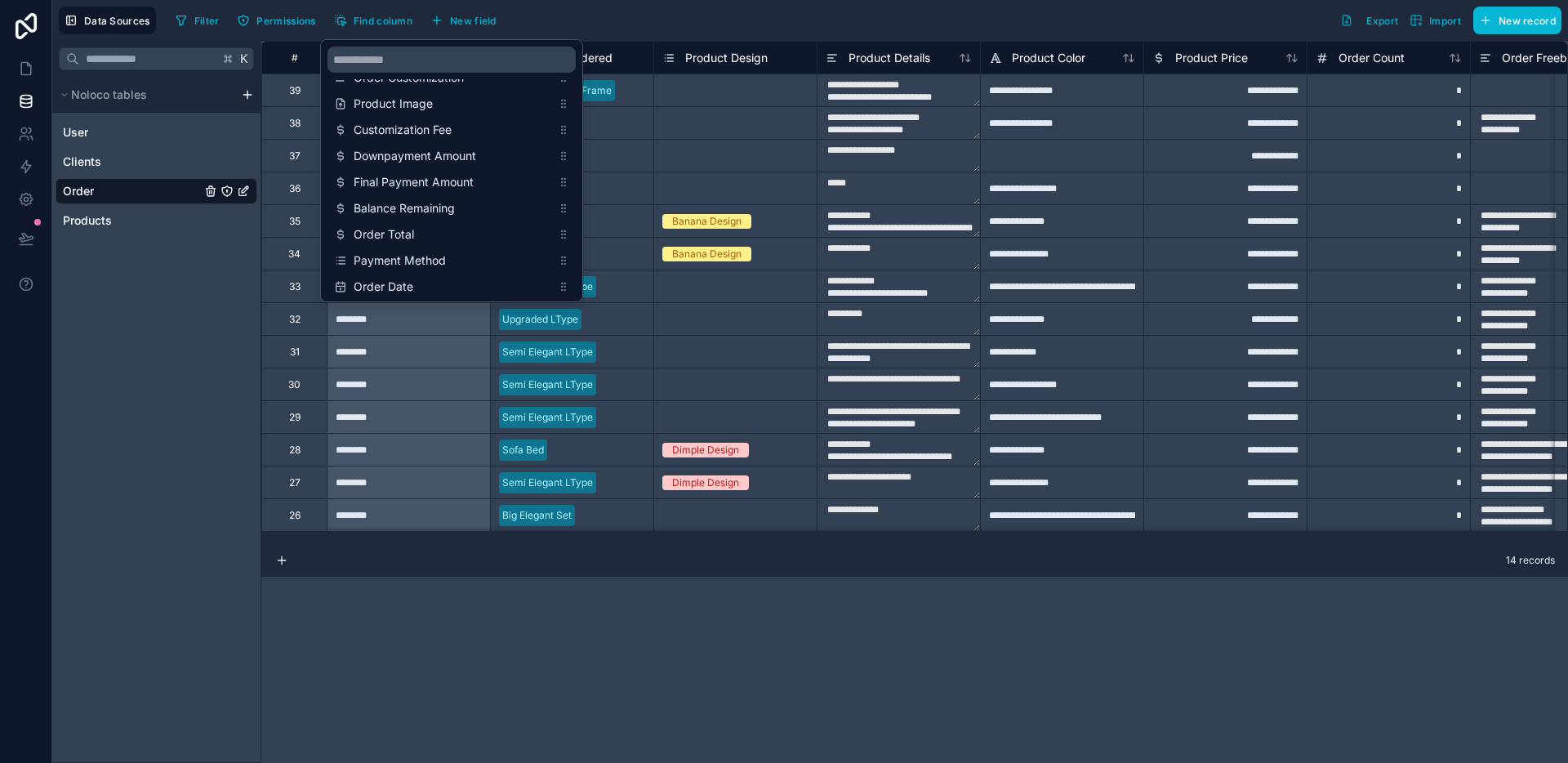 click on "Dimple Design" at bounding box center (706, 450) 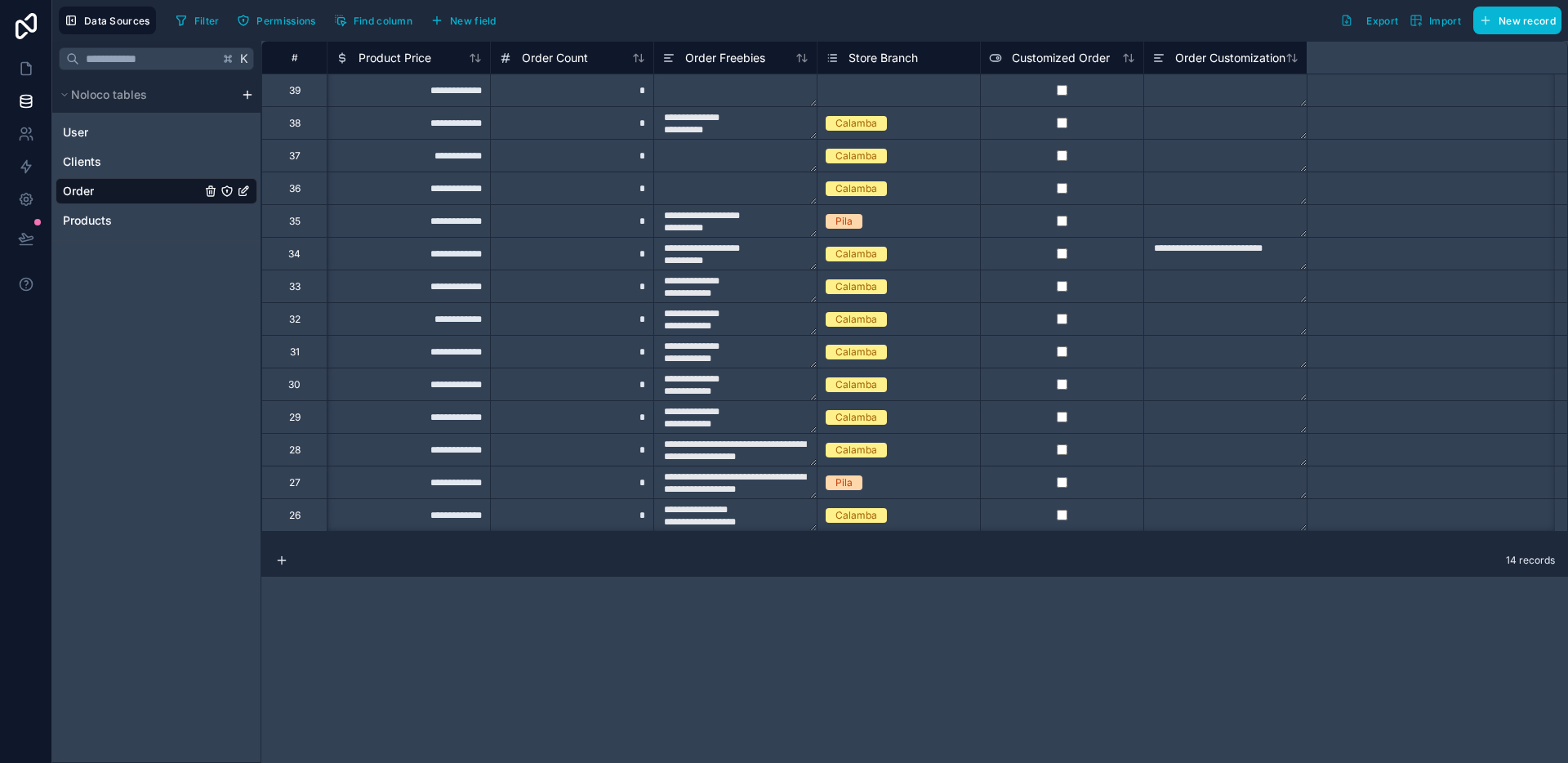scroll, scrollTop: 0, scrollLeft: 0, axis: both 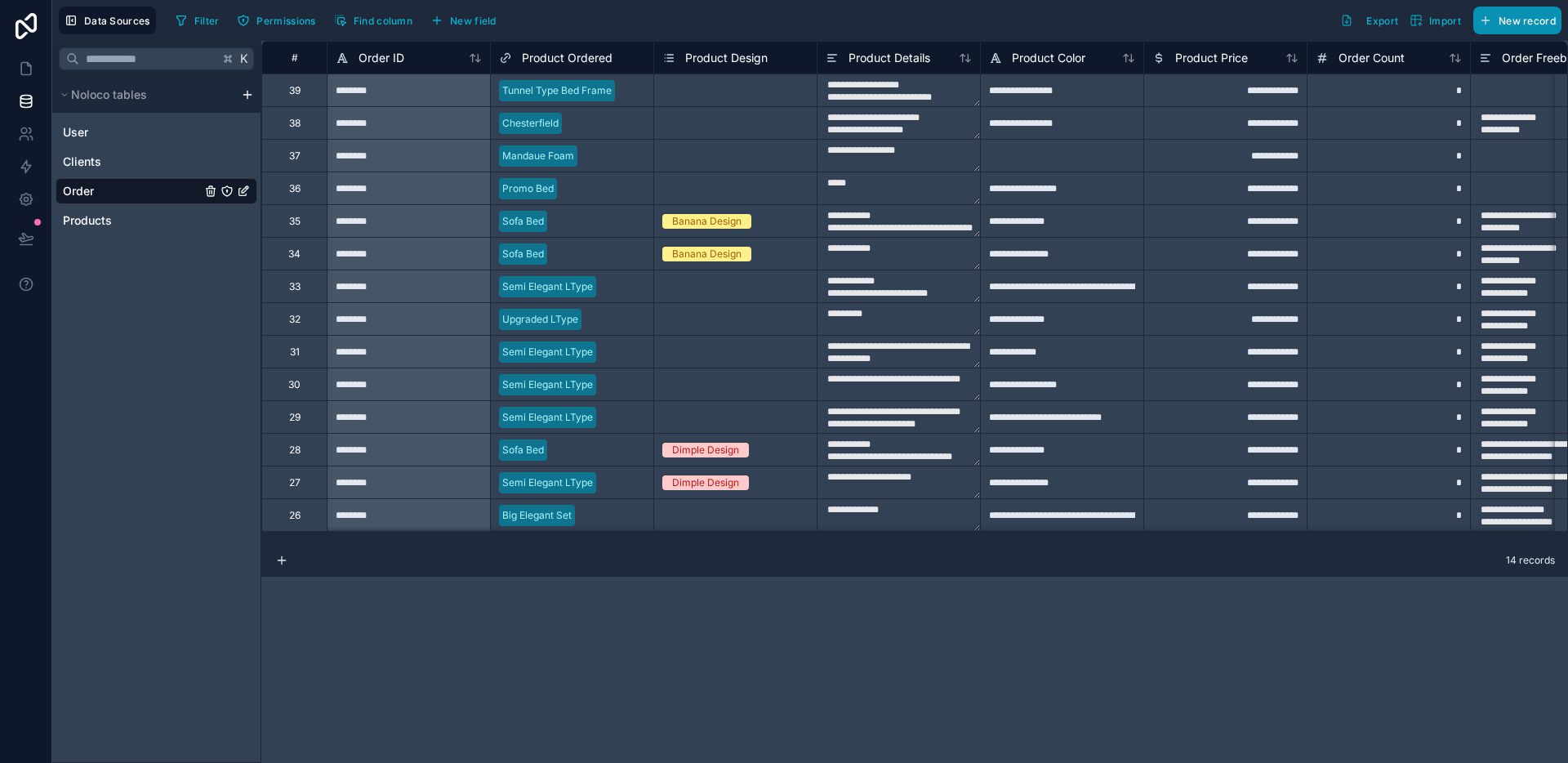click on "New record" at bounding box center [1527, 20] 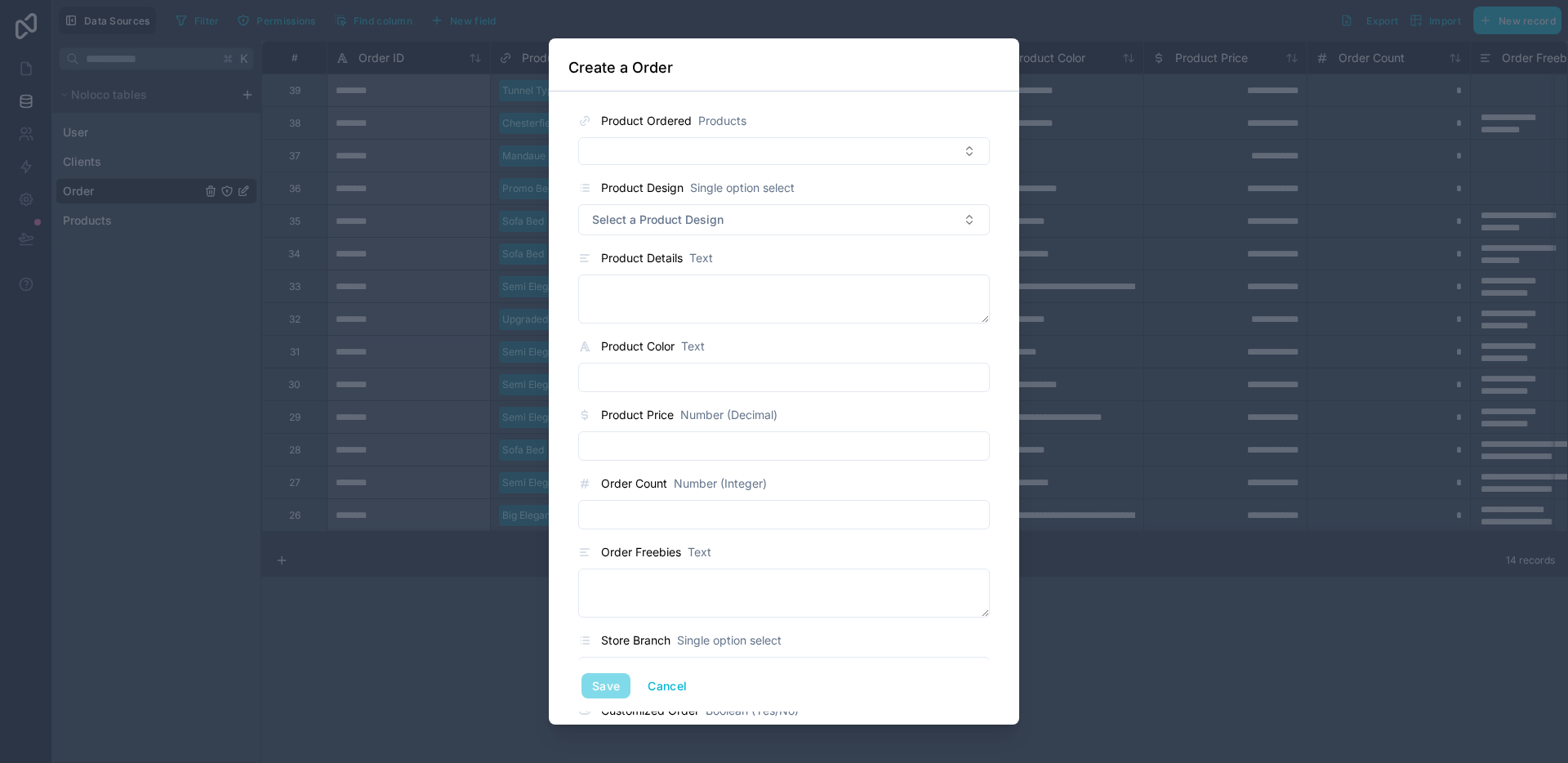 click on "Products" at bounding box center [722, 121] 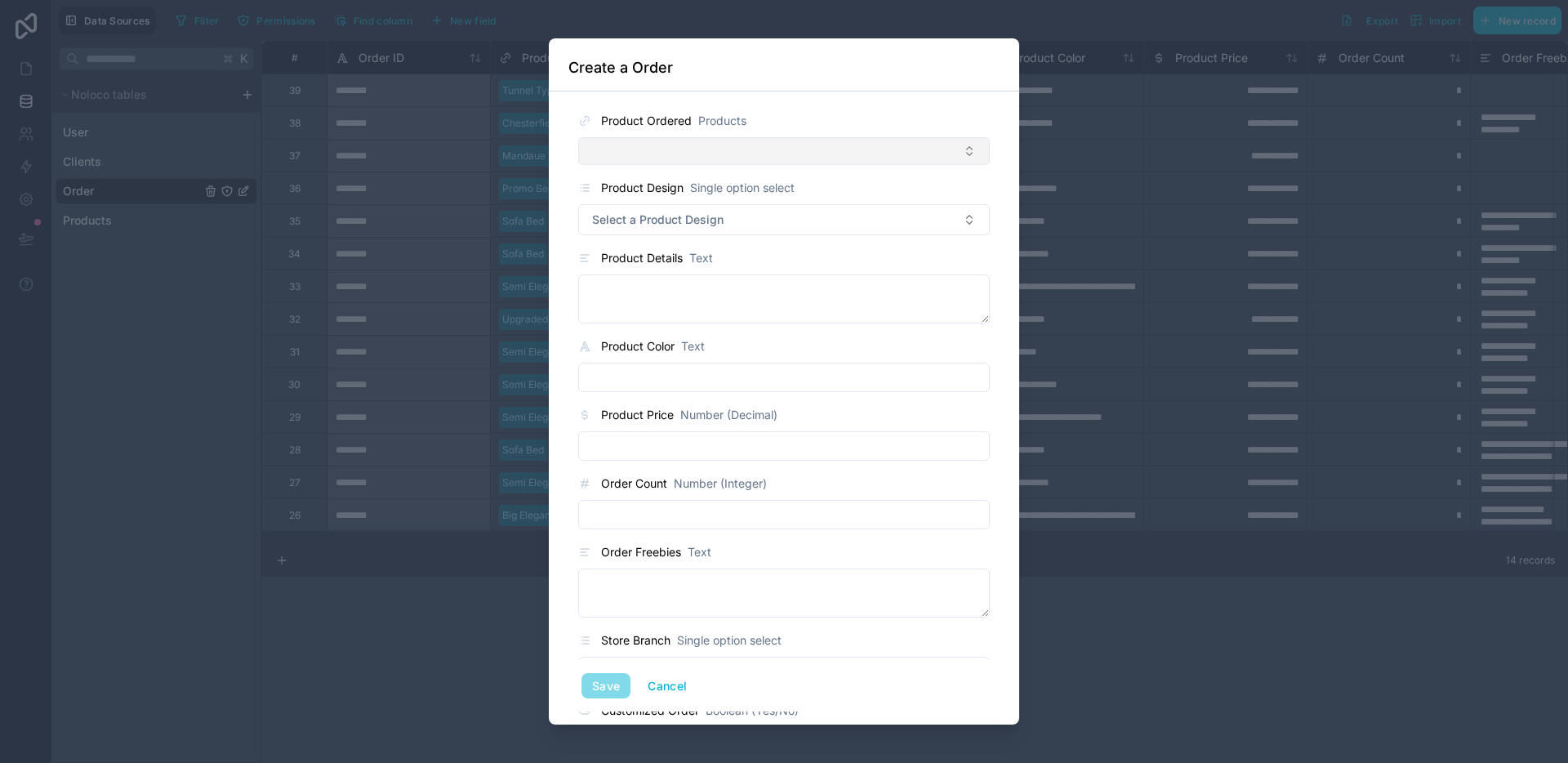 click at bounding box center [784, 151] 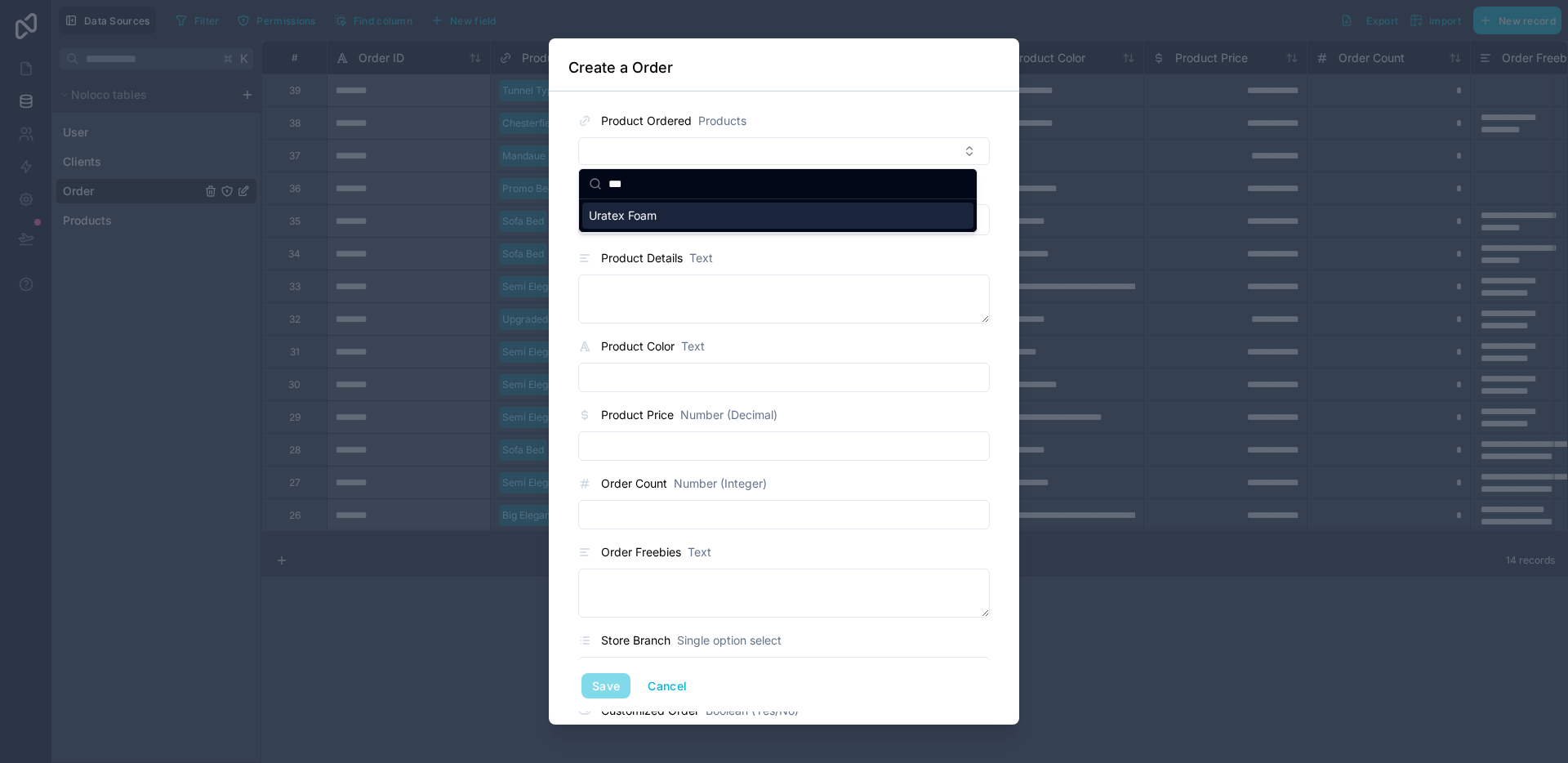 type on "***" 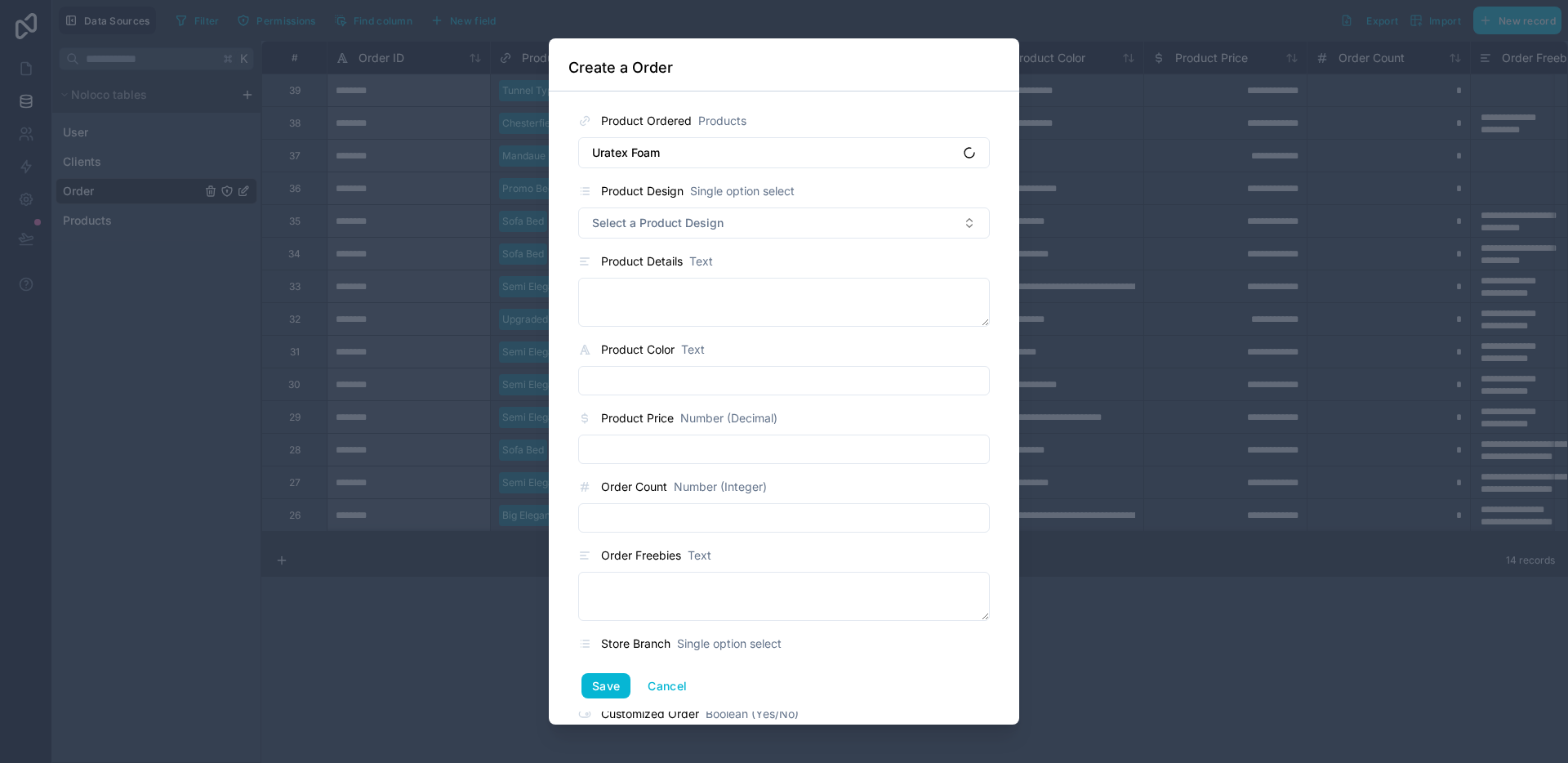 click on "Product Design Single option select Select a Product Design" at bounding box center (784, 210) 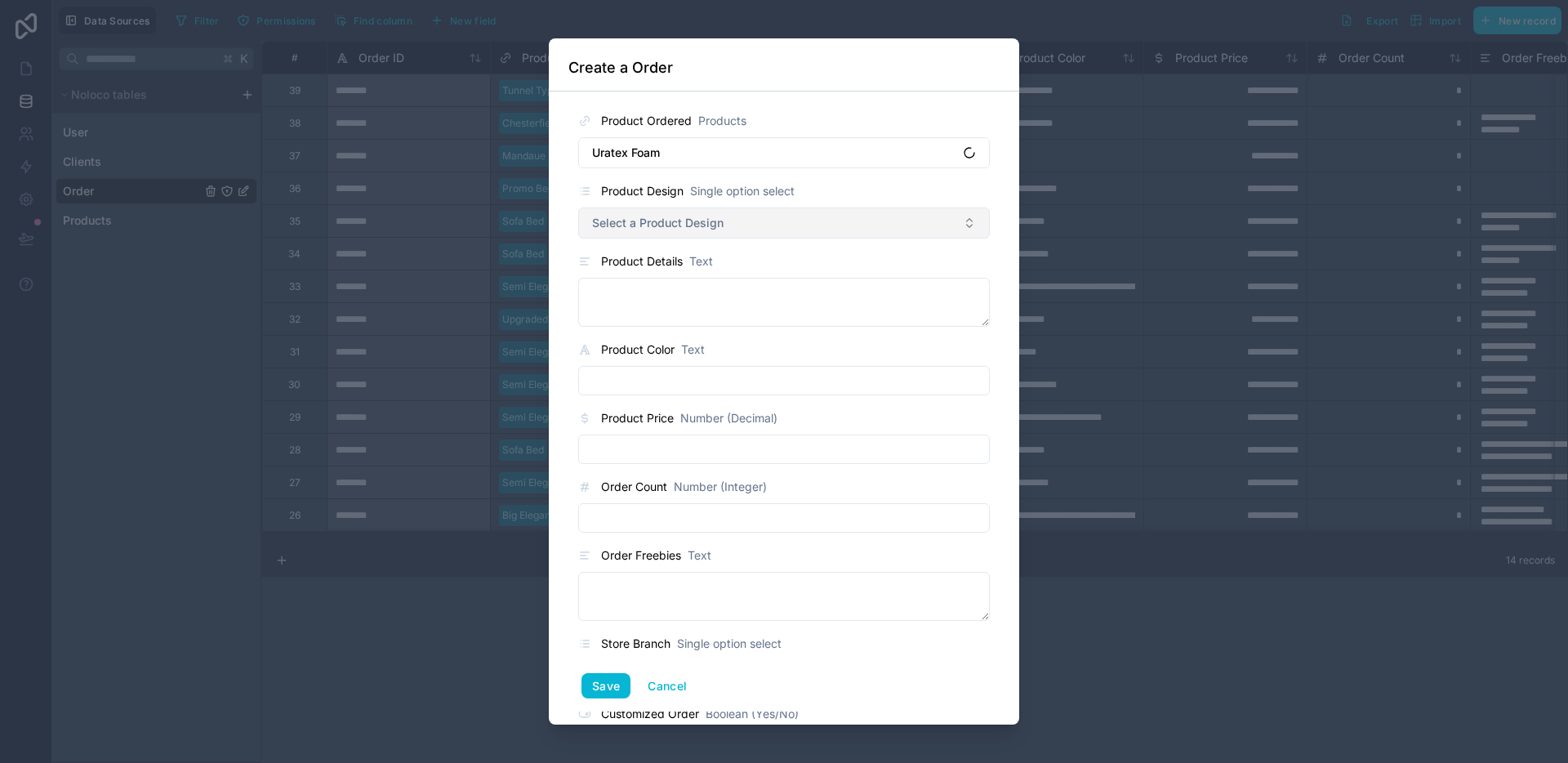 click on "Select a Product Design" at bounding box center (784, 223) 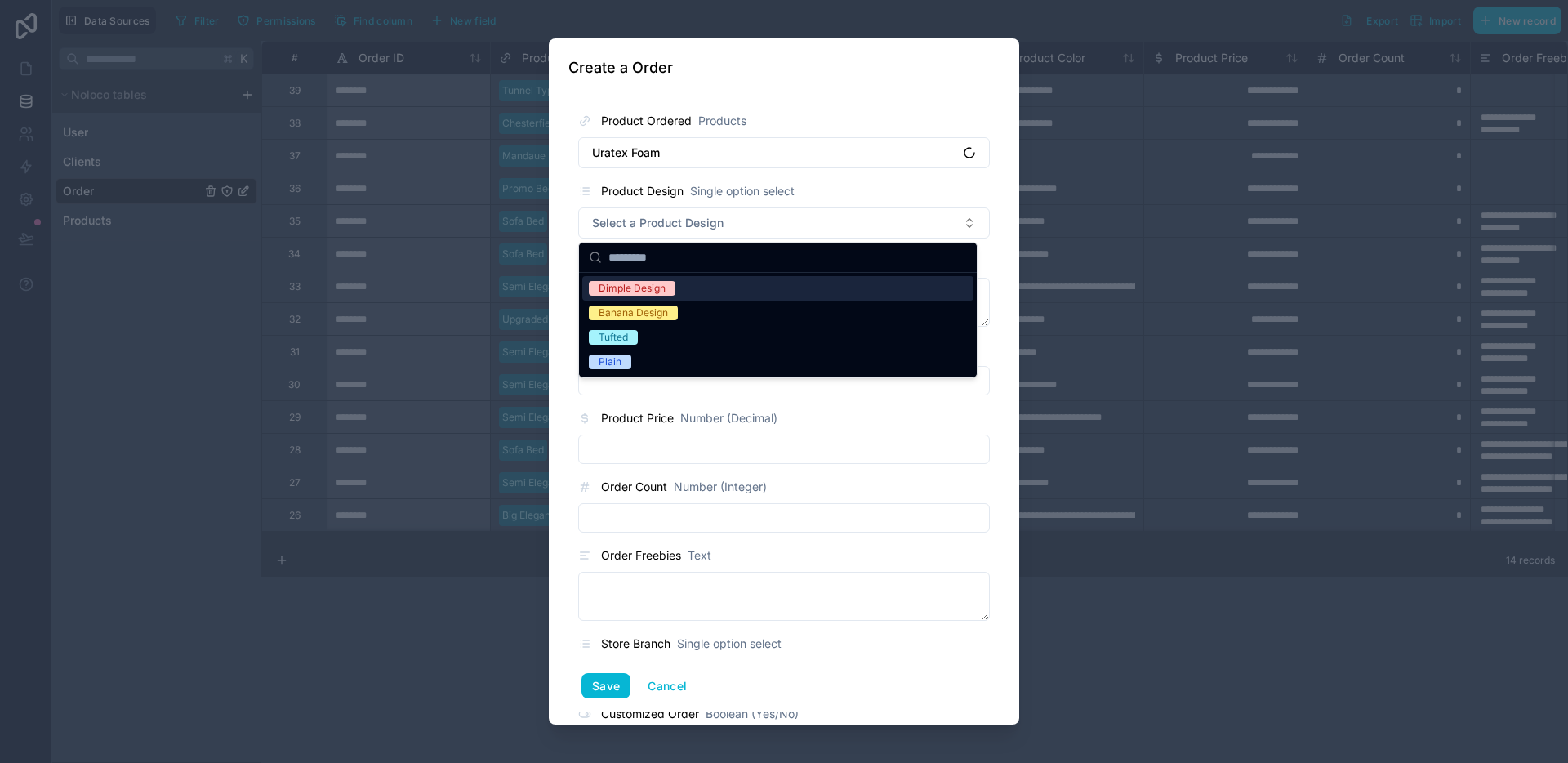 click on "Product Ordered Products Uratex Foam Product Design Single option select Select a Product Design Product Details Text Product Color Text Product Price Number (Decimal) Order Count Number (Integer) Order Freebies Text Store Branch Single option select Select a Store Branch Customized Order Boolean (Yes/No) Order Customization Text Product Image File Customization Fee Number (Decimal) Downpayment Amount Number (Decimal) Final Payment Amount Number (Decimal) Payment Method Single option select Select a Payment Method Order Date Date Delivery Date Date Order Status Single option select Select a Order Status Sales Agent User Worker User Client Name Clients Save Cancel" at bounding box center (784, 408) 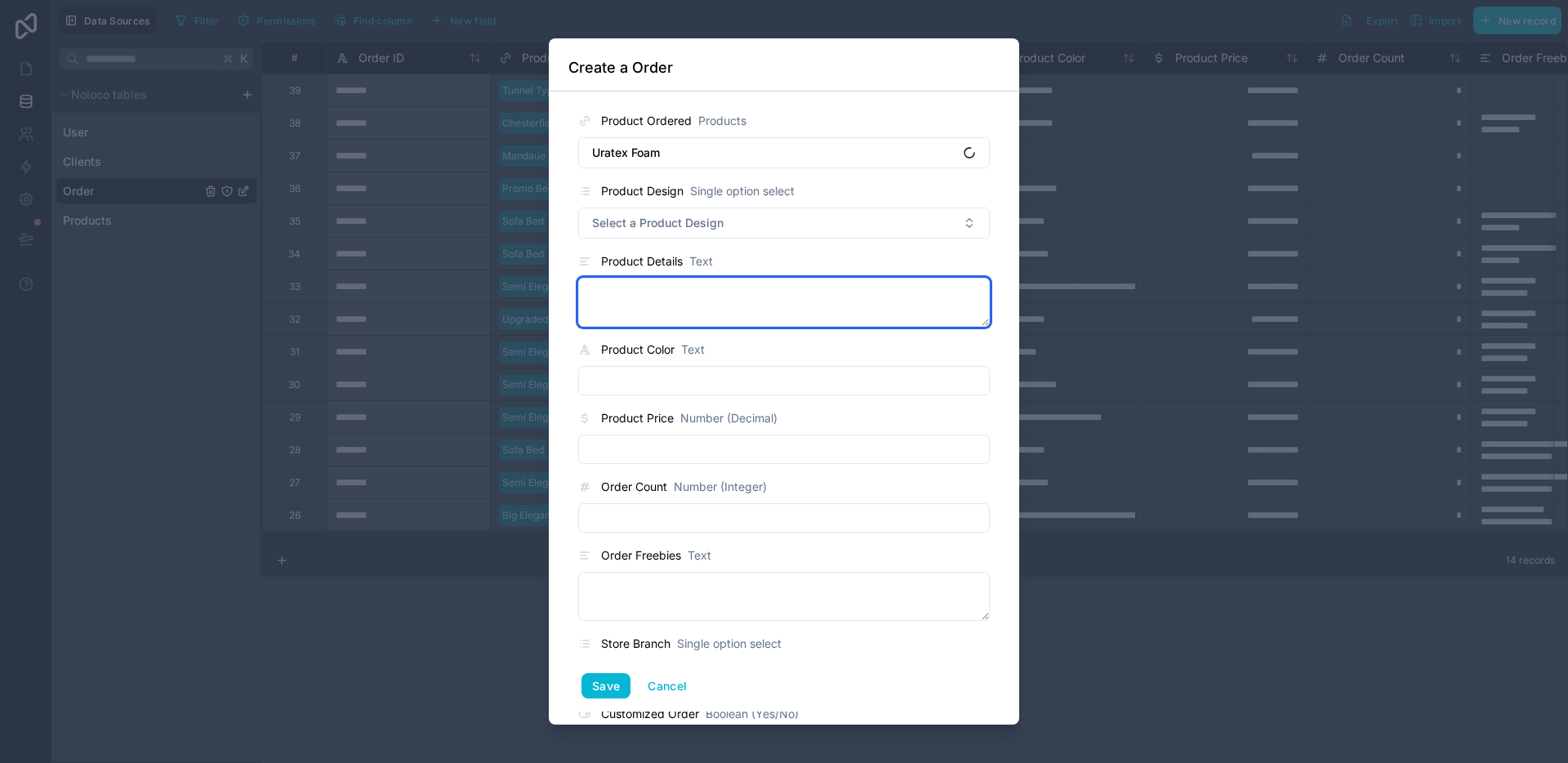 click at bounding box center (784, 302) 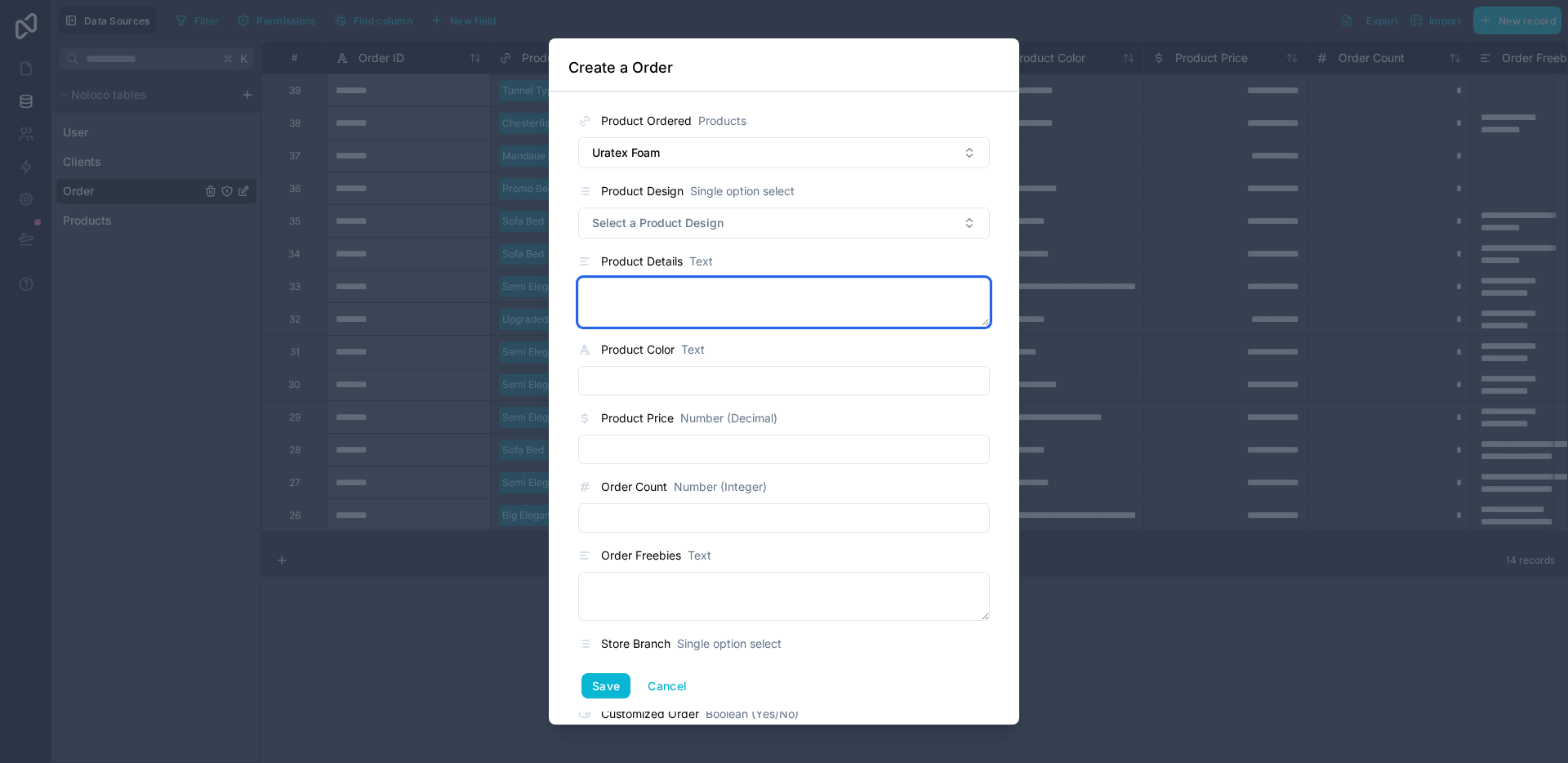 paste on "*******" 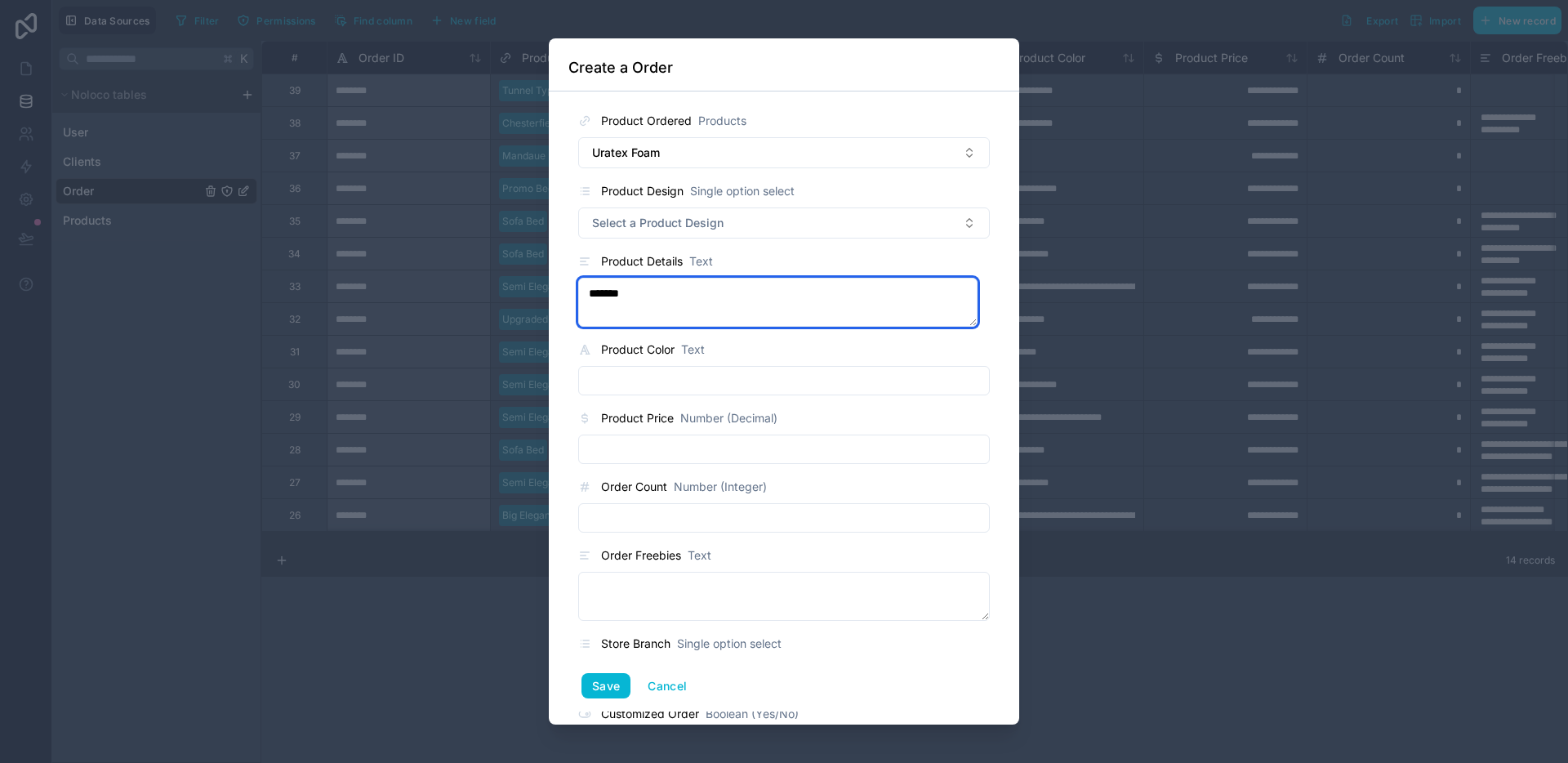 type on "*******" 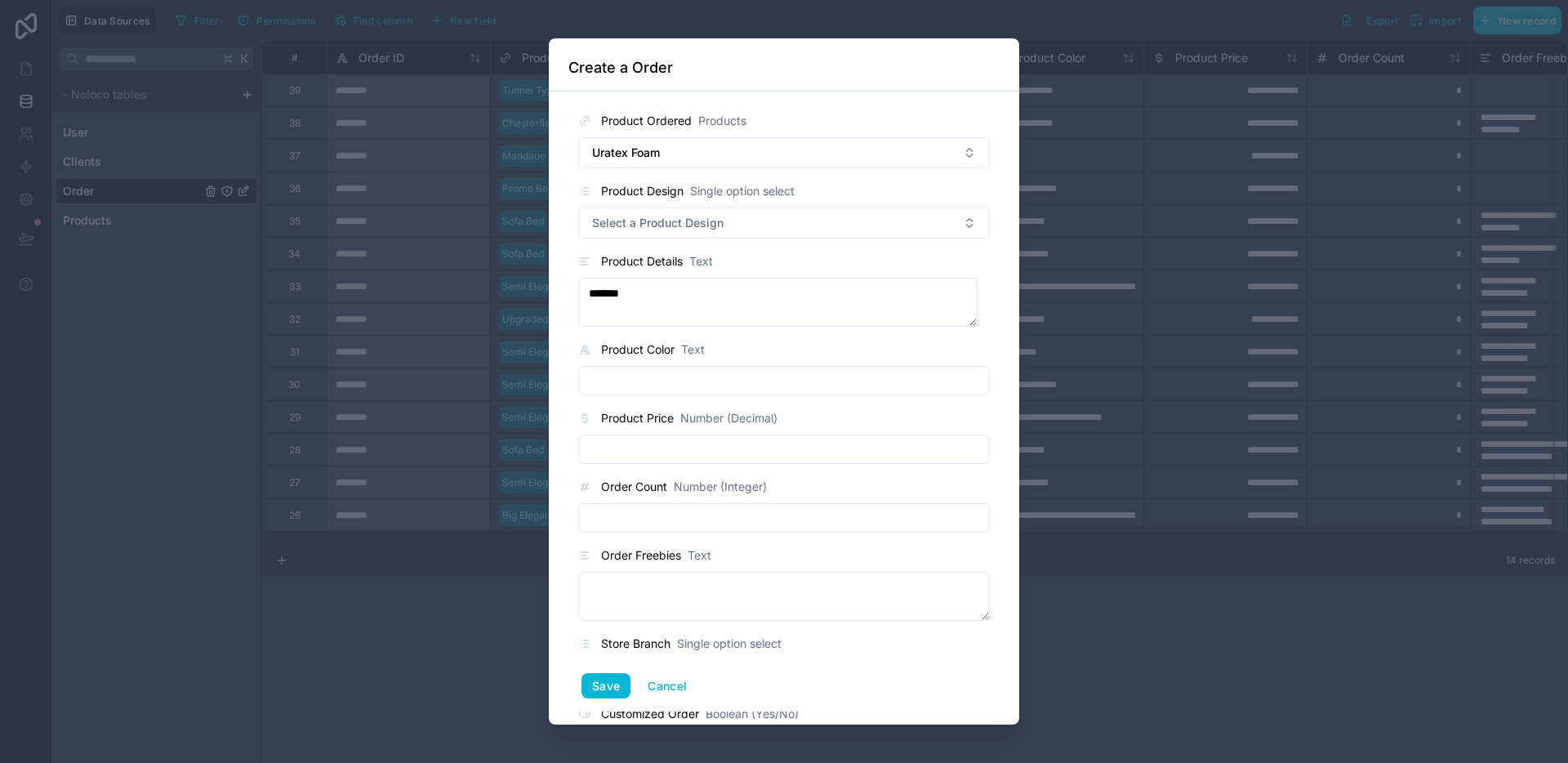 click at bounding box center (784, 381) 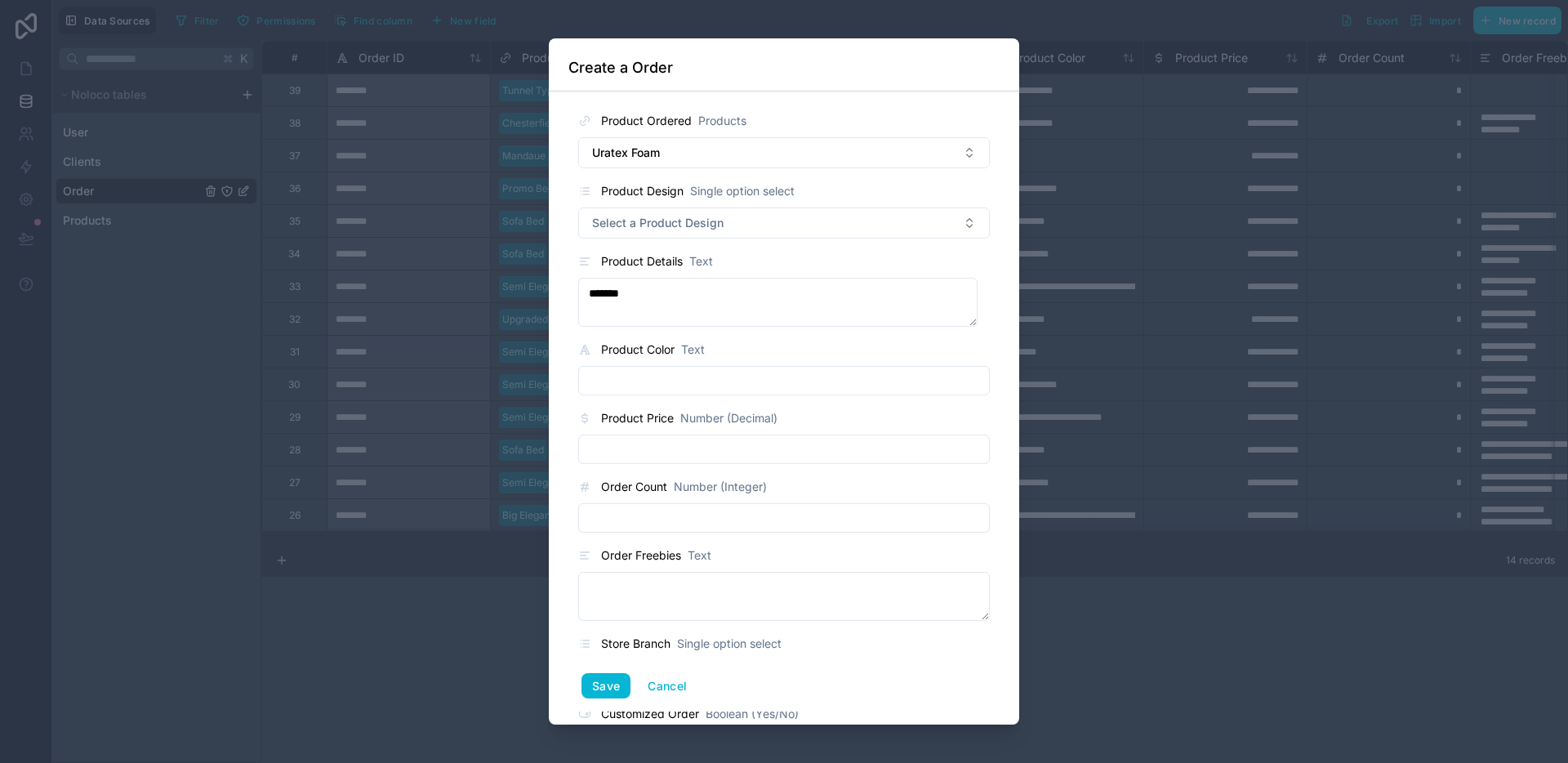 click at bounding box center [784, 449] 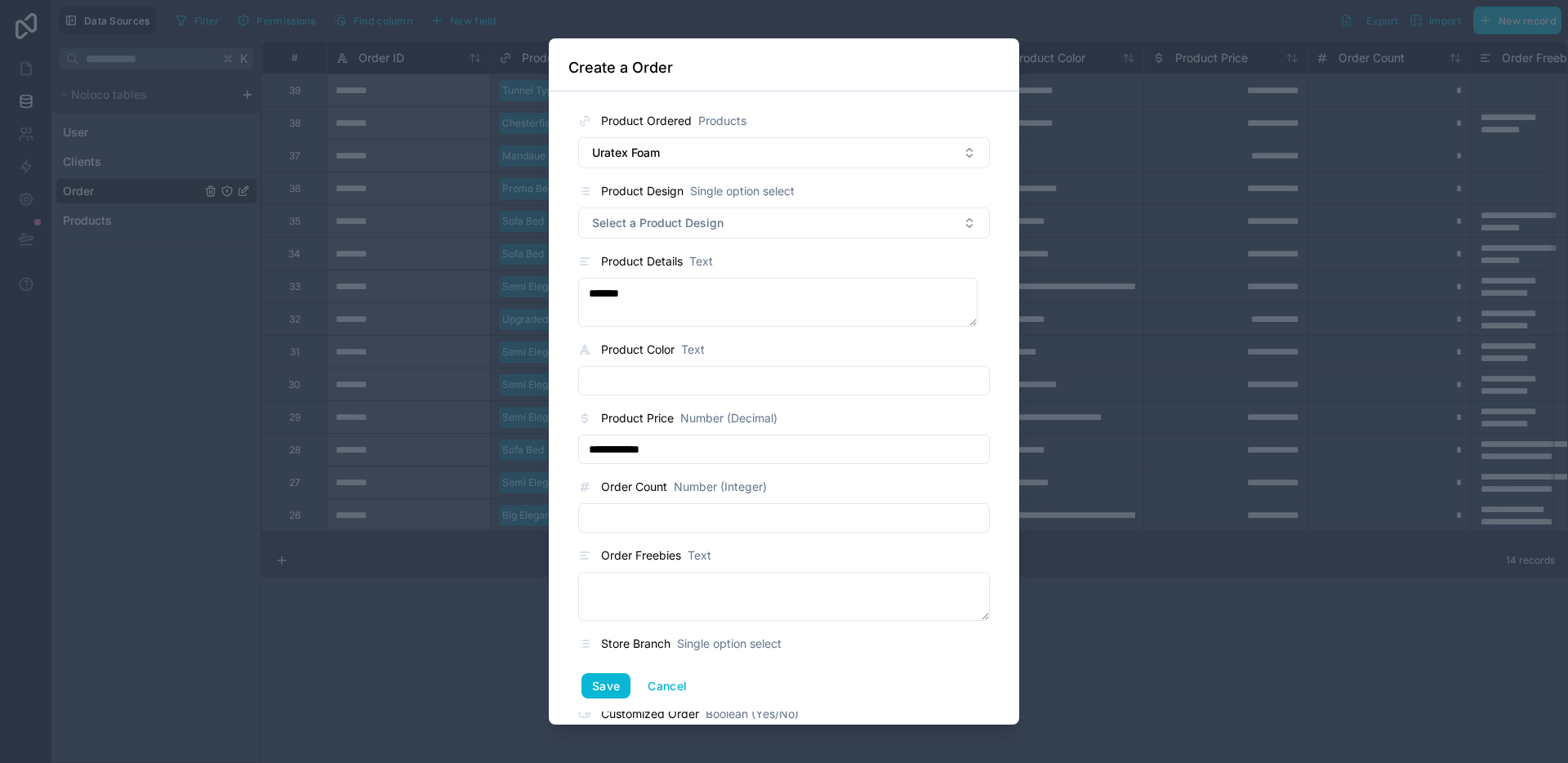 type on "**********" 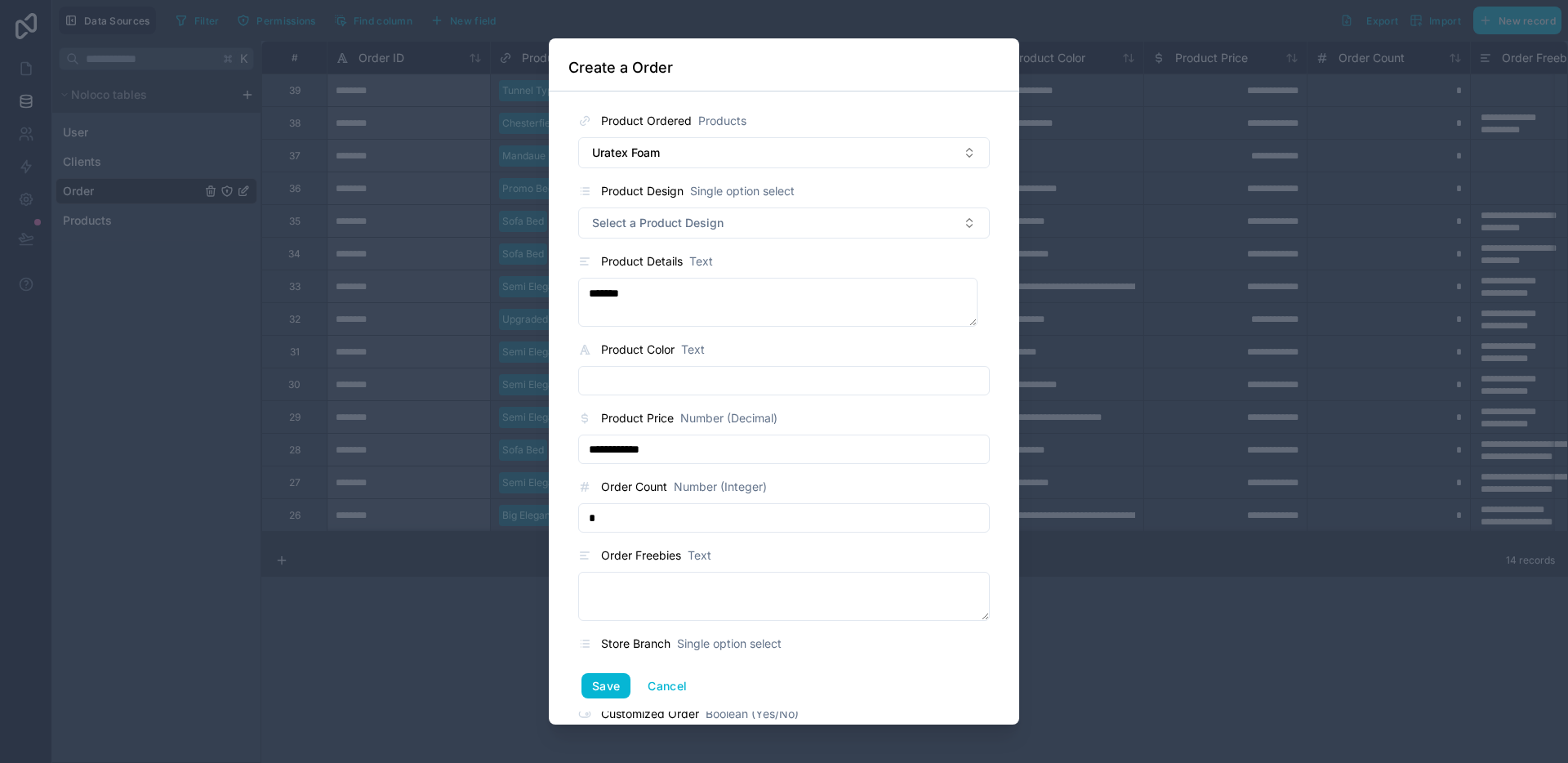 type on "*" 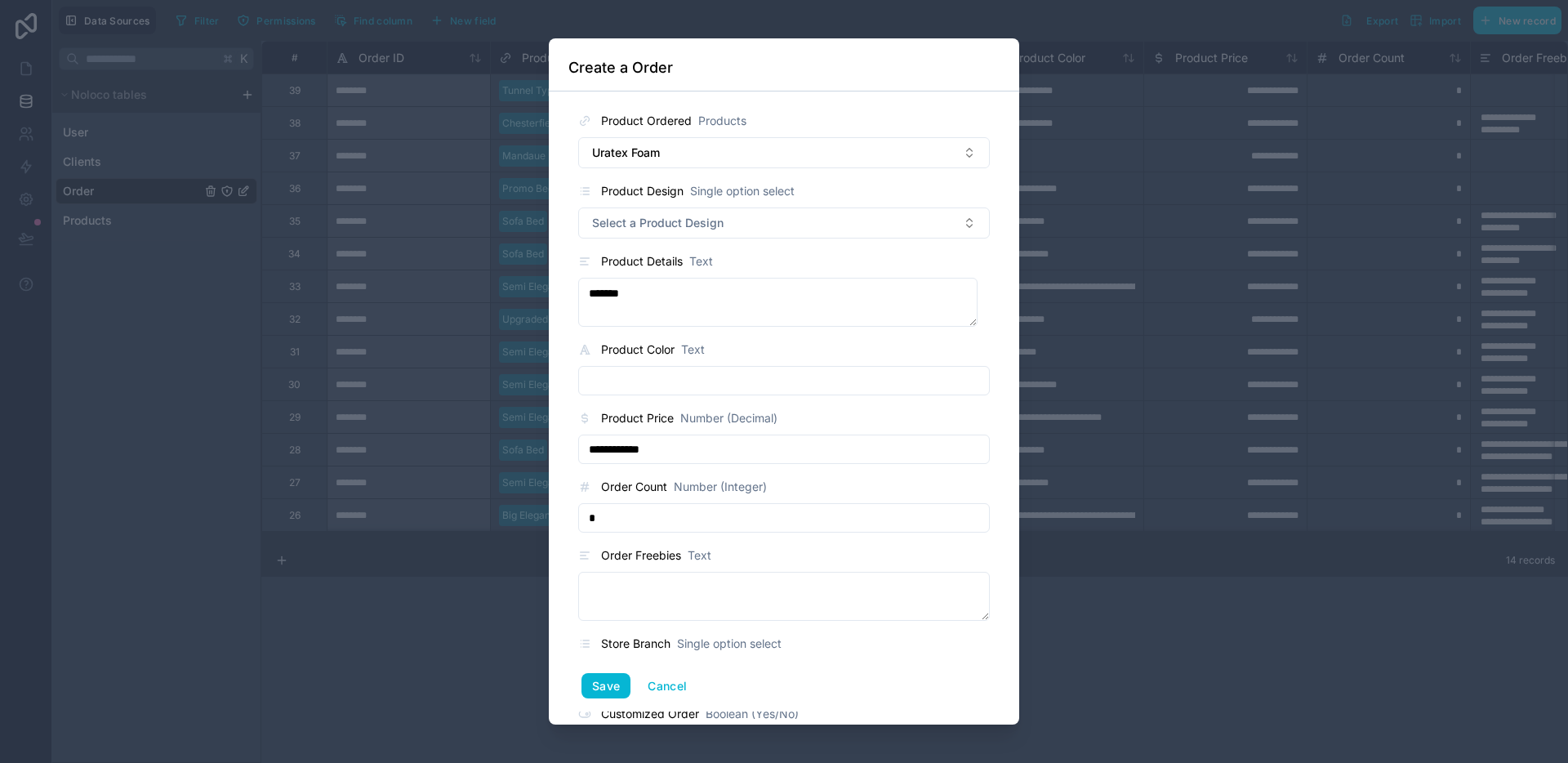 type 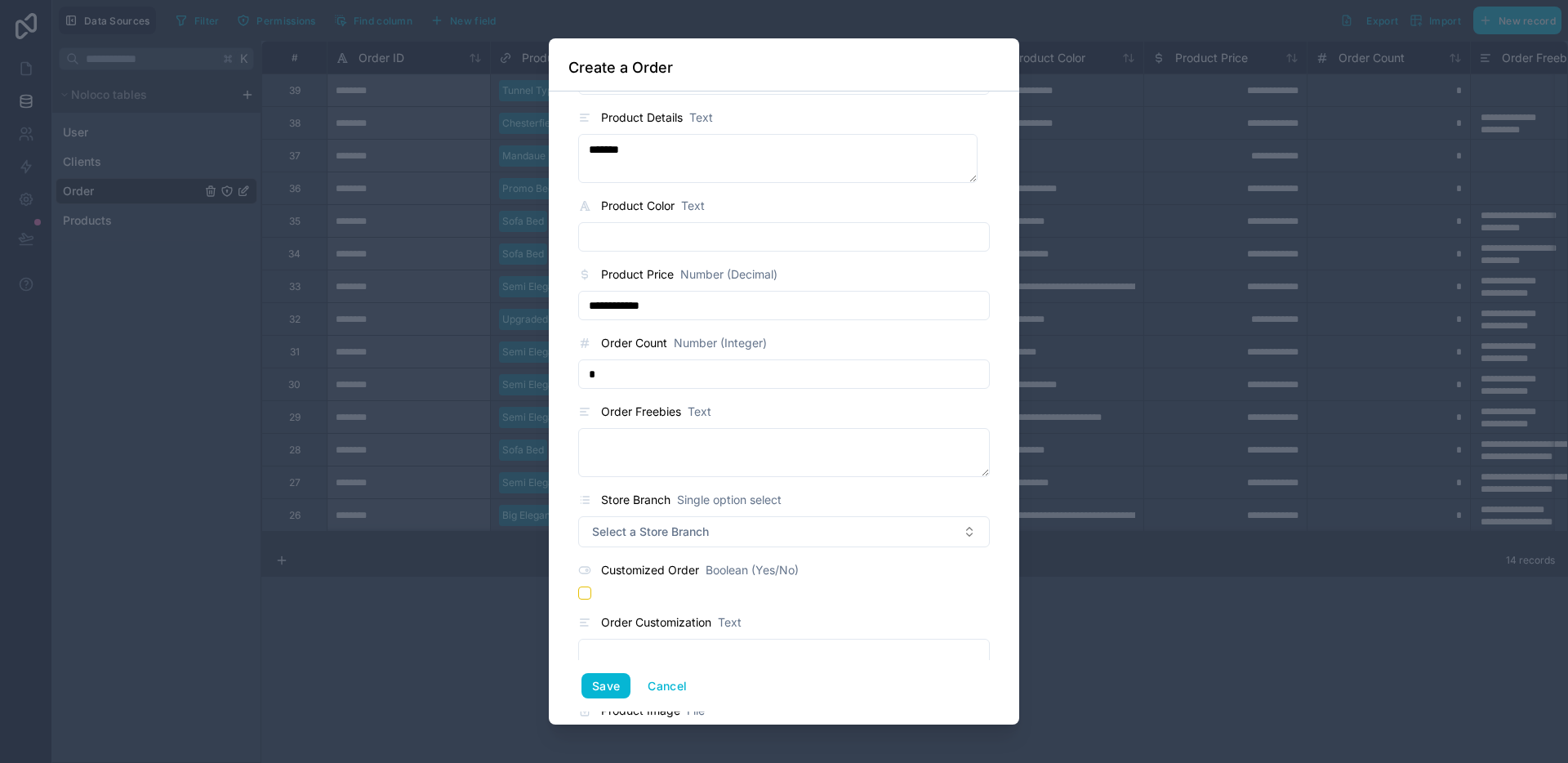 scroll, scrollTop: 180, scrollLeft: 0, axis: vertical 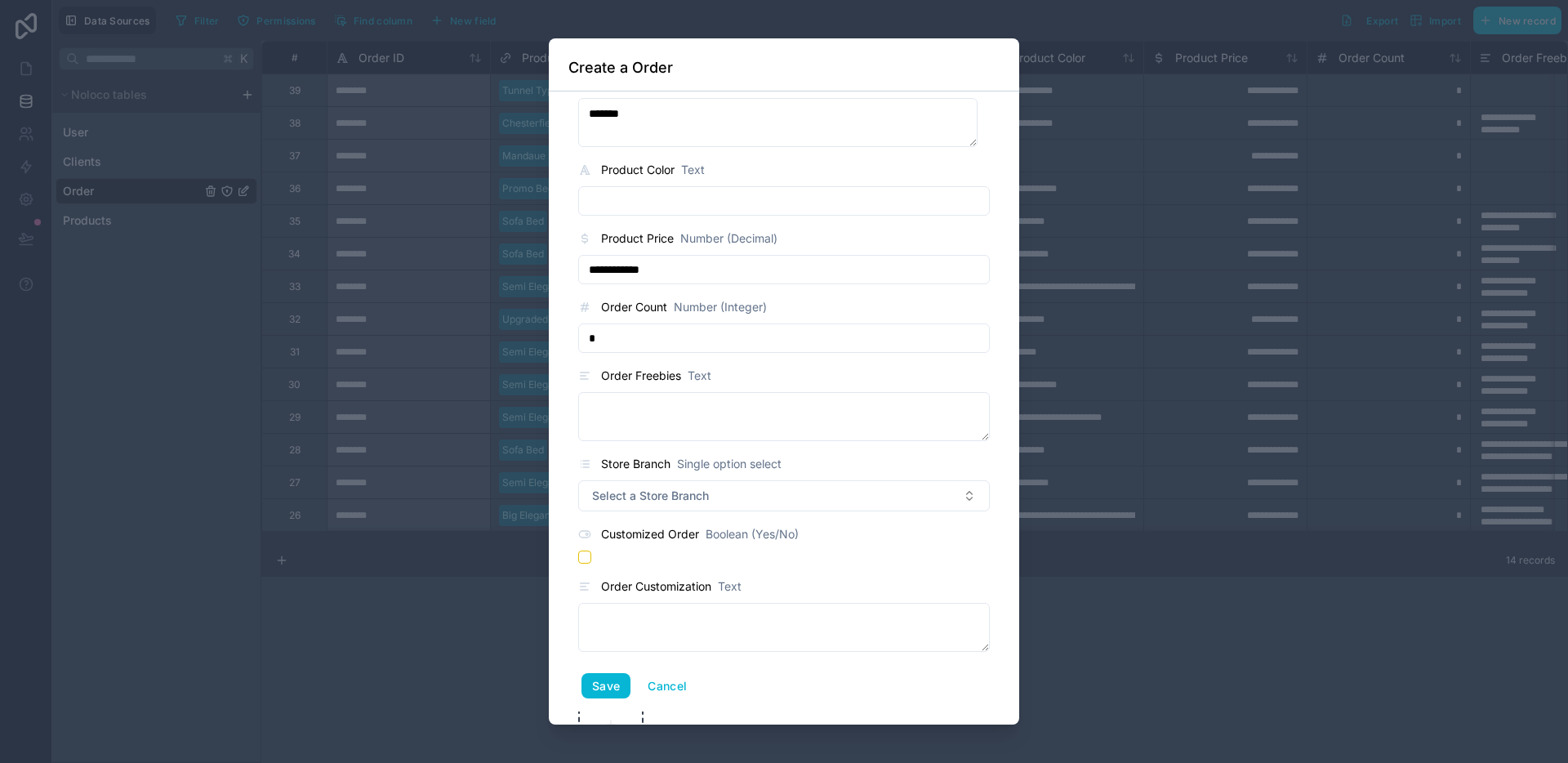 click on "Select a Store Branch" at bounding box center (784, 496) 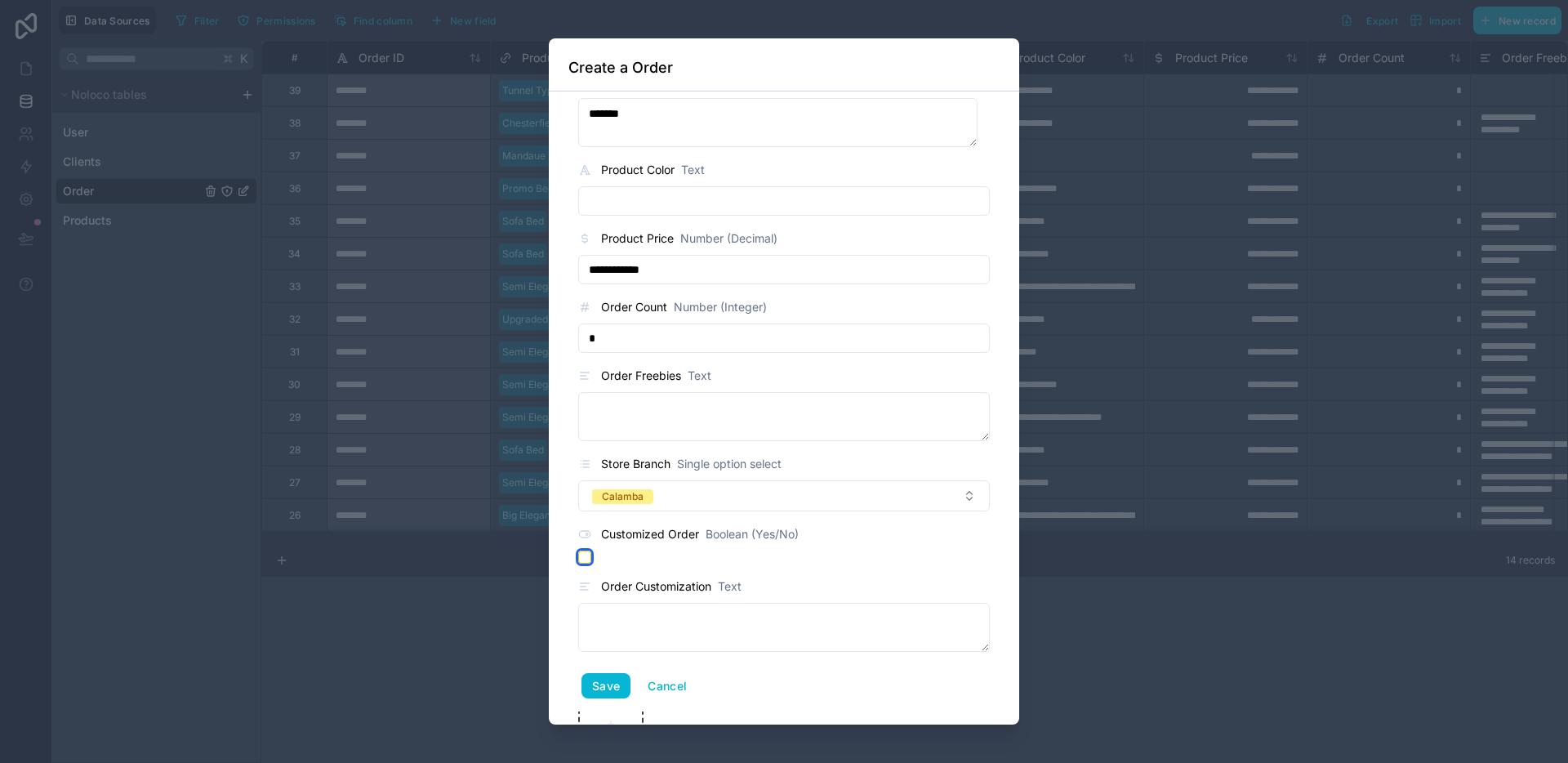 type on "on" 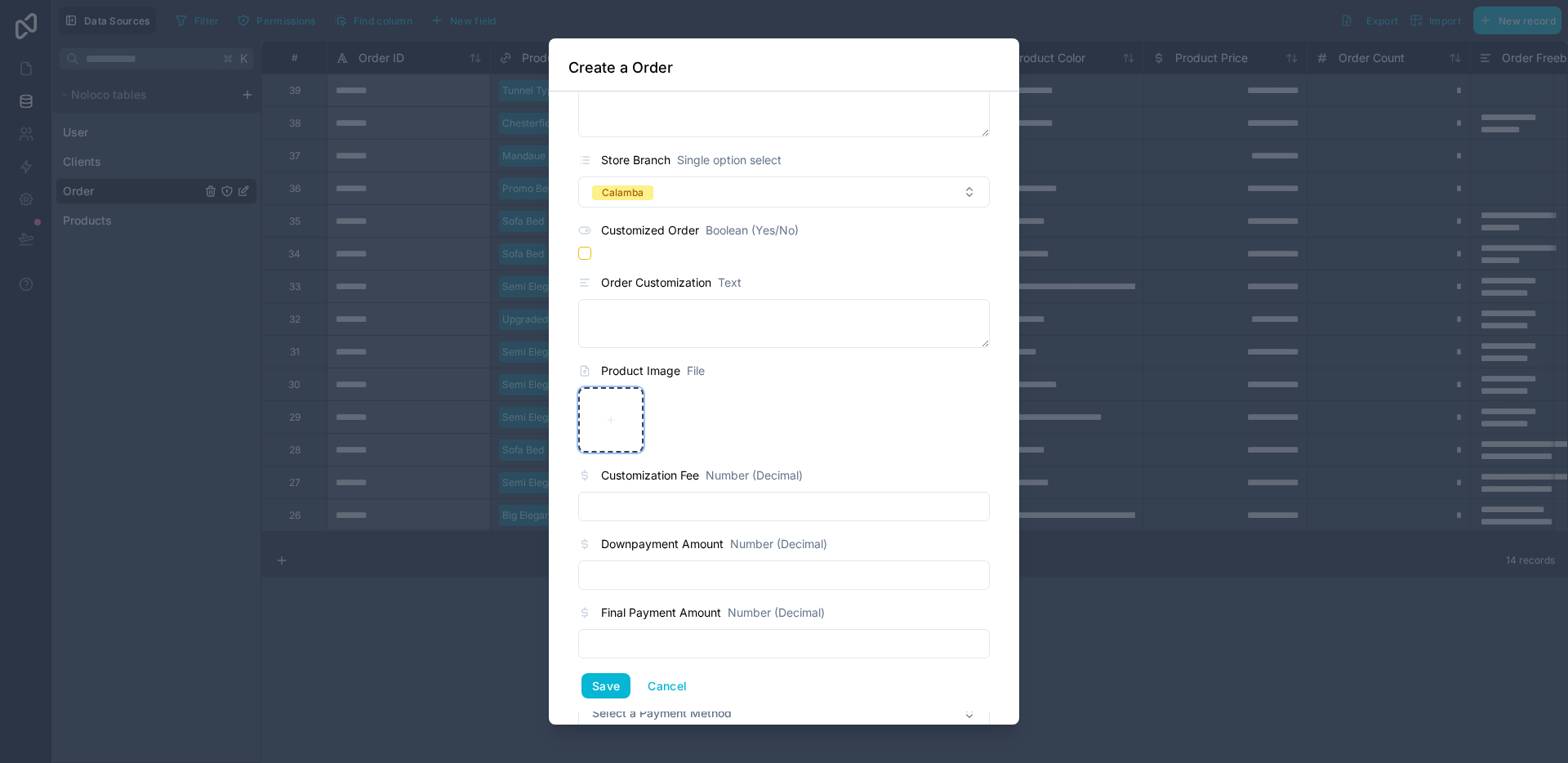scroll, scrollTop: 544, scrollLeft: 0, axis: vertical 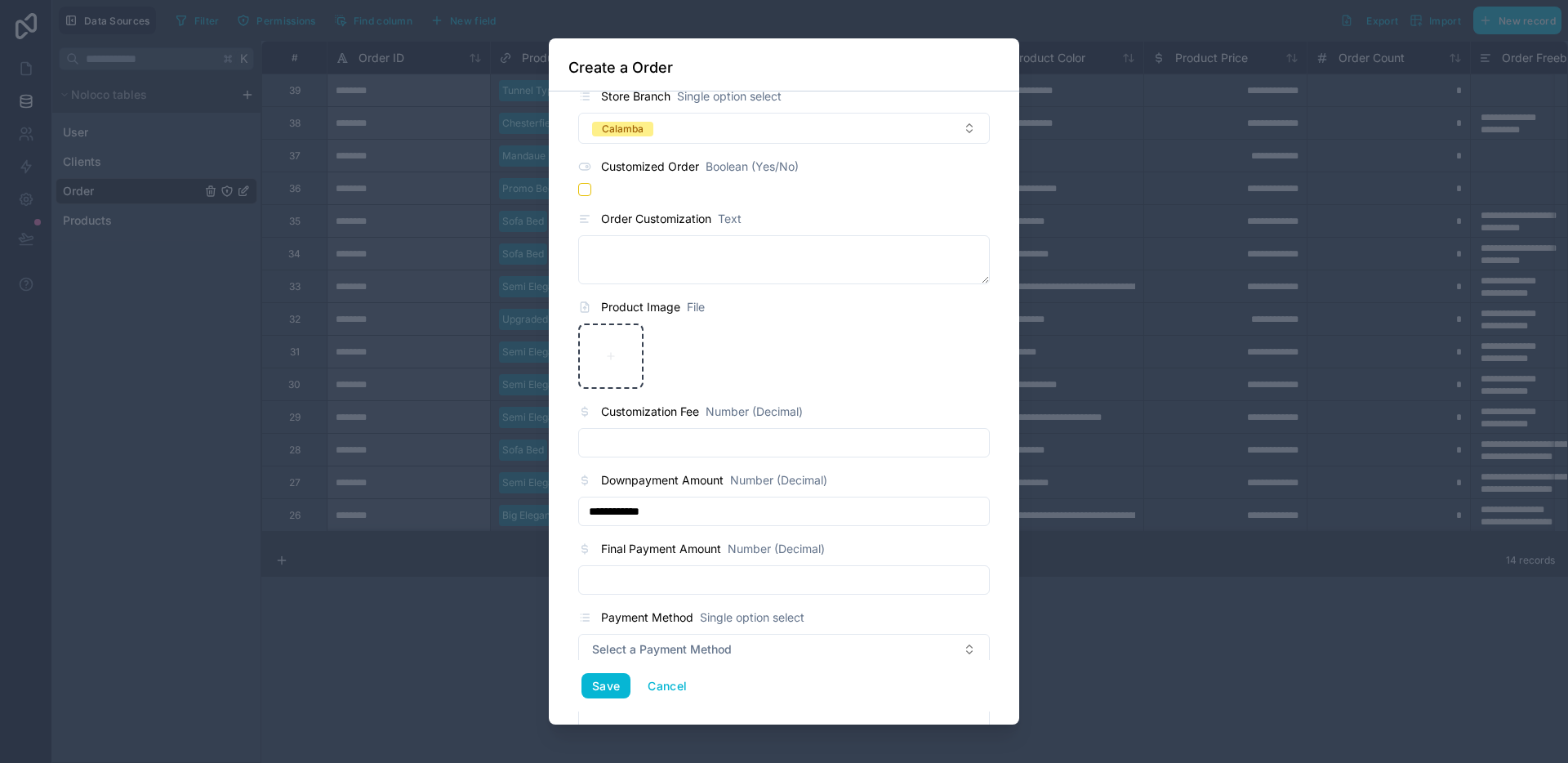 type on "**********" 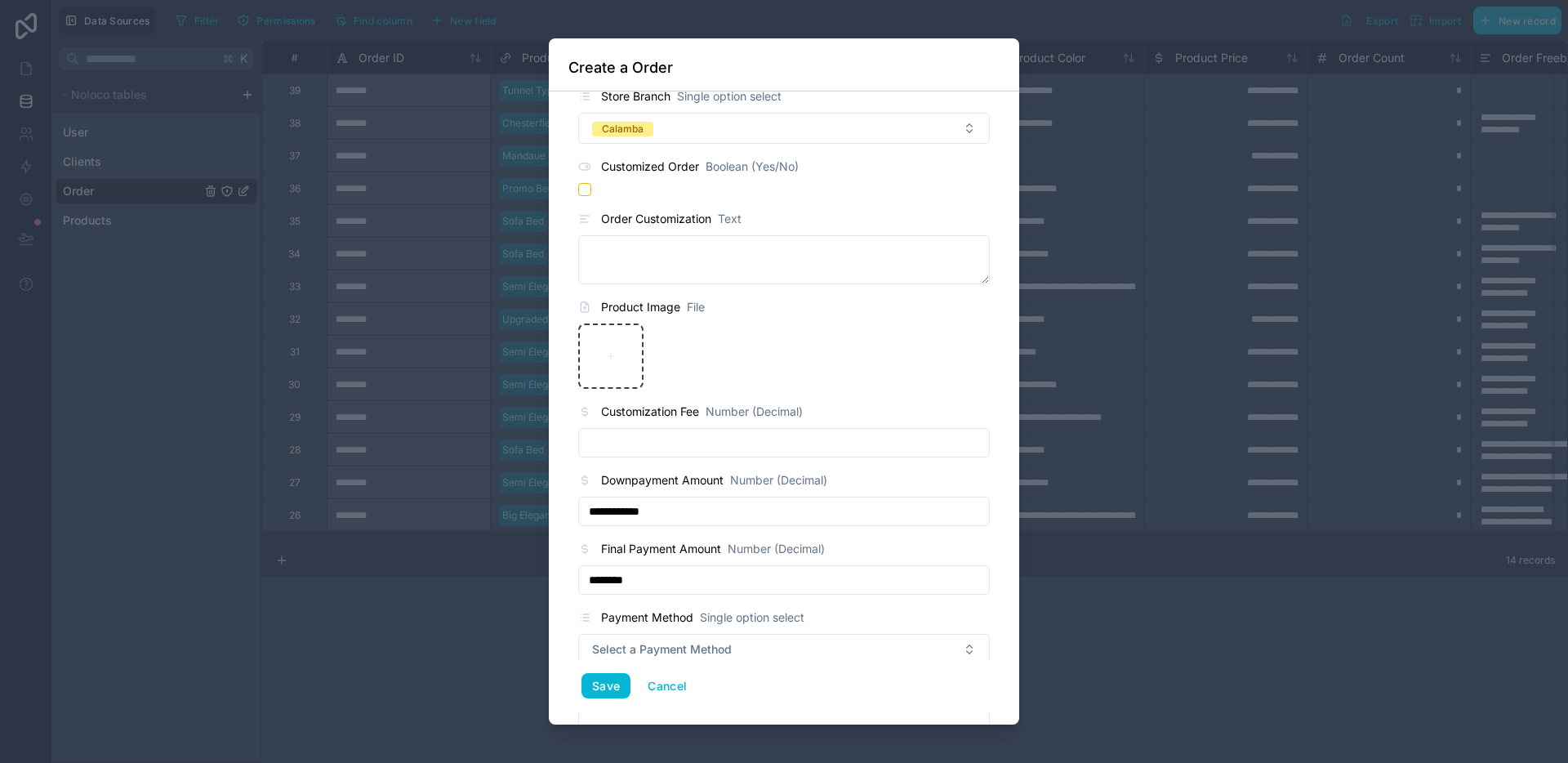 type on "********" 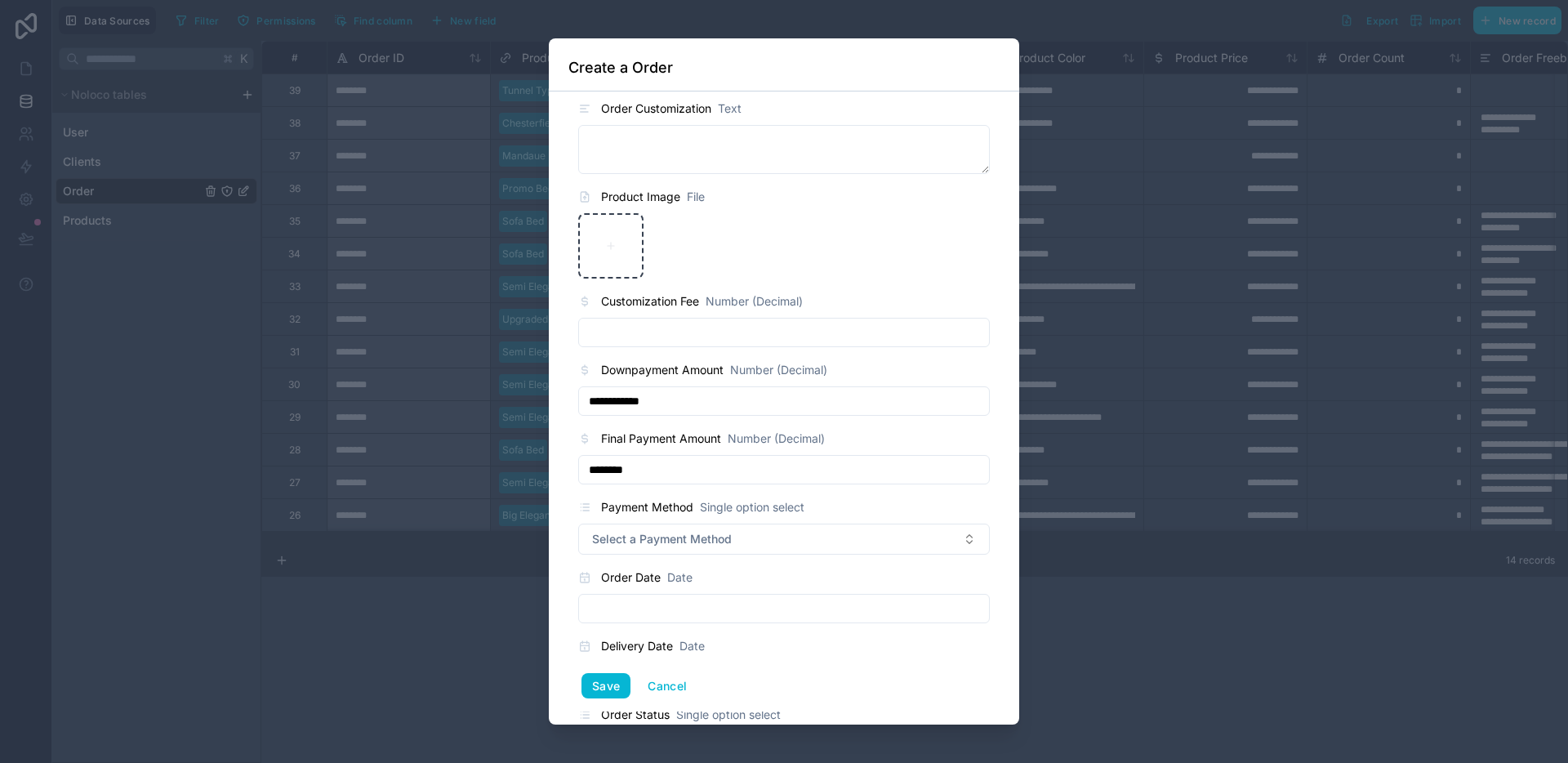 scroll, scrollTop: 658, scrollLeft: 0, axis: vertical 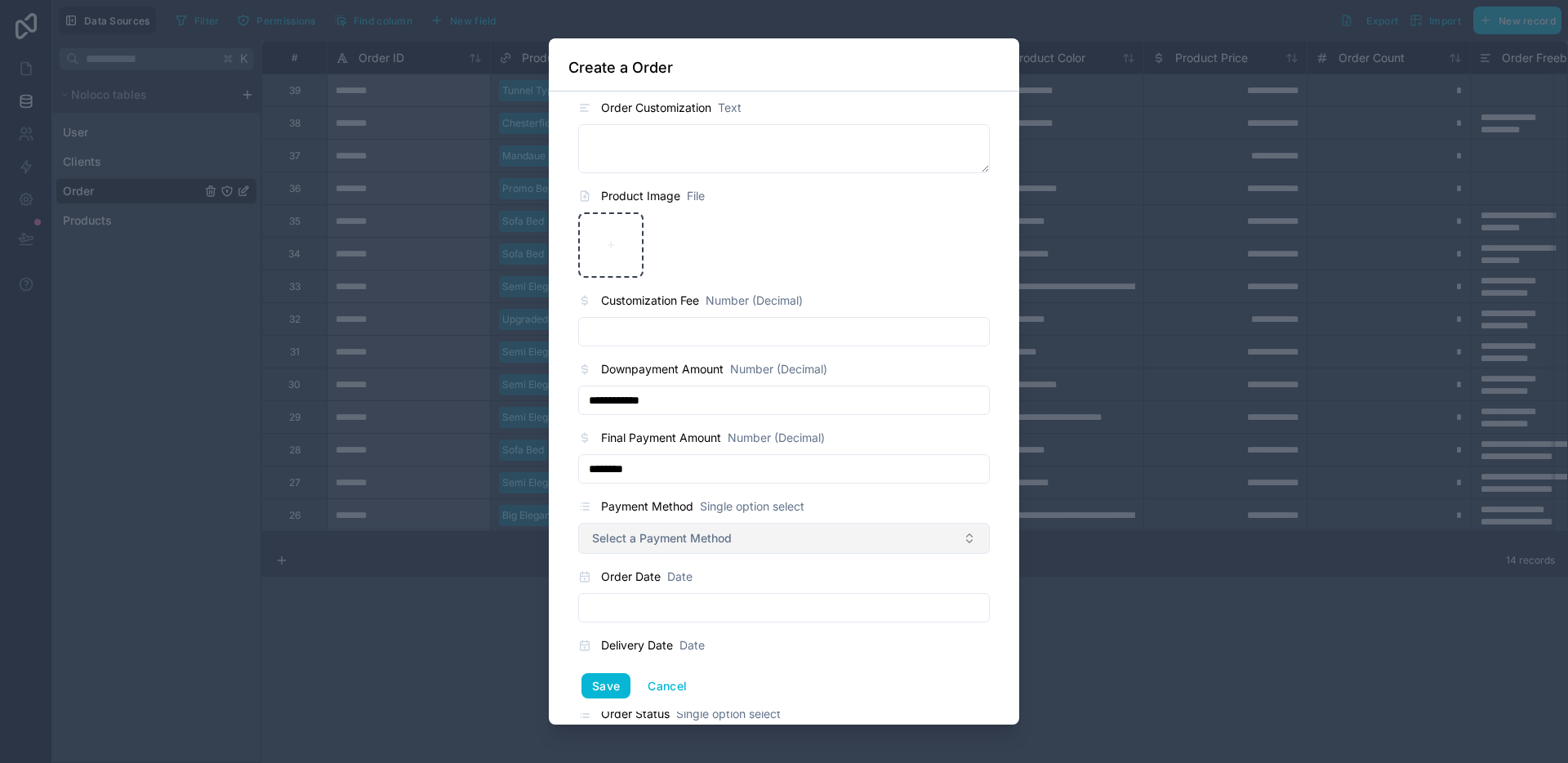 click on "Select a Payment Method" at bounding box center (662, 538) 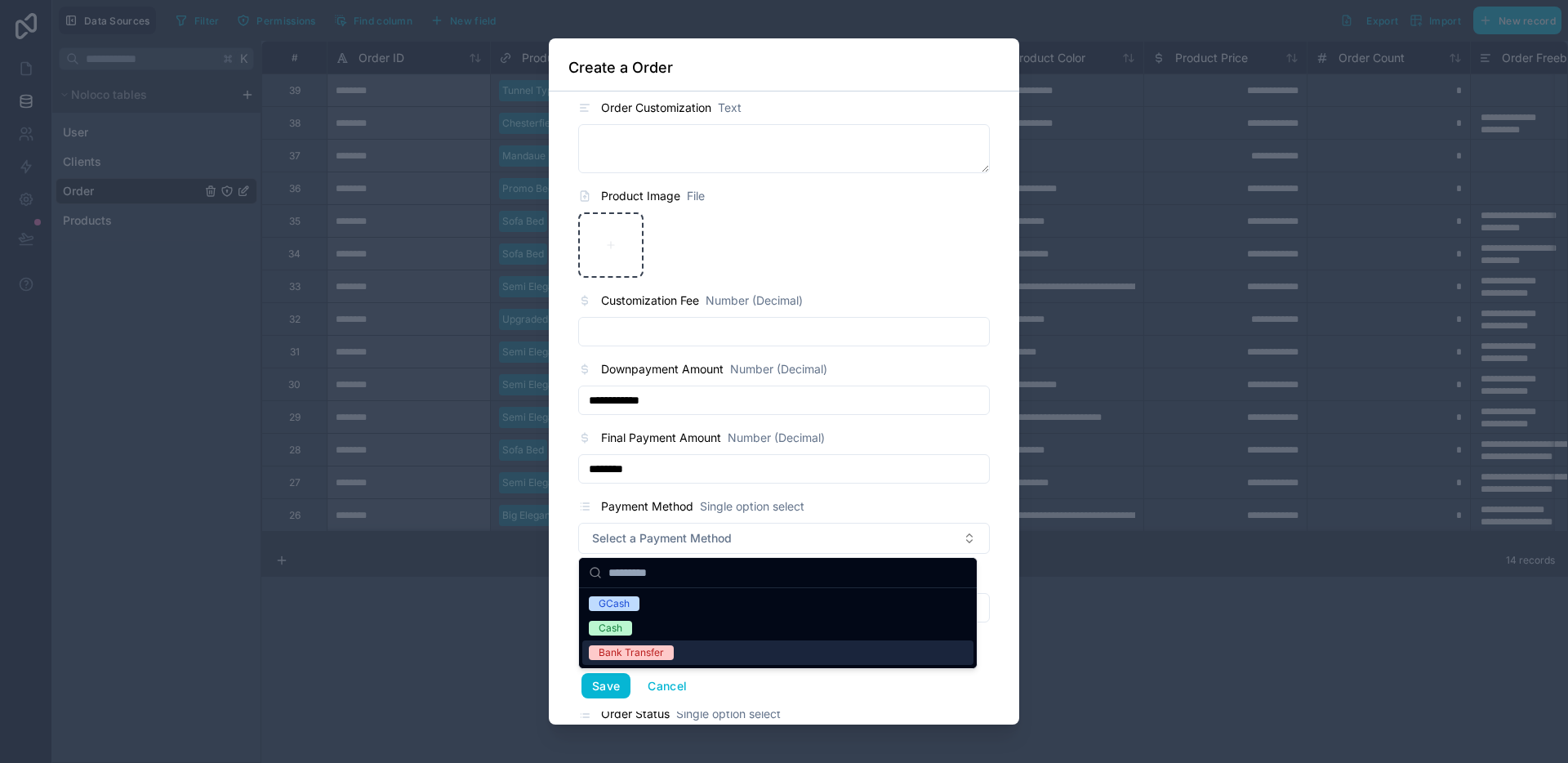 click on "Bank Transfer" at bounding box center [631, 653] 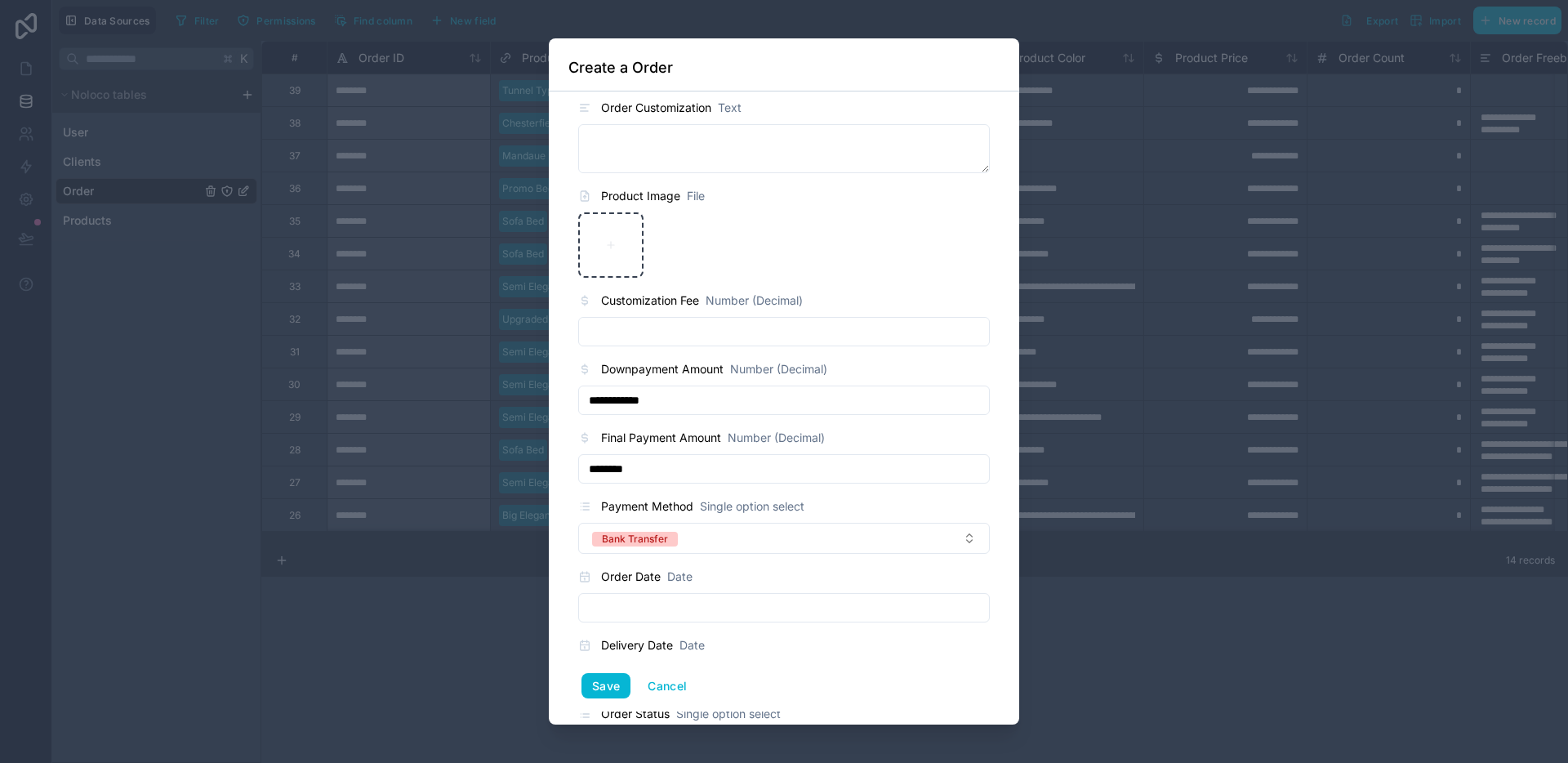click on "Date" at bounding box center [679, 577] 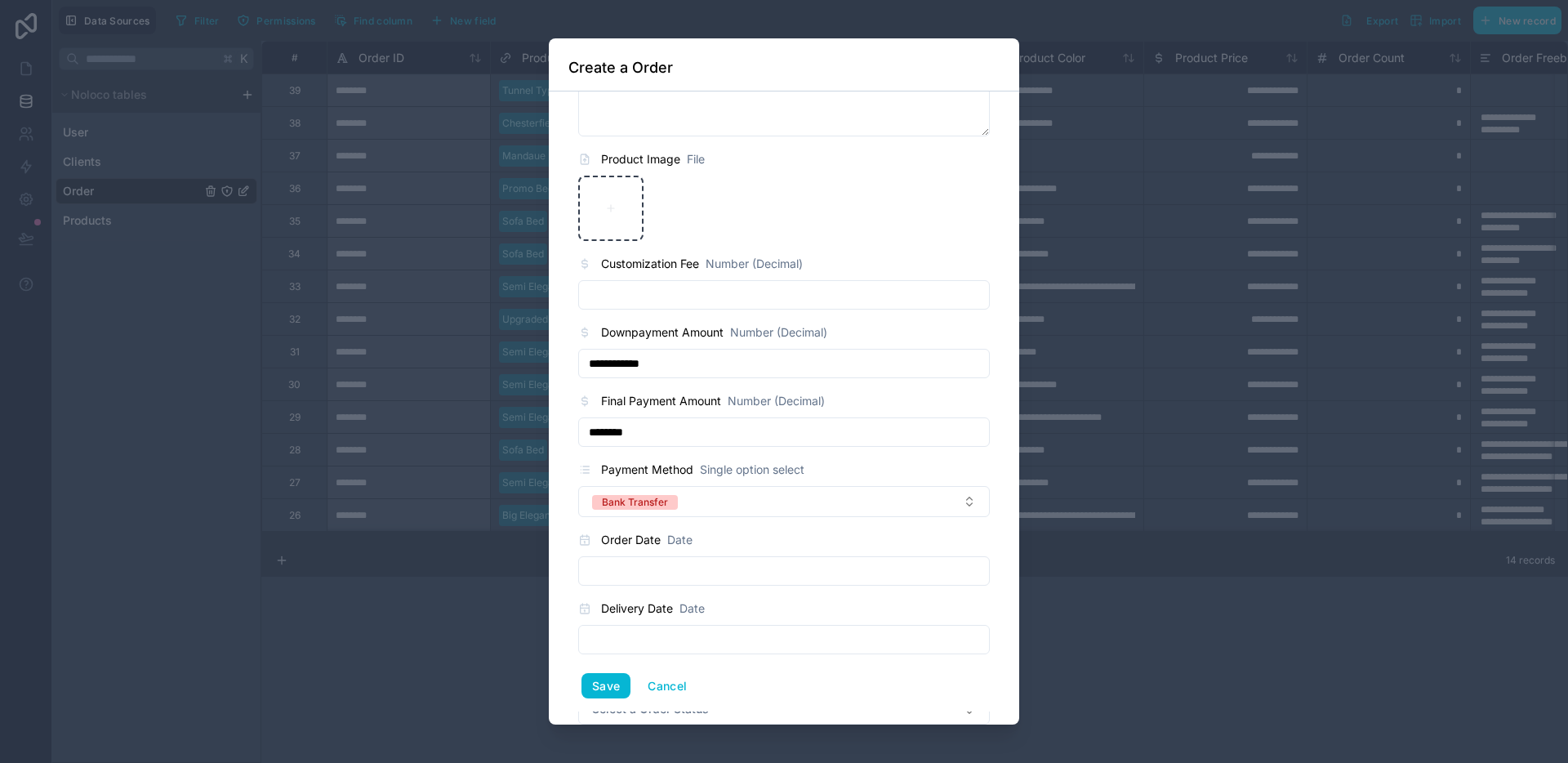 scroll, scrollTop: 754, scrollLeft: 0, axis: vertical 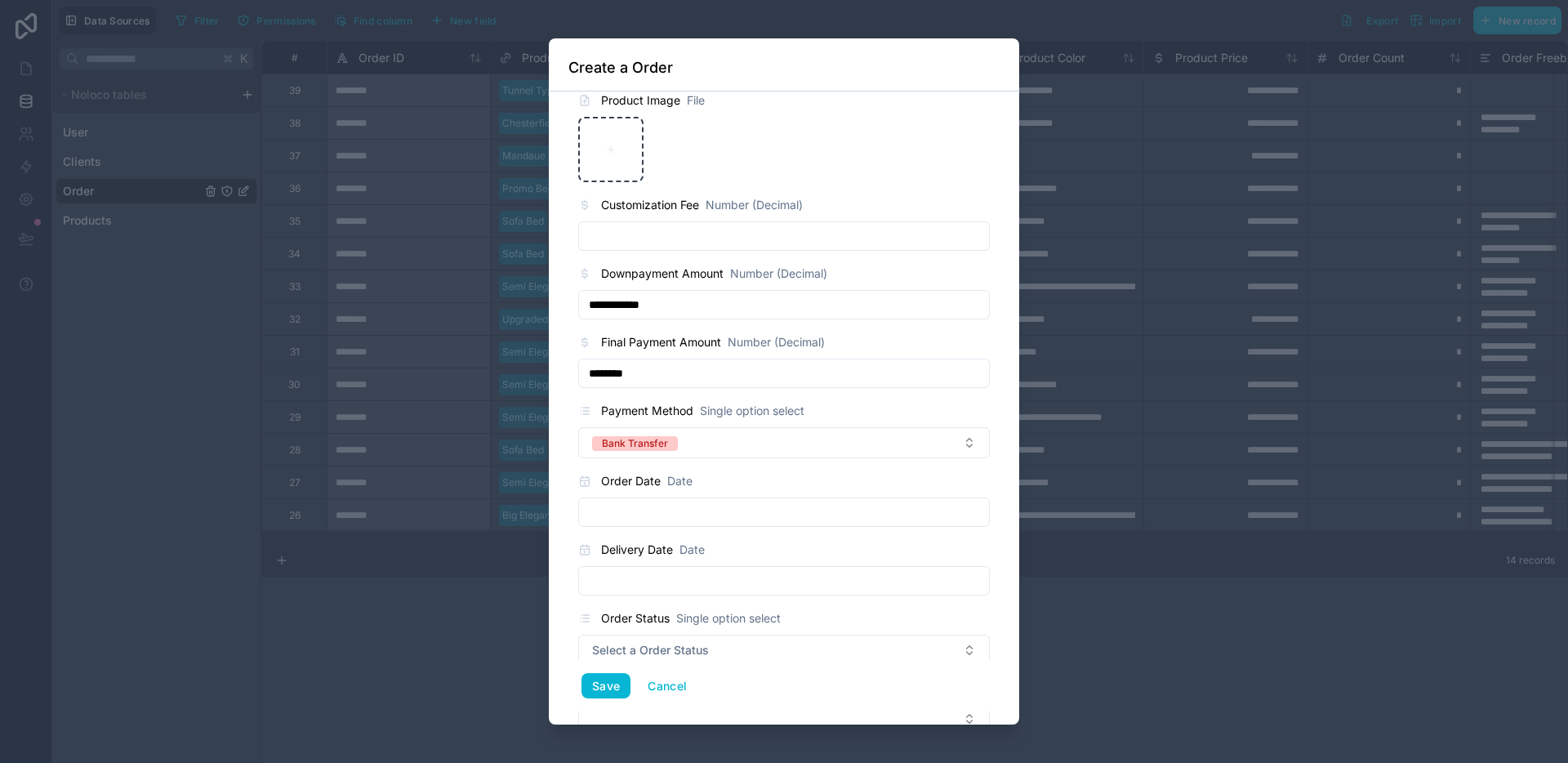 click at bounding box center (784, 512) 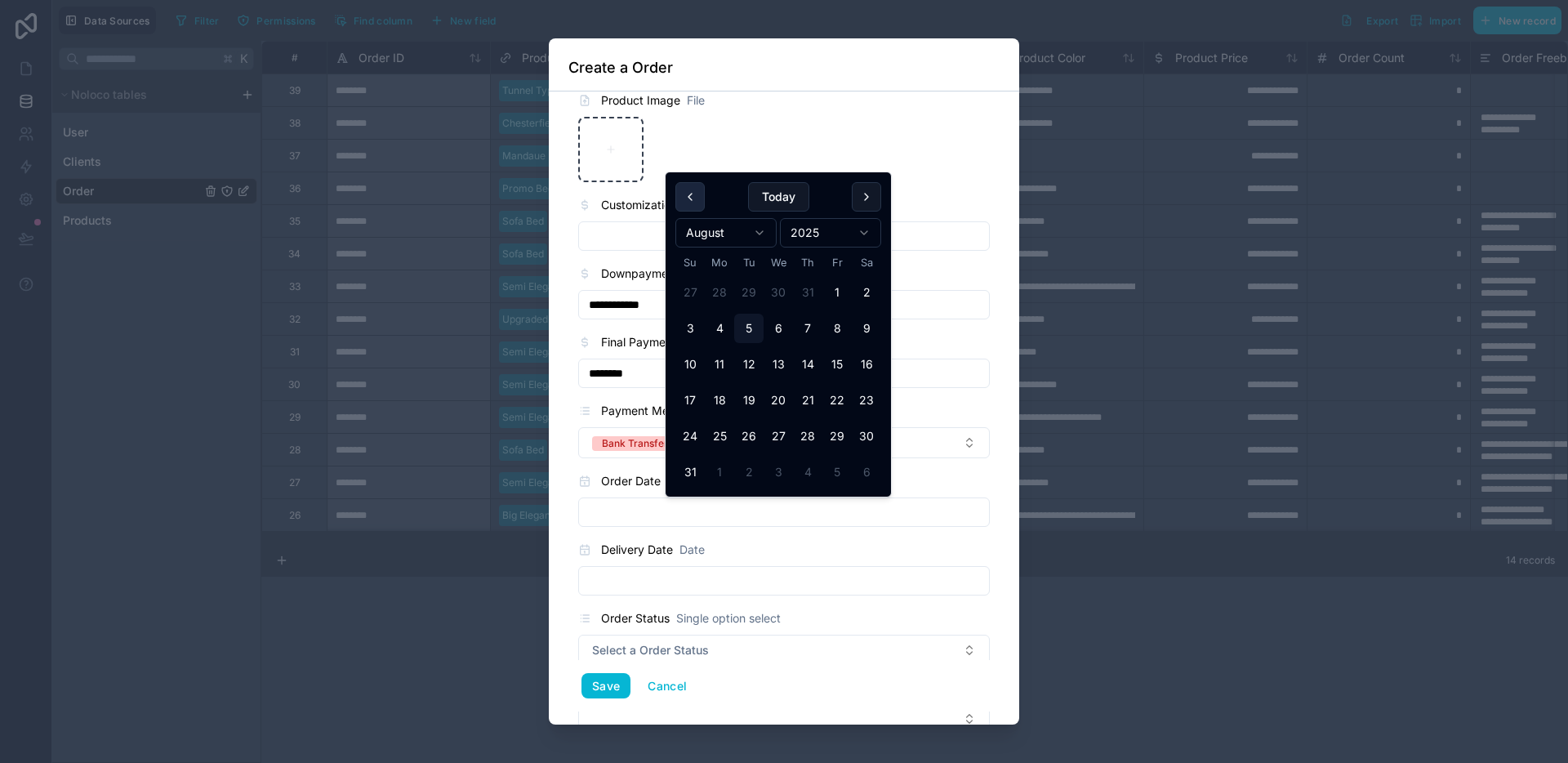 click at bounding box center [690, 197] 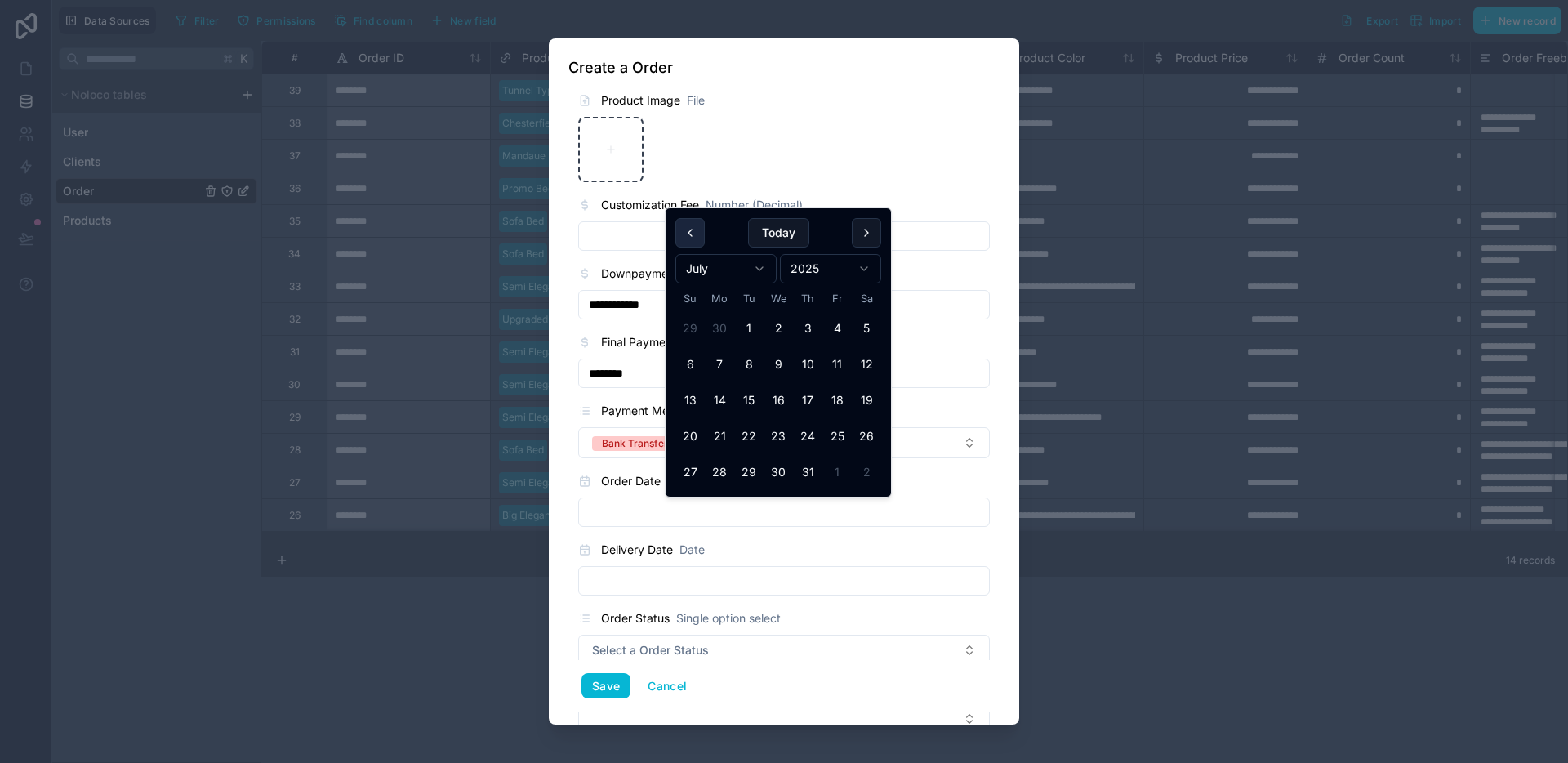 click at bounding box center (690, 233) 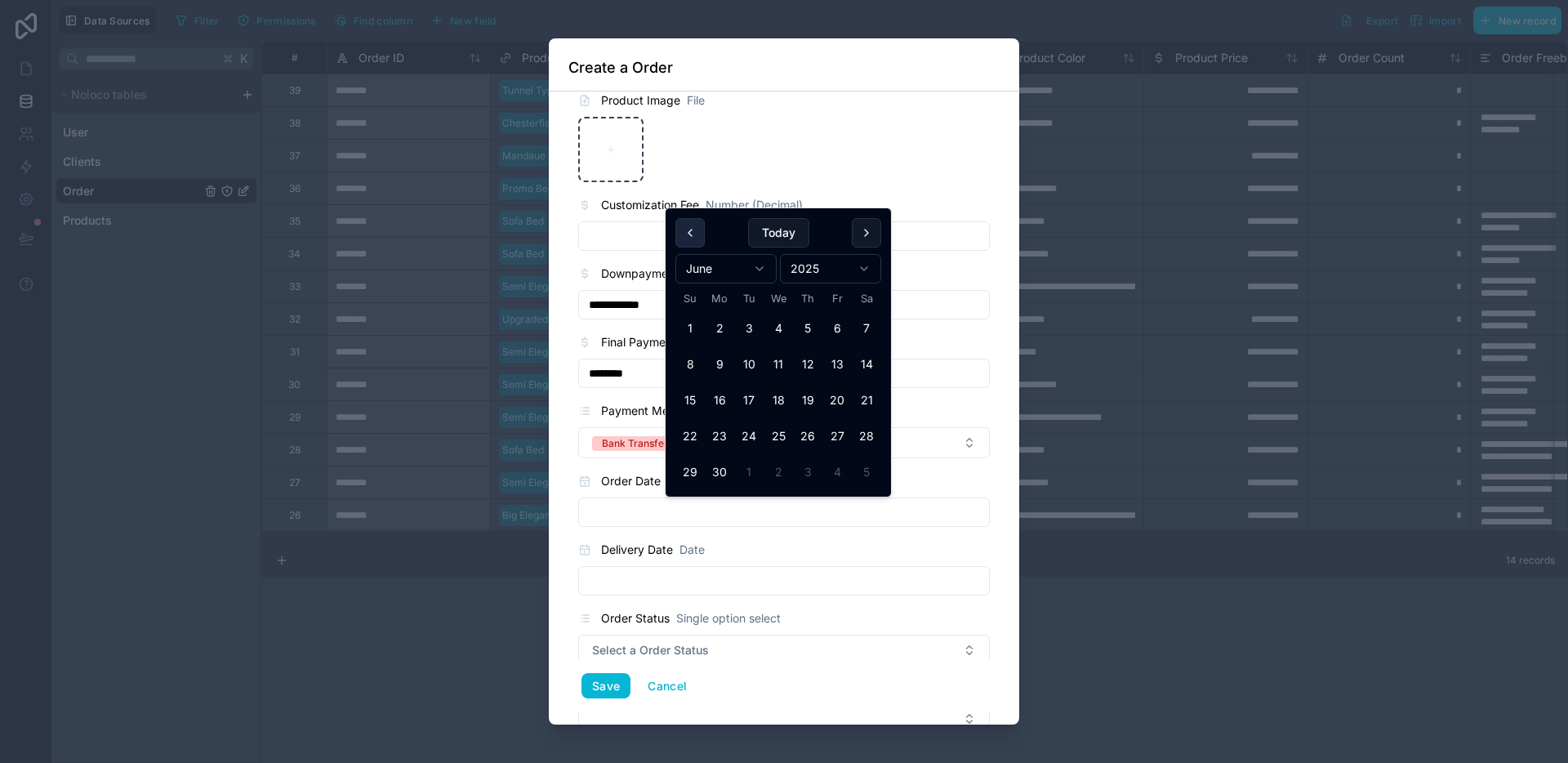 click at bounding box center [690, 233] 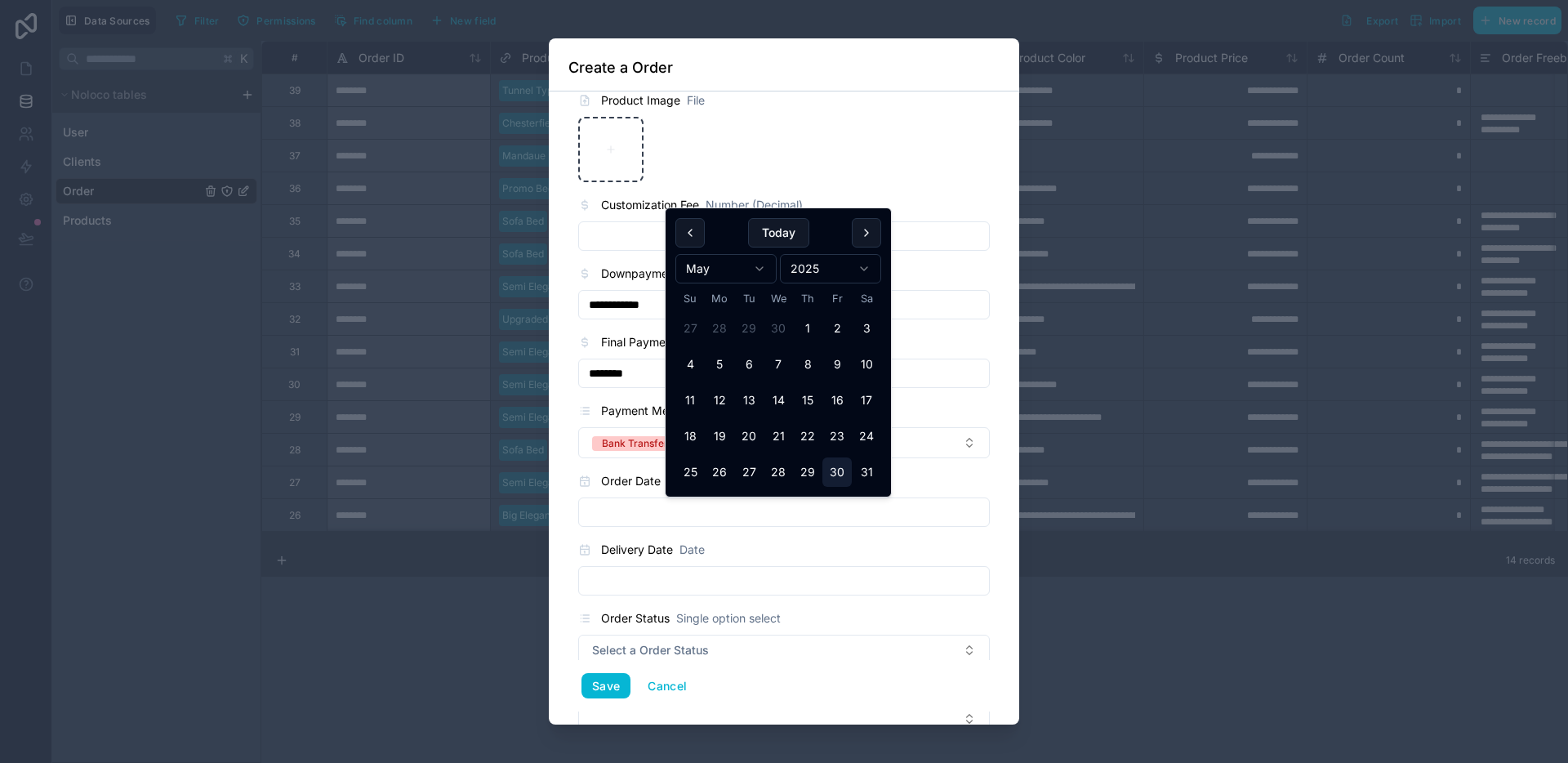 click on "30" at bounding box center (837, 472) 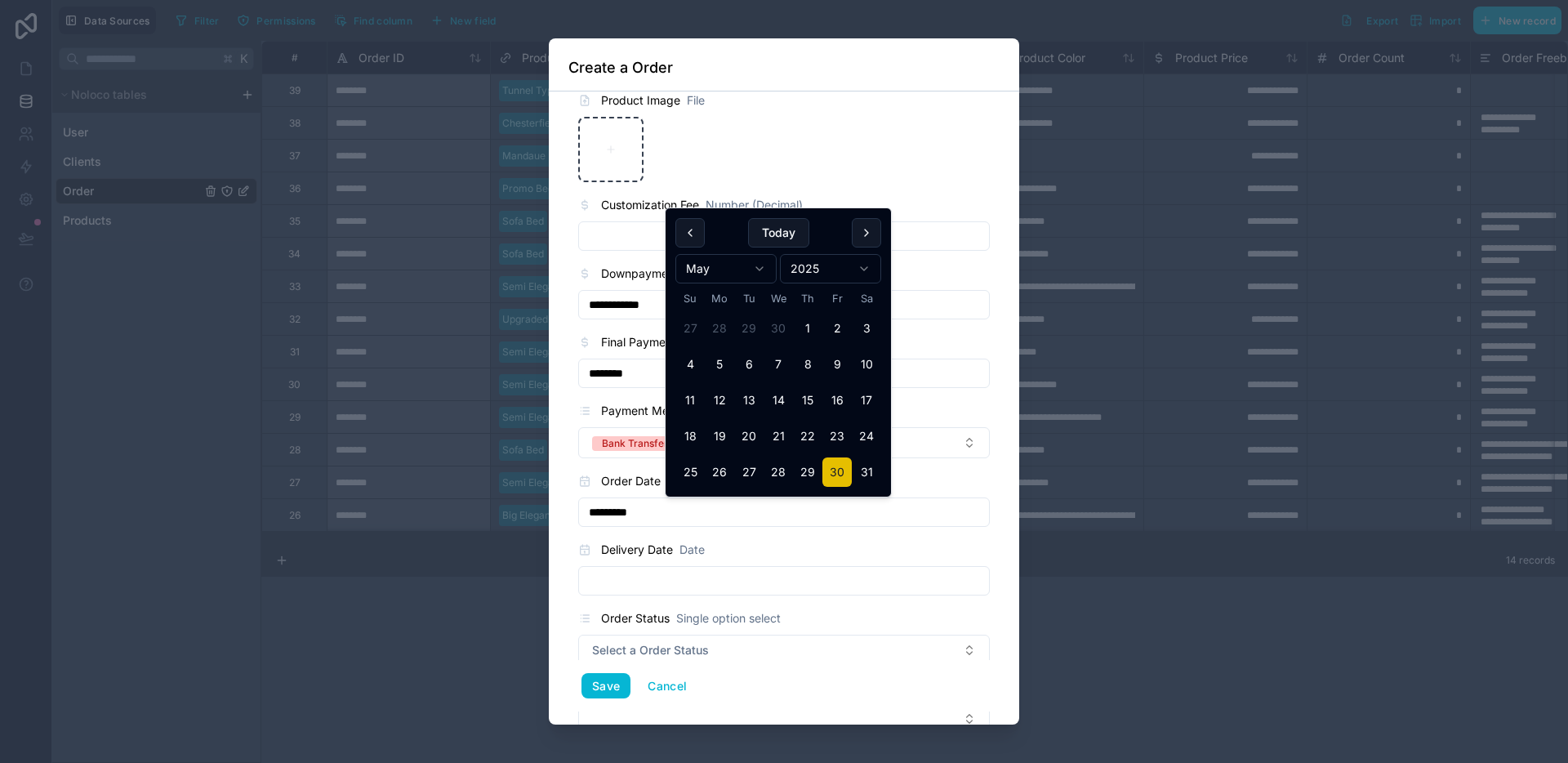 click at bounding box center [784, 581] 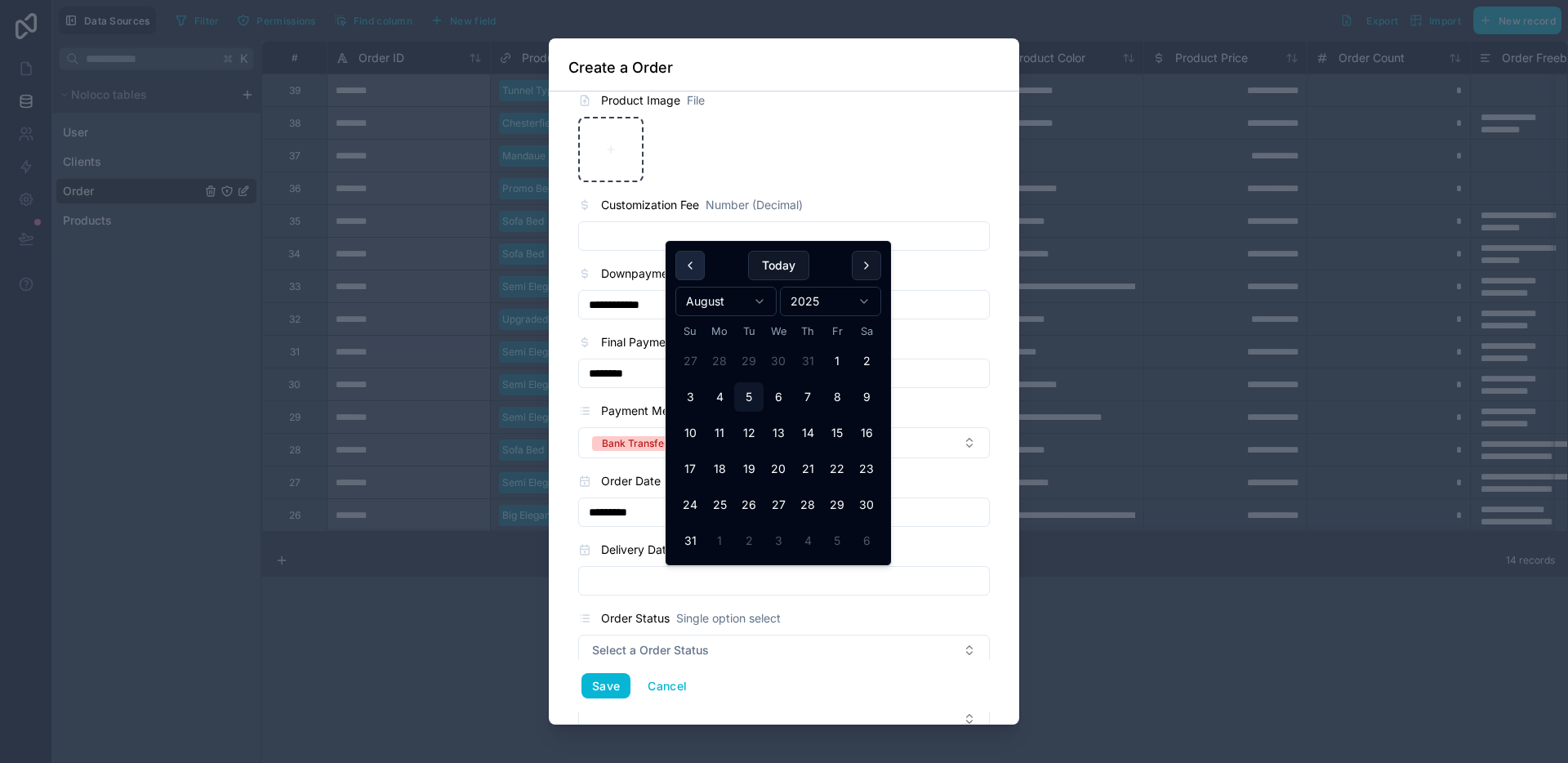click at bounding box center (690, 265) 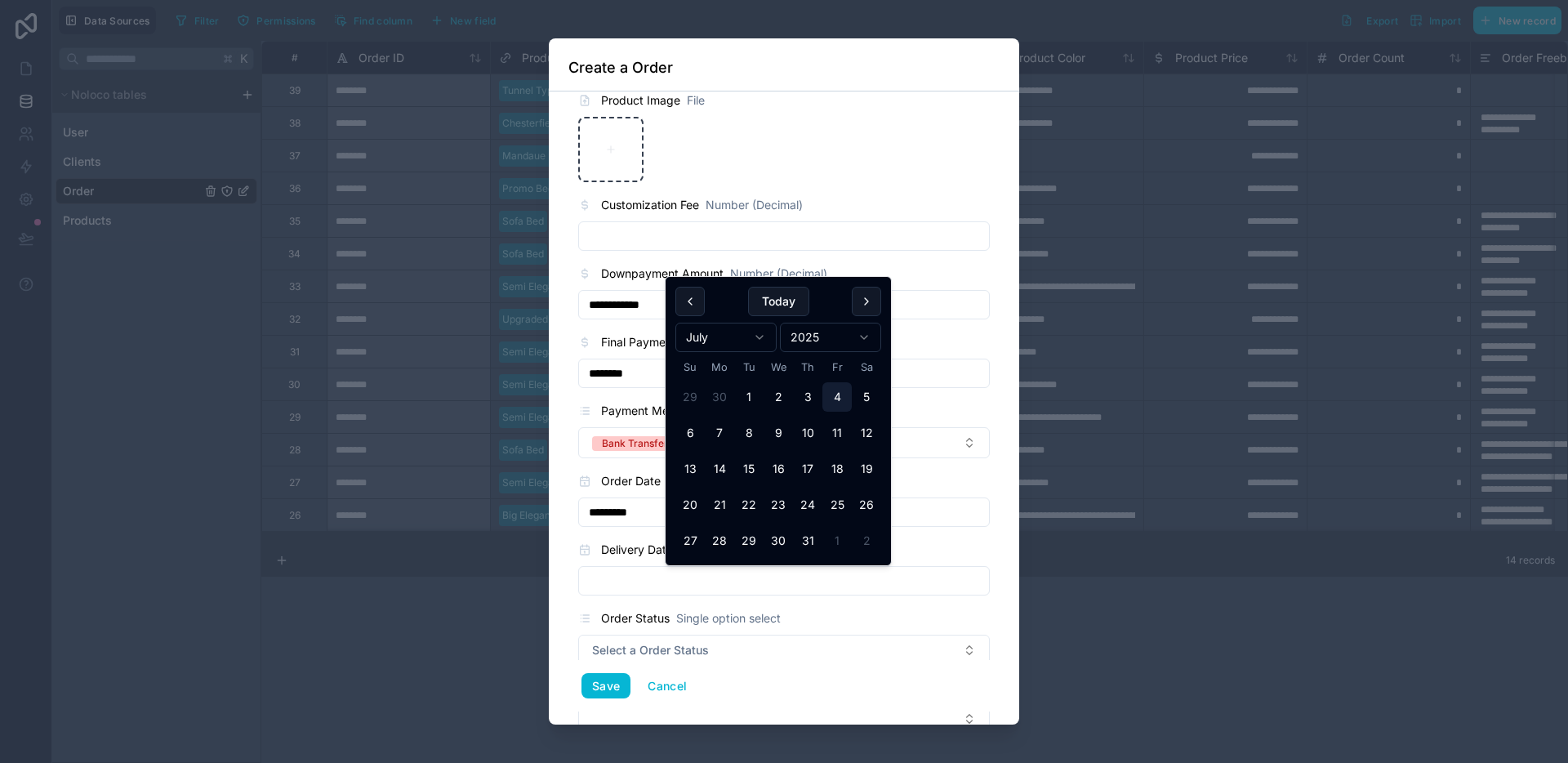 click on "4" at bounding box center (837, 397) 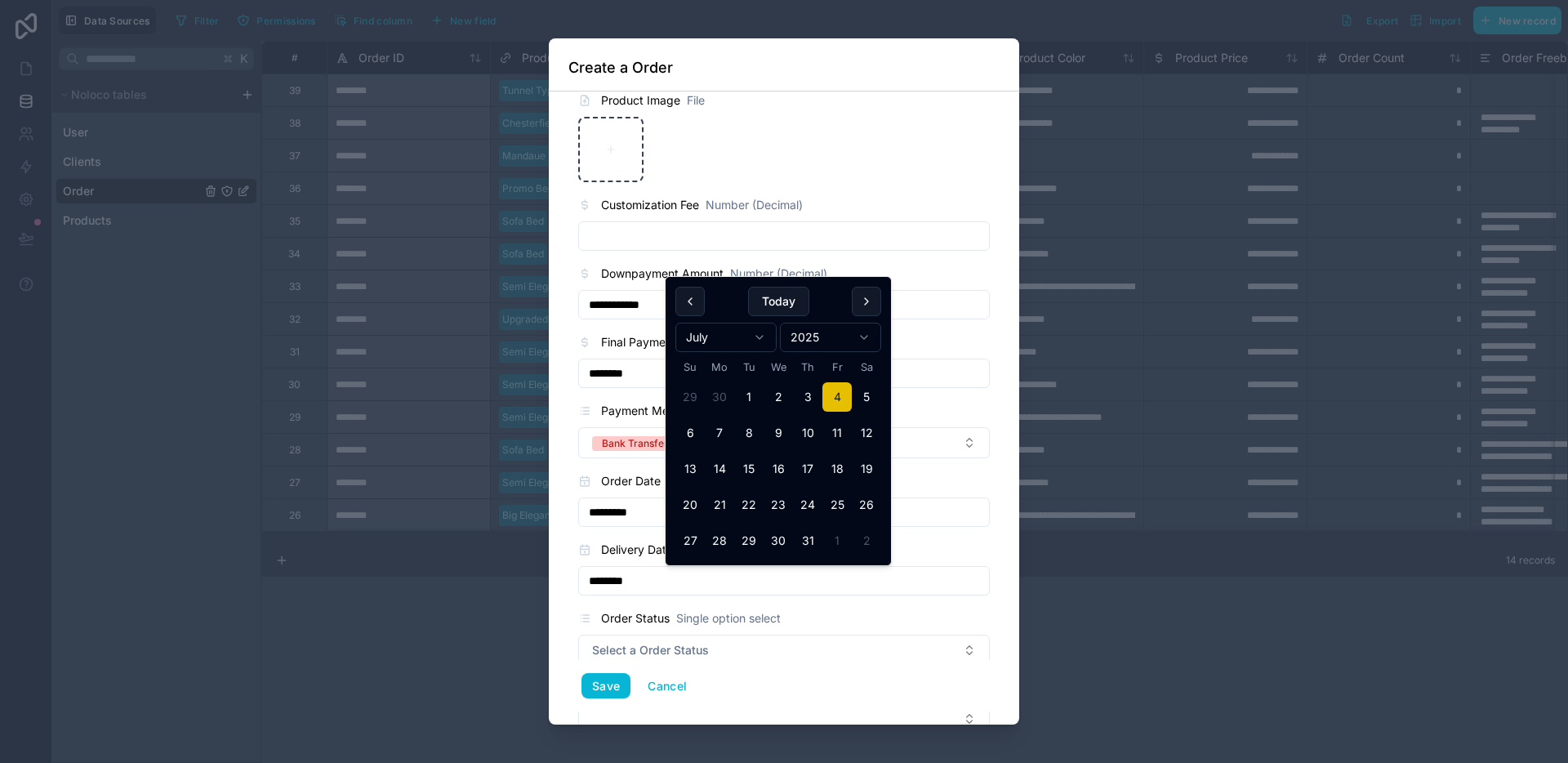 click on "Order Status" at bounding box center [635, 618] 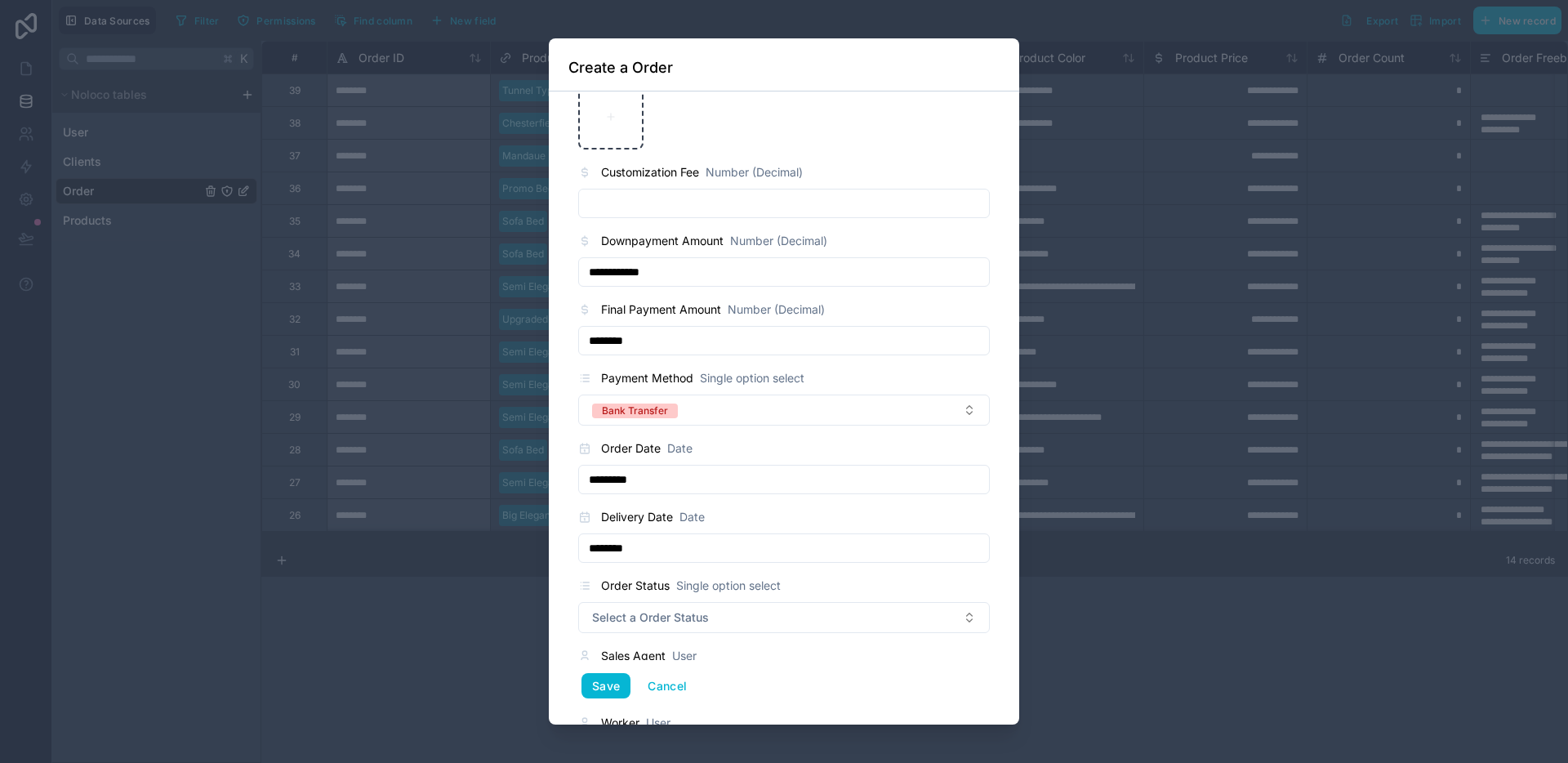 scroll, scrollTop: 946, scrollLeft: 0, axis: vertical 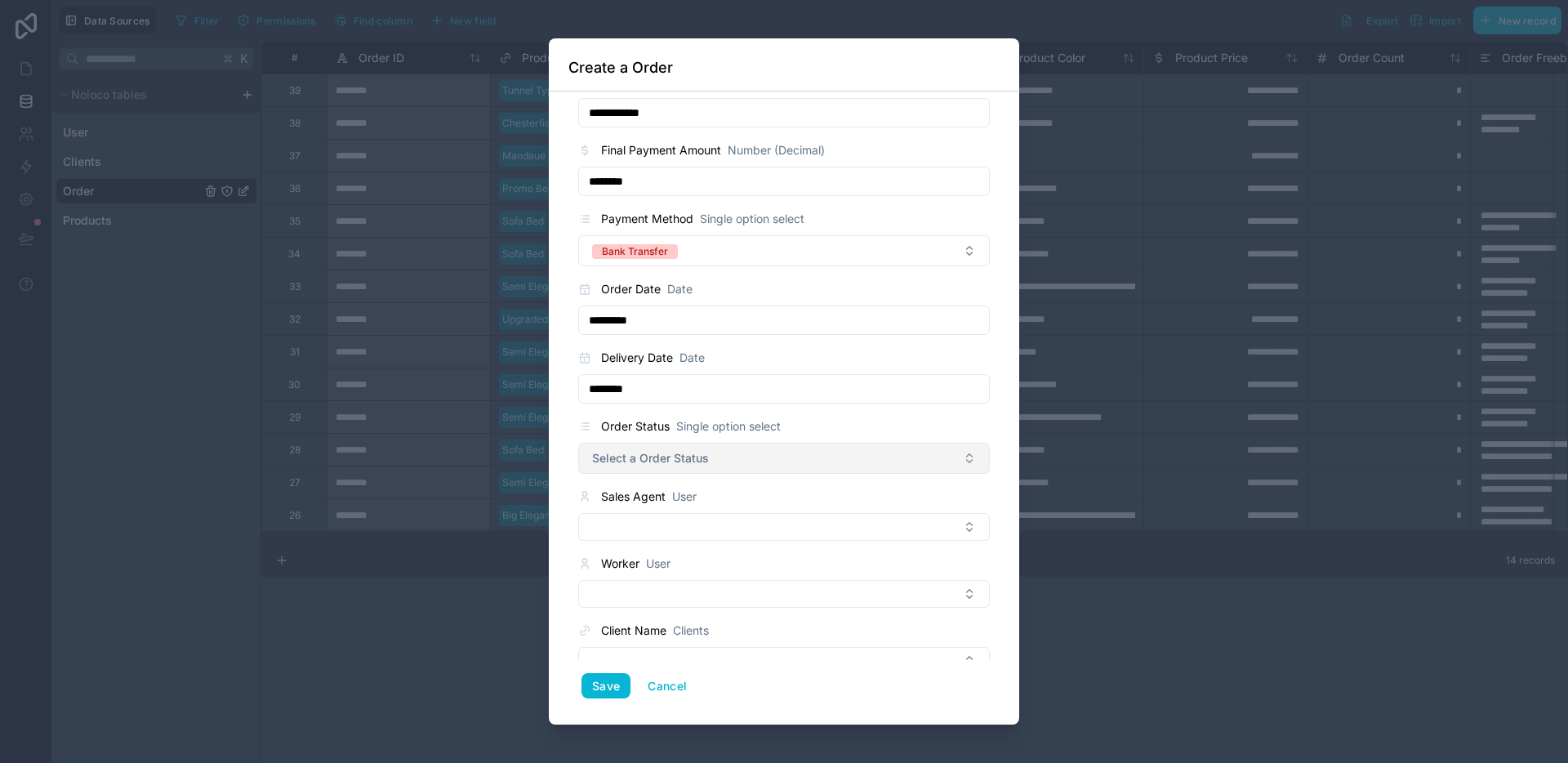 click on "Select a Order Status" at bounding box center (650, 458) 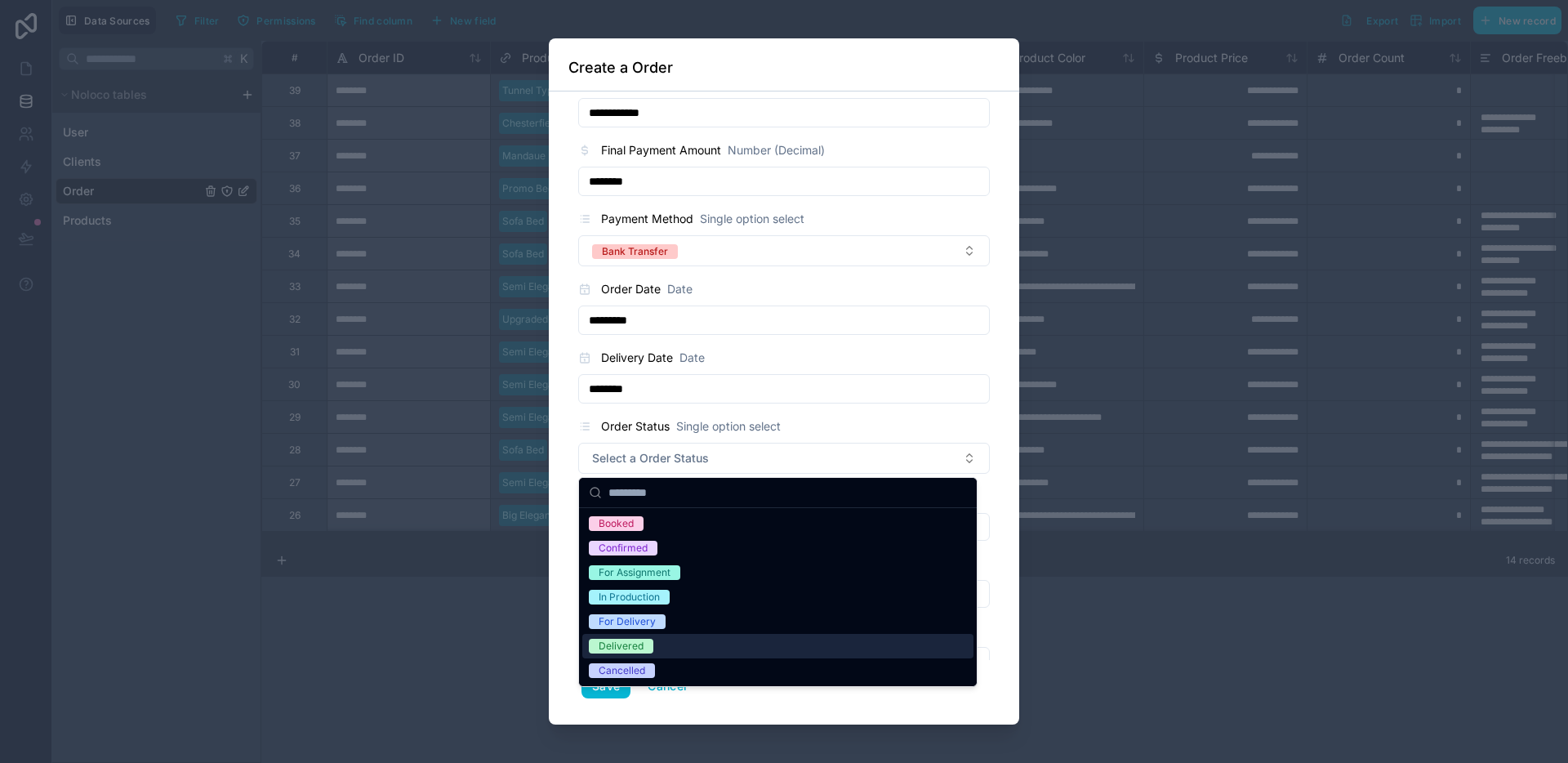 click on "Delivered" at bounding box center [621, 646] 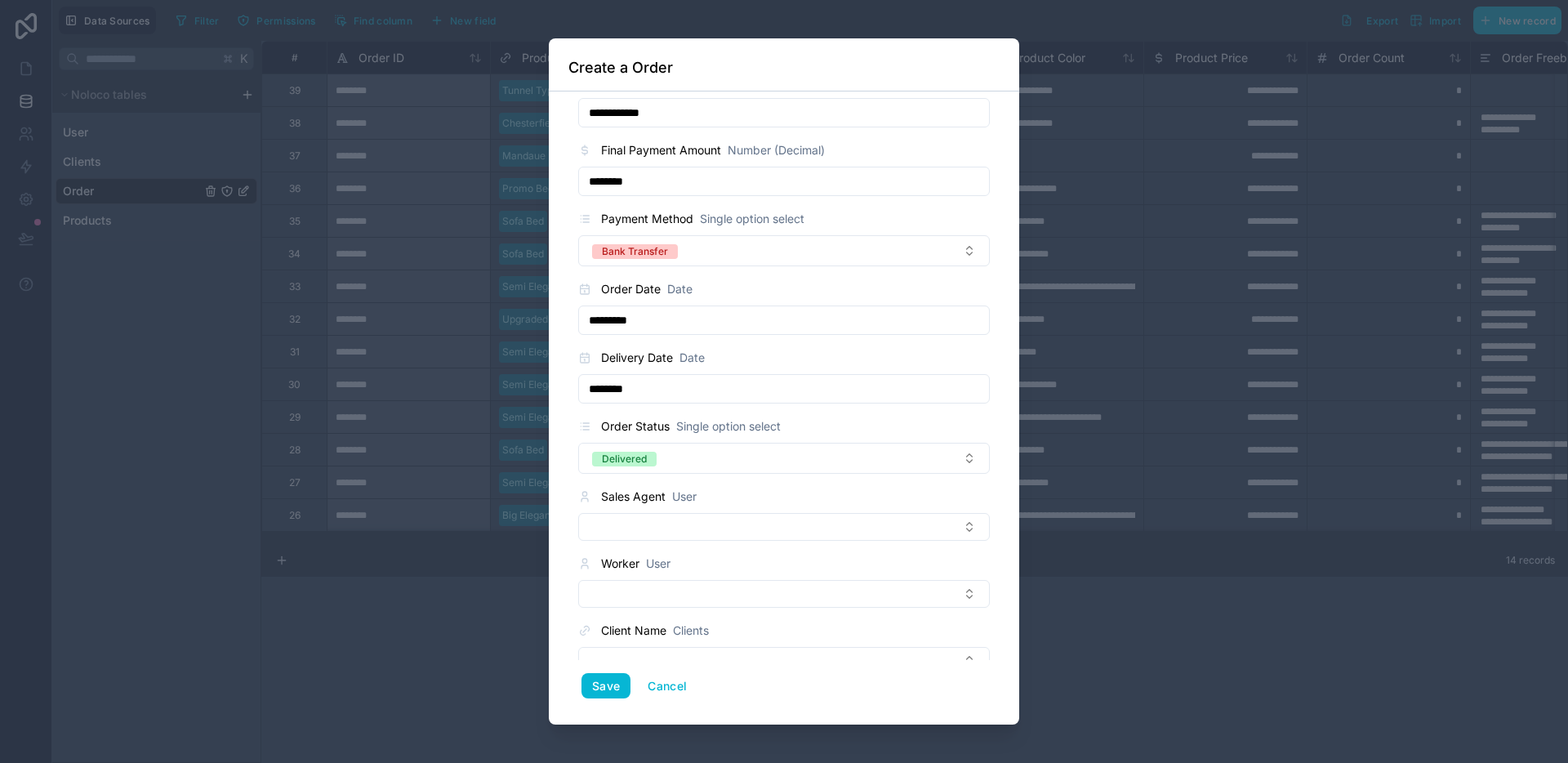 click on "Sales Agent User" at bounding box center (784, 497) 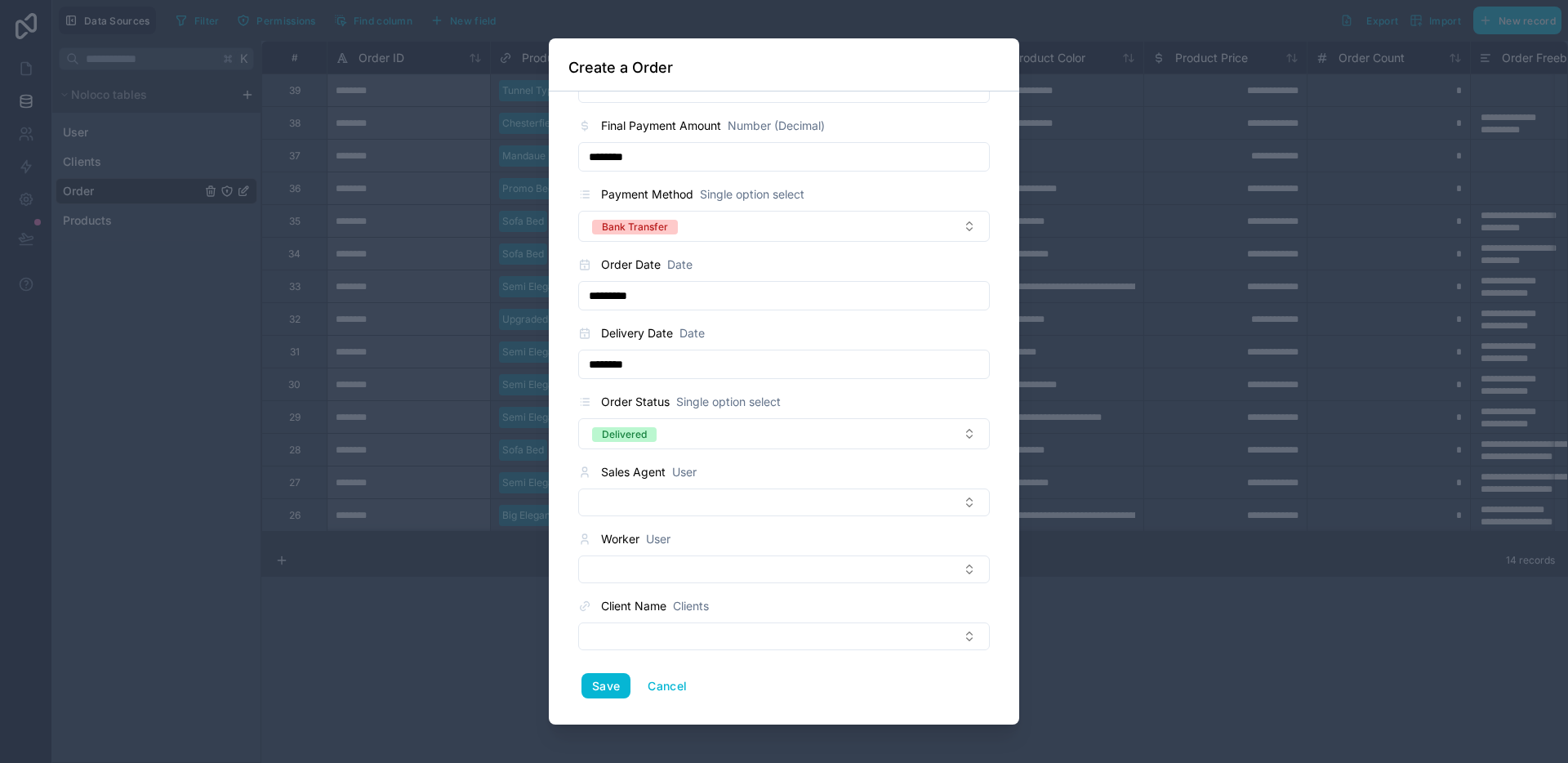 scroll, scrollTop: 974, scrollLeft: 0, axis: vertical 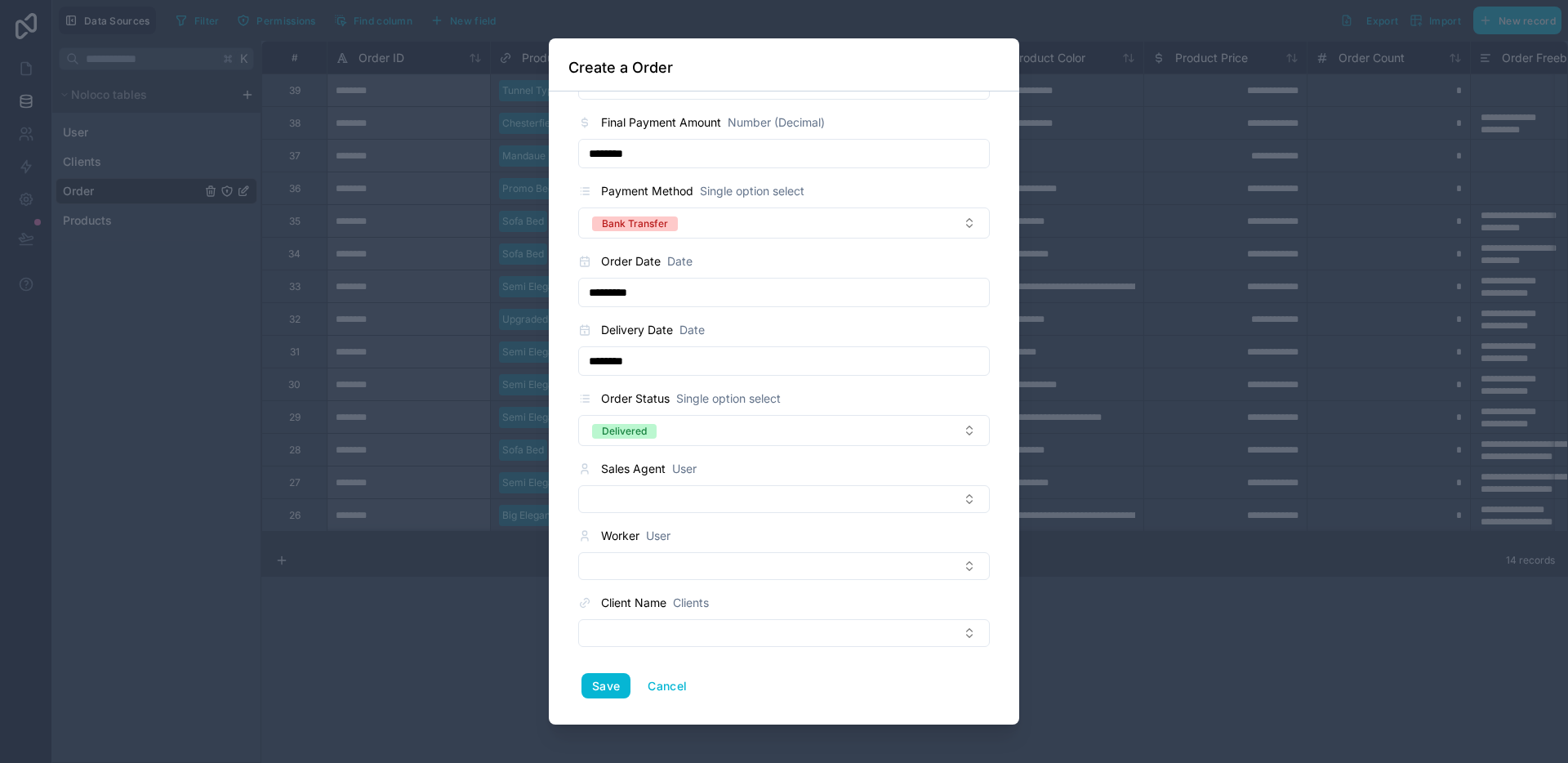 click on "**********" at bounding box center [784, -82] 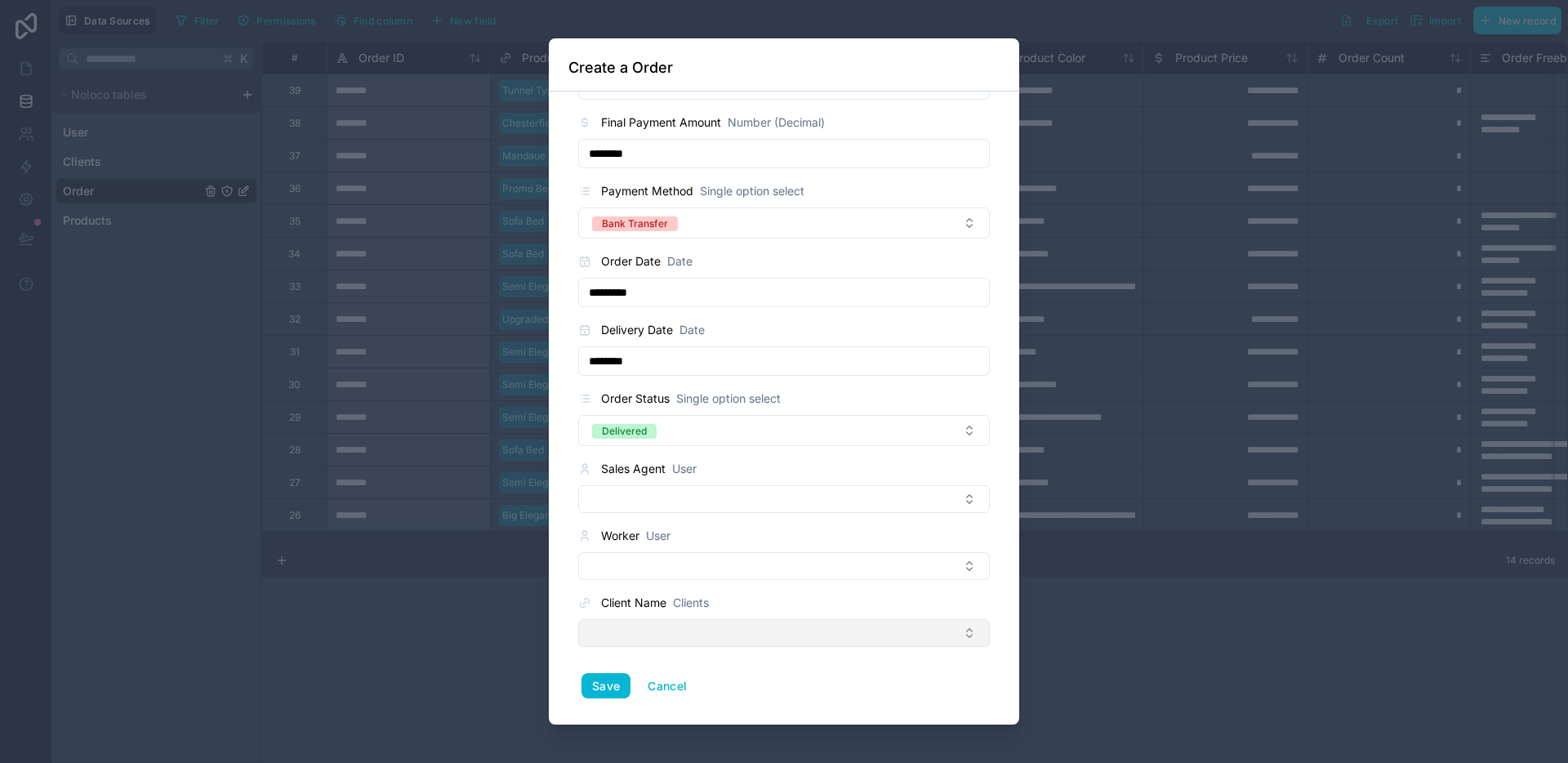 click at bounding box center (784, 633) 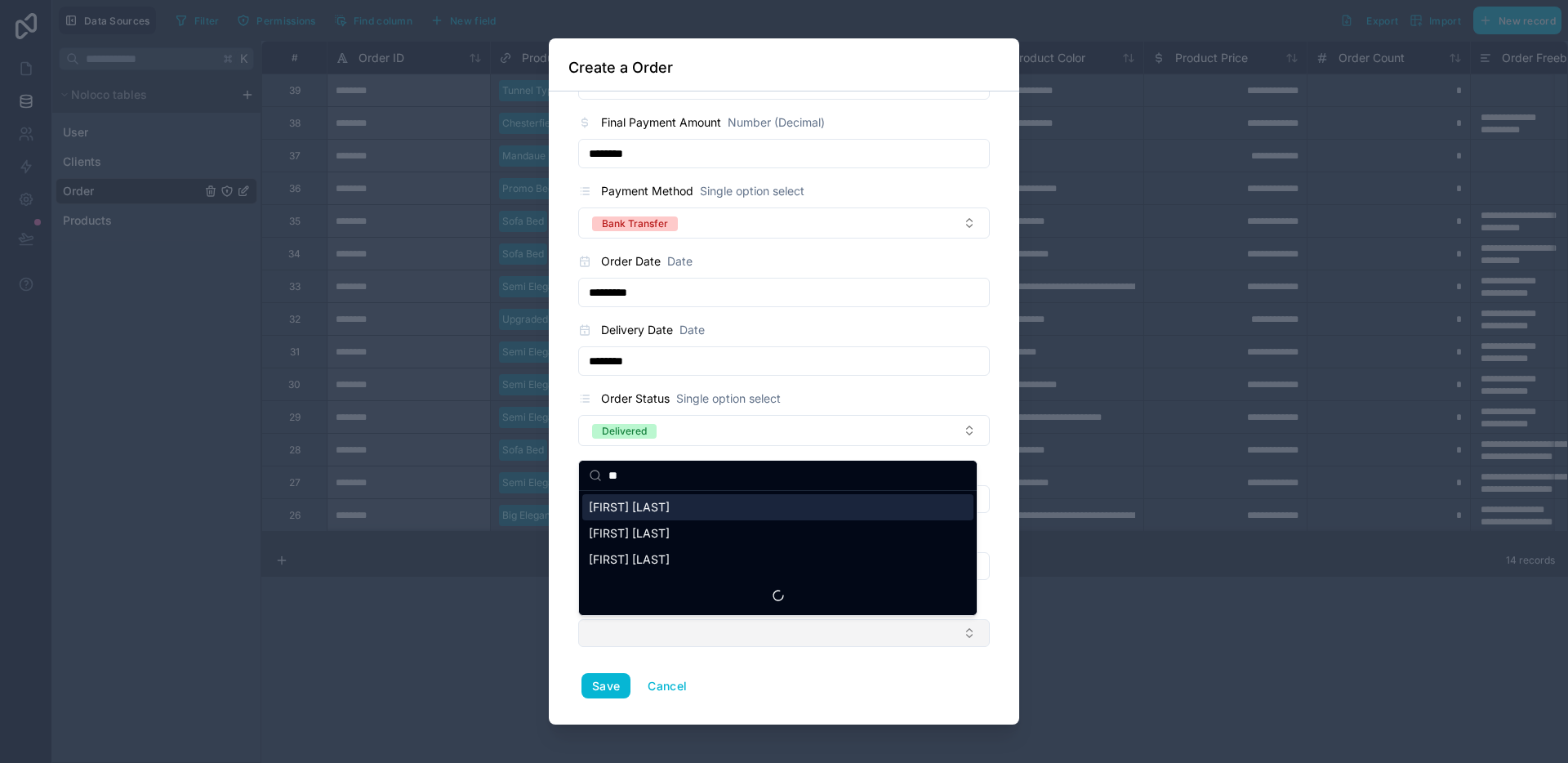 type on "***" 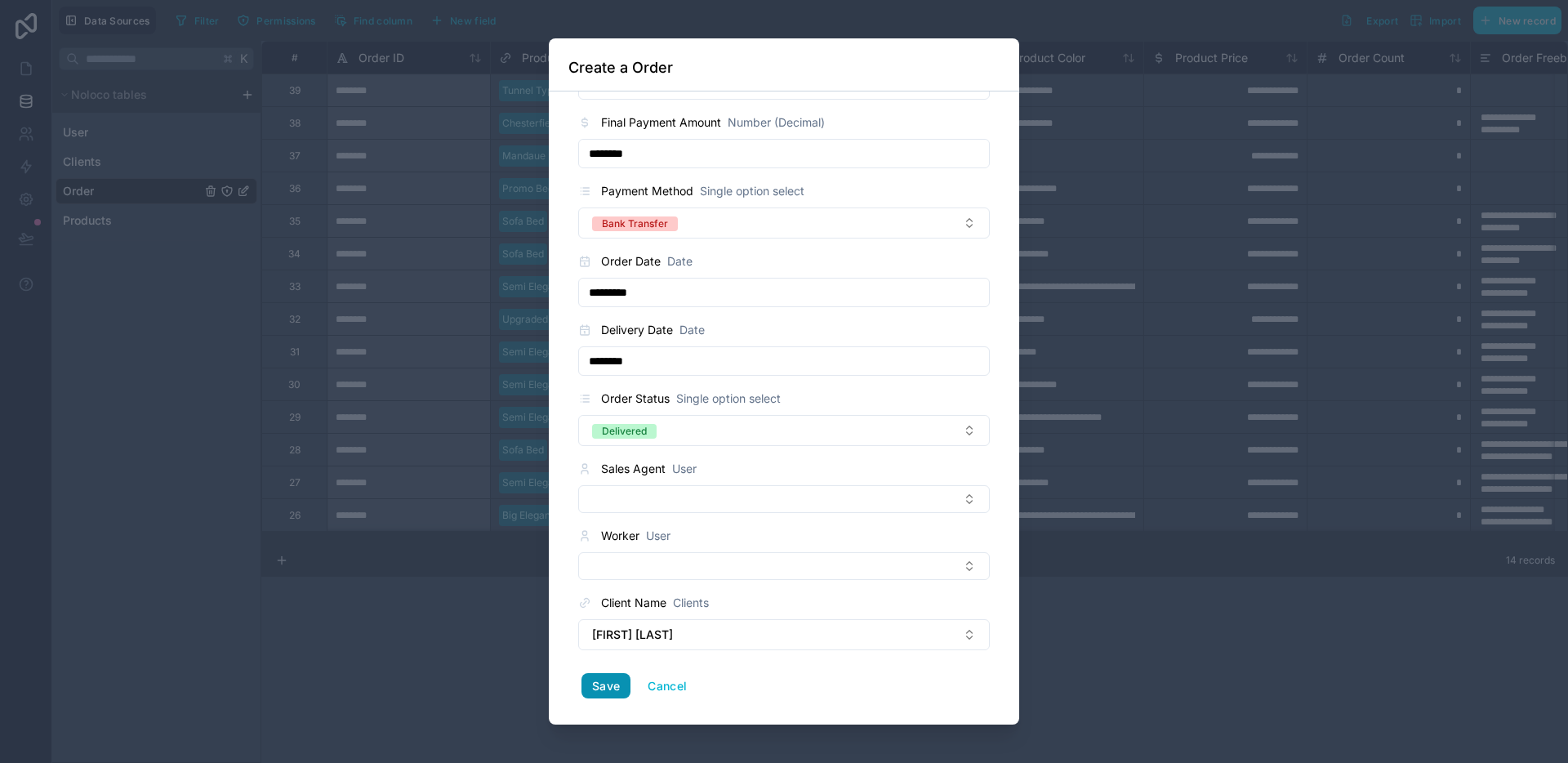click on "Save" at bounding box center (606, 686) 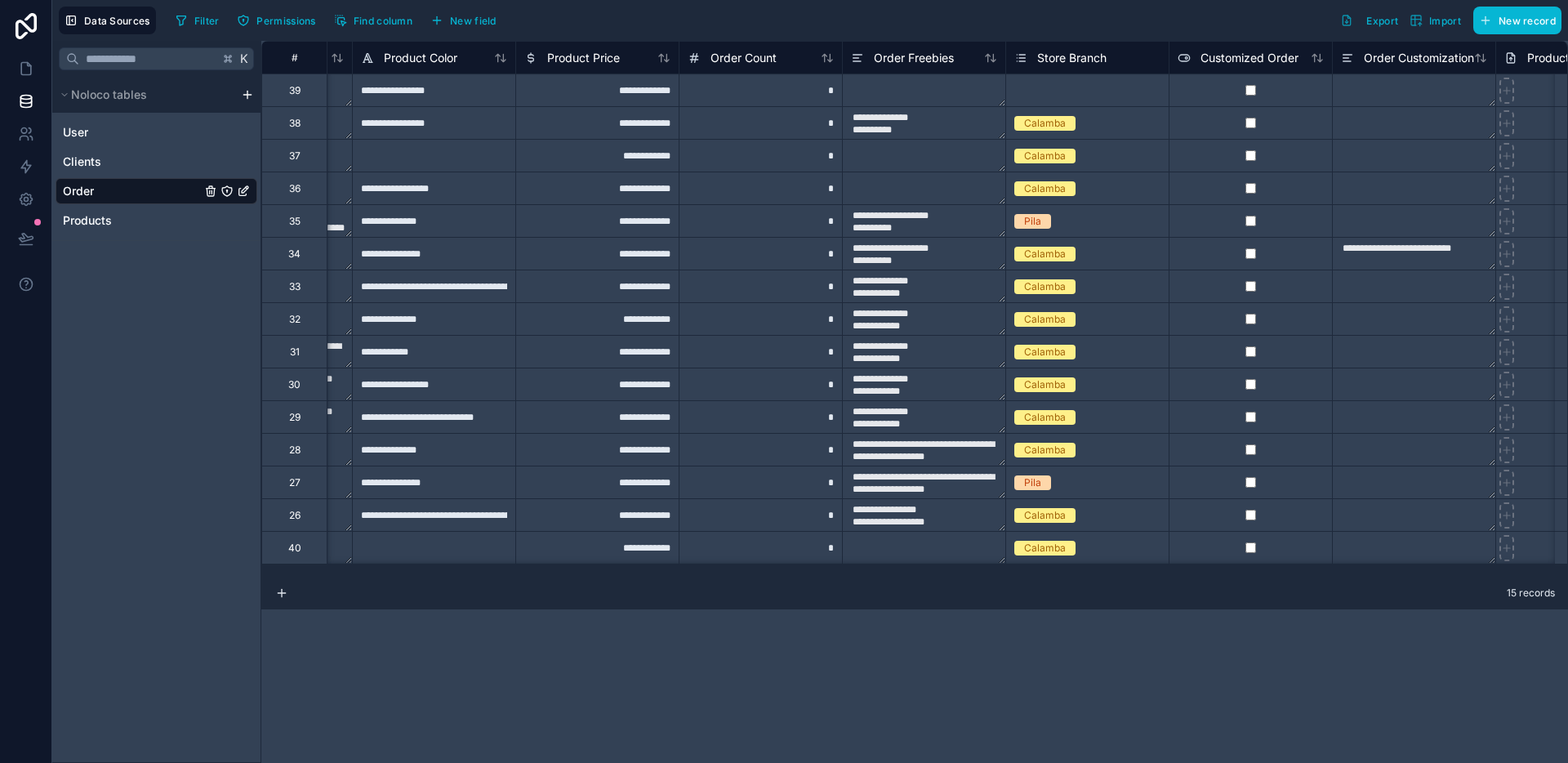 scroll, scrollTop: 0, scrollLeft: 0, axis: both 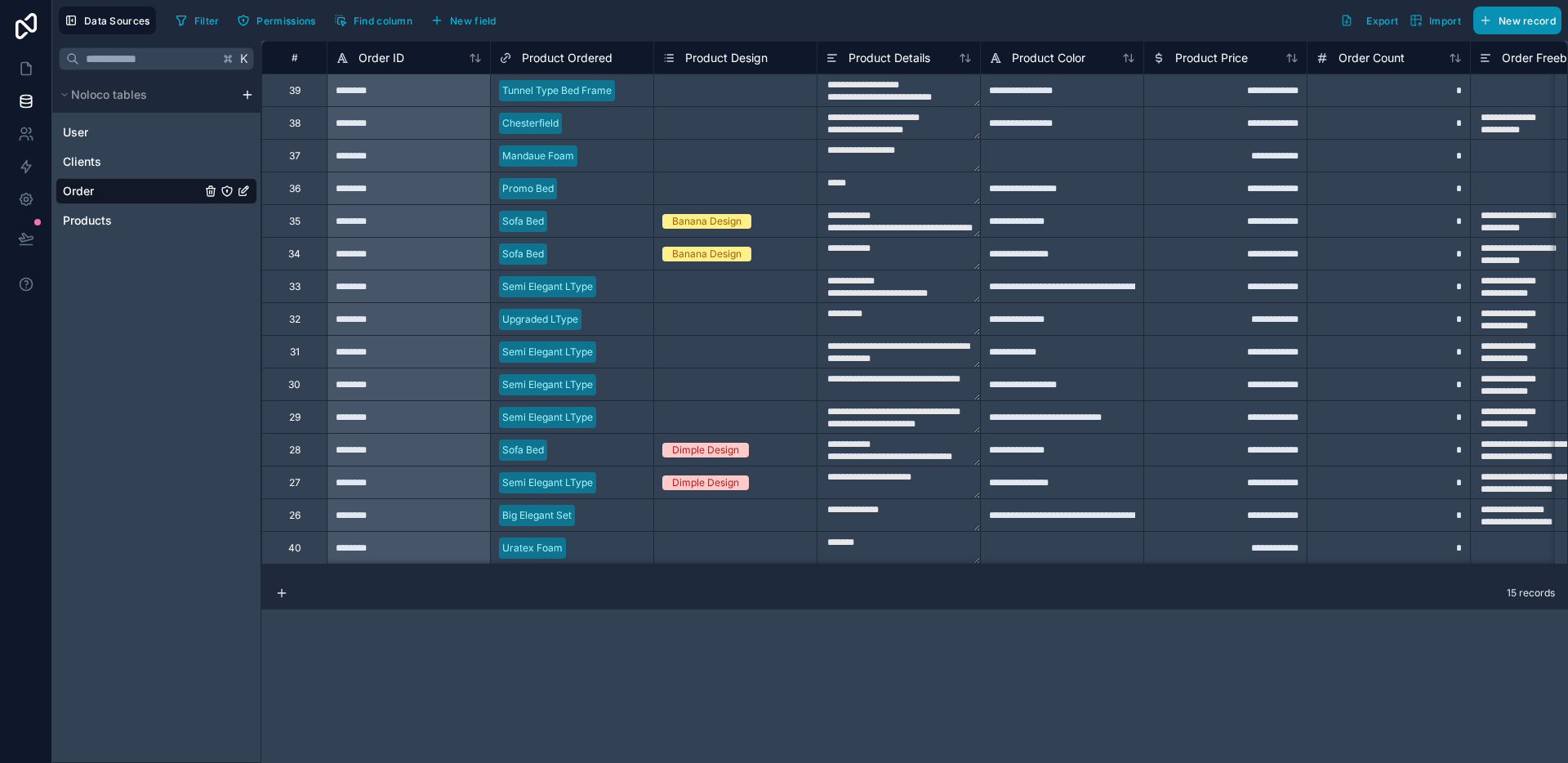 click on "New record" at bounding box center (1527, 20) 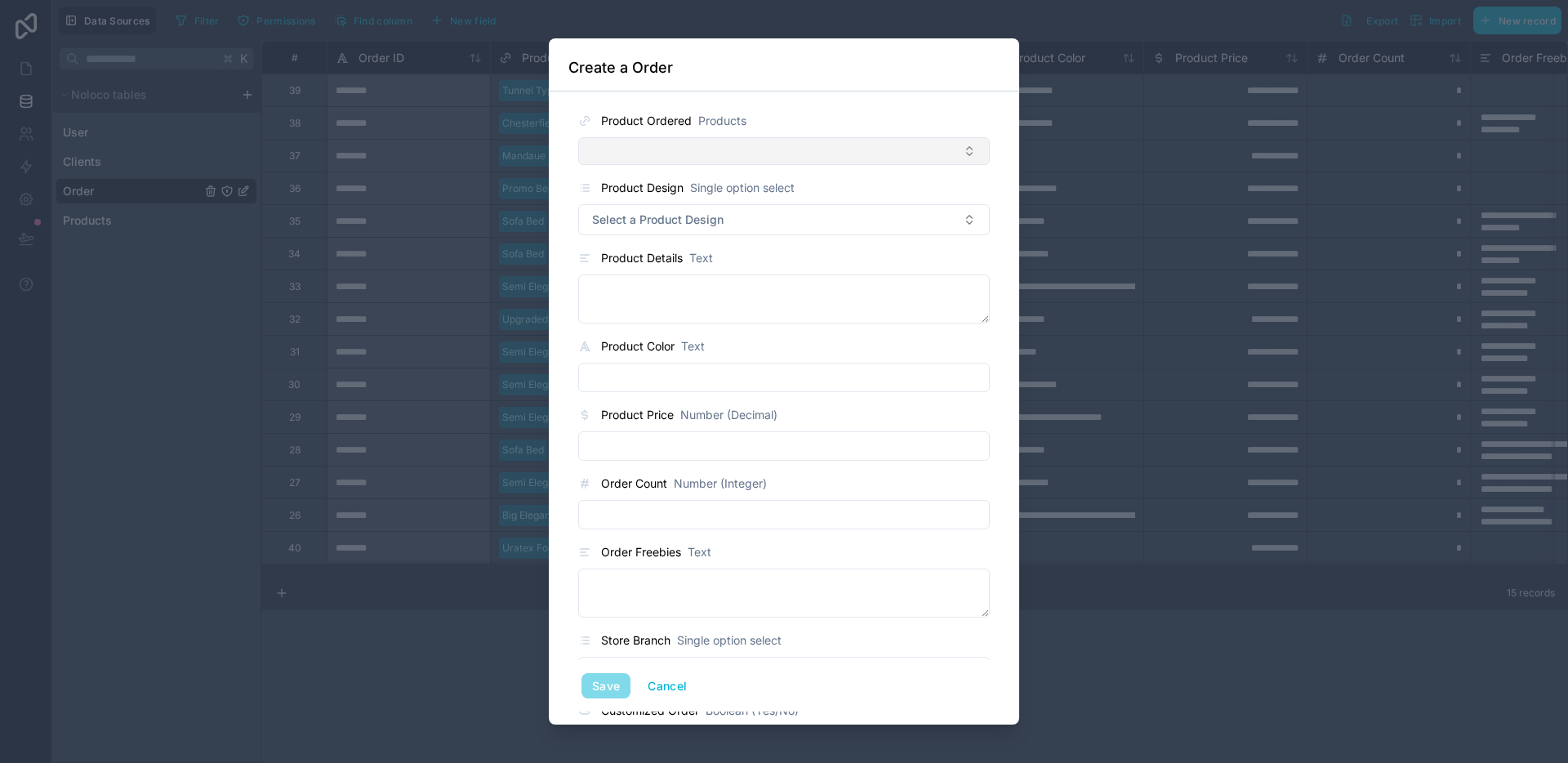 click at bounding box center [784, 151] 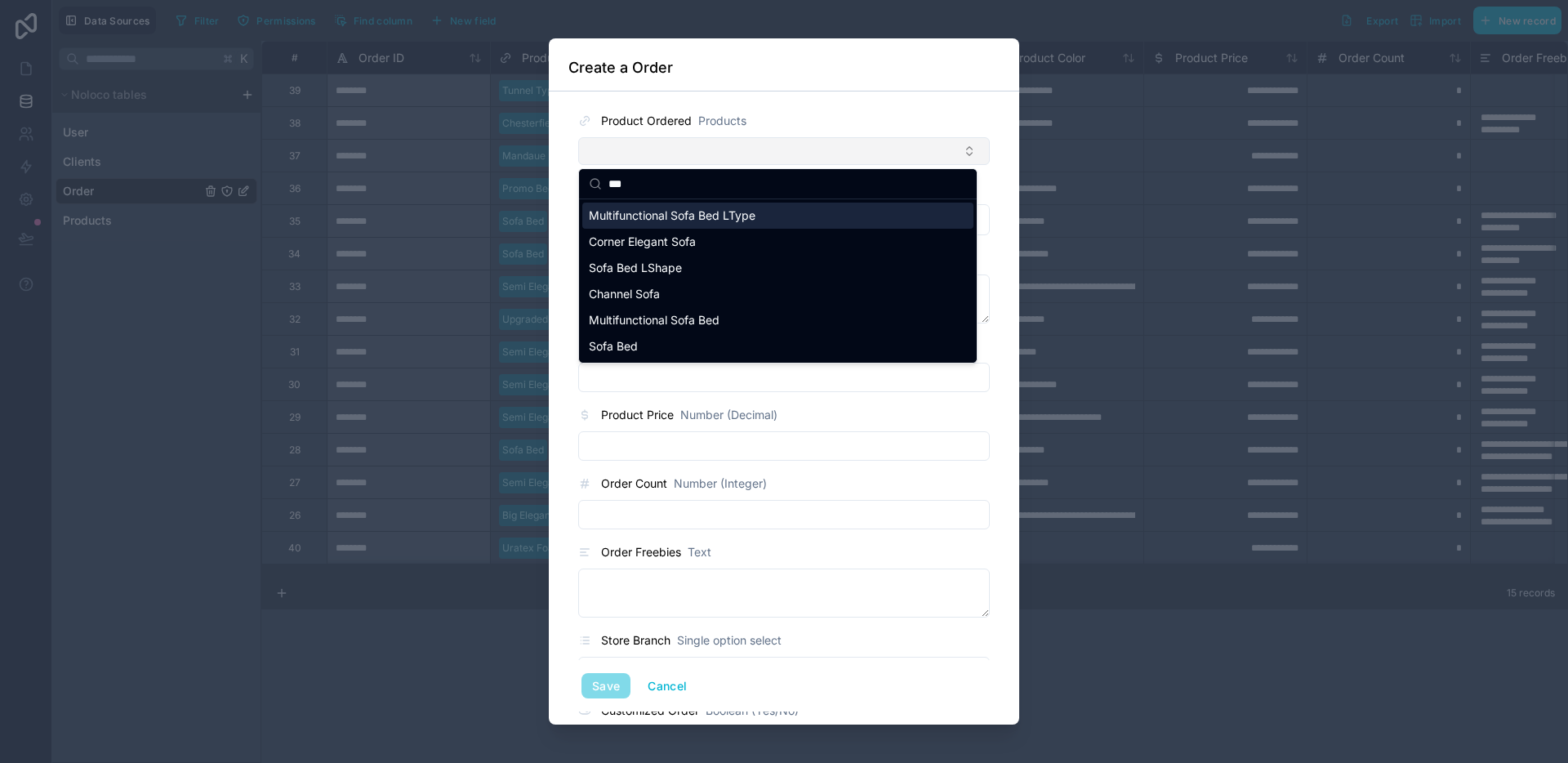 type on "****" 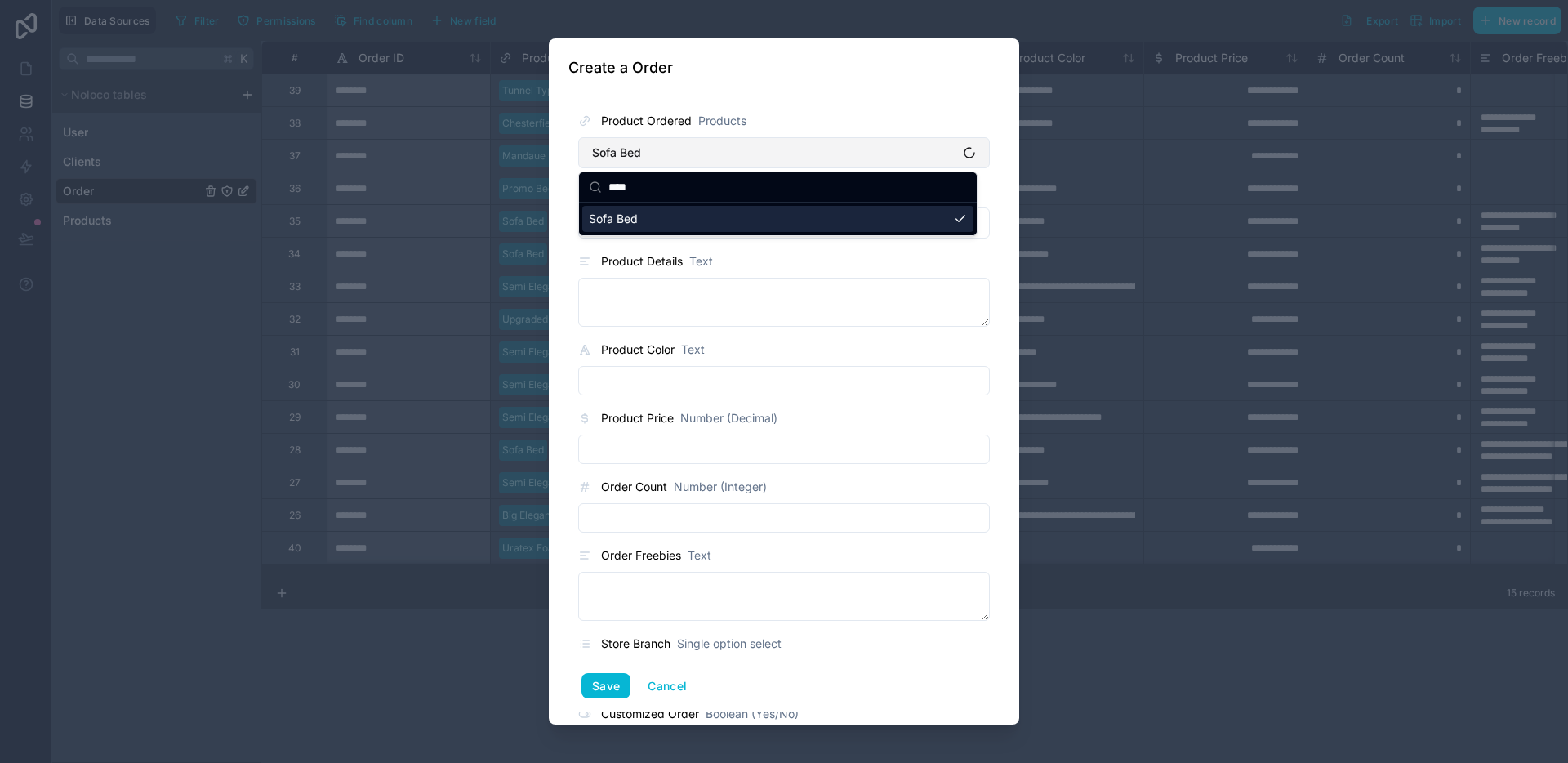 type 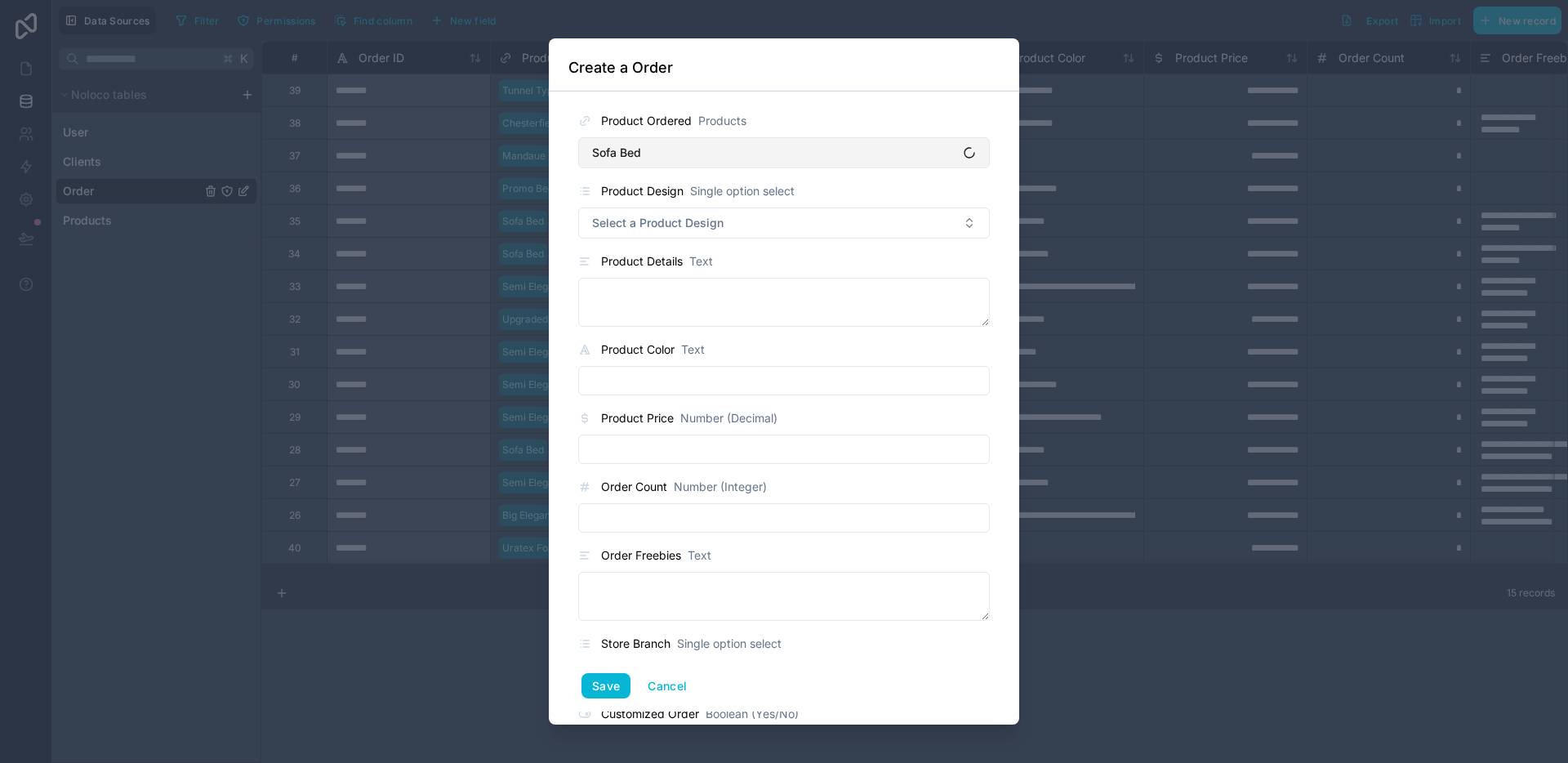 type 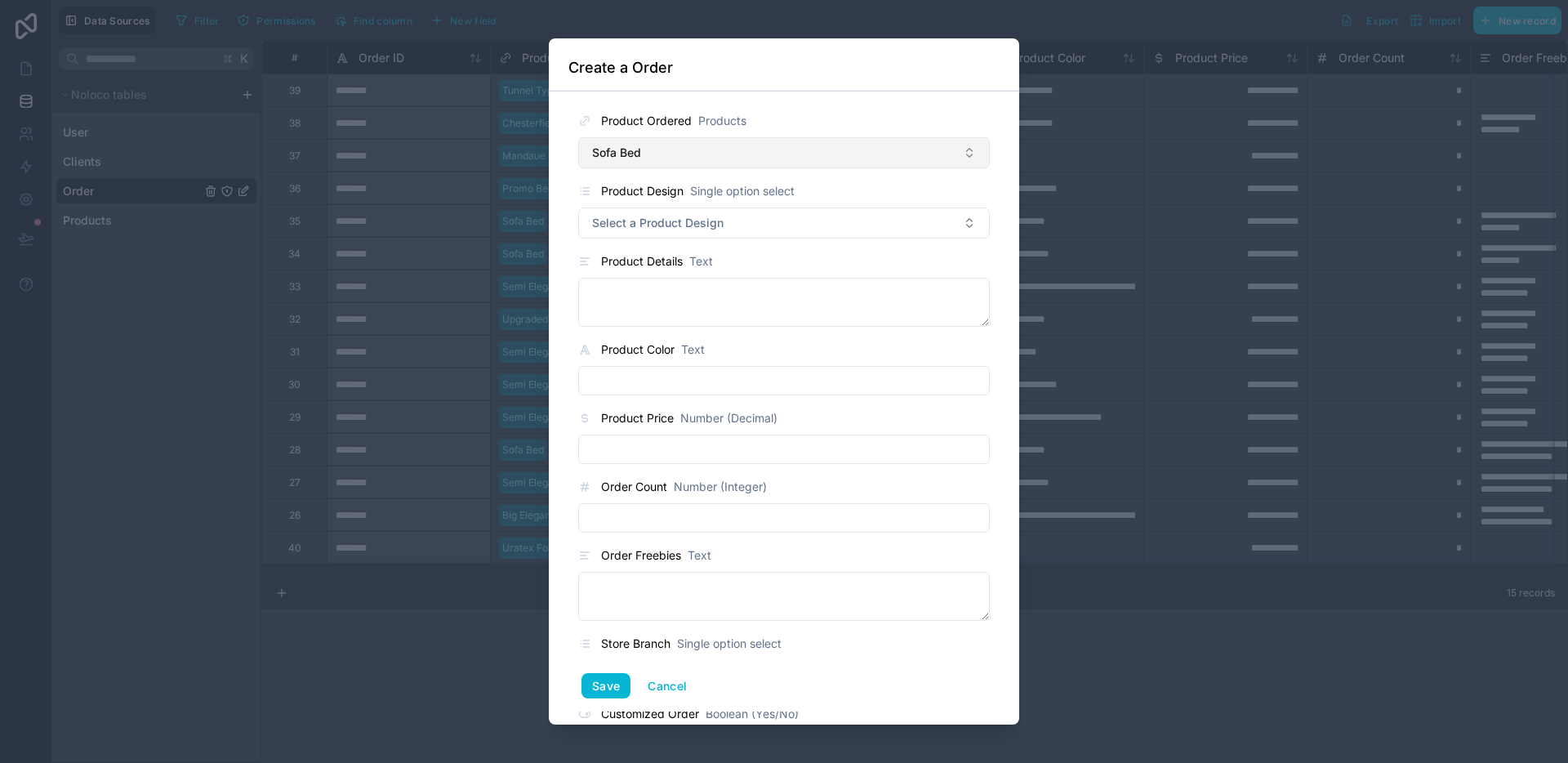 click on "Select a Product Design" at bounding box center (784, 223) 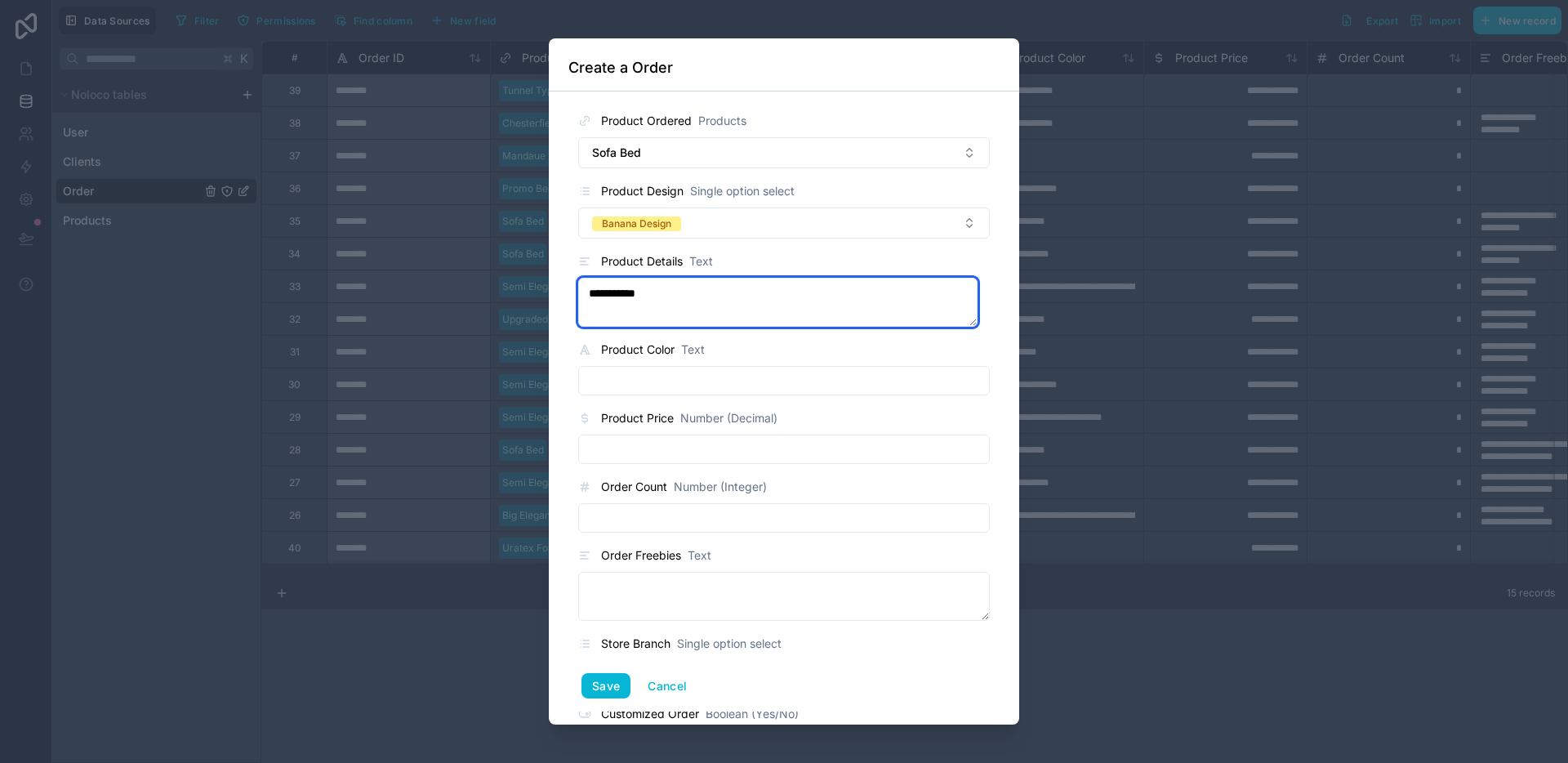 click on "**********" at bounding box center [777, 302] 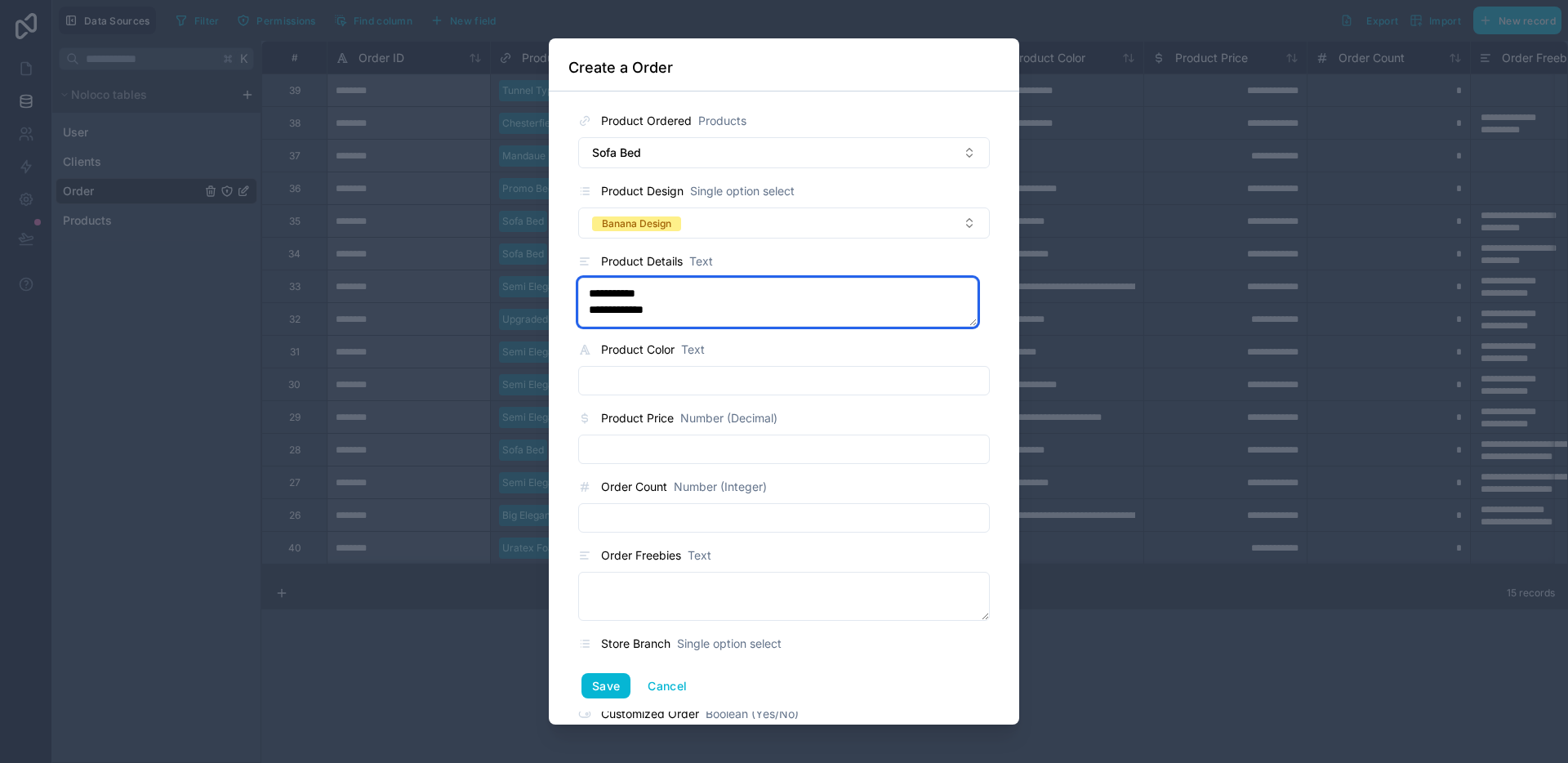 type on "**********" 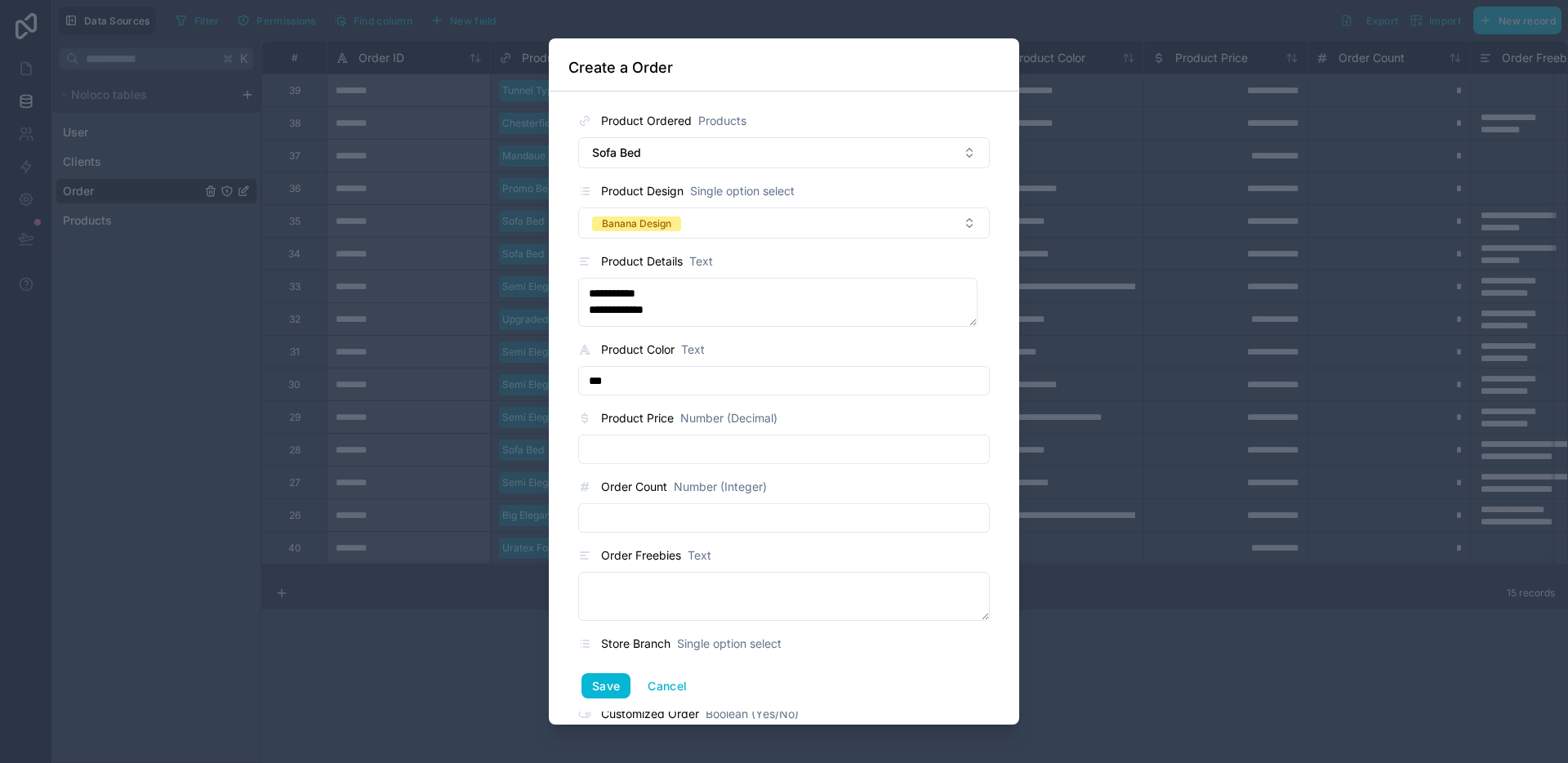 type on "**********" 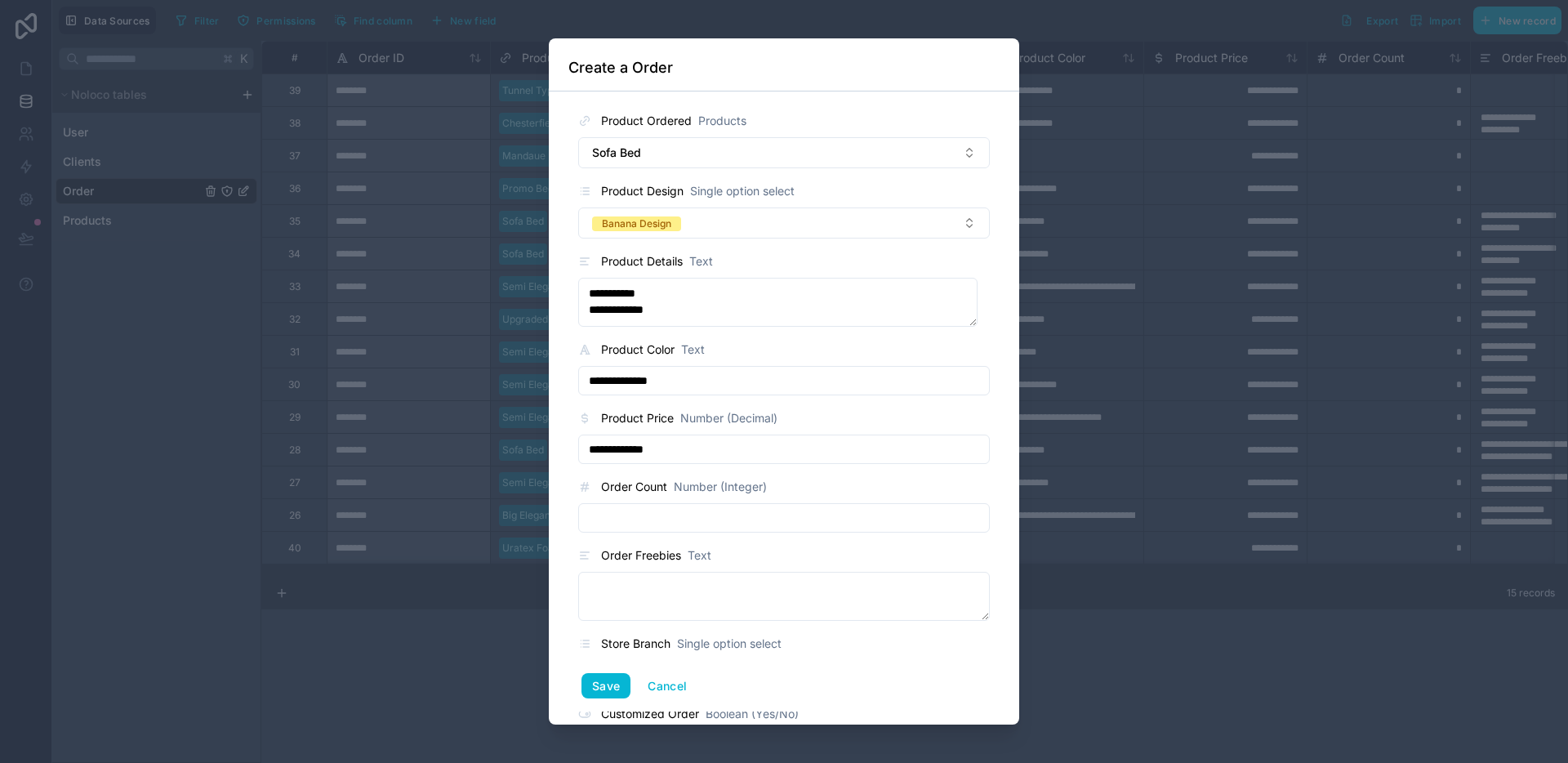type on "**********" 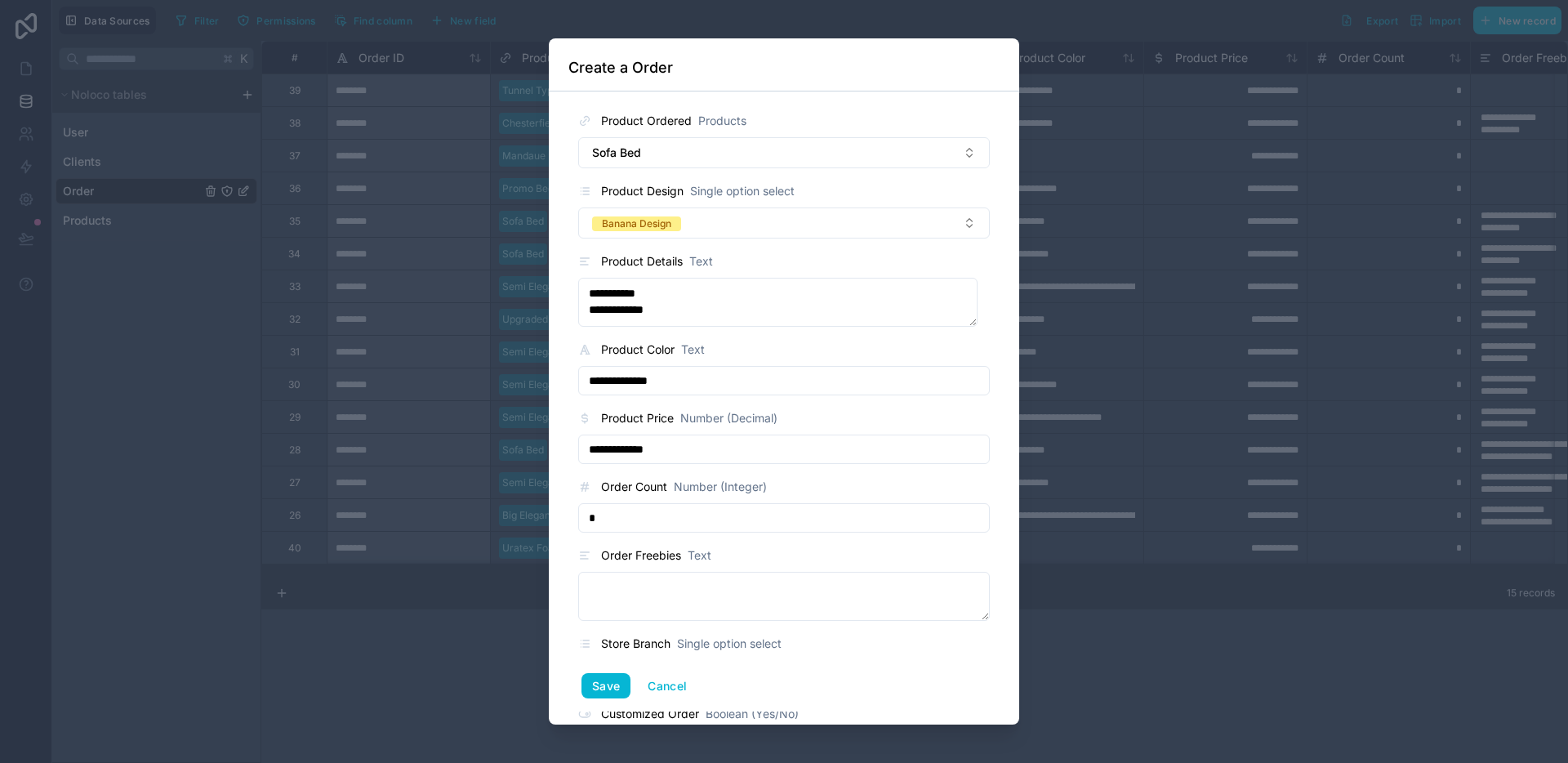 type on "*" 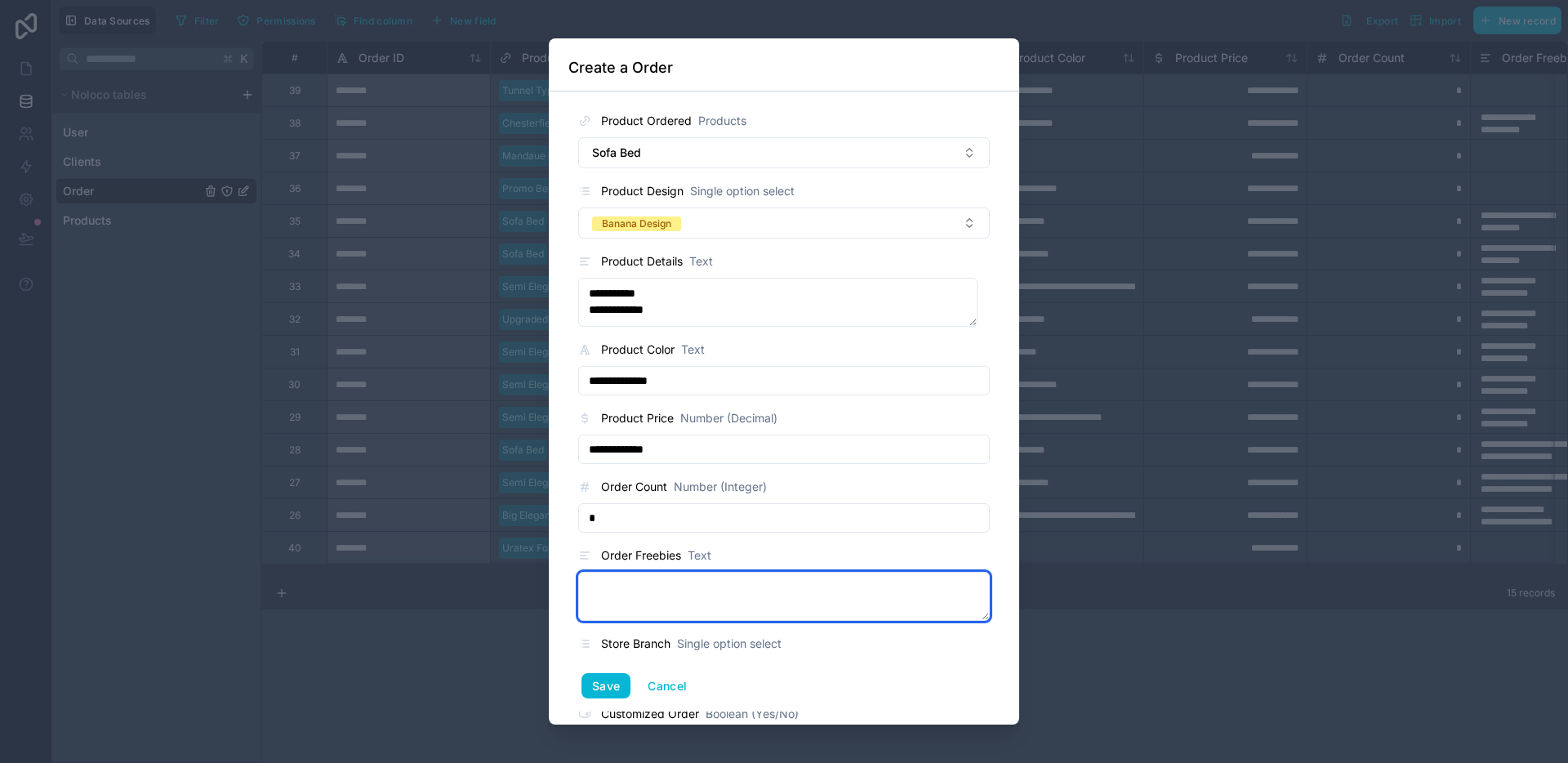 paste on "**********" 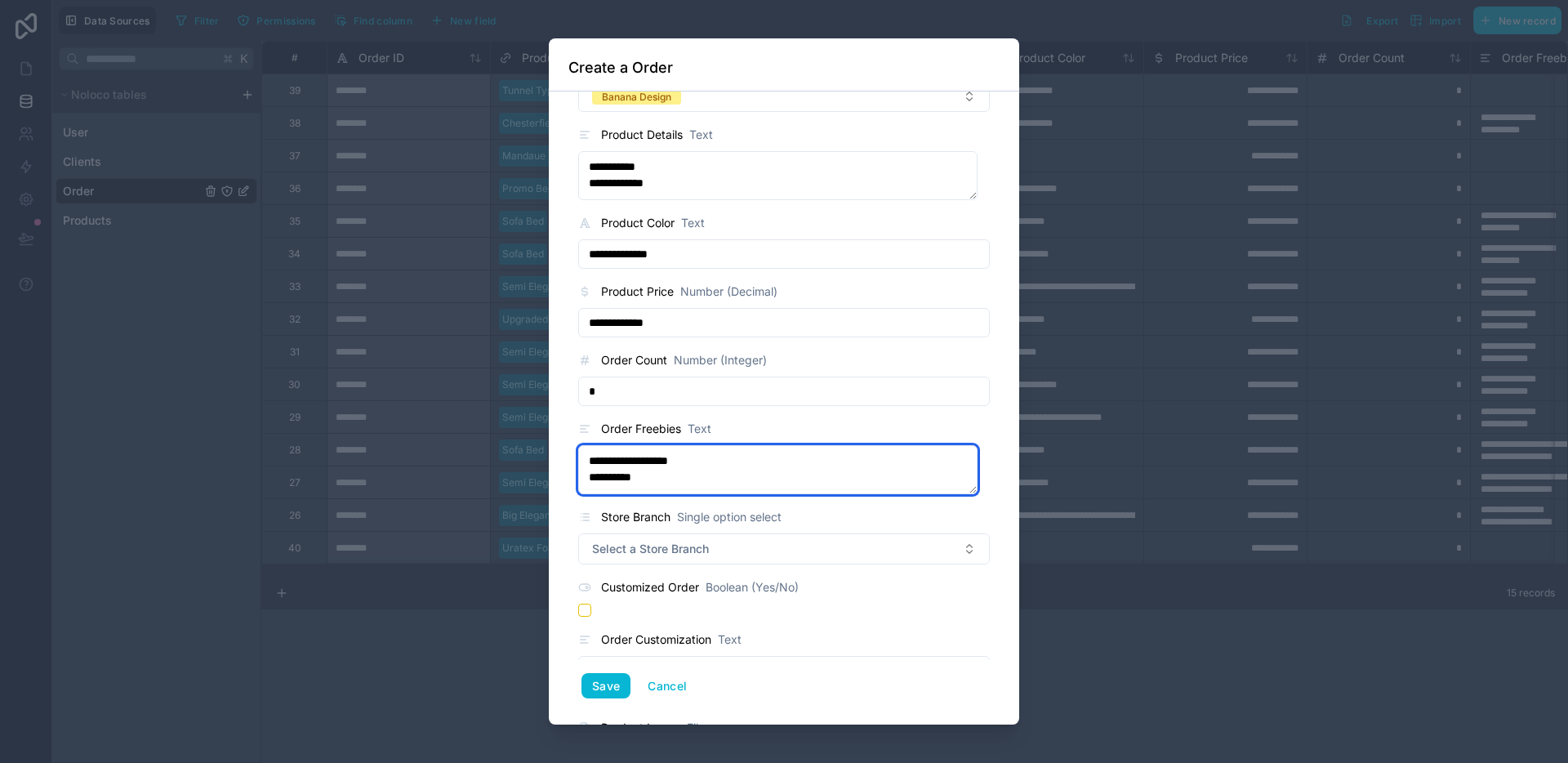 scroll, scrollTop: 175, scrollLeft: 0, axis: vertical 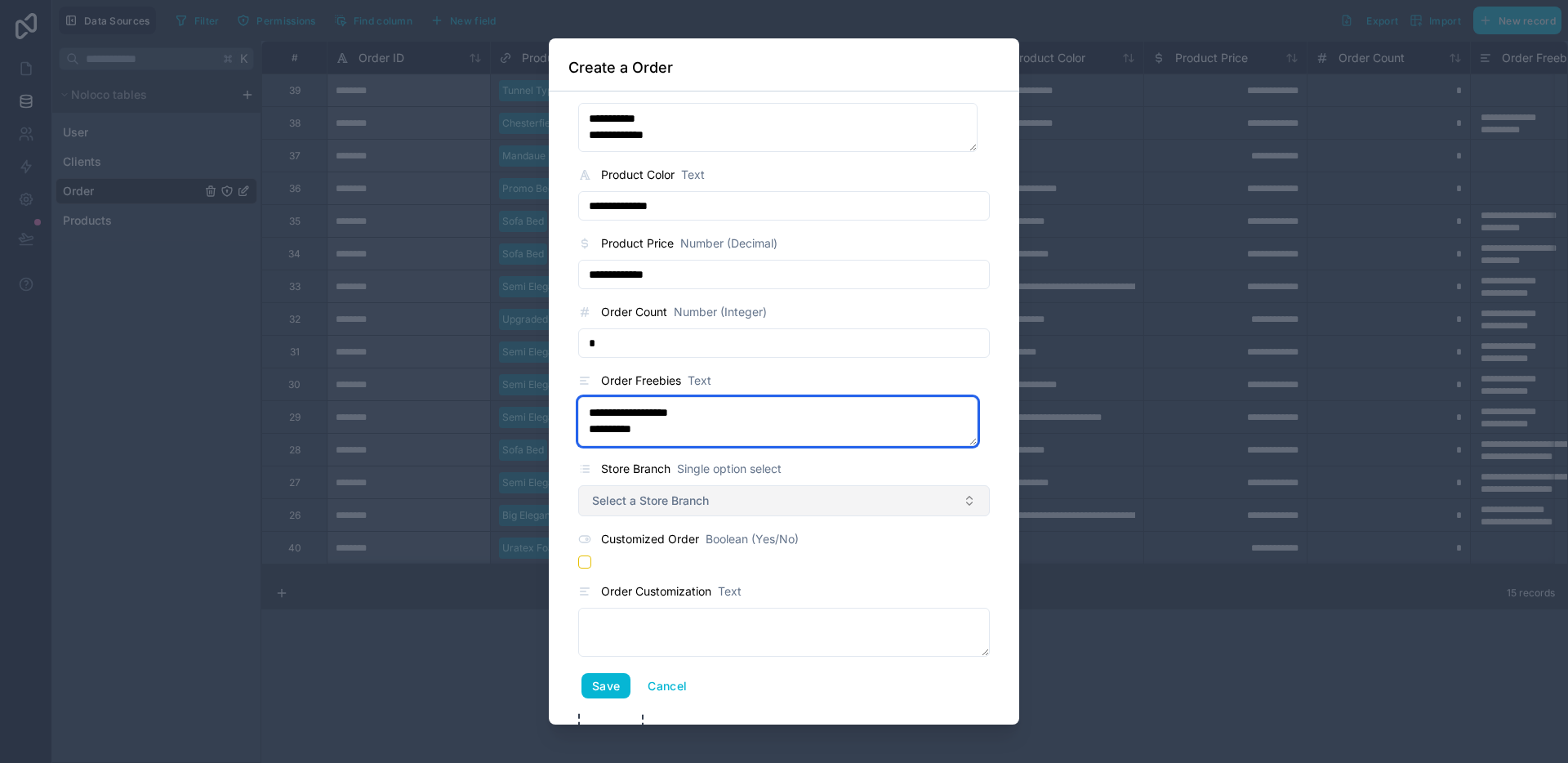 type on "**********" 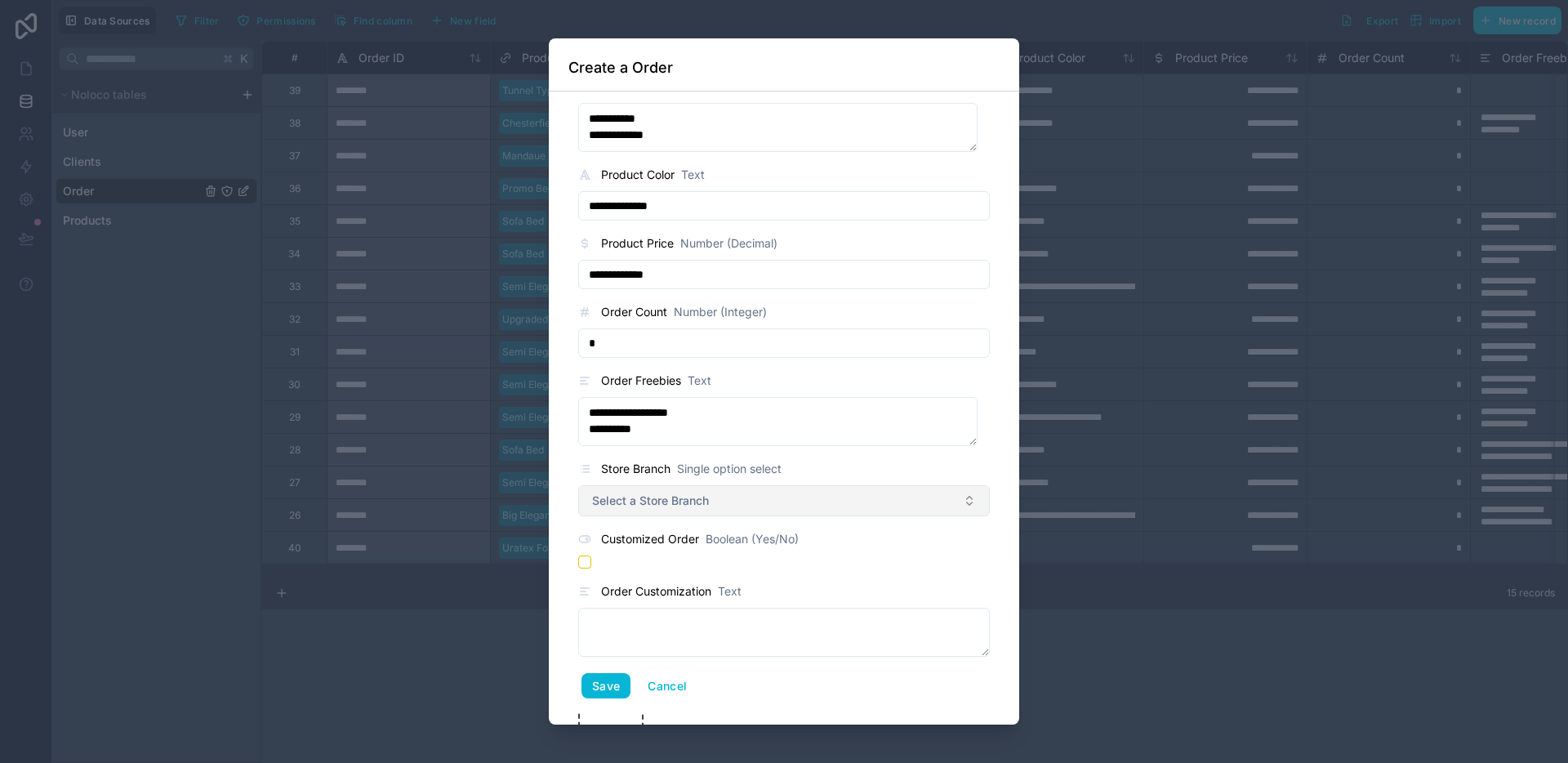 click on "Select a Store Branch" at bounding box center [784, 501] 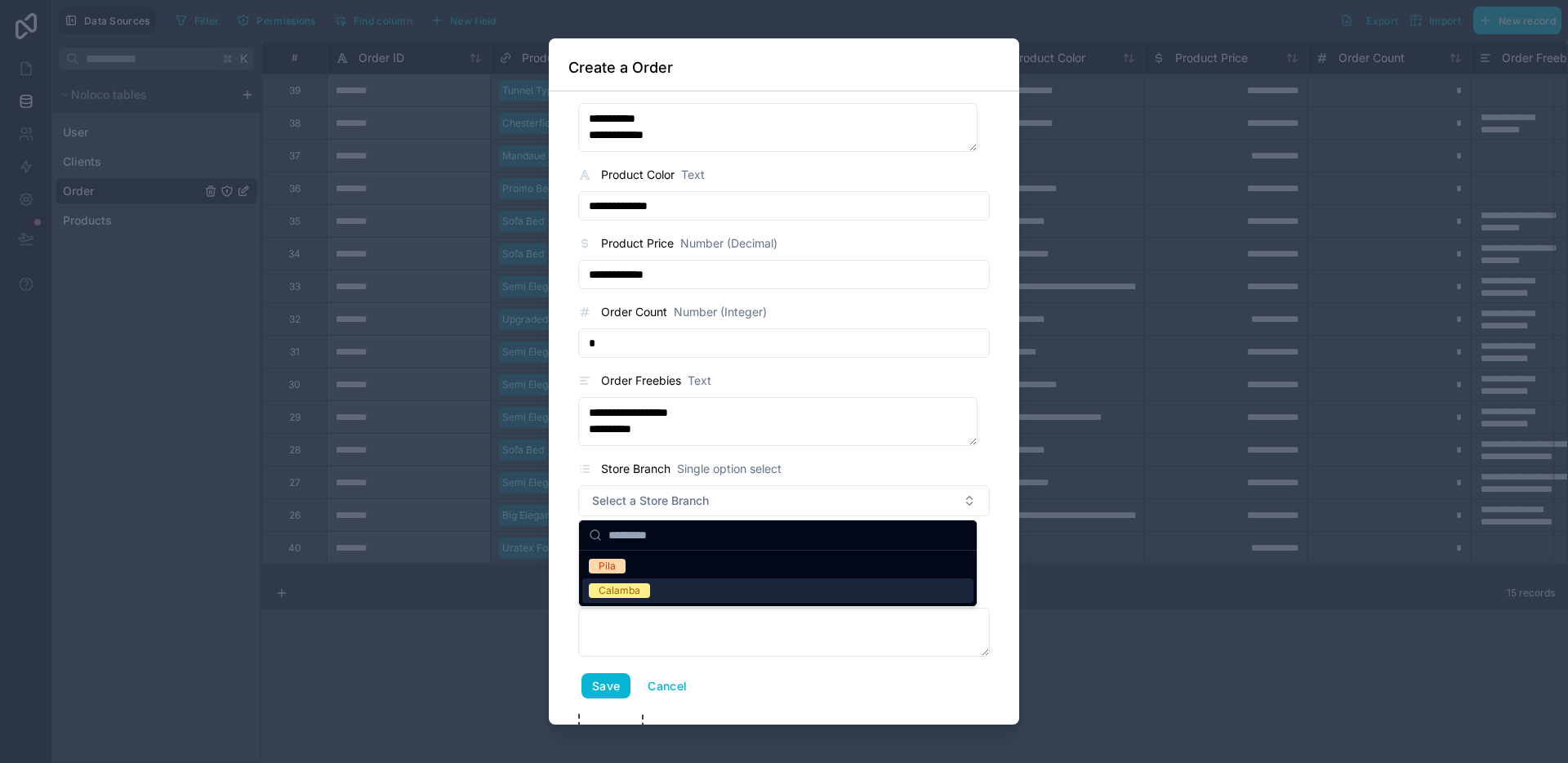 click on "Calamba" at bounding box center [777, 591] 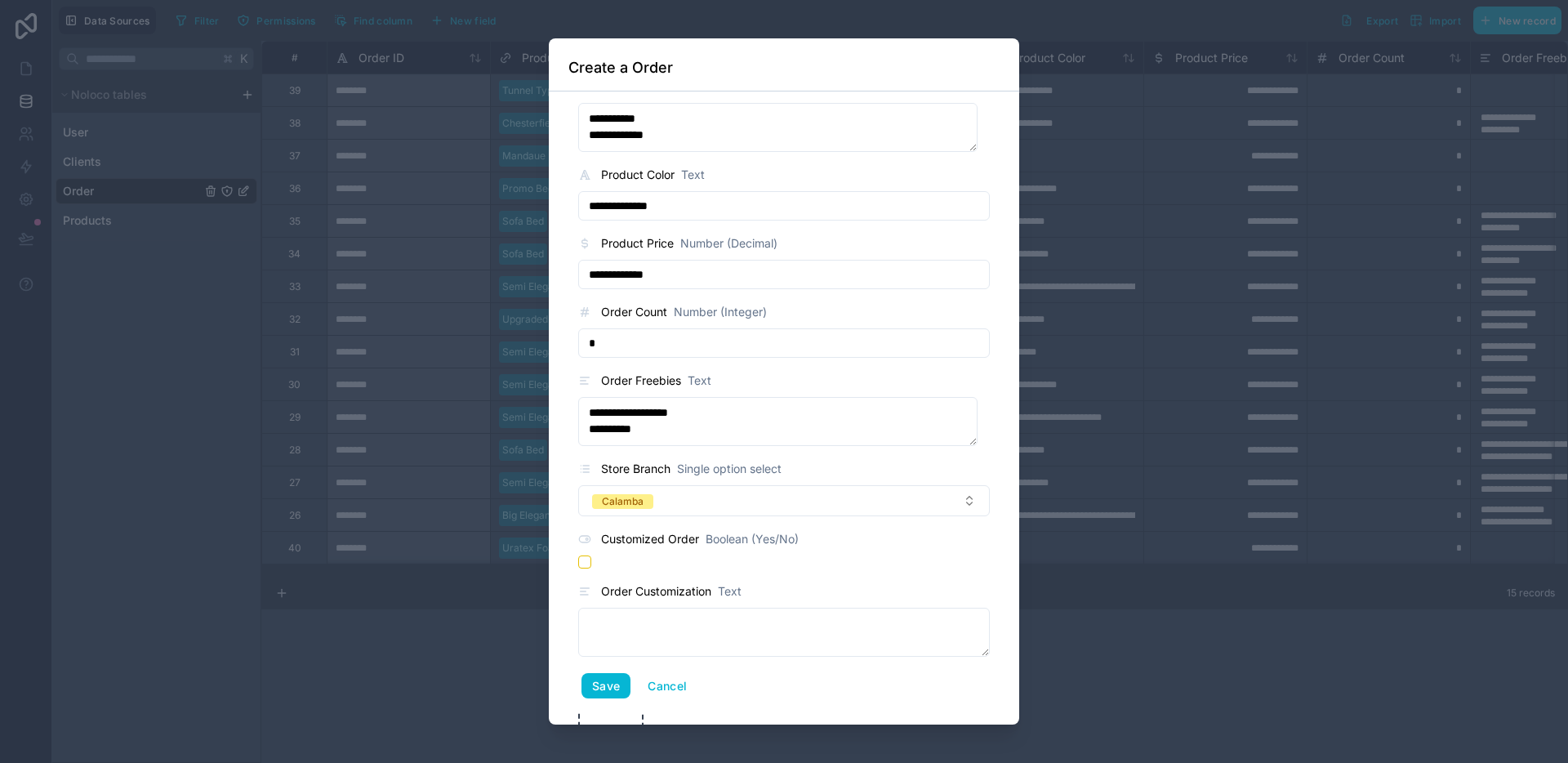 click on "Customized Order Boolean (Yes/No)" at bounding box center (784, 539) 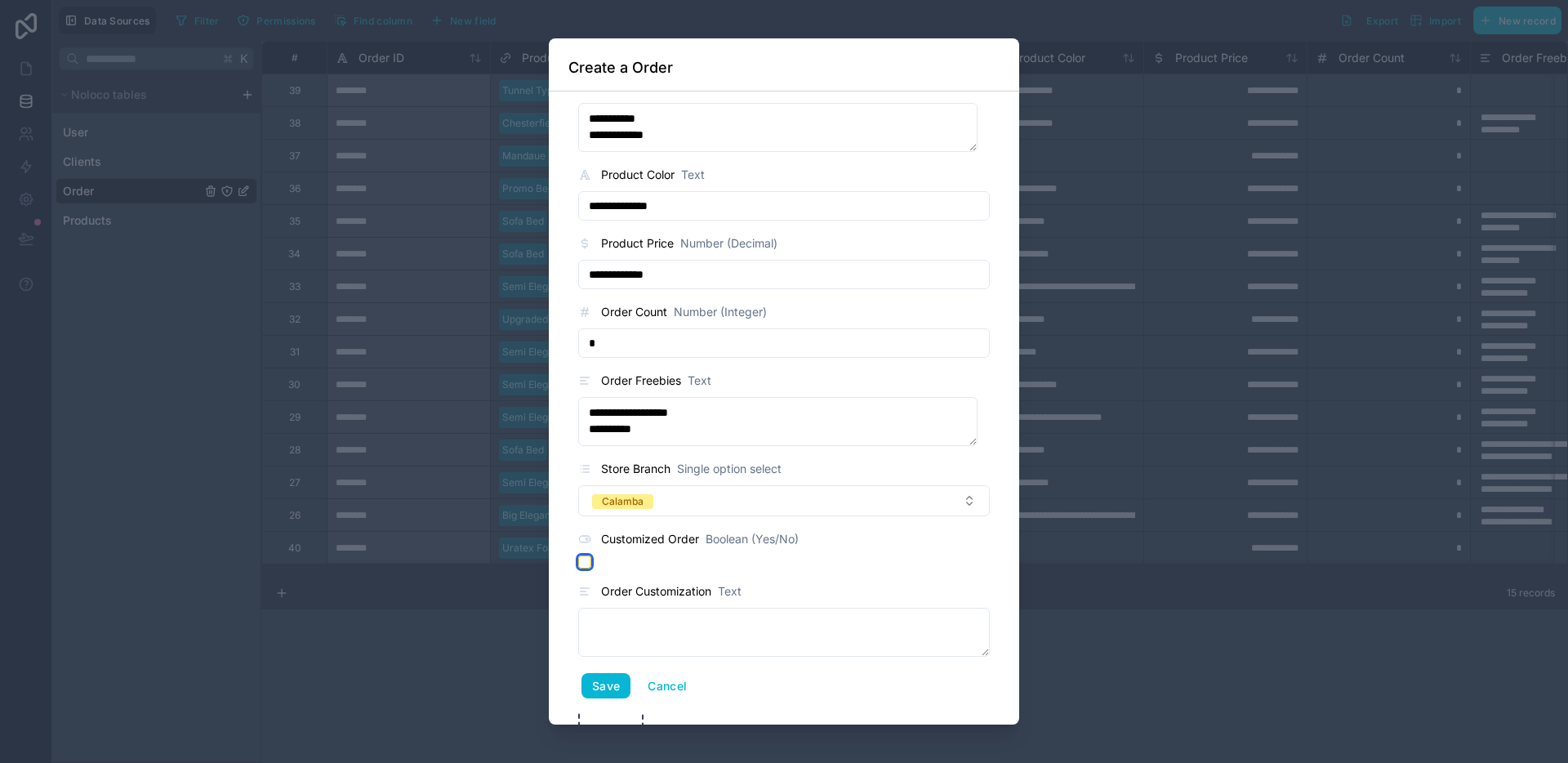 type on "on" 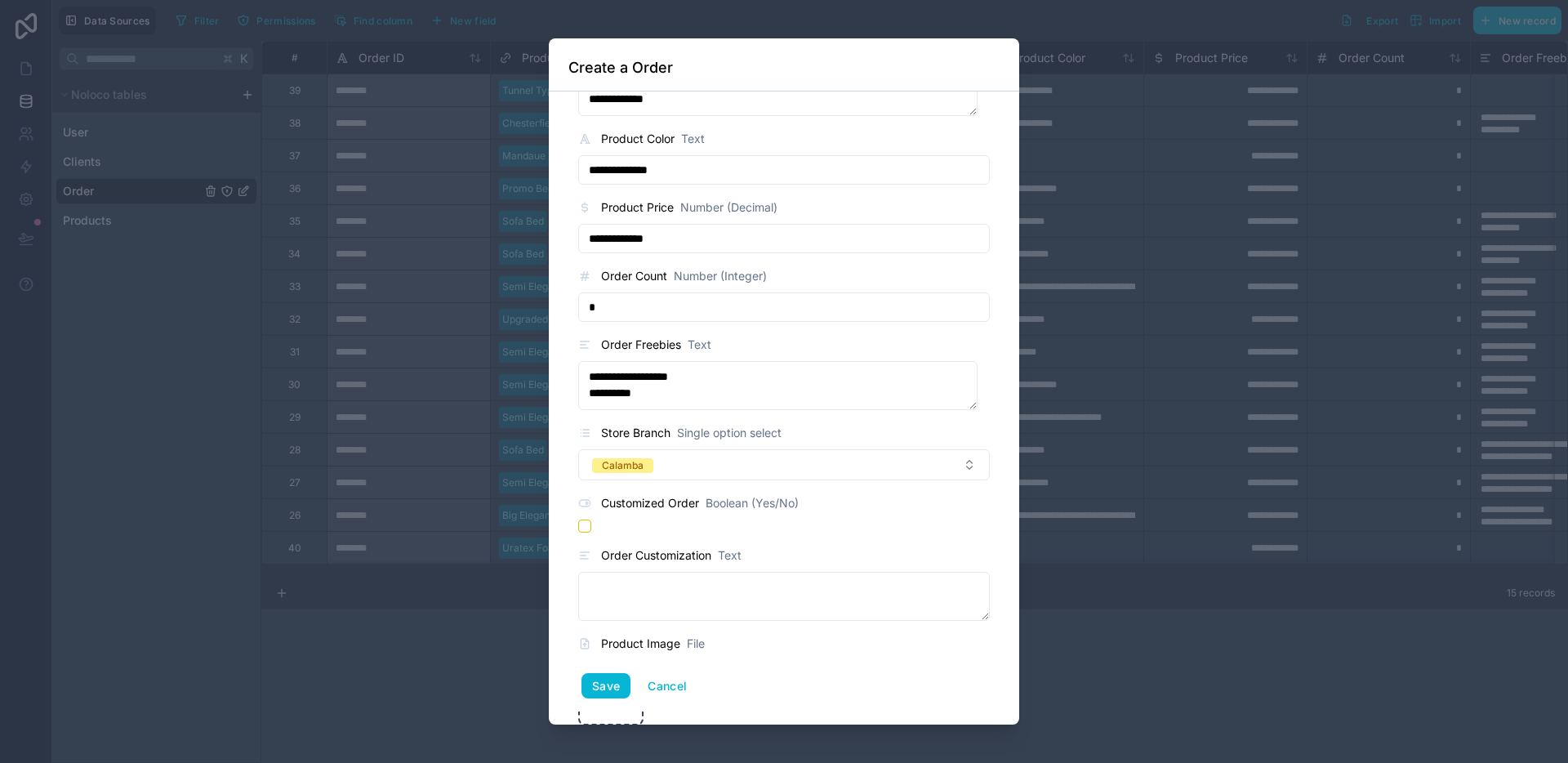 scroll, scrollTop: 582, scrollLeft: 0, axis: vertical 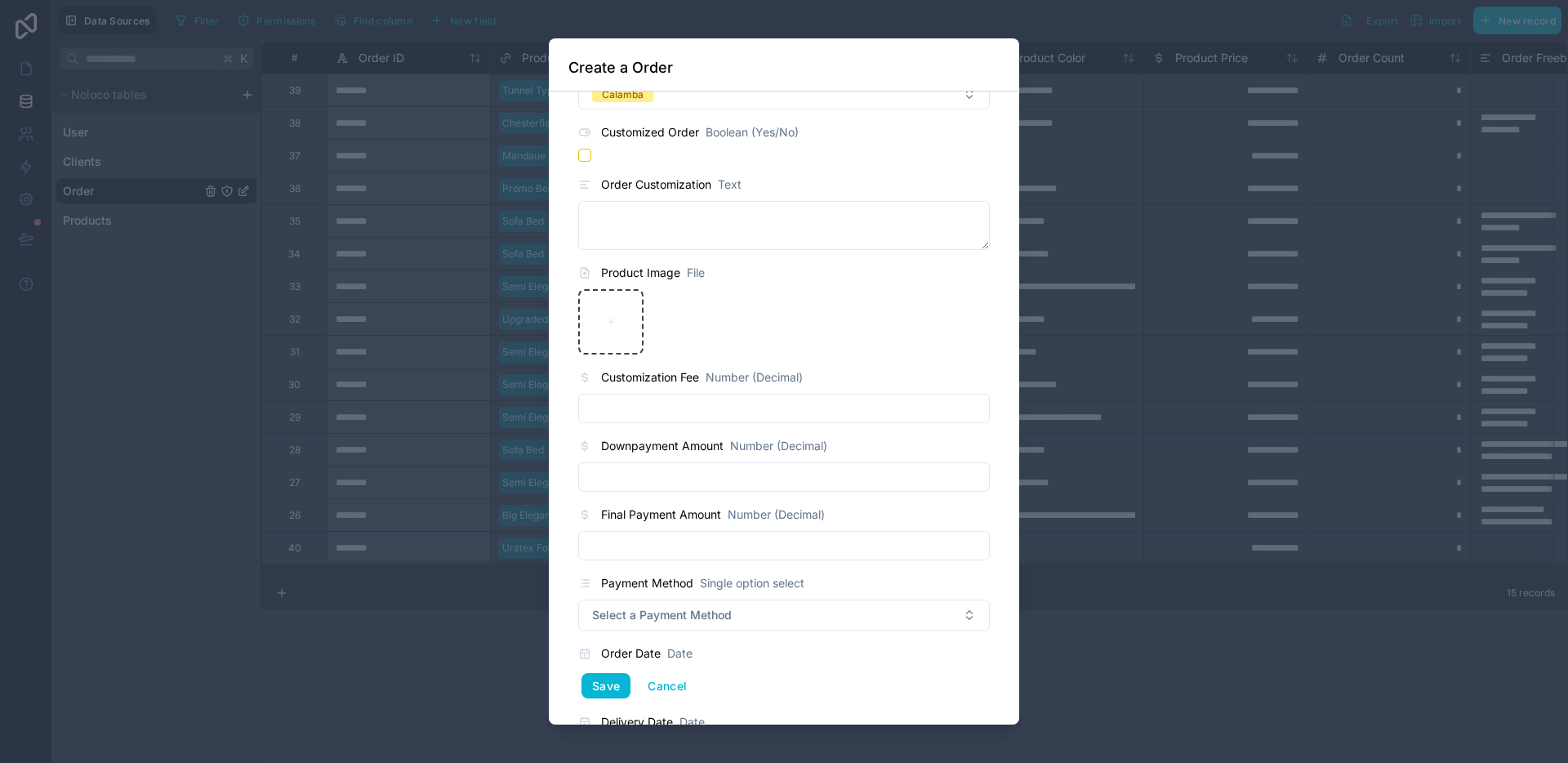 click at bounding box center [784, 477] 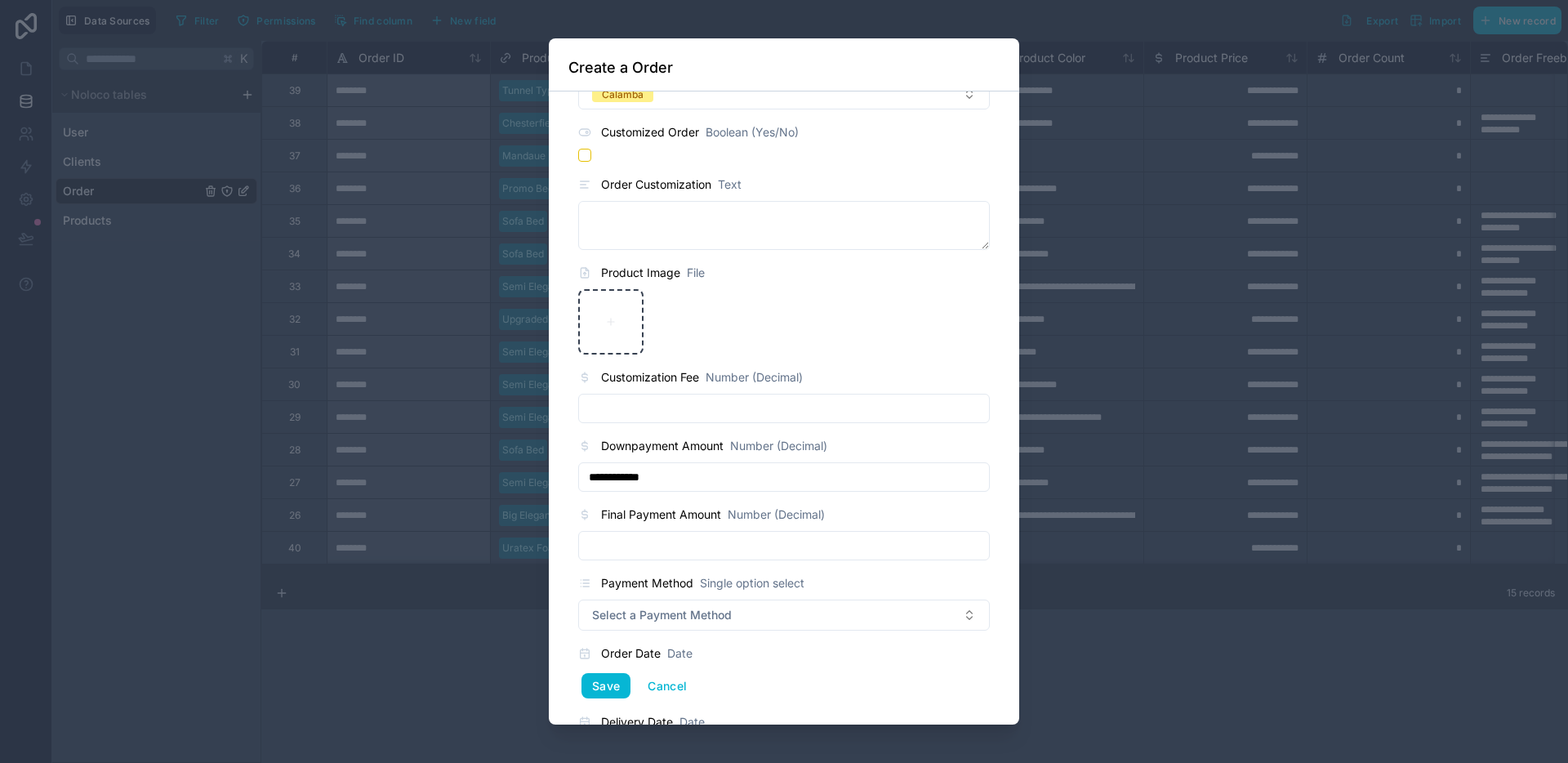 type on "**********" 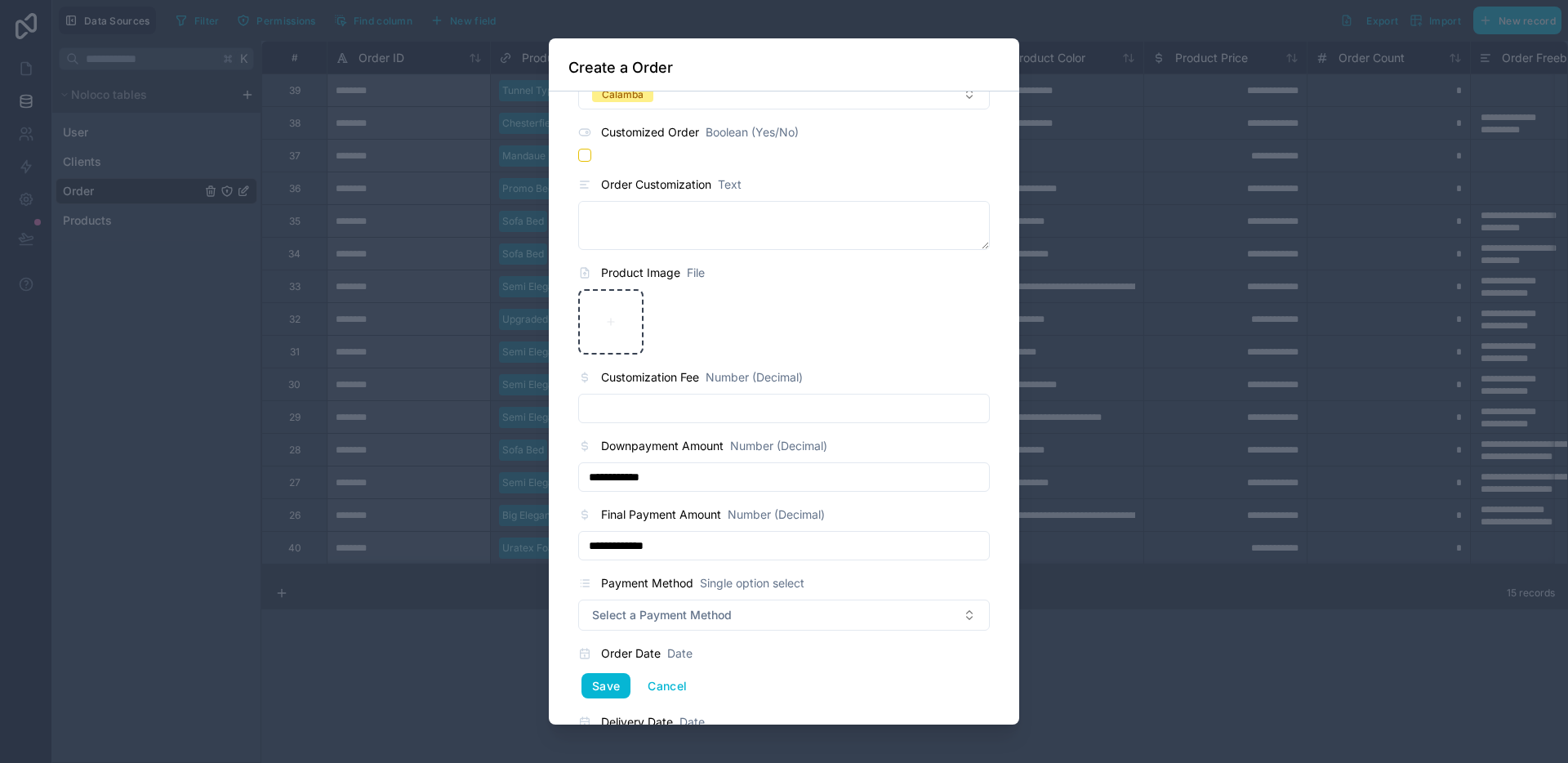 type on "**********" 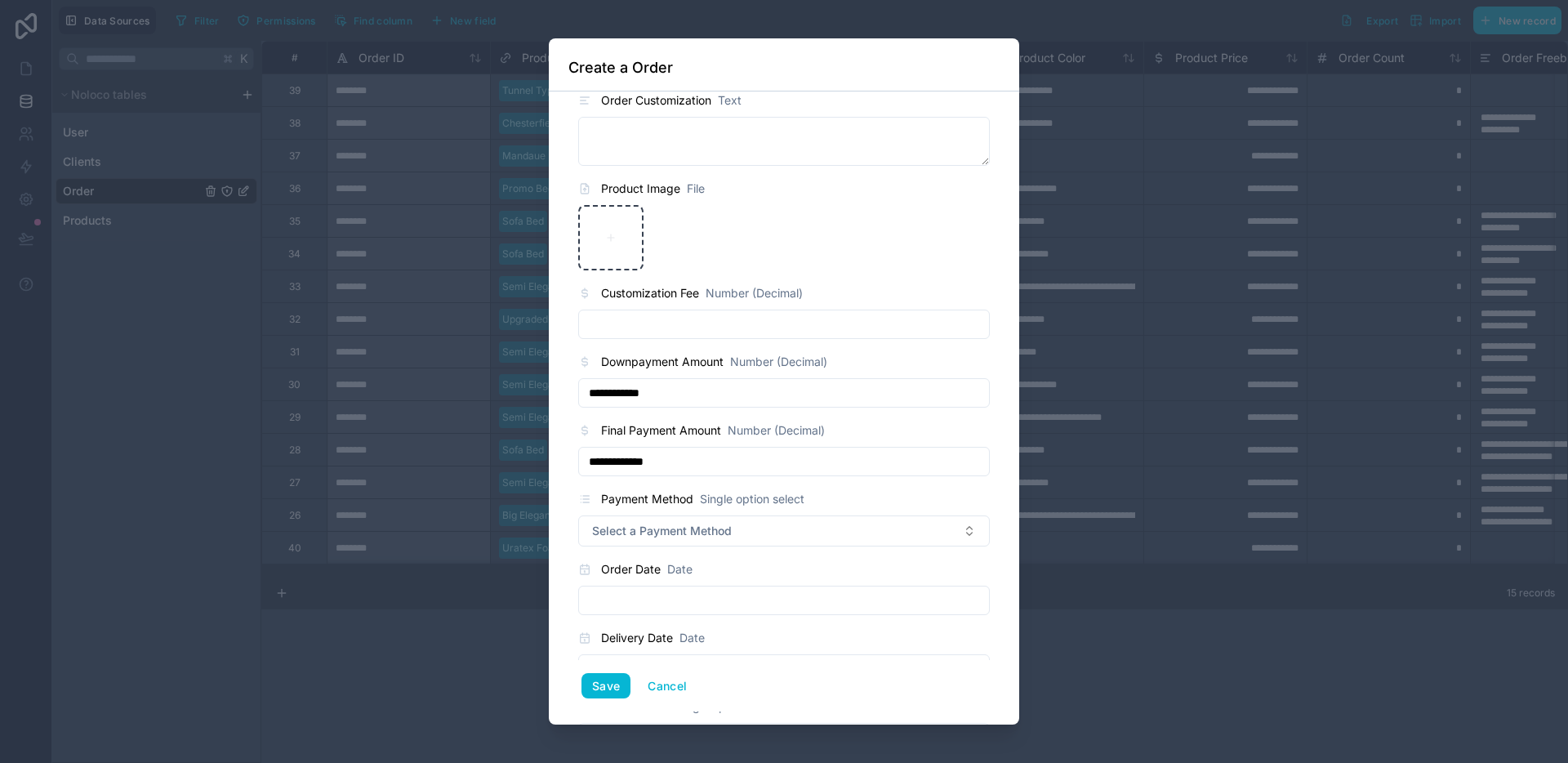 scroll, scrollTop: 670, scrollLeft: 0, axis: vertical 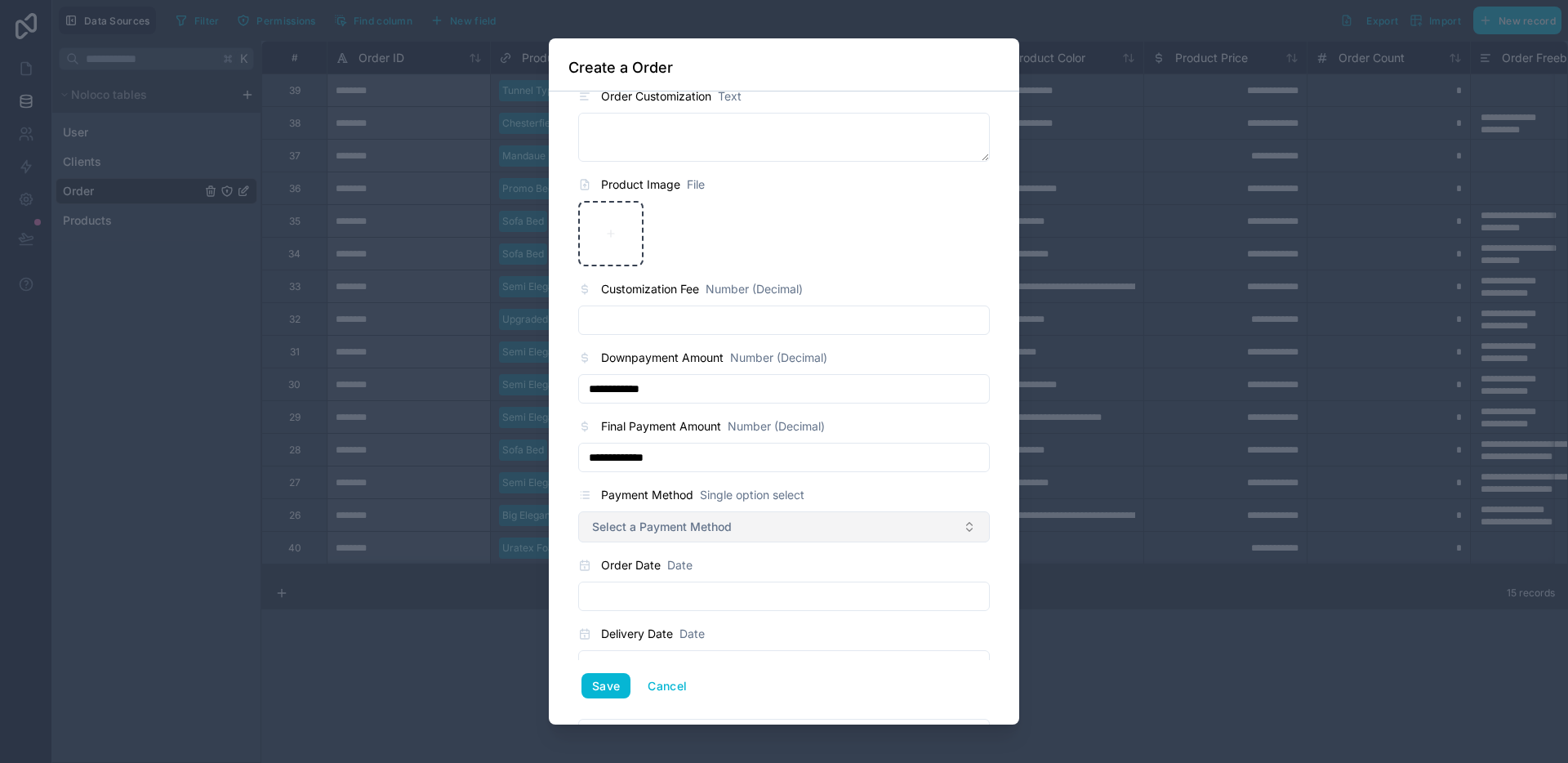 click on "Select a Payment Method" at bounding box center (662, 527) 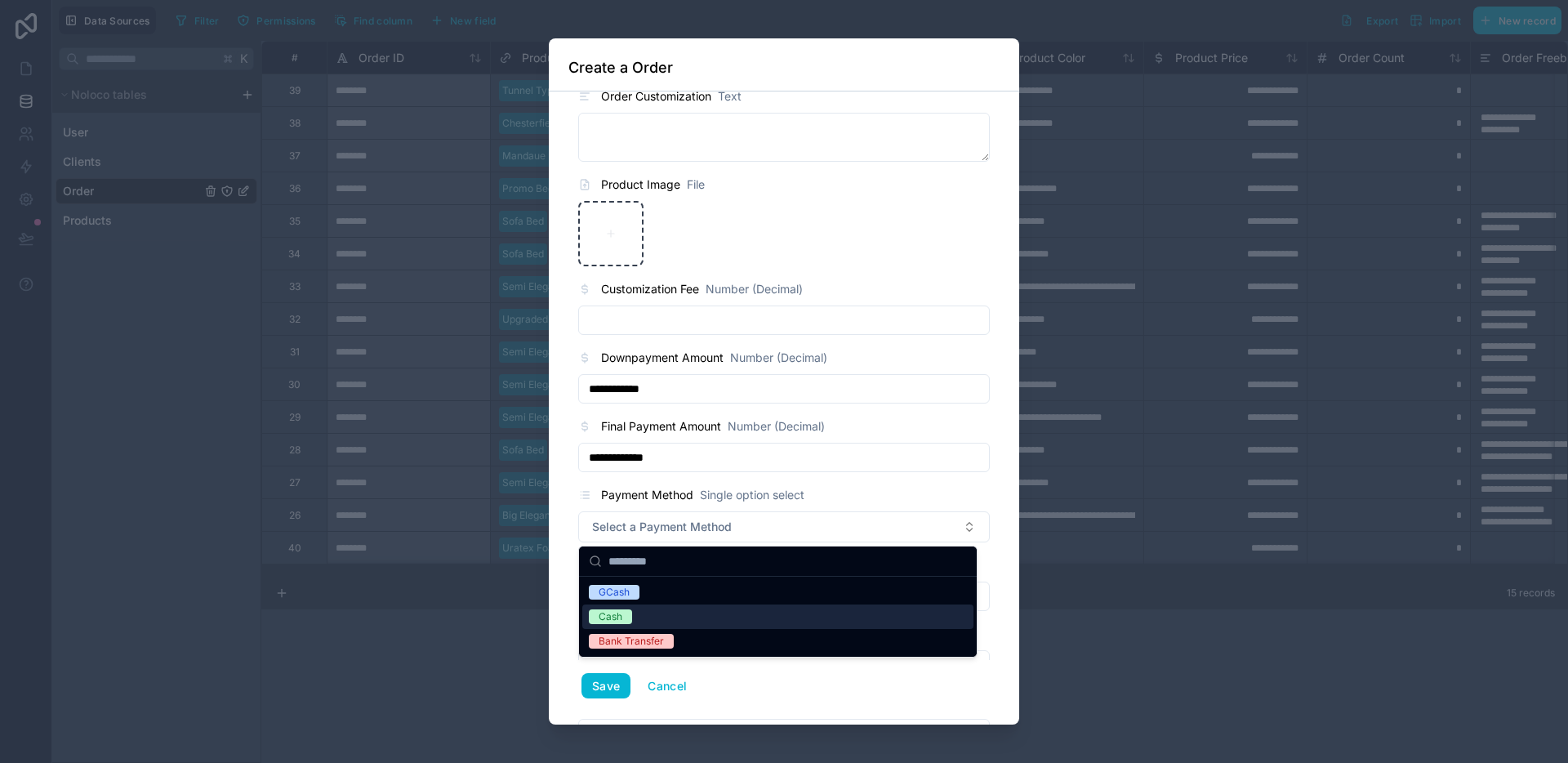 click on "Cash" at bounding box center (777, 617) 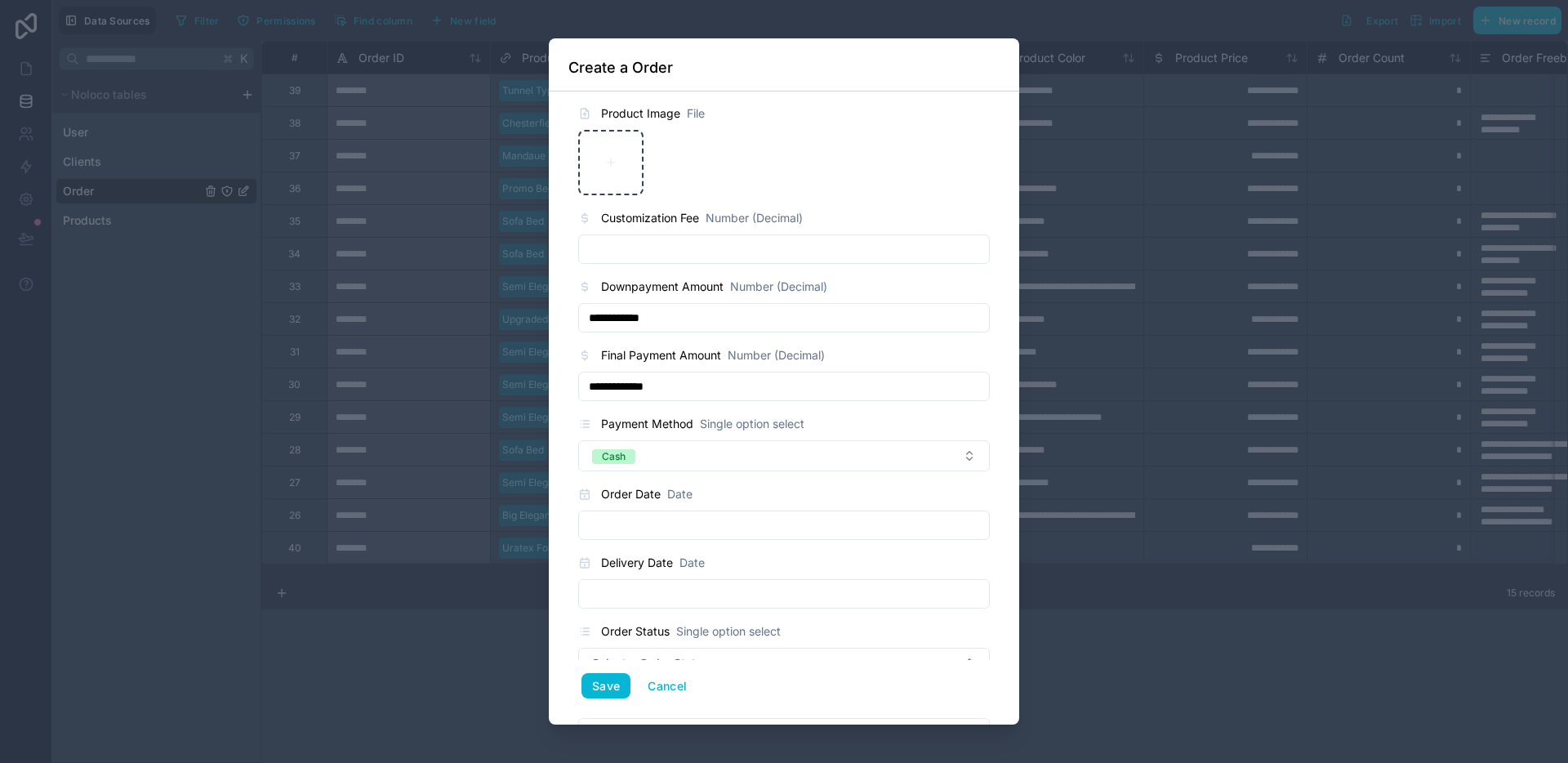 scroll, scrollTop: 745, scrollLeft: 0, axis: vertical 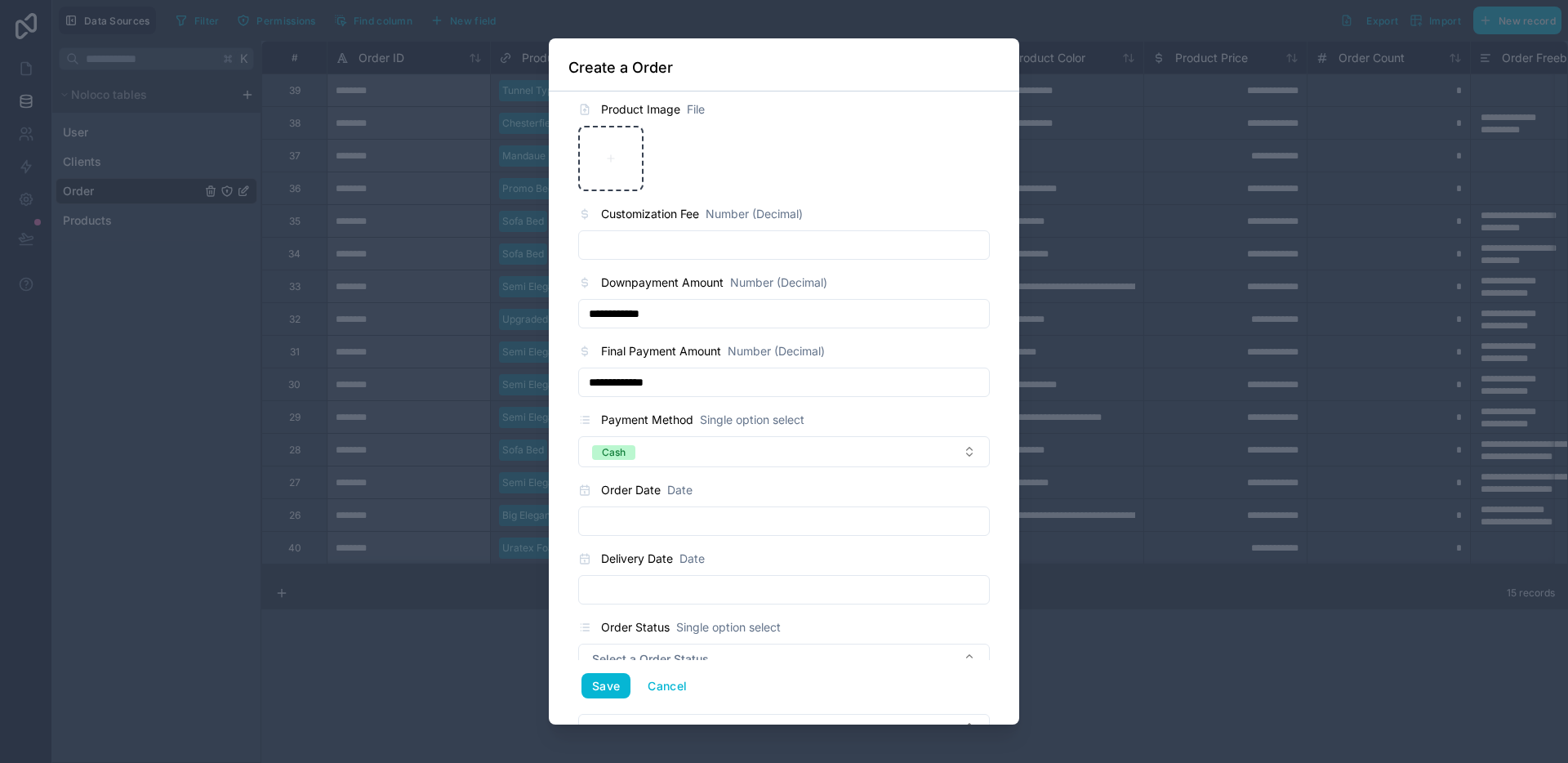 click on "Date" at bounding box center [679, 490] 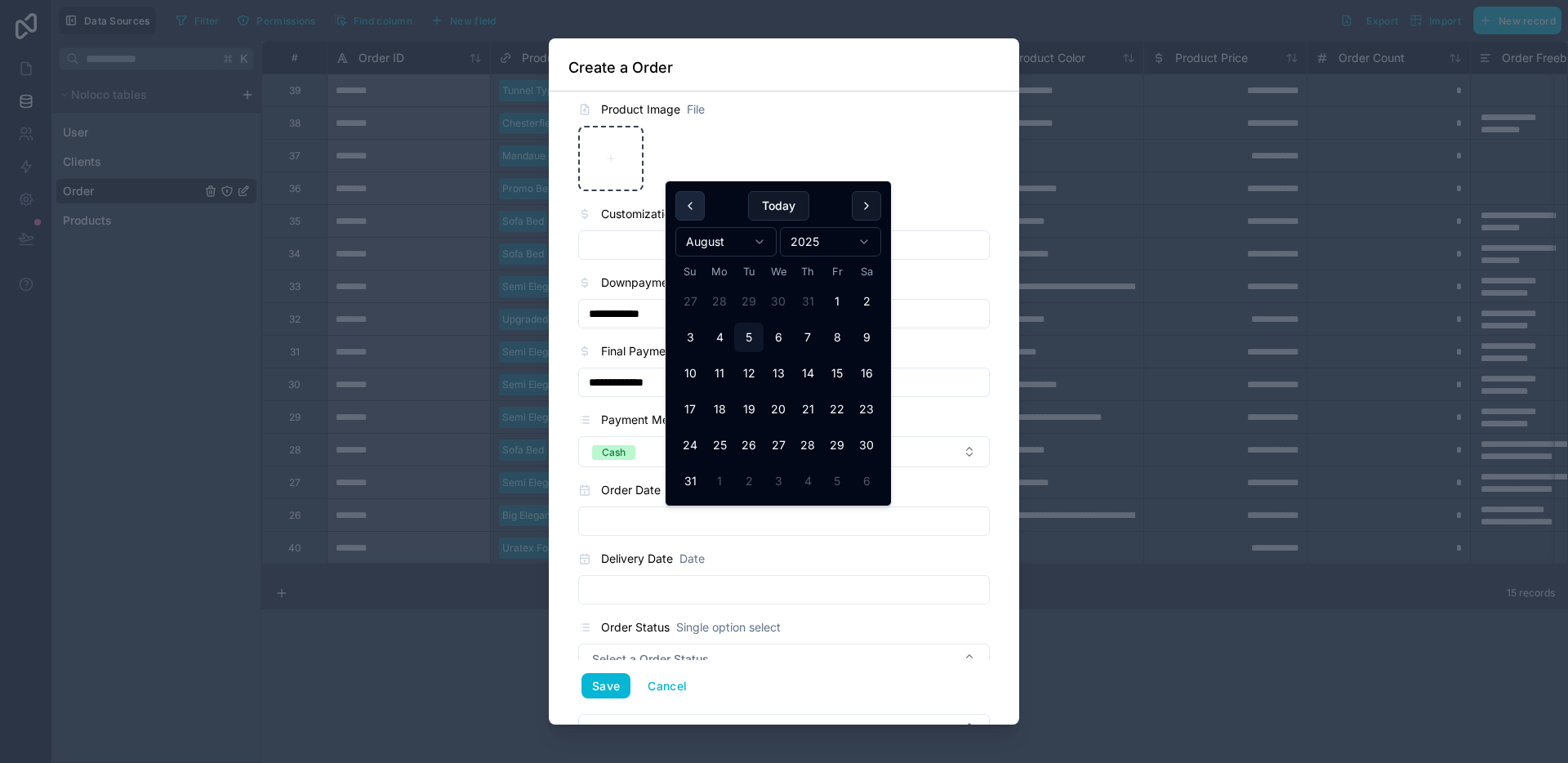 click at bounding box center (690, 206) 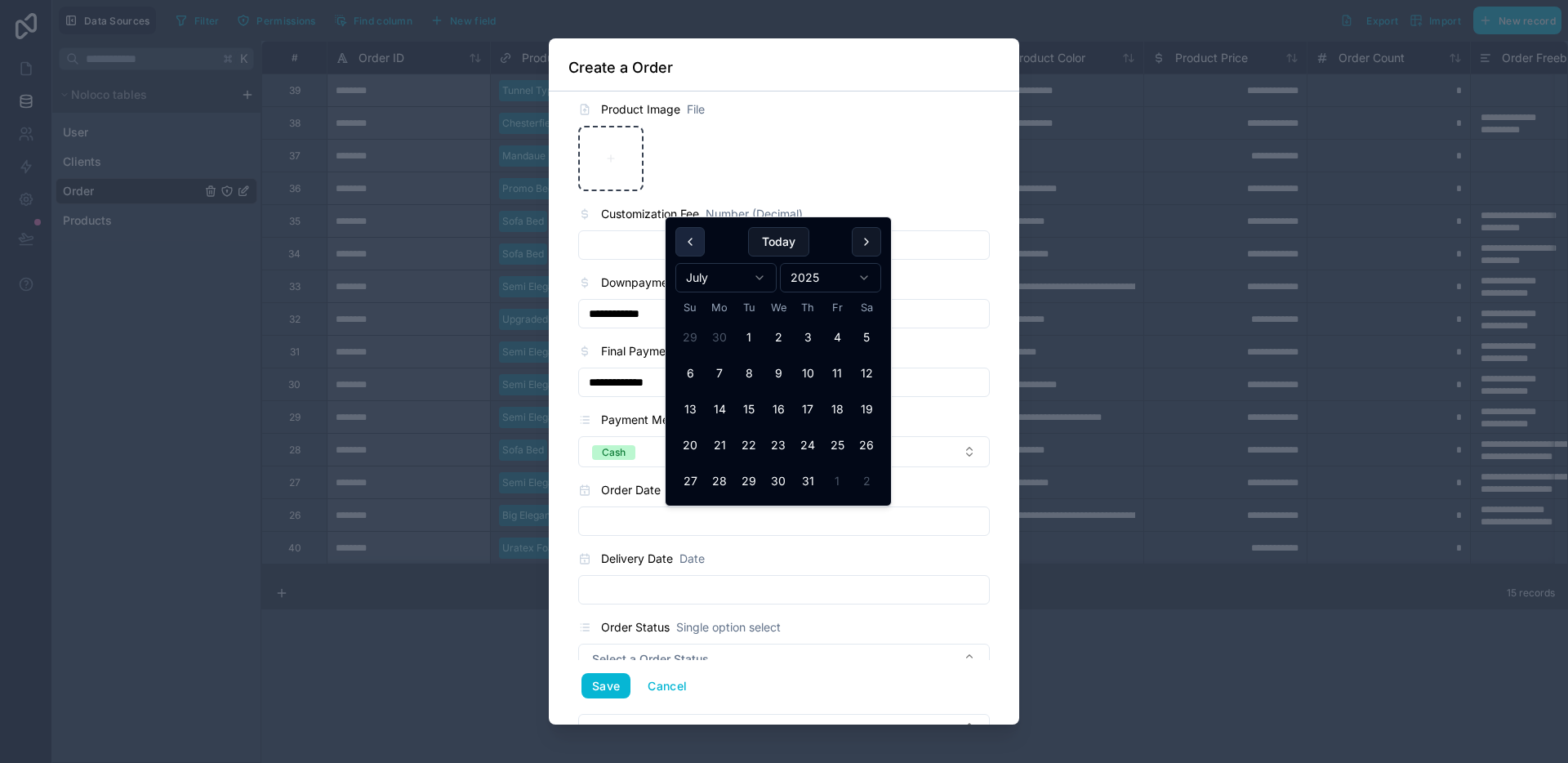 click at bounding box center (690, 242) 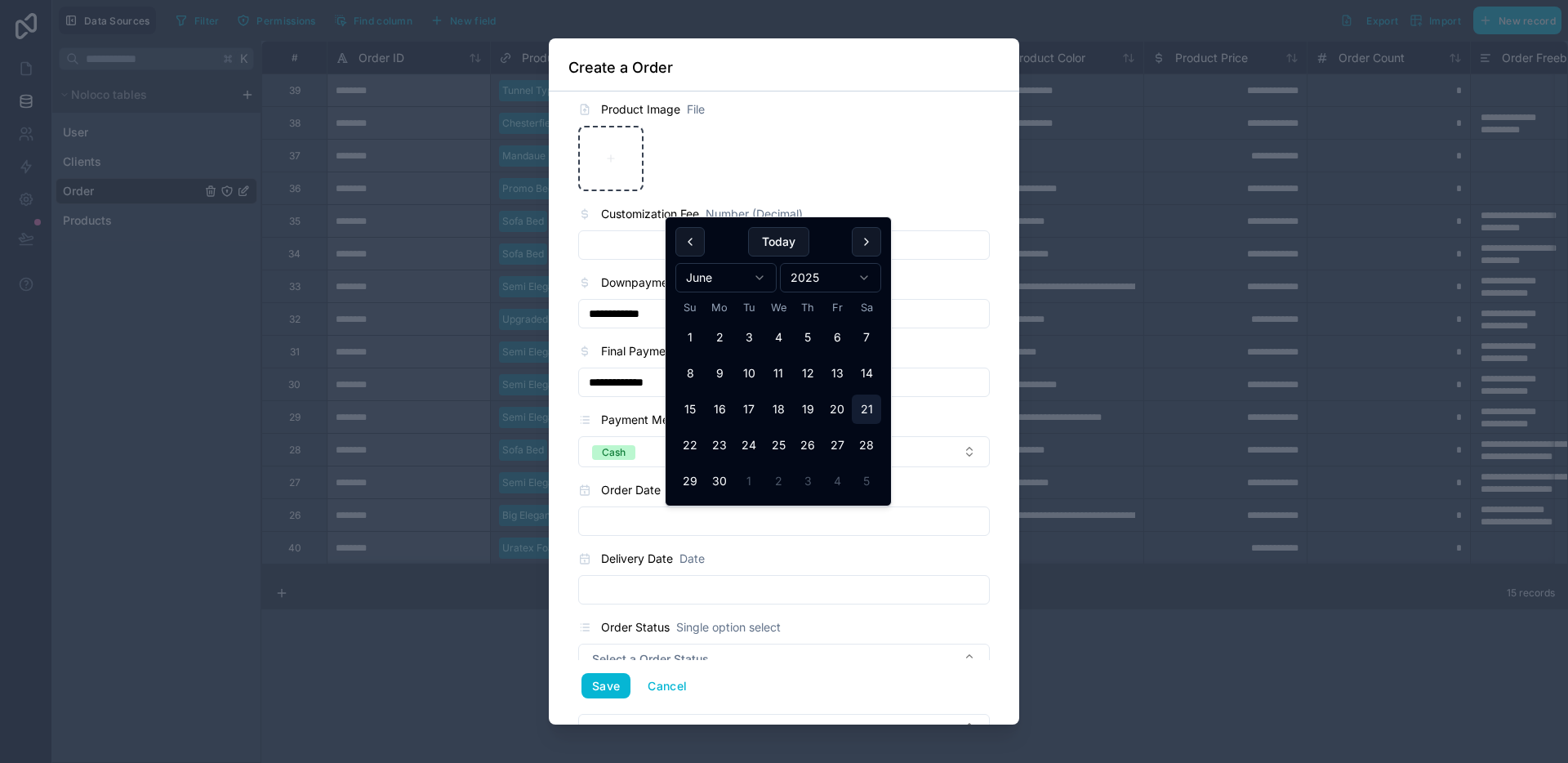 click on "21" at bounding box center [866, 409] 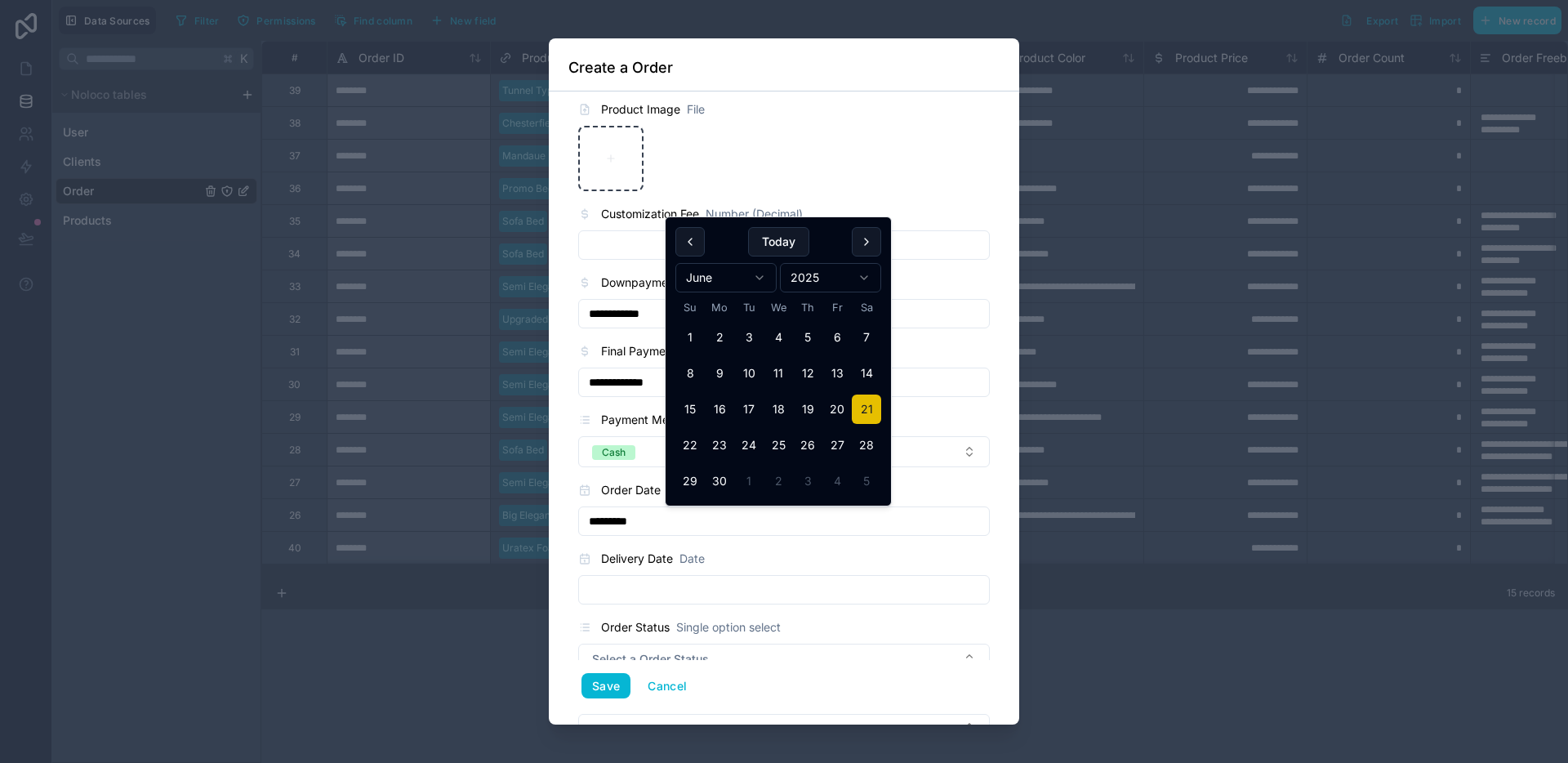 click at bounding box center [784, 590] 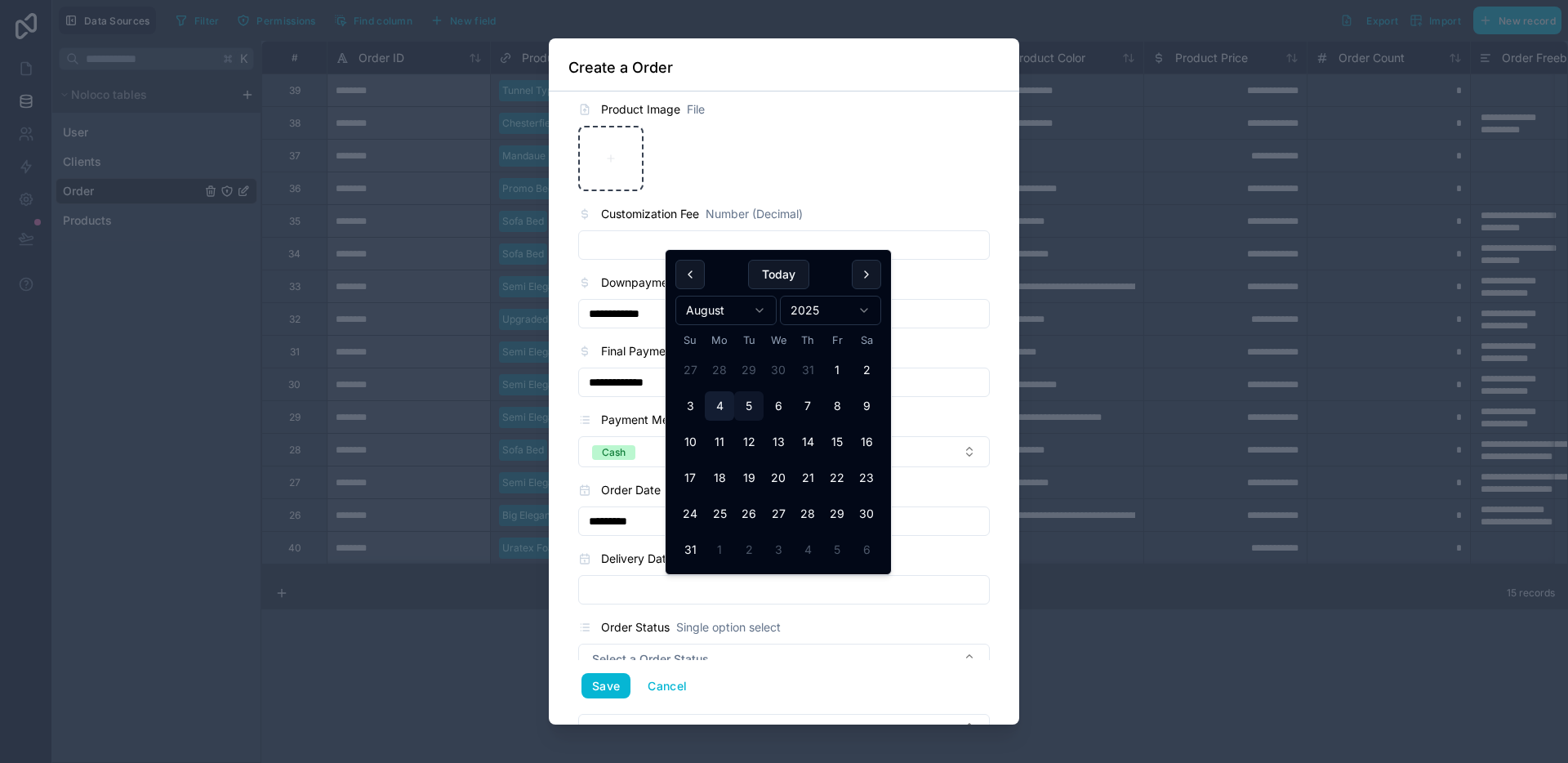 click on "4" at bounding box center (719, 406) 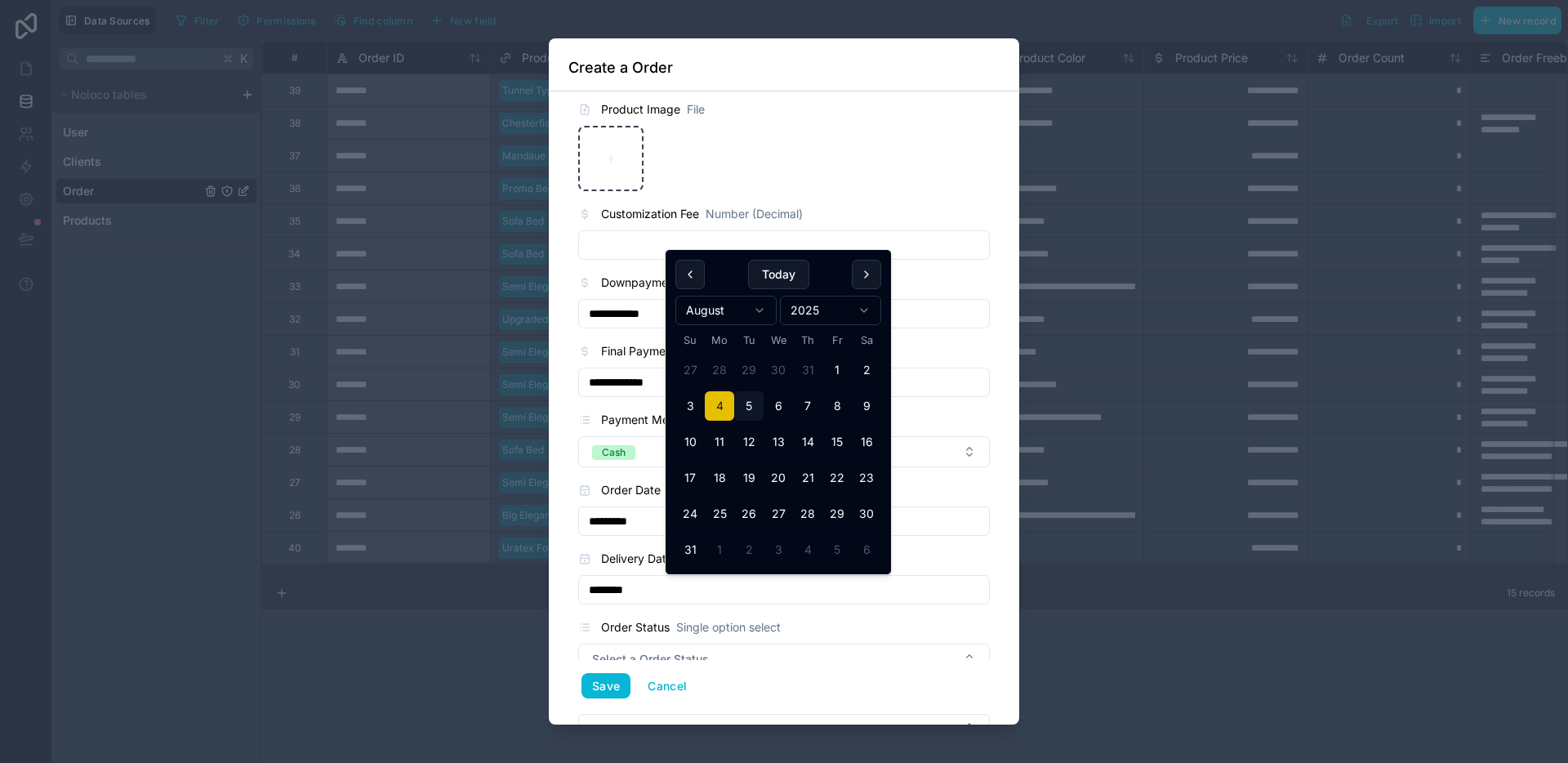 click on "*********" at bounding box center [784, 521] 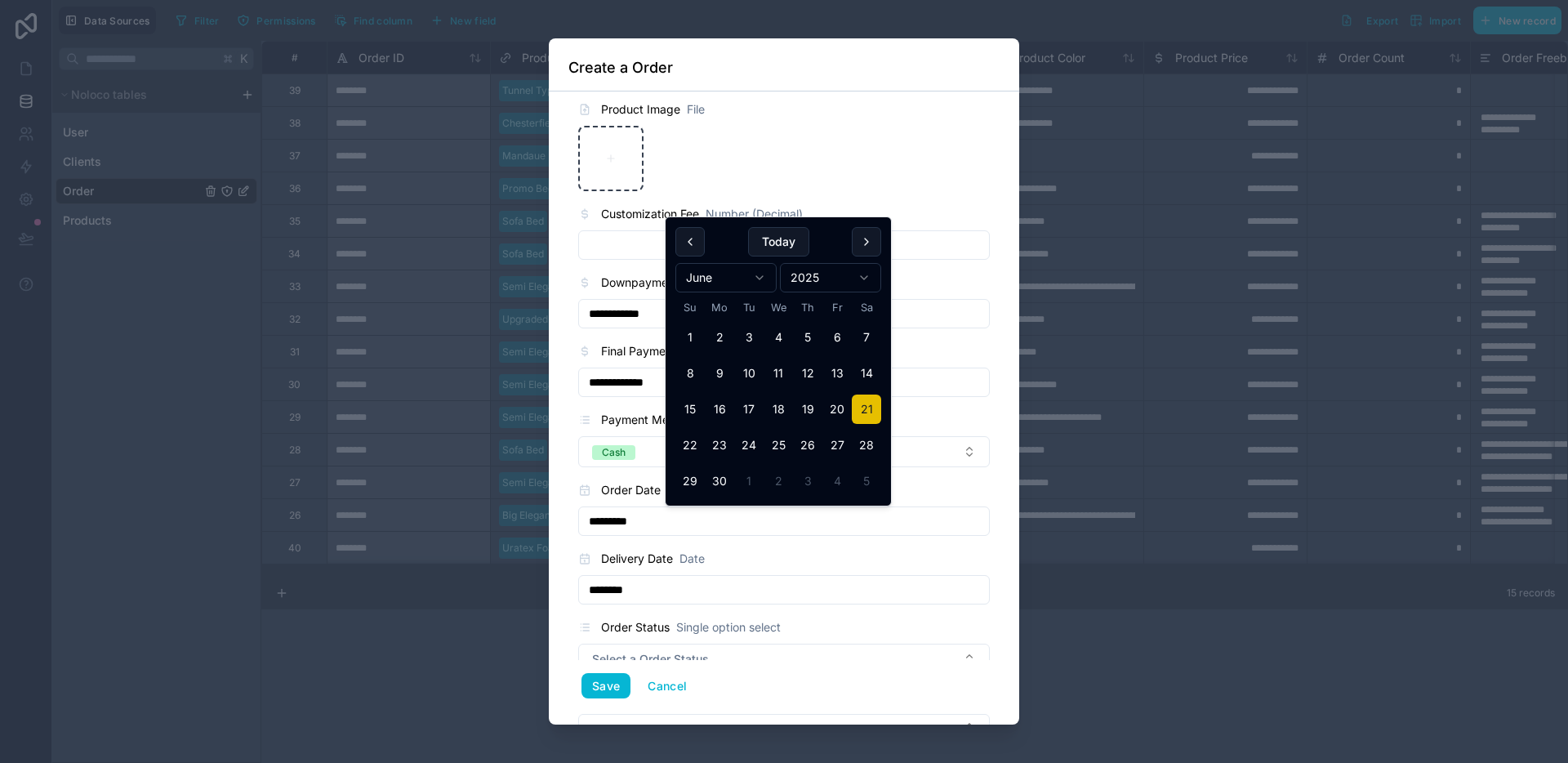click on "********" at bounding box center [784, 590] 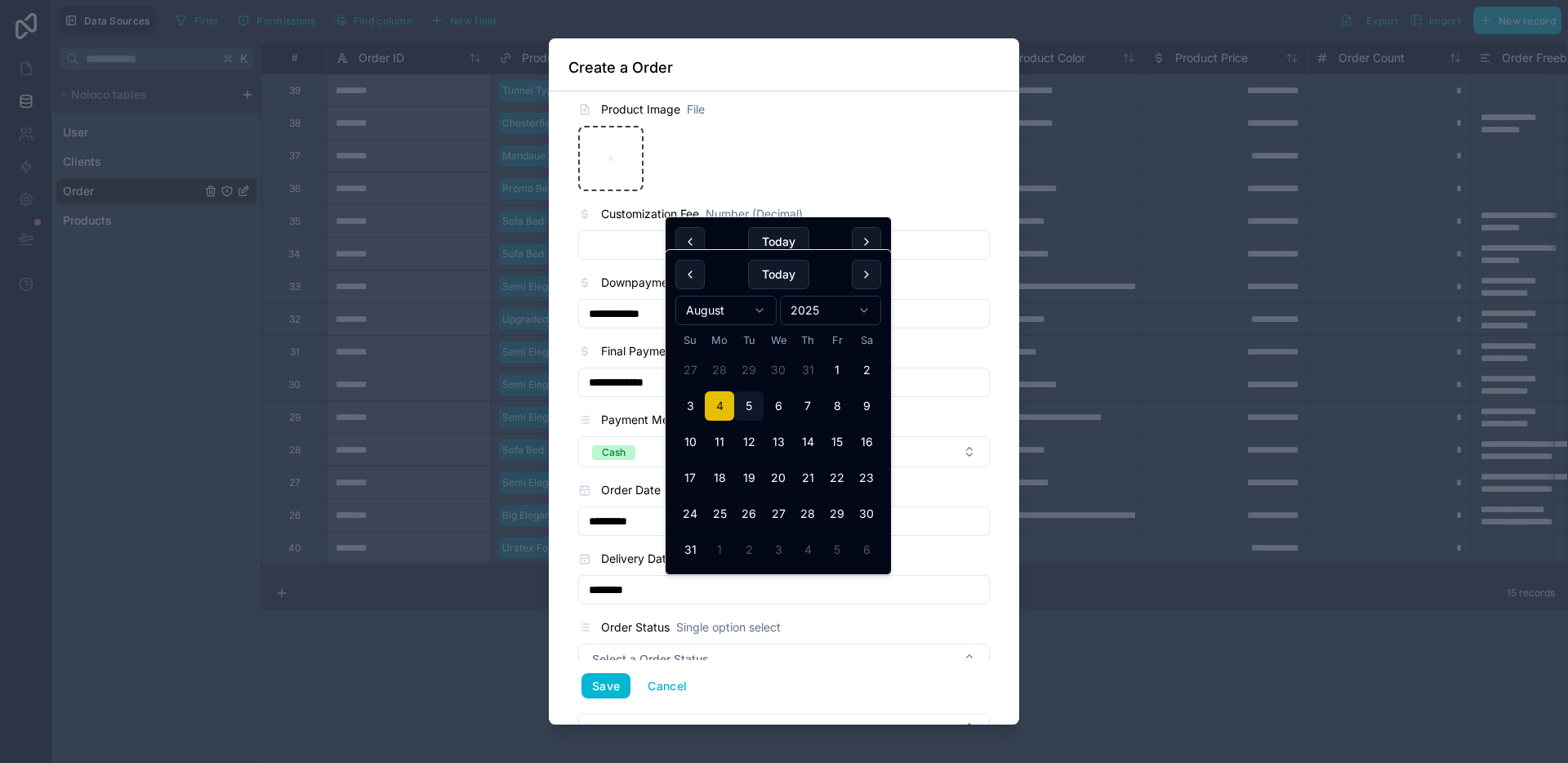 click on "********" at bounding box center (784, 590) 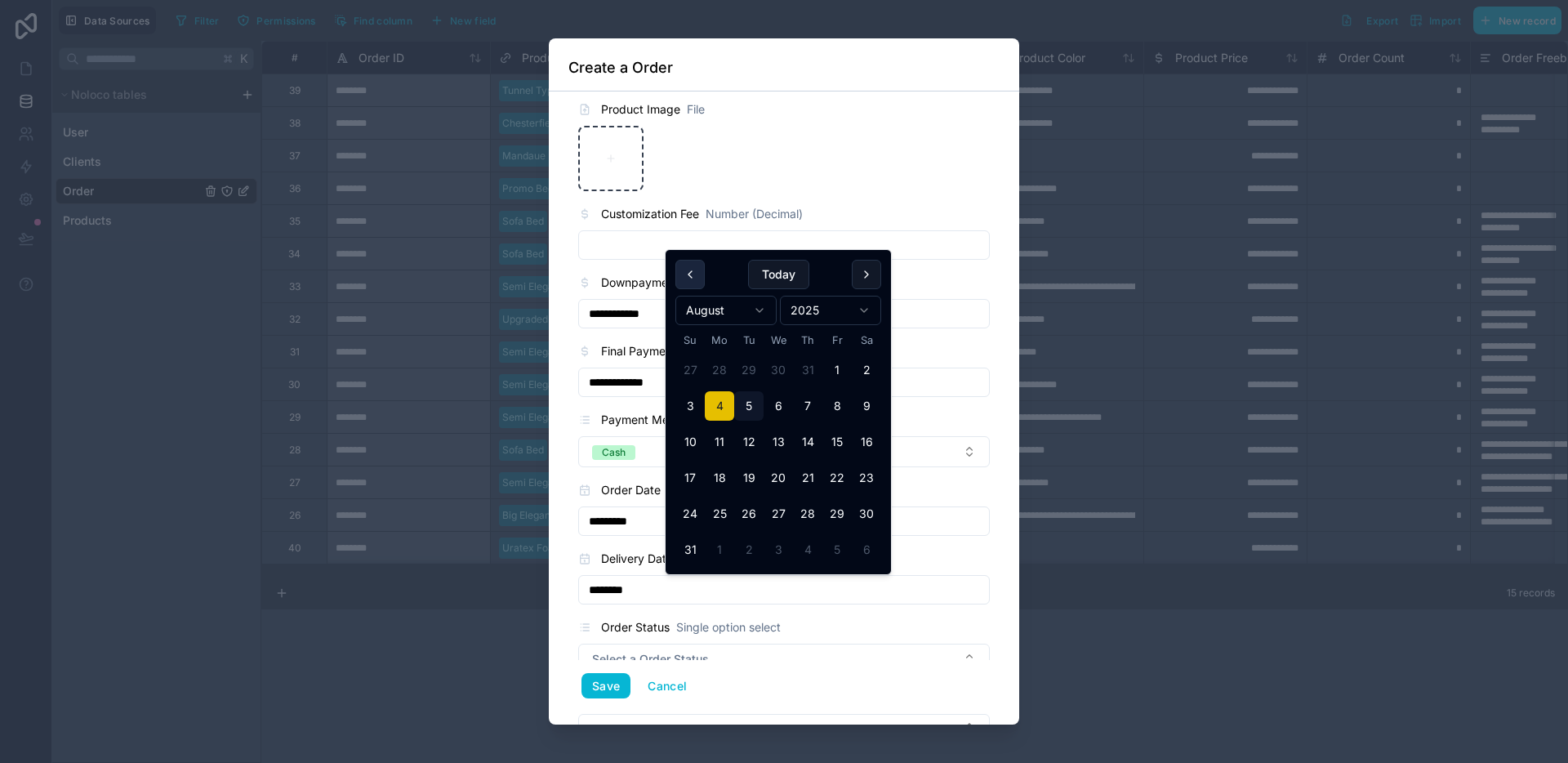 click at bounding box center [690, 274] 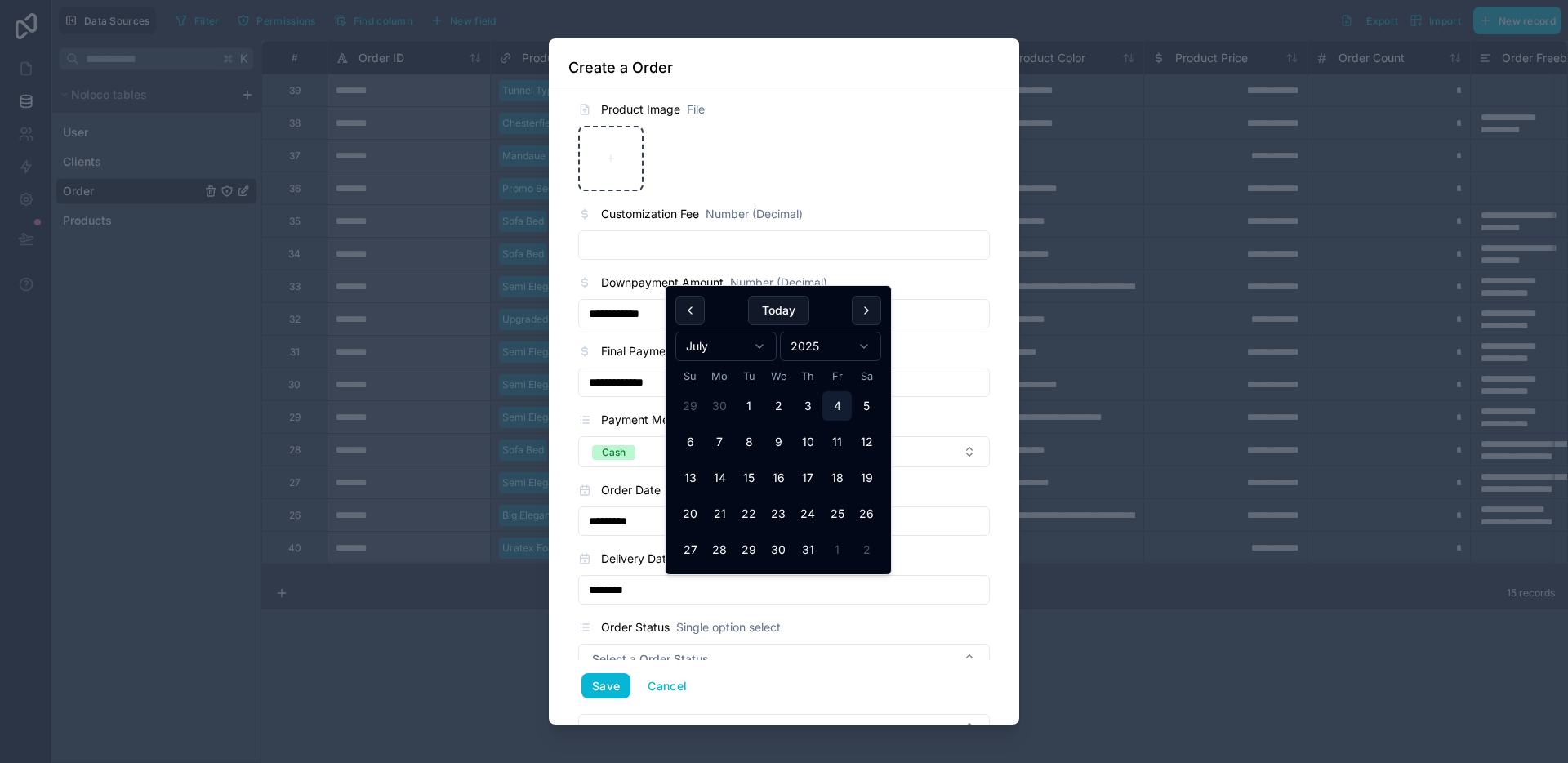 click on "4" at bounding box center [837, 406] 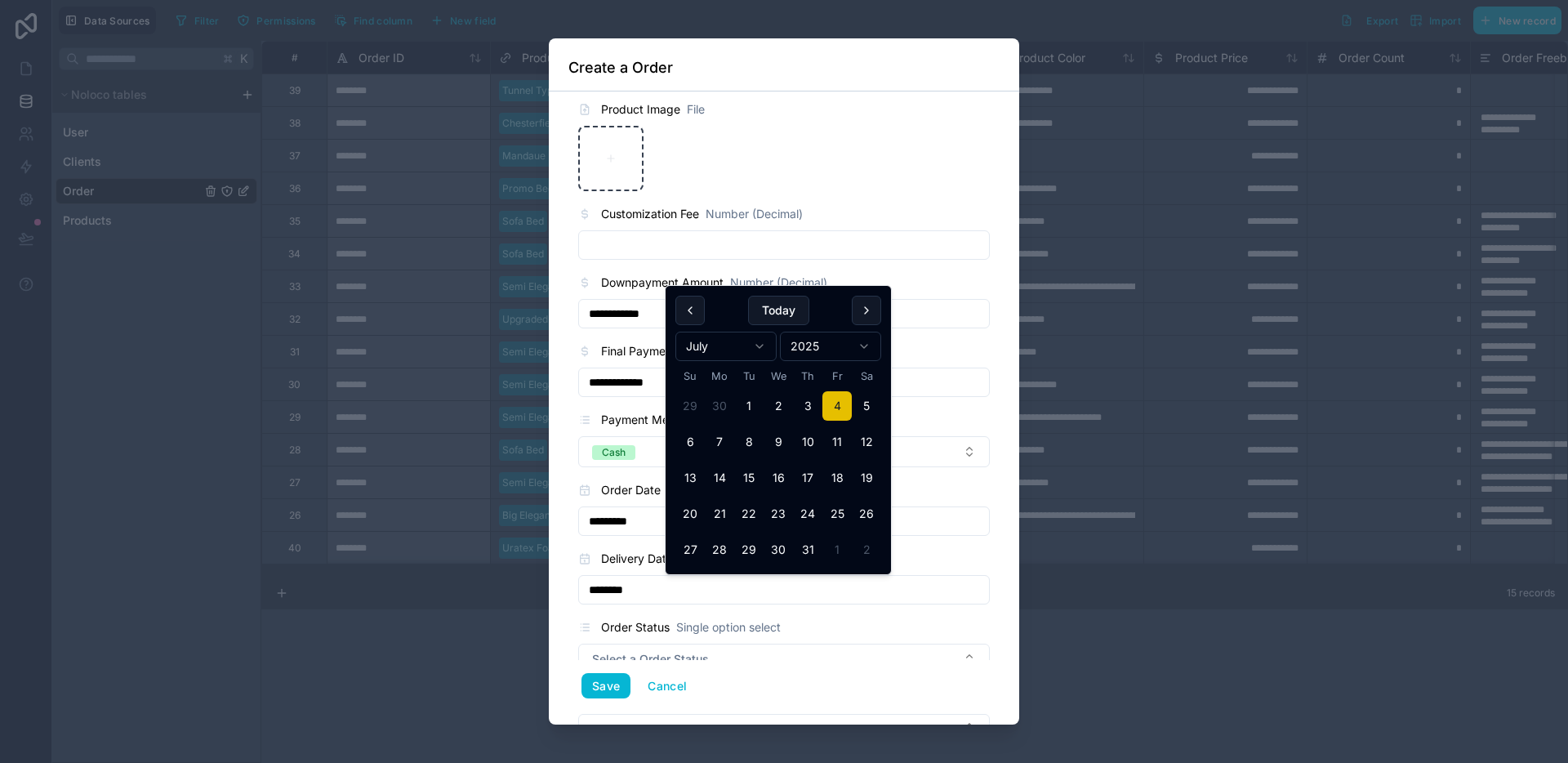 click on "Delivery Date" at bounding box center (637, 559) 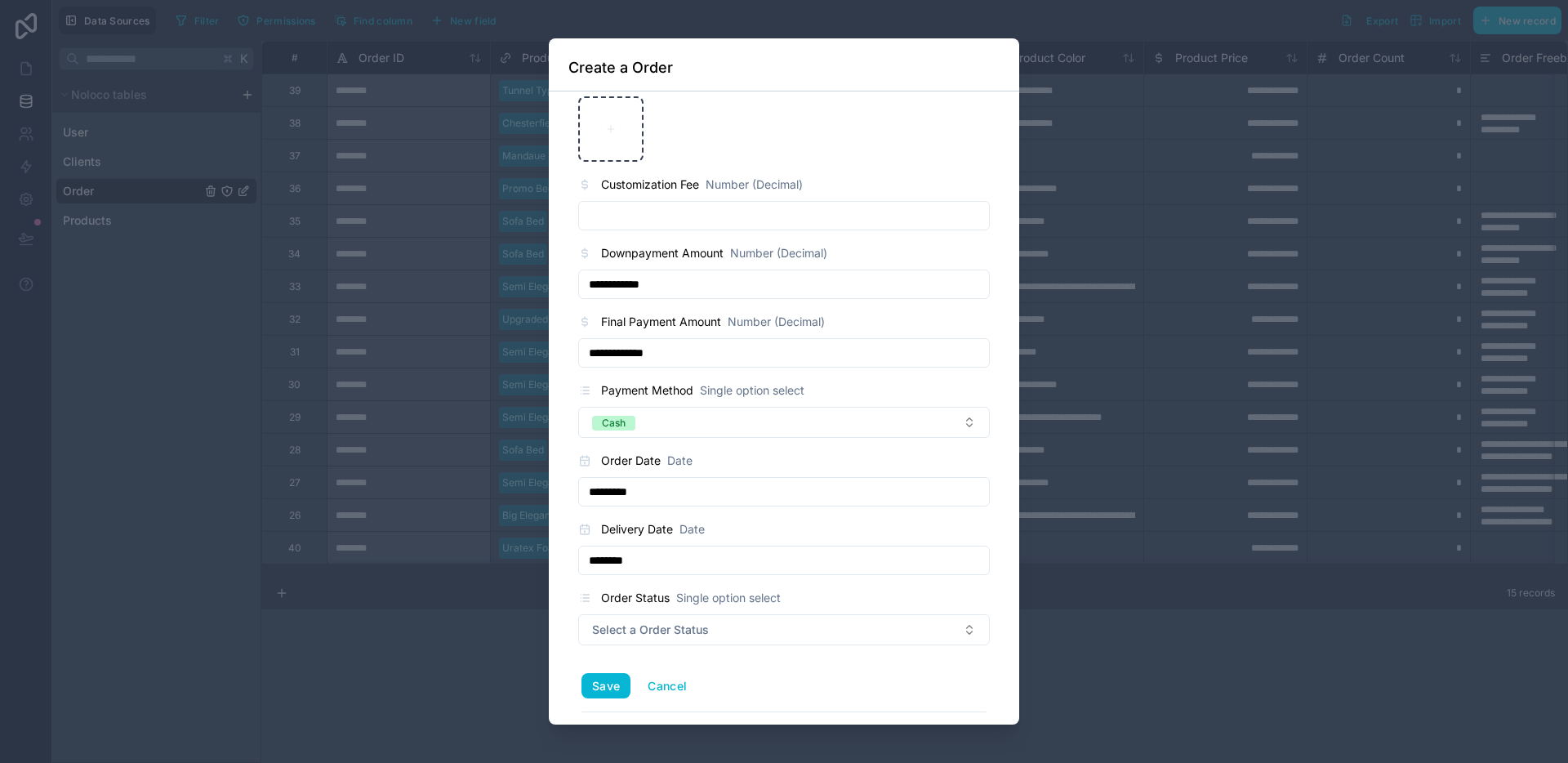 scroll, scrollTop: 782, scrollLeft: 0, axis: vertical 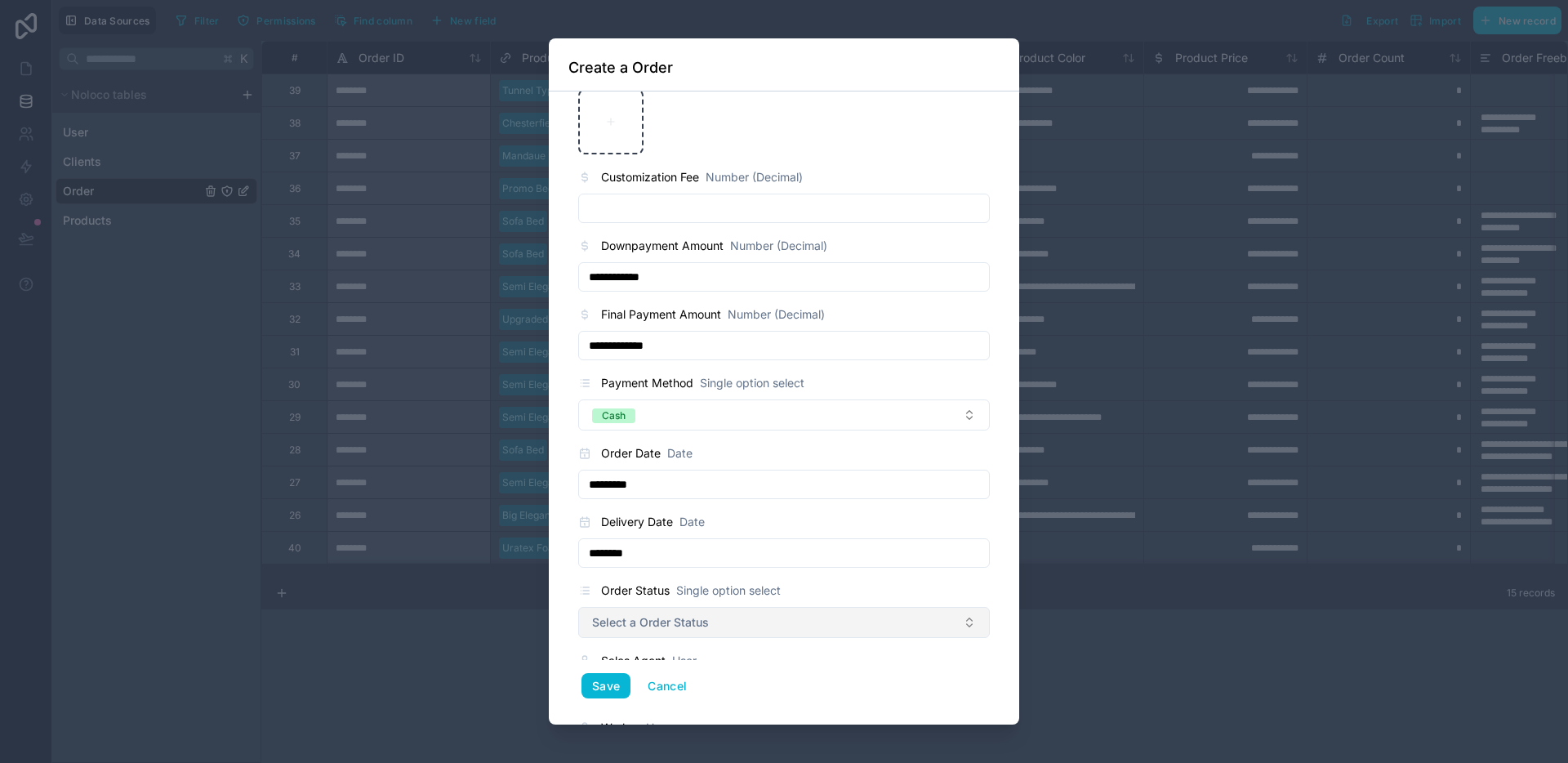 click on "Select a Order Status" at bounding box center [650, 622] 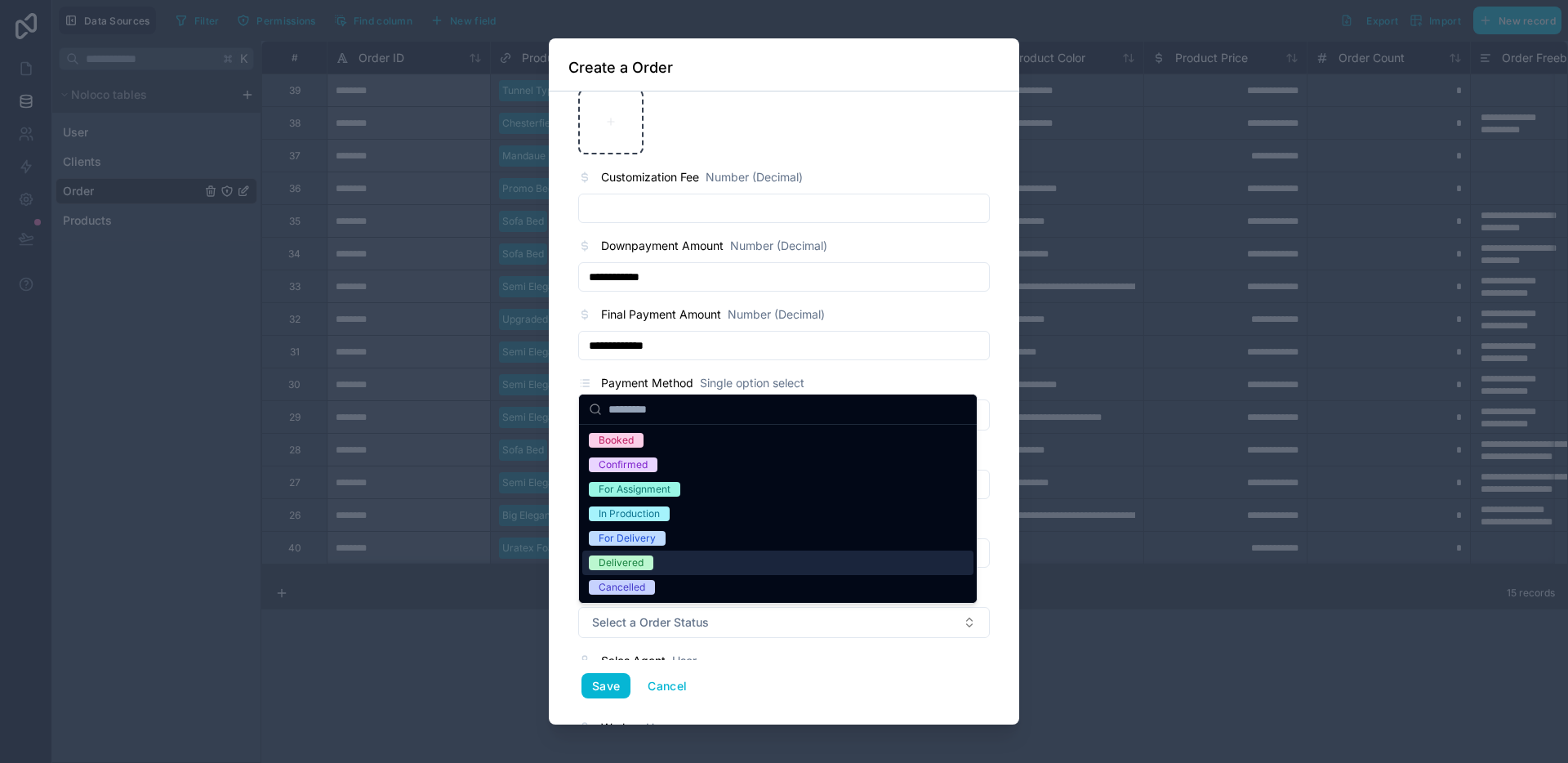 click on "Delivered" at bounding box center [777, 563] 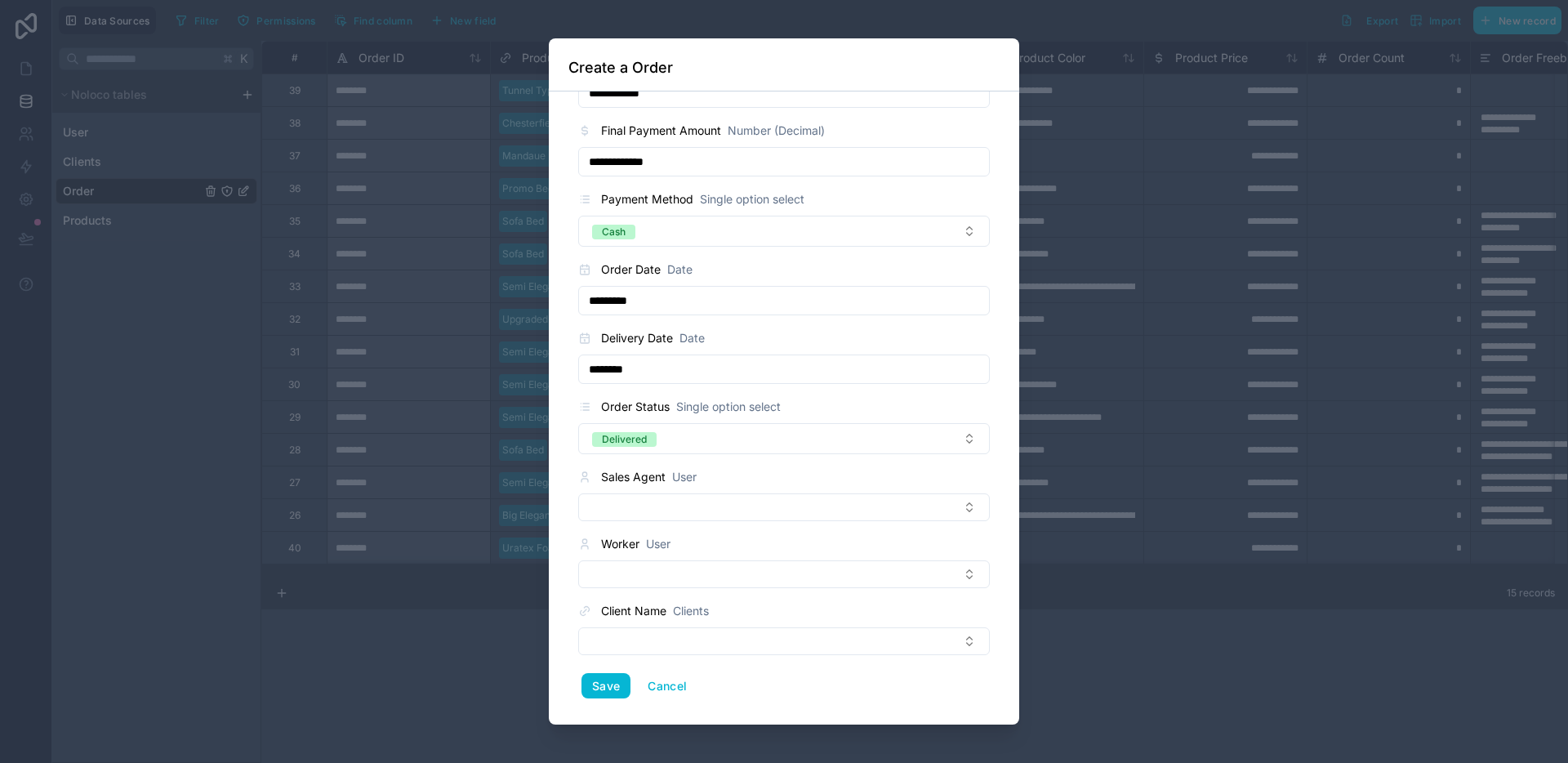 scroll, scrollTop: 967, scrollLeft: 0, axis: vertical 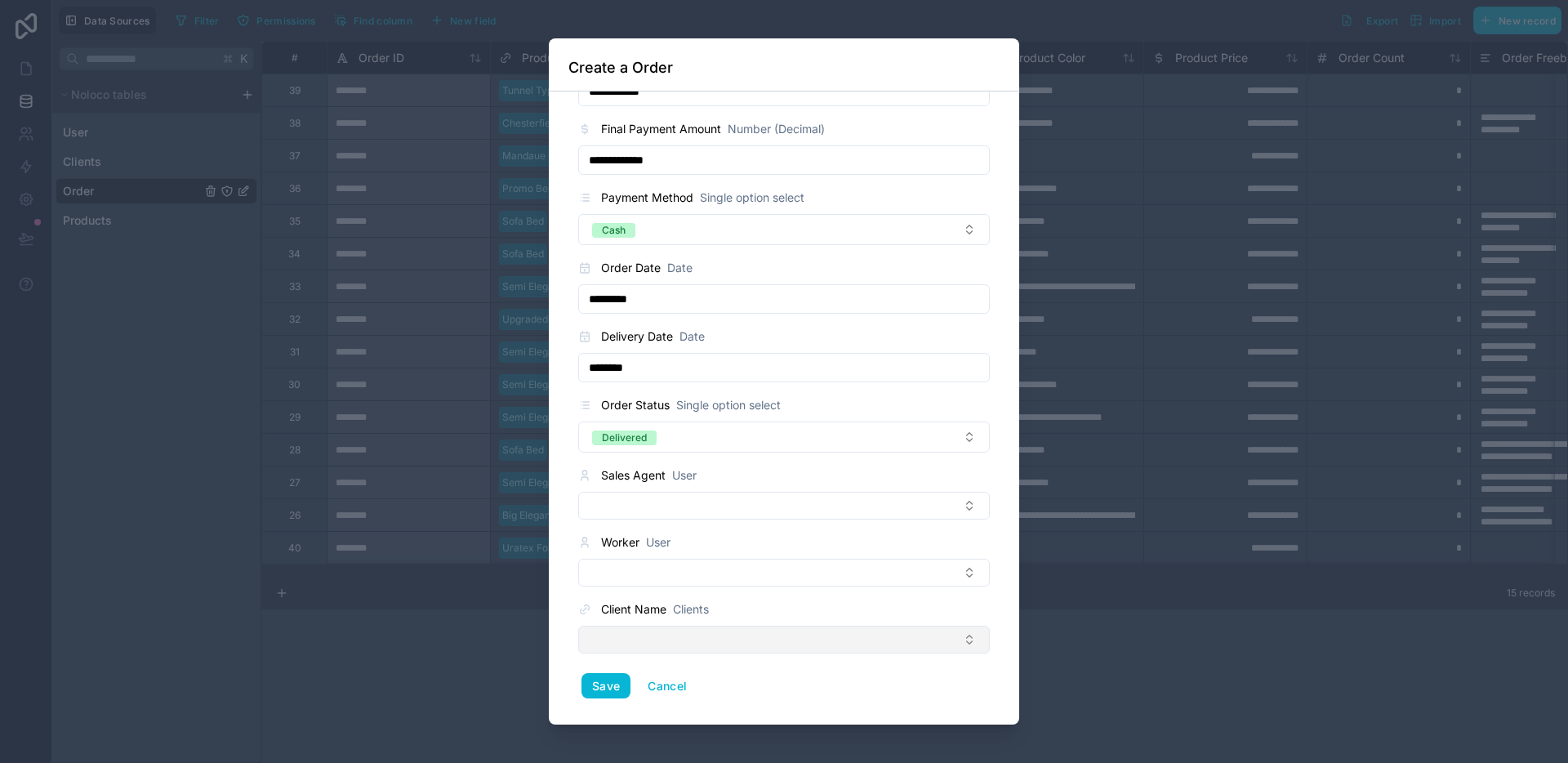click at bounding box center (784, 640) 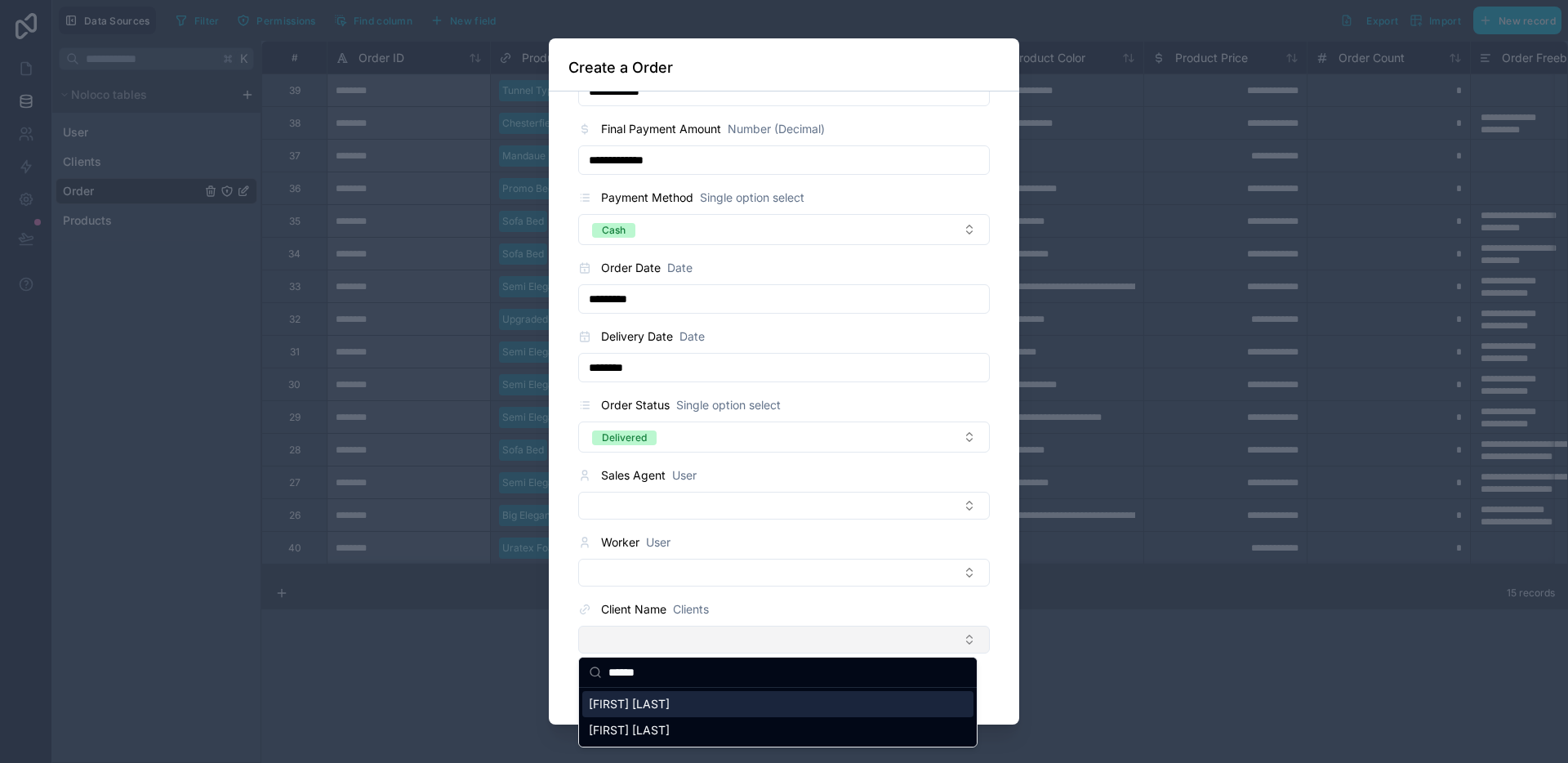 type on "*******" 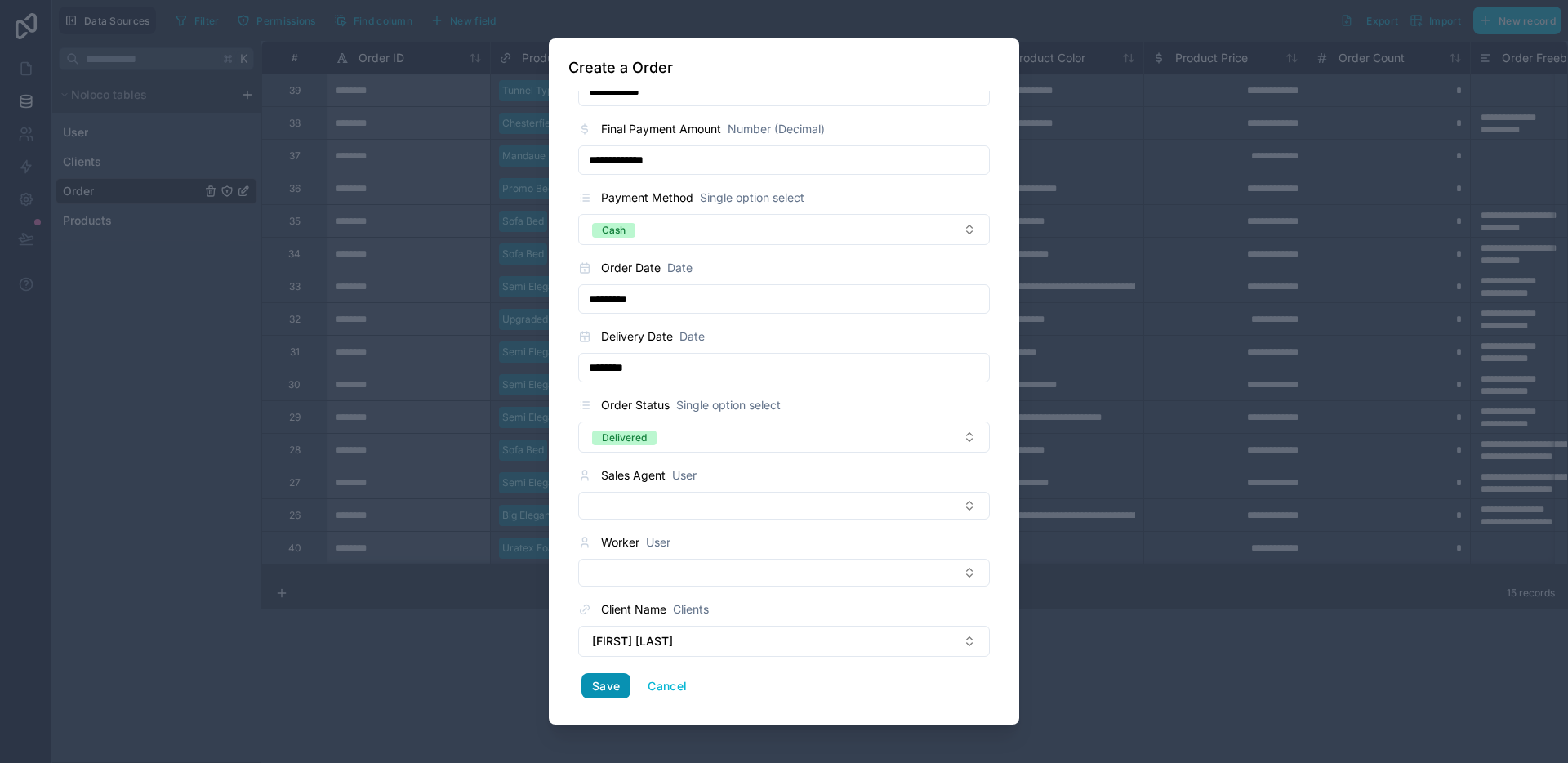 click on "Save" at bounding box center (606, 686) 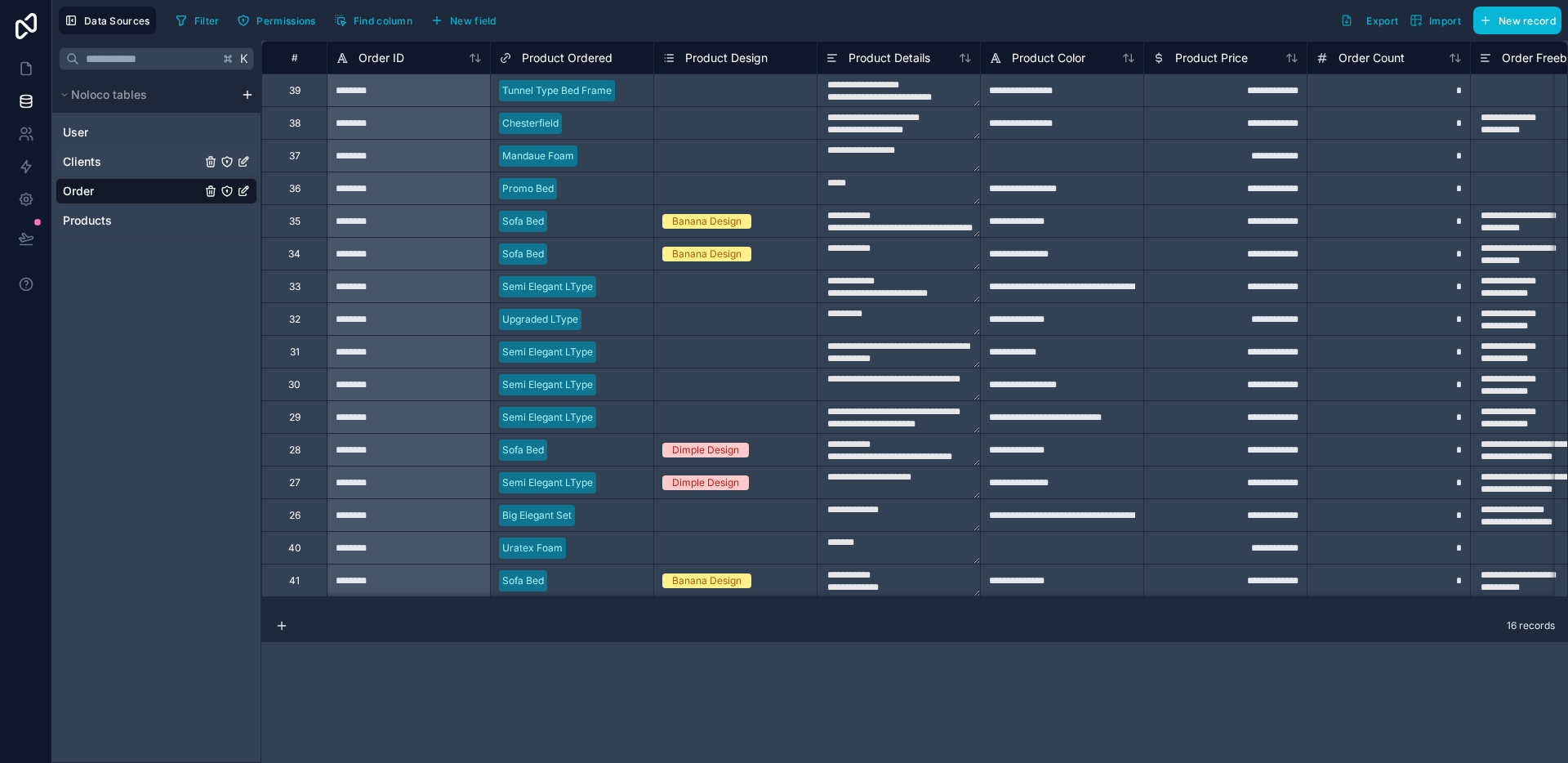 click on "Clients" at bounding box center [156, 162] 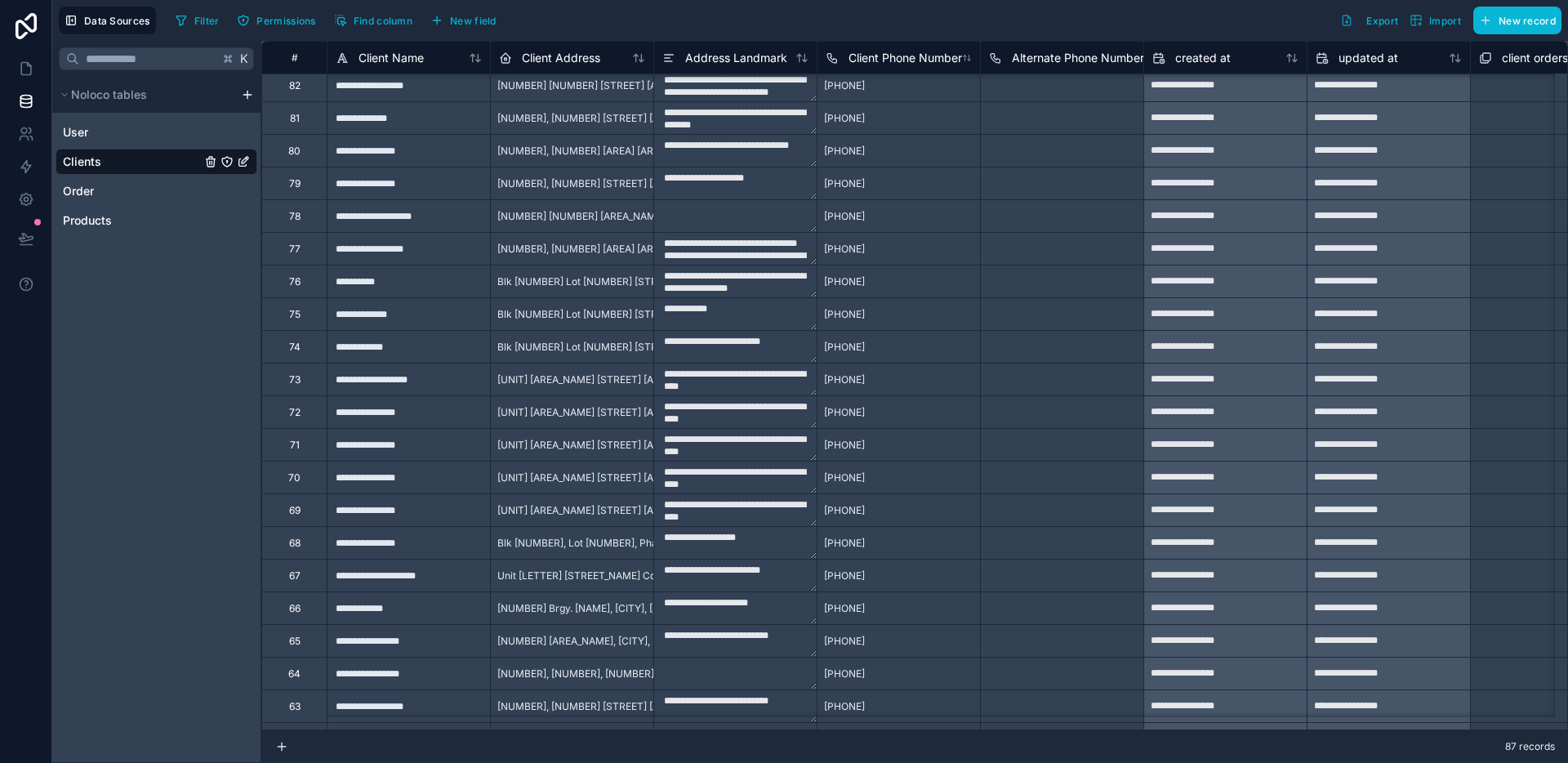 scroll, scrollTop: 198, scrollLeft: 0, axis: vertical 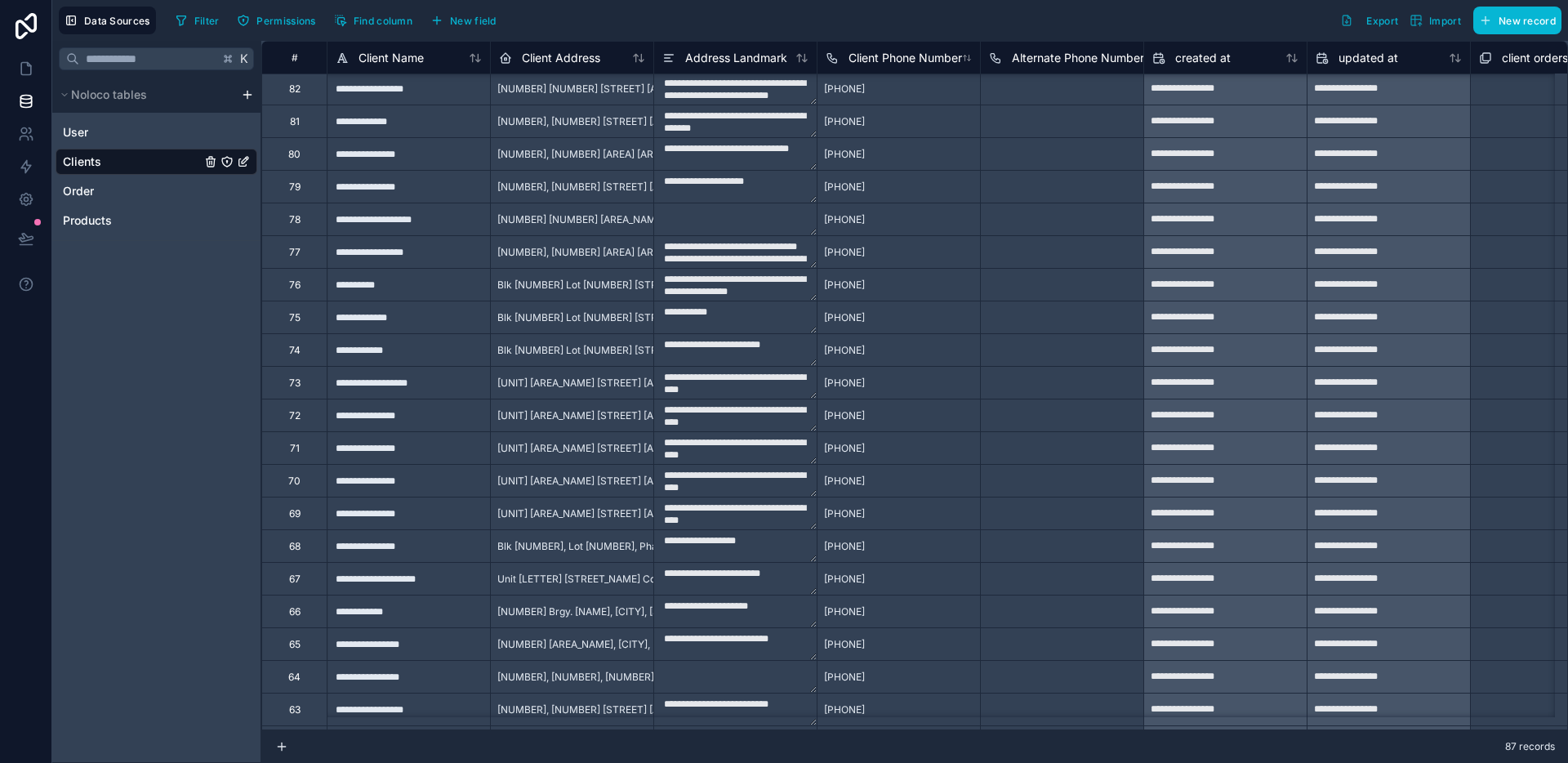 click on "**********" at bounding box center (735, 186) 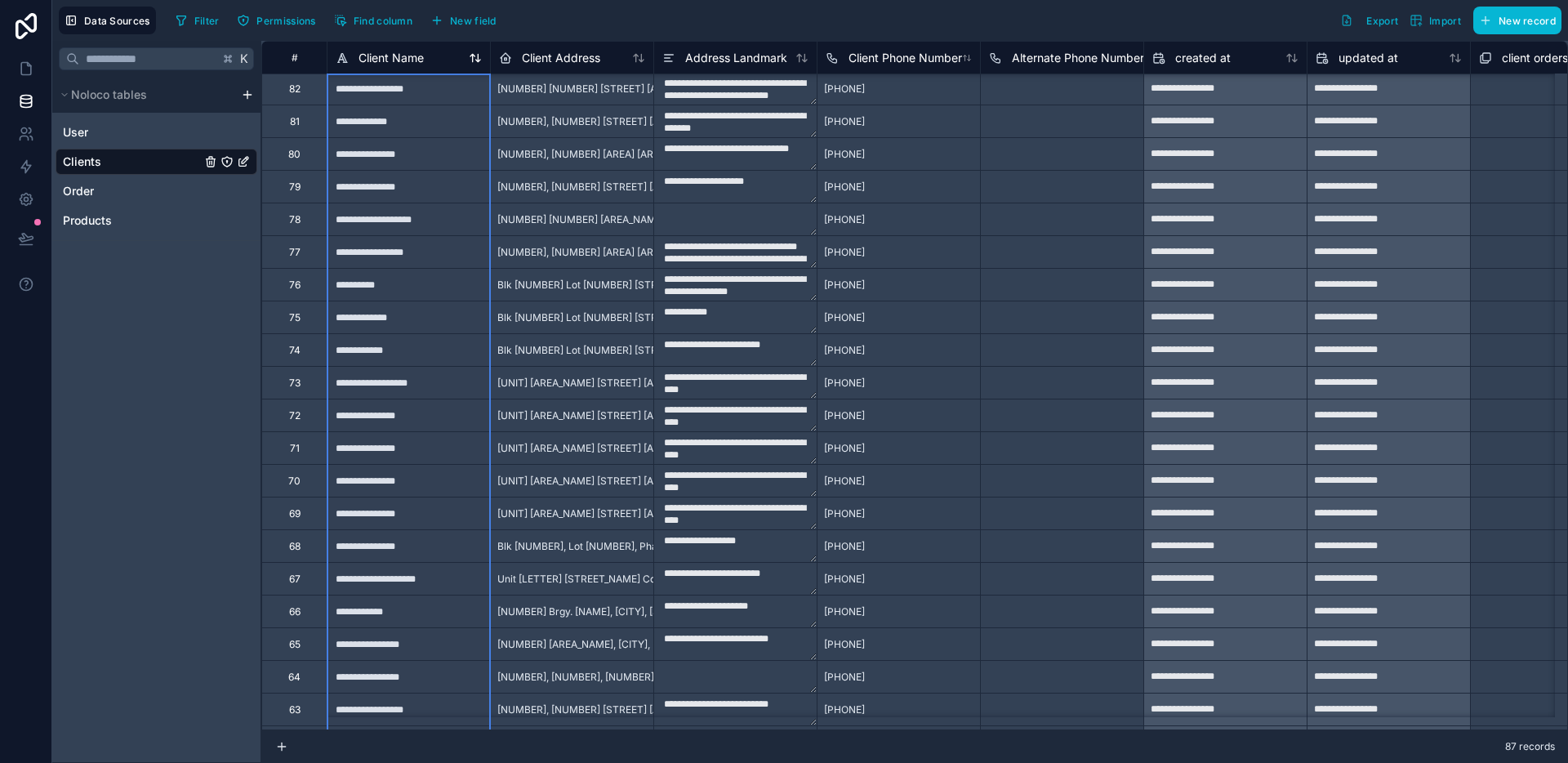 click 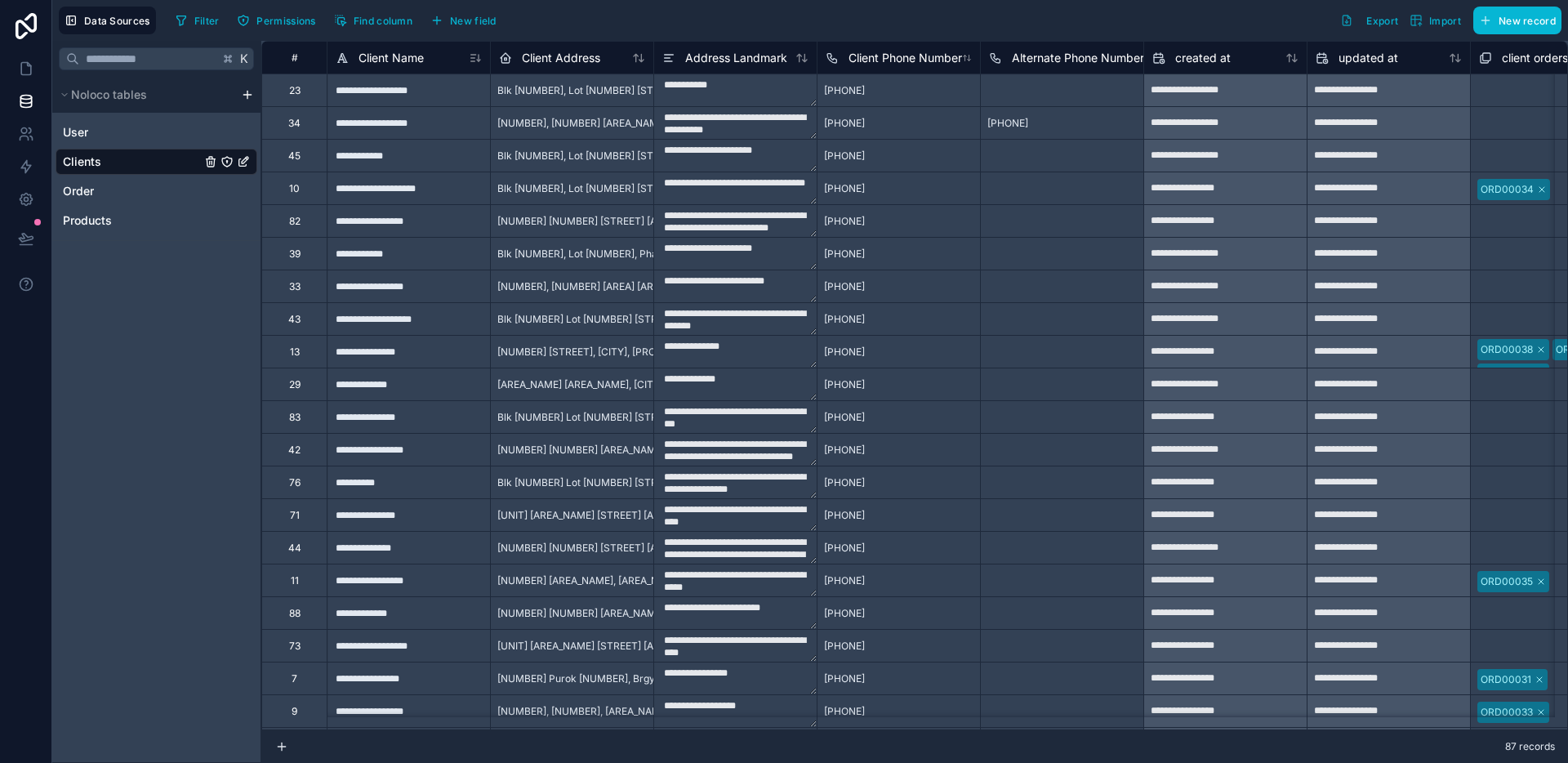 scroll, scrollTop: 786, scrollLeft: 0, axis: vertical 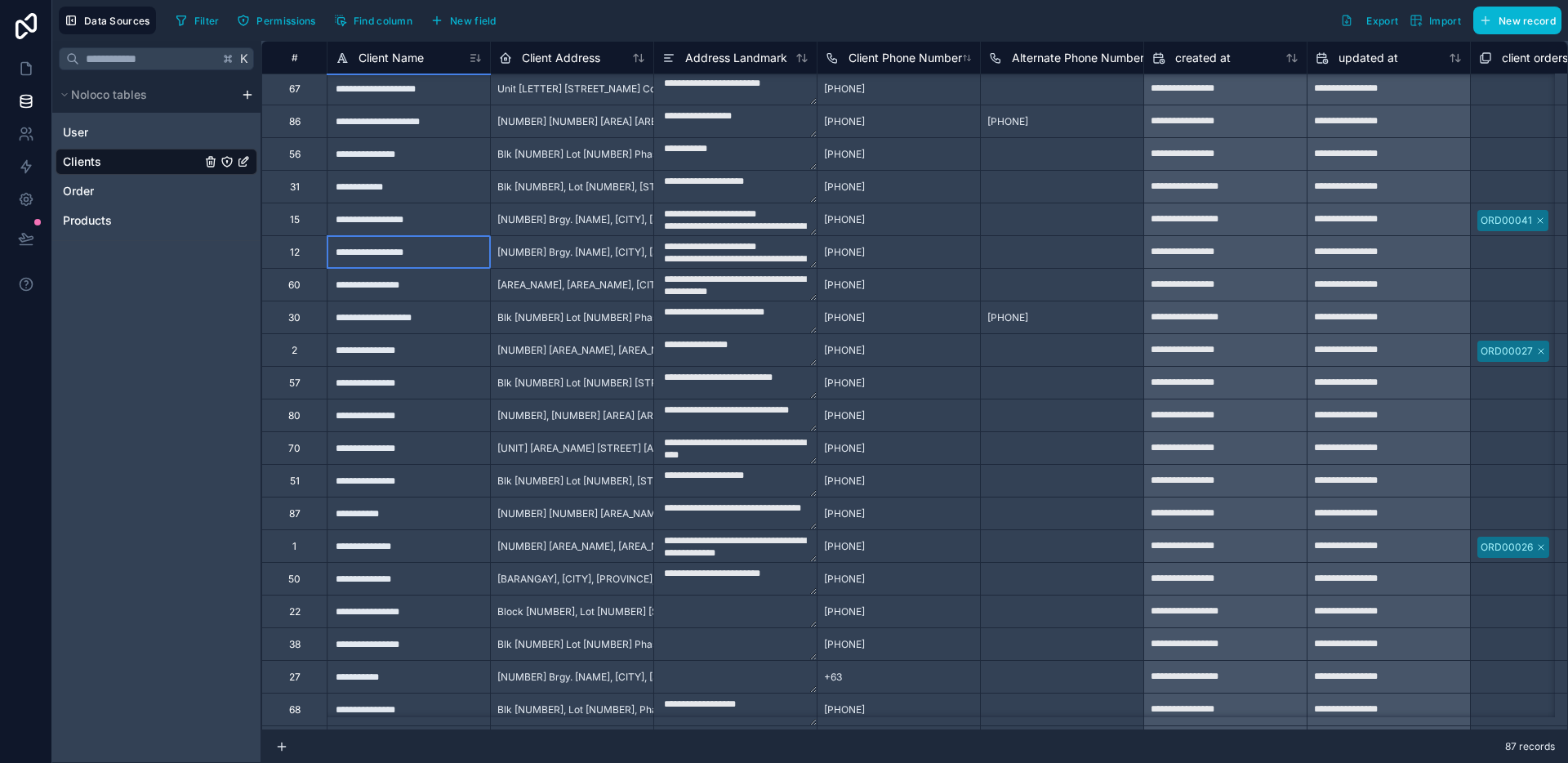 click on "**********" at bounding box center (408, 252) 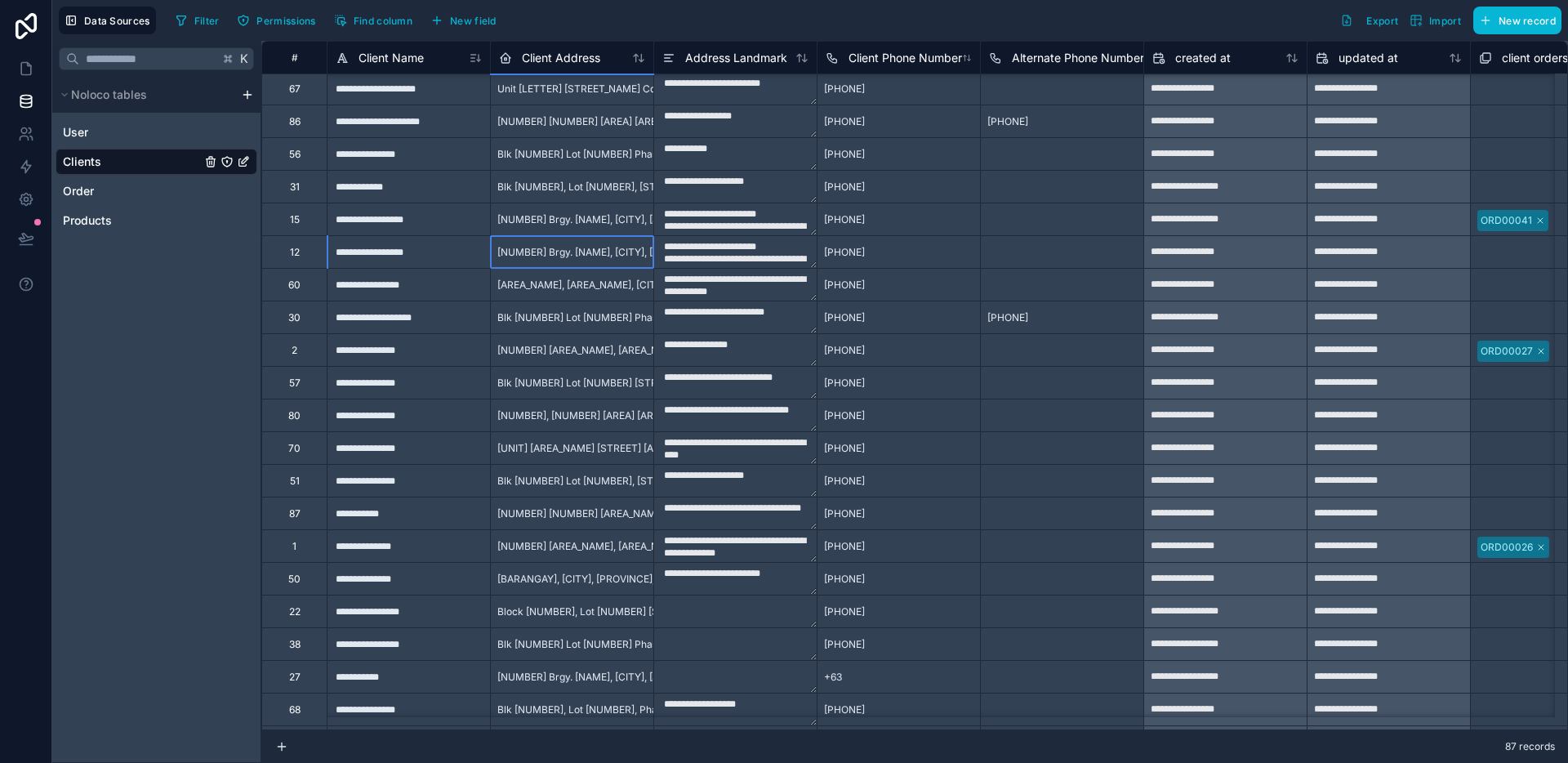 click on "[NUMBER] Brgy. [NAME], [CITY], [STATE], [POSTAL_CODE], Philippines" at bounding box center (660, 252) 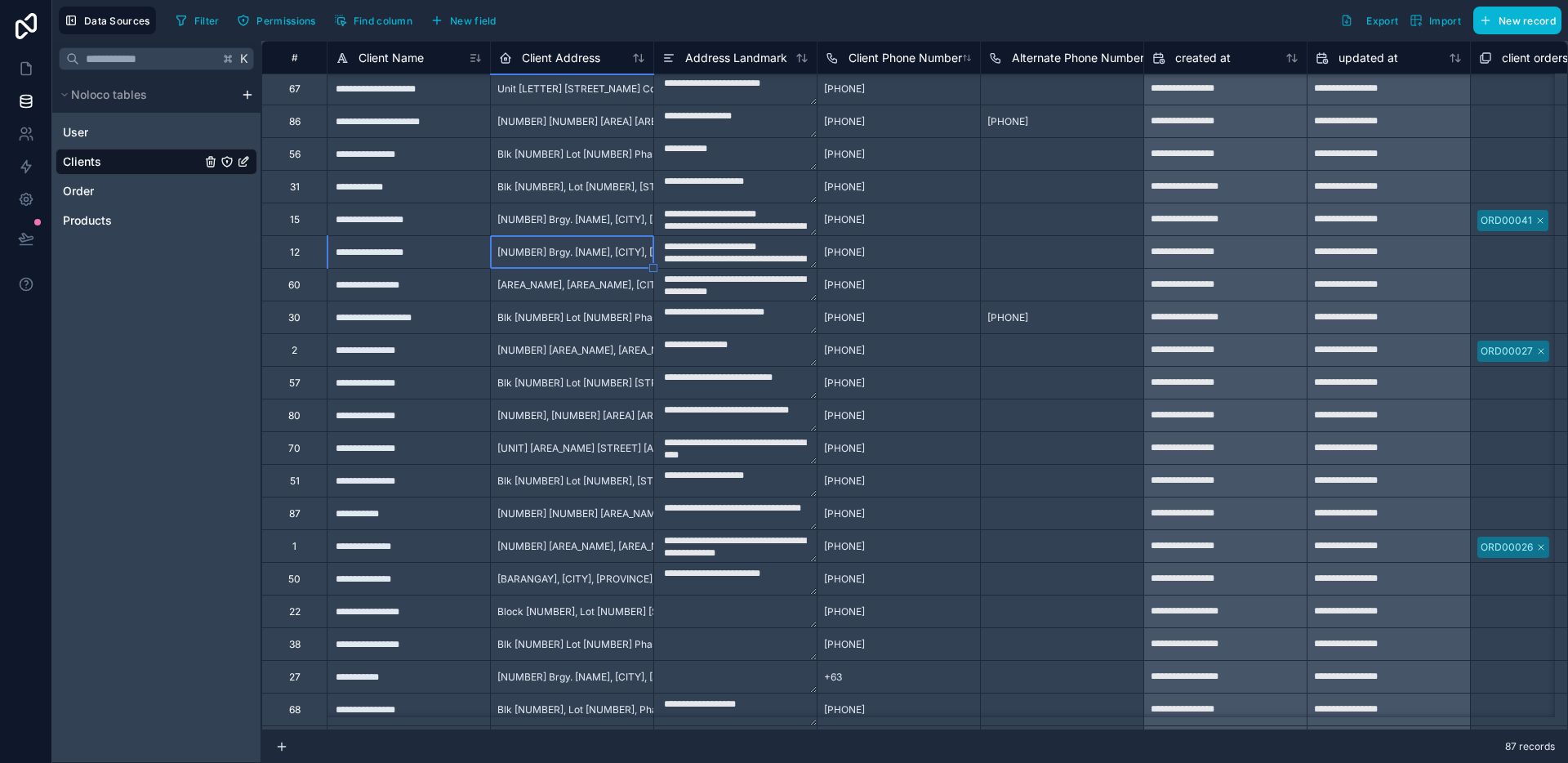 click on "12" at bounding box center (294, 252) 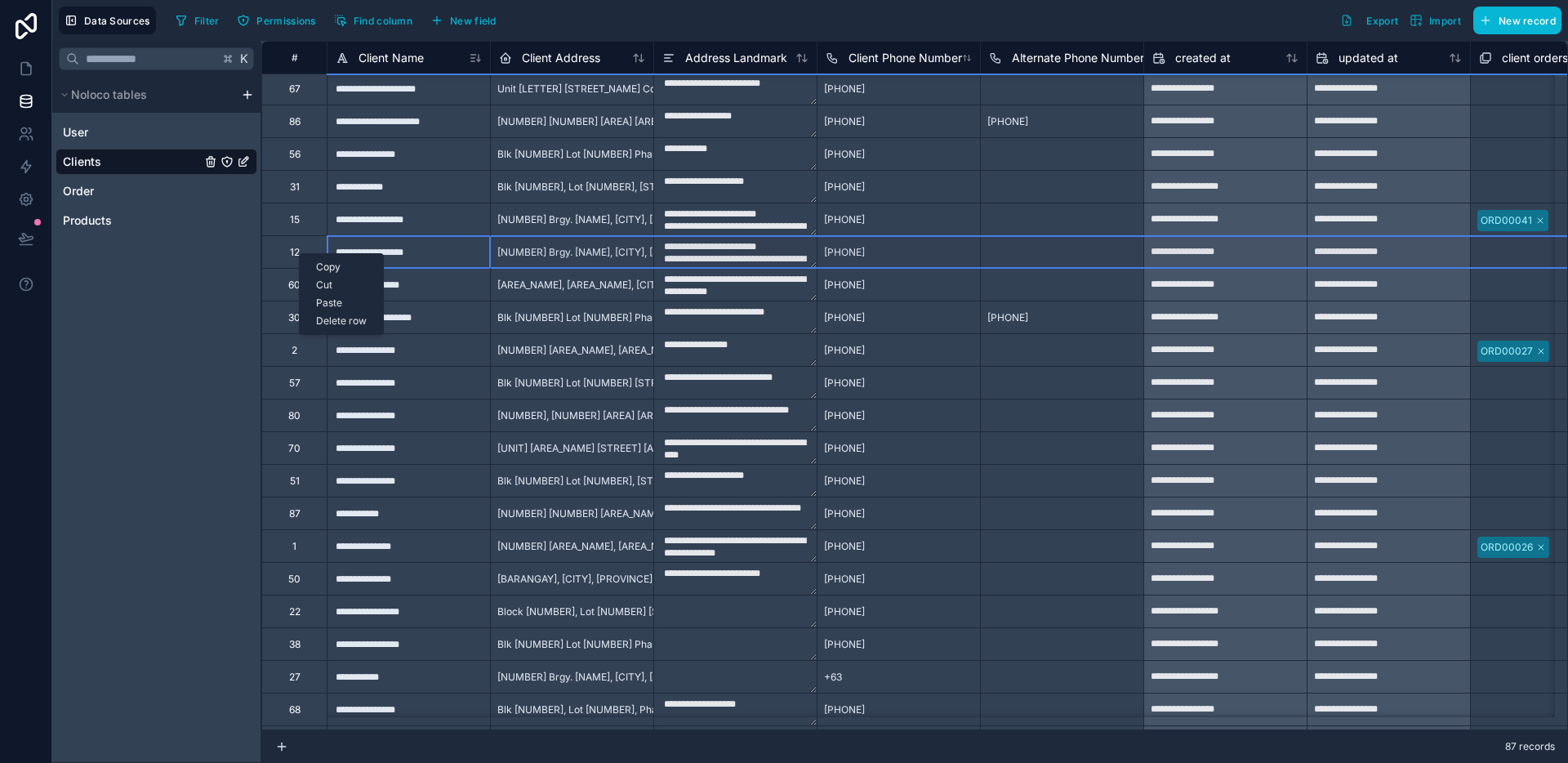 click on "Delete row" at bounding box center [341, 321] 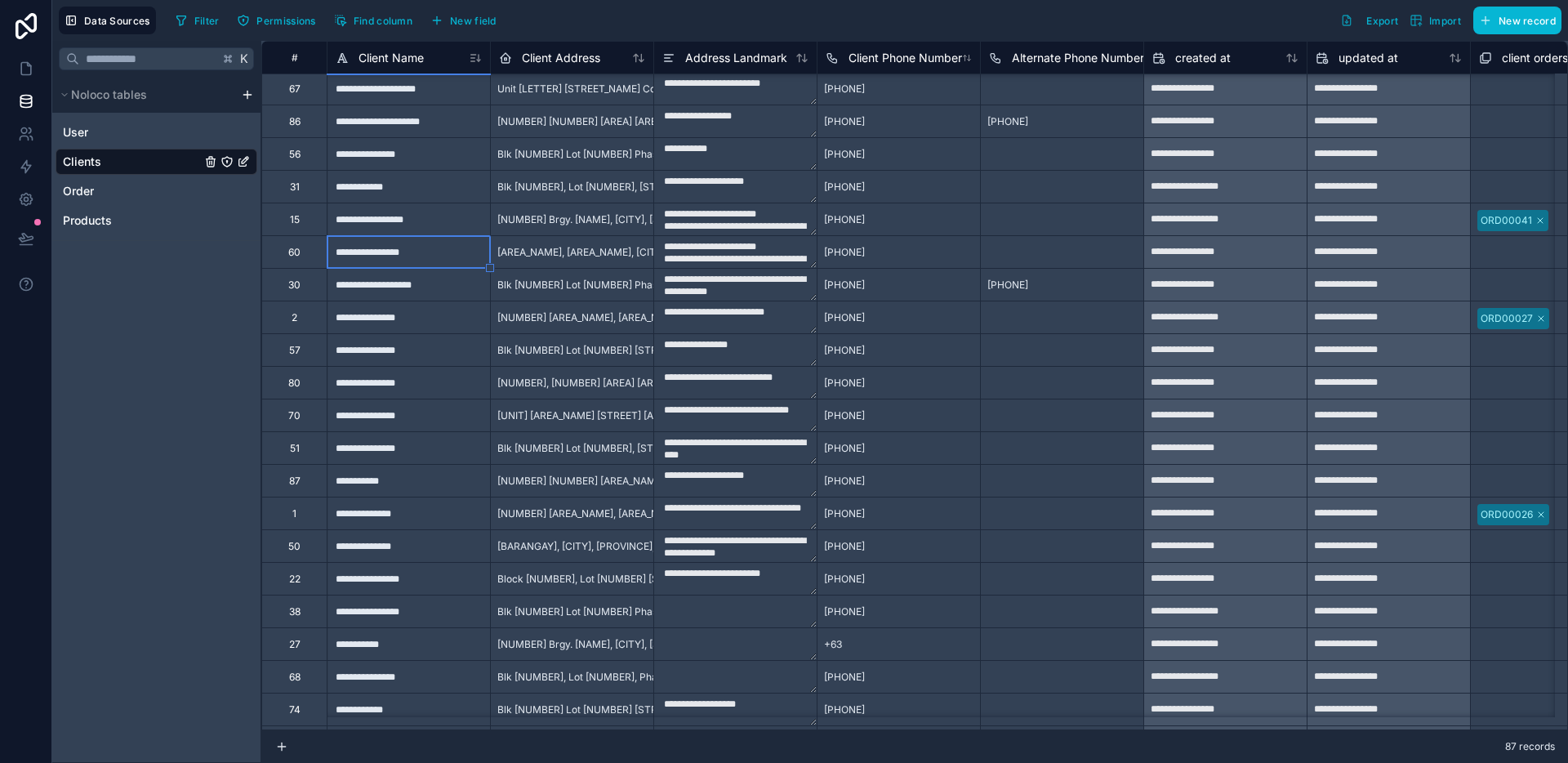 type on "**********" 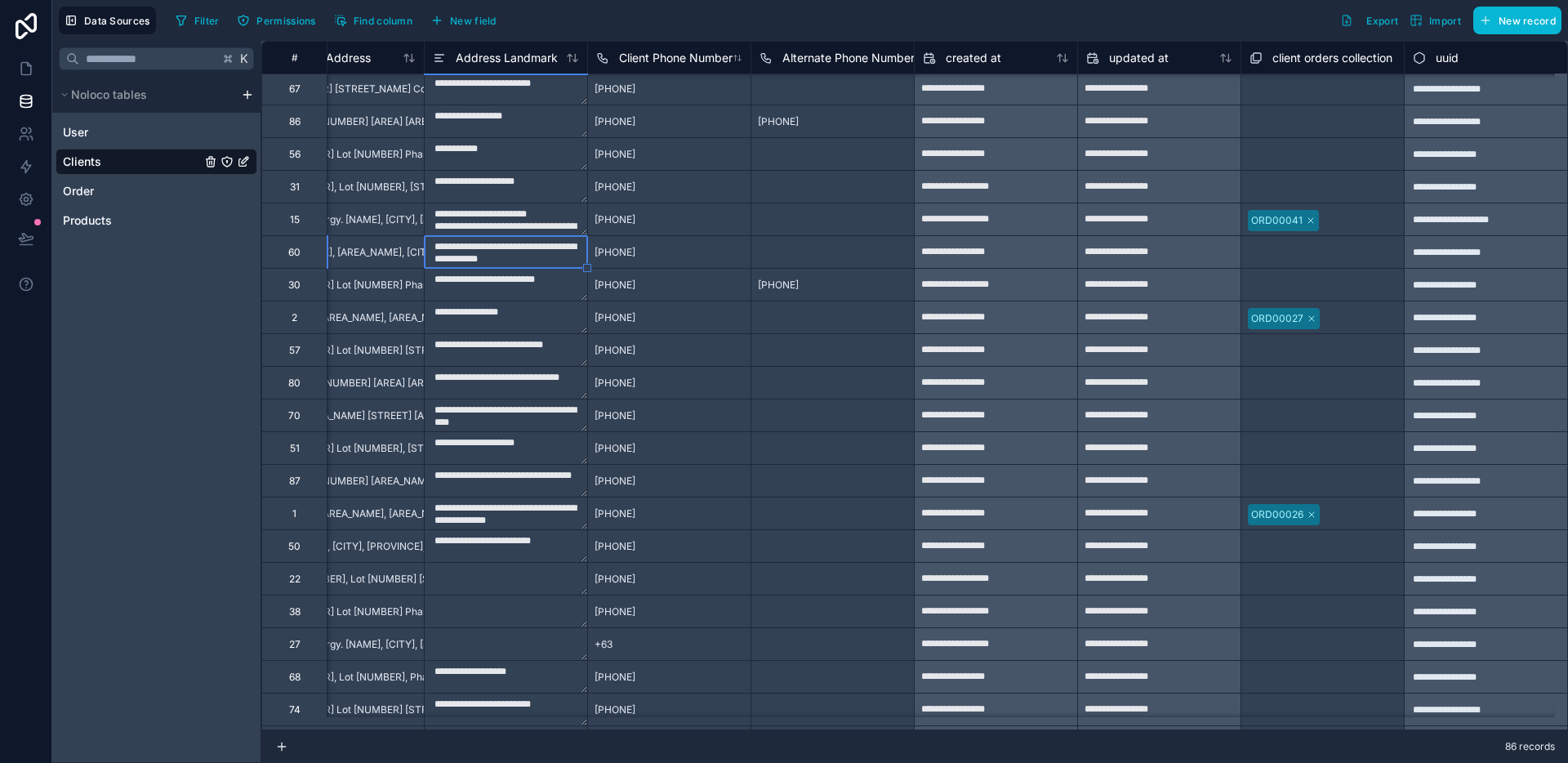 scroll, scrollTop: 786, scrollLeft: 0, axis: vertical 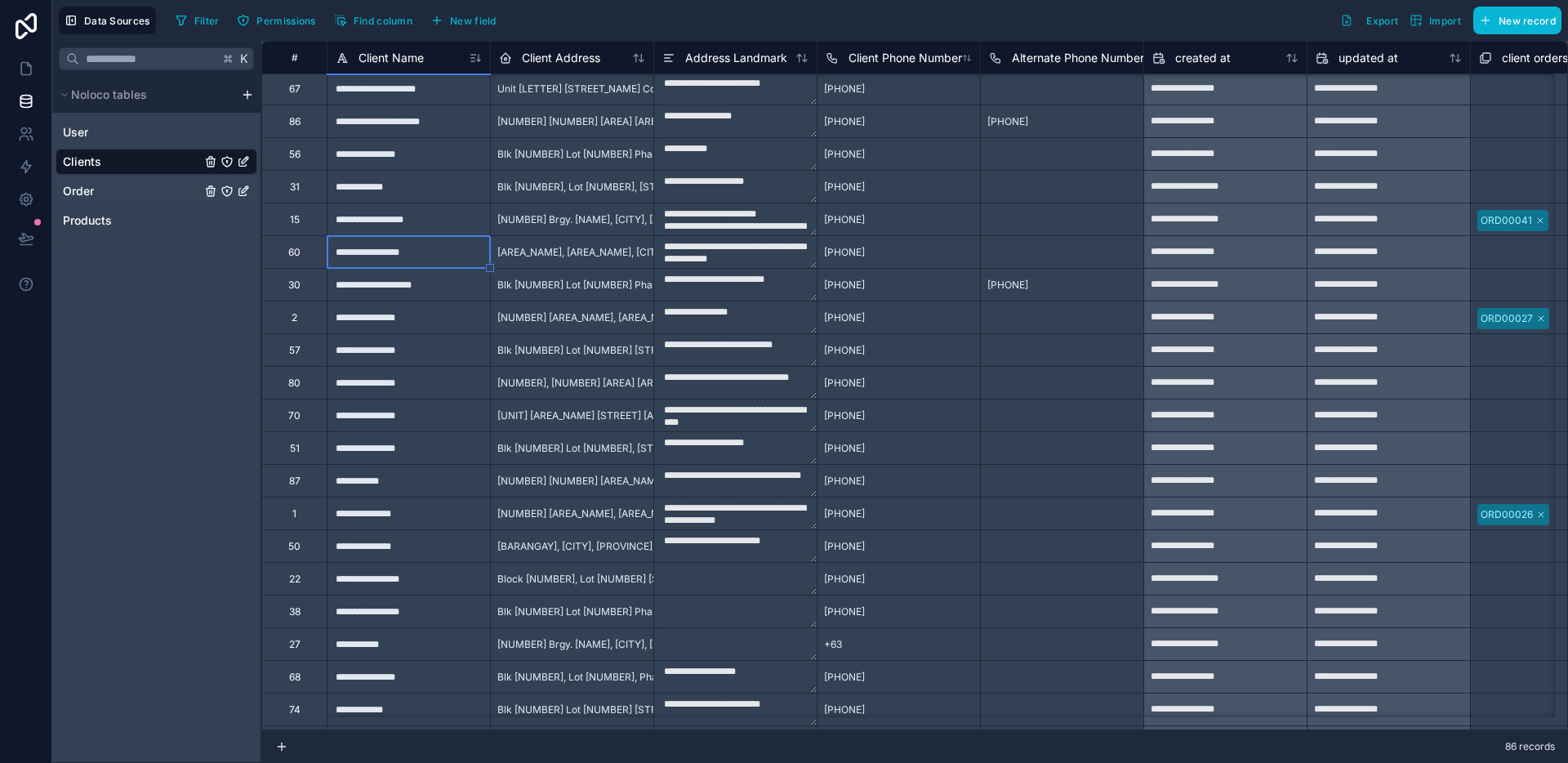 click on "Order" at bounding box center [156, 191] 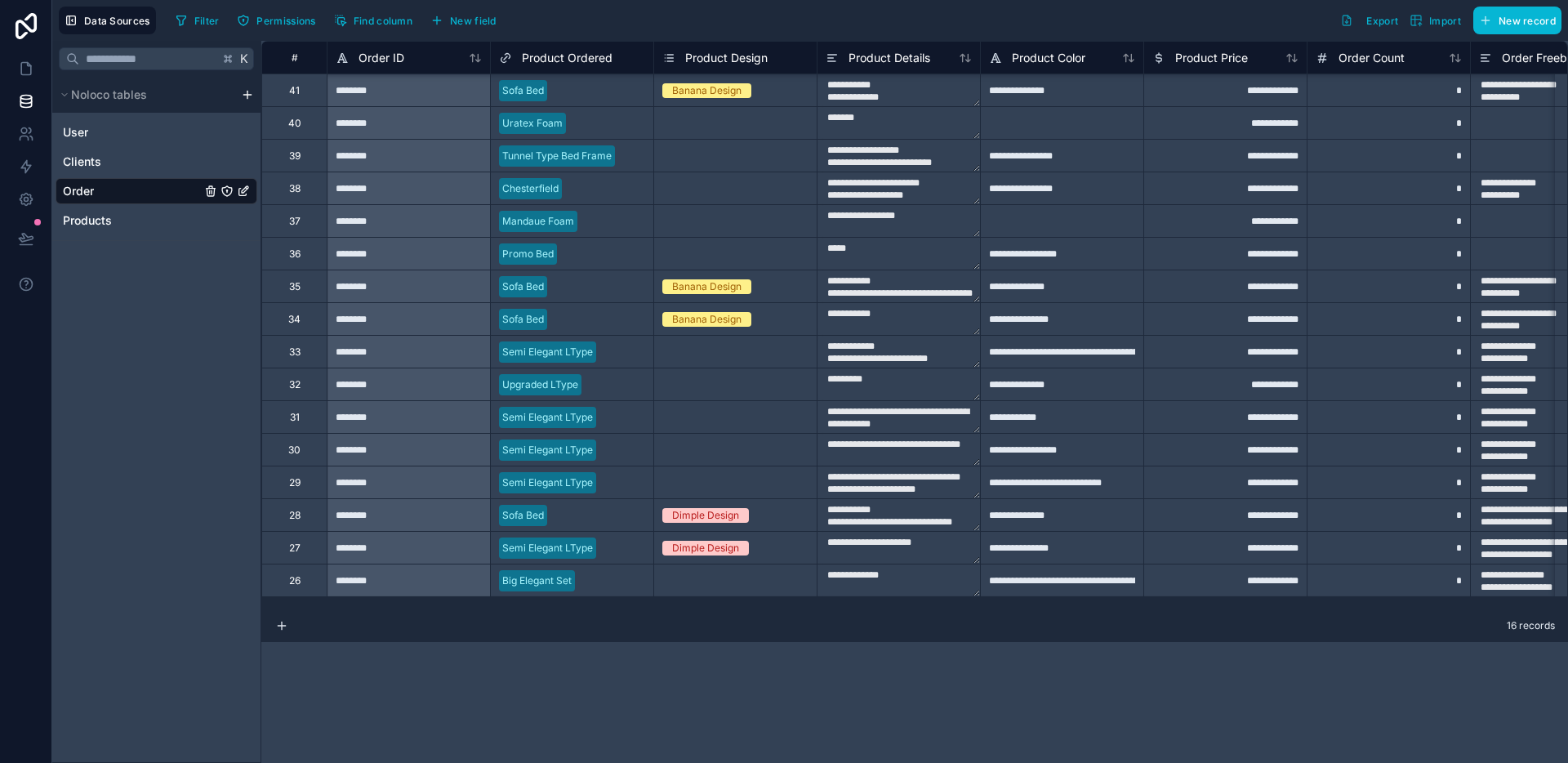 scroll, scrollTop: 3, scrollLeft: 0, axis: vertical 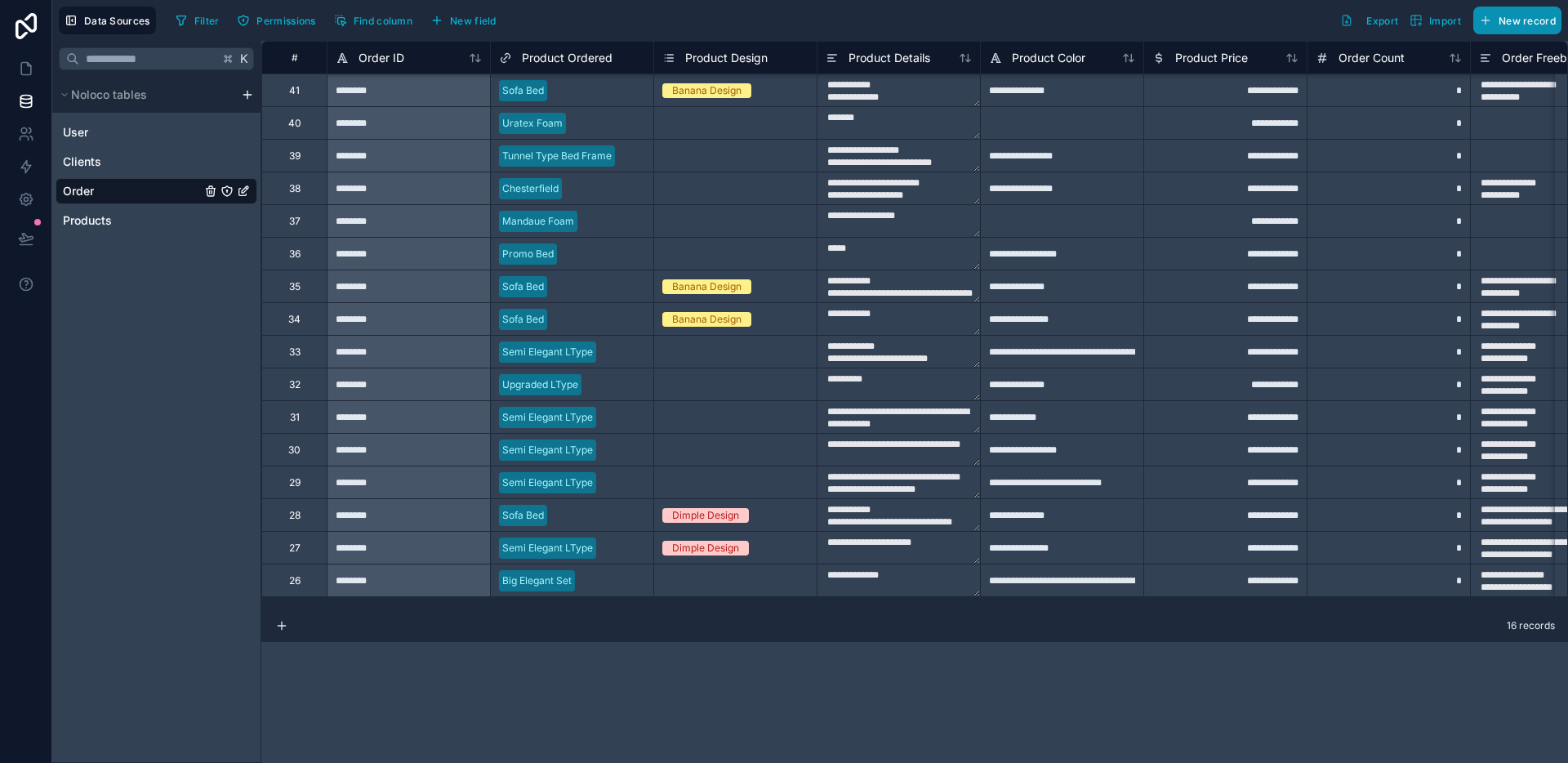 click on "New record" at bounding box center [1527, 20] 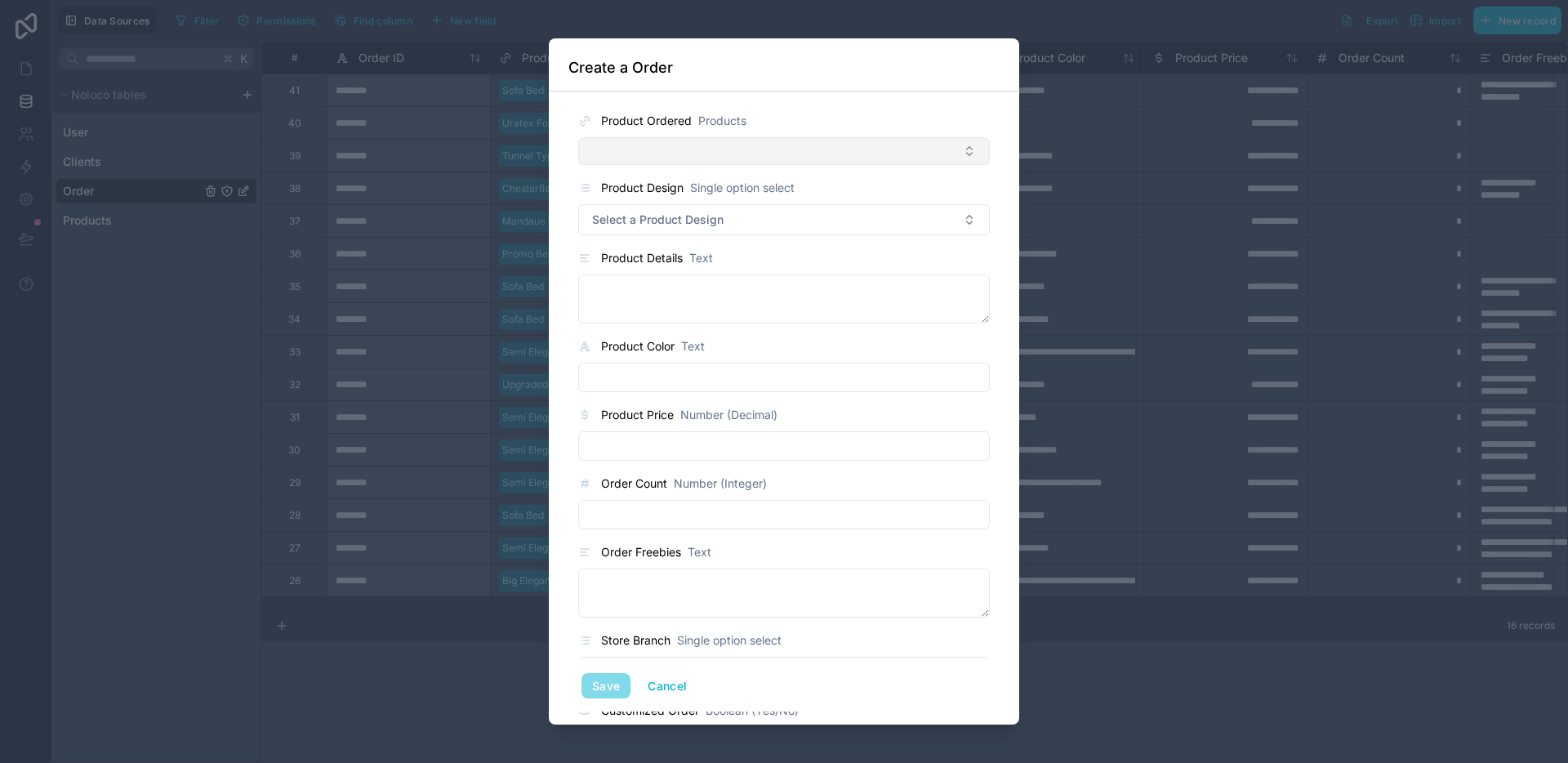 click at bounding box center [784, 151] 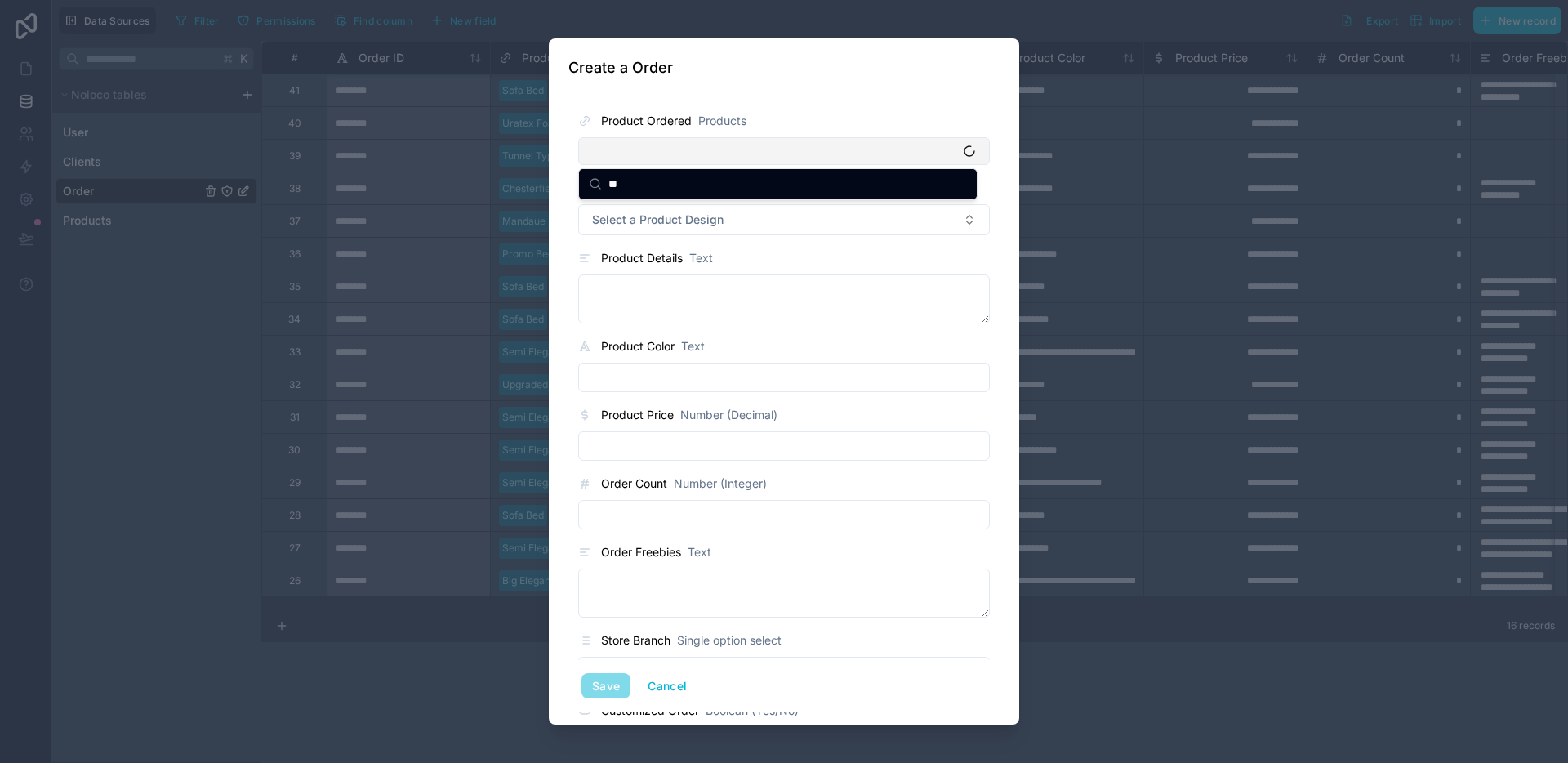 type on "*" 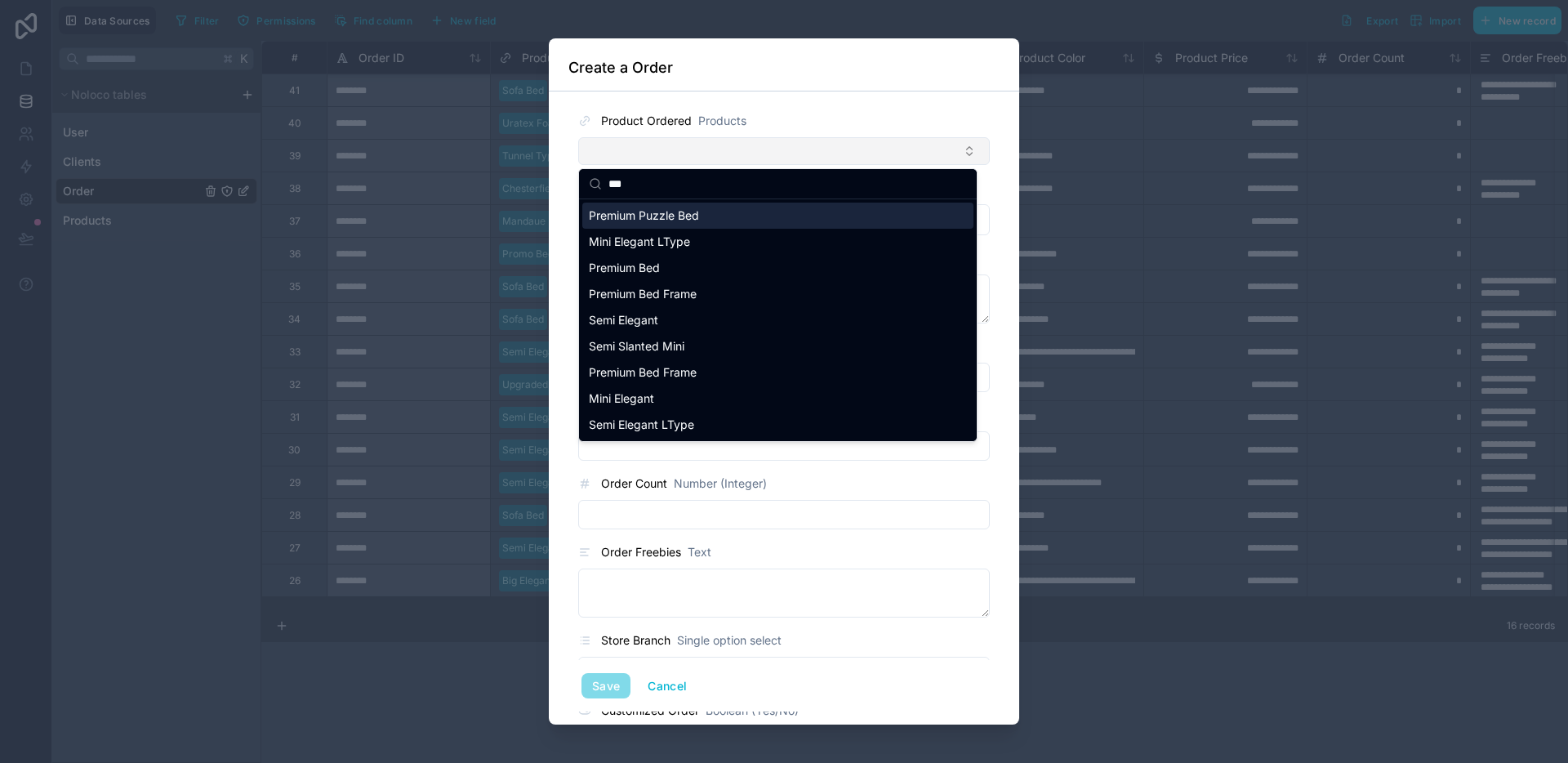 type on "****" 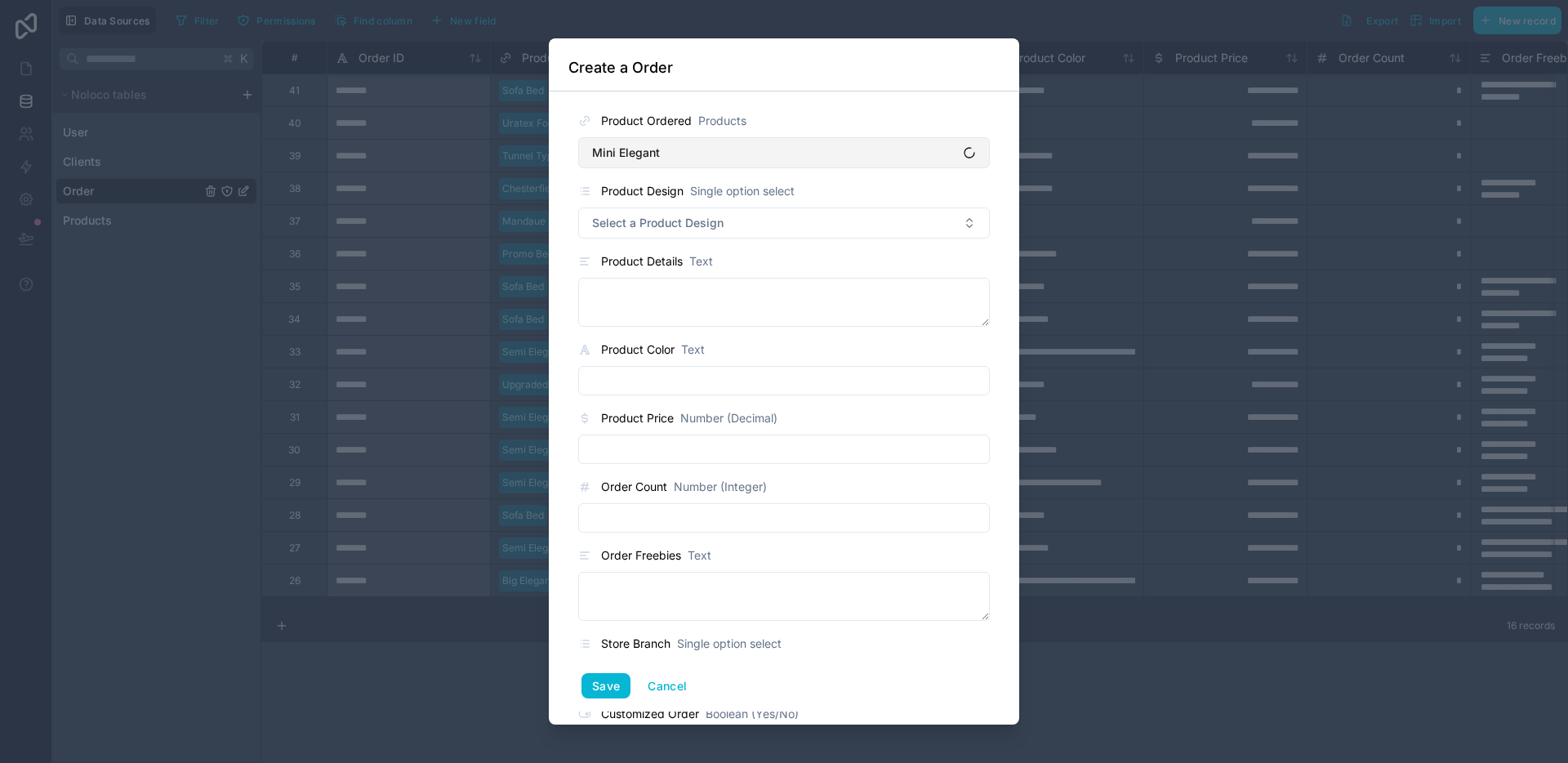 type 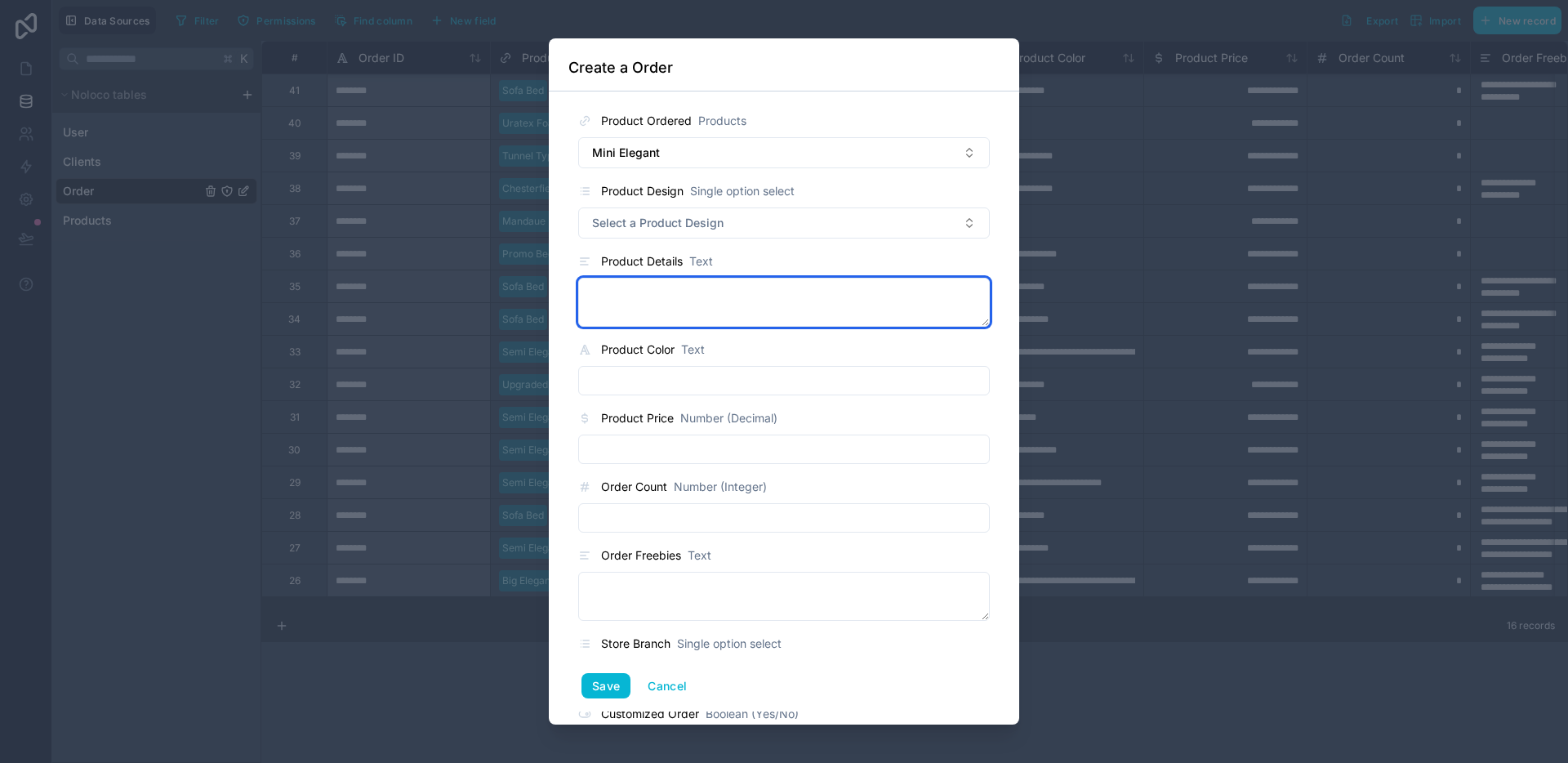 click at bounding box center (784, 302) 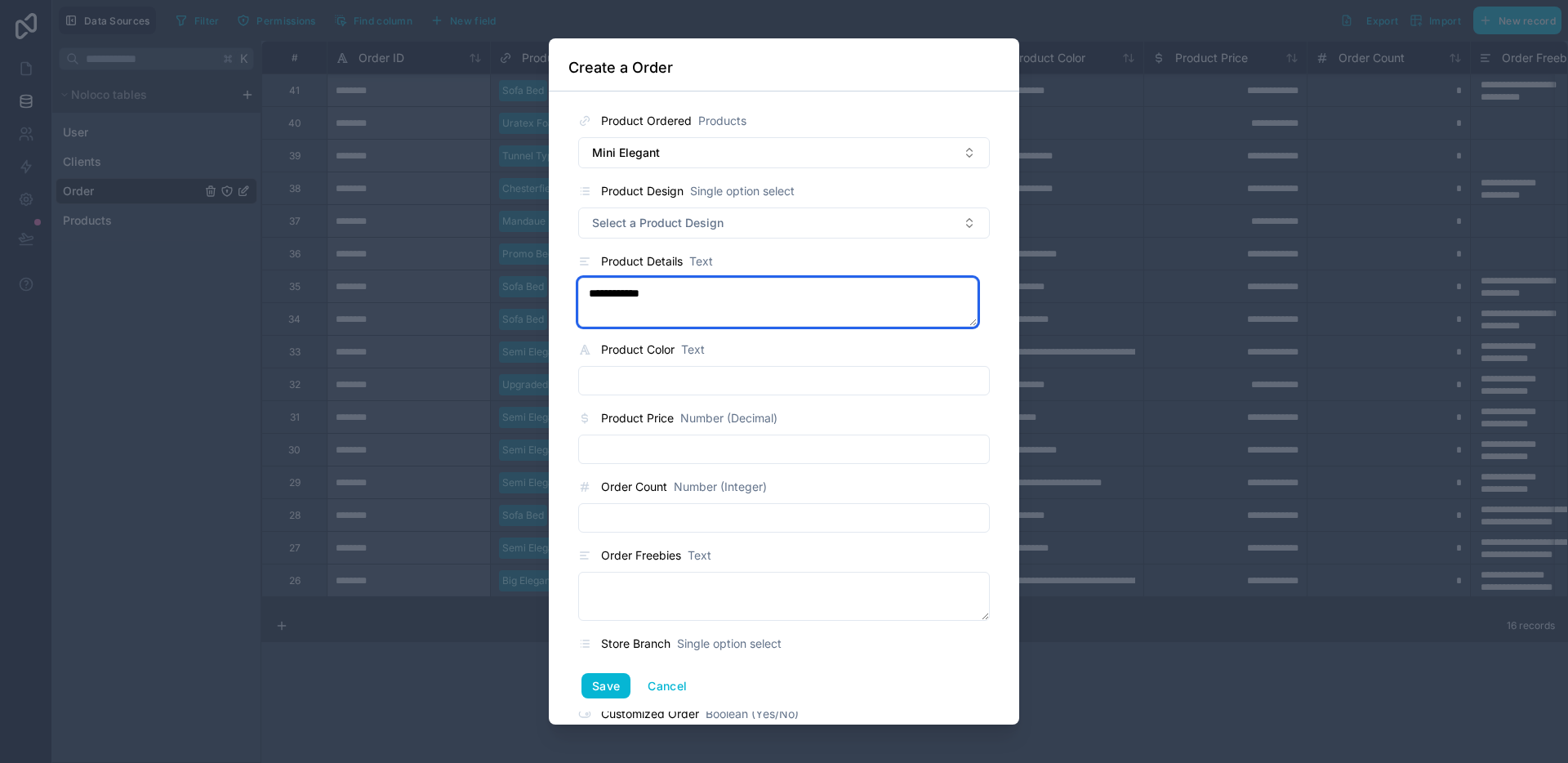 paste on "**********" 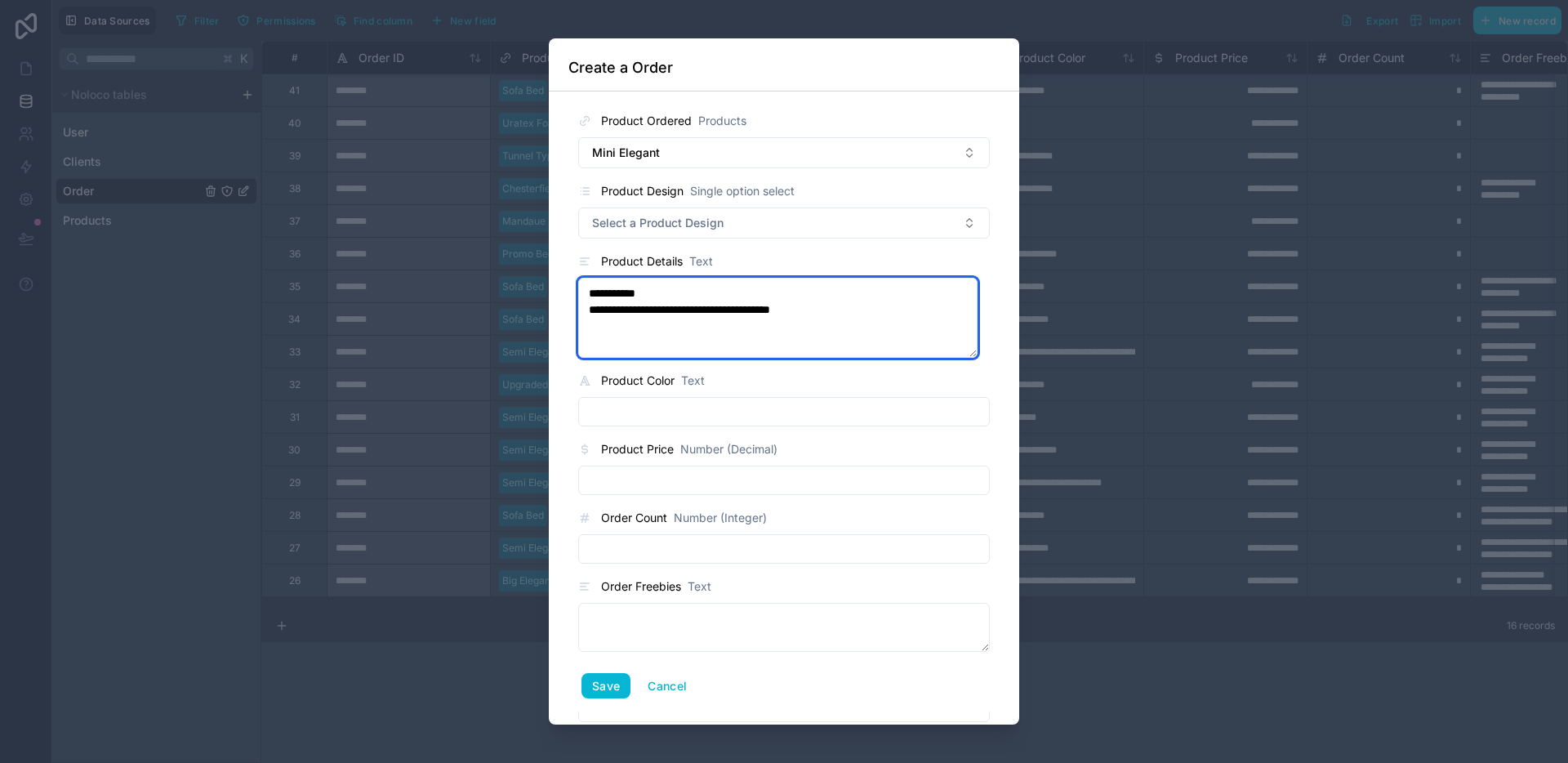 type on "**********" 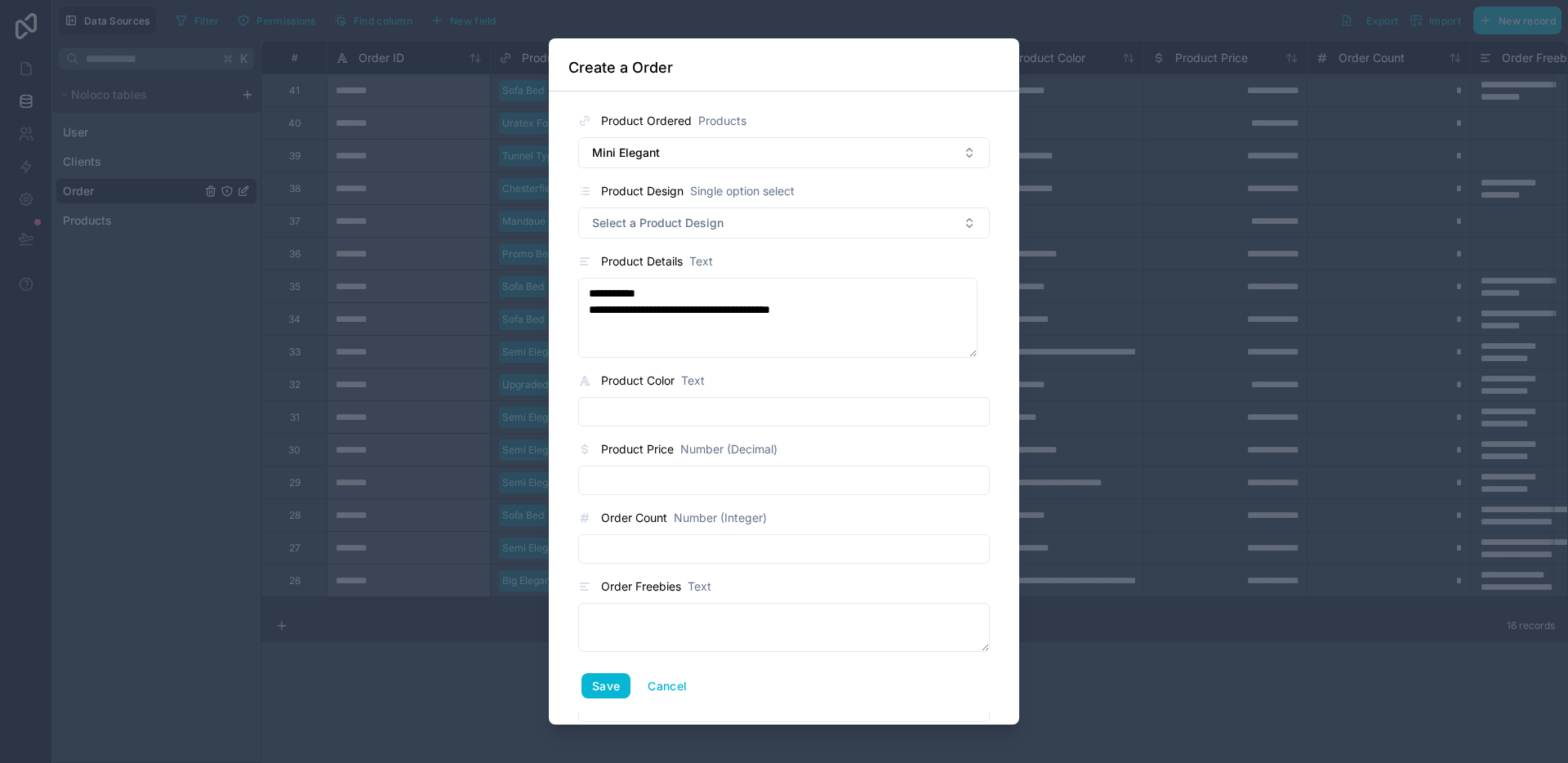 click at bounding box center (784, 412) 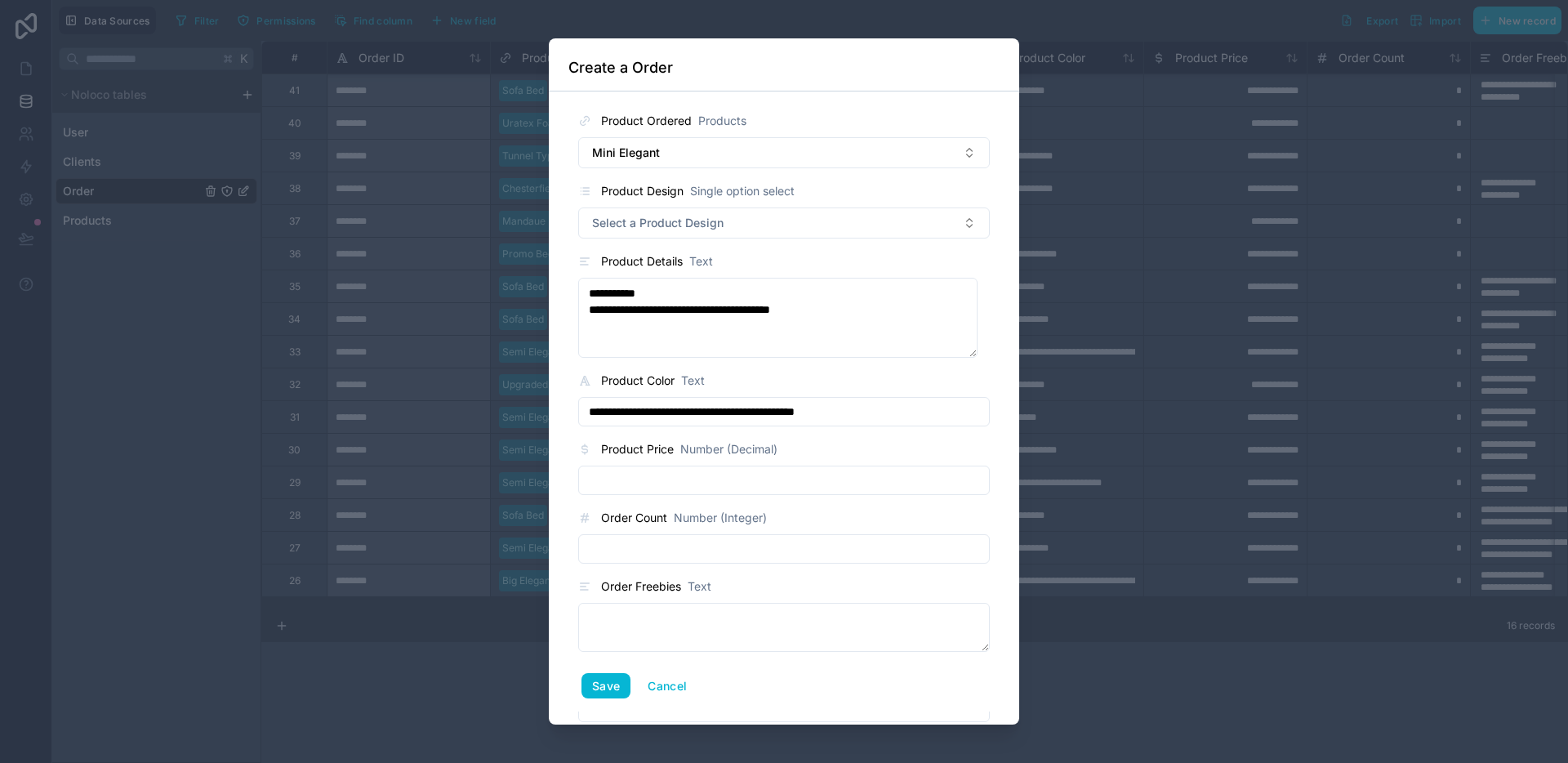click on "**********" at bounding box center (784, 412) 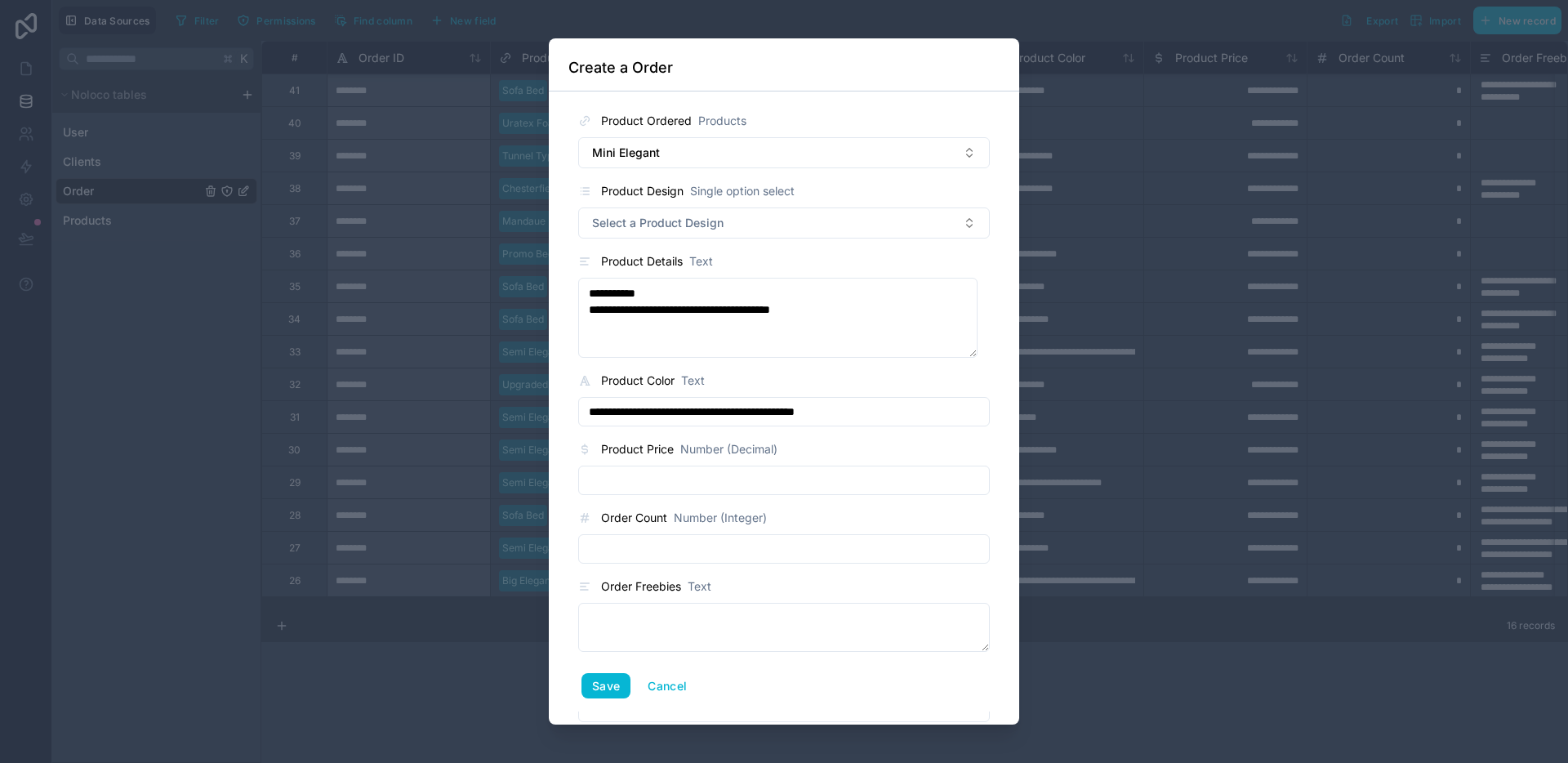 type on "**********" 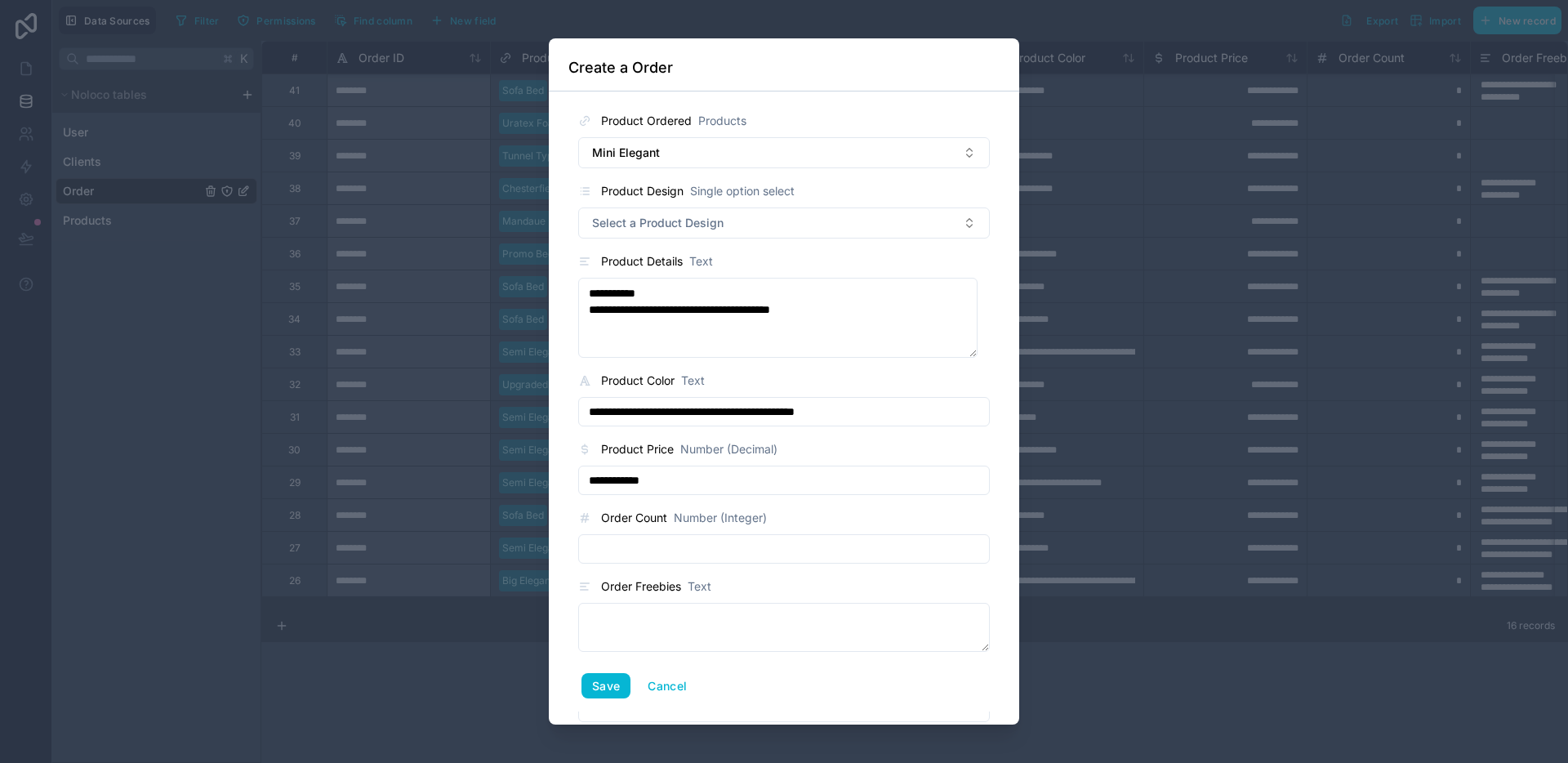 type on "**********" 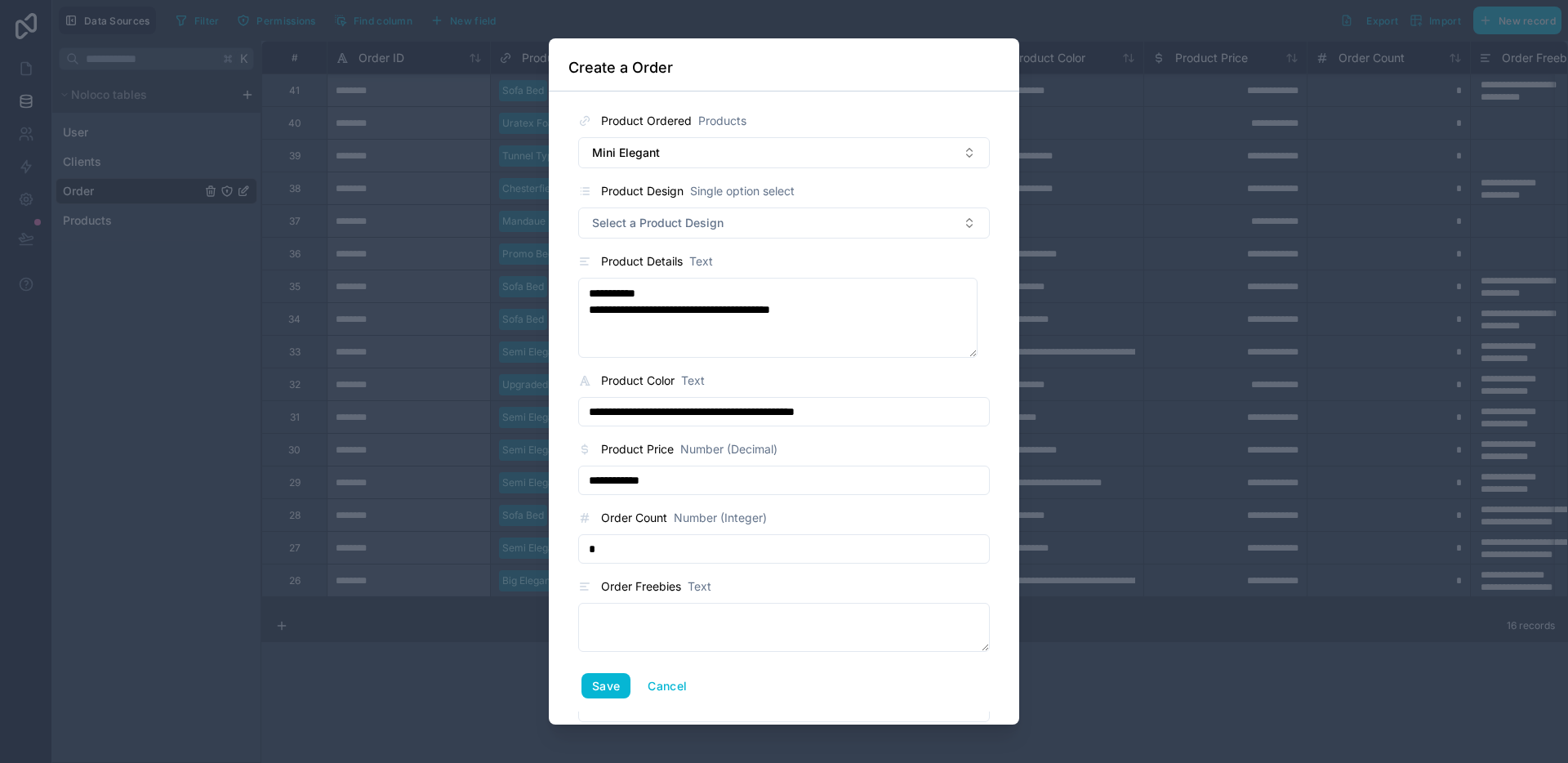 type on "*" 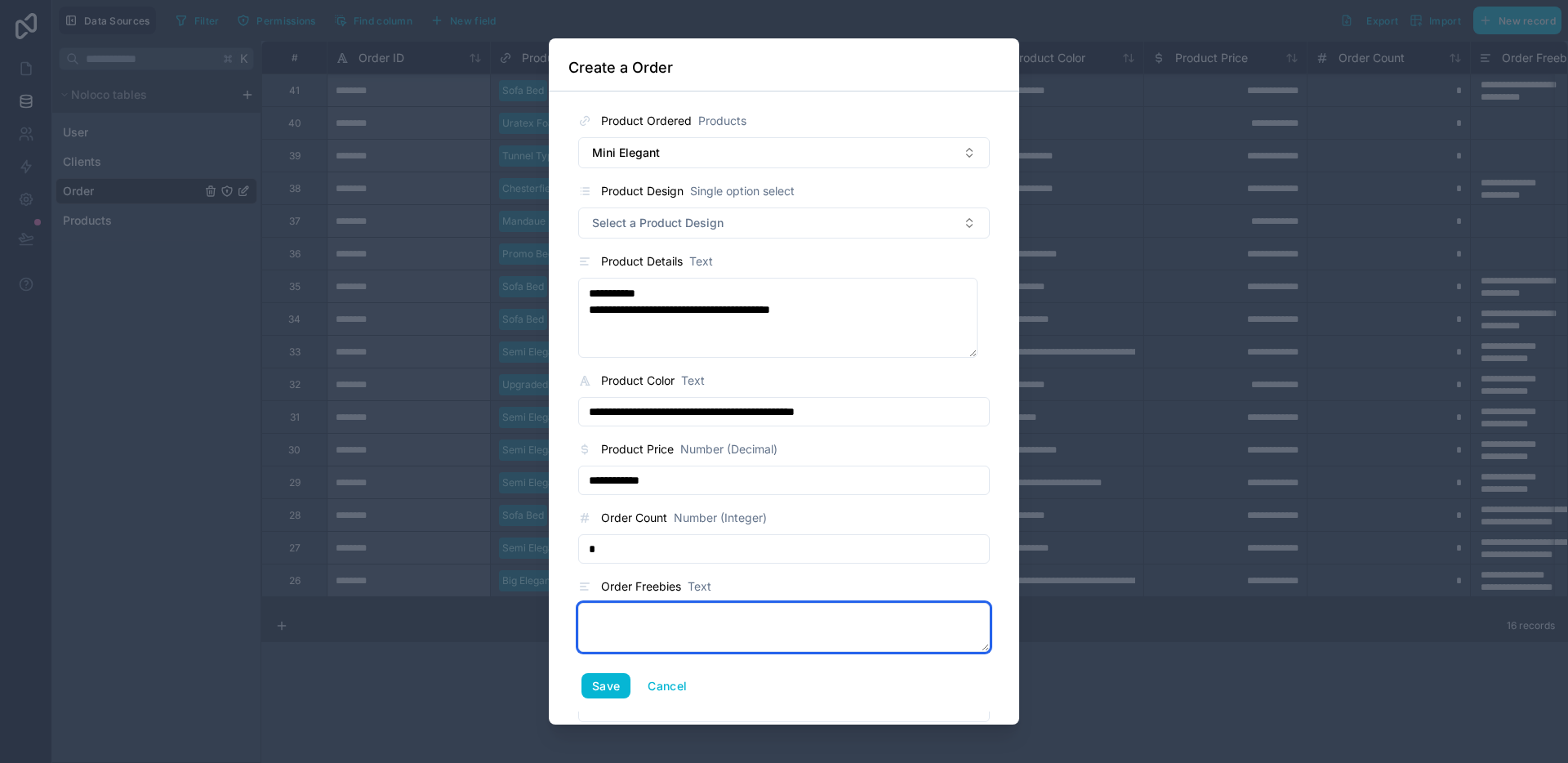 click at bounding box center (784, 627) 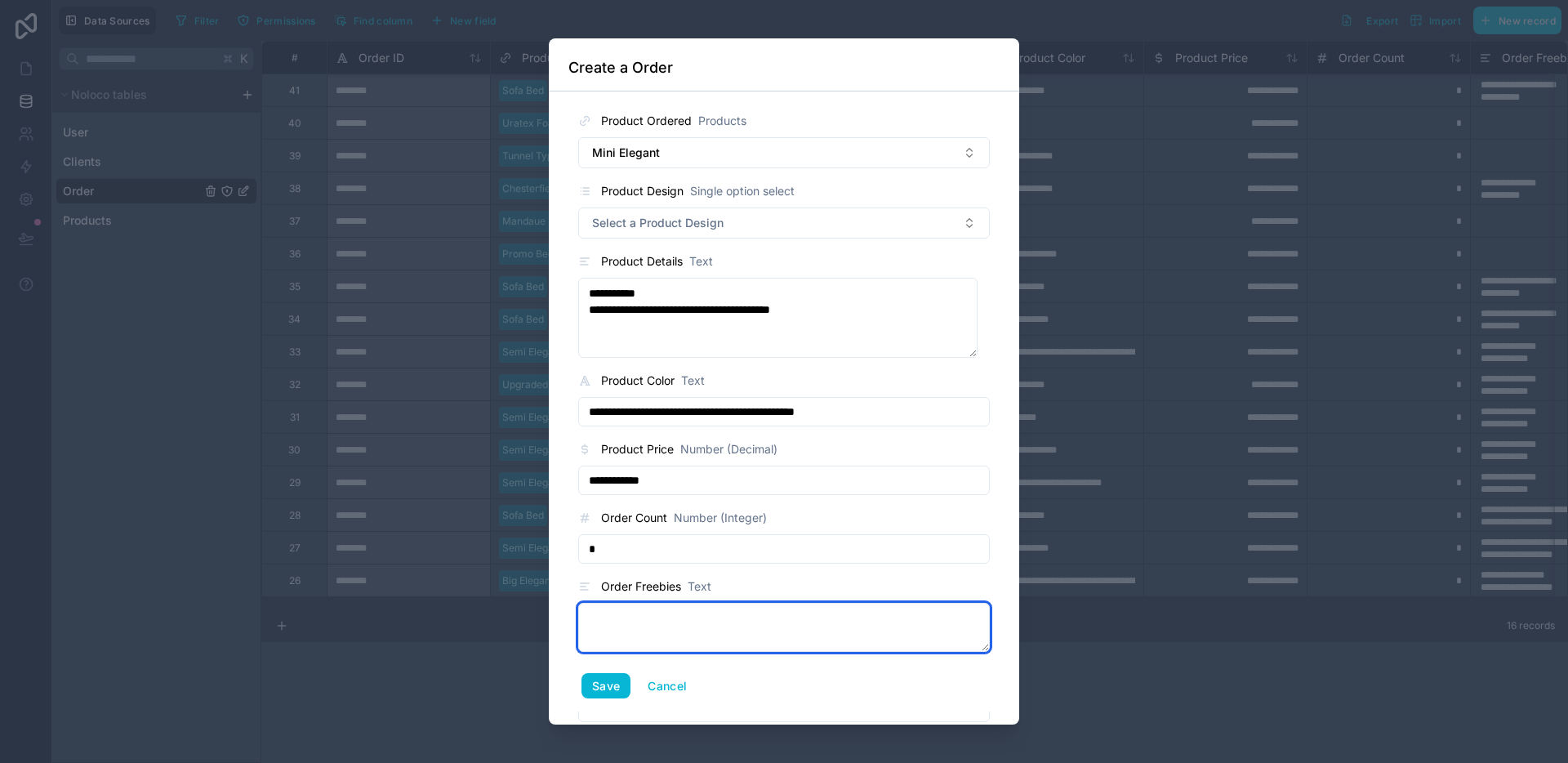 paste on "**********" 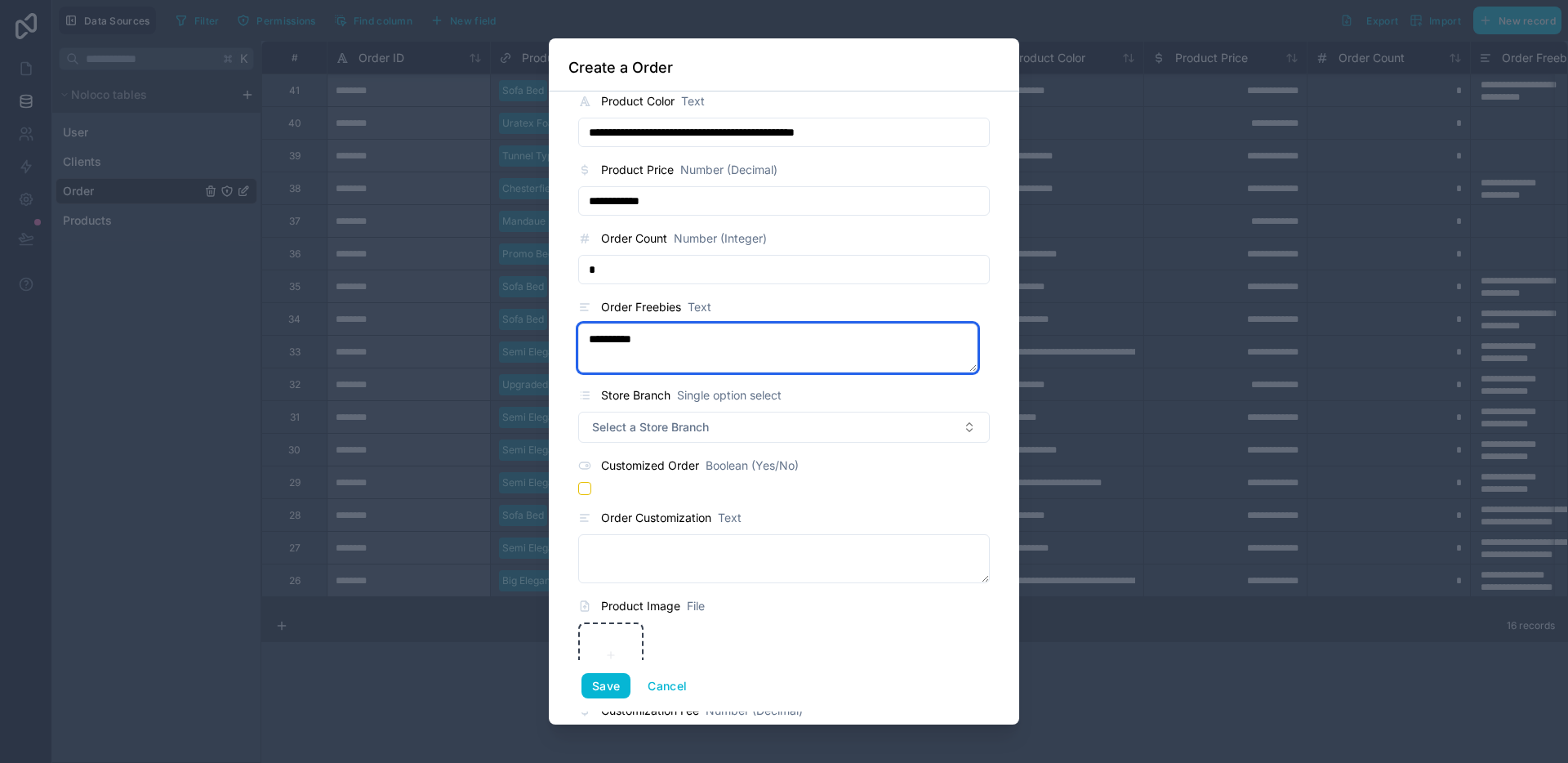 scroll, scrollTop: 329, scrollLeft: 0, axis: vertical 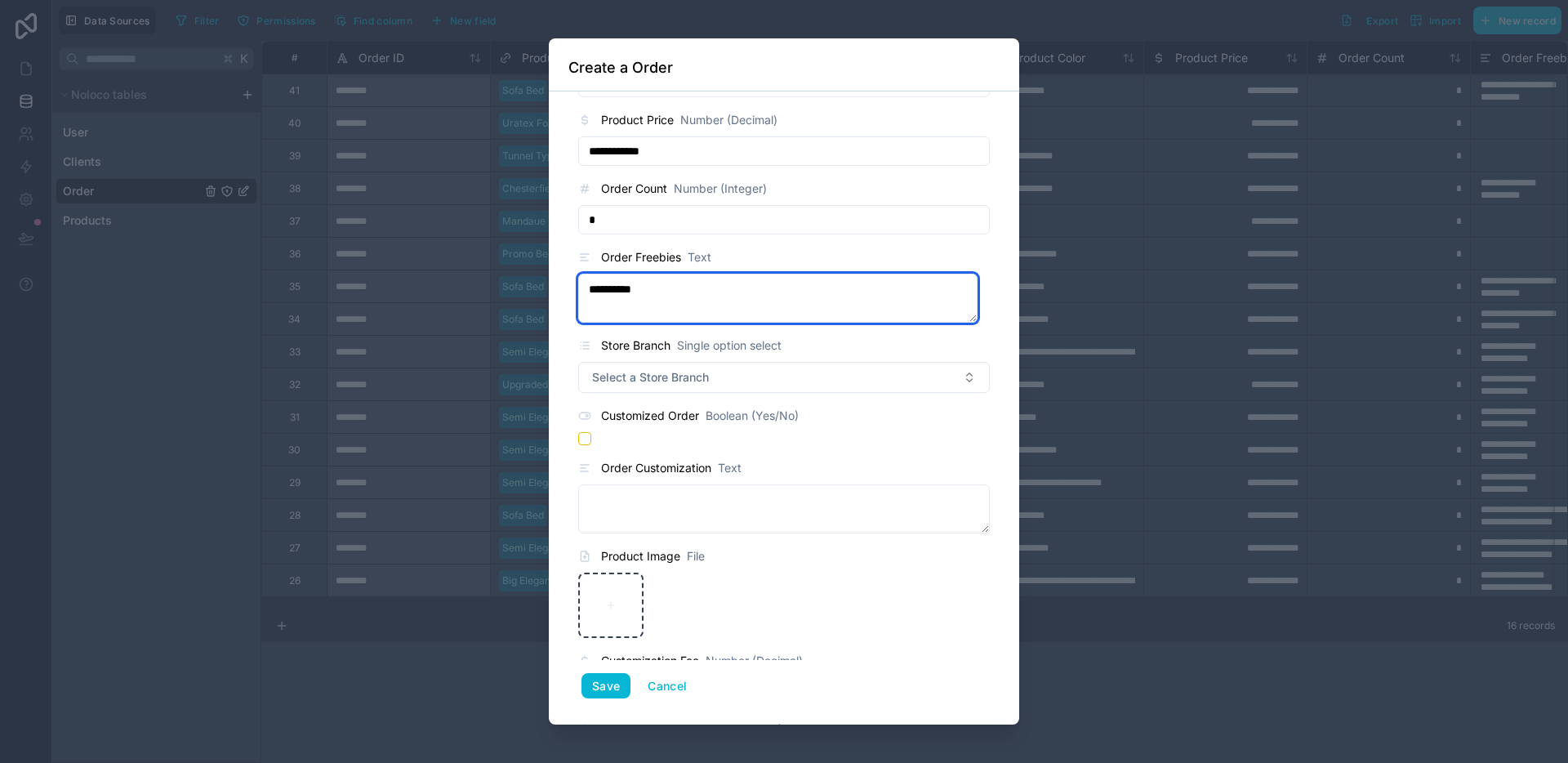 type on "**********" 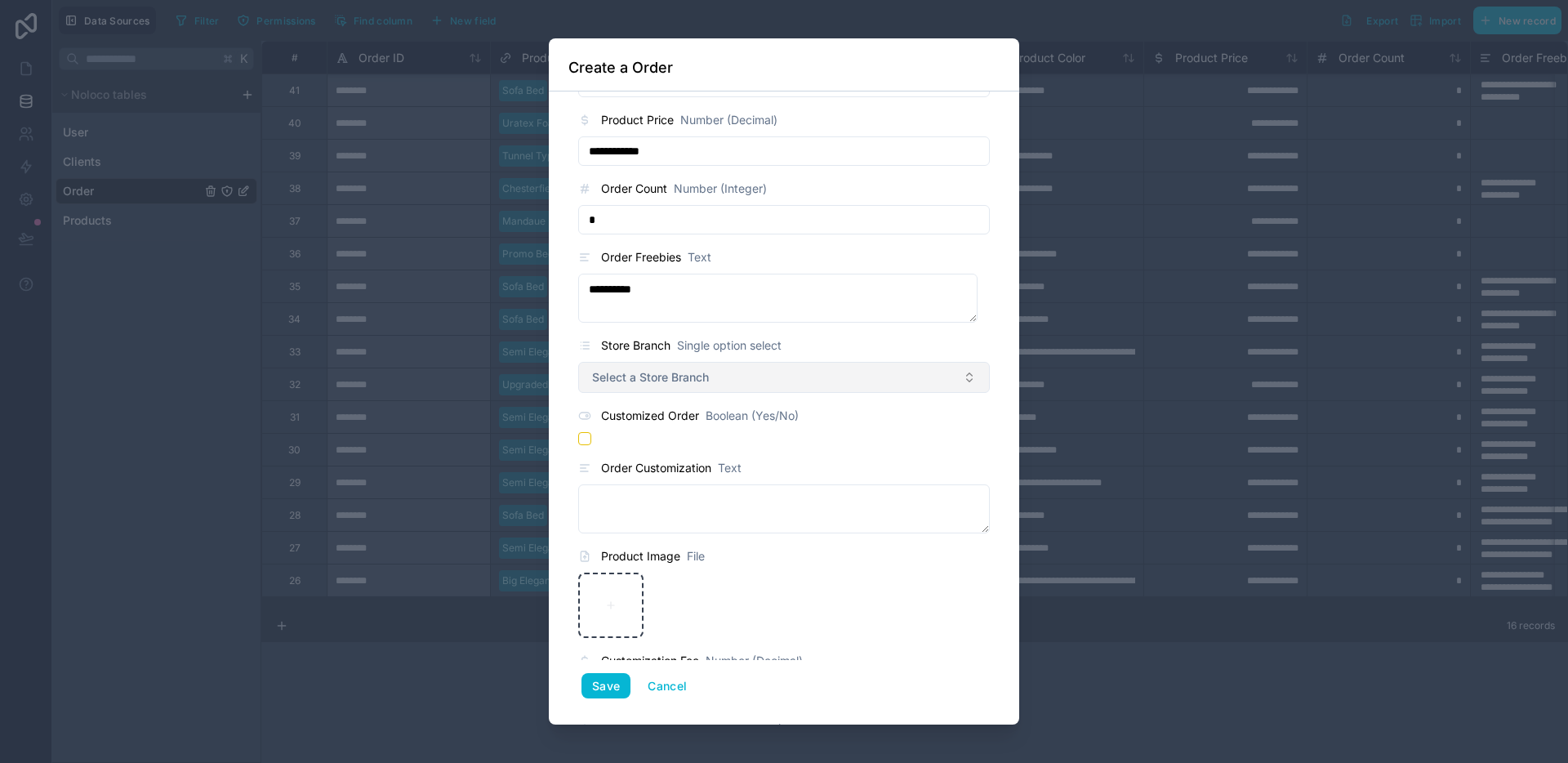 click on "Select a Store Branch" at bounding box center (650, 377) 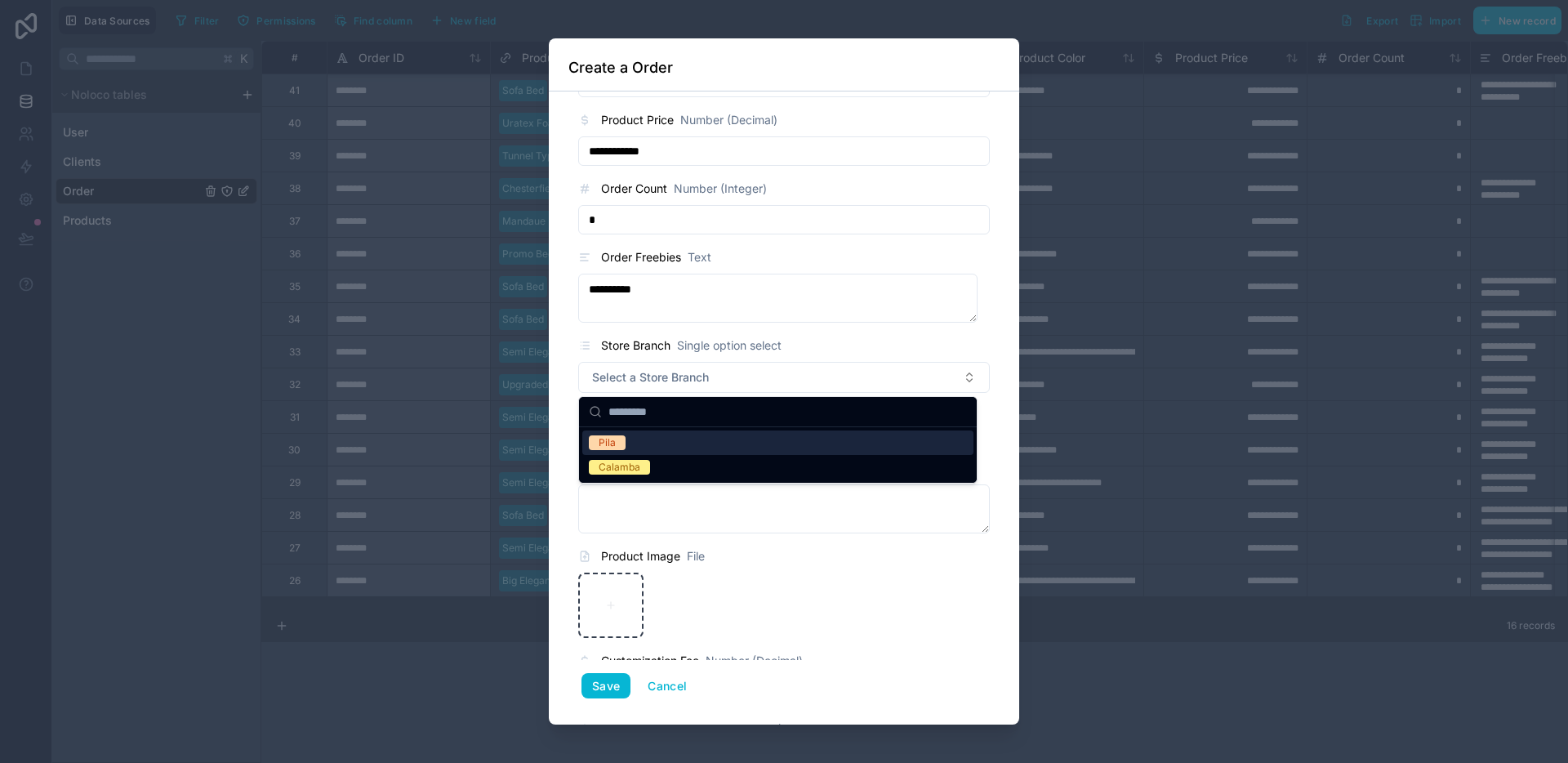 click on "Pila" at bounding box center (777, 443) 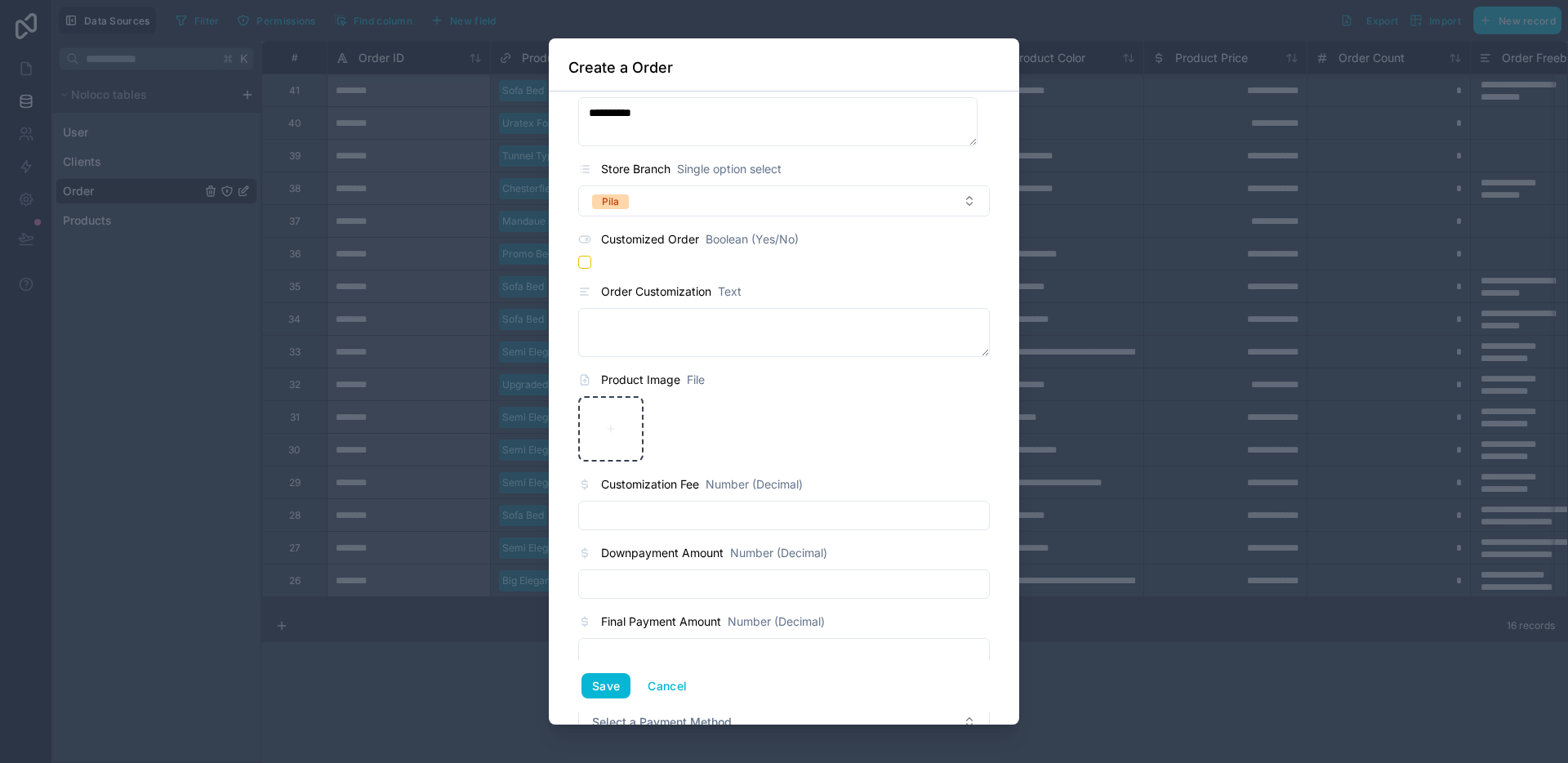 scroll, scrollTop: 512, scrollLeft: 0, axis: vertical 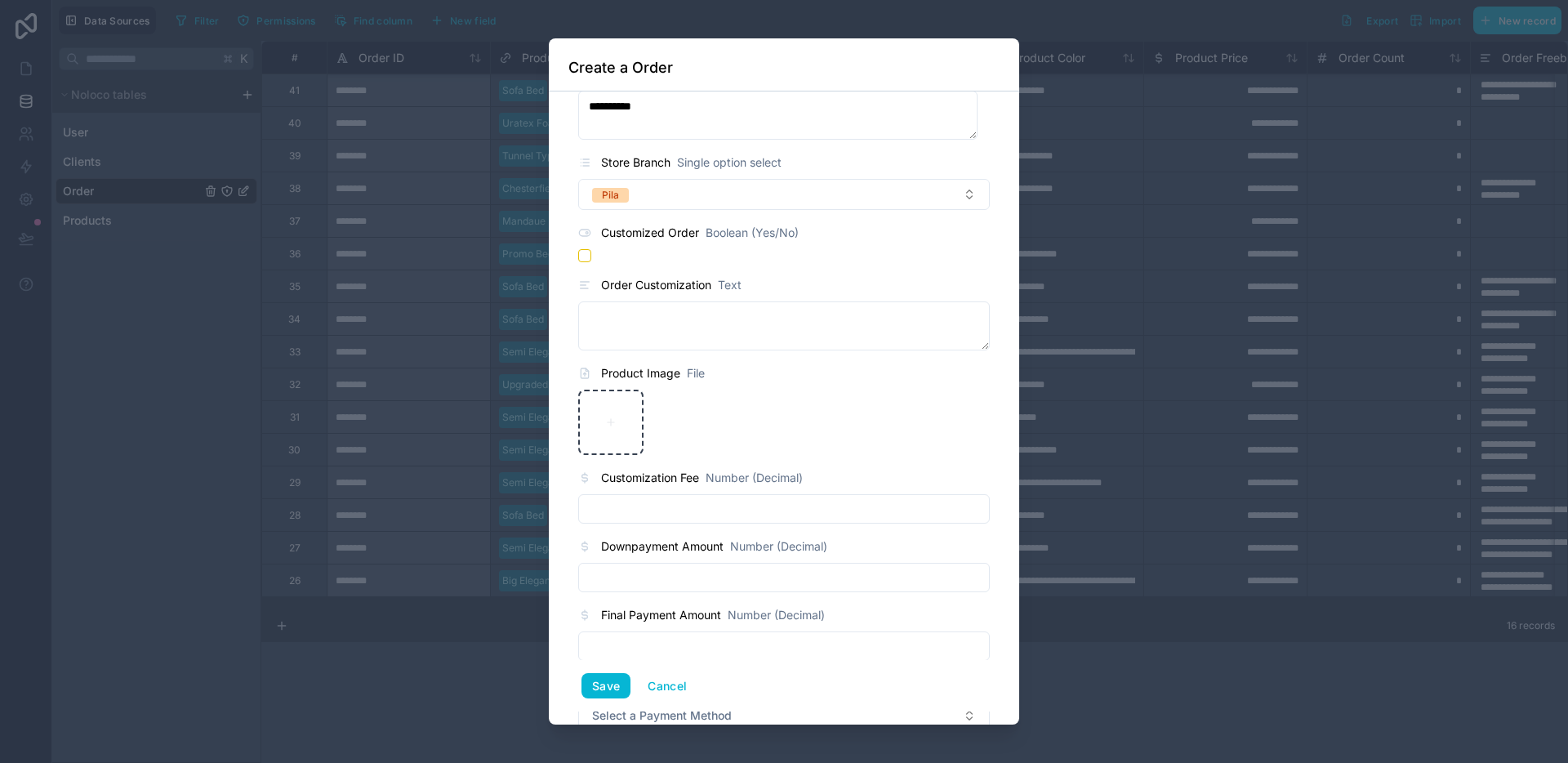 click at bounding box center (784, 578) 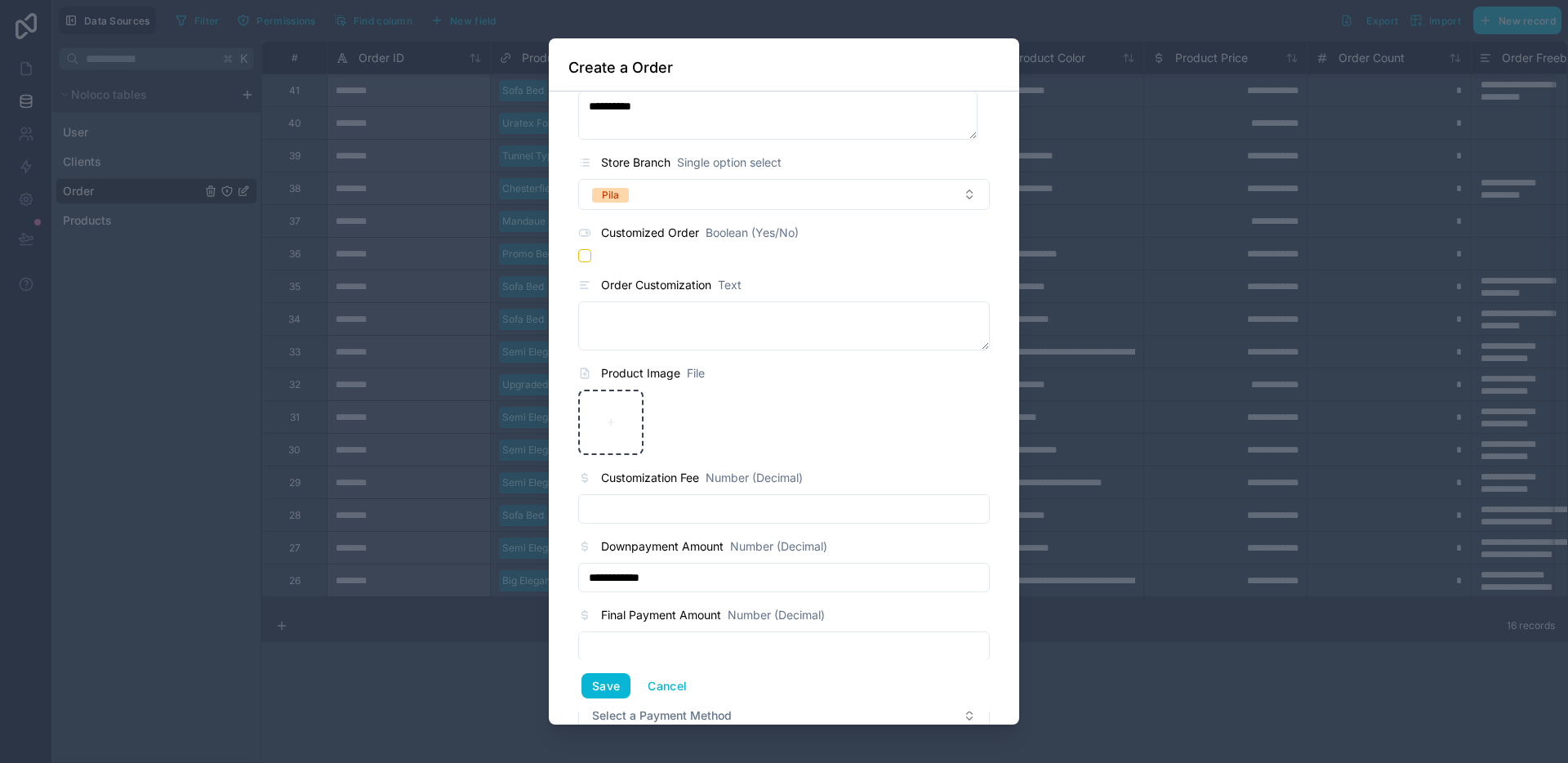 type on "**********" 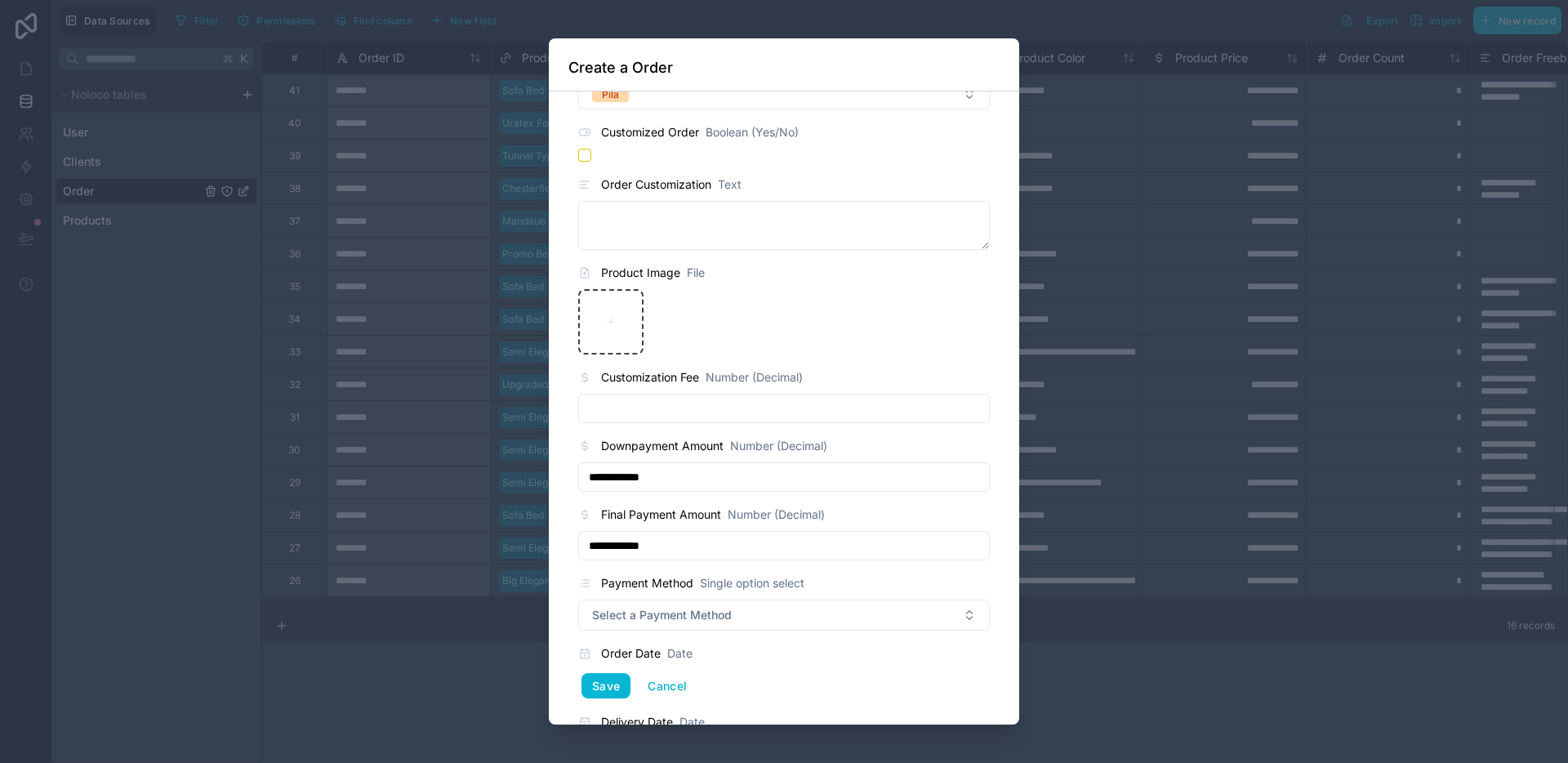 scroll, scrollTop: 676, scrollLeft: 0, axis: vertical 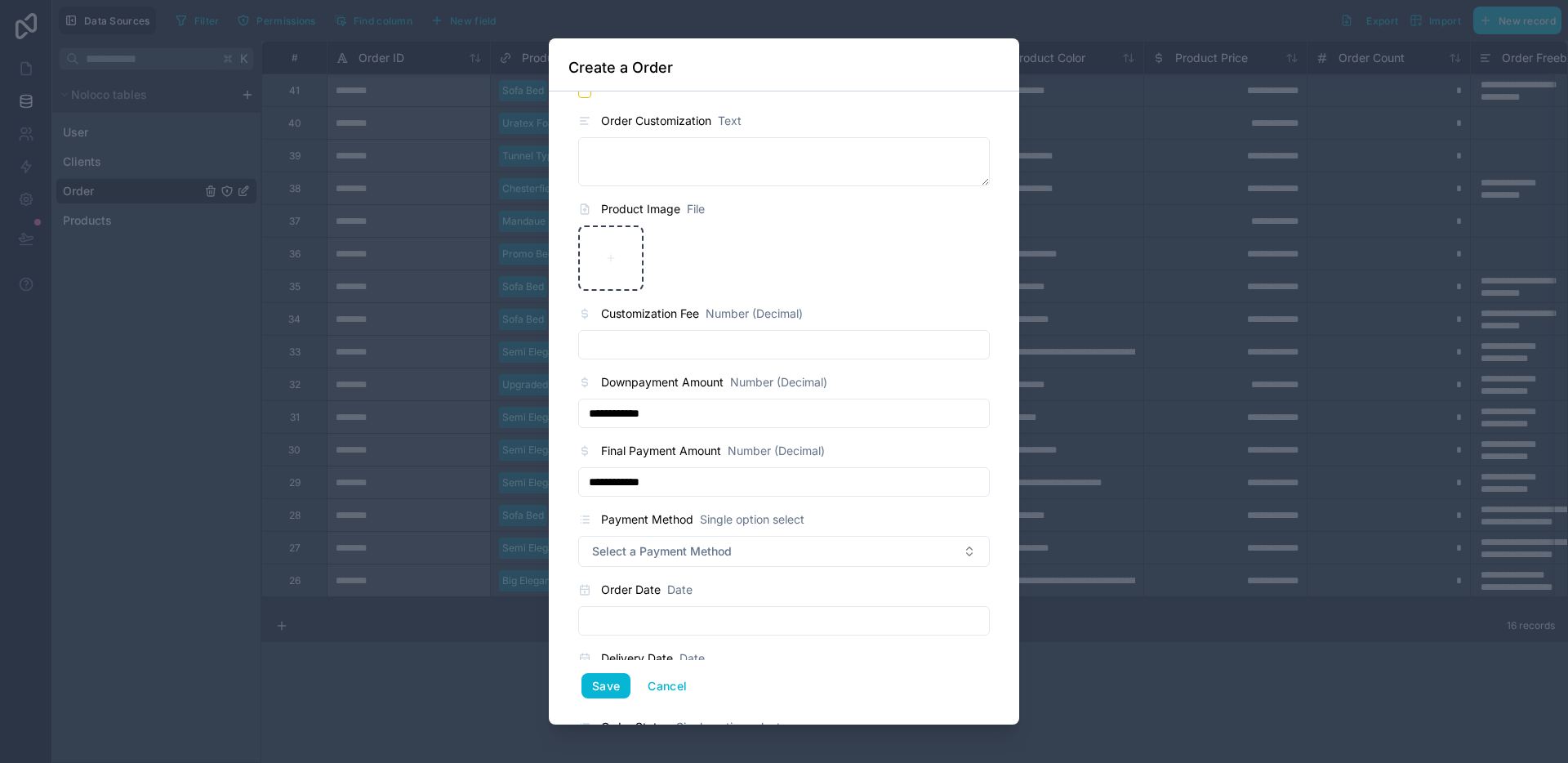 type on "**********" 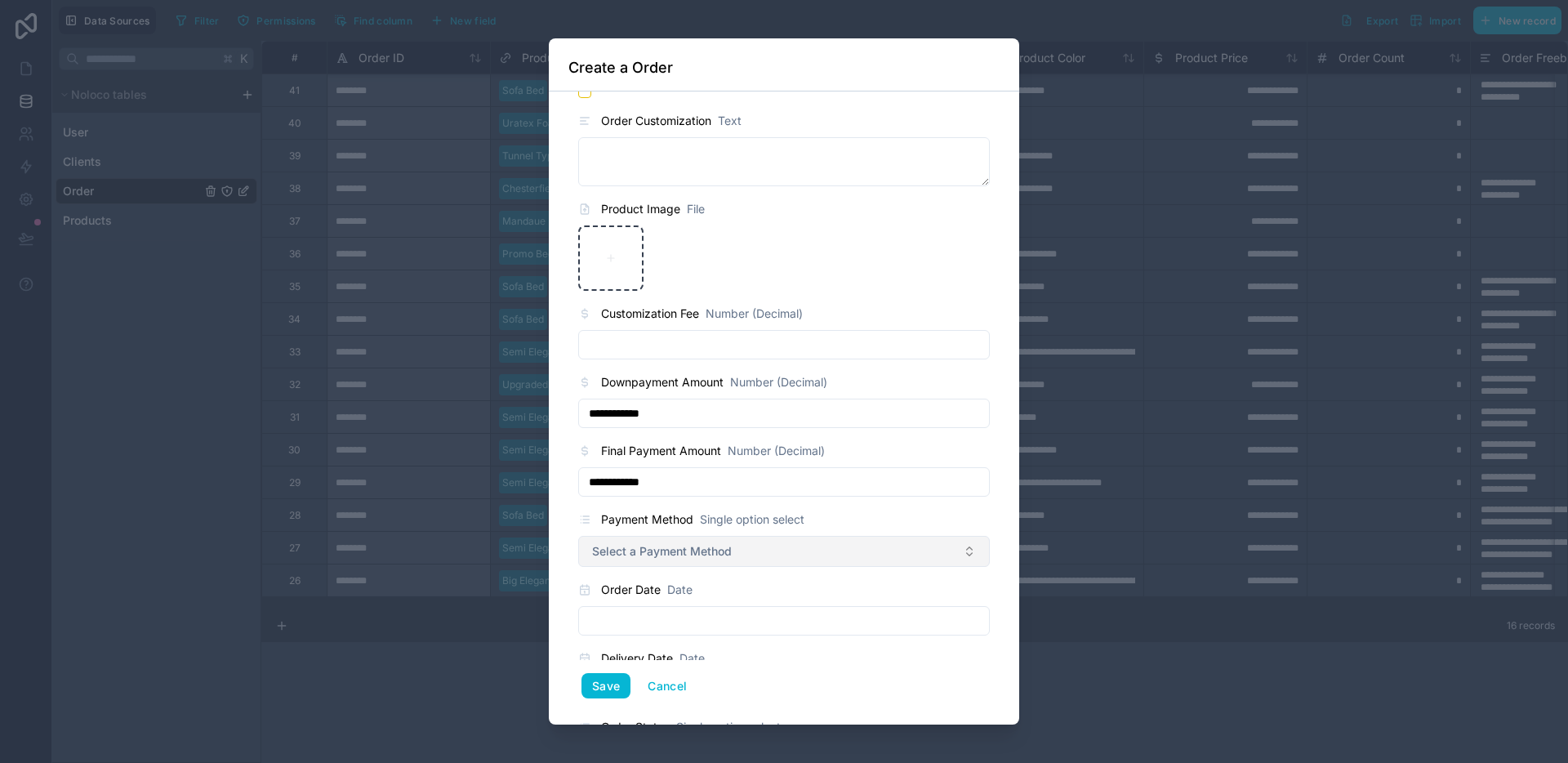 click on "Select a Payment Method" at bounding box center (784, 551) 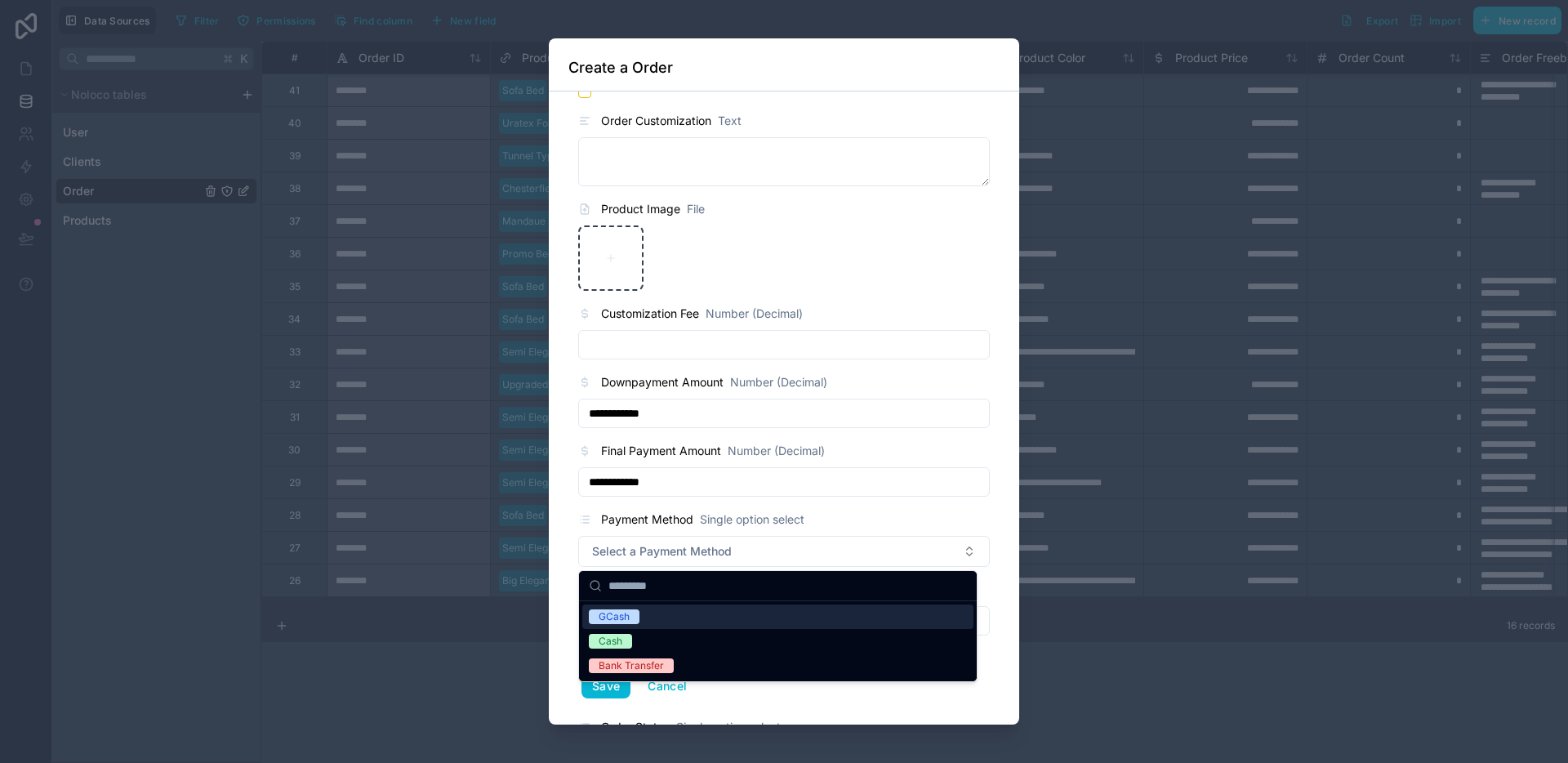 click on "GCash" at bounding box center (777, 617) 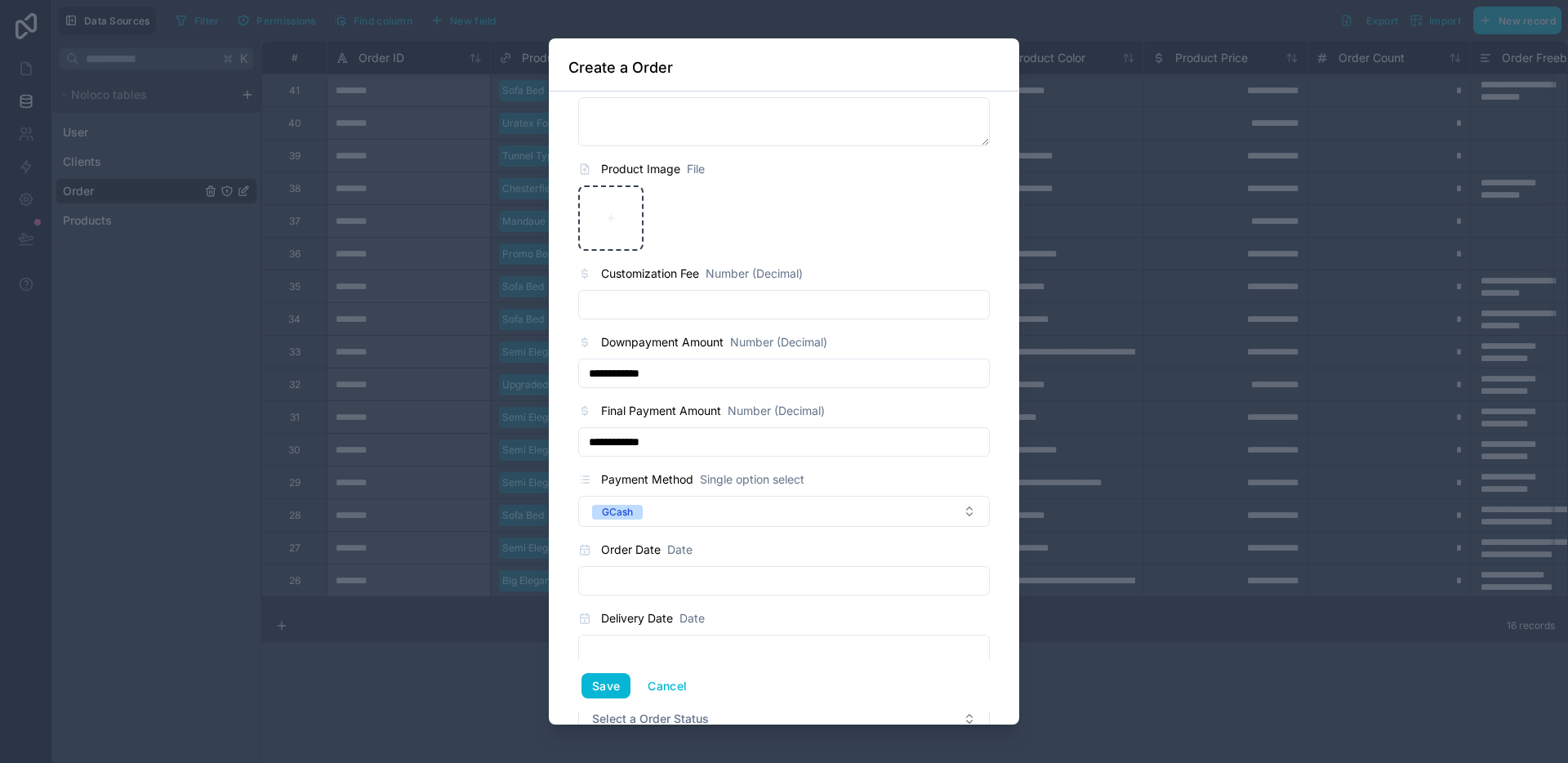 scroll, scrollTop: 788, scrollLeft: 0, axis: vertical 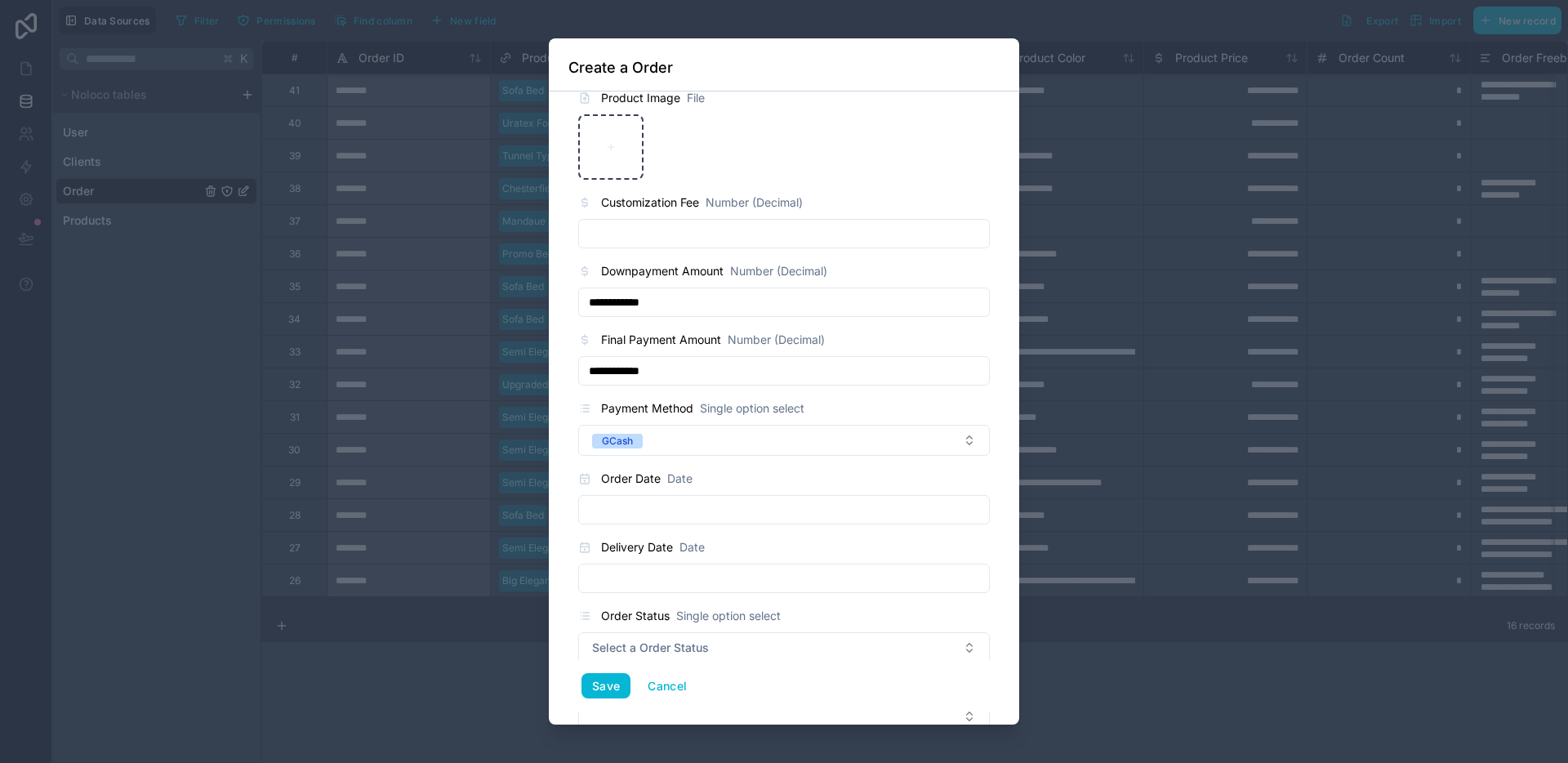 click at bounding box center [784, 510] 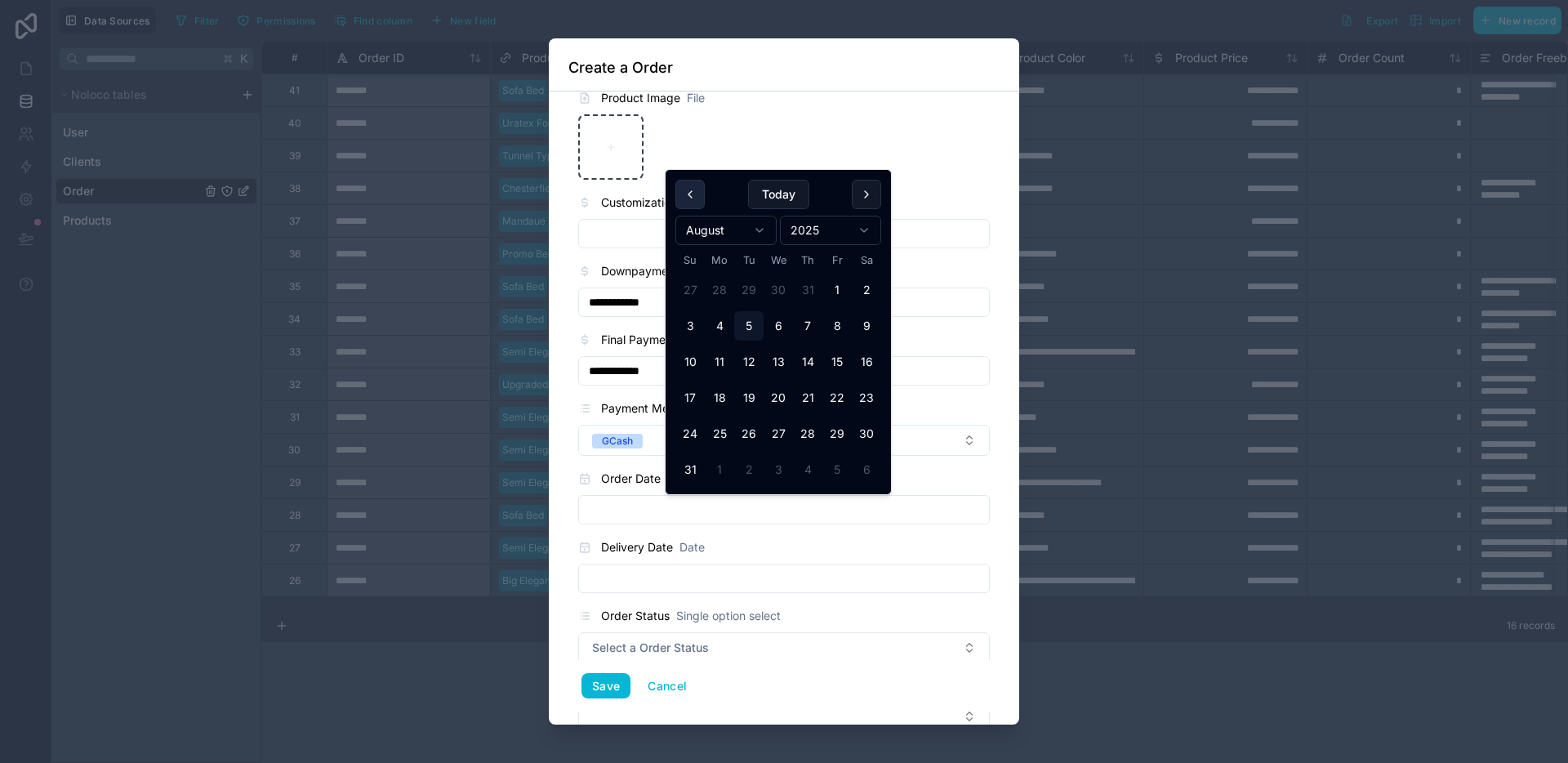 click at bounding box center (690, 194) 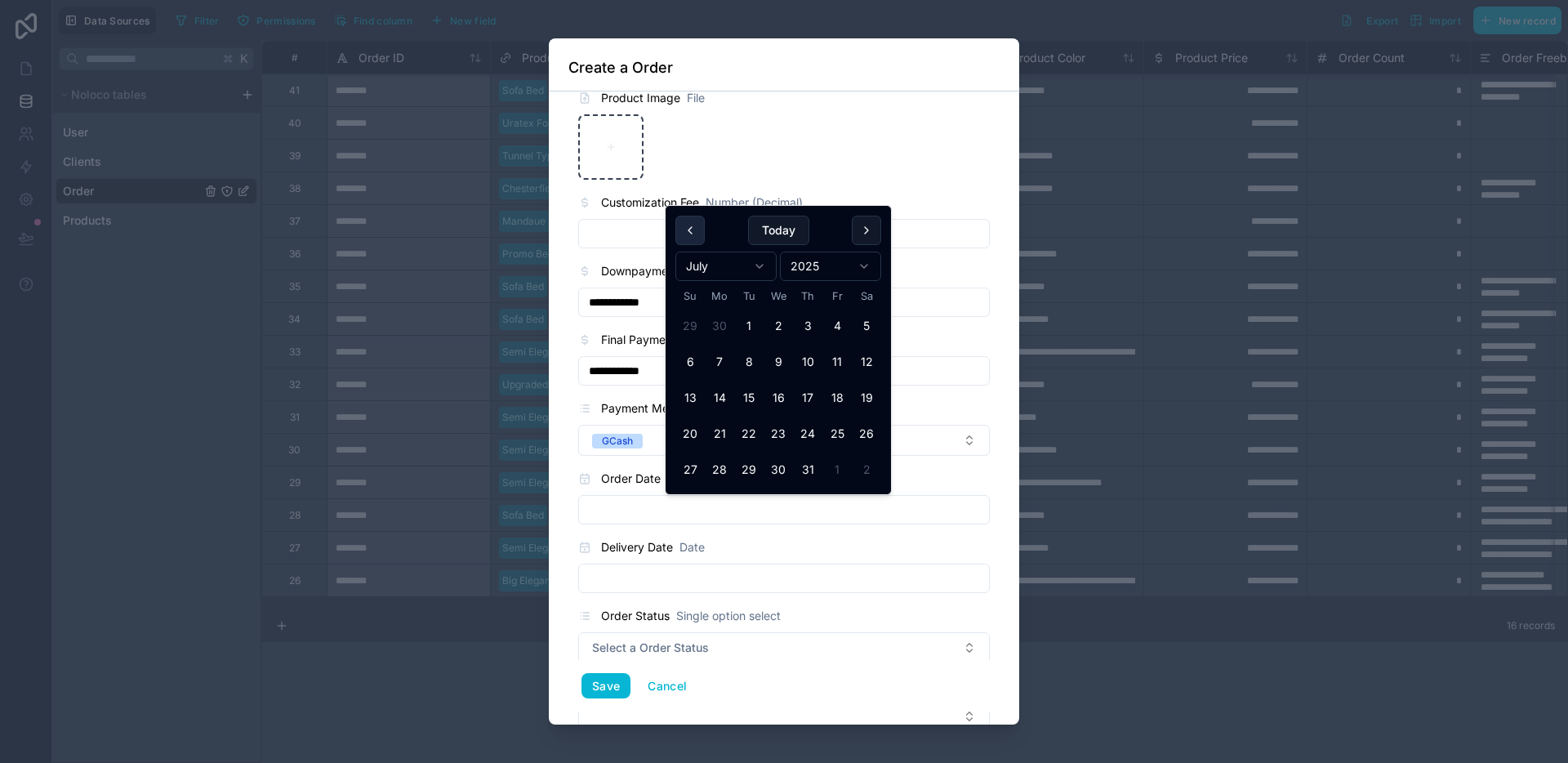 click at bounding box center [690, 230] 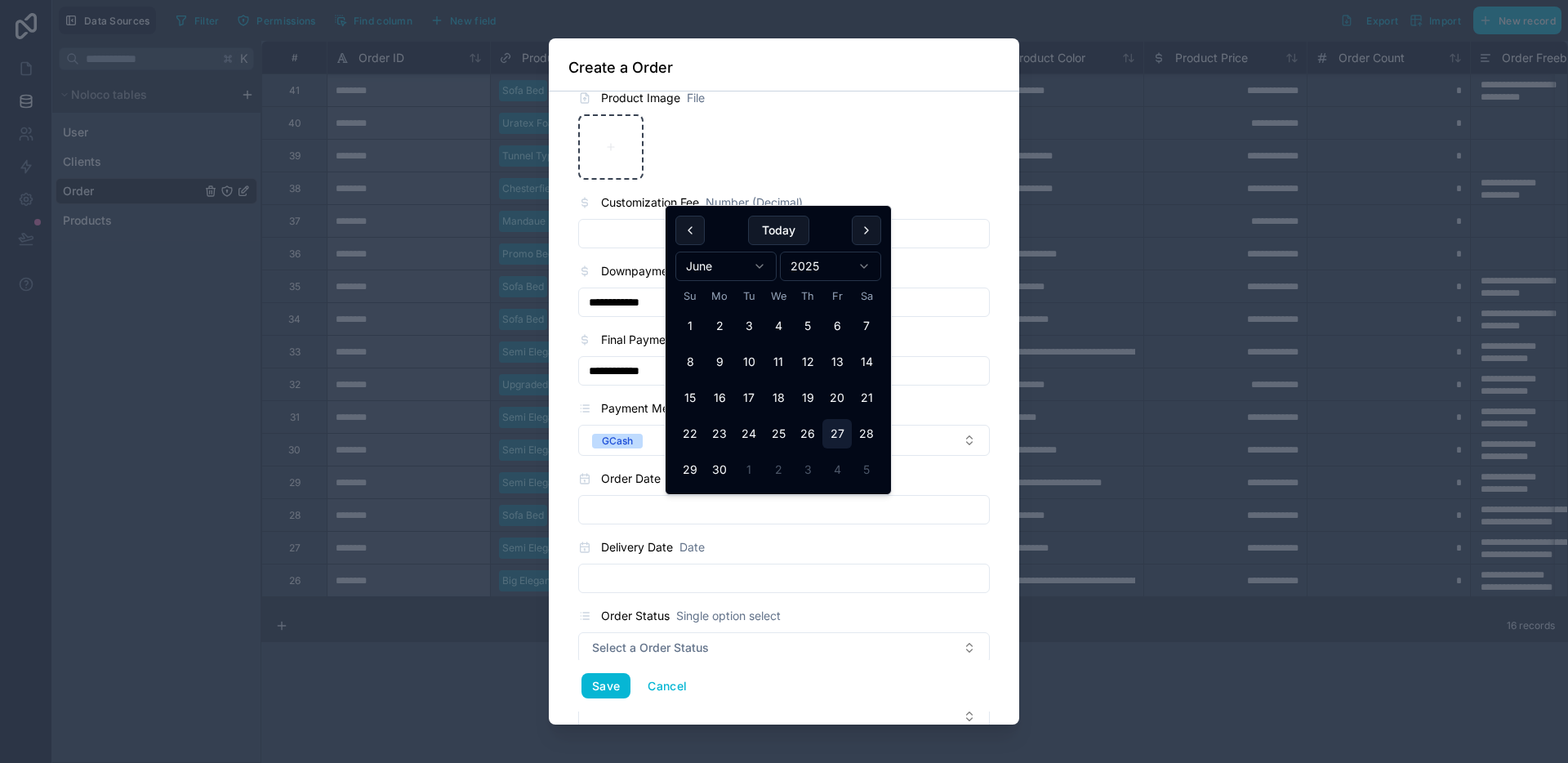 click on "27" at bounding box center [837, 434] 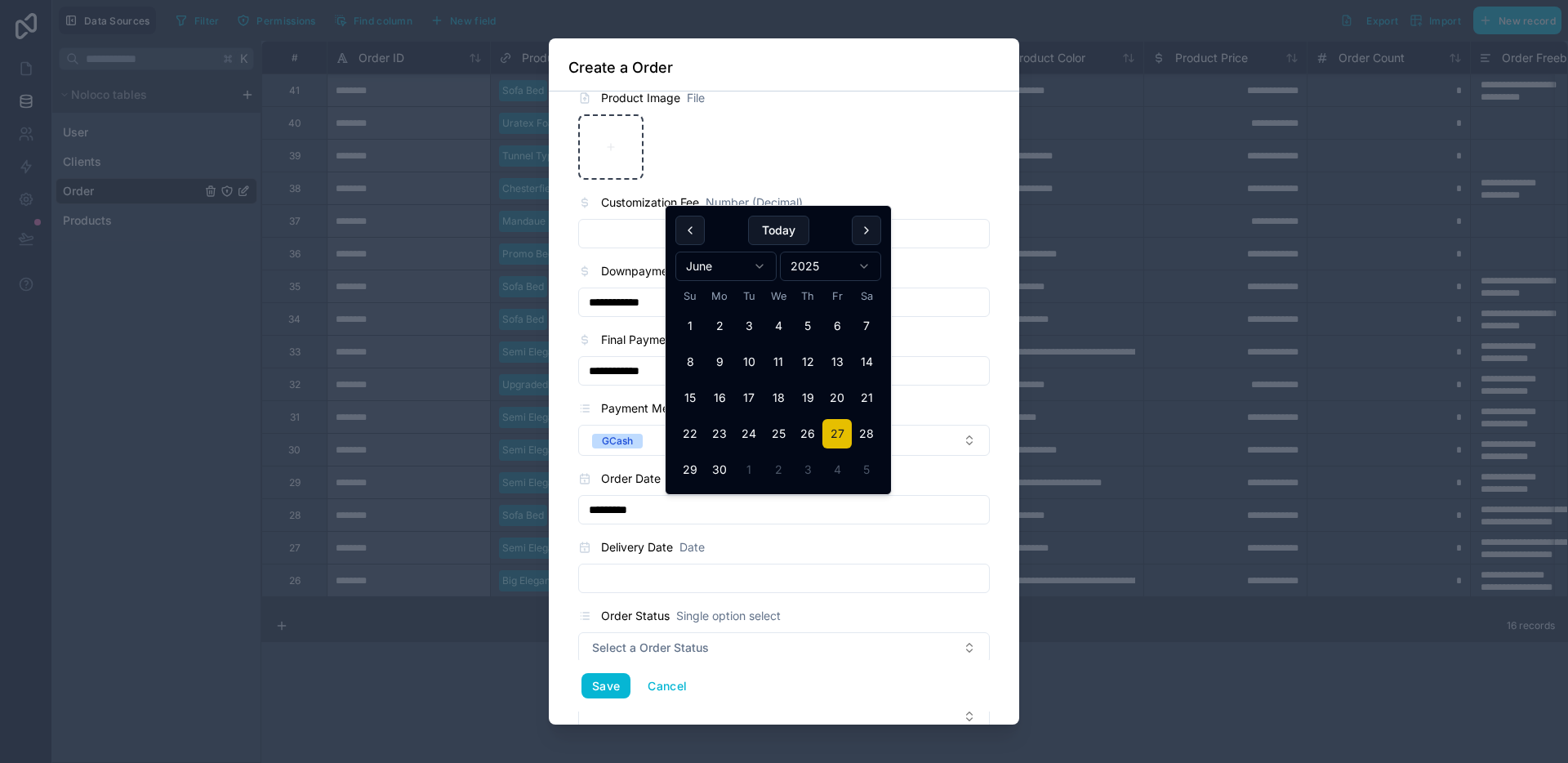 click at bounding box center [784, 578] 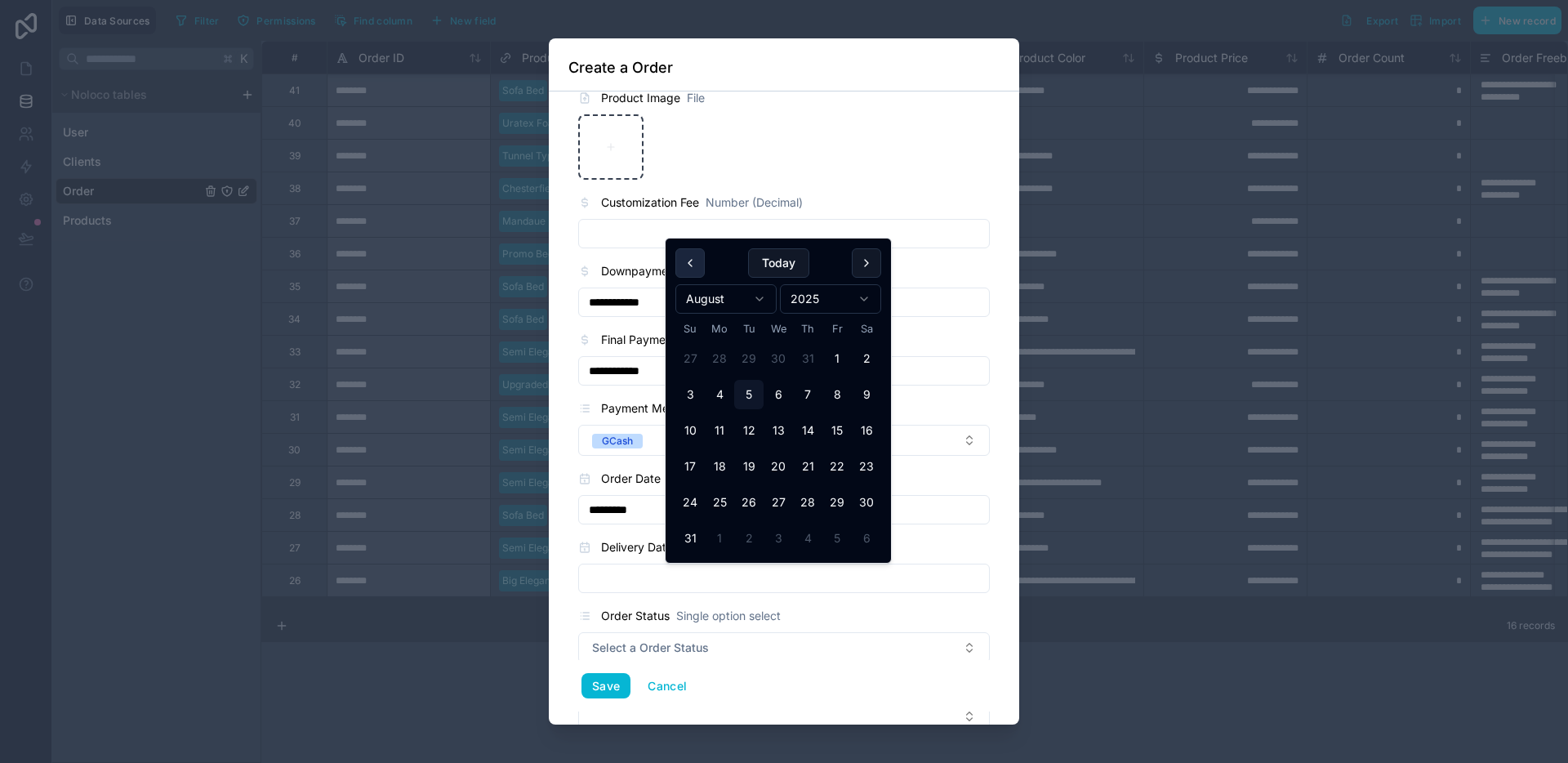 click at bounding box center (690, 263) 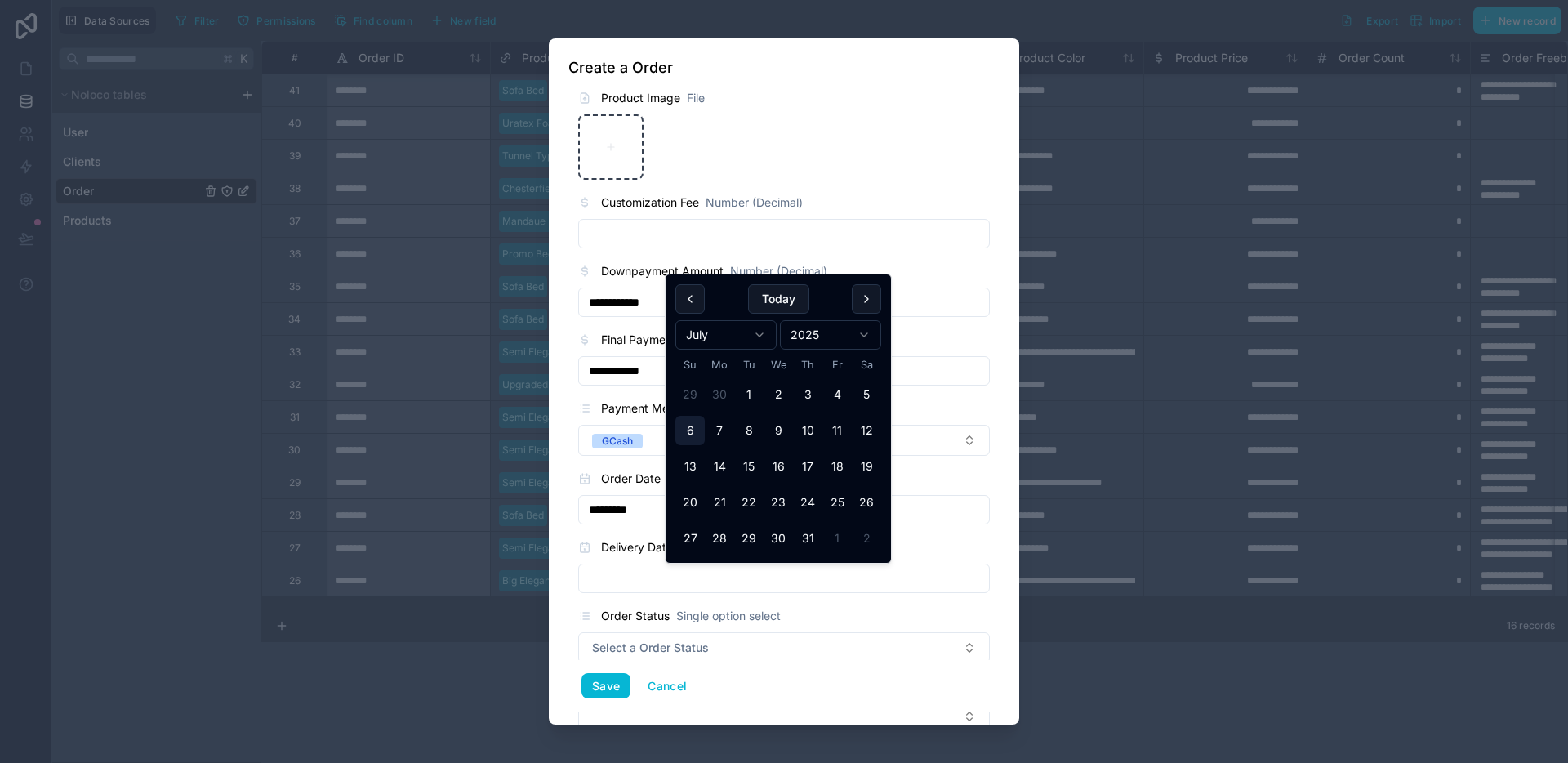 click on "6" at bounding box center [690, 431] 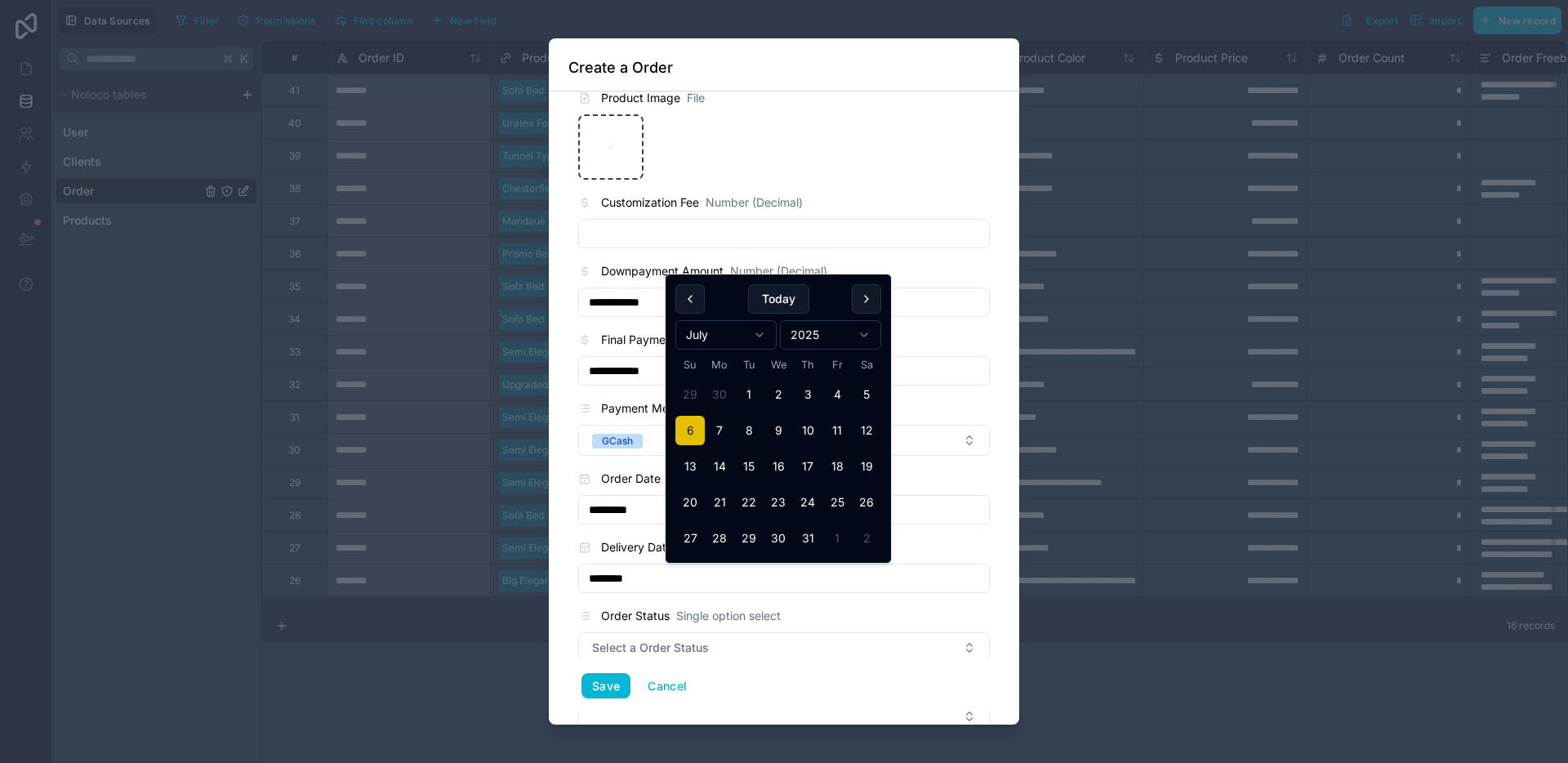 type on "********" 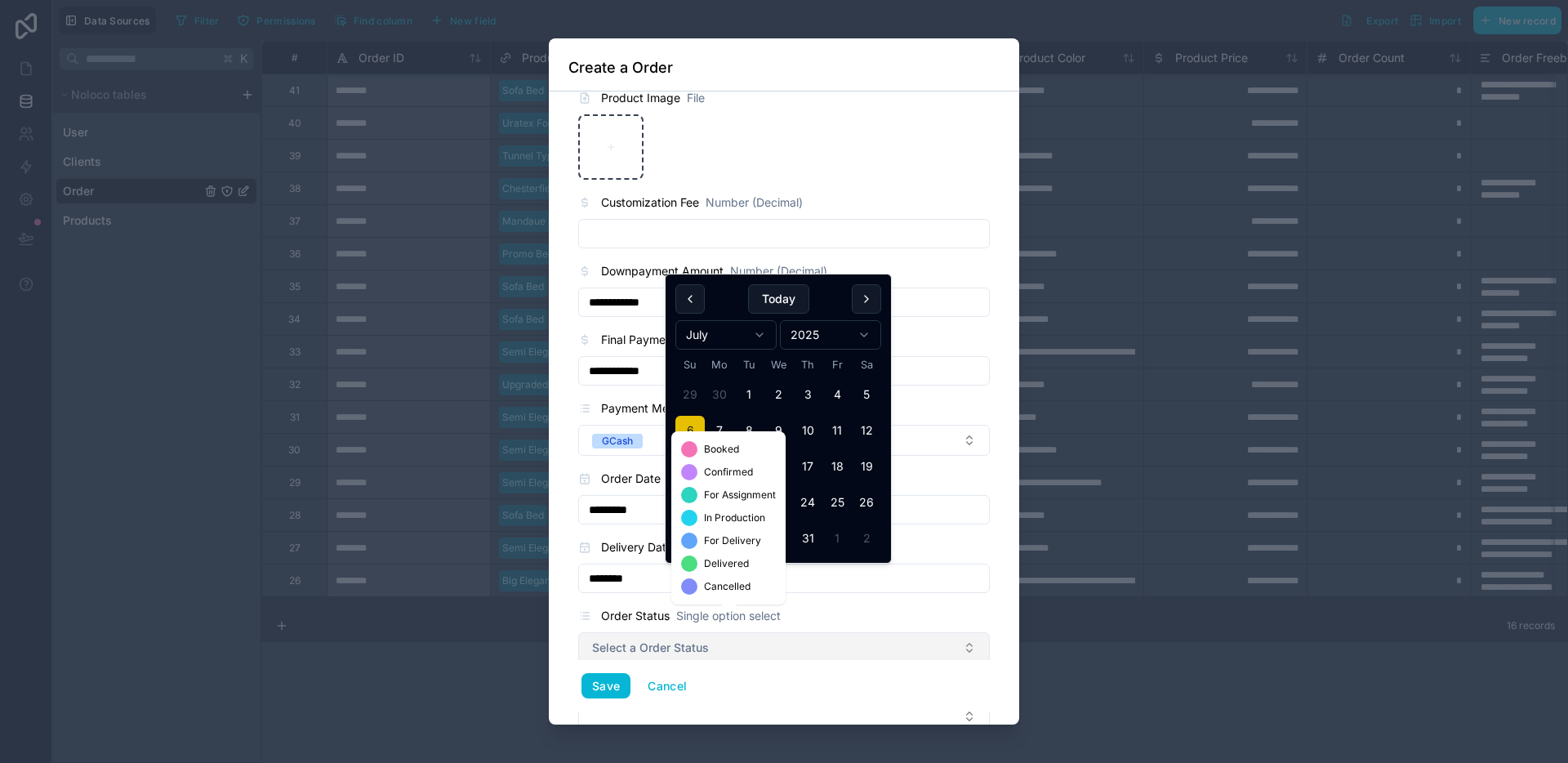 click on "Select a Order Status" at bounding box center (784, 648) 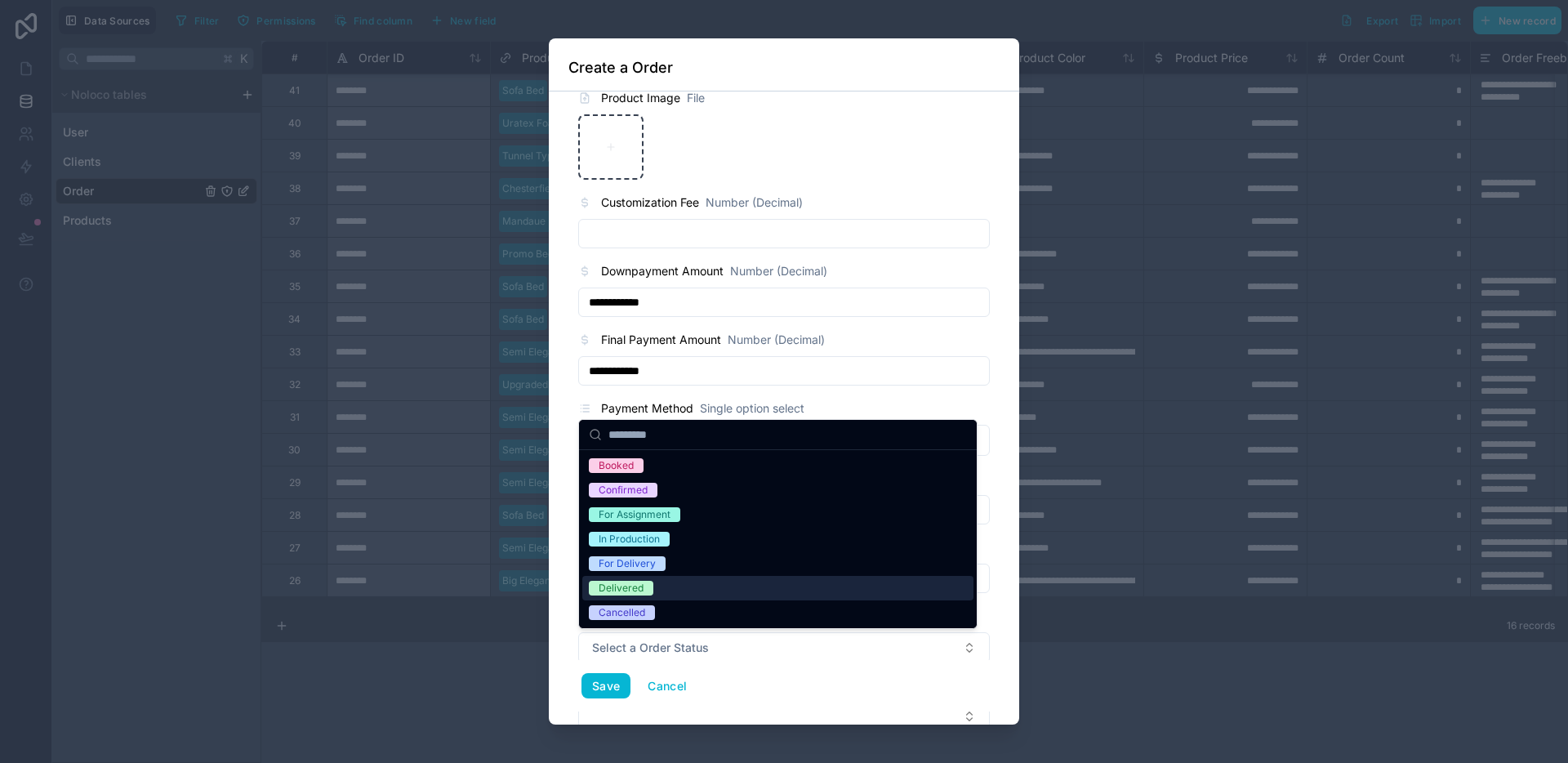 click on "Delivered" at bounding box center (777, 588) 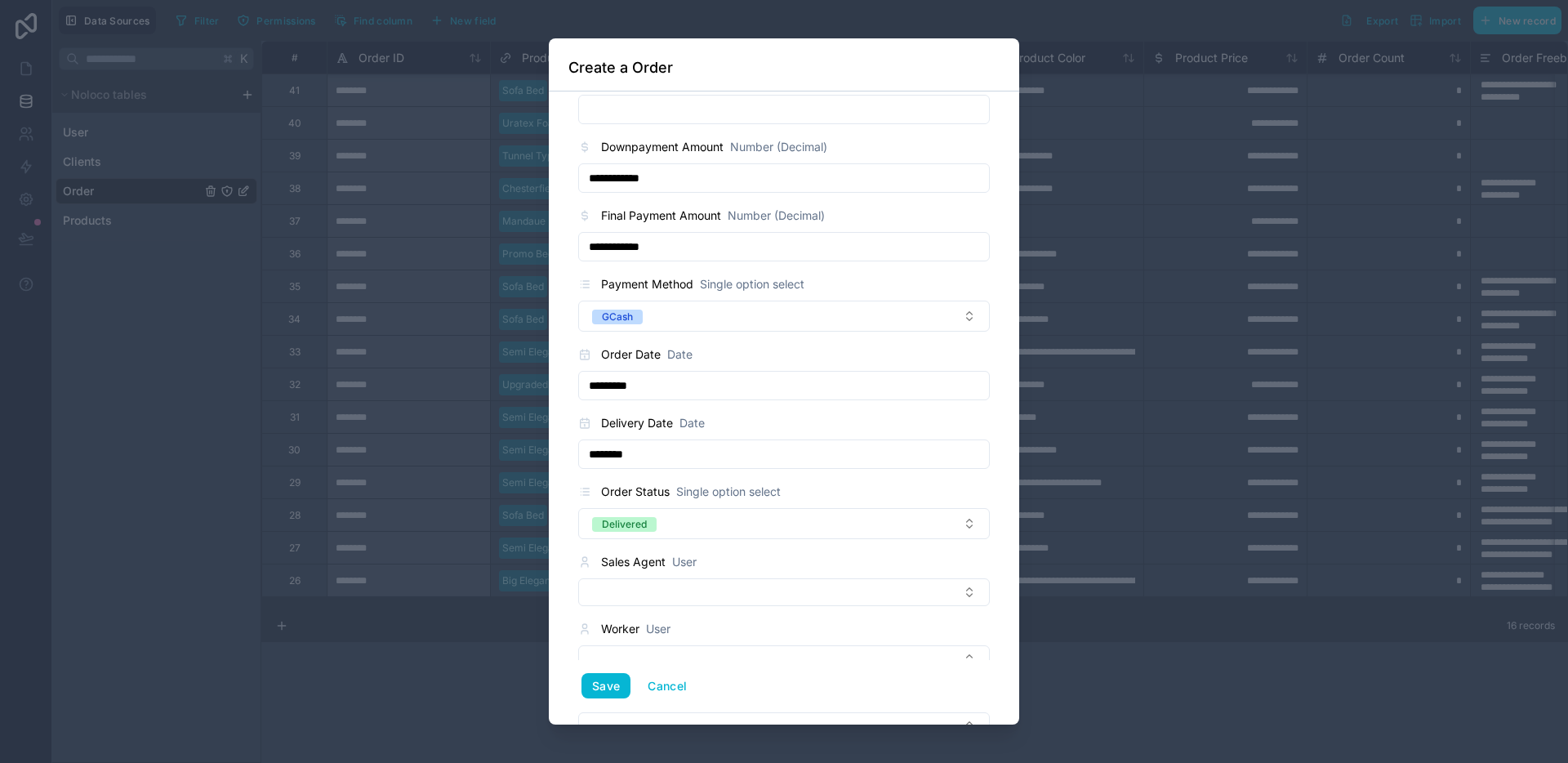 scroll, scrollTop: 1005, scrollLeft: 0, axis: vertical 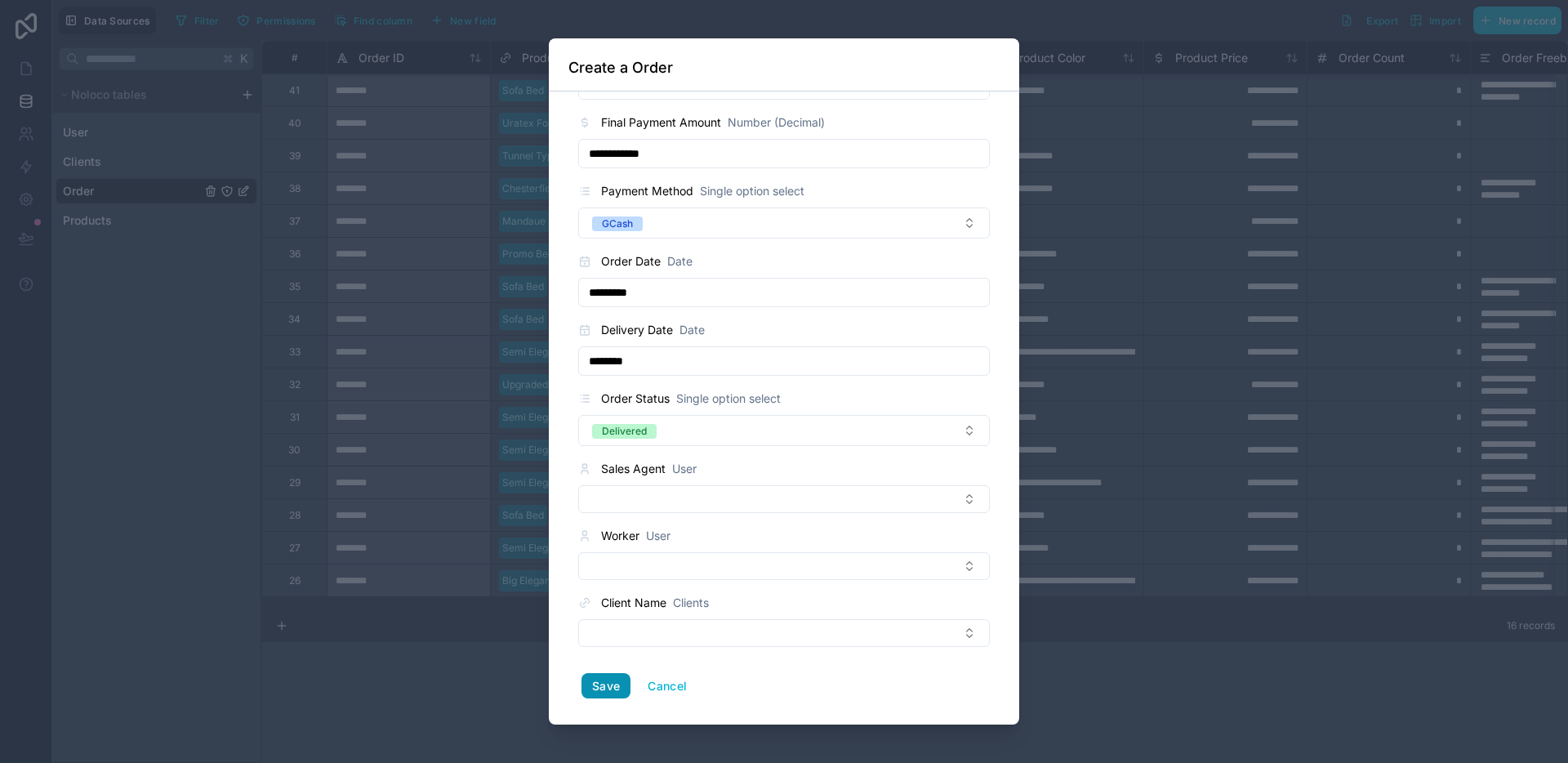 click at bounding box center (784, 633) 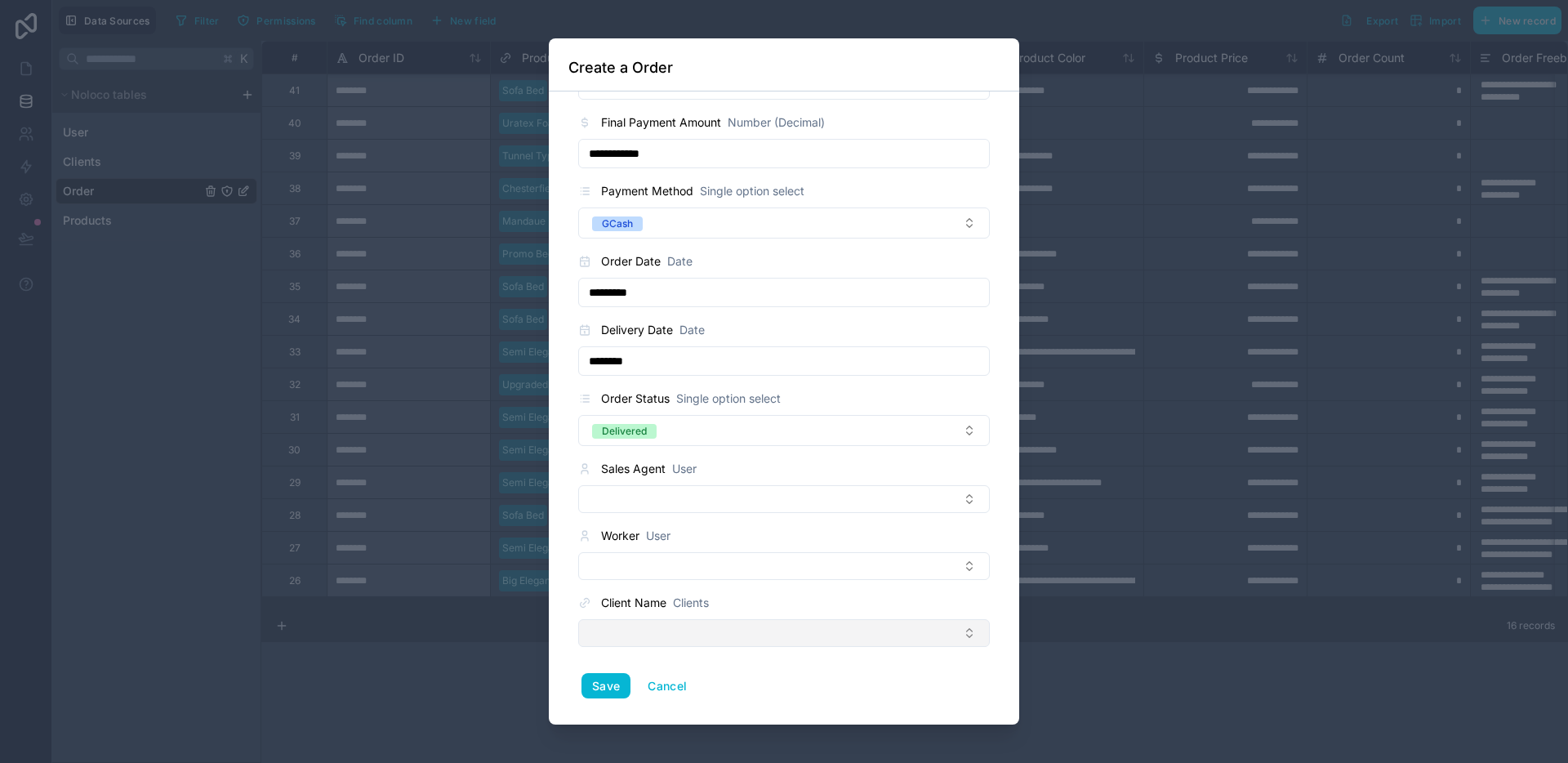 click at bounding box center (784, 633) 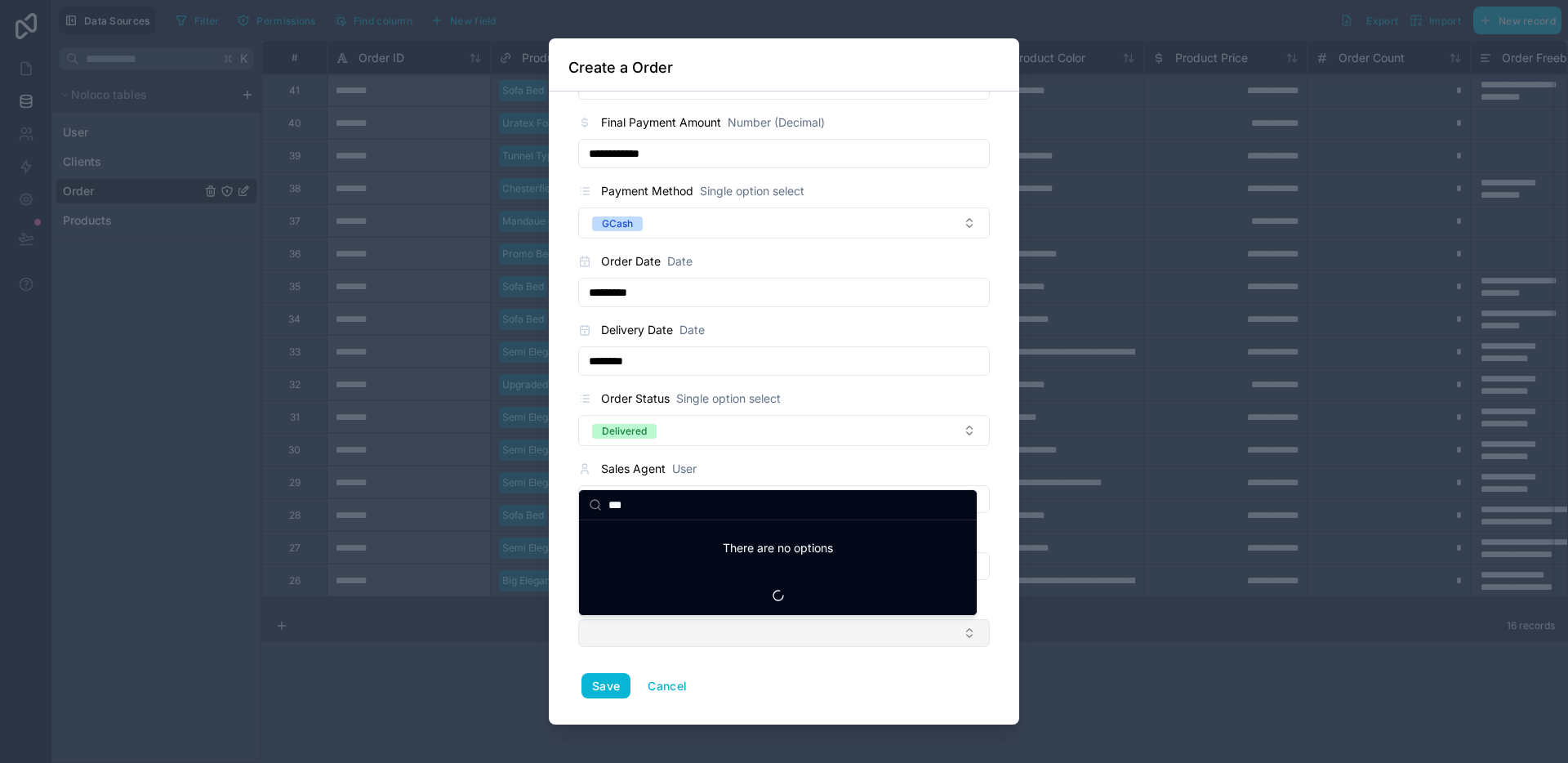 type on "****" 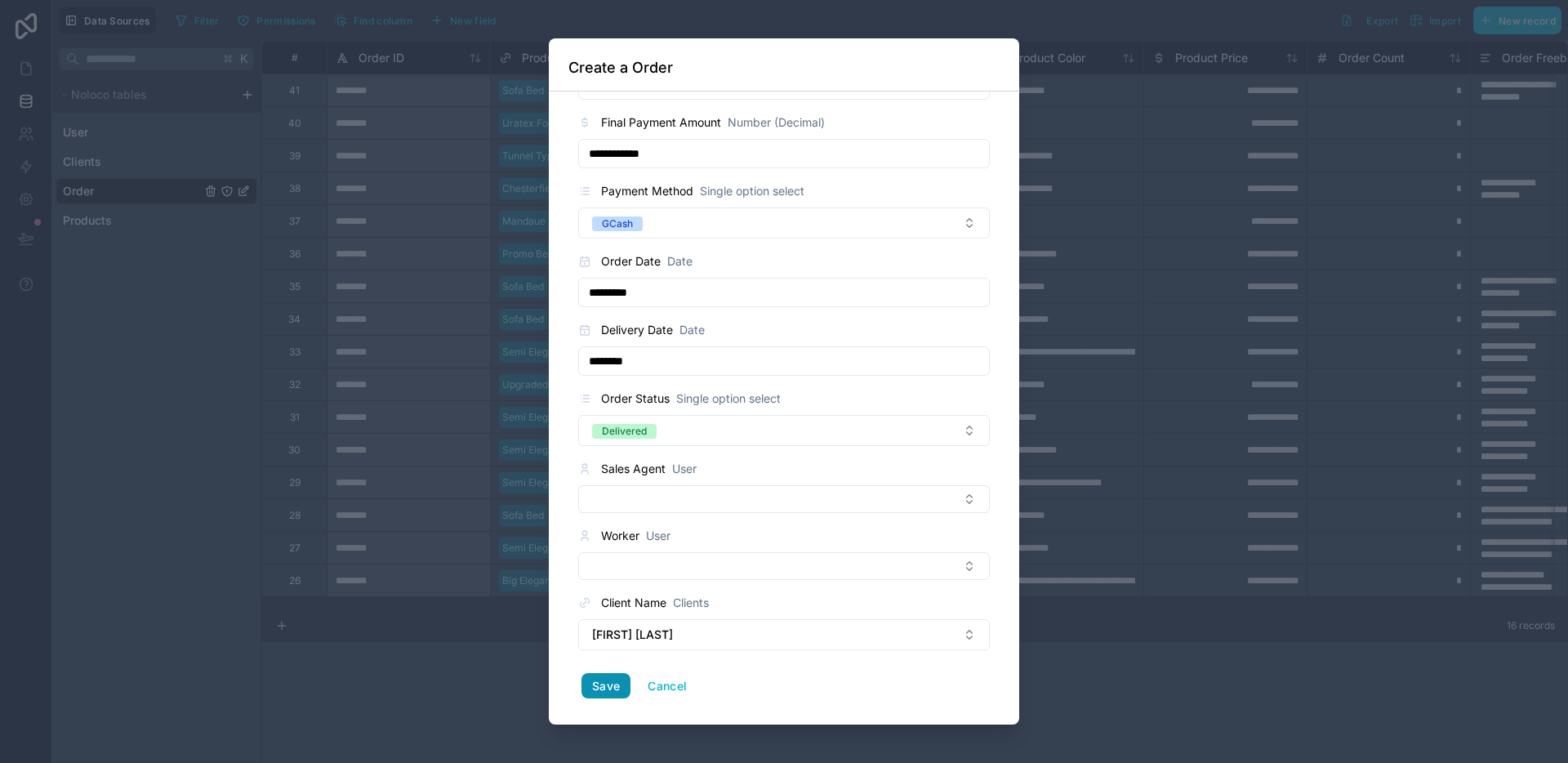 click on "Save" at bounding box center (606, 686) 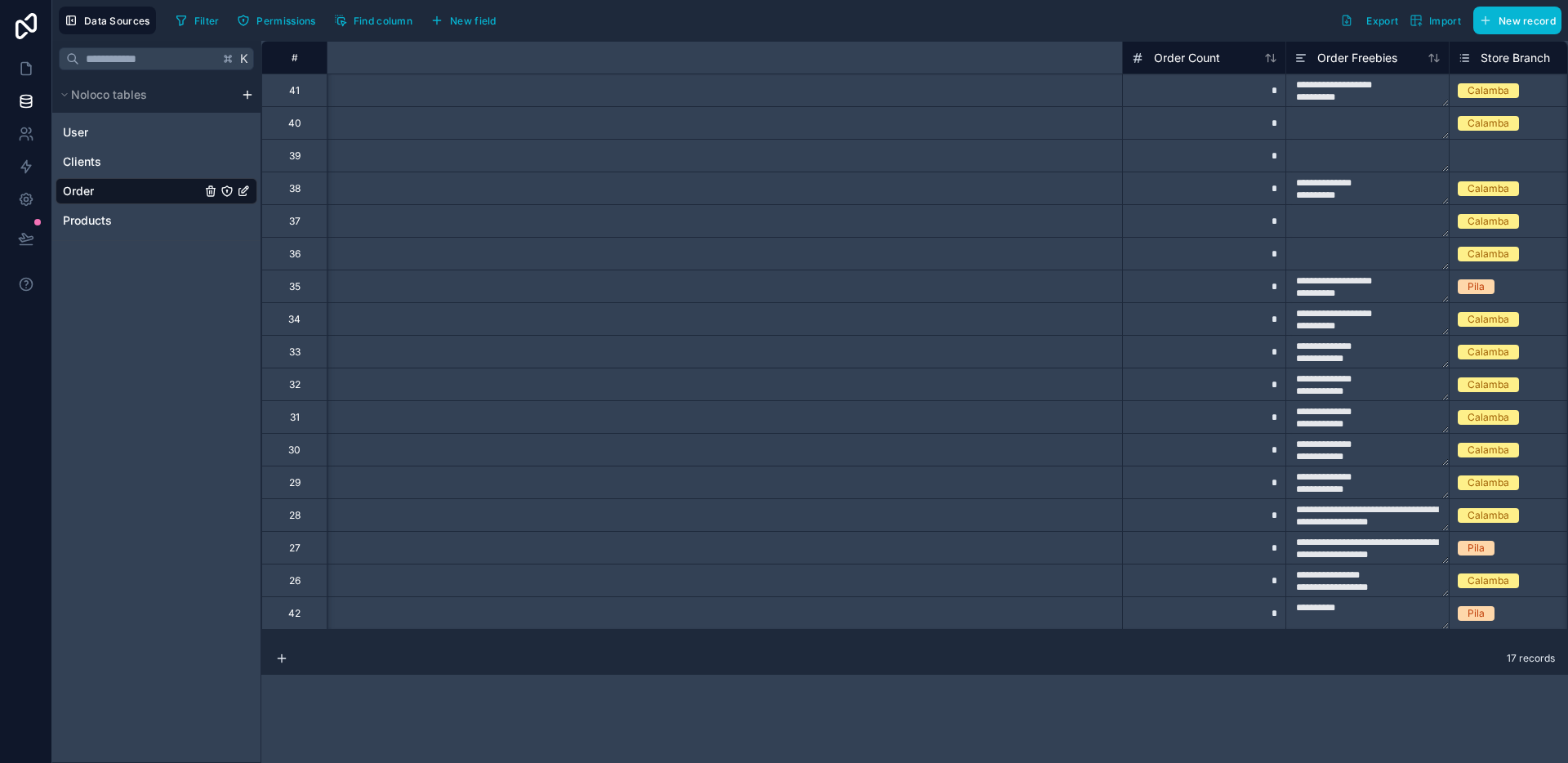 scroll, scrollTop: 0, scrollLeft: 0, axis: both 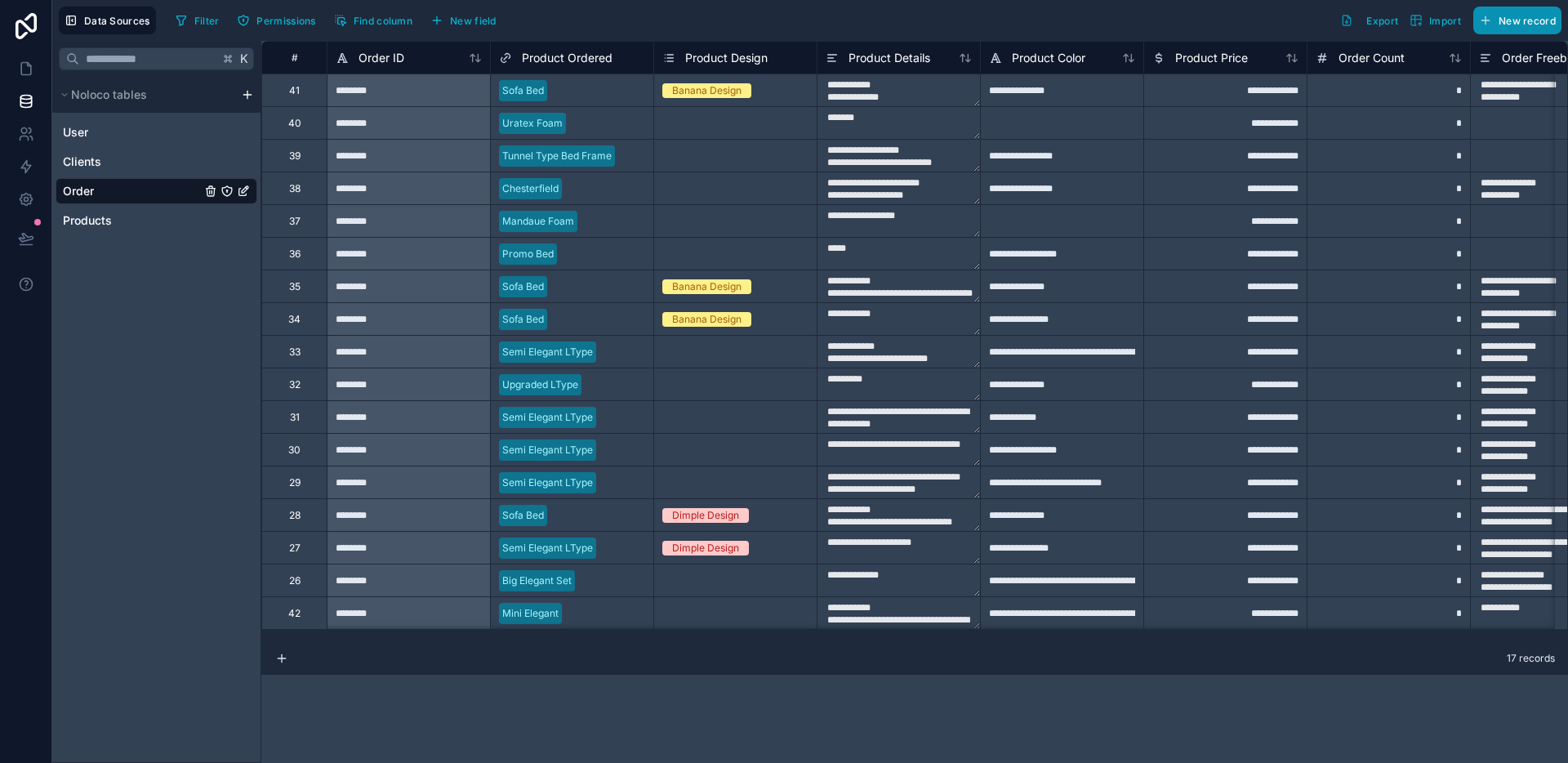 click on "New record" at bounding box center (1517, 20) 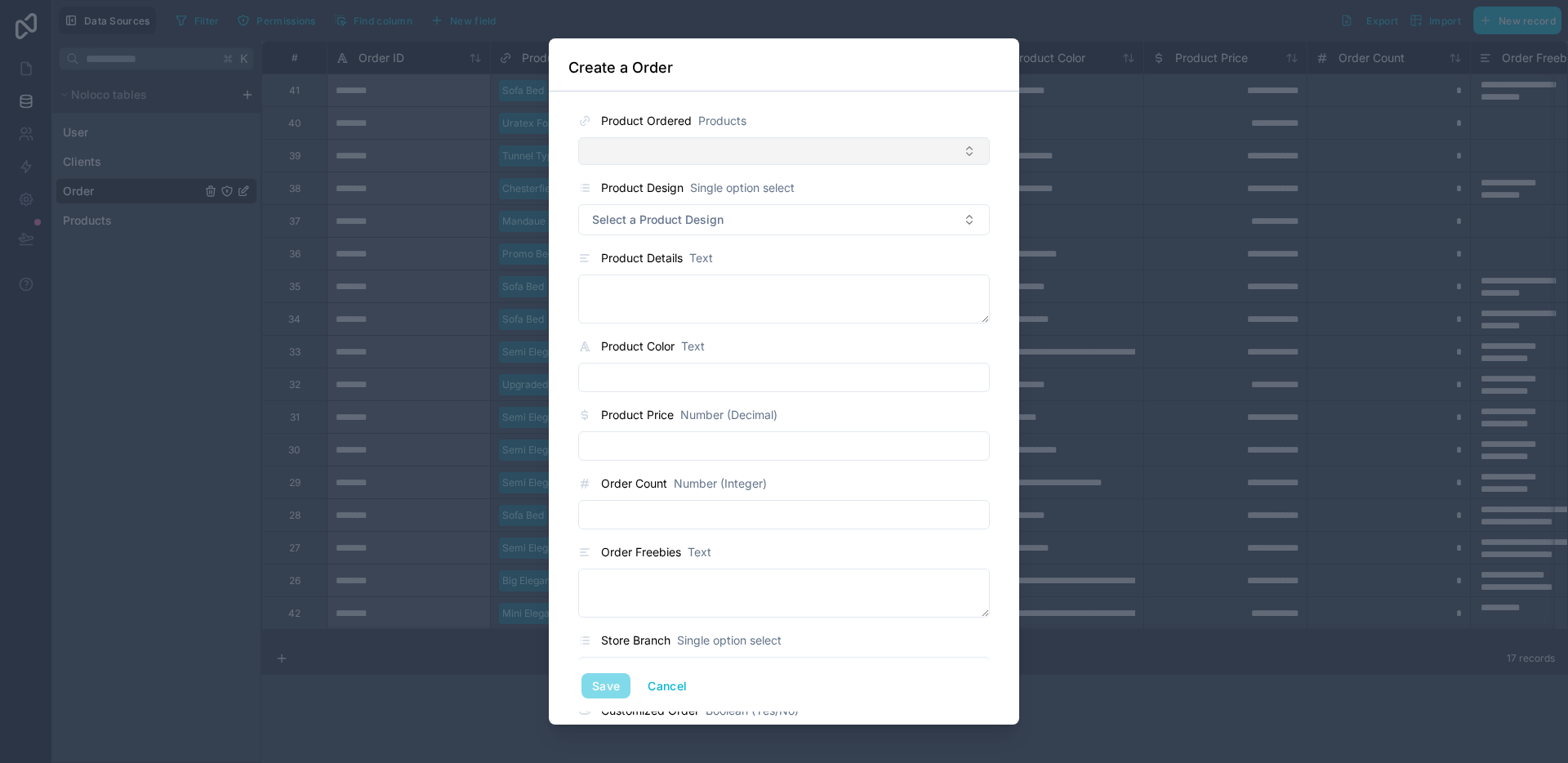 click at bounding box center [784, 151] 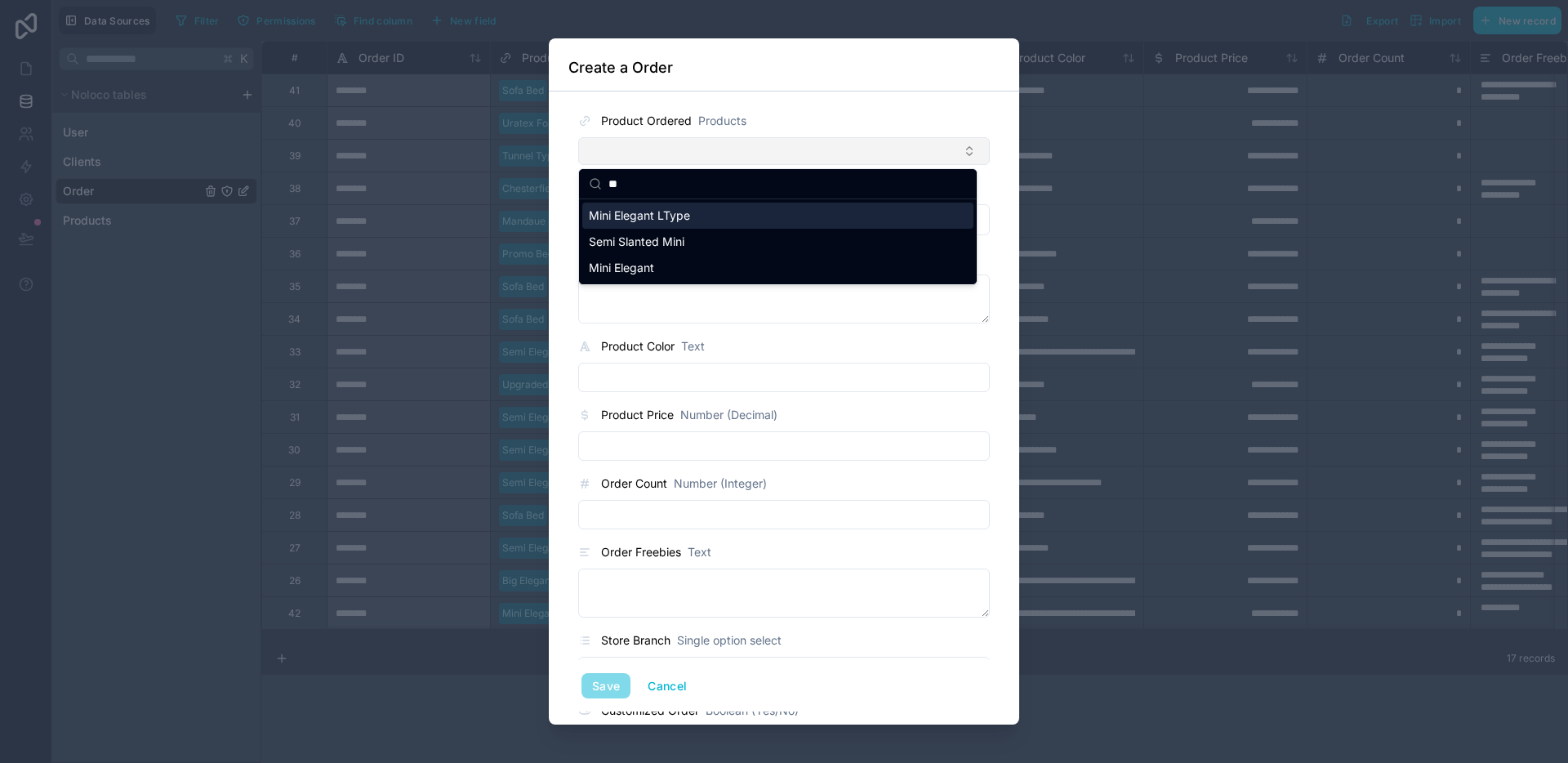 type on "*" 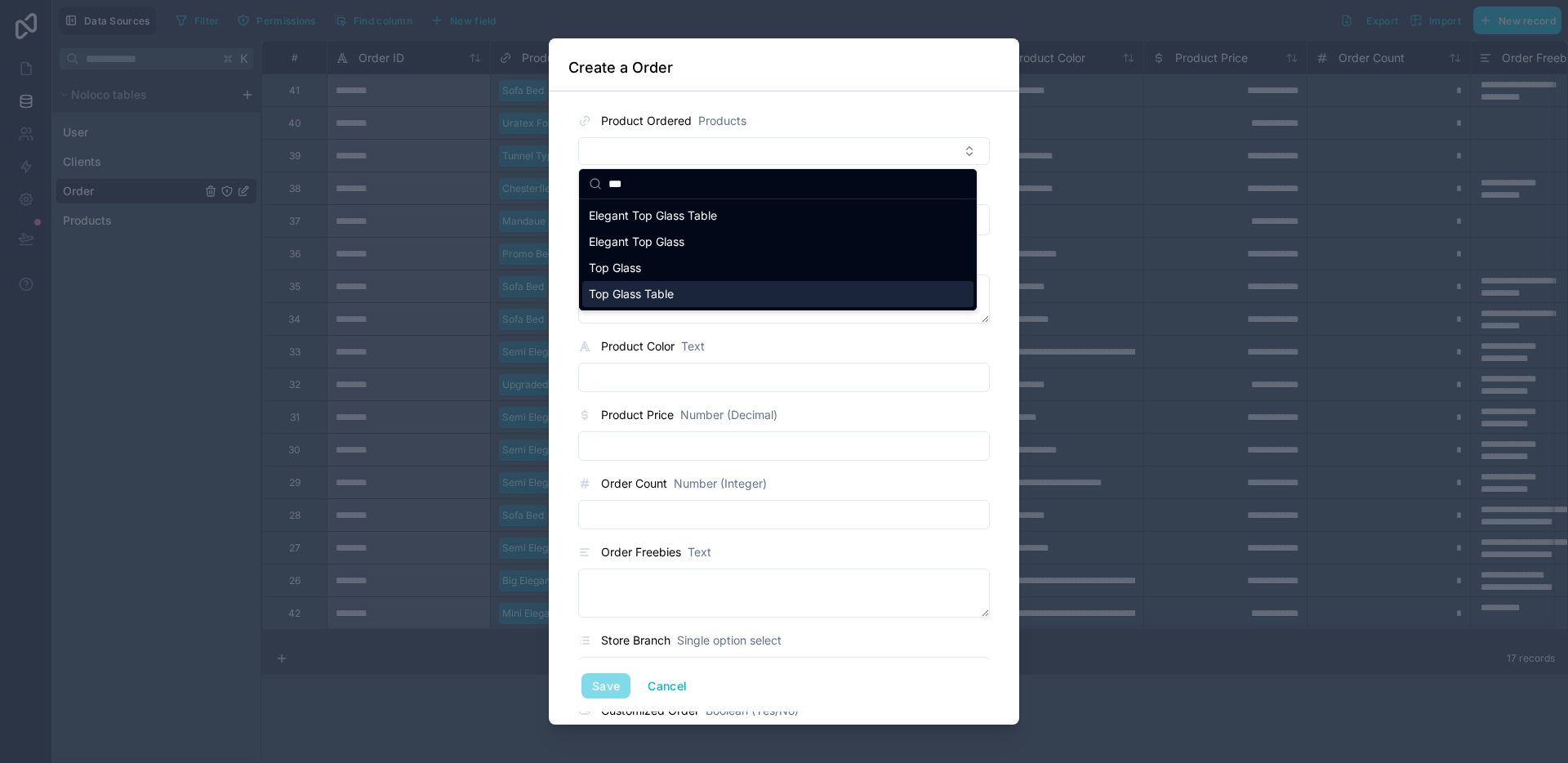 type on "***" 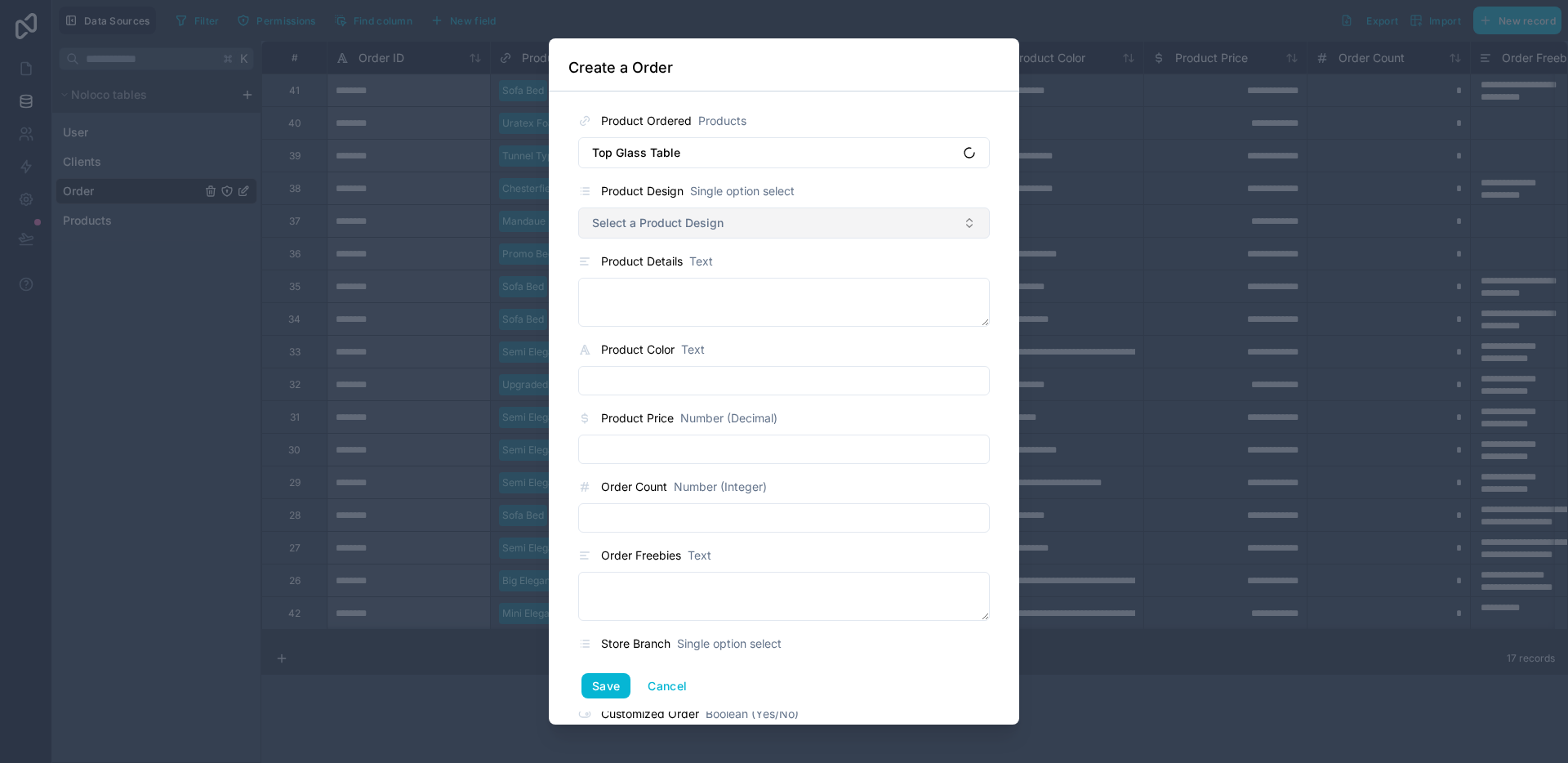 click on "Select a Product Design" at bounding box center [657, 223] 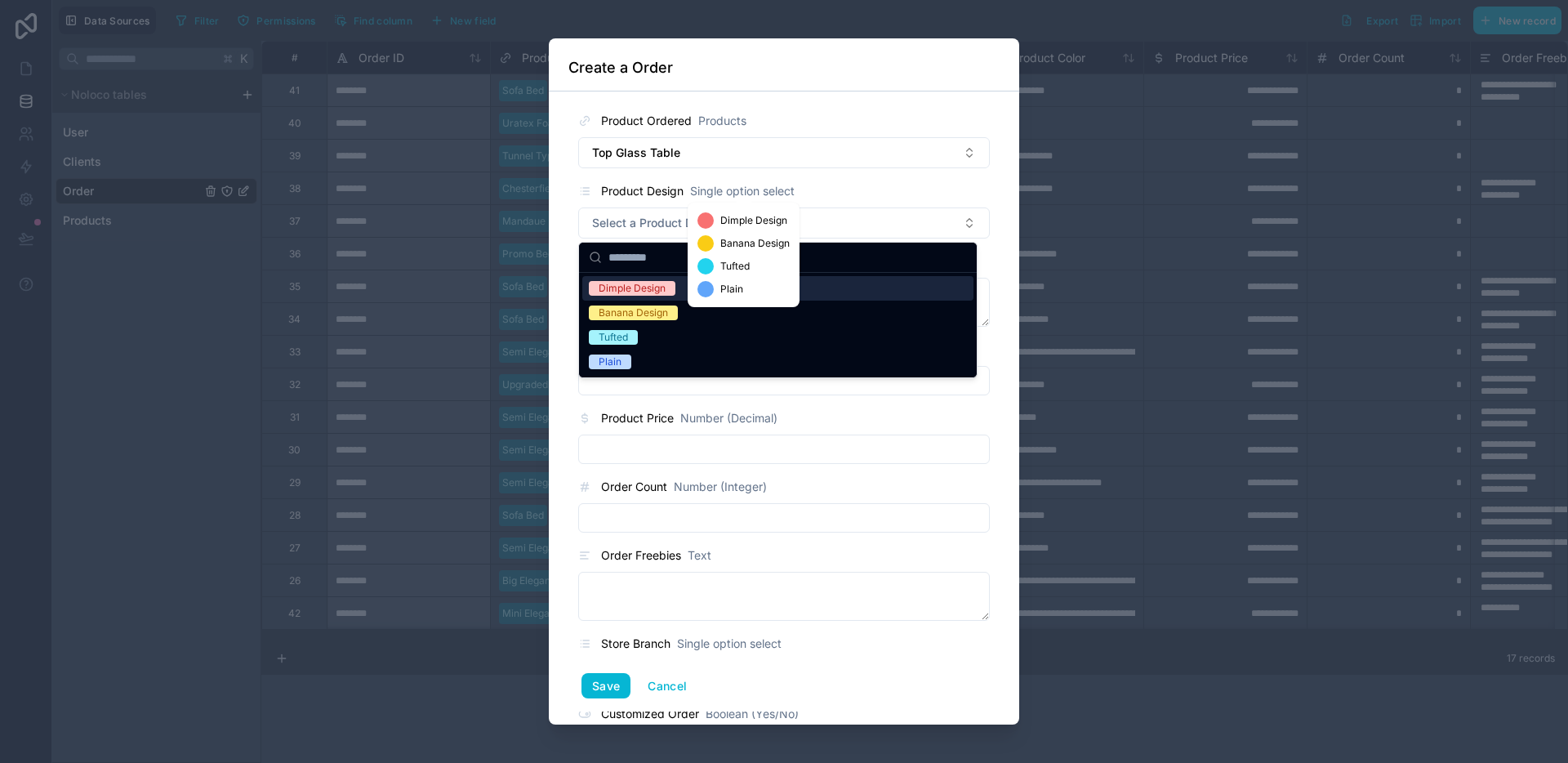 click on "Single option select" at bounding box center (742, 191) 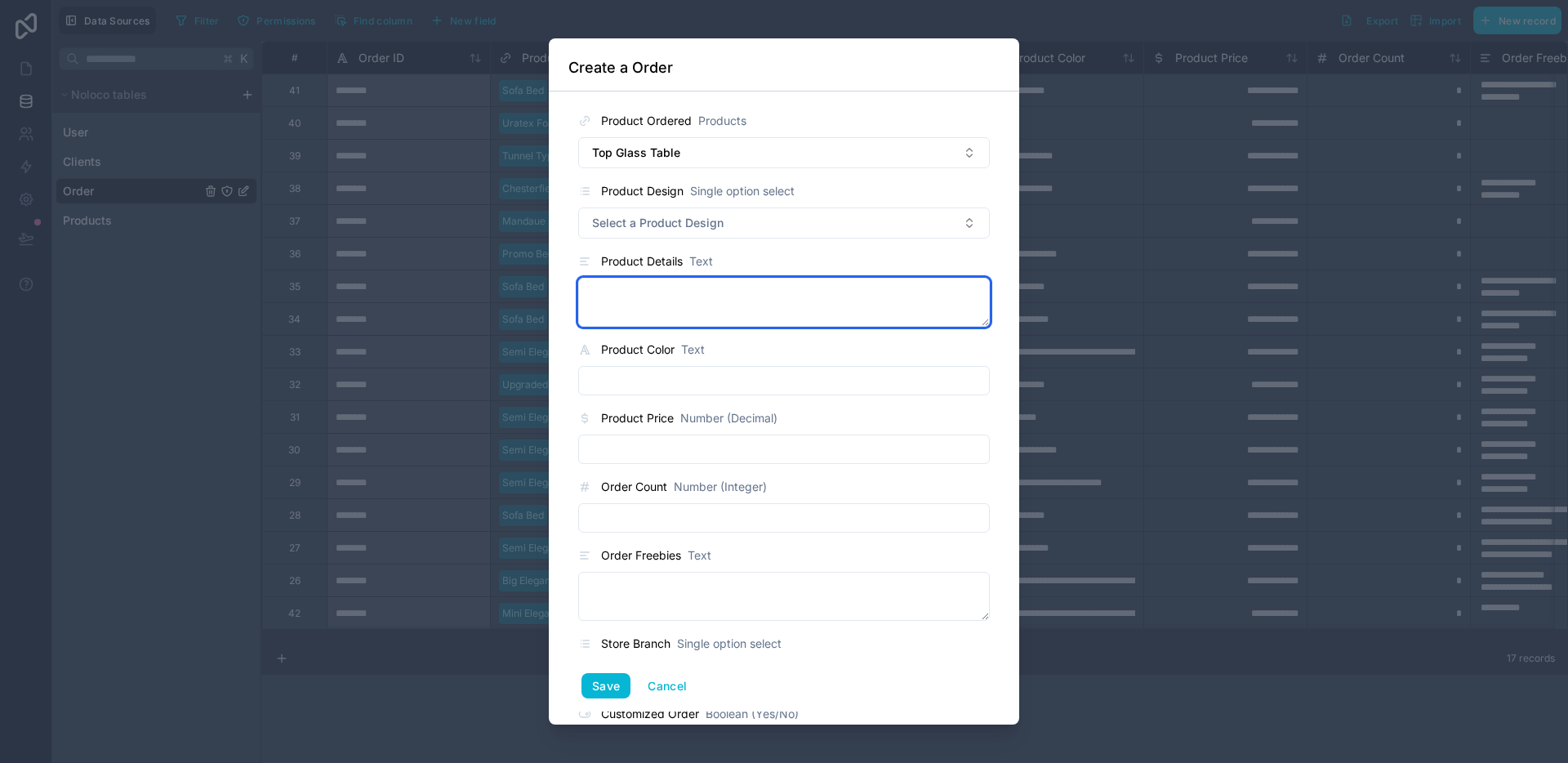 click at bounding box center [784, 302] 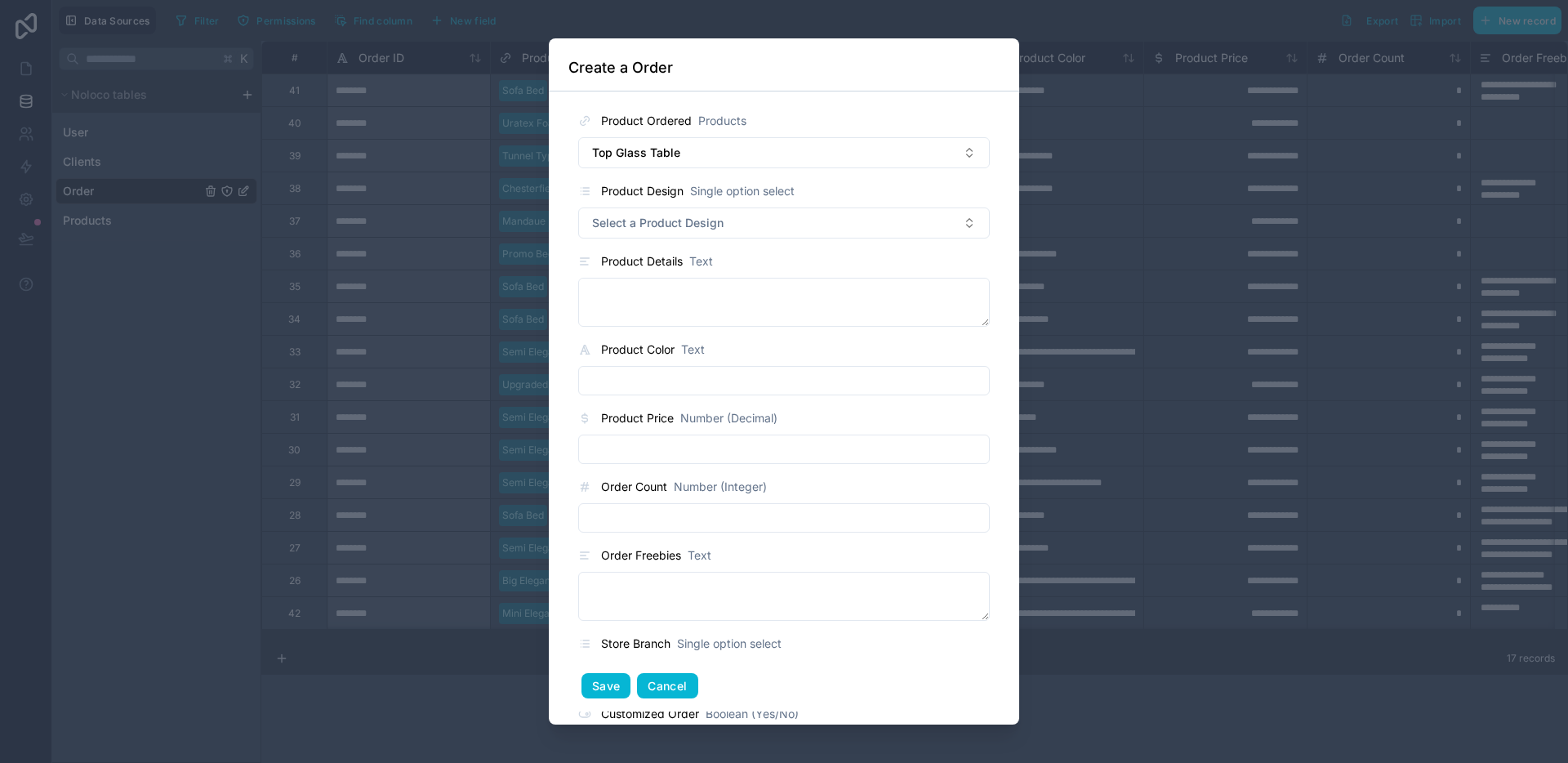 click on "Cancel" at bounding box center [667, 686] 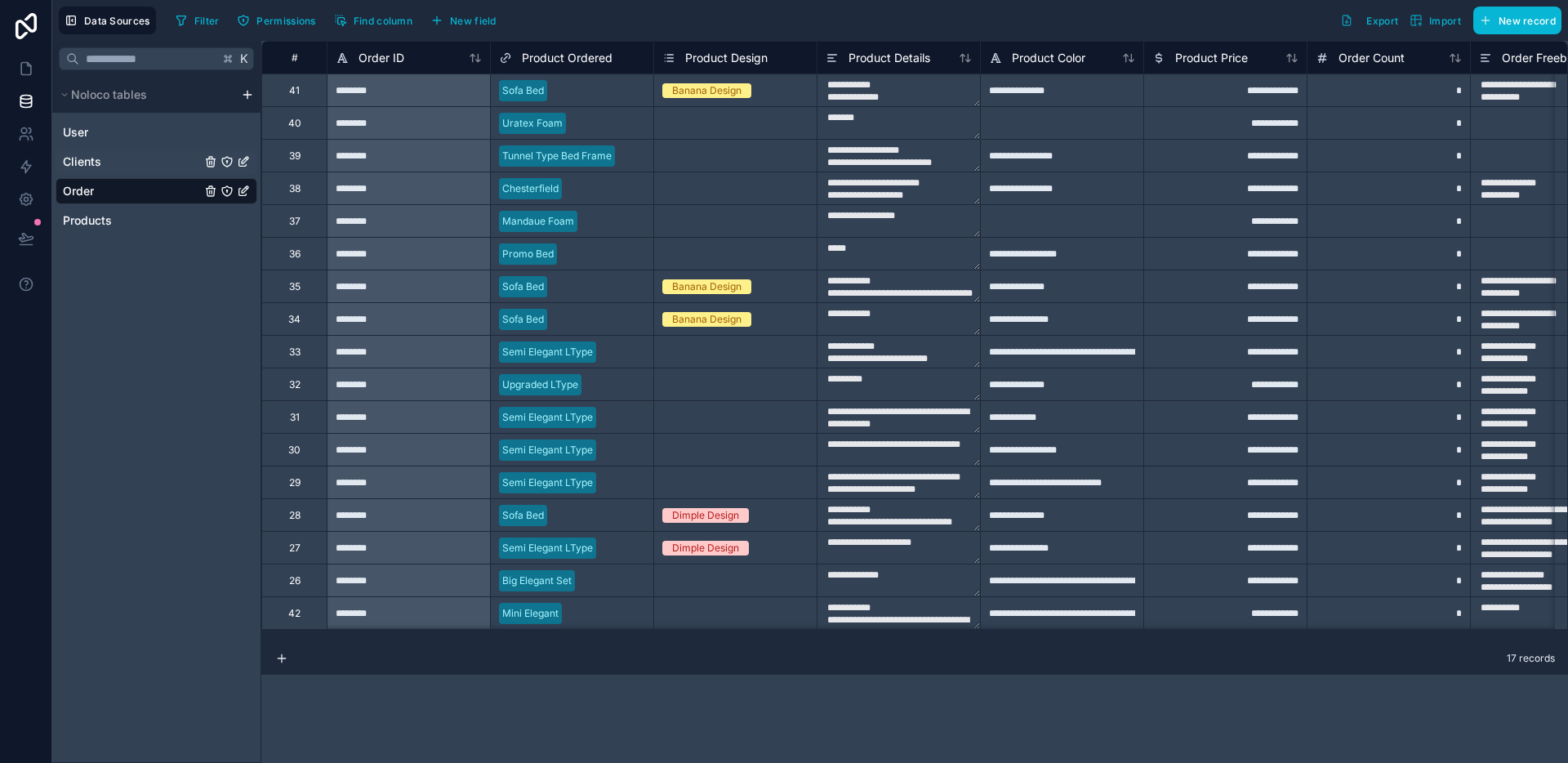 click on "Clients" at bounding box center [156, 162] 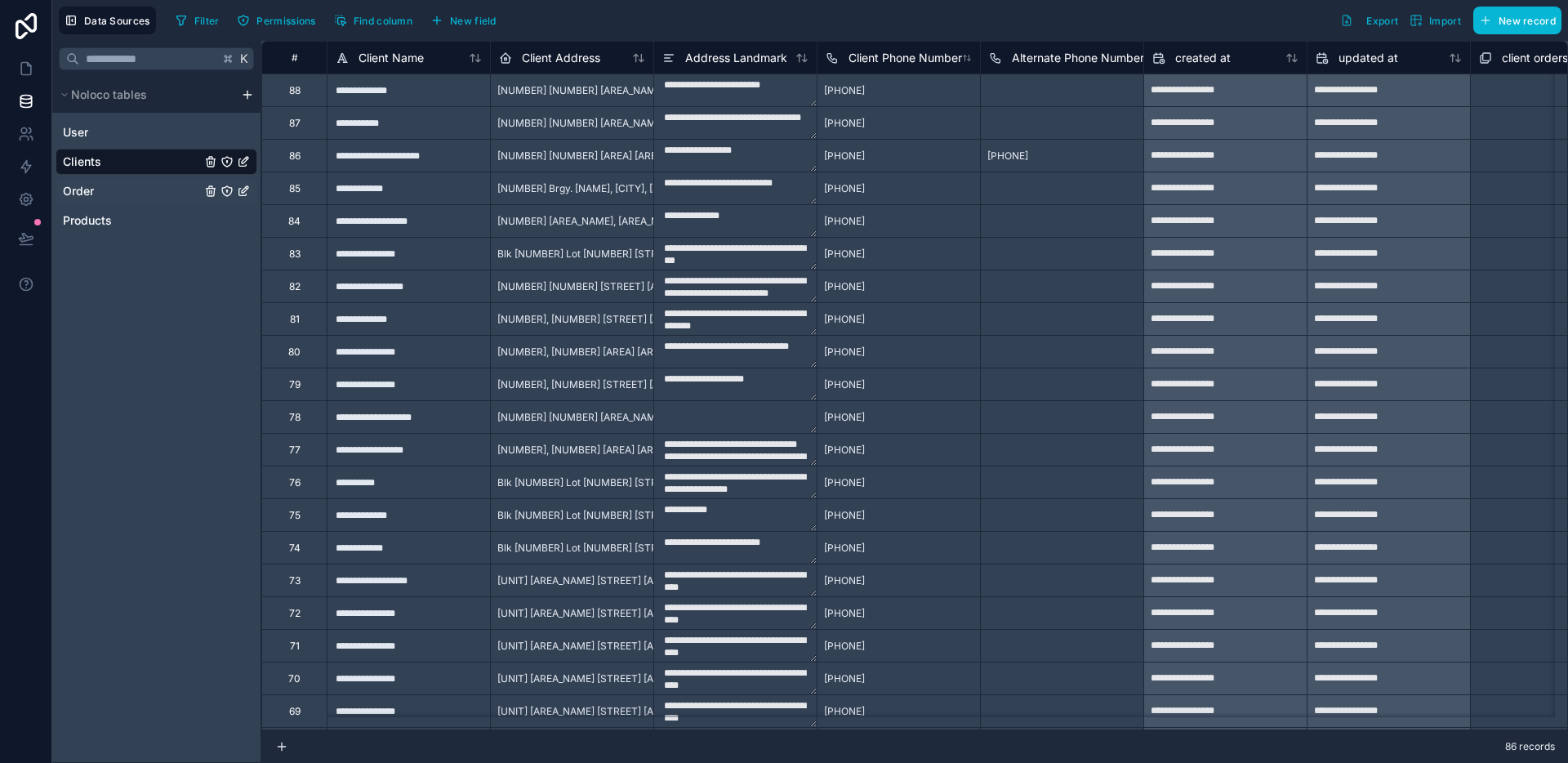 click on "Order" at bounding box center (156, 191) 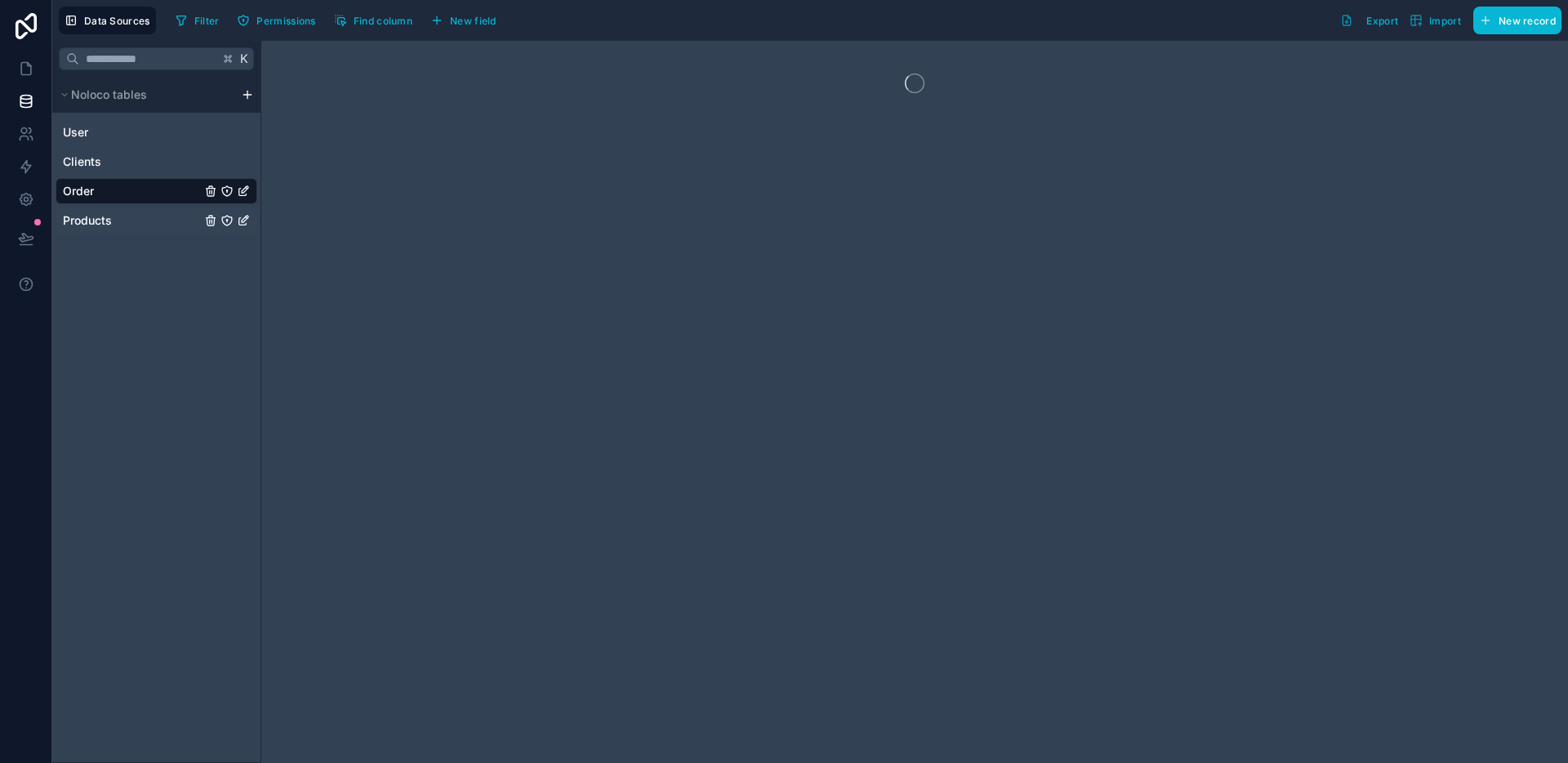 click on "Products" at bounding box center (156, 221) 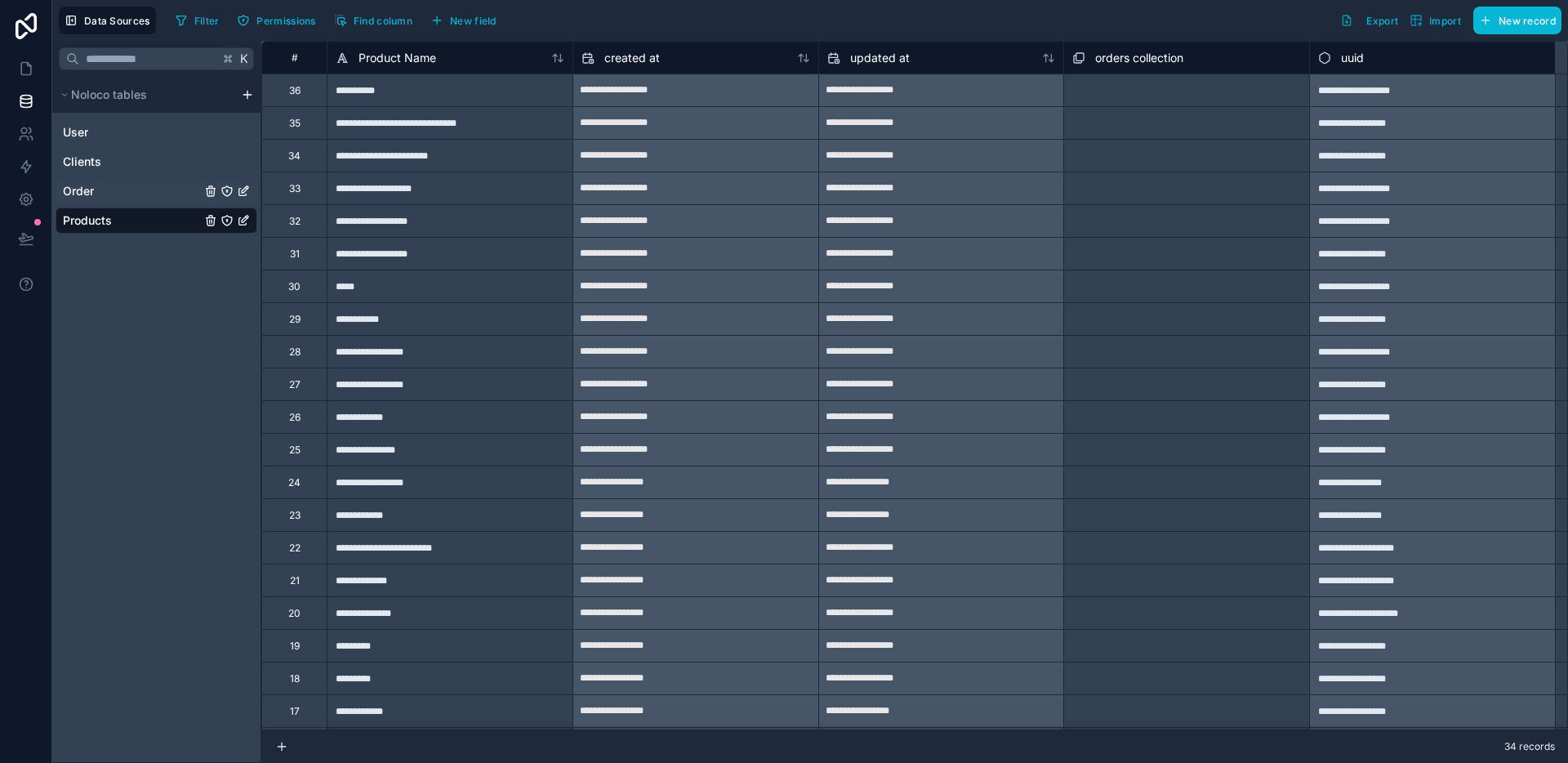 click on "Order" at bounding box center (156, 191) 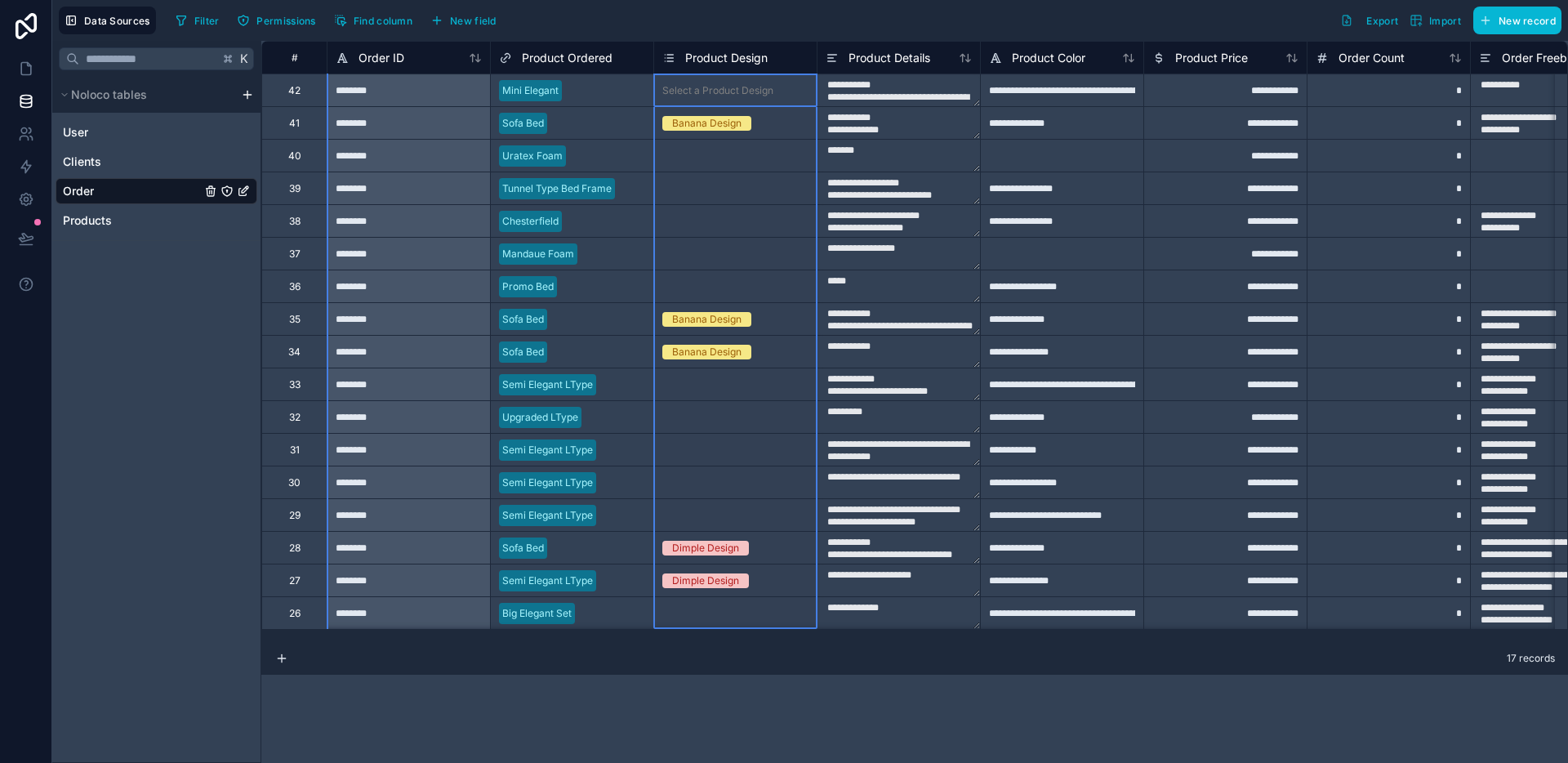 click on "Product Design" at bounding box center (726, 58) 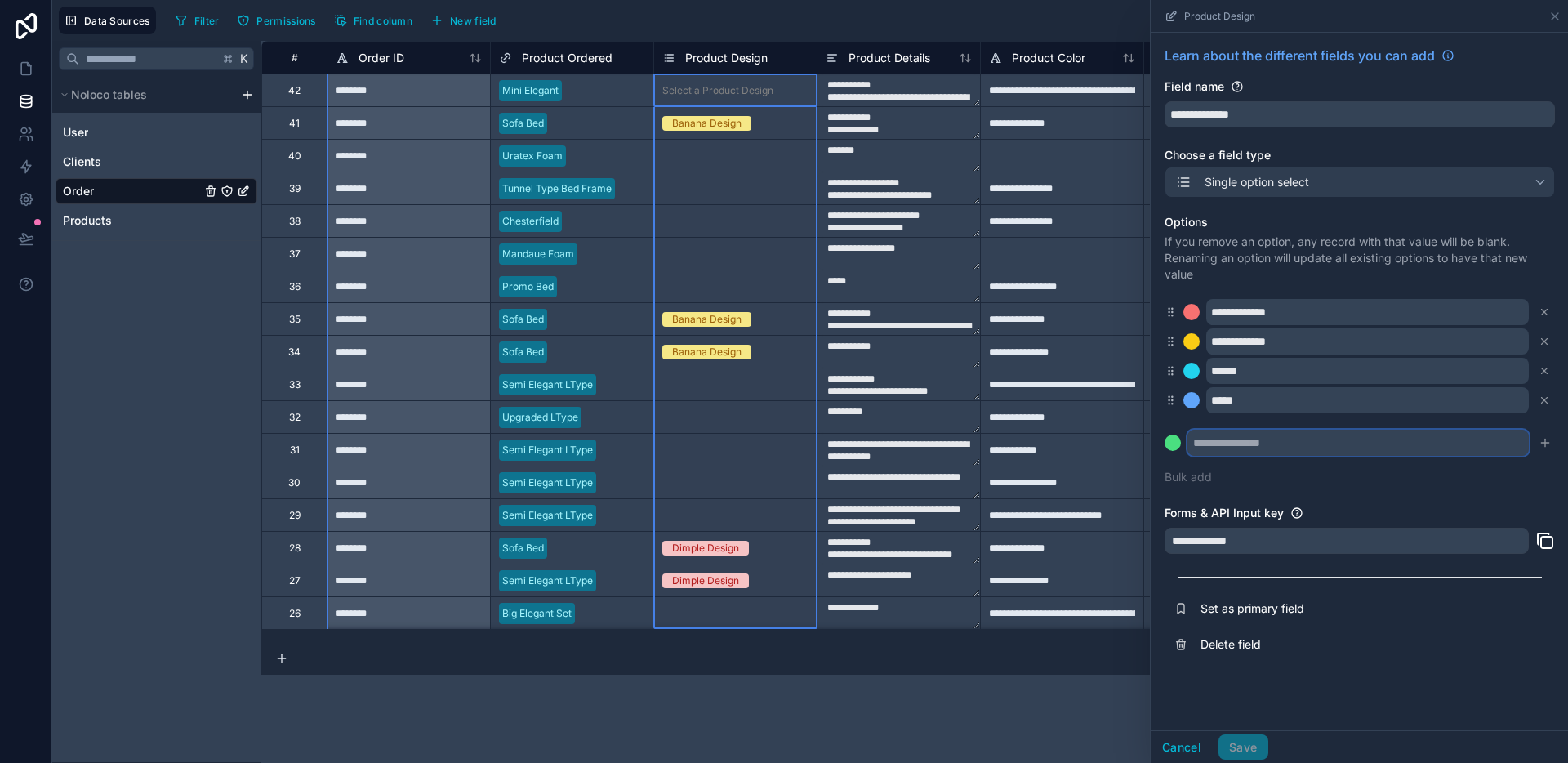click at bounding box center (1358, 443) 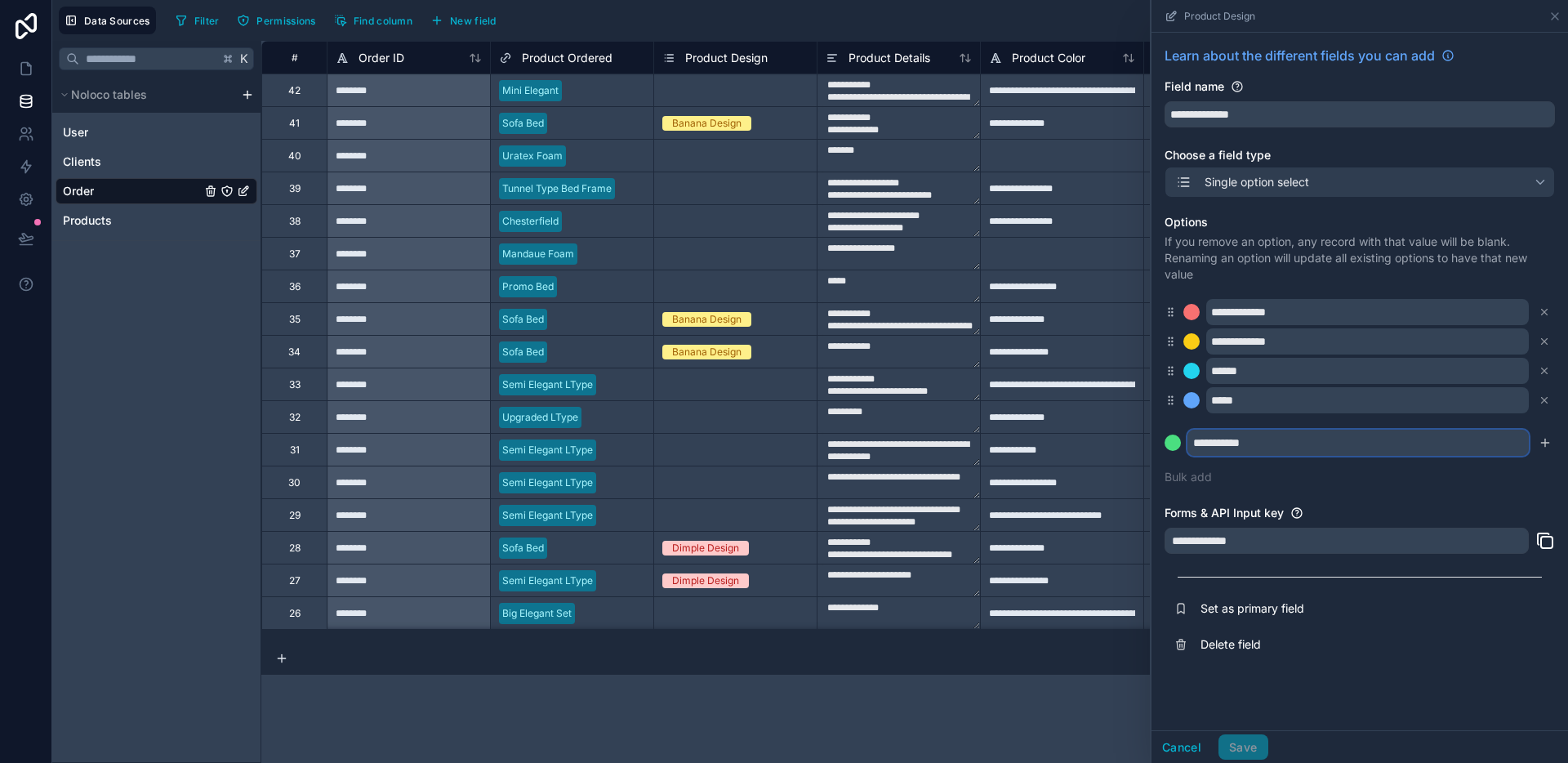 type on "**********" 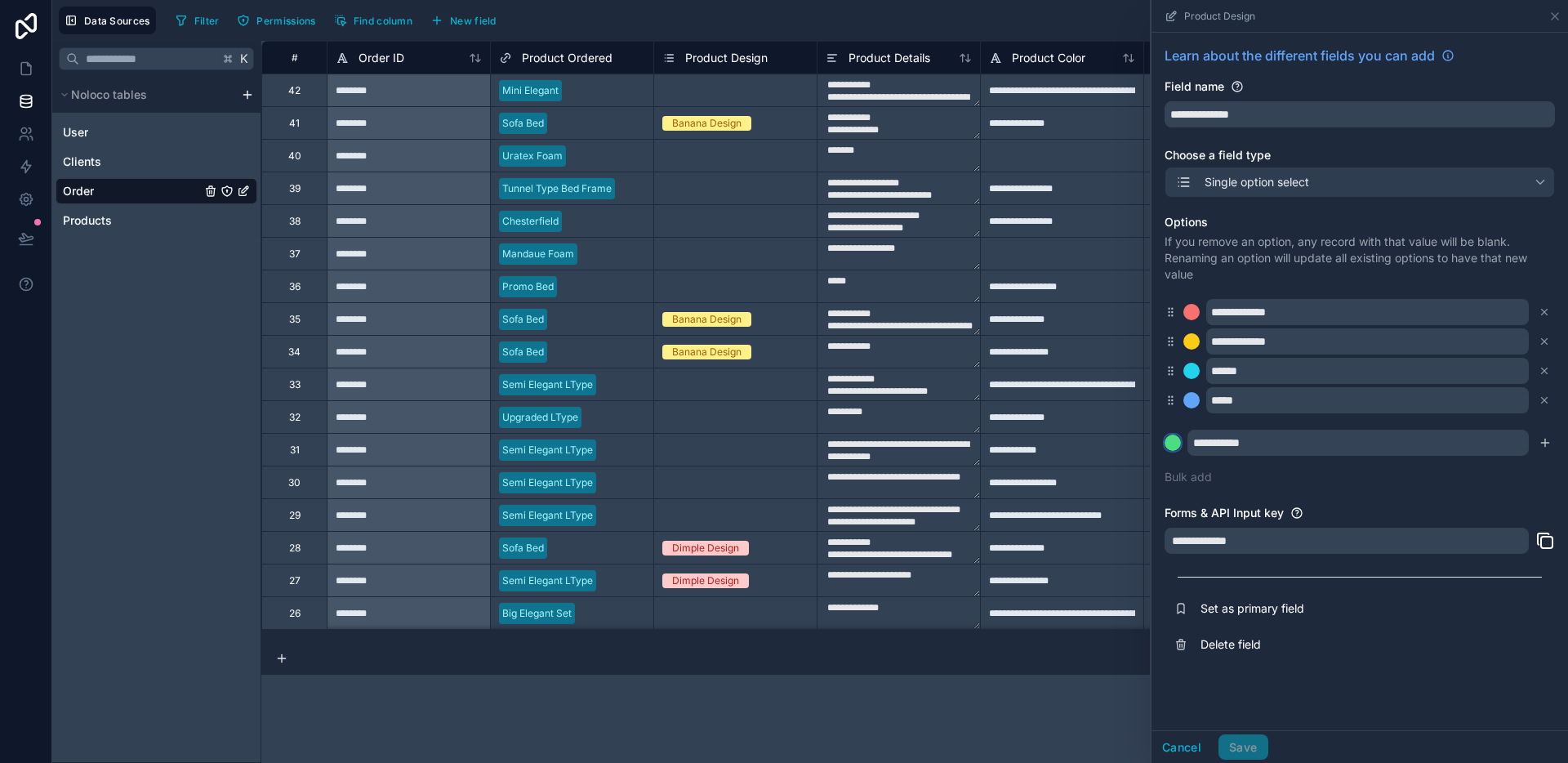 click at bounding box center [1173, 443] 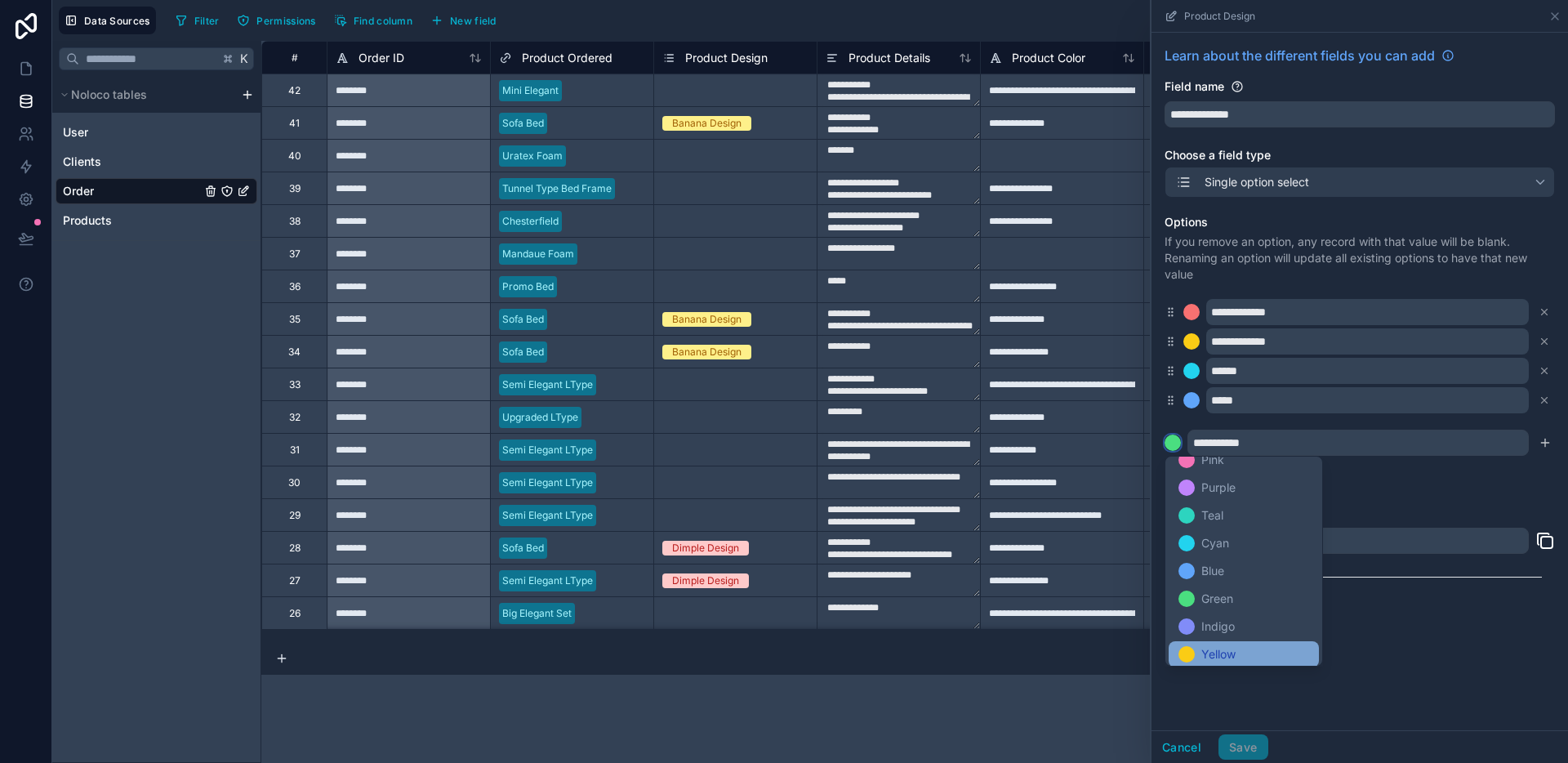 scroll, scrollTop: 19, scrollLeft: 0, axis: vertical 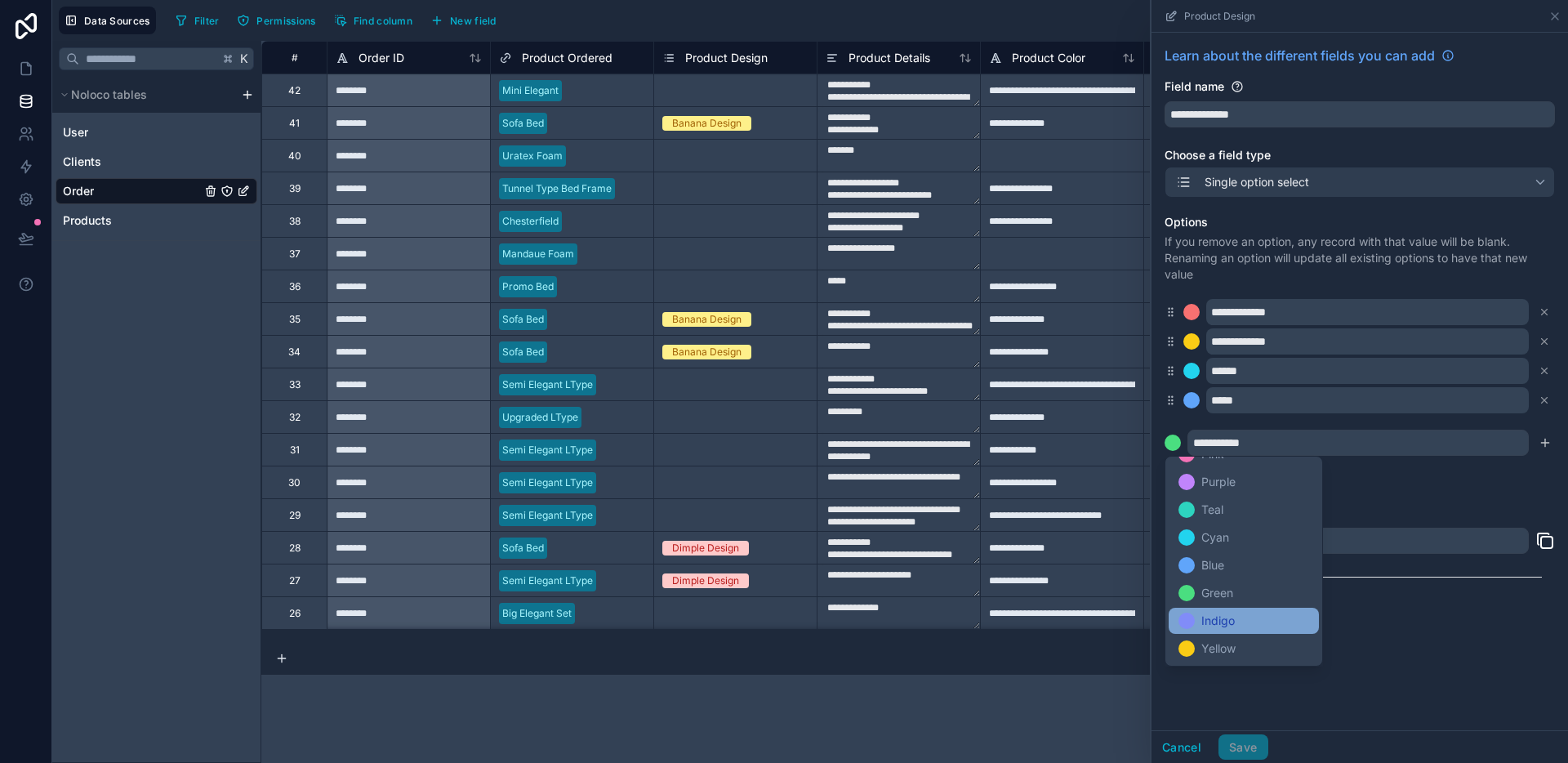 click on "Indigo" at bounding box center (1244, 621) 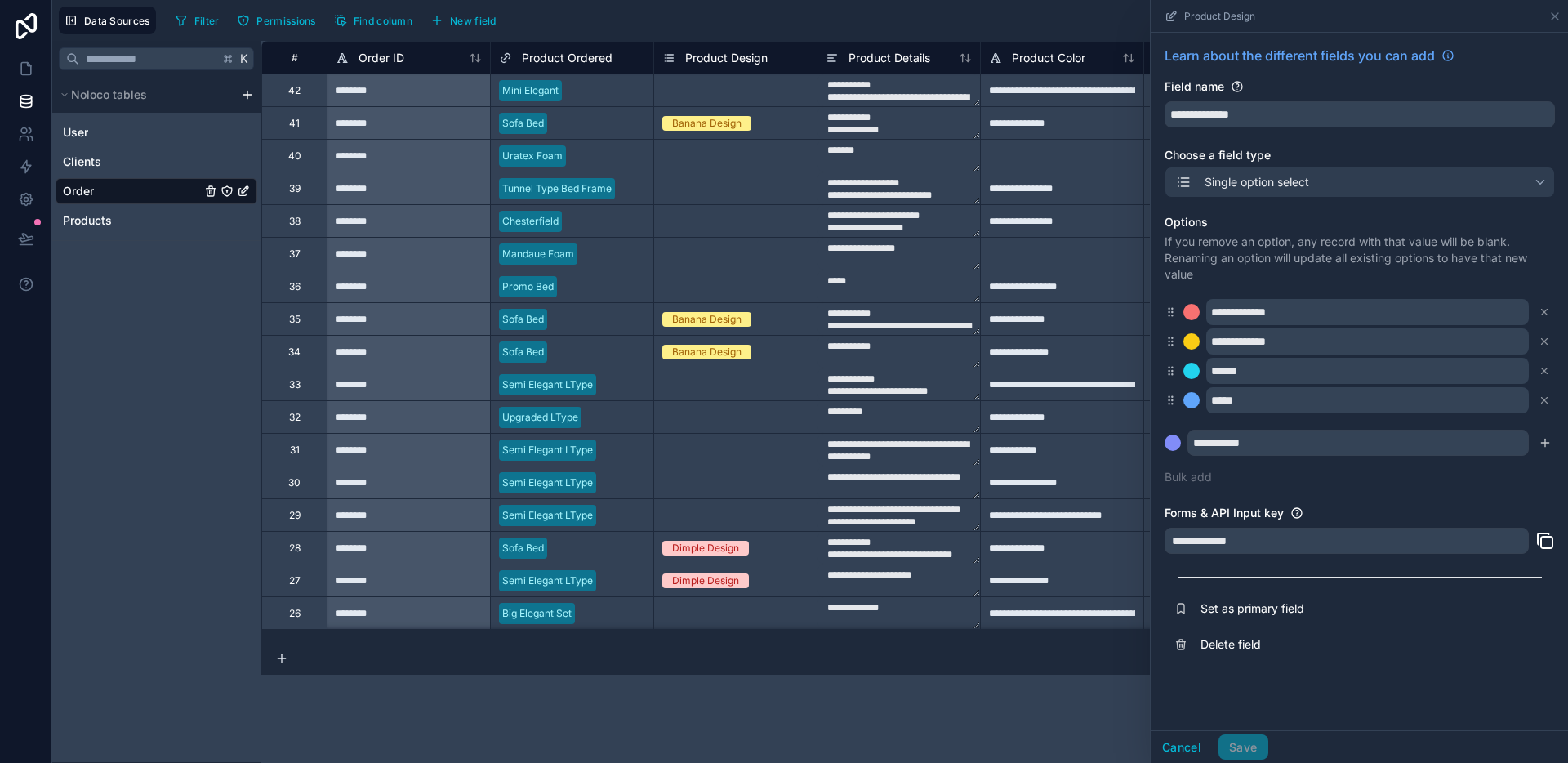 click on "Learn about the different fields you can add Field name Choose a field type Single option select Options If you remove an option, any record with that value will be blank. Renaming an option will update all existing options to have that new value Bulk add Forms API Input key Set as primary field Delete field" at bounding box center (1360, 382) 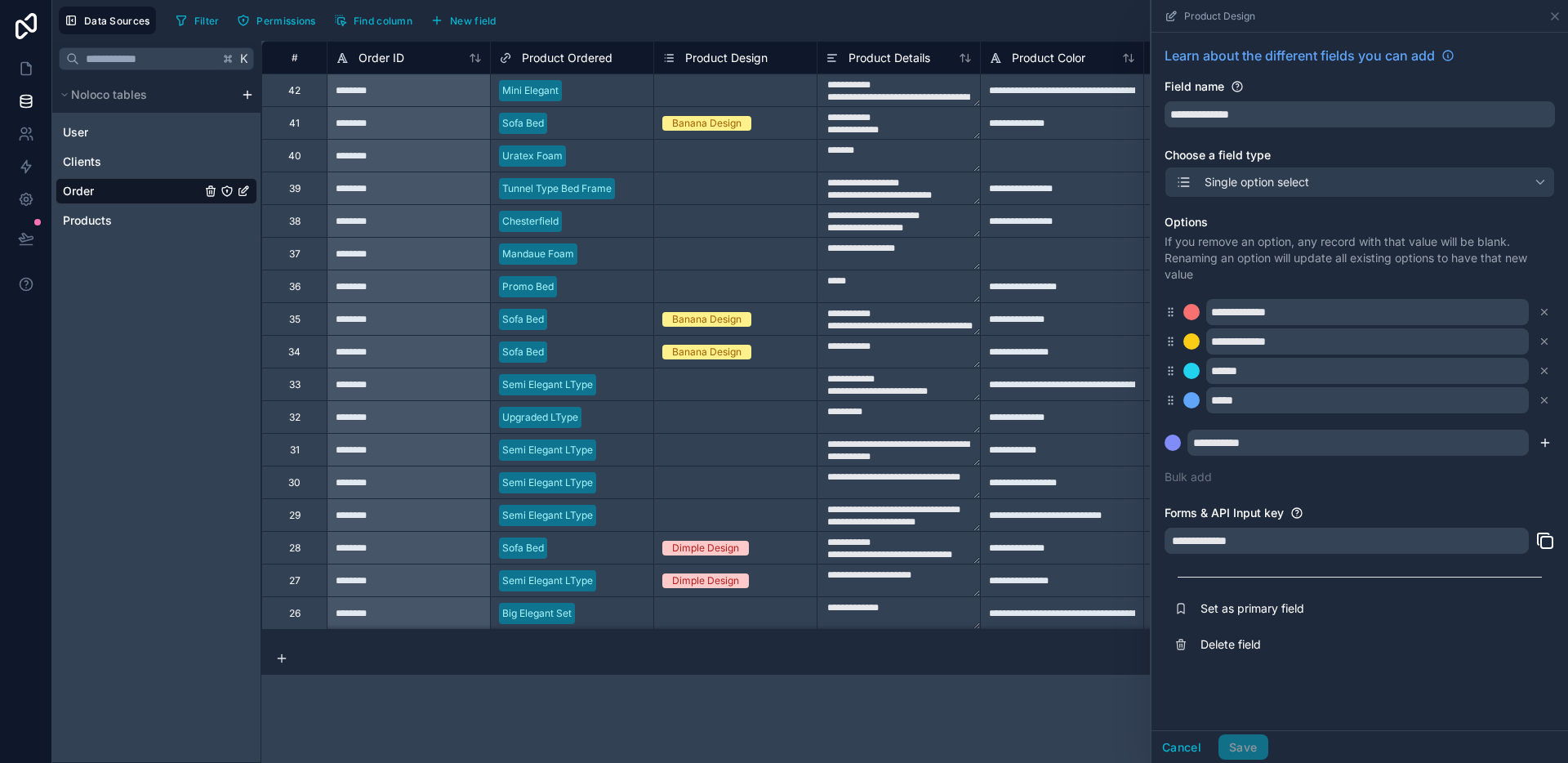 click 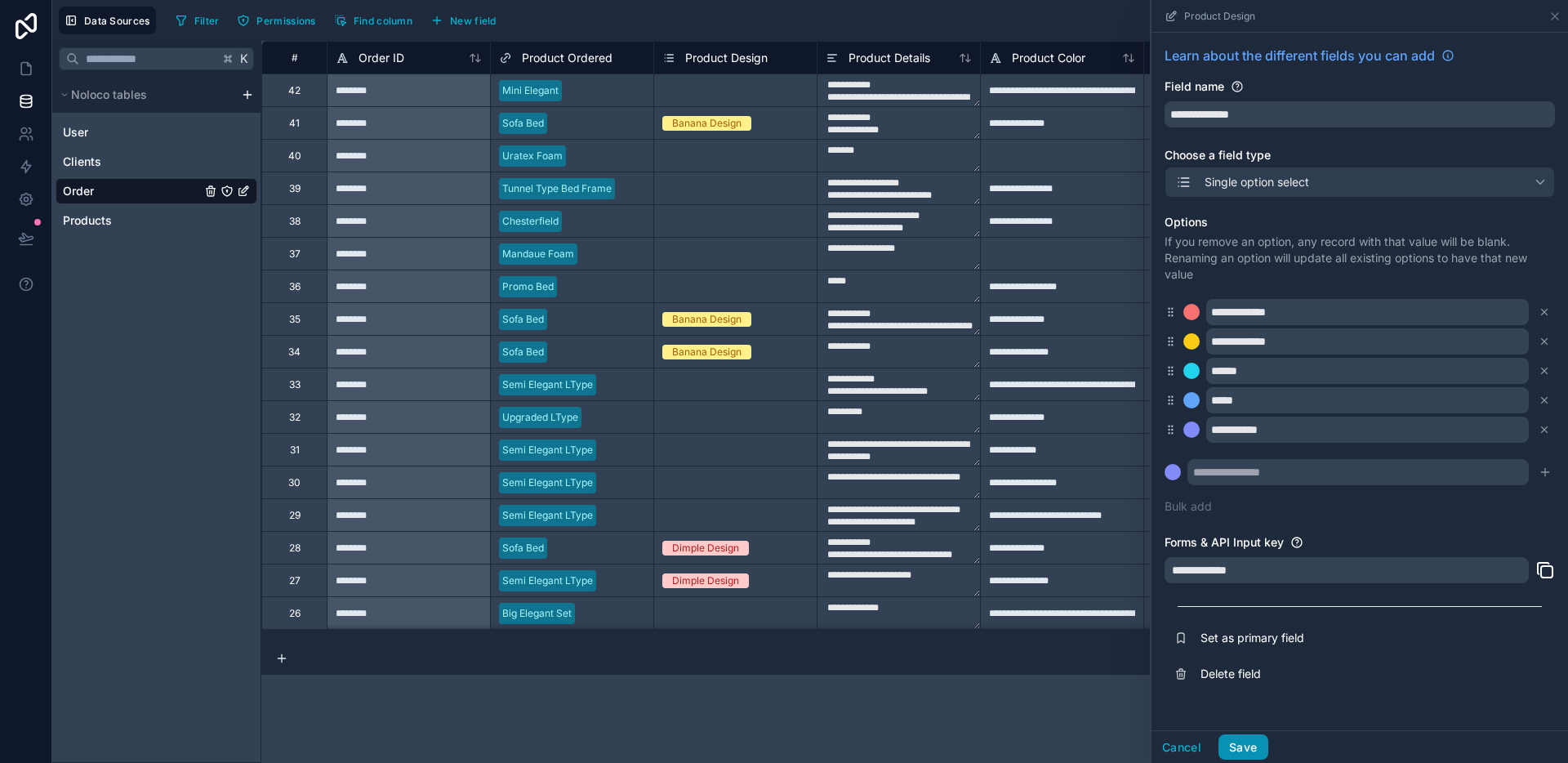 click on "Save" at bounding box center [1243, 747] 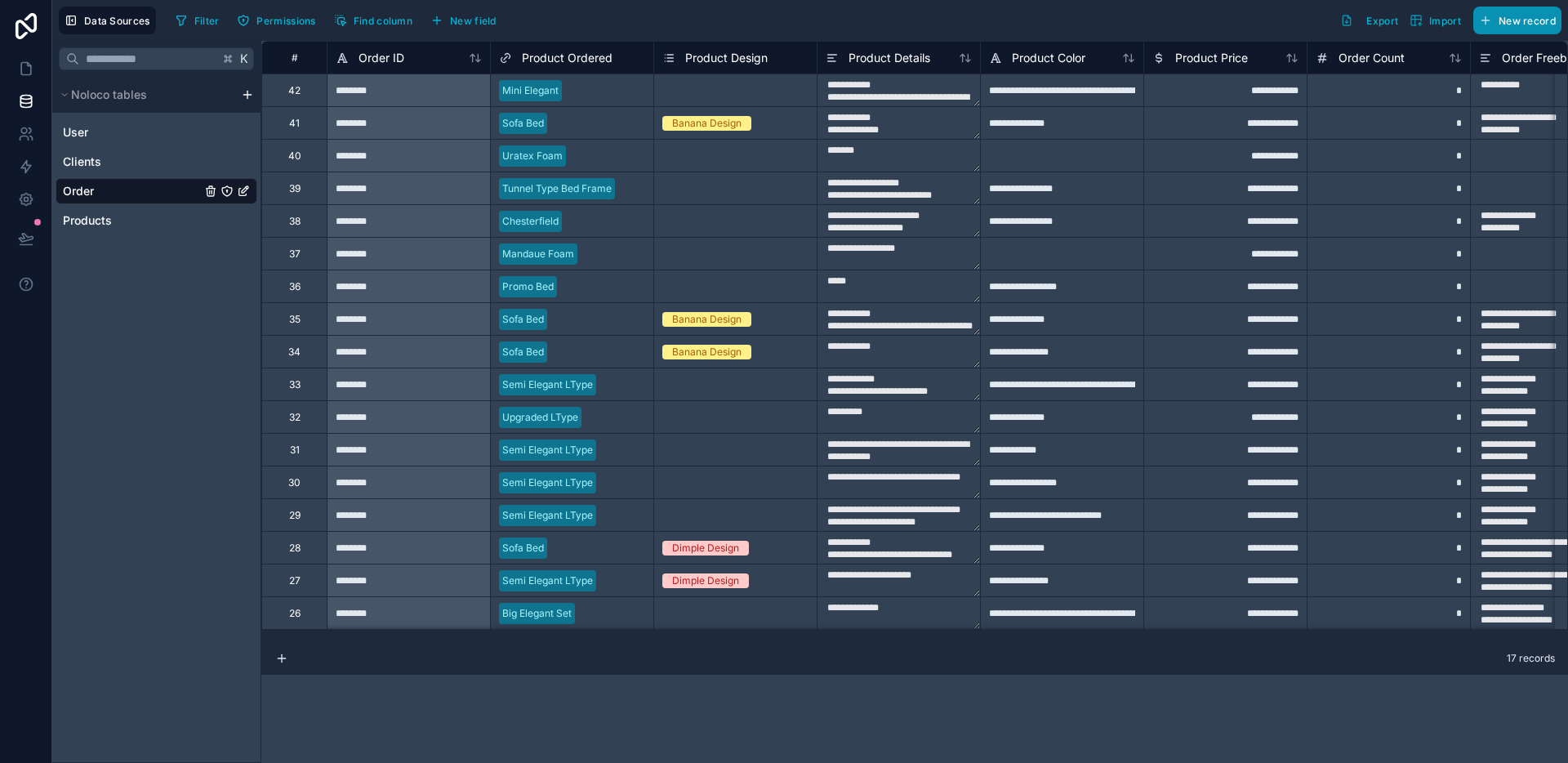 click on "New record" at bounding box center (1527, 20) 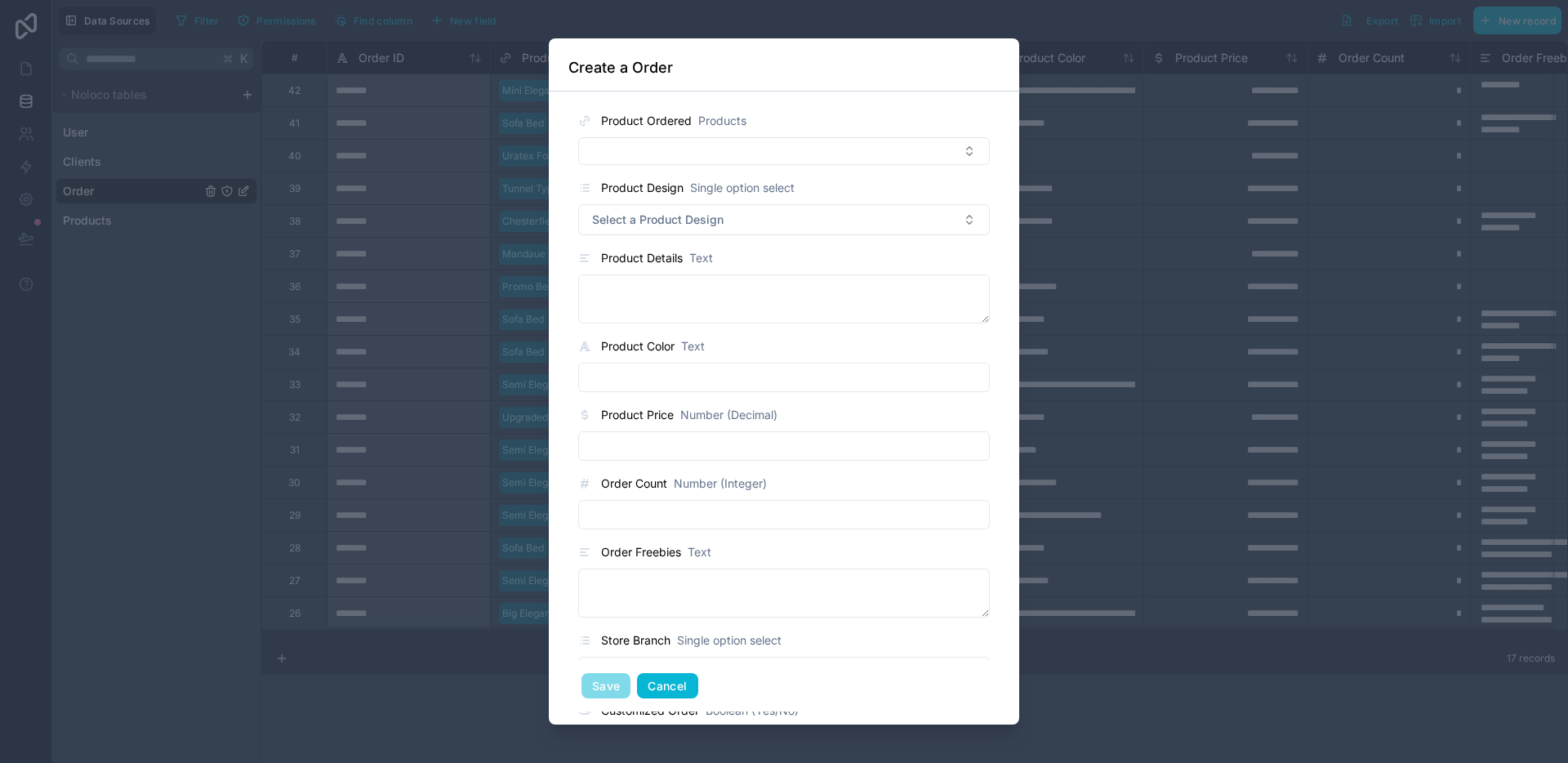 click on "Cancel" at bounding box center [667, 686] 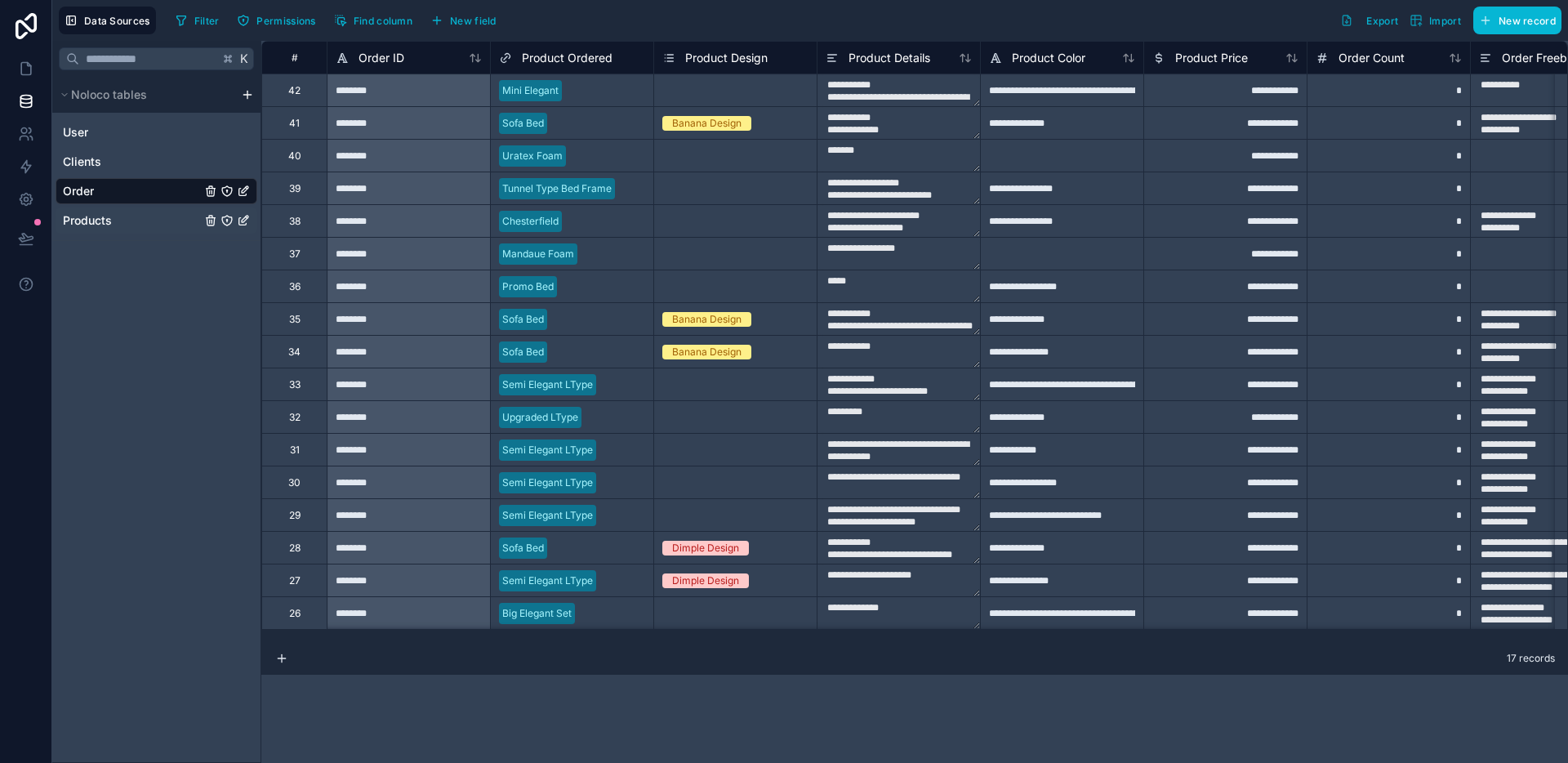 click on "Products" at bounding box center (156, 221) 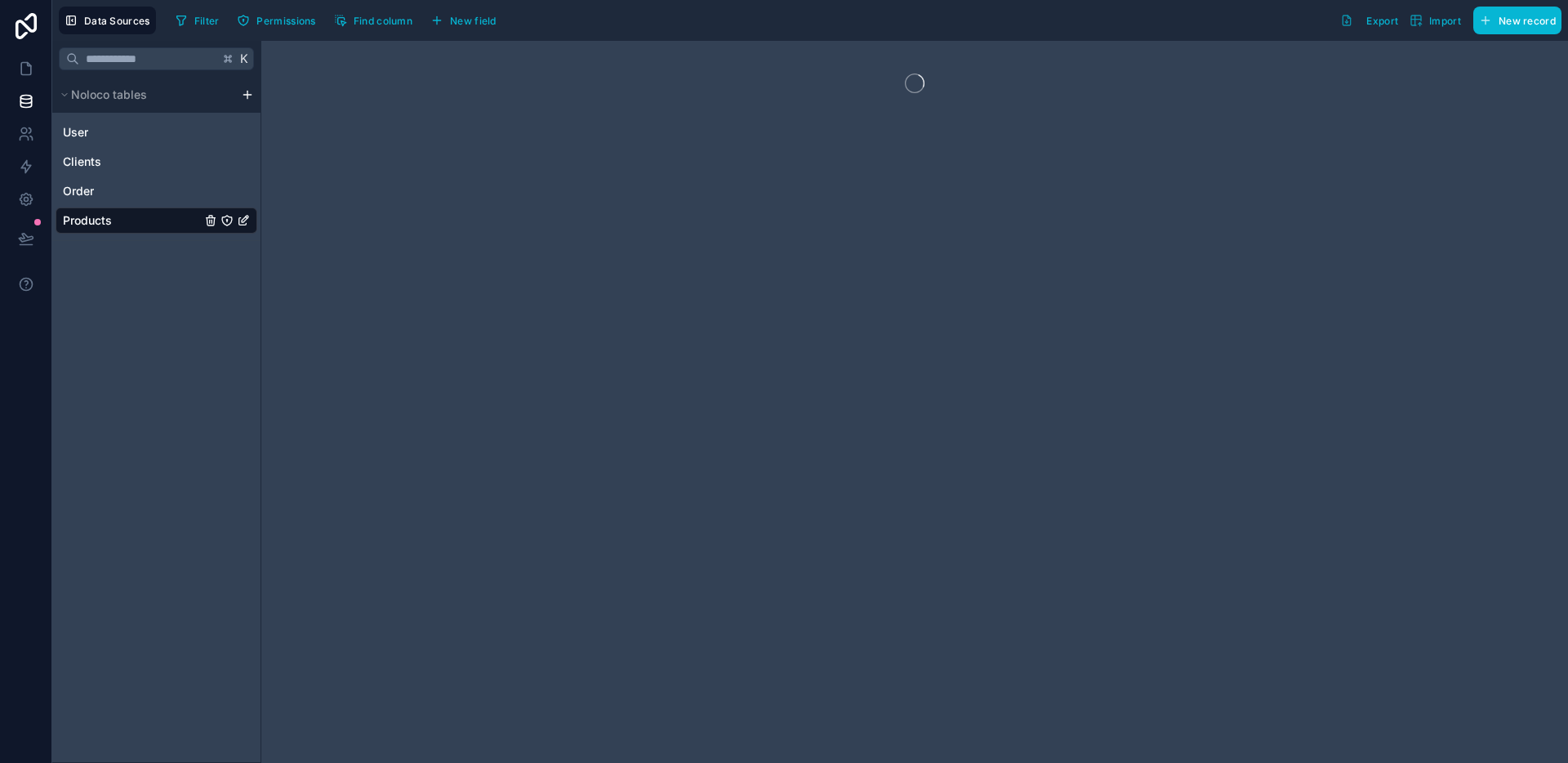 click on "Products" at bounding box center (87, 221) 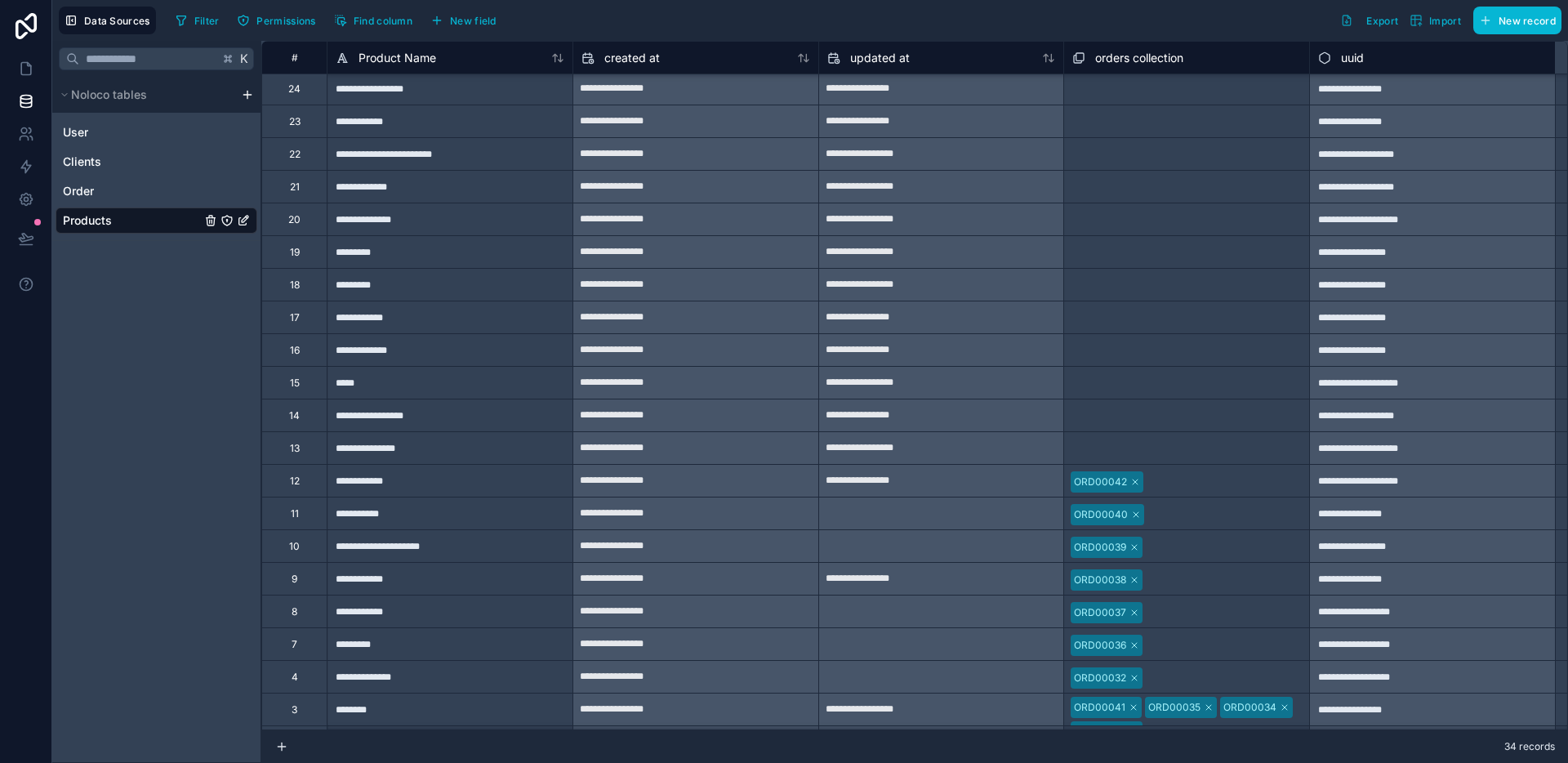 scroll, scrollTop: 455, scrollLeft: 0, axis: vertical 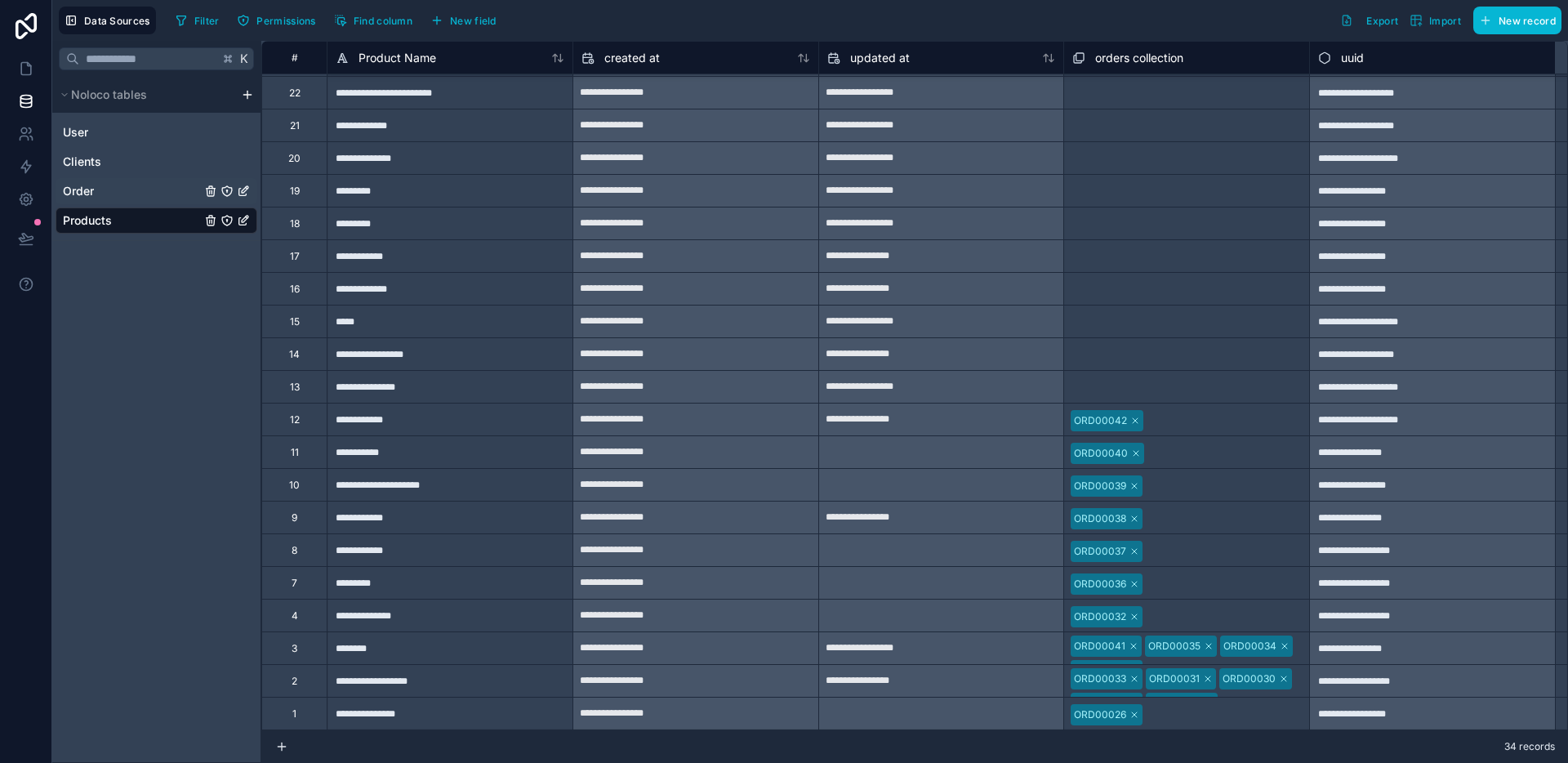 drag, startPoint x: 69, startPoint y: 192, endPoint x: 100, endPoint y: 185, distance: 31.780497 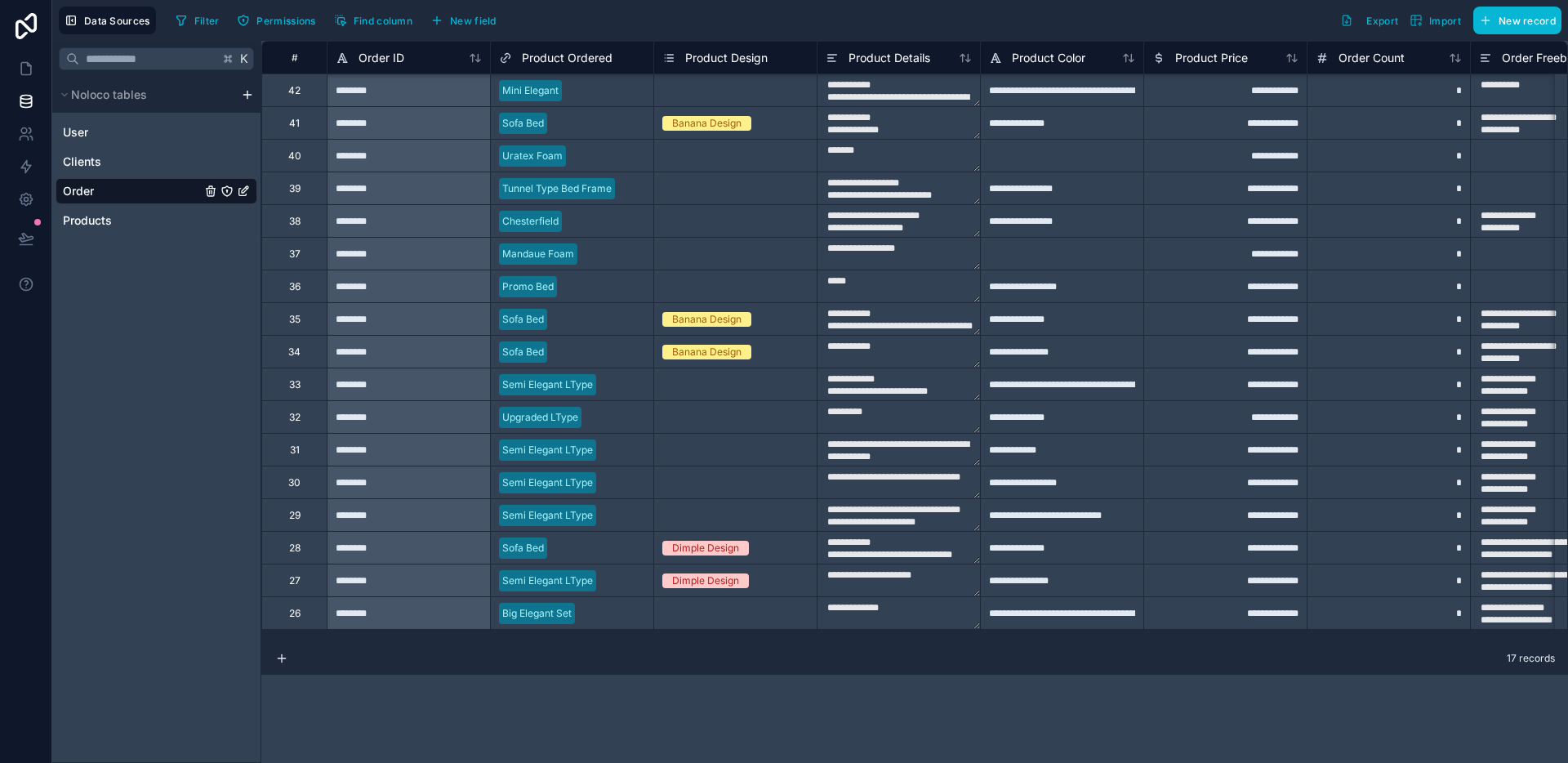 scroll, scrollTop: 0, scrollLeft: 0, axis: both 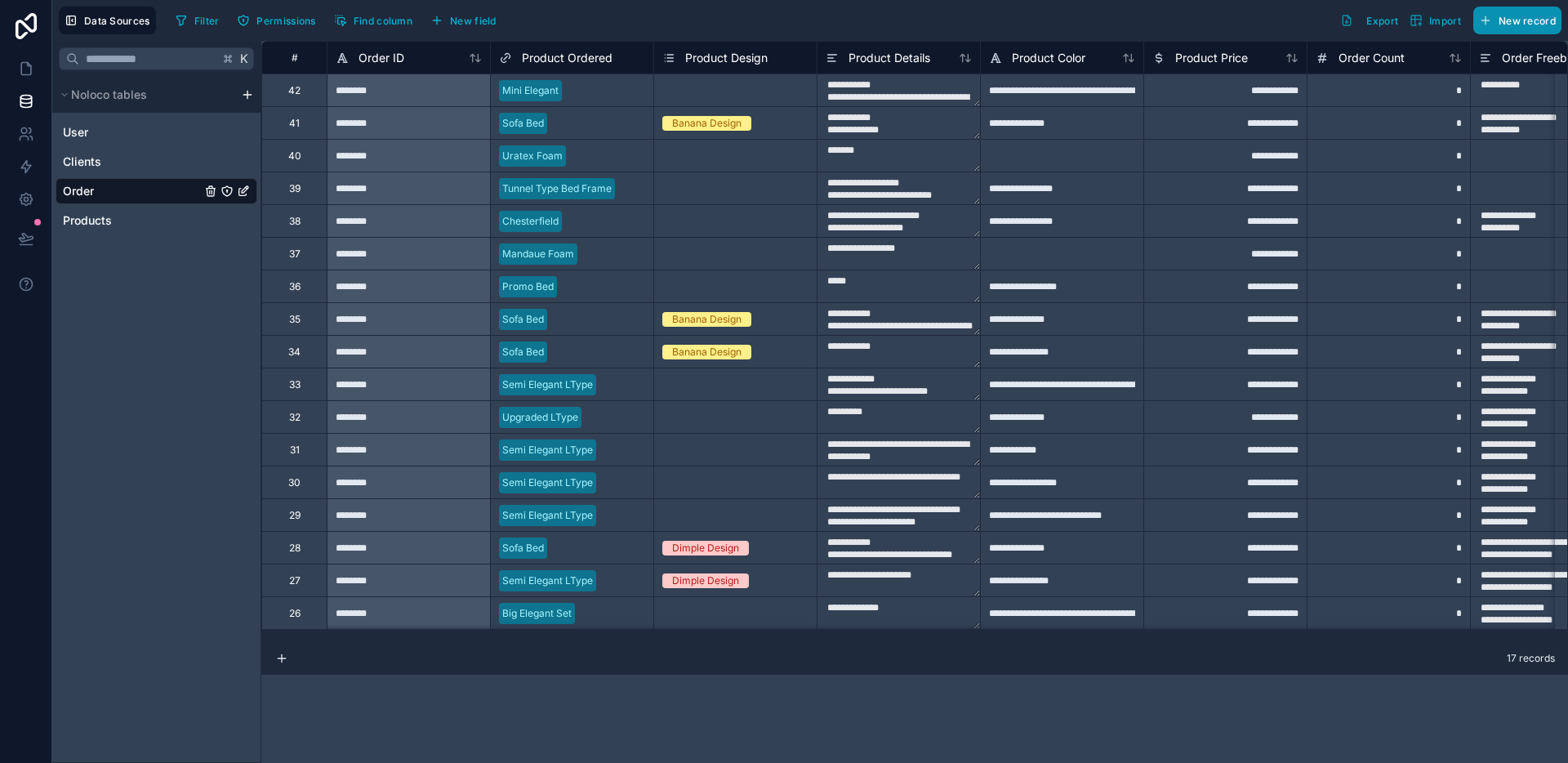 click on "New record" at bounding box center [1527, 20] 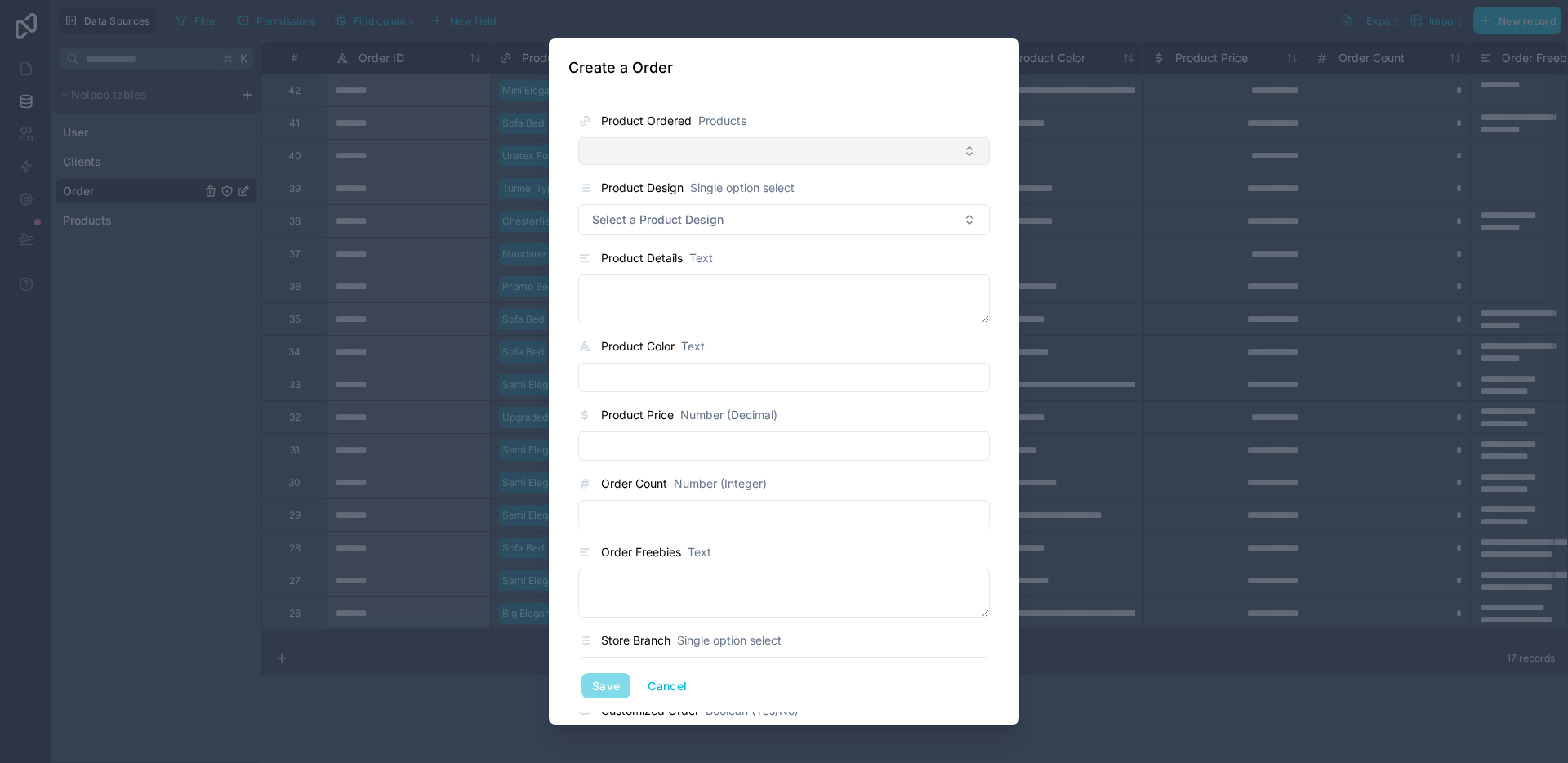 click at bounding box center (784, 151) 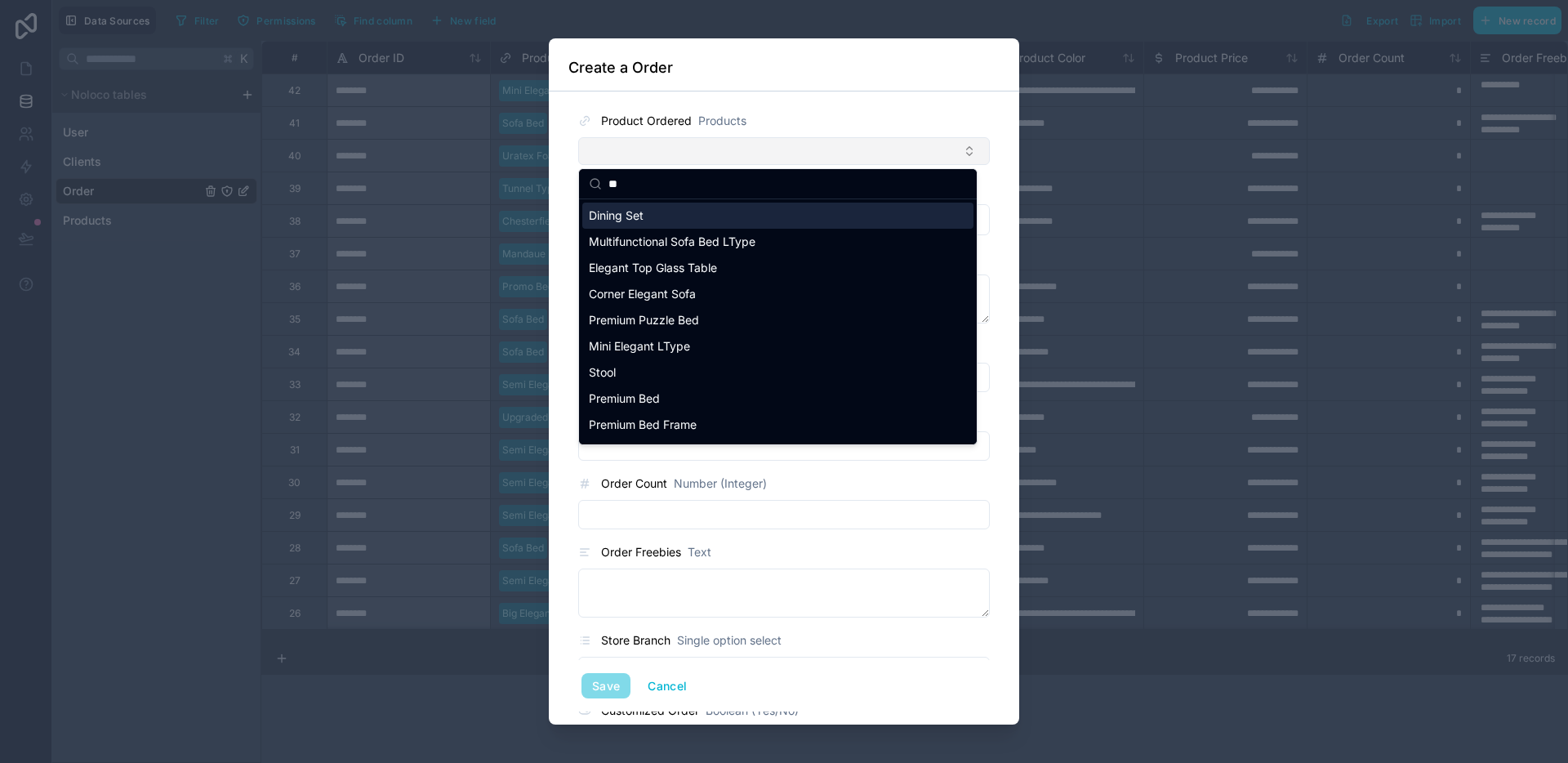 type on "***" 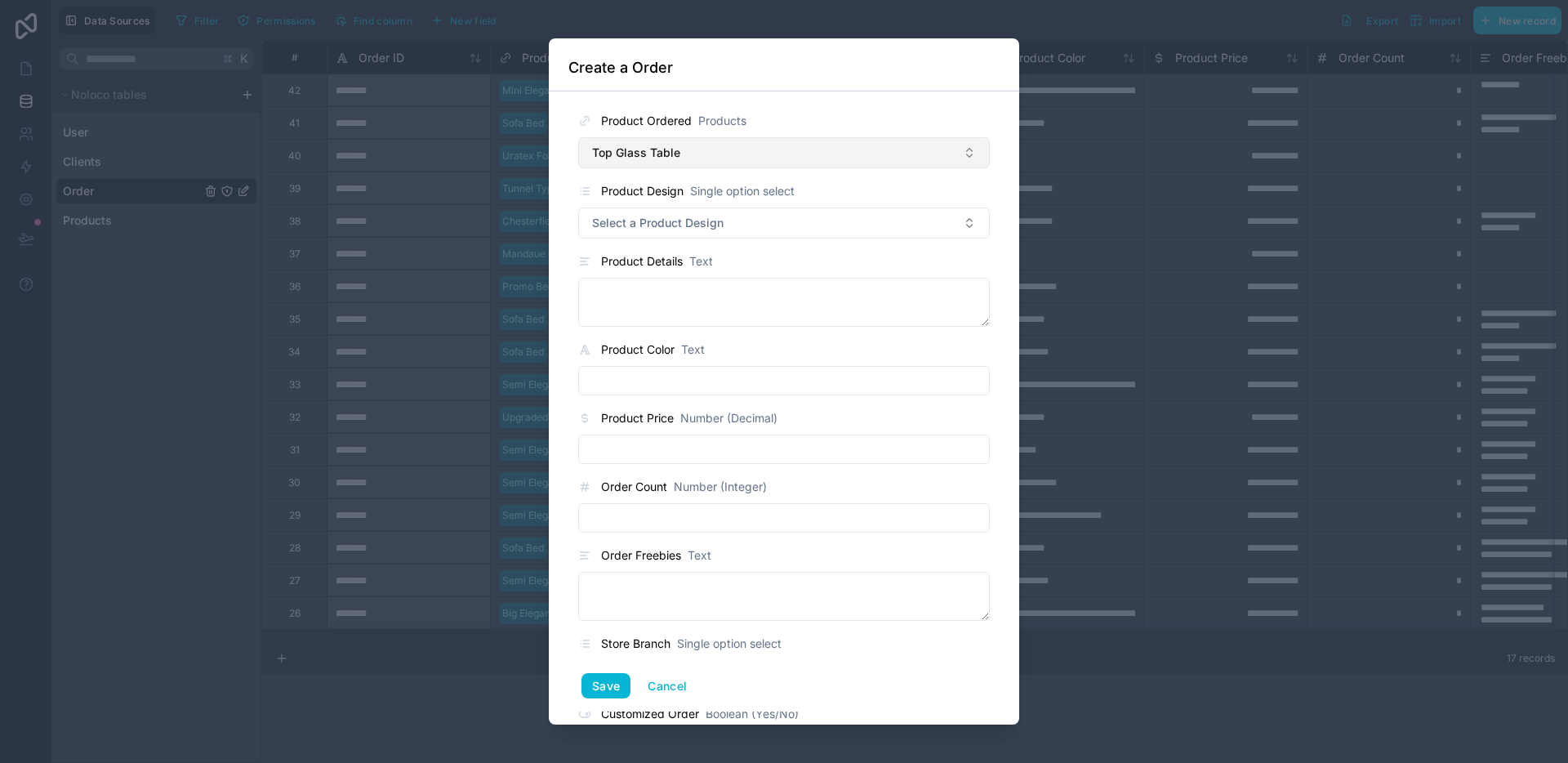 type 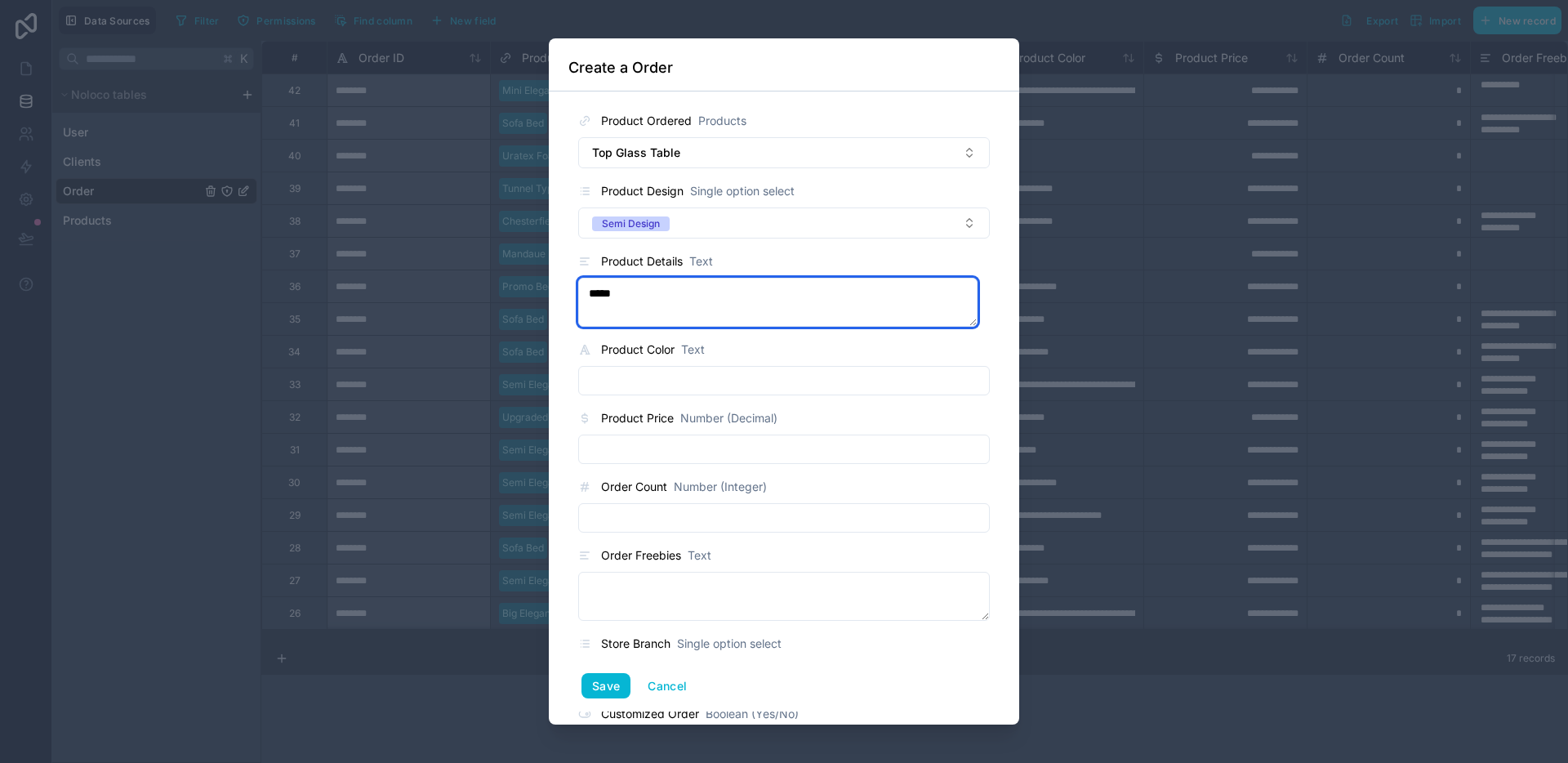 paste on "**********" 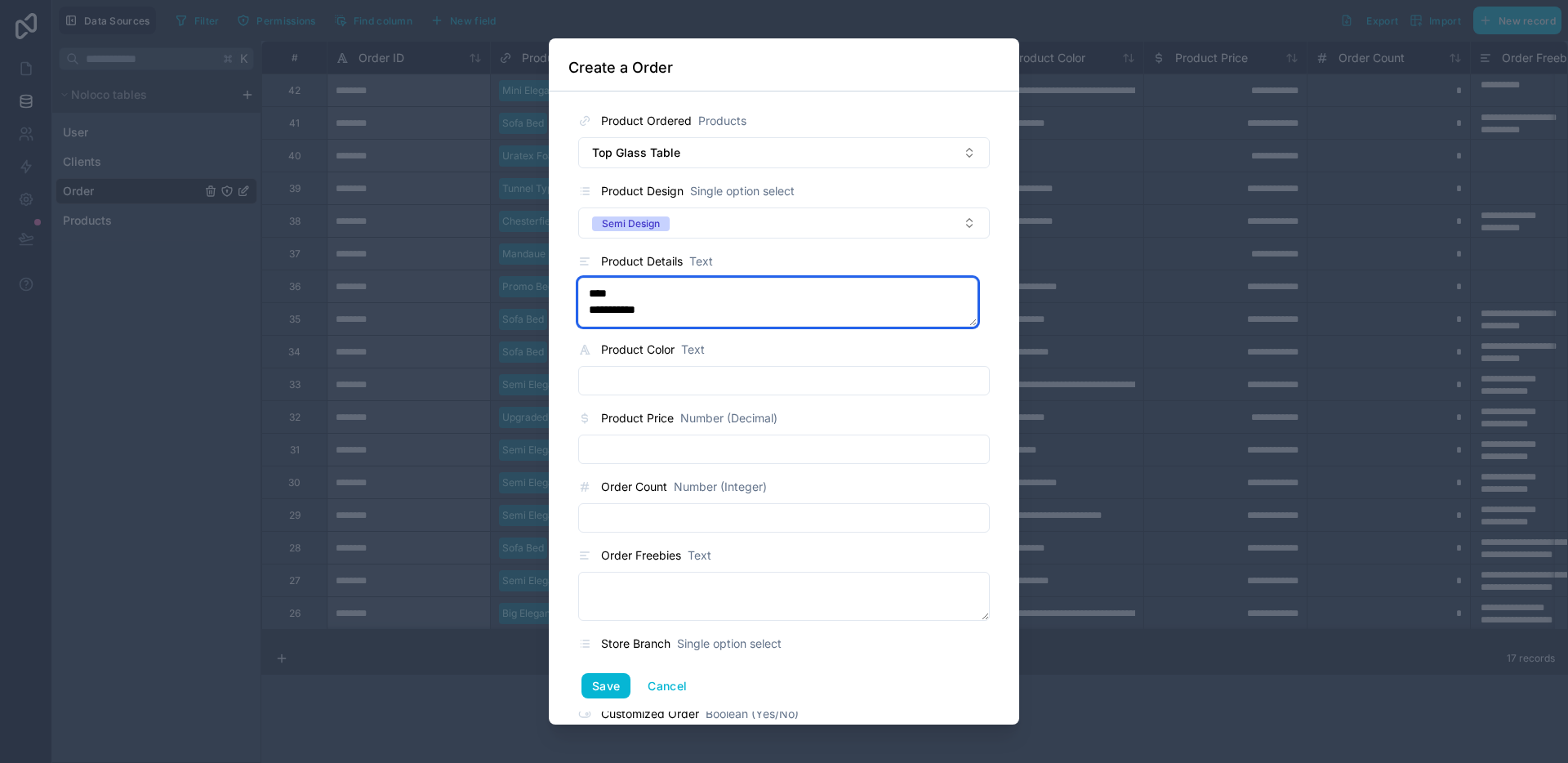type on "**********" 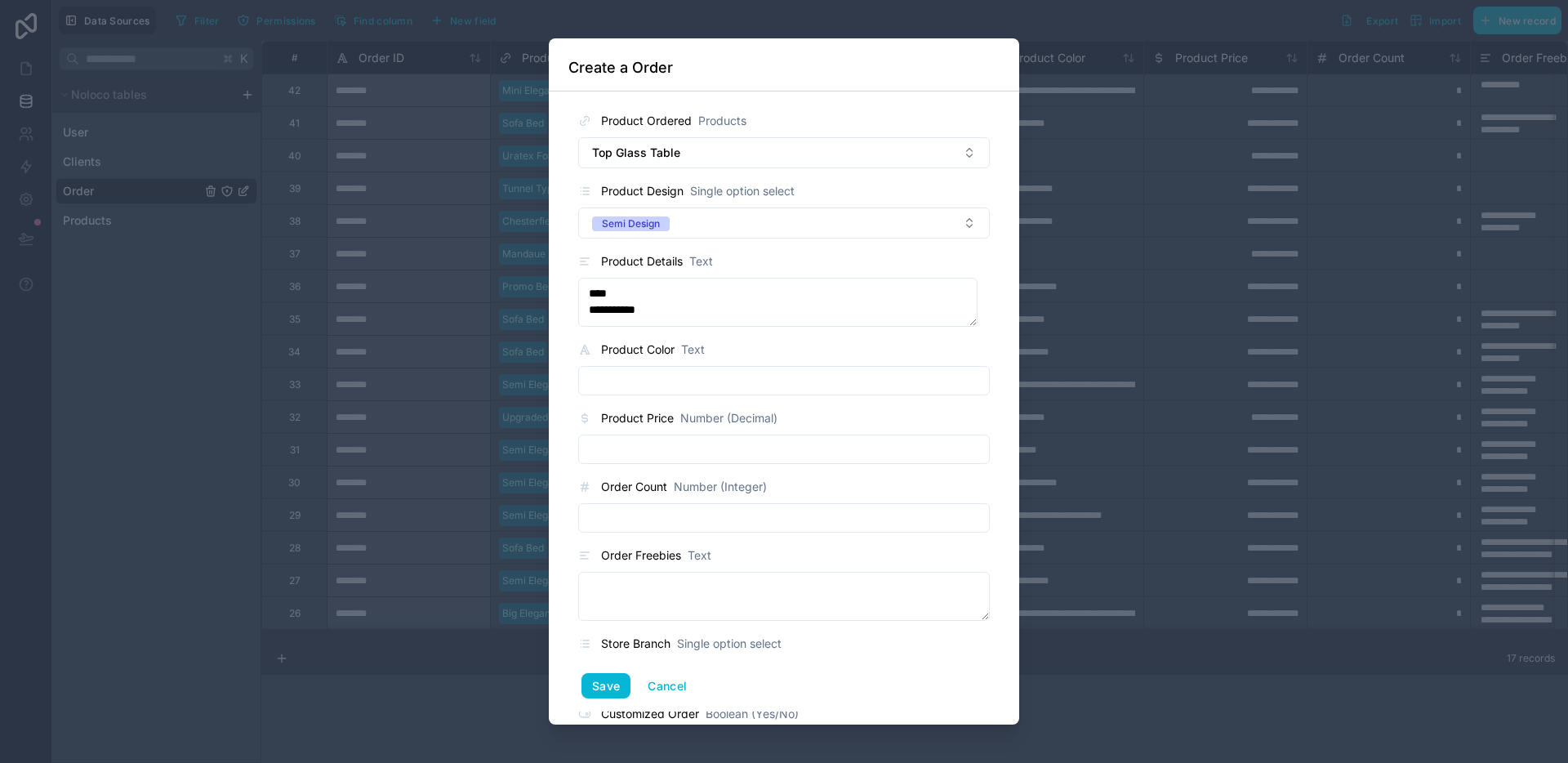 click at bounding box center (784, 381) 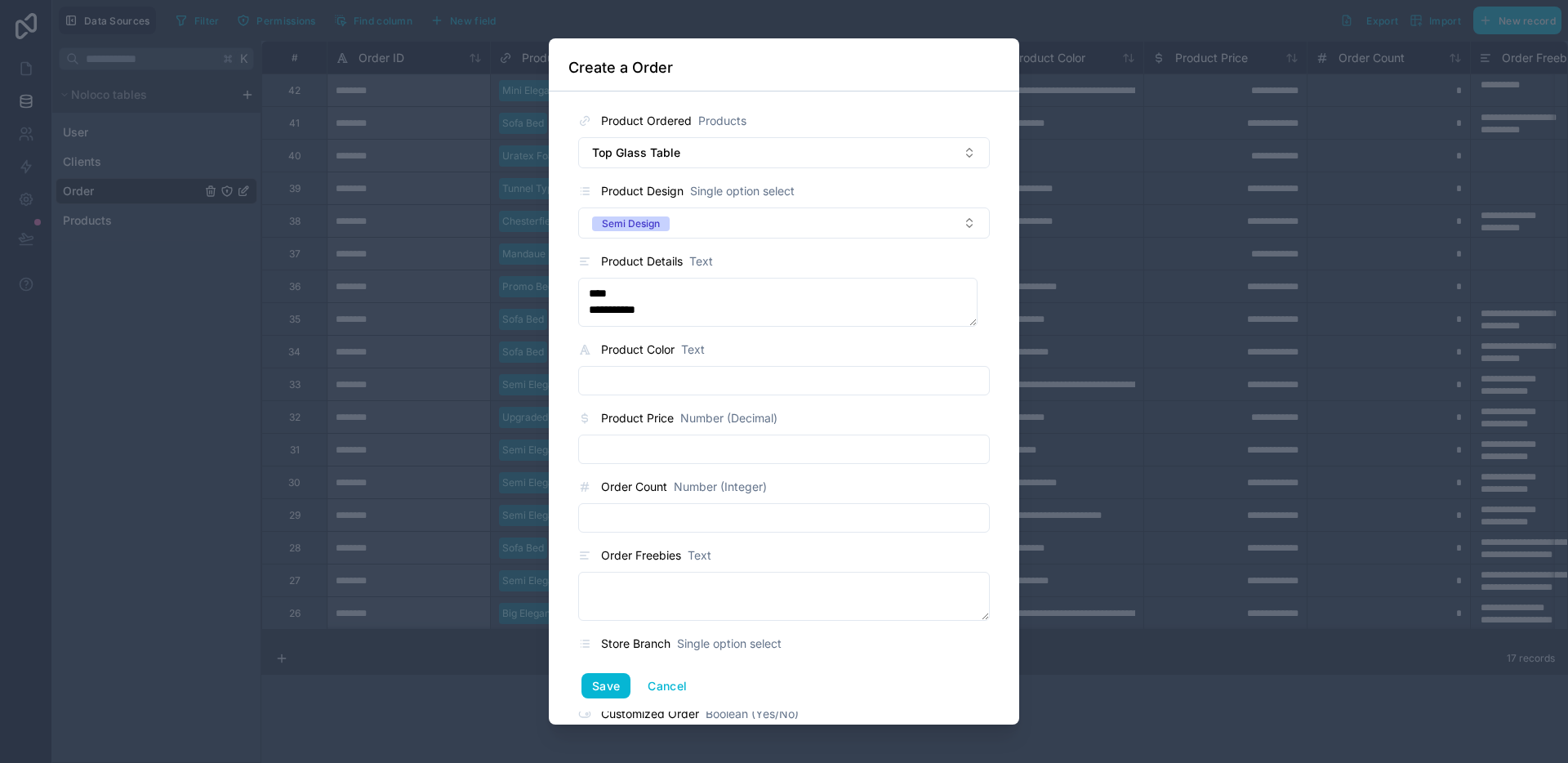 click at bounding box center (784, 381) 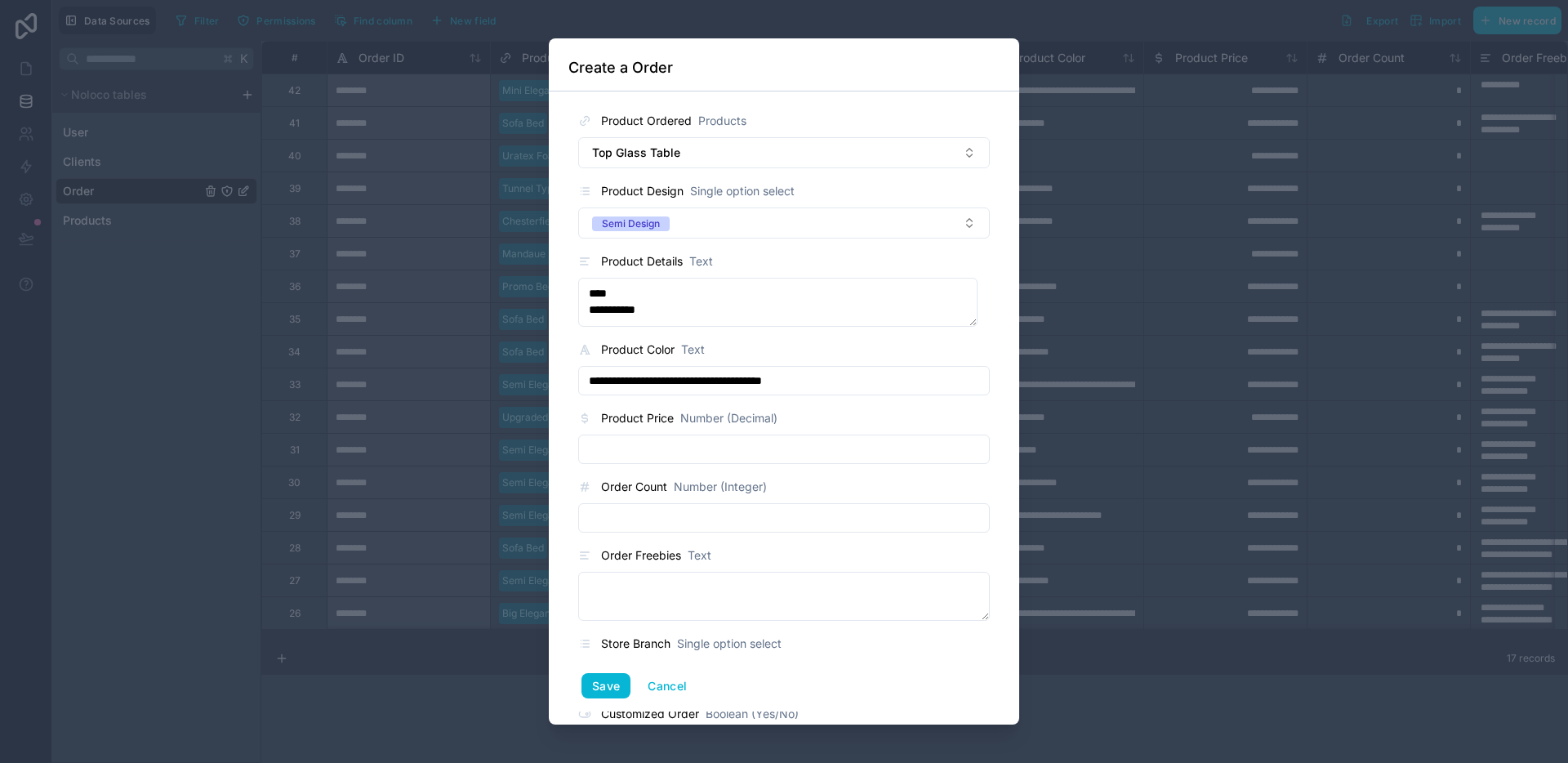 click on "**********" at bounding box center (784, 381) 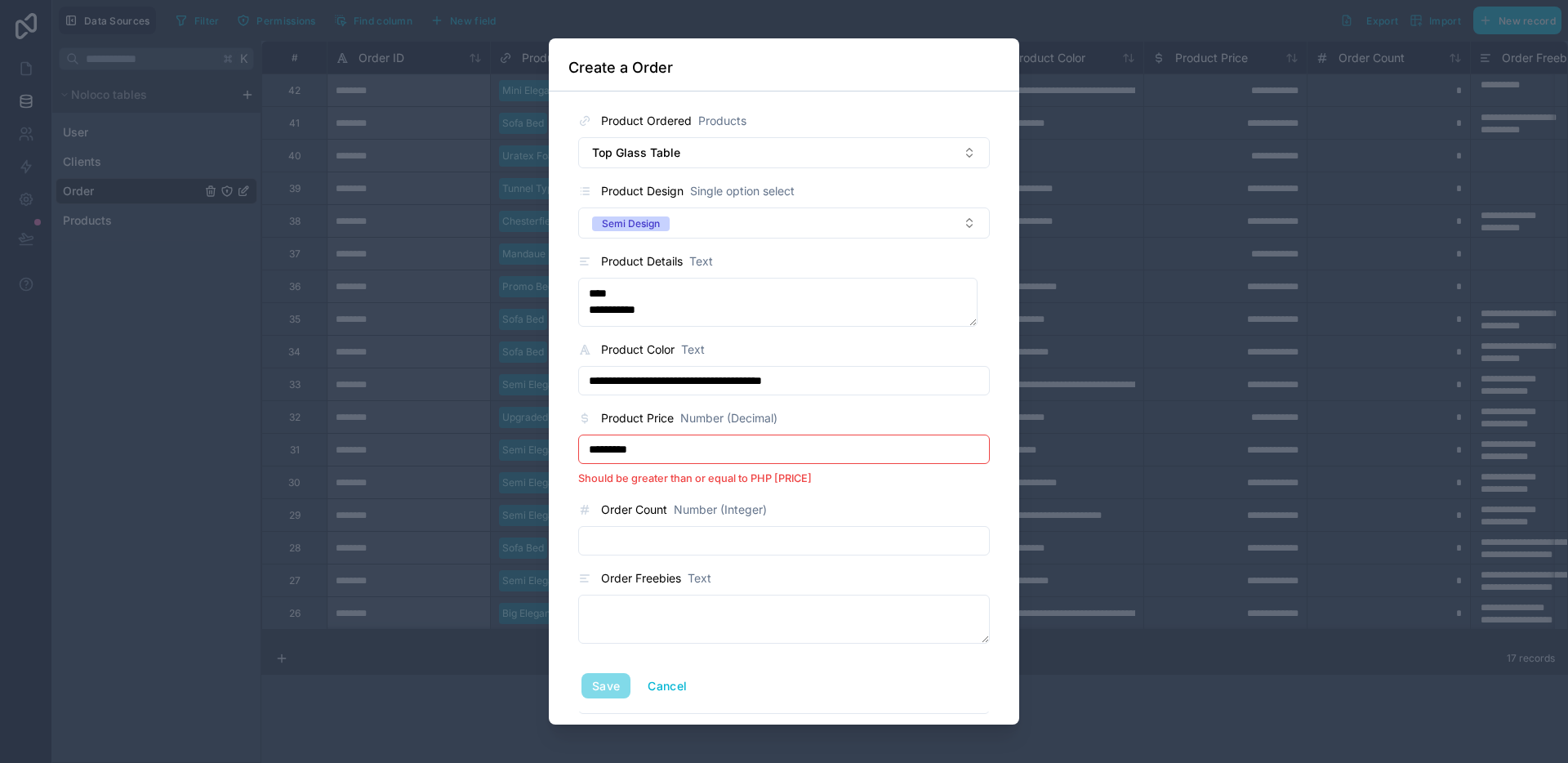 click on "*********" at bounding box center (784, 449) 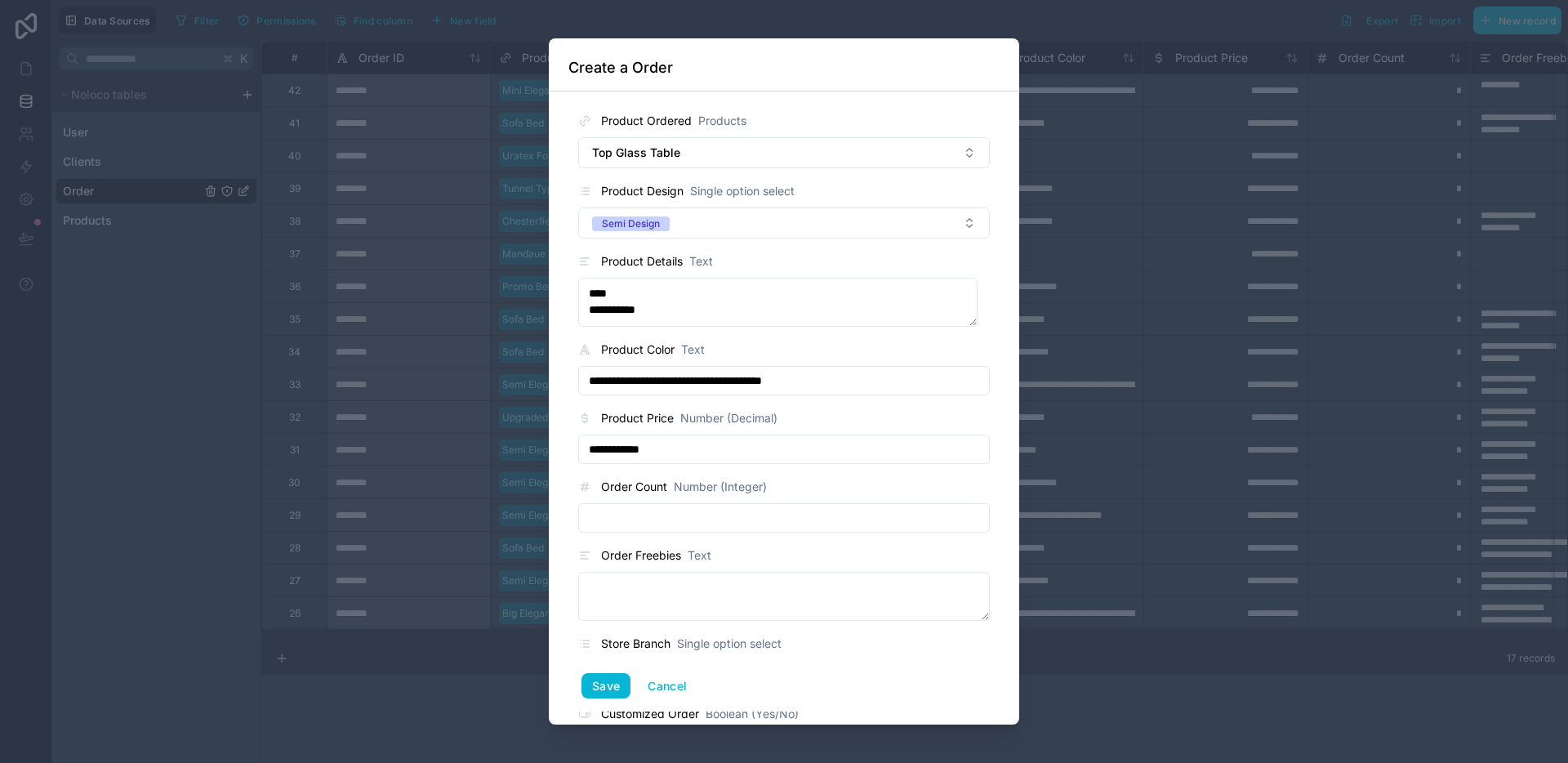 type on "**********" 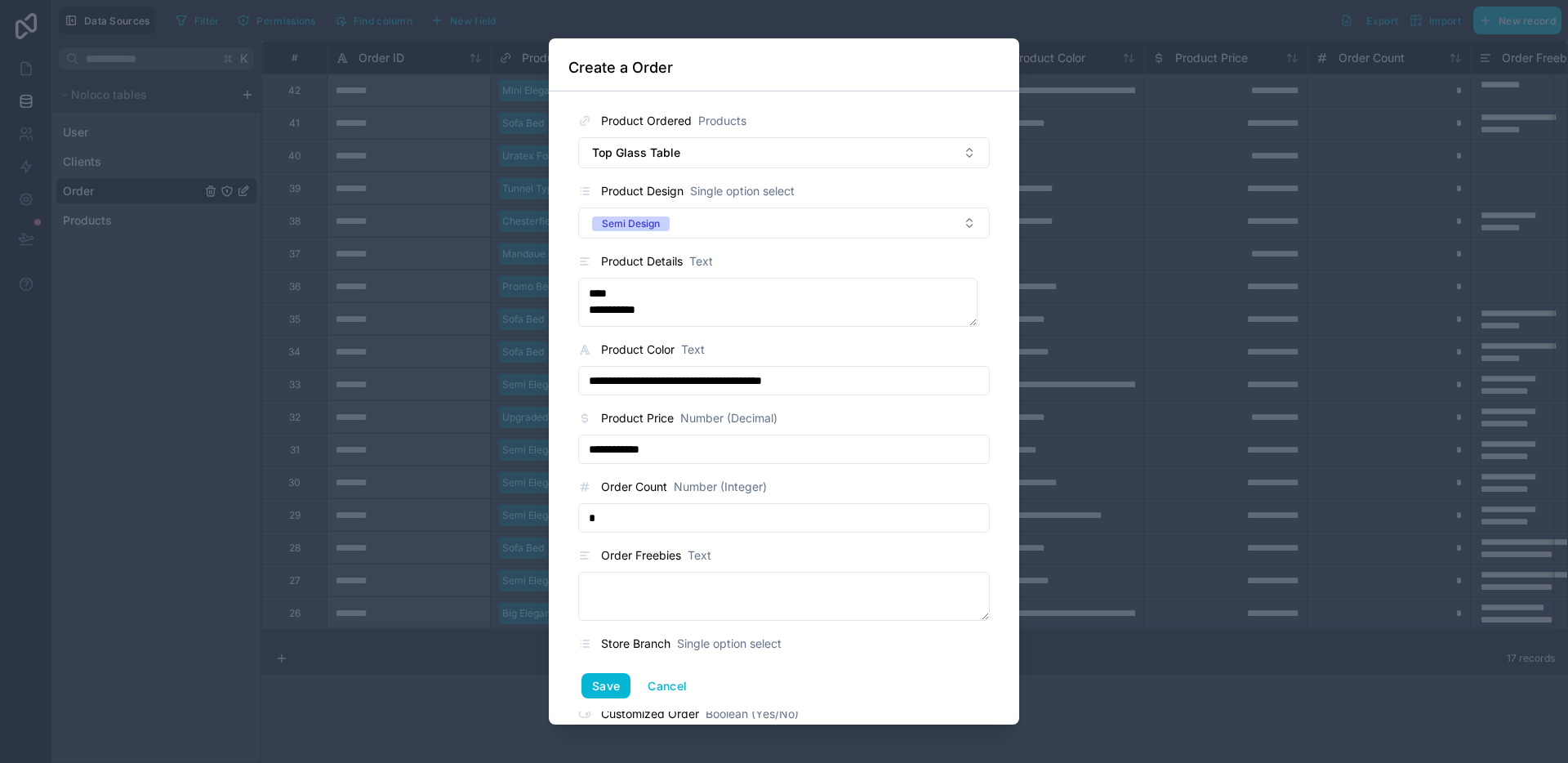 type on "*" 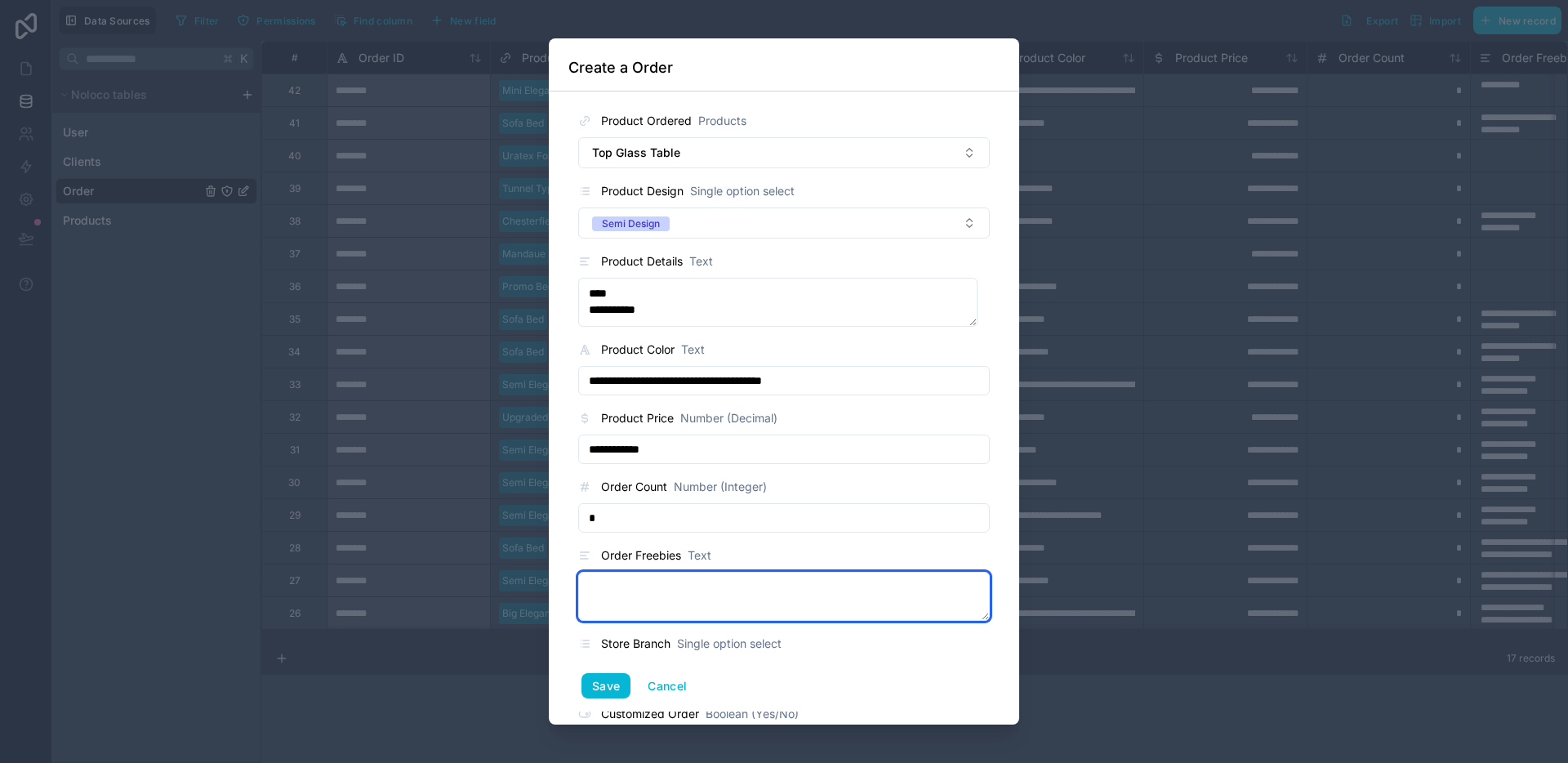 click at bounding box center [784, 596] 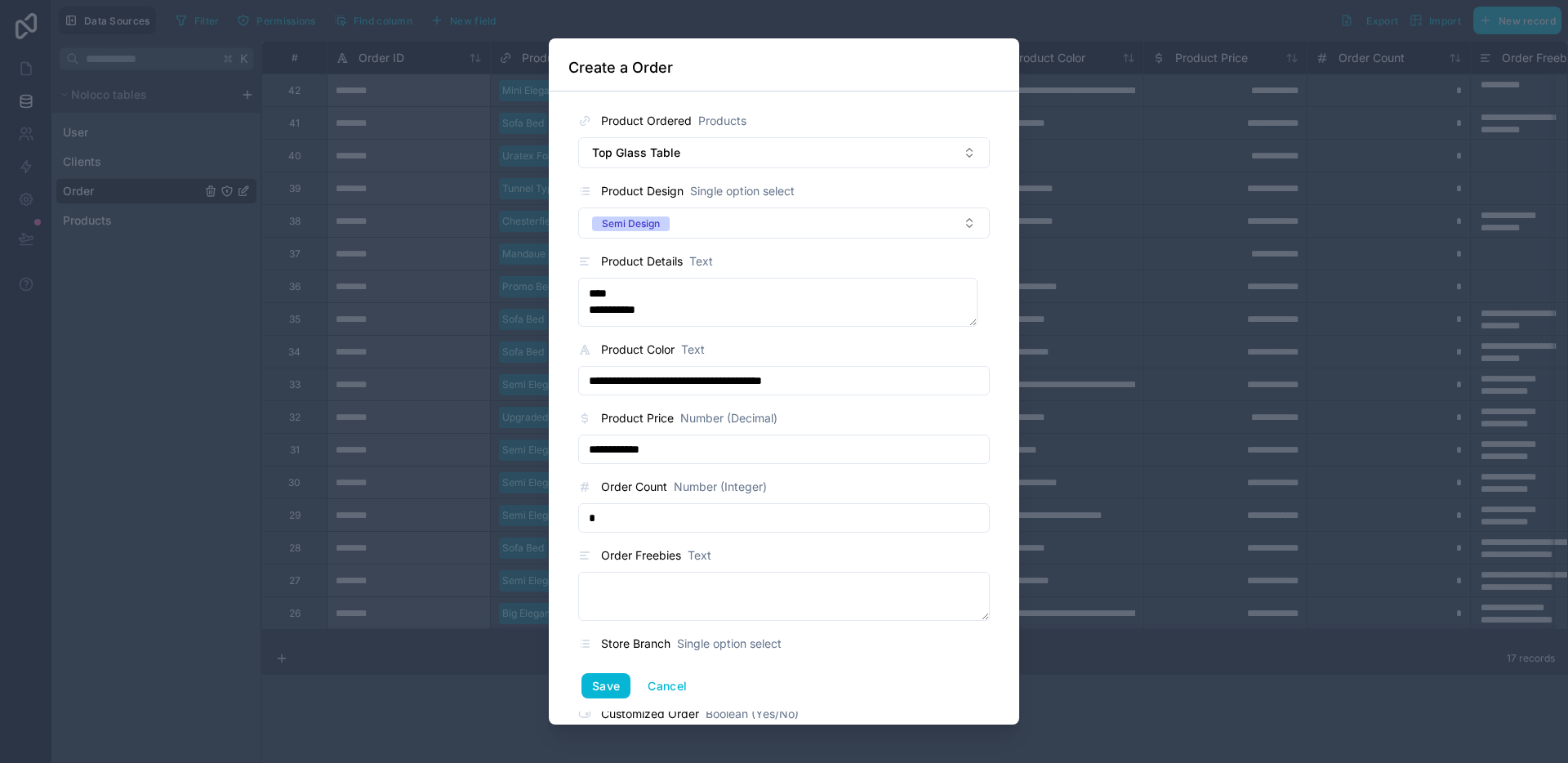click on "**********" at bounding box center (784, 381) 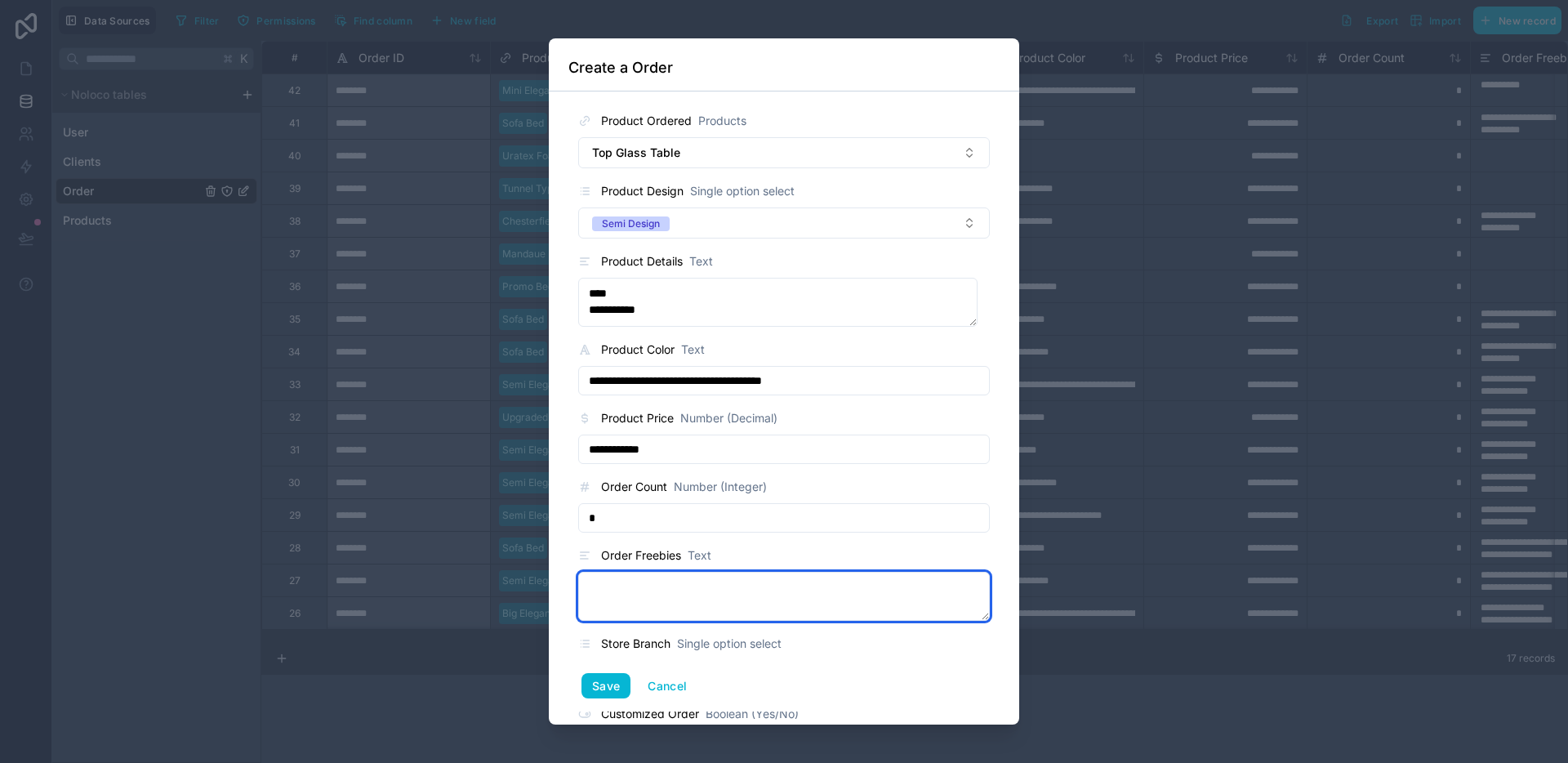 click at bounding box center (784, 596) 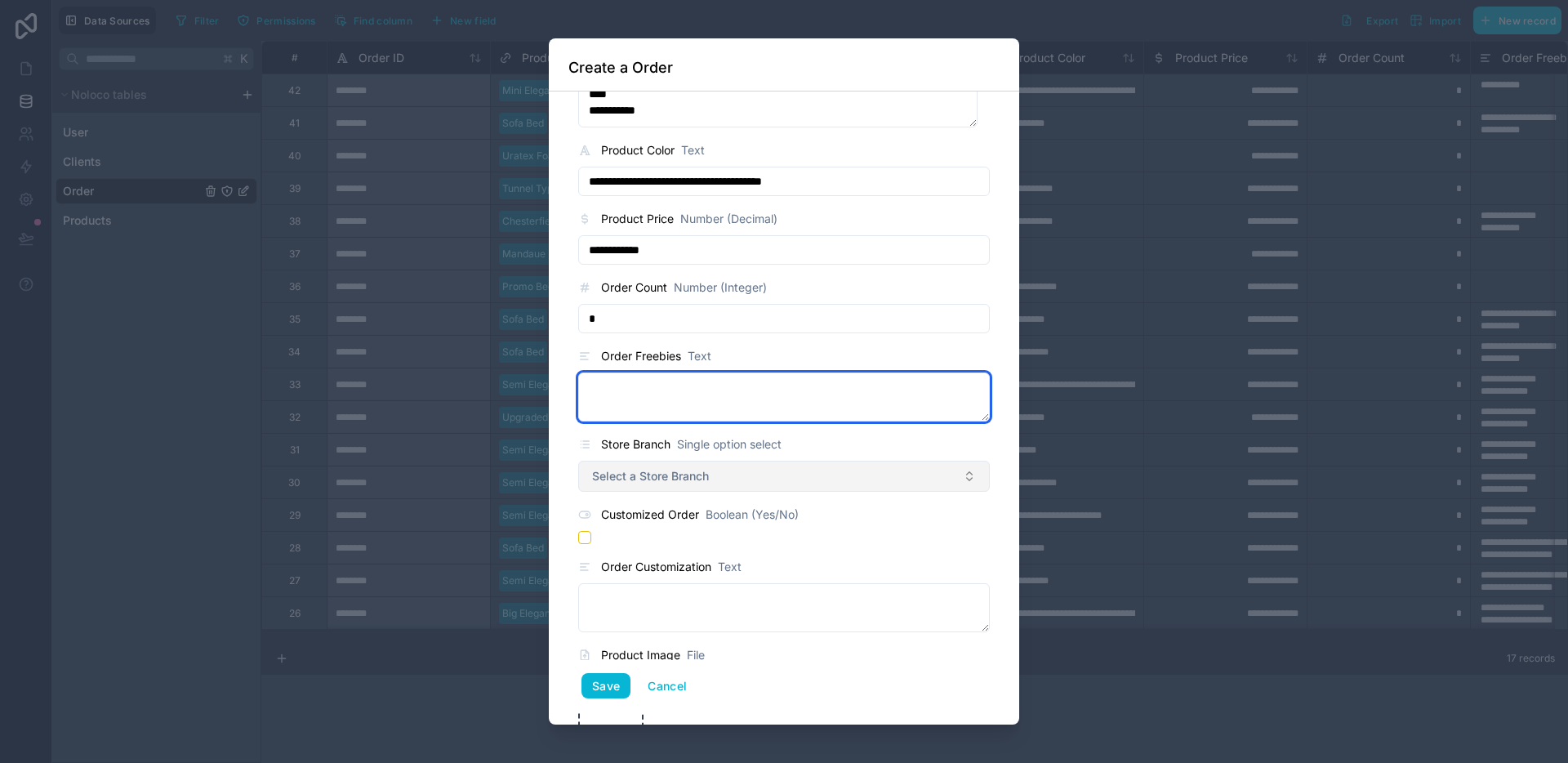 scroll, scrollTop: 223, scrollLeft: 0, axis: vertical 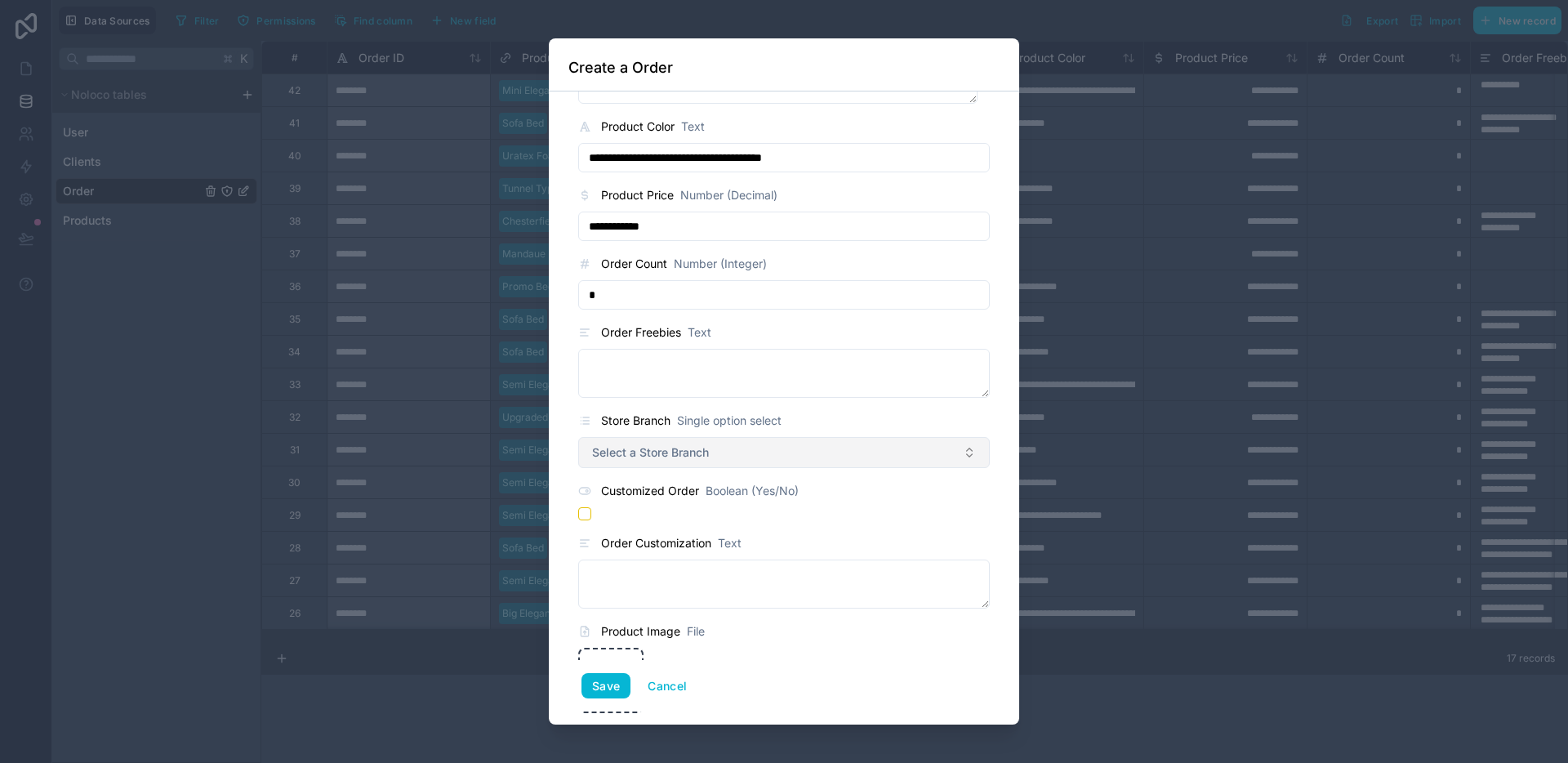 click on "Select a Store Branch" at bounding box center (650, 453) 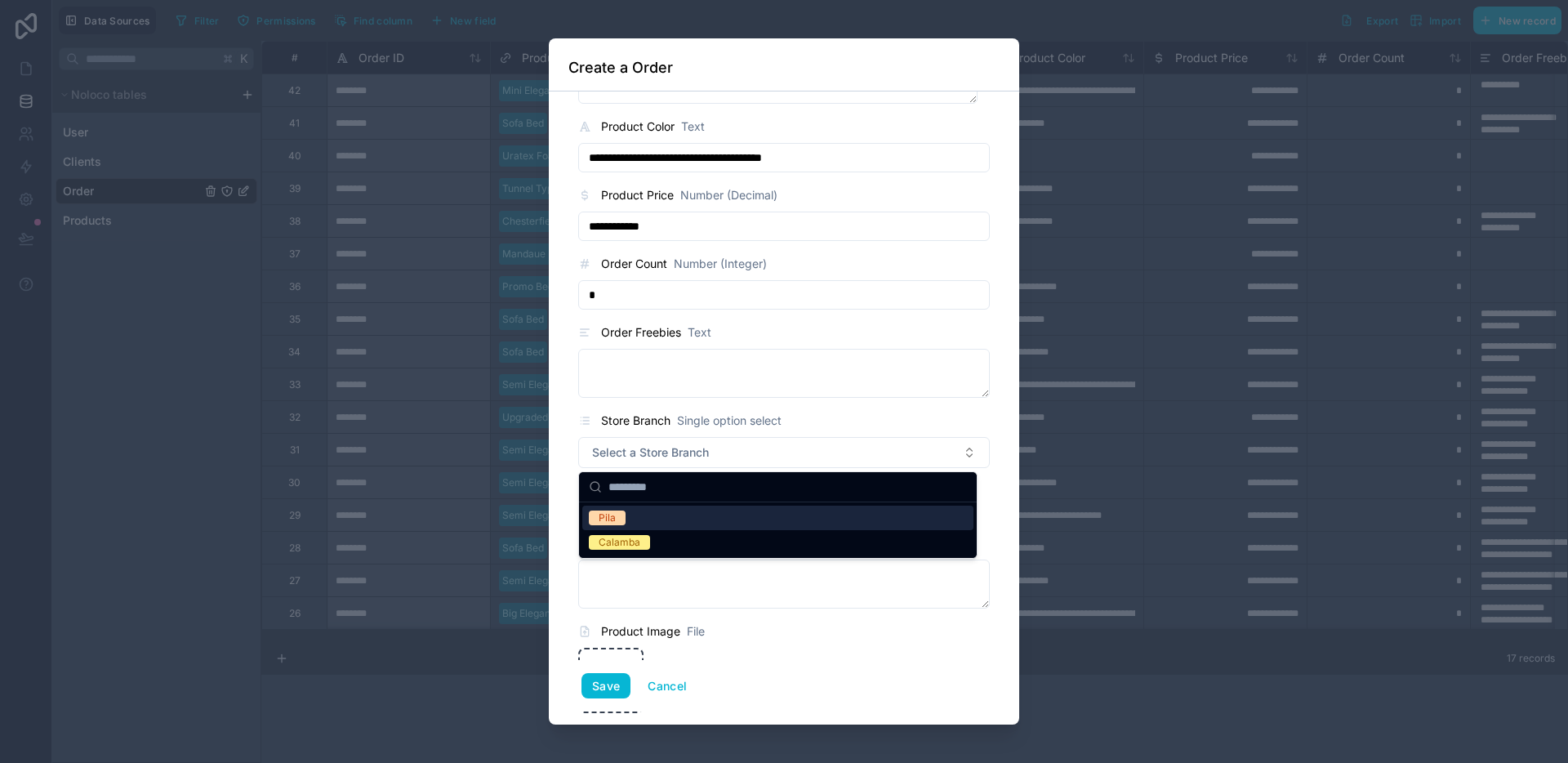 click on "Pila" at bounding box center [777, 518] 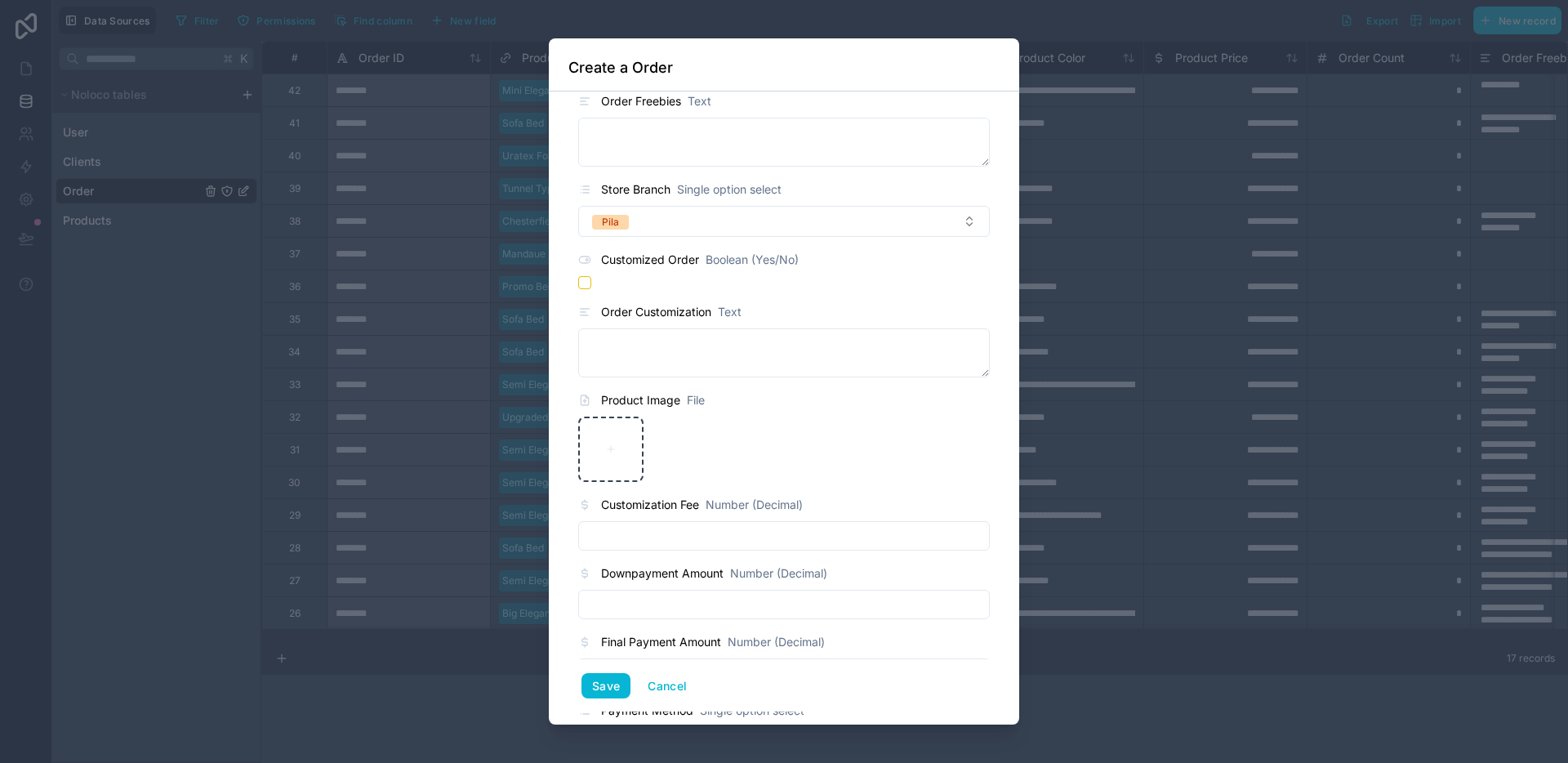 scroll, scrollTop: 458, scrollLeft: 0, axis: vertical 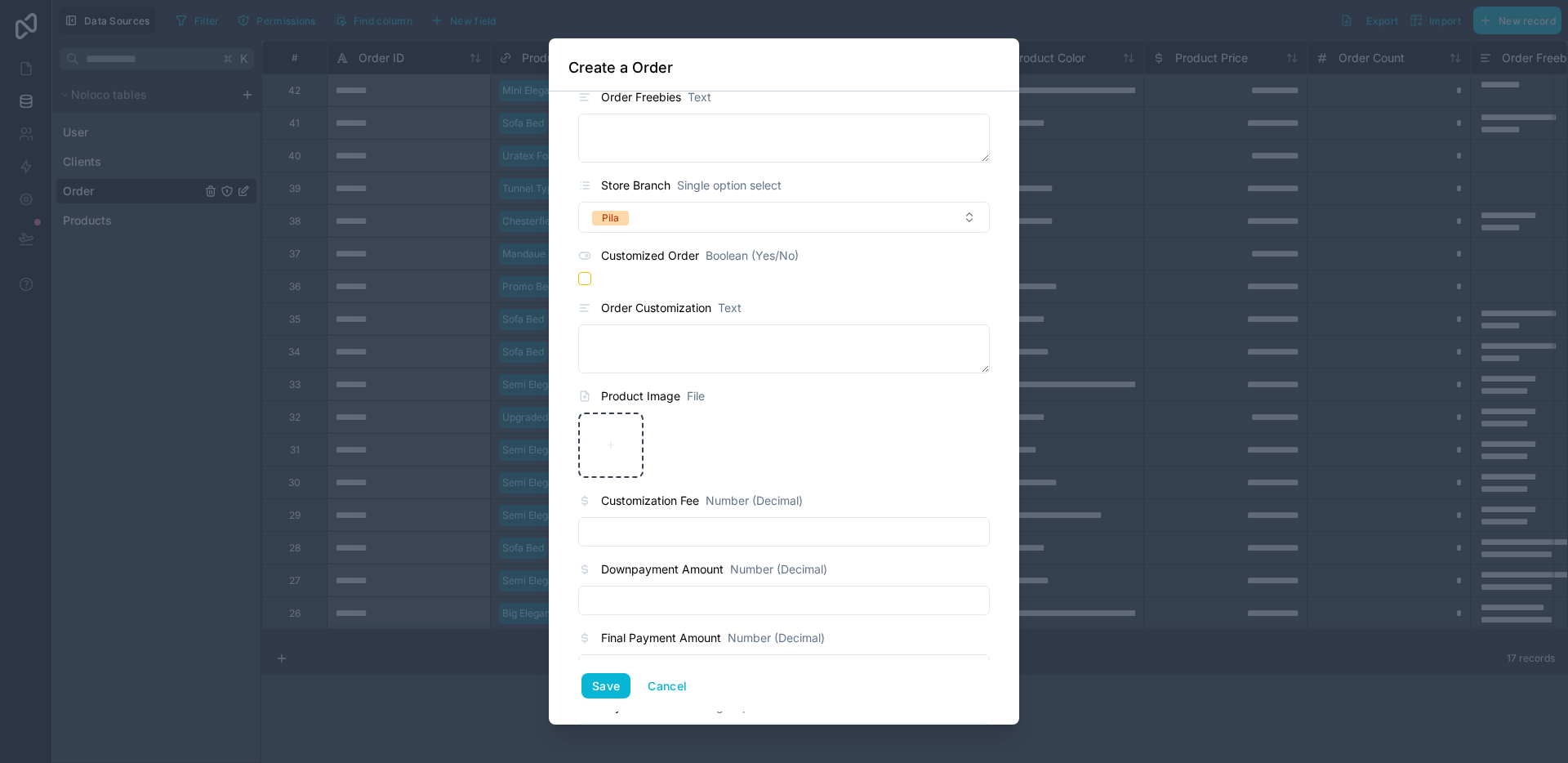 click at bounding box center (784, 600) 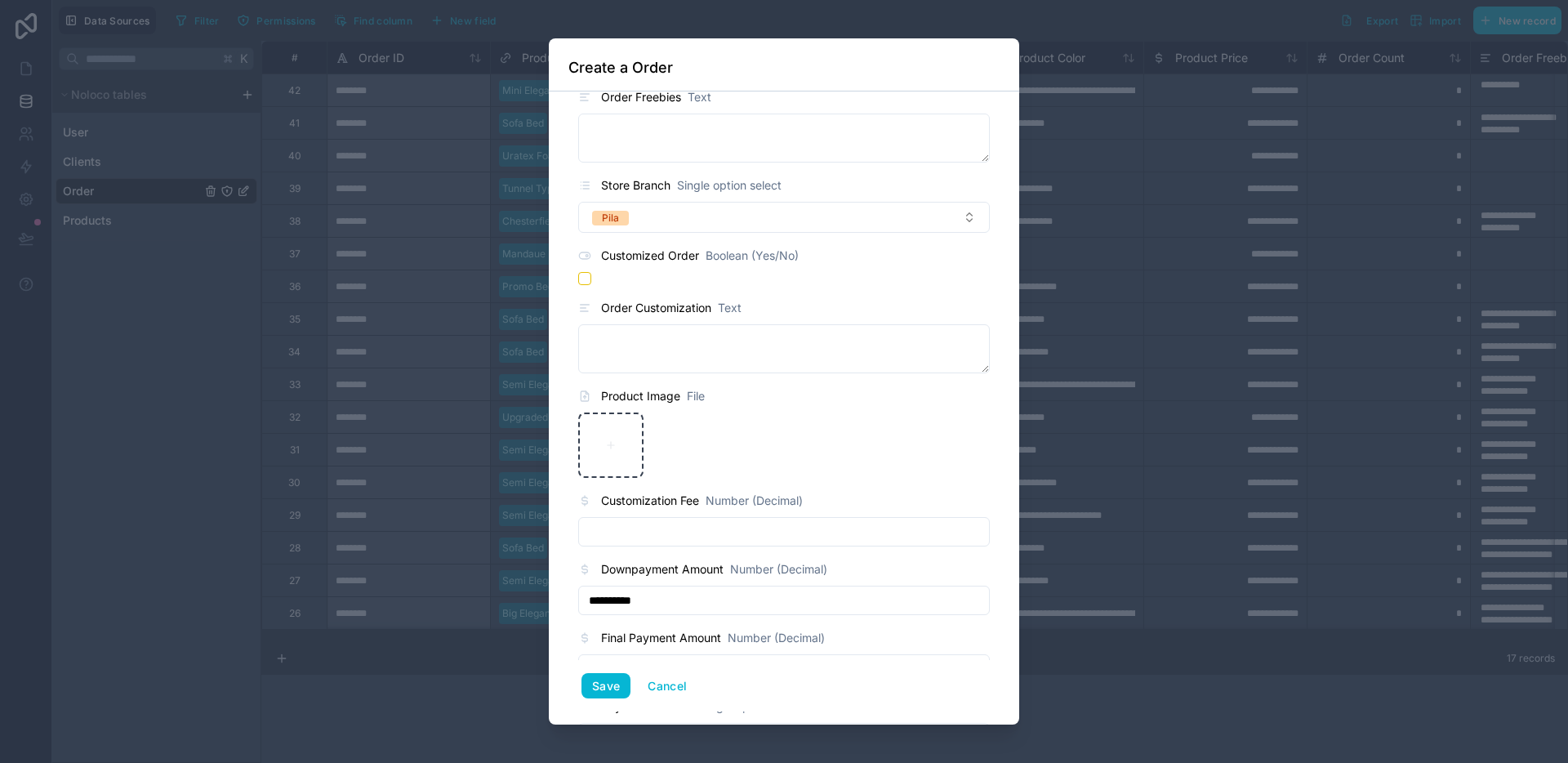 type on "**********" 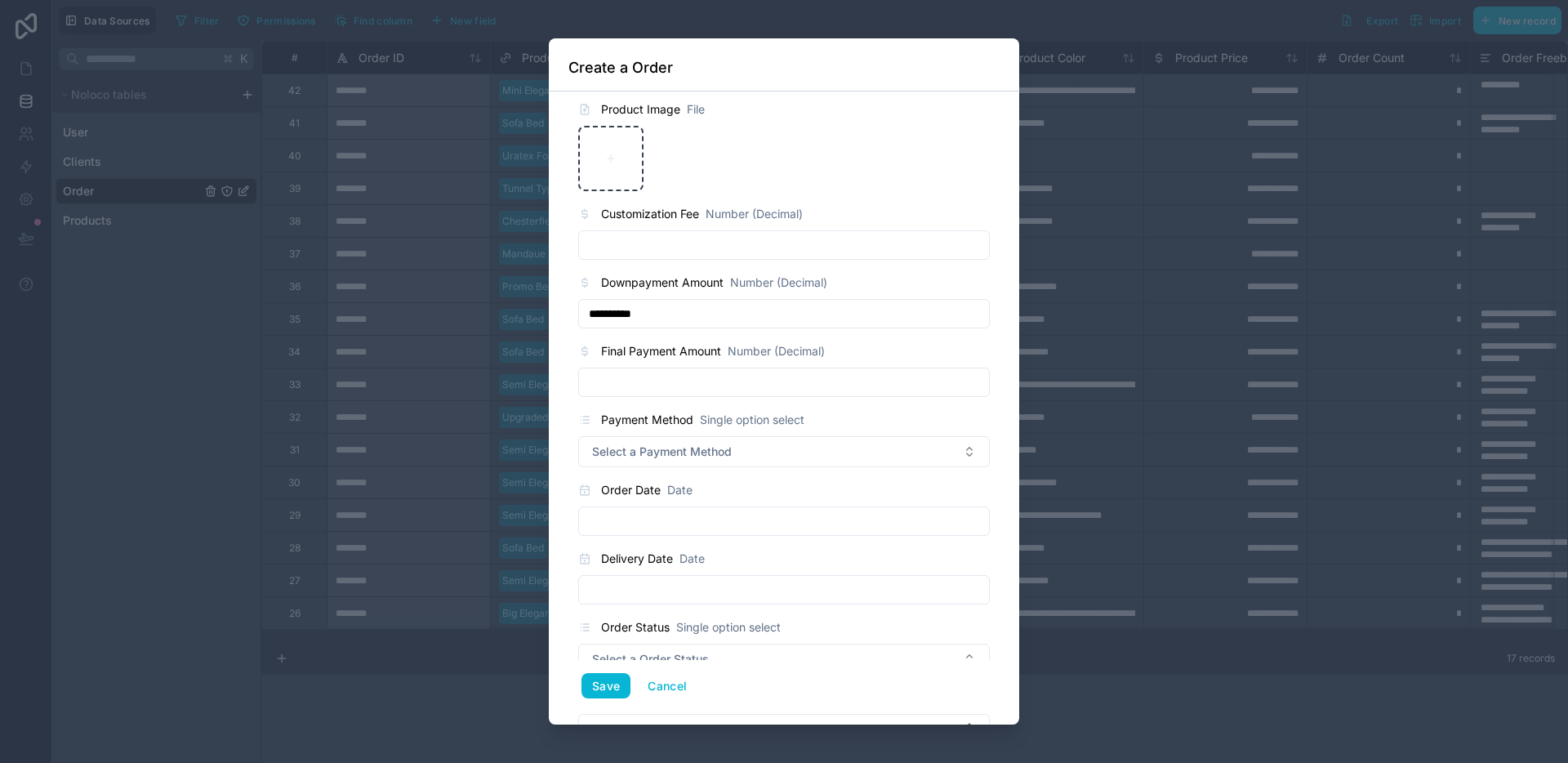scroll, scrollTop: 838, scrollLeft: 0, axis: vertical 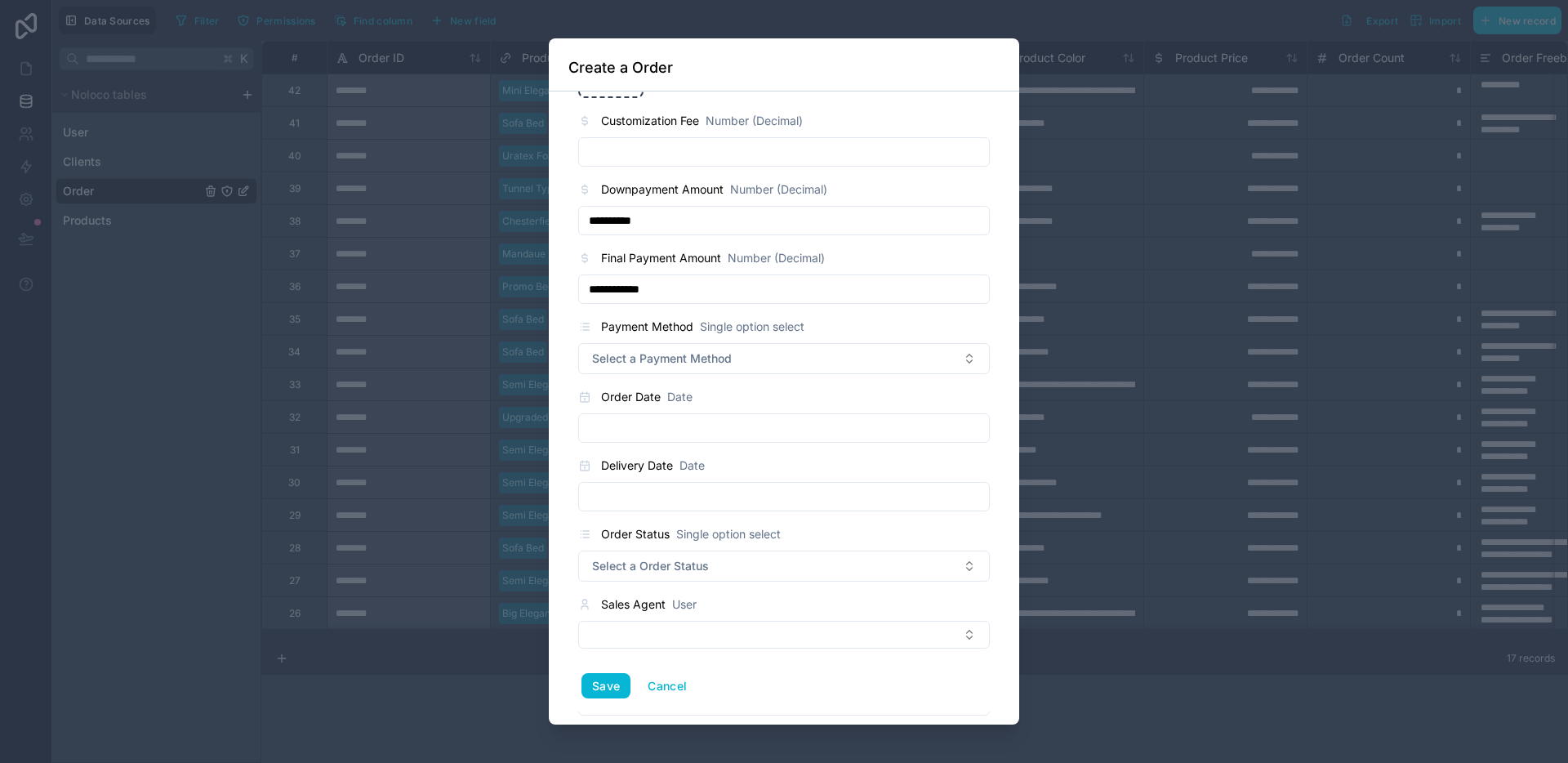 type on "**********" 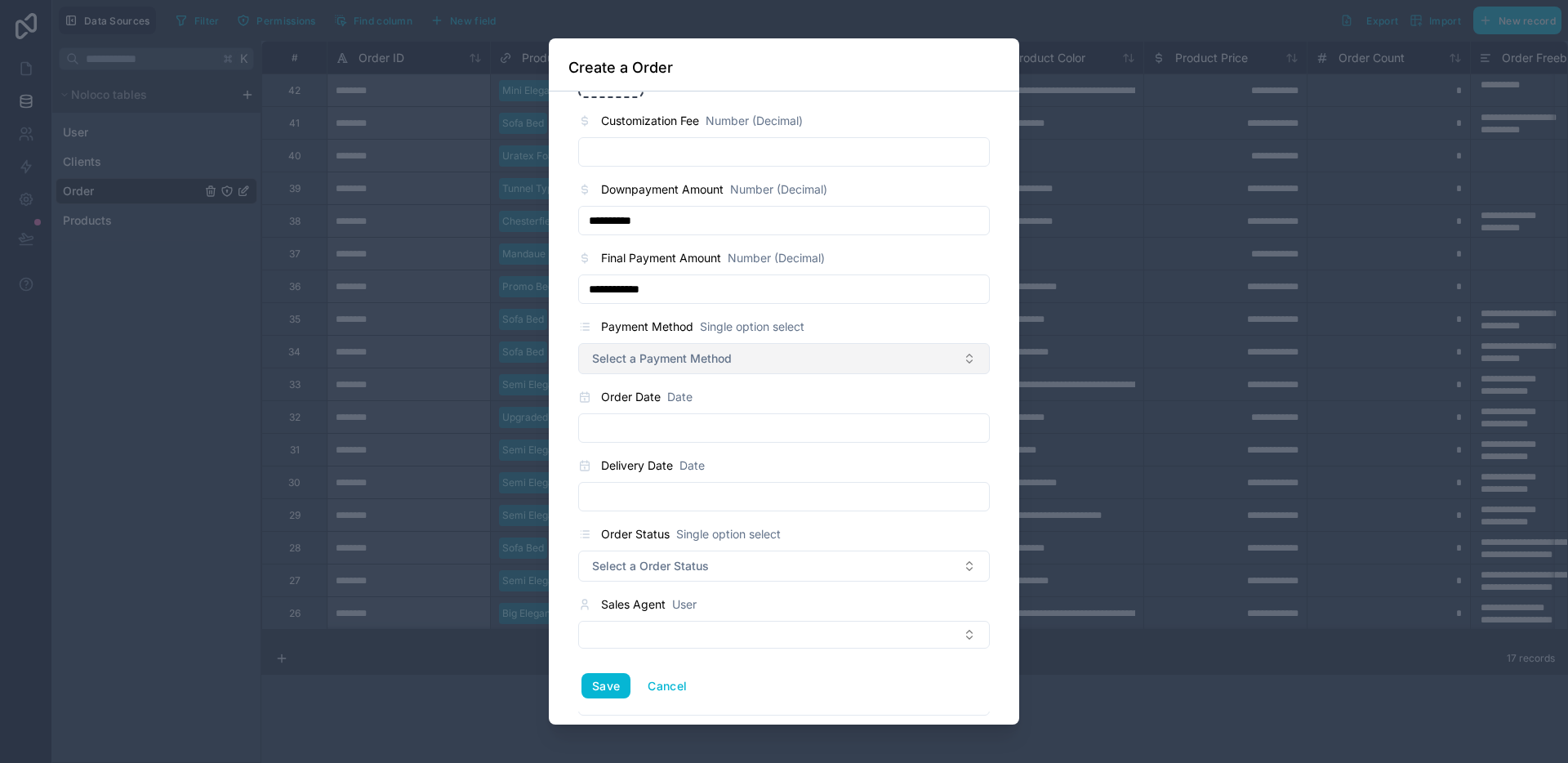 click on "Select a Payment Method" at bounding box center (662, 359) 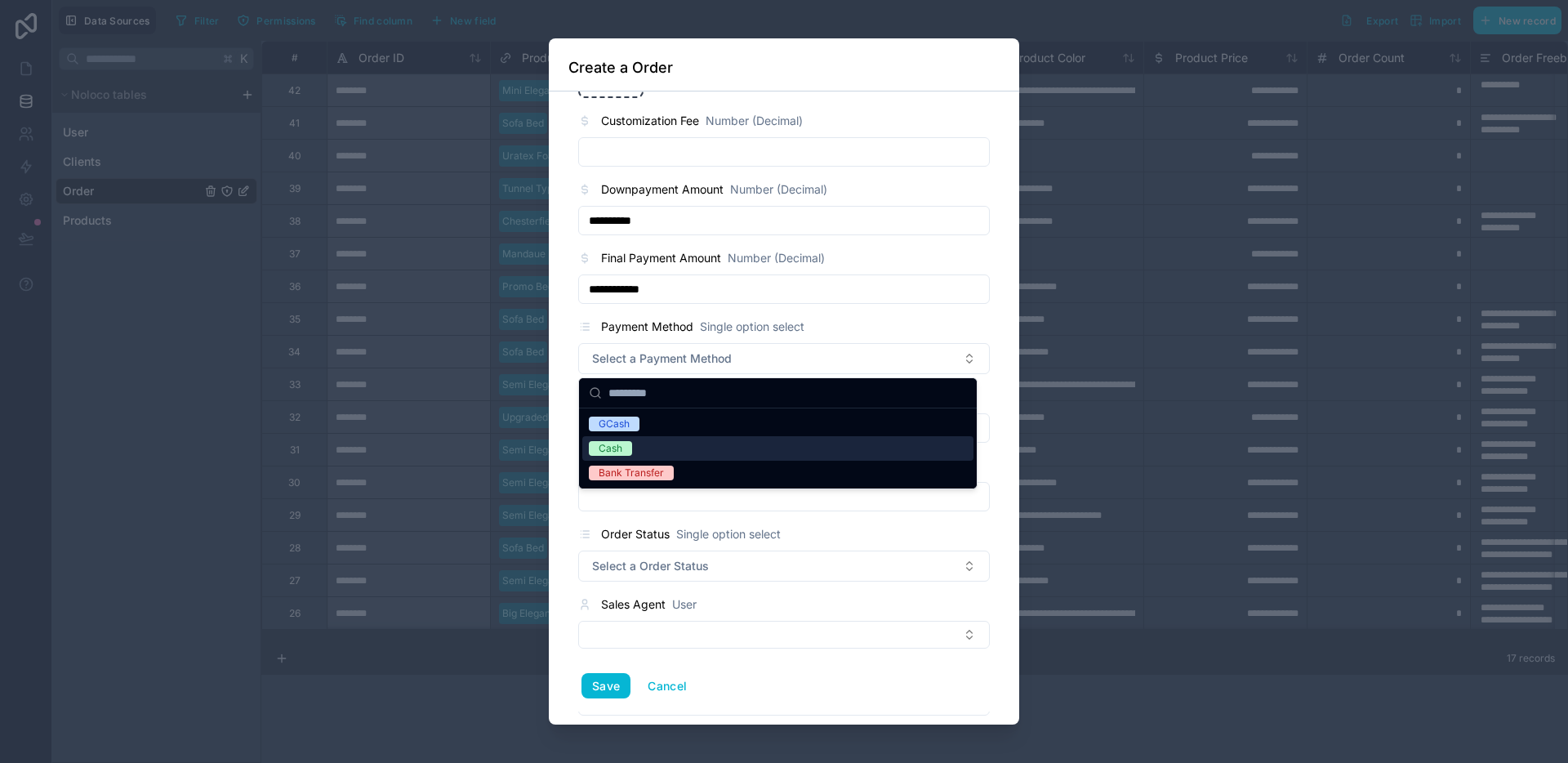 click on "GCash" at bounding box center [777, 424] 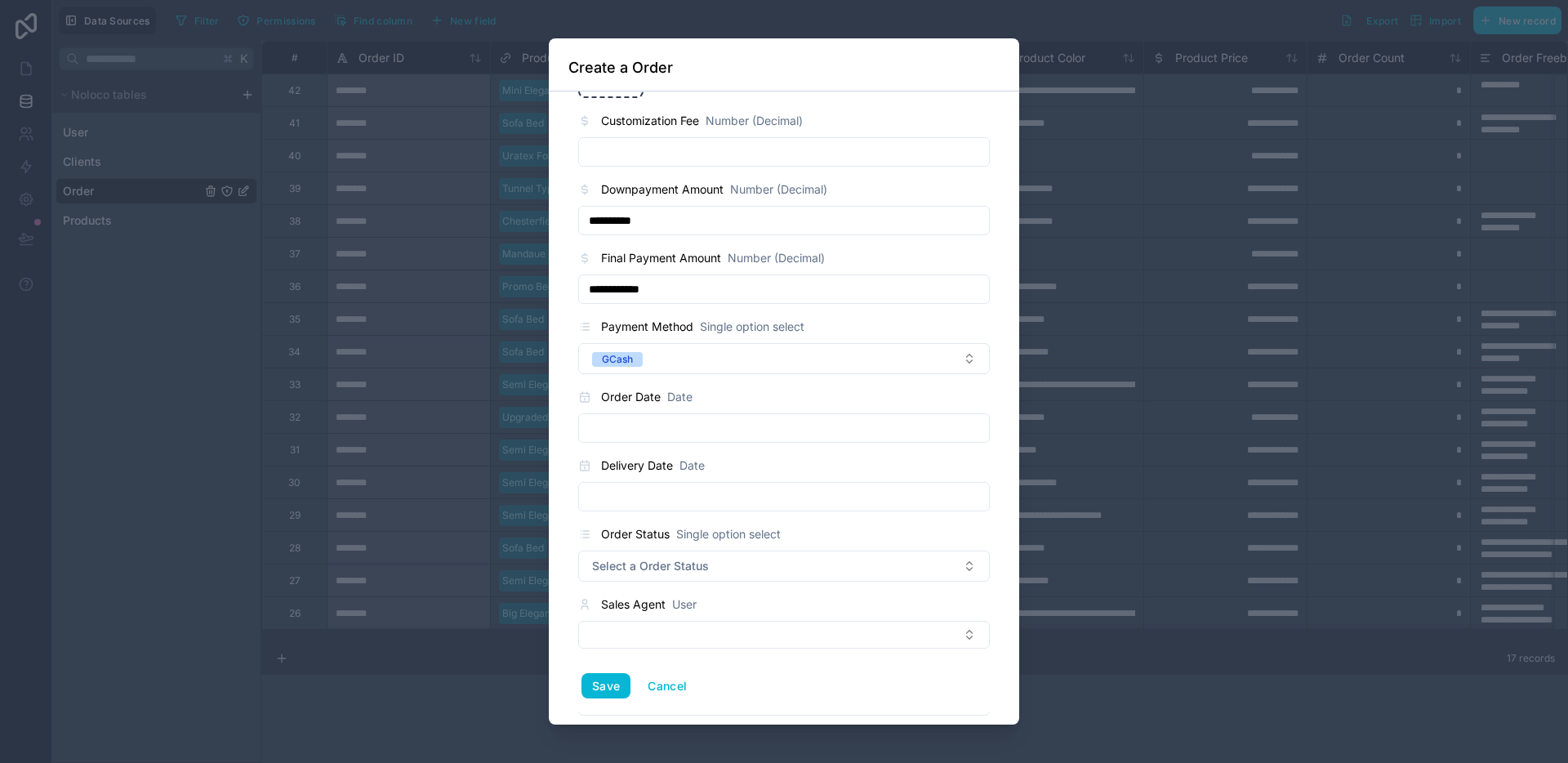 click at bounding box center (784, 428) 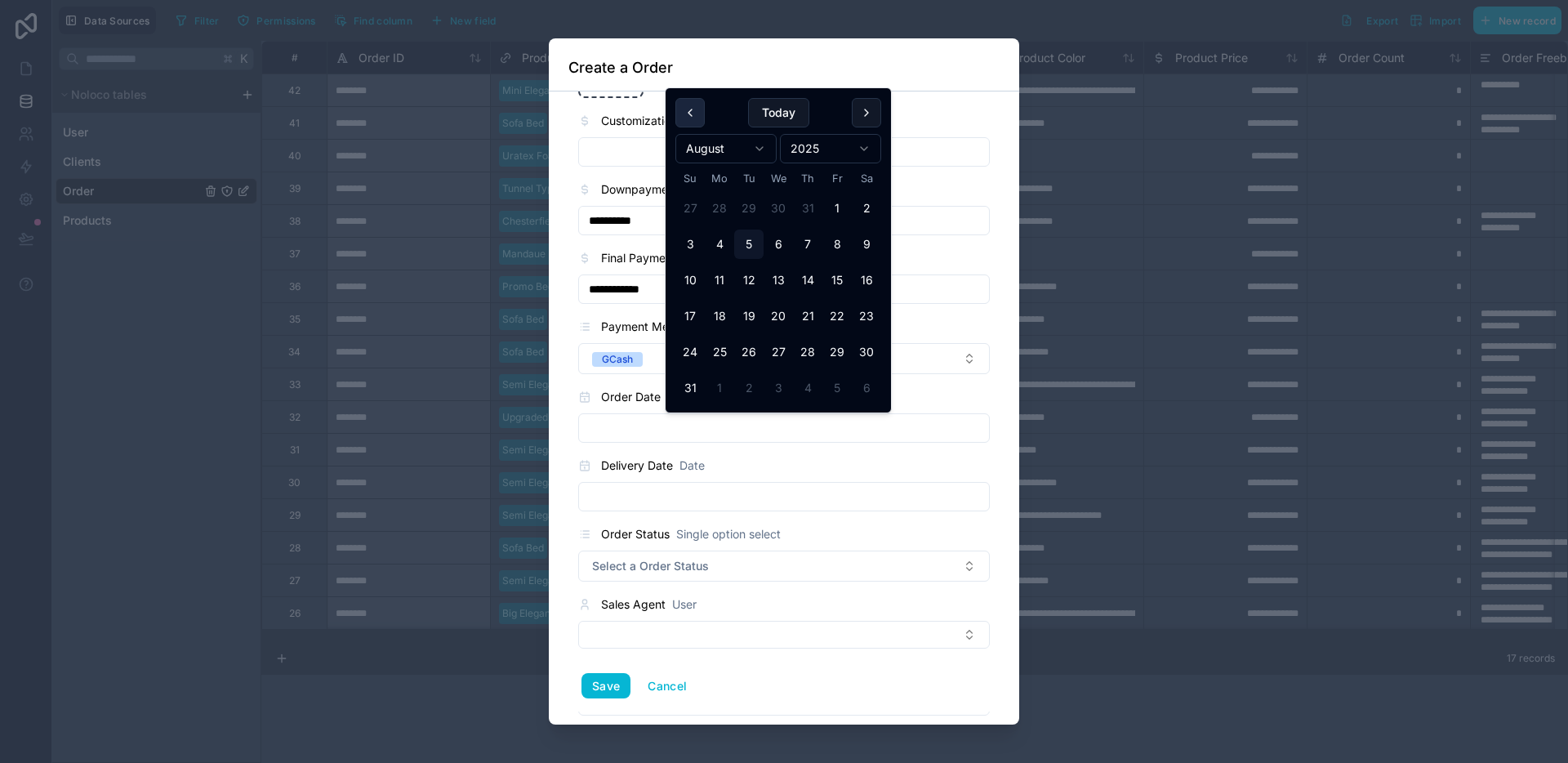 click at bounding box center (690, 113) 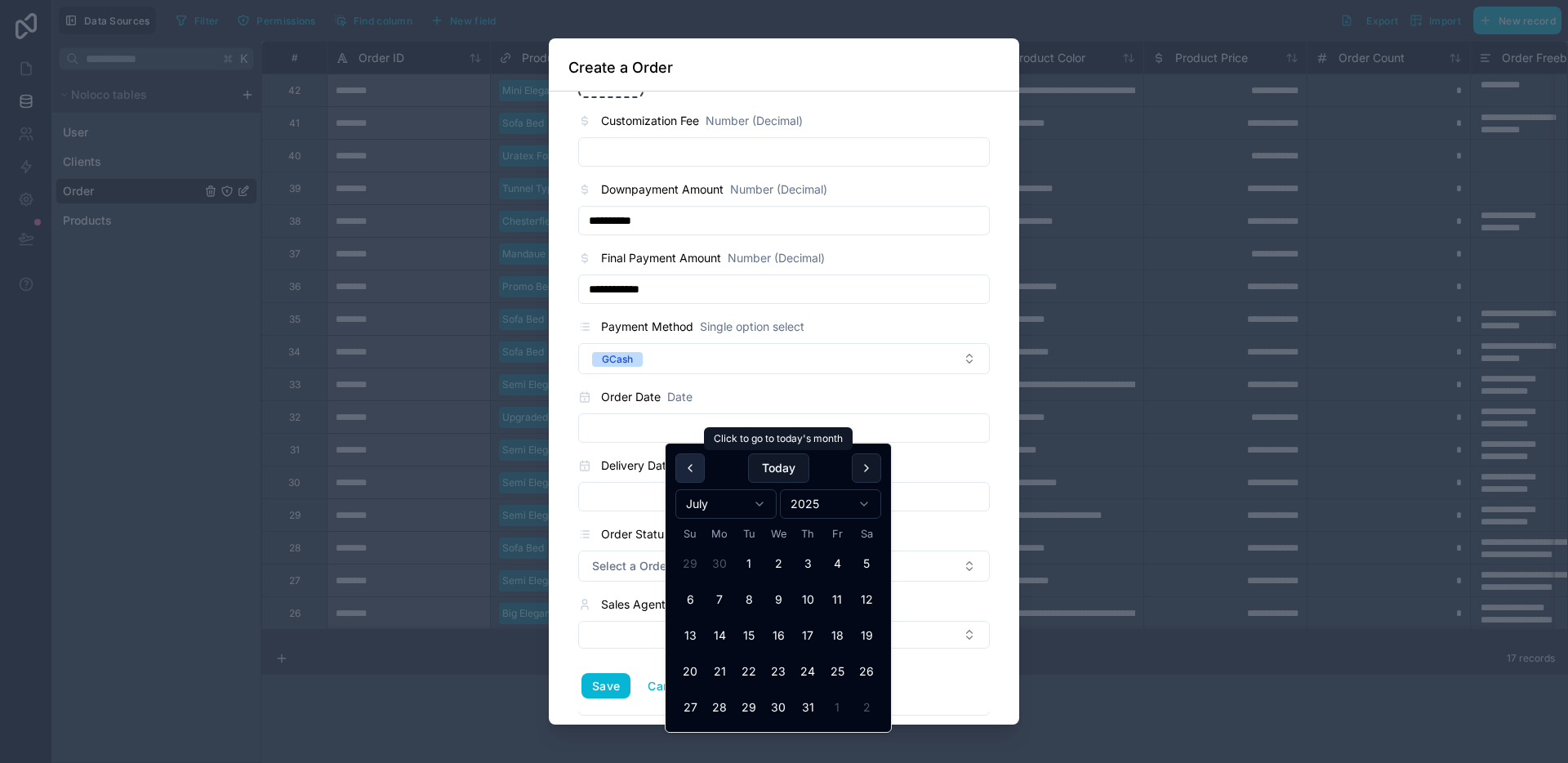 click at bounding box center [690, 468] 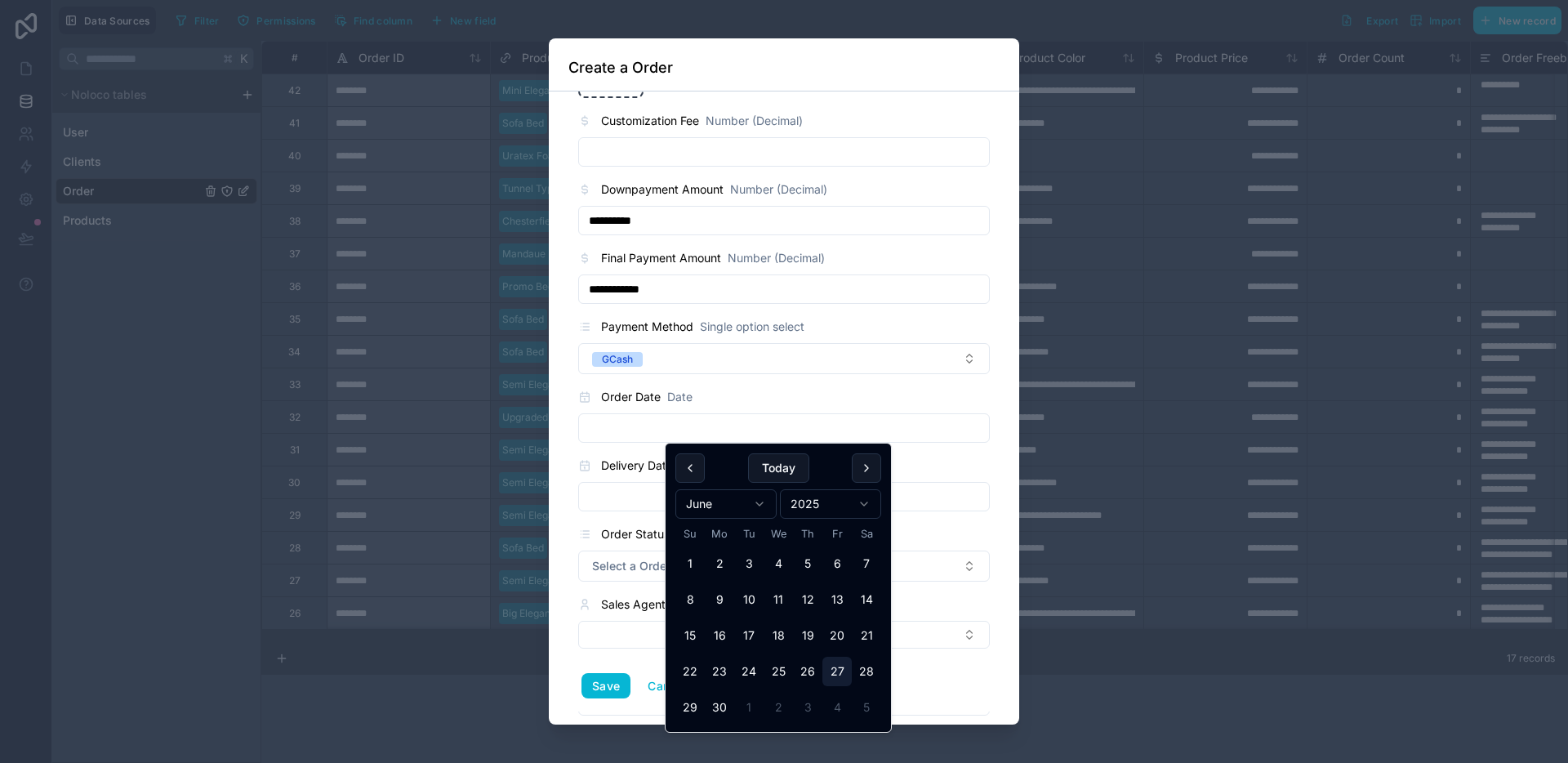 click on "27" at bounding box center [837, 672] 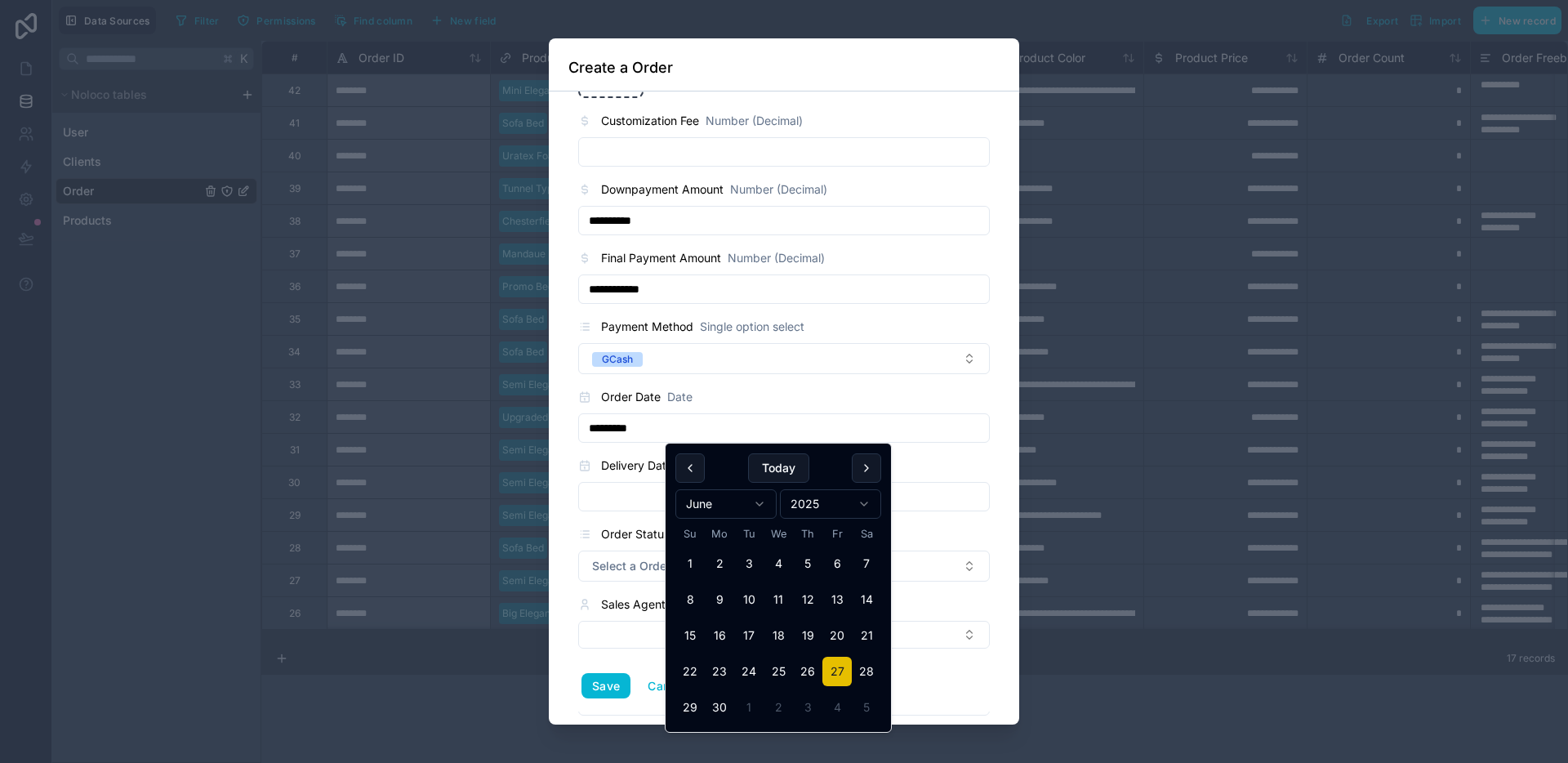click at bounding box center (784, 497) 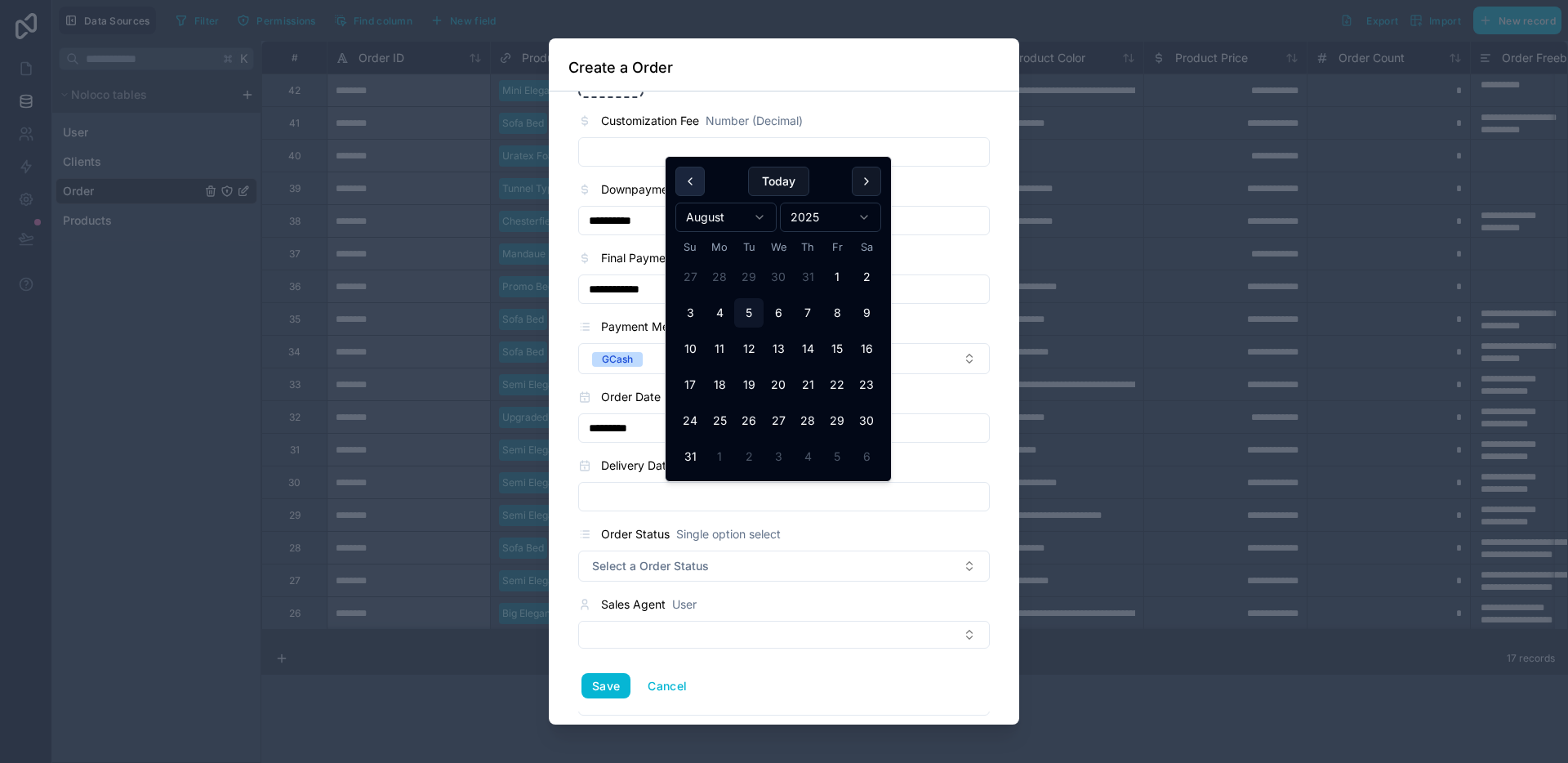 click at bounding box center [690, 181] 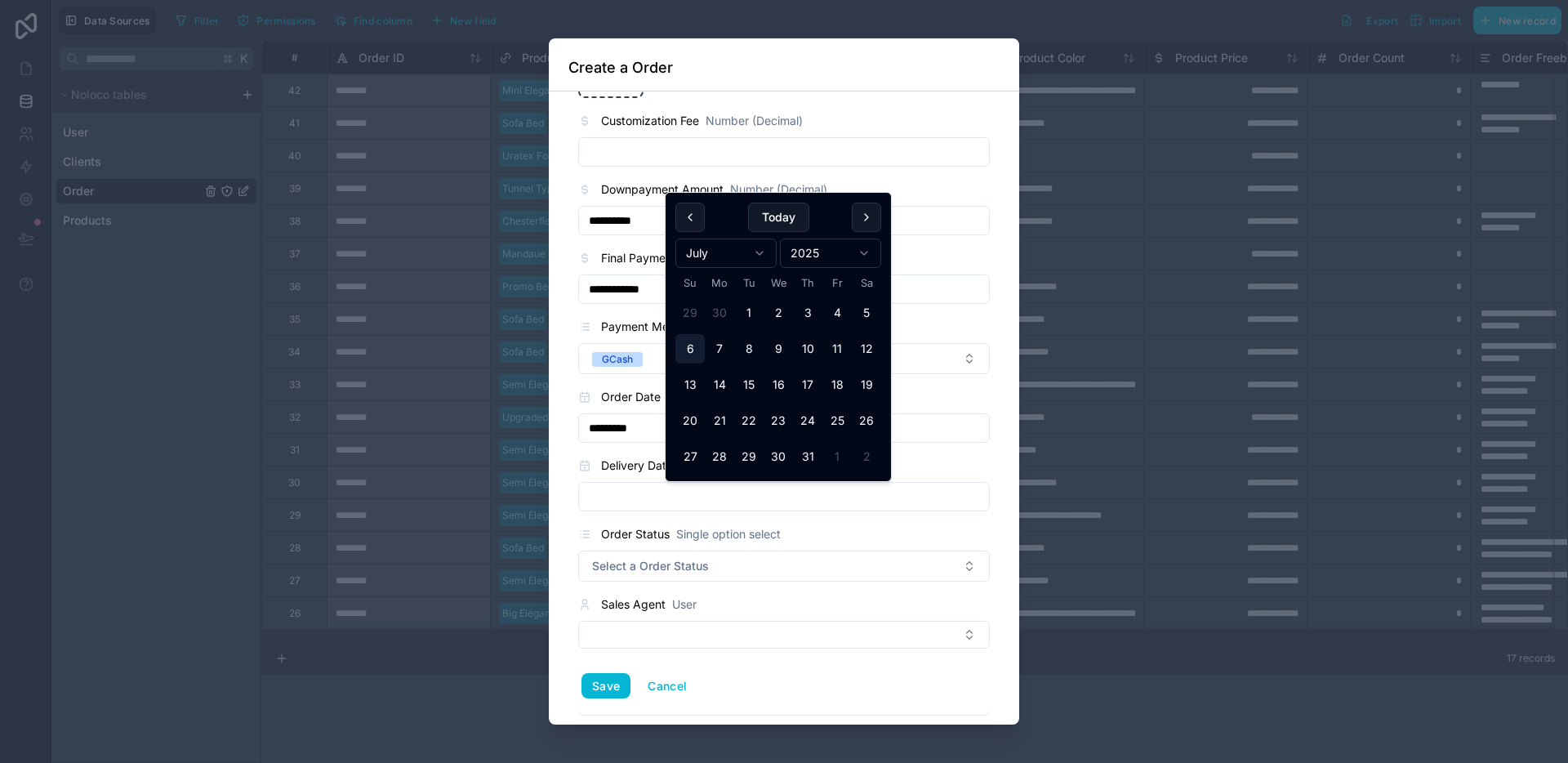 click on "6" at bounding box center (690, 349) 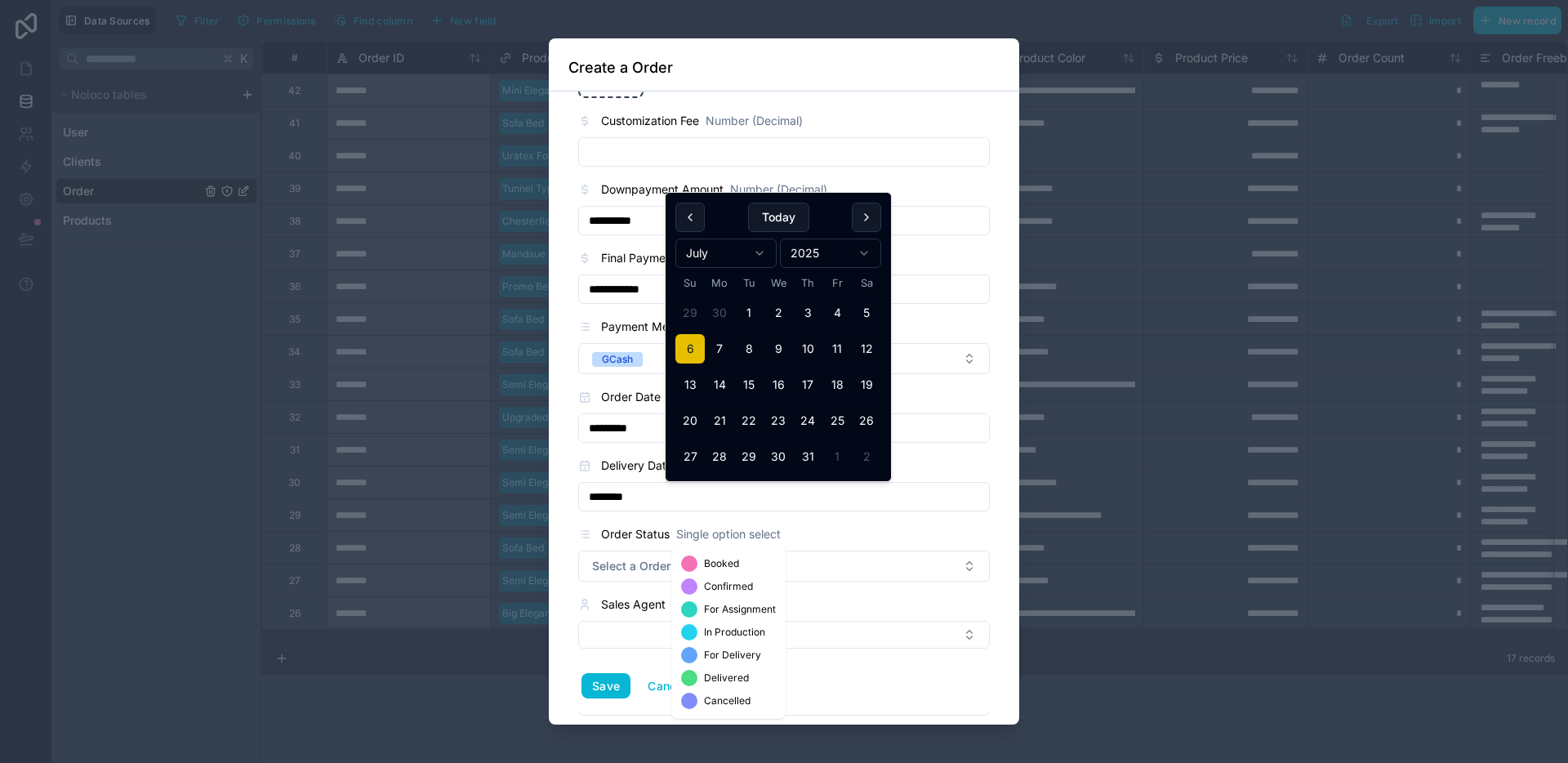 click on "**********" at bounding box center [784, 54] 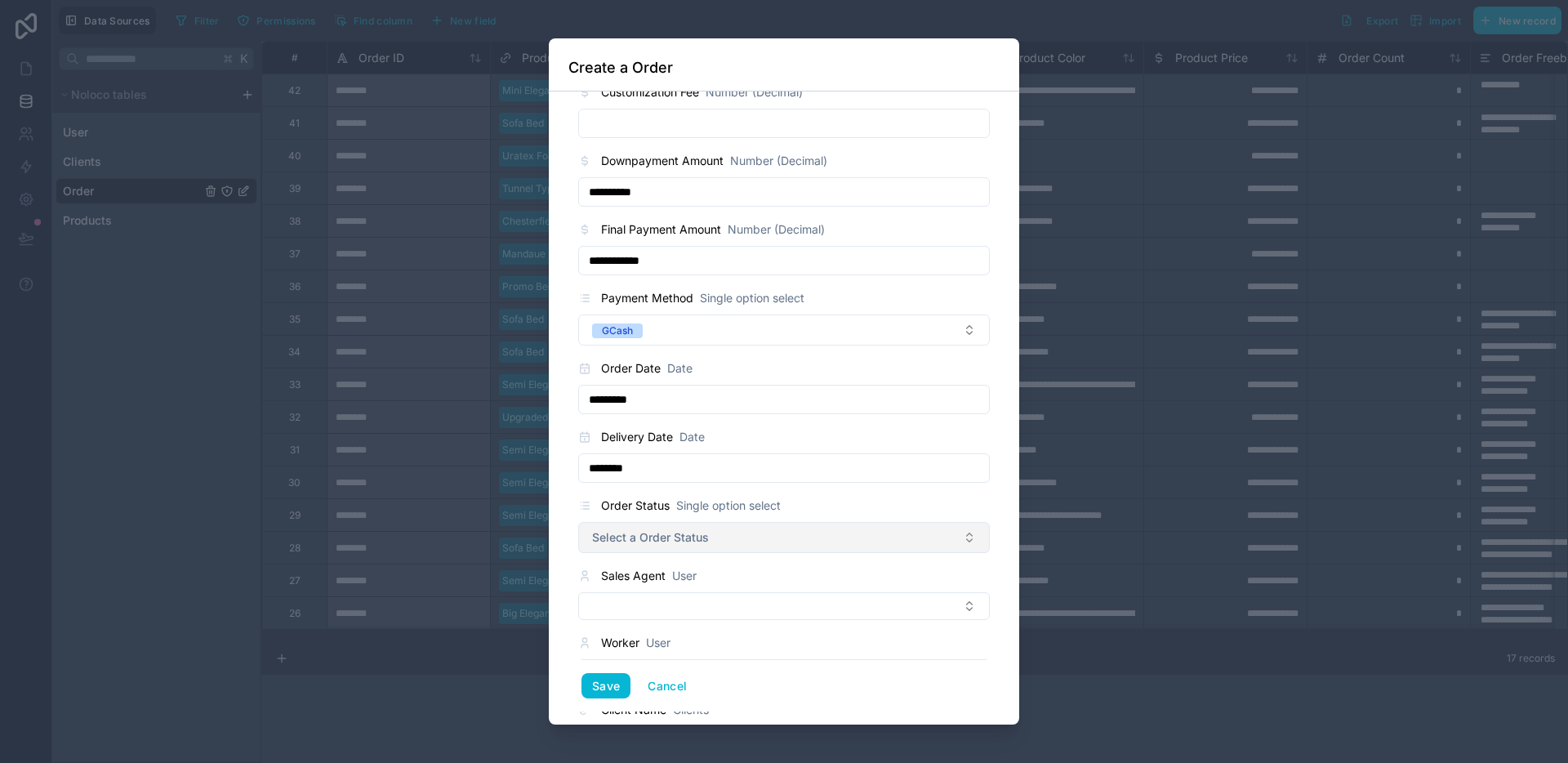 scroll, scrollTop: 871, scrollLeft: 0, axis: vertical 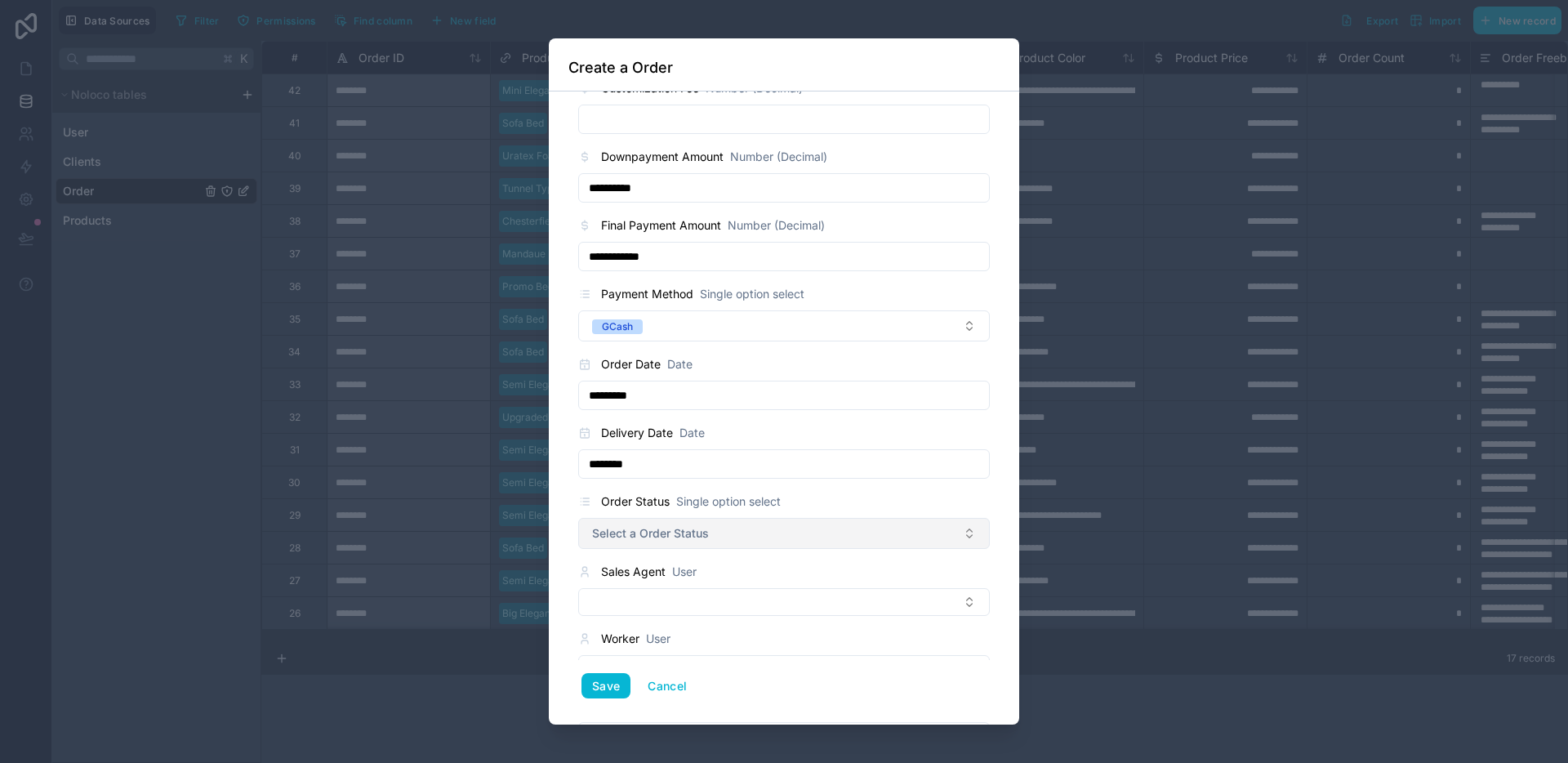 click on "Select a Order Status" at bounding box center (784, 533) 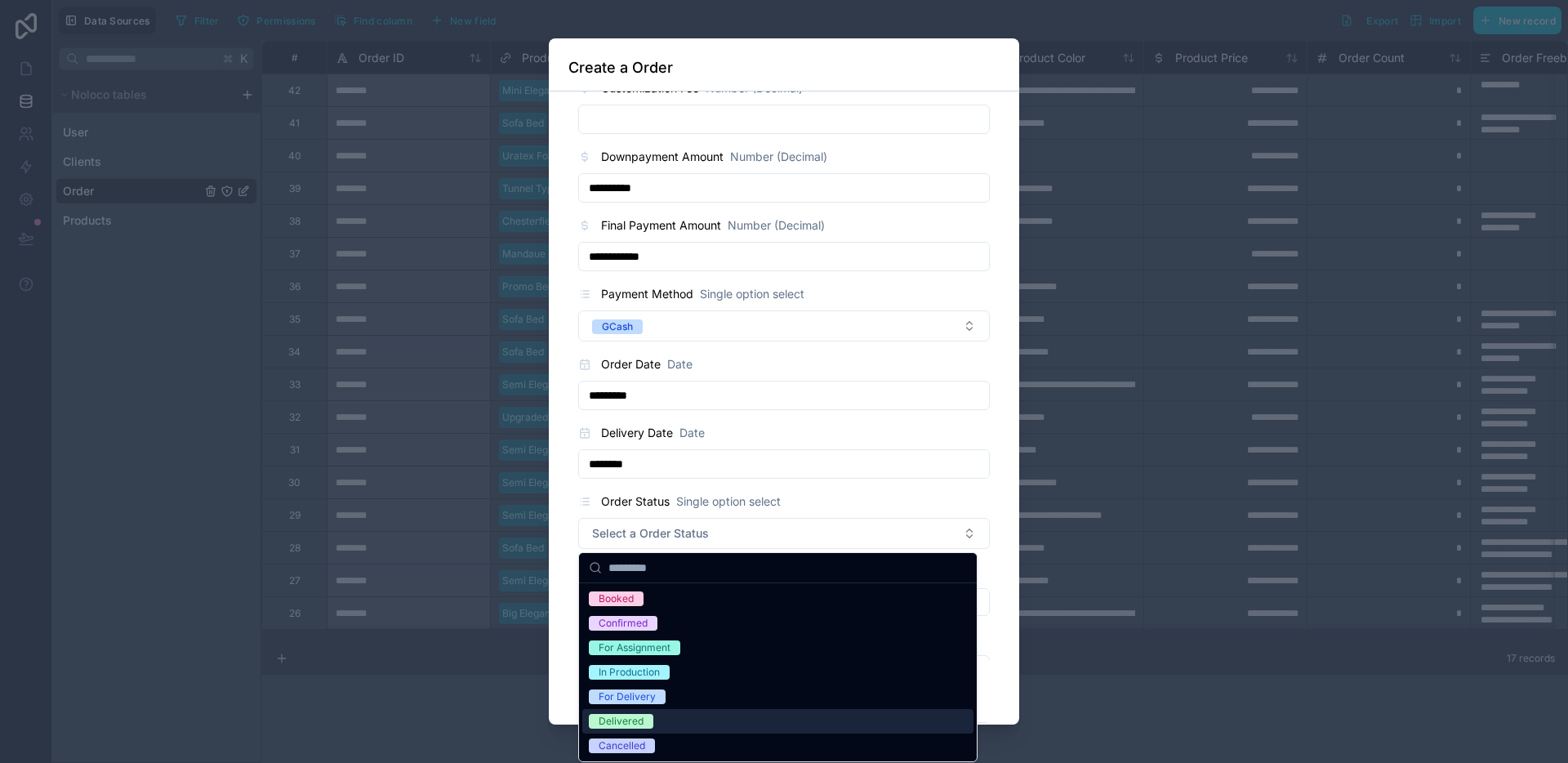 click on "Delivered" at bounding box center [777, 721] 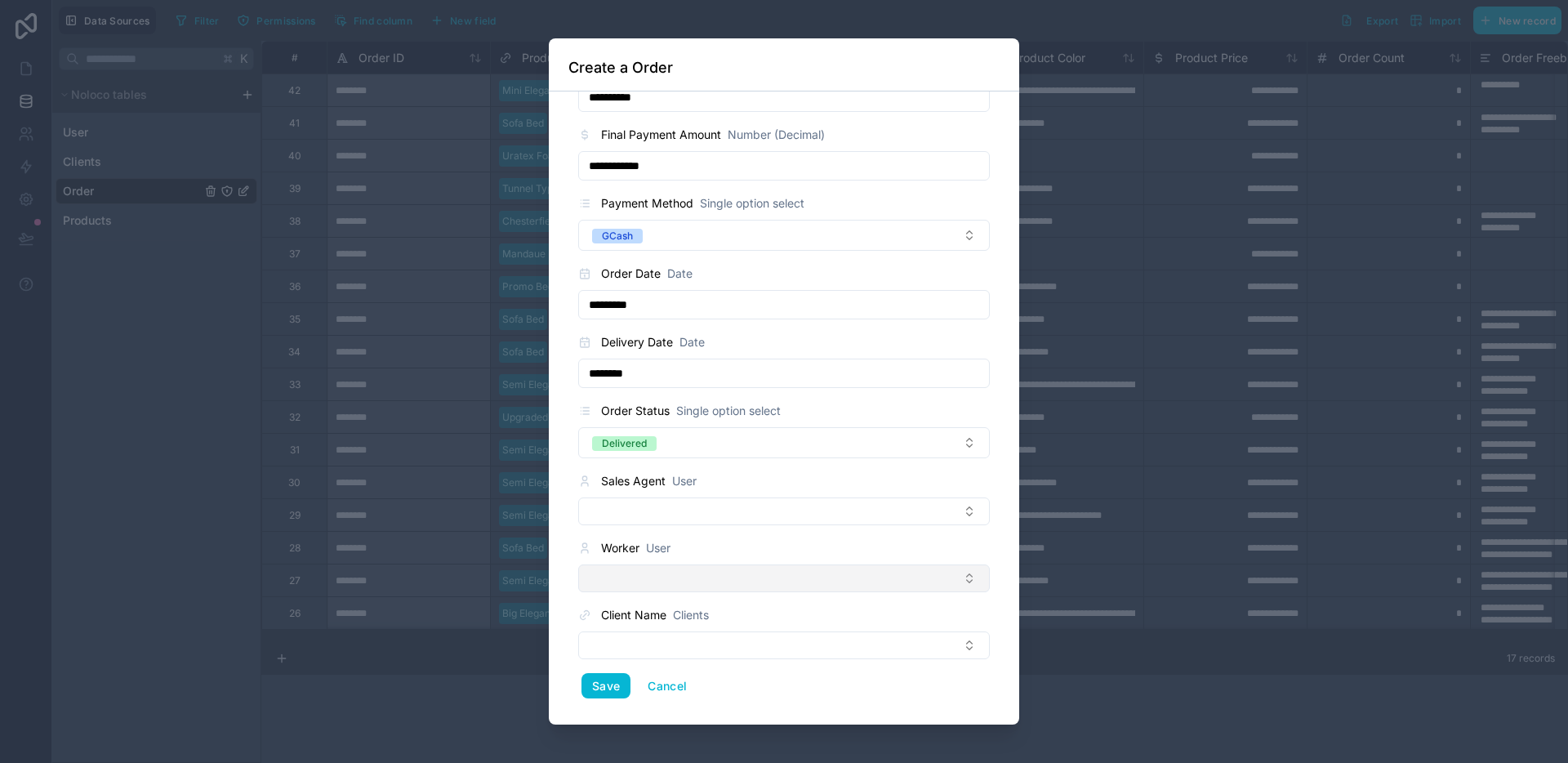 scroll, scrollTop: 974, scrollLeft: 0, axis: vertical 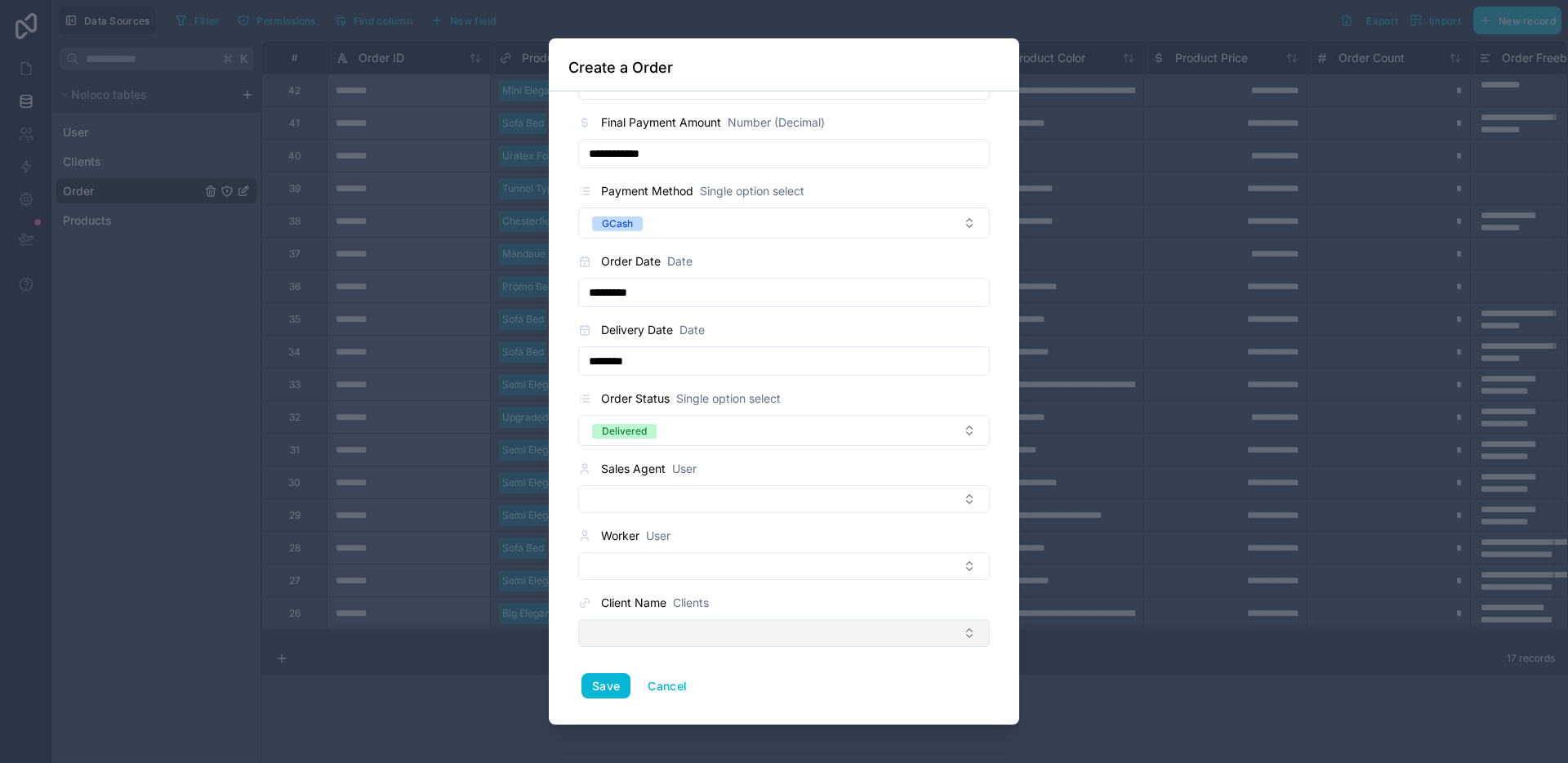 click at bounding box center [784, 633] 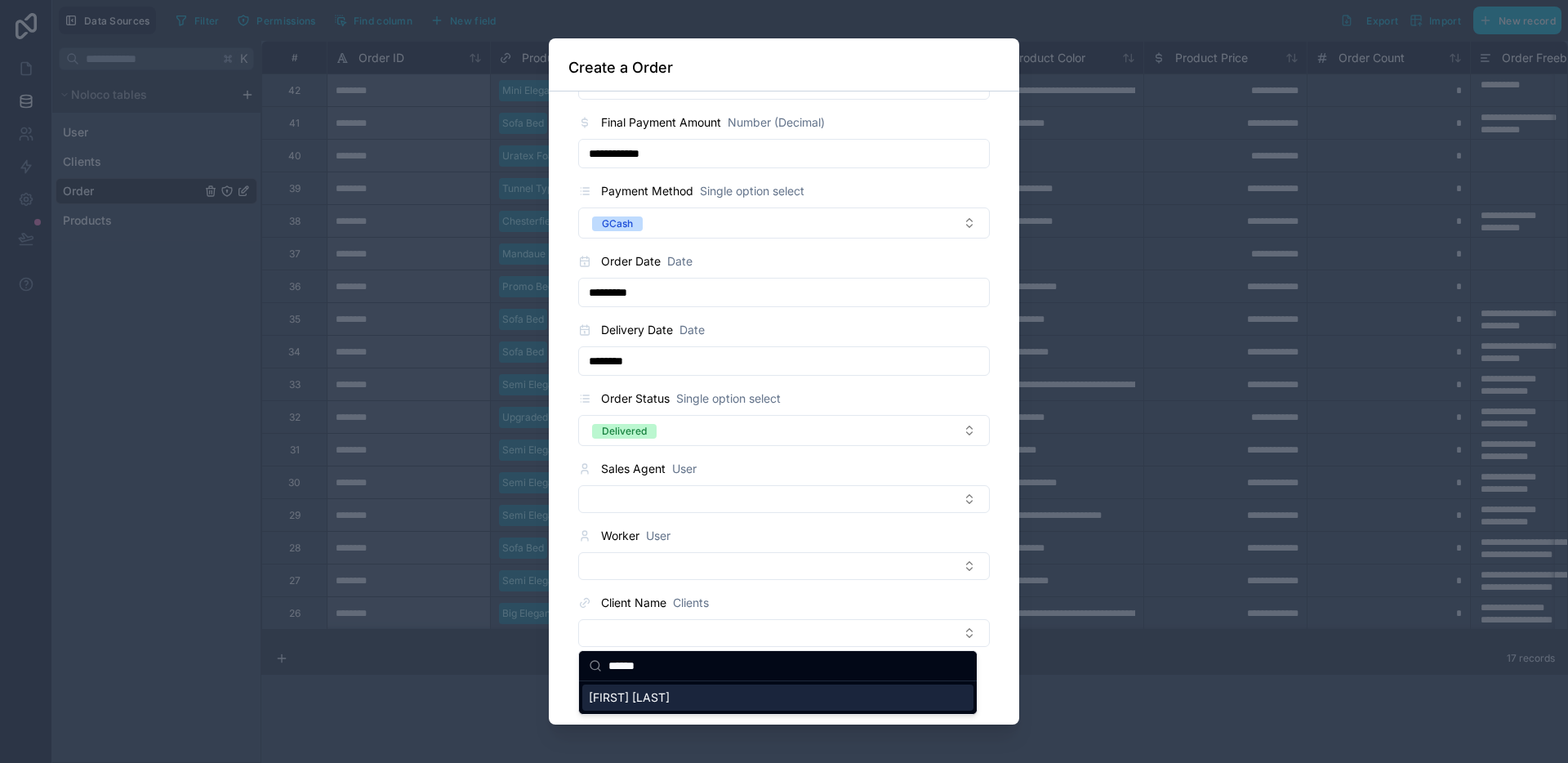 type on "******" 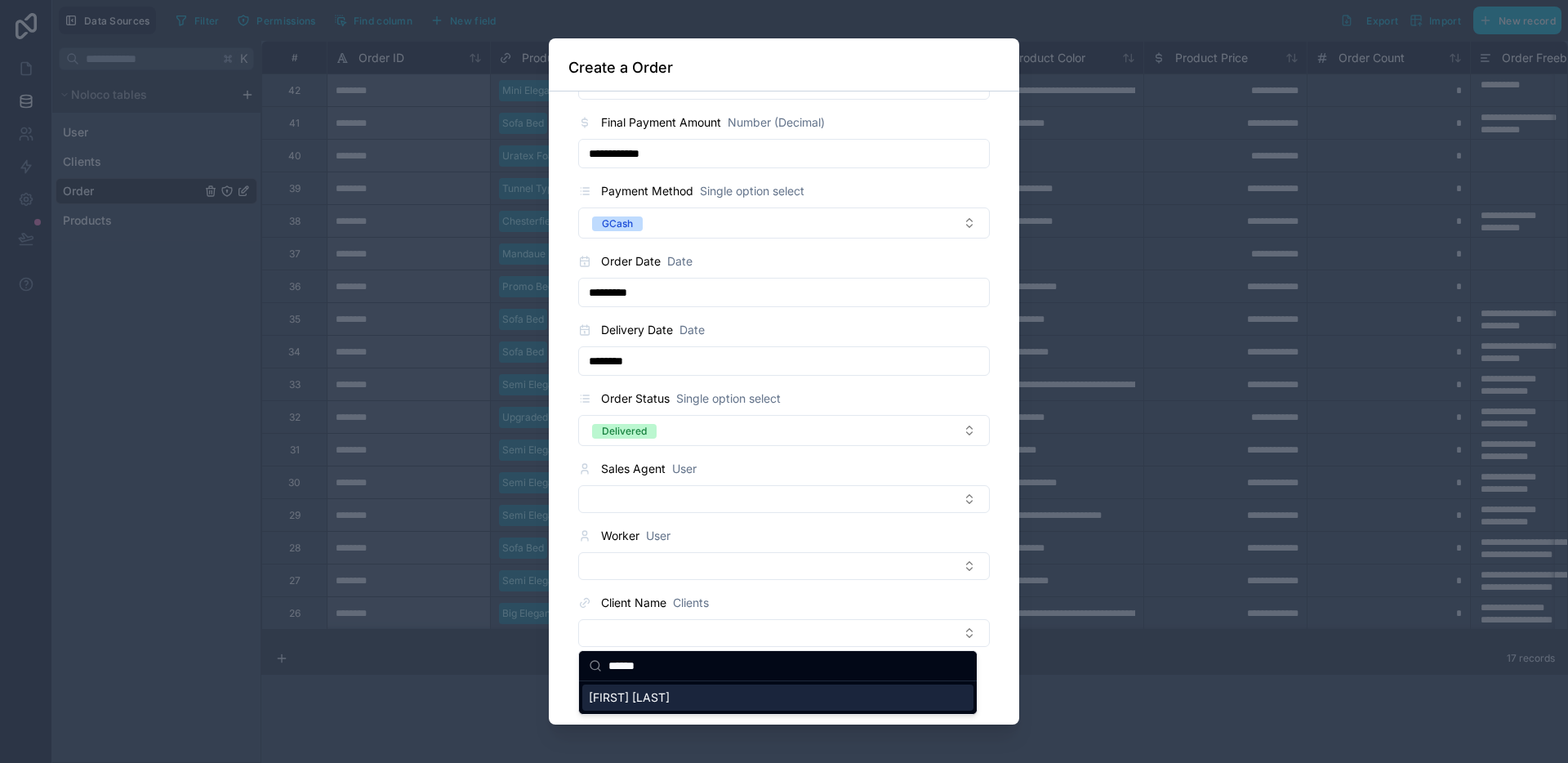 click on "[FIRST] [LAST]" at bounding box center [629, 698] 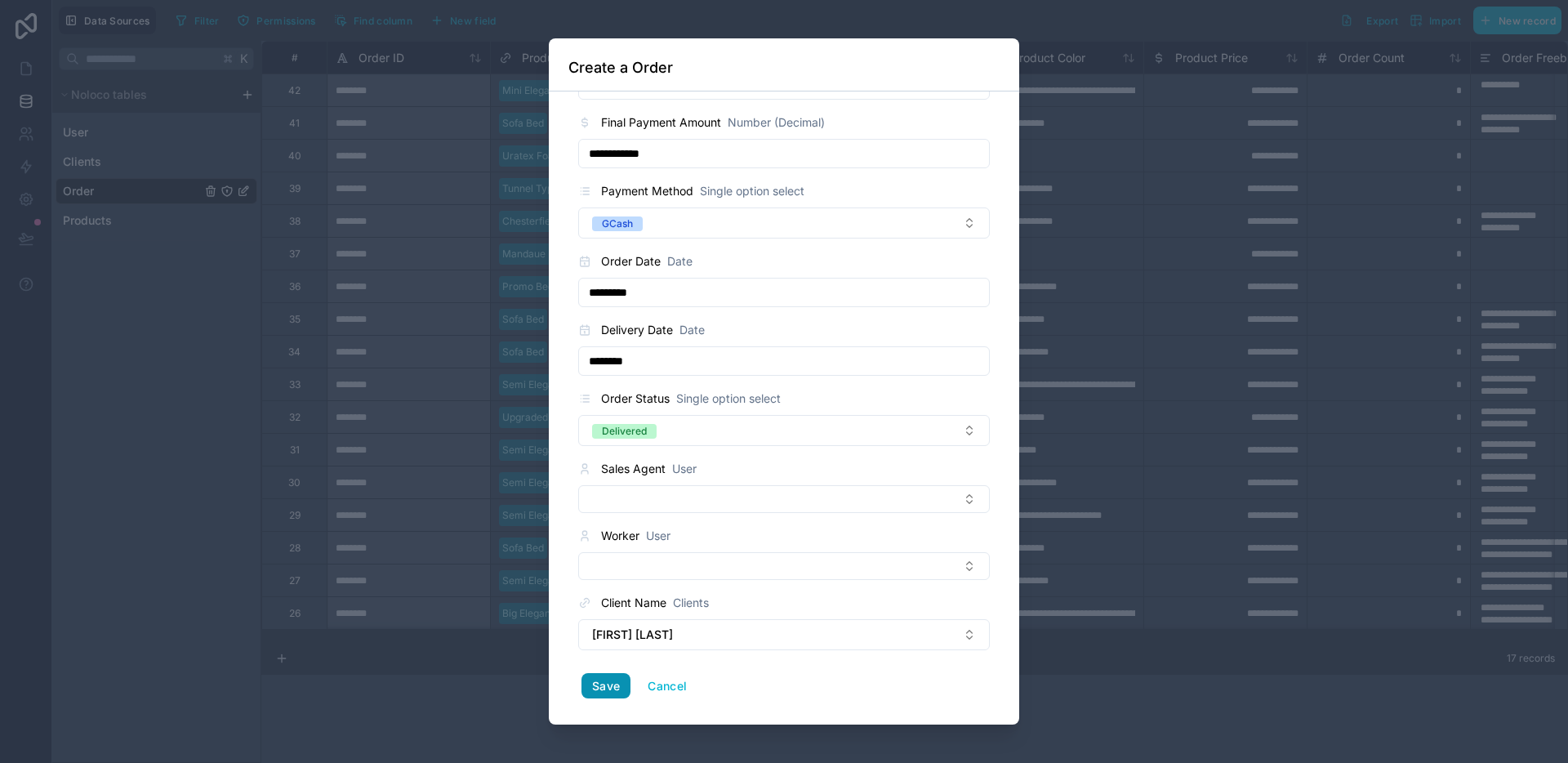 click on "Save" at bounding box center (606, 686) 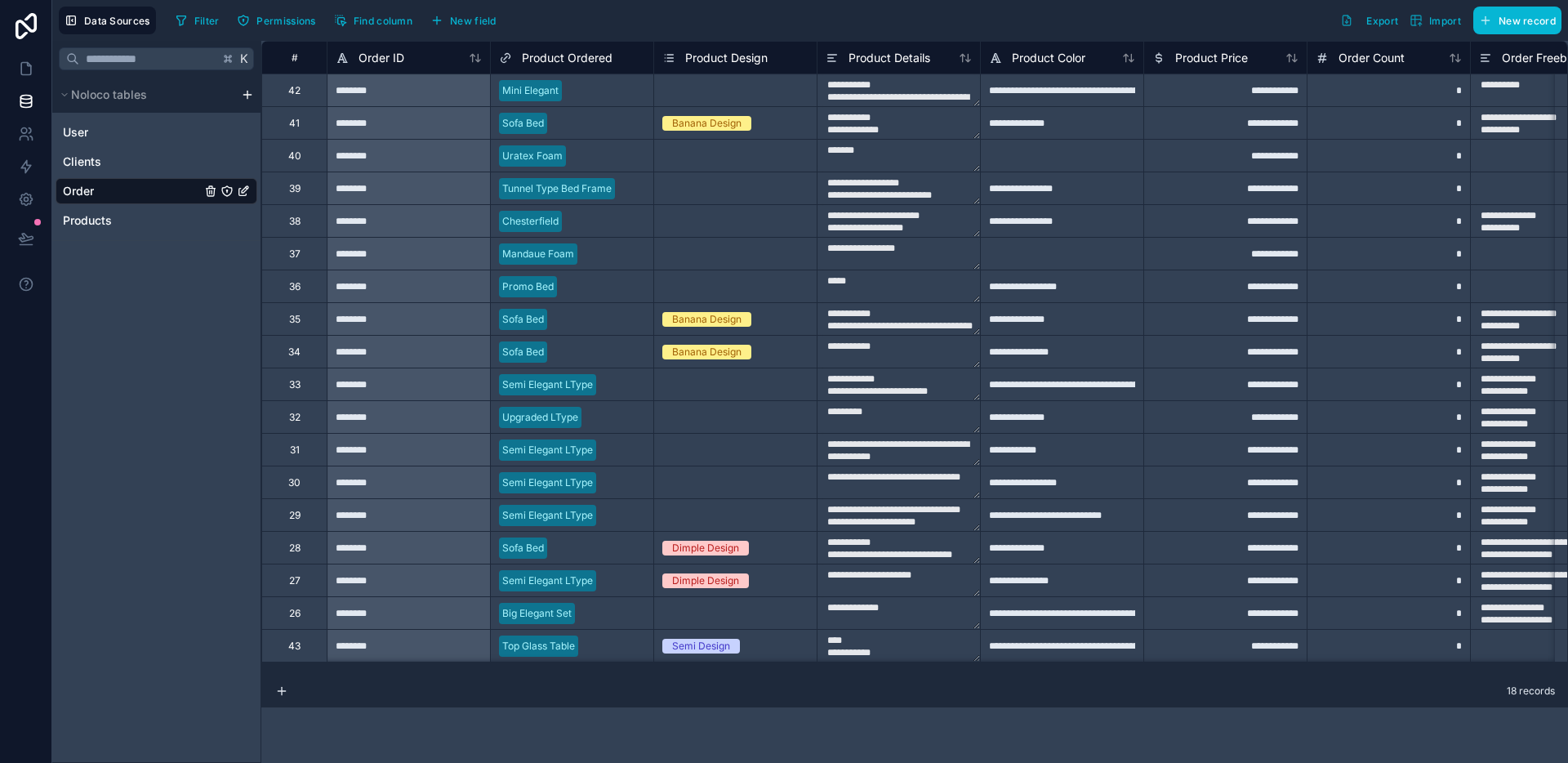 click on "**********" at bounding box center [1062, 90] 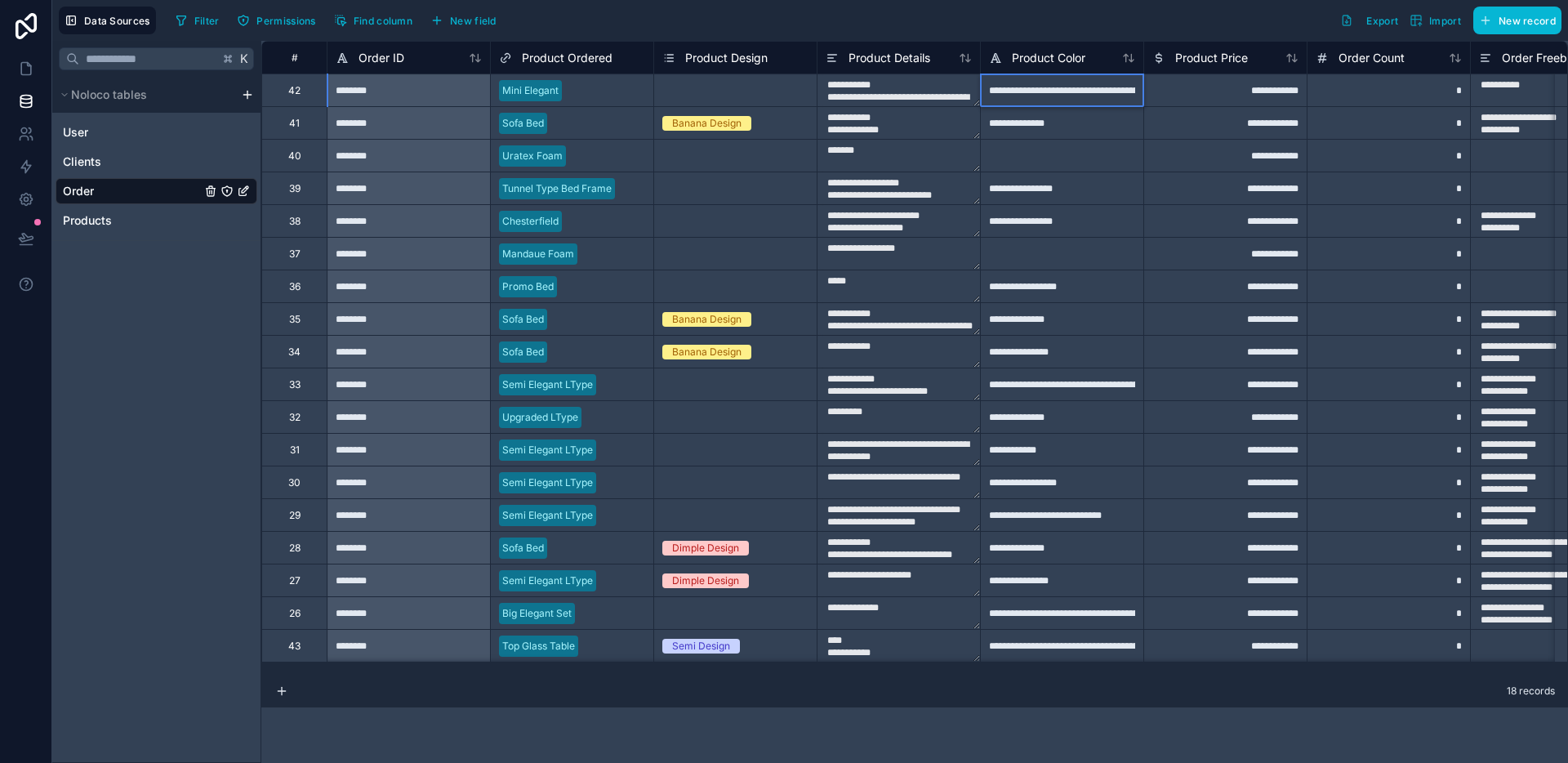click on "**********" at bounding box center (1062, 90) 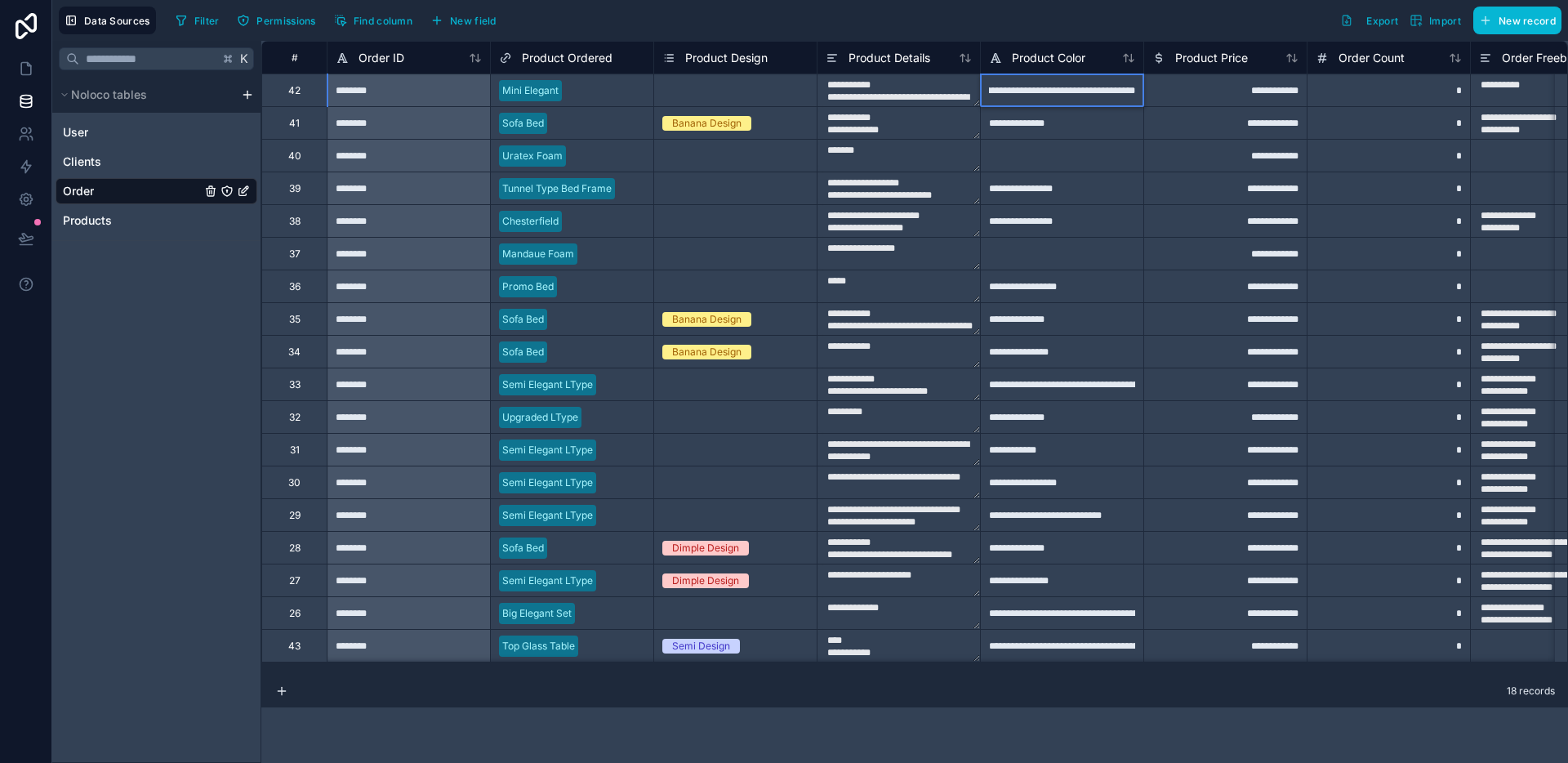 click on "**********" at bounding box center [1062, 90] 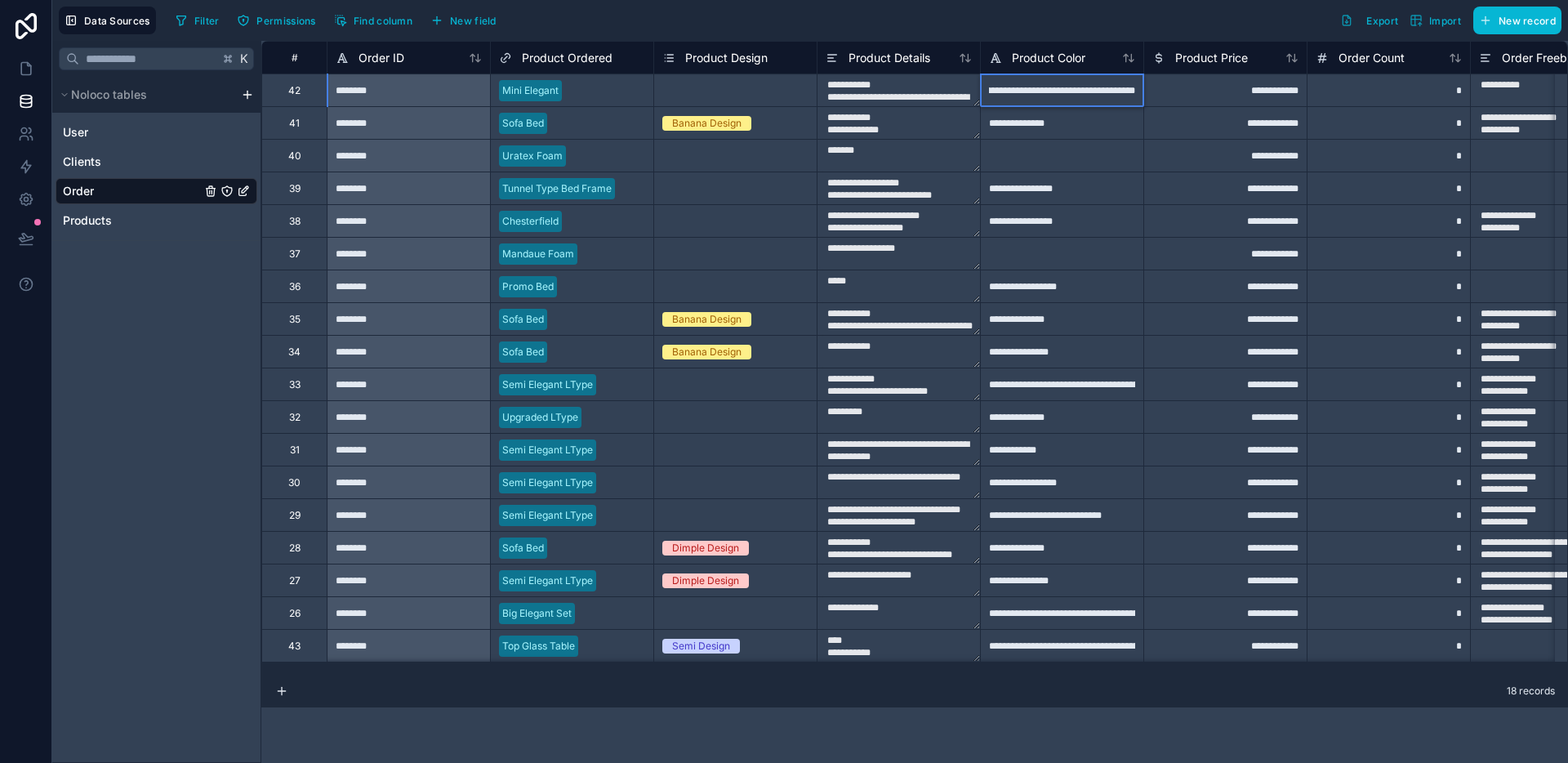 type on "**********" 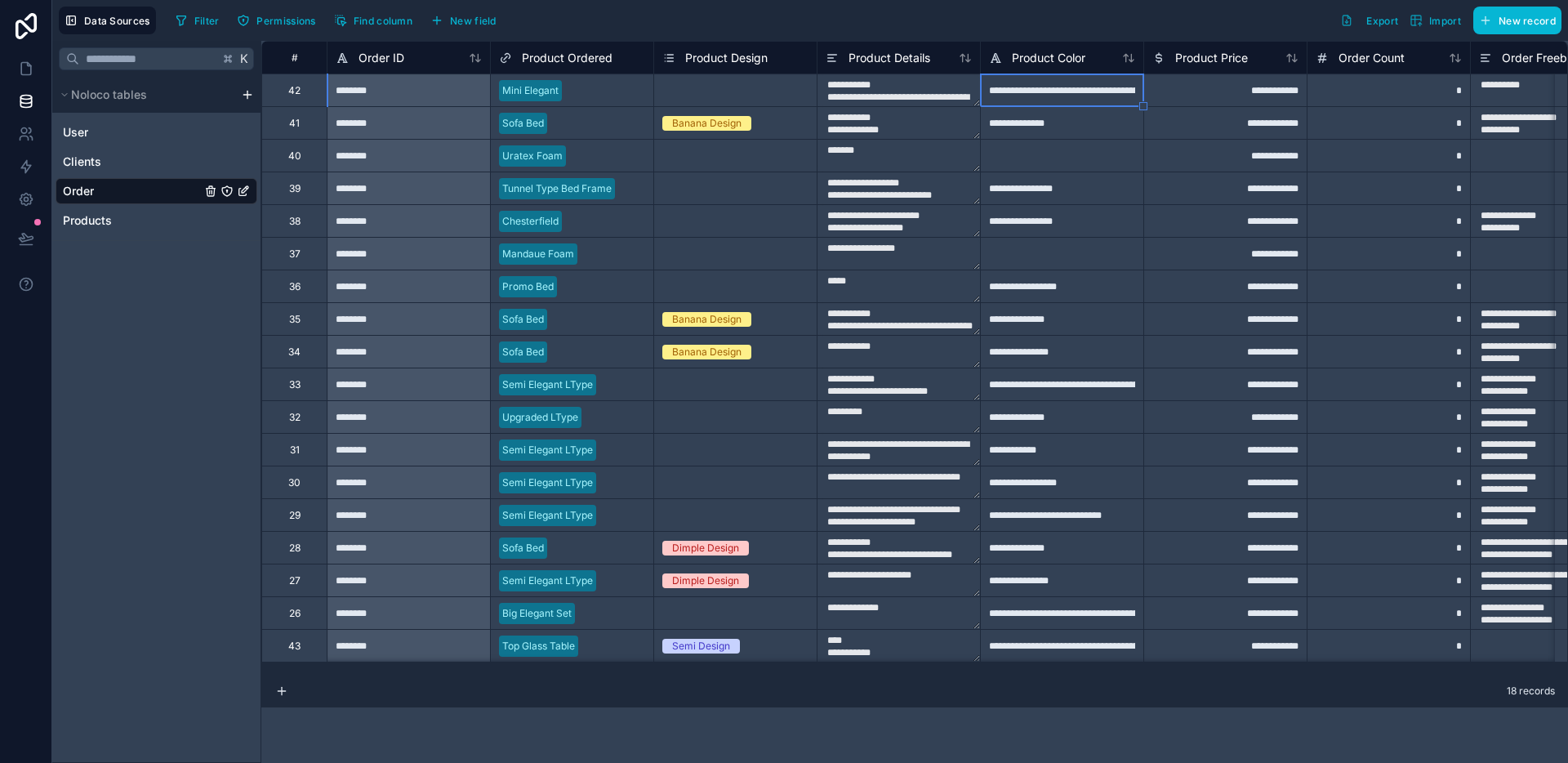 click on "Product Color" at bounding box center [1062, 57] 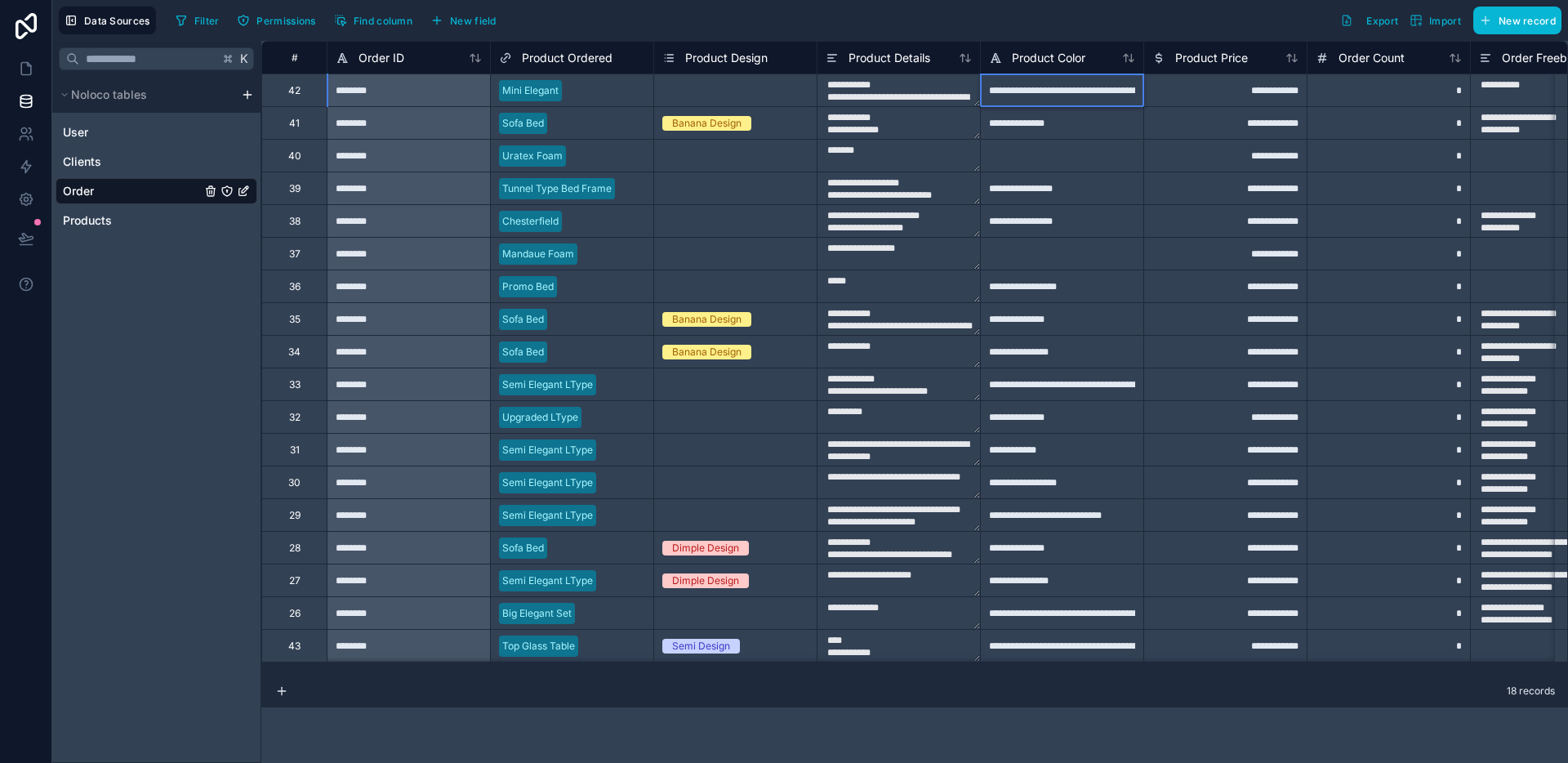 click on "**********" at bounding box center [1062, 90] 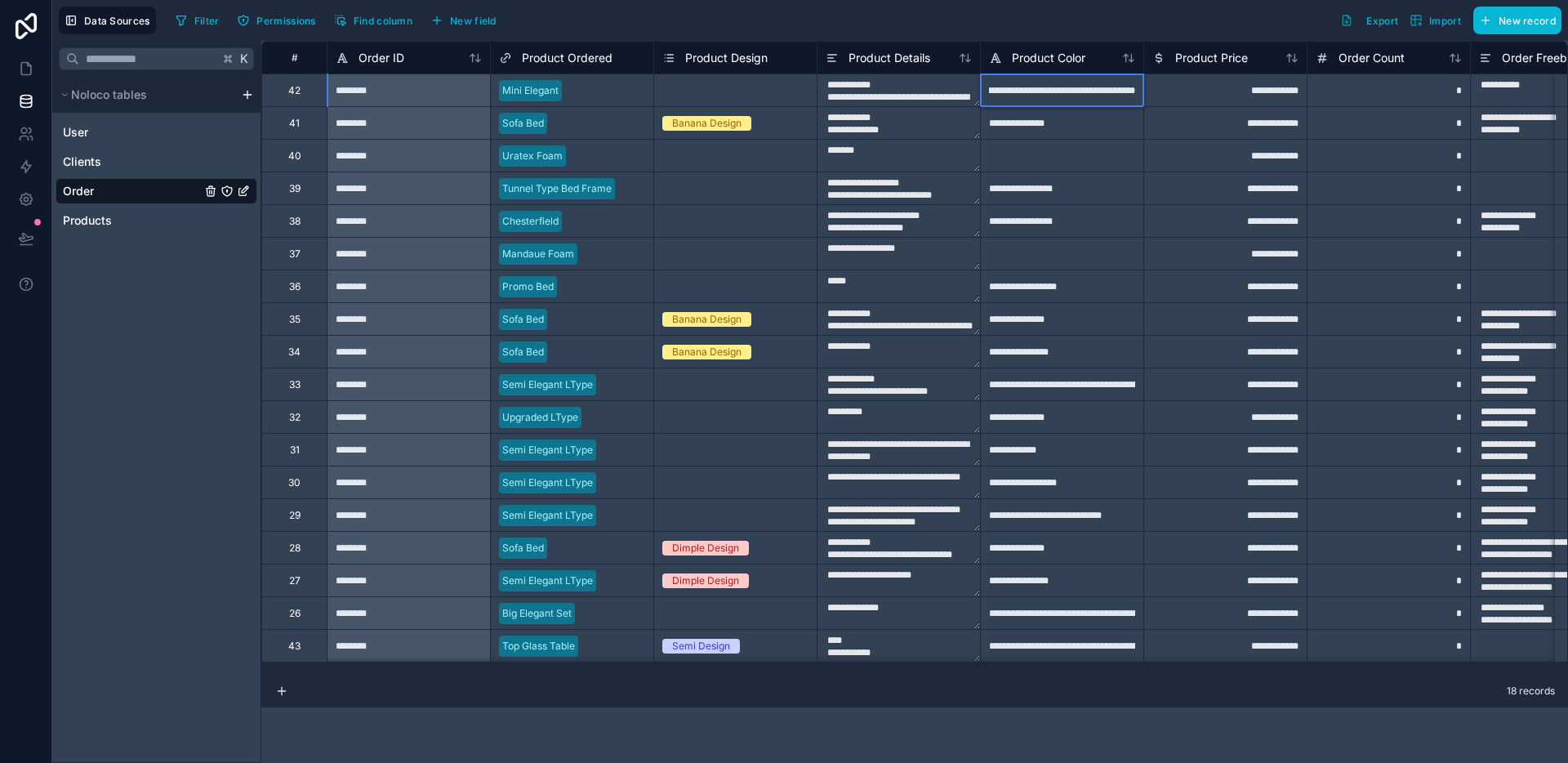 click on "**********" at bounding box center (1062, 90) 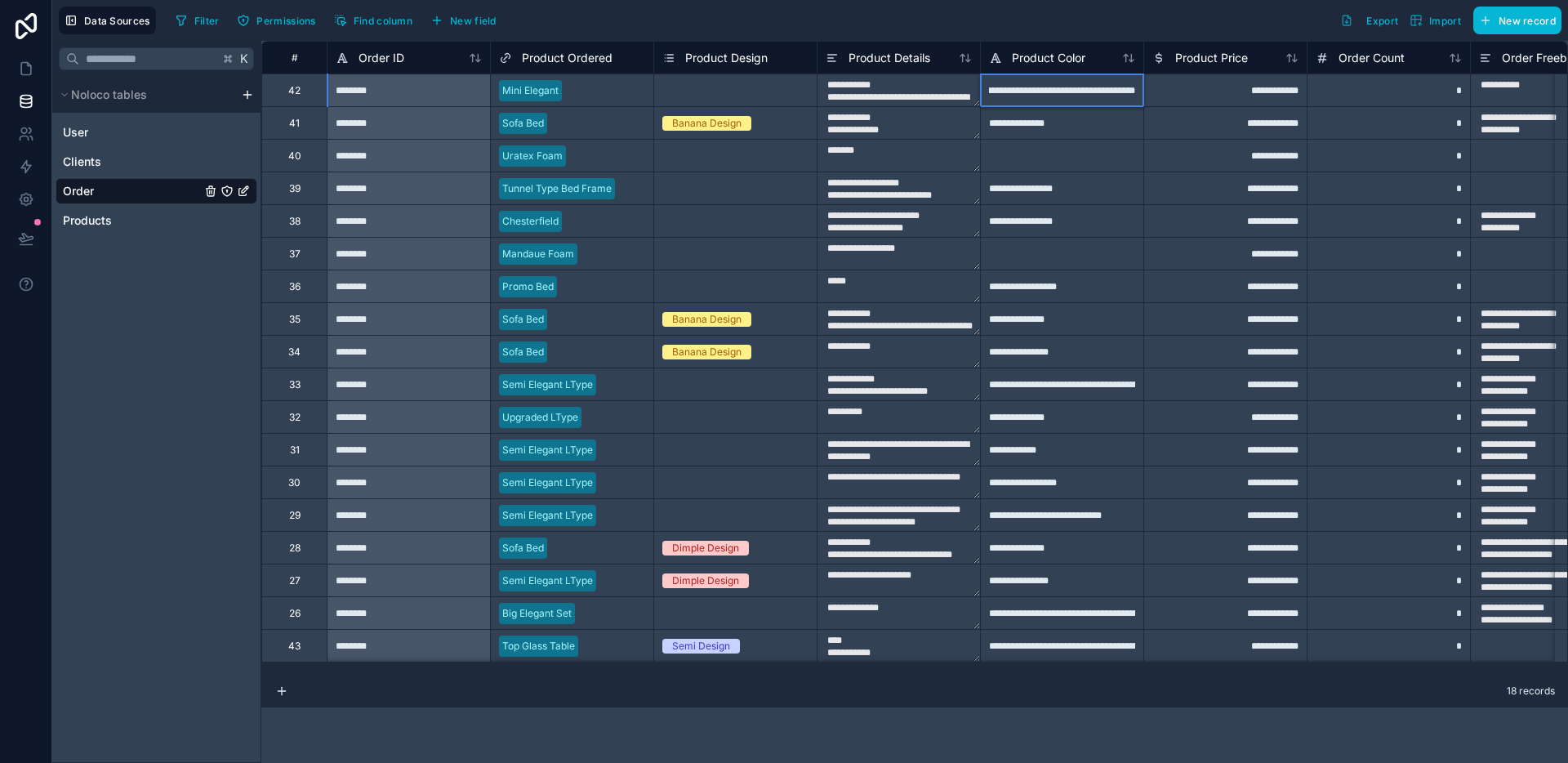 click on "**********" at bounding box center [1062, 90] 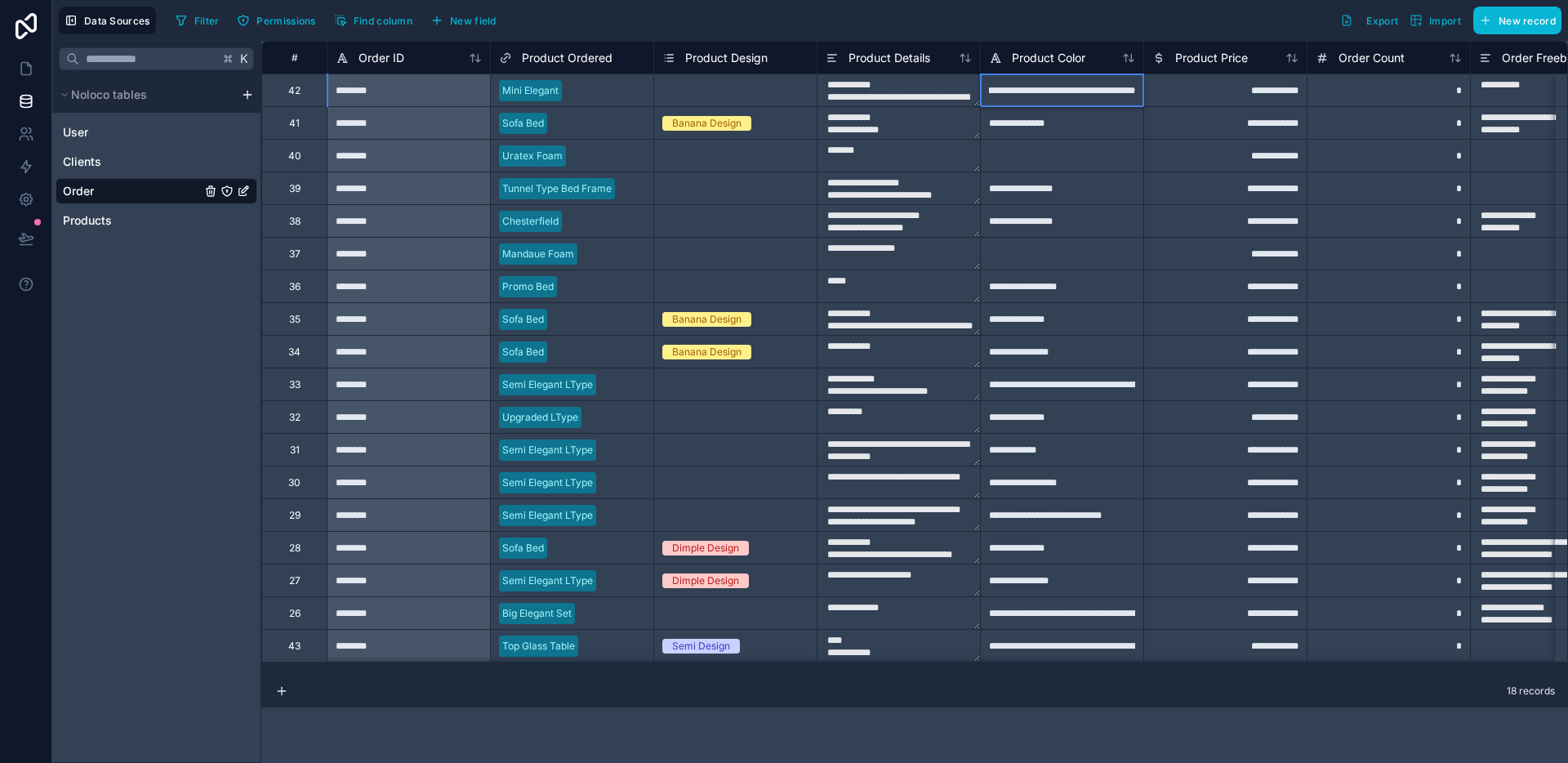 click on "**********" at bounding box center [1062, 123] 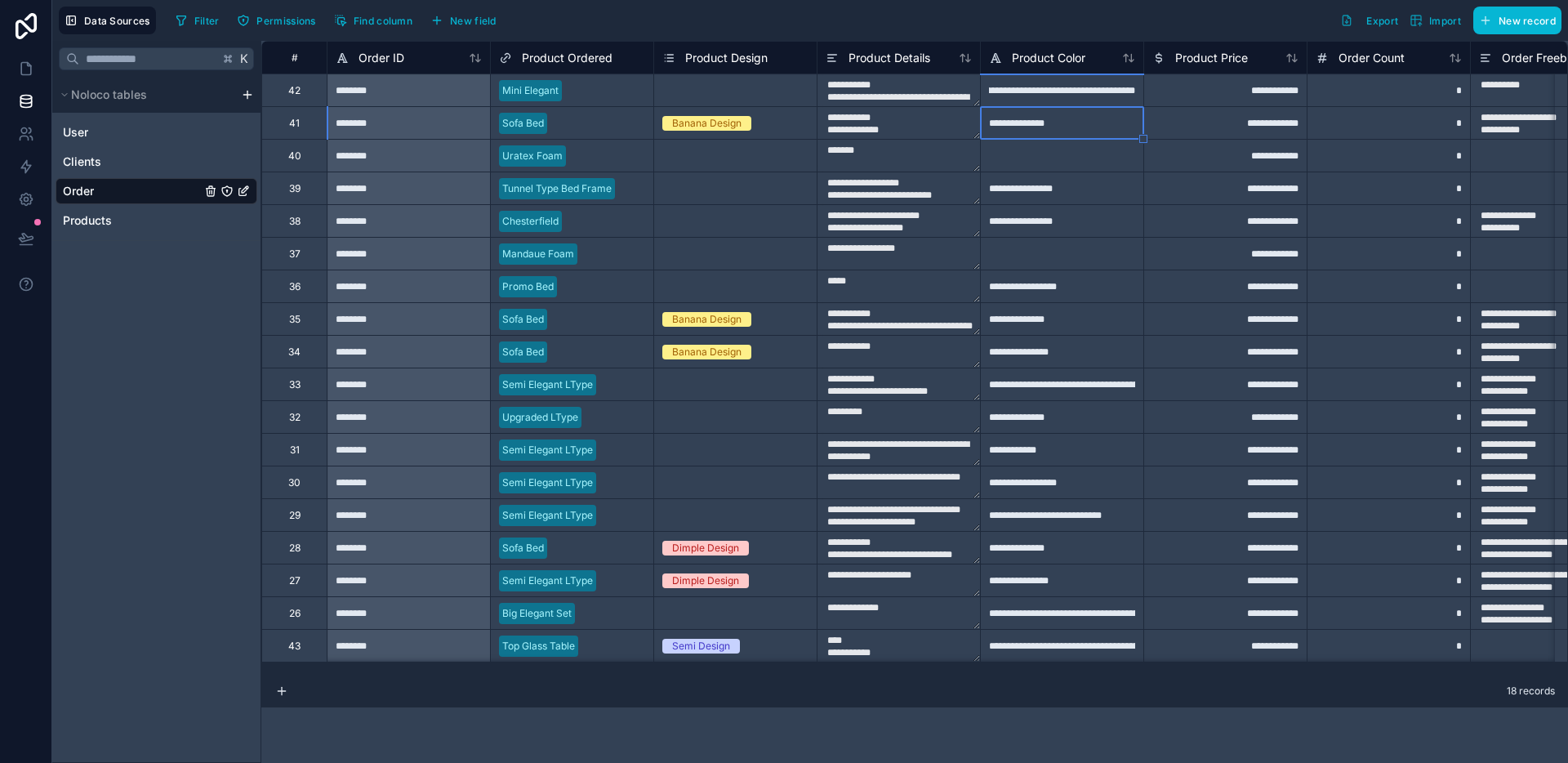 scroll, scrollTop: 0, scrollLeft: 0, axis: both 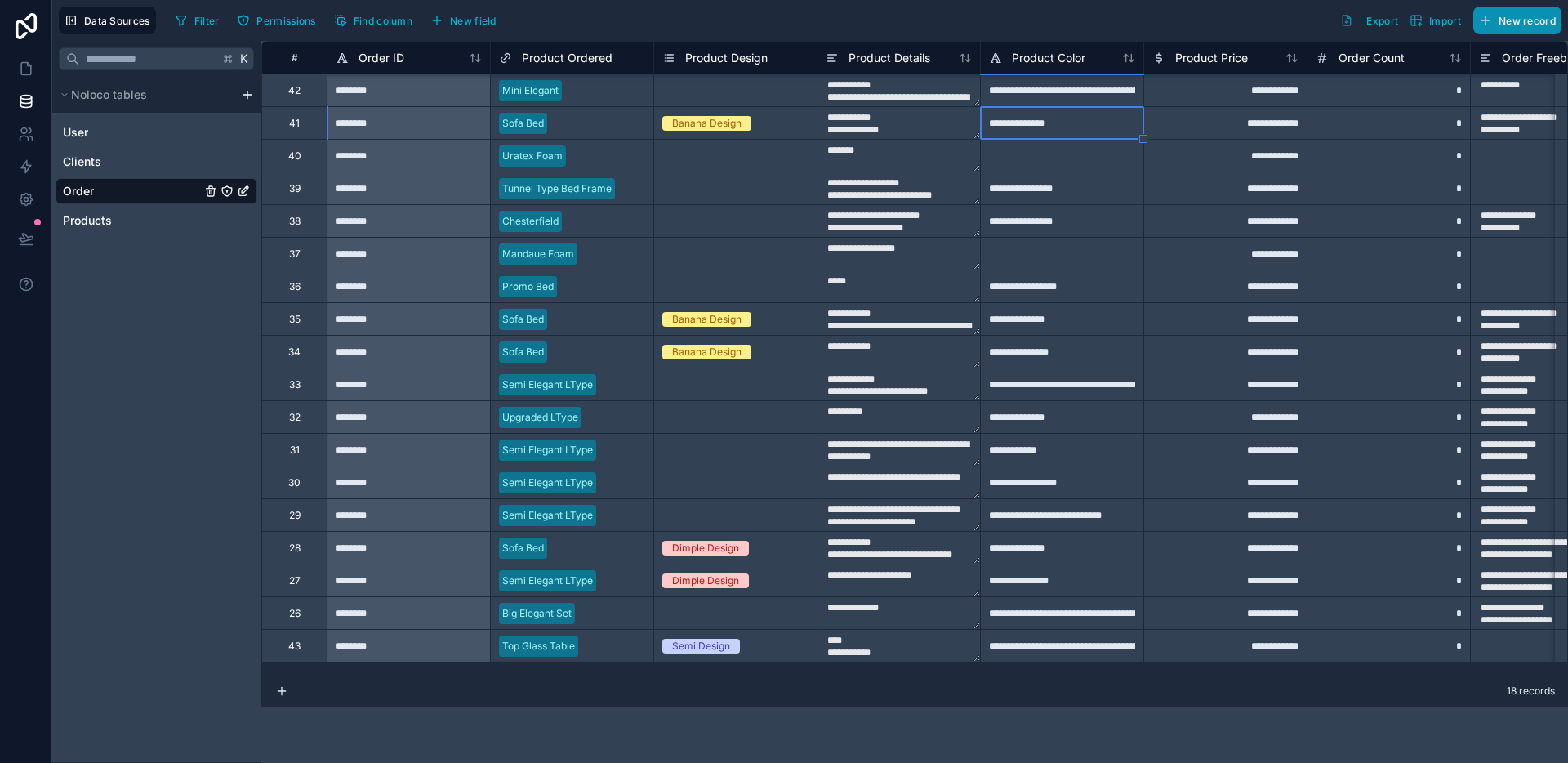 click on "New record" at bounding box center [1527, 20] 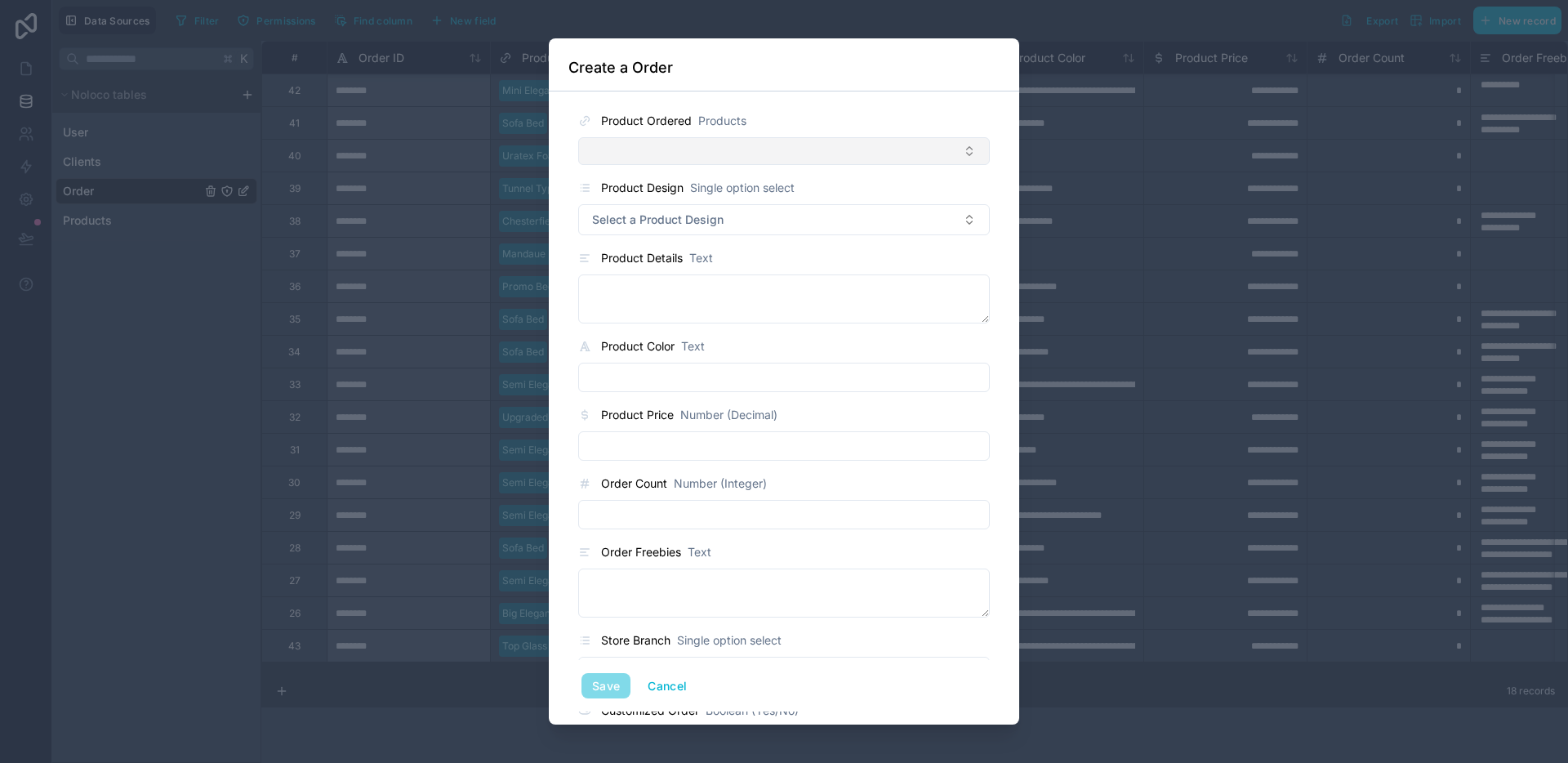 click at bounding box center (784, 151) 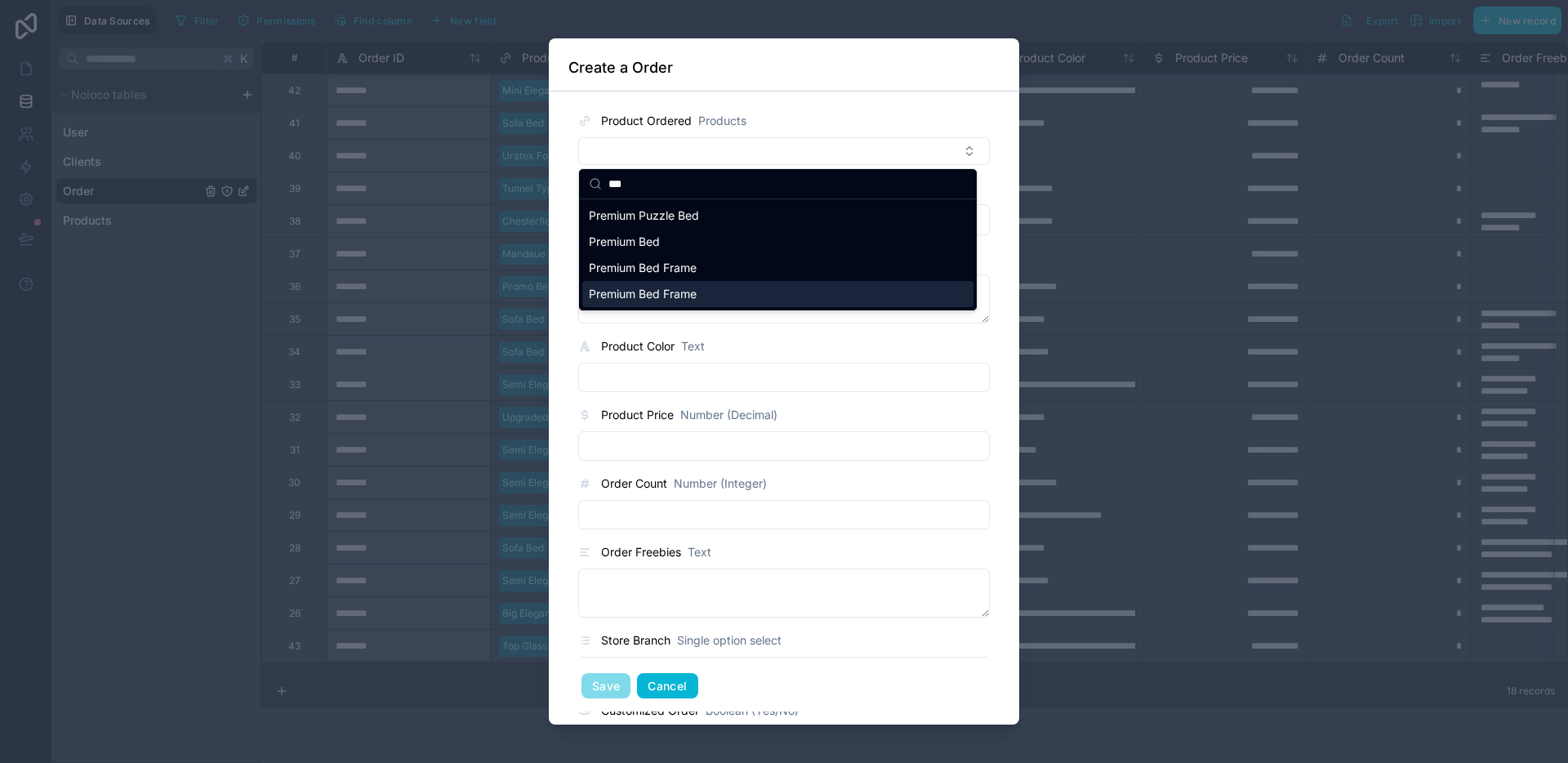 type on "***" 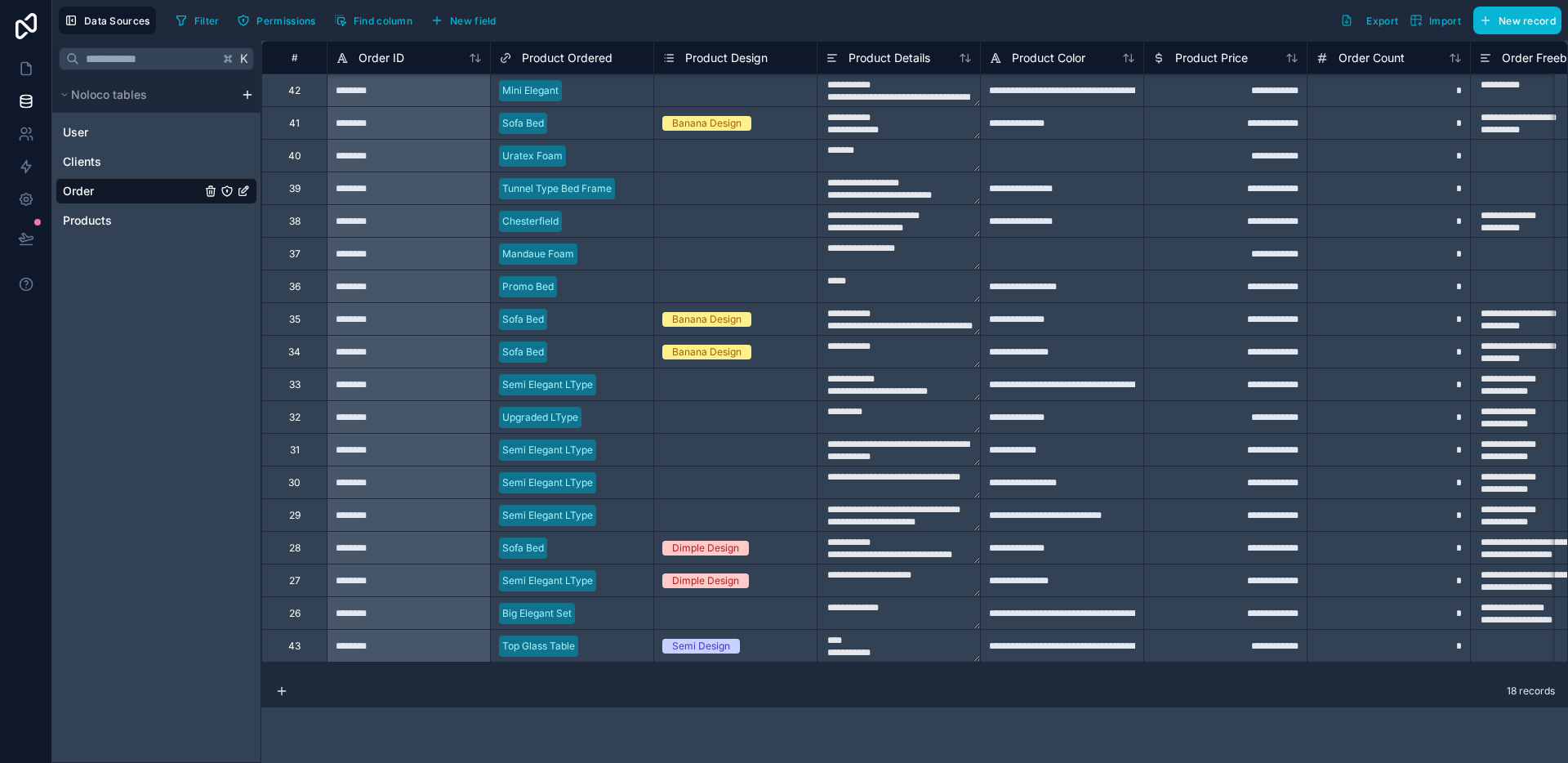click on "User Clients Order Products" at bounding box center [156, 176] 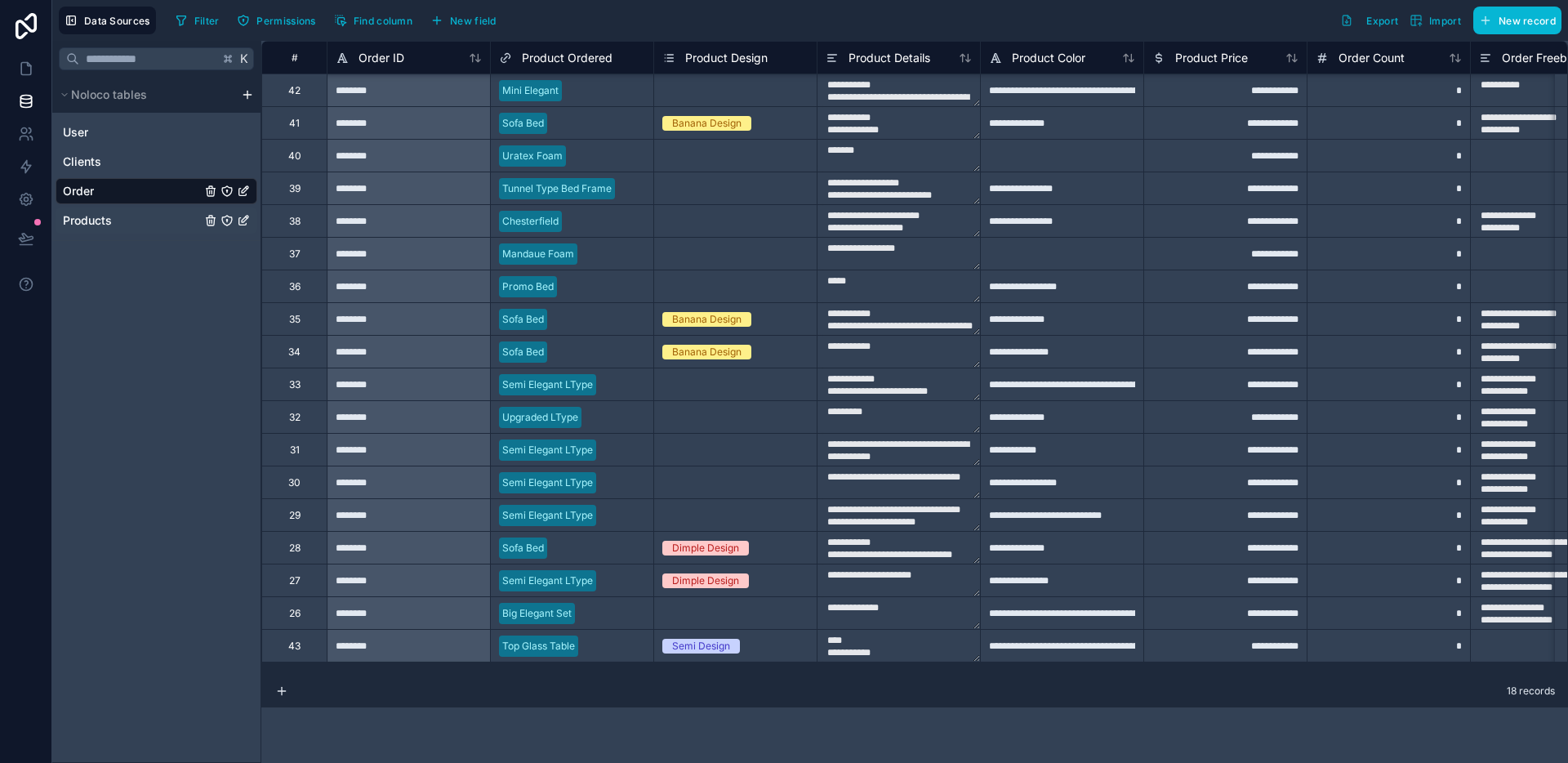 click on "Products" at bounding box center [156, 221] 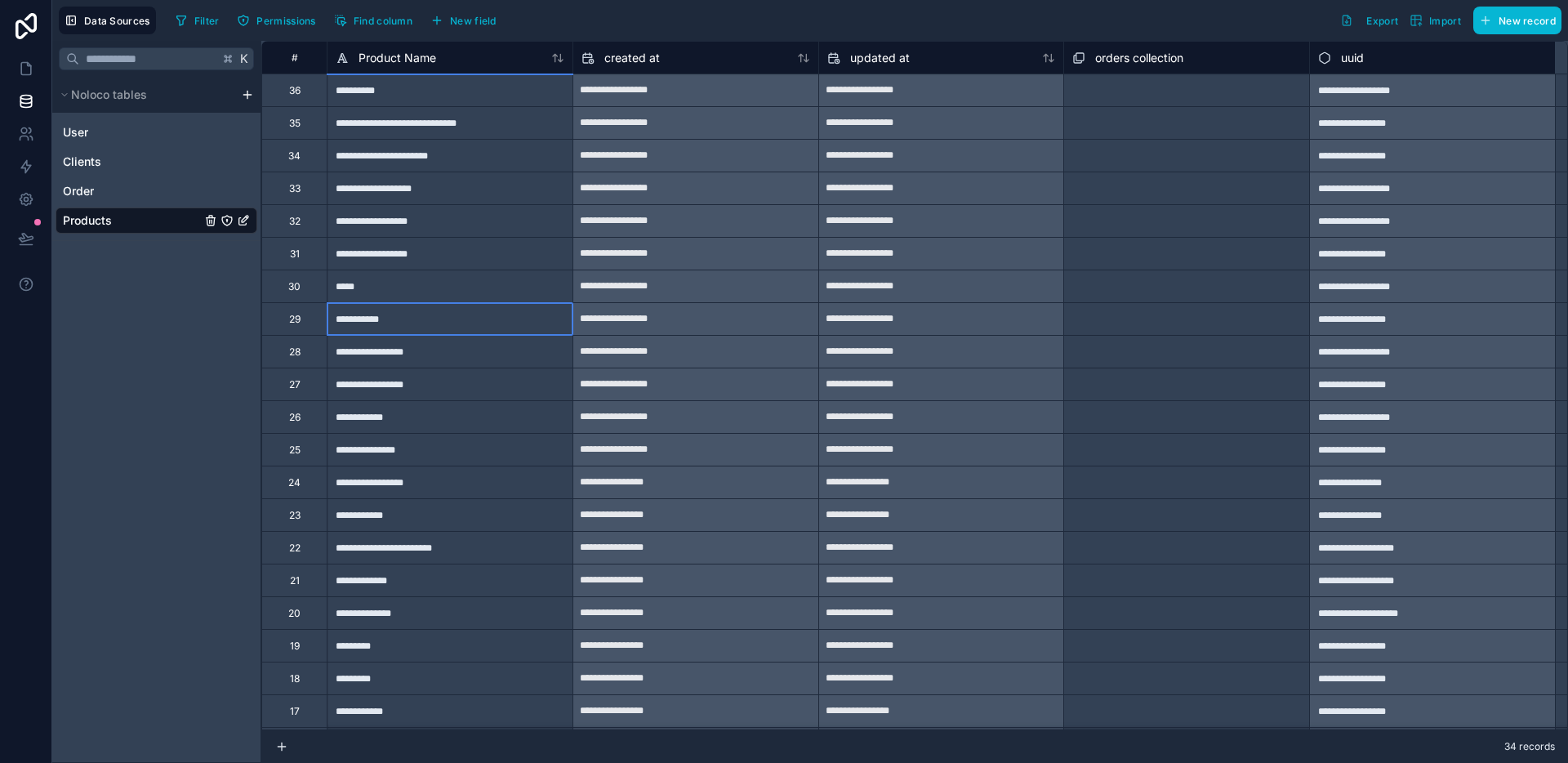 click on "**********" at bounding box center (449, 319) 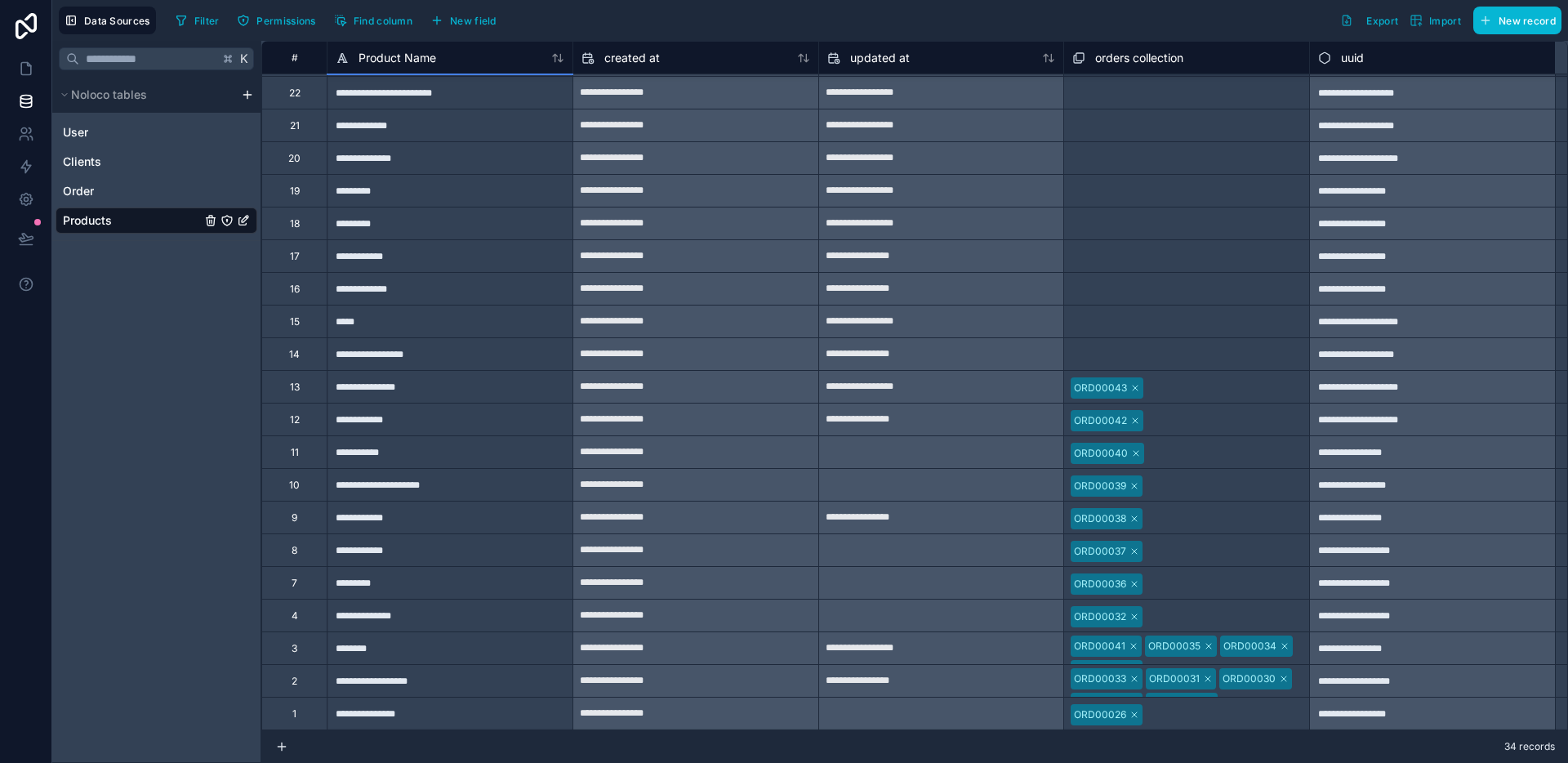 scroll, scrollTop: 0, scrollLeft: 0, axis: both 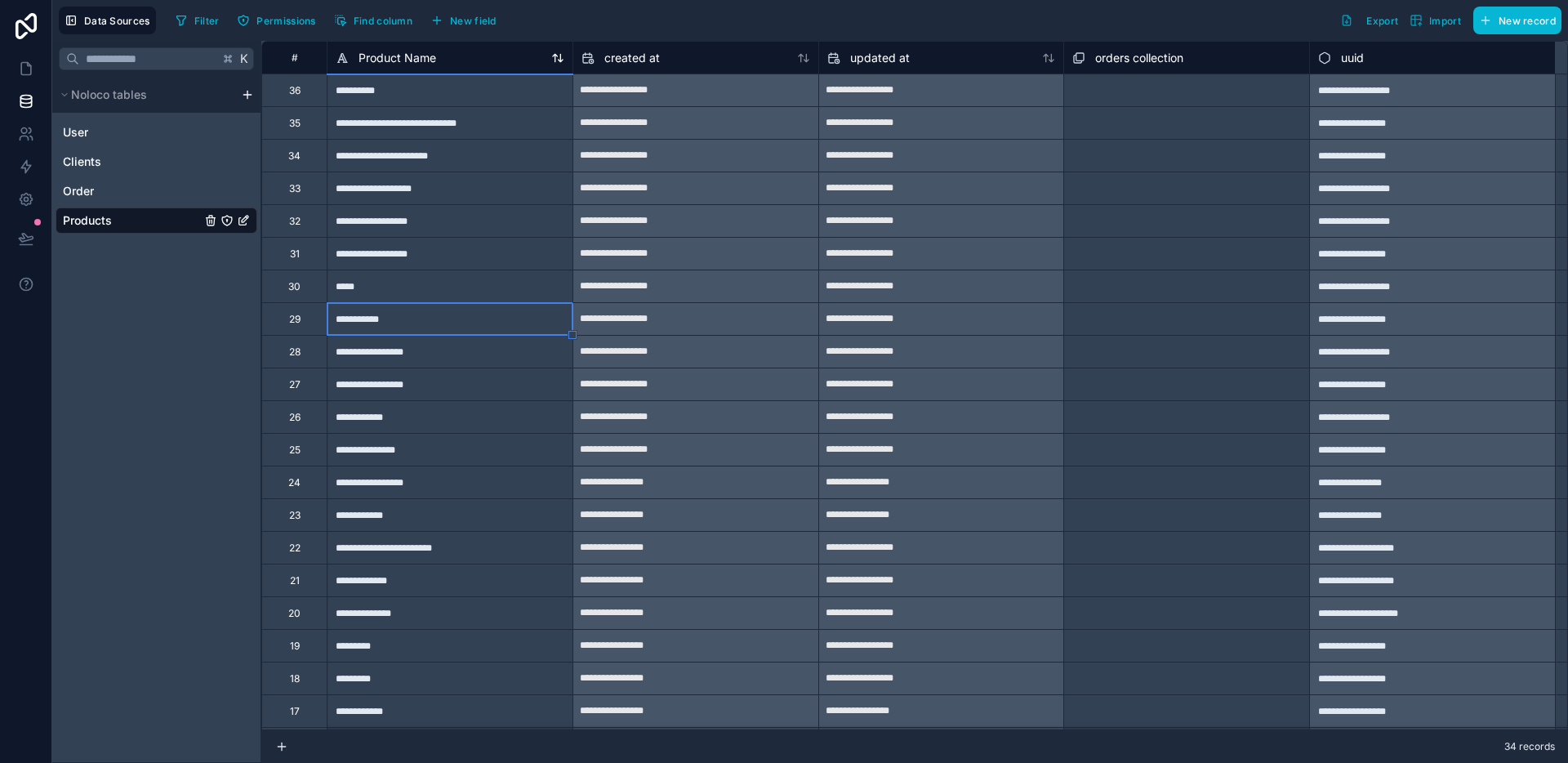 click 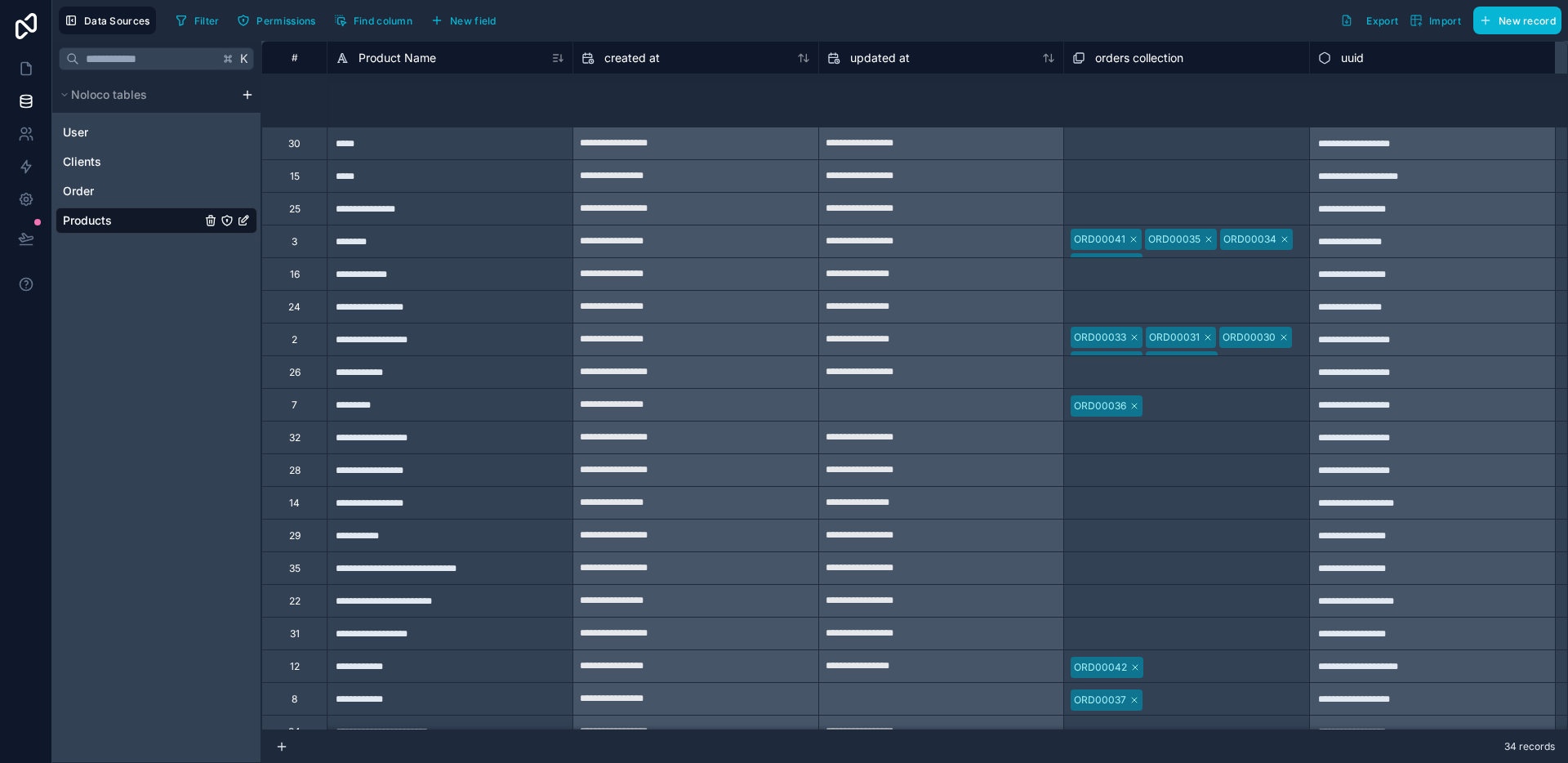 scroll, scrollTop: 427, scrollLeft: 0, axis: vertical 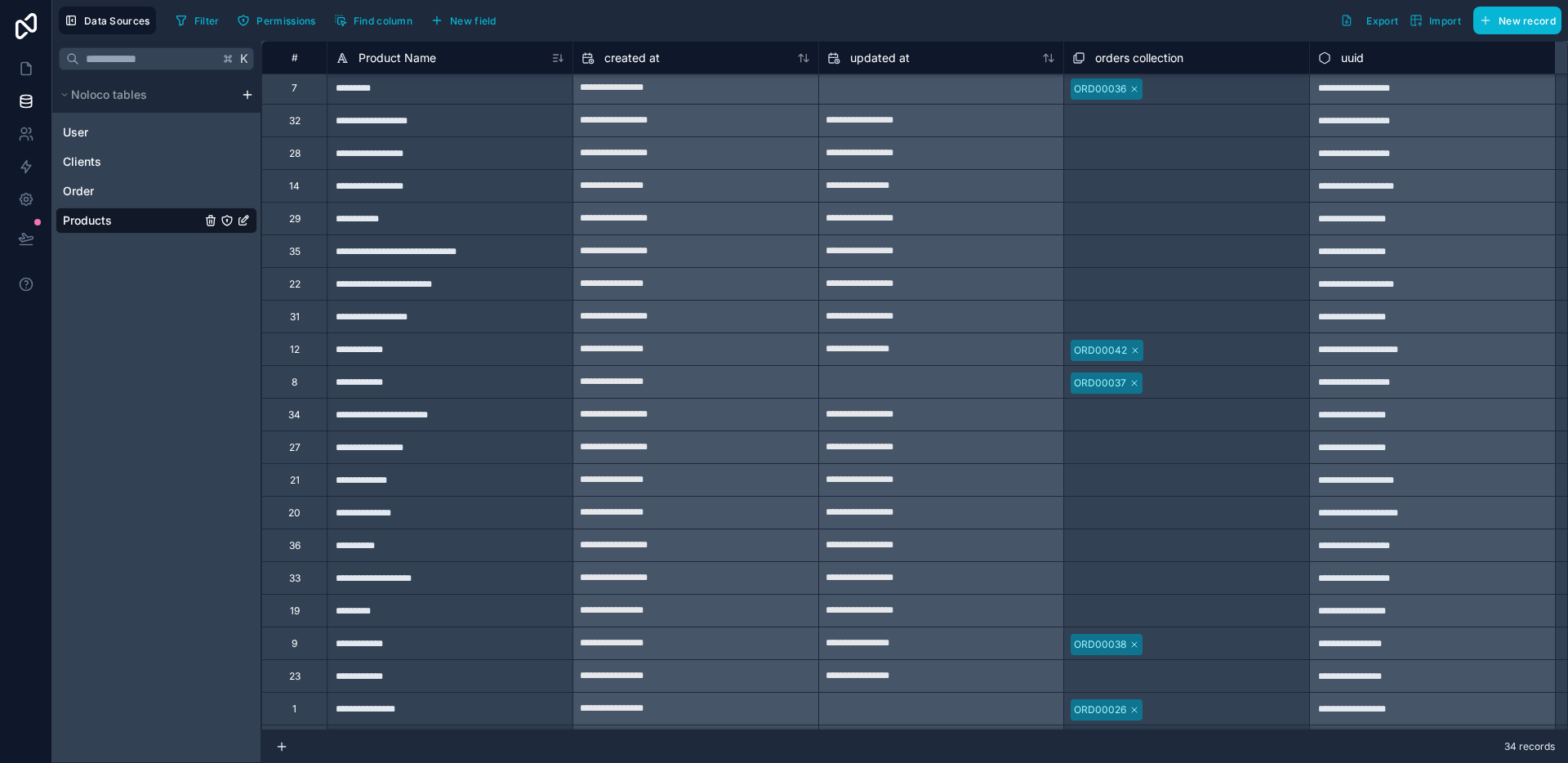 click on "**********" at bounding box center [449, 218] 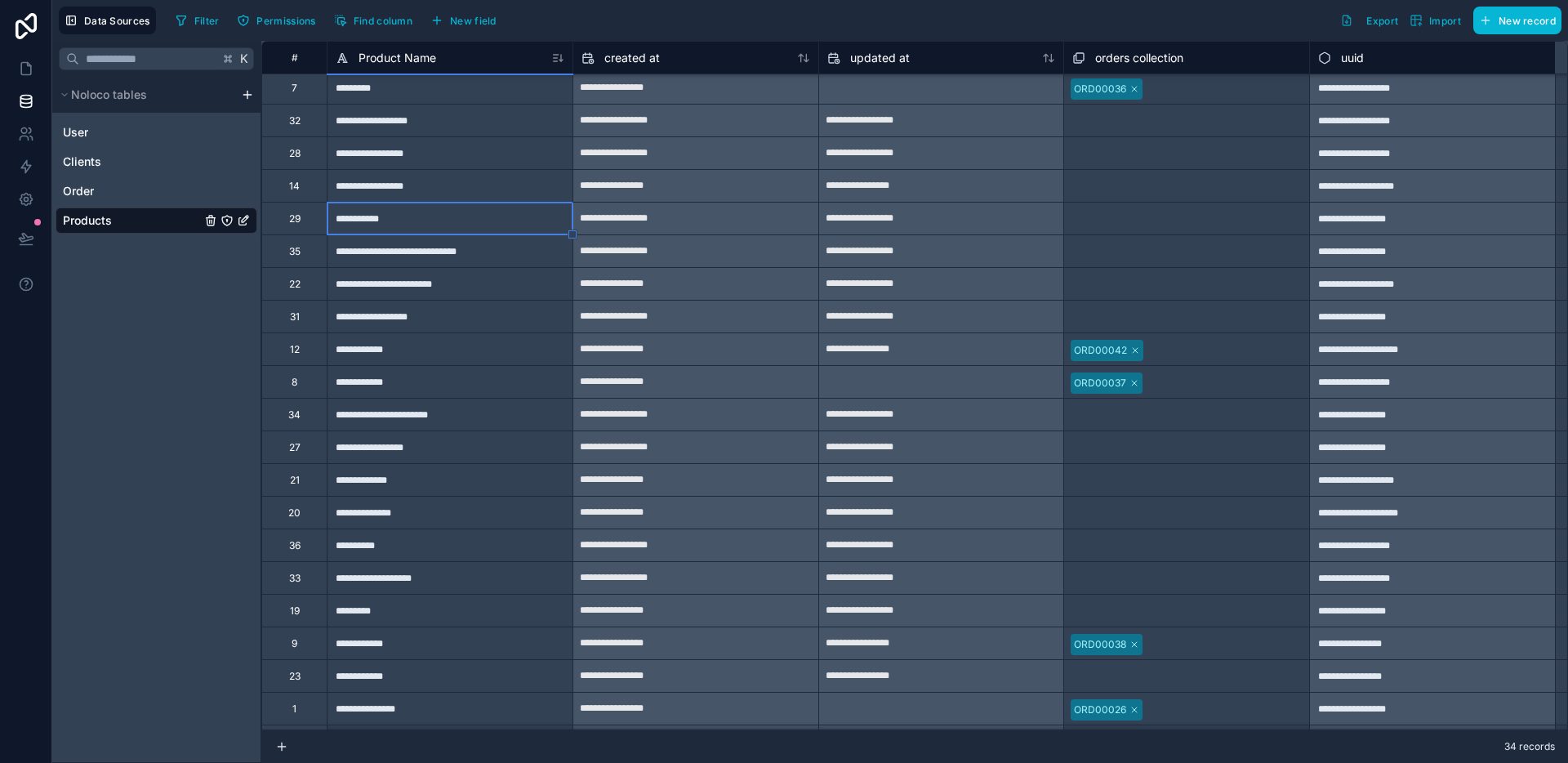 click on "**********" at bounding box center (449, 185) 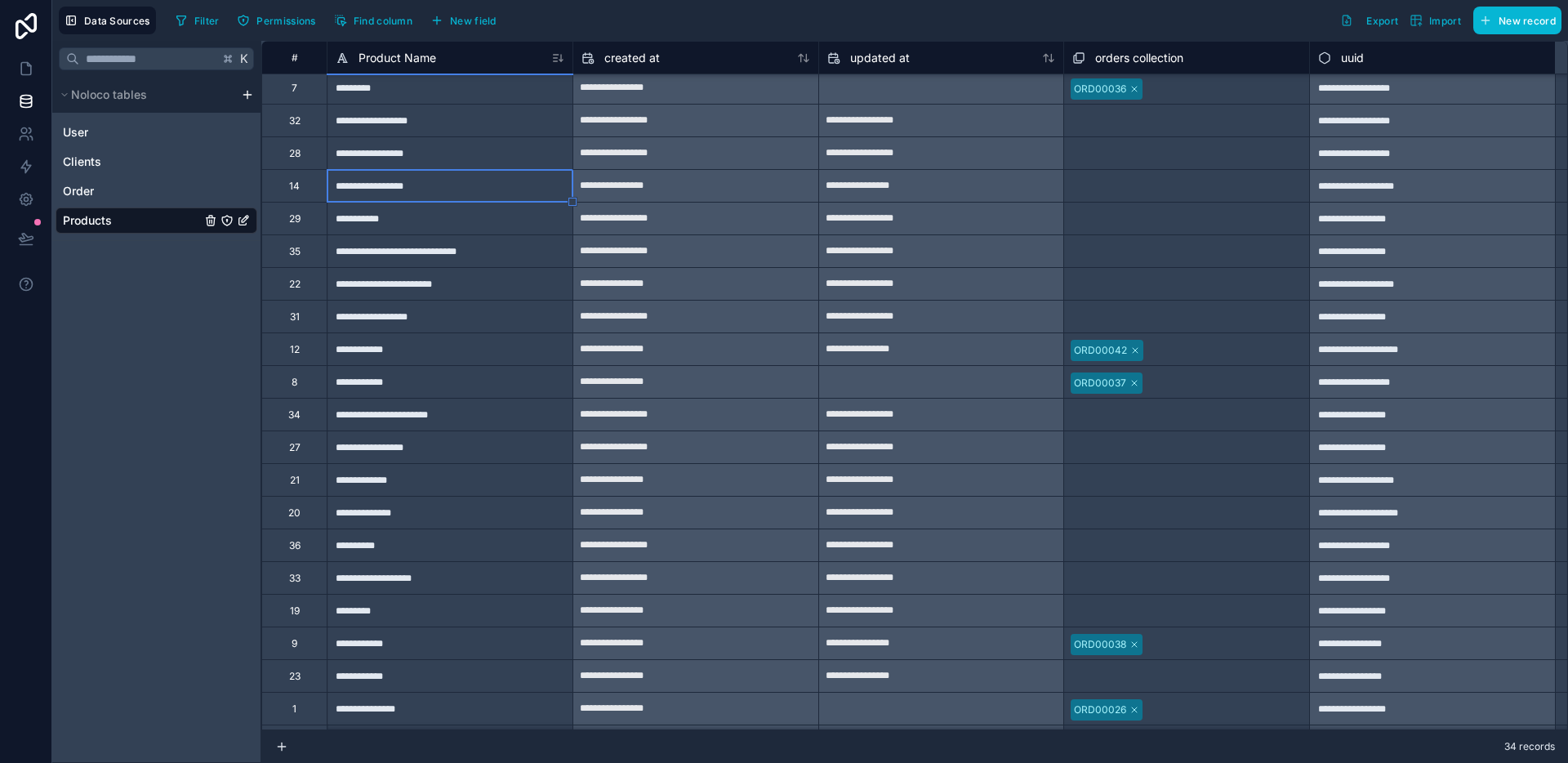 click on "**********" at bounding box center (449, 153) 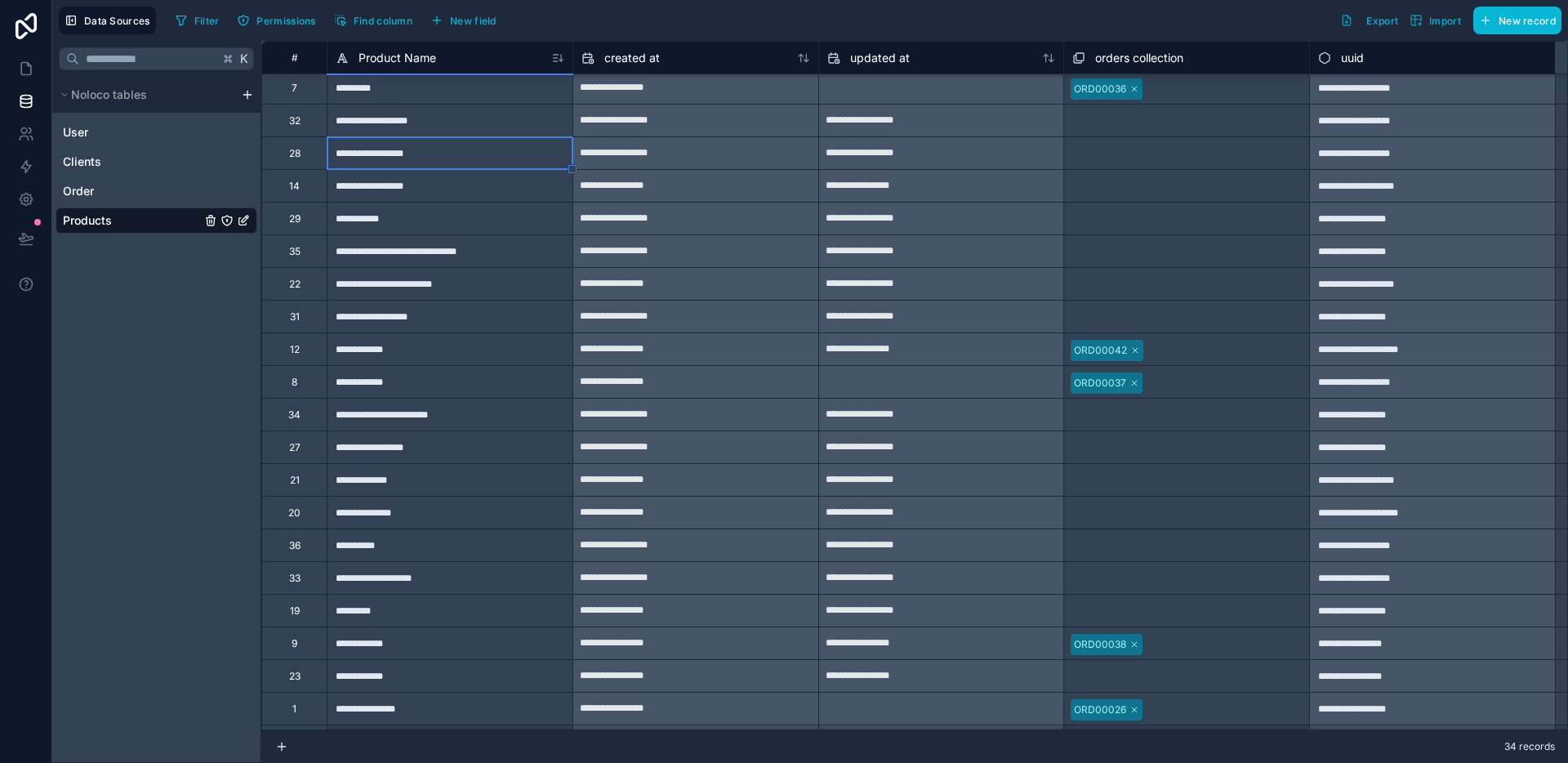 click on "**********" at bounding box center (449, 153) 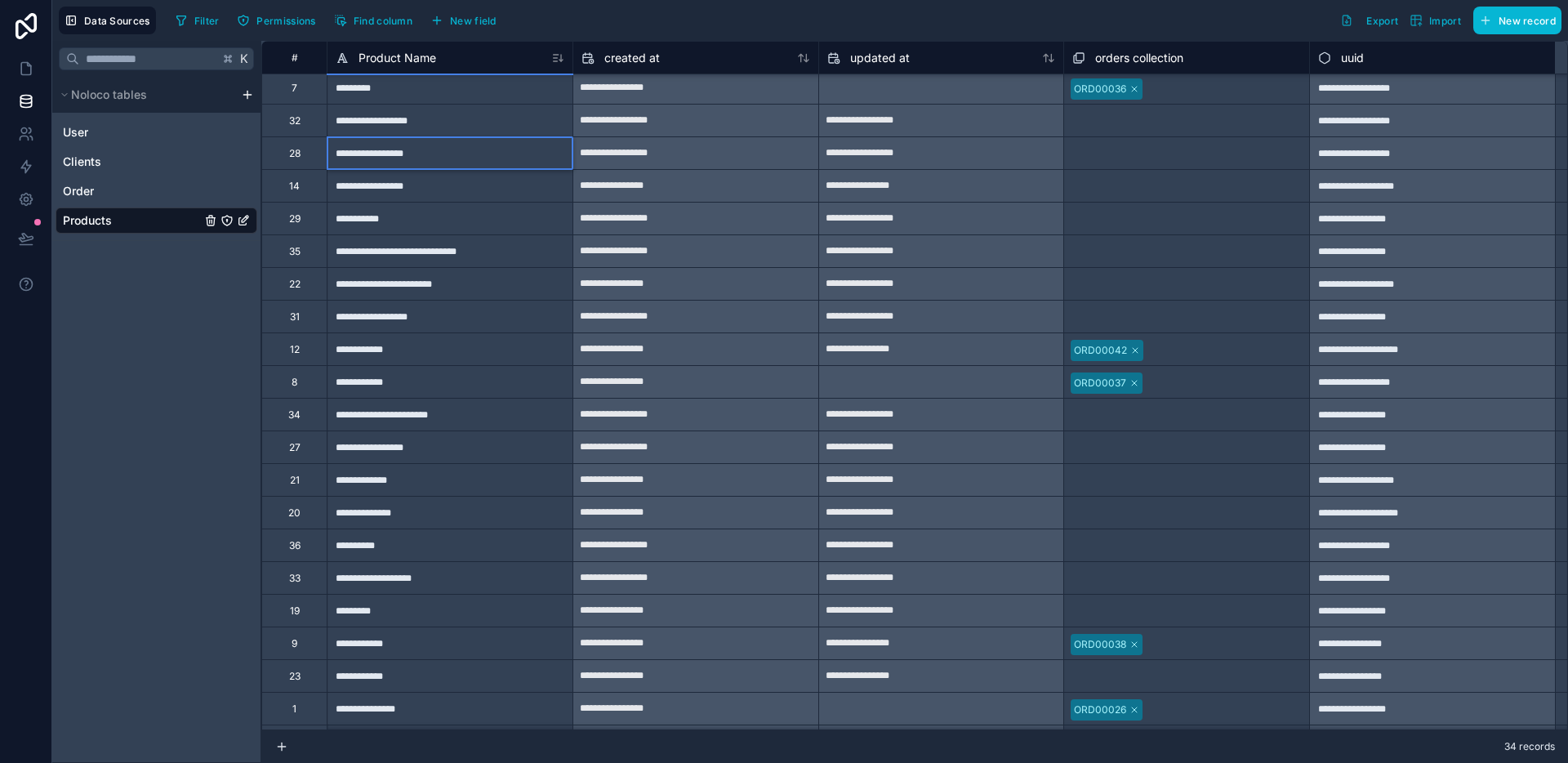 click on "28" at bounding box center [294, 153] 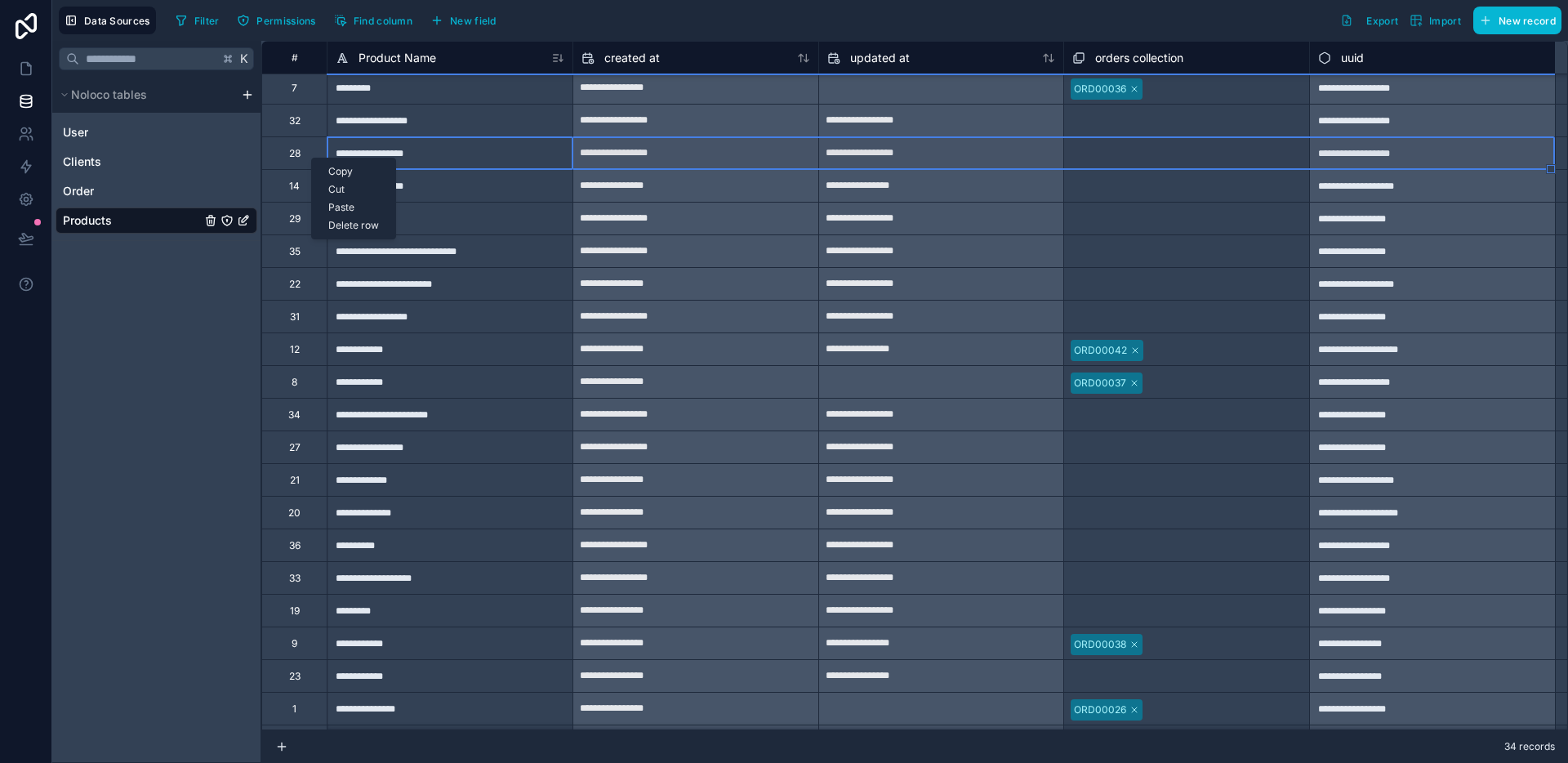 click on "Delete row" at bounding box center (354, 225) 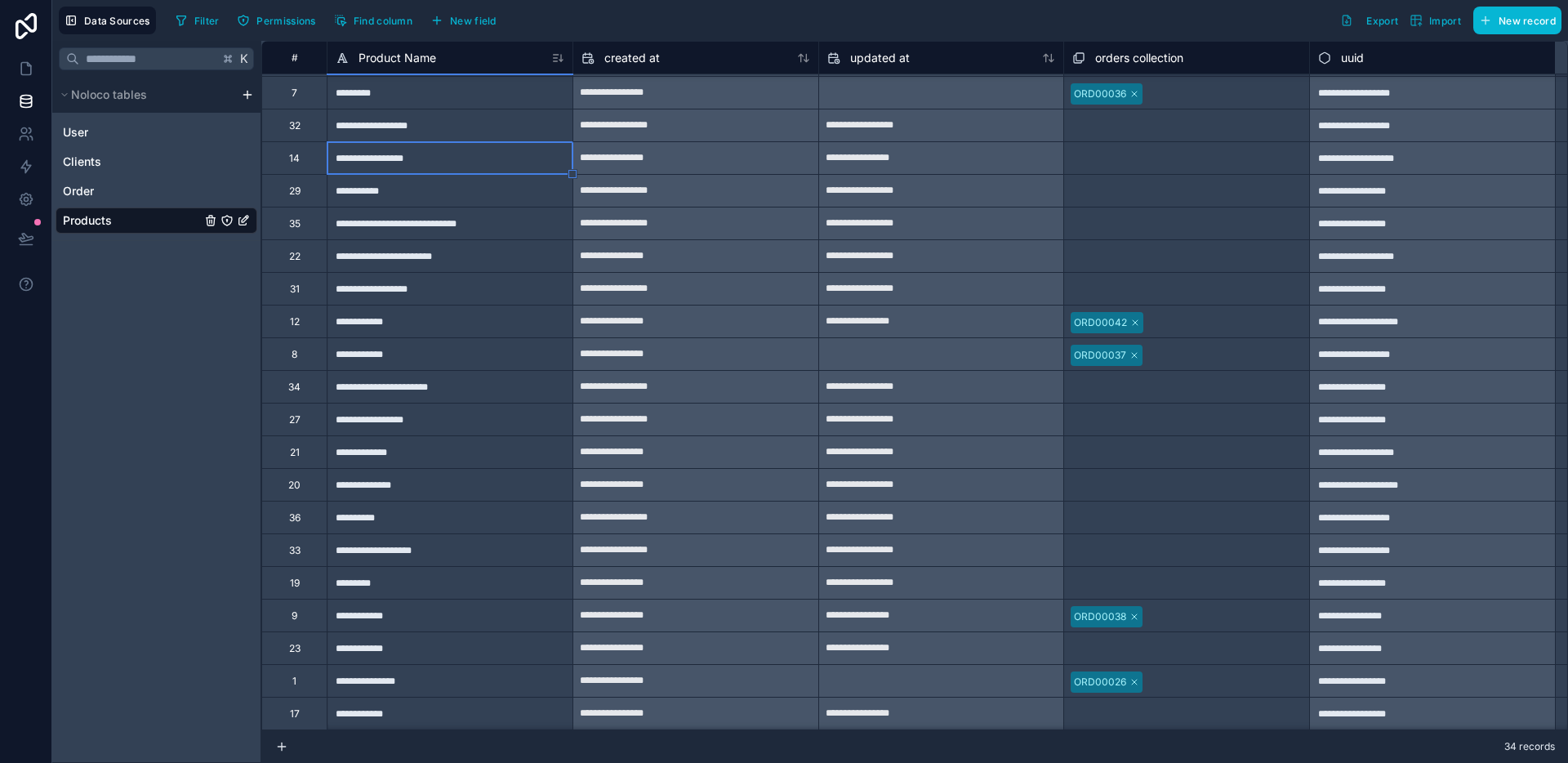 scroll, scrollTop: 422, scrollLeft: 0, axis: vertical 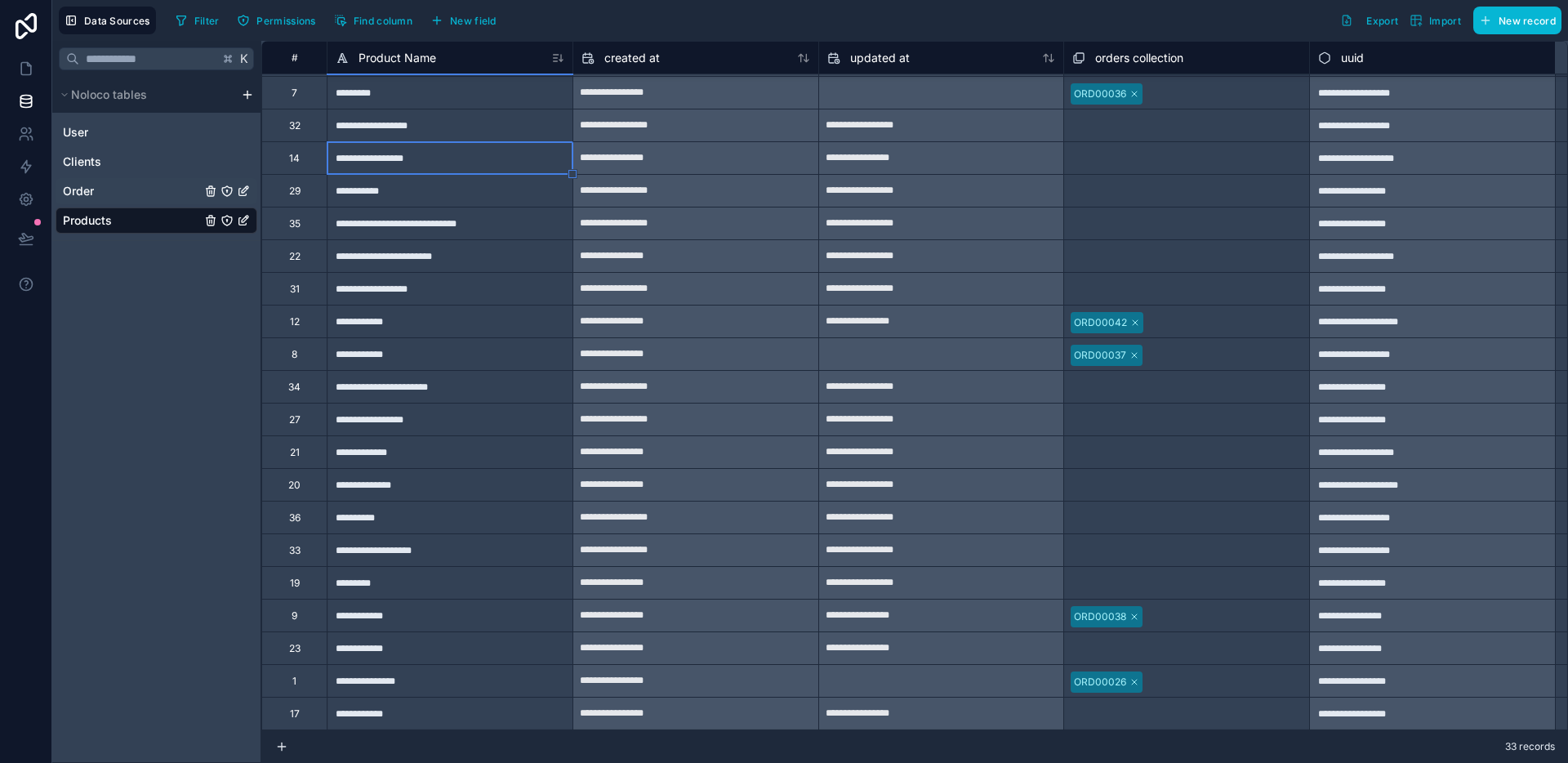 click on "Order" at bounding box center (156, 191) 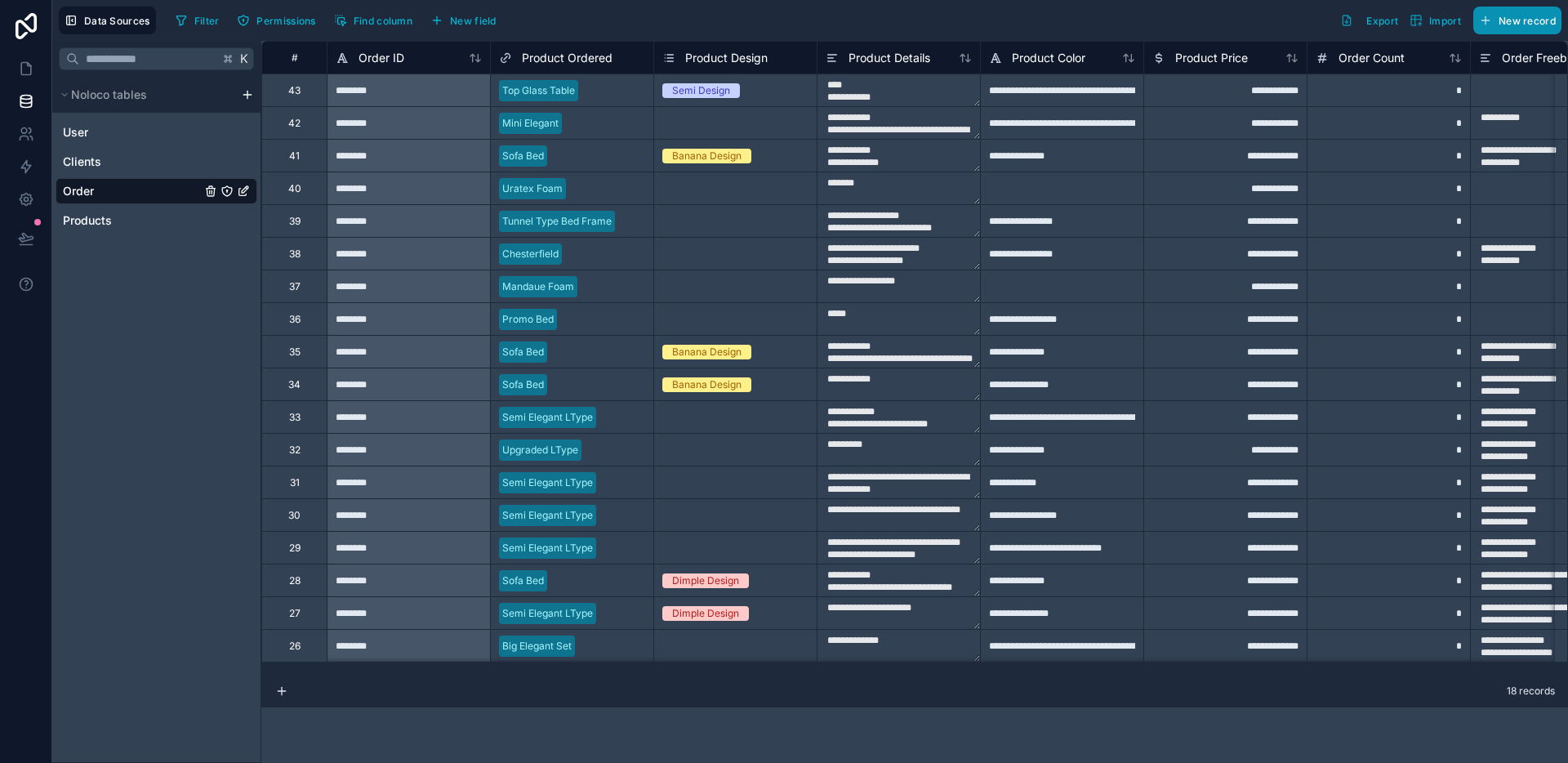 click on "New record" at bounding box center [1527, 20] 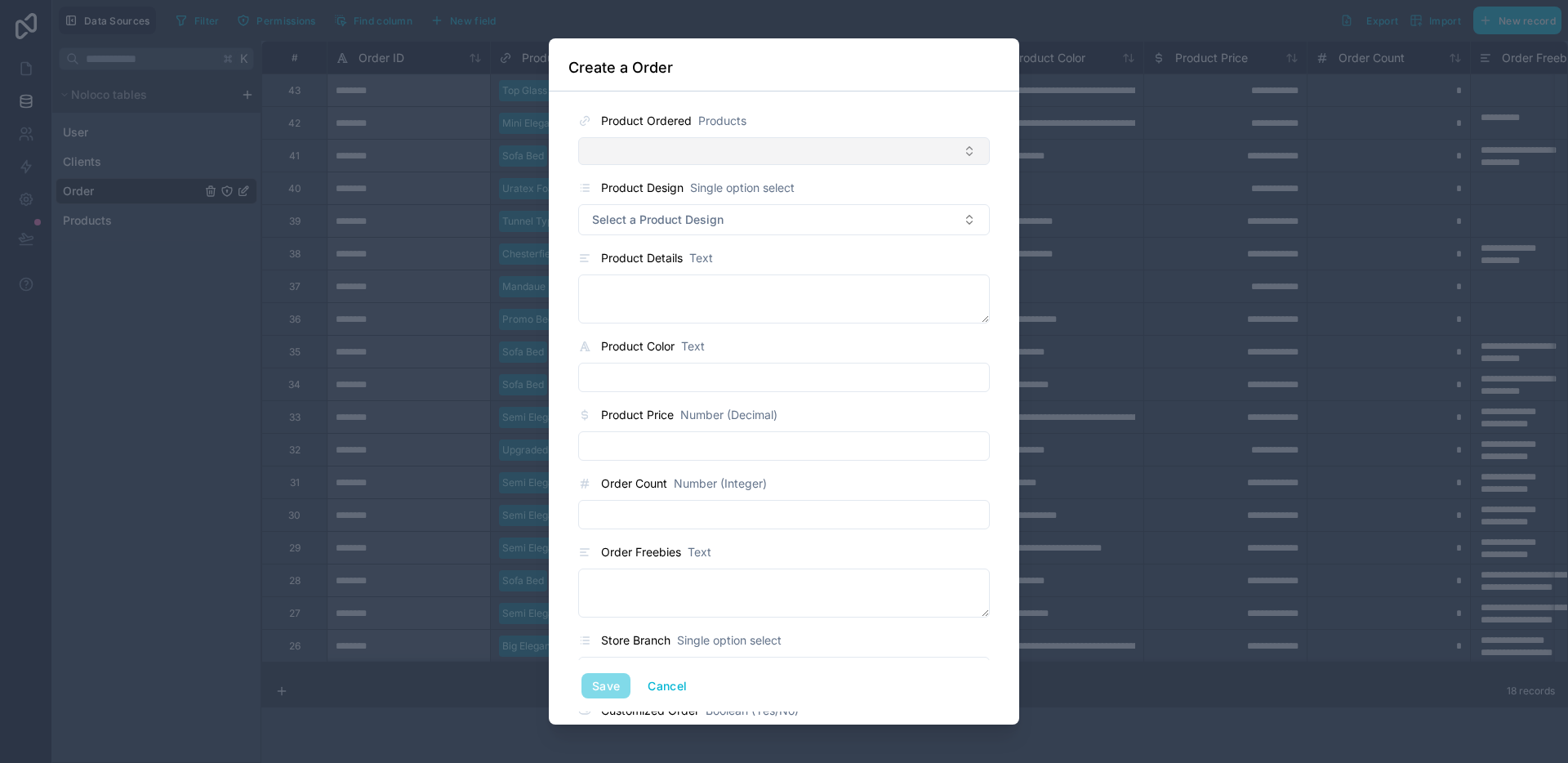 click at bounding box center [784, 151] 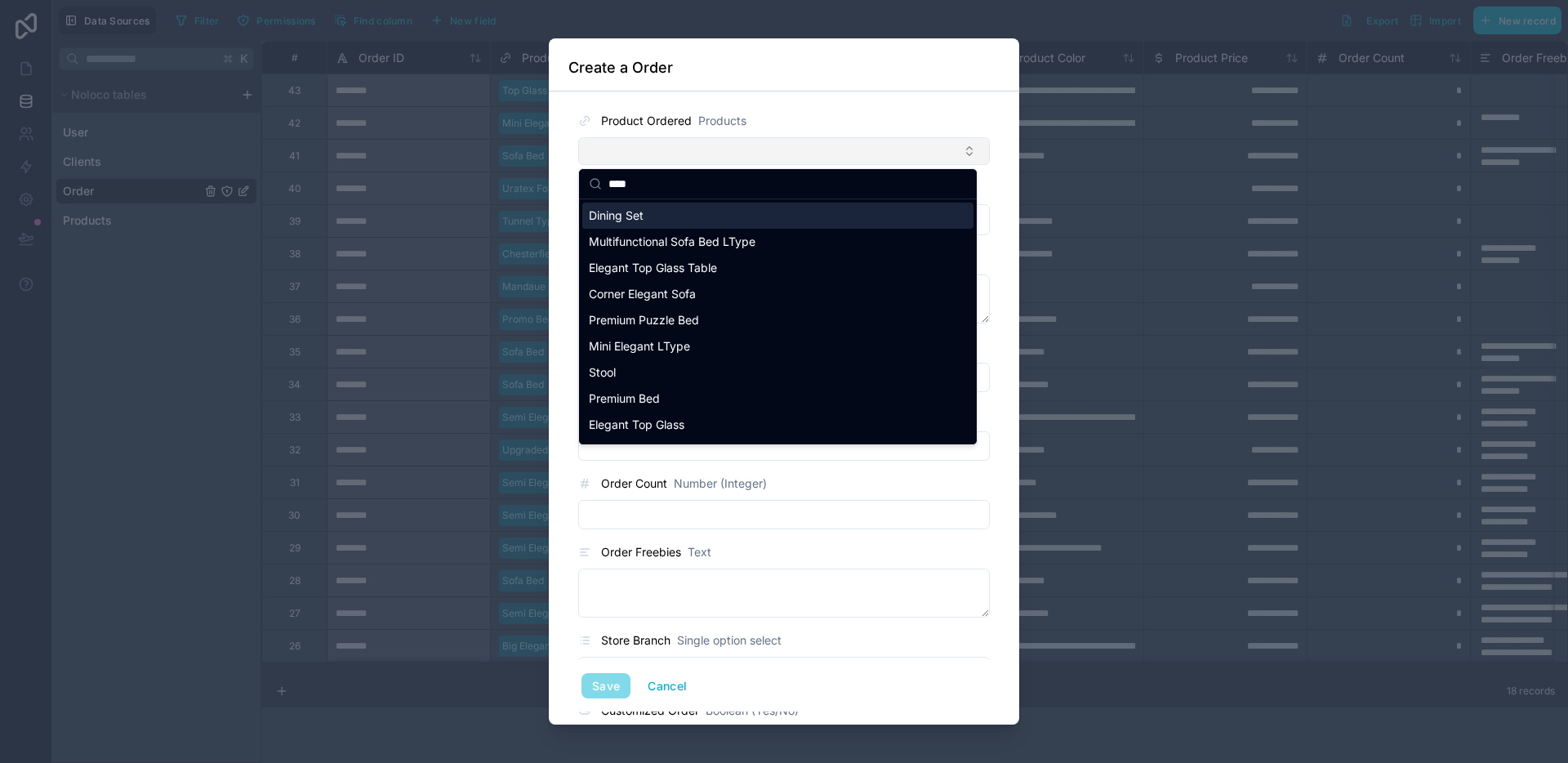 type on "*****" 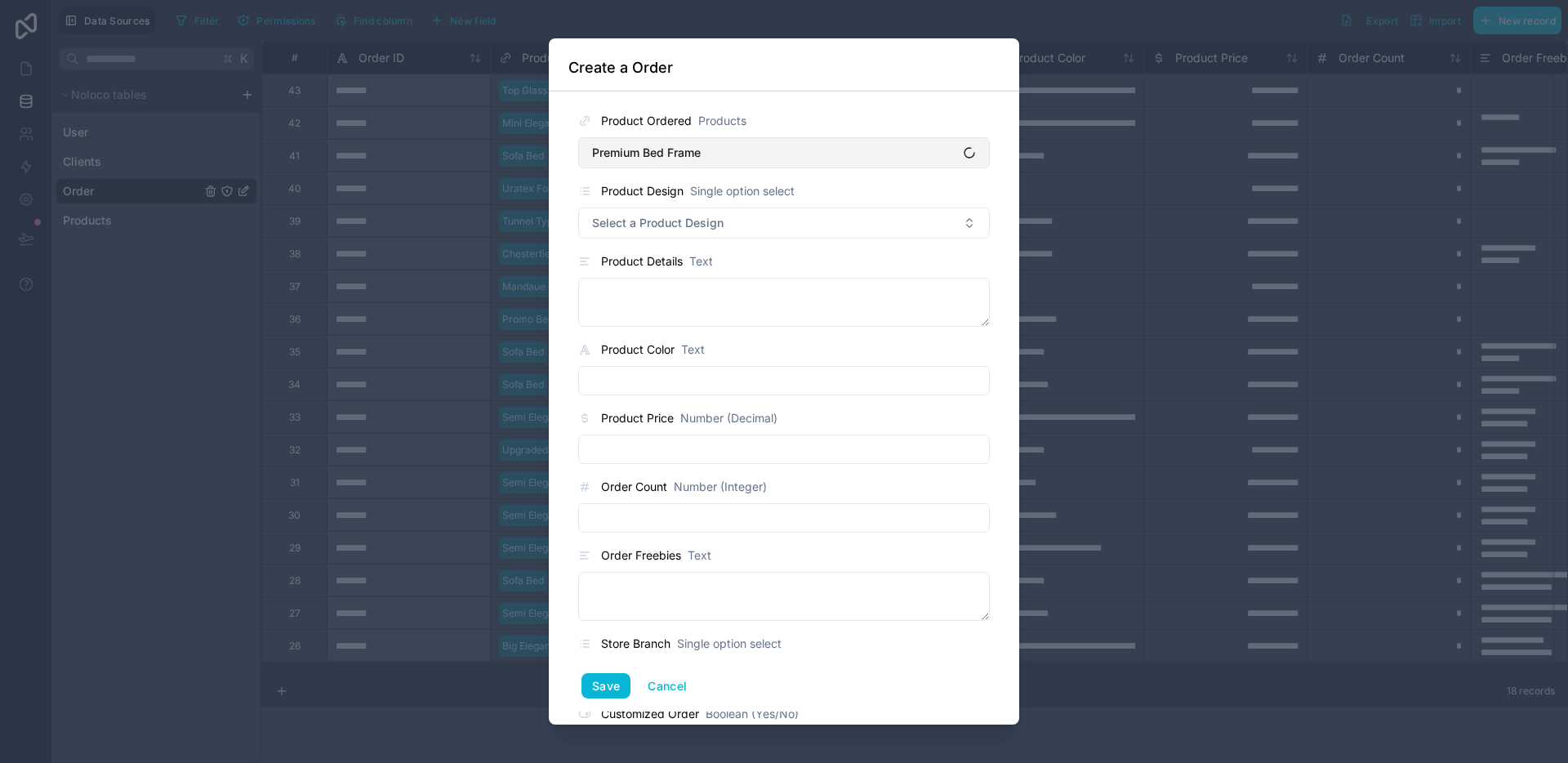 type 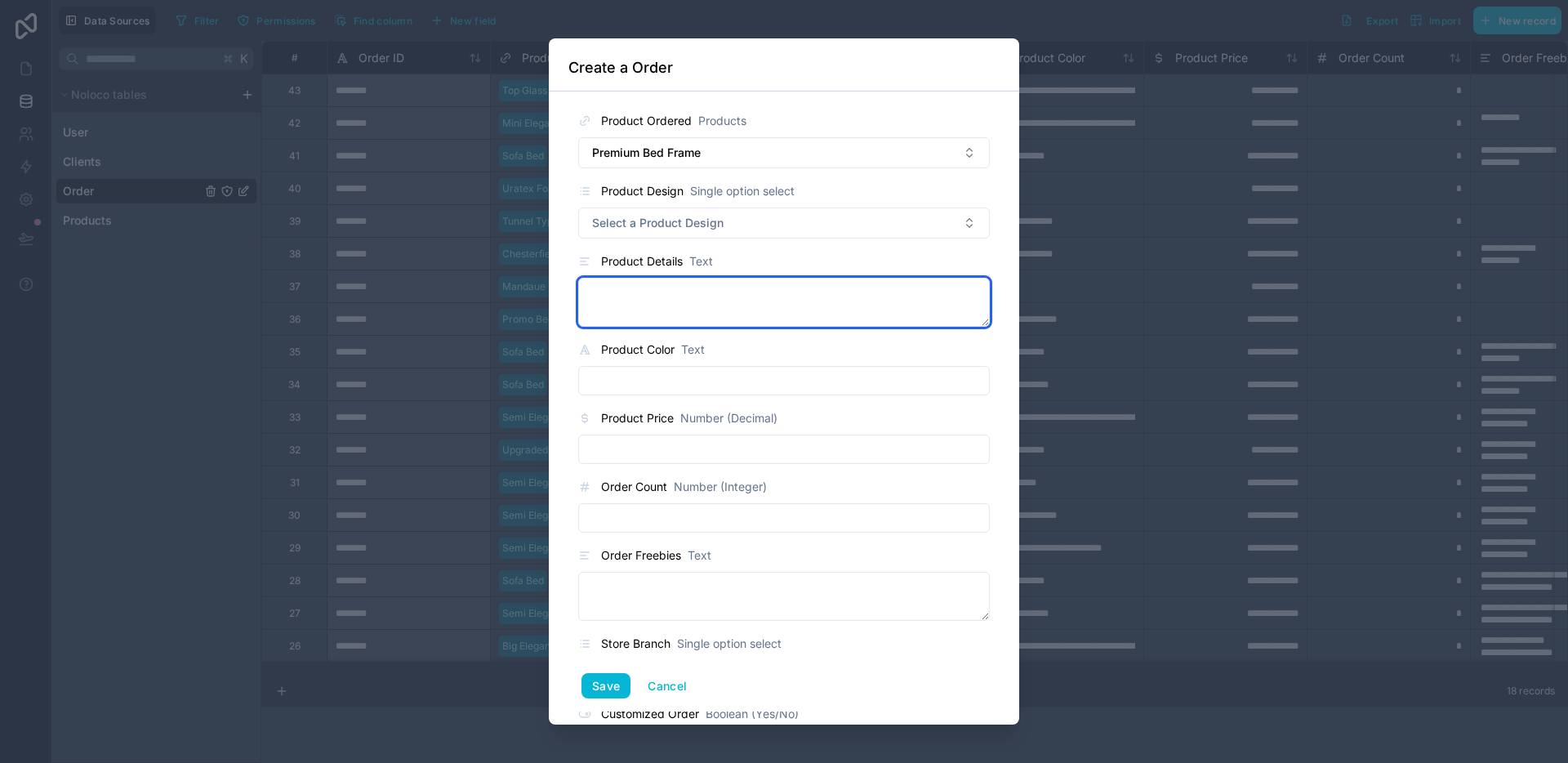 click at bounding box center [784, 302] 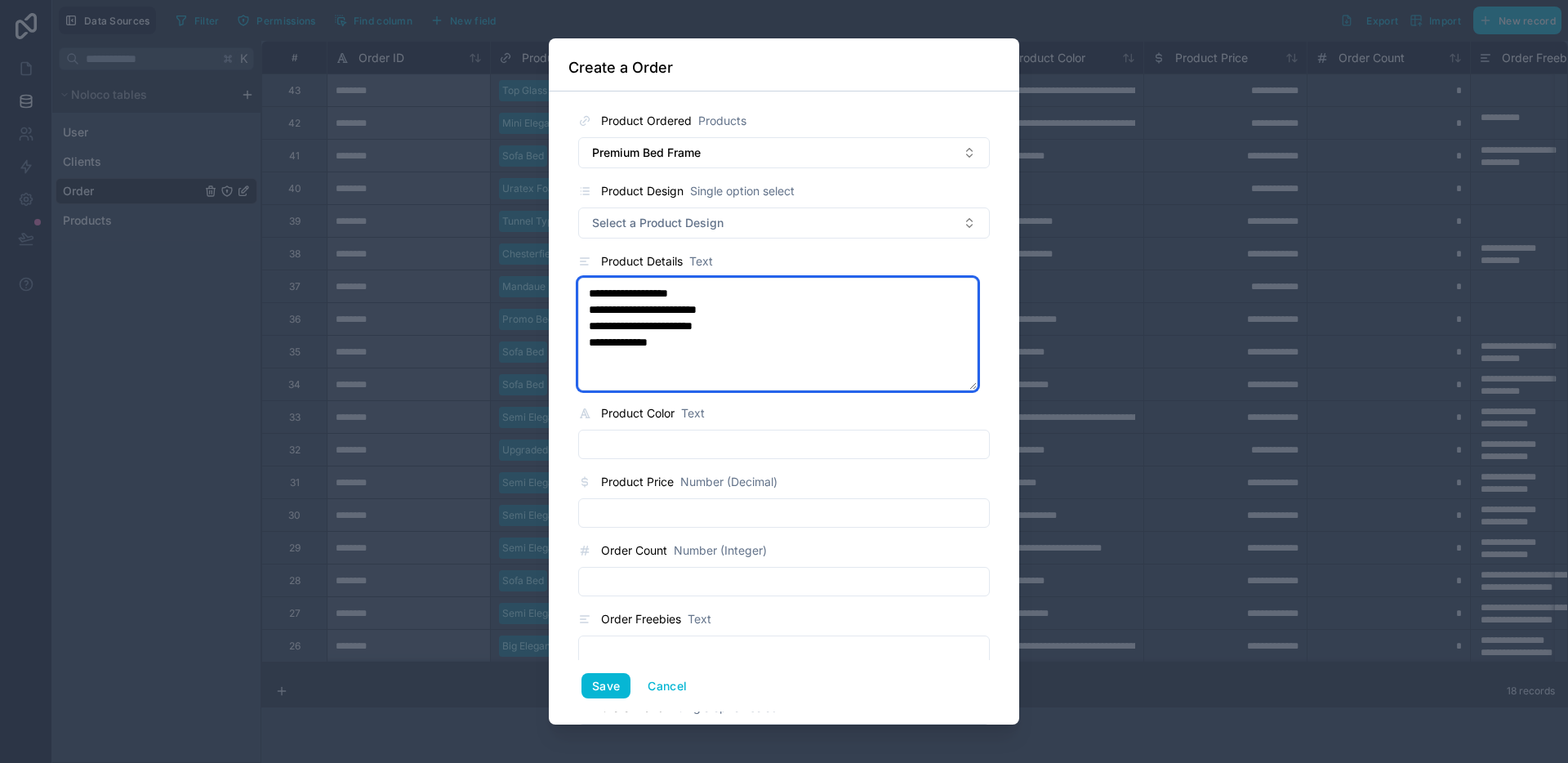 type on "**********" 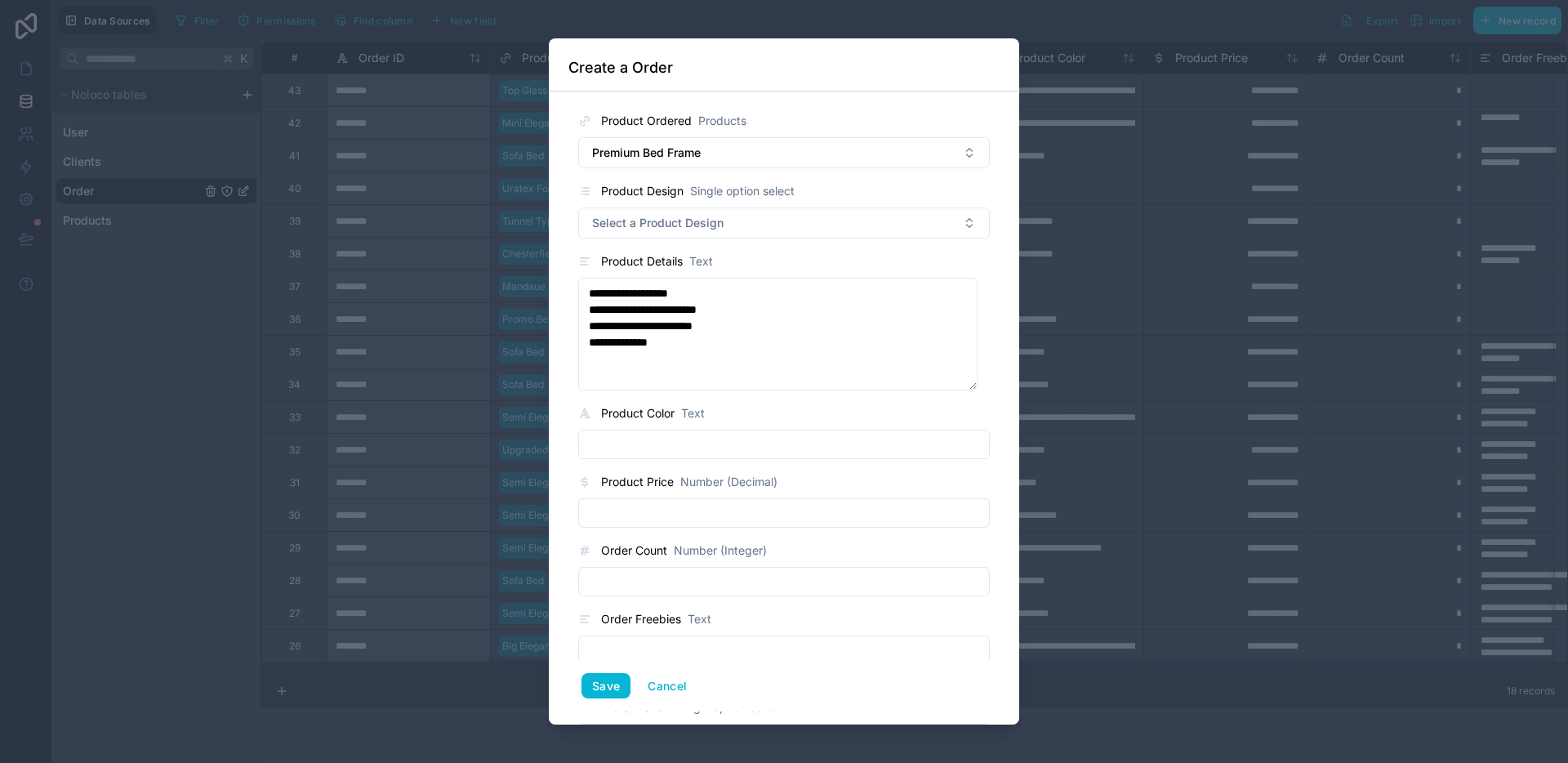 click at bounding box center (784, 444) 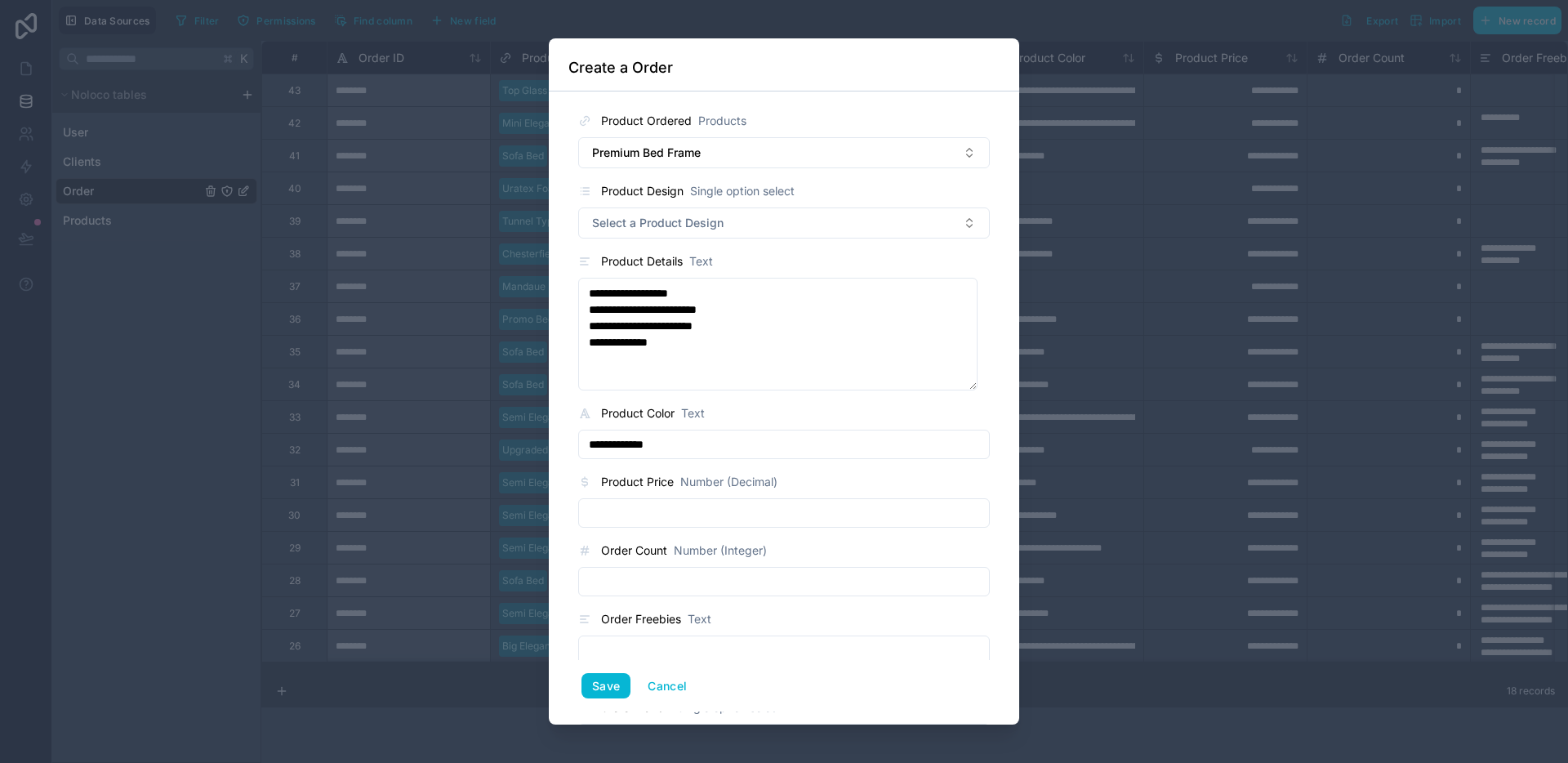 type on "**********" 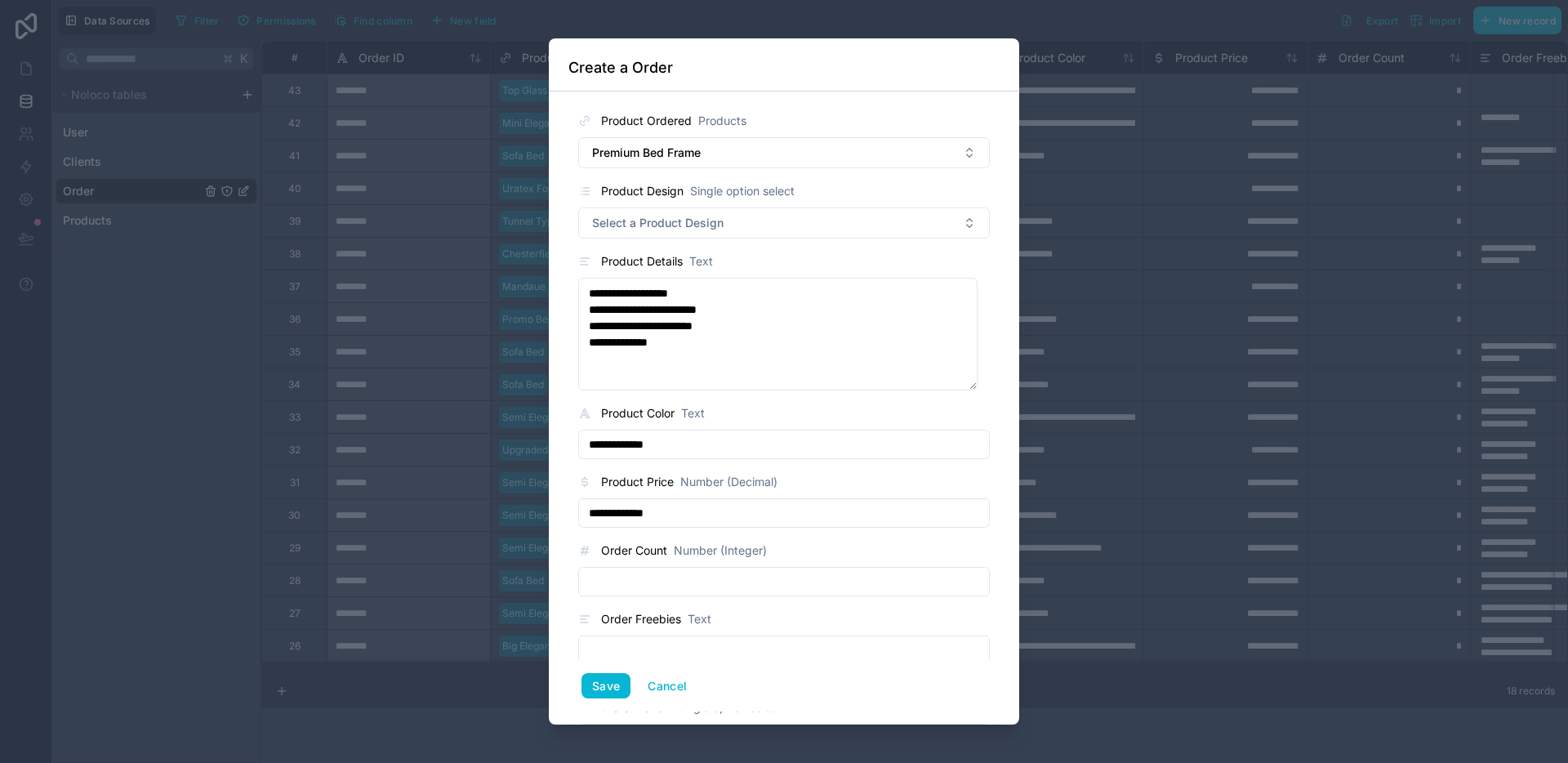 type on "**********" 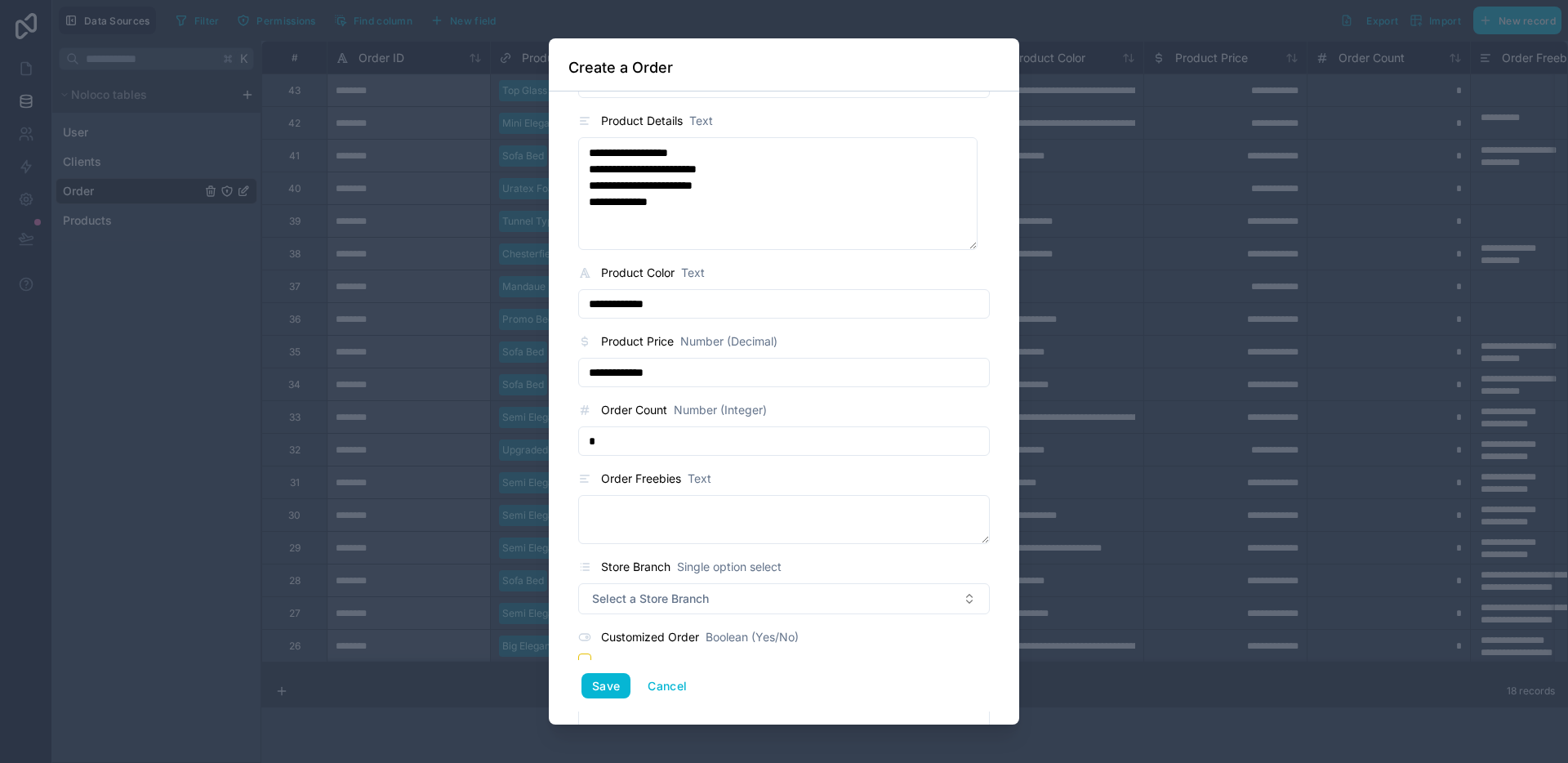 scroll, scrollTop: 148, scrollLeft: 0, axis: vertical 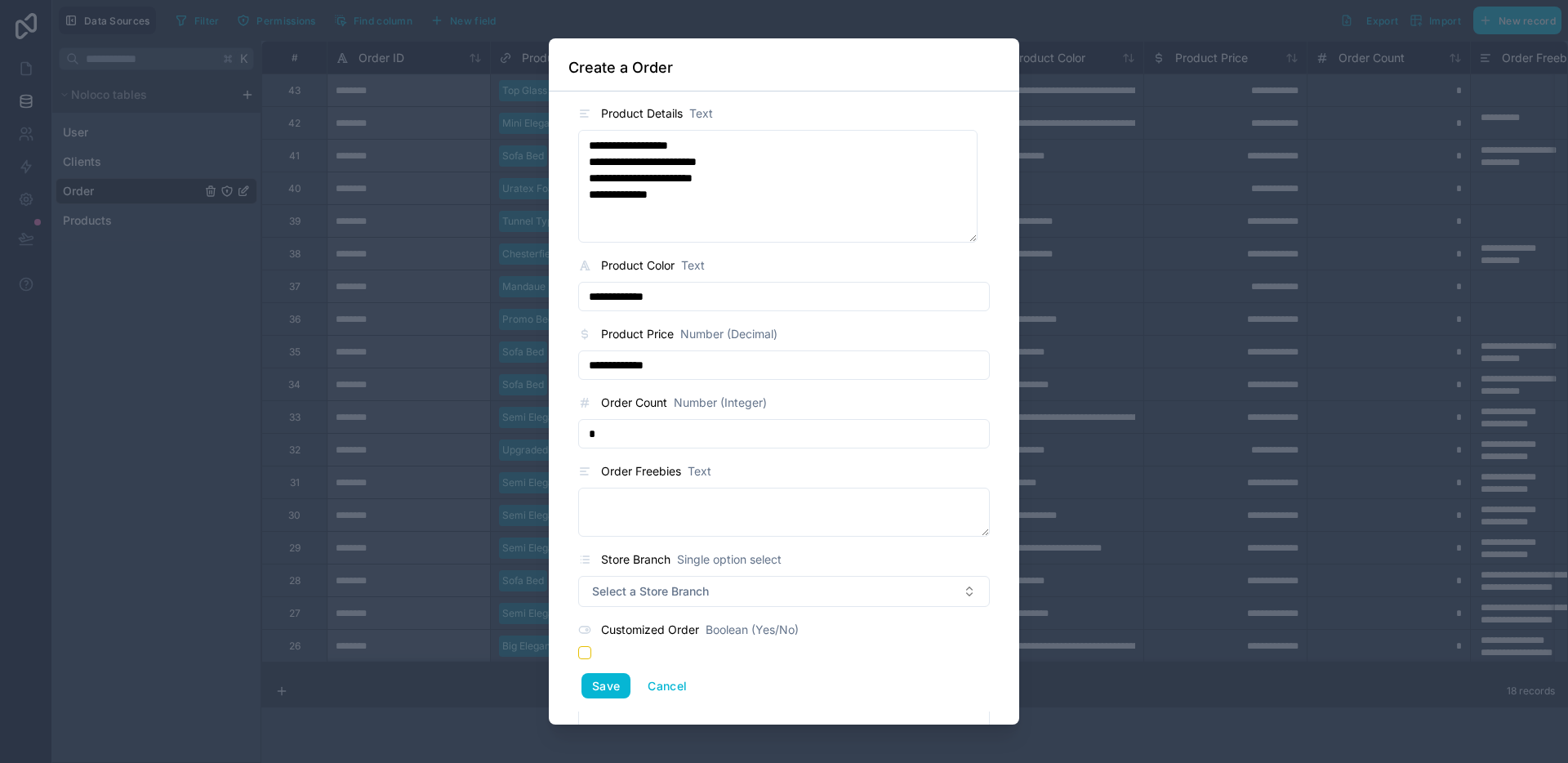 type on "*" 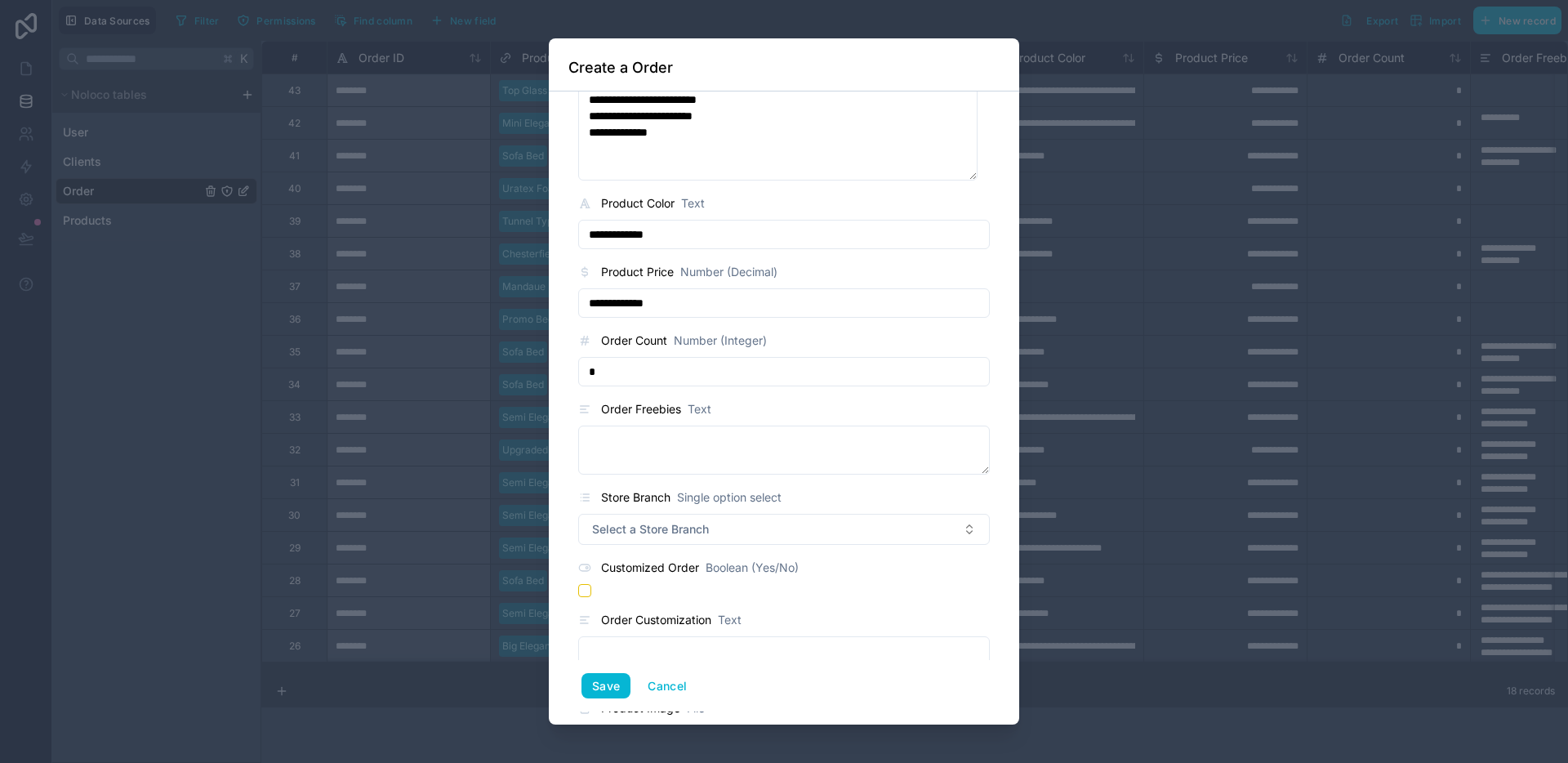 scroll, scrollTop: 215, scrollLeft: 0, axis: vertical 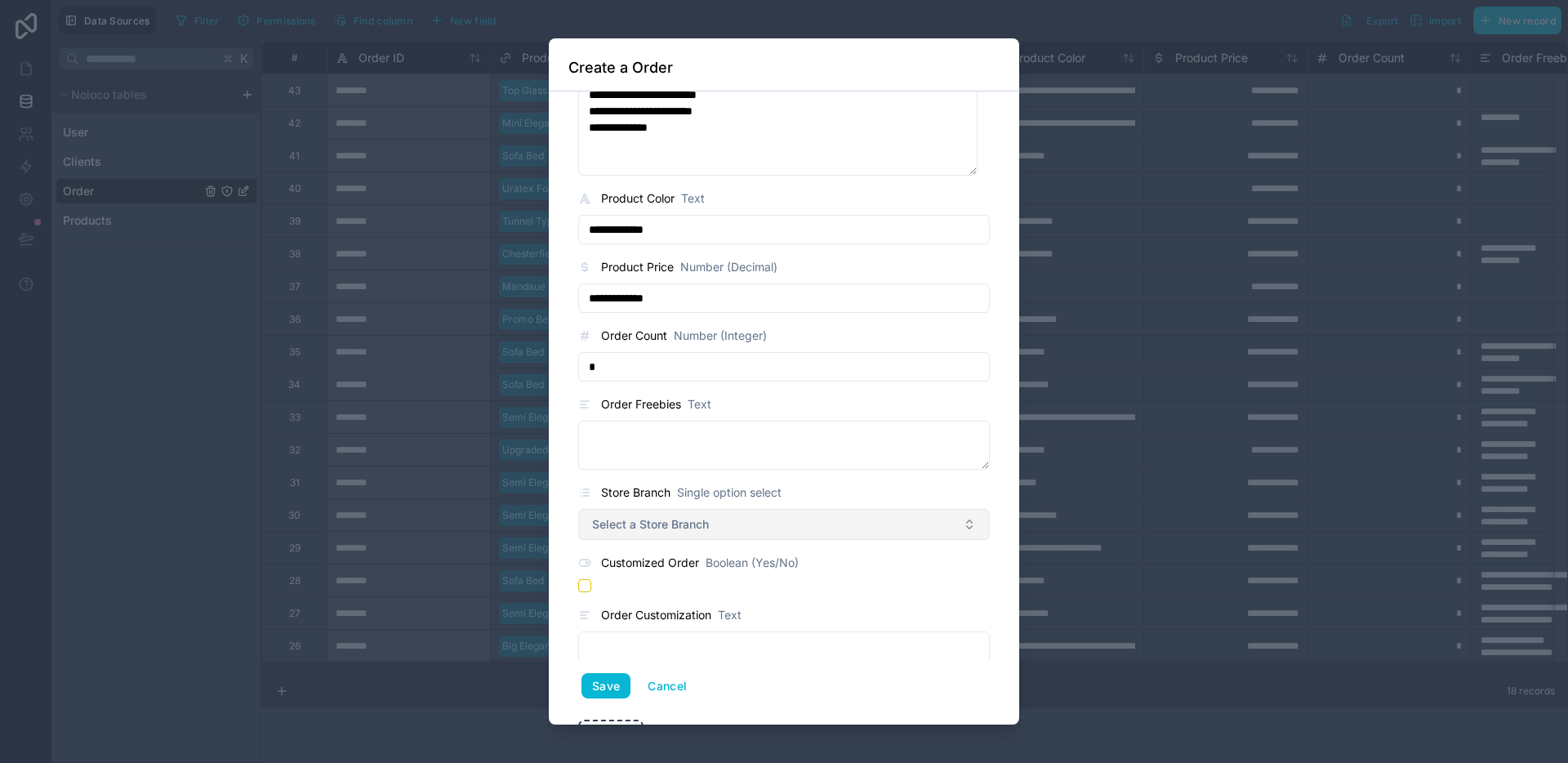click on "Select a Store Branch" at bounding box center [650, 524] 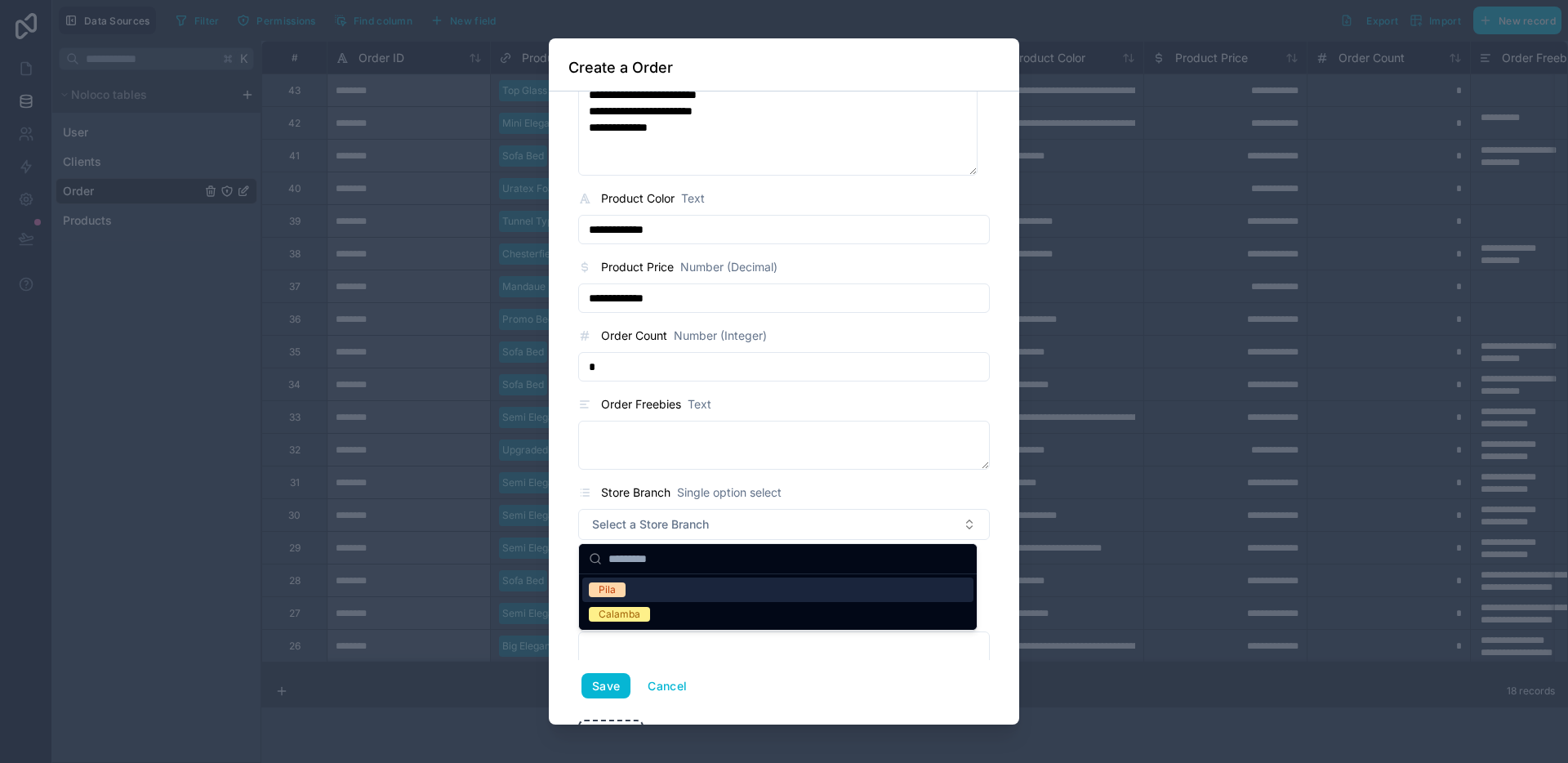 click on "Calamba" at bounding box center (619, 614) 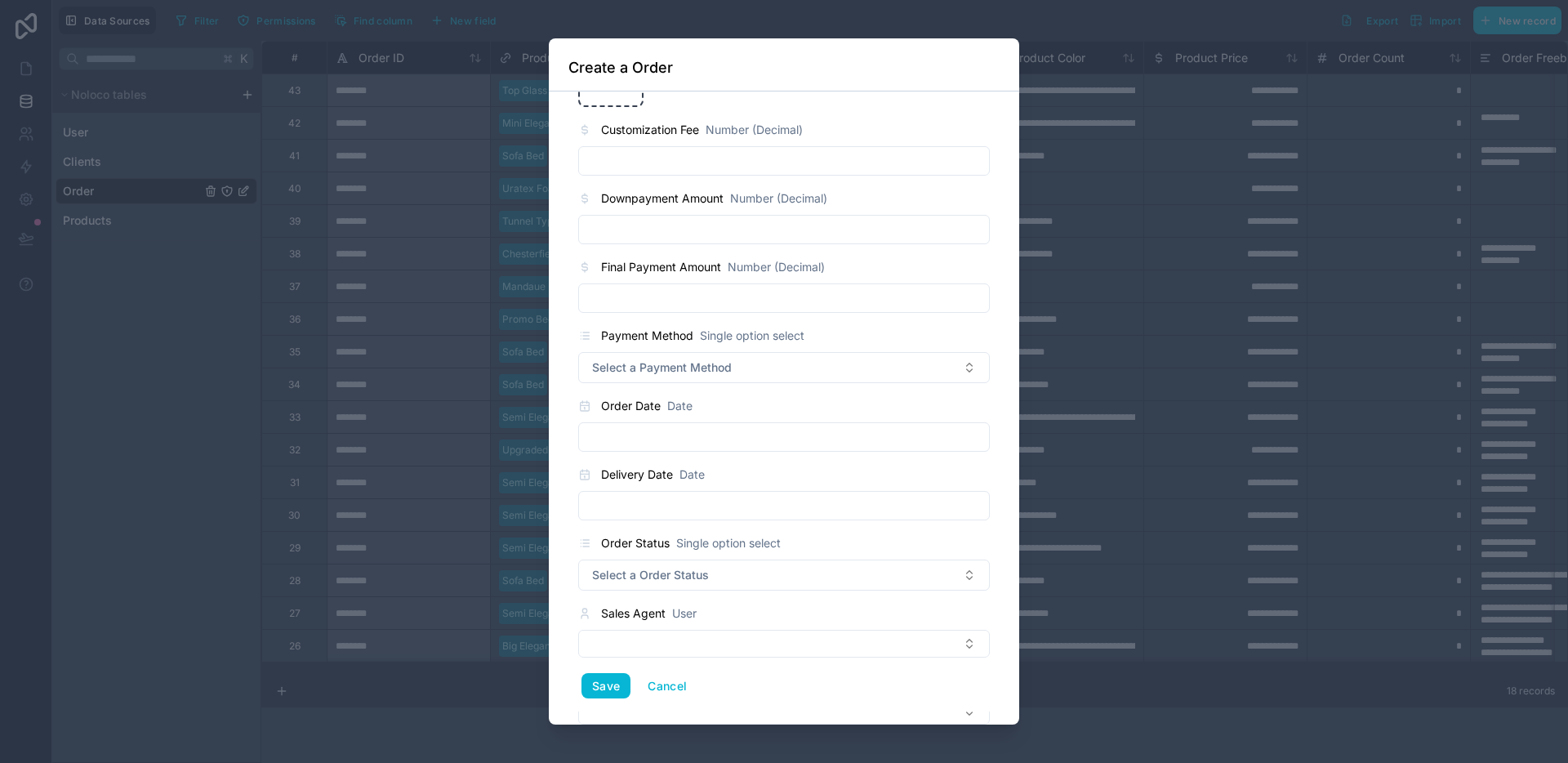 scroll, scrollTop: 890, scrollLeft: 0, axis: vertical 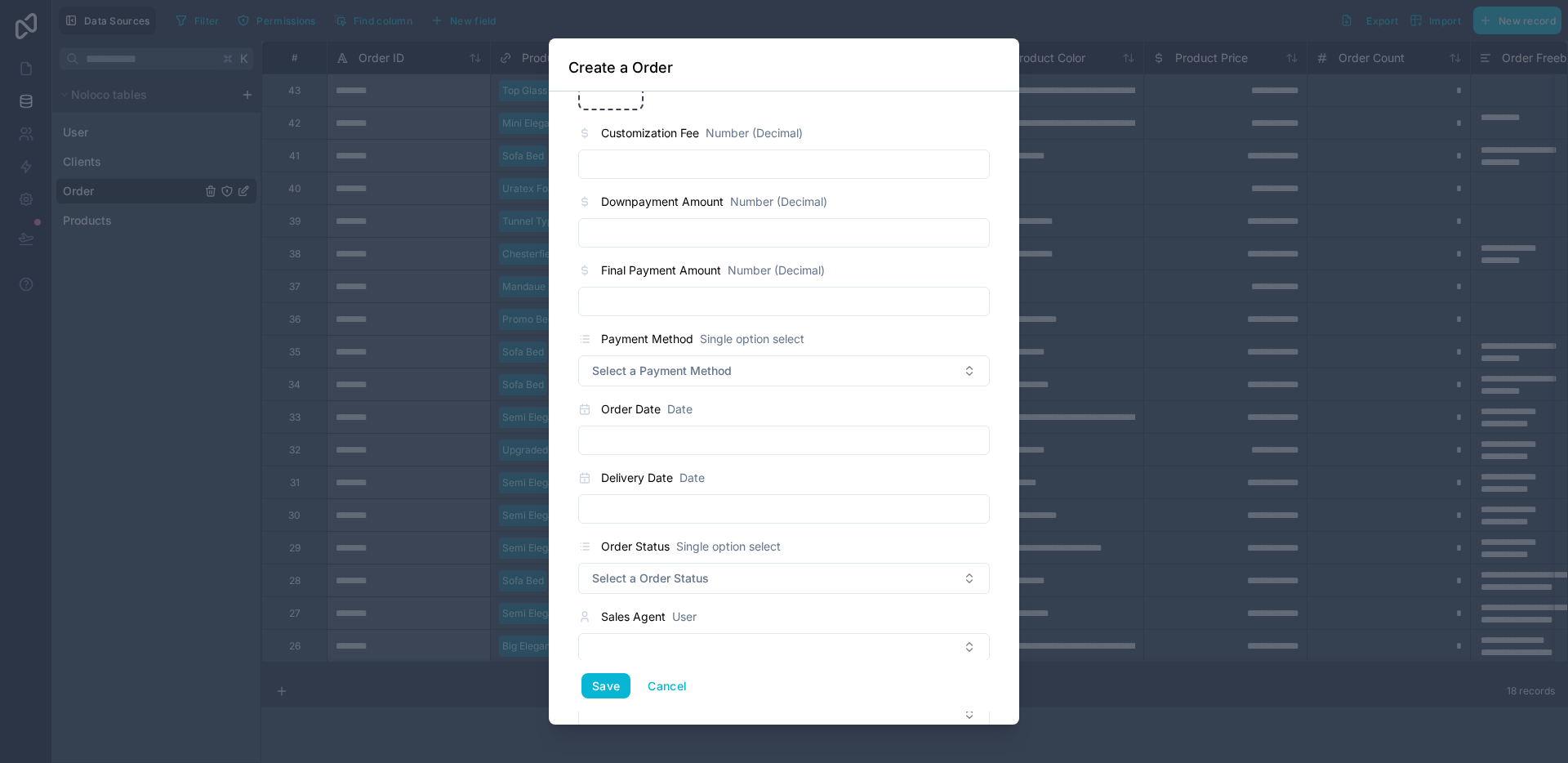 click at bounding box center [784, 233] 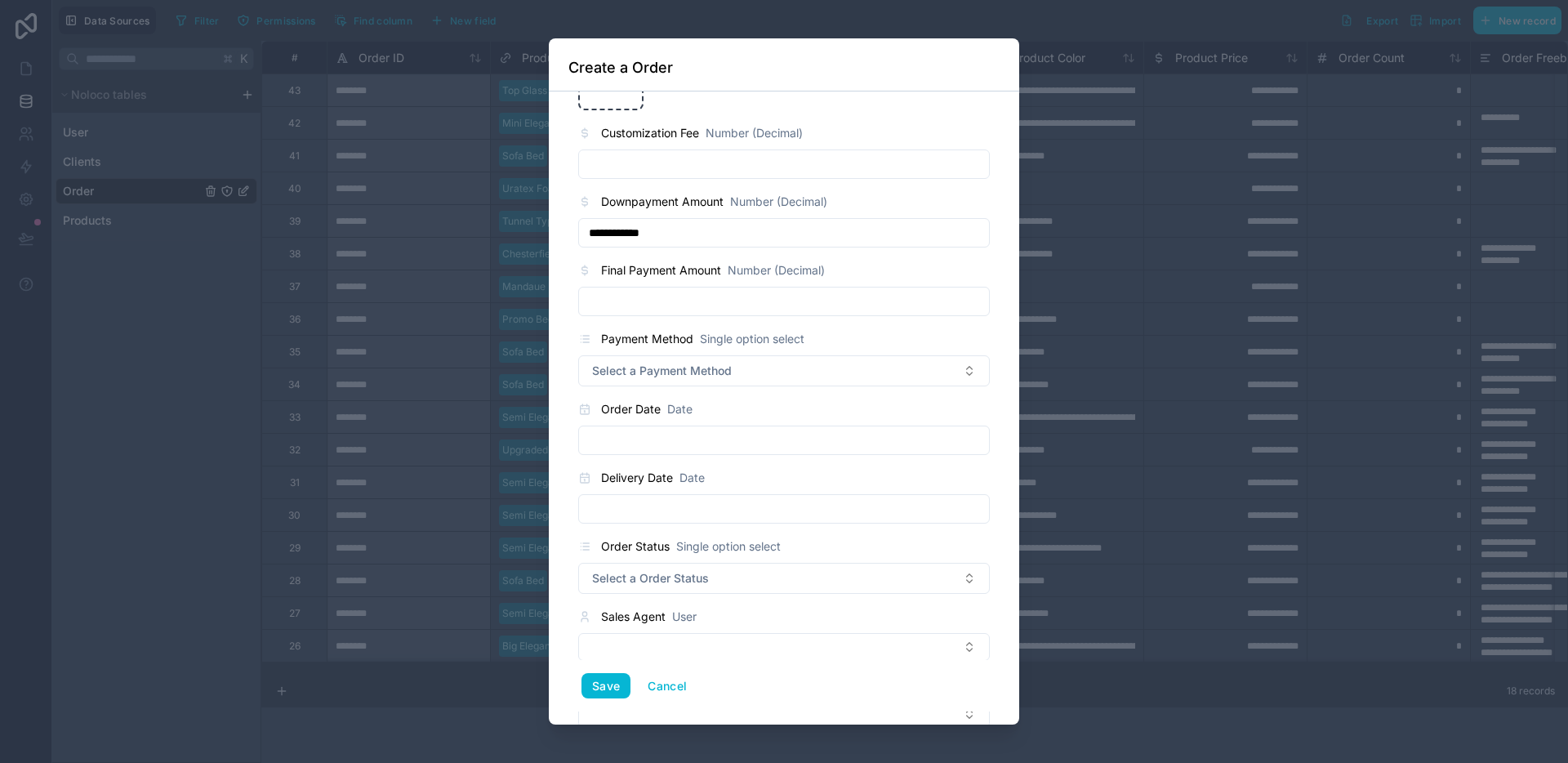 type on "**********" 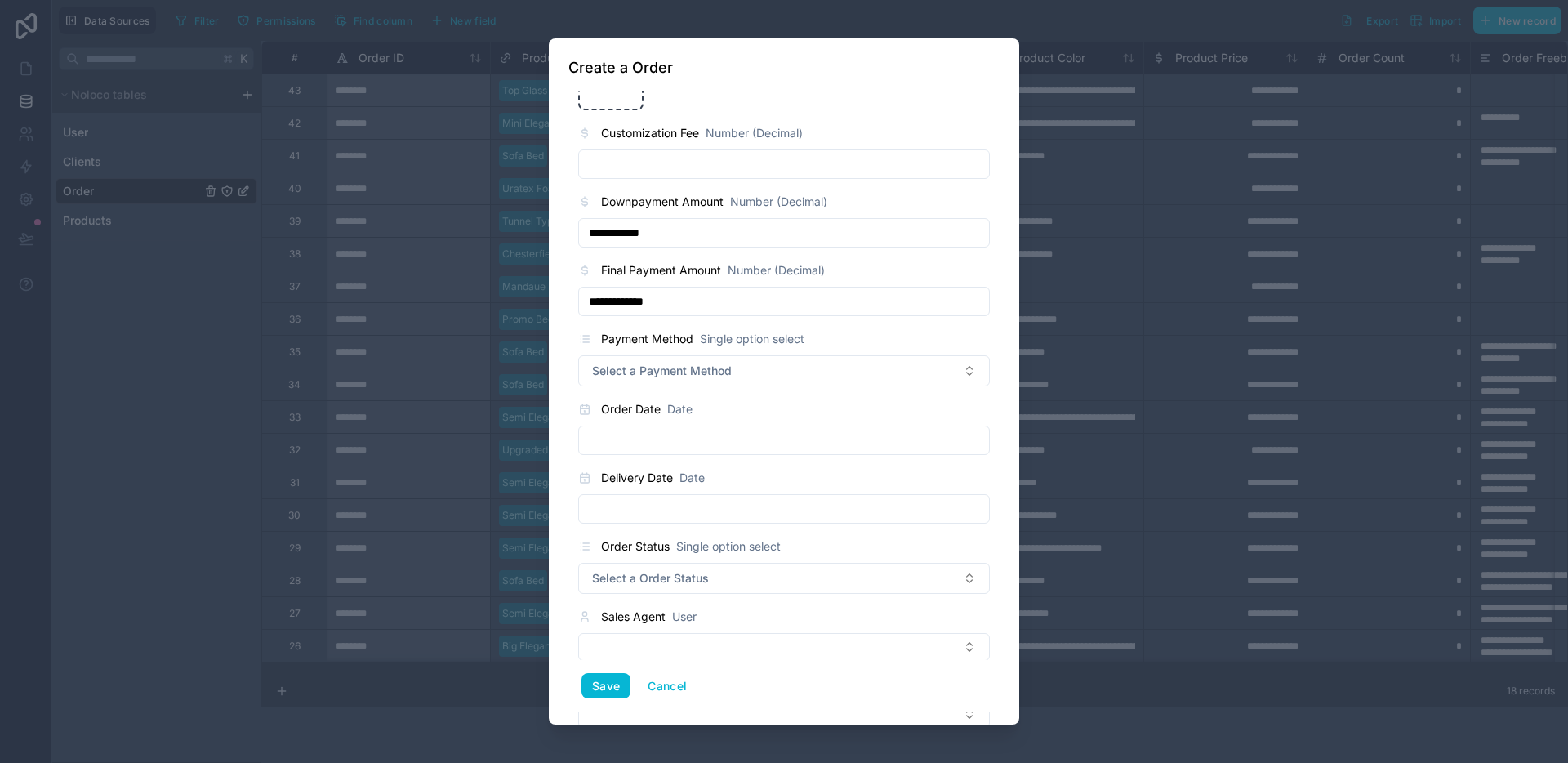 type on "**********" 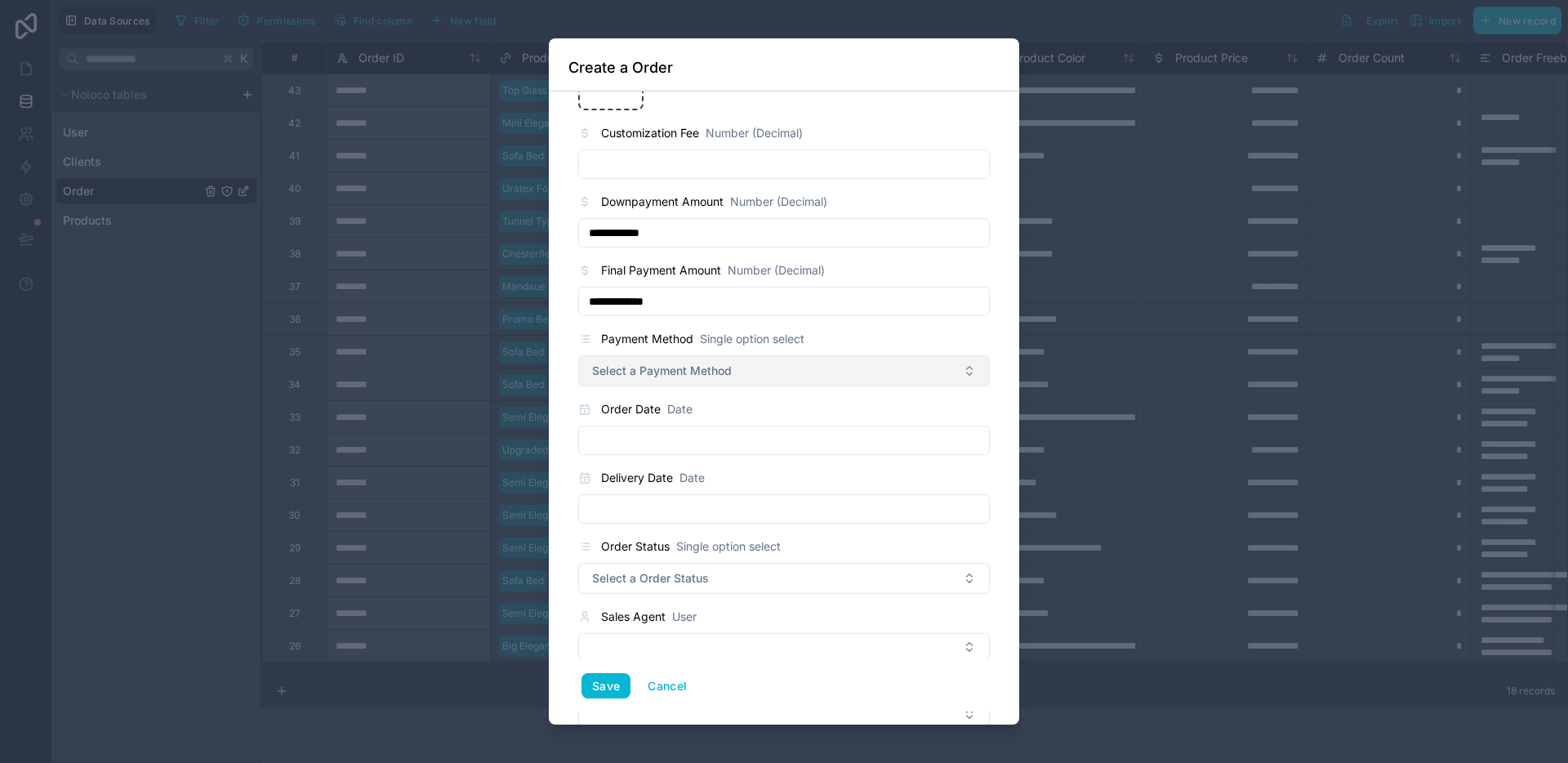 click on "Select a Payment Method" at bounding box center [784, 371] 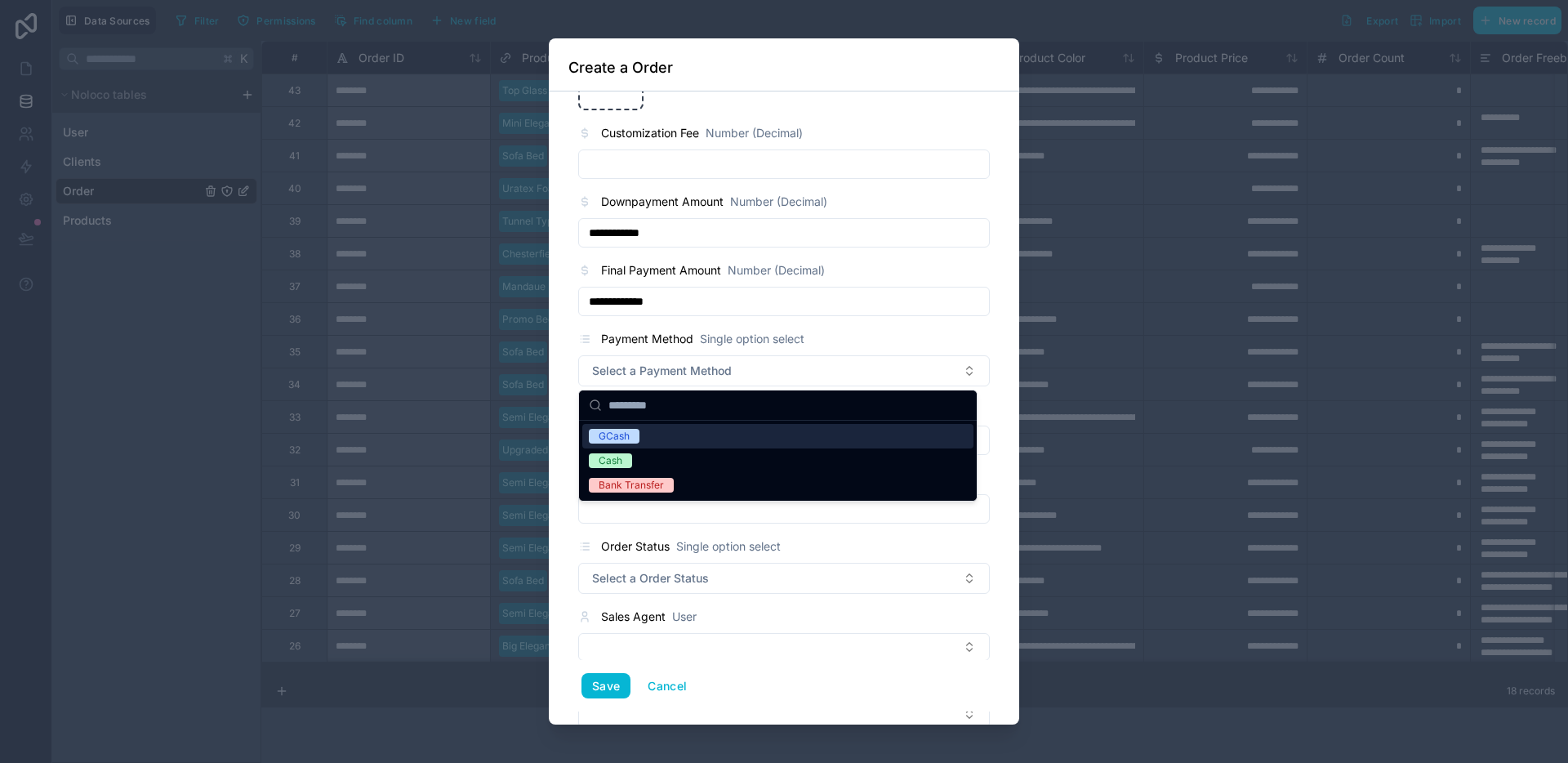 click on "GCash" at bounding box center (777, 436) 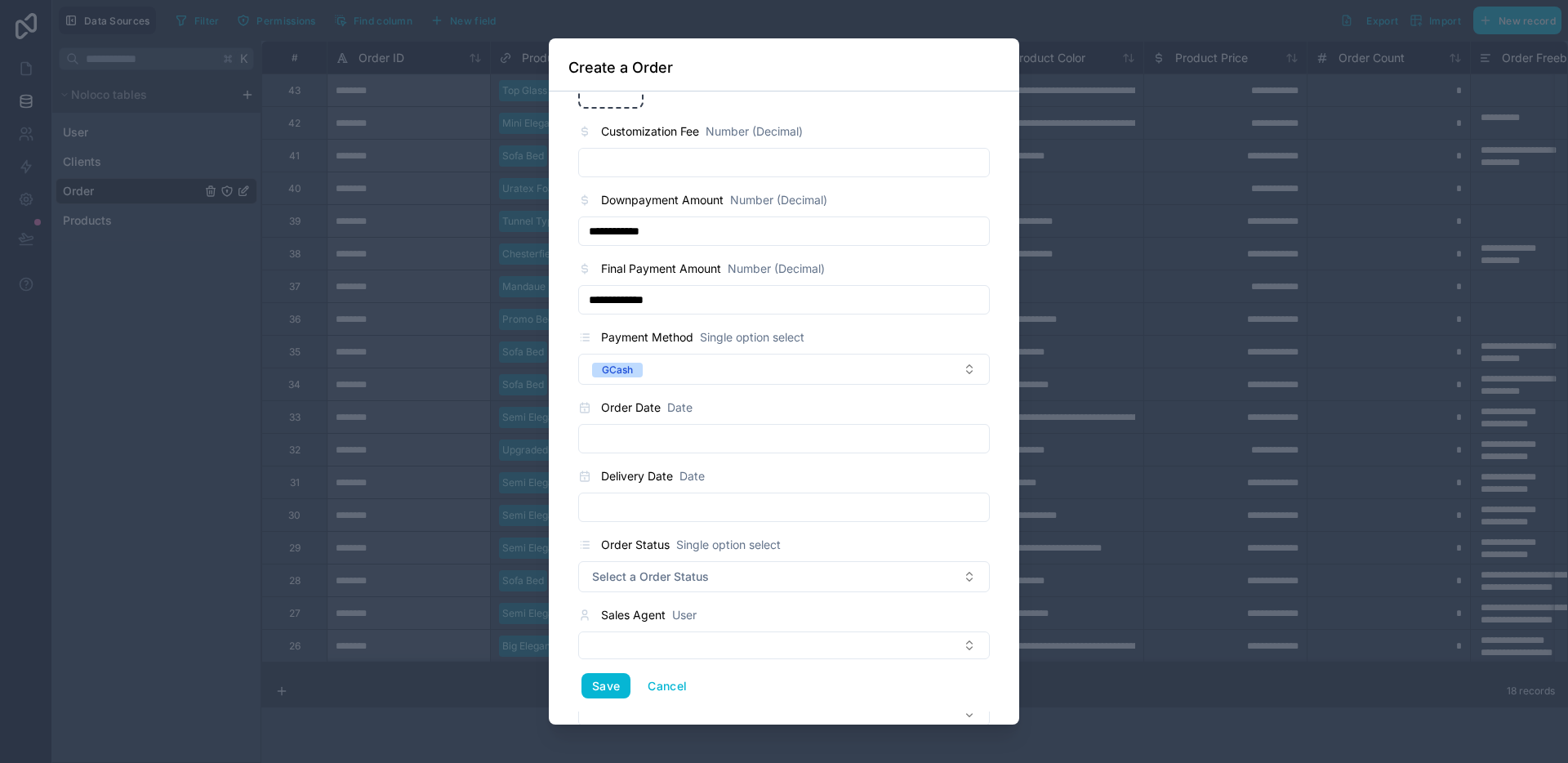 scroll, scrollTop: 893, scrollLeft: 0, axis: vertical 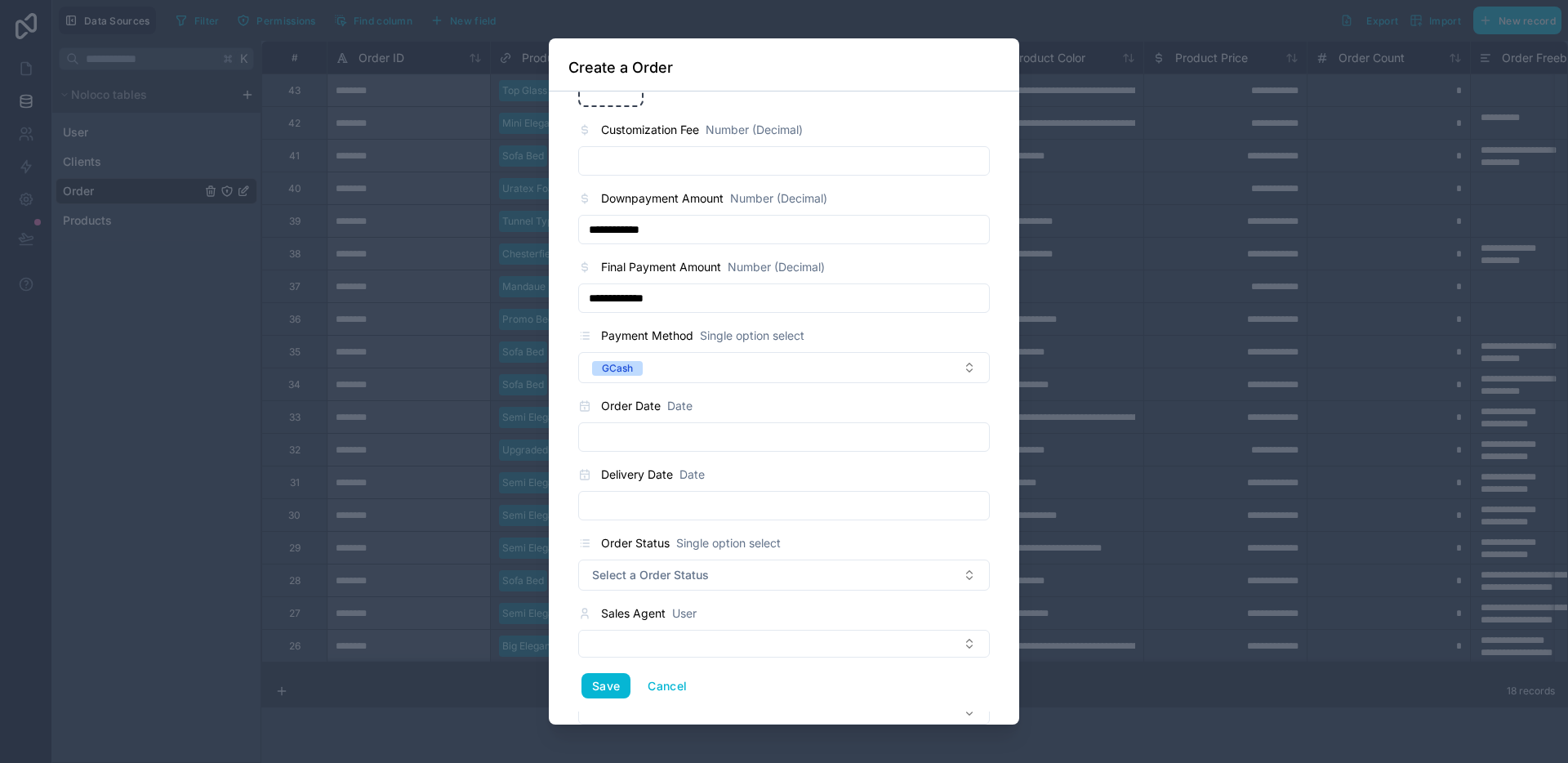 click at bounding box center [784, 437] 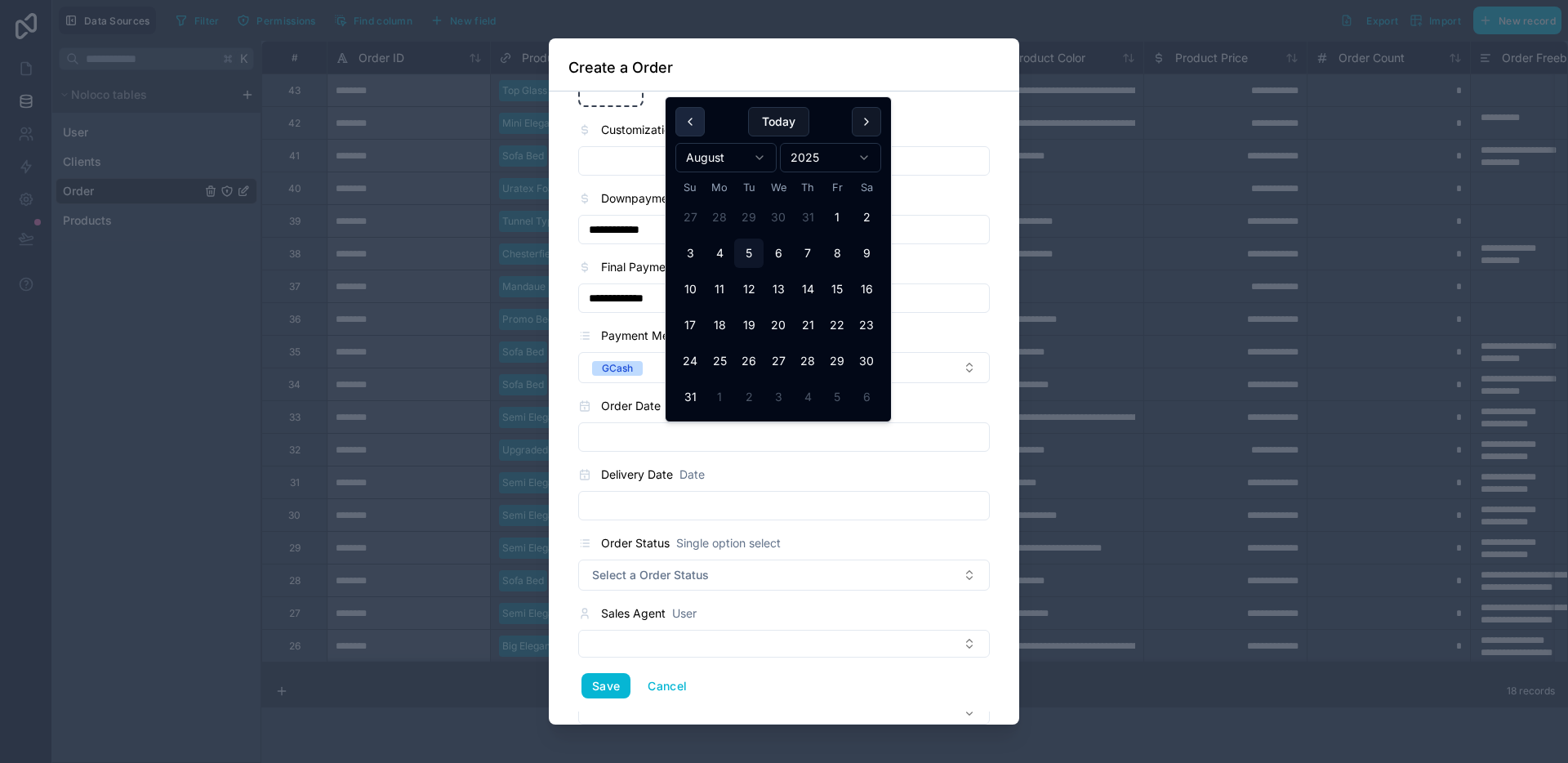 click at bounding box center [690, 122] 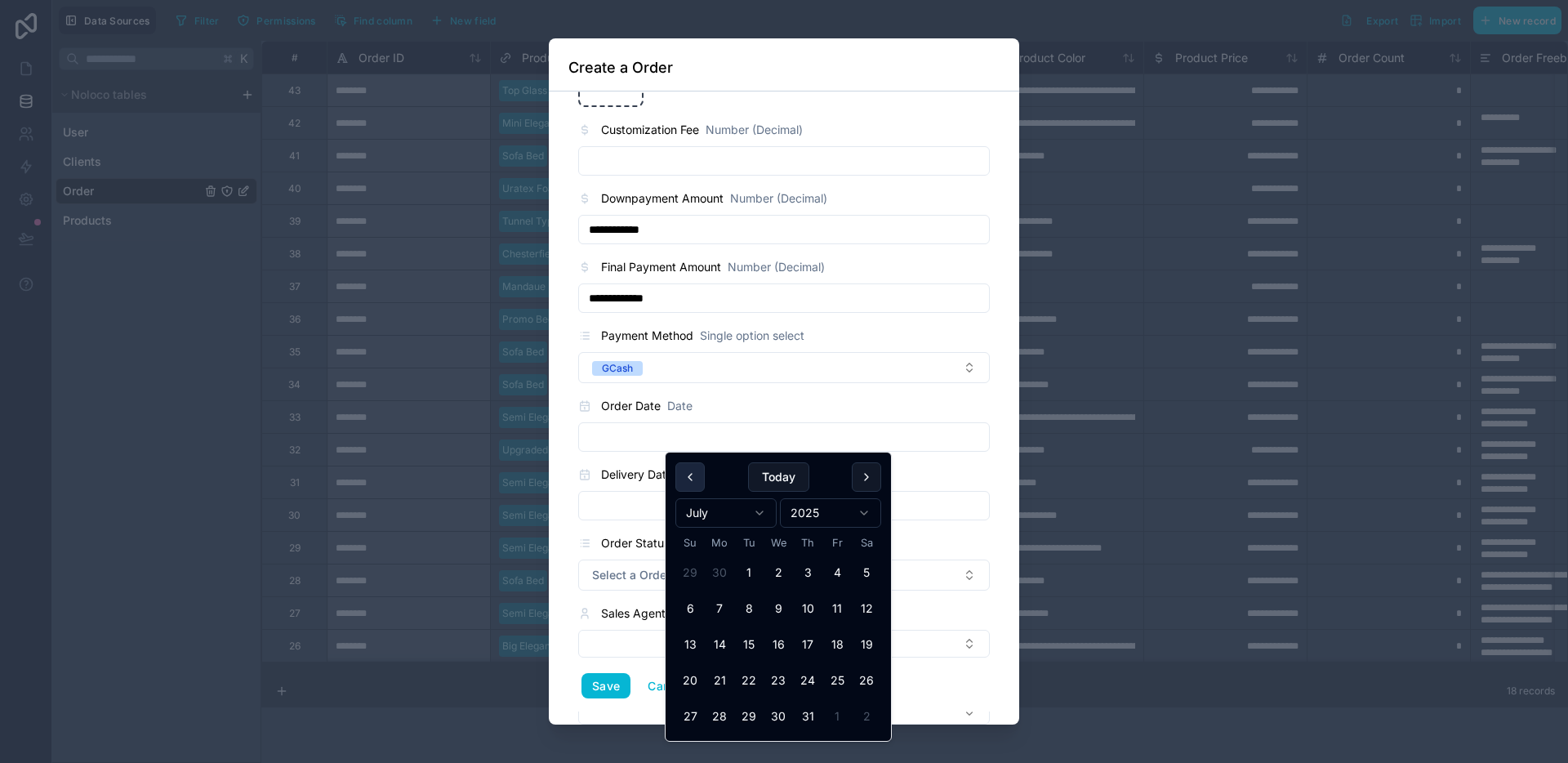 click at bounding box center [690, 477] 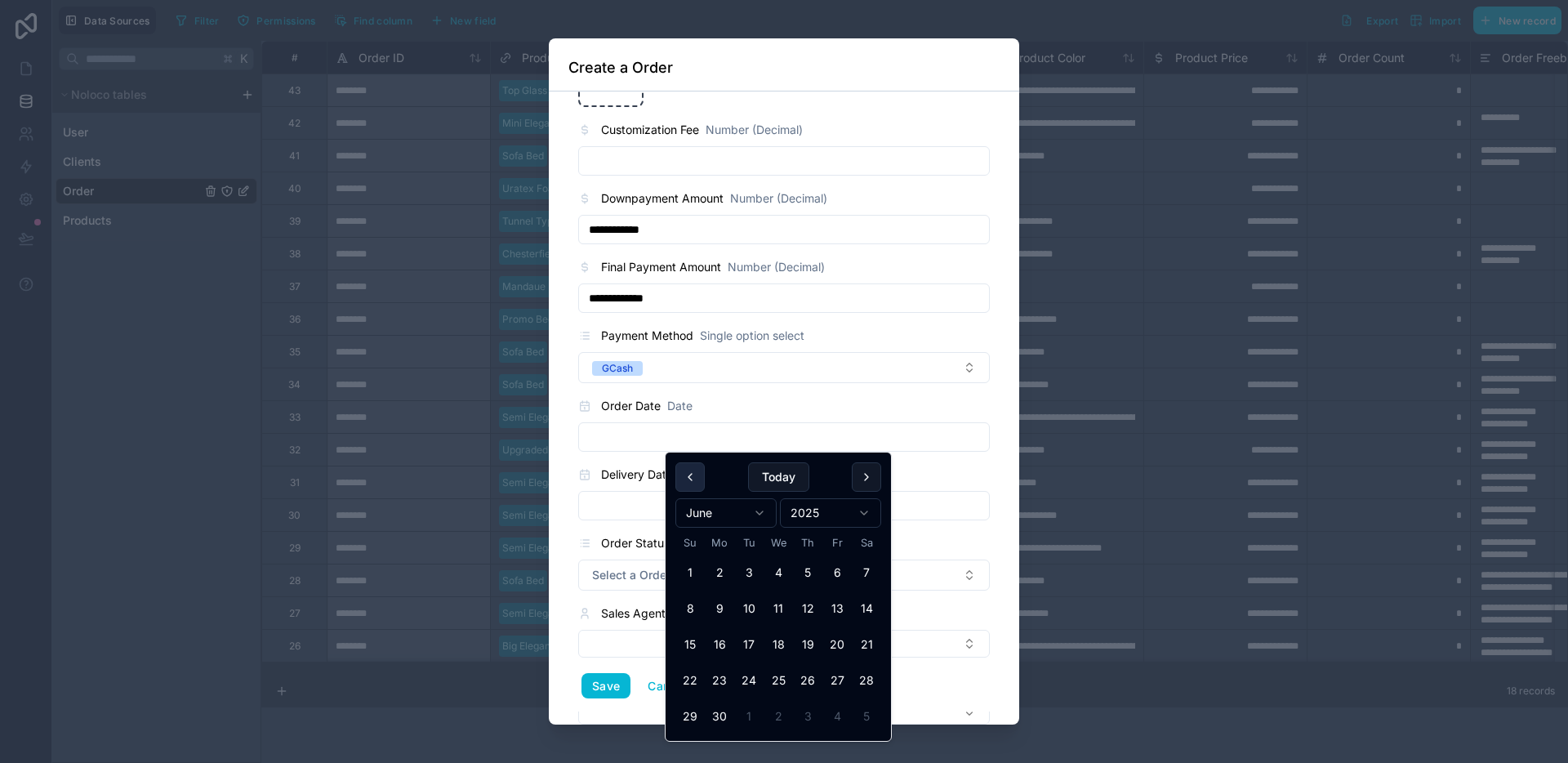 click at bounding box center [690, 477] 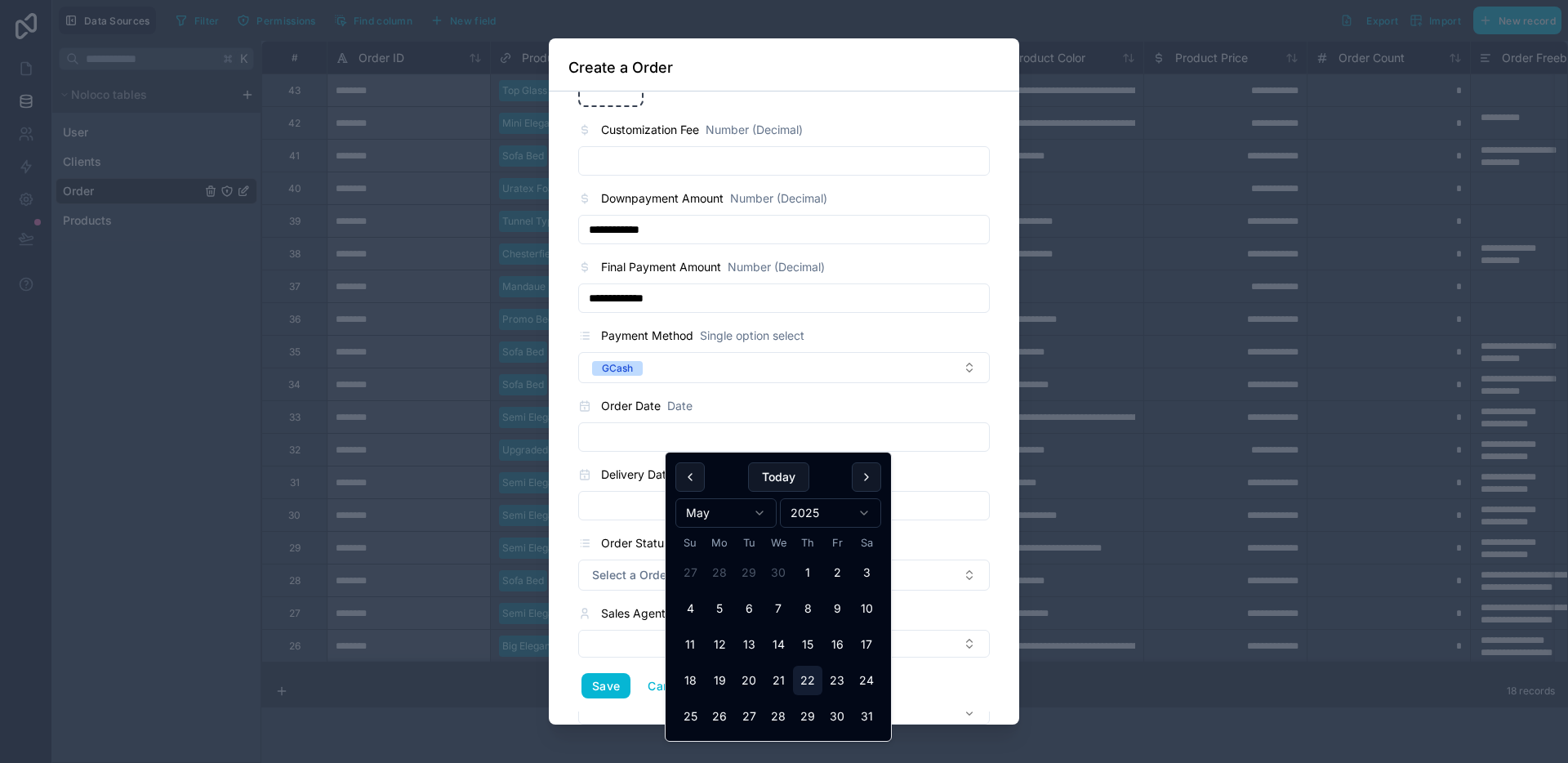 click on "22" at bounding box center (808, 680) 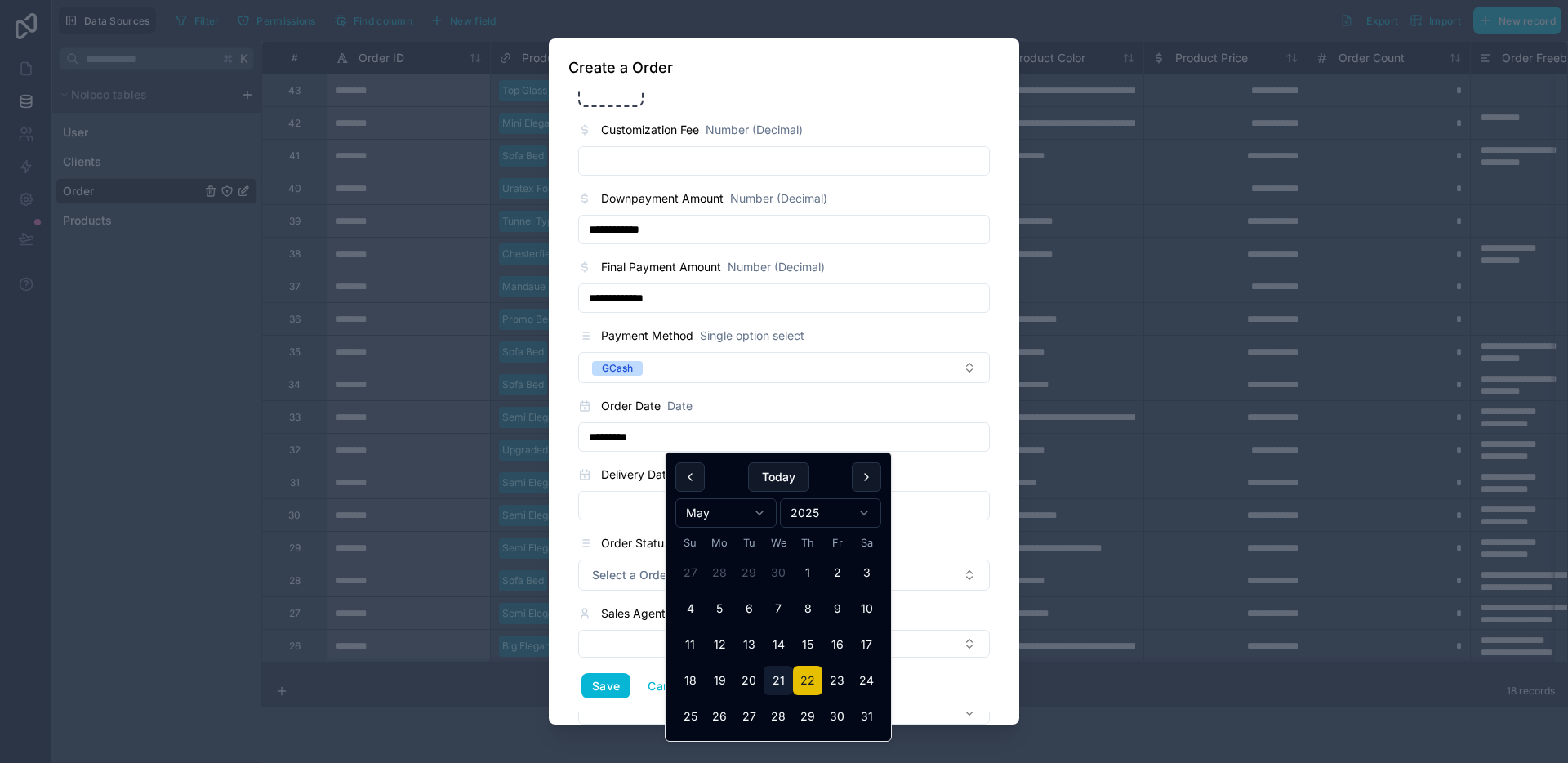 click on "21" at bounding box center [778, 680] 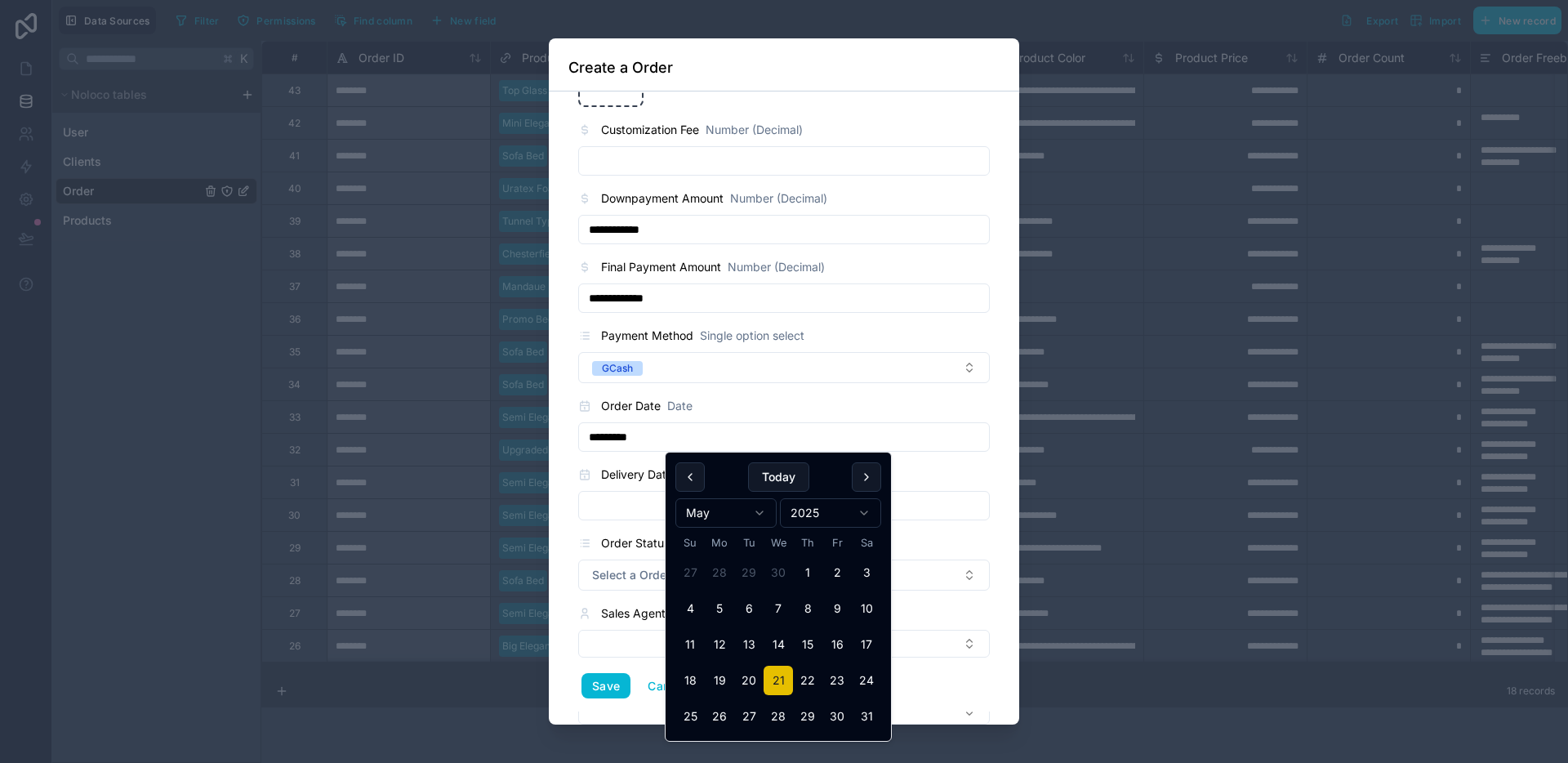 click at bounding box center [784, 506] 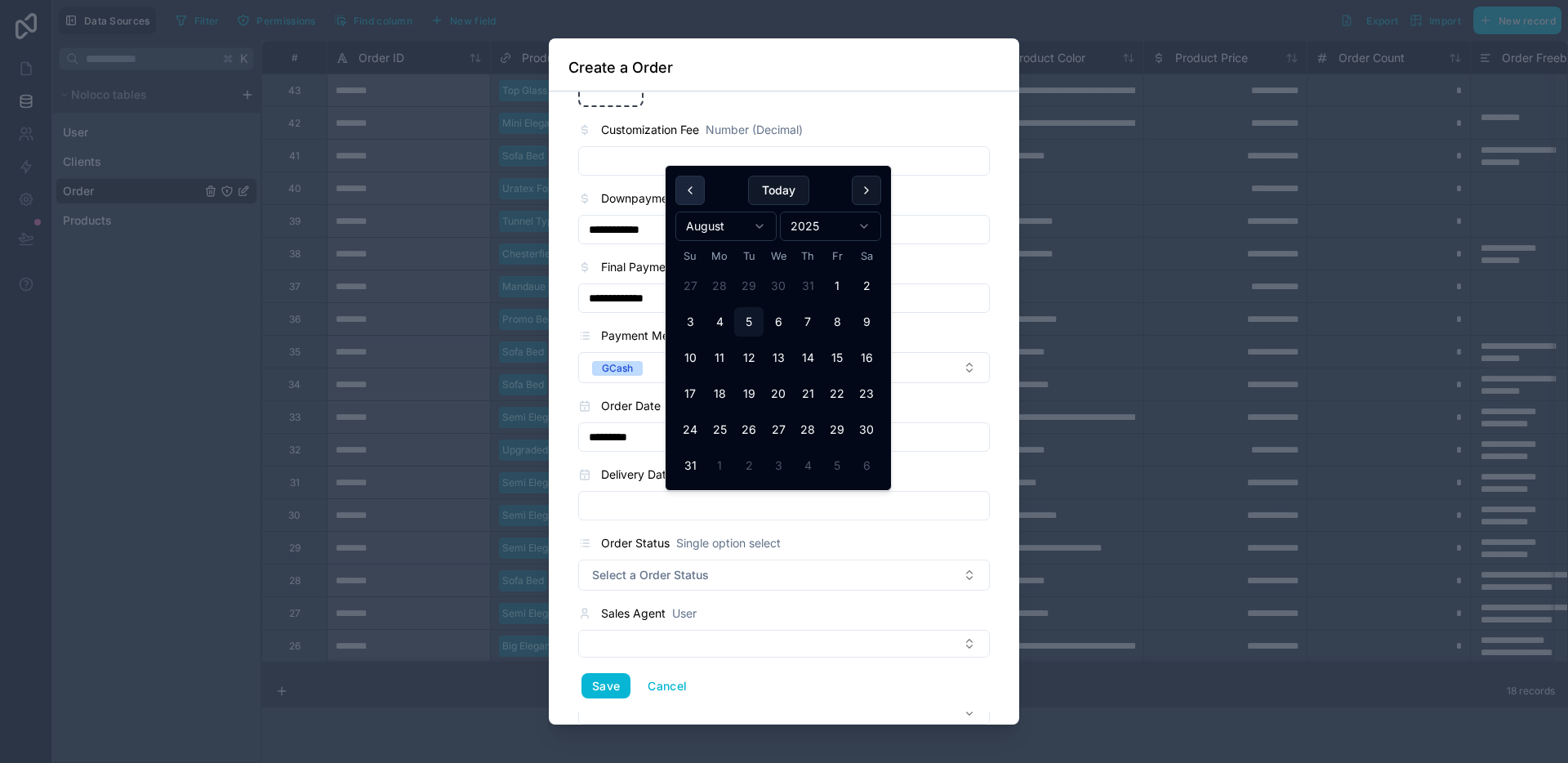 click at bounding box center (690, 190) 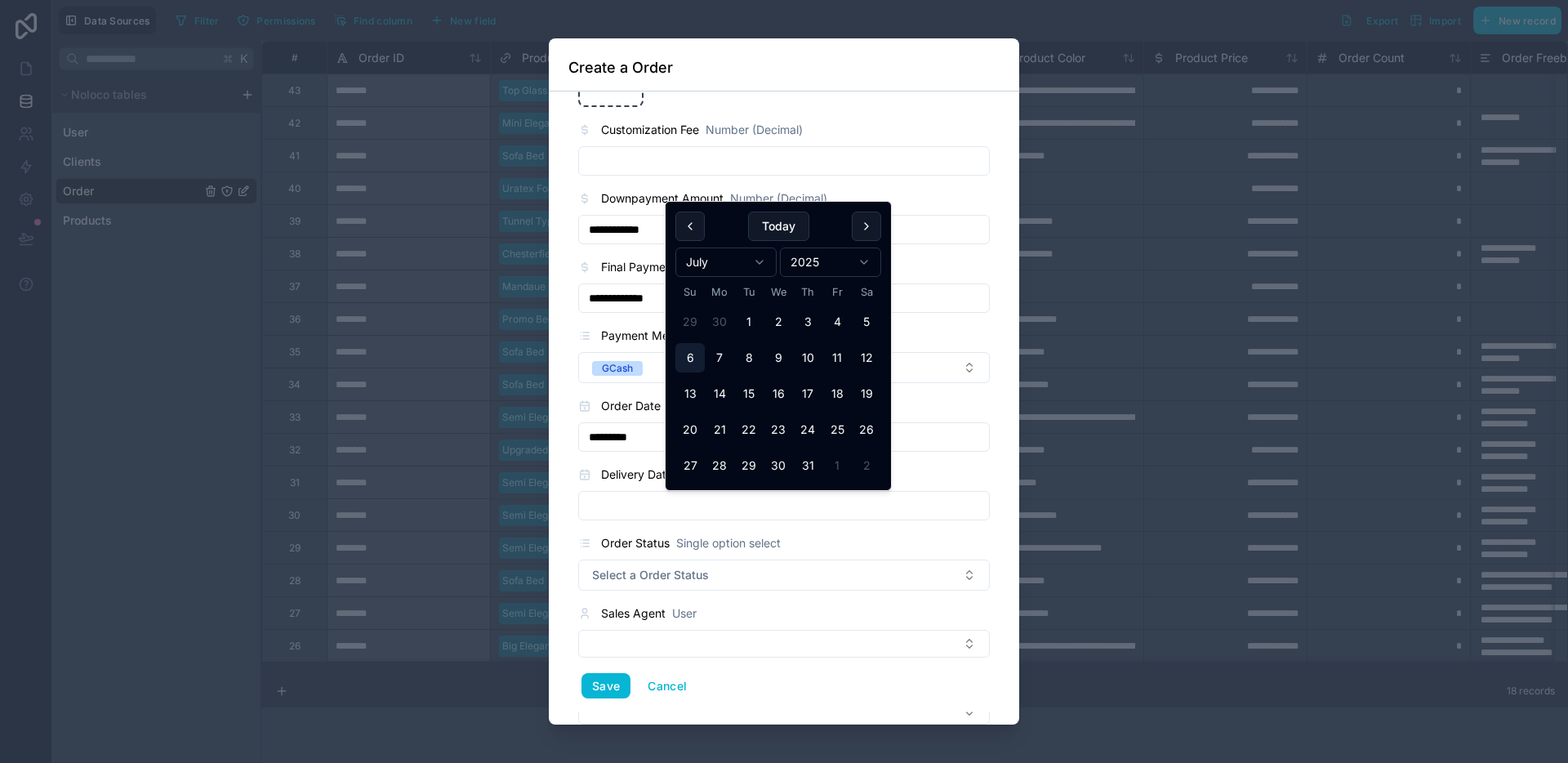 click on "6" at bounding box center [690, 358] 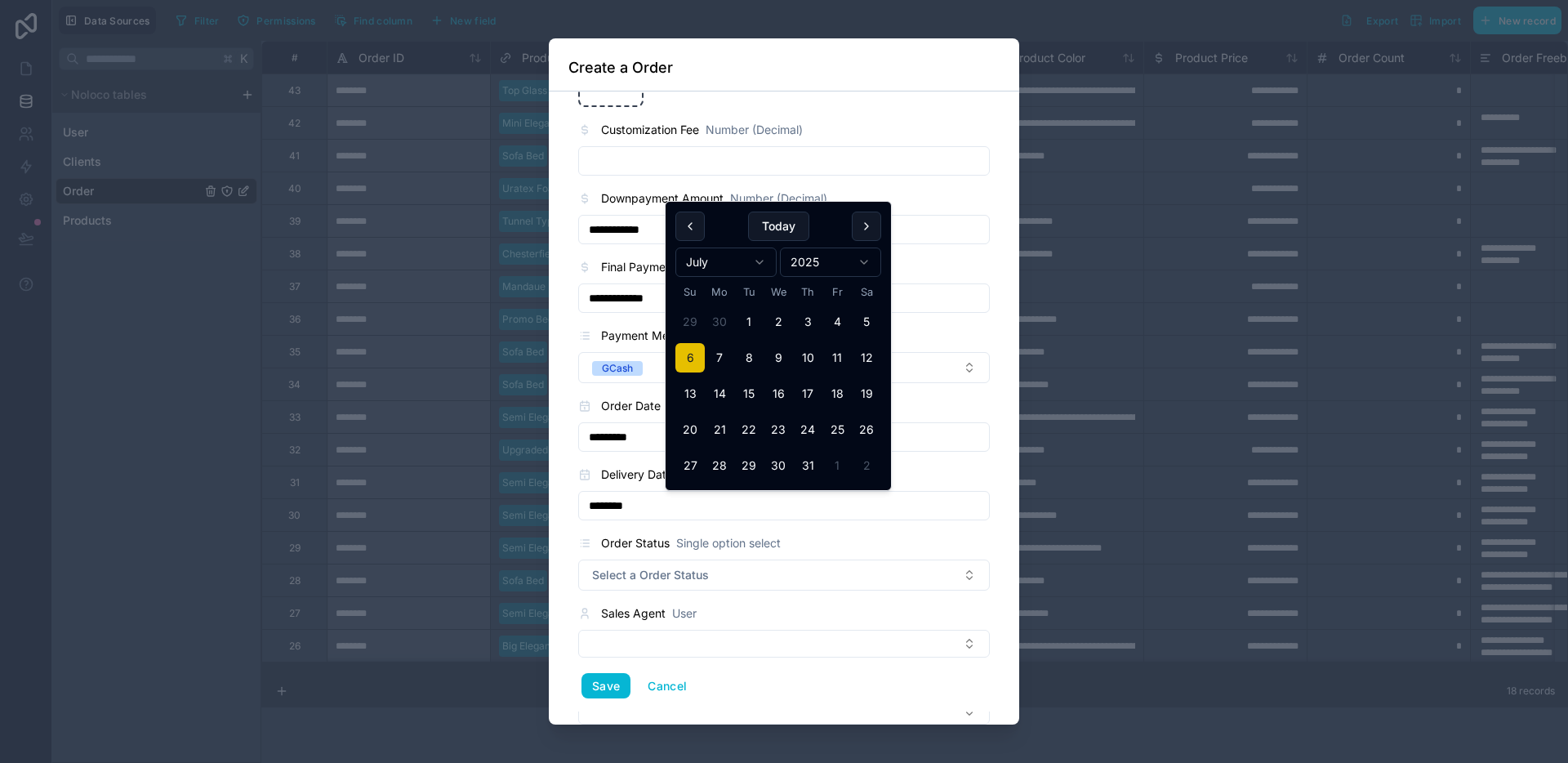 click on "Sales Agent User" at bounding box center [784, 614] 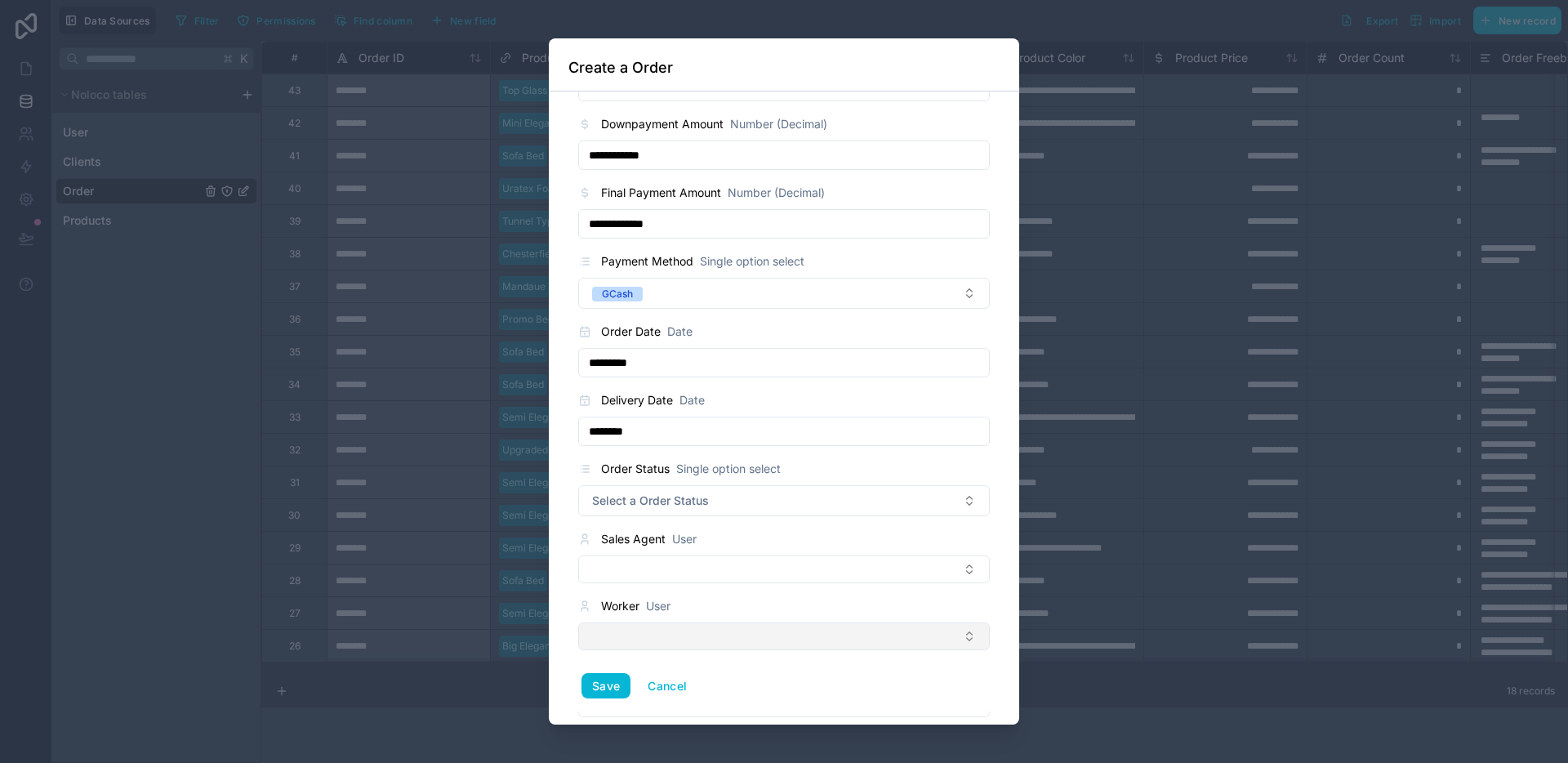scroll, scrollTop: 1037, scrollLeft: 0, axis: vertical 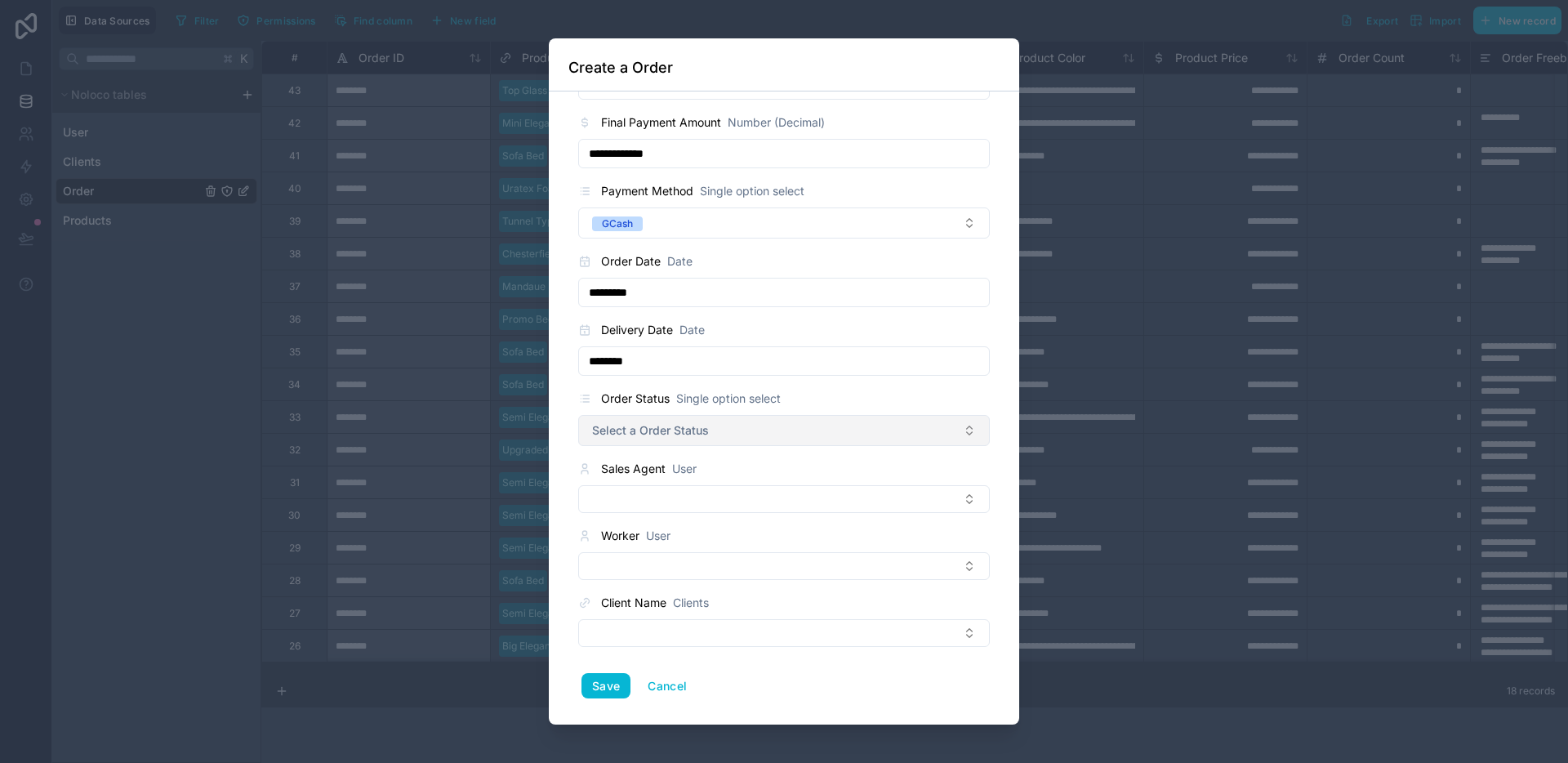 click on "Select a Order Status" at bounding box center (650, 431) 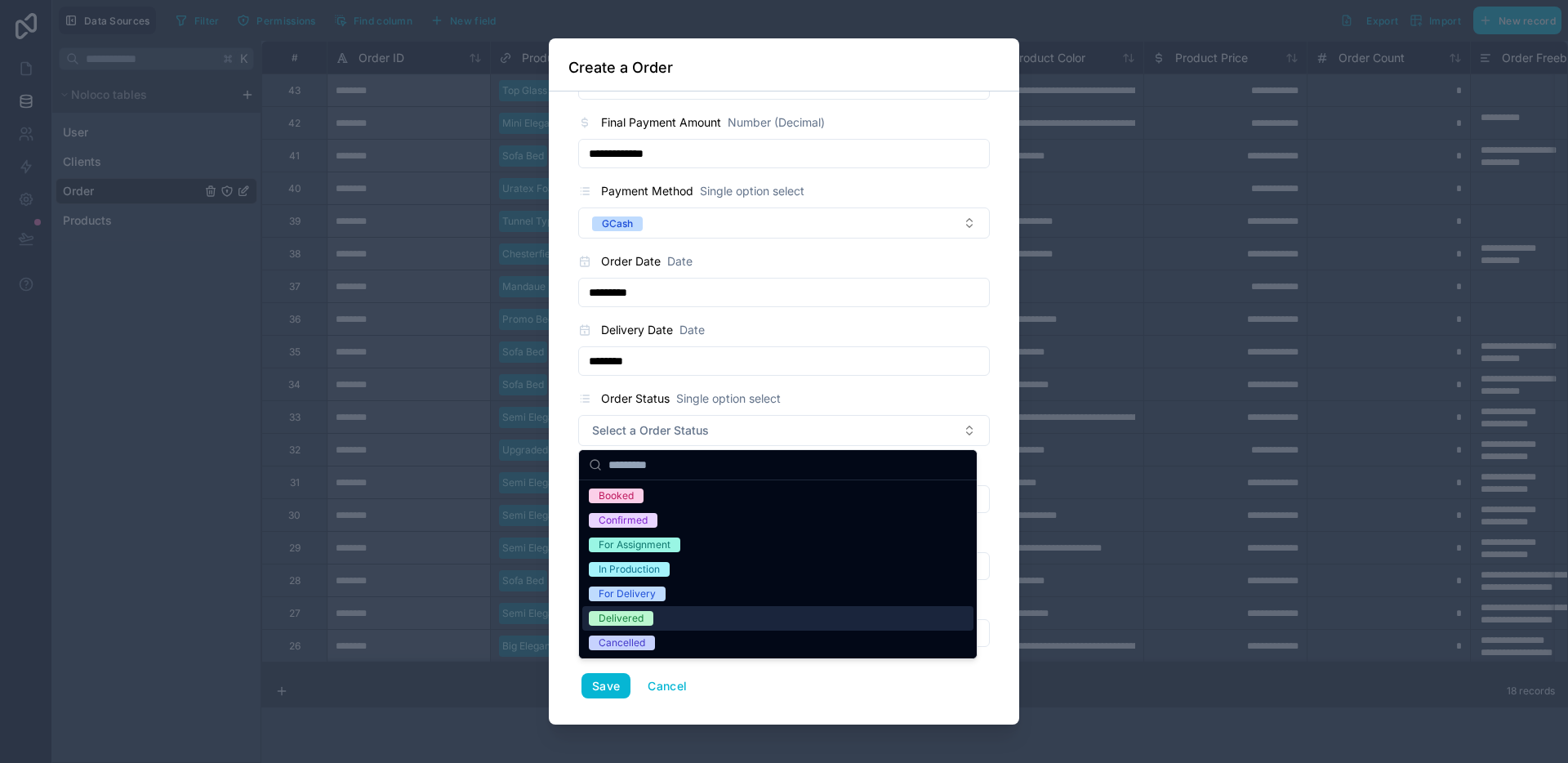 click on "Delivered" at bounding box center (621, 618) 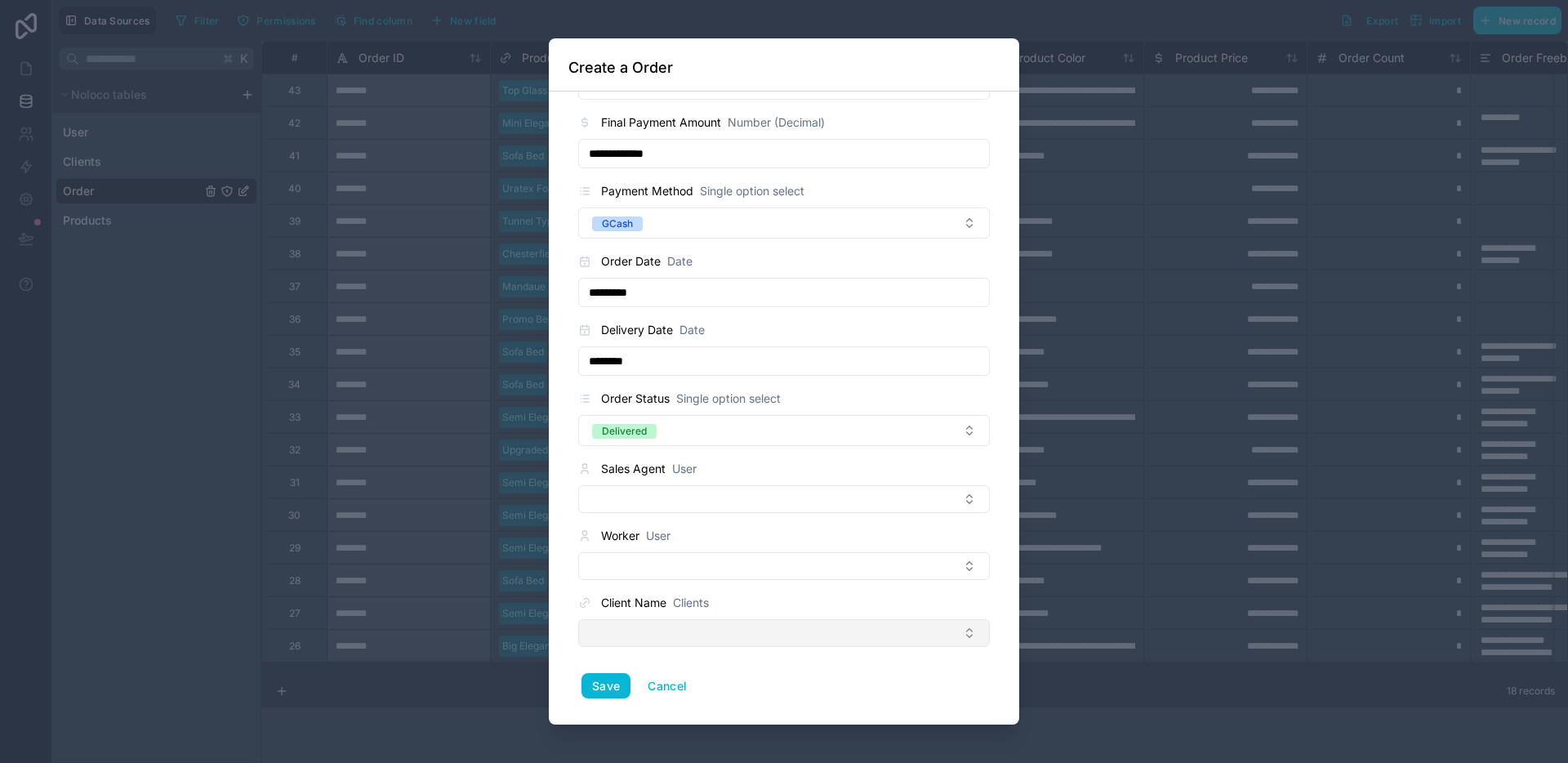 click at bounding box center [784, 633] 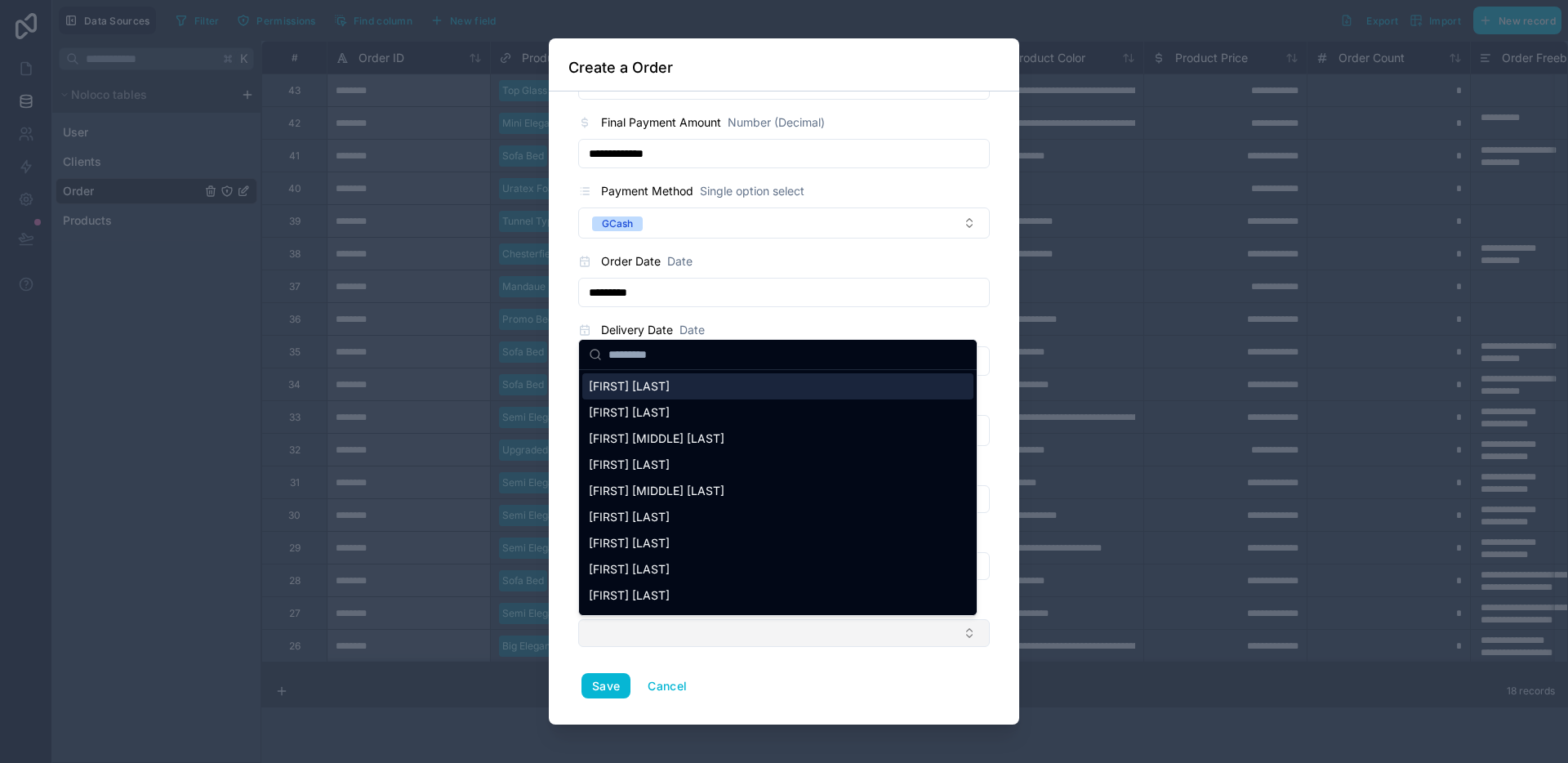 click at bounding box center [784, 633] 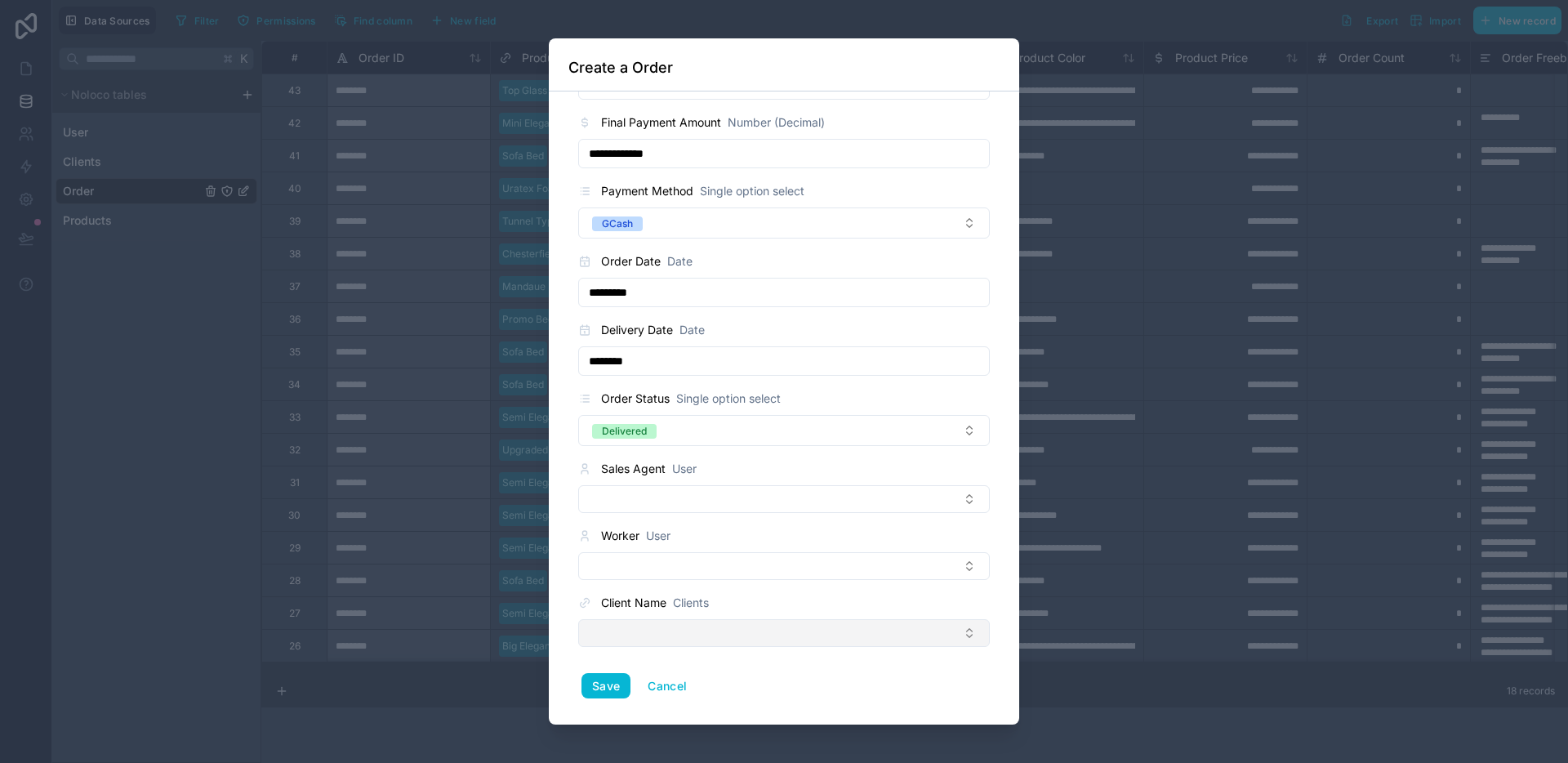 click at bounding box center [784, 633] 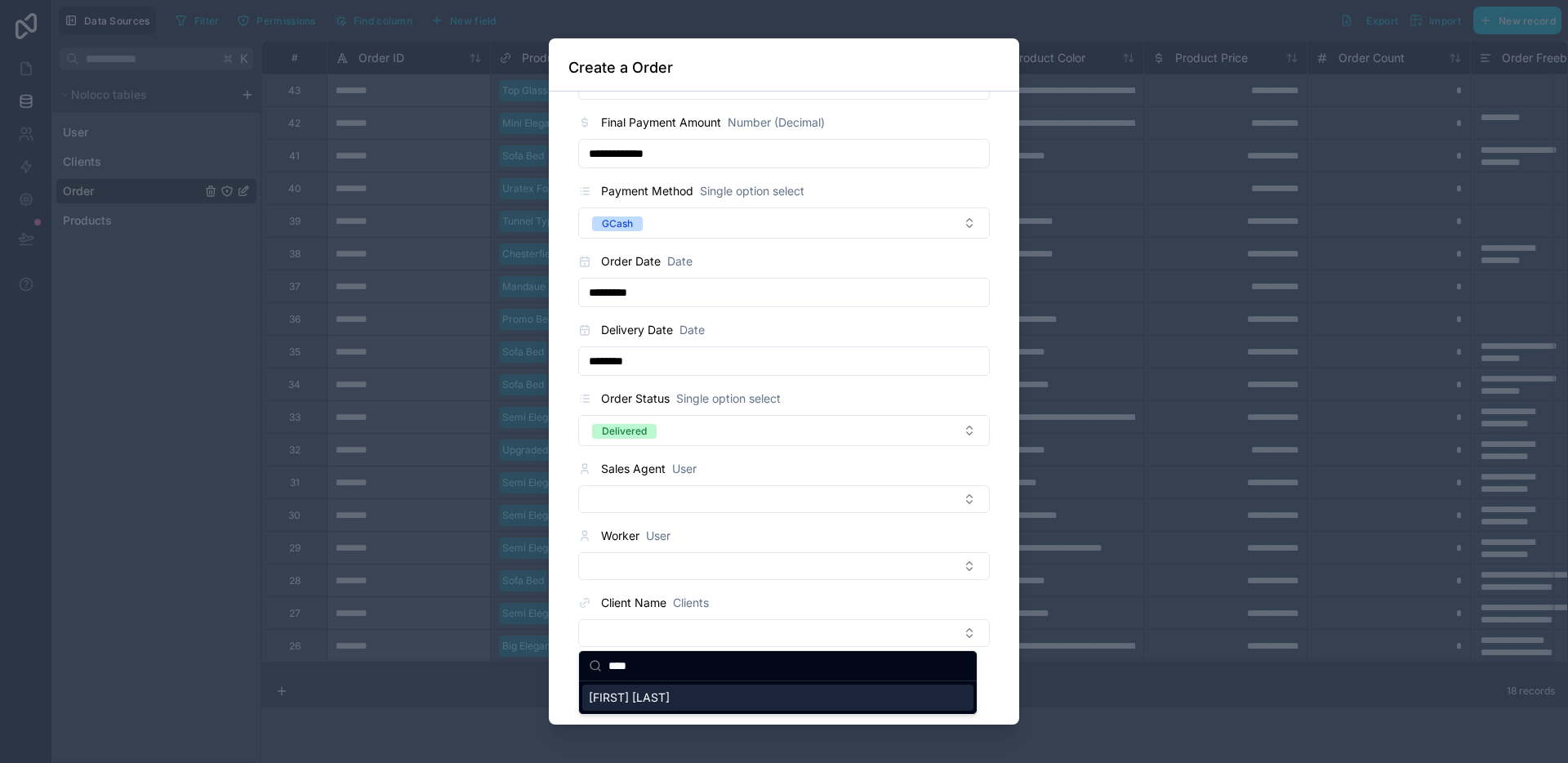 type on "****" 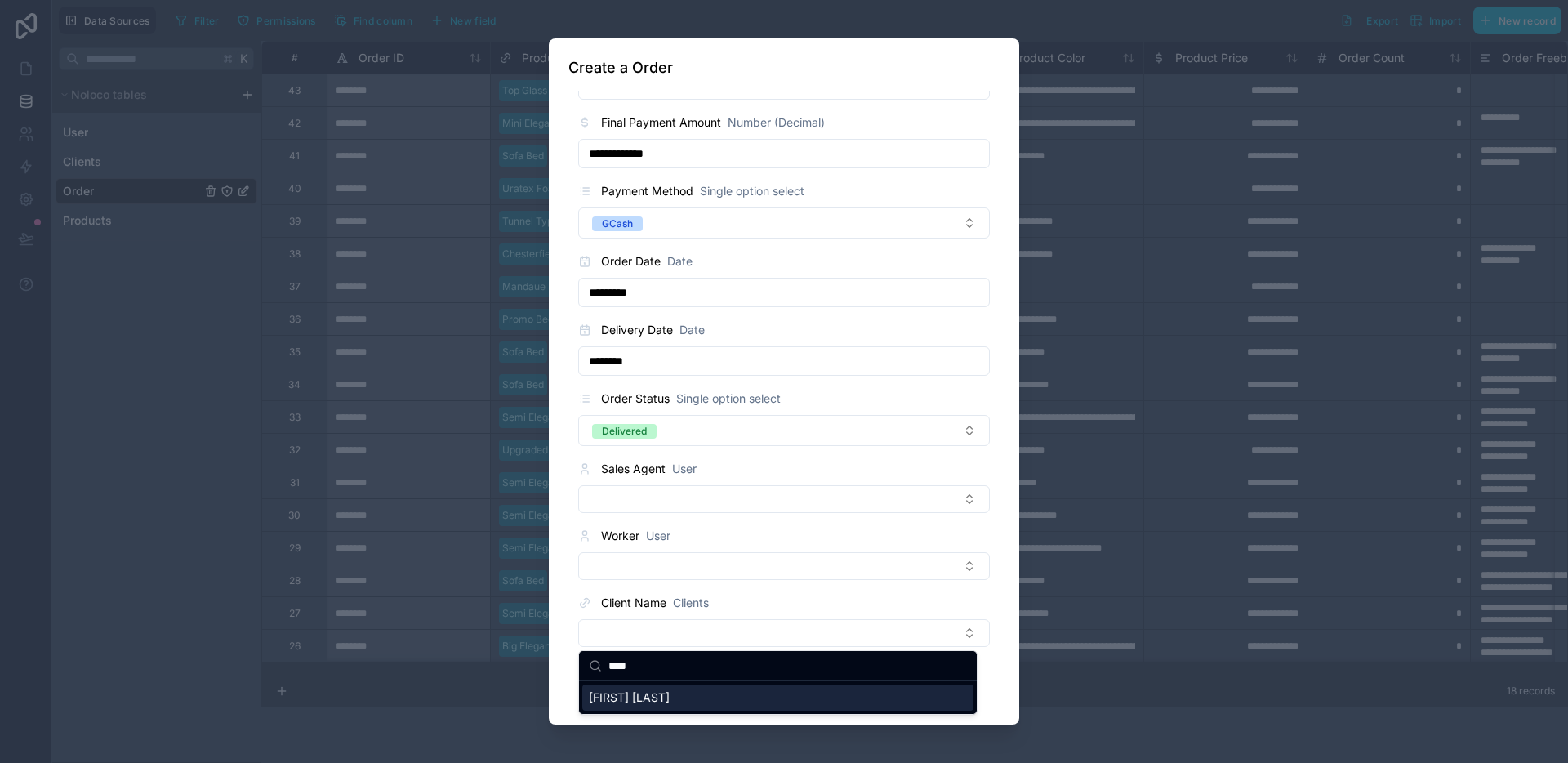 click on "[FIRST] [LAST]" at bounding box center [629, 698] 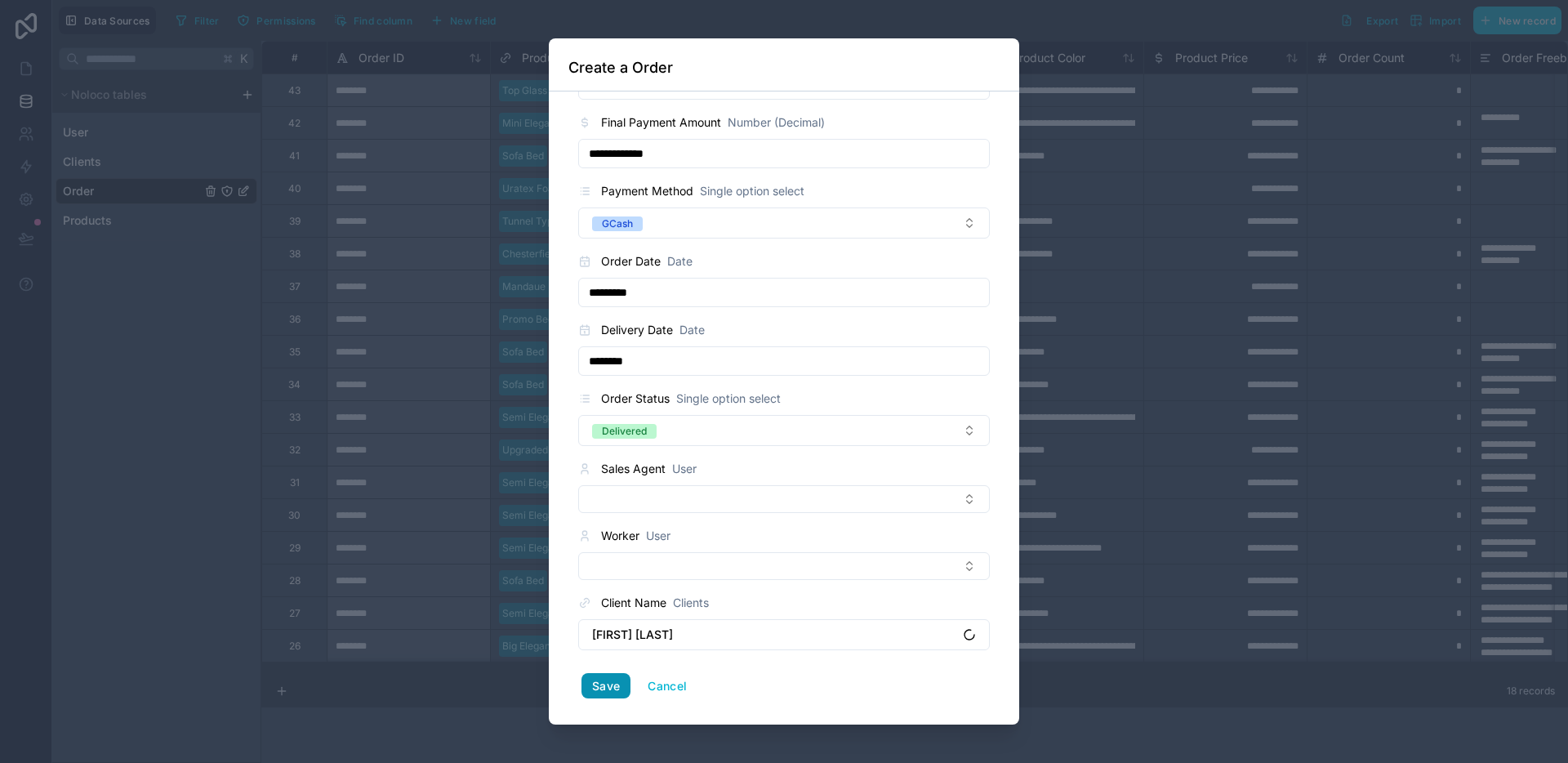 click on "Save" at bounding box center [606, 686] 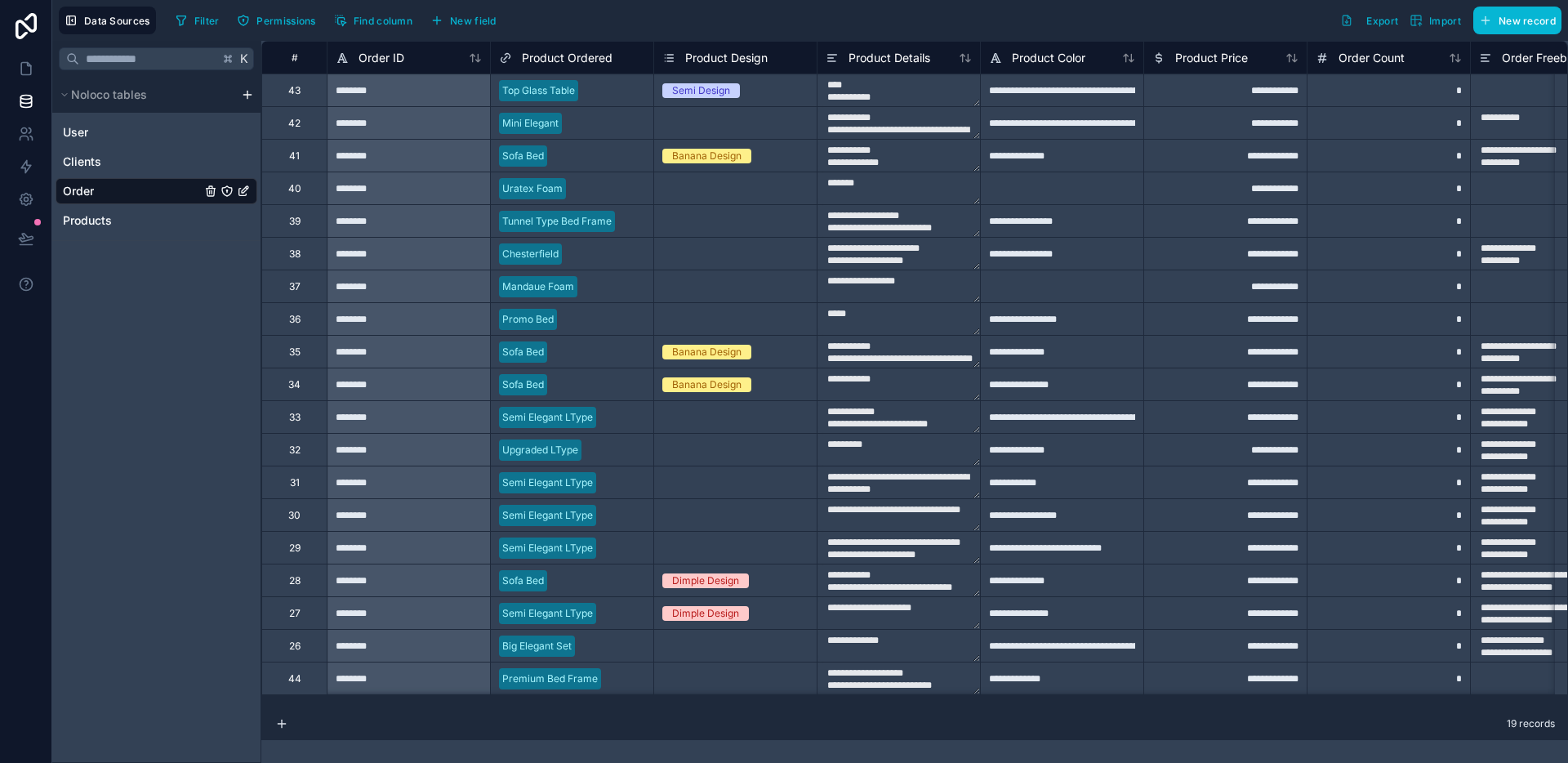 scroll, scrollTop: 3, scrollLeft: 0, axis: vertical 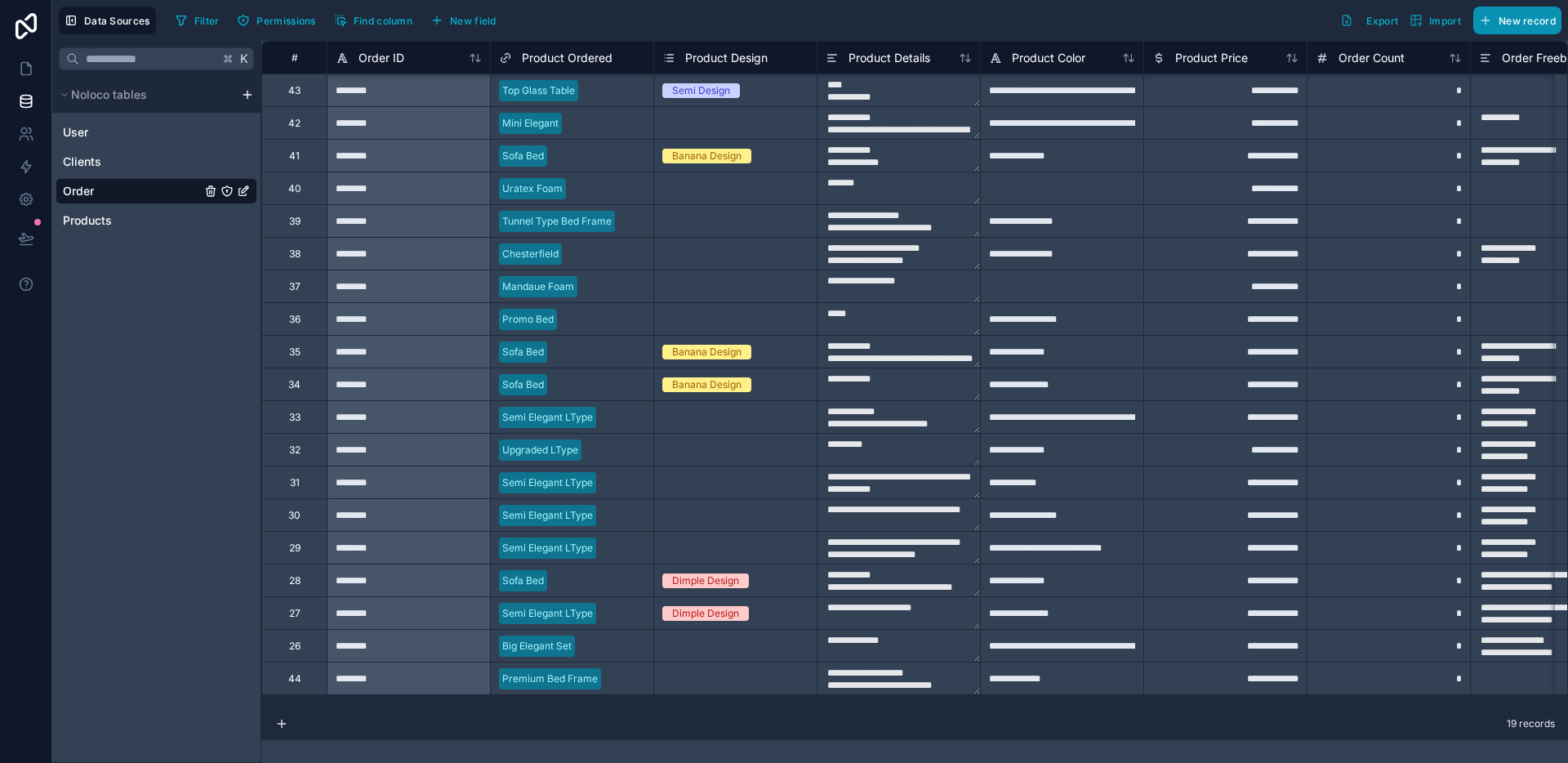 click on "New record" at bounding box center [1527, 20] 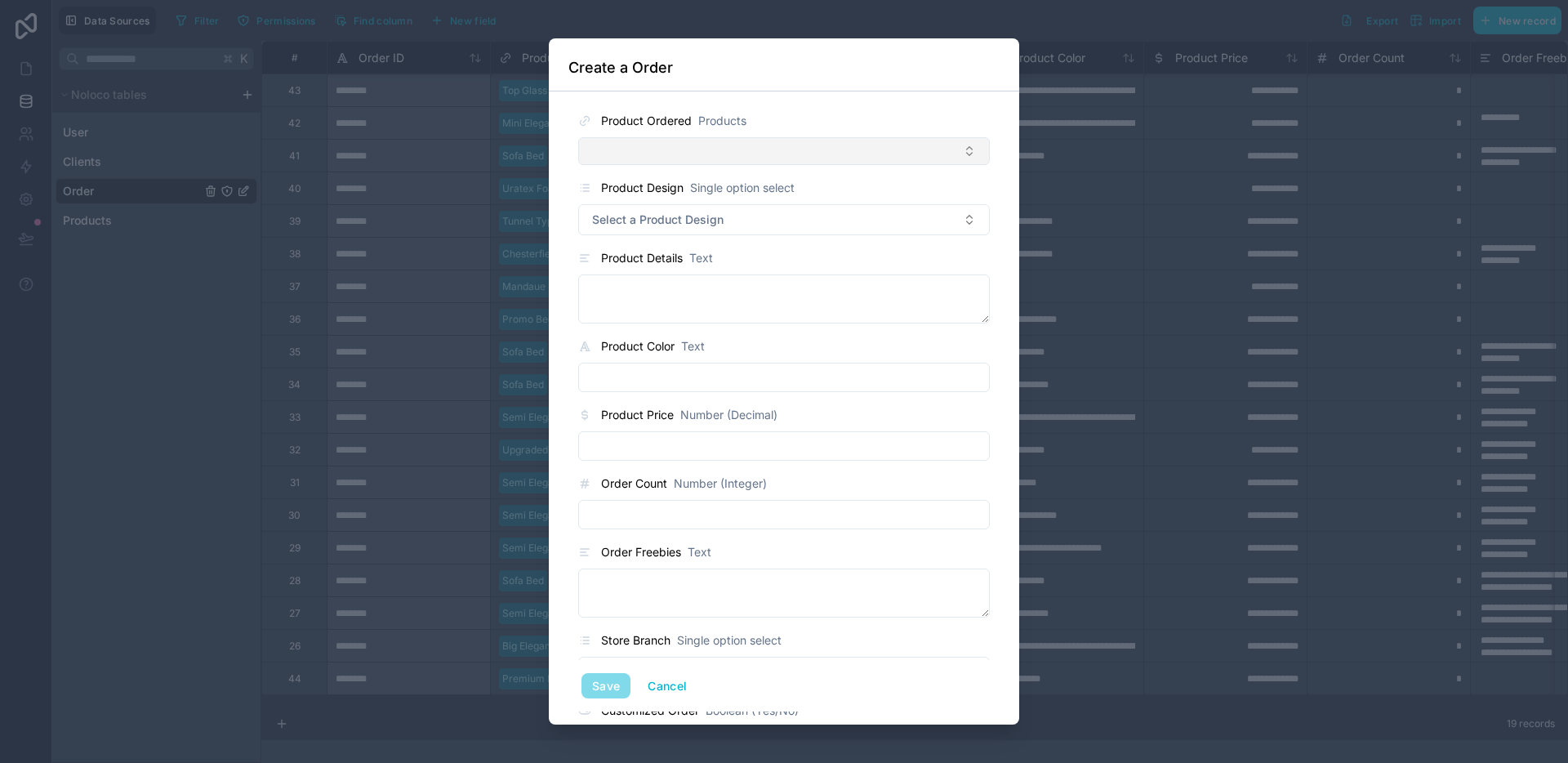 click at bounding box center (784, 151) 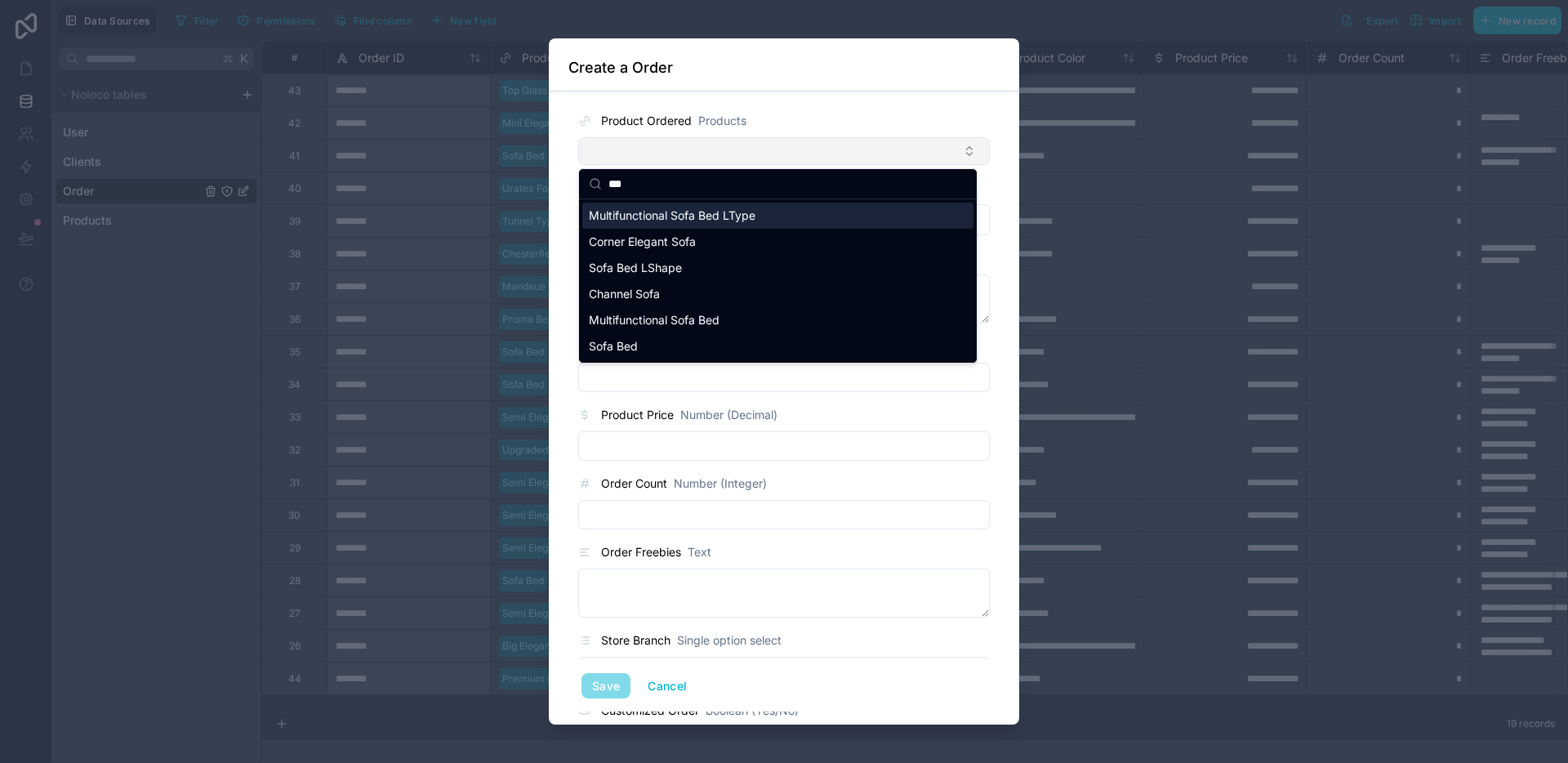 type on "****" 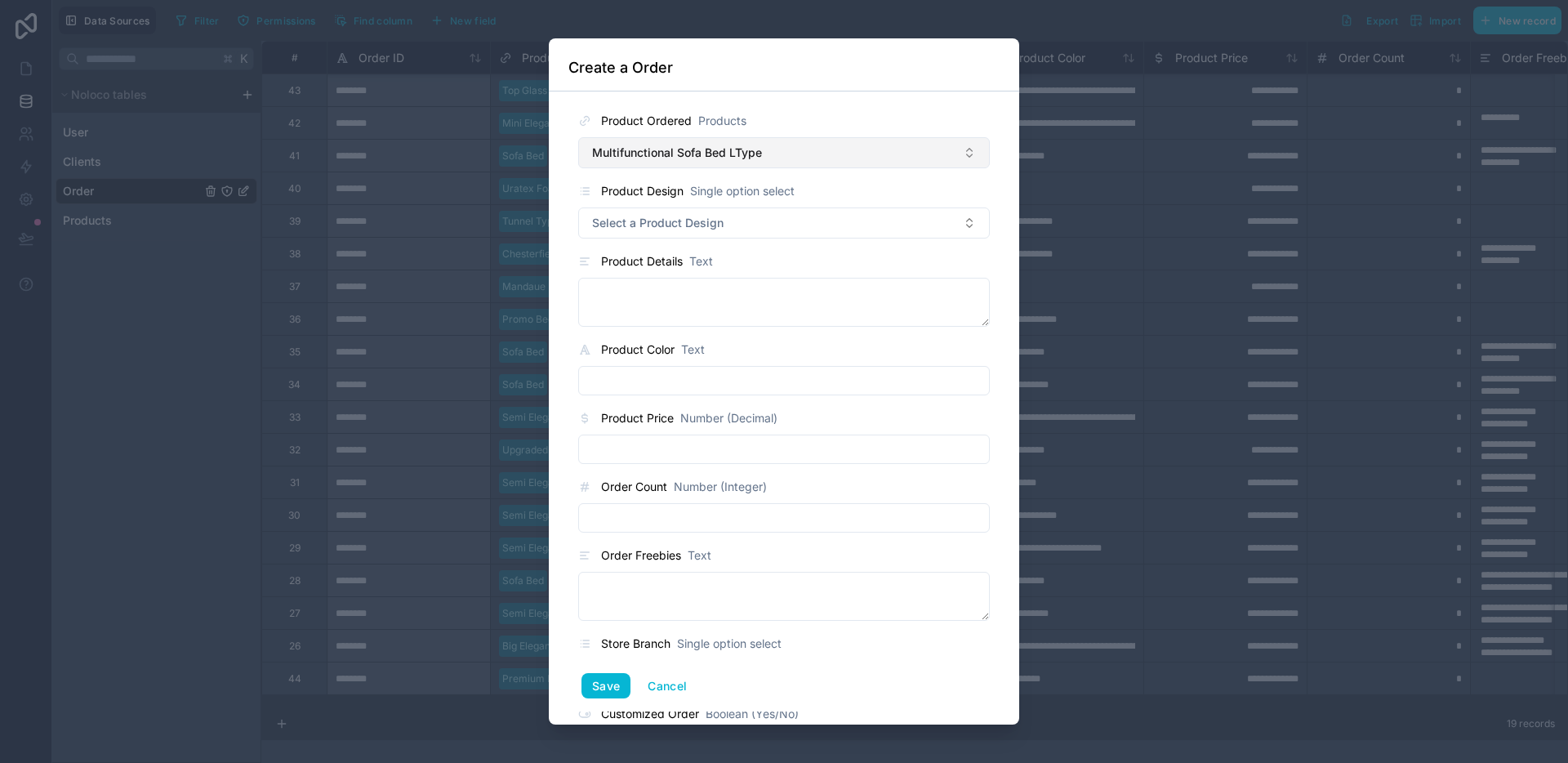 click on "Multifunctional Sofa Bed LType" at bounding box center [784, 153] 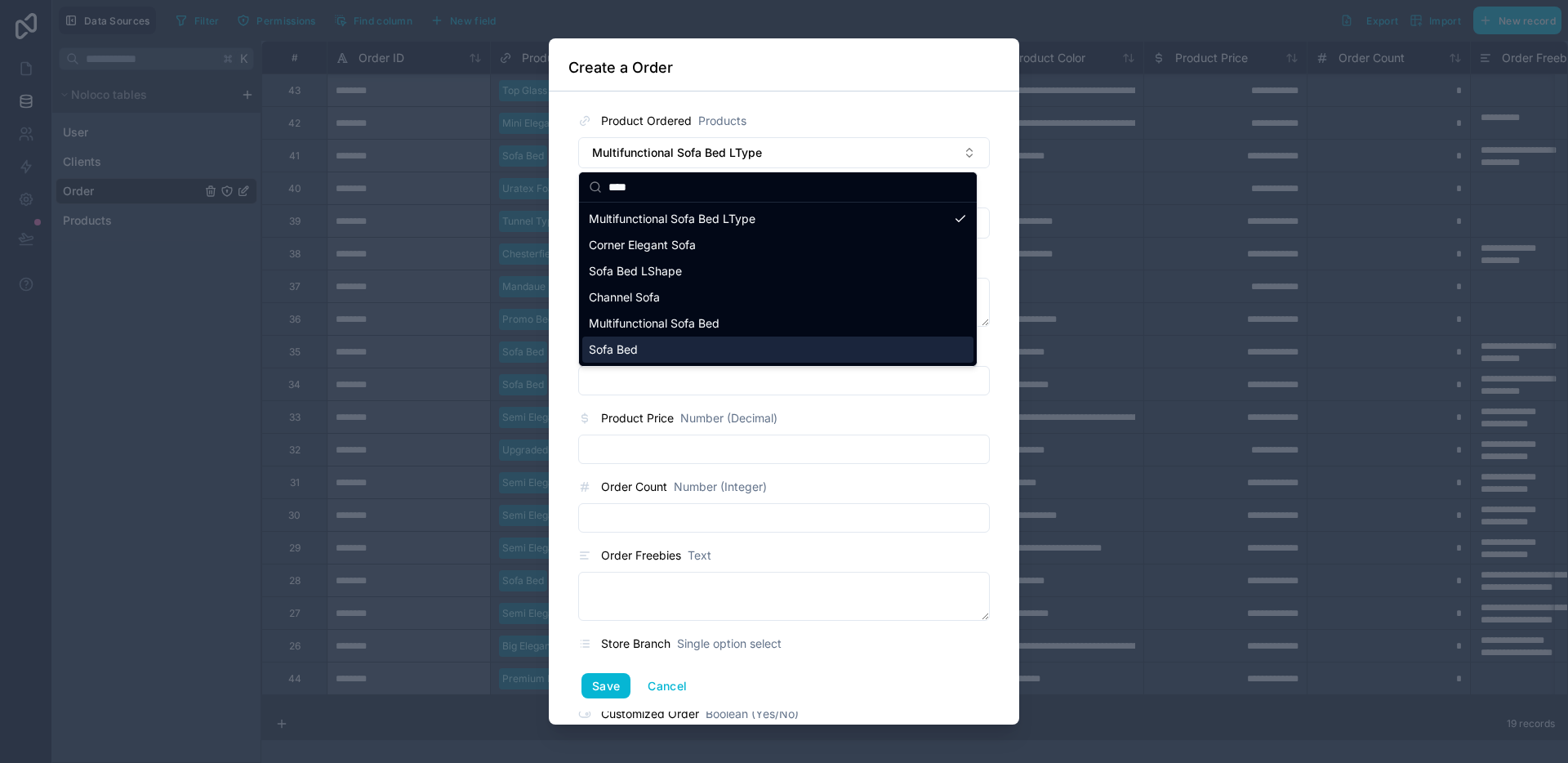 type on "****" 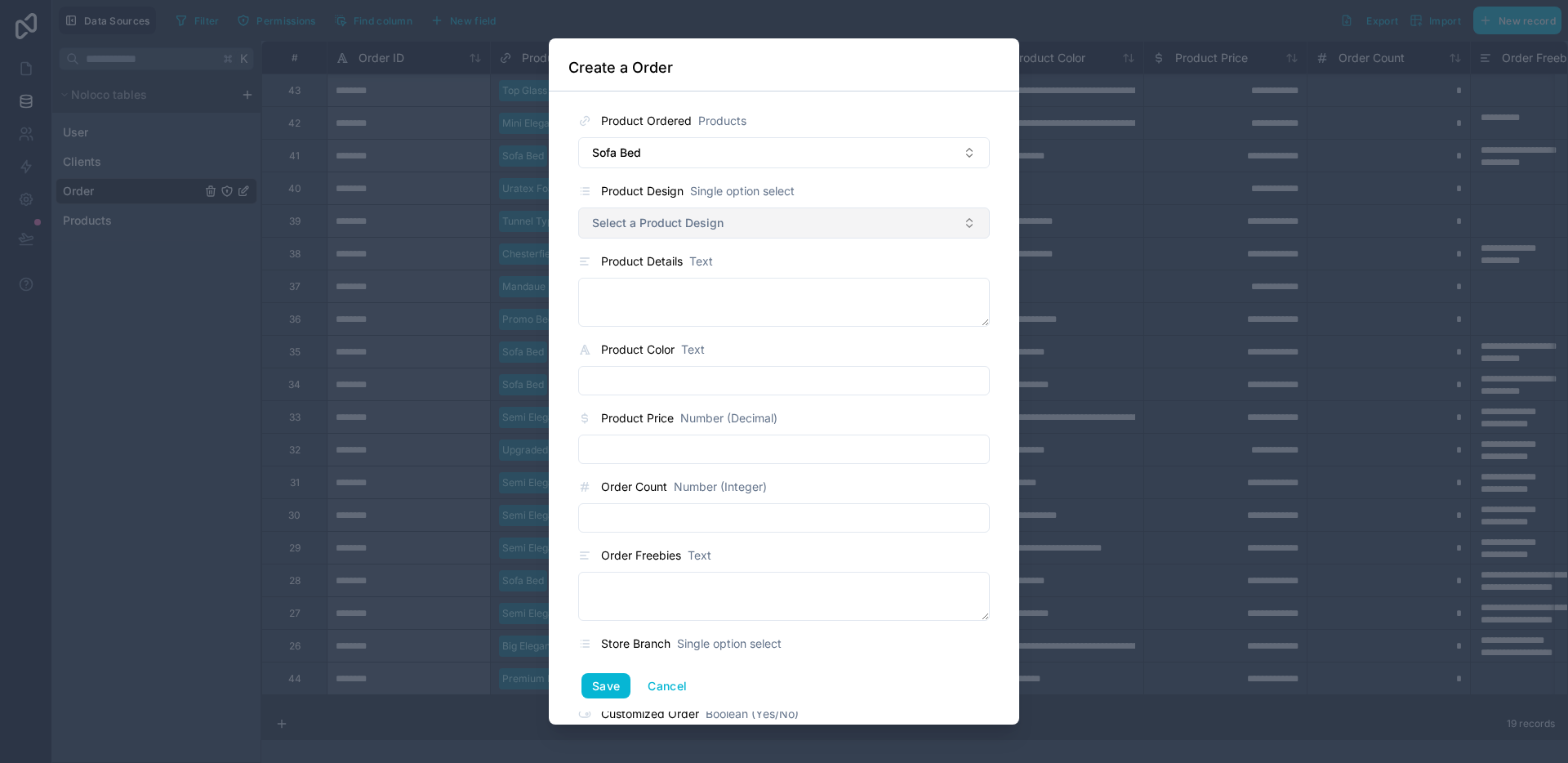 click on "Select a Product Design" at bounding box center (784, 223) 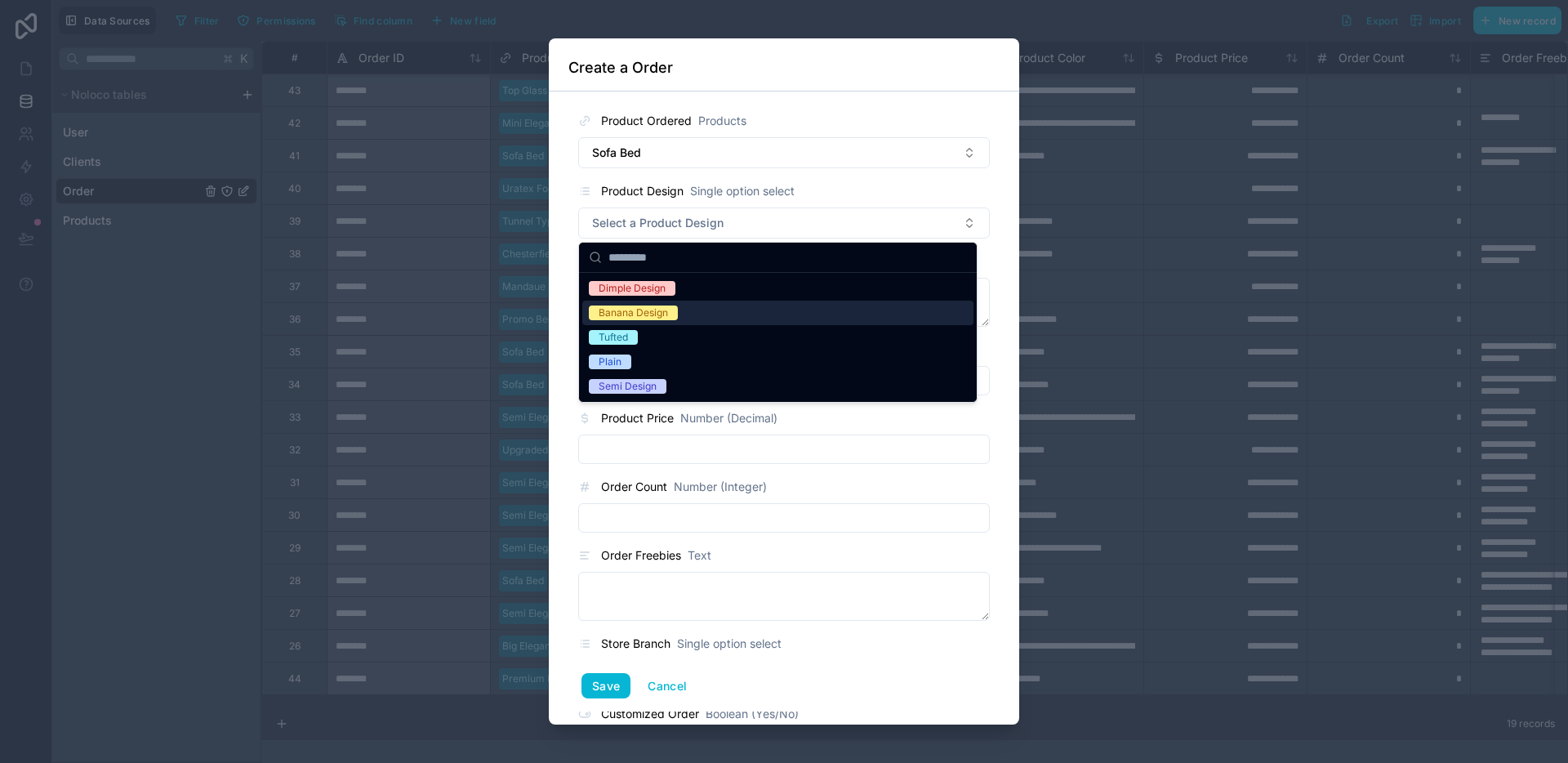 click on "Banana Design" at bounding box center (777, 313) 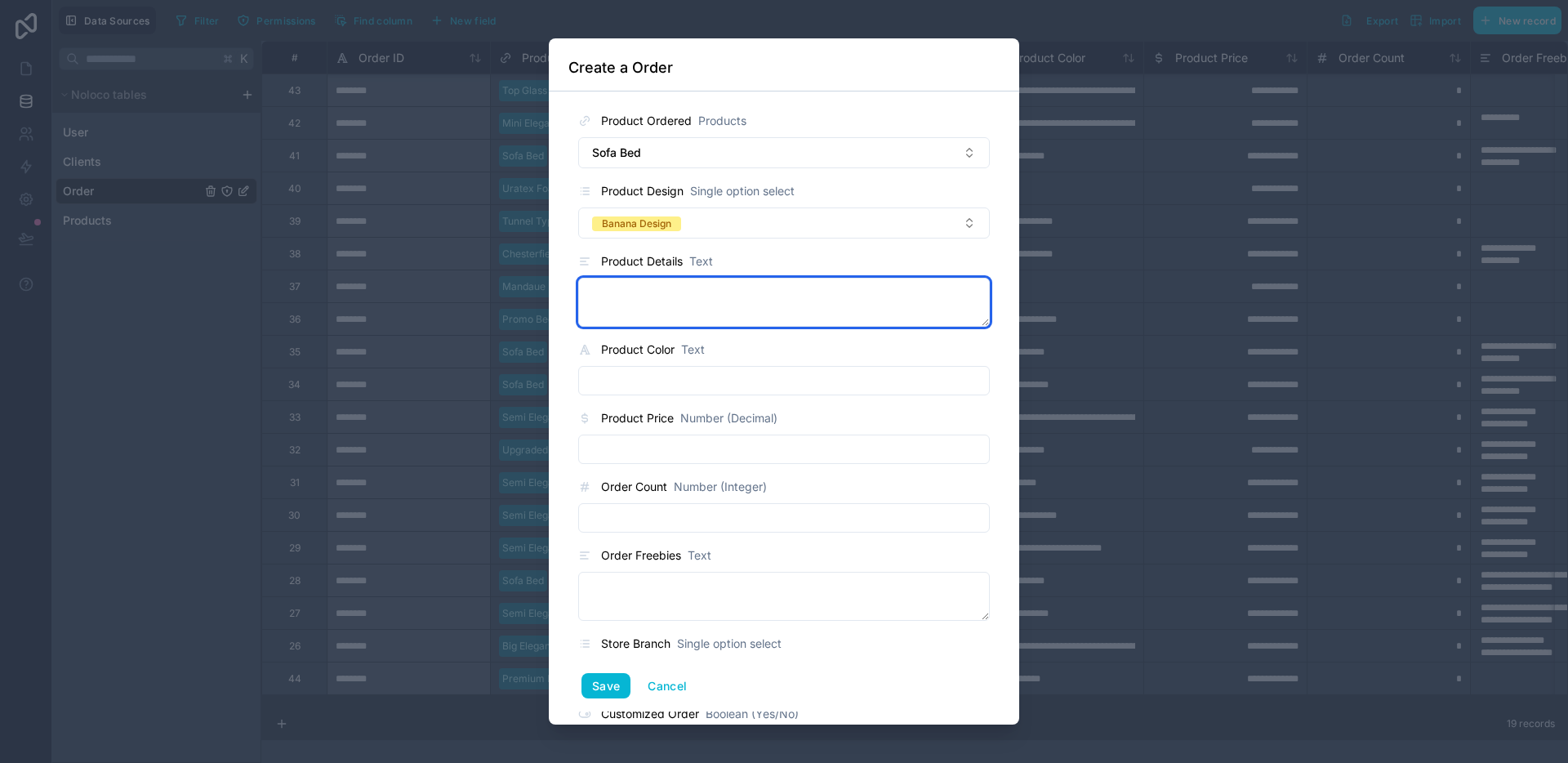 click at bounding box center (784, 302) 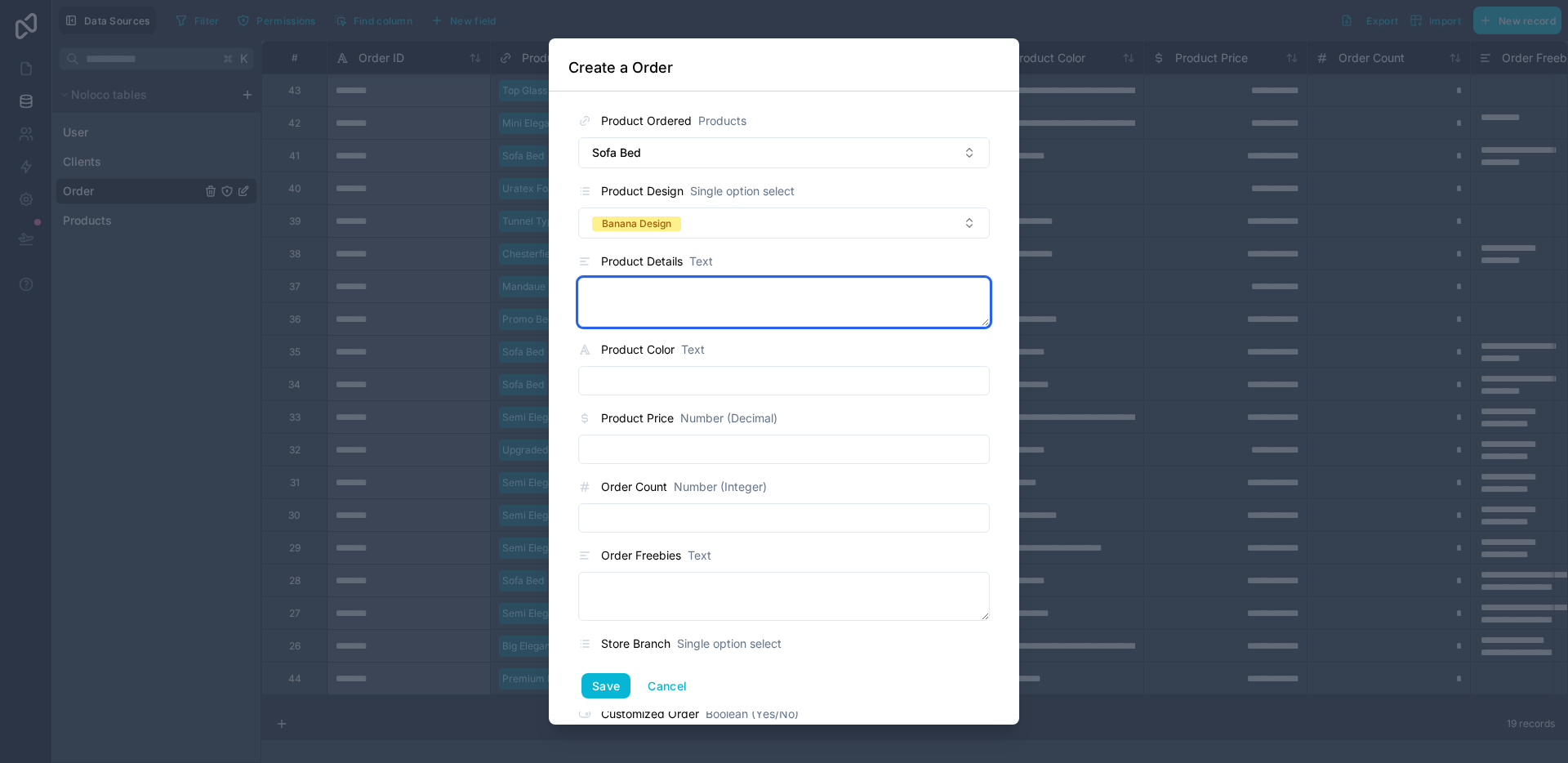 click at bounding box center [784, 302] 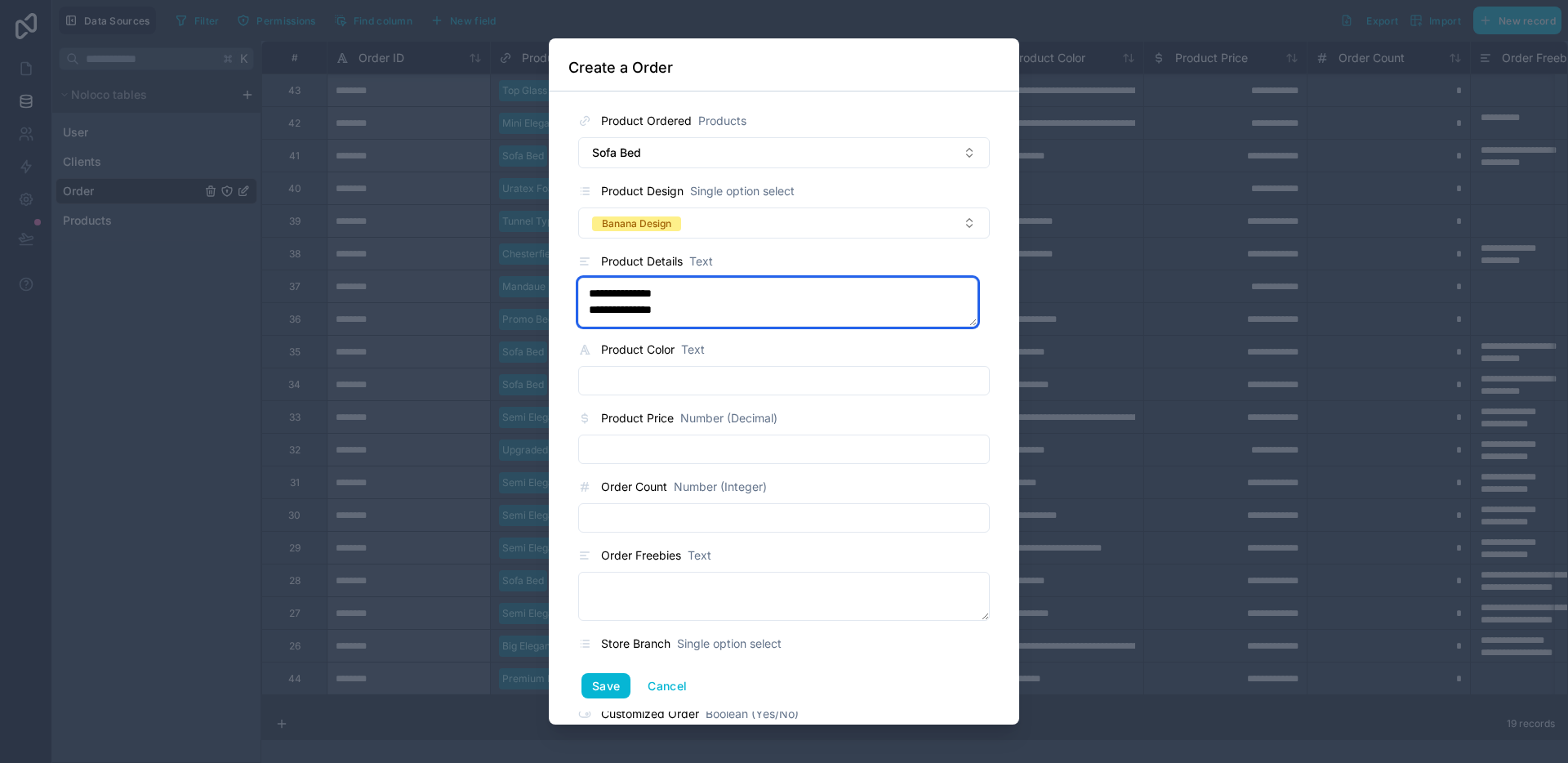 type on "**********" 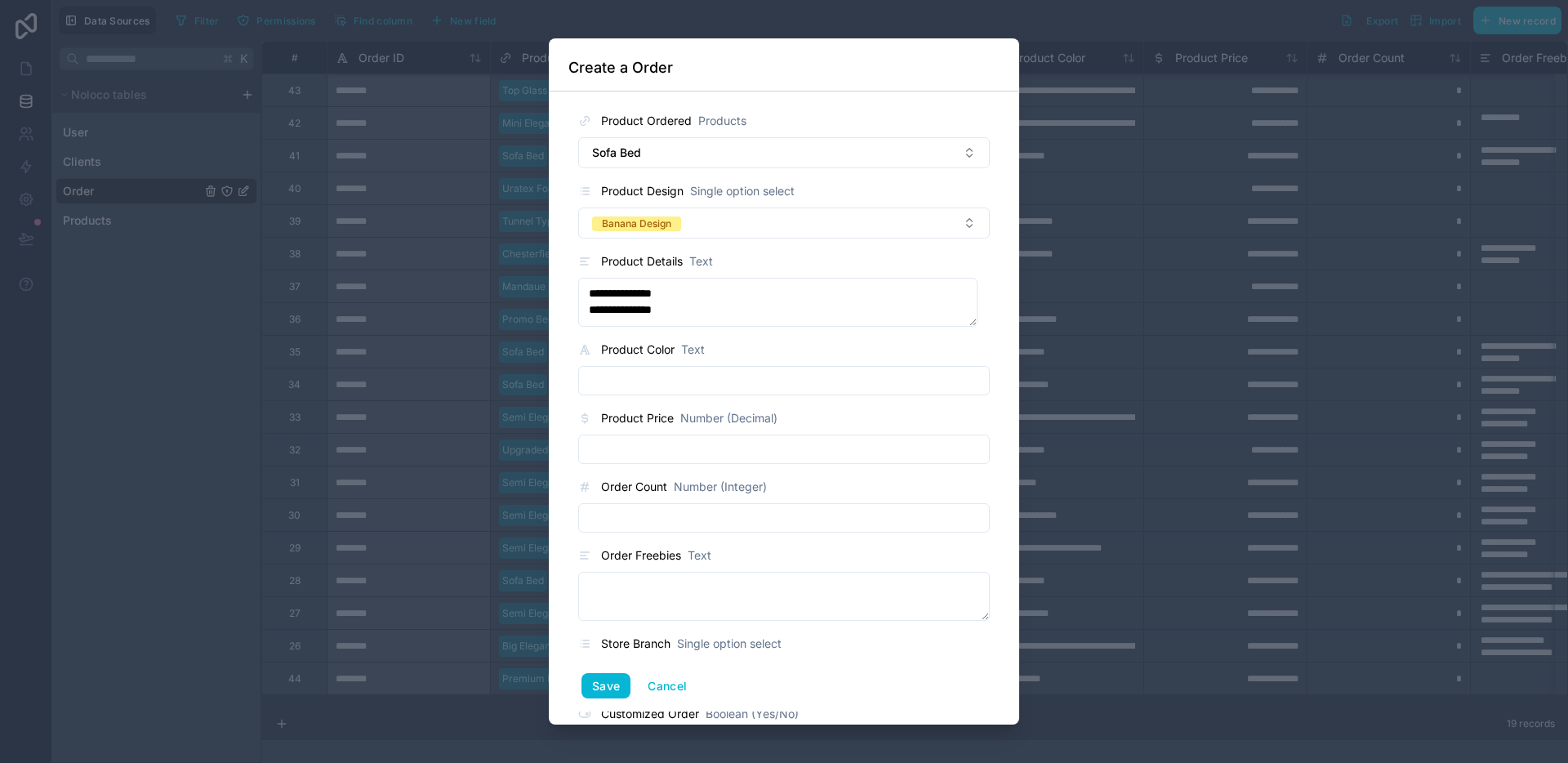 click at bounding box center (784, 381) 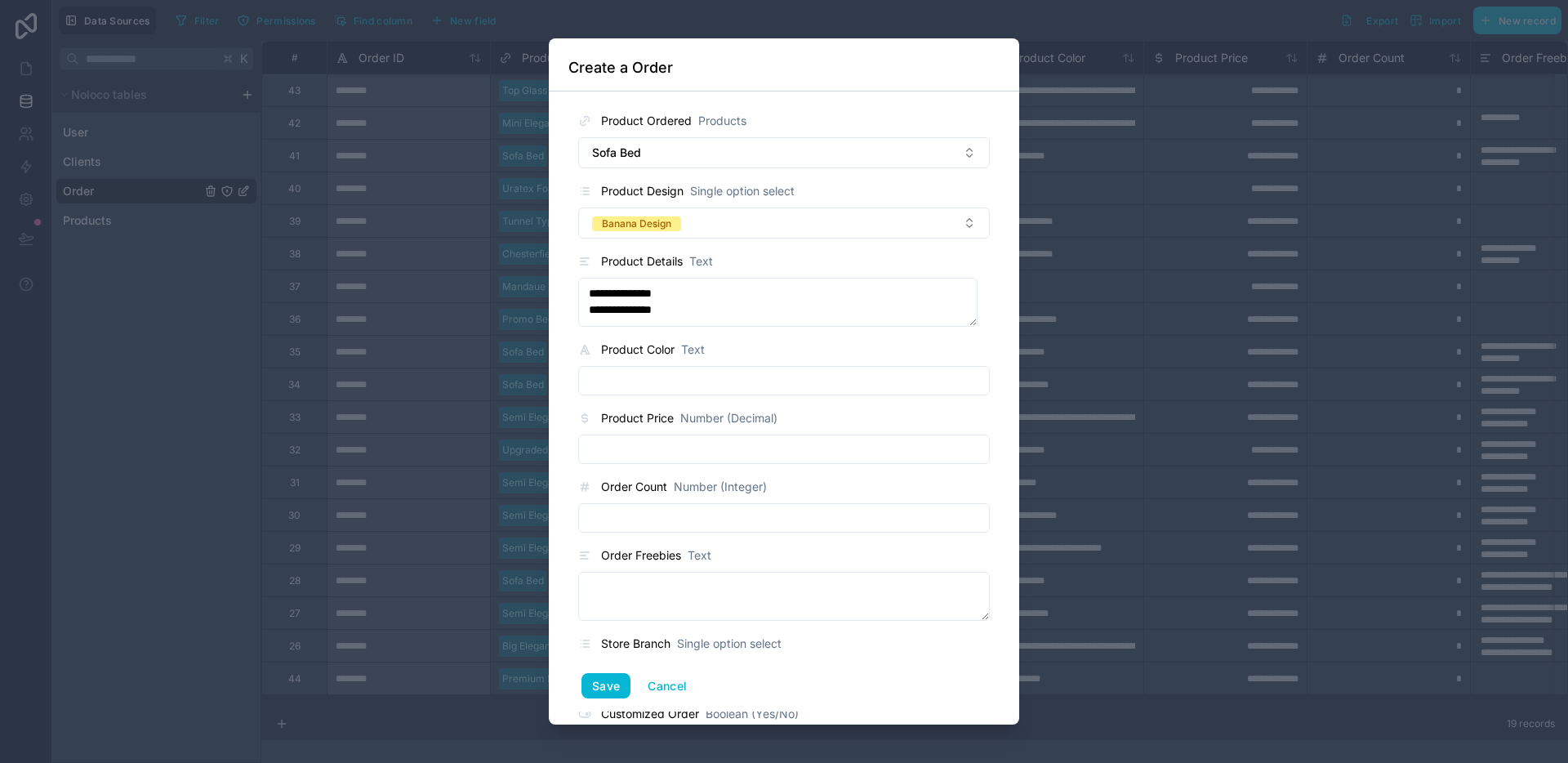 paste on "**********" 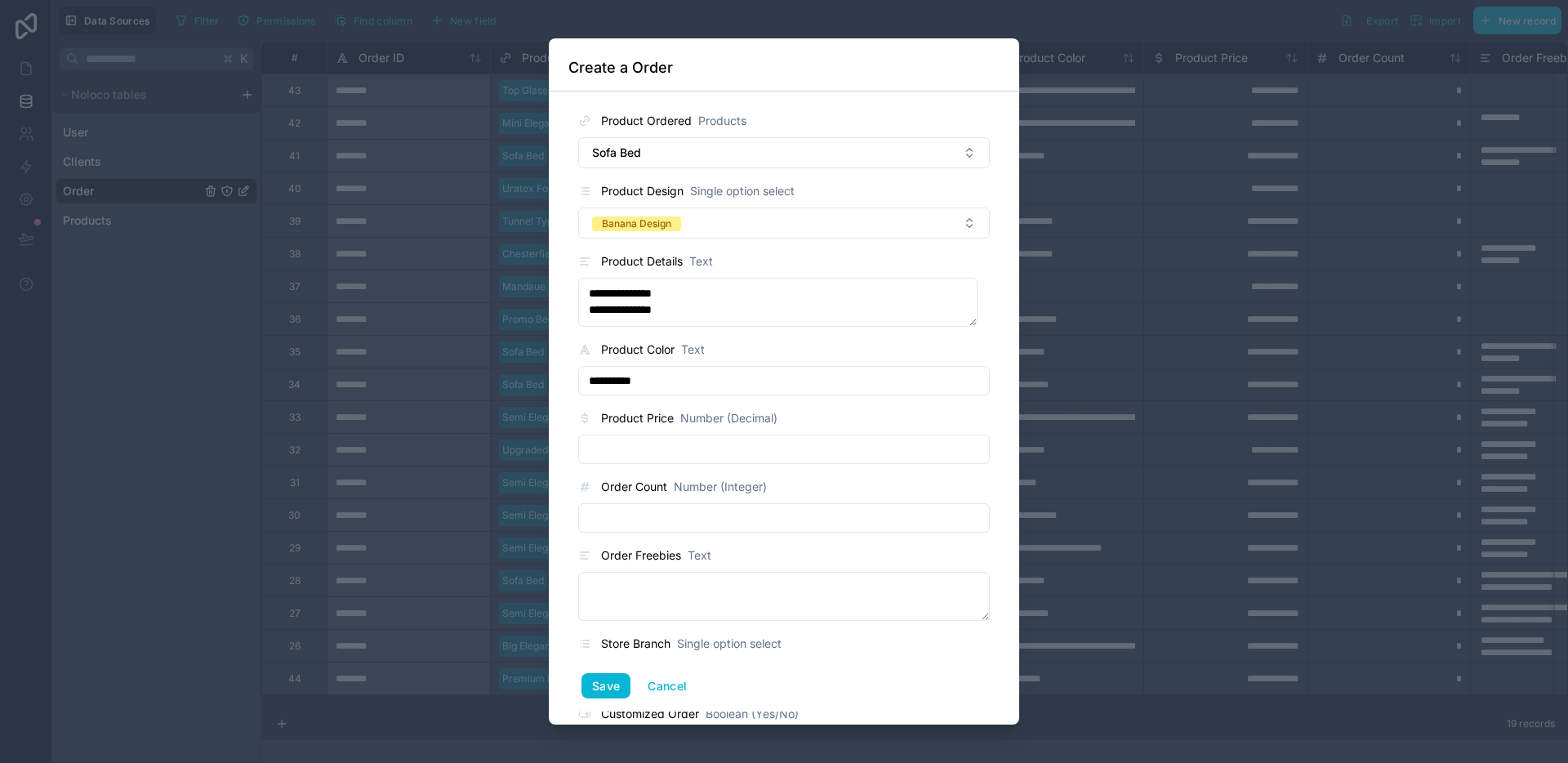 type on "**********" 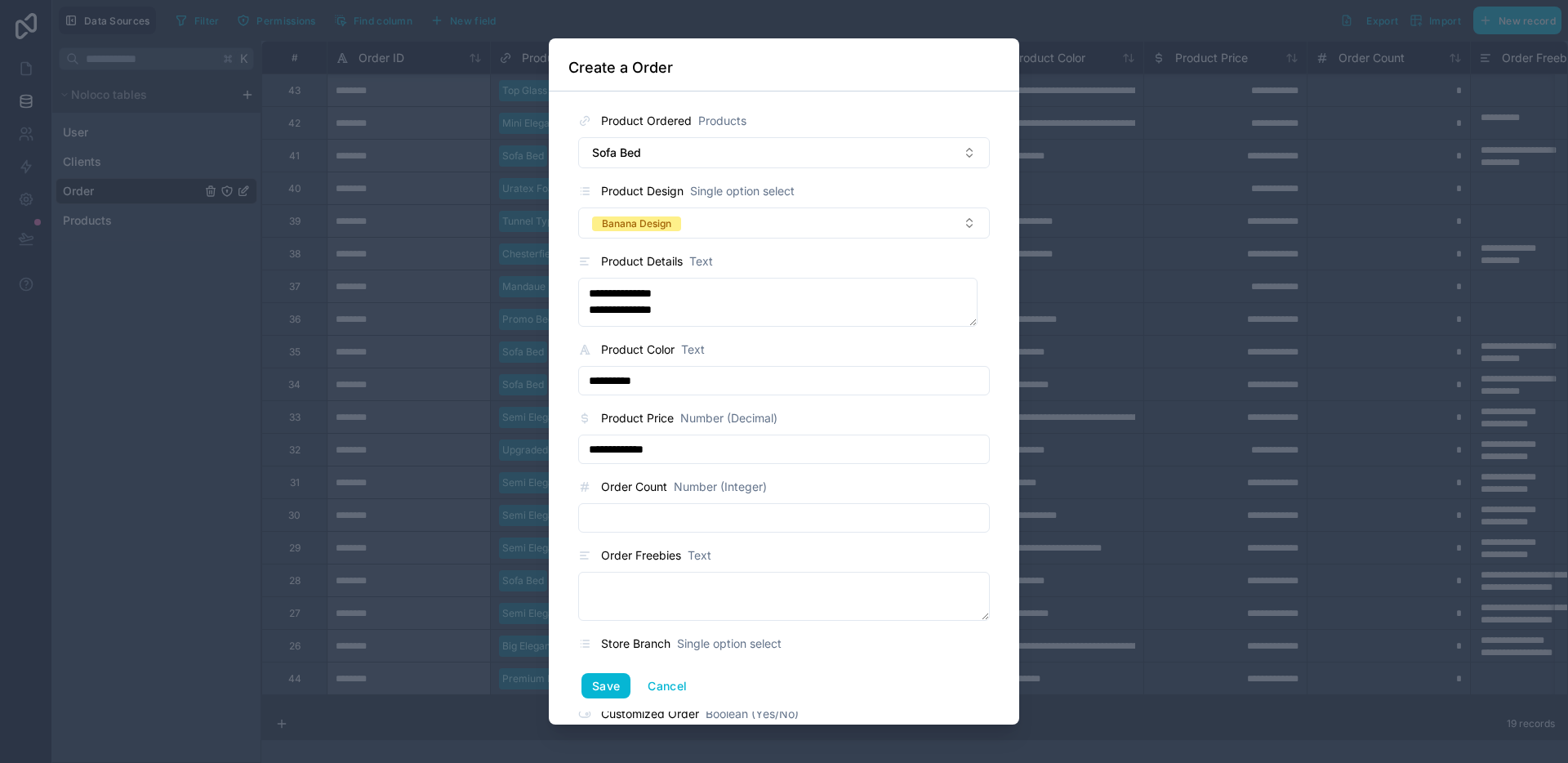 type on "**********" 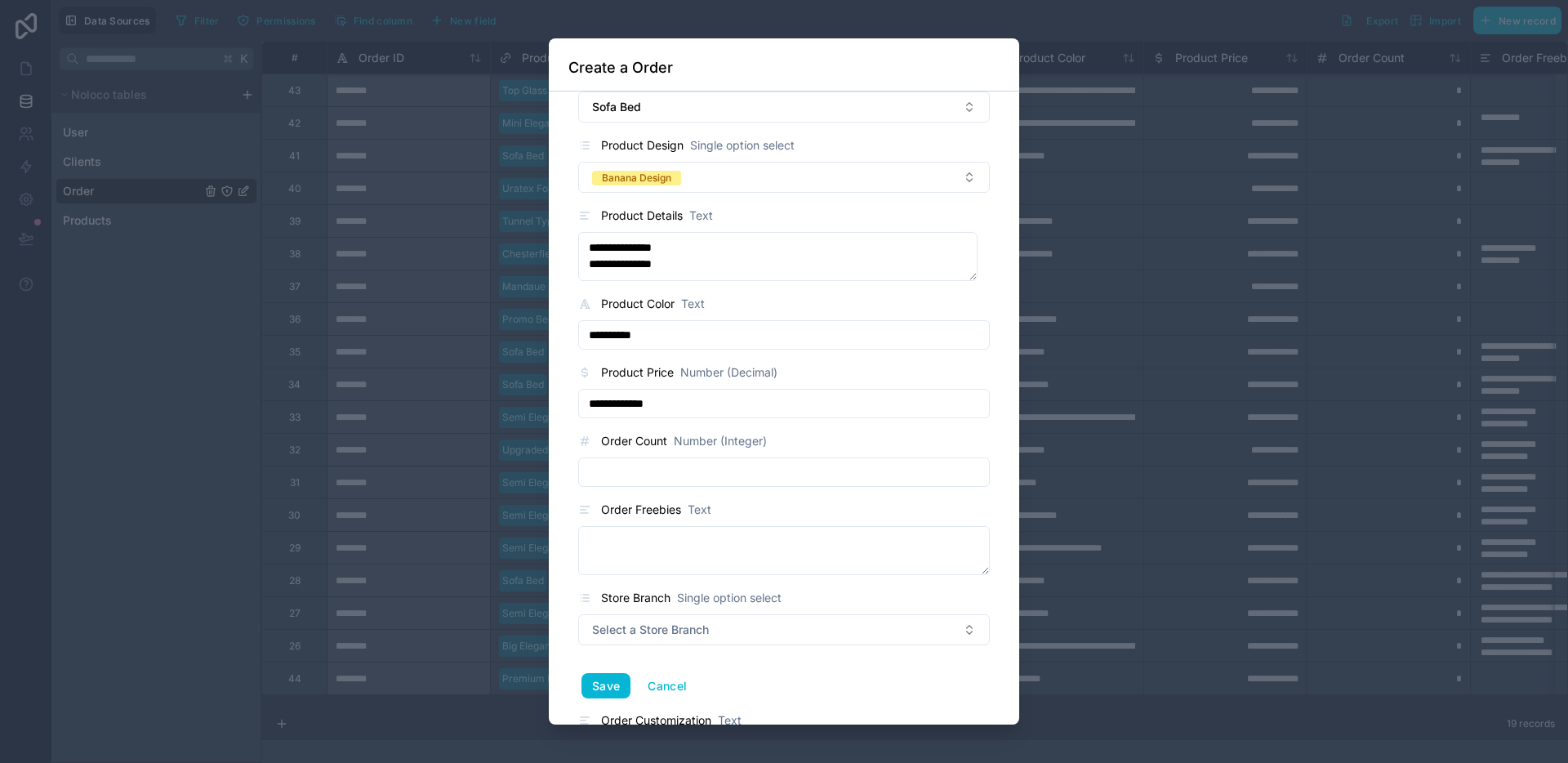 scroll, scrollTop: 119, scrollLeft: 0, axis: vertical 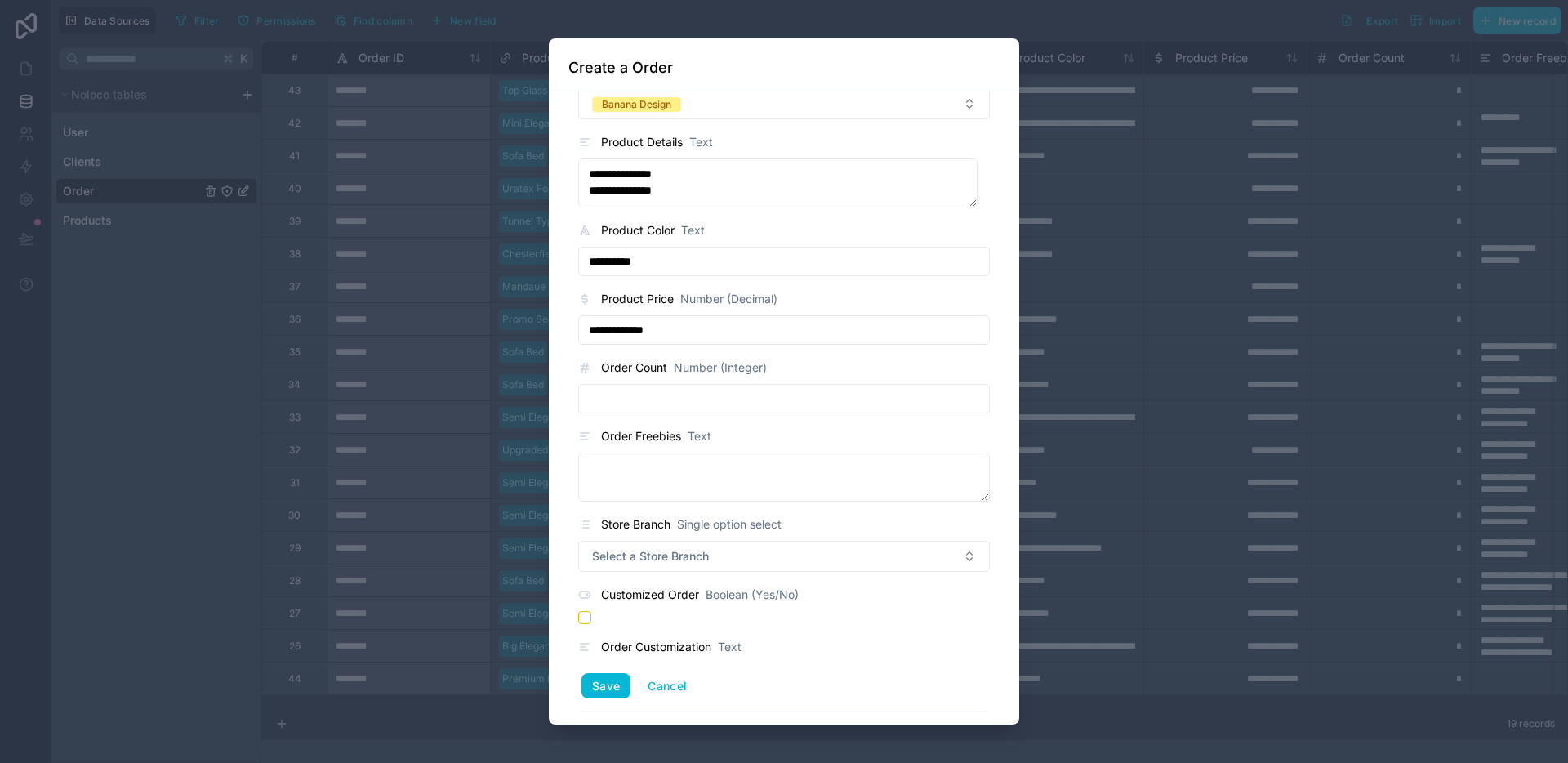 click at bounding box center (784, 399) 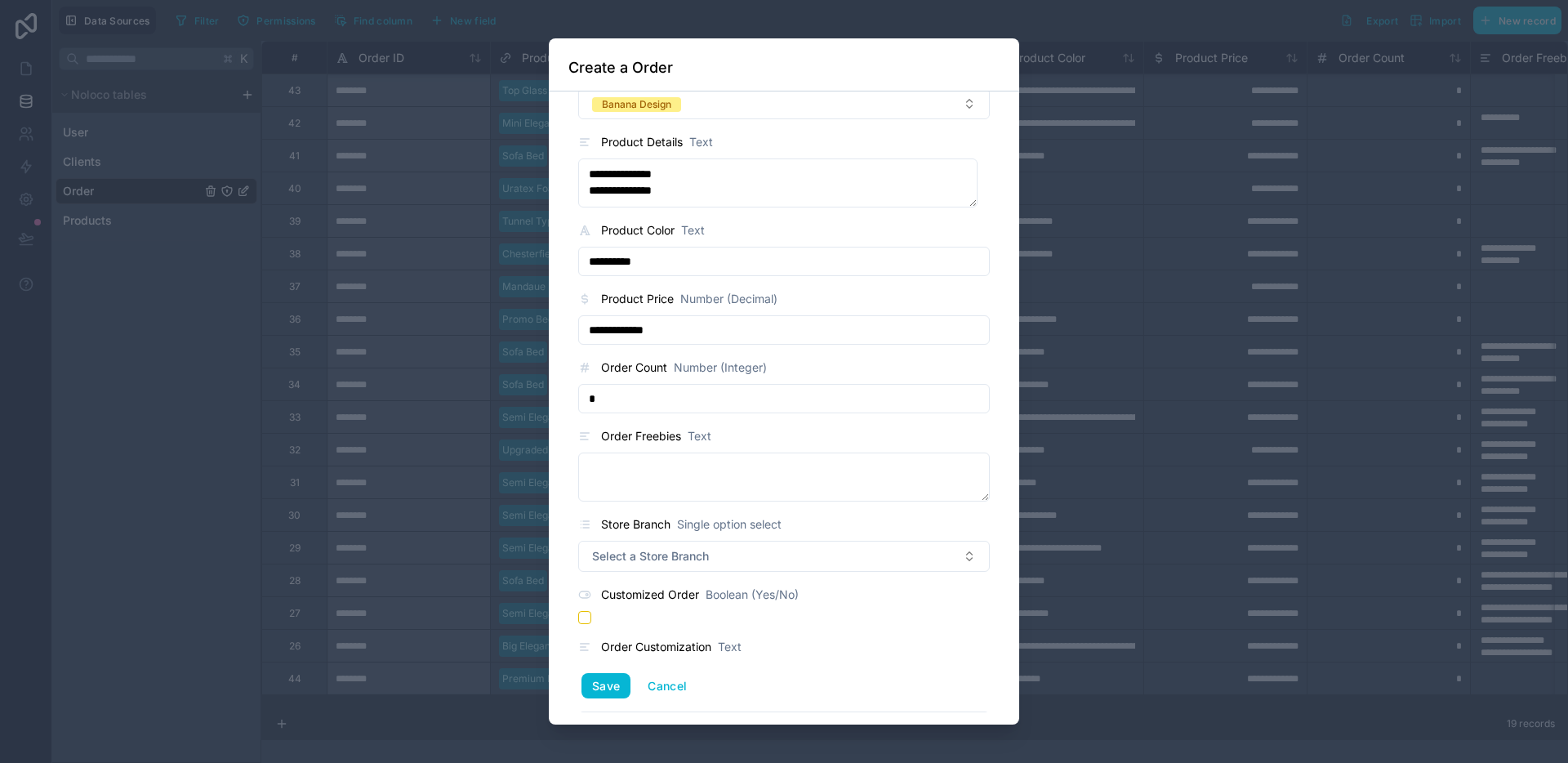 type on "*" 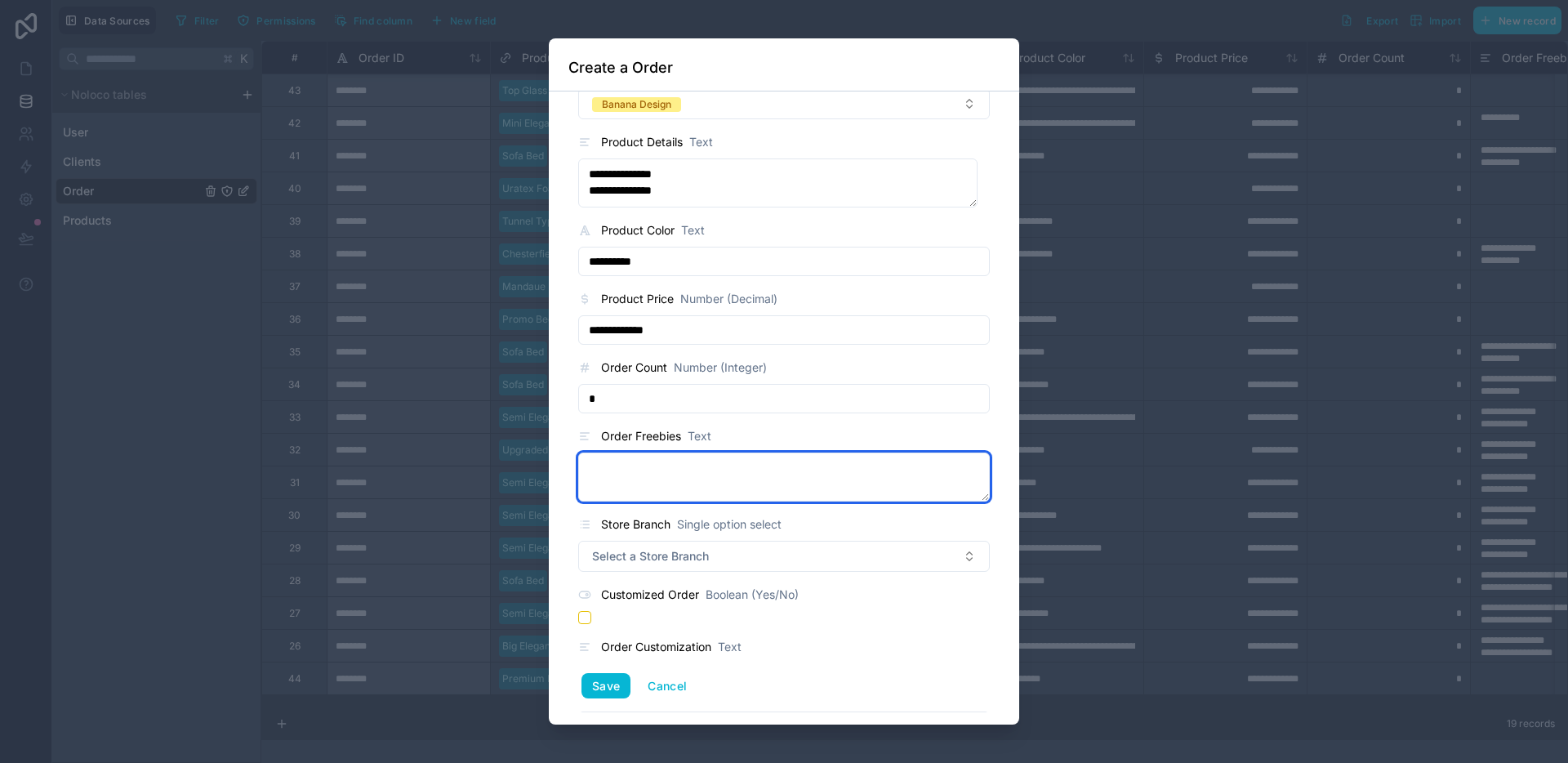 click at bounding box center [784, 477] 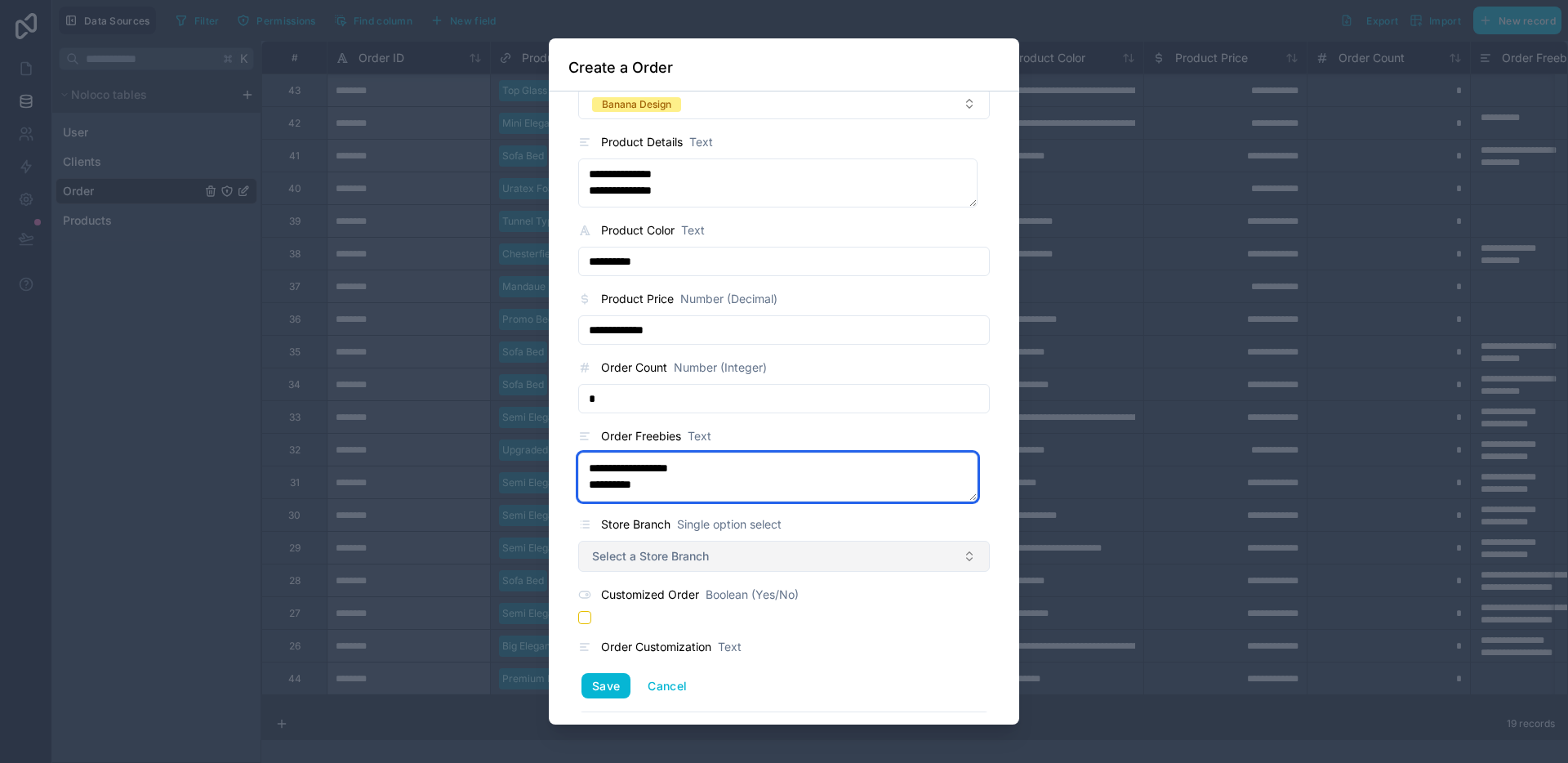 type on "**********" 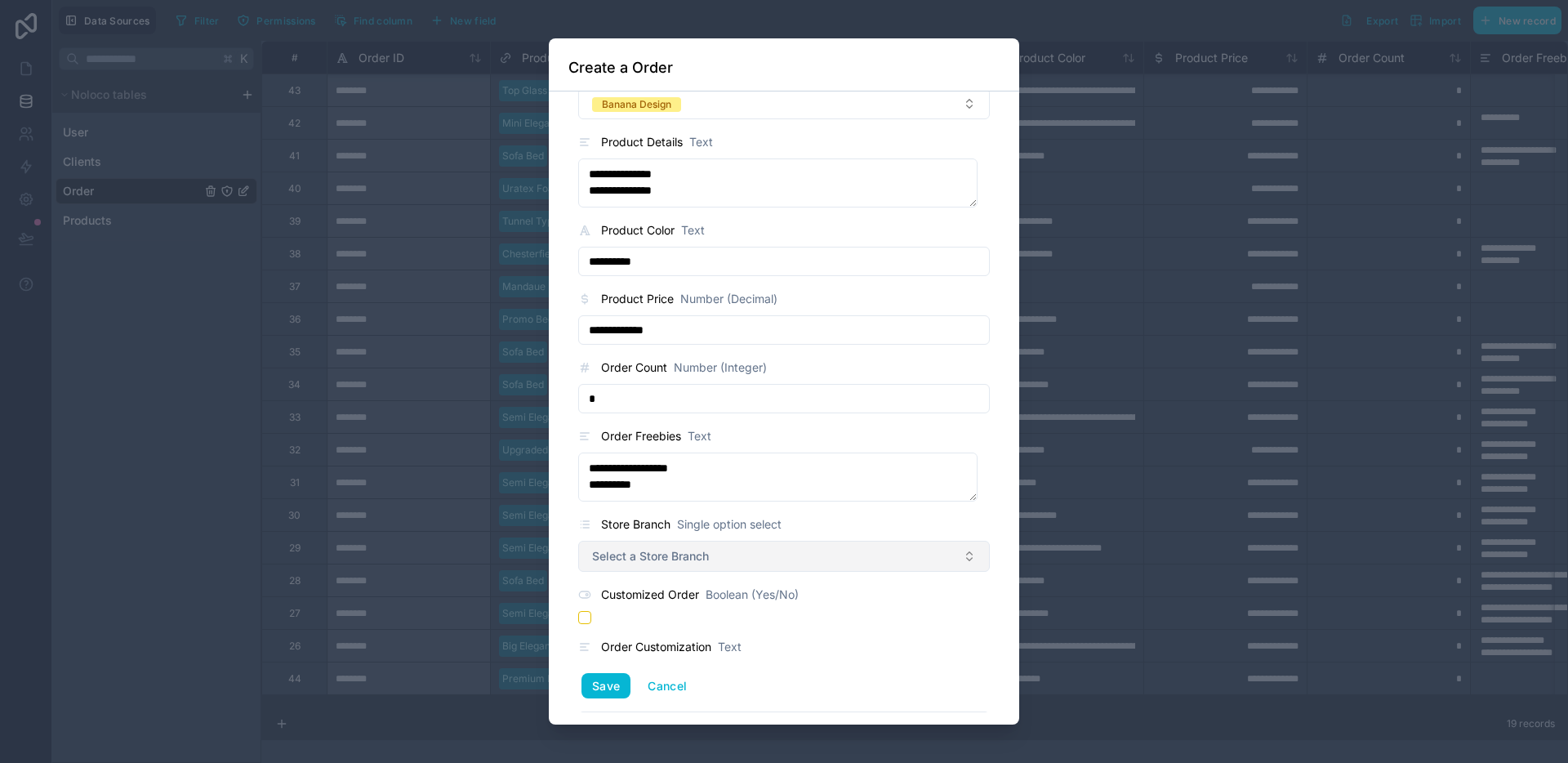 click on "Select a Store Branch" at bounding box center (784, 556) 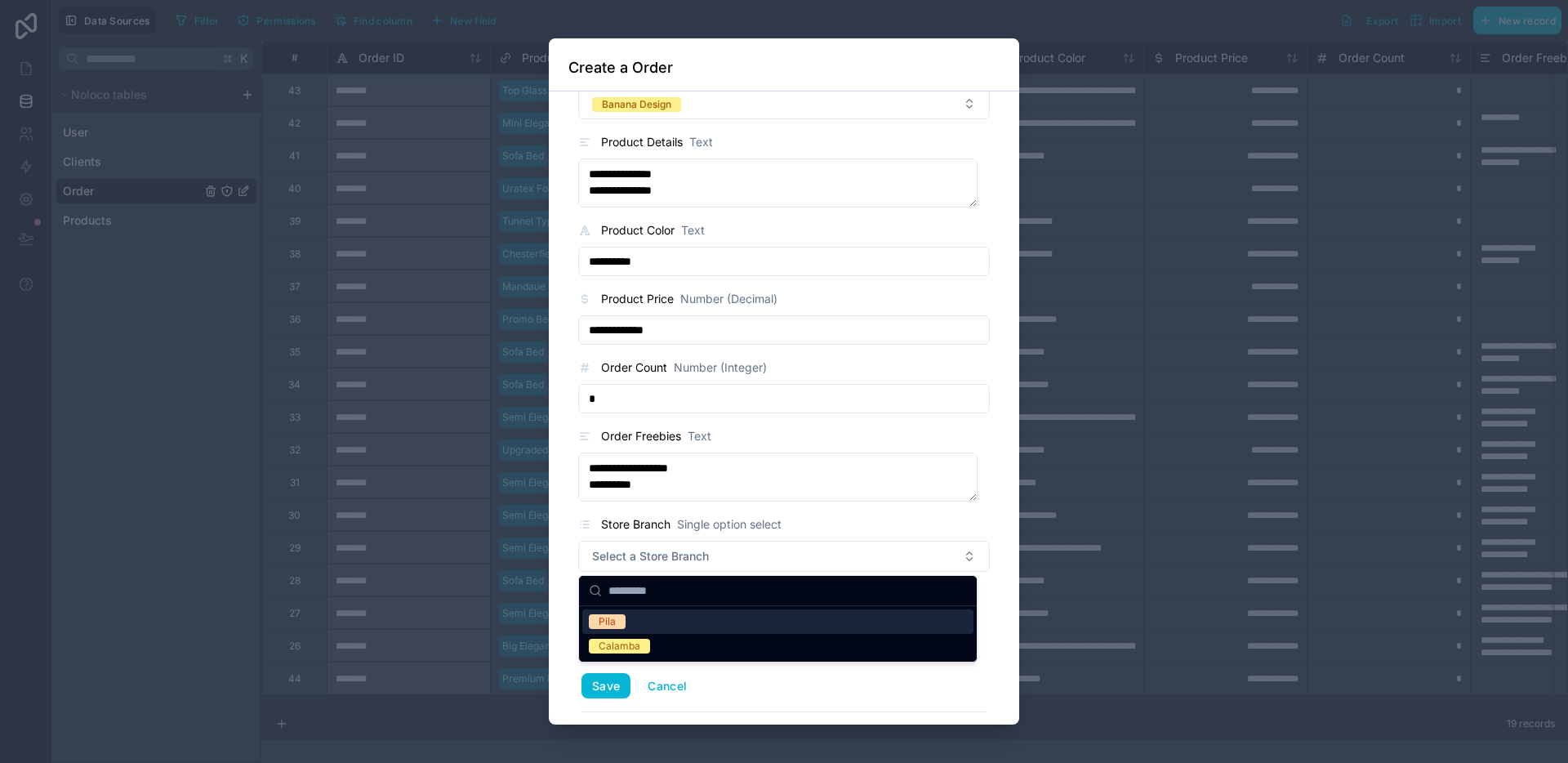 click on "Pila" at bounding box center (777, 622) 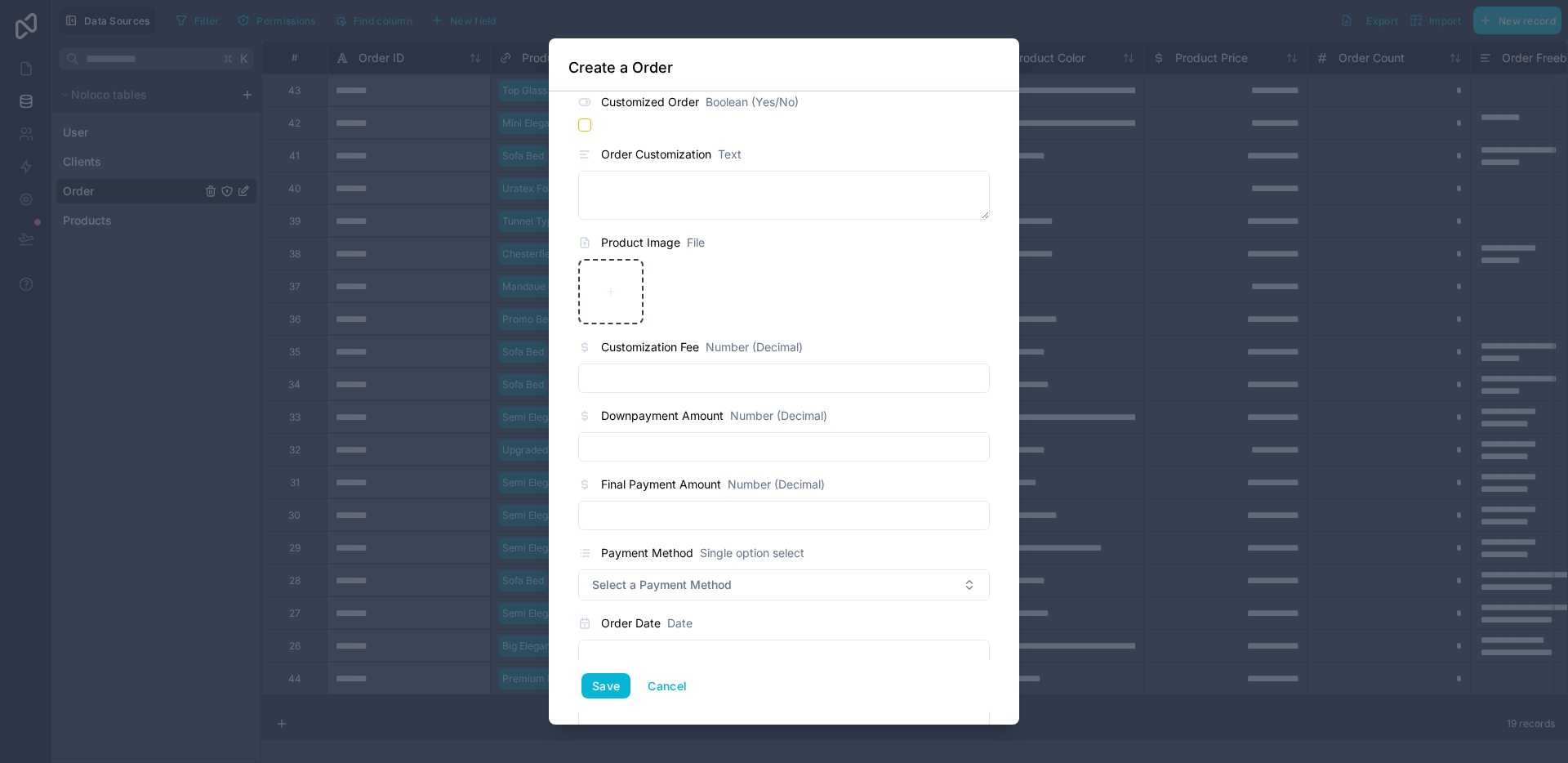 scroll, scrollTop: 648, scrollLeft: 0, axis: vertical 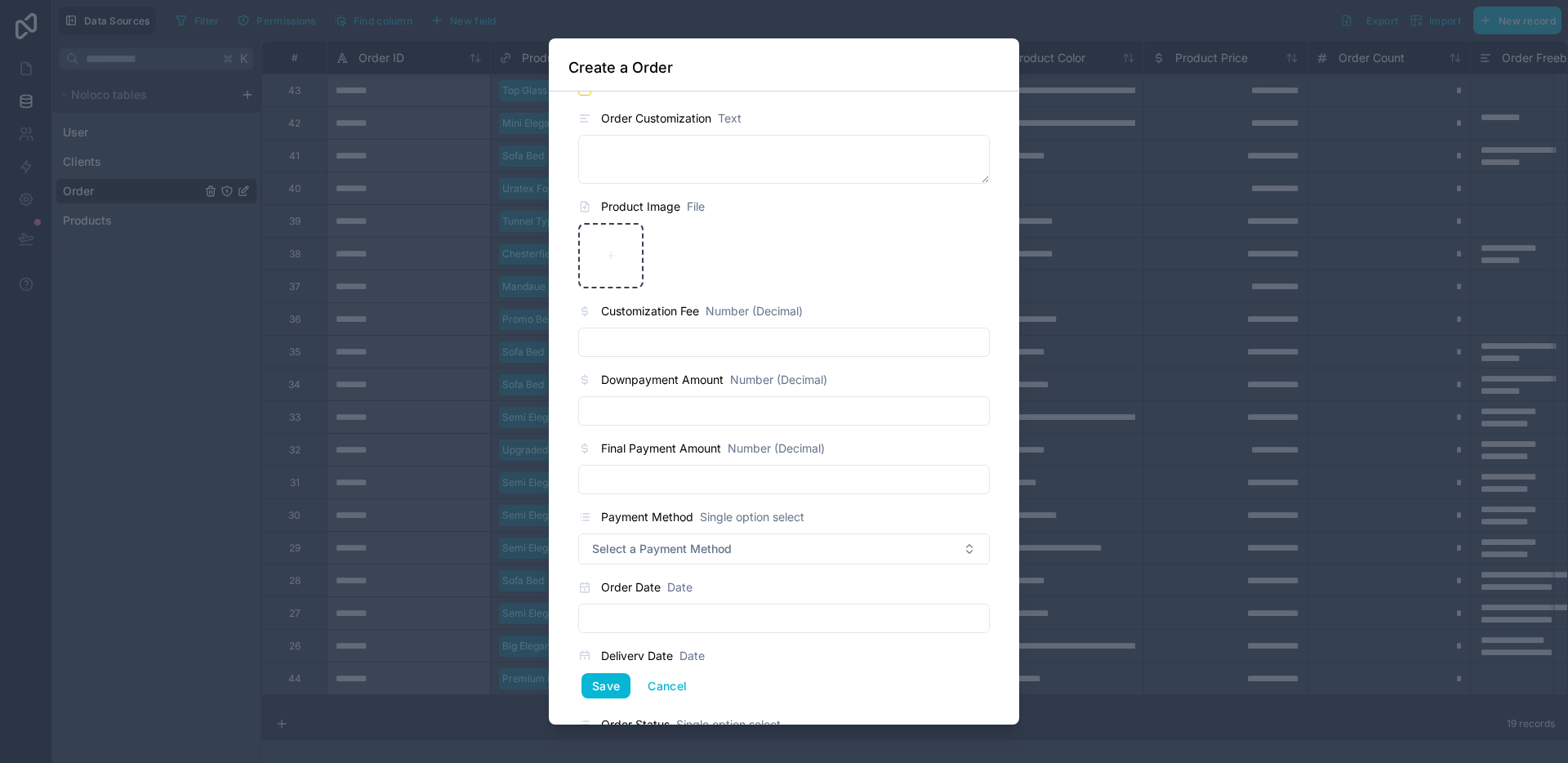 click at bounding box center (784, 411) 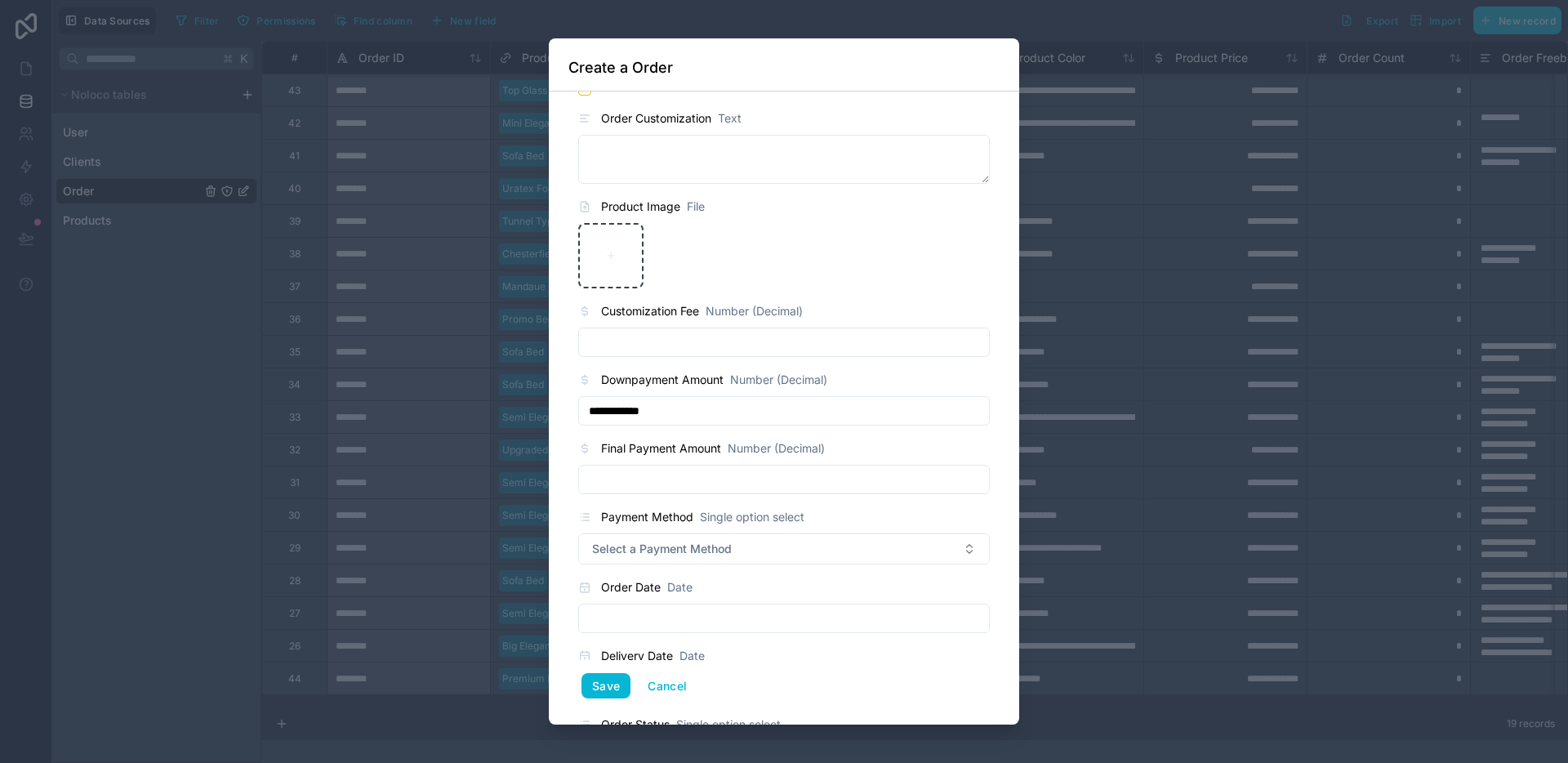 type on "**********" 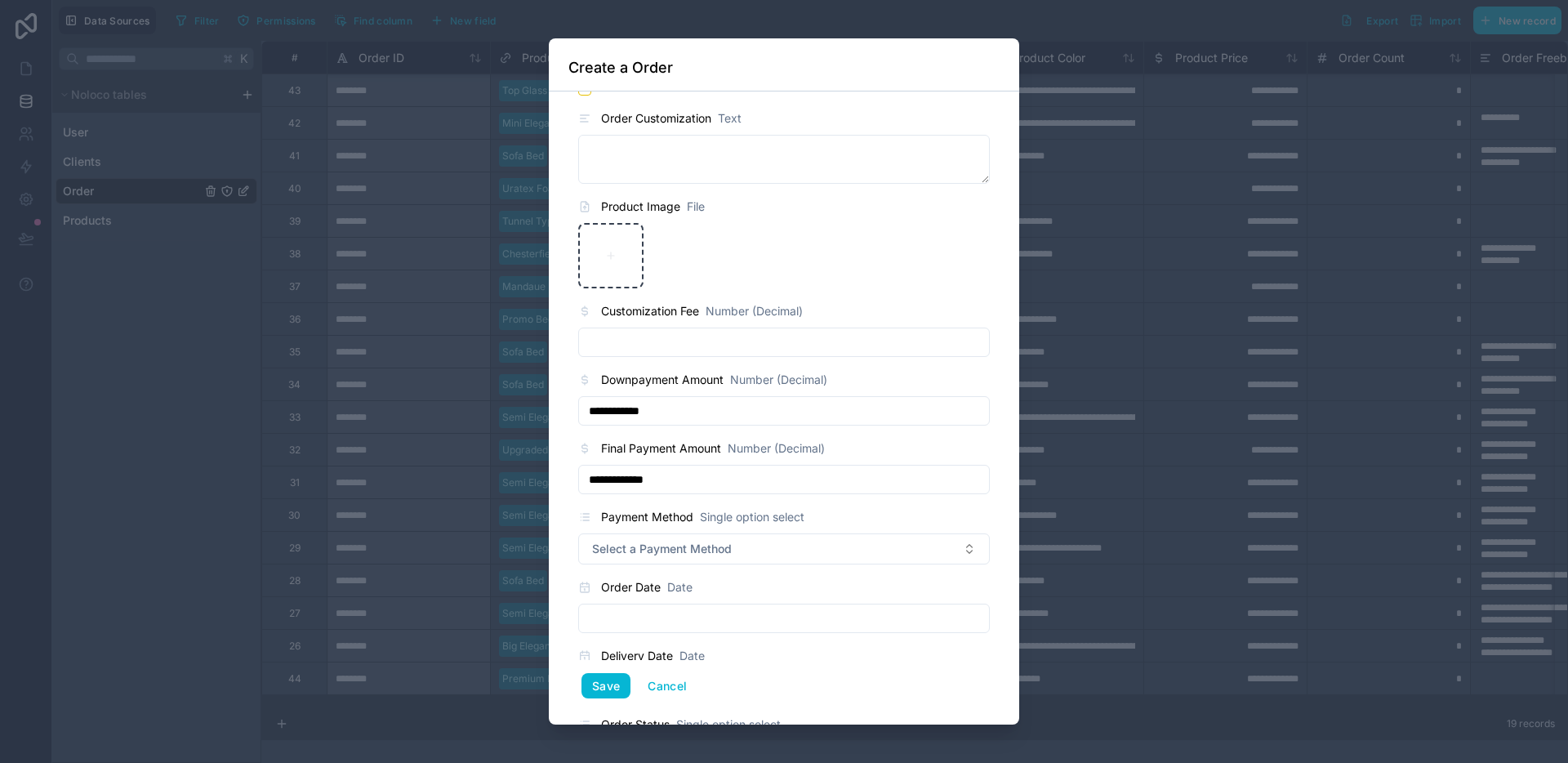 type on "**********" 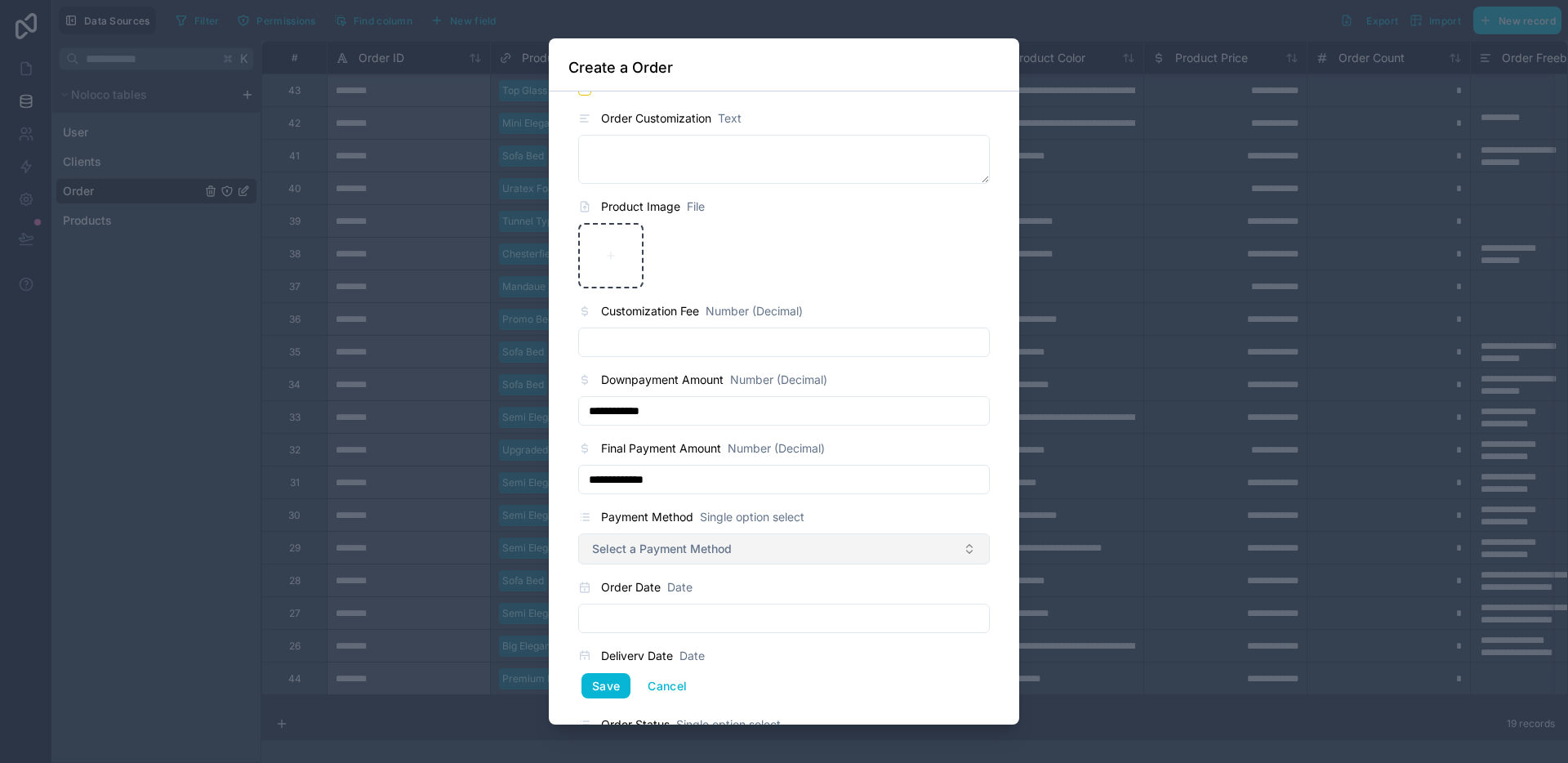 click on "Select a Payment Method" at bounding box center (784, 549) 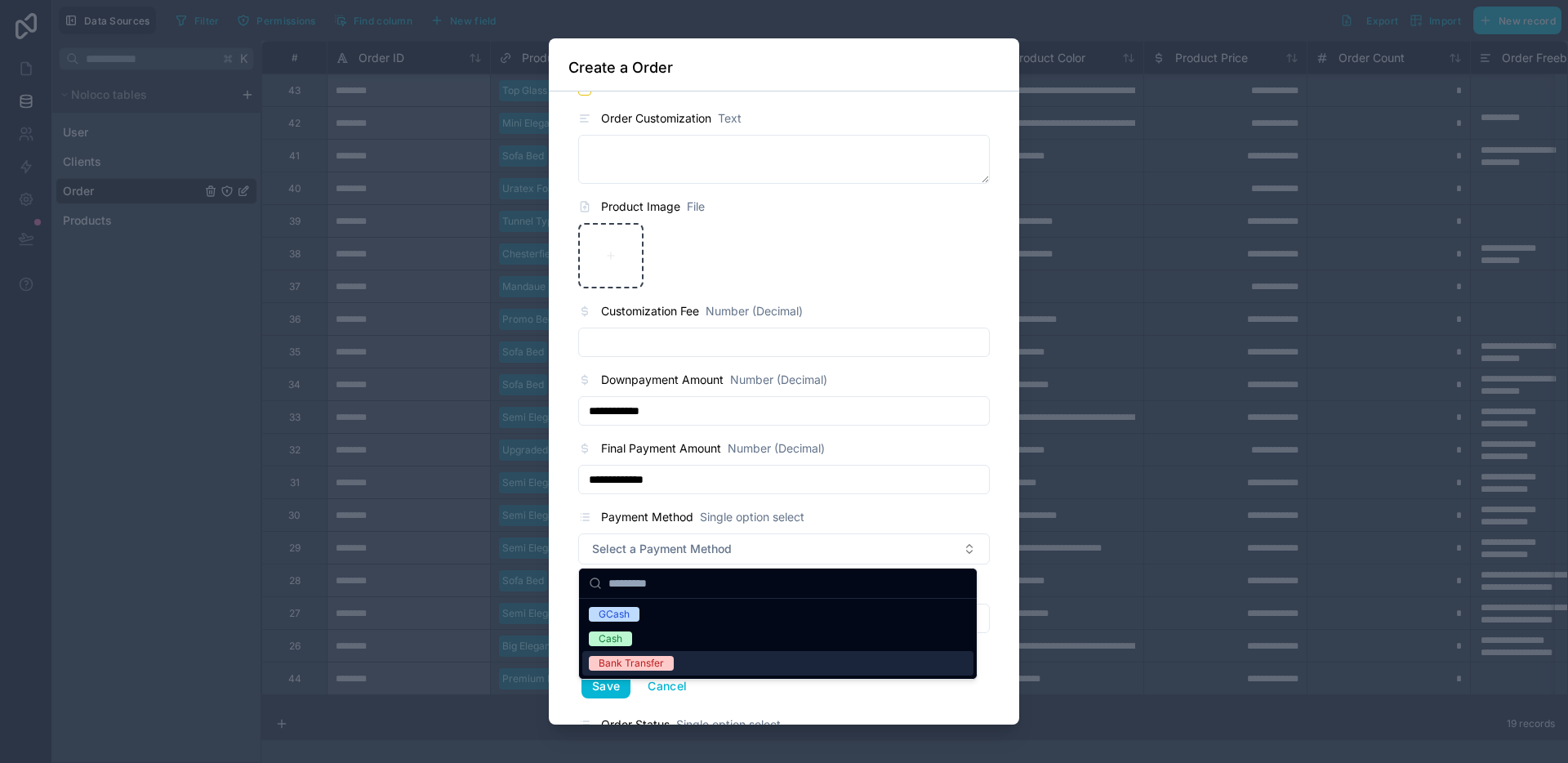 click on "Bank Transfer" at bounding box center (631, 663) 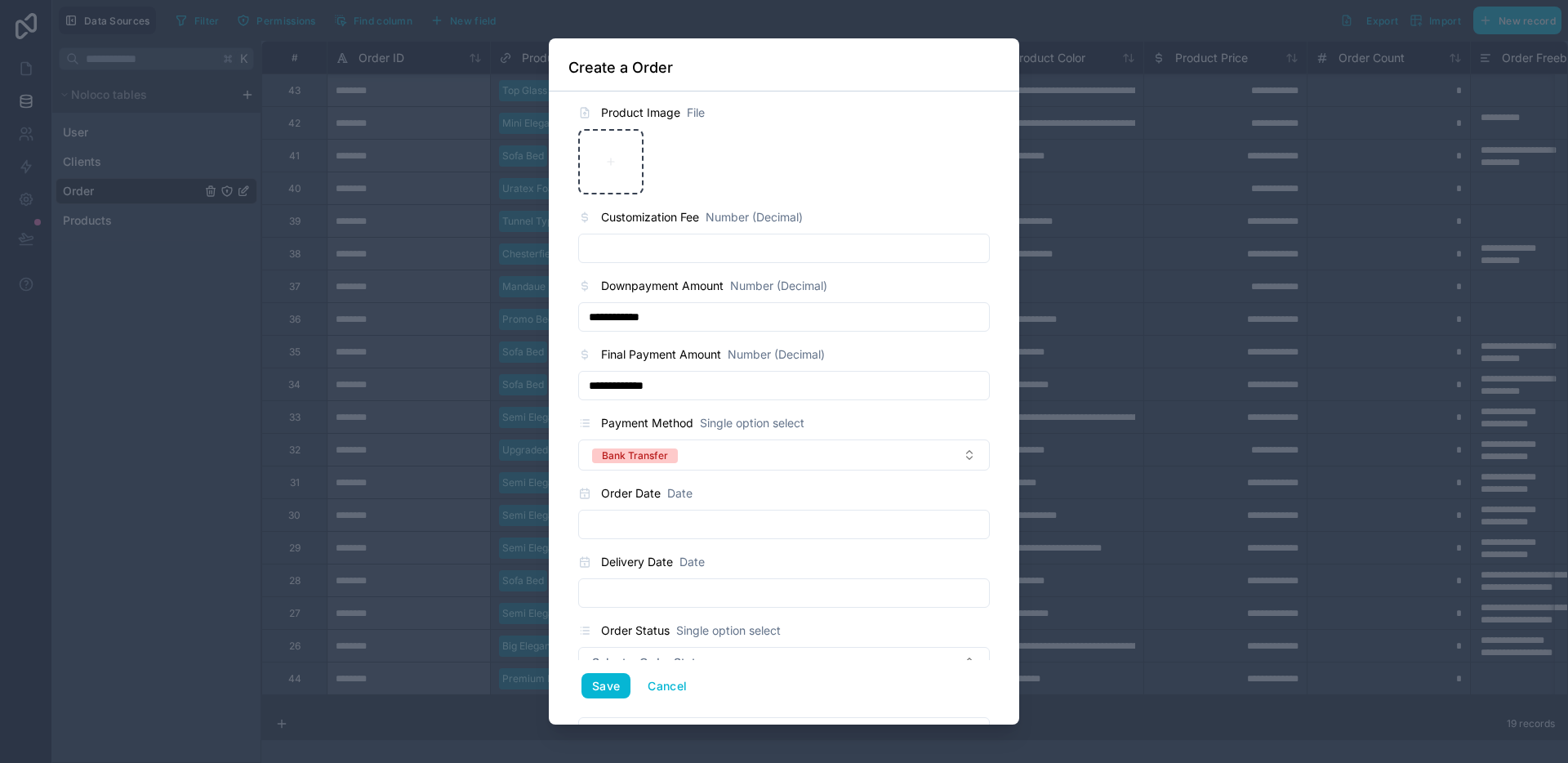 scroll, scrollTop: 794, scrollLeft: 0, axis: vertical 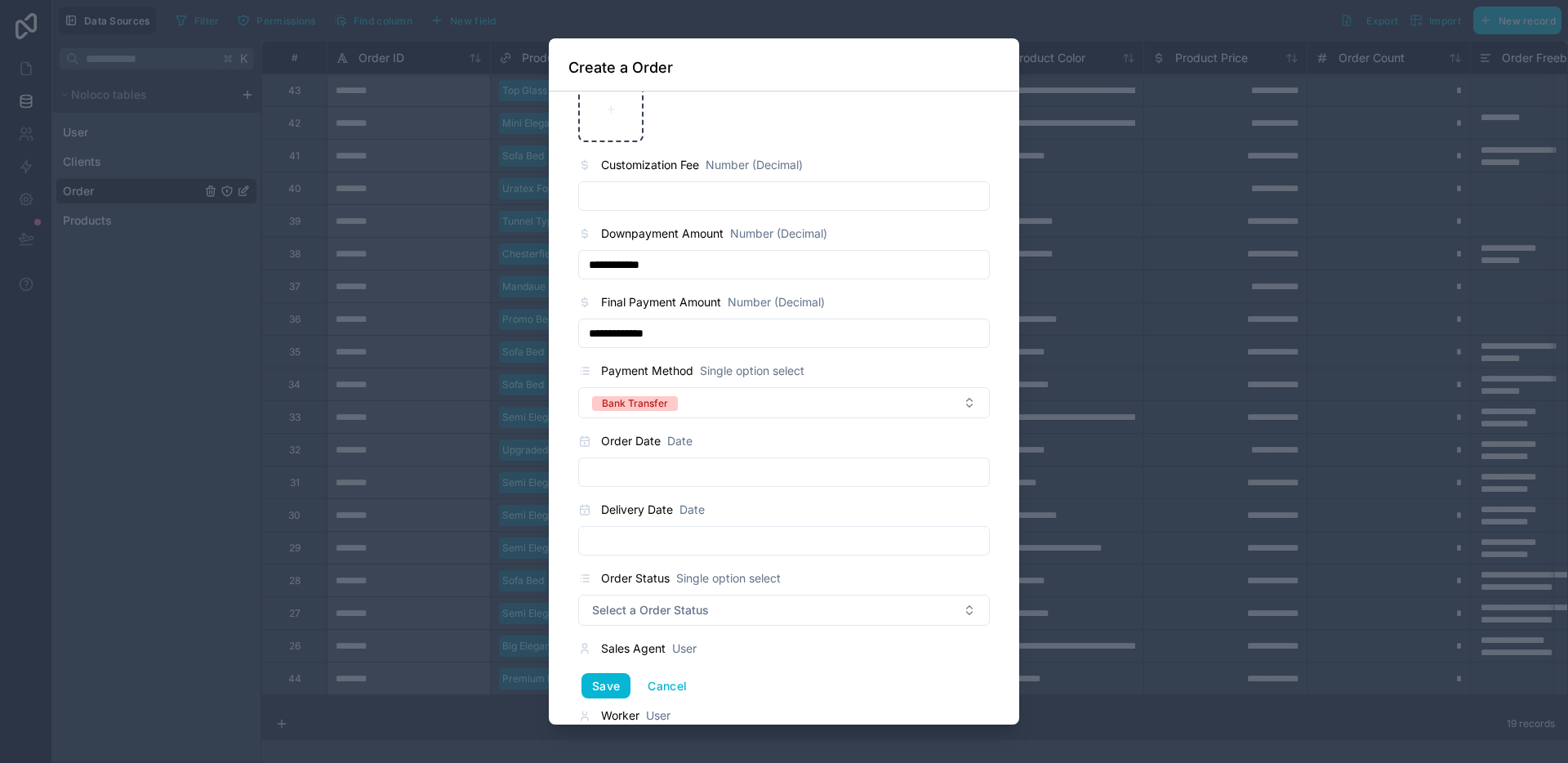 click at bounding box center (784, 472) 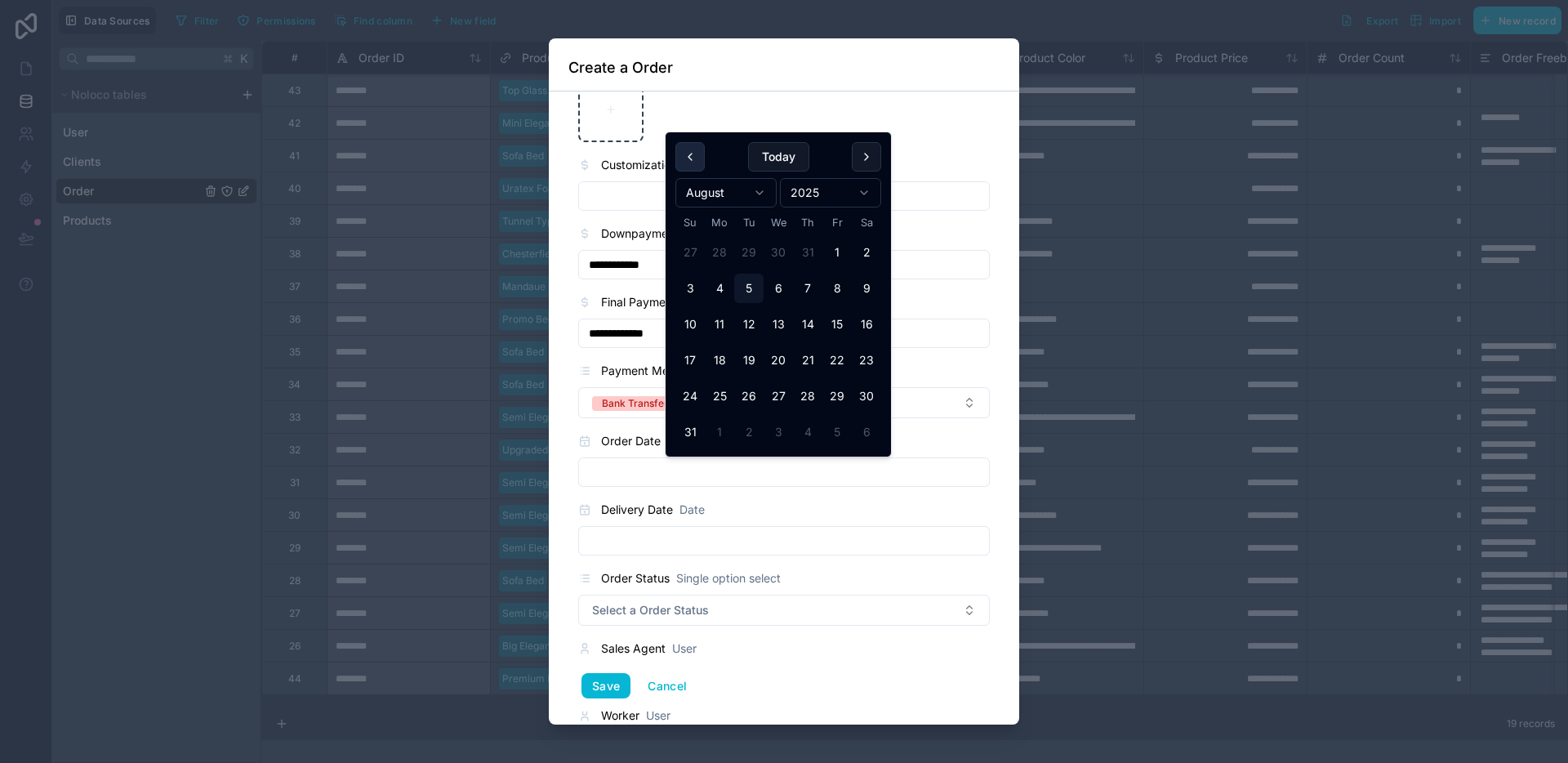 click at bounding box center (690, 157) 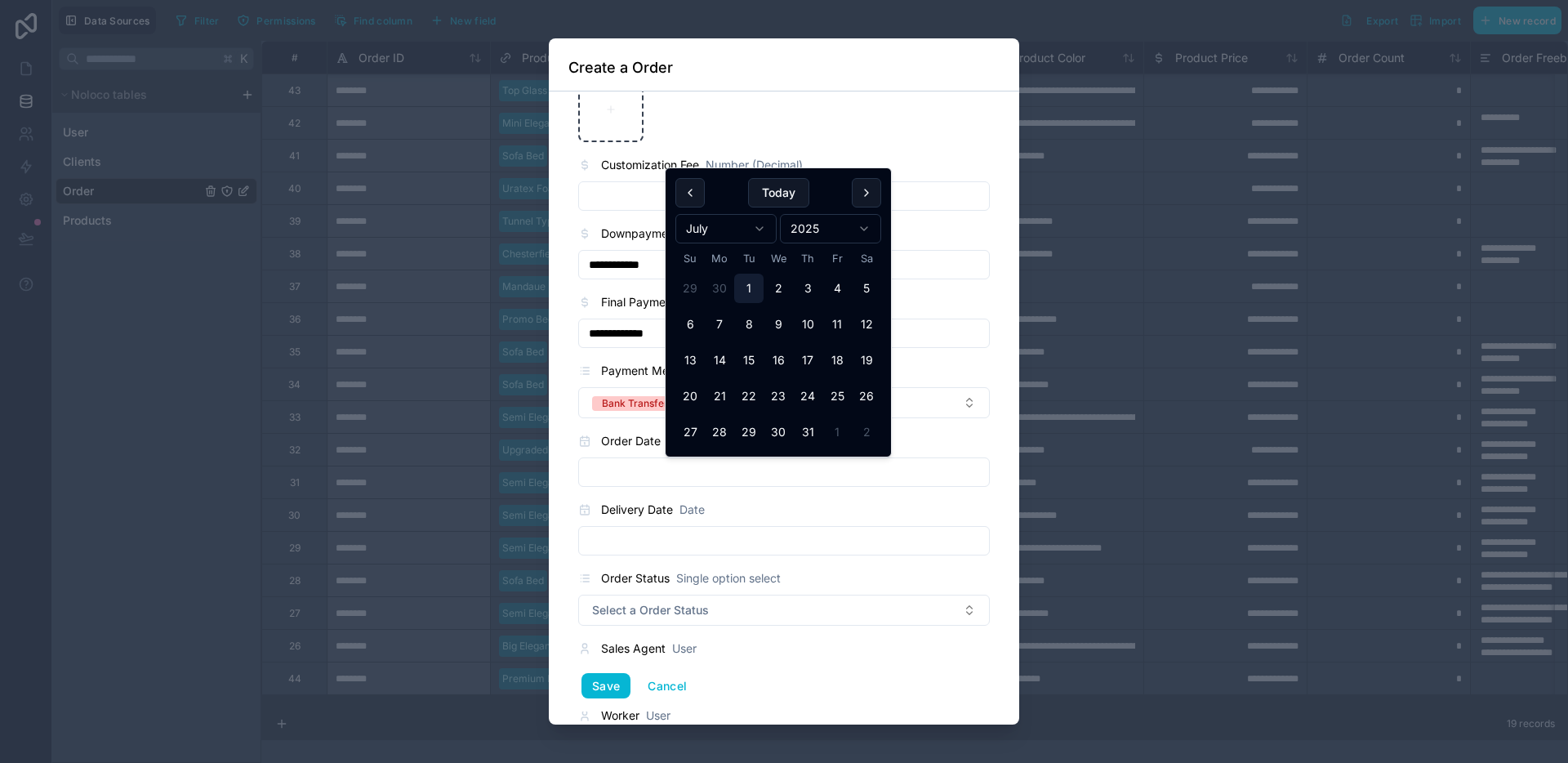 click on "1" at bounding box center [749, 288] 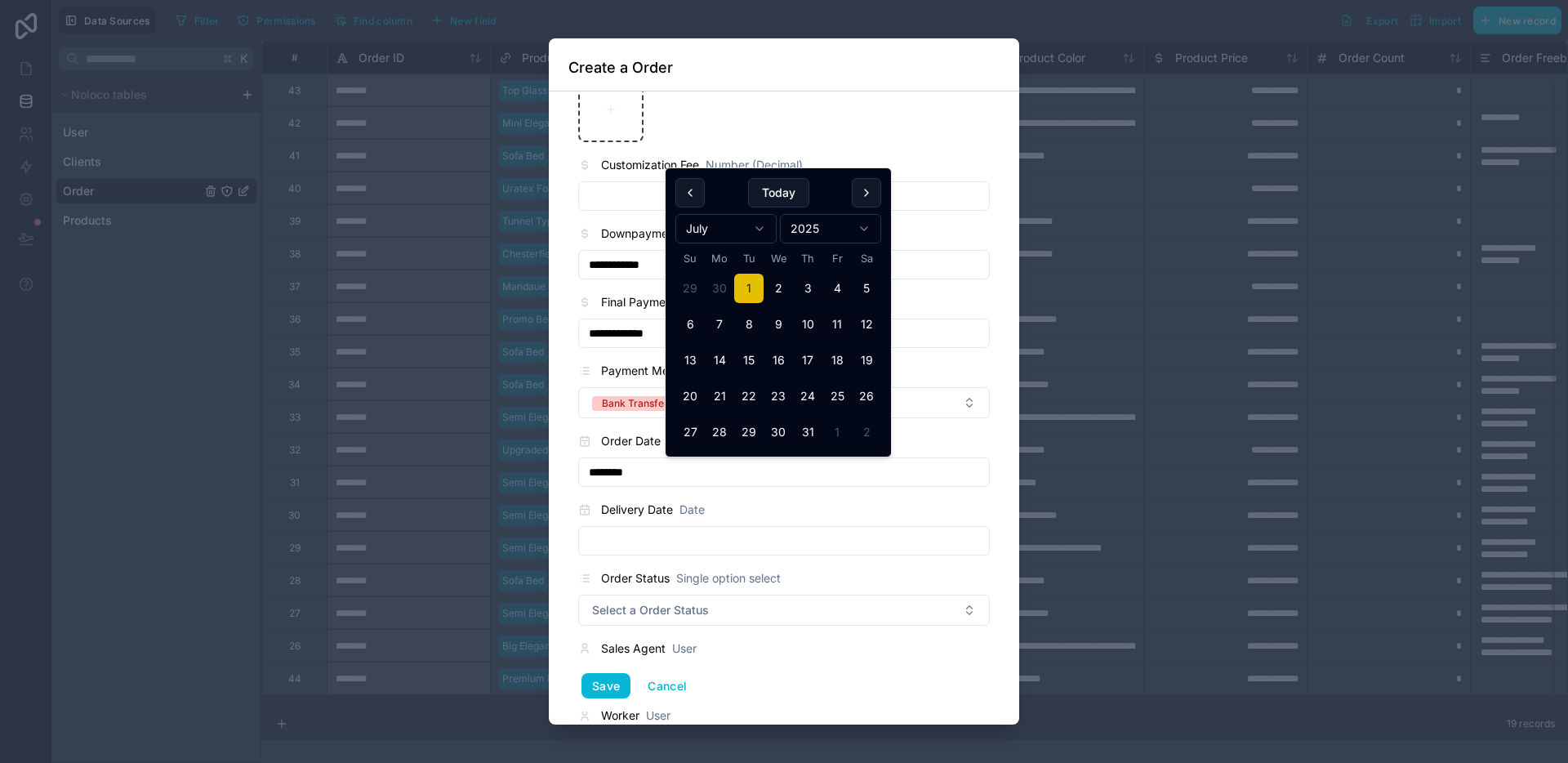 click at bounding box center (784, 541) 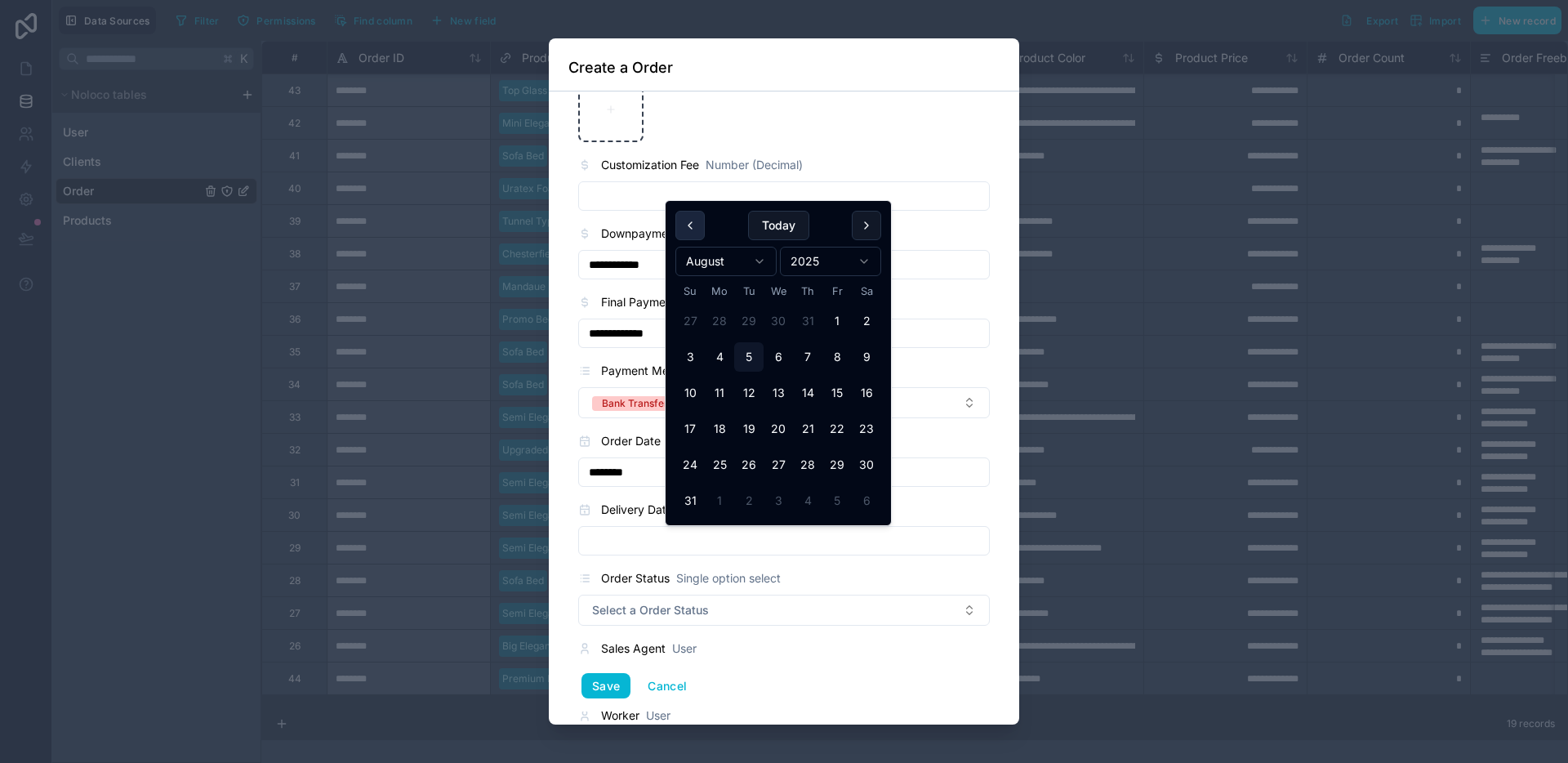 click at bounding box center (690, 225) 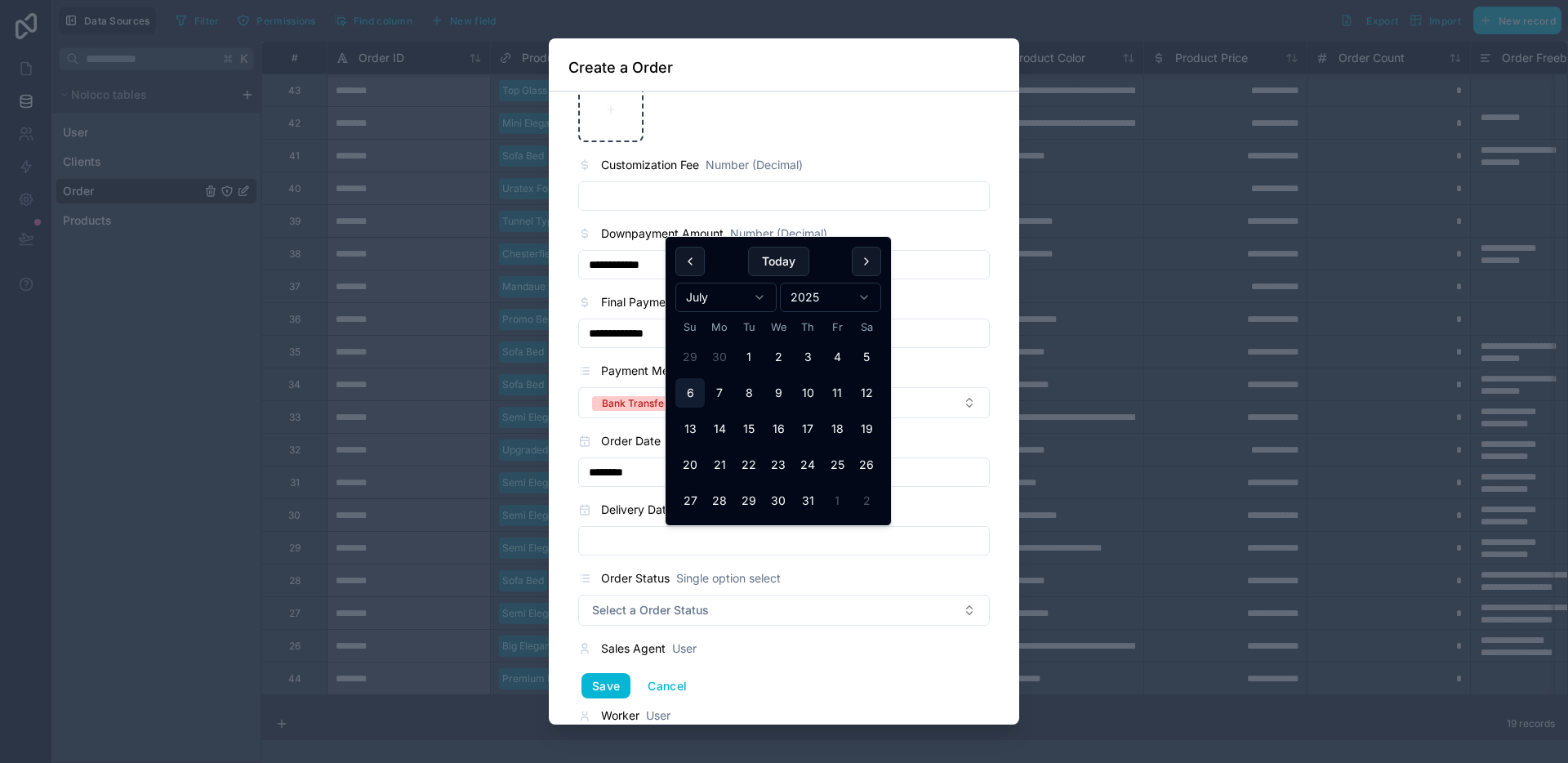click on "6" at bounding box center (690, 393) 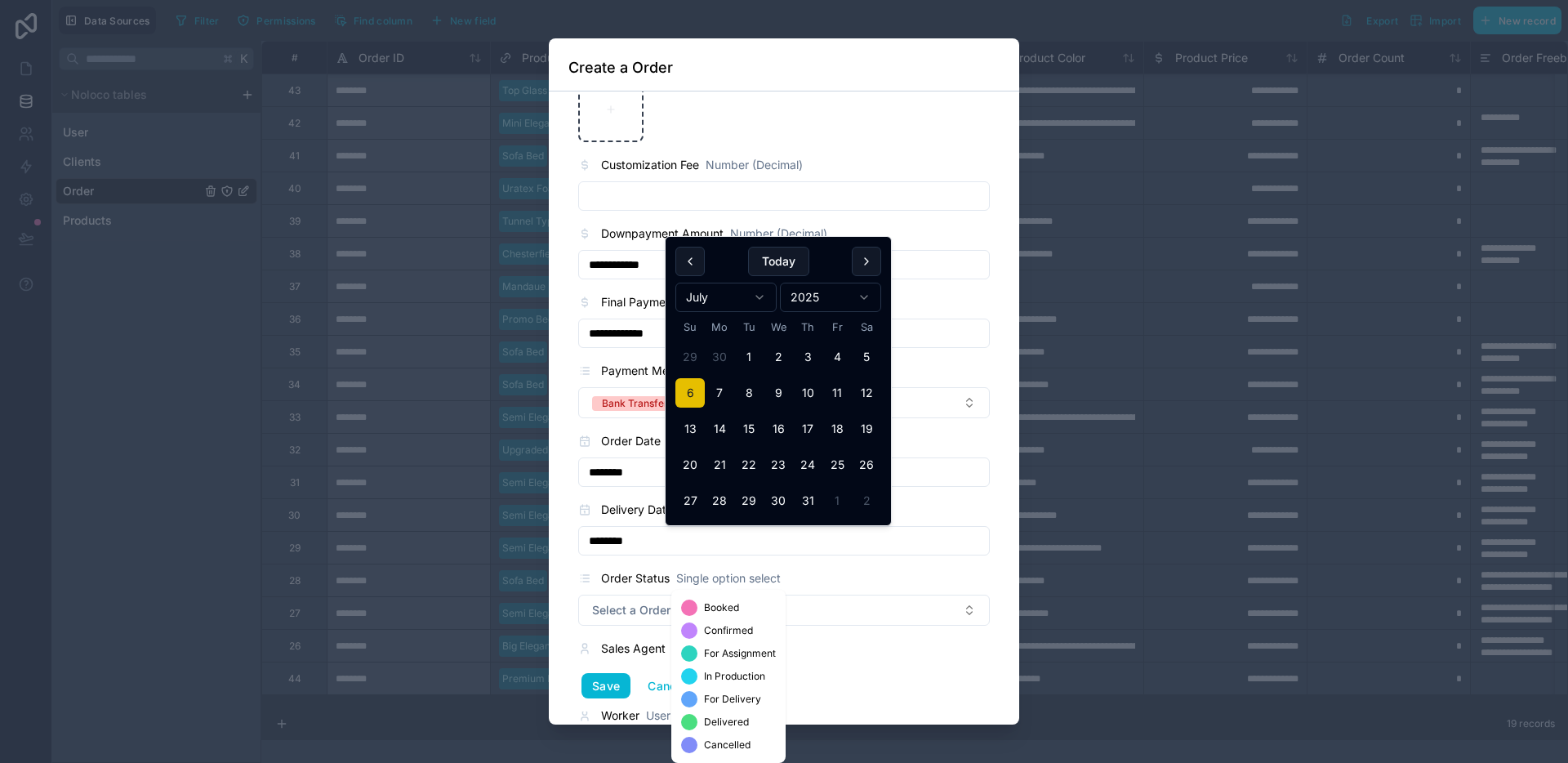 click on "Single option select" at bounding box center (728, 578) 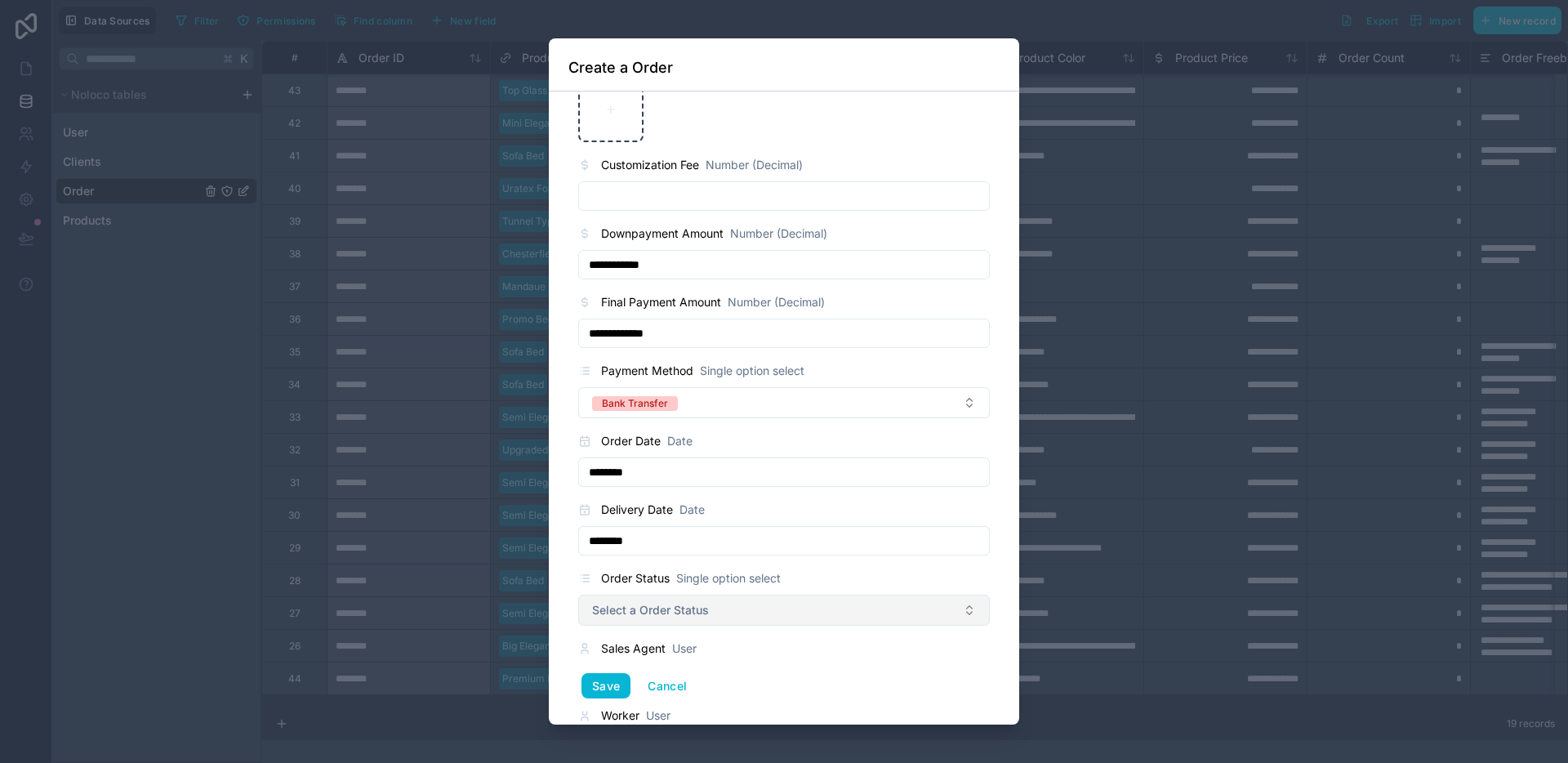 click on "Select a Order Status" at bounding box center (650, 610) 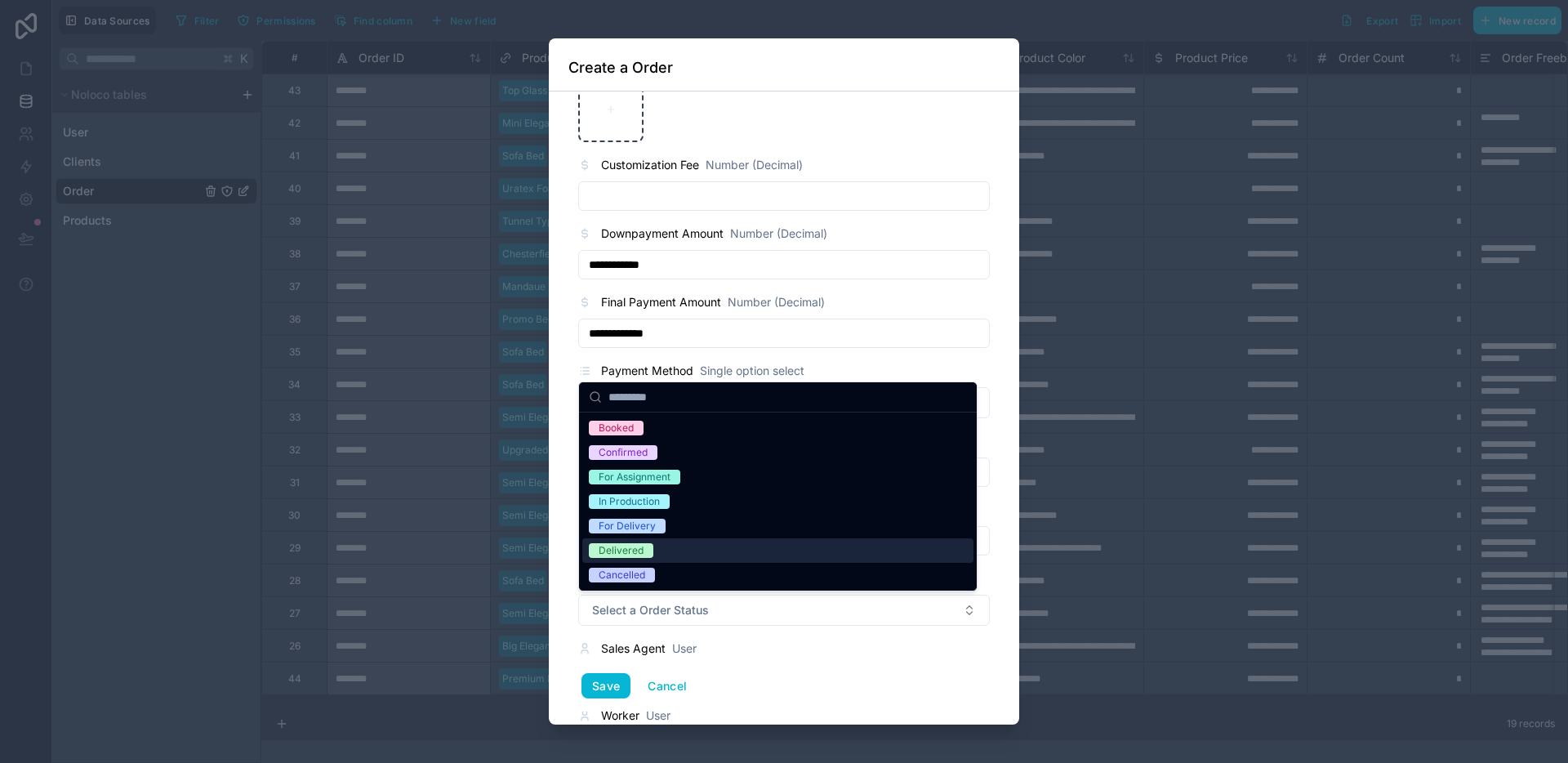 click on "Delivered" at bounding box center (621, 551) 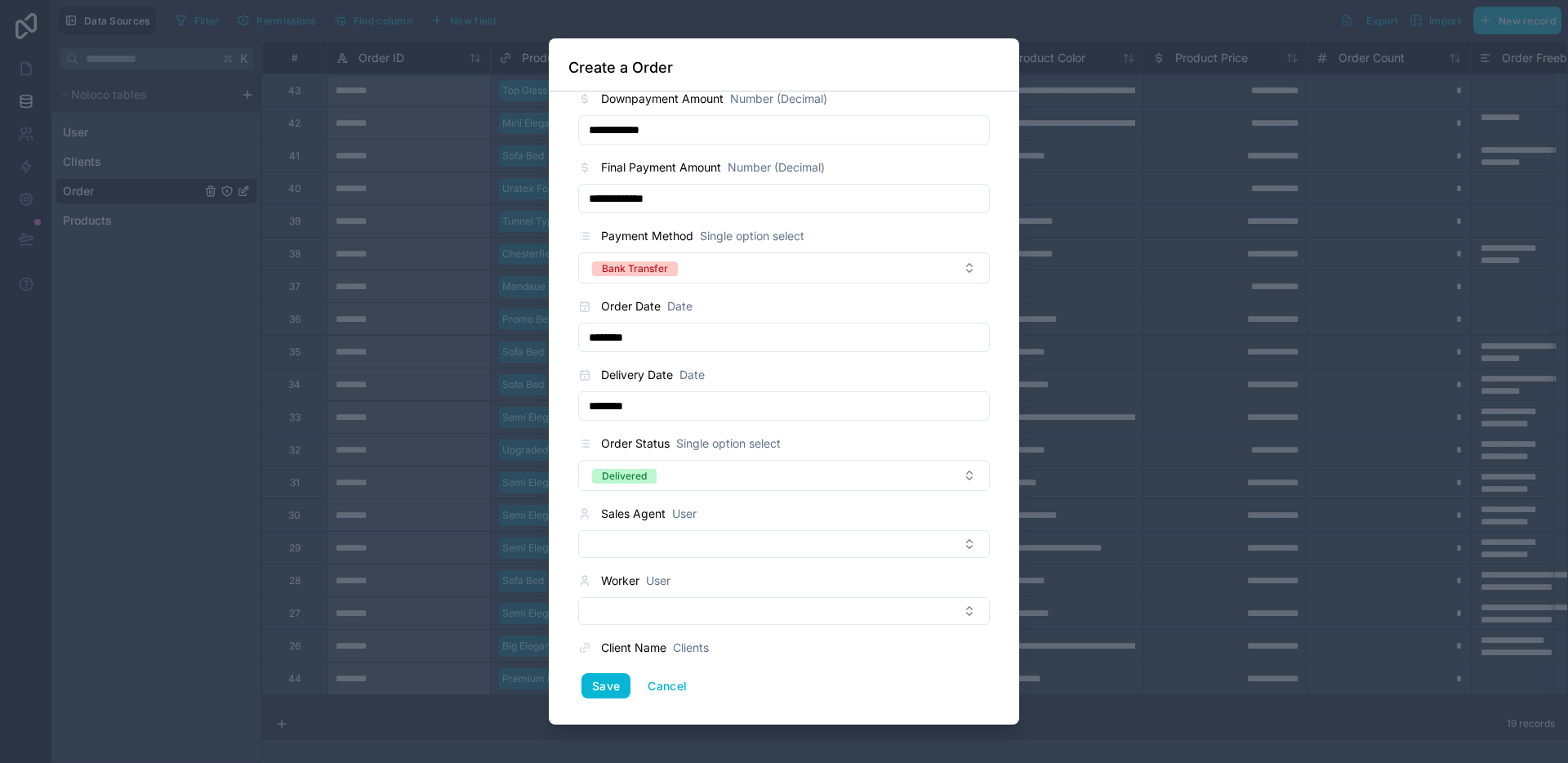 scroll, scrollTop: 974, scrollLeft: 0, axis: vertical 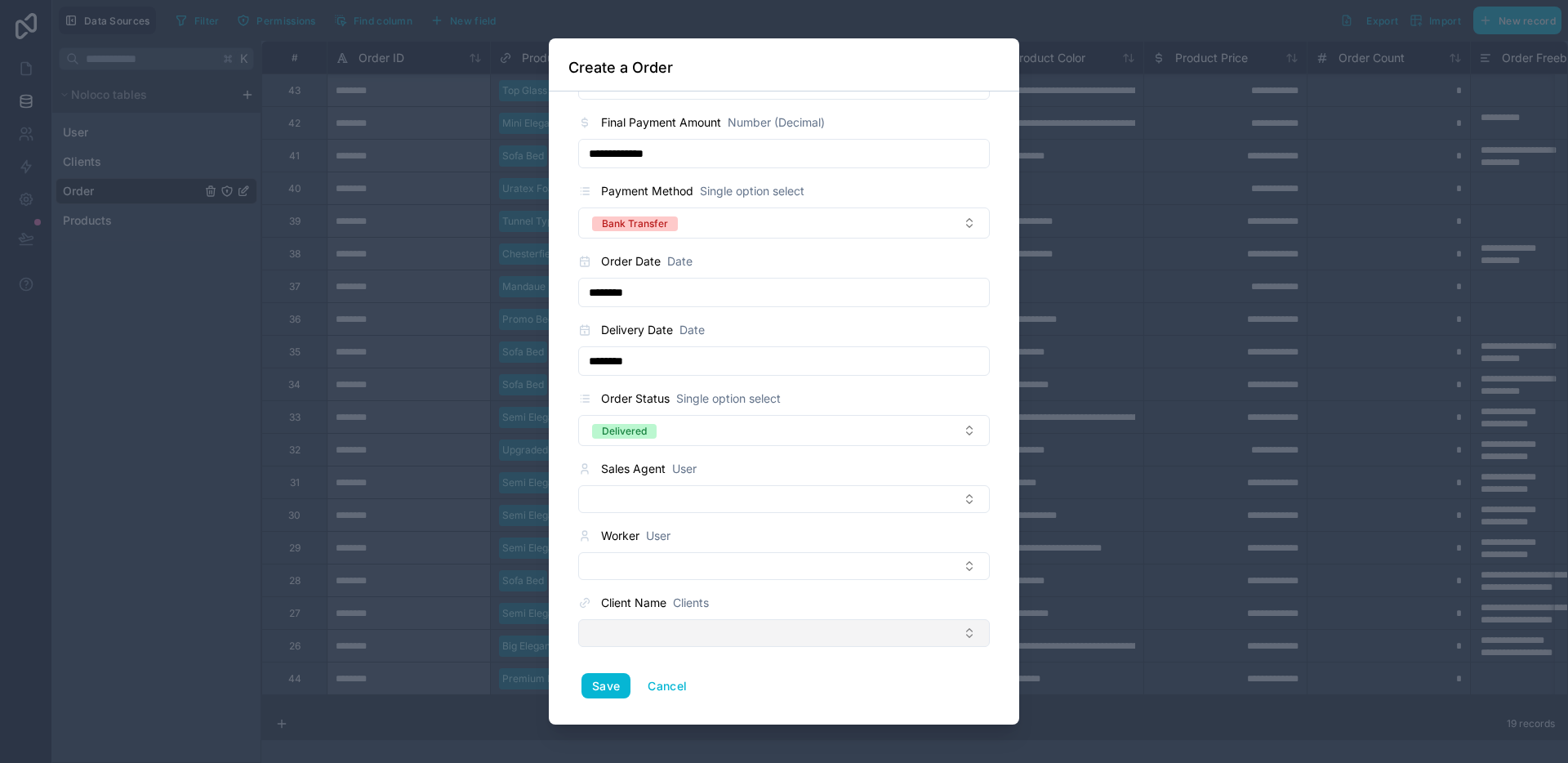 click at bounding box center (784, 633) 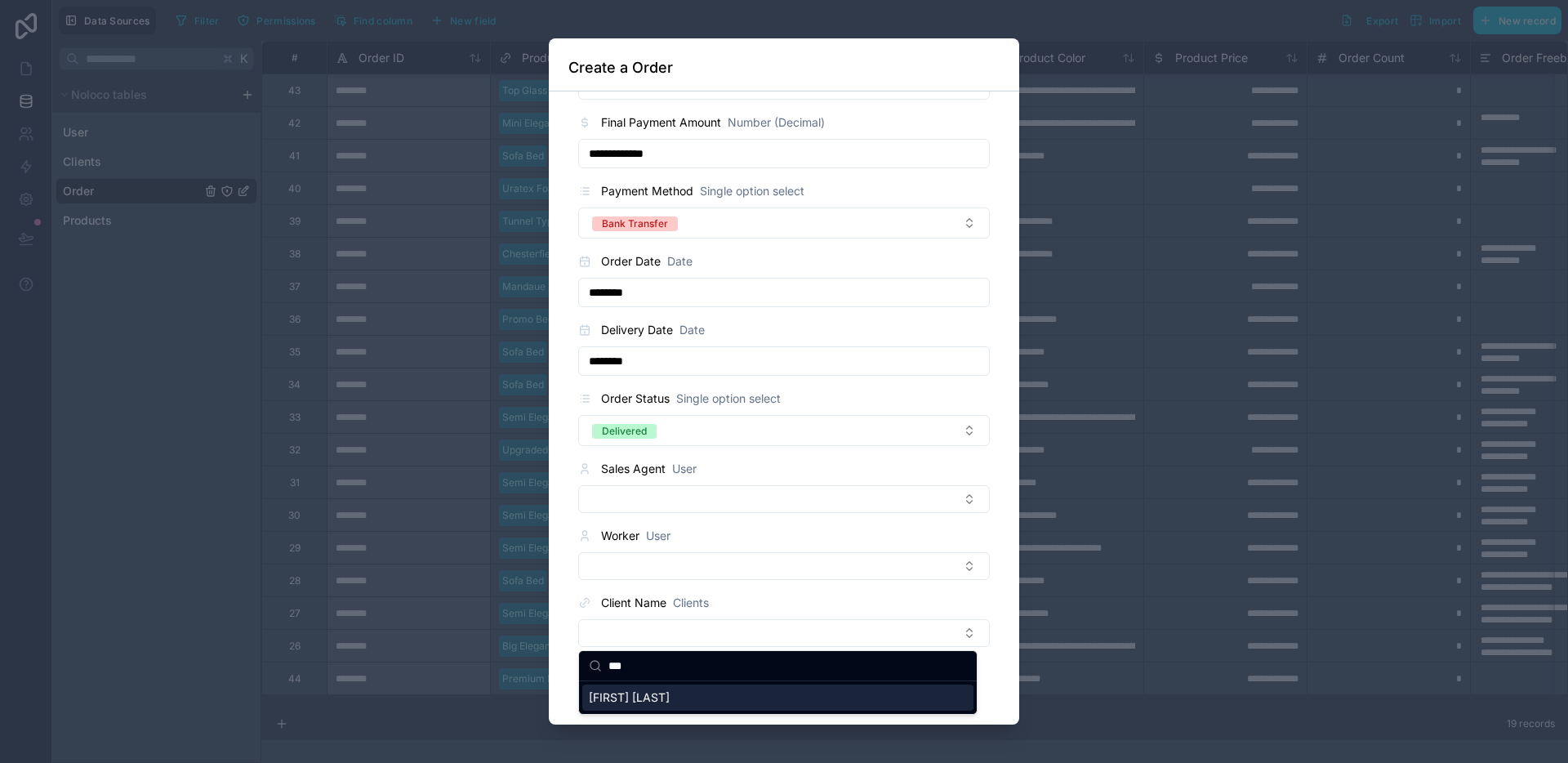 type on "***" 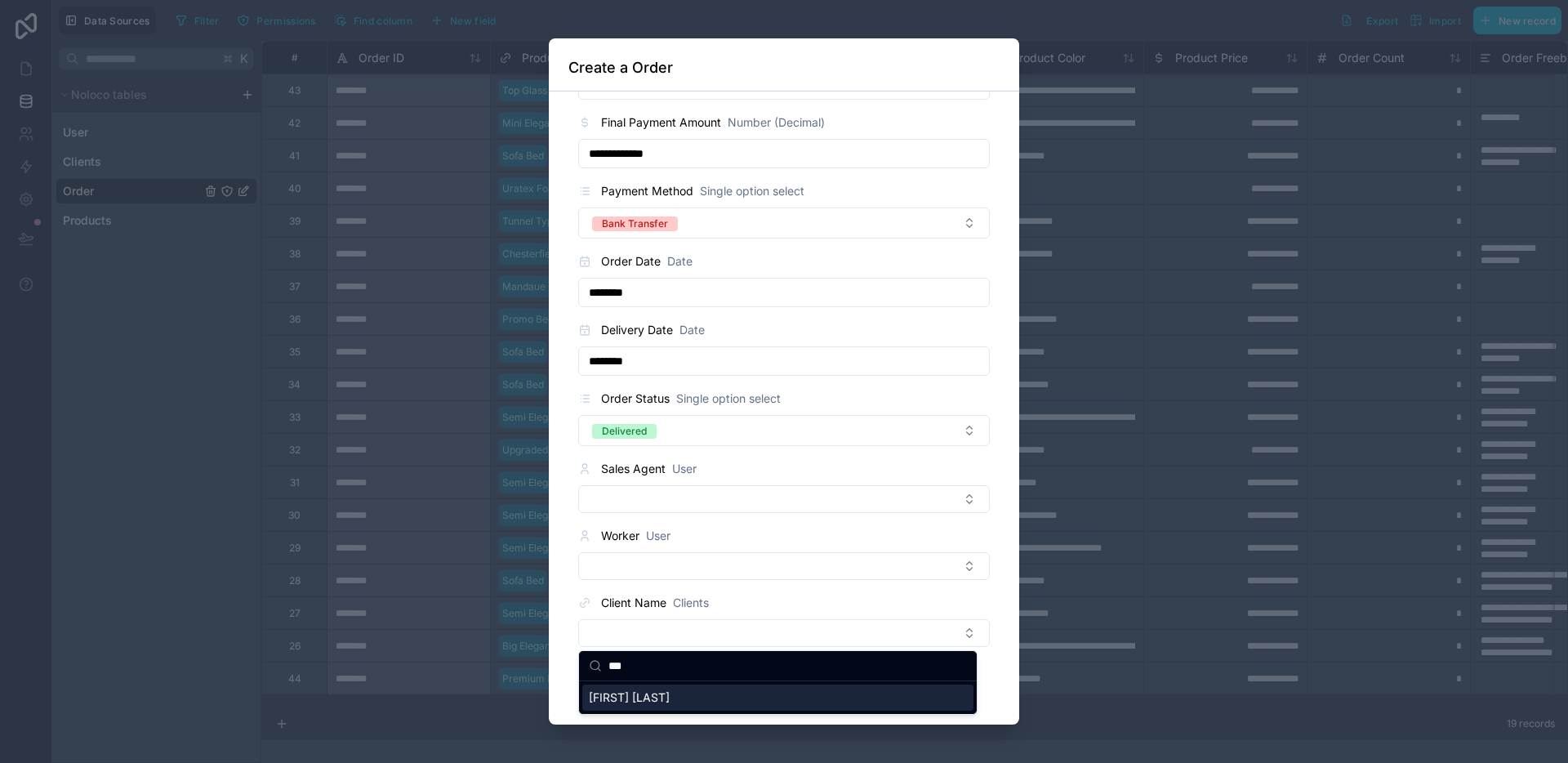 click on "[FIRST] [LAST]" at bounding box center [629, 698] 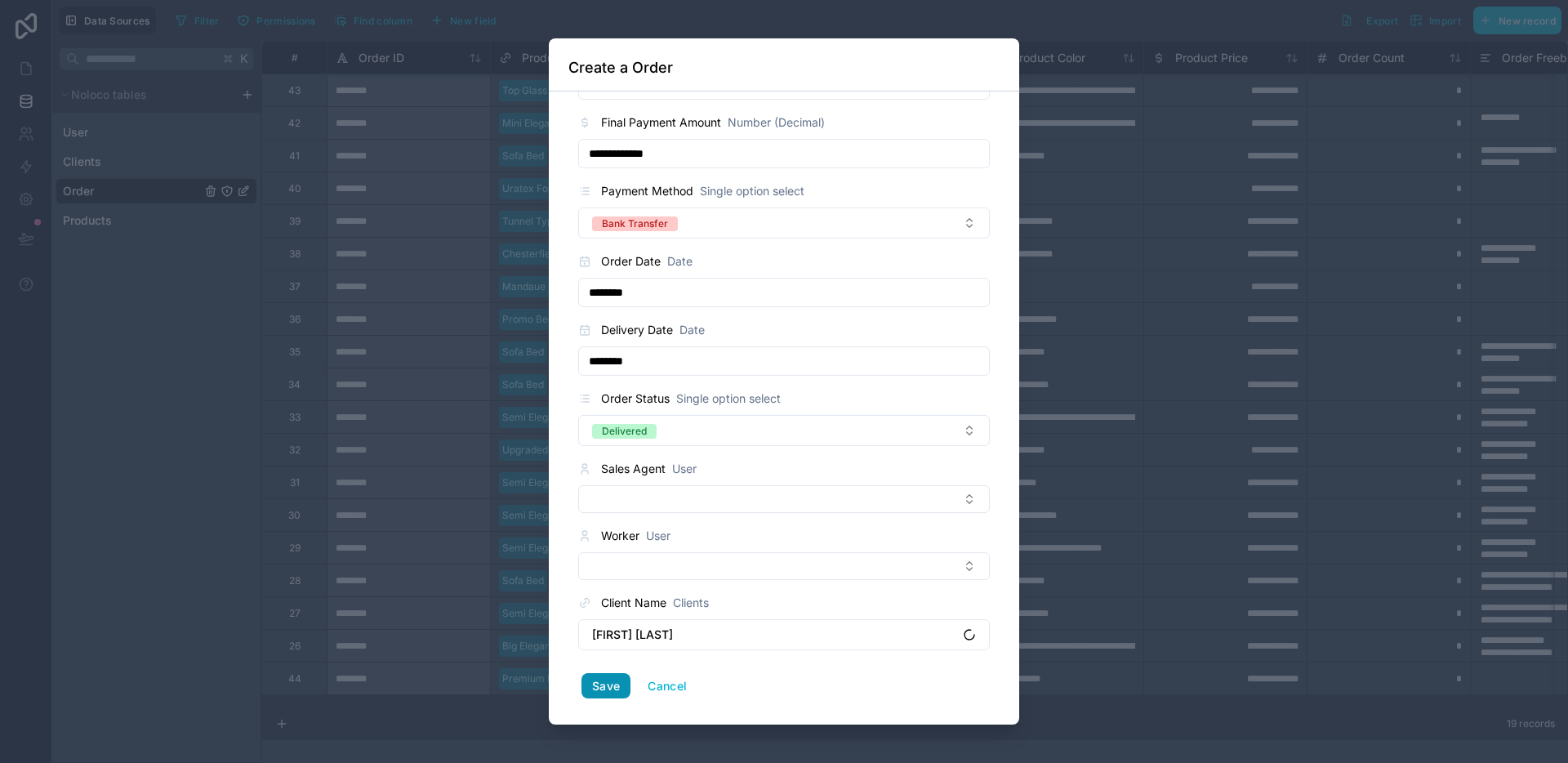 click on "Save" at bounding box center (606, 686) 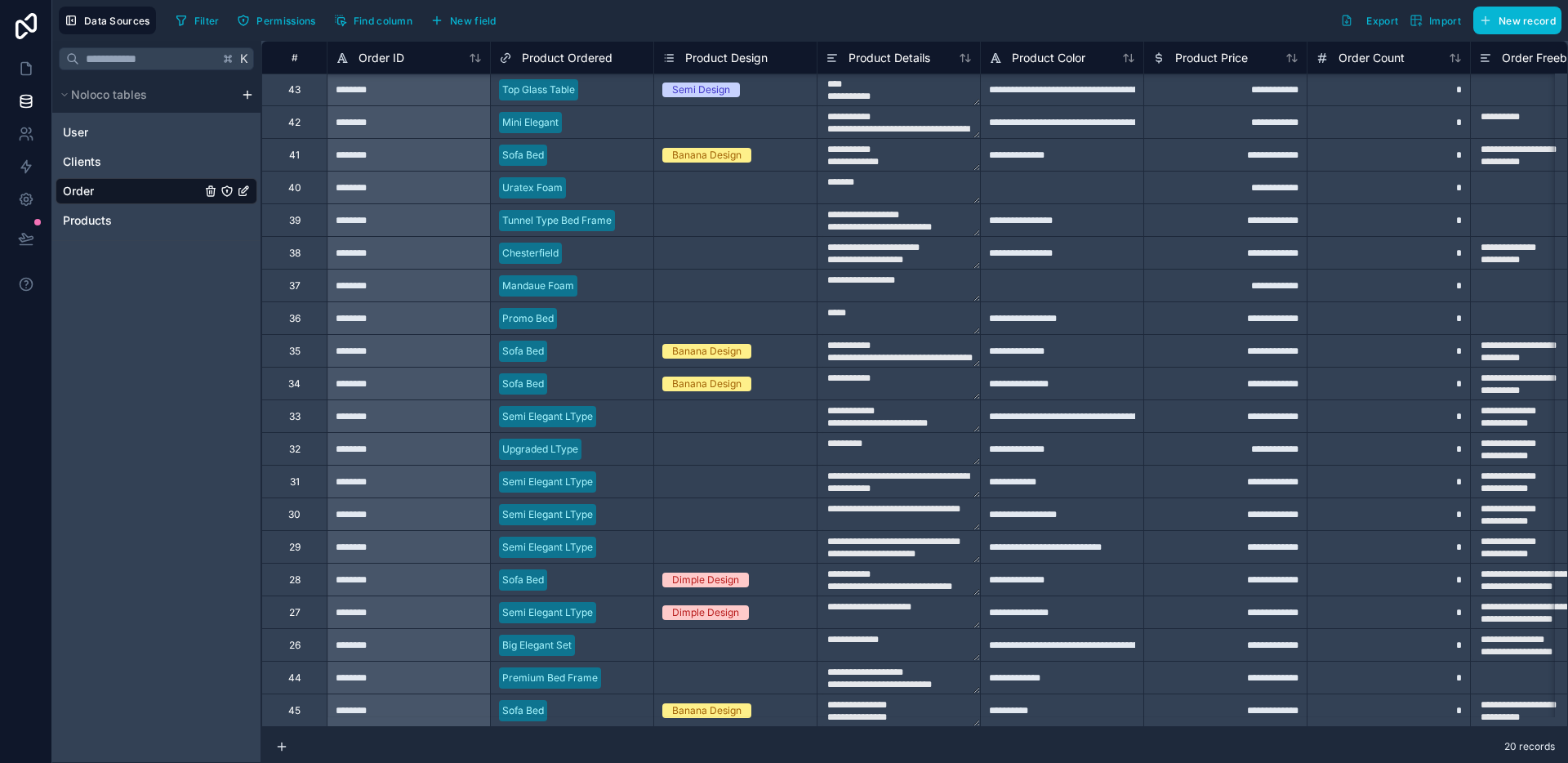 scroll, scrollTop: 0, scrollLeft: 0, axis: both 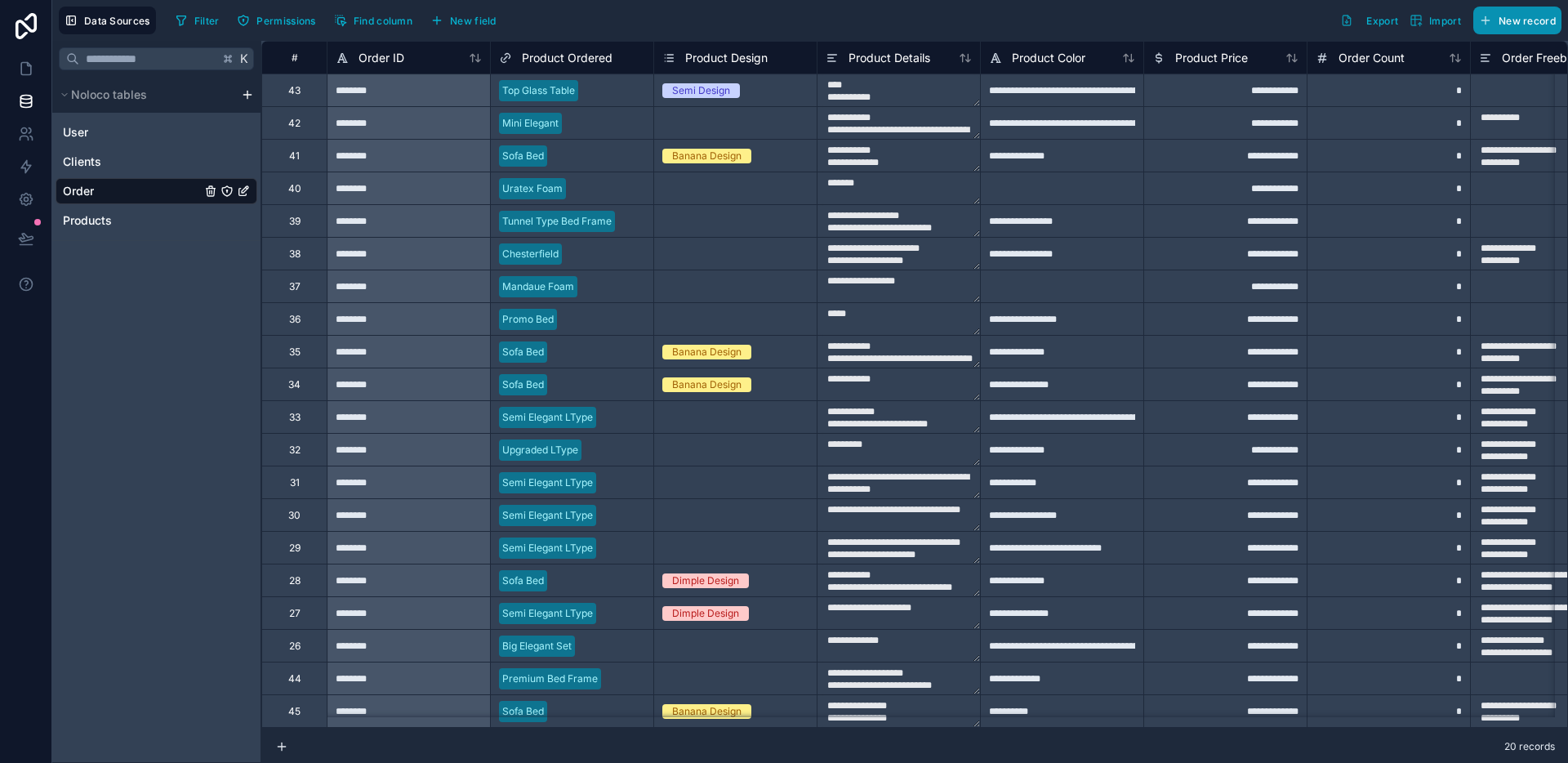 click on "New record" at bounding box center [1517, 20] 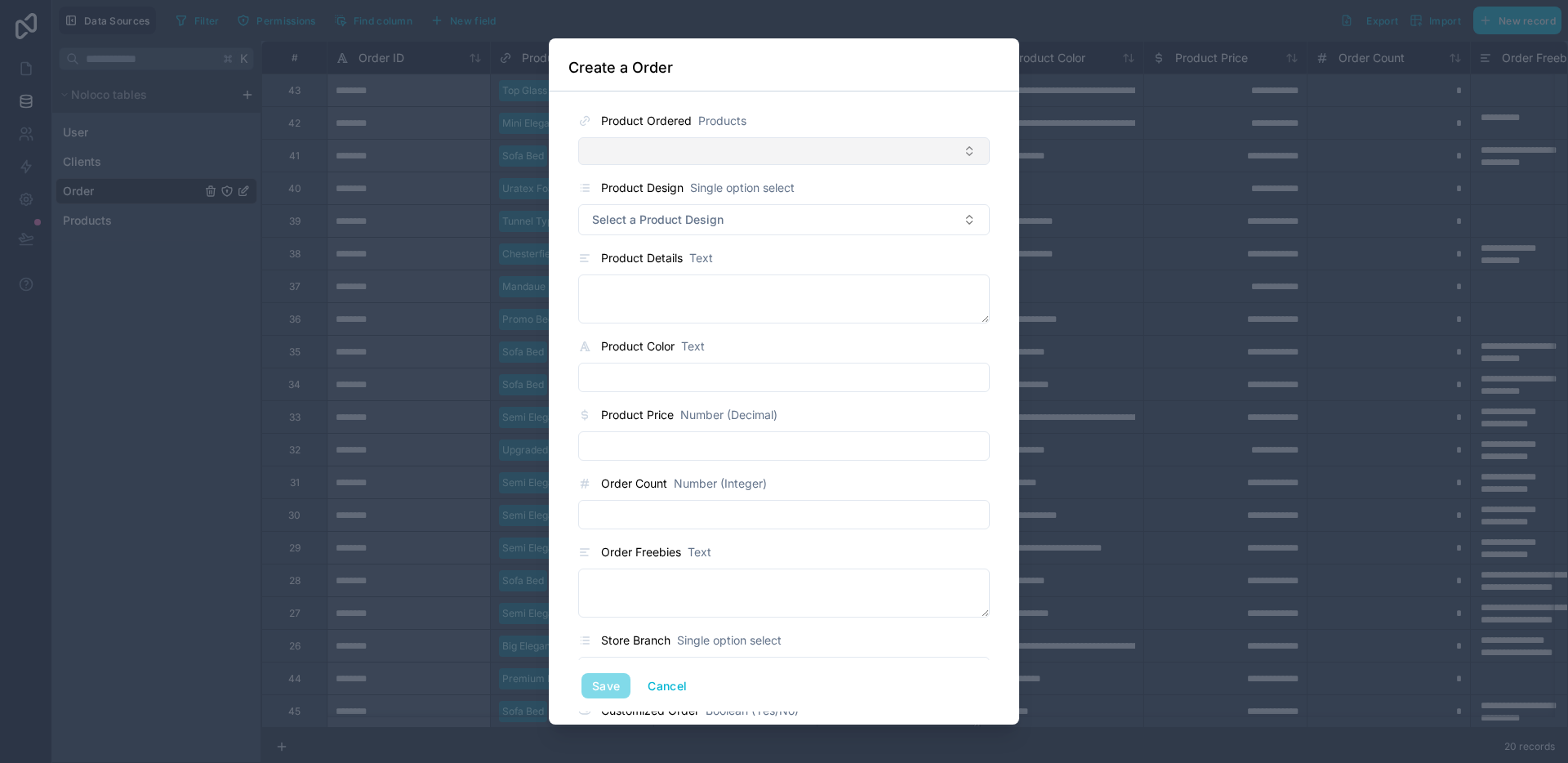 click at bounding box center (784, 151) 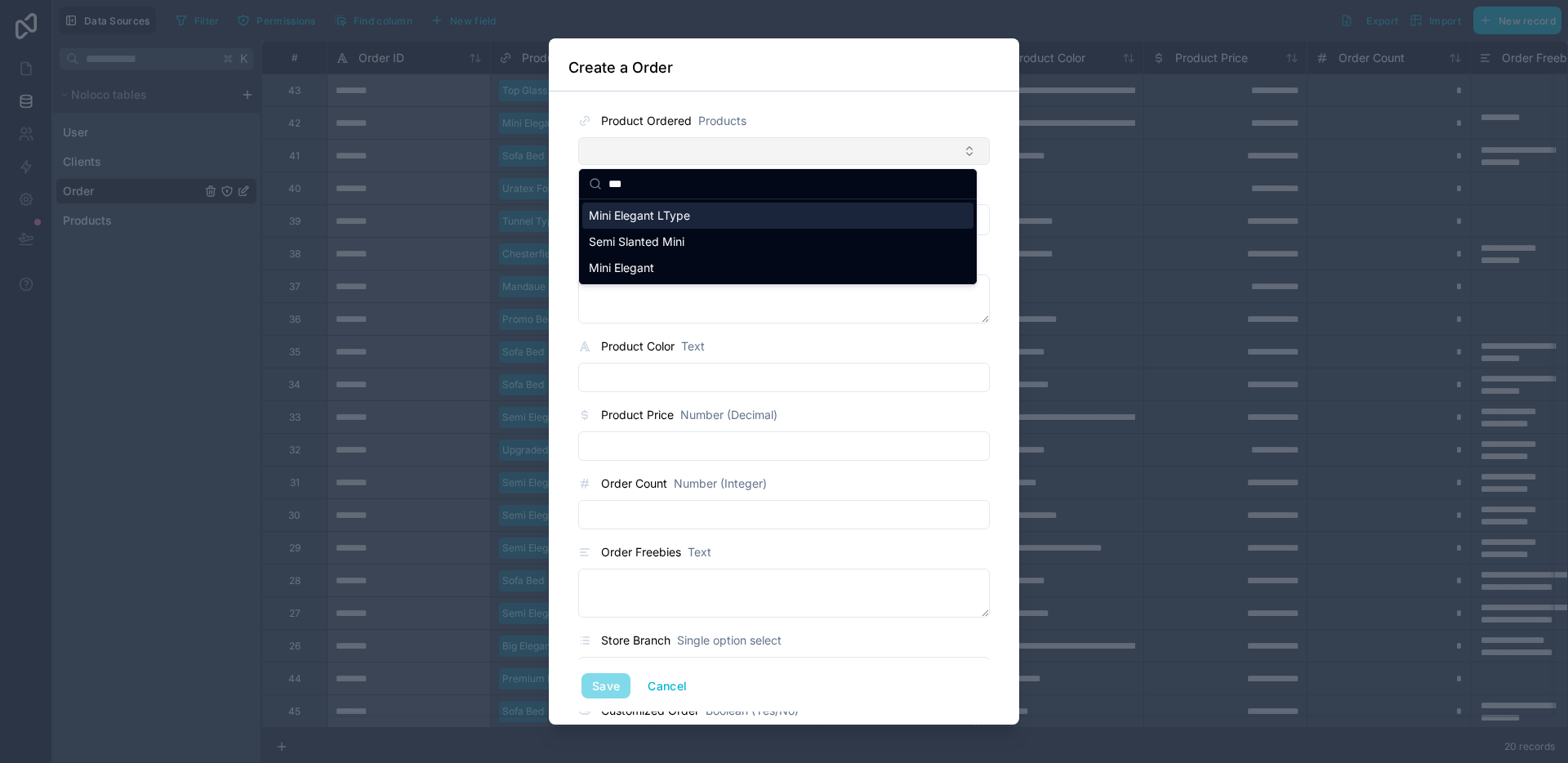 type on "****" 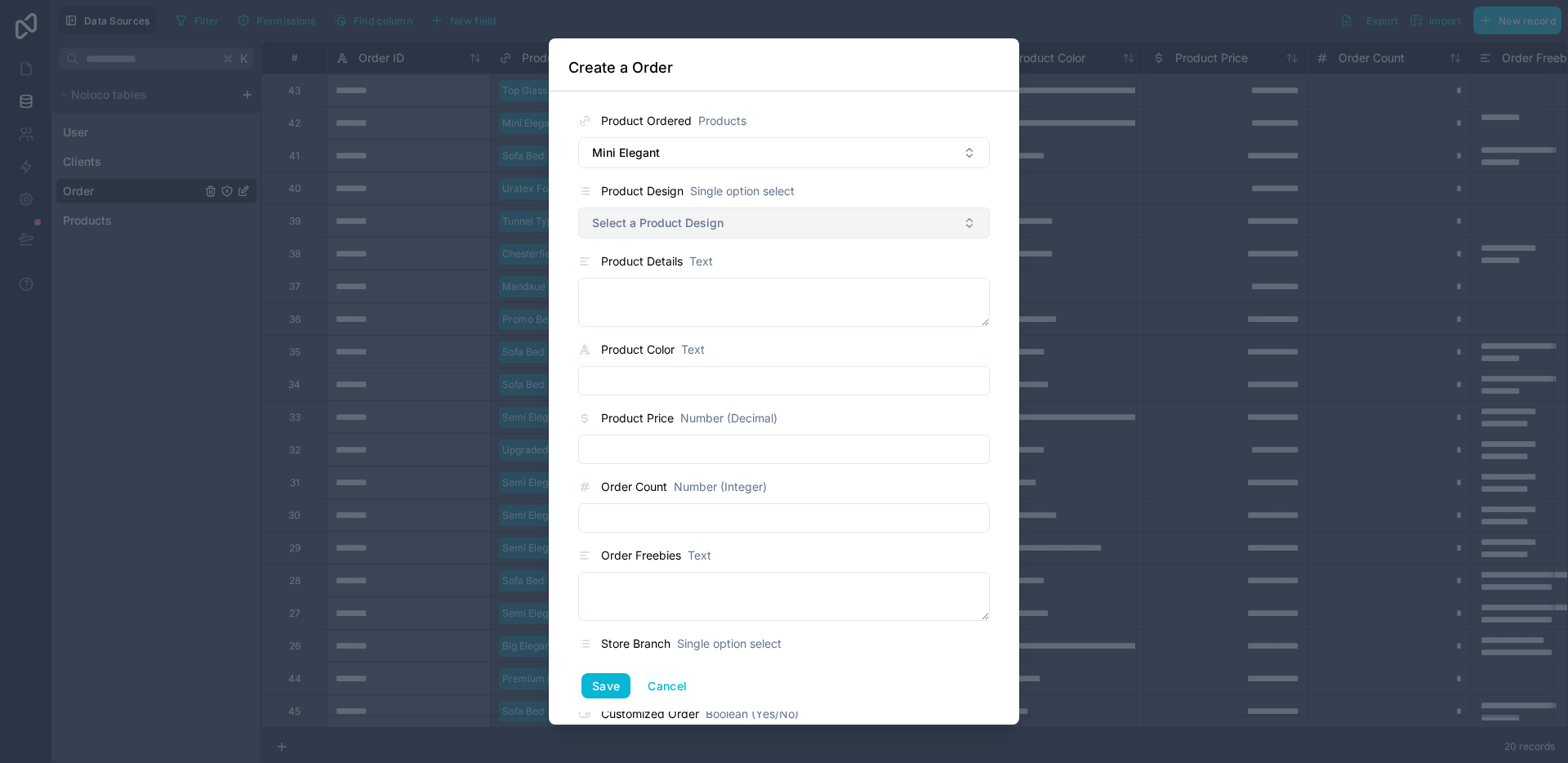 click on "Select a Product Design" at bounding box center (784, 223) 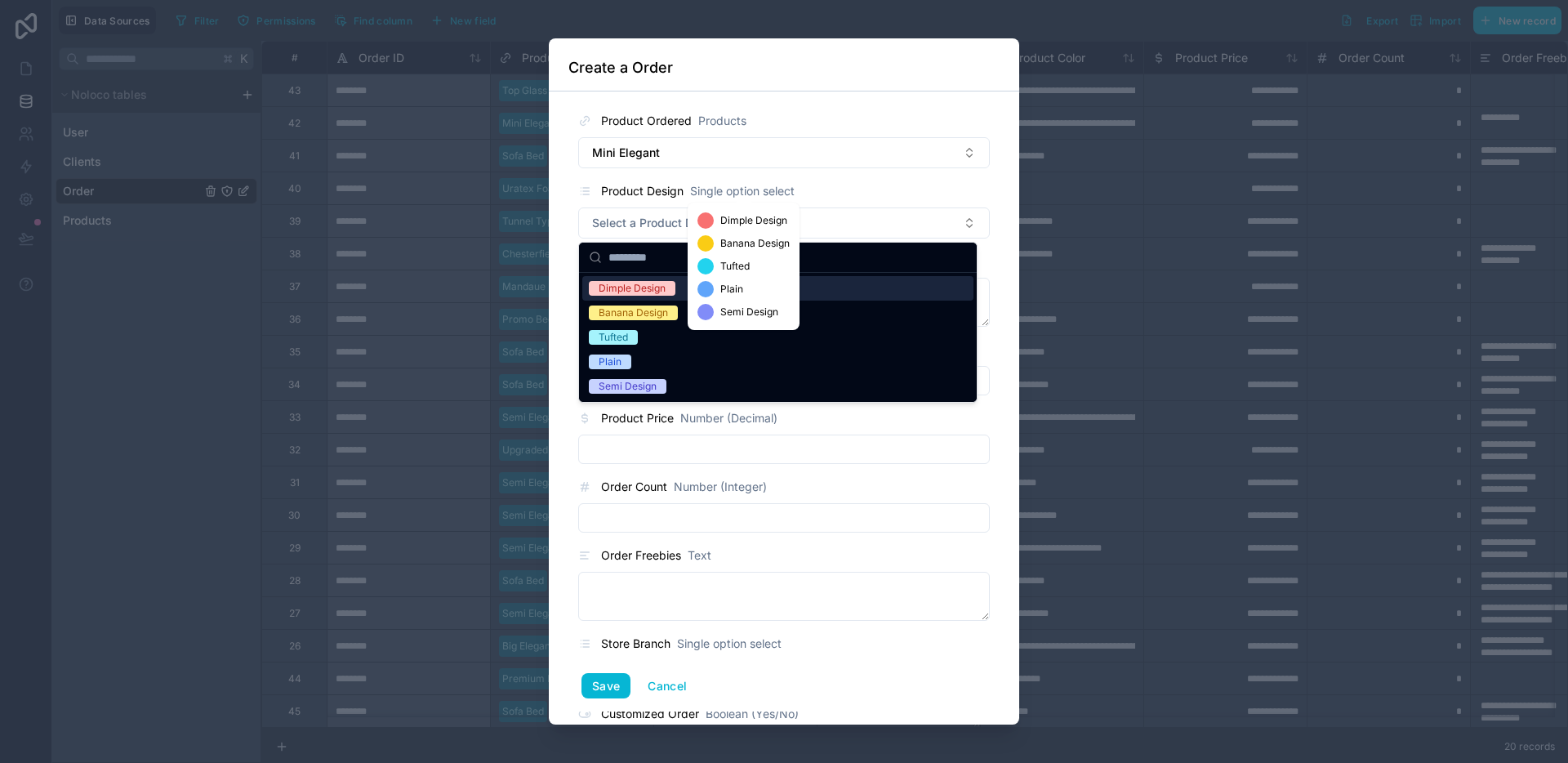 click on "Single option select" at bounding box center (742, 191) 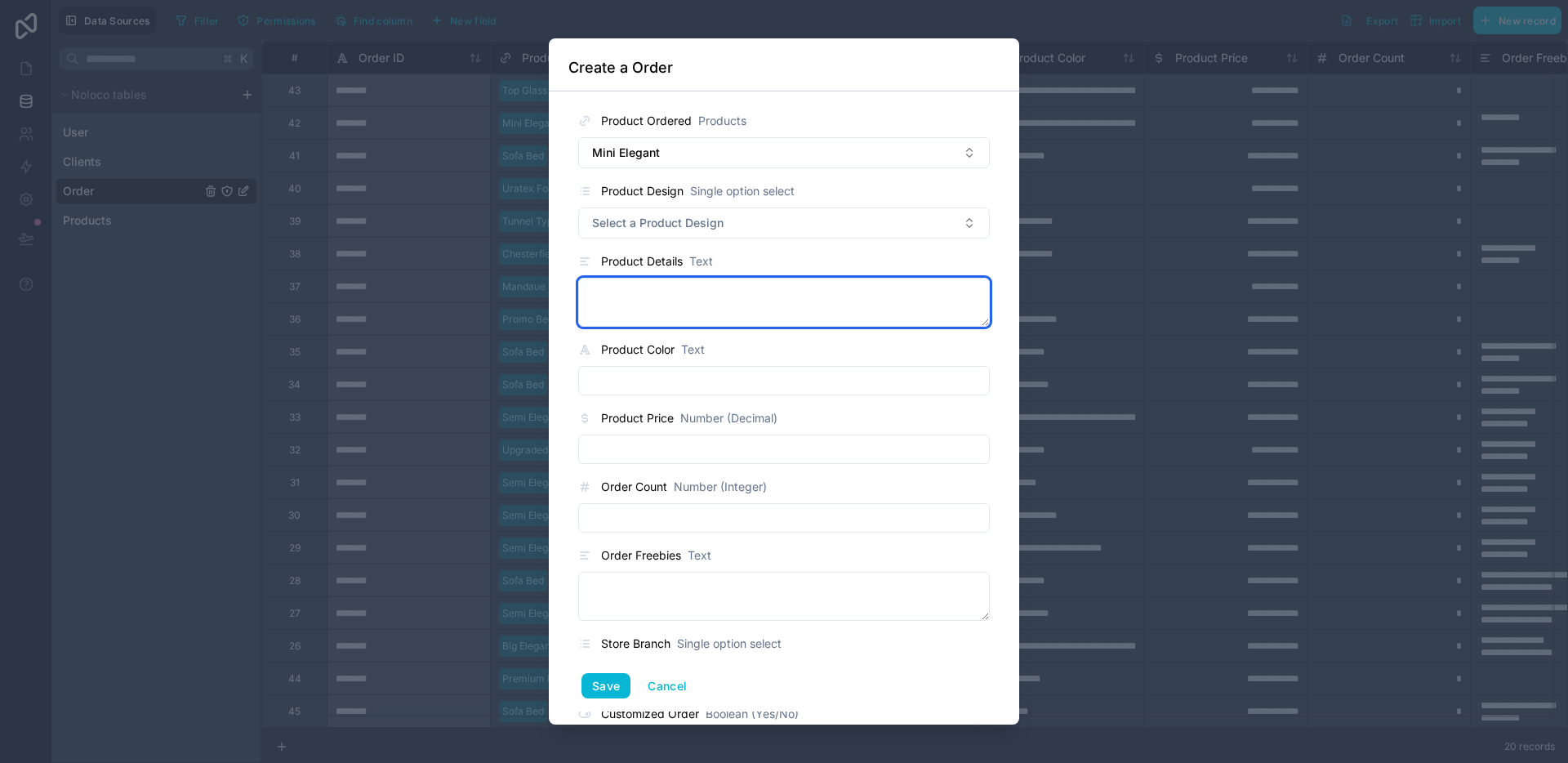 click at bounding box center [784, 302] 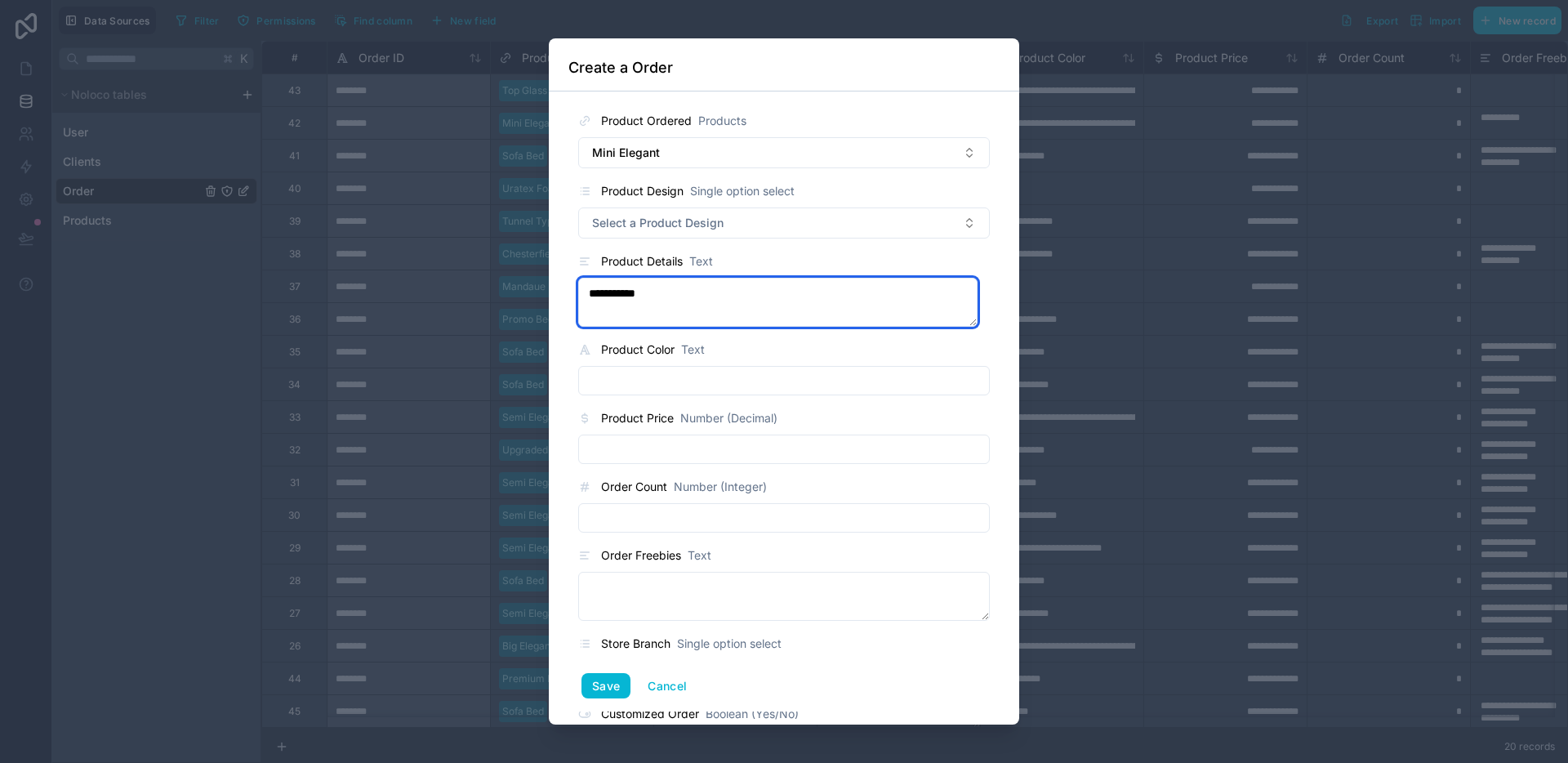 click on "**********" at bounding box center (777, 302) 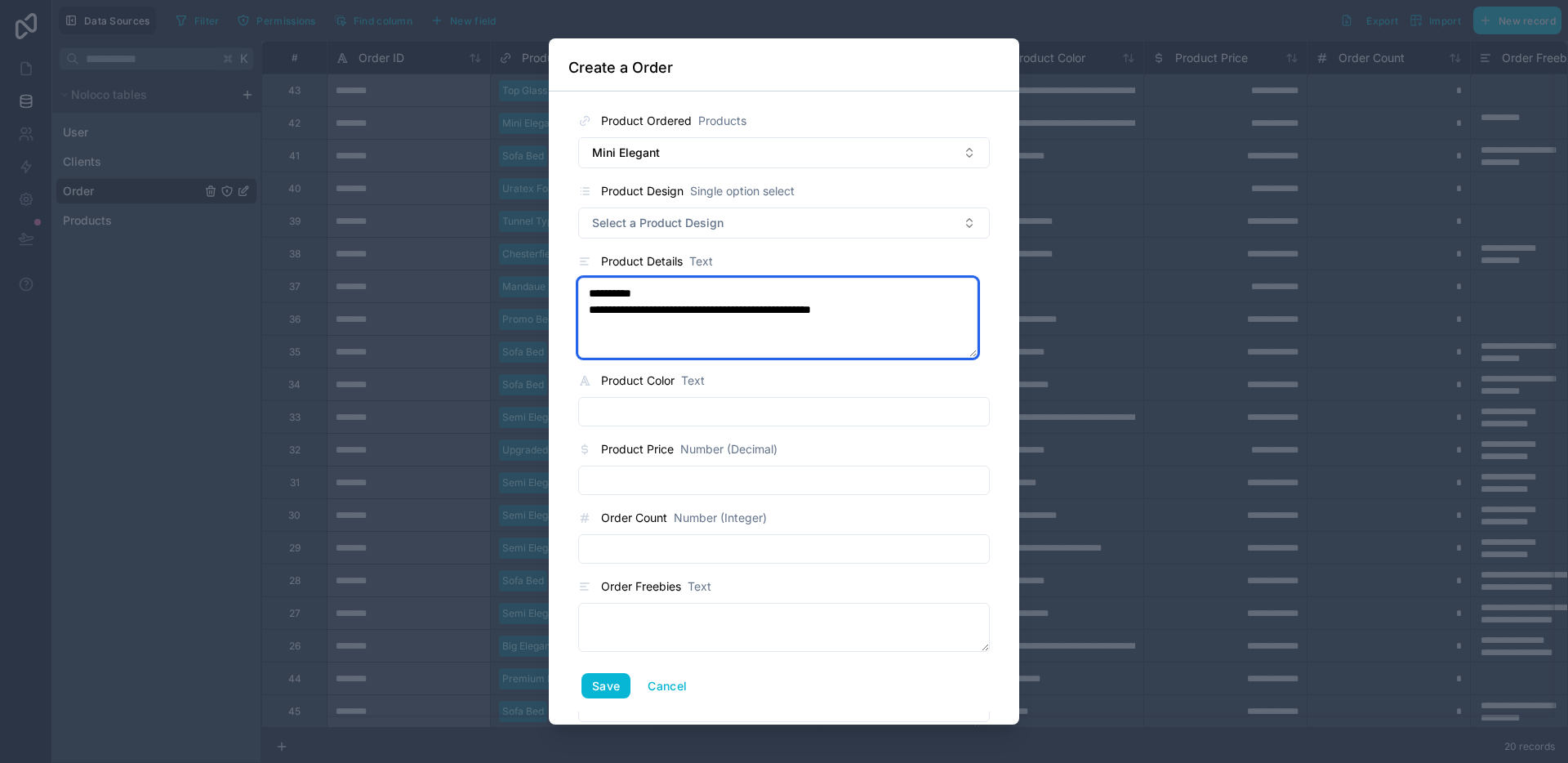 type on "**********" 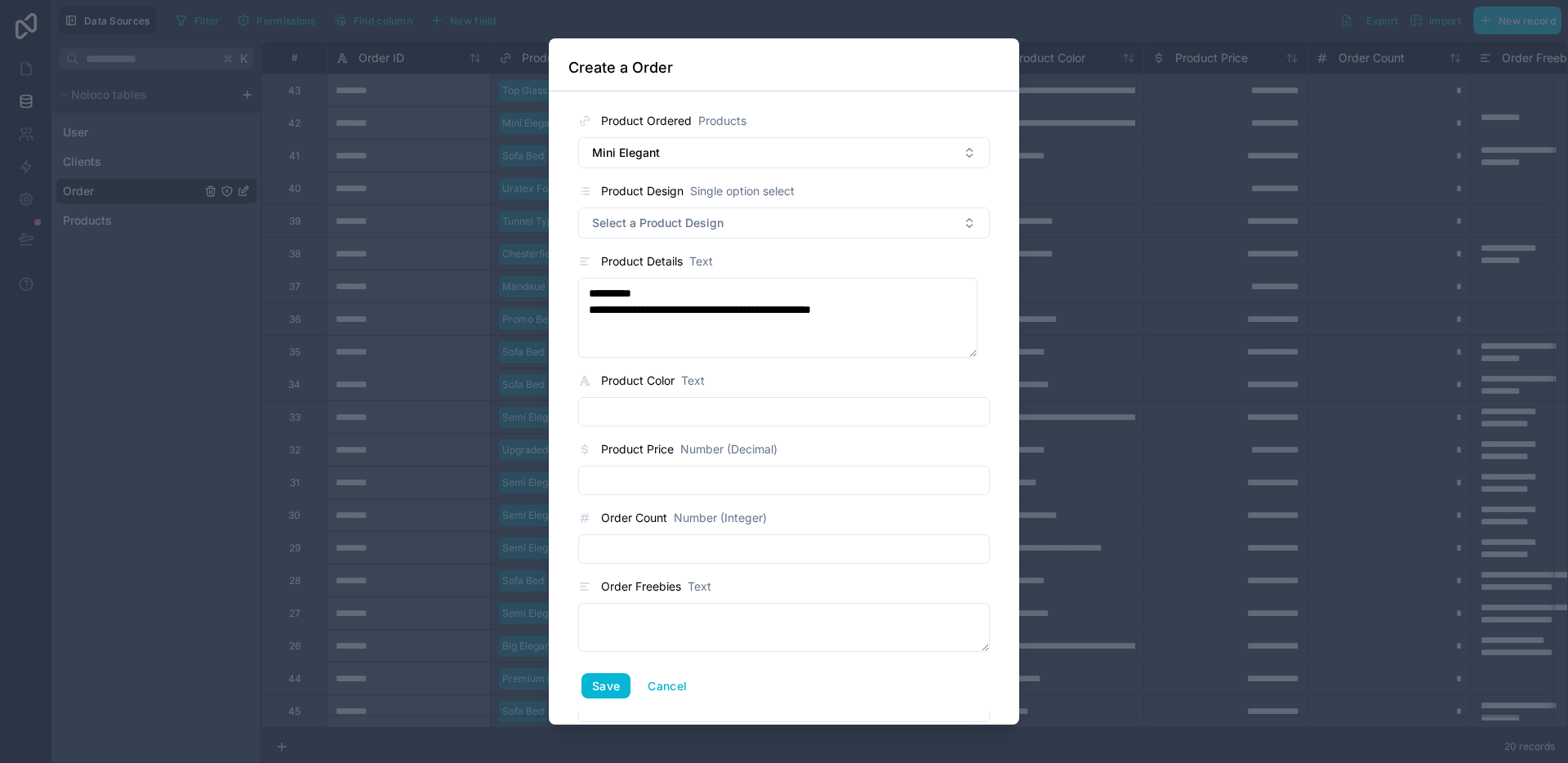 click at bounding box center [784, 412] 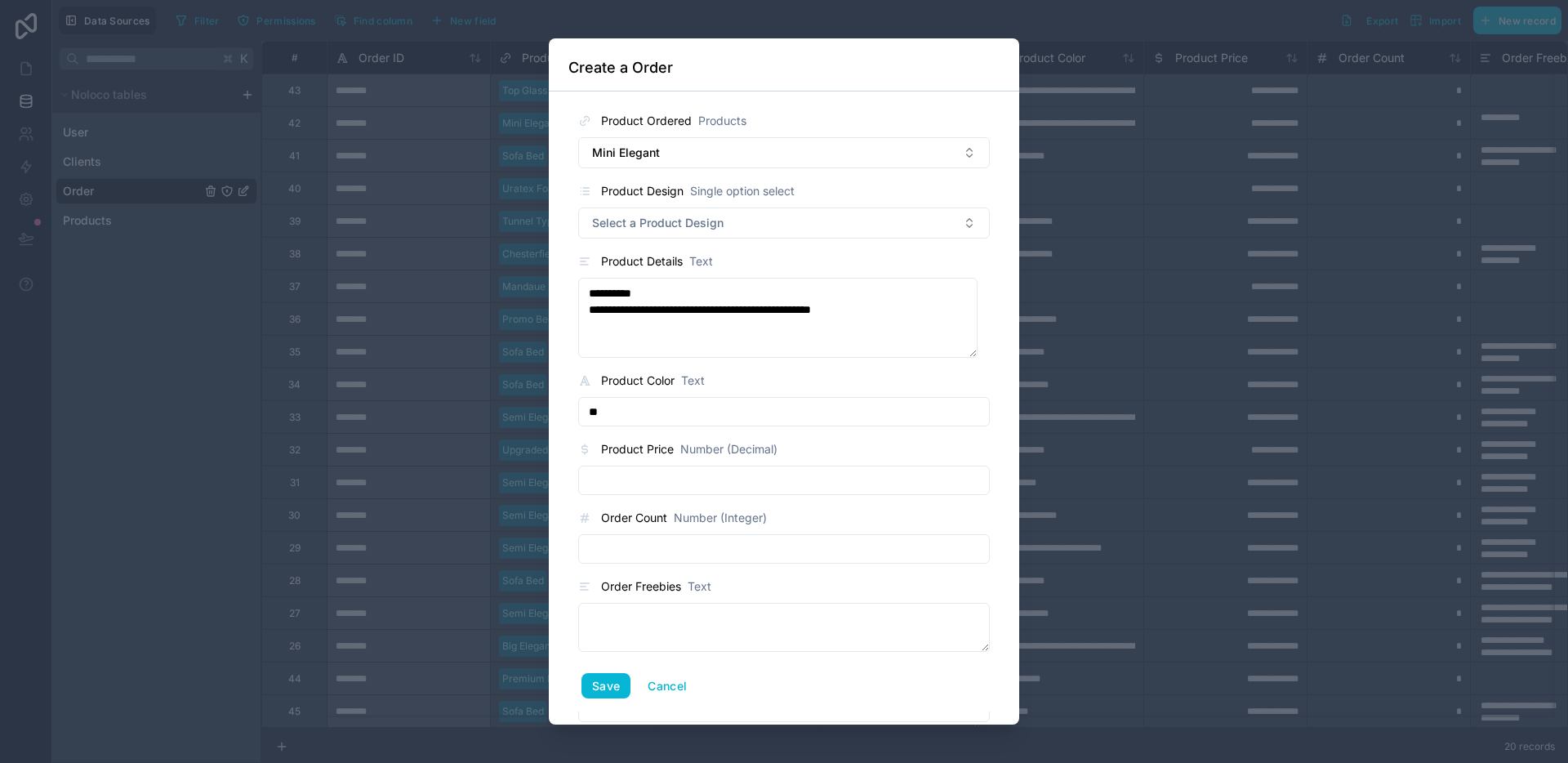 type on "*" 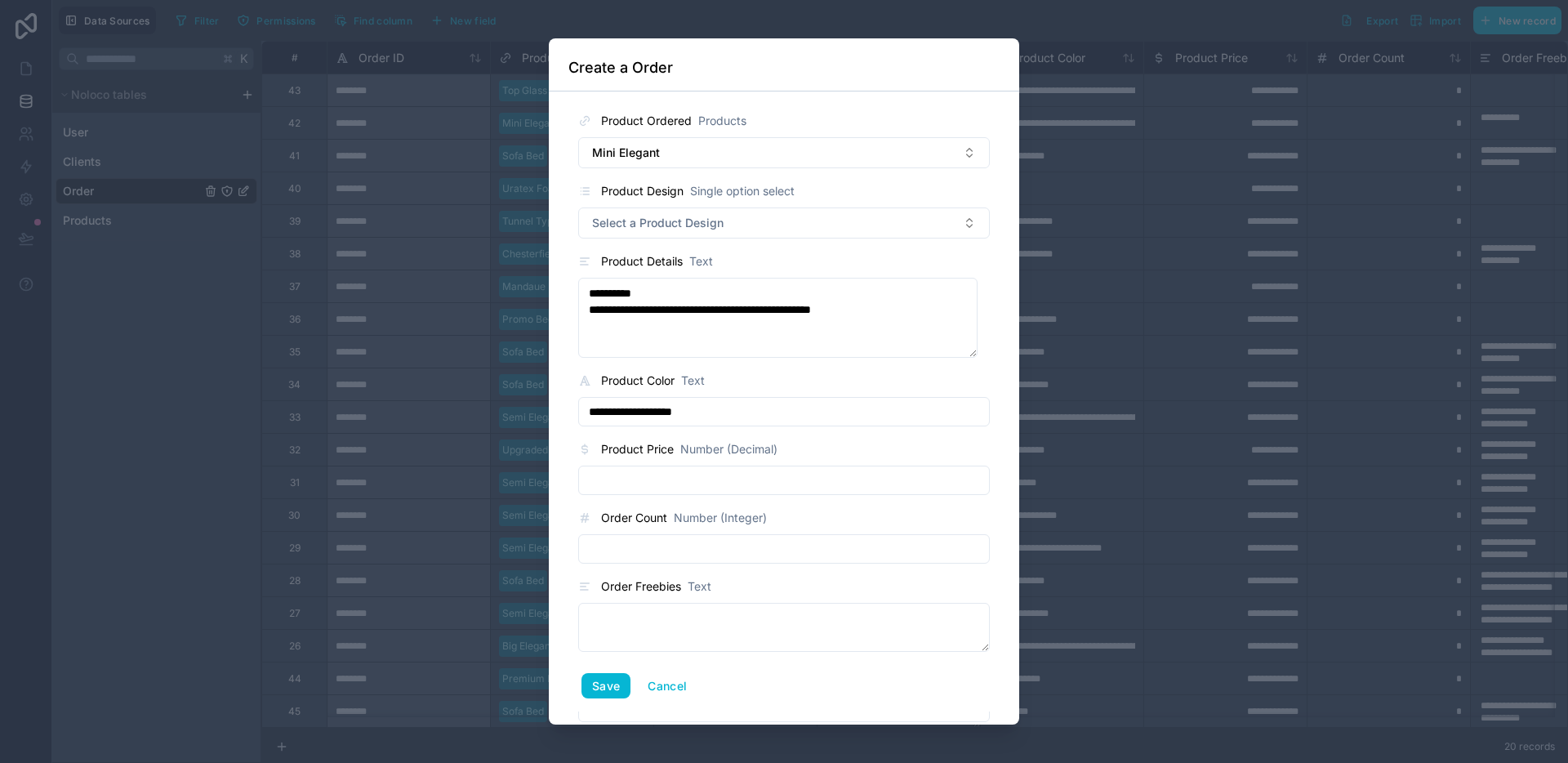 type on "**********" 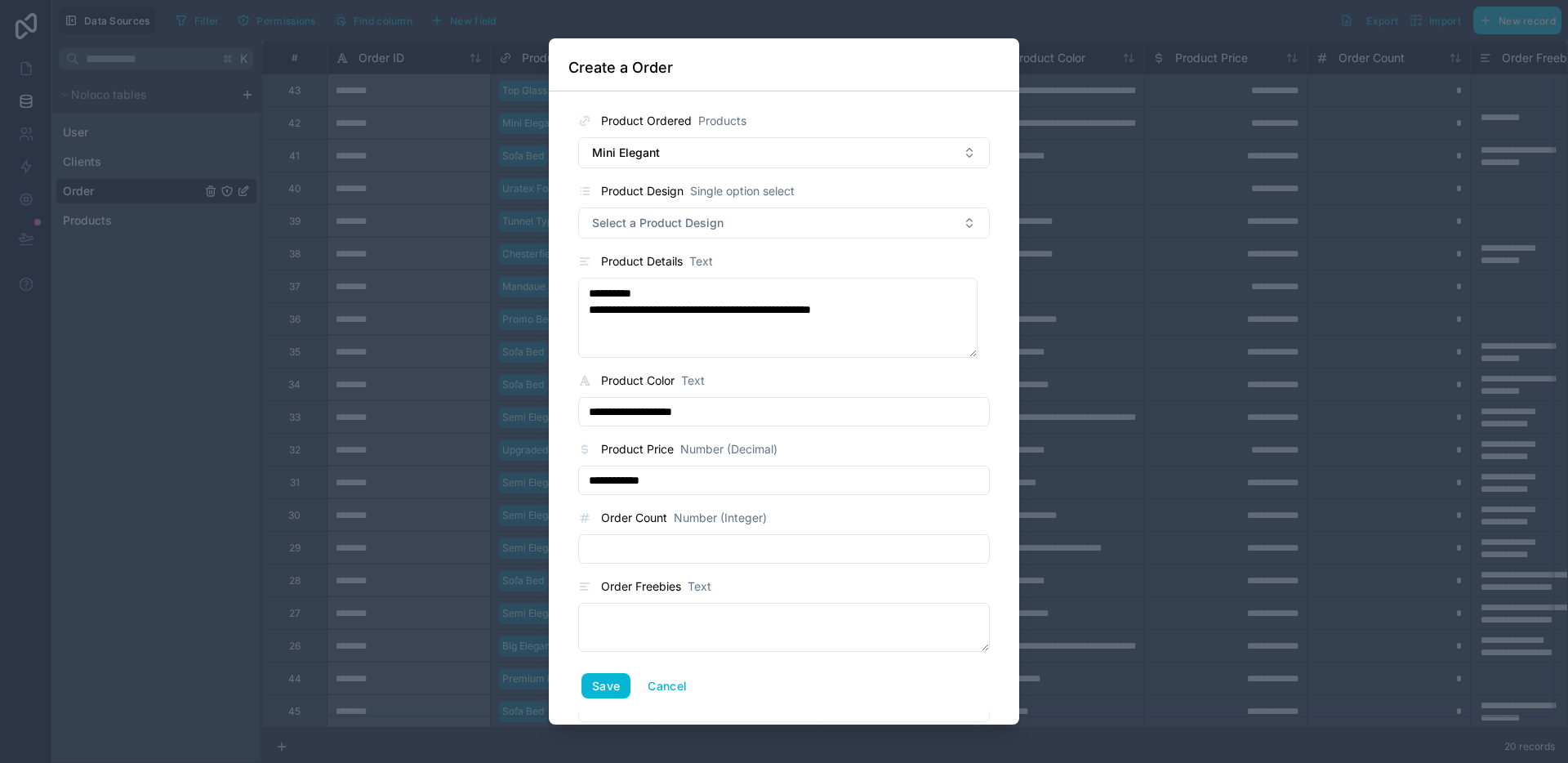 type on "**********" 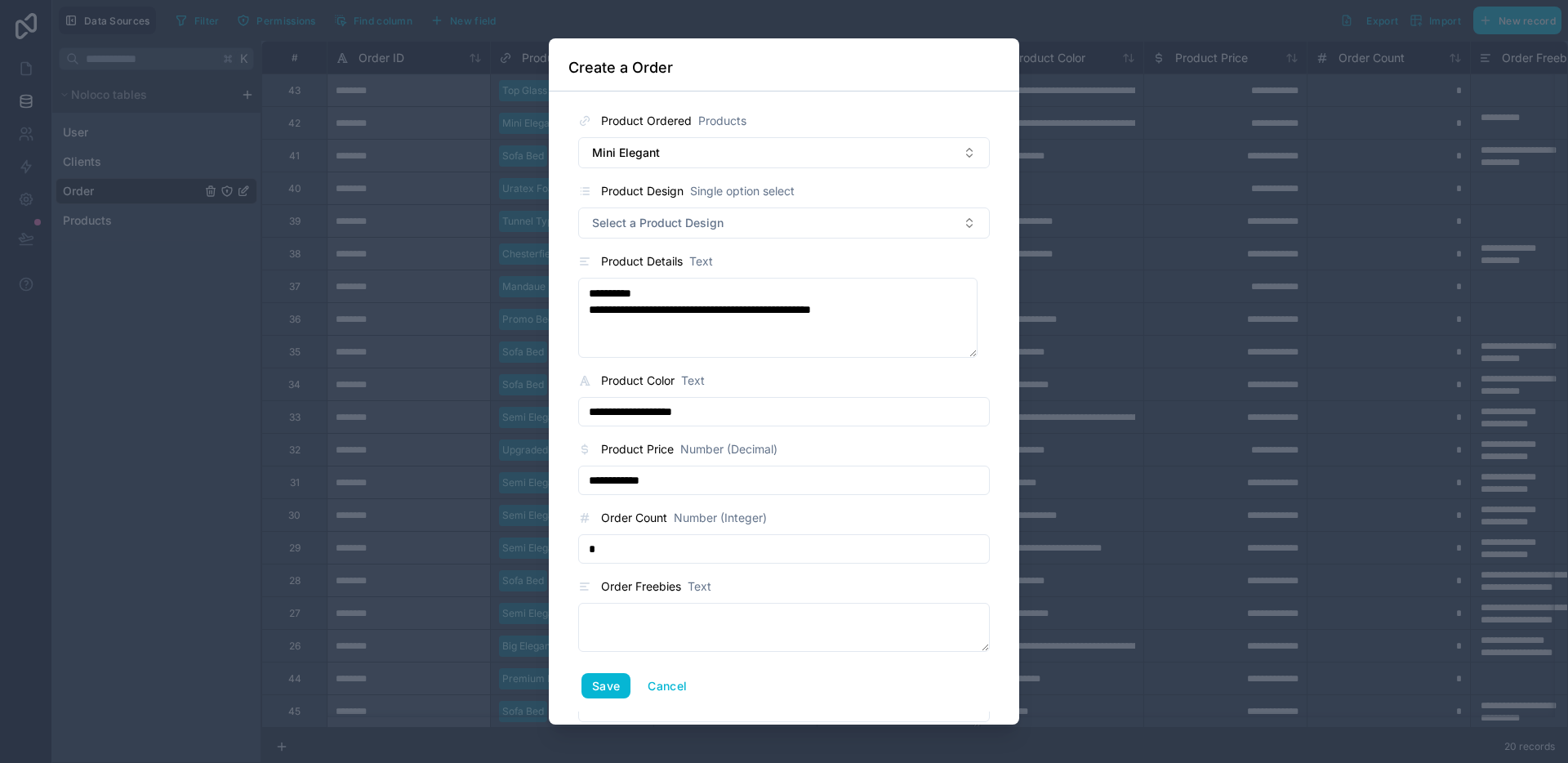 type on "*" 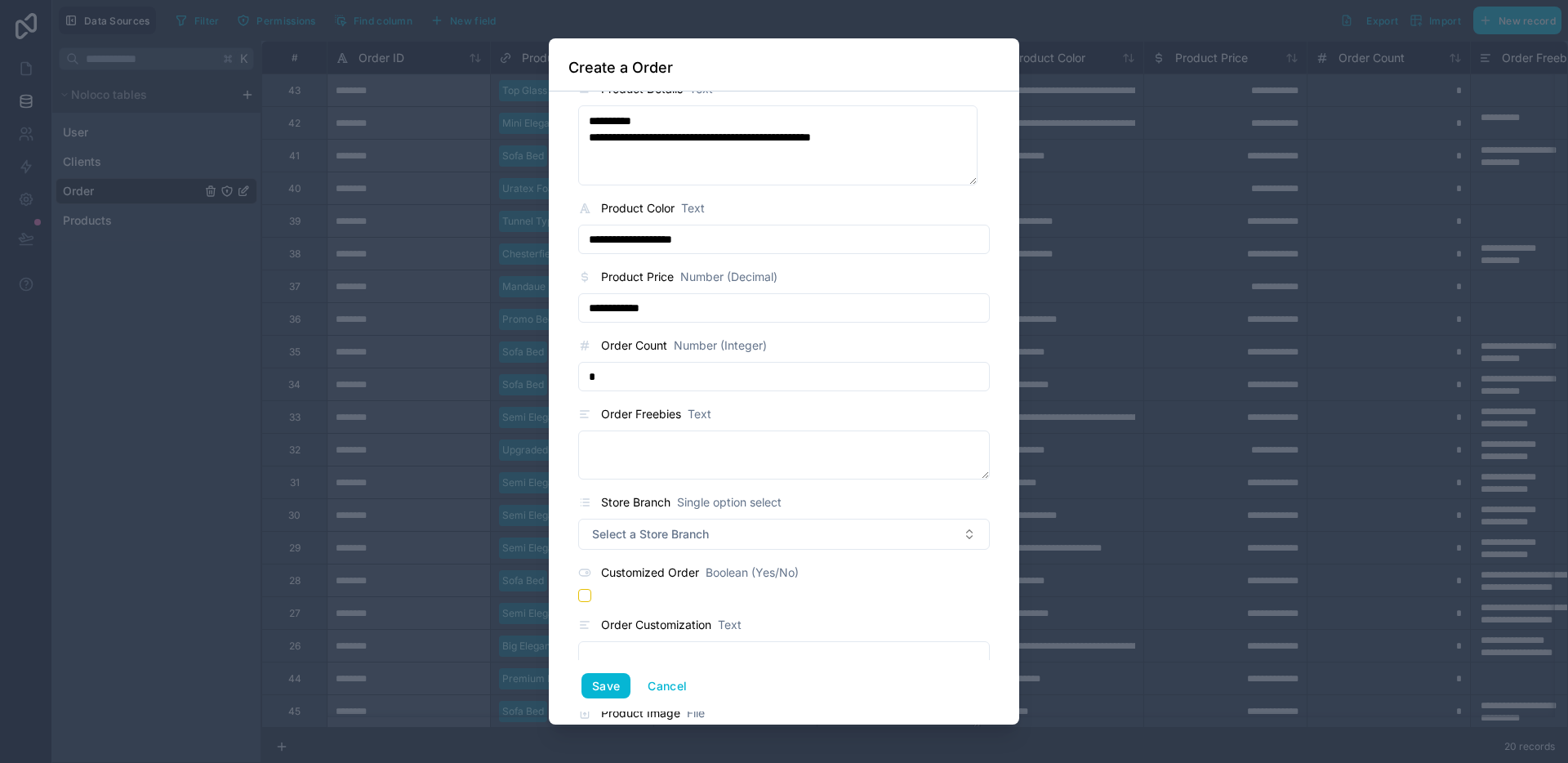scroll, scrollTop: 200, scrollLeft: 0, axis: vertical 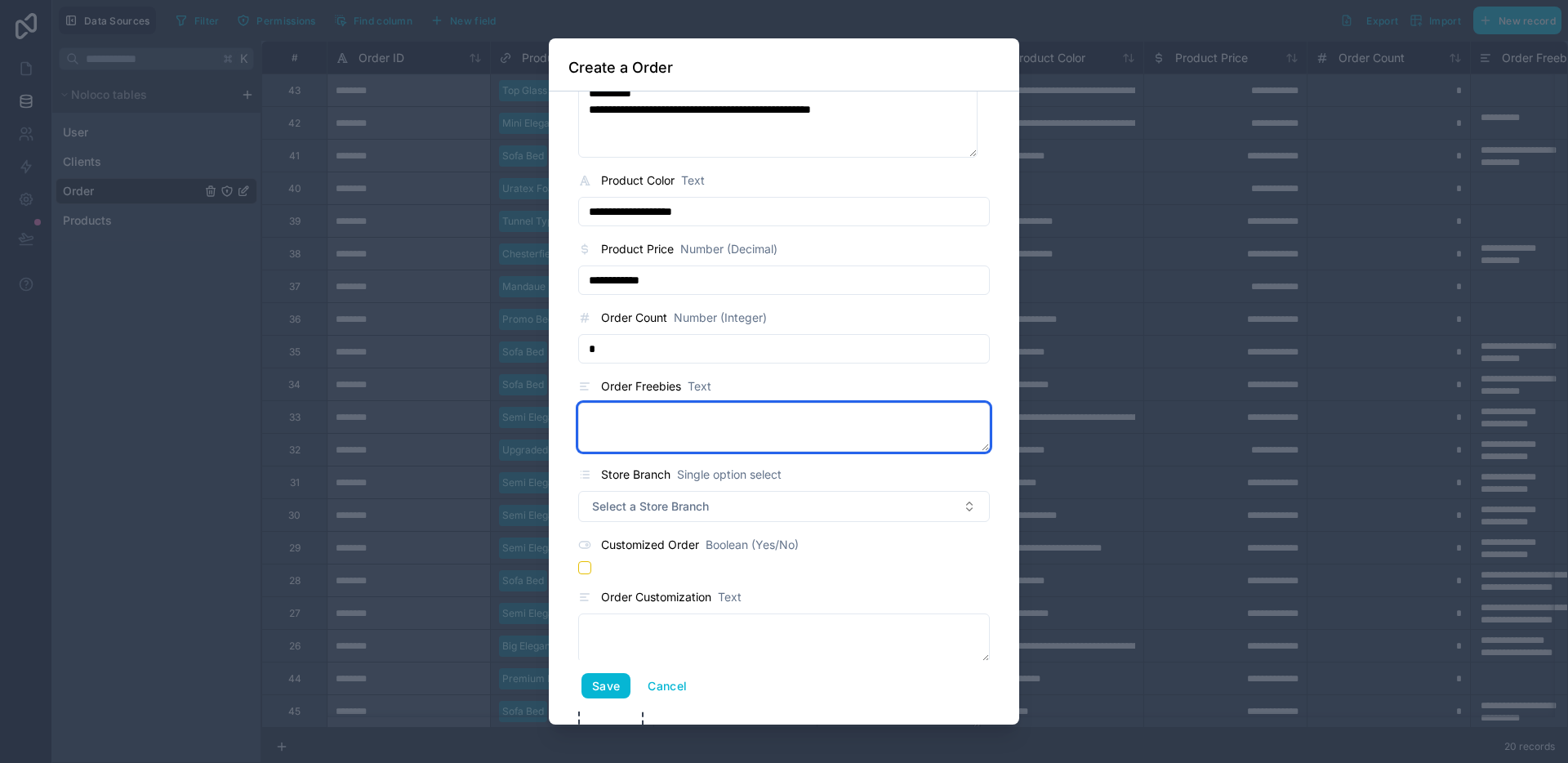 click at bounding box center (784, 427) 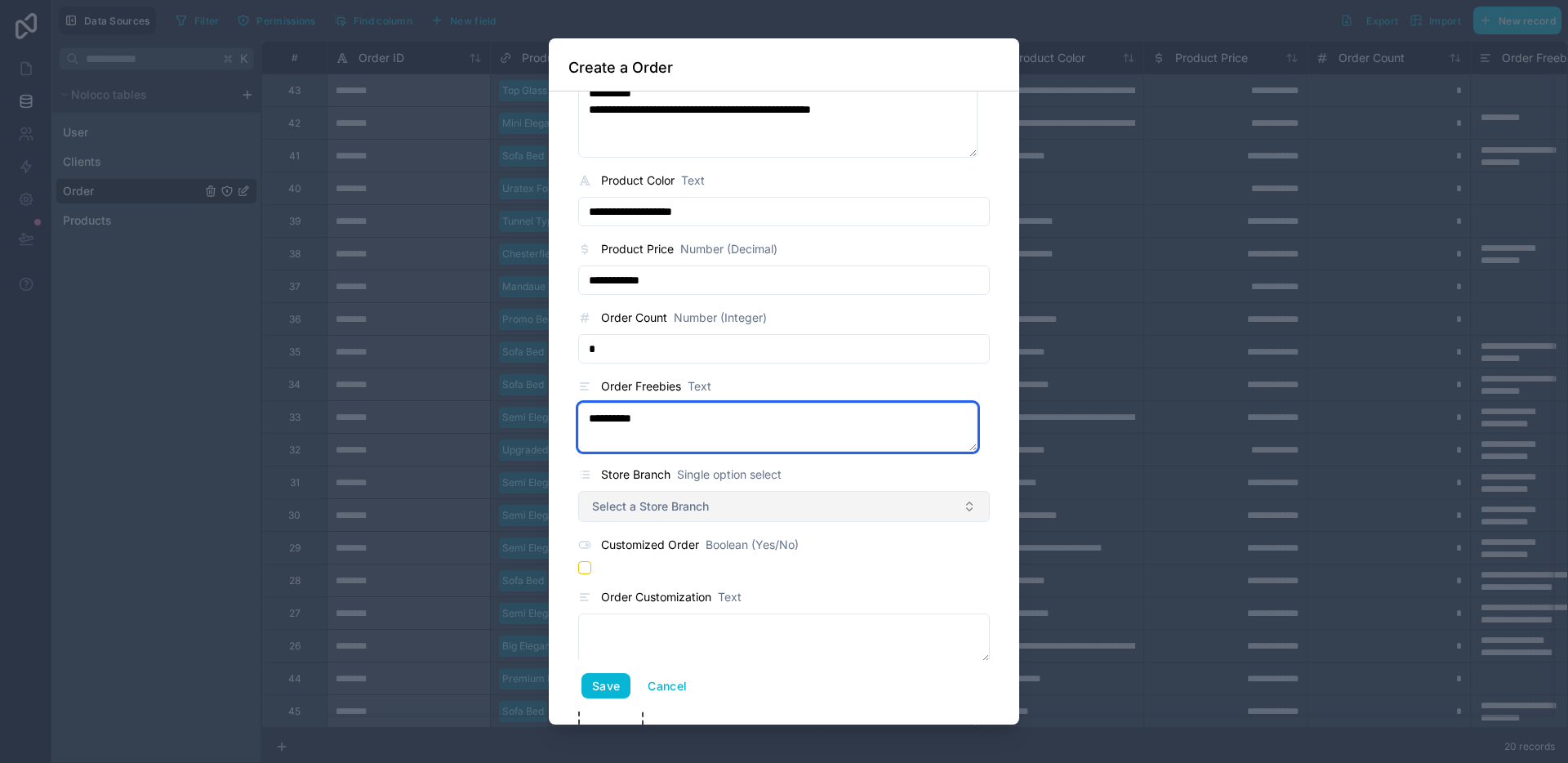 type on "**********" 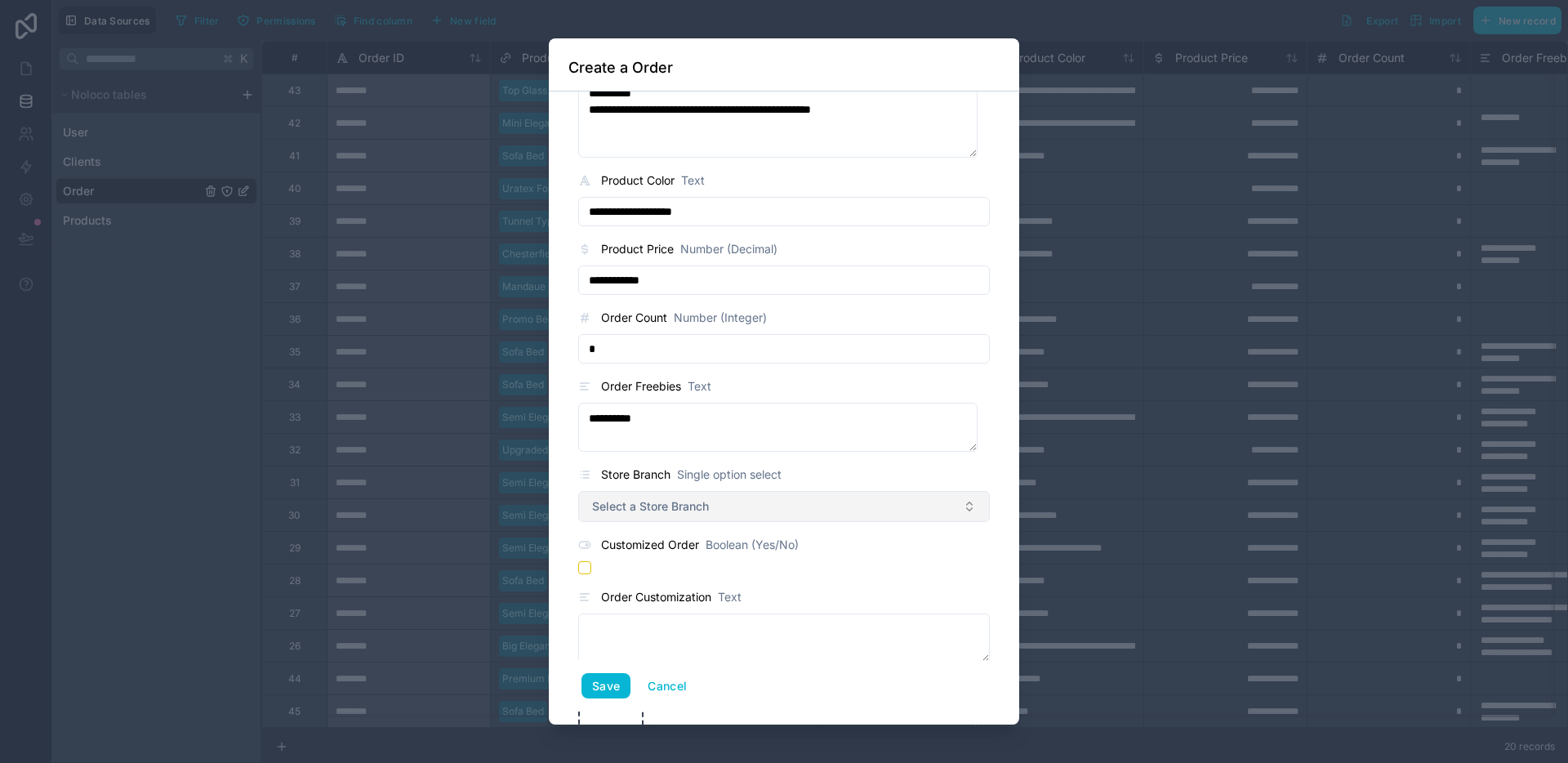click on "Select a Store Branch" at bounding box center [650, 506] 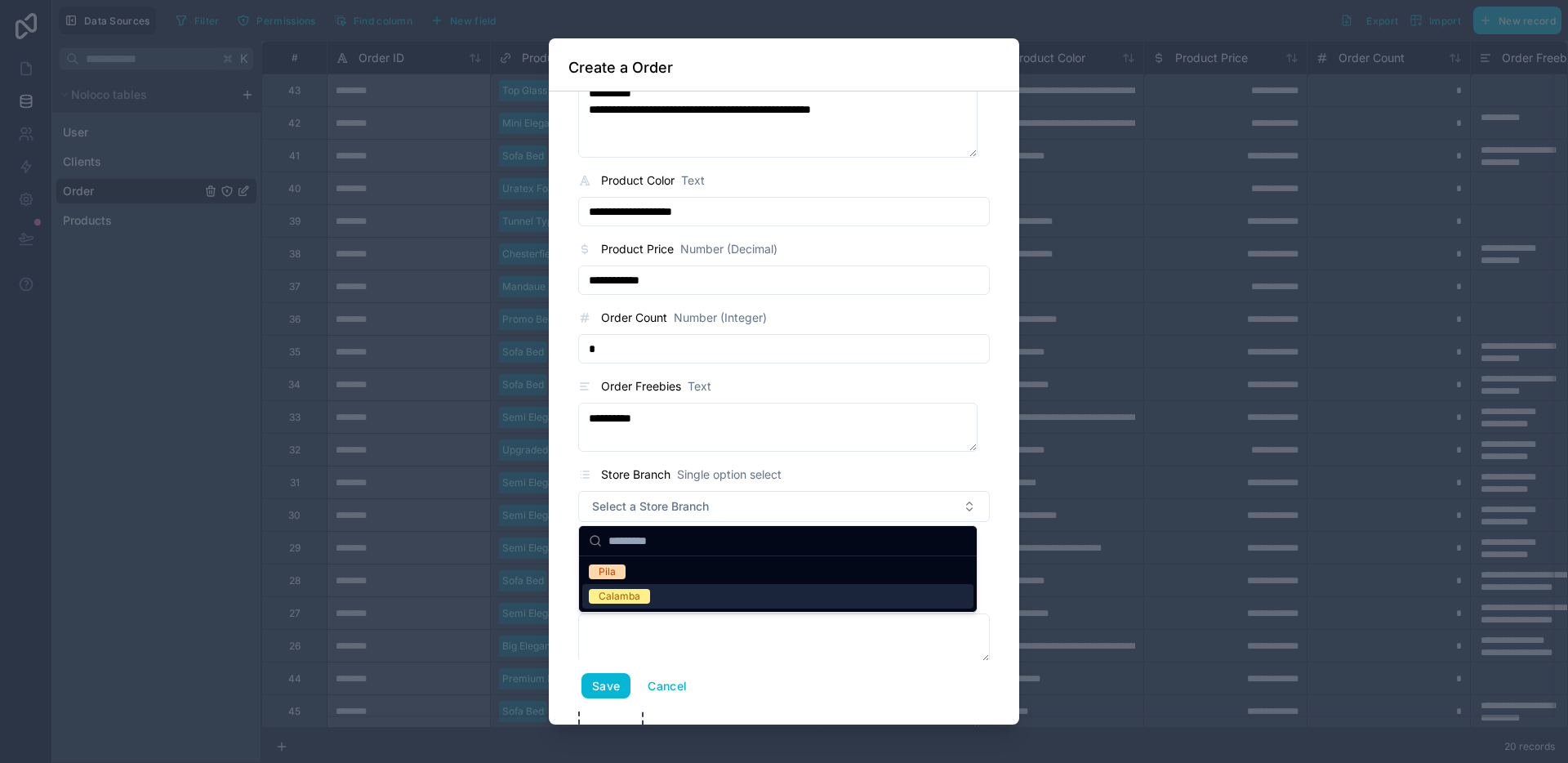 click on "Calamba" at bounding box center [777, 596] 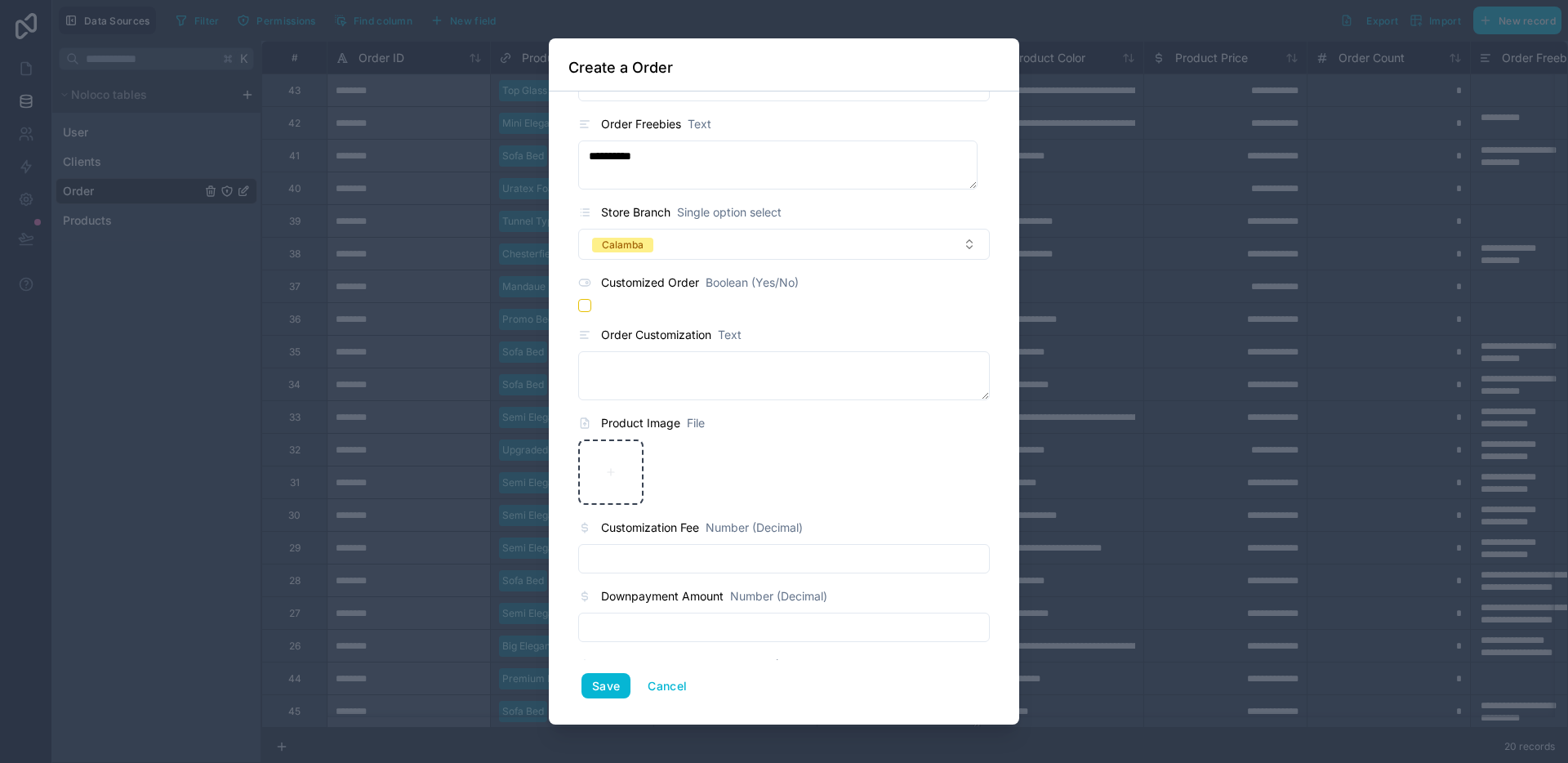 scroll, scrollTop: 503, scrollLeft: 0, axis: vertical 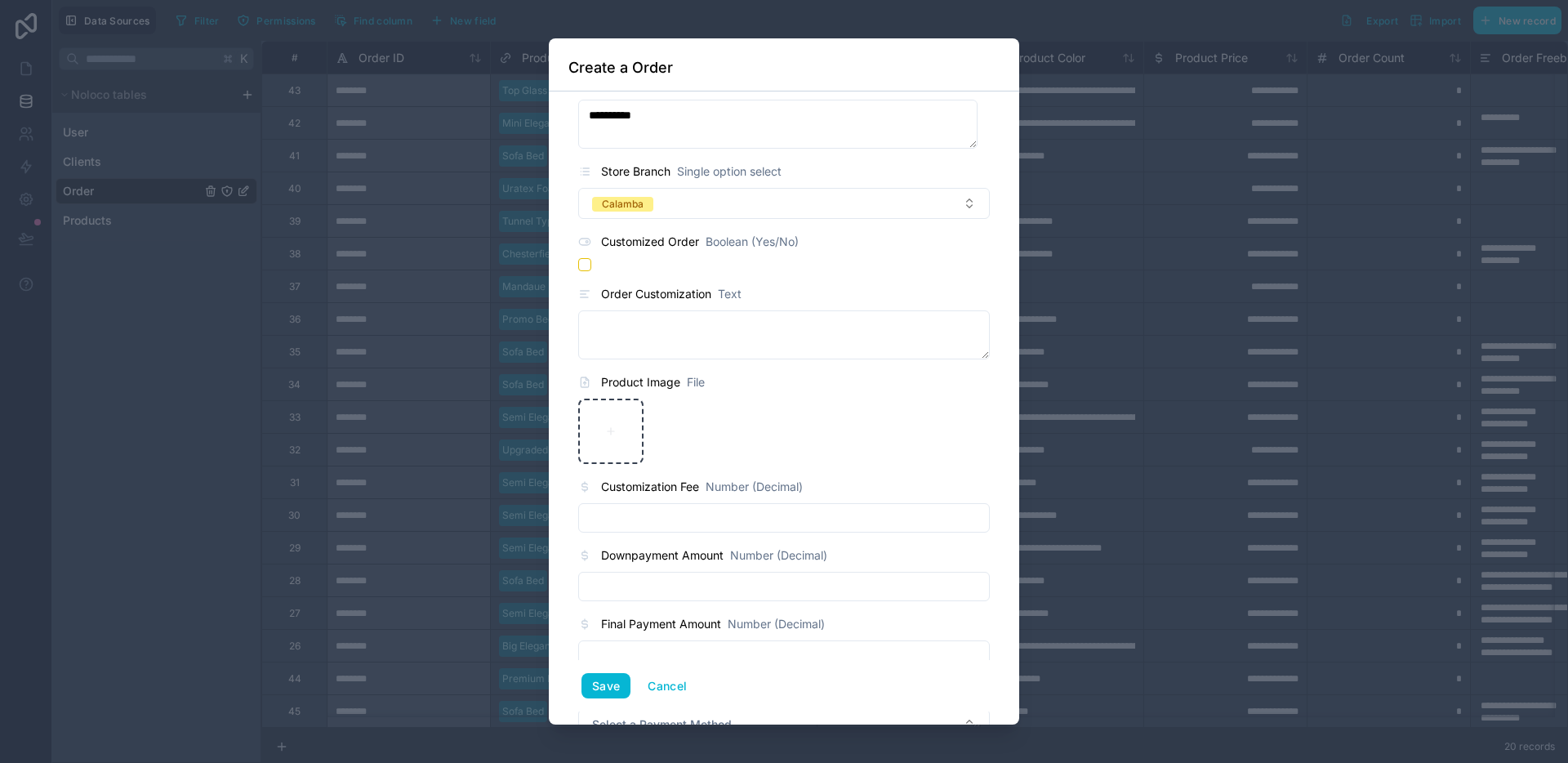 click at bounding box center (784, 587) 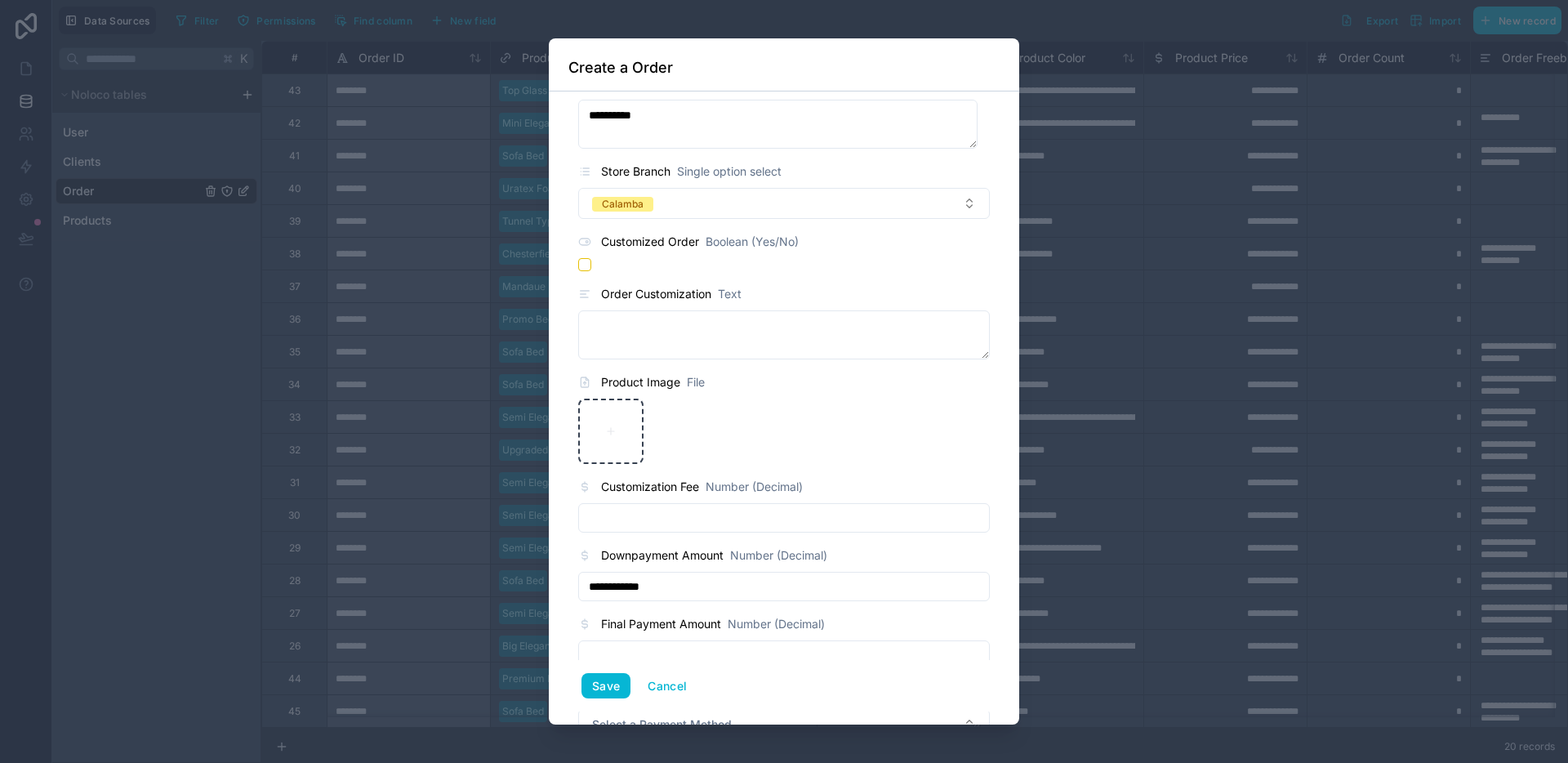 type on "**********" 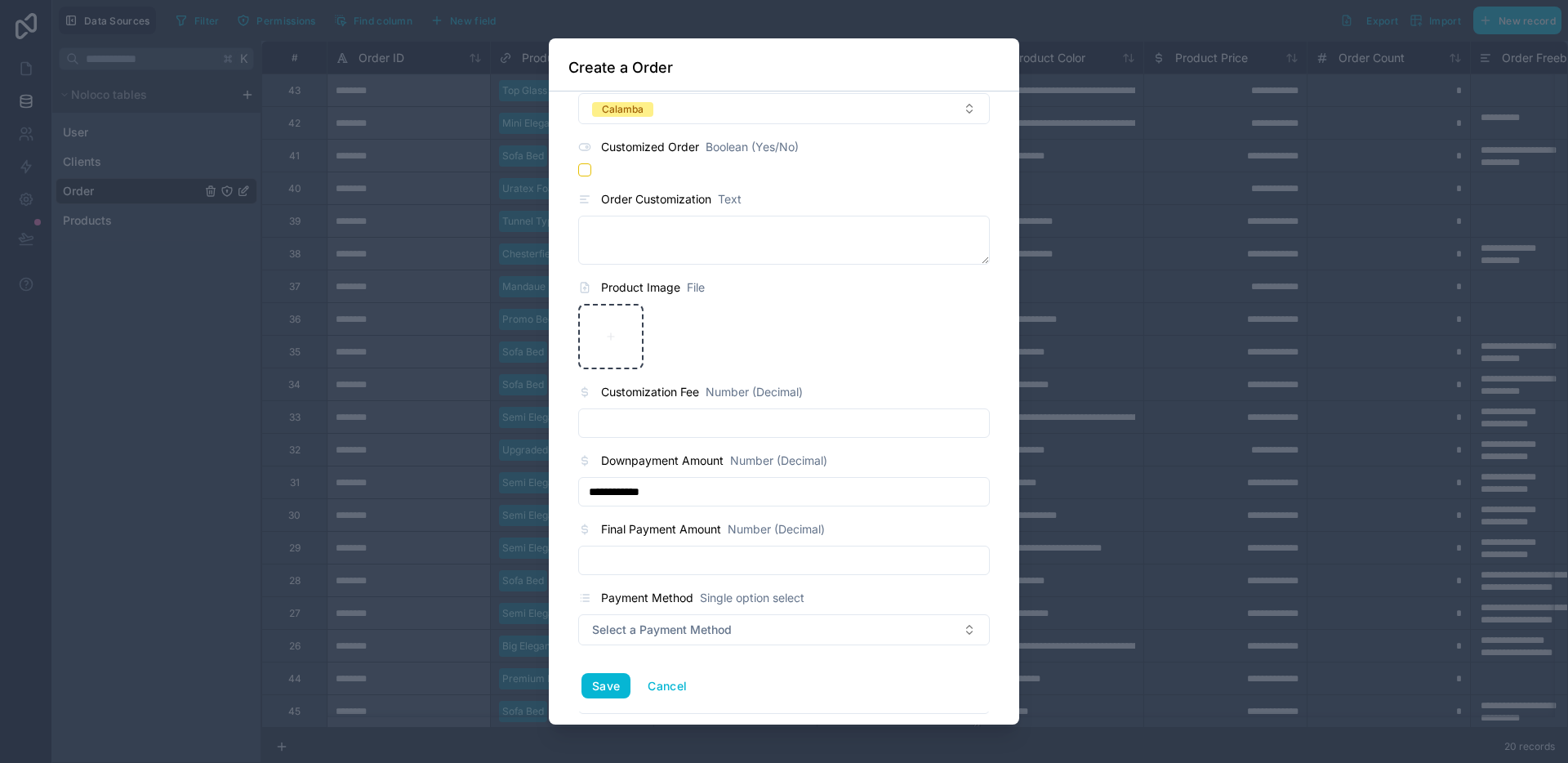 scroll, scrollTop: 601, scrollLeft: 0, axis: vertical 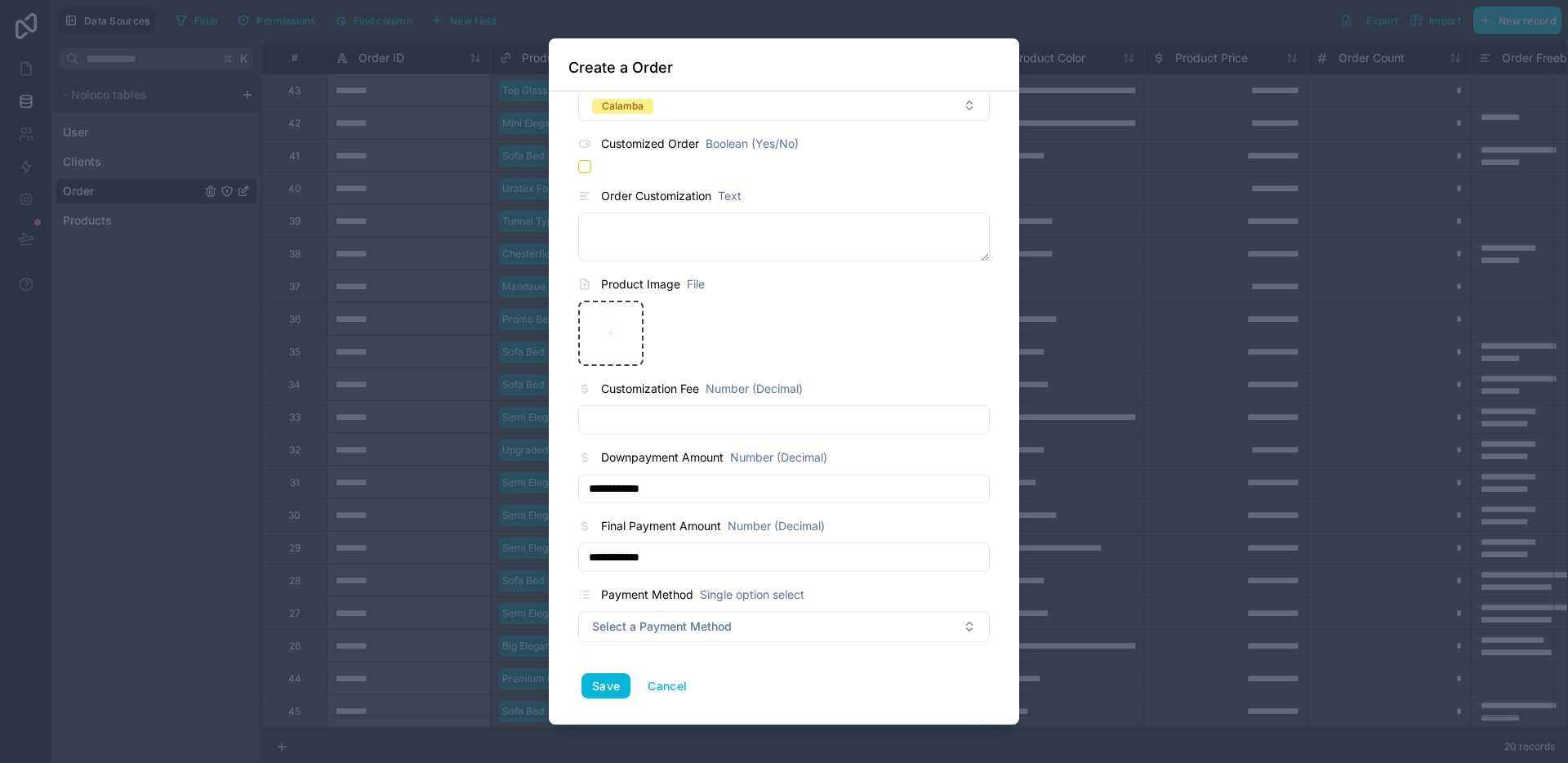 type on "**********" 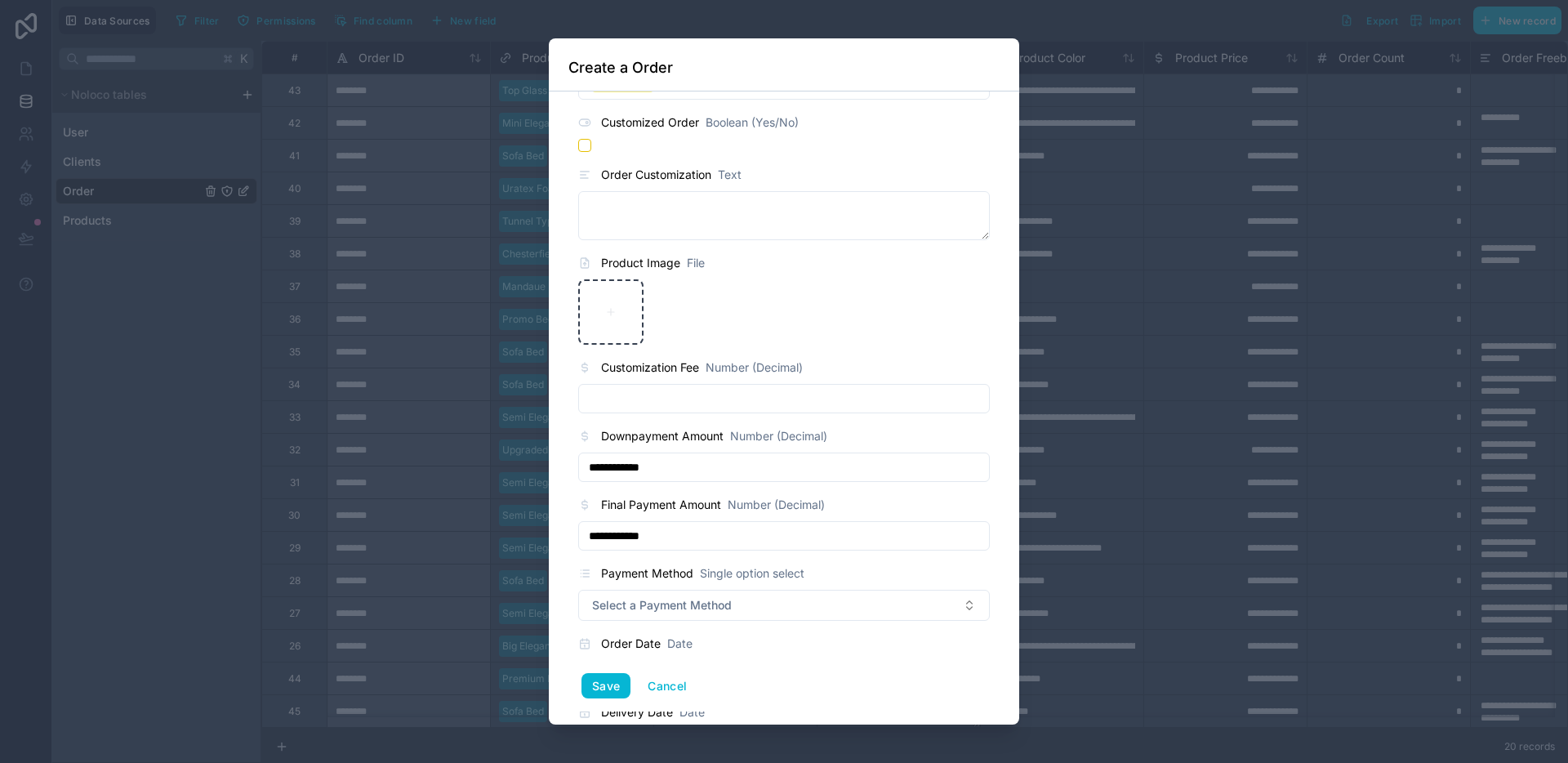 scroll, scrollTop: 628, scrollLeft: 0, axis: vertical 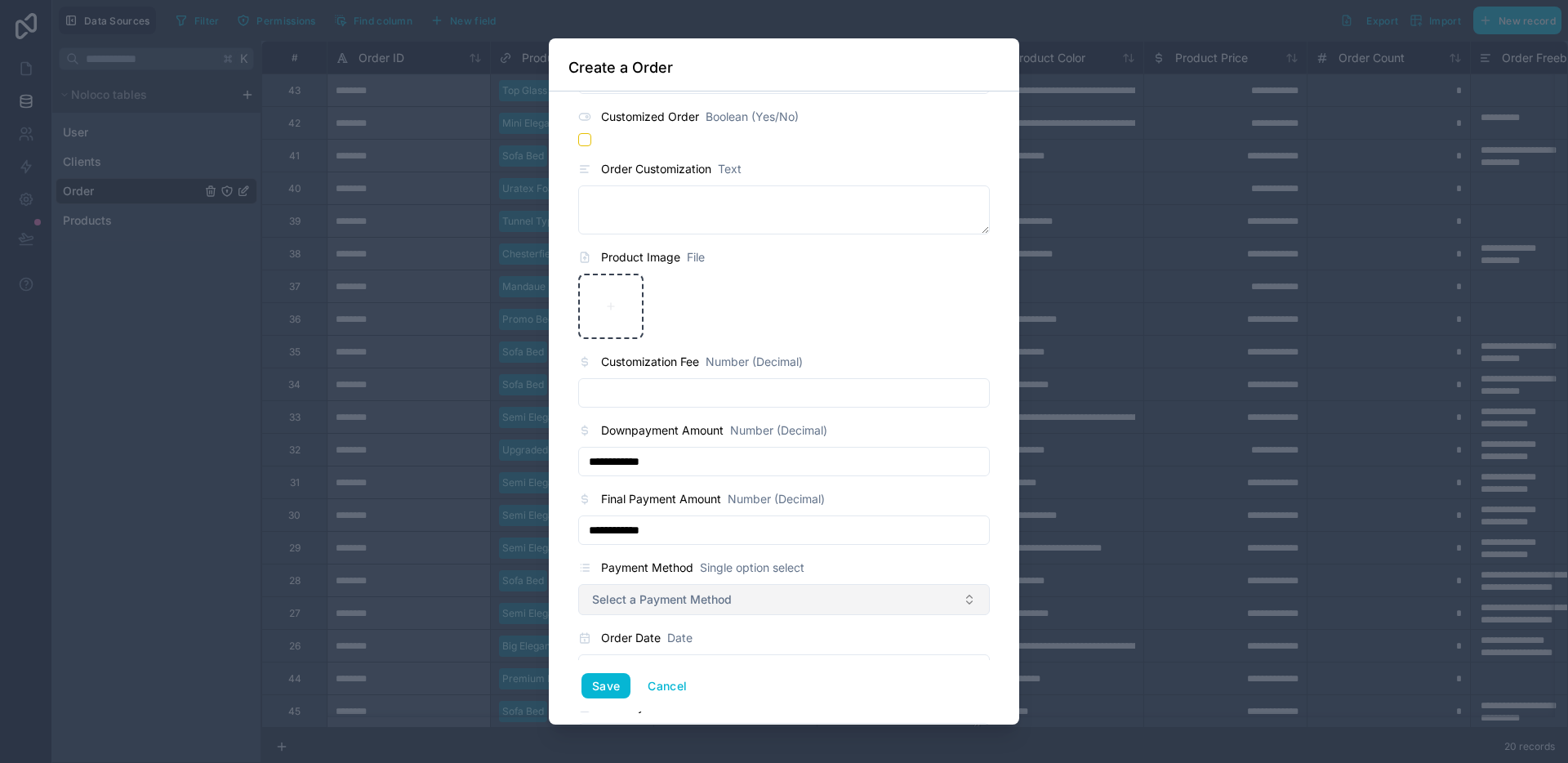 click on "Select a Payment Method" at bounding box center (662, 600) 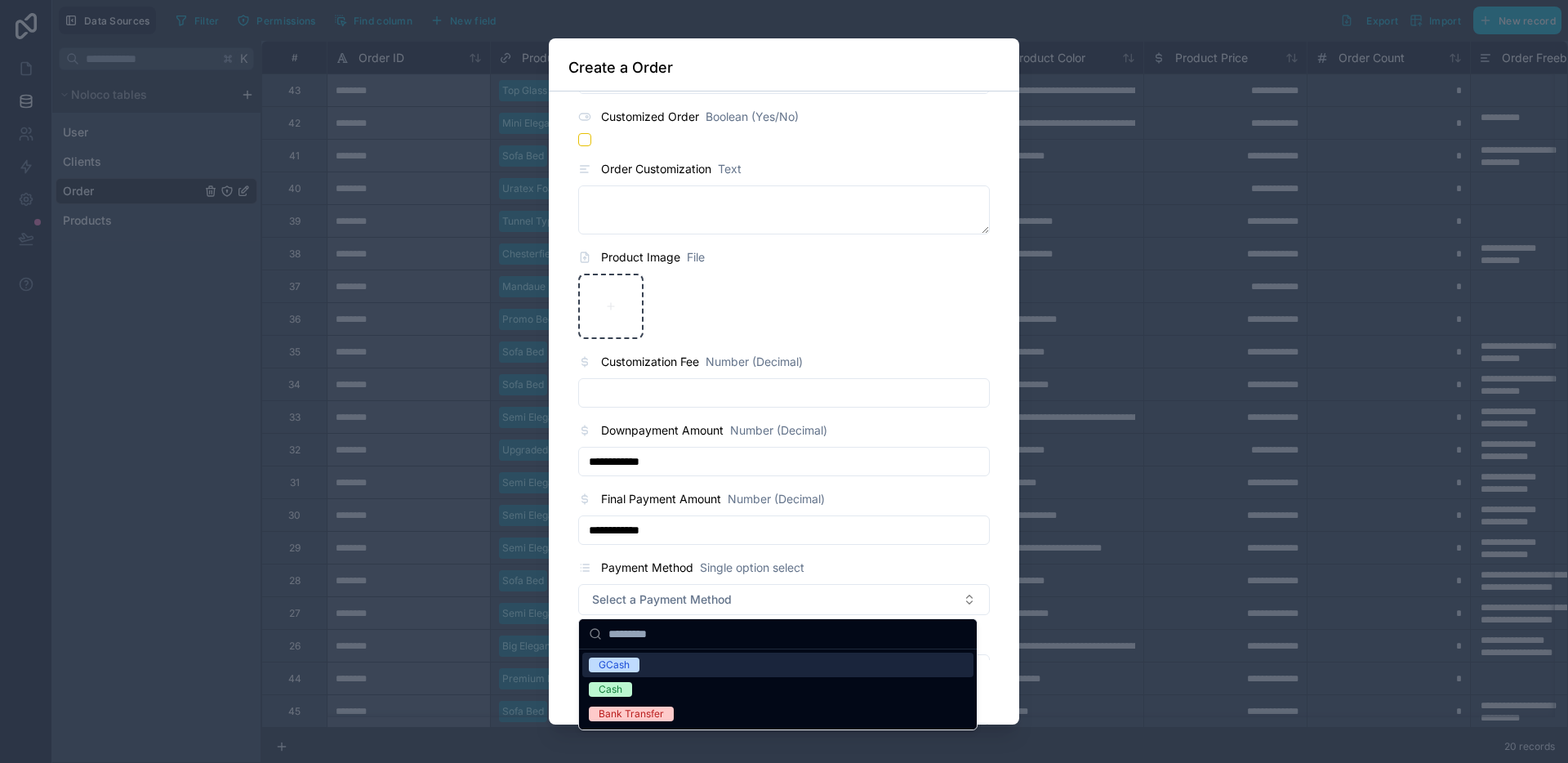 click on "GCash" at bounding box center [614, 665] 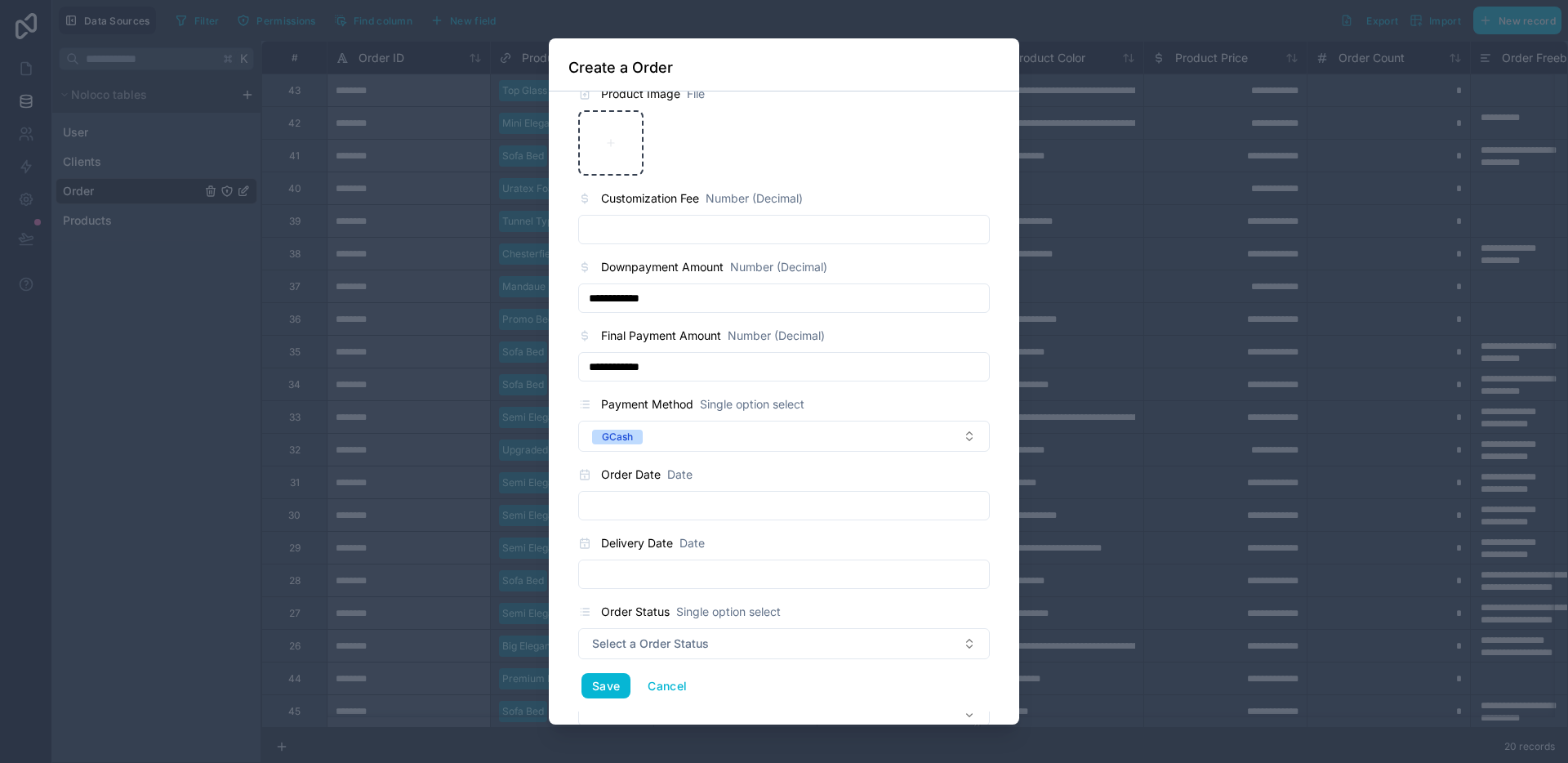 scroll, scrollTop: 798, scrollLeft: 0, axis: vertical 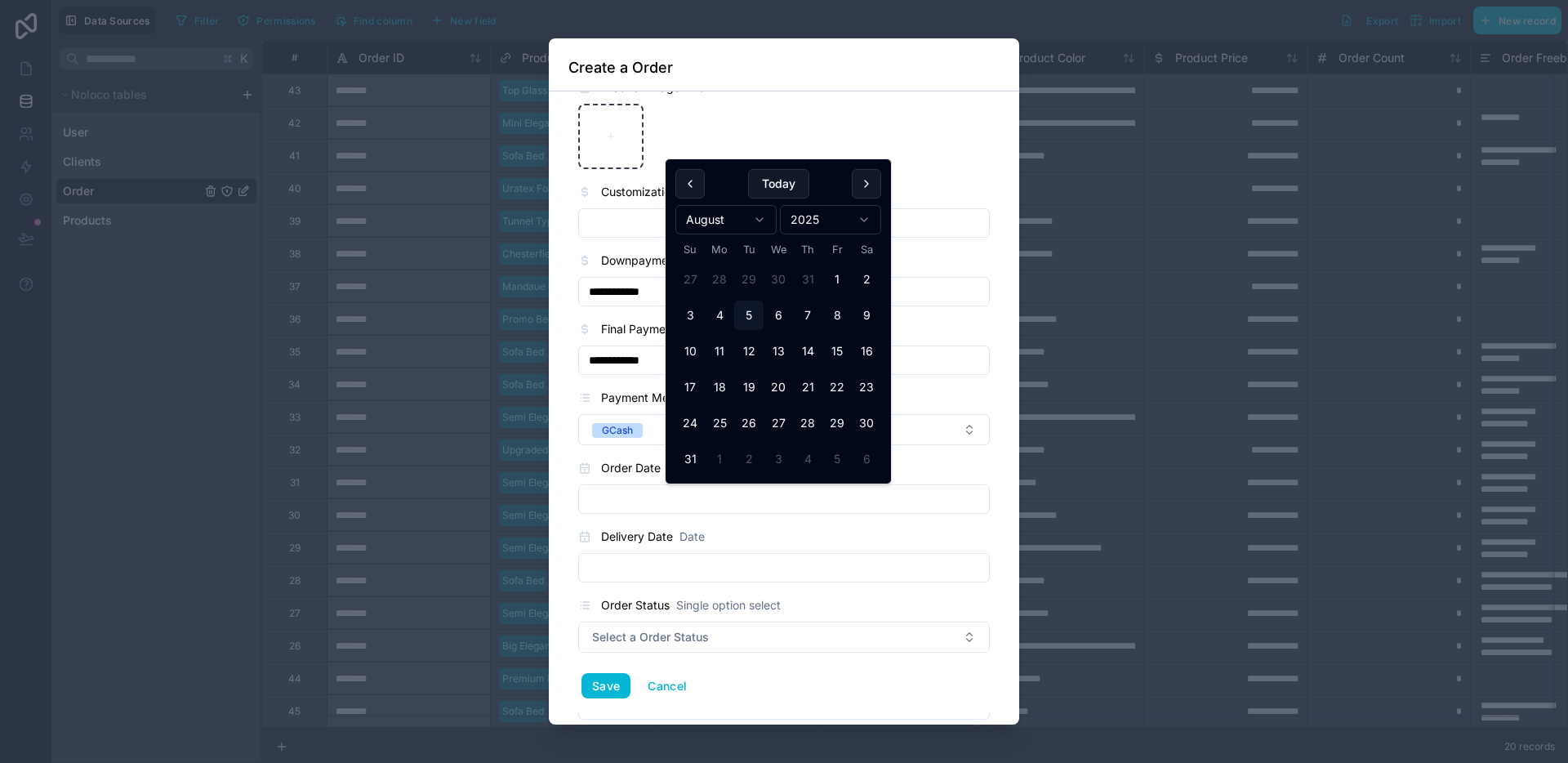 click at bounding box center [784, 499] 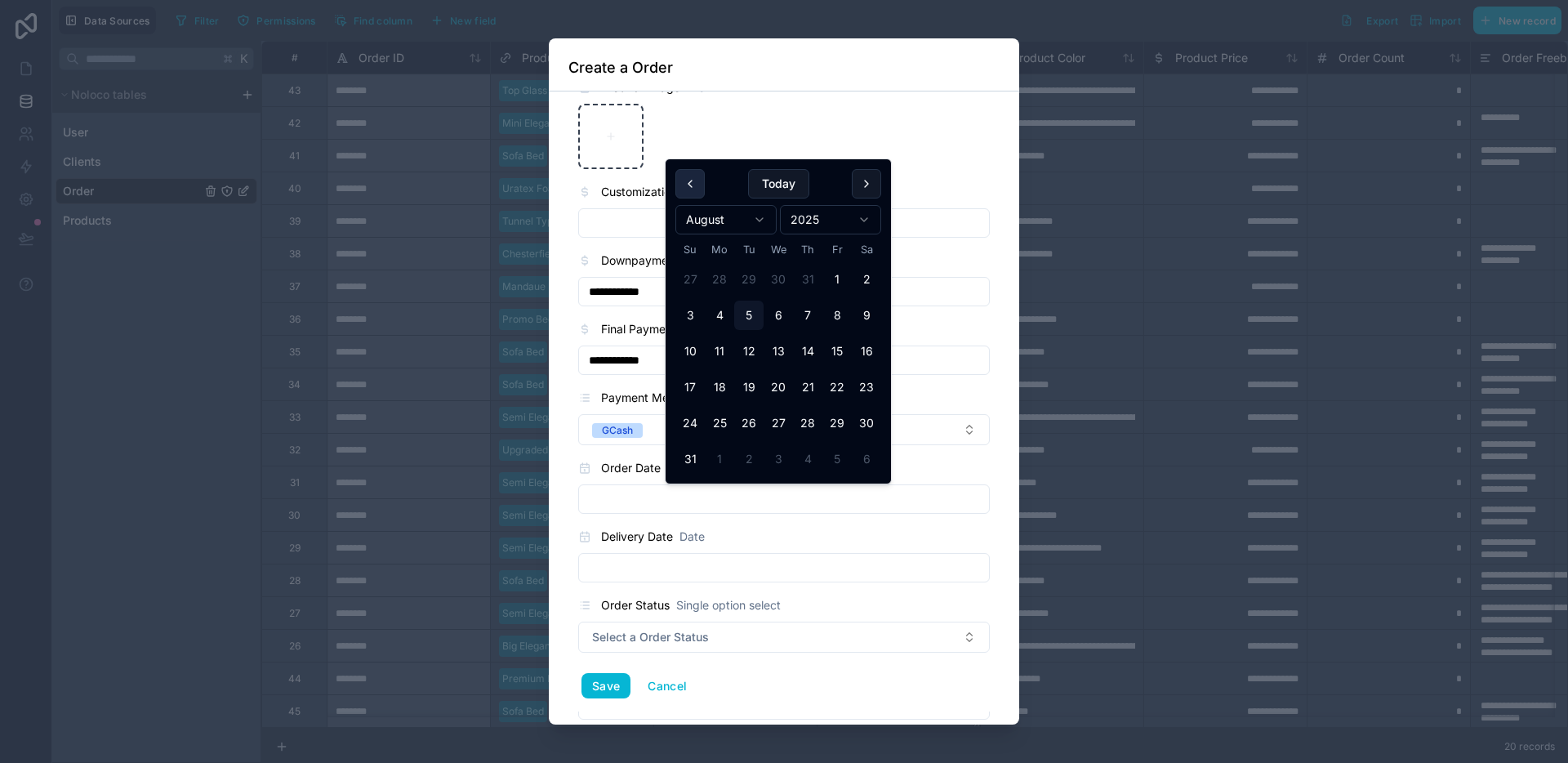 click at bounding box center (690, 184) 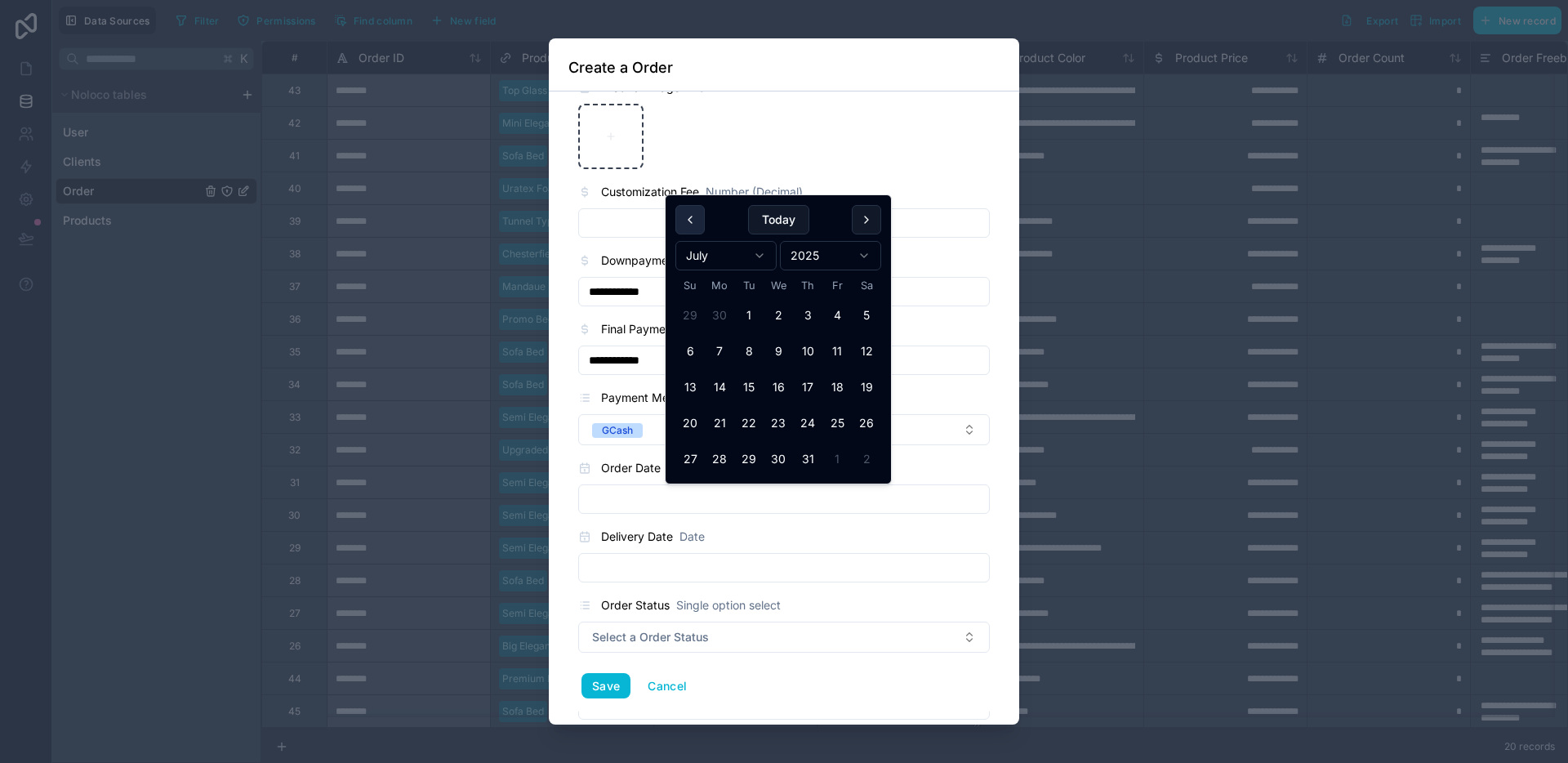 click at bounding box center (690, 220) 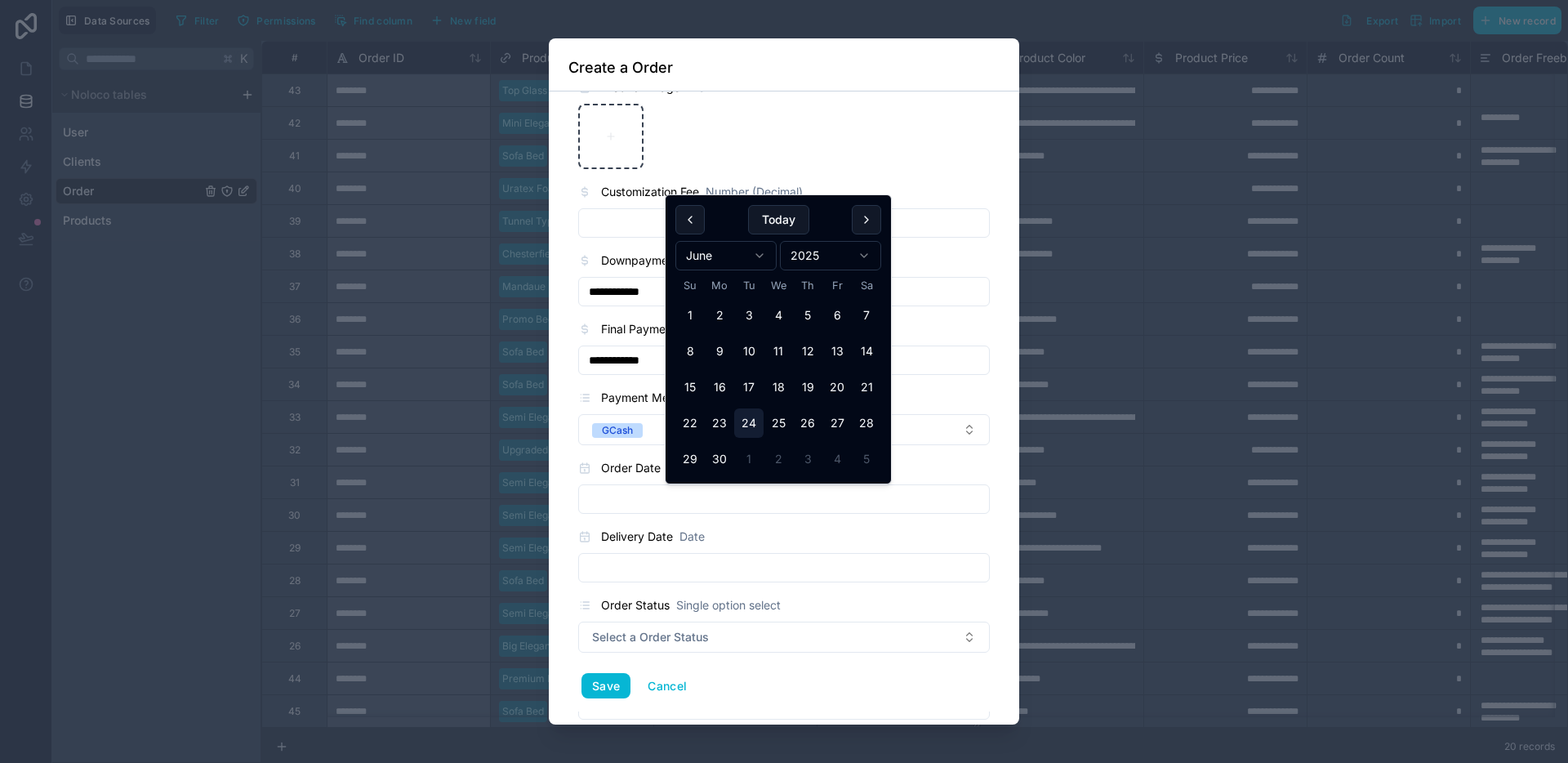 click on "24" at bounding box center [749, 423] 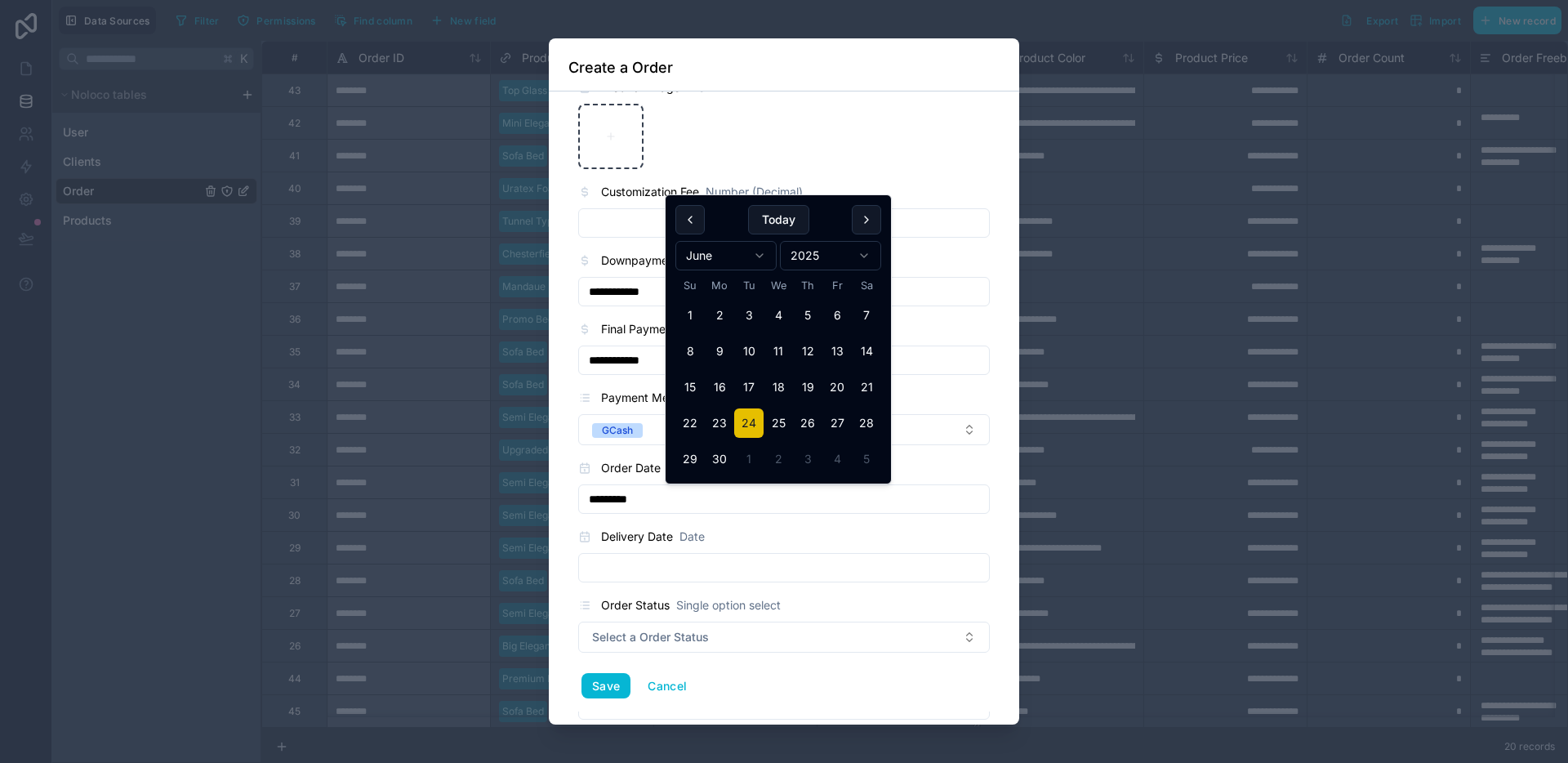 click at bounding box center (784, 568) 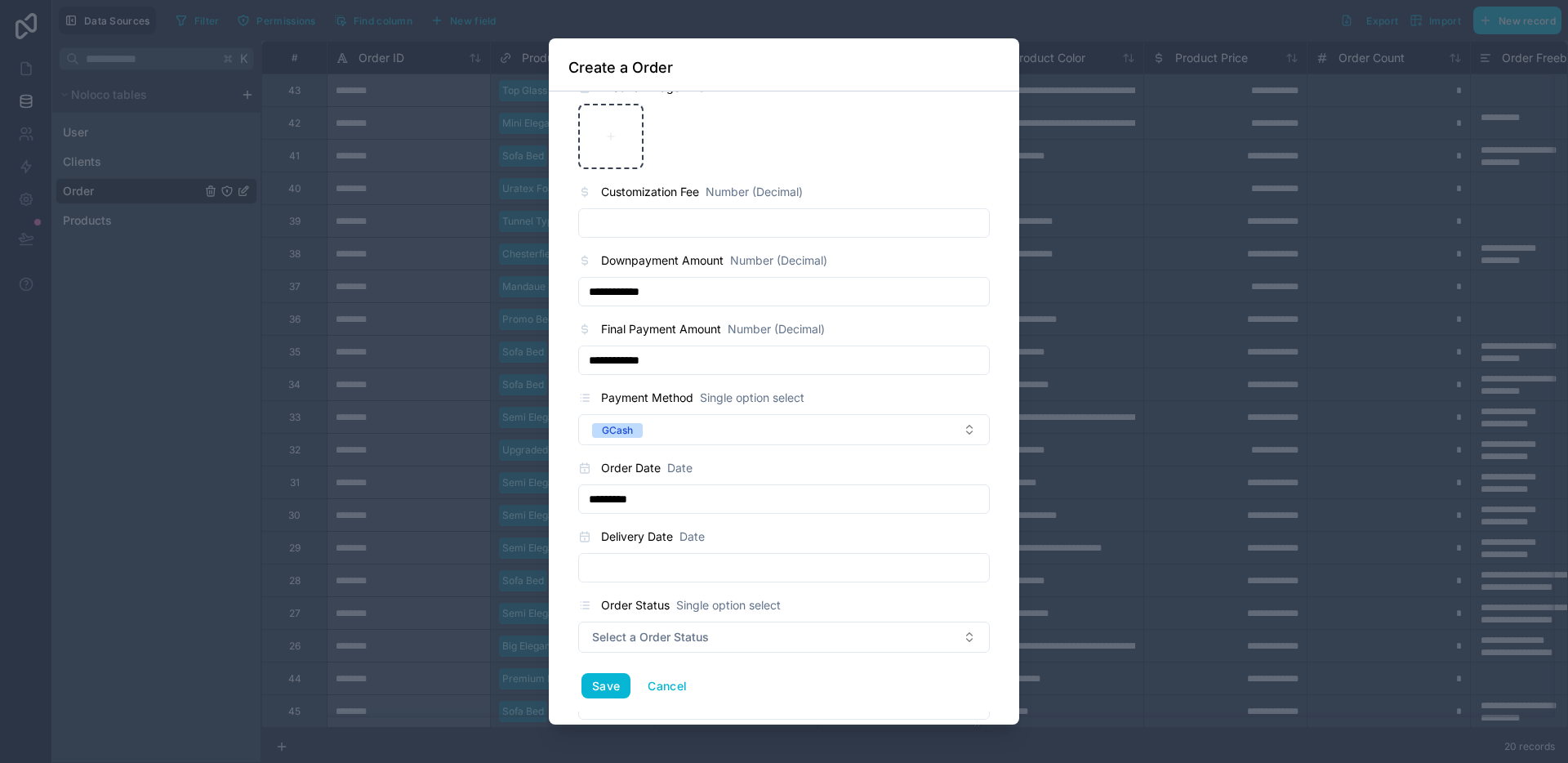 click at bounding box center [784, 568] 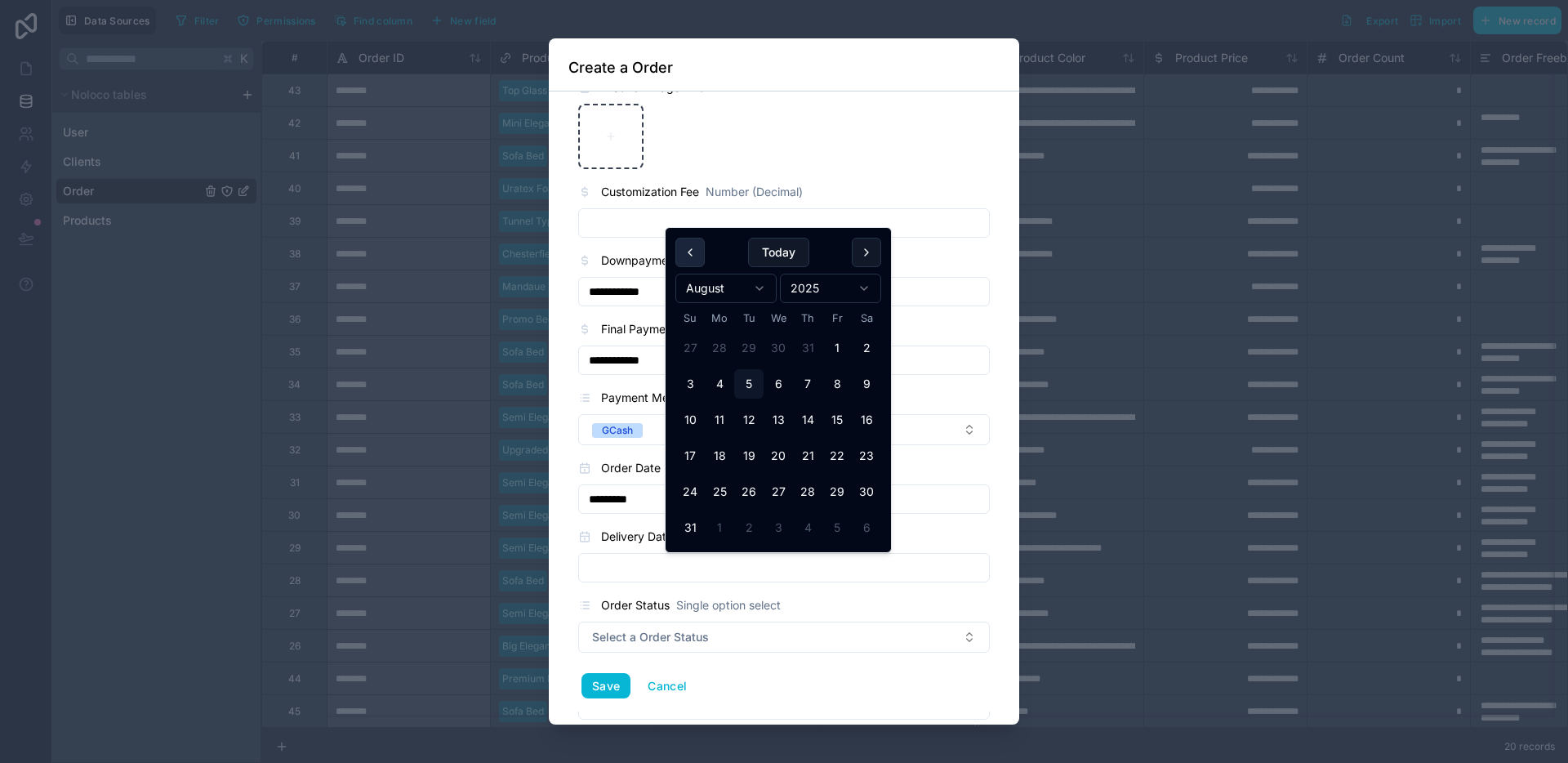 click at bounding box center (690, 252) 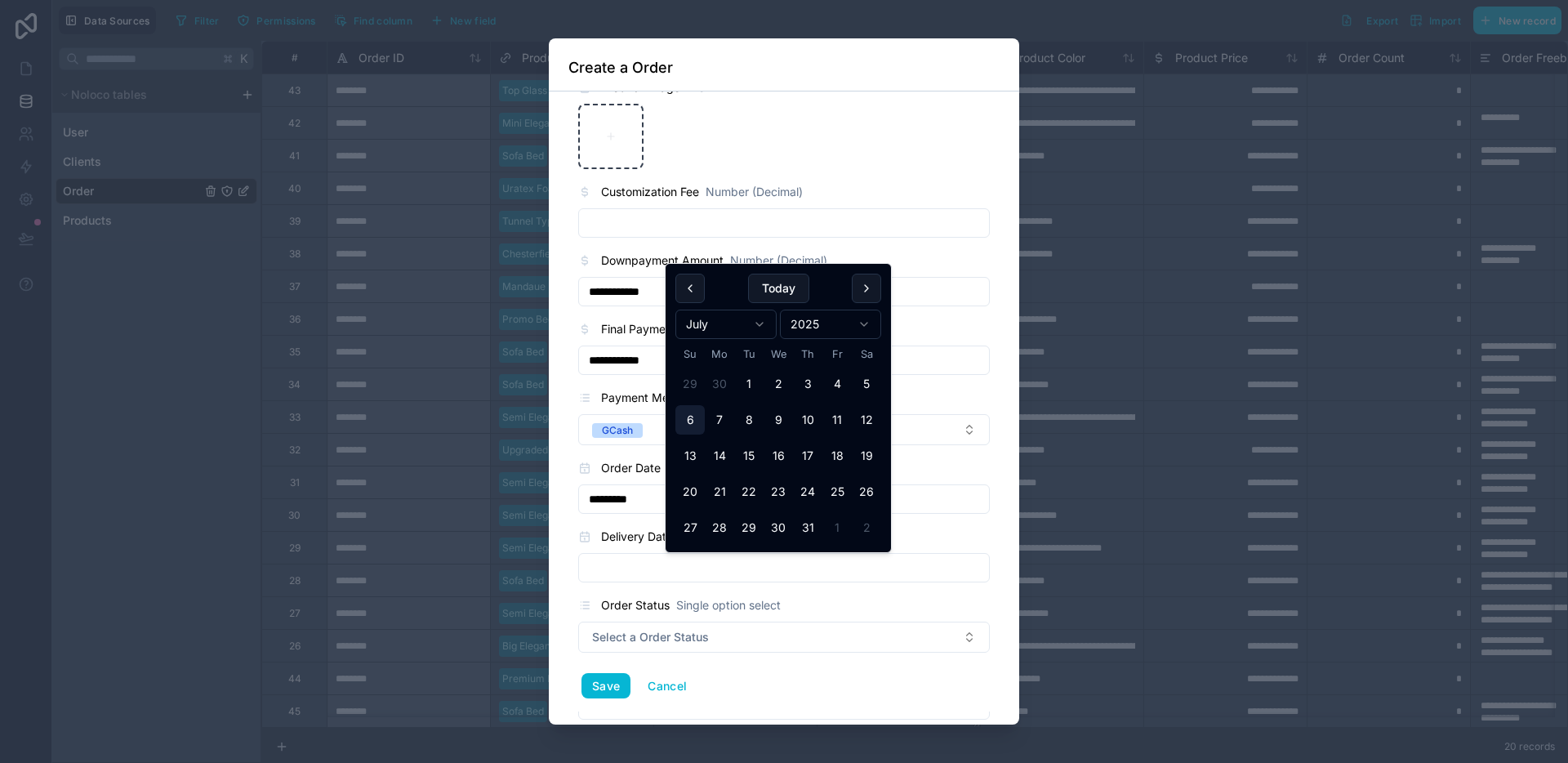 click on "6" at bounding box center [690, 420] 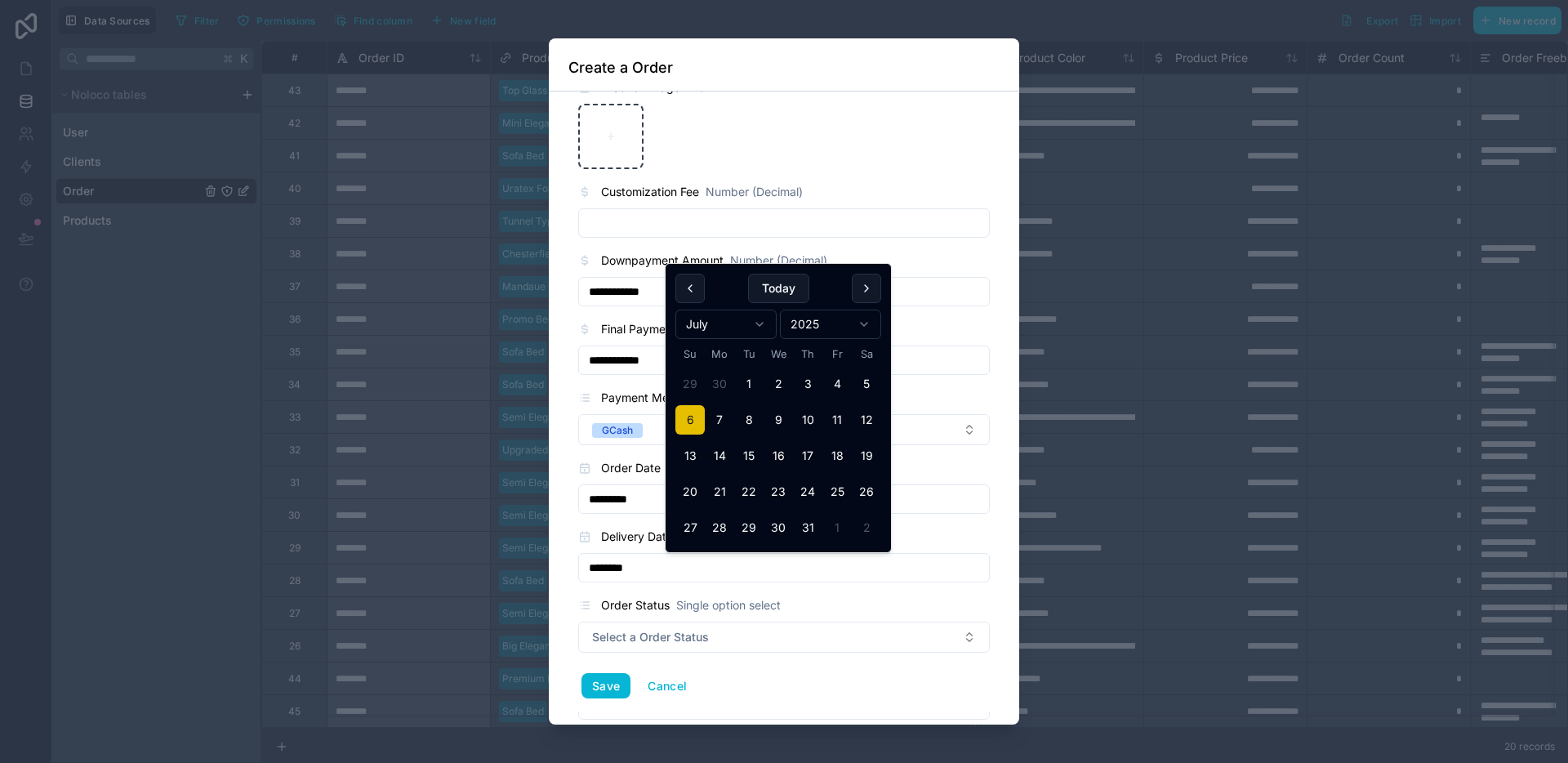 click on "Order Status Single option select" at bounding box center (691, 605) 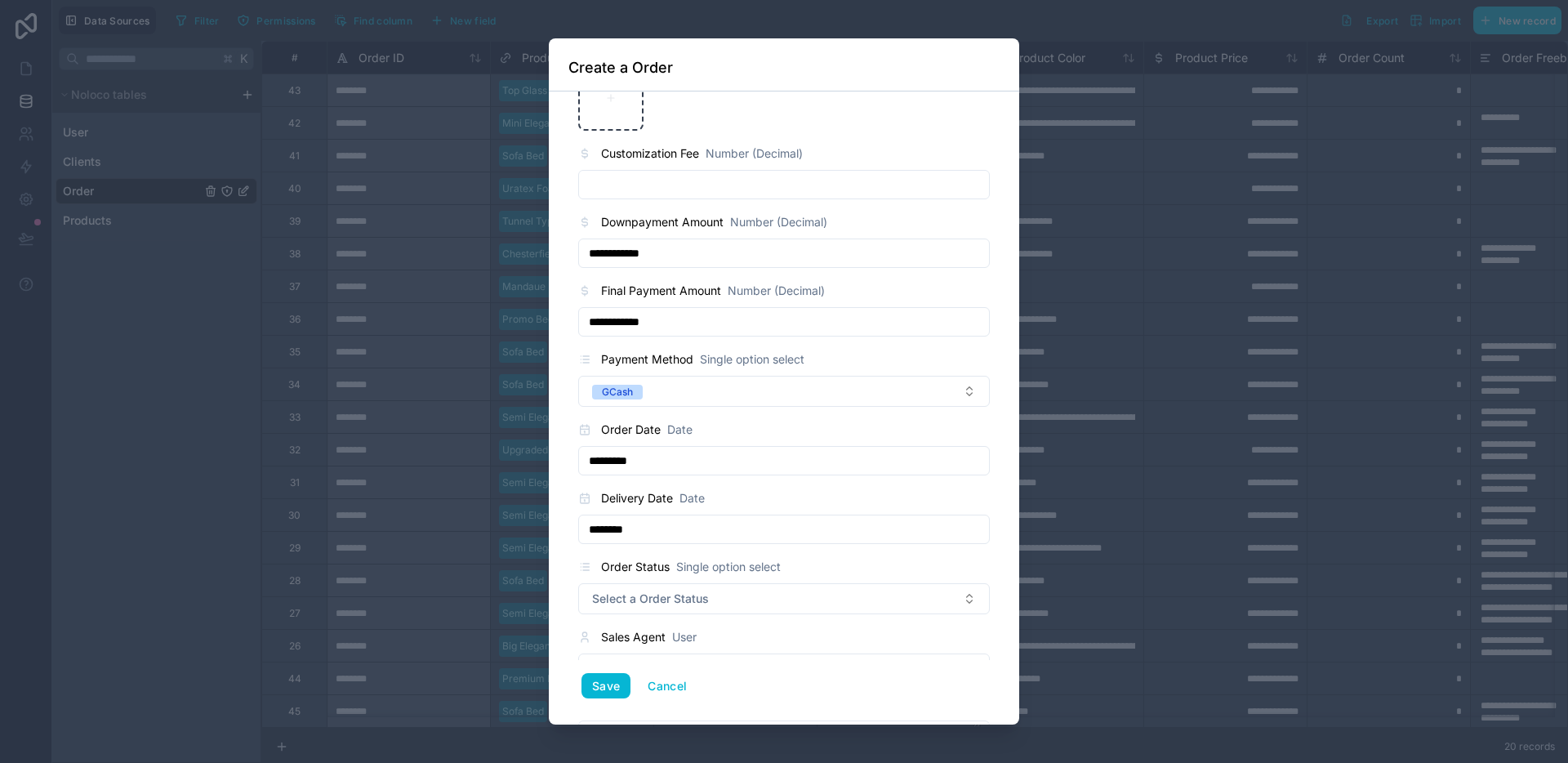 scroll, scrollTop: 841, scrollLeft: 0, axis: vertical 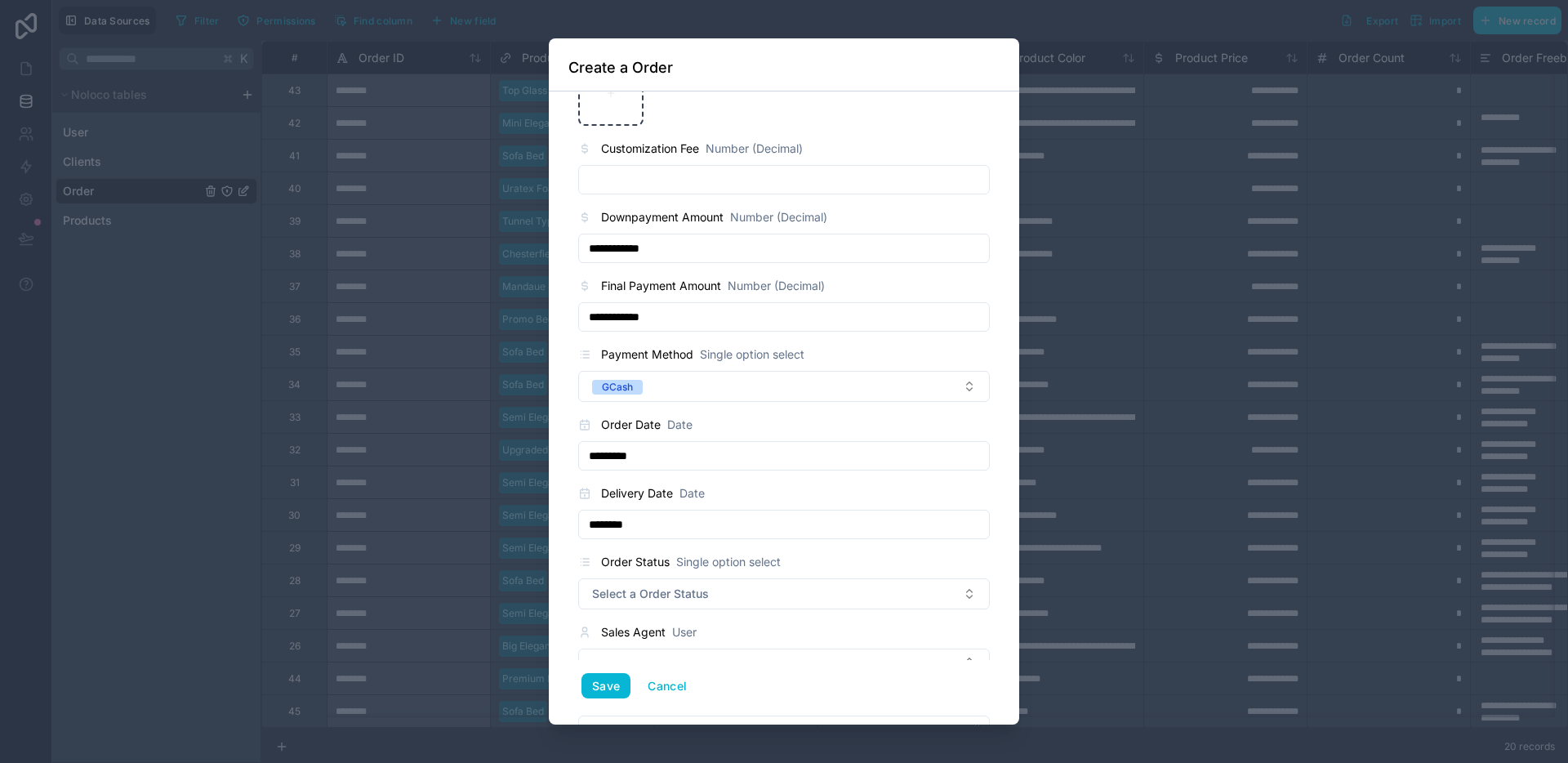 click on "Order Status Single option select Select a Order Status" at bounding box center (784, 581) 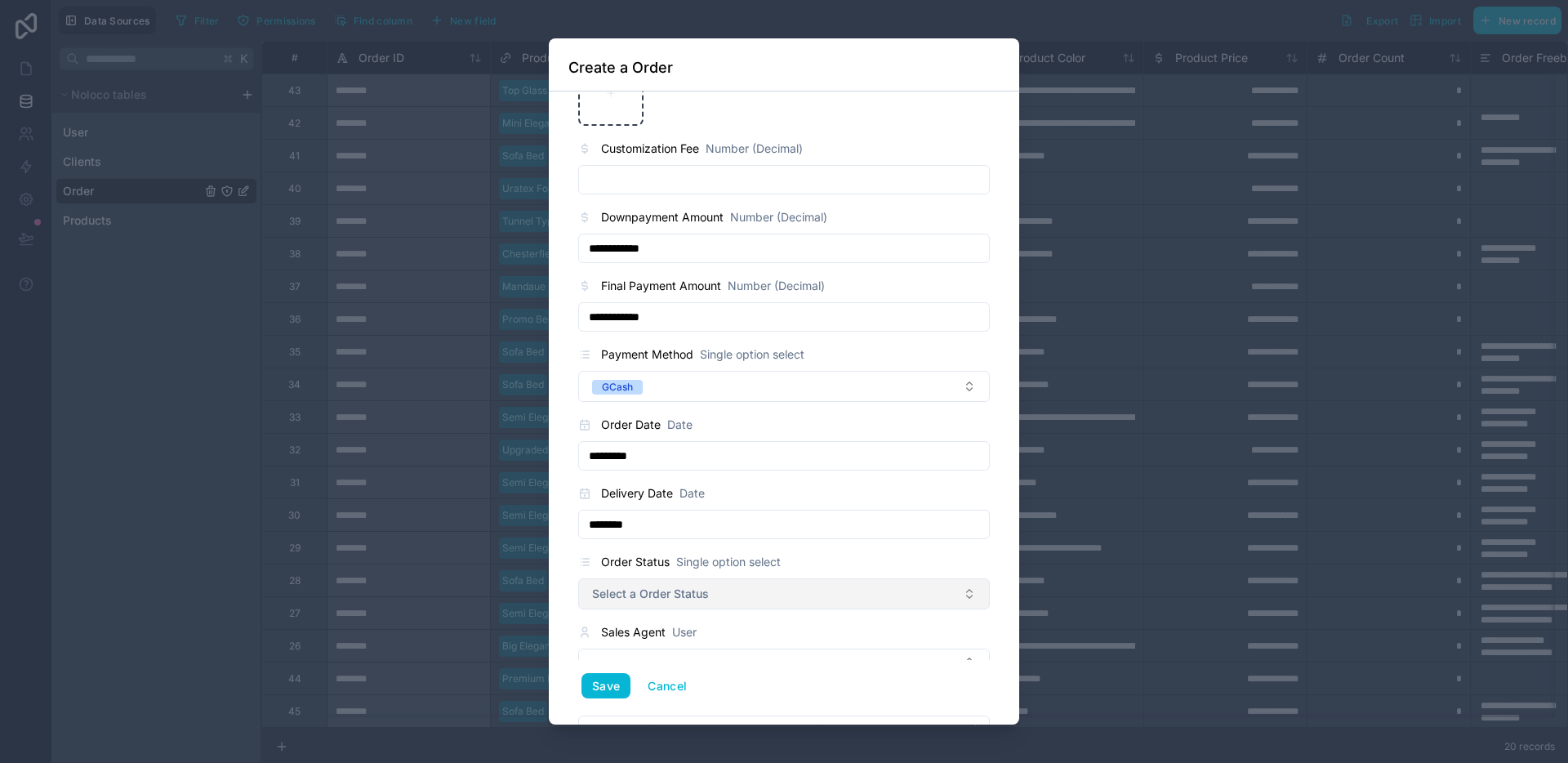 click on "Select a Order Status" at bounding box center (784, 594) 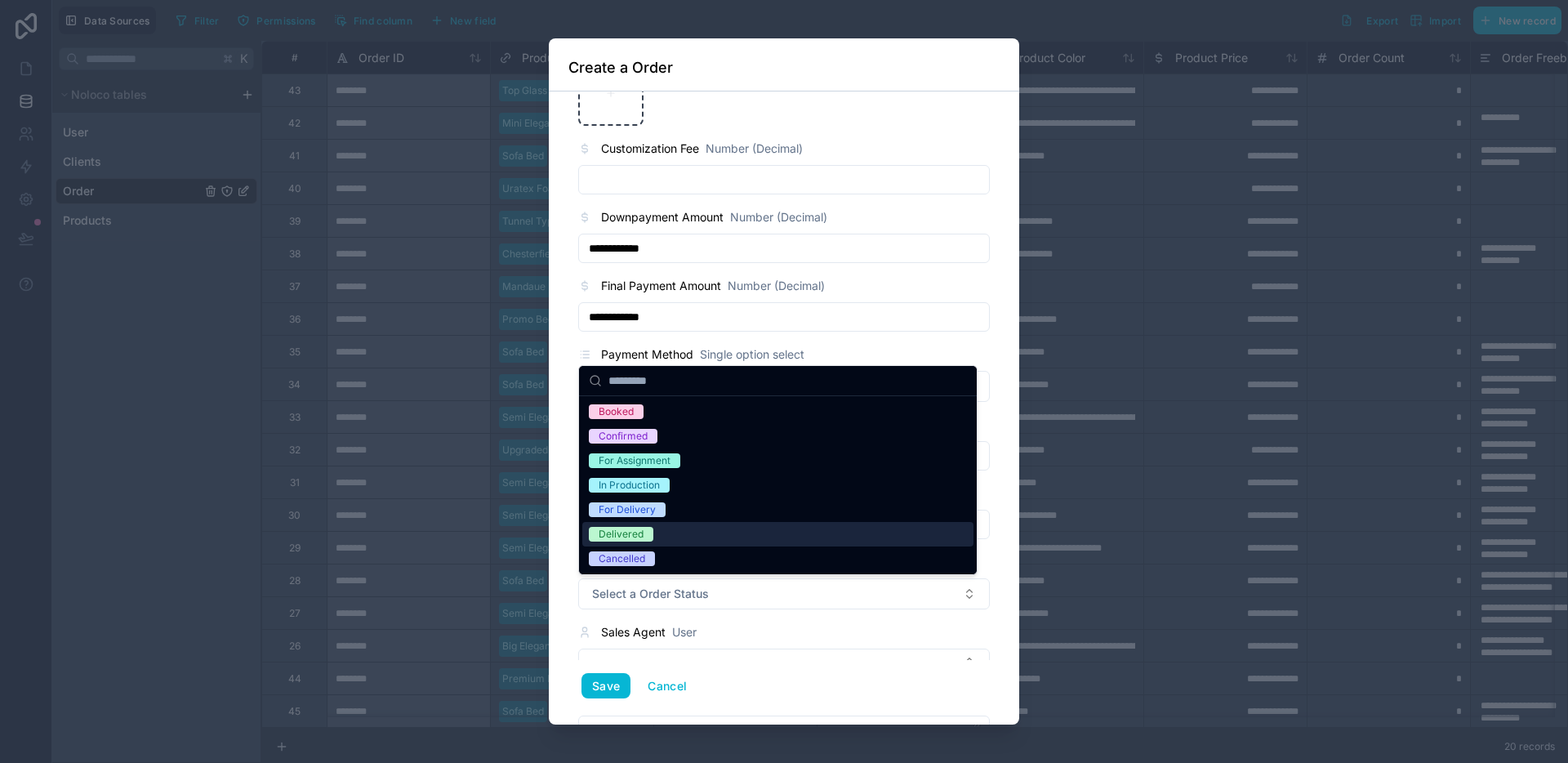 click on "Delivered" at bounding box center (621, 534) 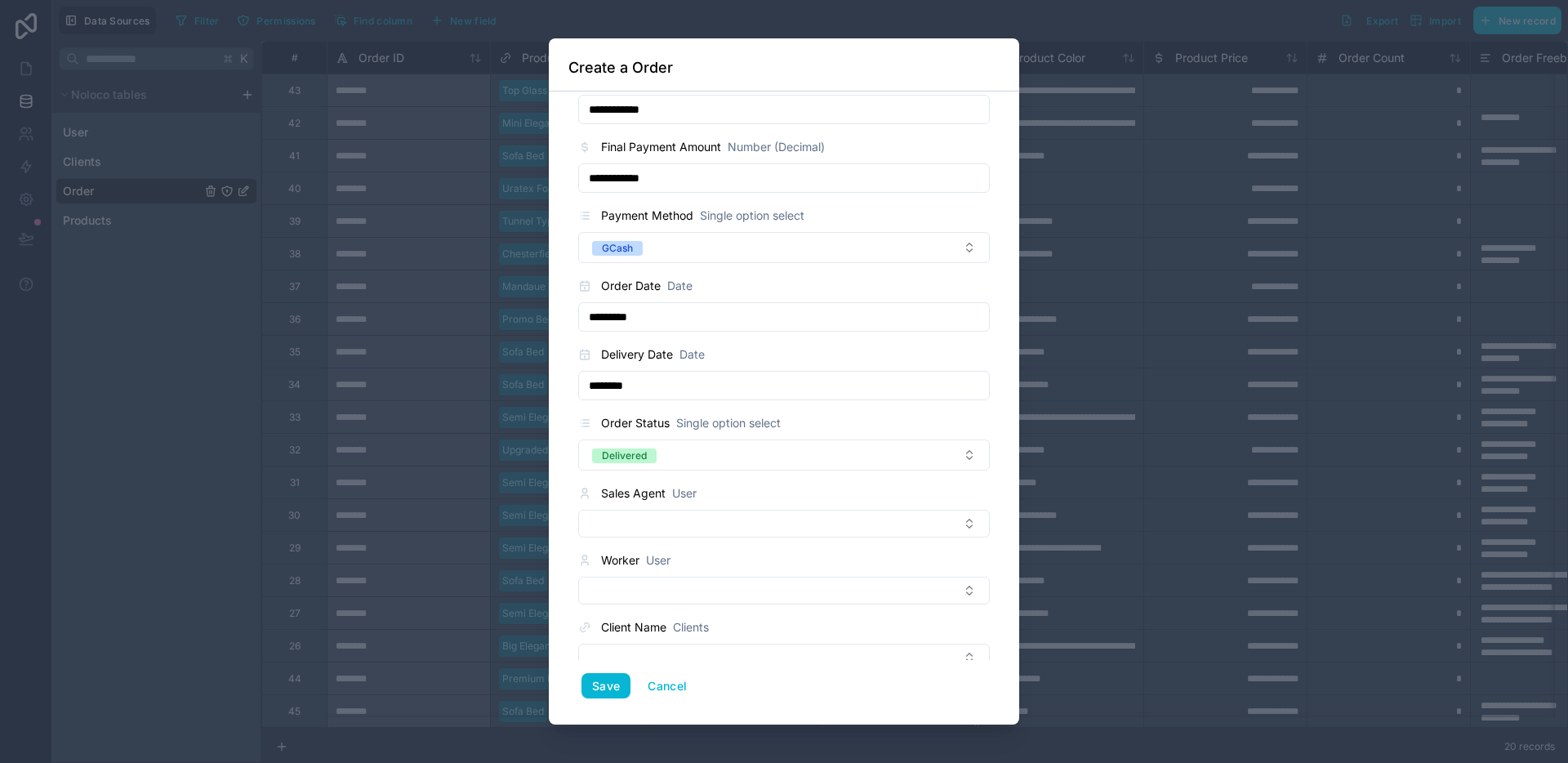 scroll, scrollTop: 1005, scrollLeft: 0, axis: vertical 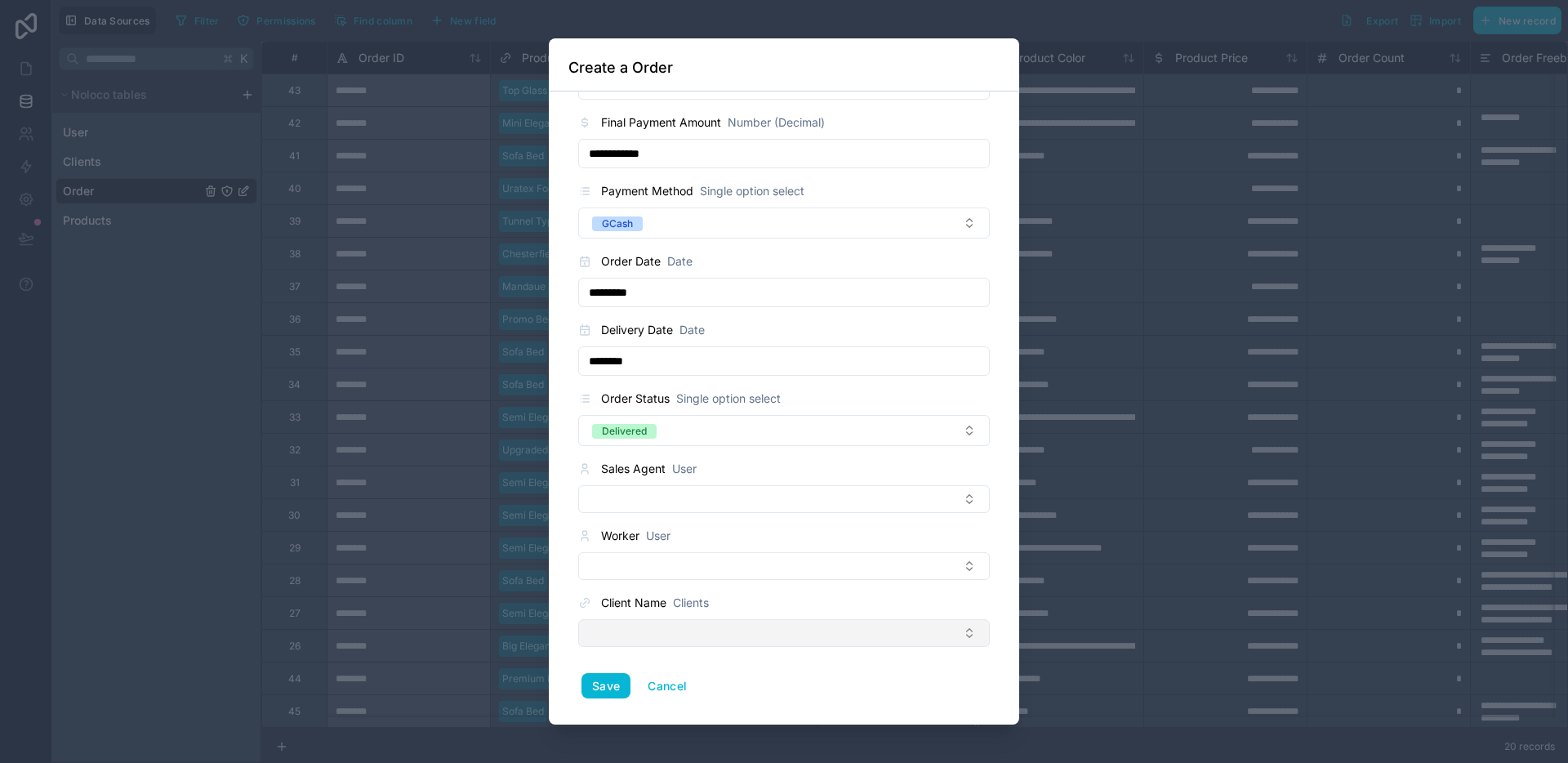click at bounding box center [784, 633] 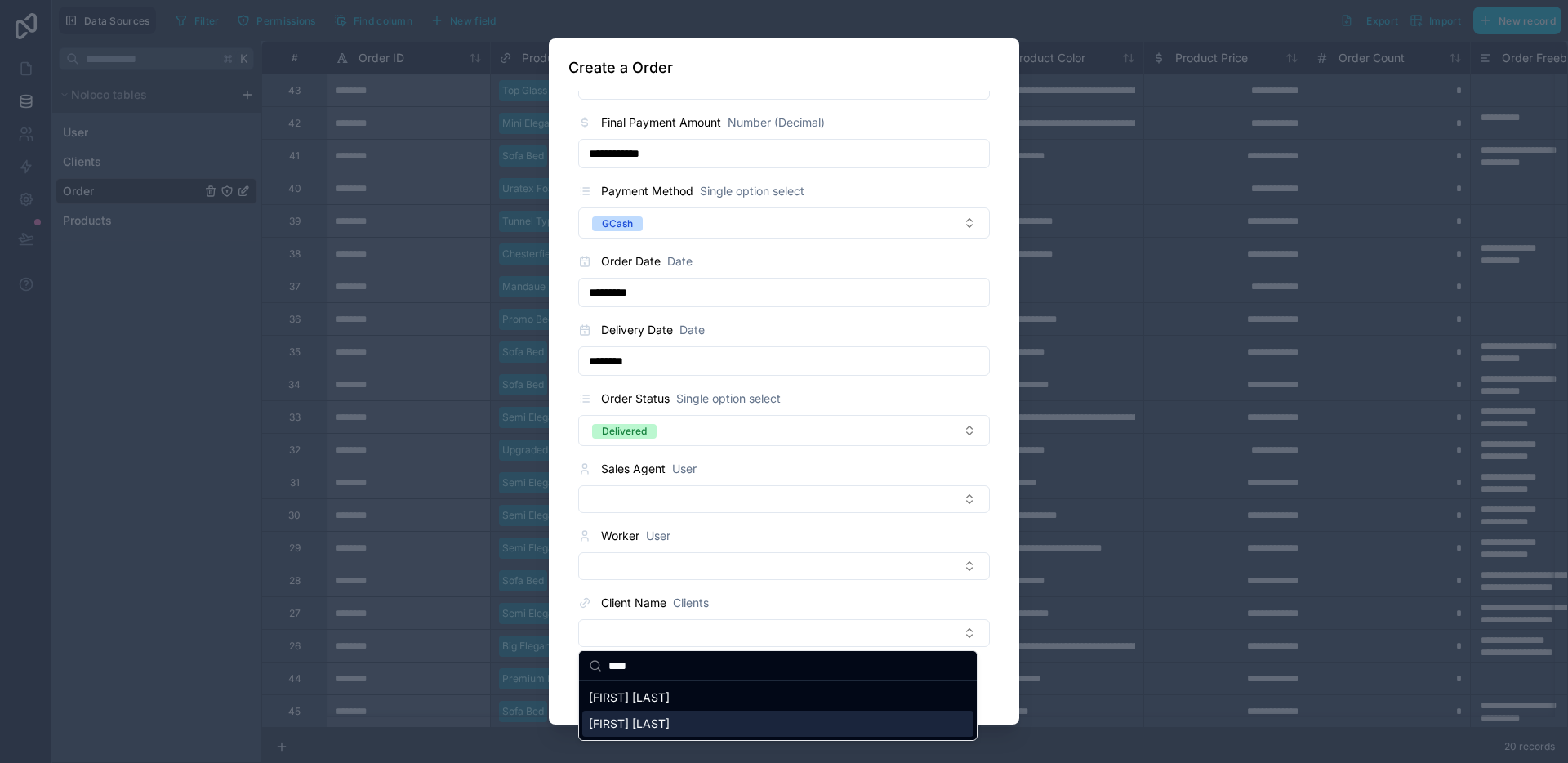 type on "****" 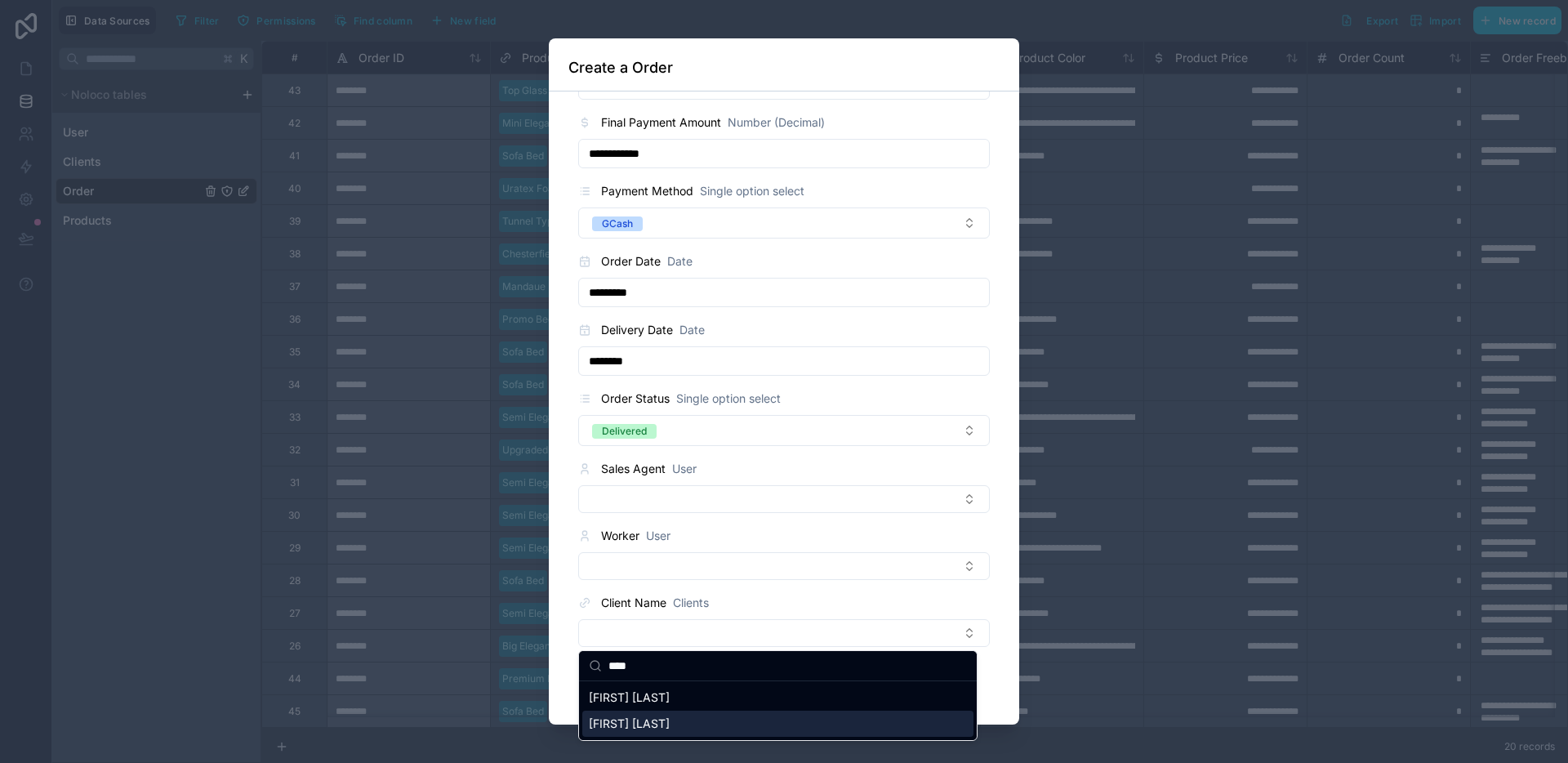 click on "[FIRST] [LAST]" at bounding box center (629, 724) 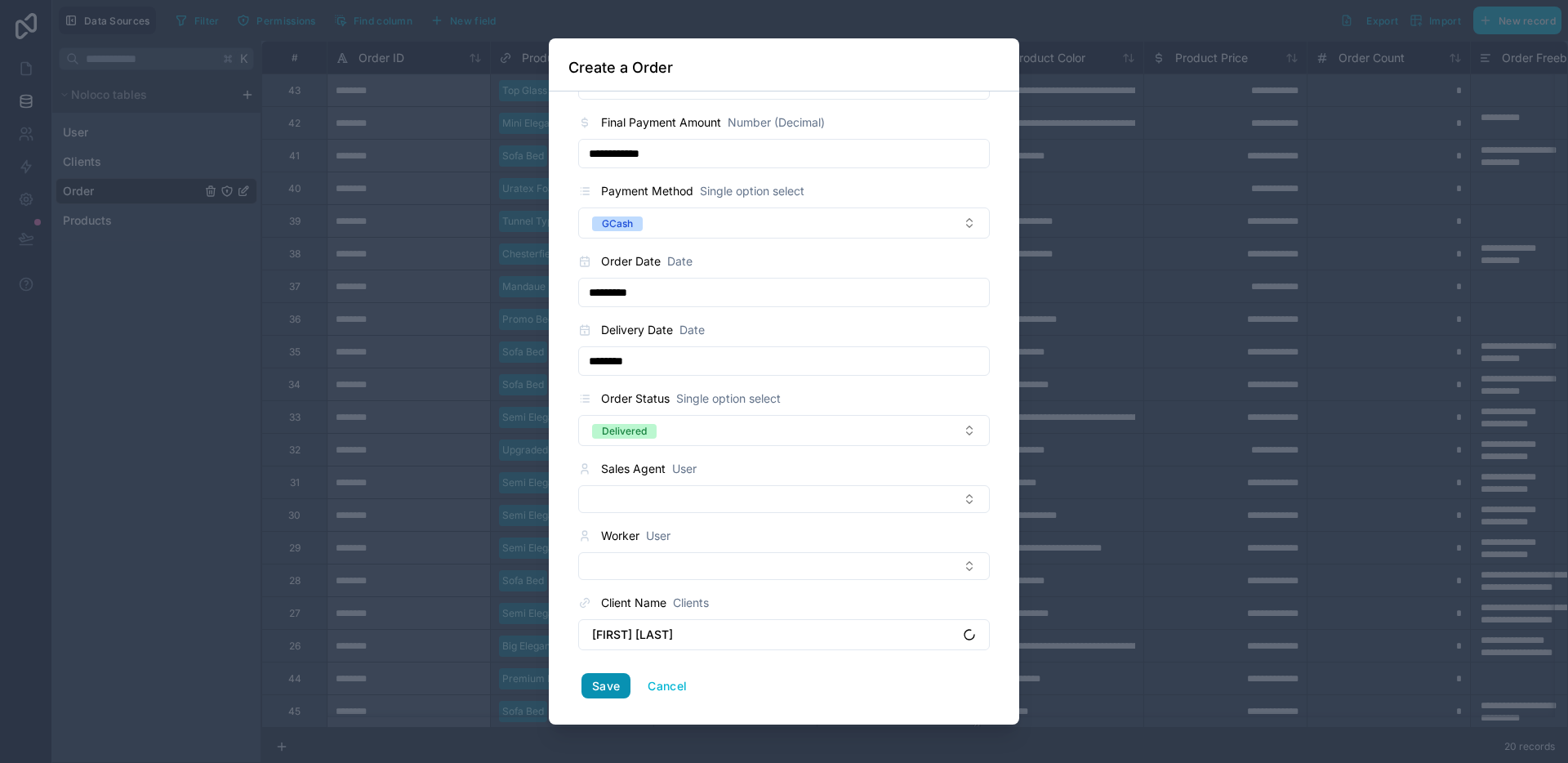 click on "Save" at bounding box center [606, 686] 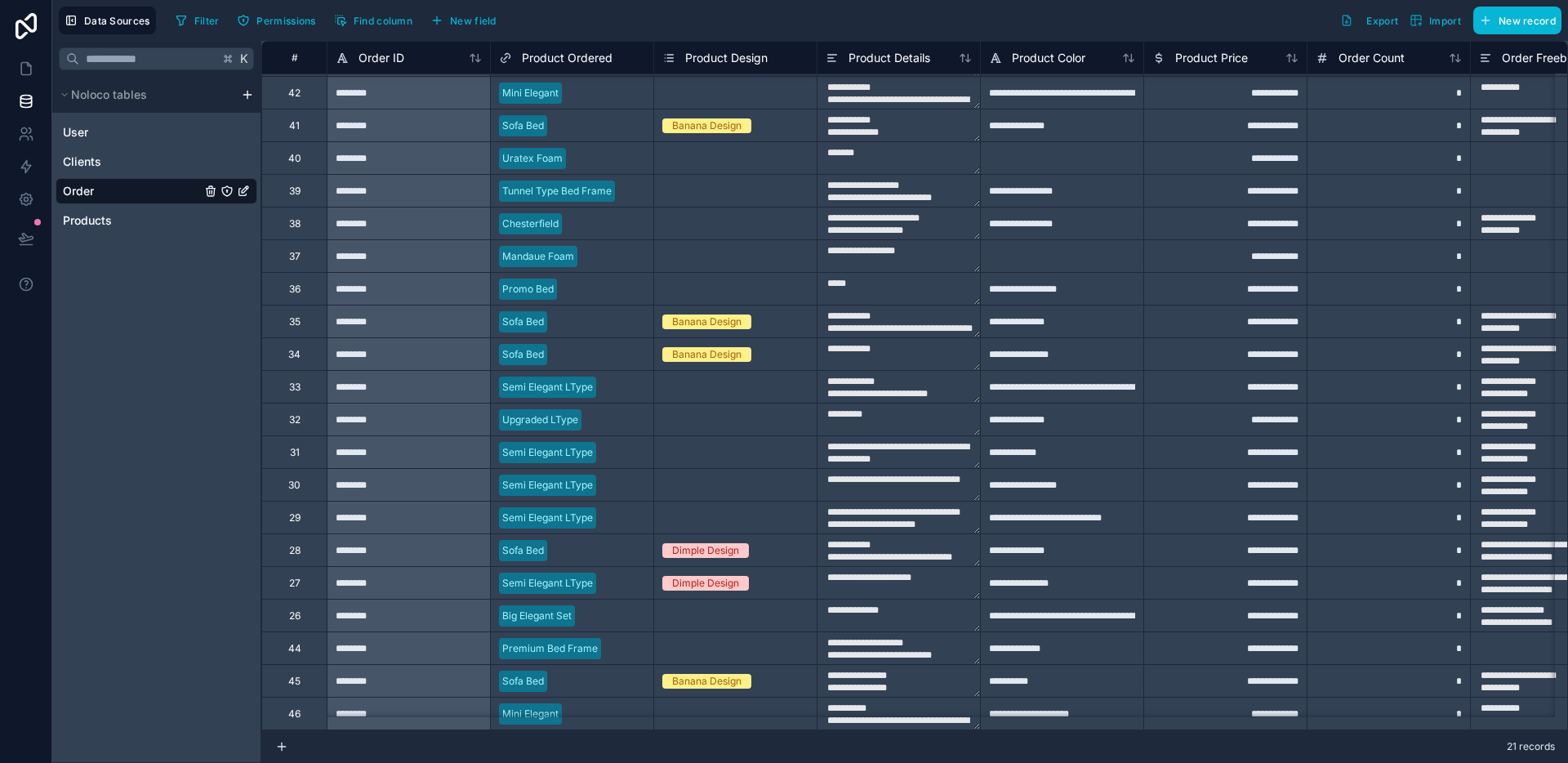 scroll, scrollTop: 0, scrollLeft: 0, axis: both 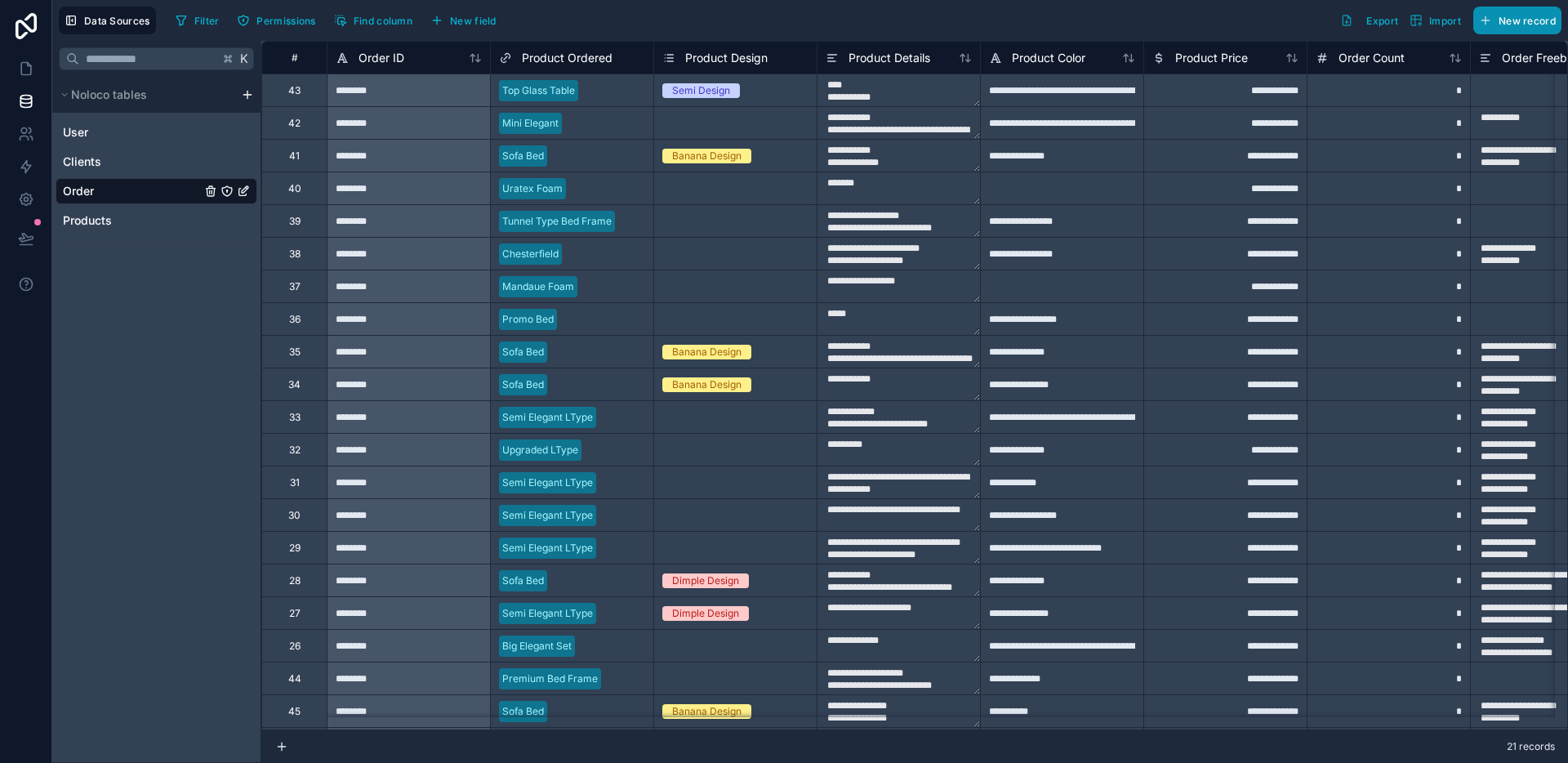 click on "New record" at bounding box center (1517, 20) 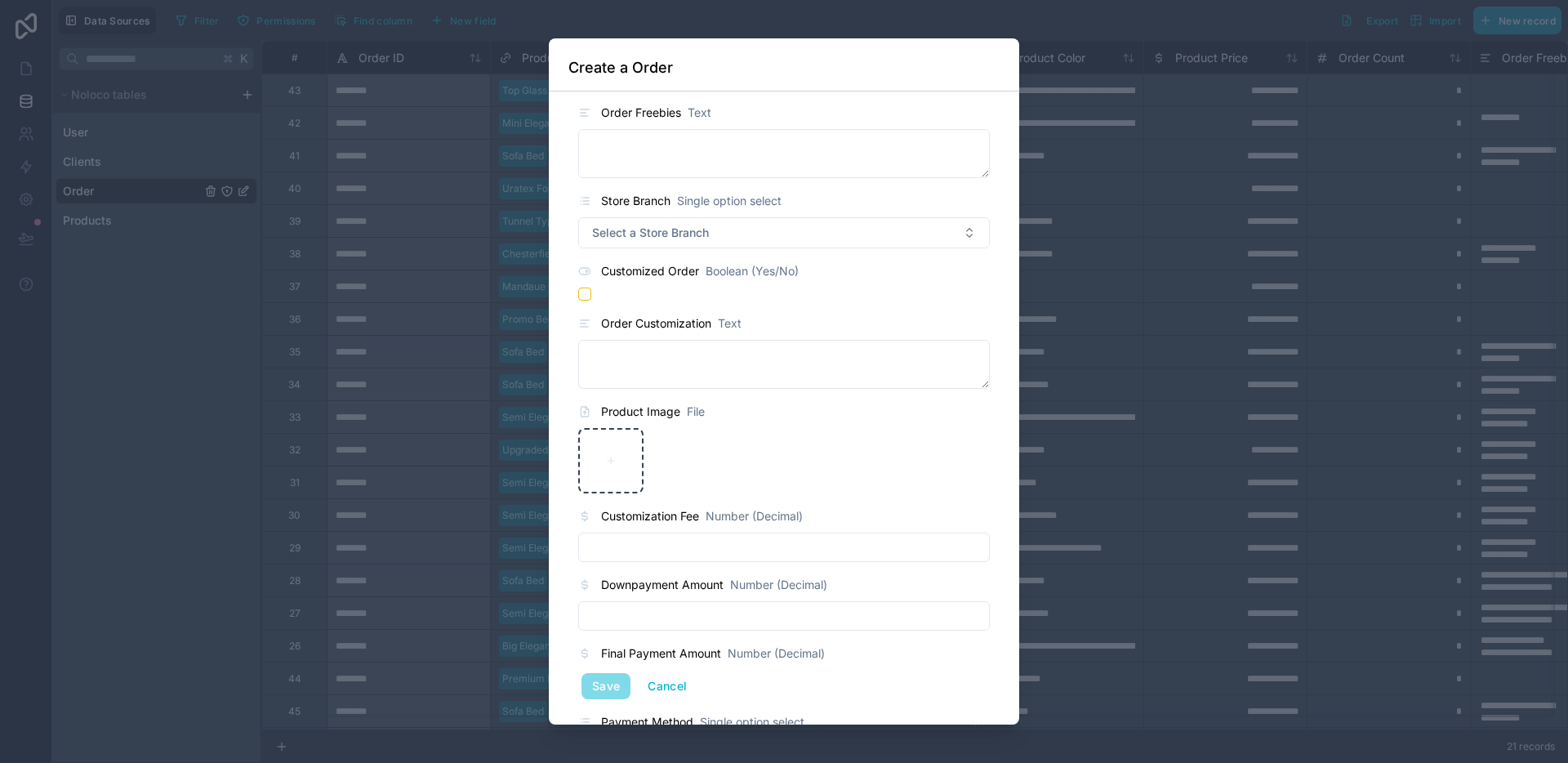 scroll, scrollTop: 0, scrollLeft: 0, axis: both 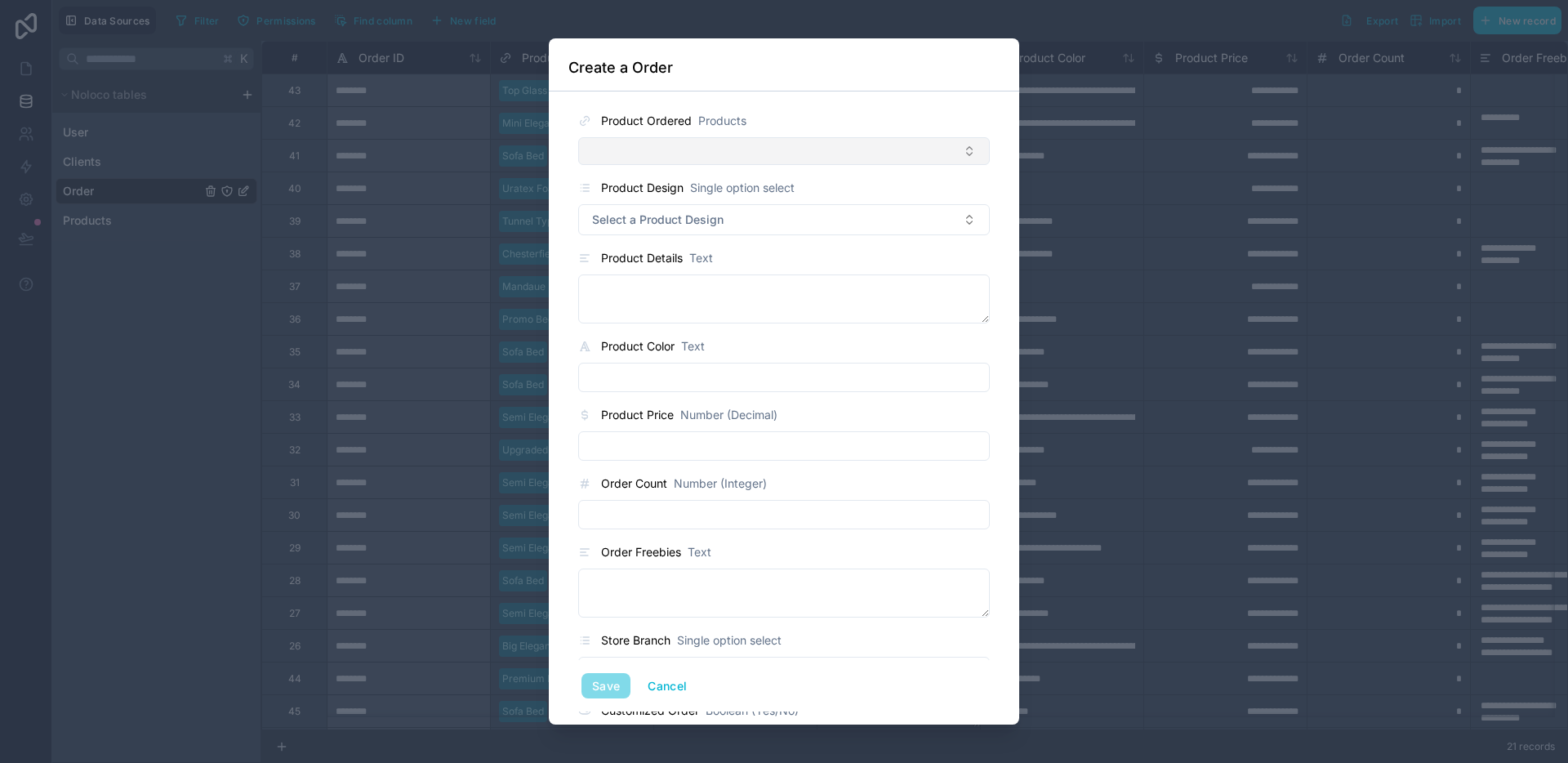click at bounding box center [784, 151] 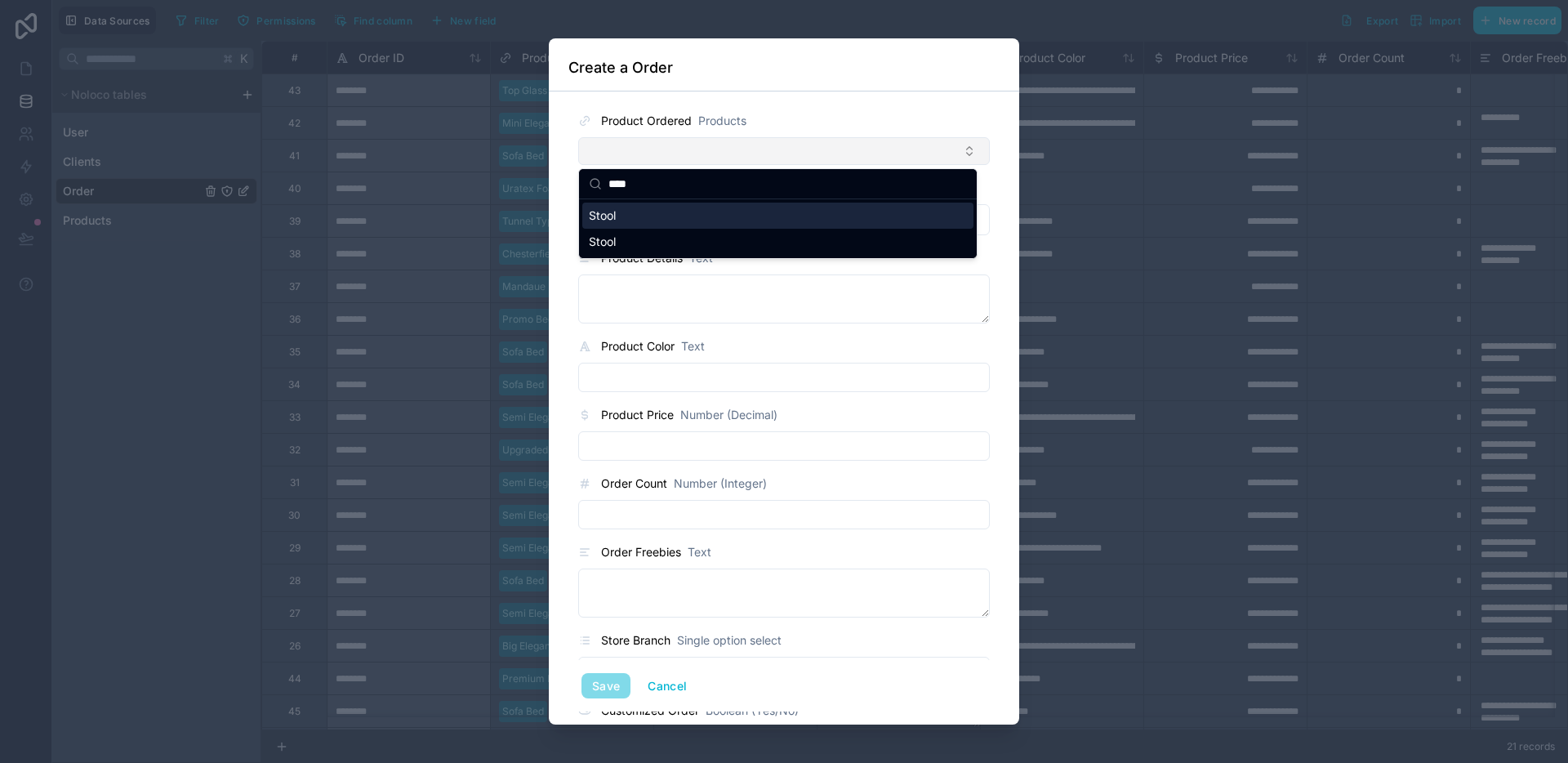 type on "*****" 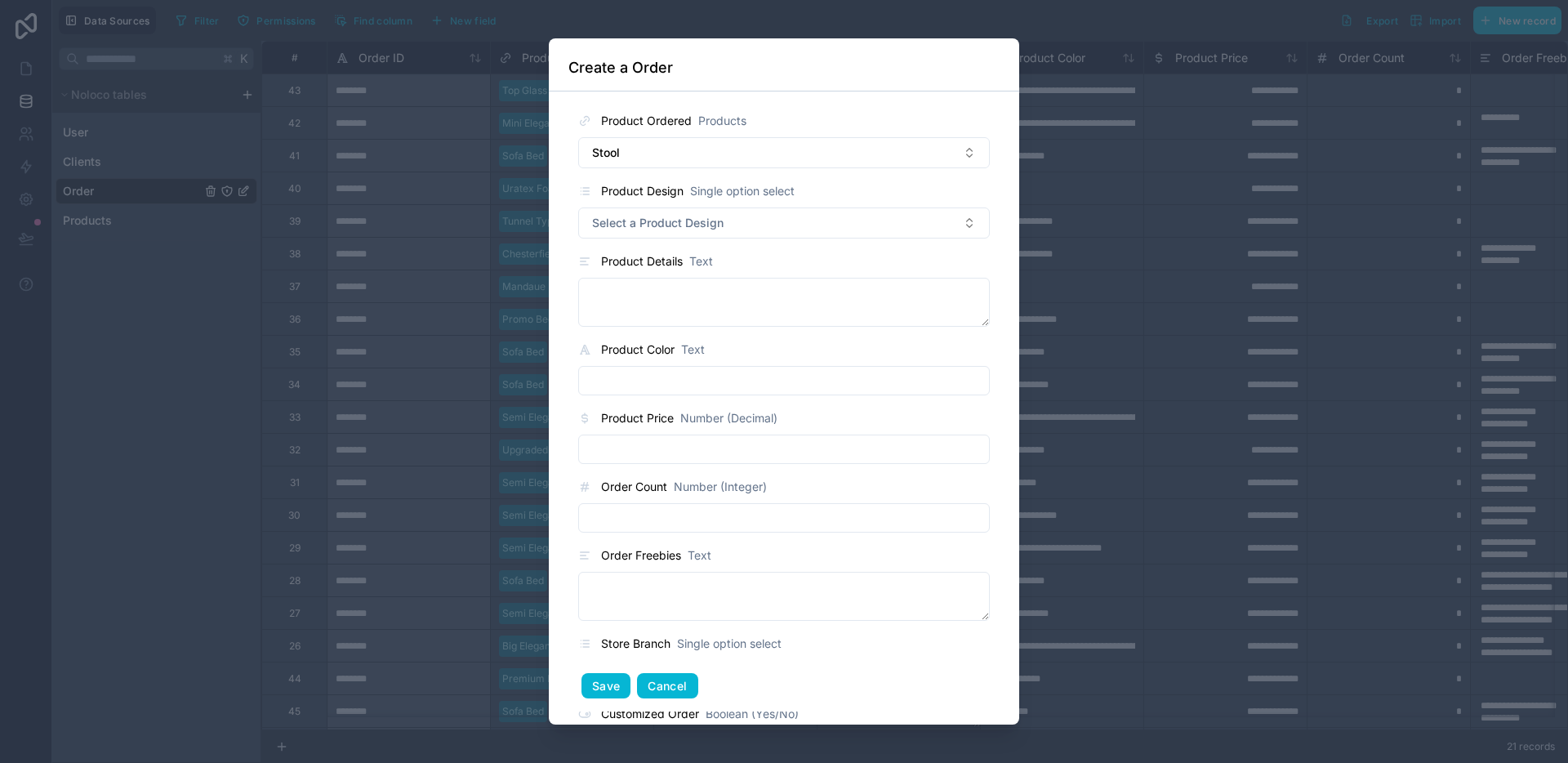 click on "Cancel" at bounding box center (667, 686) 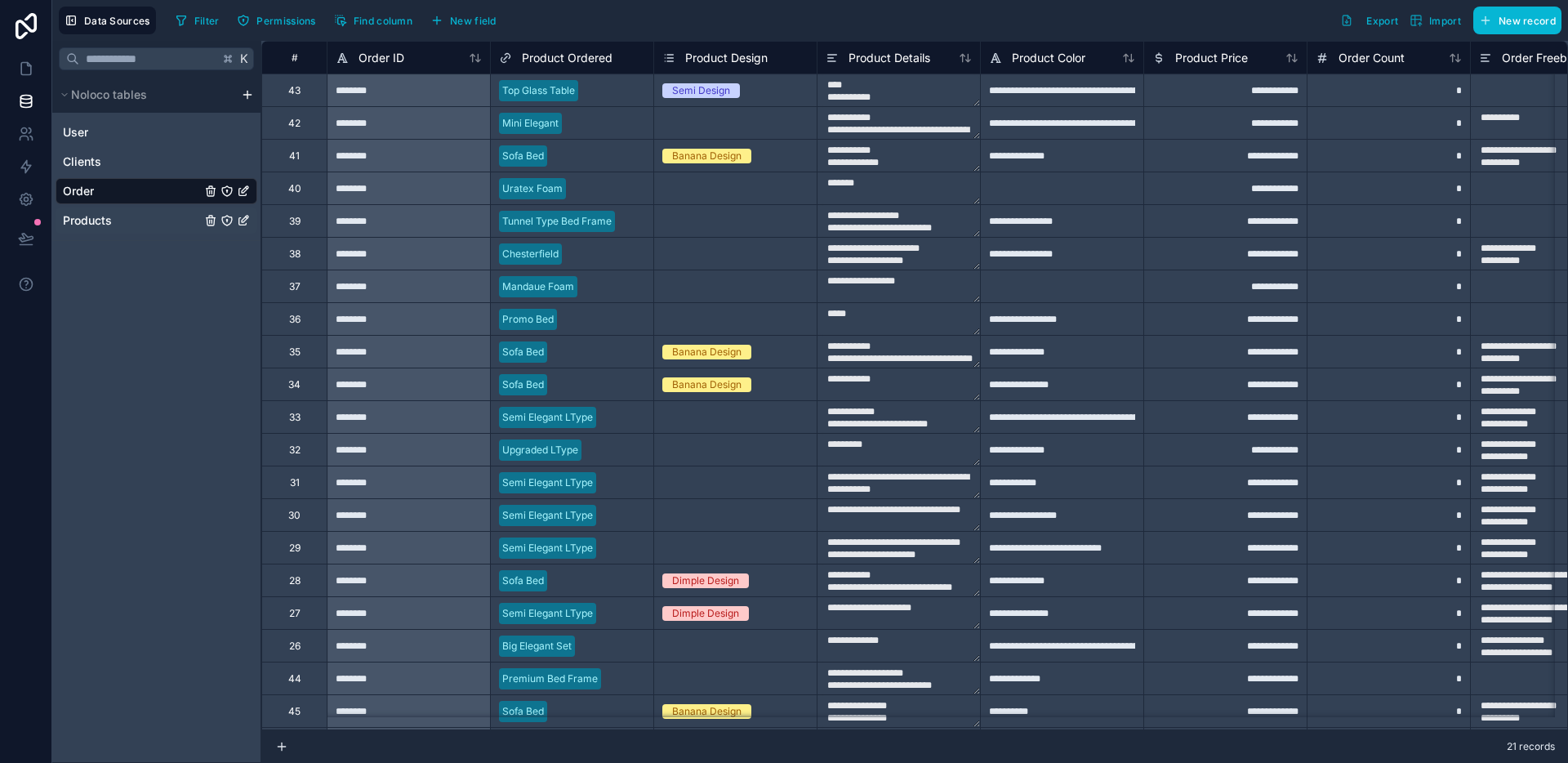 click on "Products" at bounding box center (87, 221) 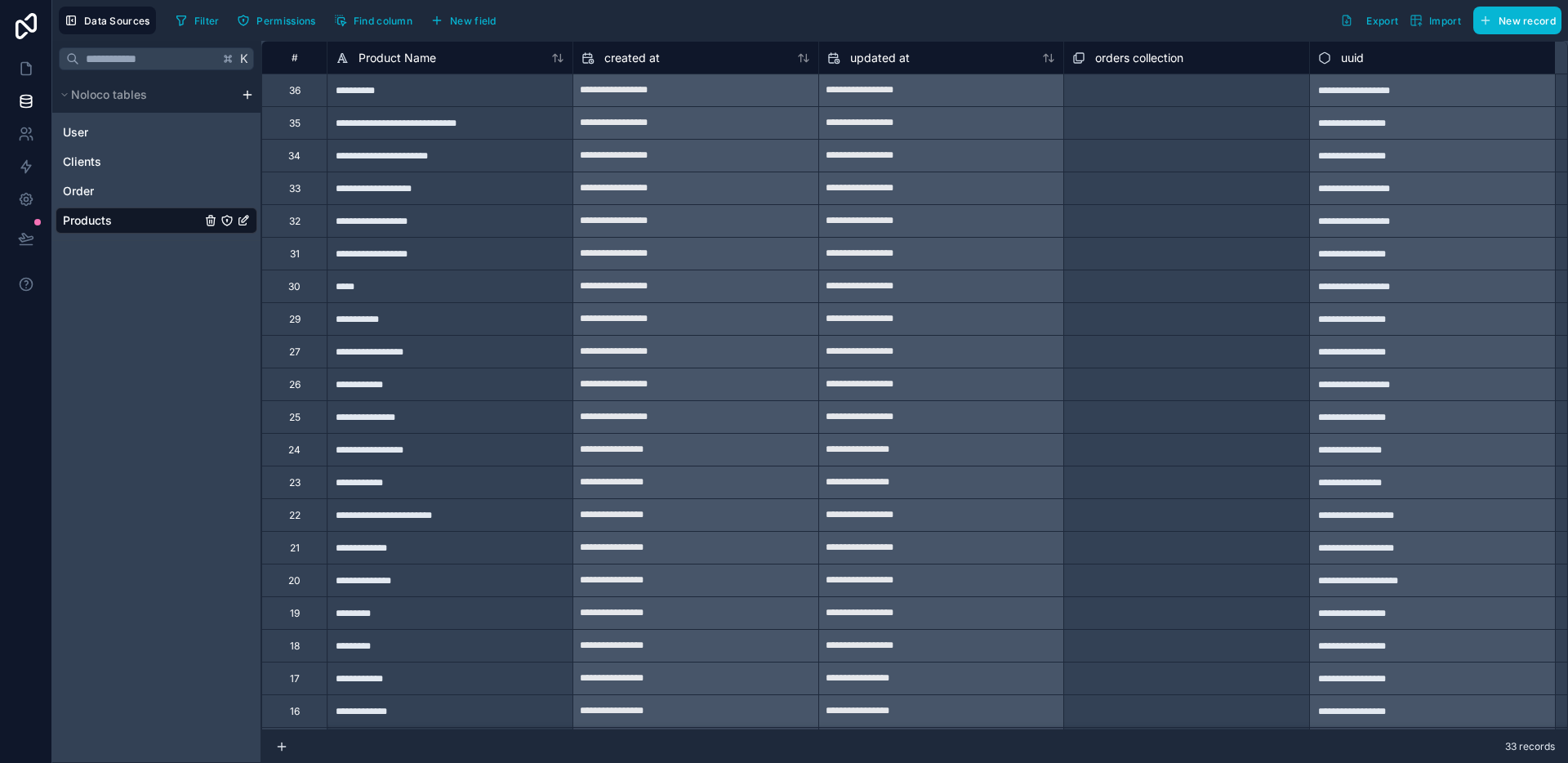 click on "Product Name" at bounding box center [450, 58] 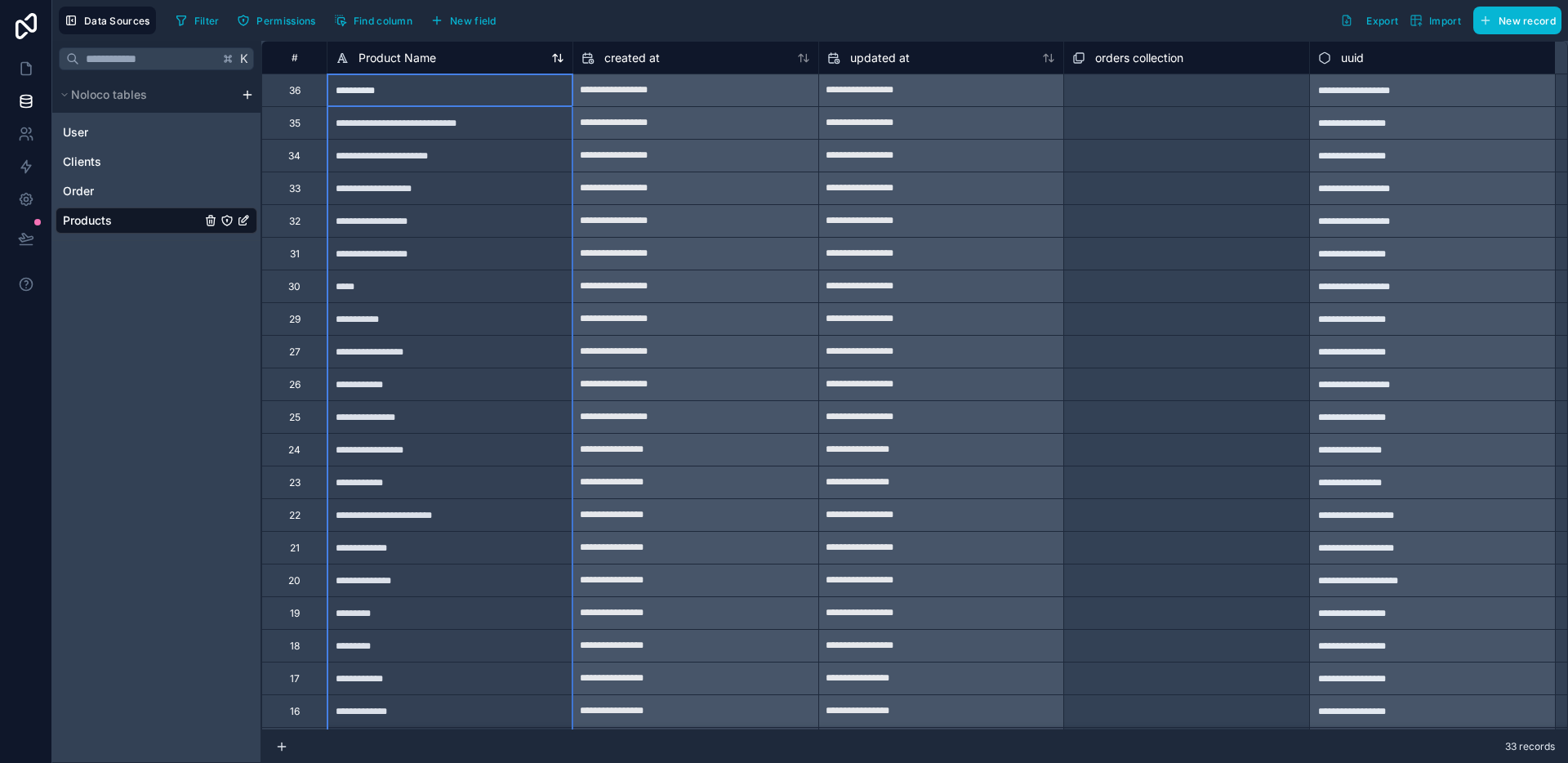 click 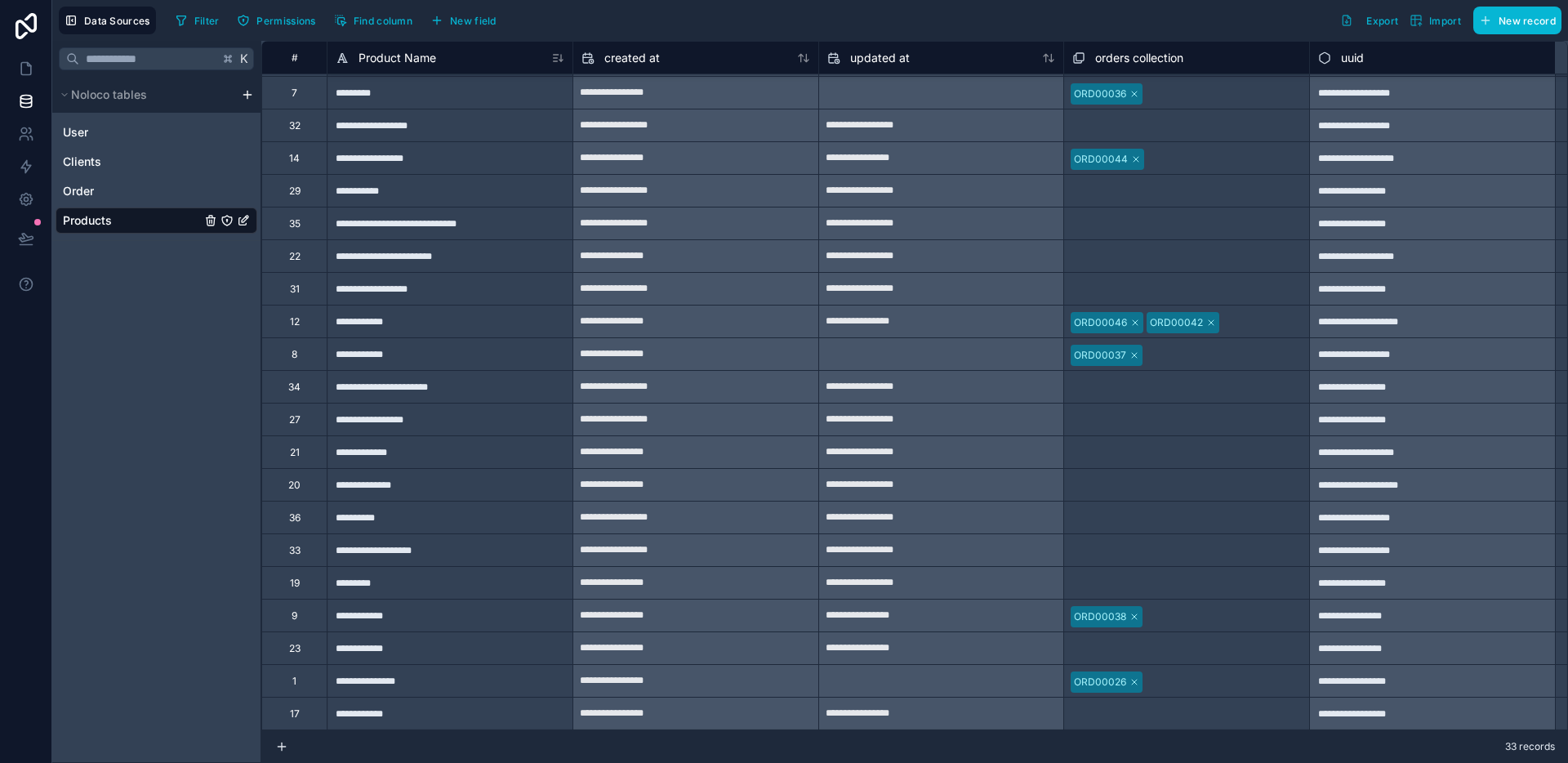 scroll, scrollTop: 0, scrollLeft: 0, axis: both 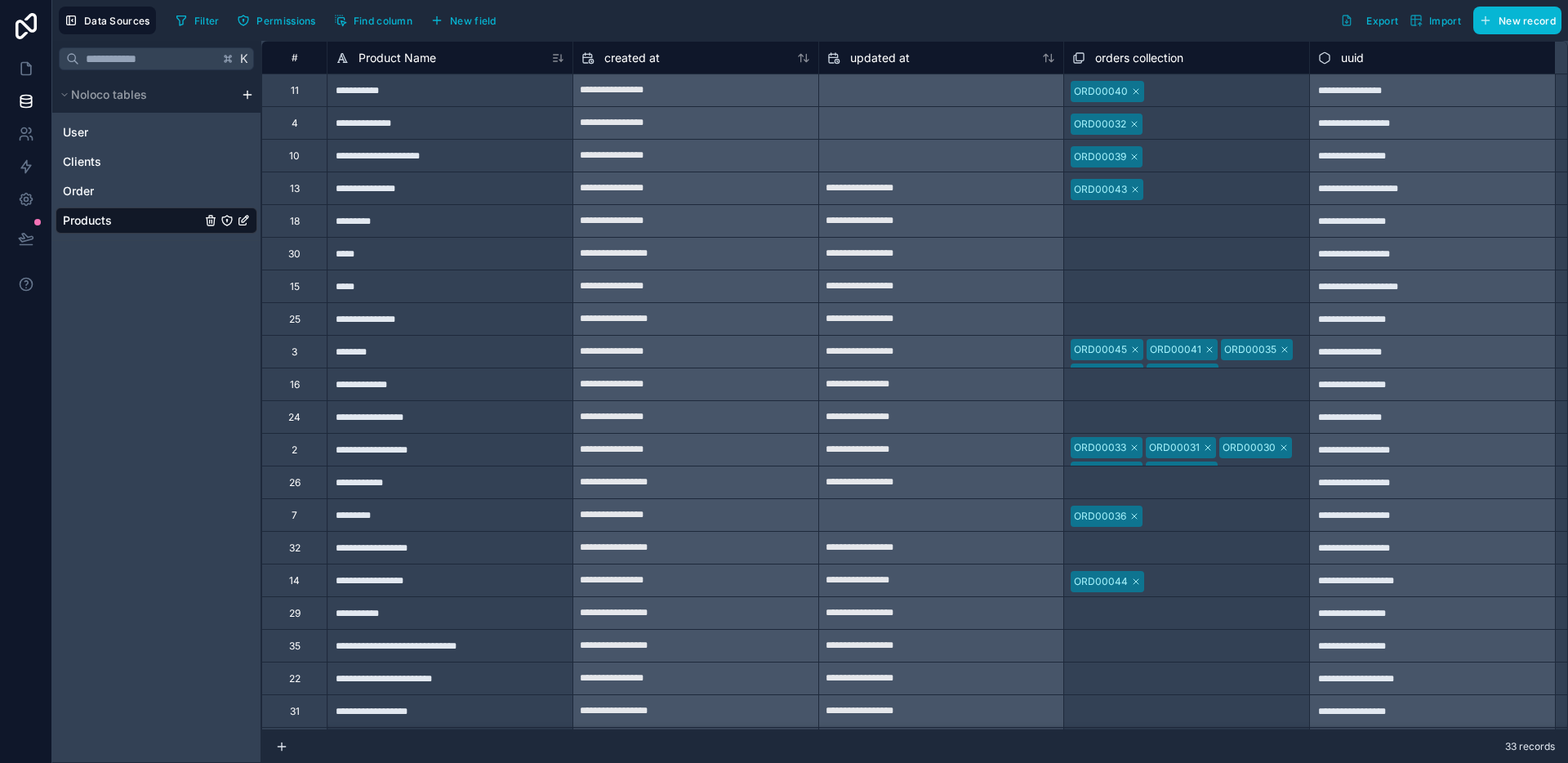 click on "*****" at bounding box center (449, 286) 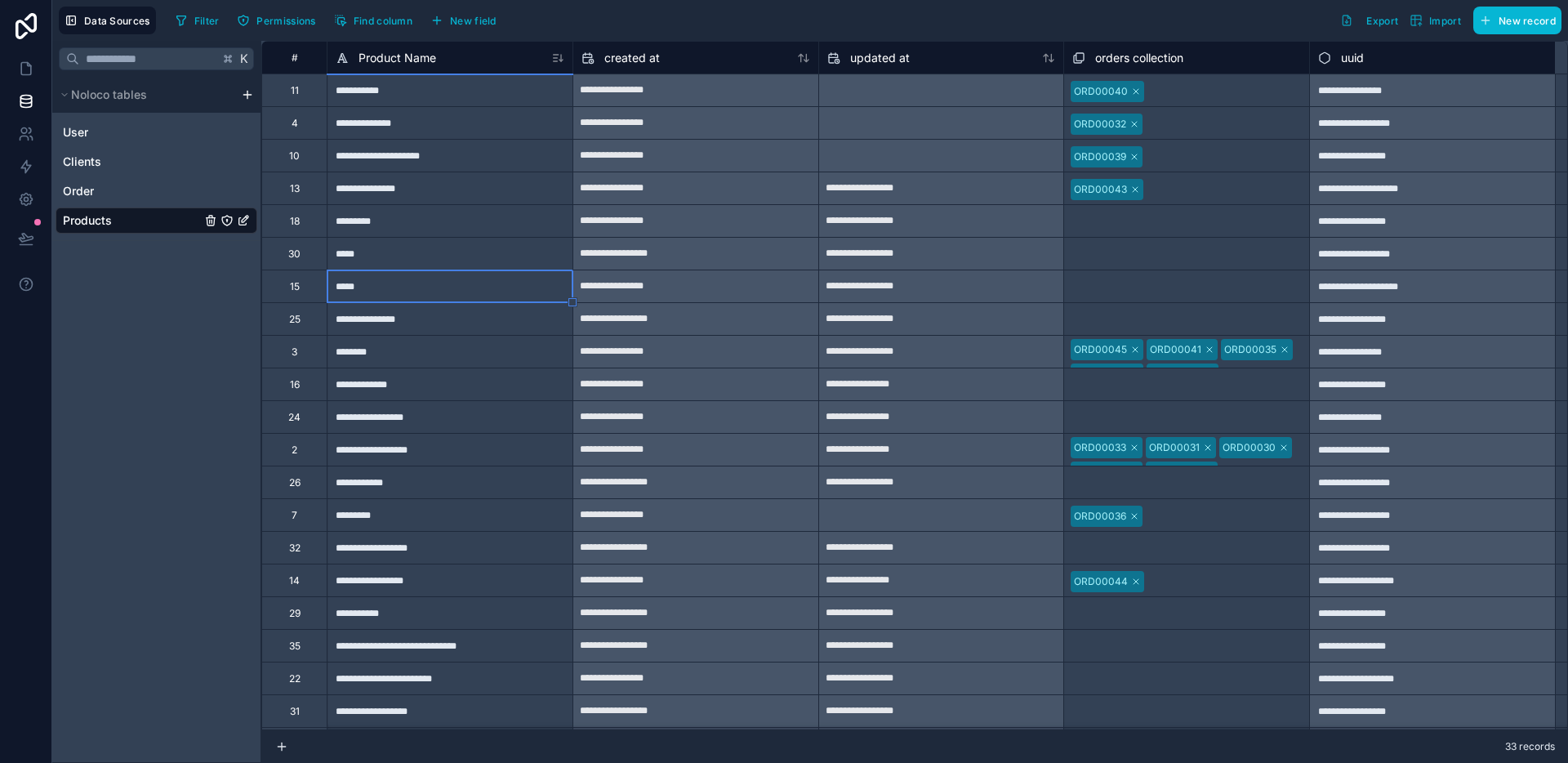 click on "*****" at bounding box center (449, 253) 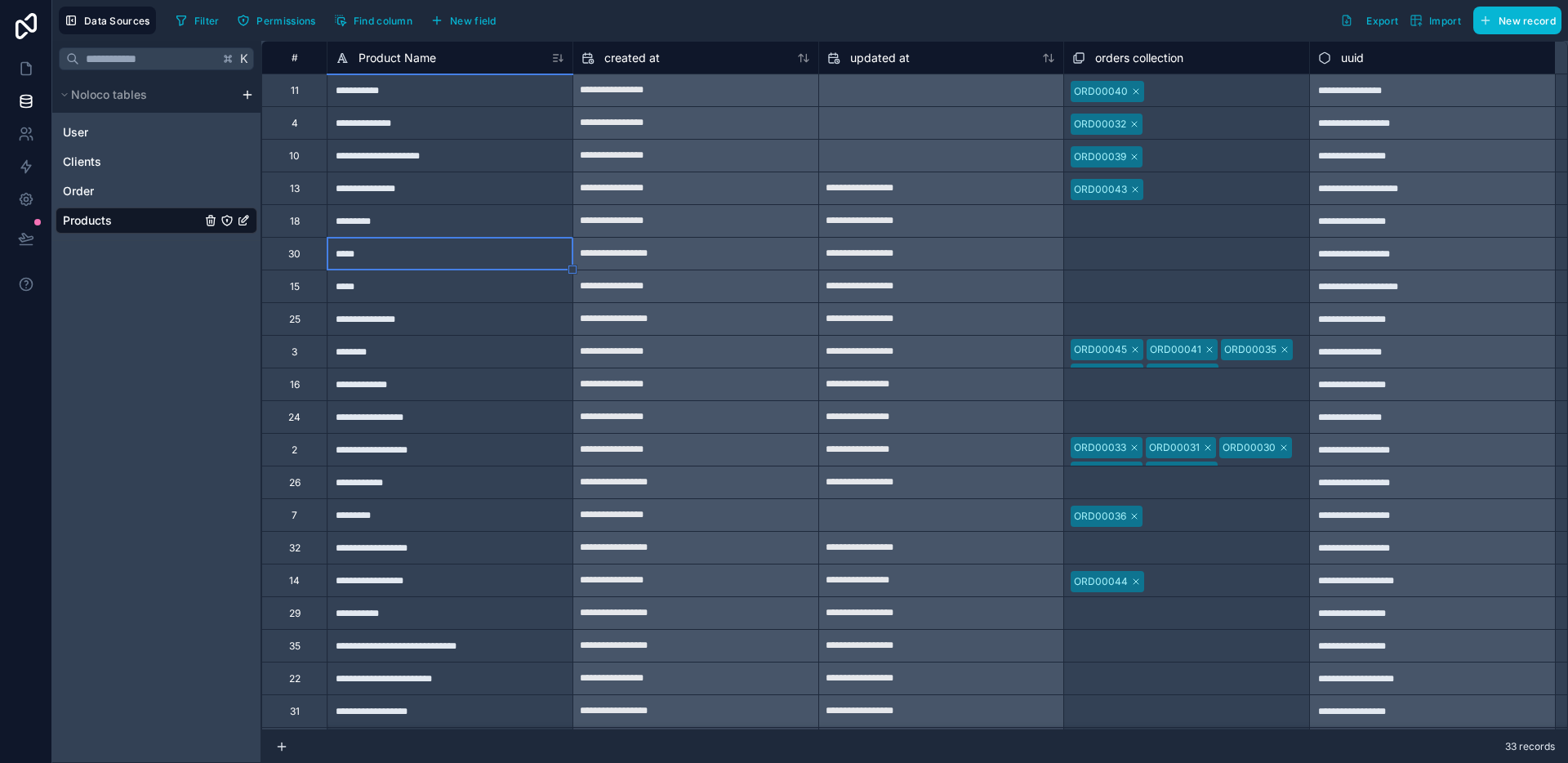 click on "30" at bounding box center (294, 254) 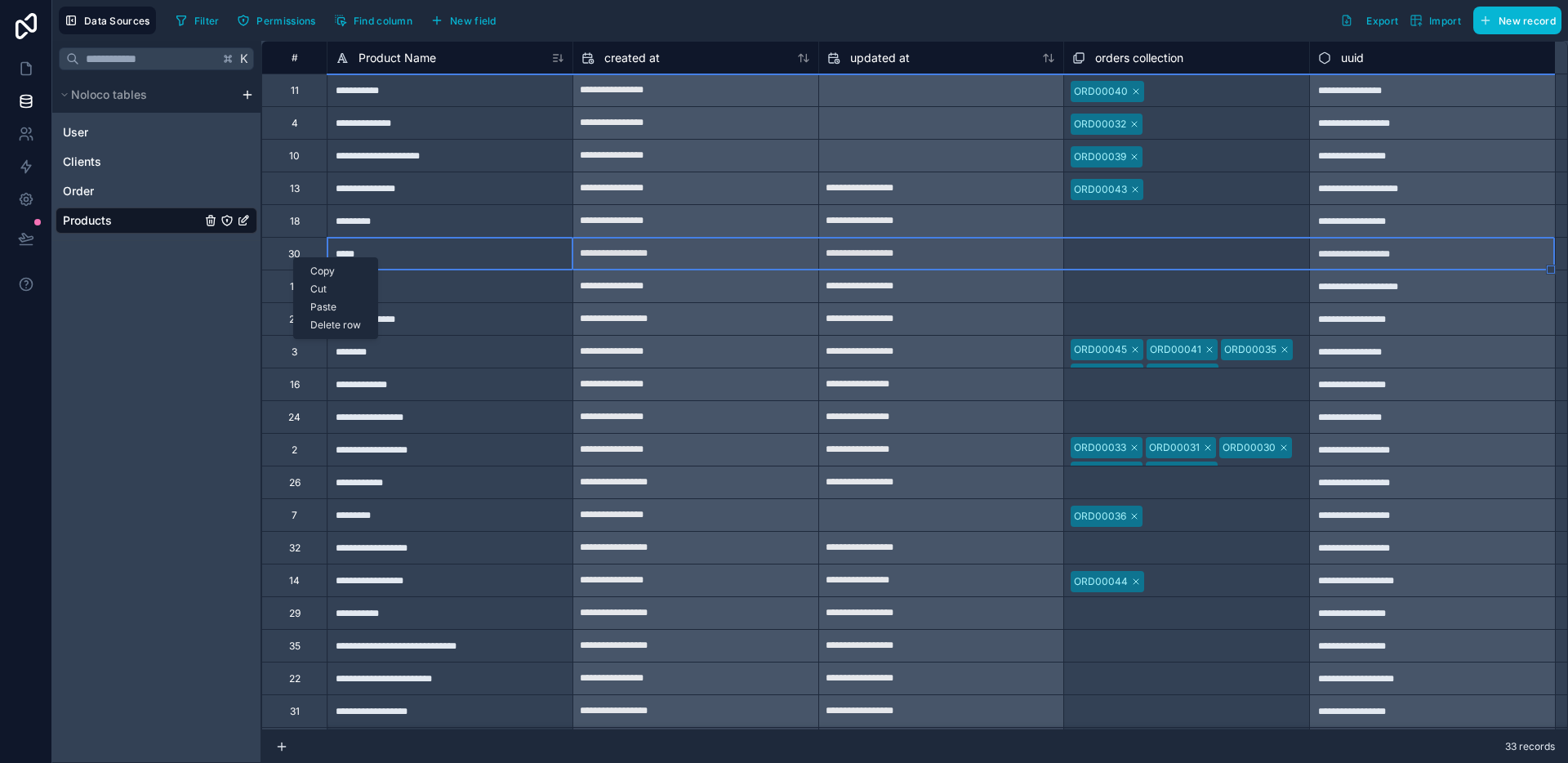 click on "Delete row" at bounding box center [336, 325] 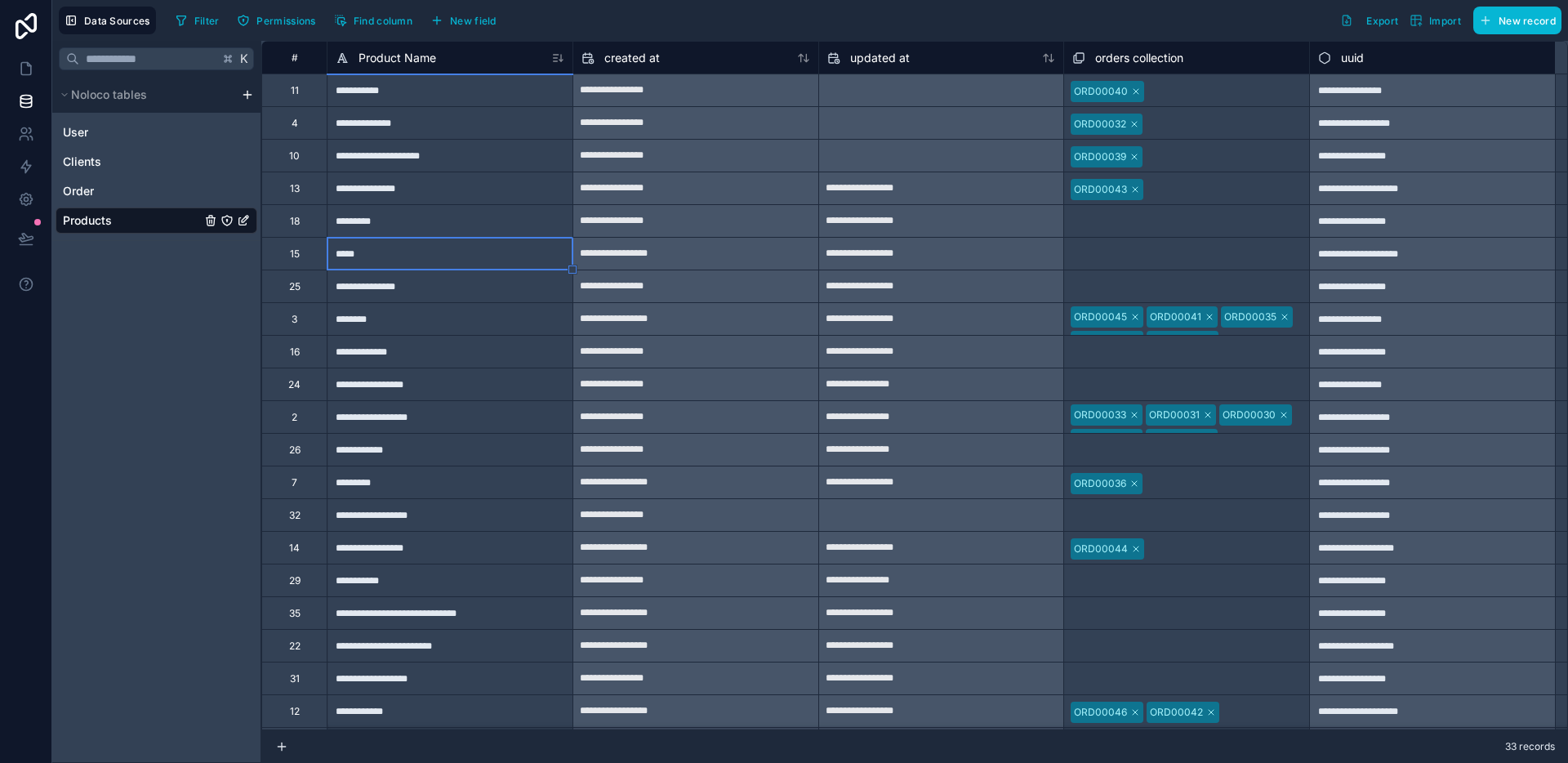 type on "**********" 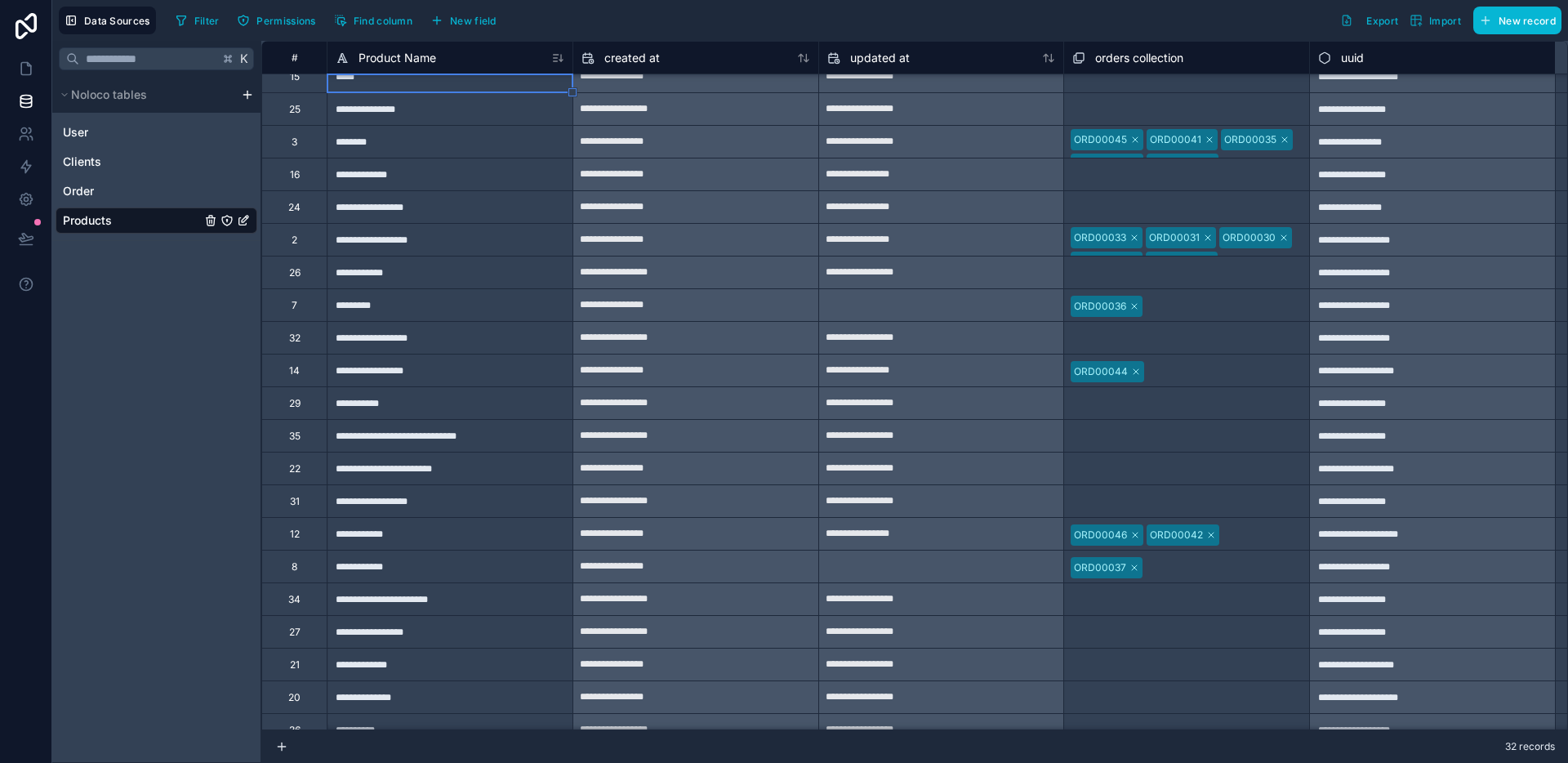 scroll, scrollTop: 0, scrollLeft: 0, axis: both 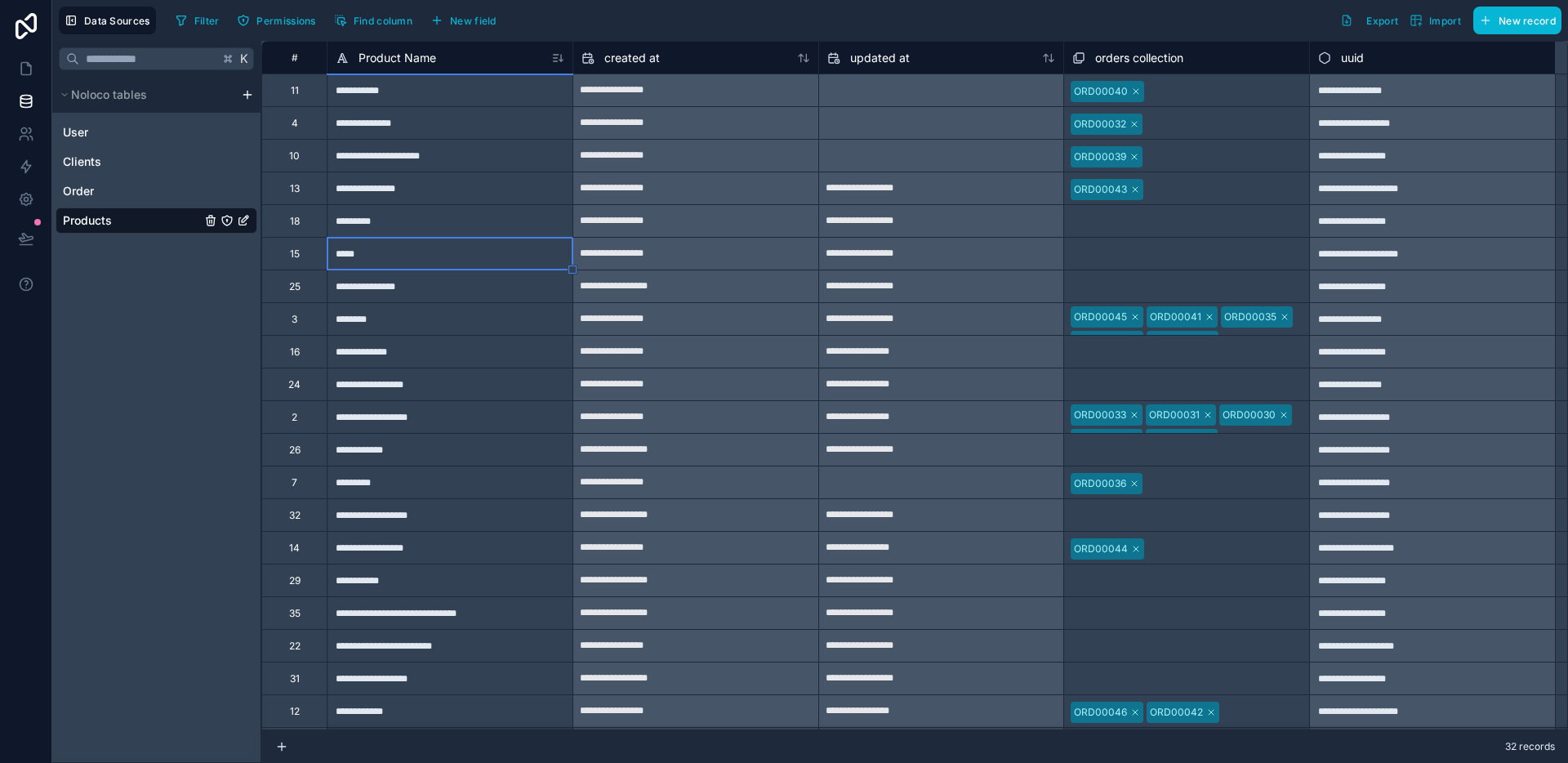 click on "ORD00045 ORD00041 ORD00035 ORD00034 ORD00028" at bounding box center [1187, 319] 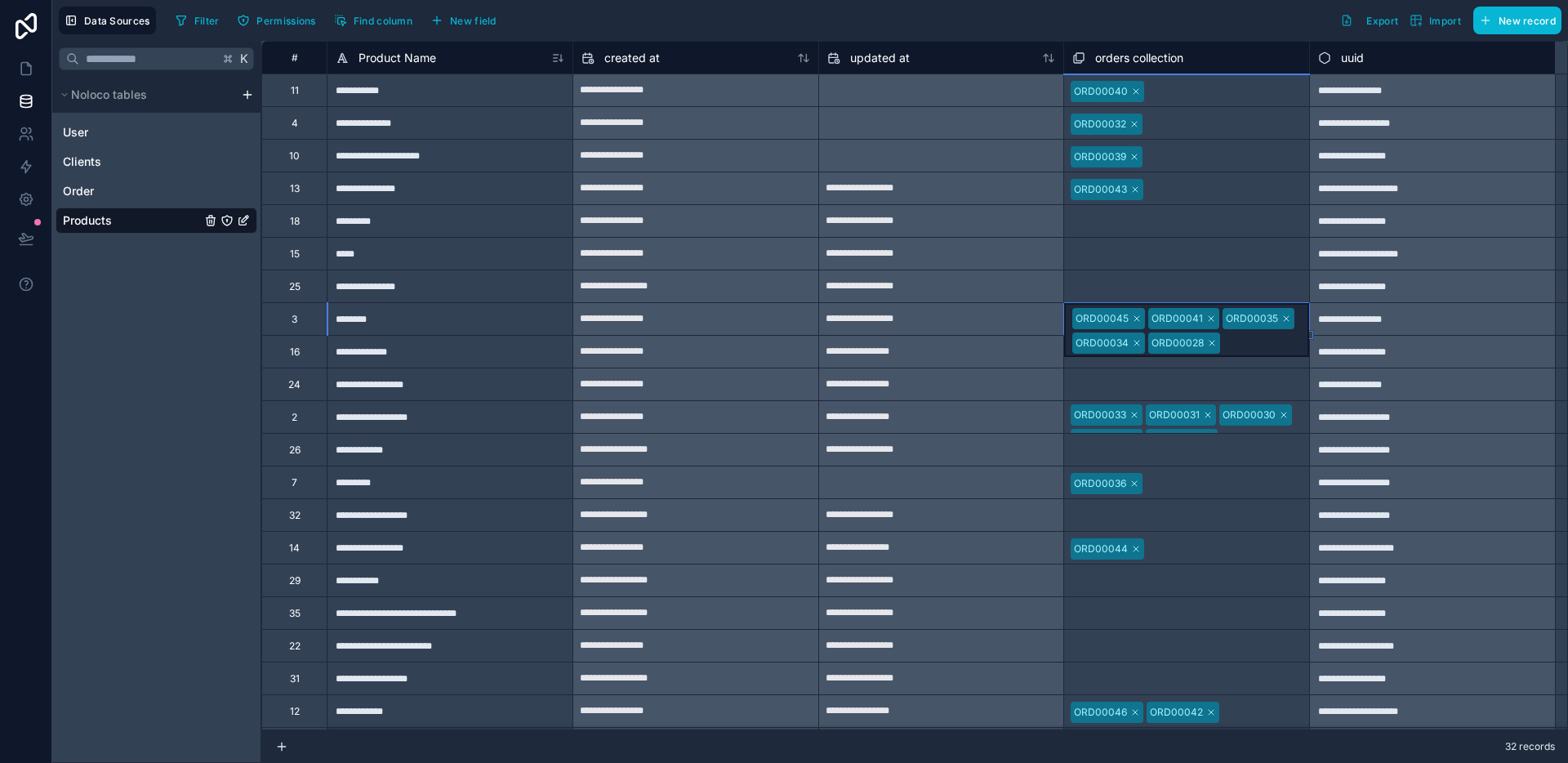 click on "Select a orders collection" at bounding box center [1187, 254] 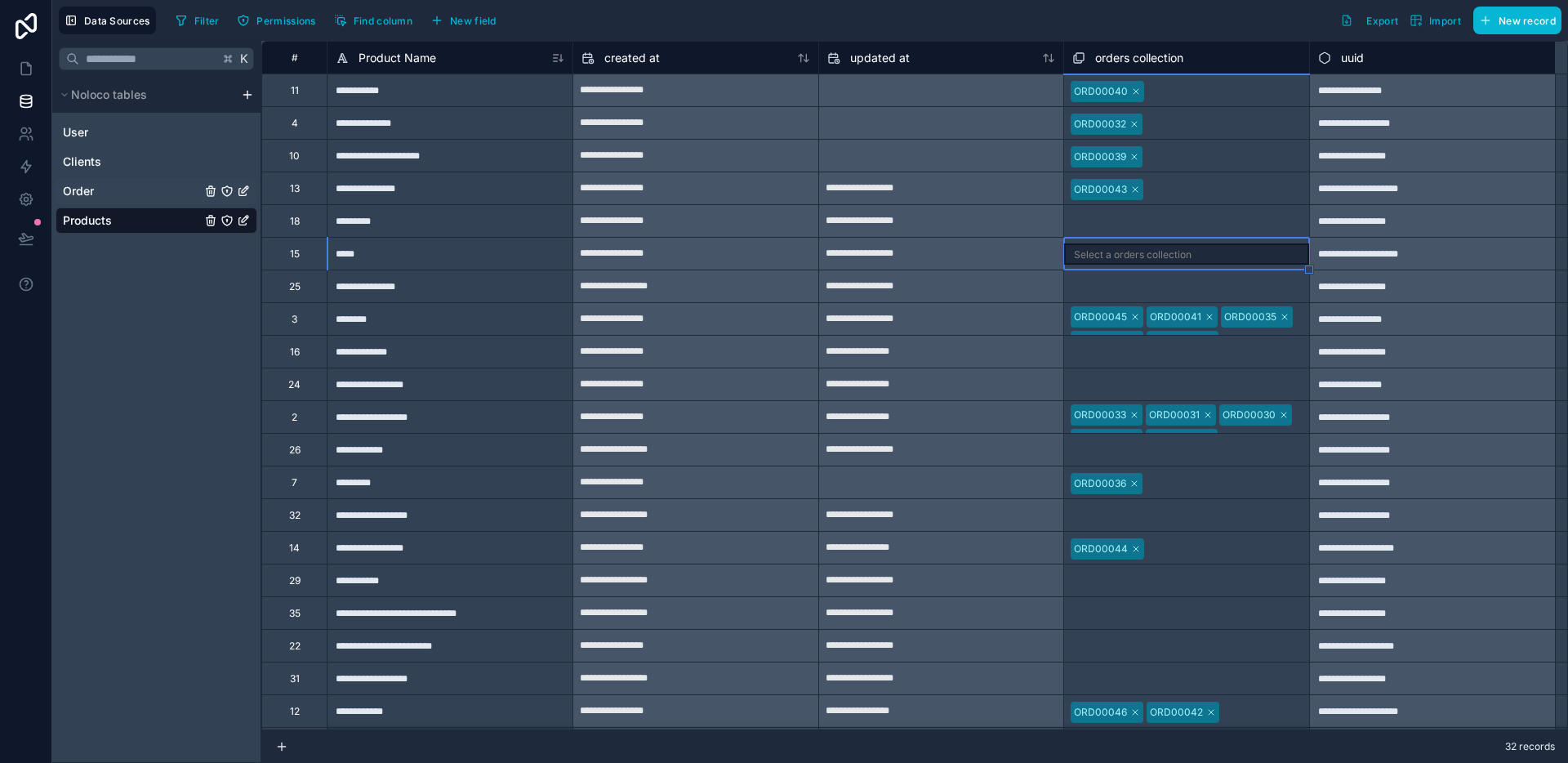 click on "Order" at bounding box center [156, 191] 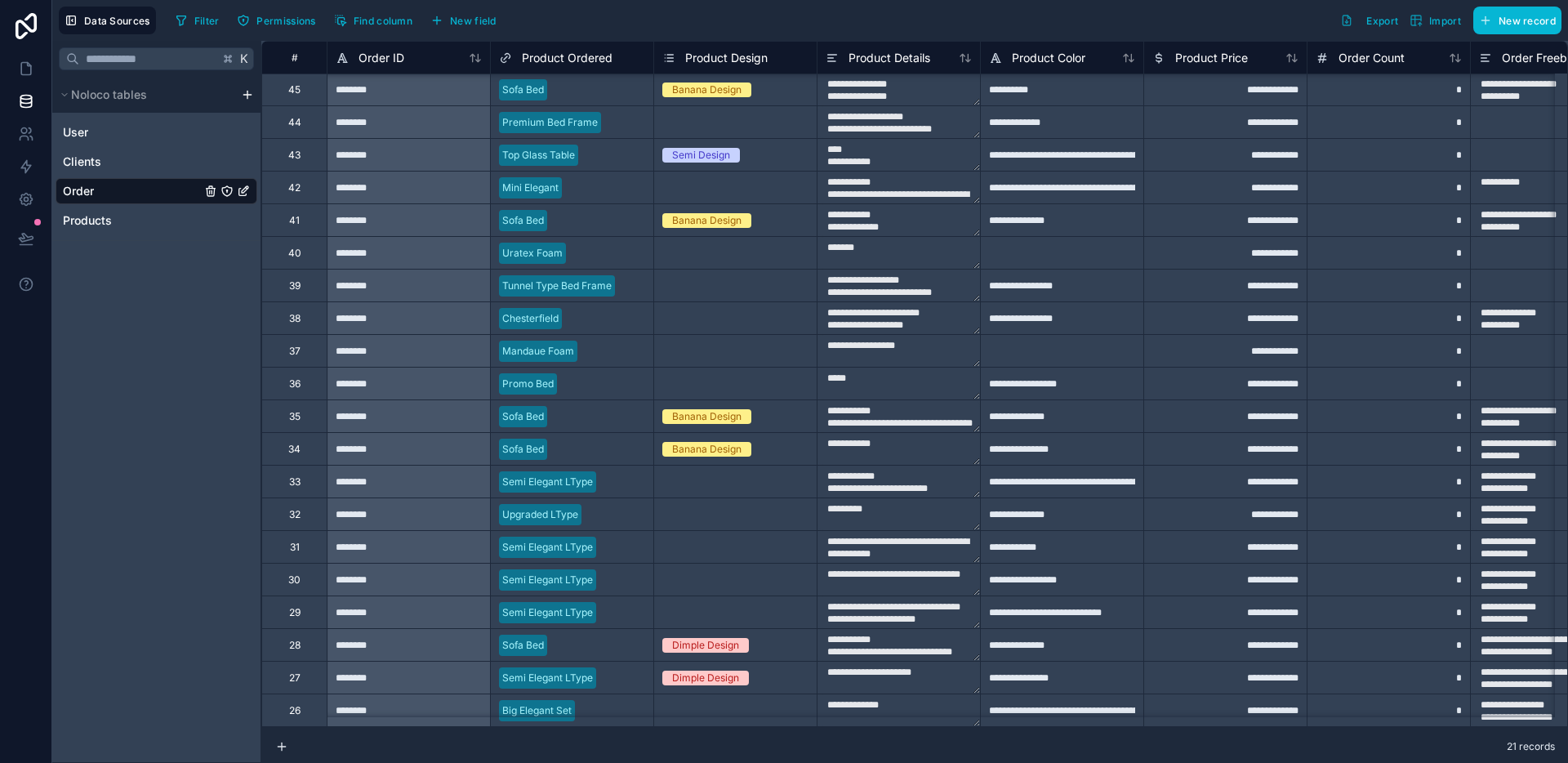 scroll, scrollTop: 46, scrollLeft: 0, axis: vertical 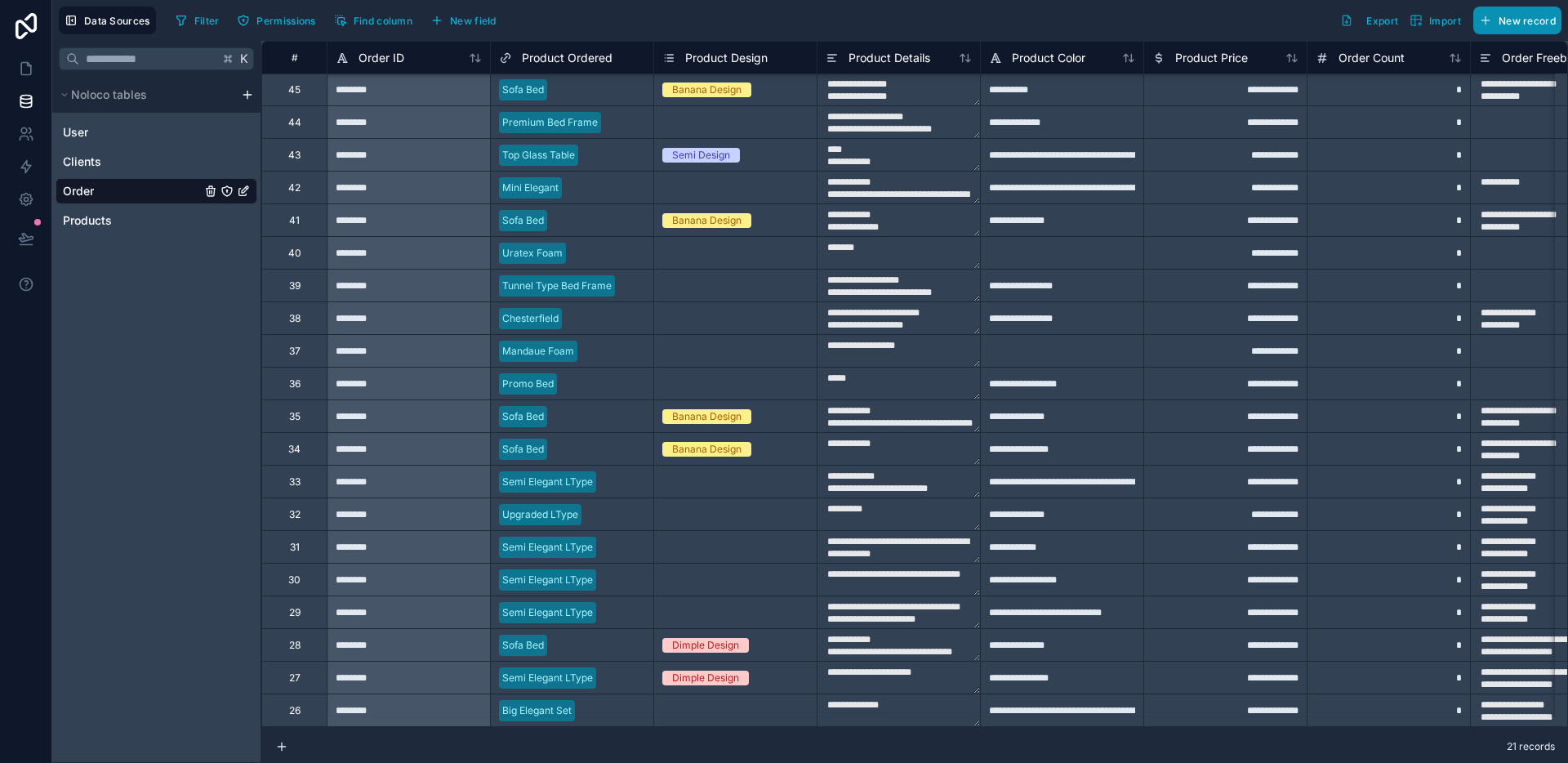 click on "New record" at bounding box center [1517, 20] 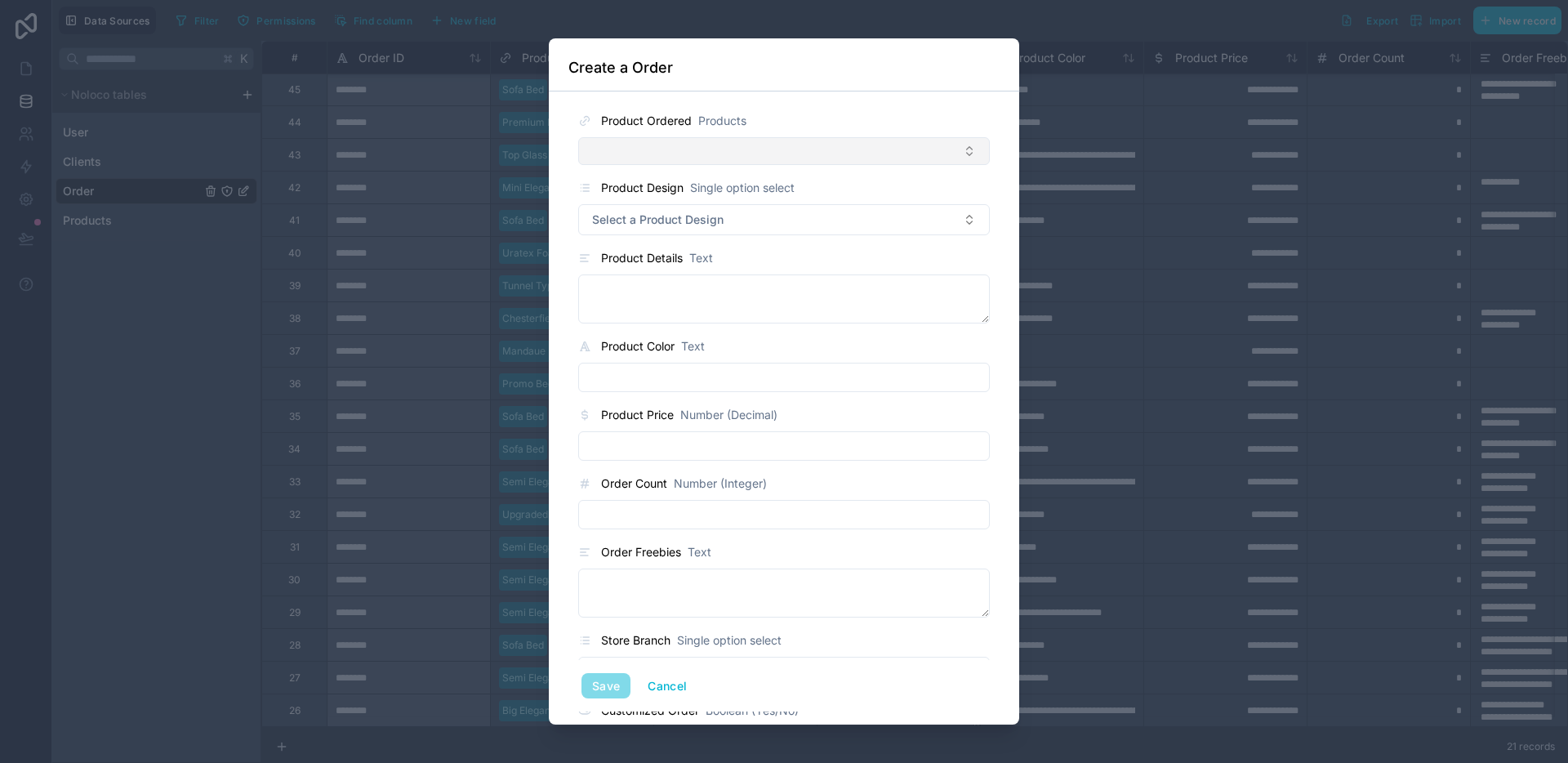 click at bounding box center (784, 151) 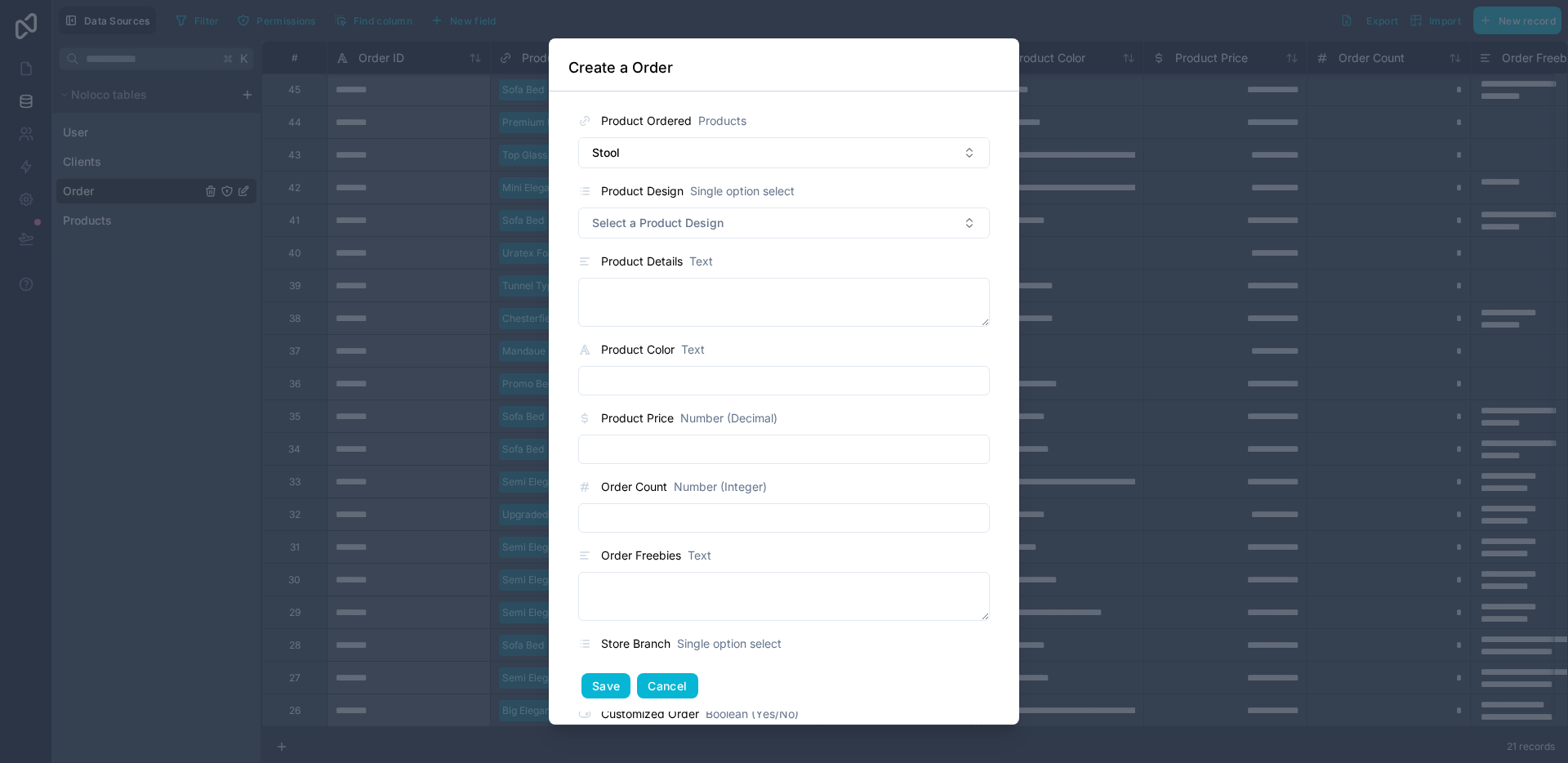 click on "Cancel" at bounding box center (667, 686) 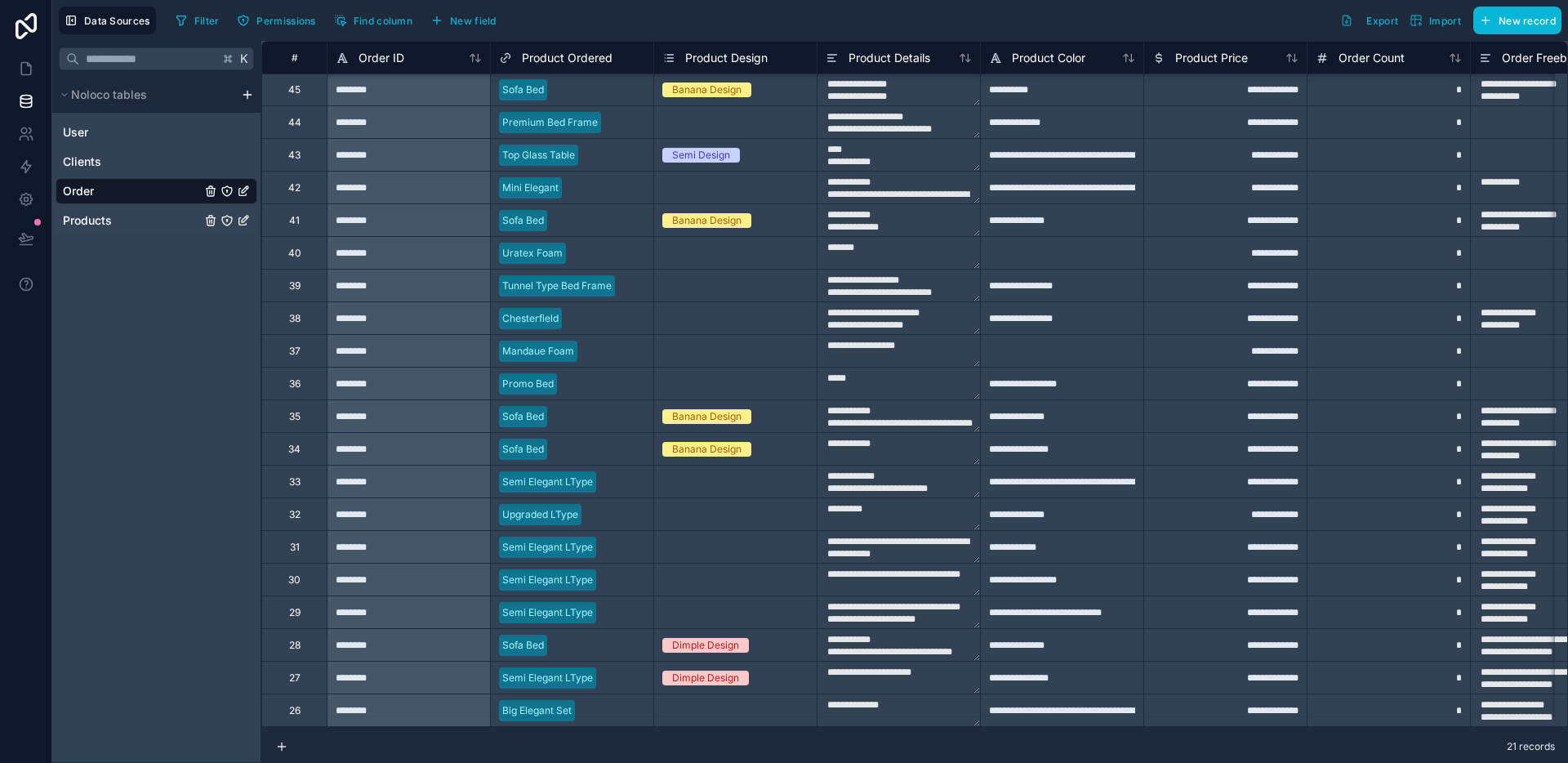 click on "Products" at bounding box center [156, 221] 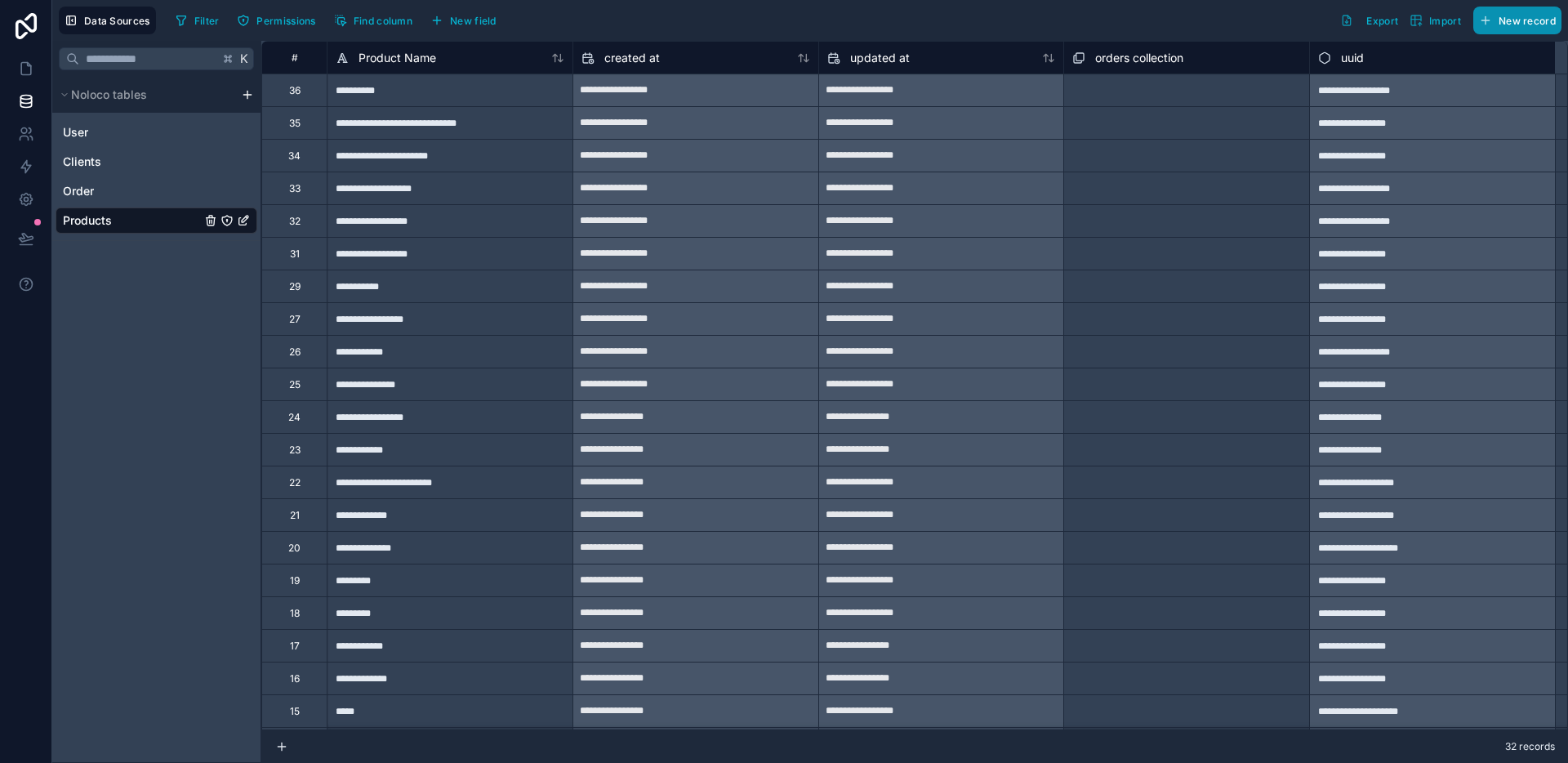 click on "New record" at bounding box center (1527, 20) 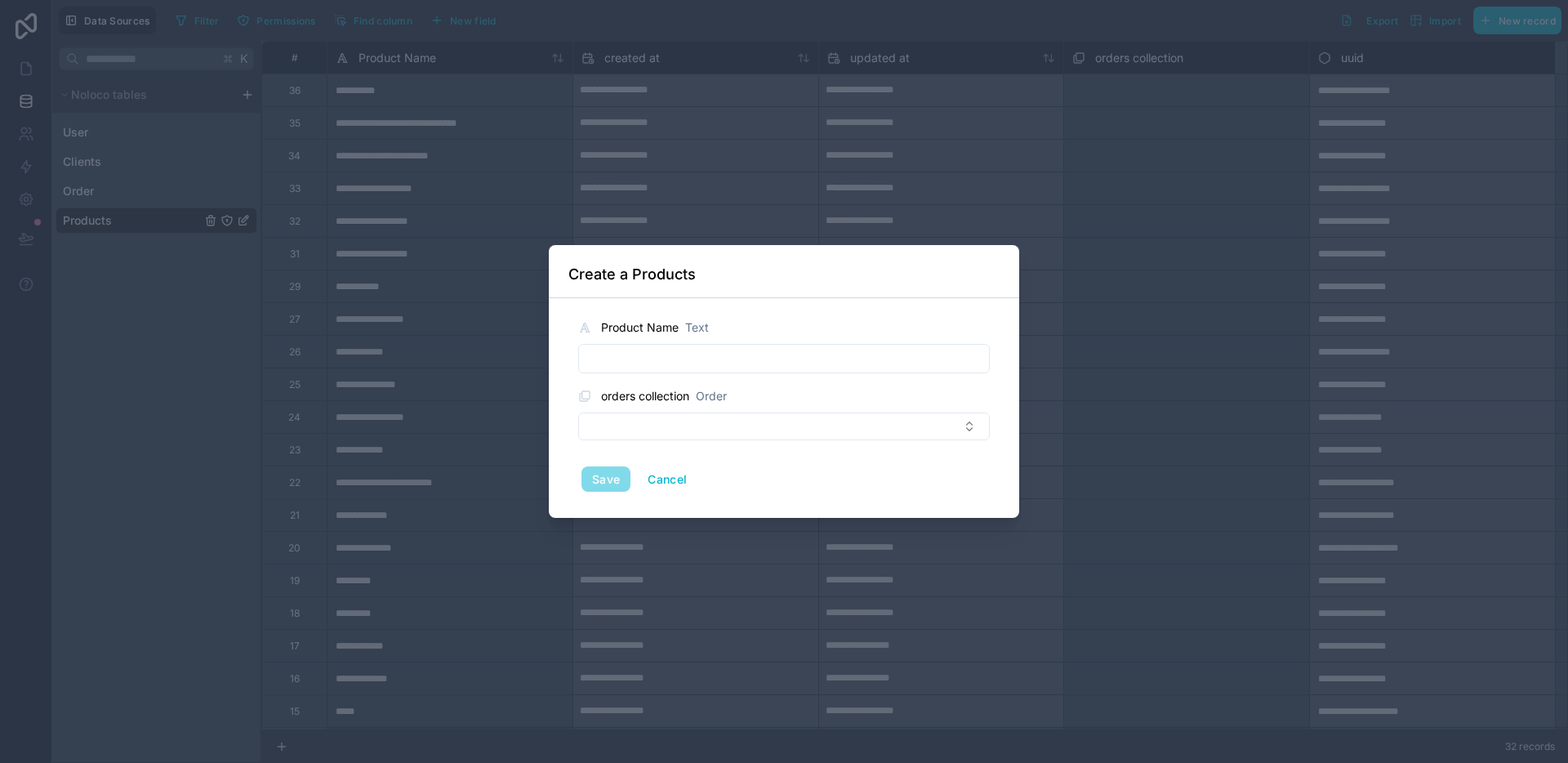 click at bounding box center [784, 359] 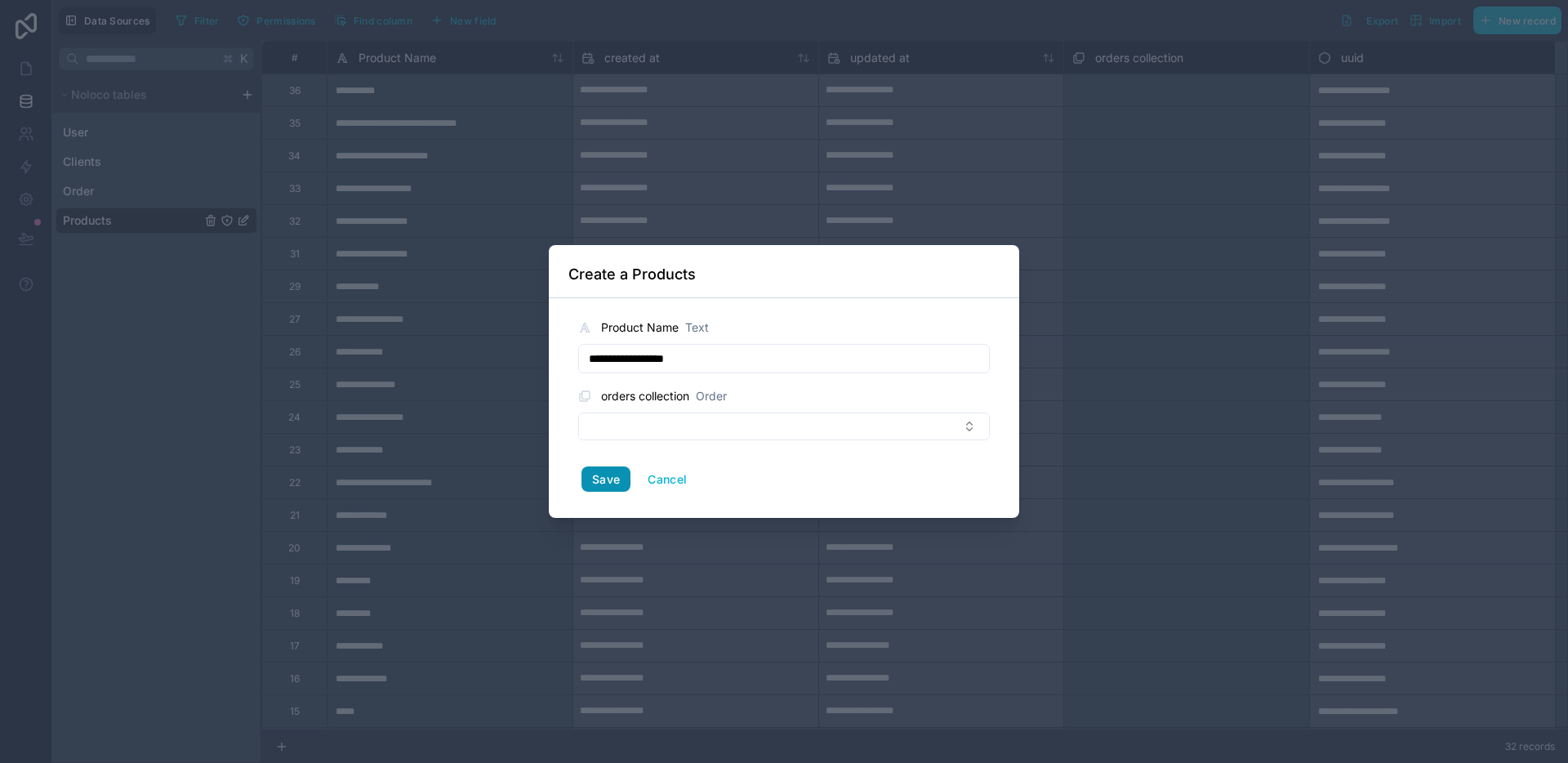 click on "Save" at bounding box center [606, 480] 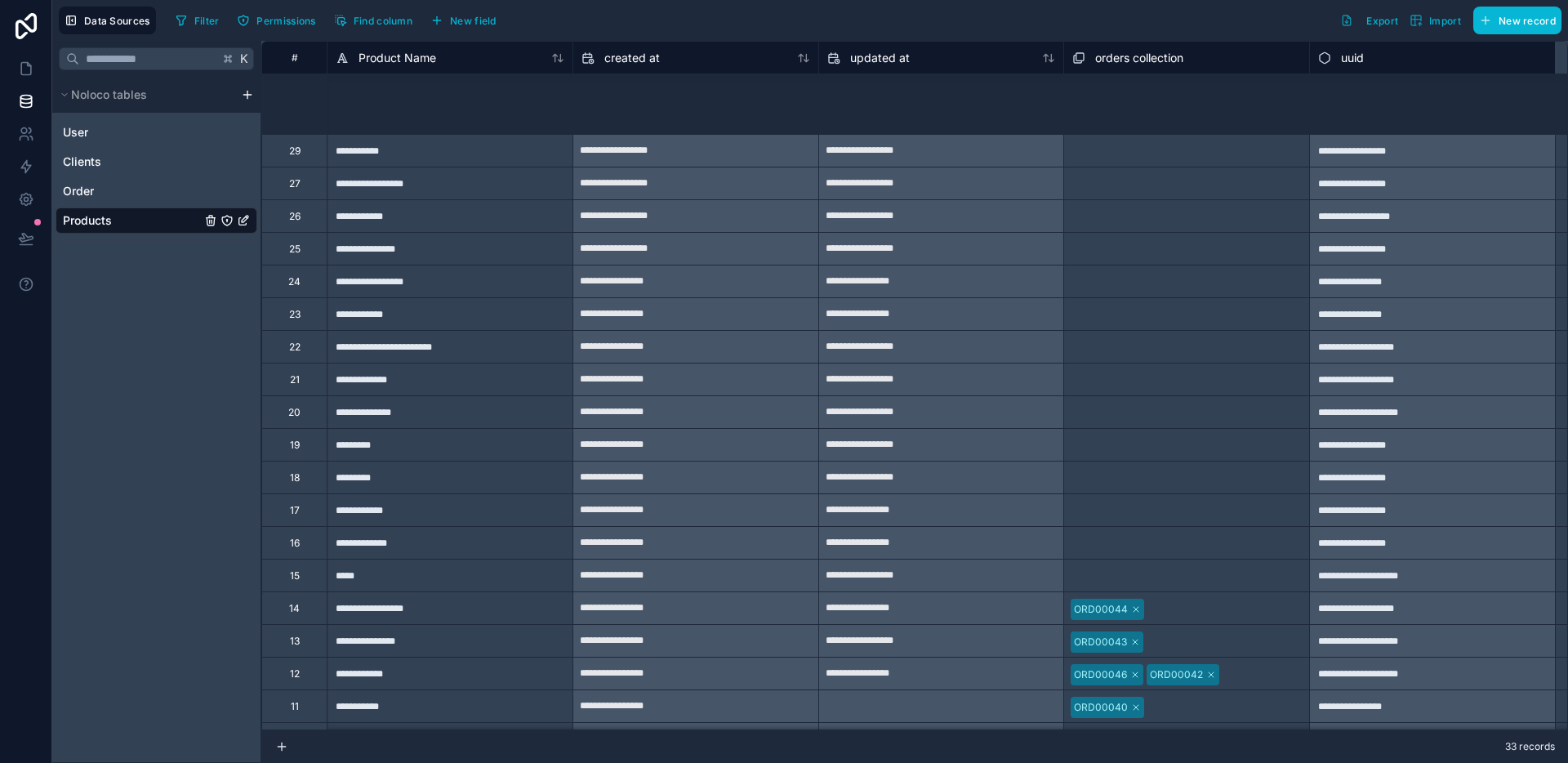 scroll, scrollTop: 422, scrollLeft: 0, axis: vertical 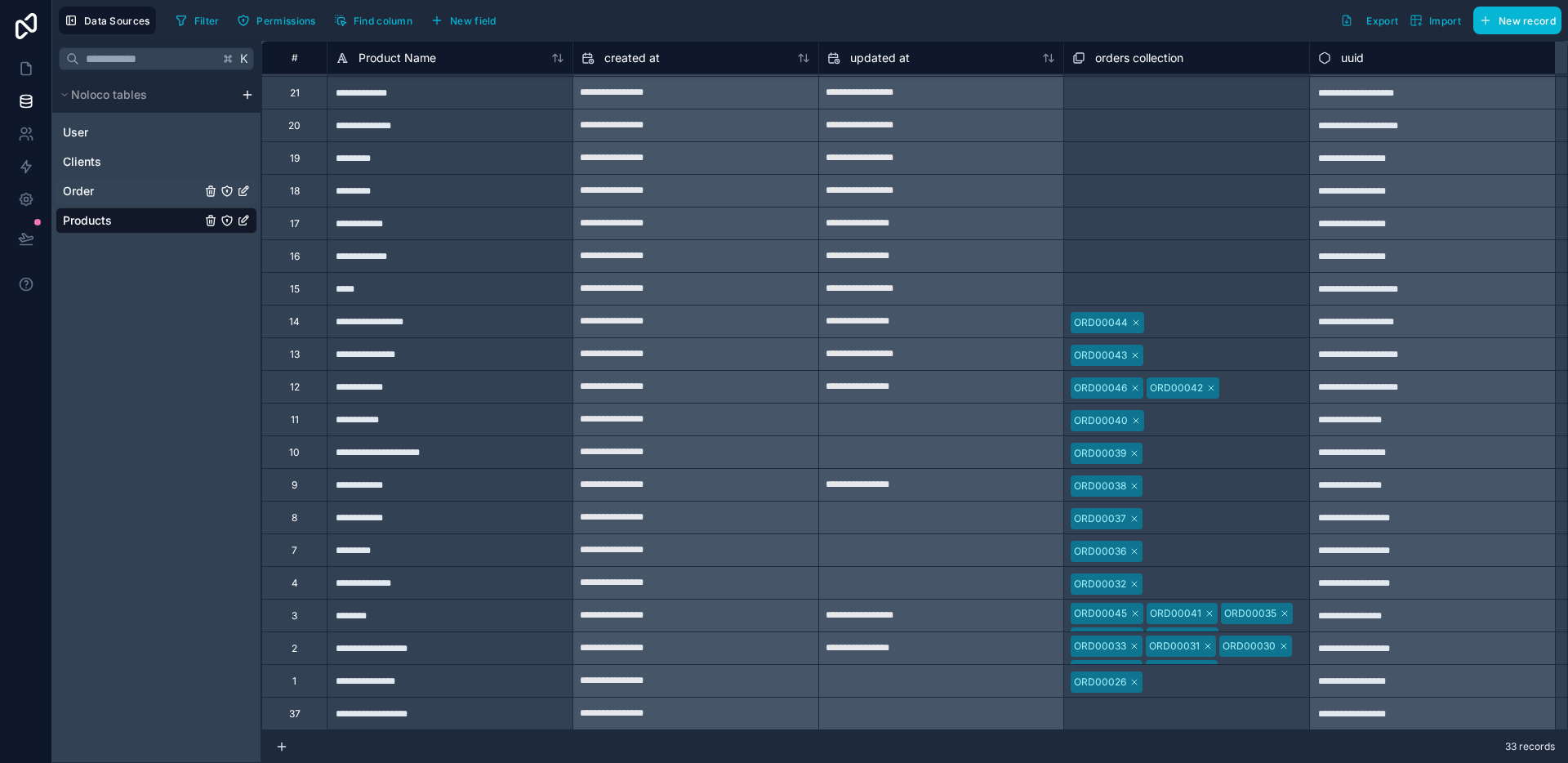 click on "Order" at bounding box center [78, 191] 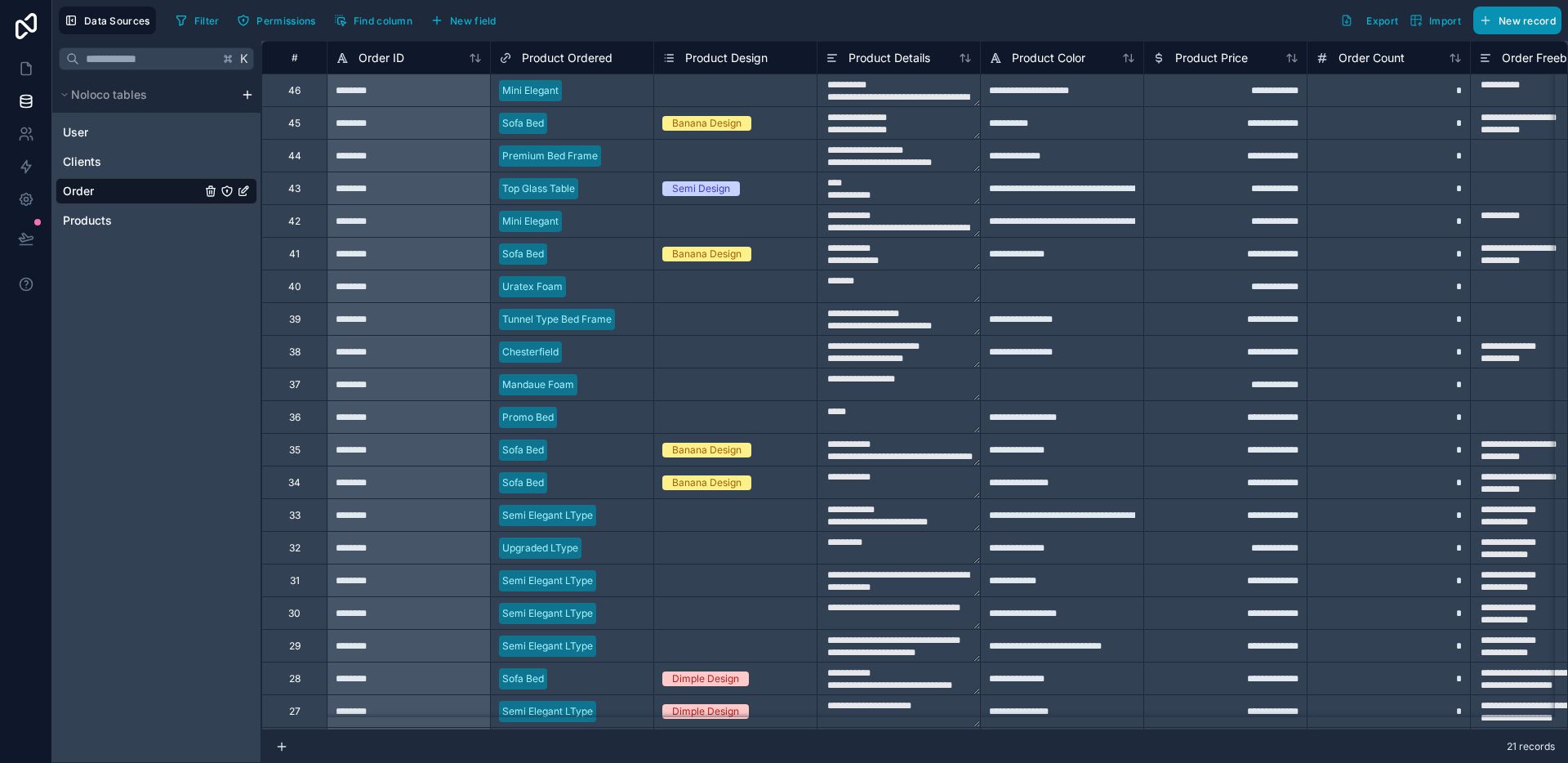 click on "New record" at bounding box center [1517, 20] 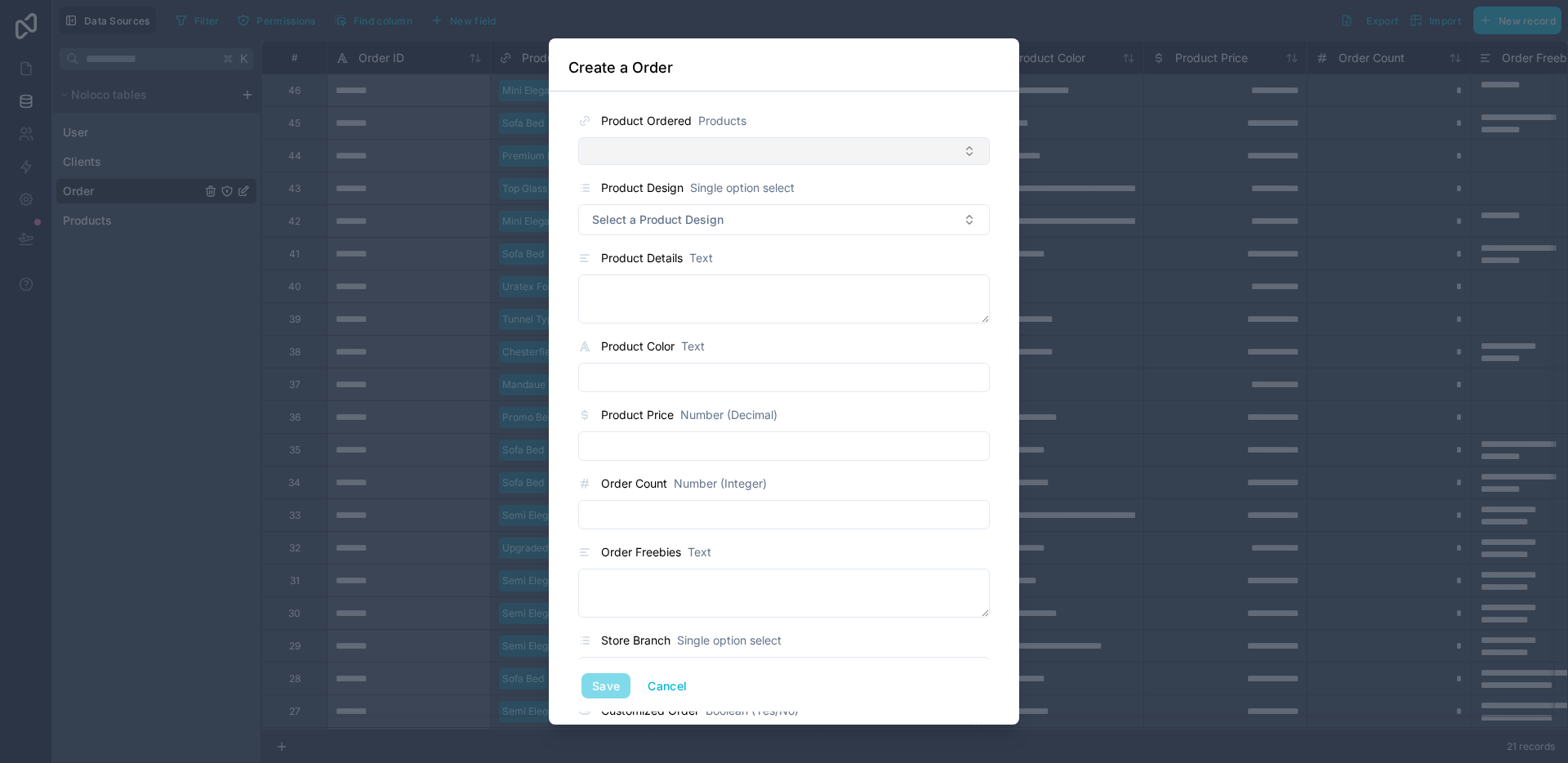 click at bounding box center (784, 151) 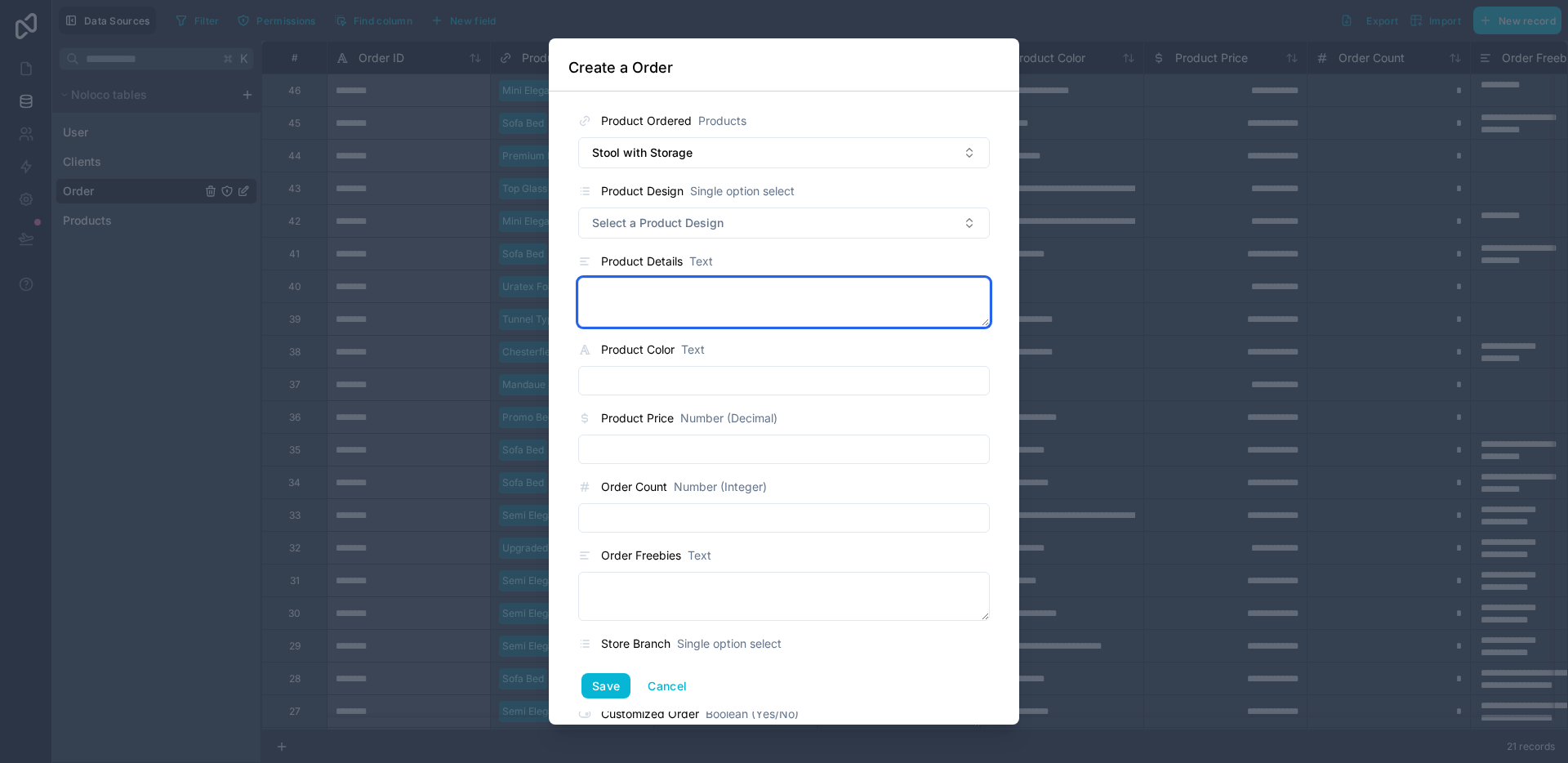 click at bounding box center [784, 302] 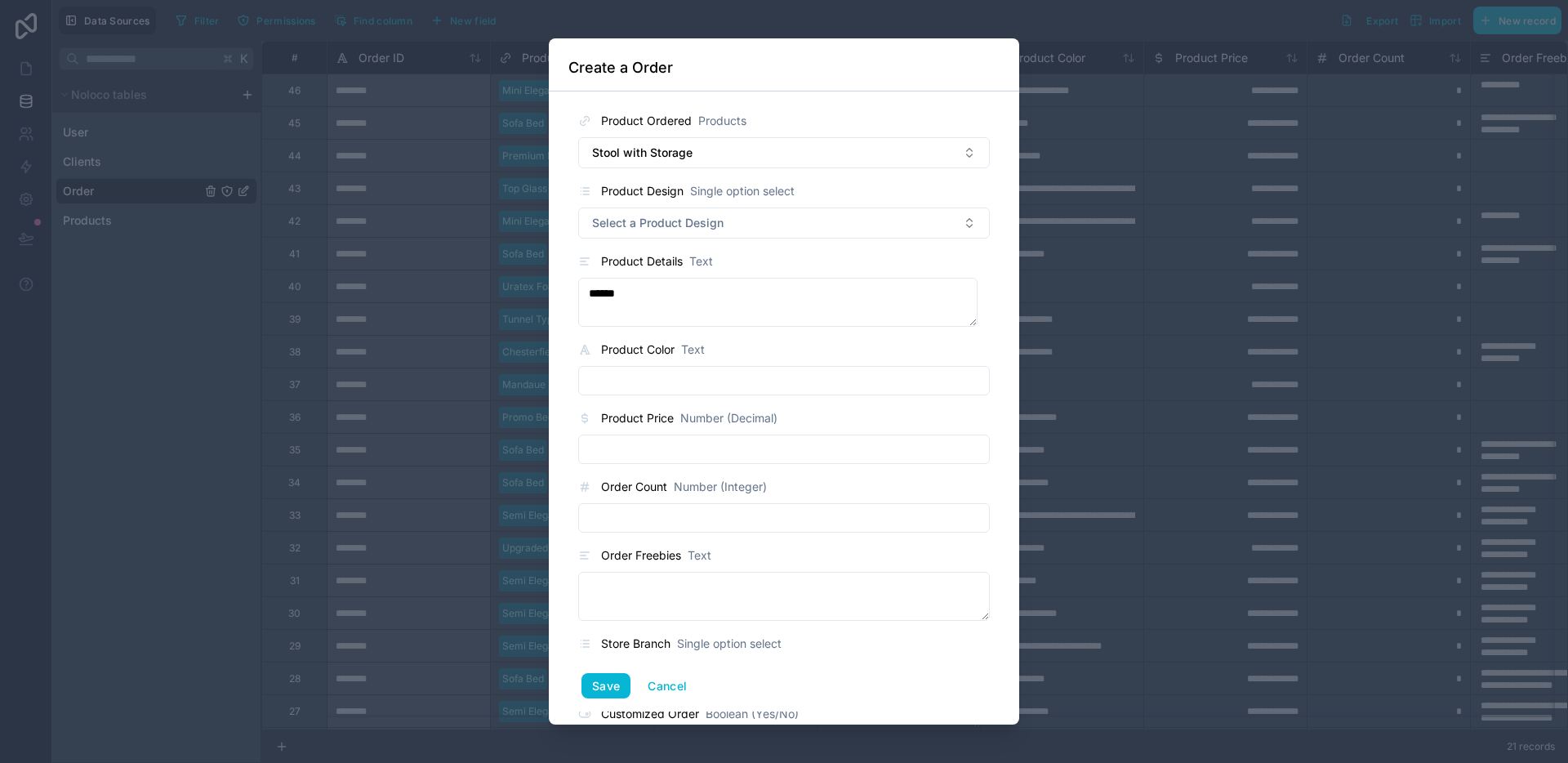 click at bounding box center [784, 381] 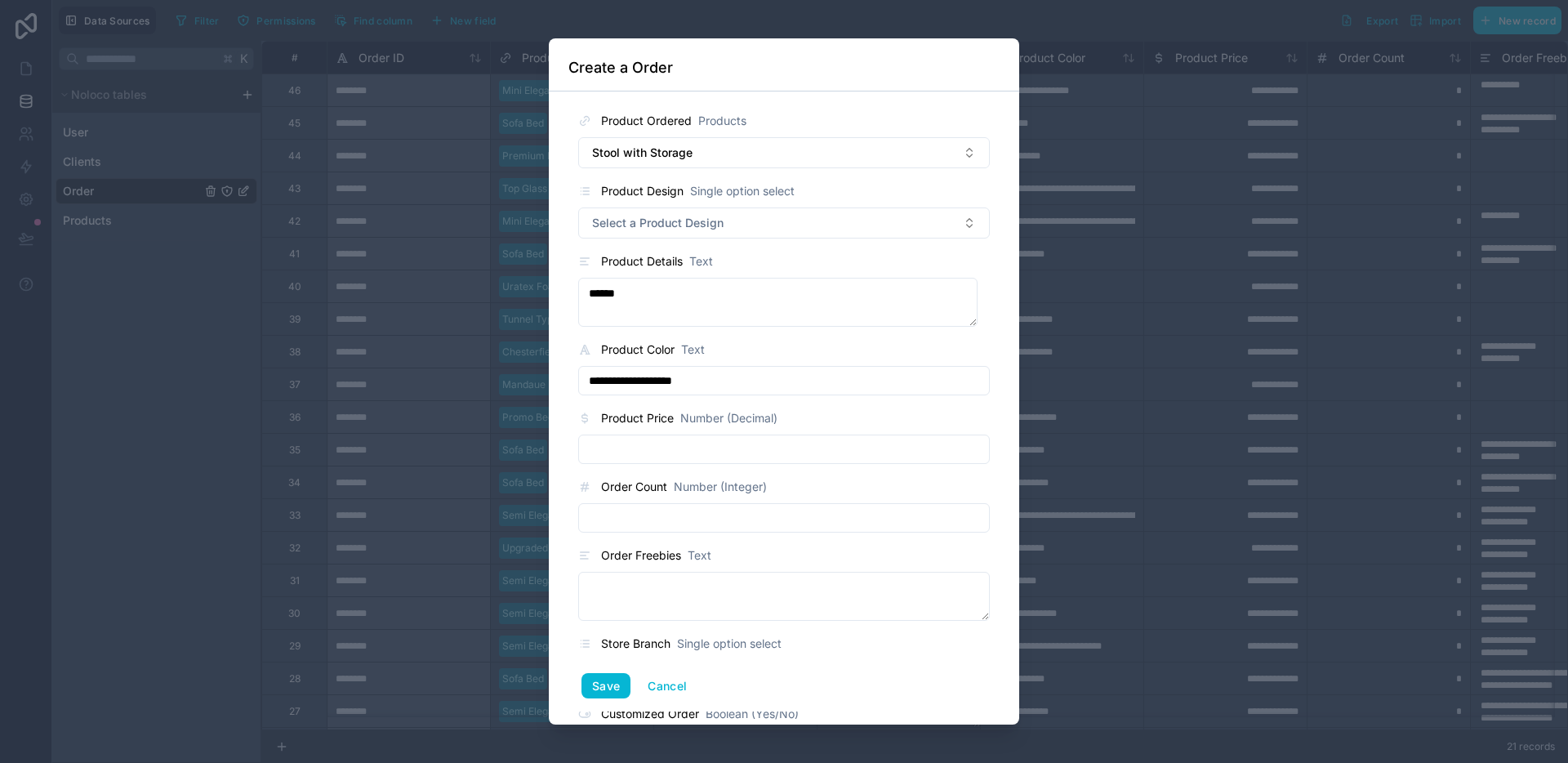 drag, startPoint x: 727, startPoint y: 446, endPoint x: 710, endPoint y: 443, distance: 17.262677 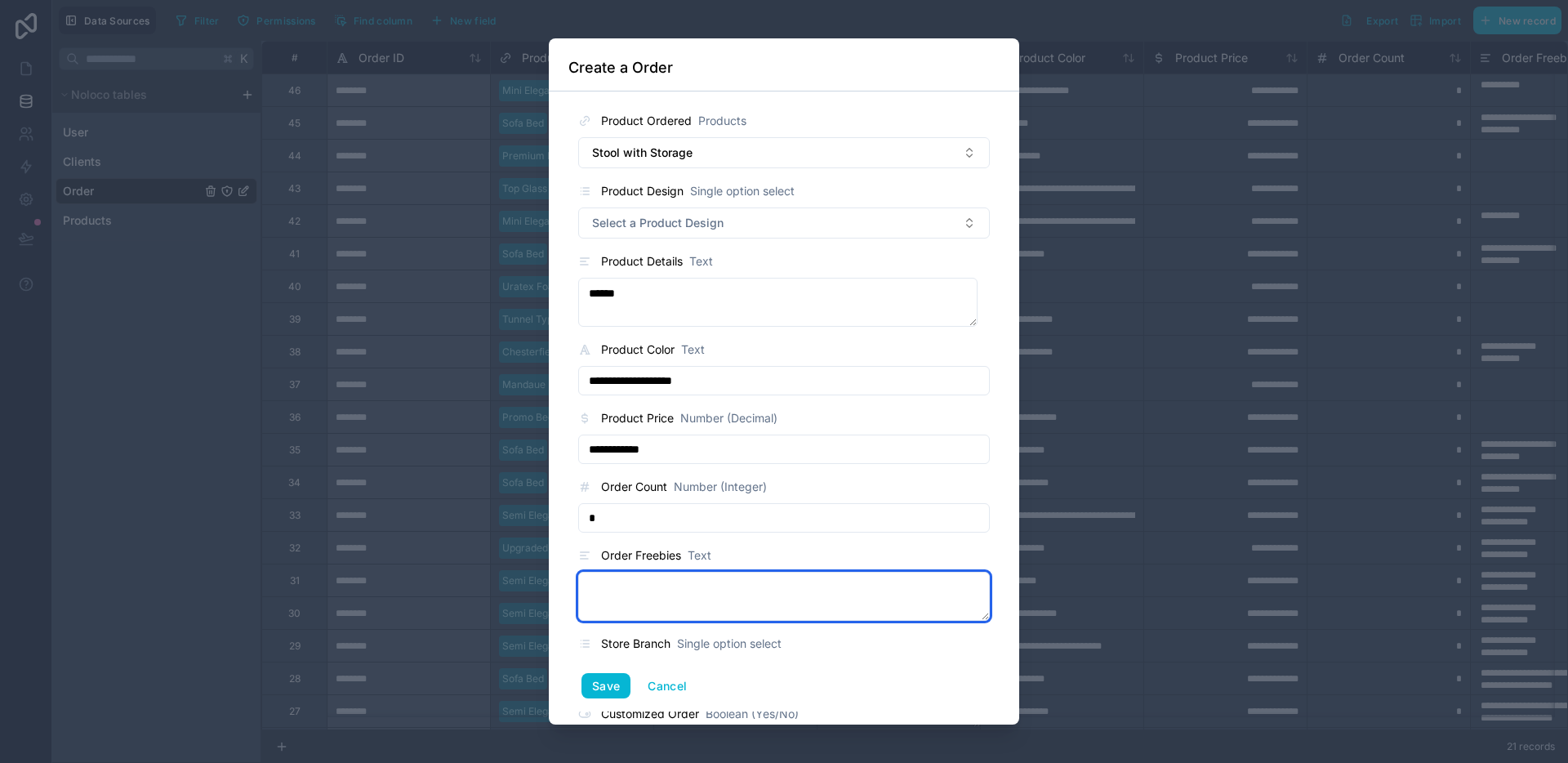 click at bounding box center [784, 596] 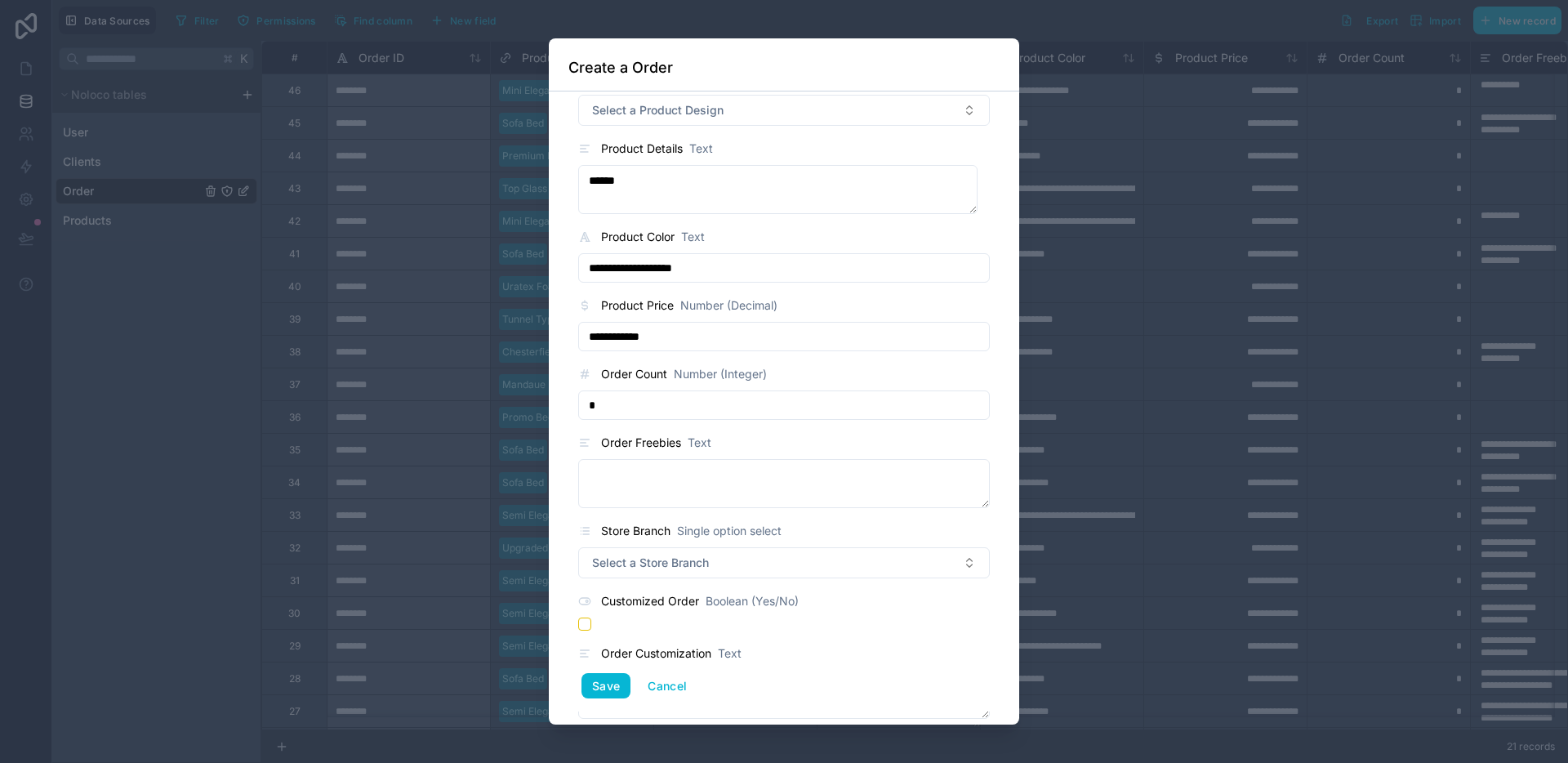 scroll, scrollTop: 141, scrollLeft: 0, axis: vertical 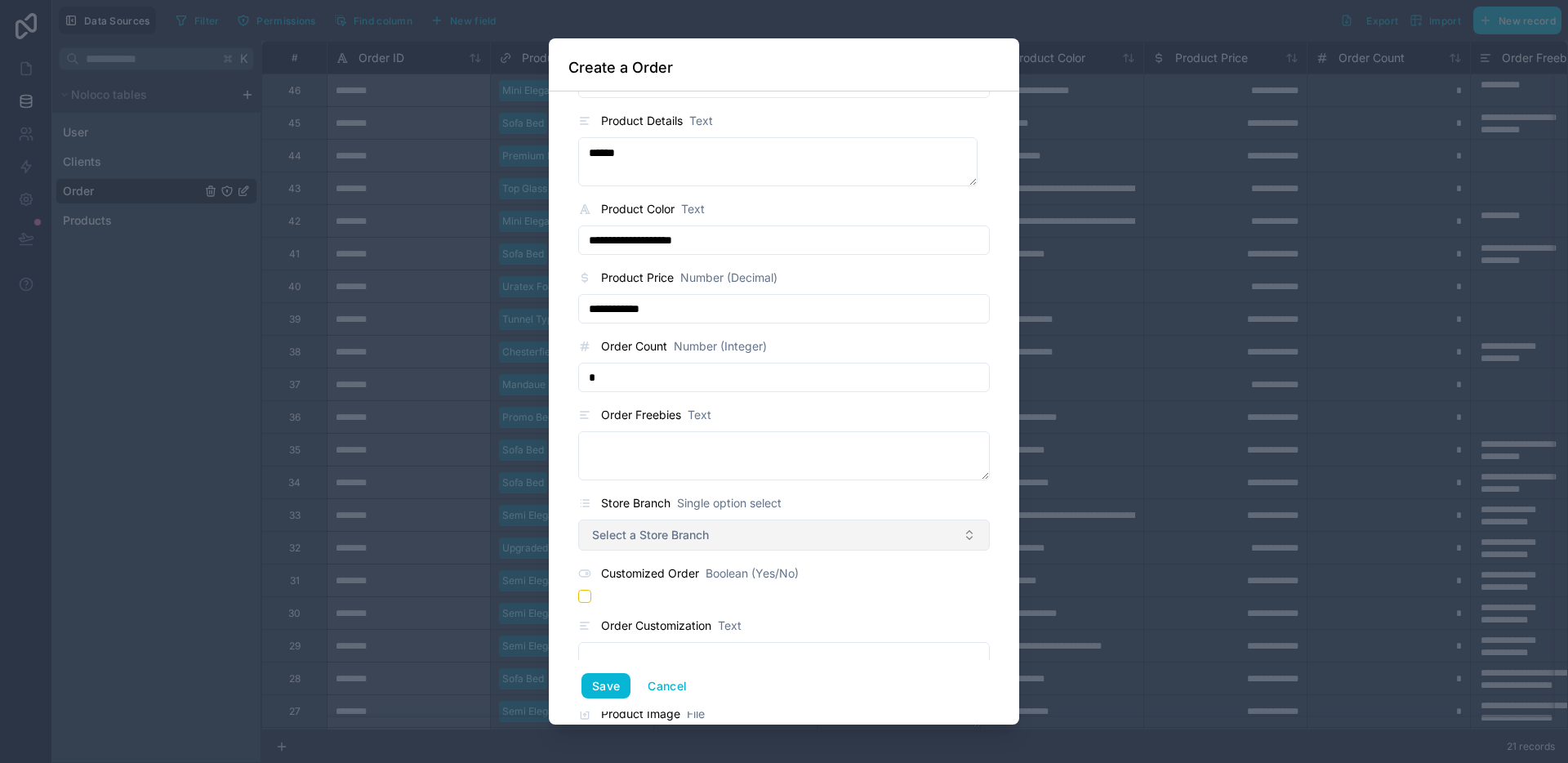 click on "Select a Store Branch" at bounding box center [650, 535] 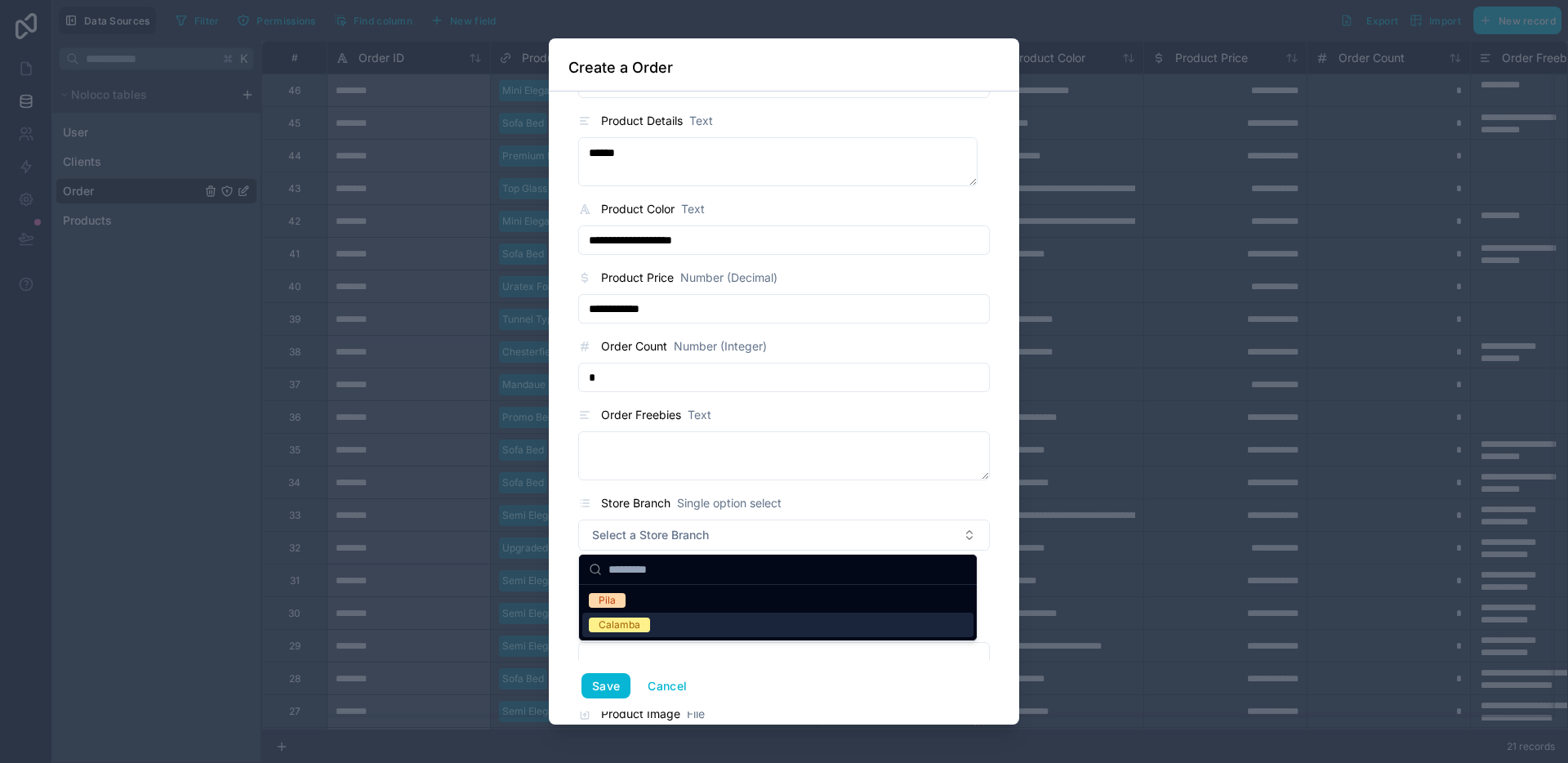 click on "Pila Calamba" at bounding box center [777, 613] 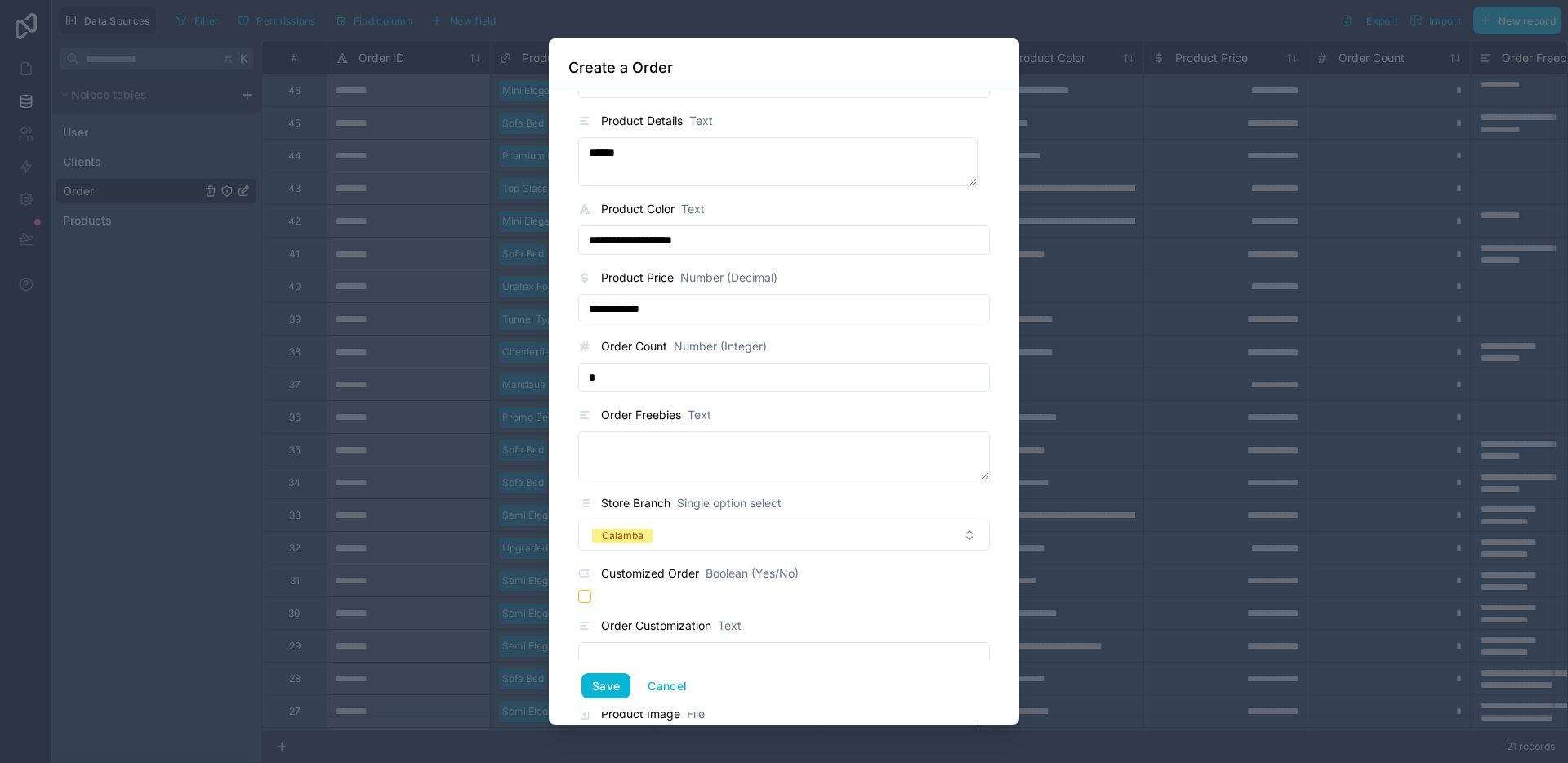 click on "Customized Order Boolean (Yes/No)" at bounding box center [688, 573] 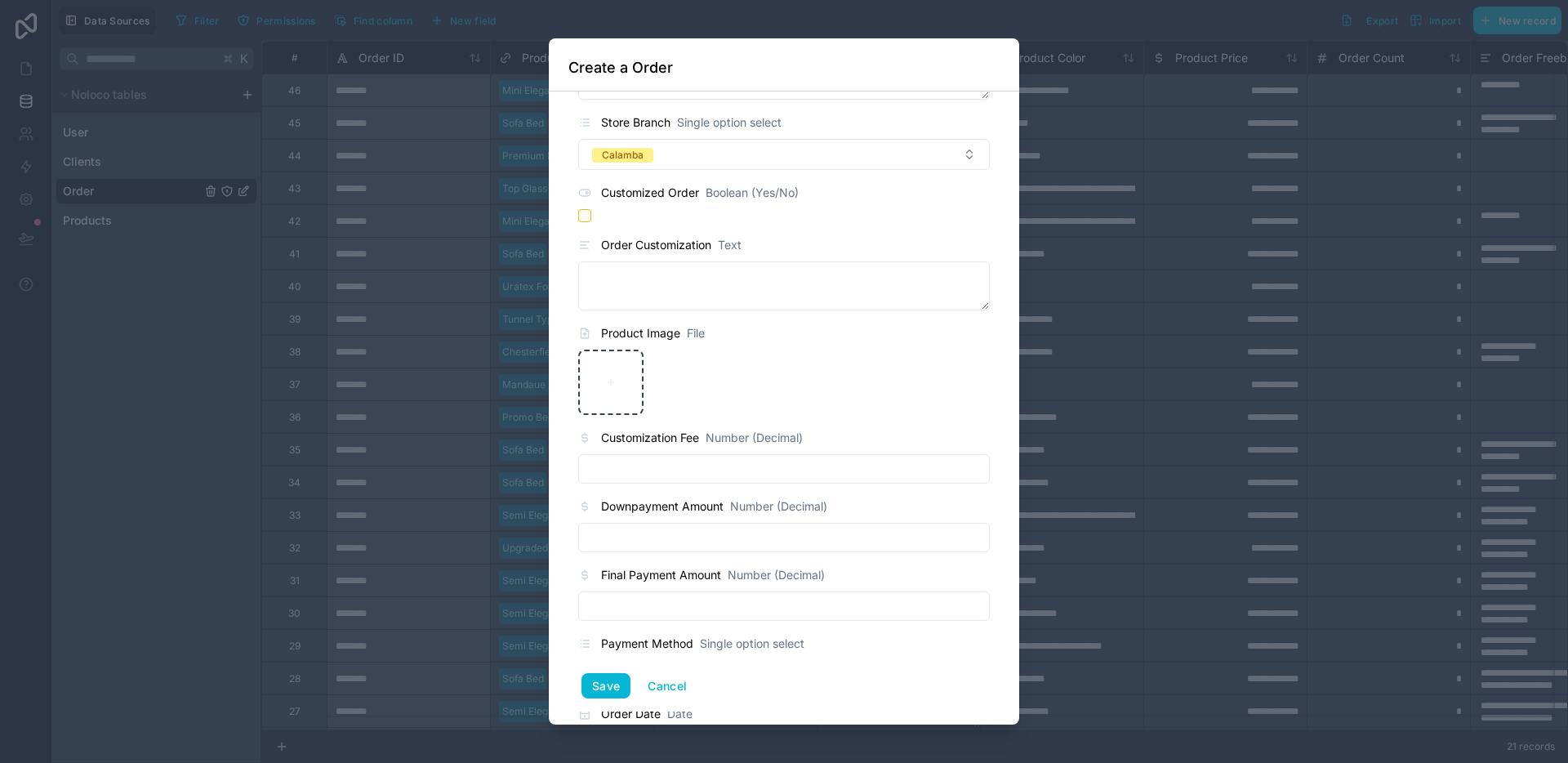 scroll, scrollTop: 525, scrollLeft: 0, axis: vertical 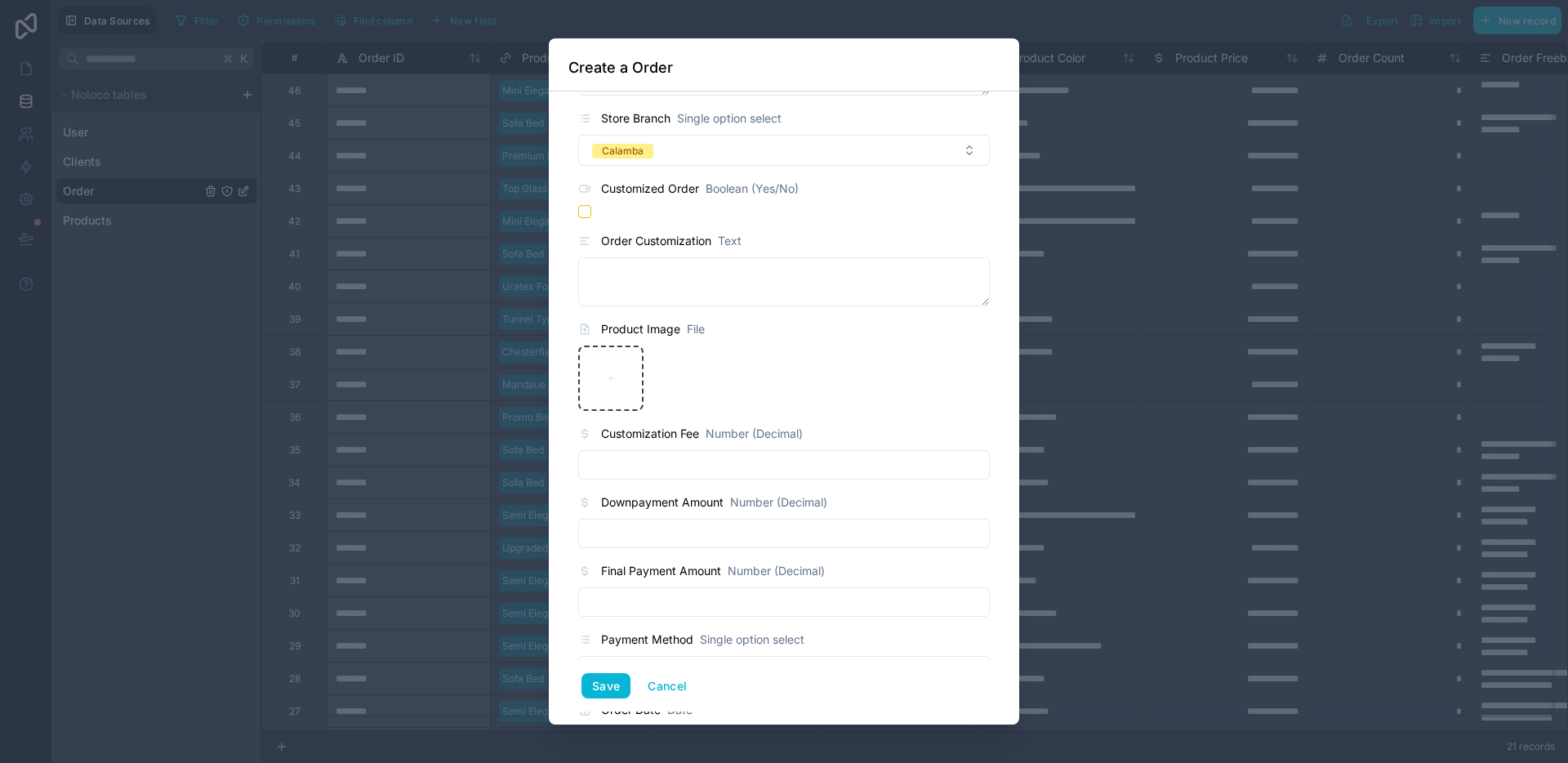 click at bounding box center (784, 533) 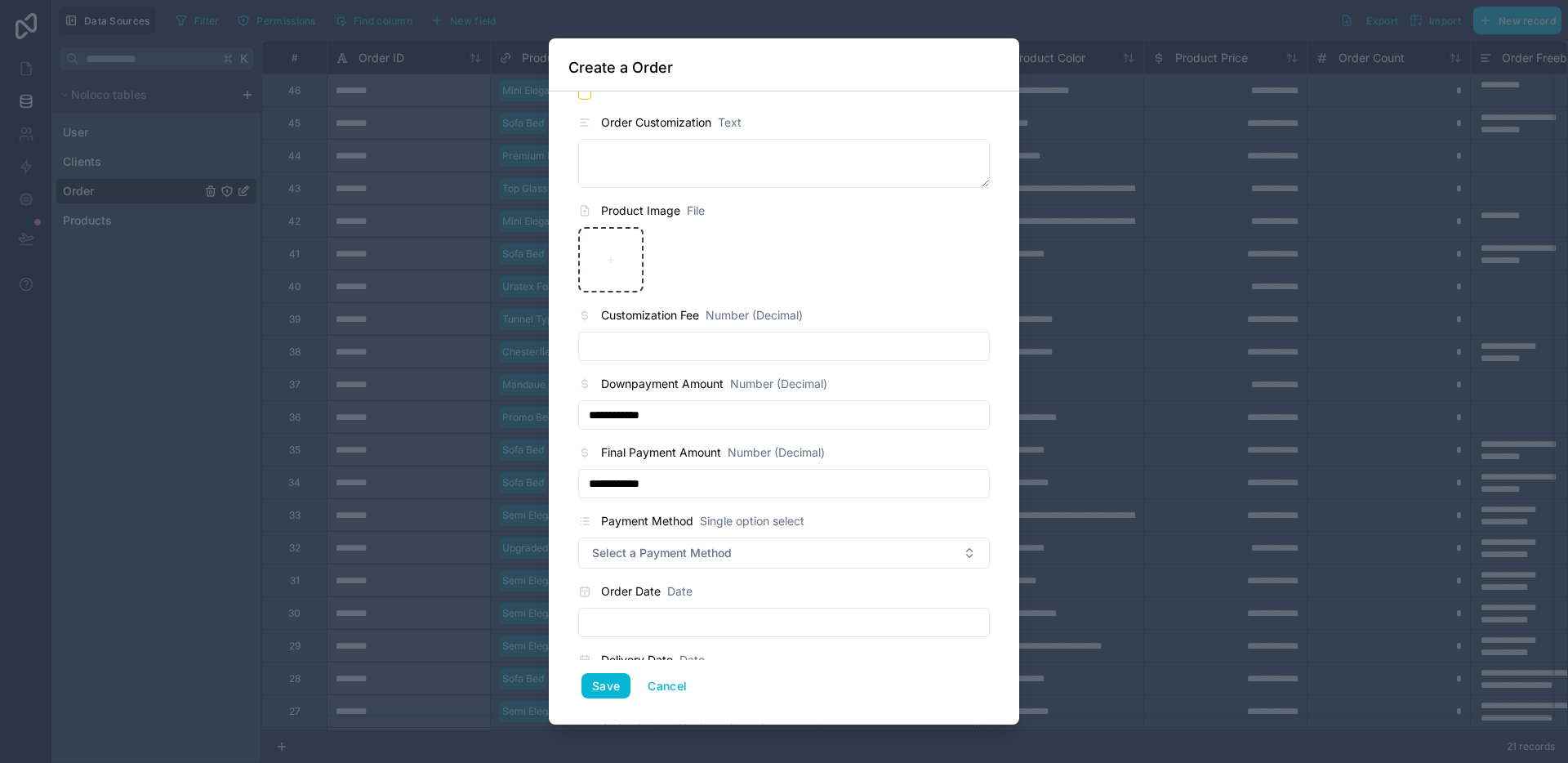scroll, scrollTop: 689, scrollLeft: 0, axis: vertical 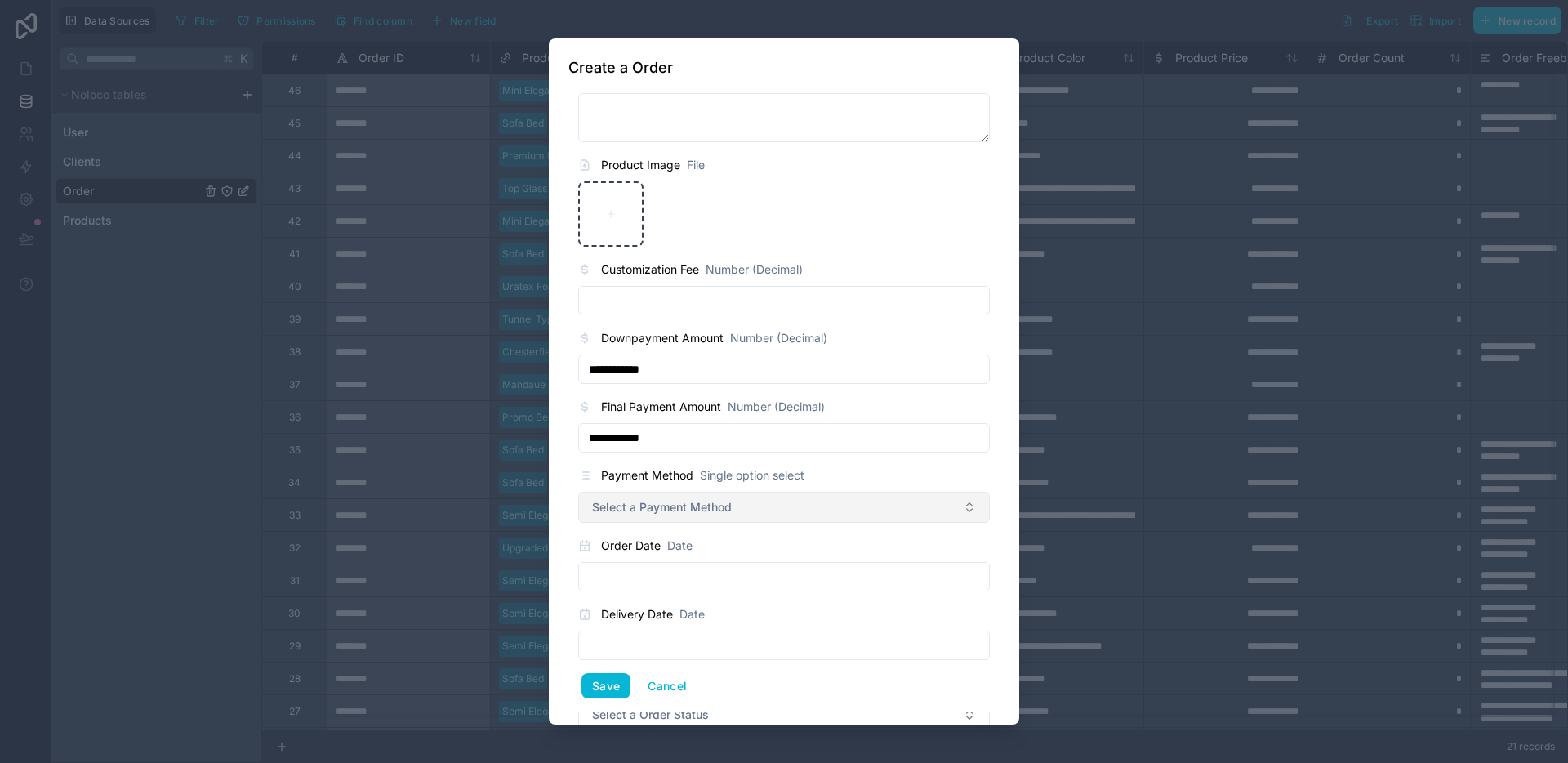 click on "Select a Payment Method" at bounding box center (662, 507) 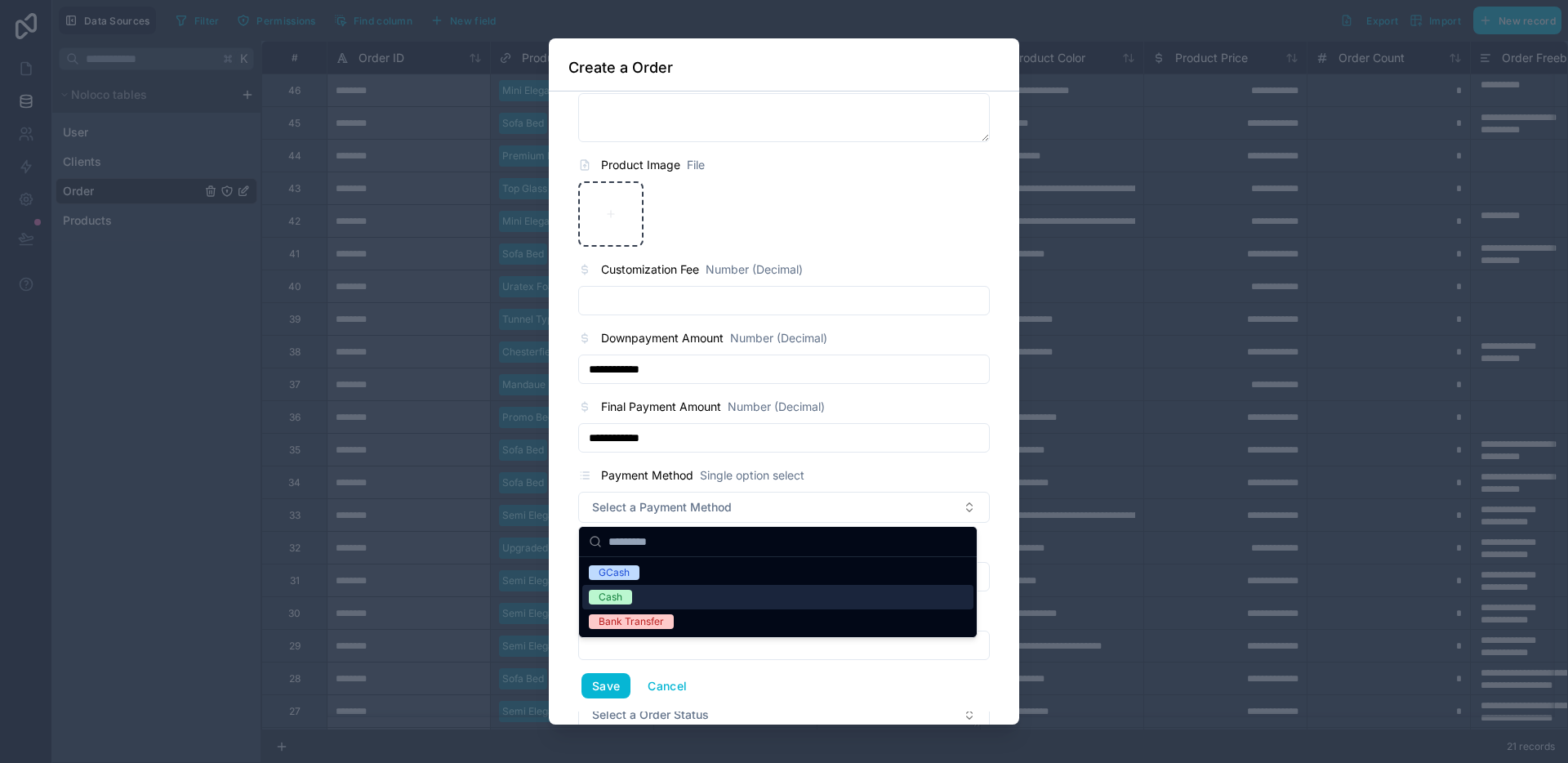 click on "GCash" at bounding box center [777, 573] 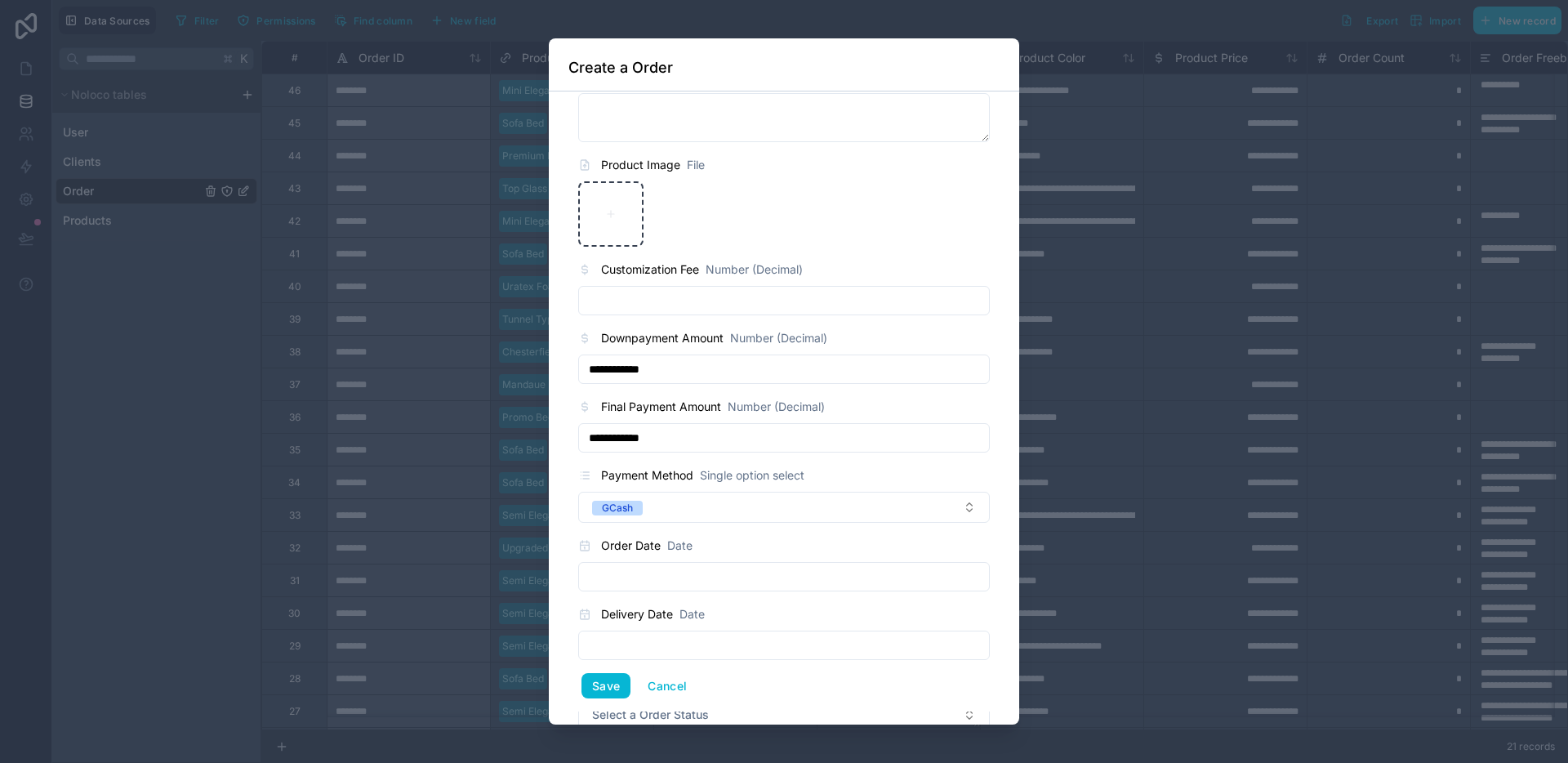 click at bounding box center (784, 577) 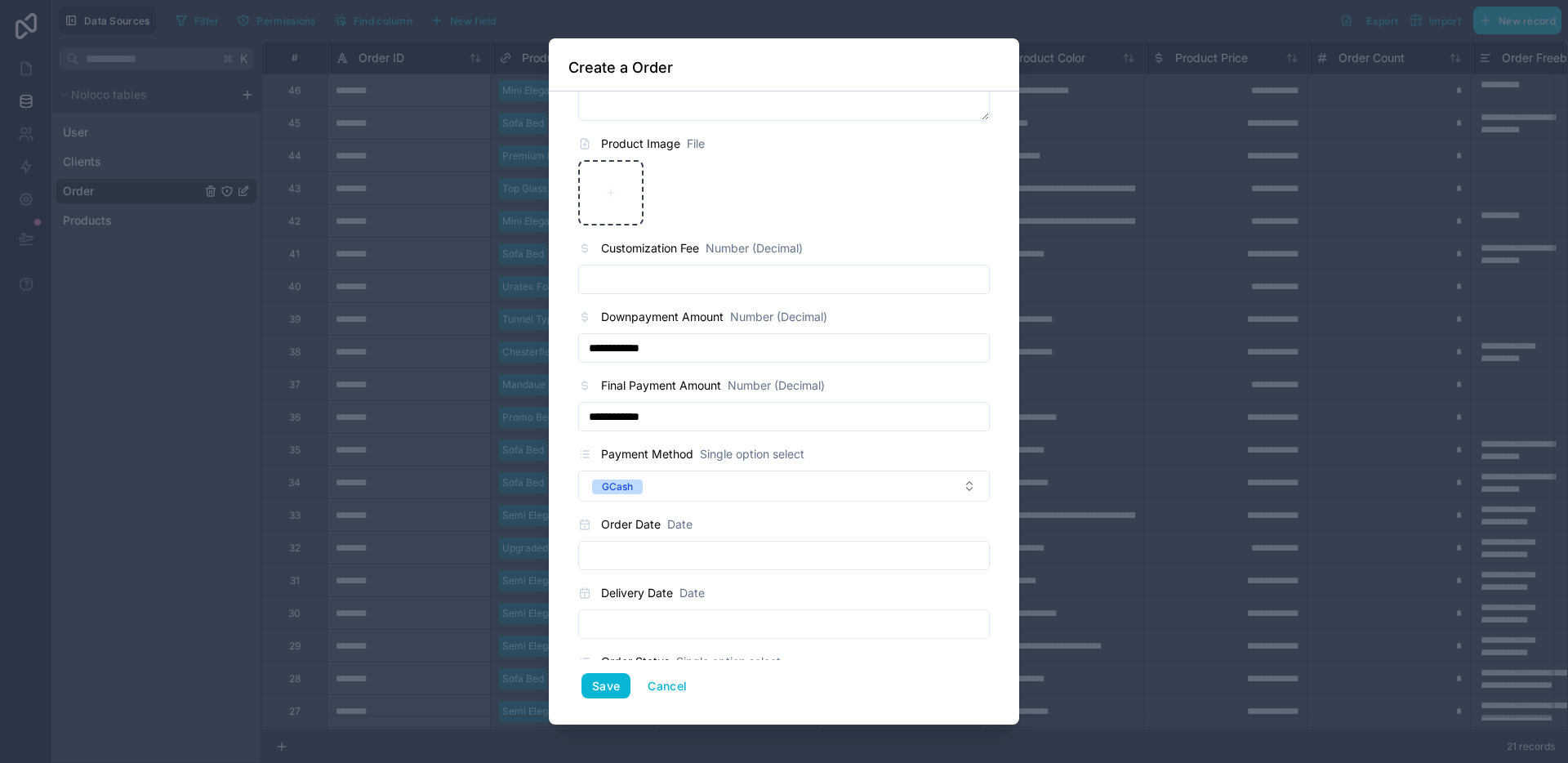 scroll, scrollTop: 721, scrollLeft: 0, axis: vertical 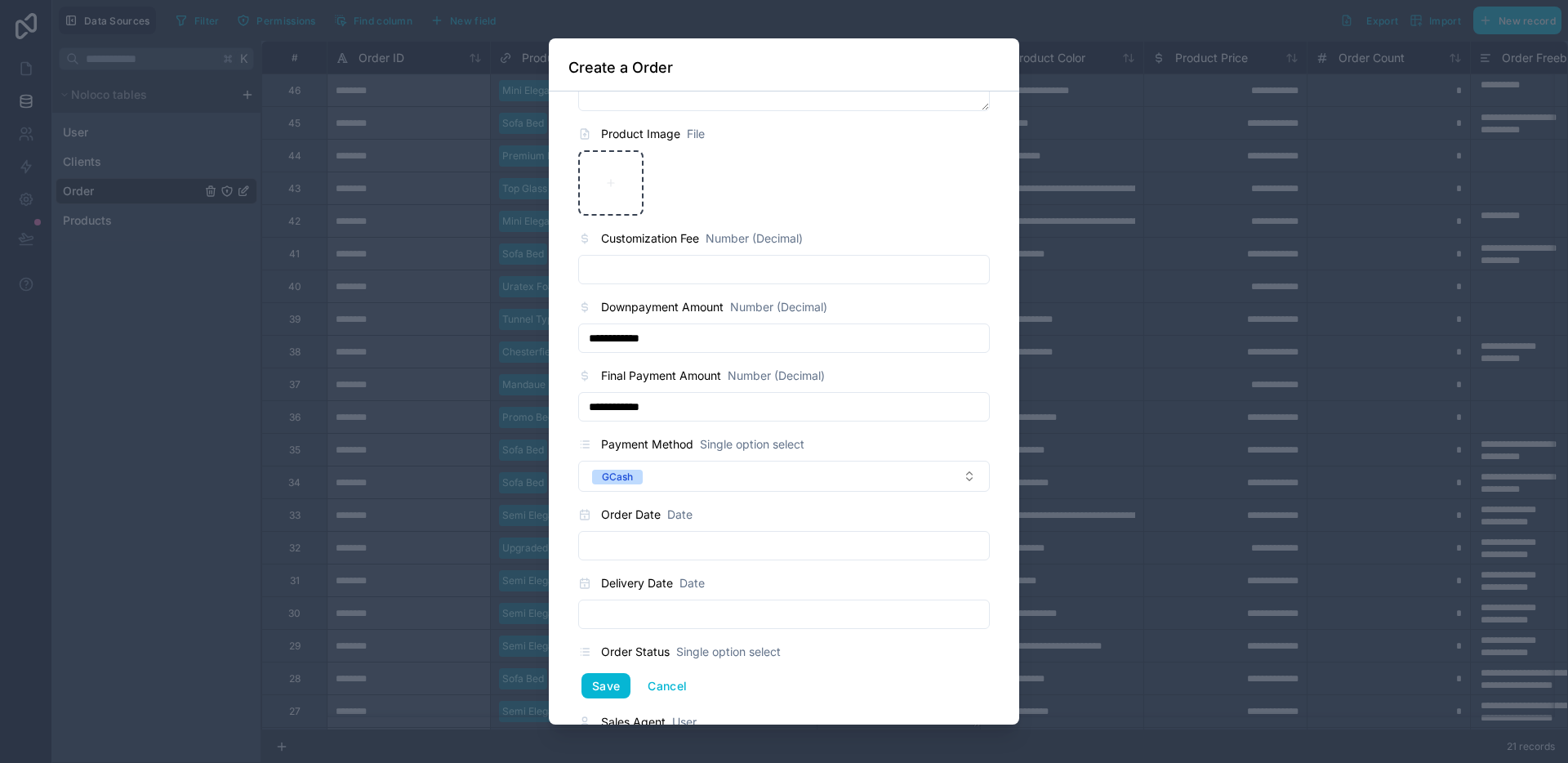 click at bounding box center [784, 546] 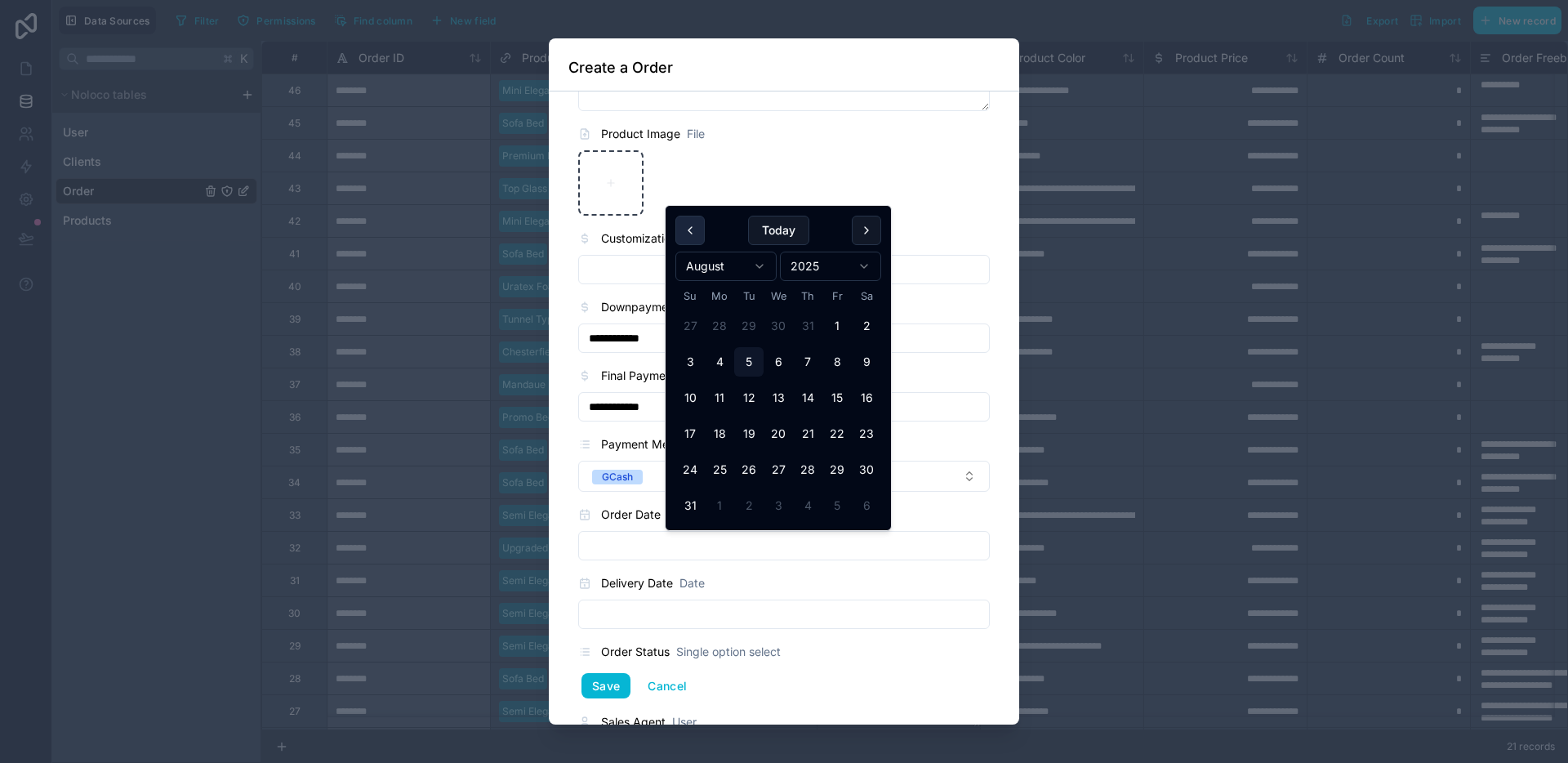 click at bounding box center (690, 230) 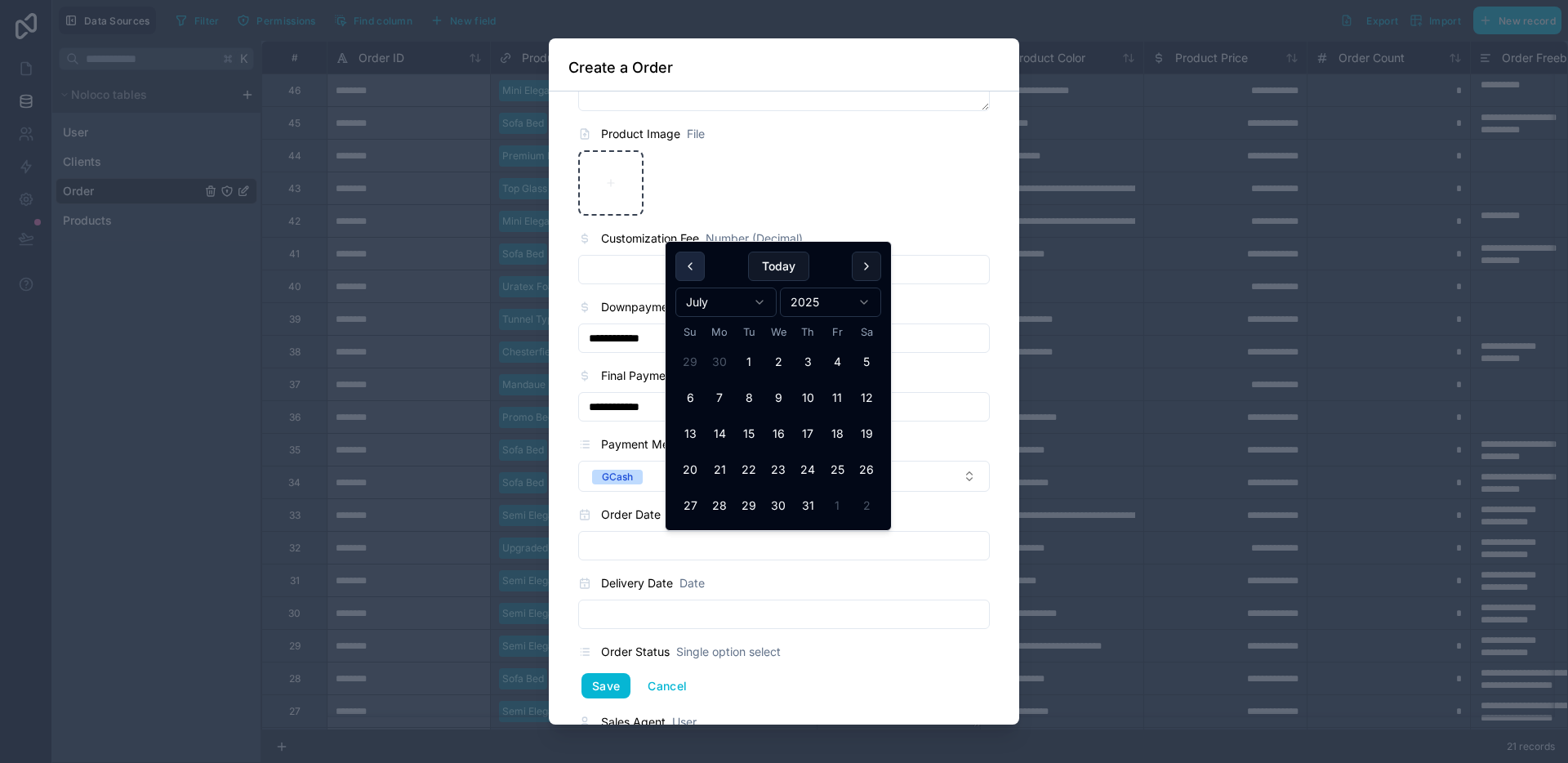 click at bounding box center [690, 266] 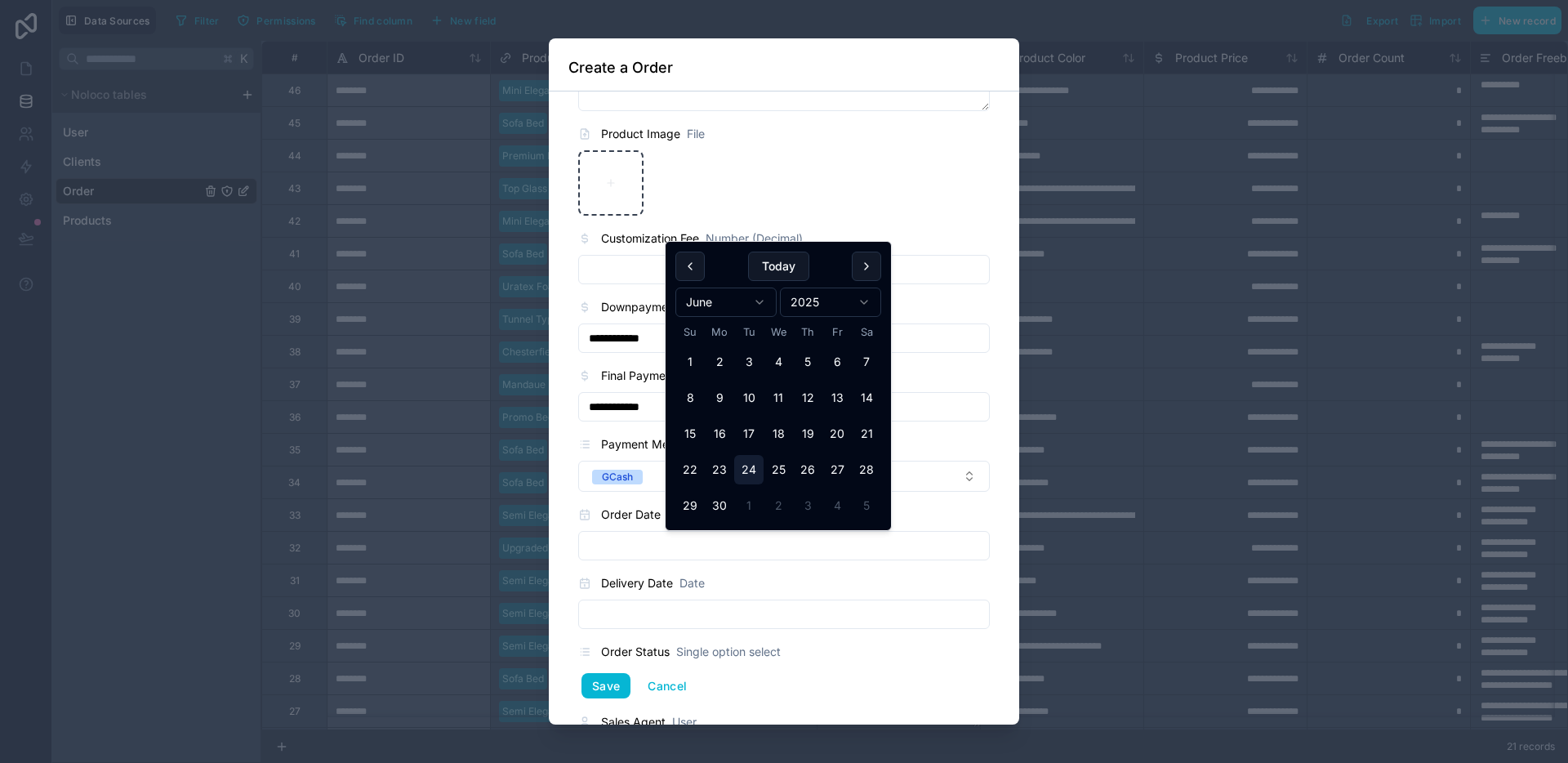 click on "24" at bounding box center [749, 470] 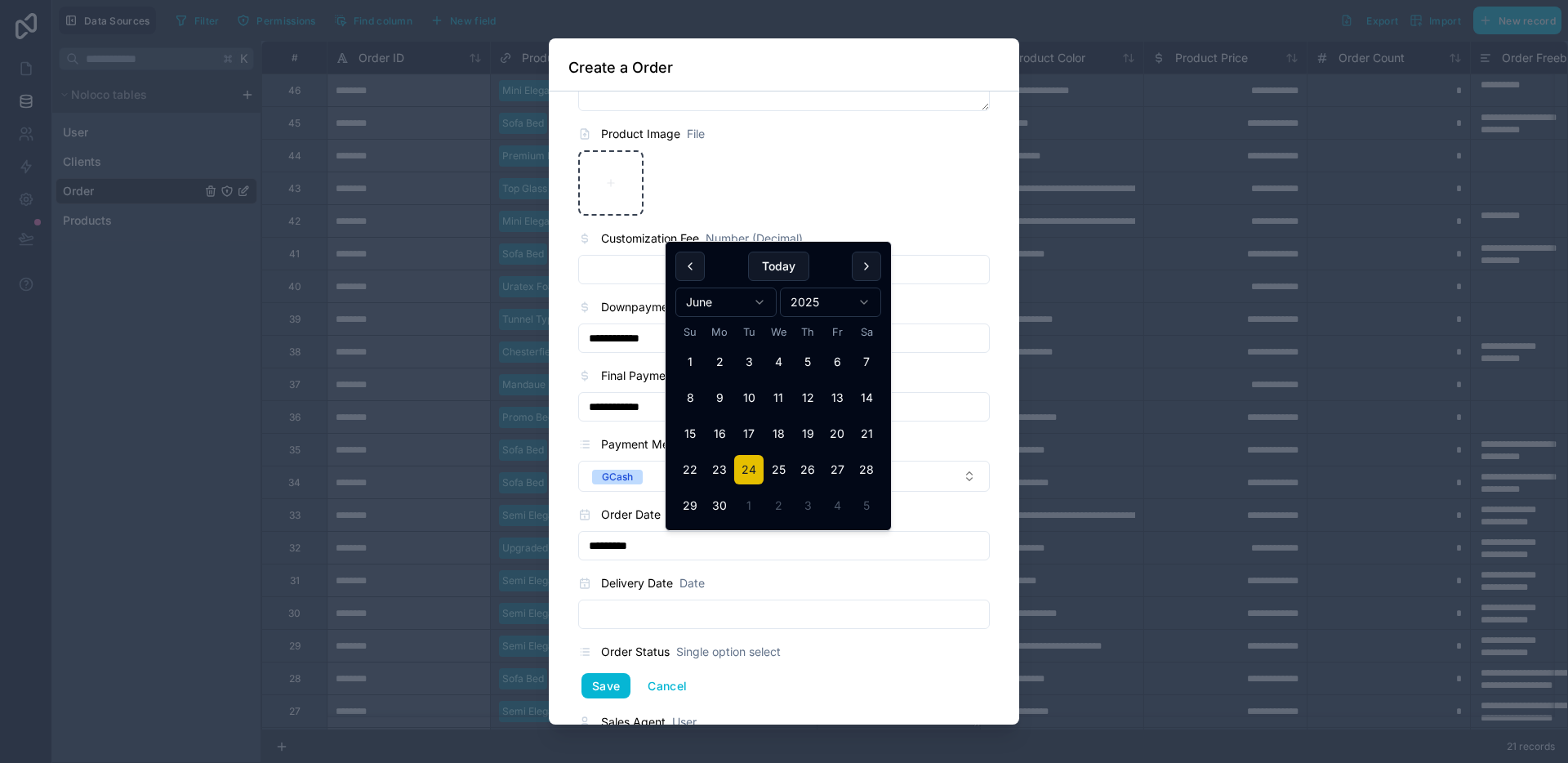 click at bounding box center (784, 614) 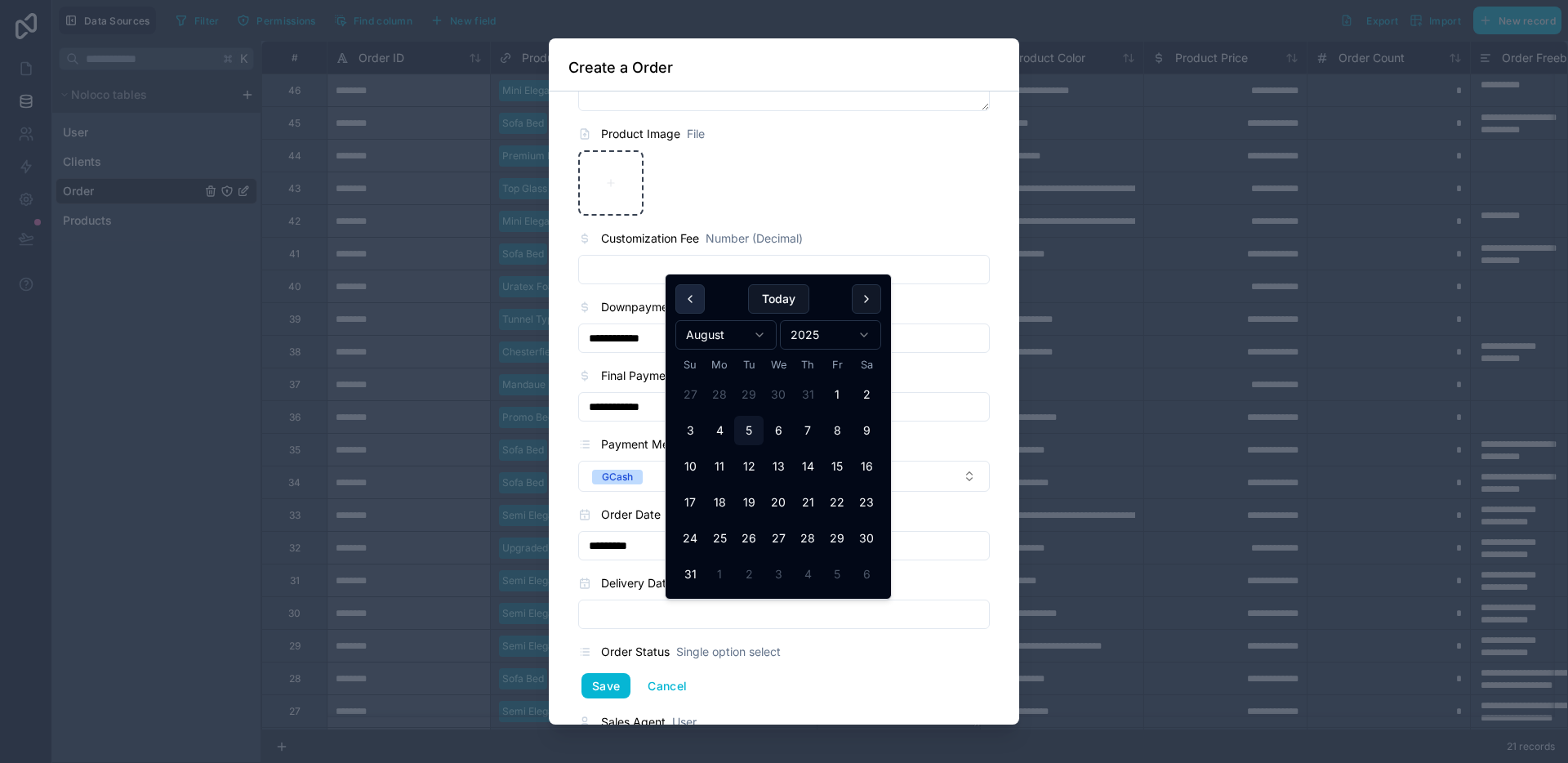 click at bounding box center (690, 299) 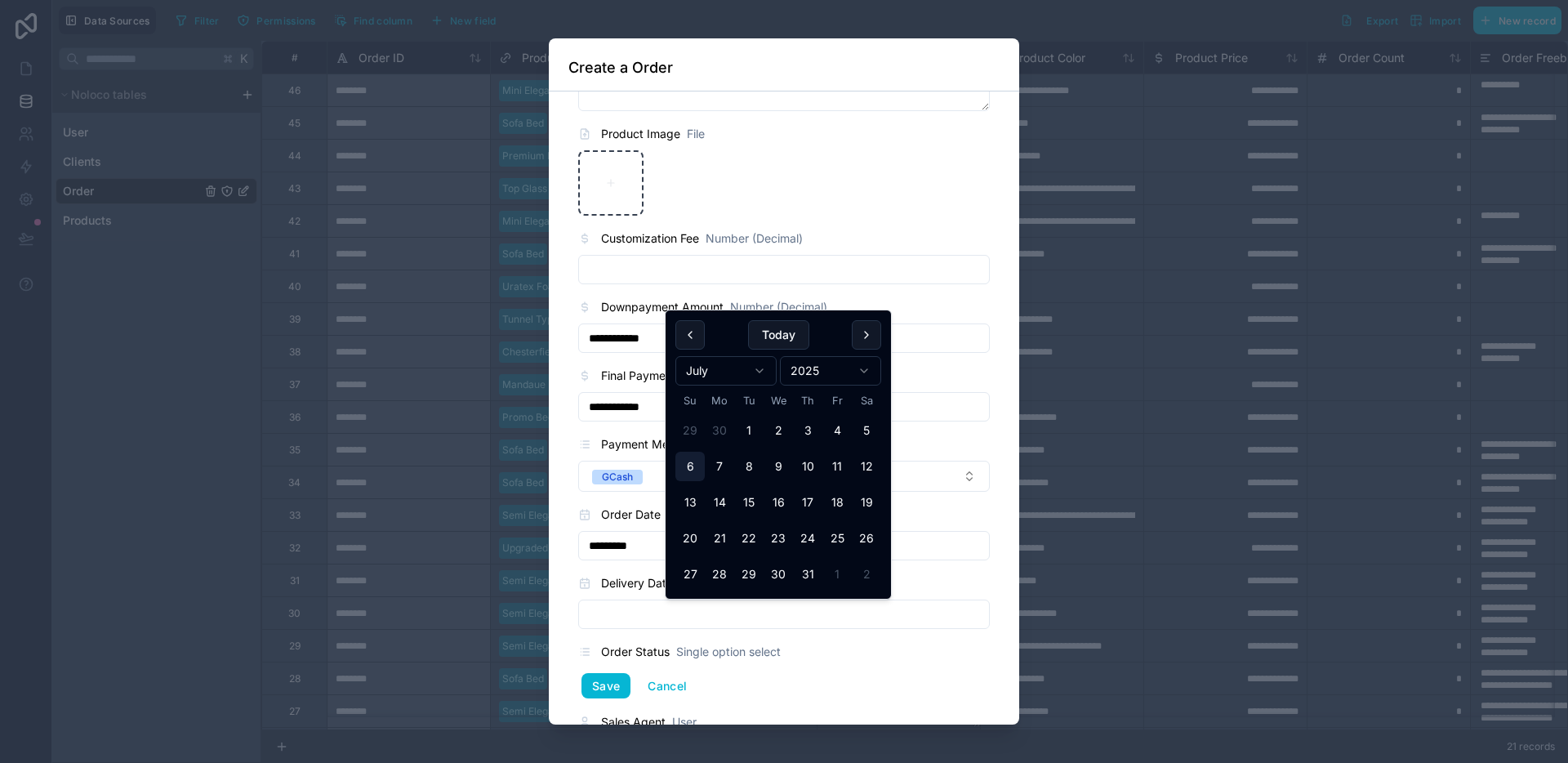 click on "6" at bounding box center (690, 466) 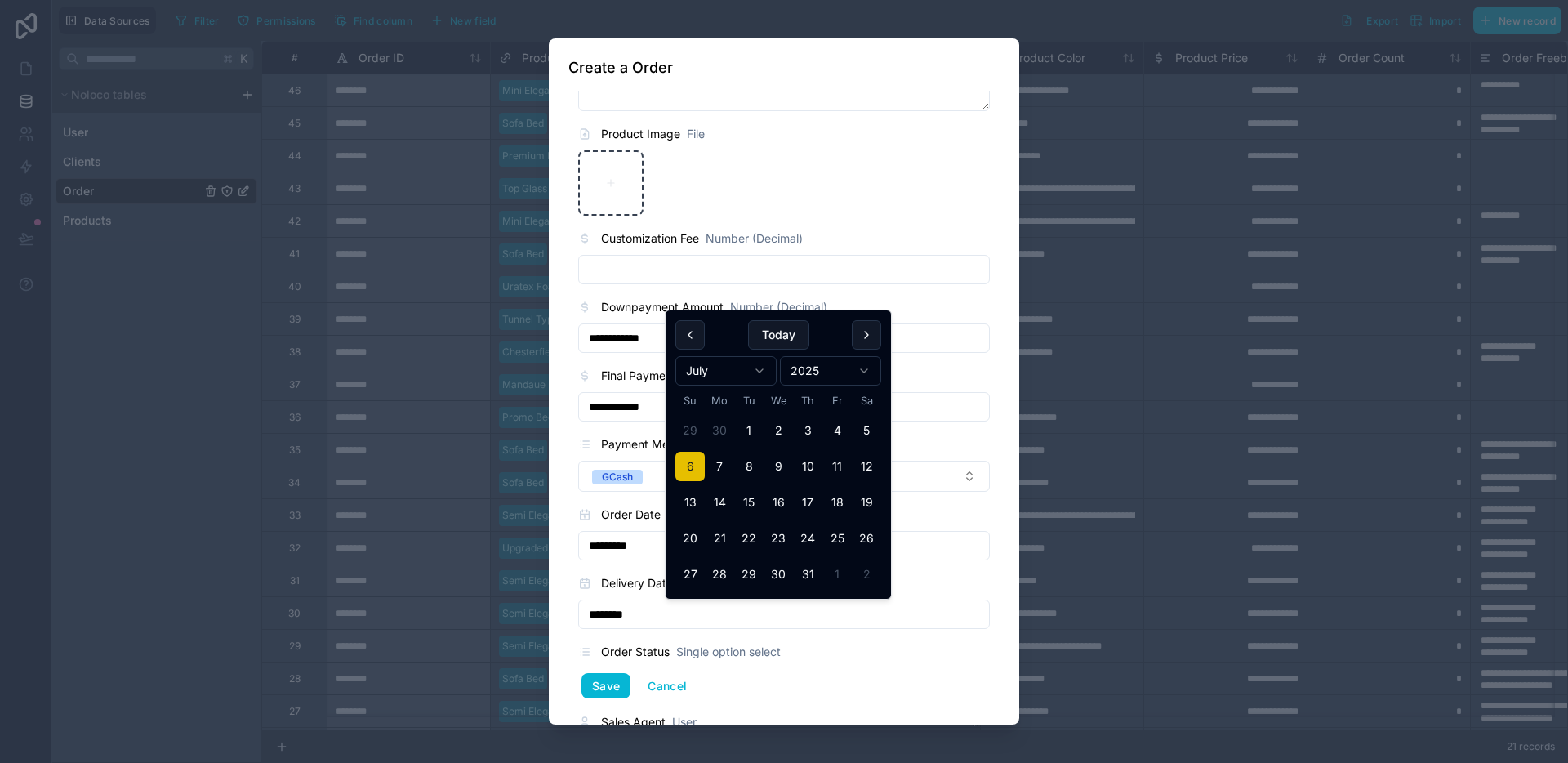 click on "*********" at bounding box center (784, 546) 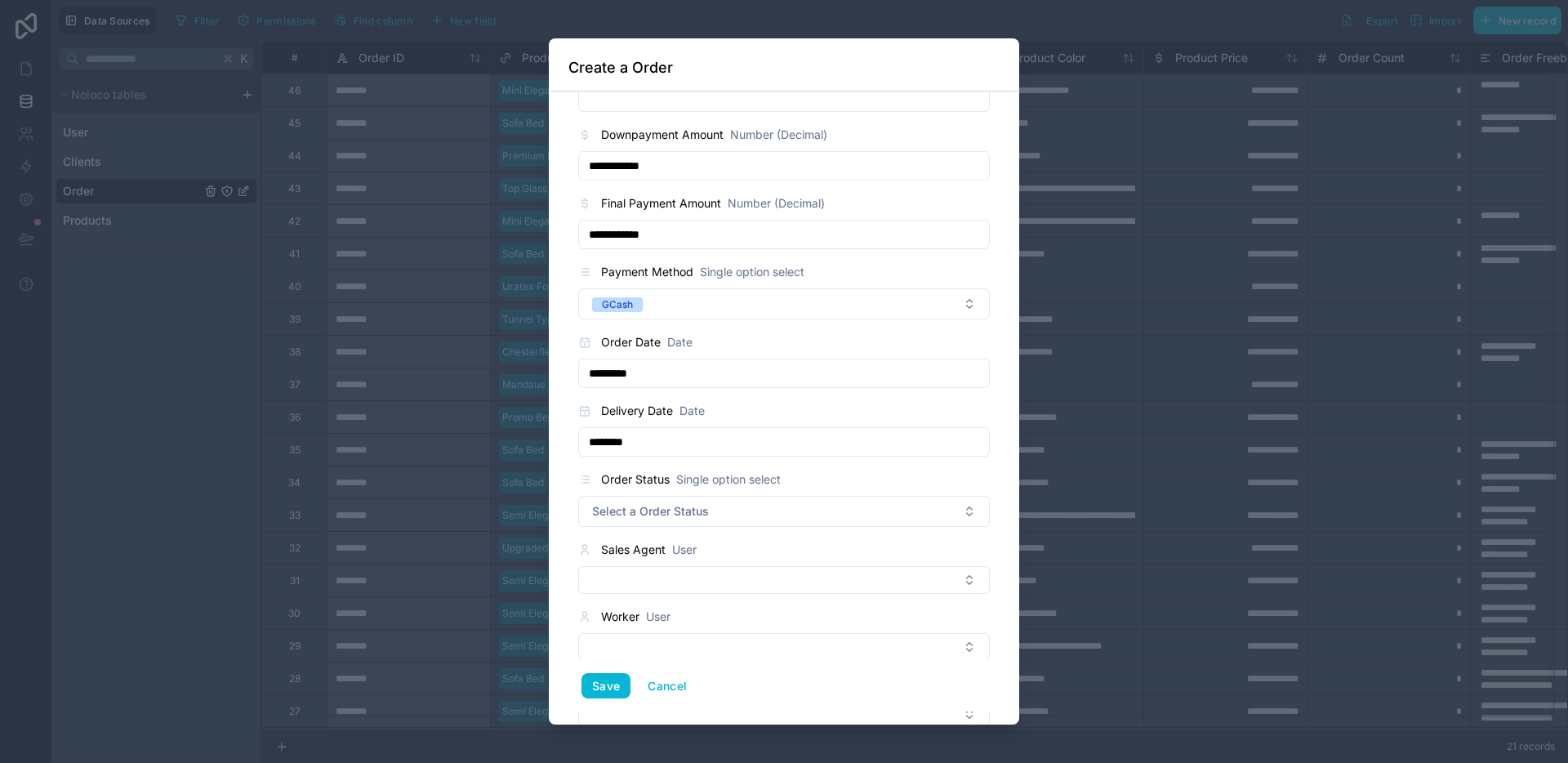 scroll, scrollTop: 974, scrollLeft: 0, axis: vertical 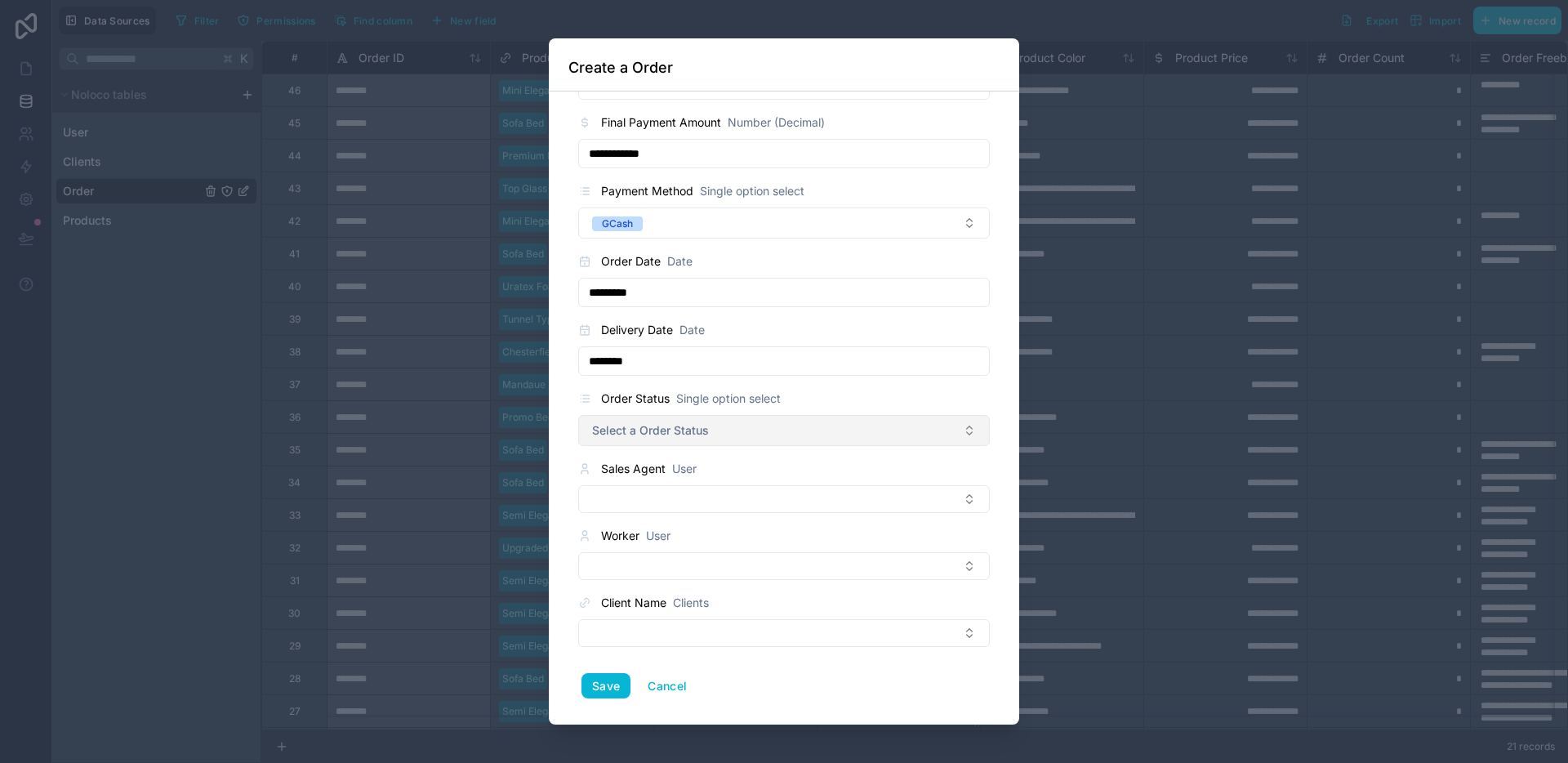 click on "Select a Order Status" at bounding box center (650, 431) 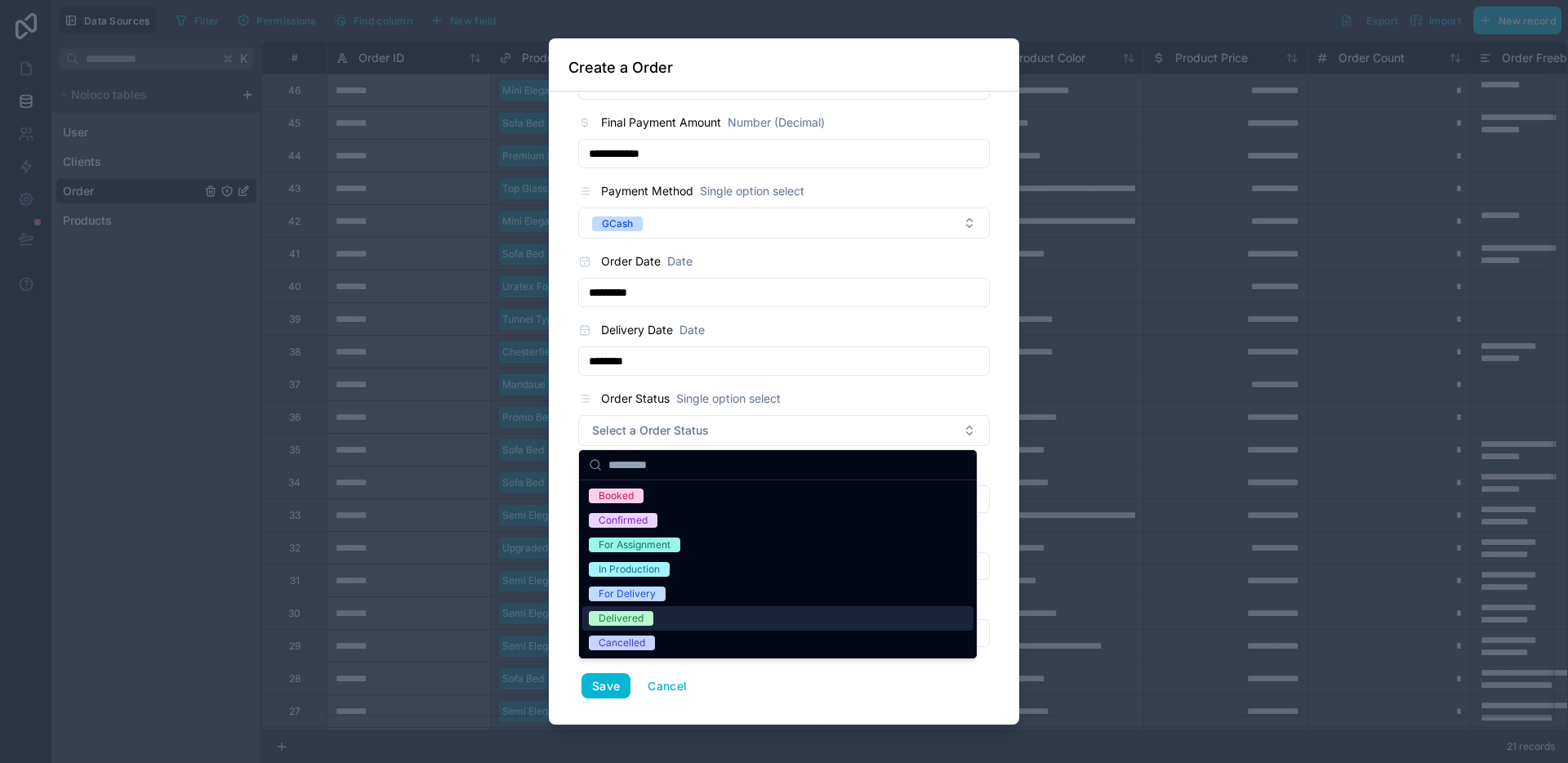 click on "Delivered" at bounding box center (621, 618) 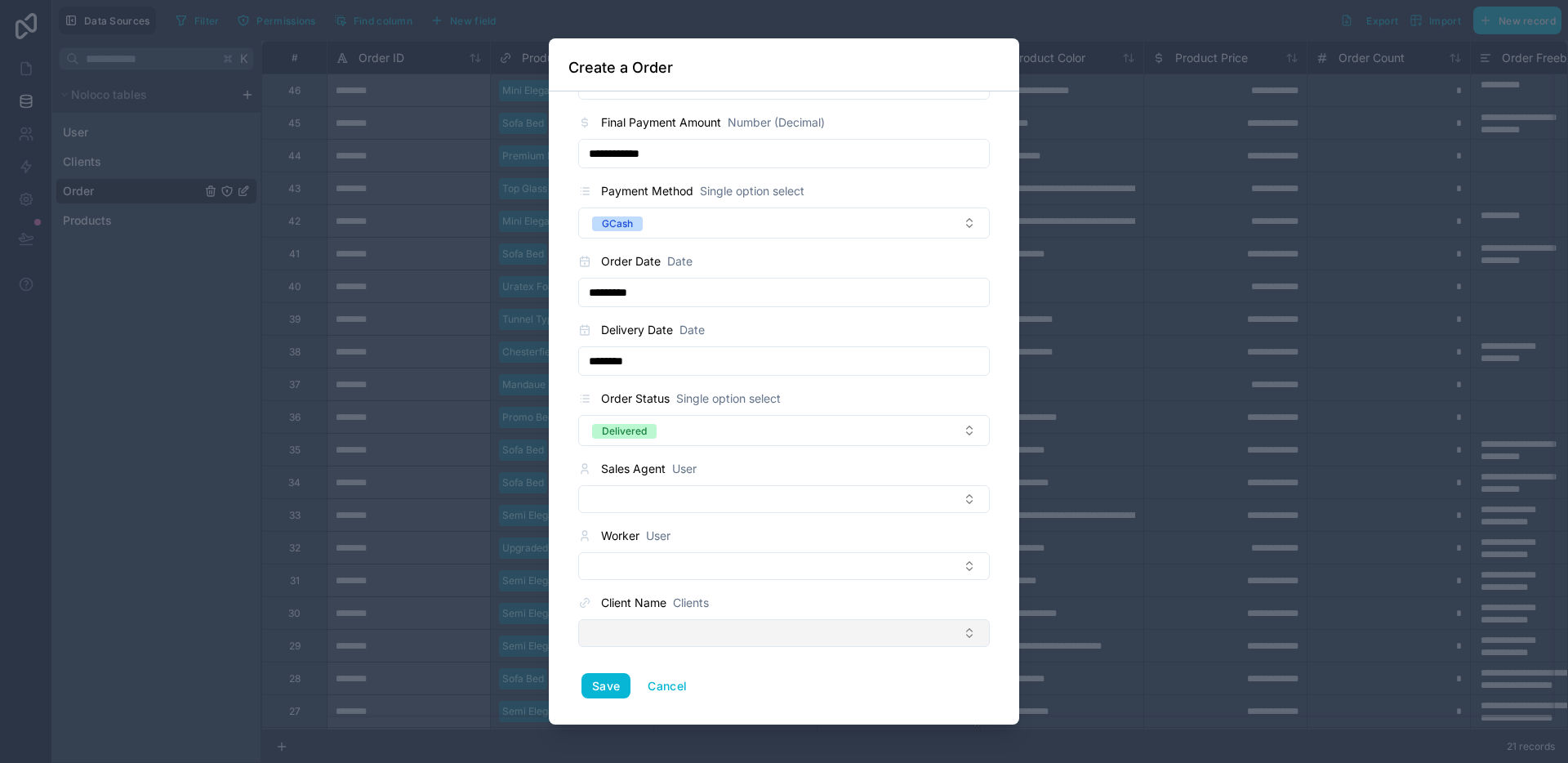 click at bounding box center [784, 633] 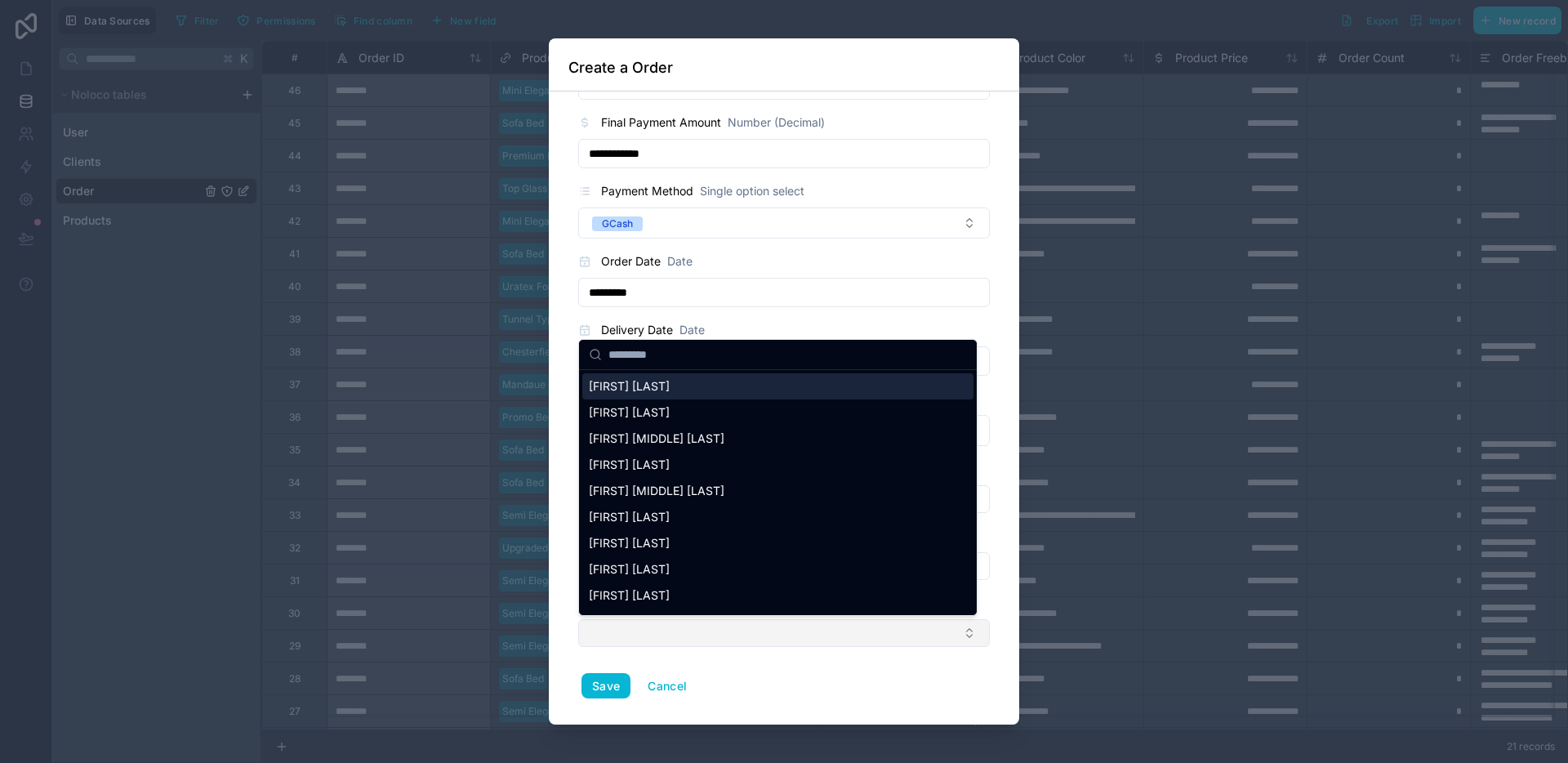 click at bounding box center (784, 633) 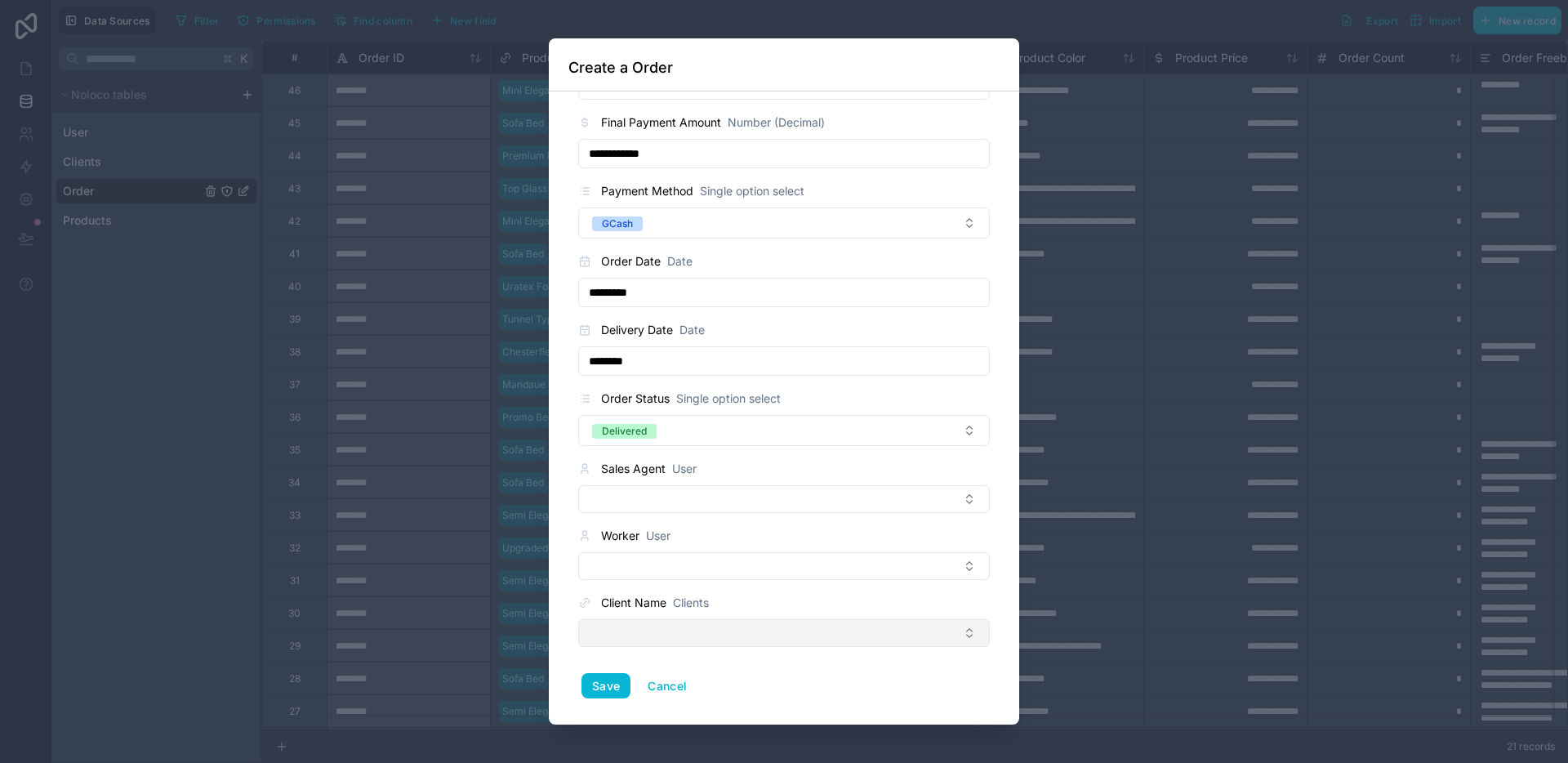 click at bounding box center [784, 633] 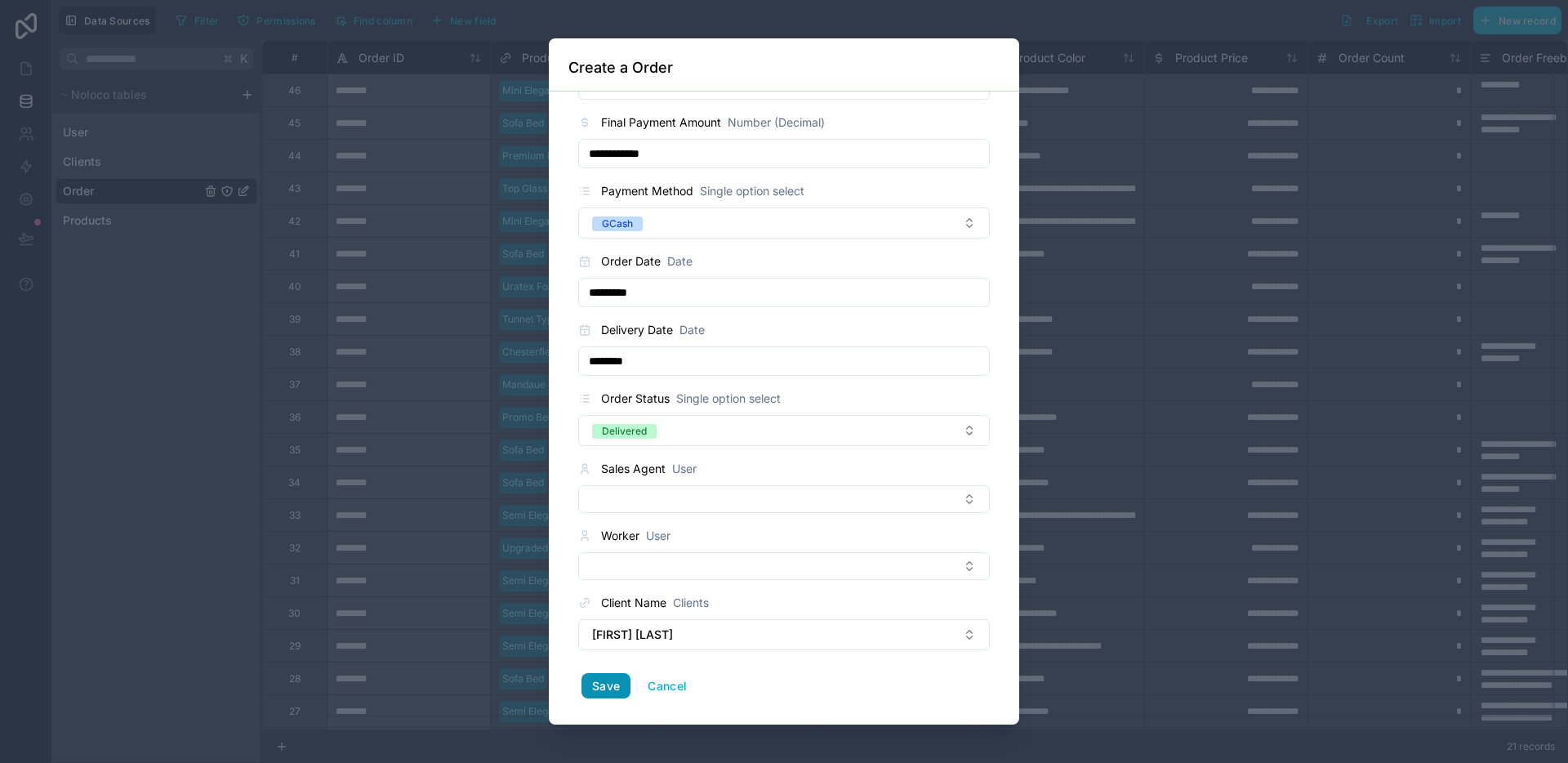 drag, startPoint x: 603, startPoint y: 679, endPoint x: 736, endPoint y: 615, distance: 147.59743 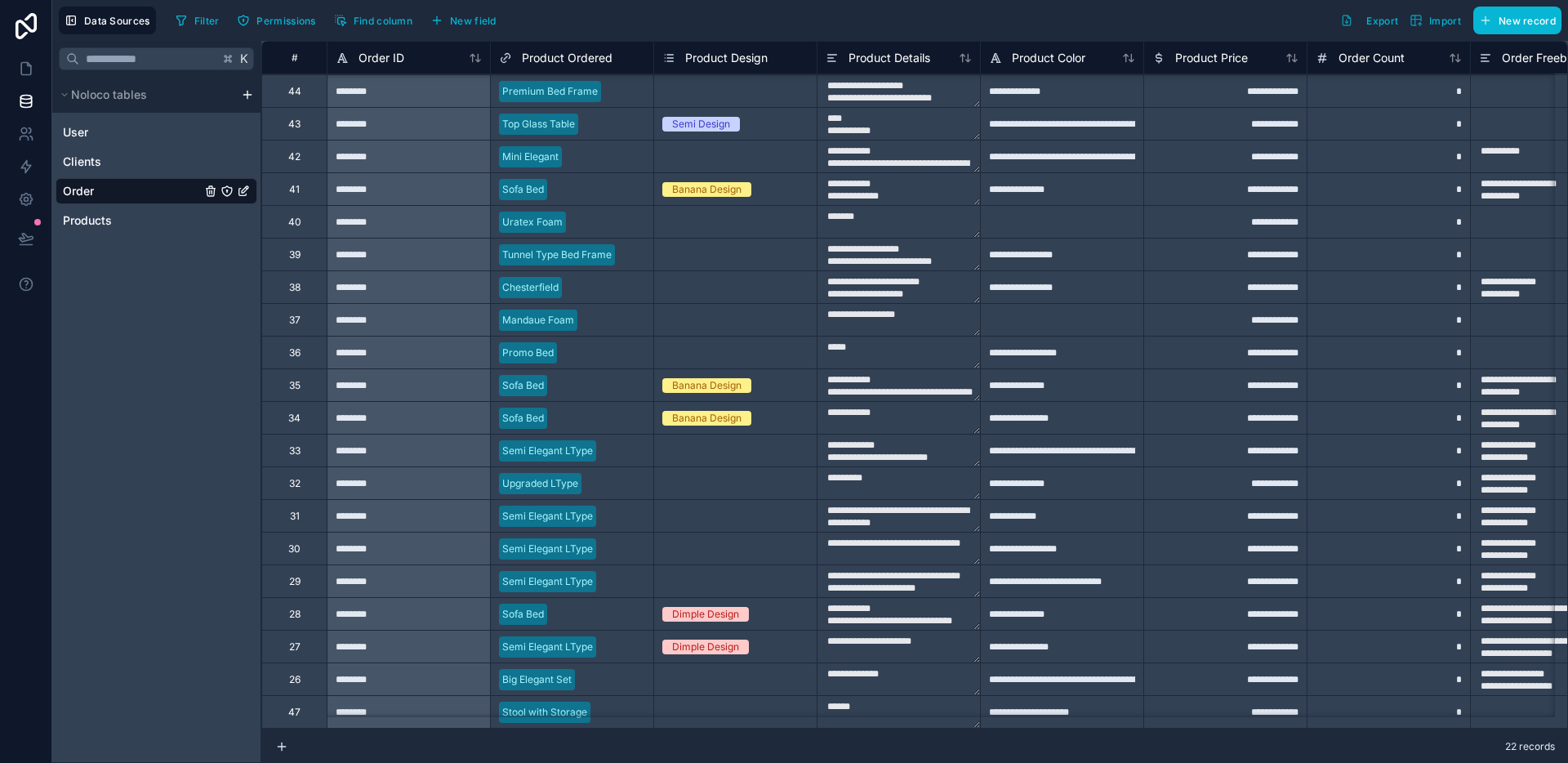 scroll, scrollTop: 78, scrollLeft: 0, axis: vertical 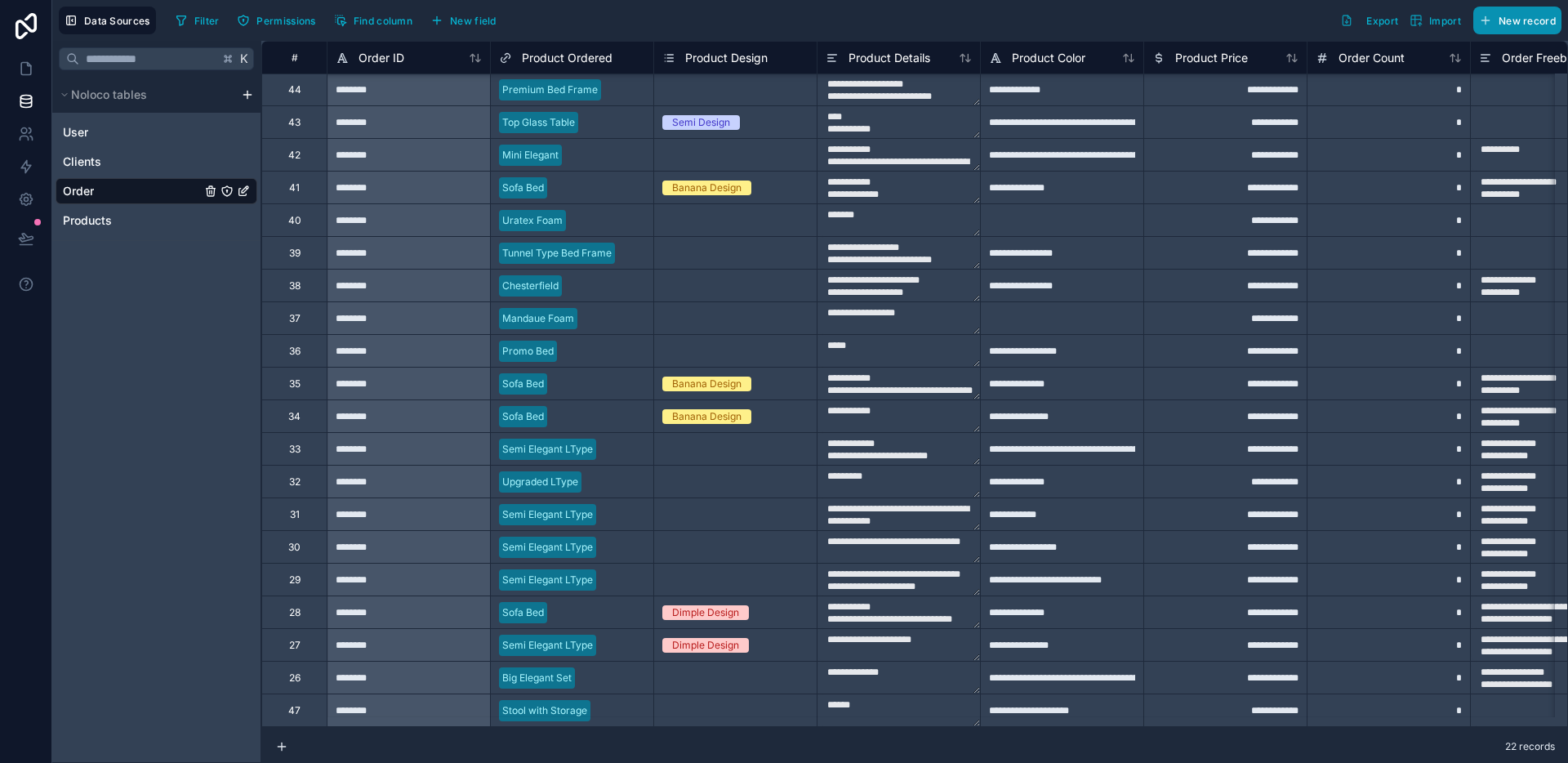 click on "New record" at bounding box center (1527, 20) 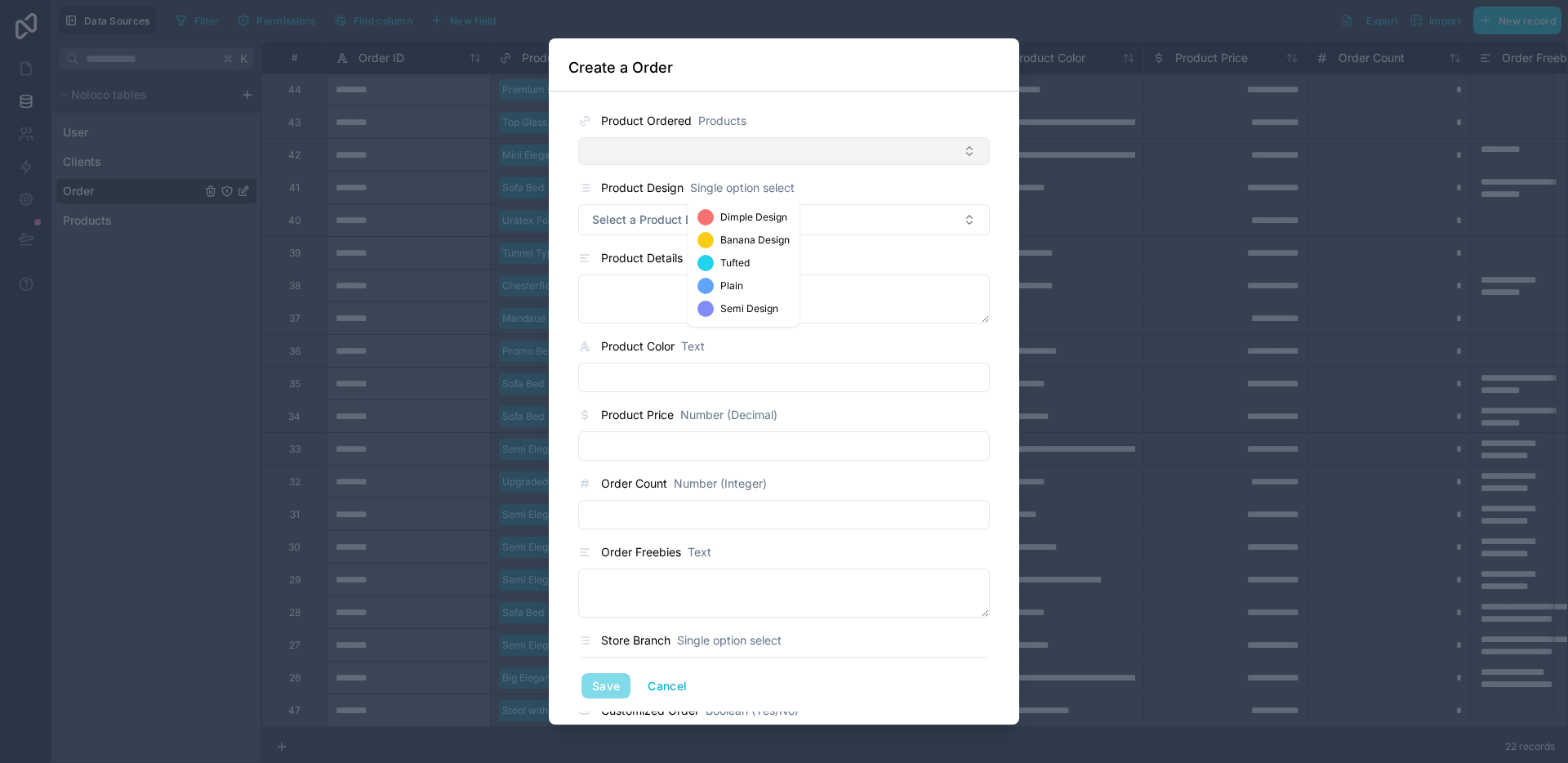 click at bounding box center (784, 151) 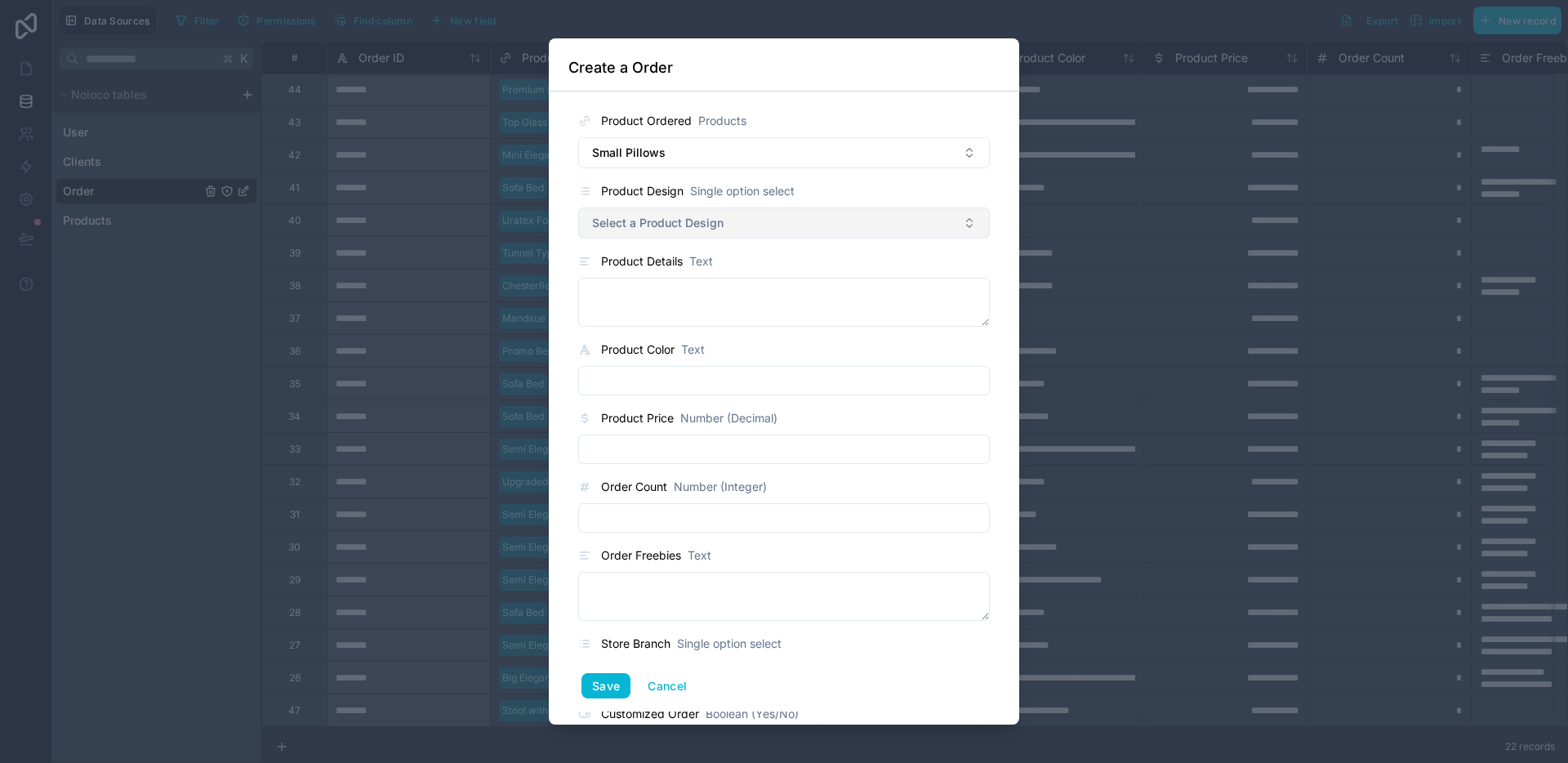click on "Select a Product Design" at bounding box center (657, 223) 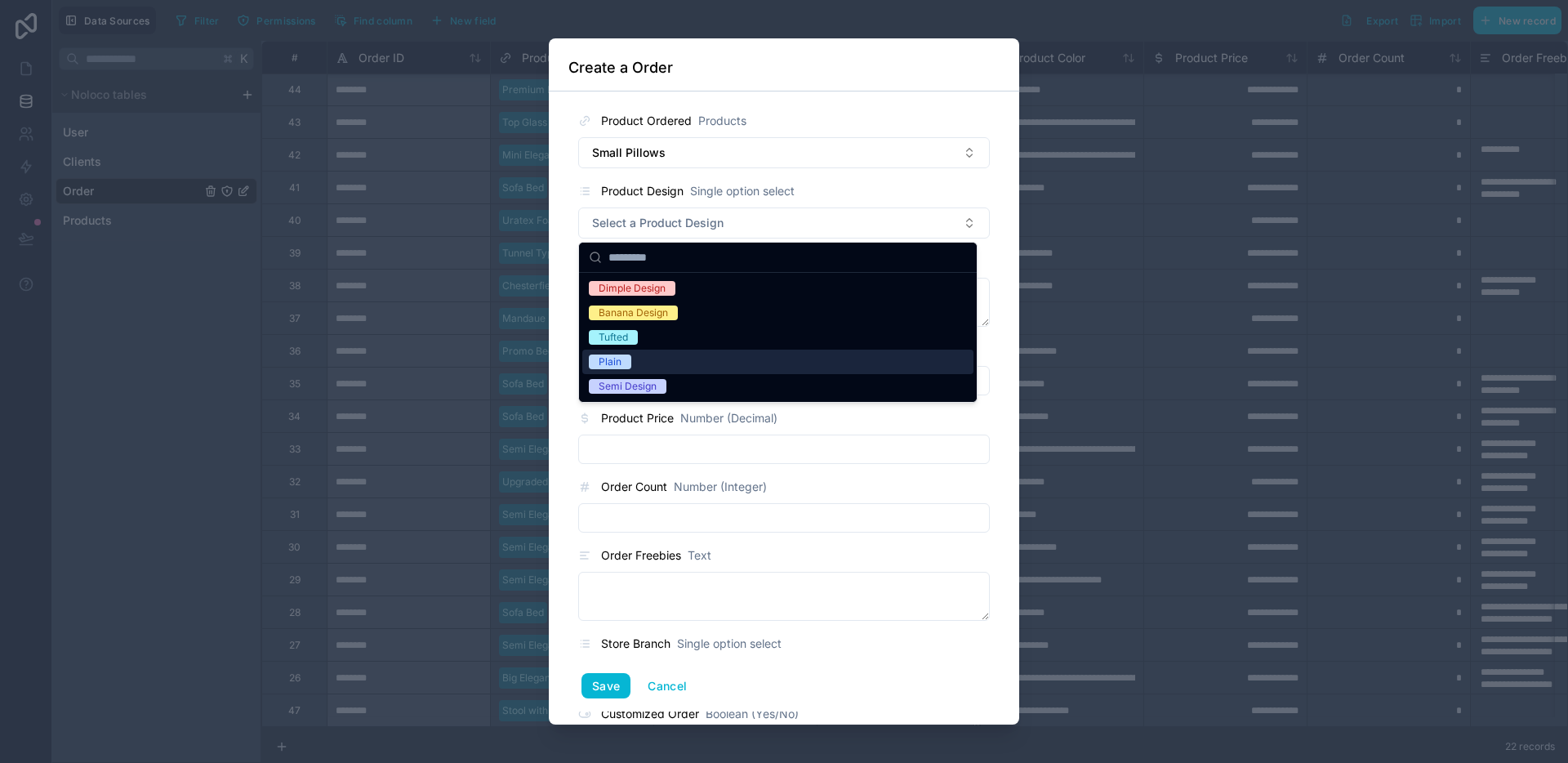 click on "Product Ordered Products Small Pillows Product Design Single option select Select a Product Design Product Details Text Product Color Text Product Price Number (Decimal) Order Count Number (Integer) Order Freebies Text Store Branch Single option select Select a Store Branch Customized Order Boolean (Yes/No) Order Customization Text Product Image File Customization Fee Number (Decimal) Downpayment Amount Number (Decimal) Final Payment Amount Number (Decimal) Payment Method Single option select Select a Payment Method Order Date Date Delivery Date Date Order Status Single option select Select a Order Status Sales Agent User Worker User Client Name Clients Save Cancel" at bounding box center [784, 408] 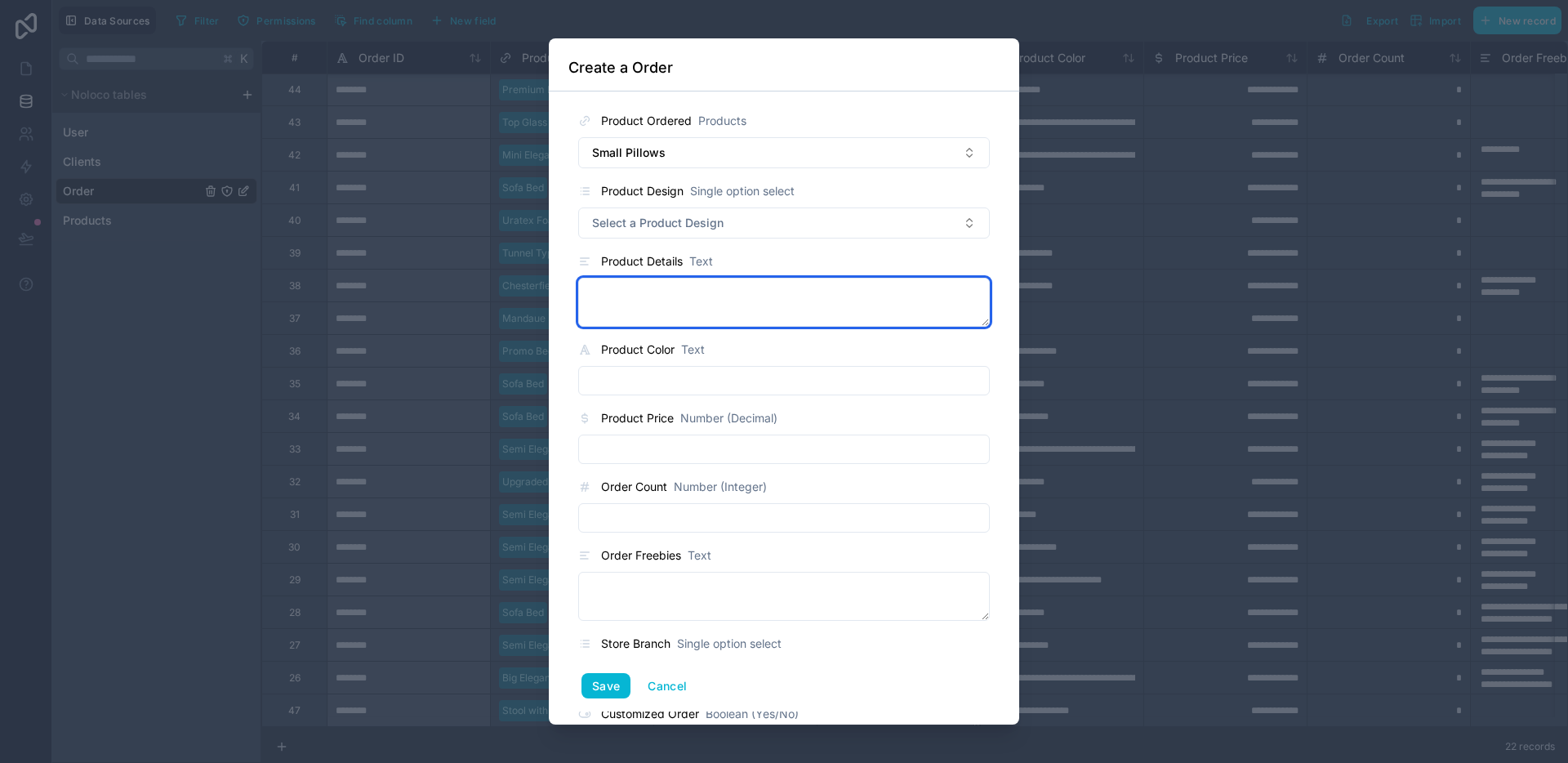 click at bounding box center [784, 302] 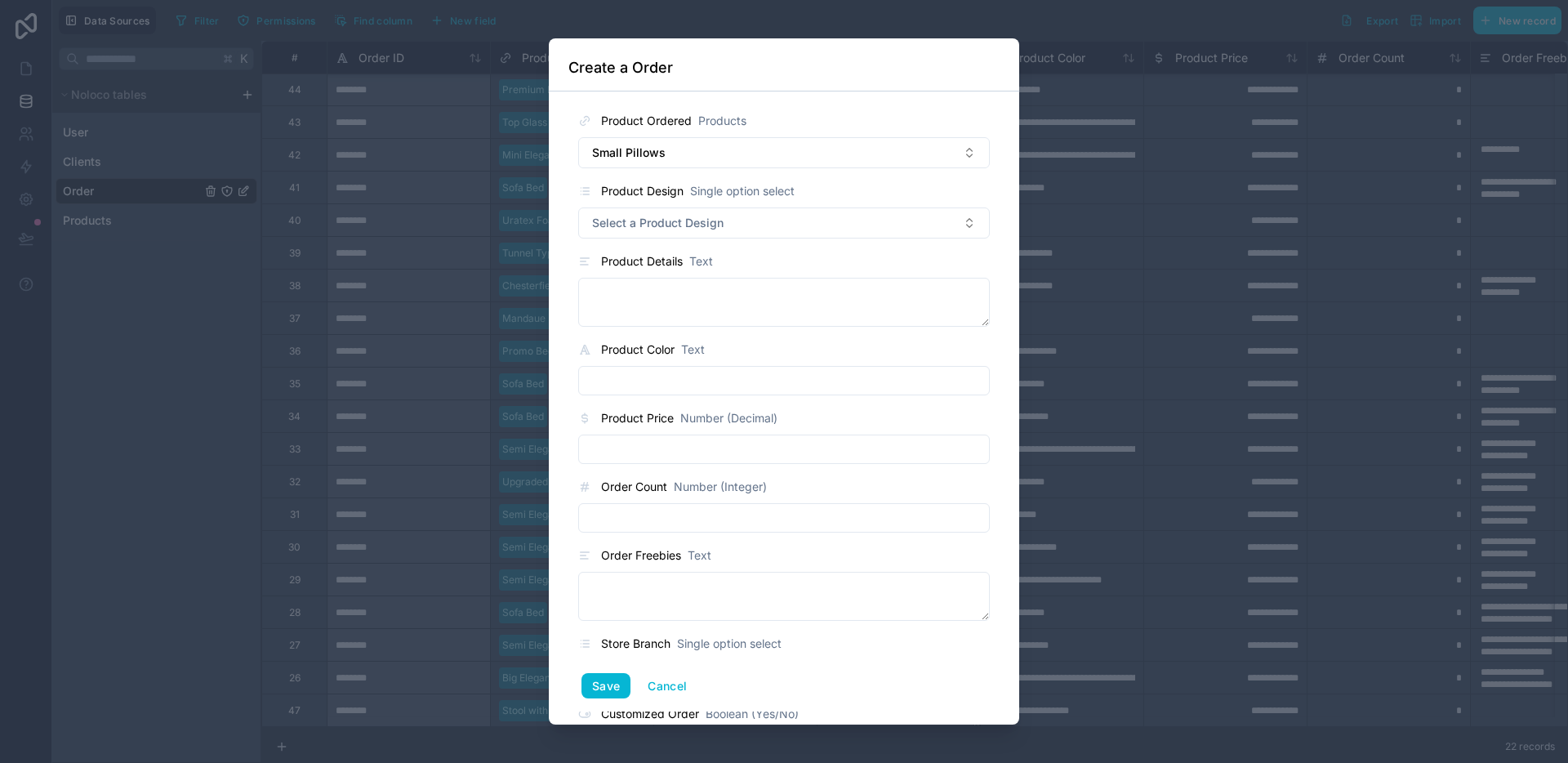 click at bounding box center (784, 381) 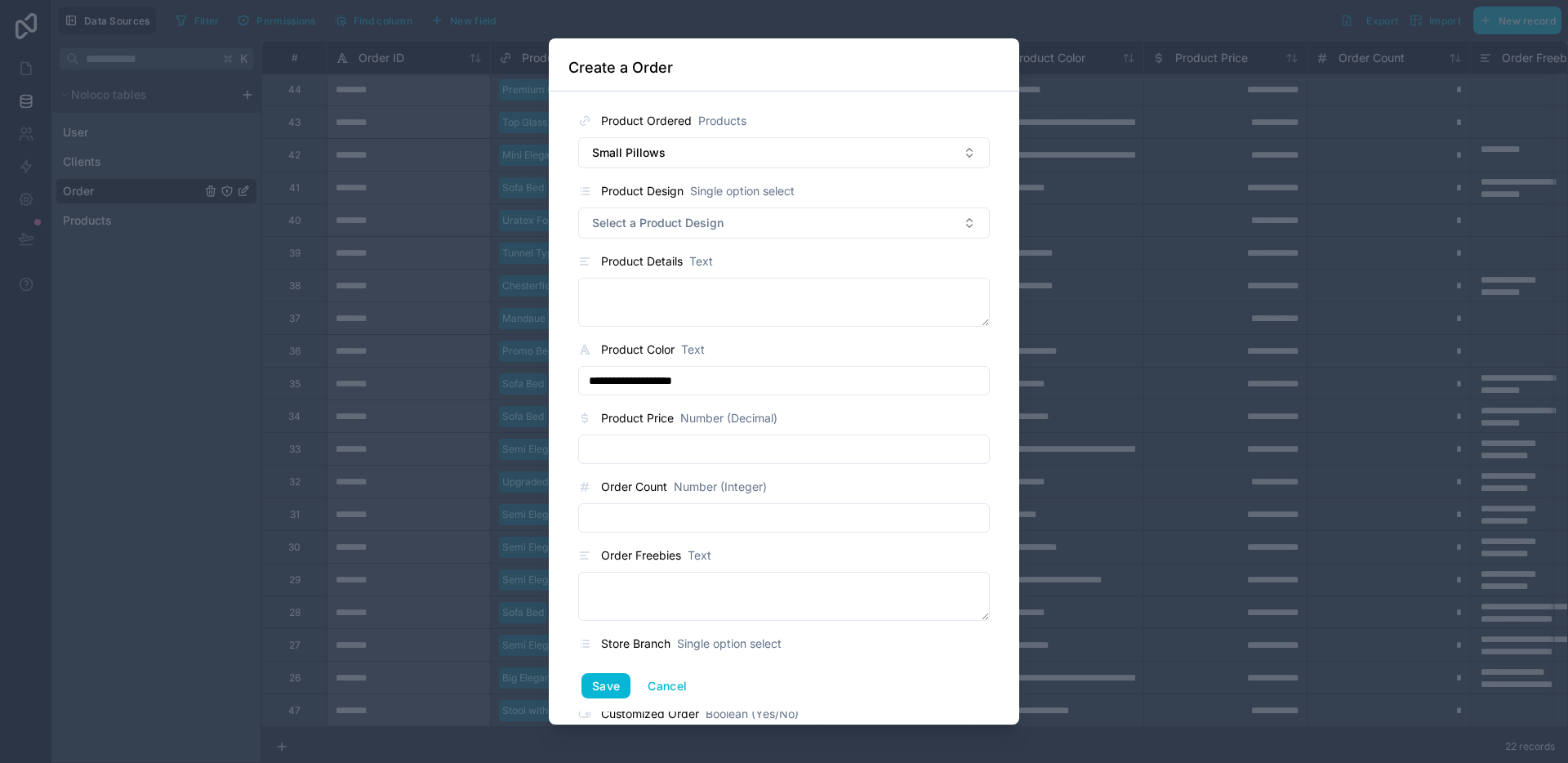 click at bounding box center [784, 449] 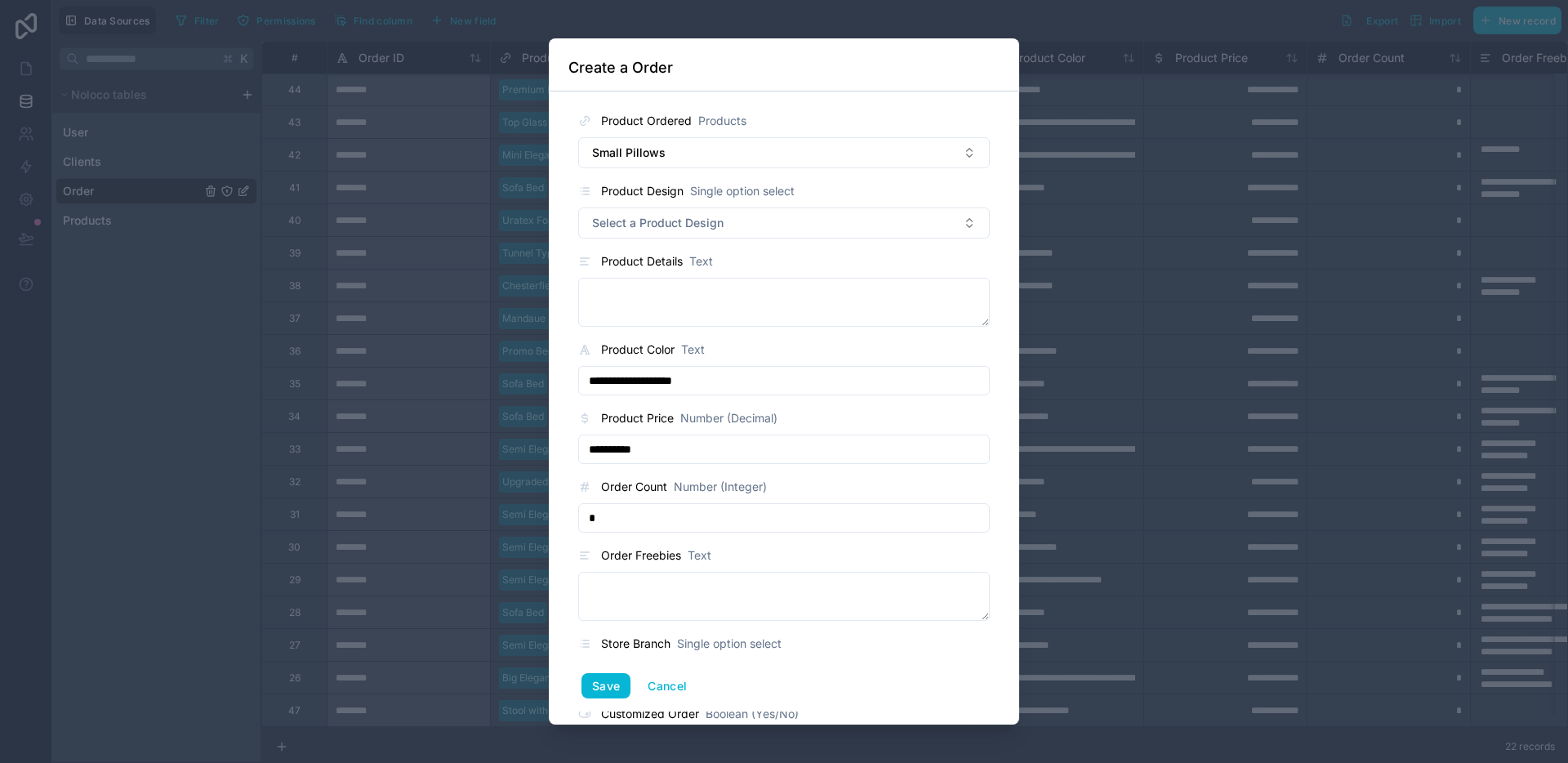 drag, startPoint x: 674, startPoint y: 448, endPoint x: 522, endPoint y: 448, distance: 152 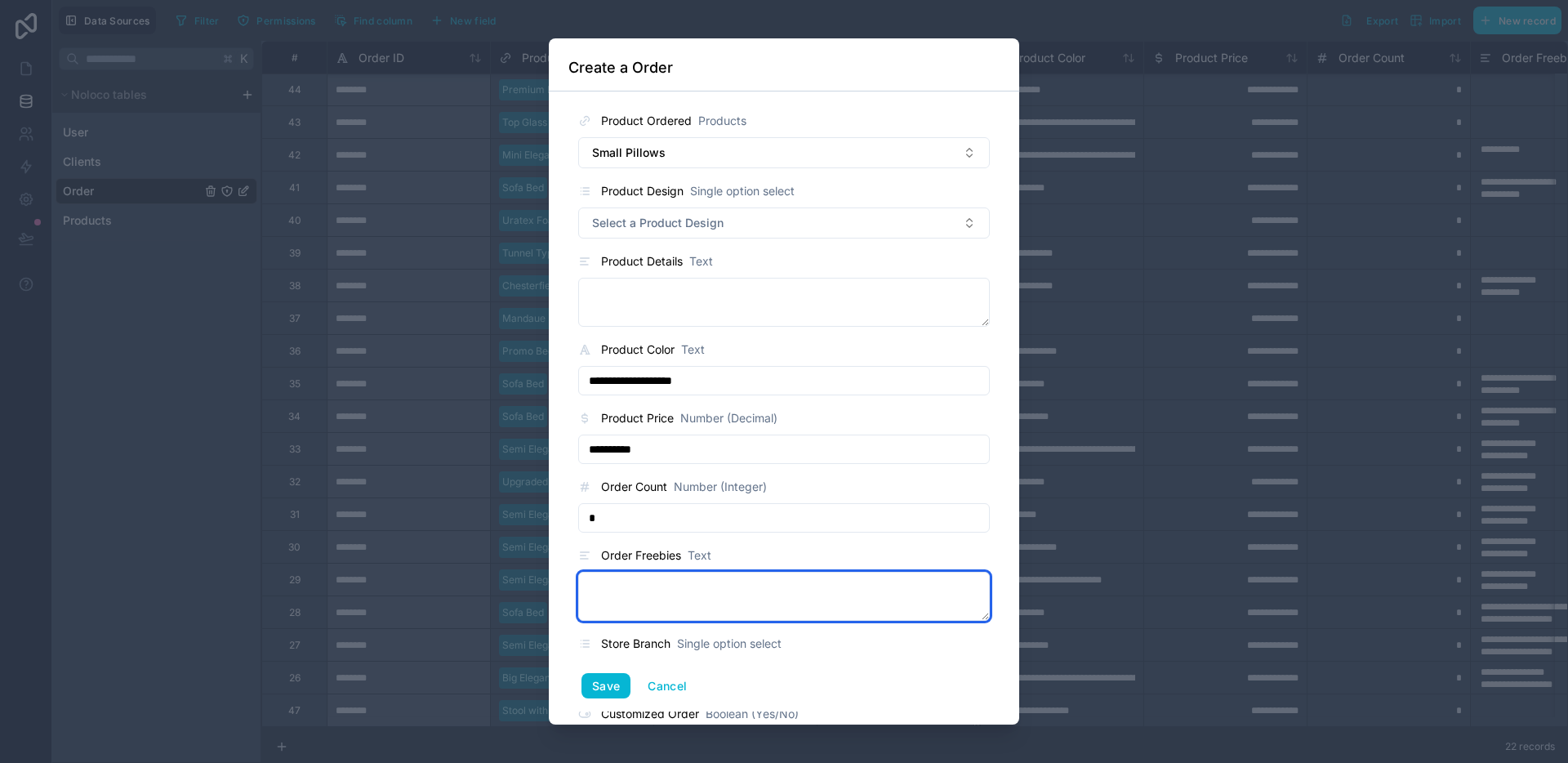 click at bounding box center [784, 596] 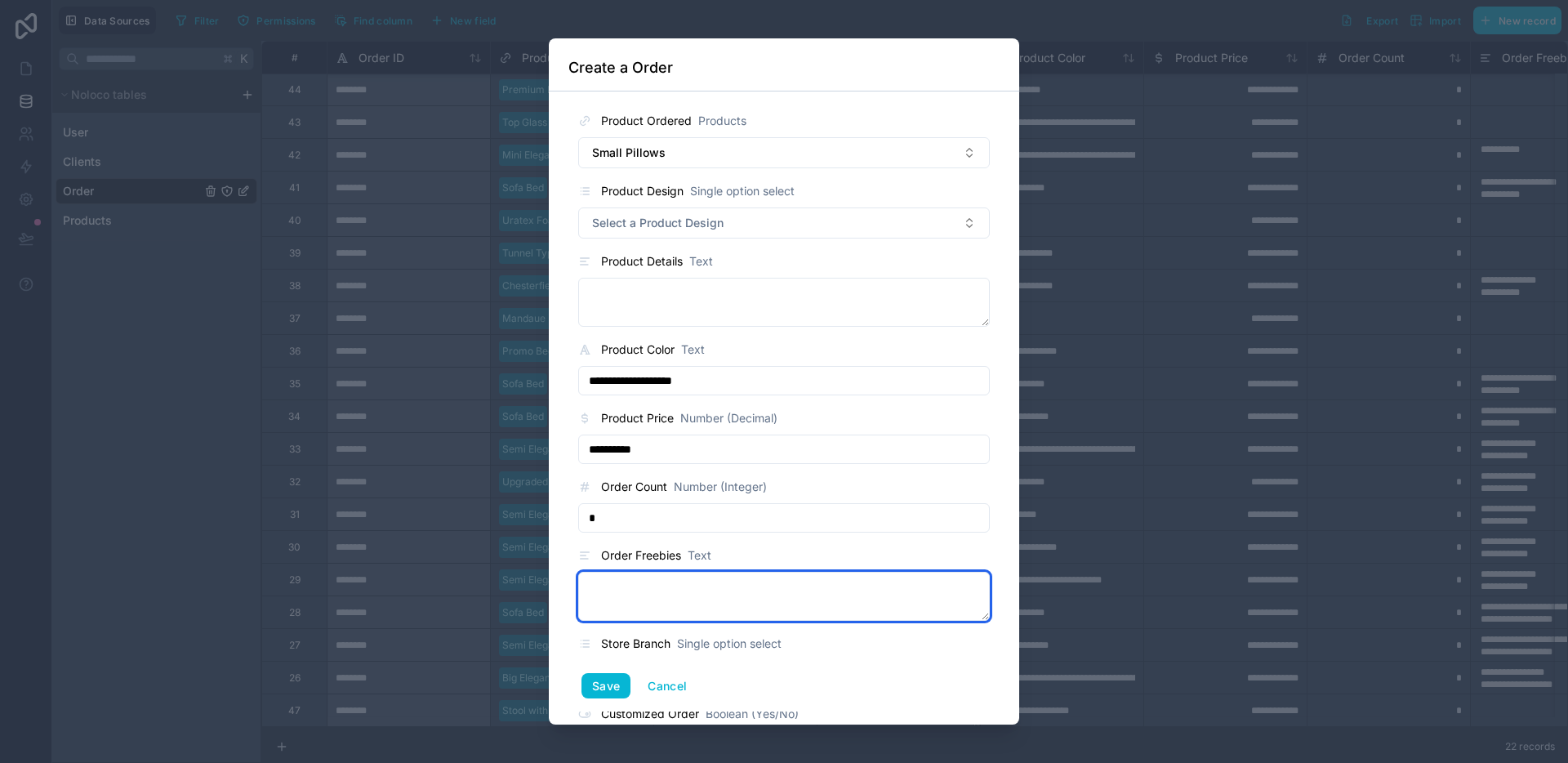 click at bounding box center (784, 596) 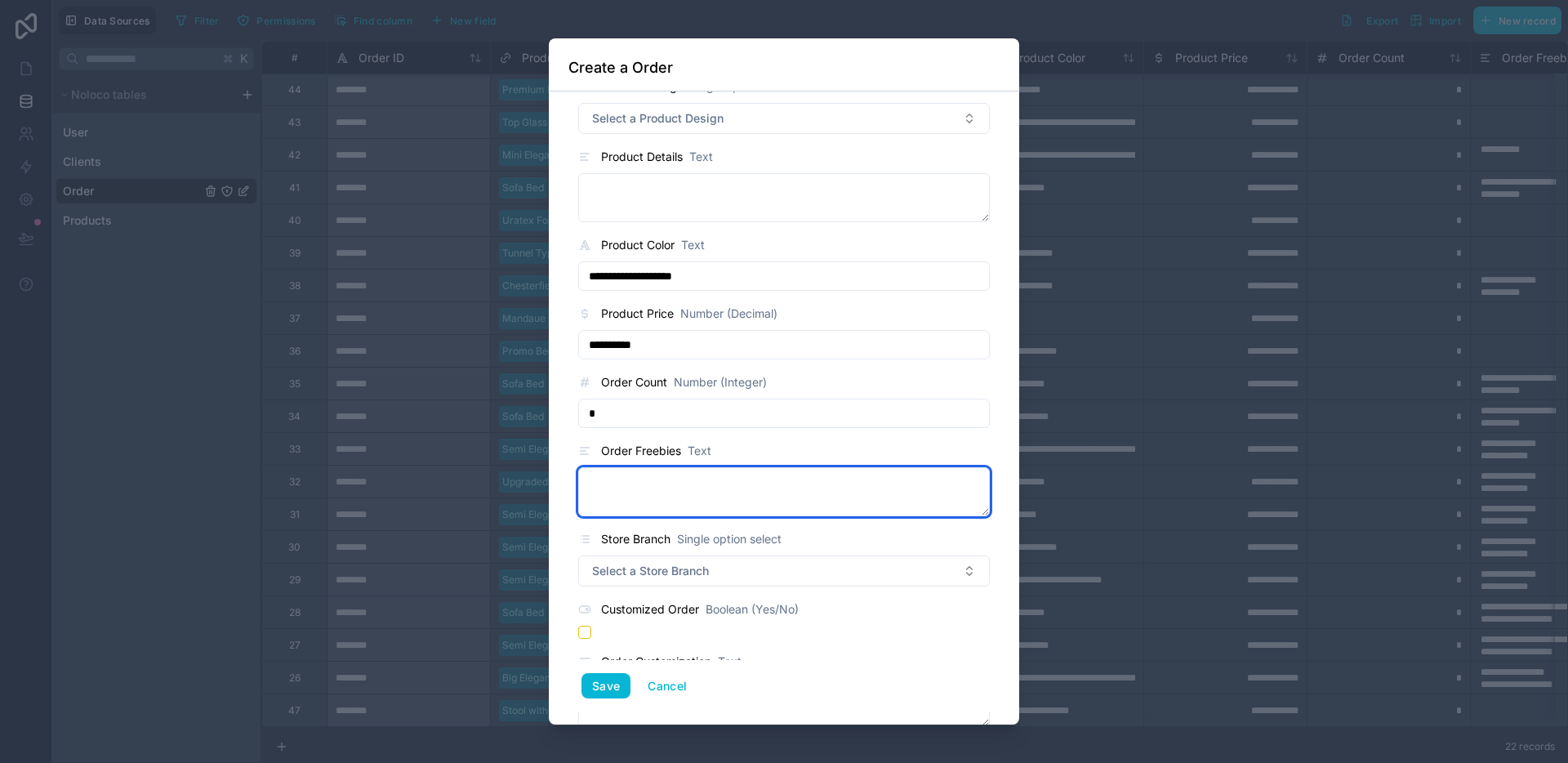 scroll, scrollTop: 296, scrollLeft: 0, axis: vertical 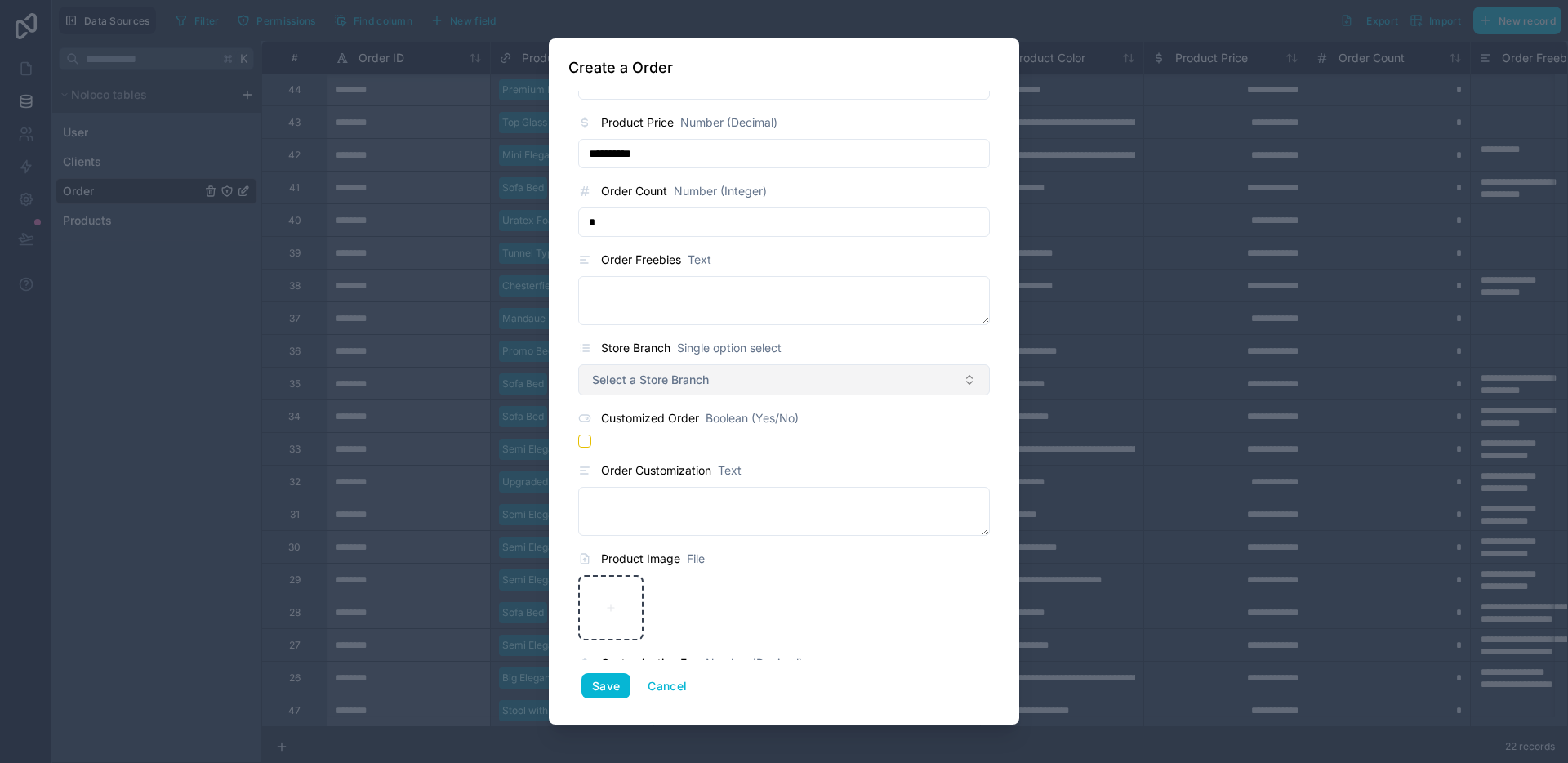 click on "Select a Store Branch" at bounding box center [650, 380] 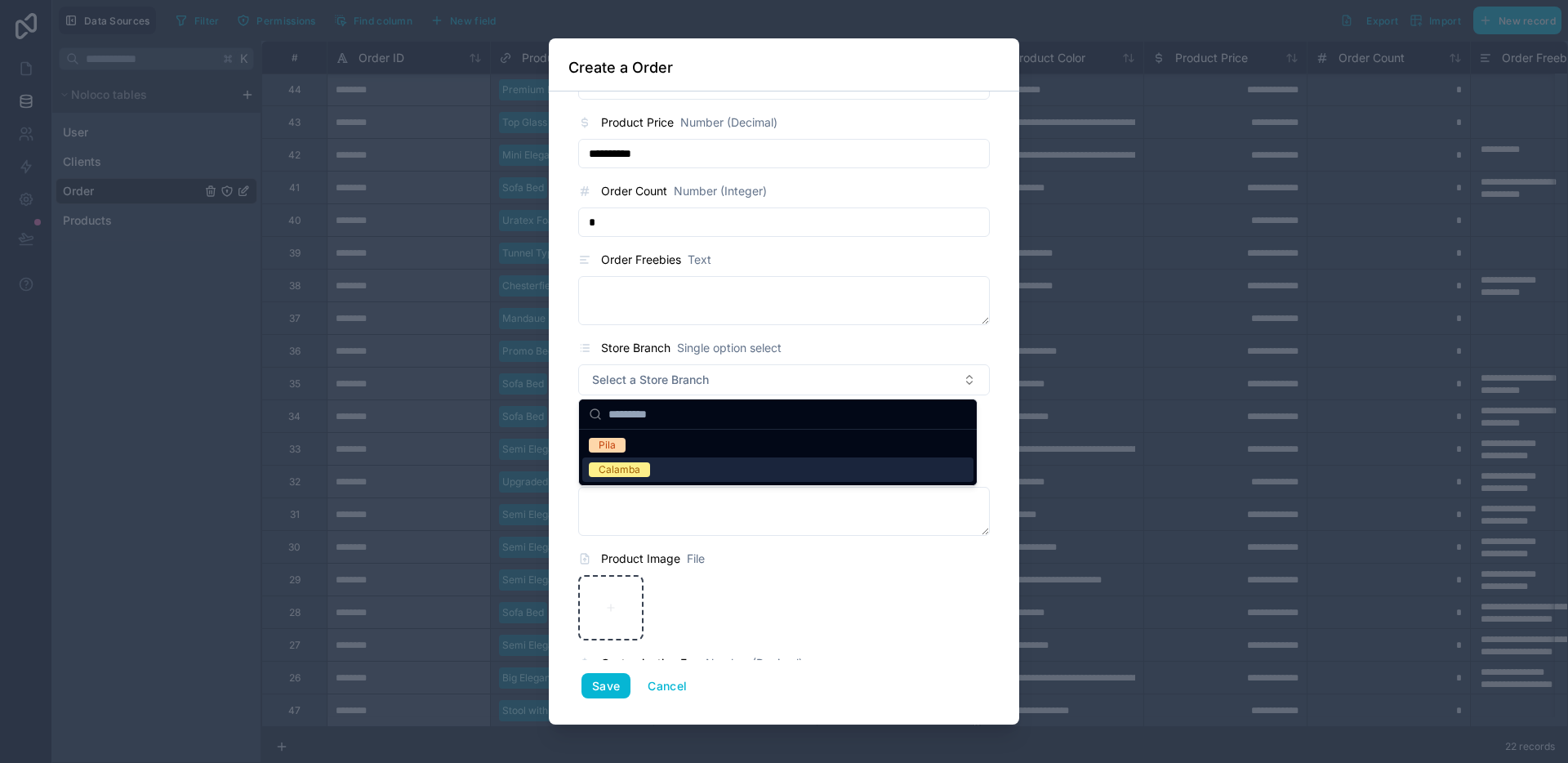click on "Calamba" at bounding box center [777, 470] 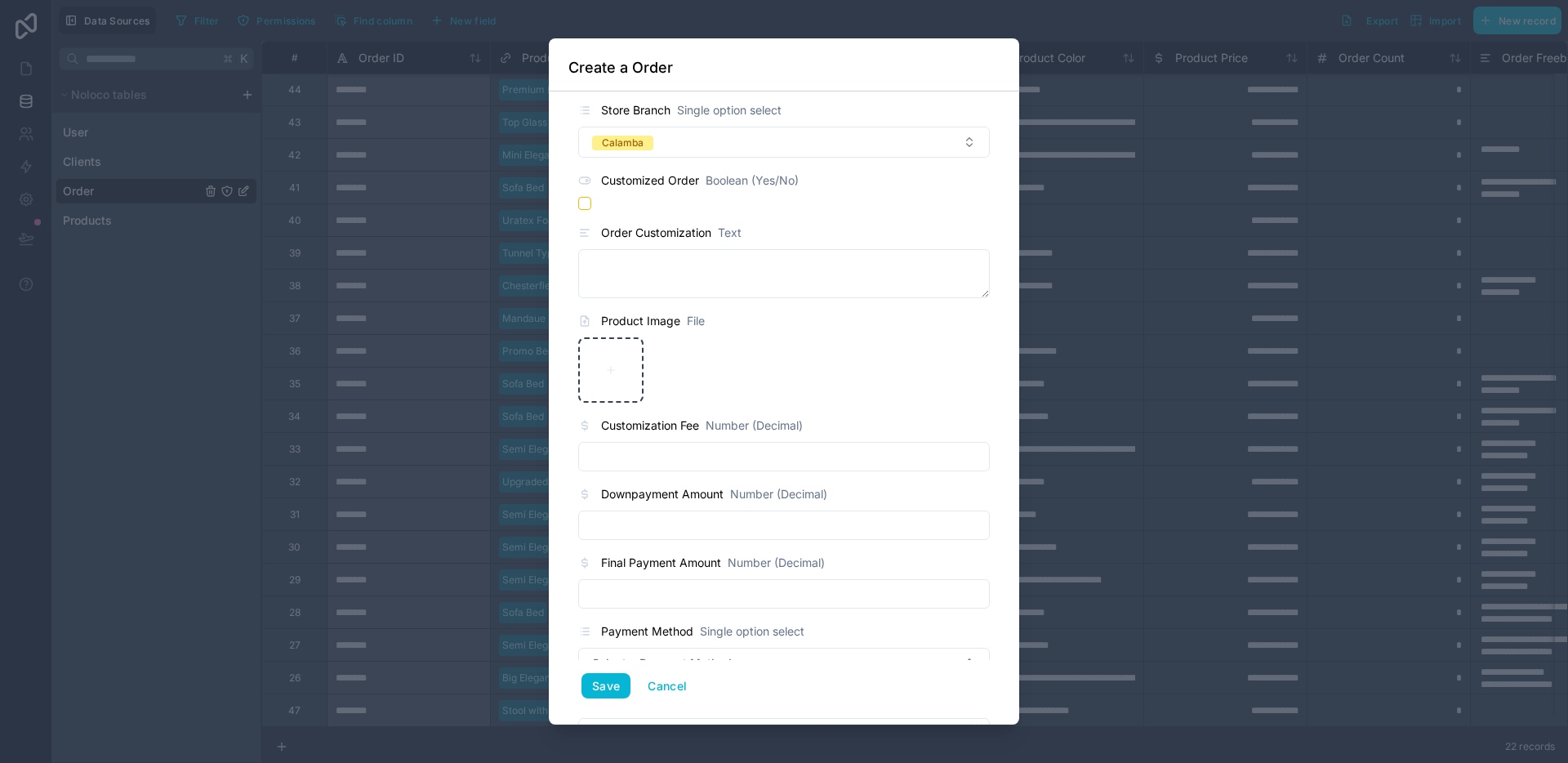 scroll, scrollTop: 588, scrollLeft: 0, axis: vertical 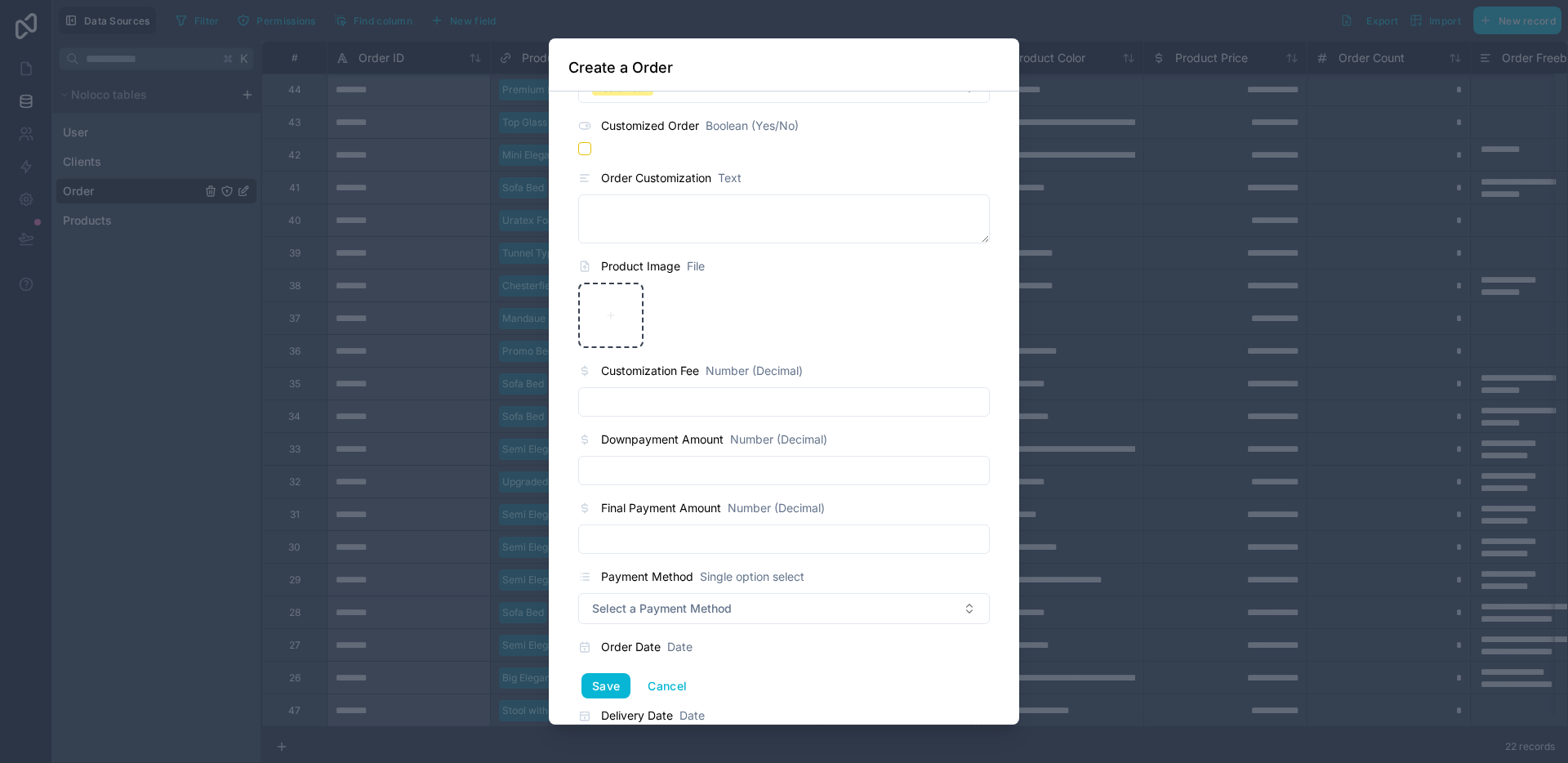 click at bounding box center [784, 471] 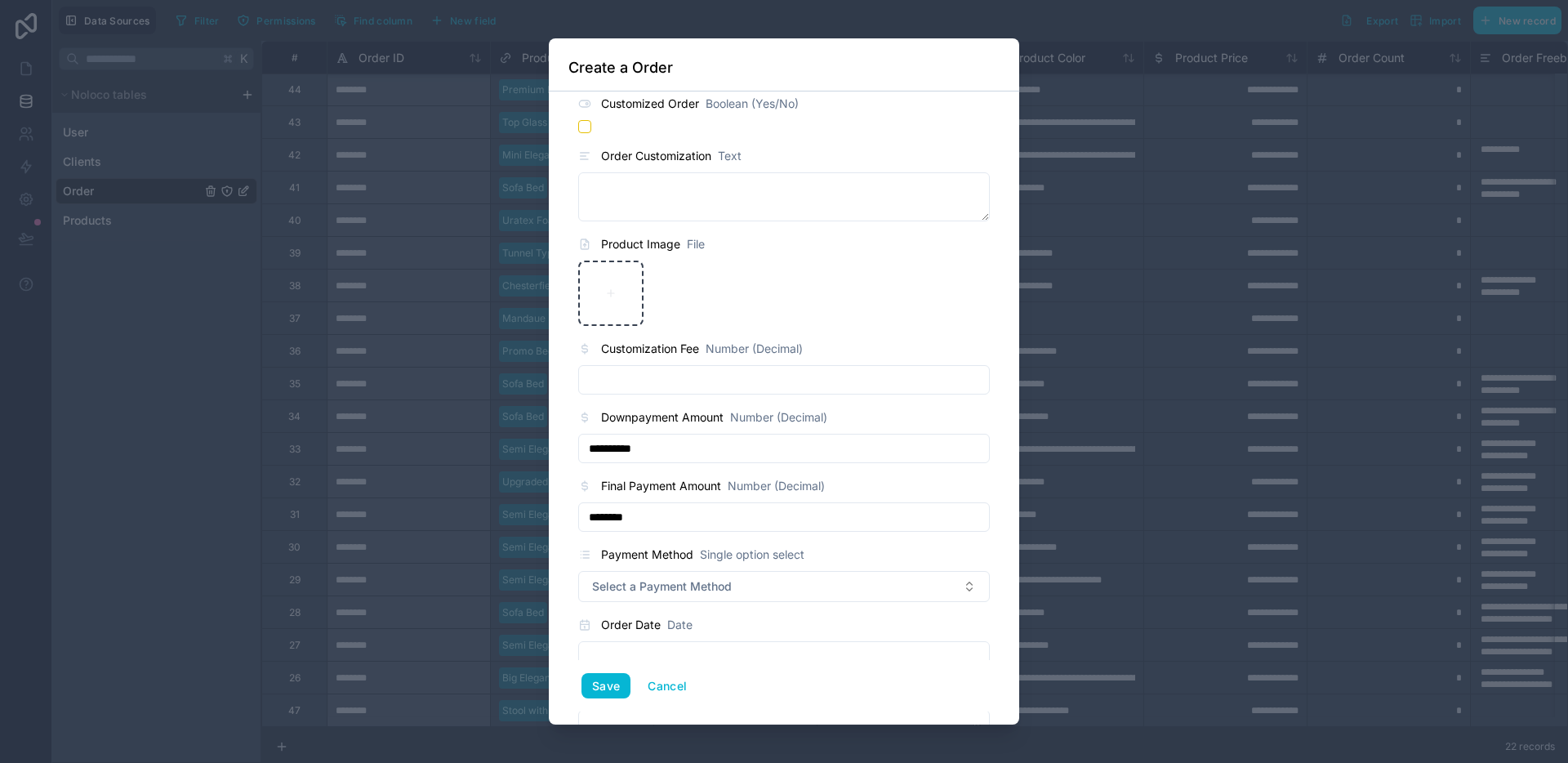 scroll, scrollTop: 611, scrollLeft: 0, axis: vertical 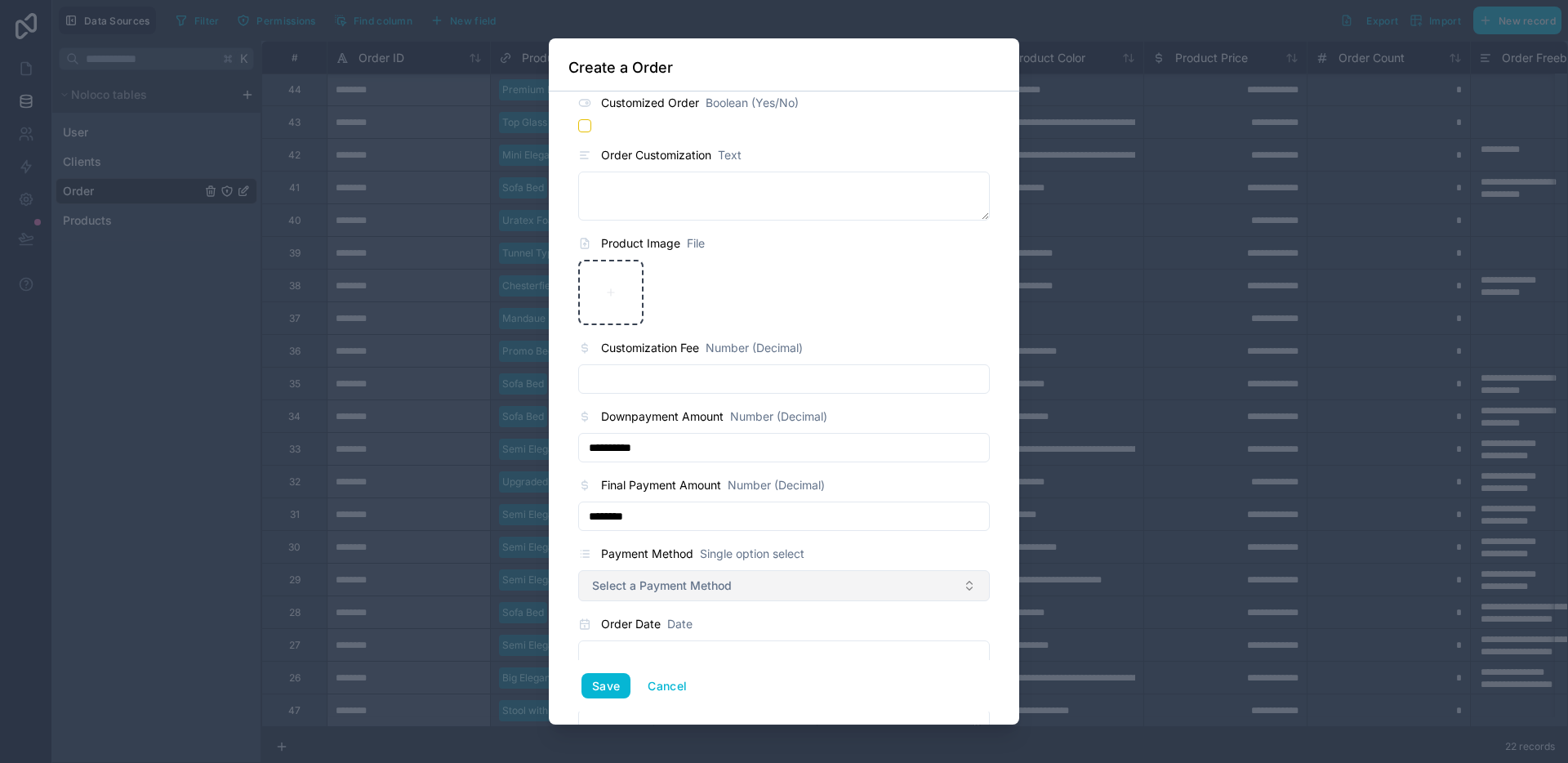 click on "Select a Payment Method" at bounding box center (784, 586) 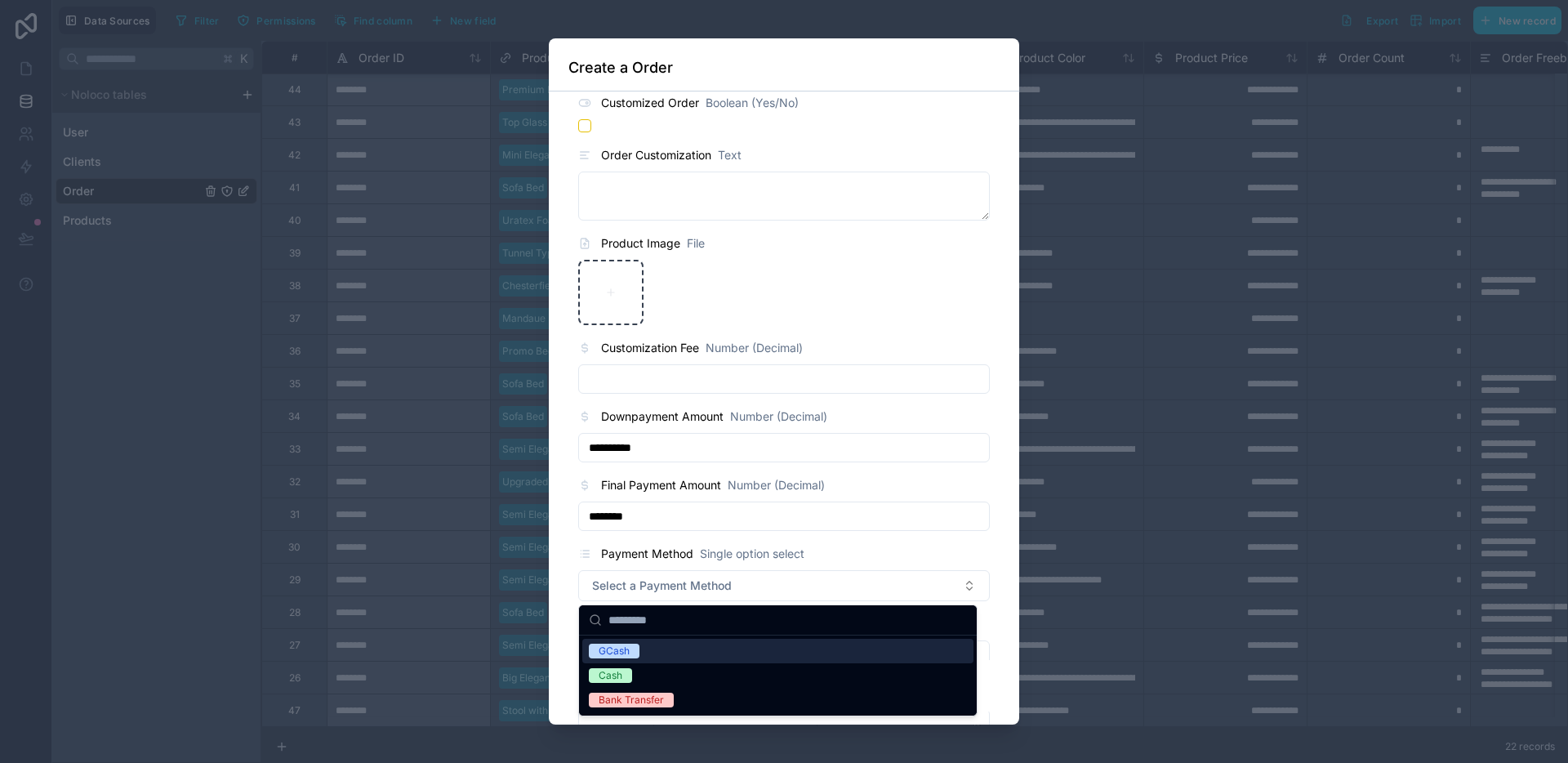 click on "GCash" at bounding box center [777, 651] 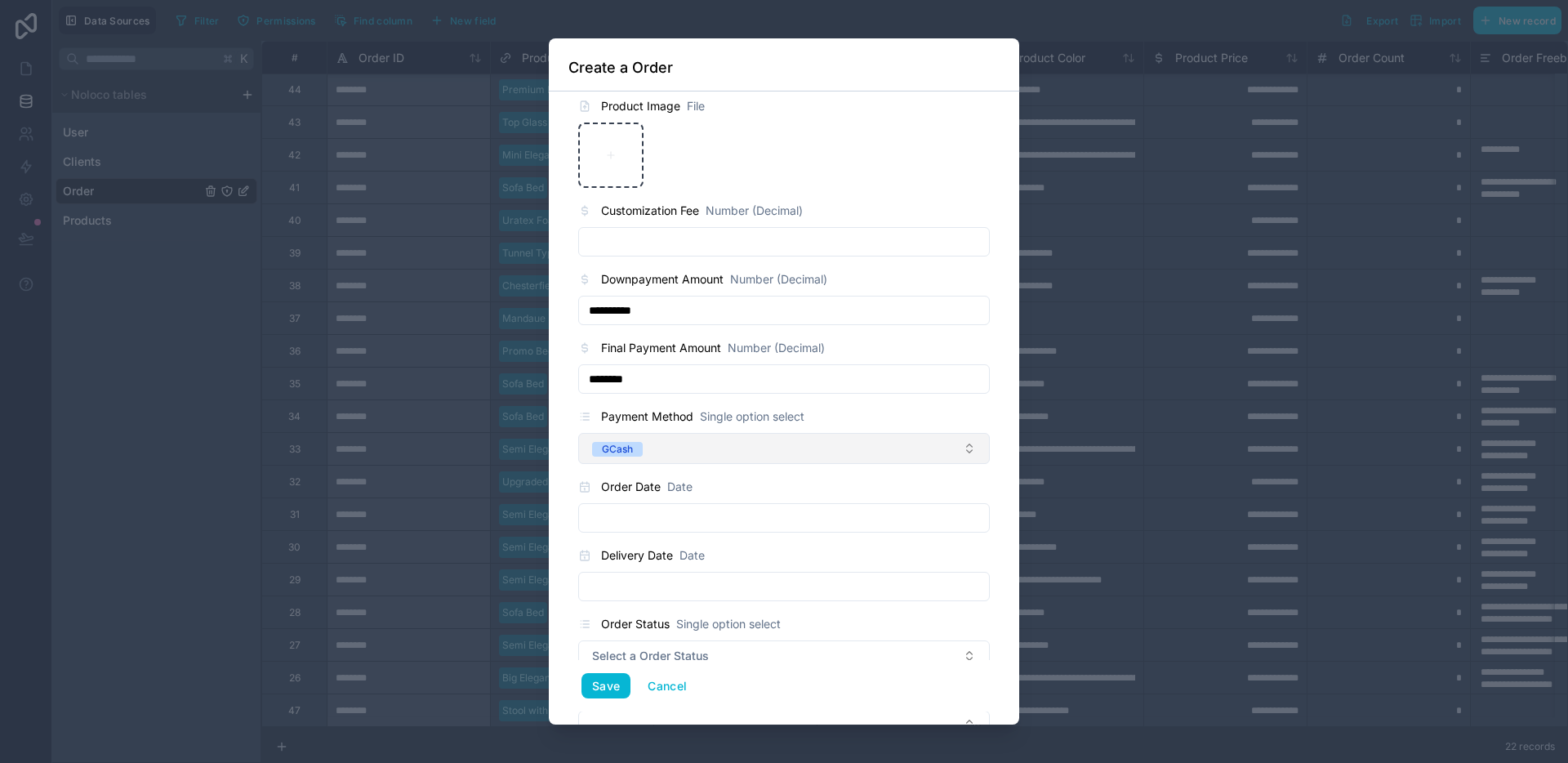 scroll, scrollTop: 783, scrollLeft: 0, axis: vertical 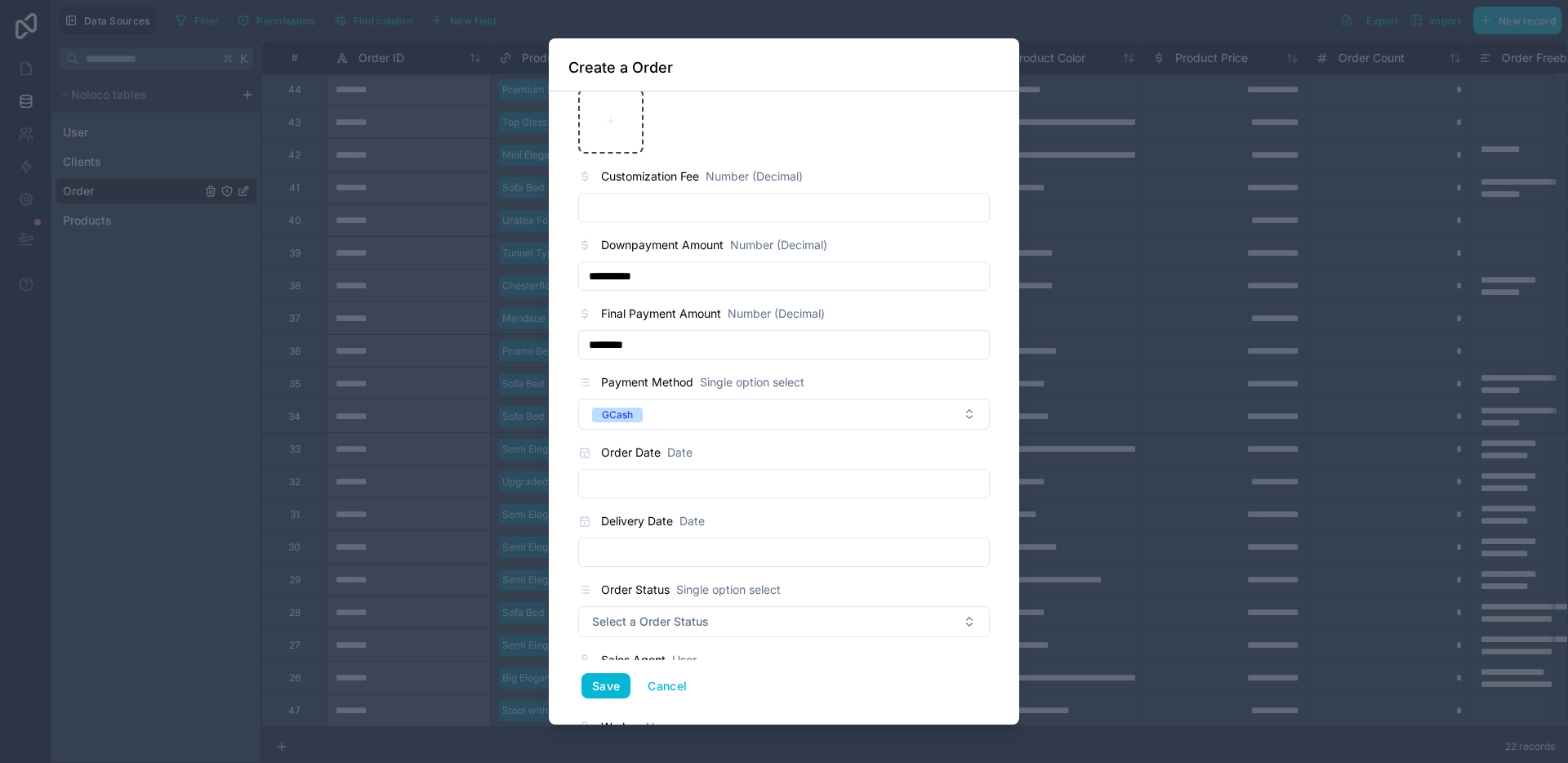click at bounding box center [784, 484] 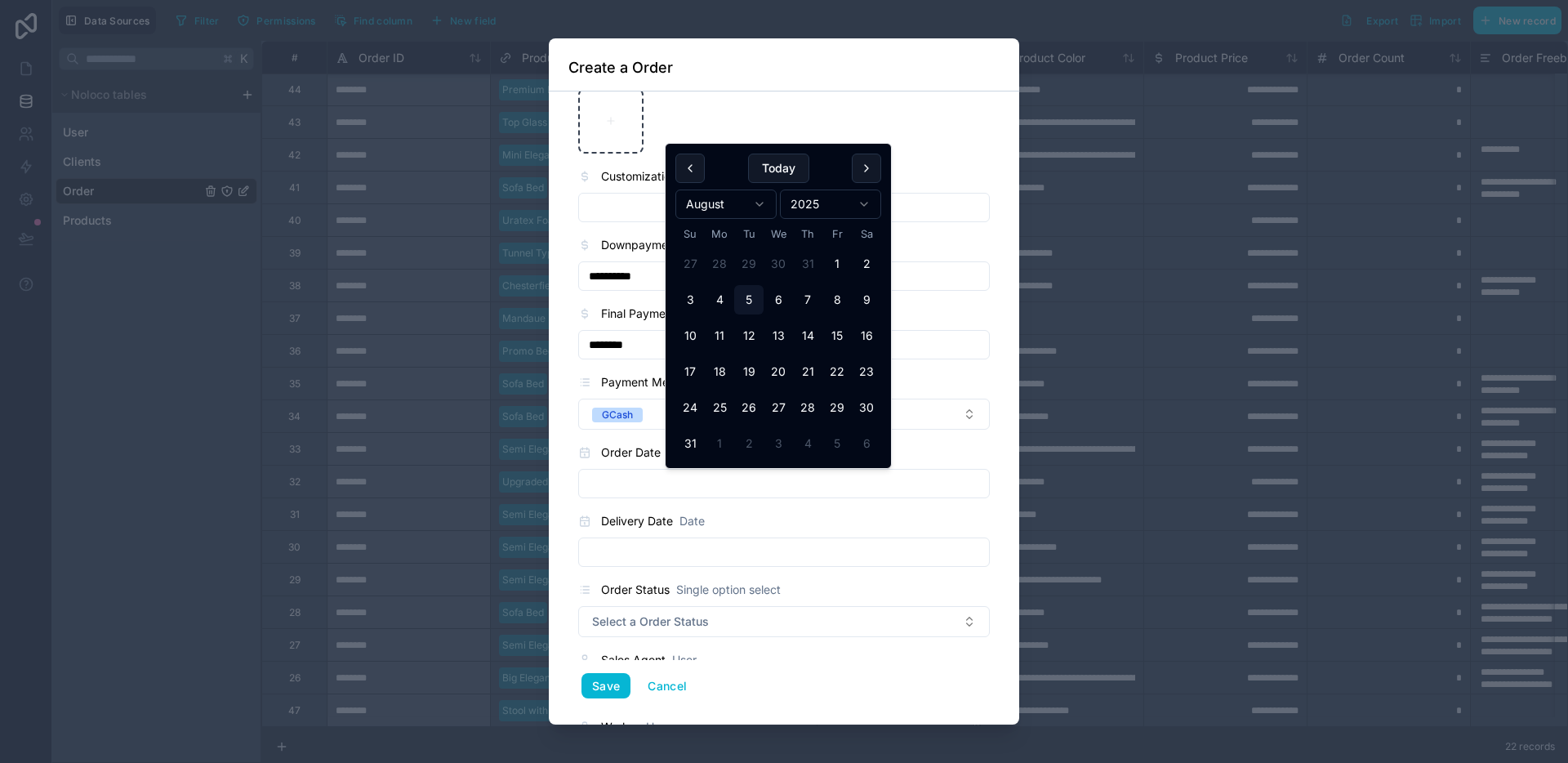 click on "Today" at bounding box center (778, 168) 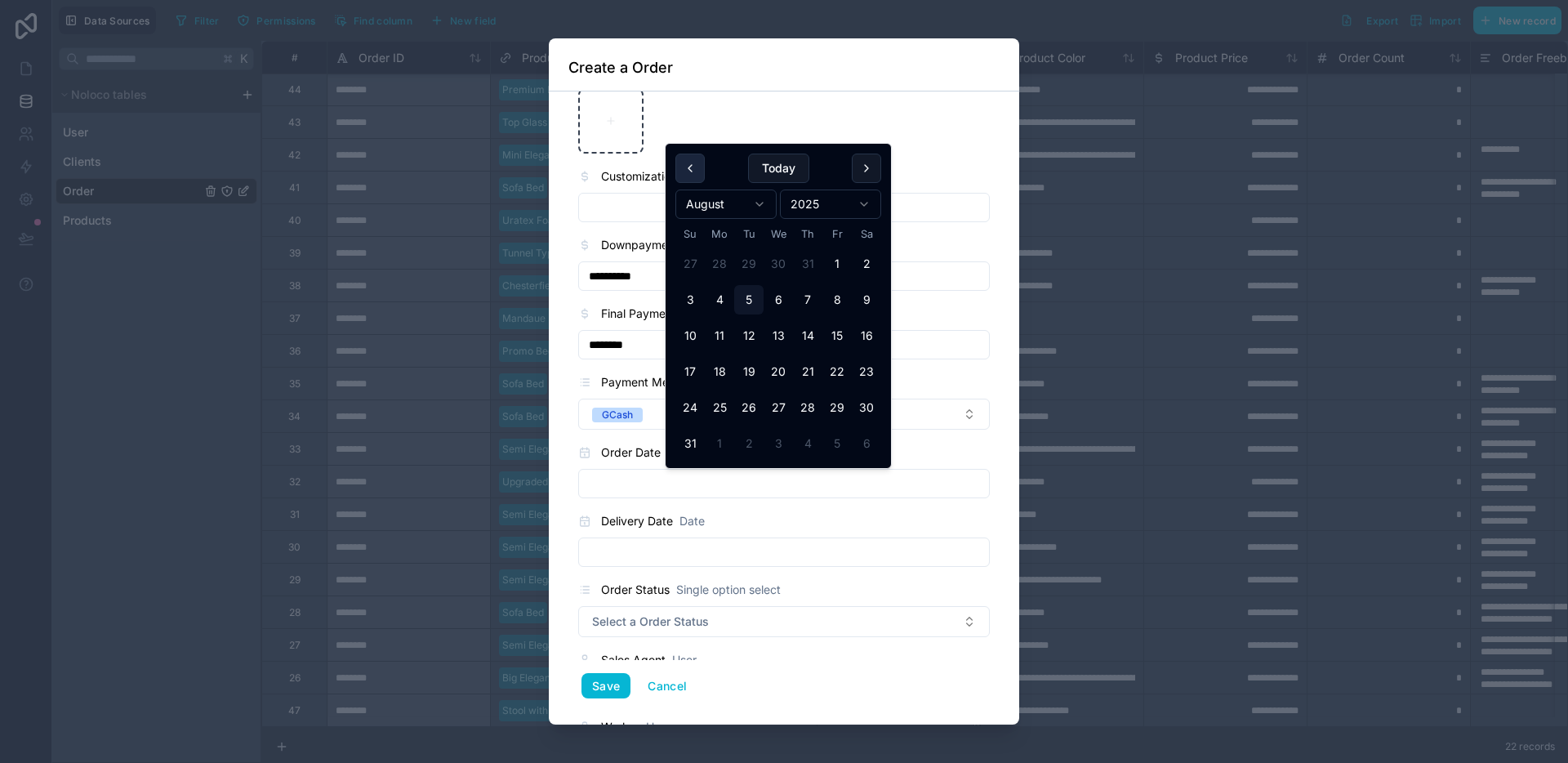 click at bounding box center [690, 168] 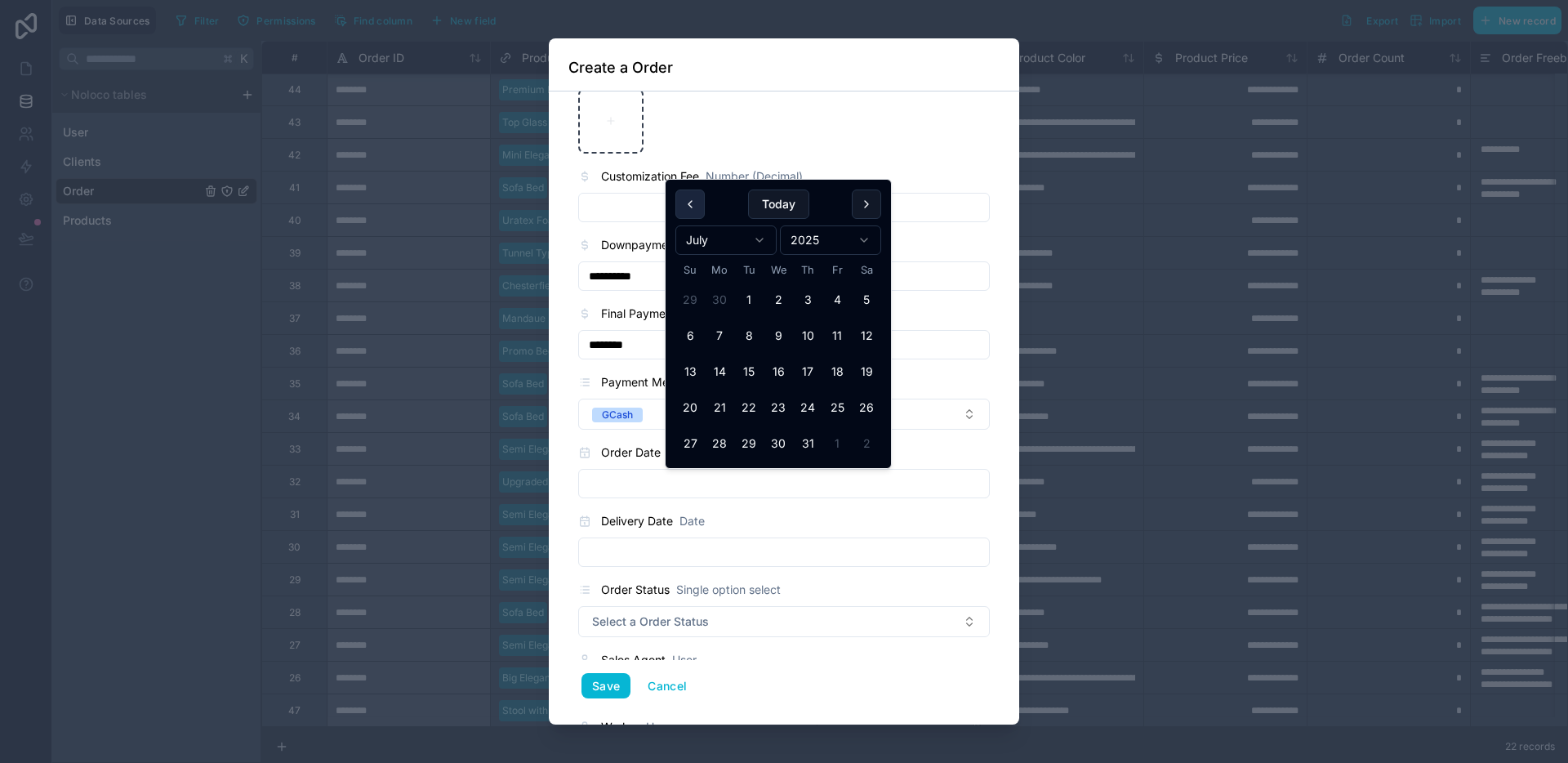 click at bounding box center [690, 204] 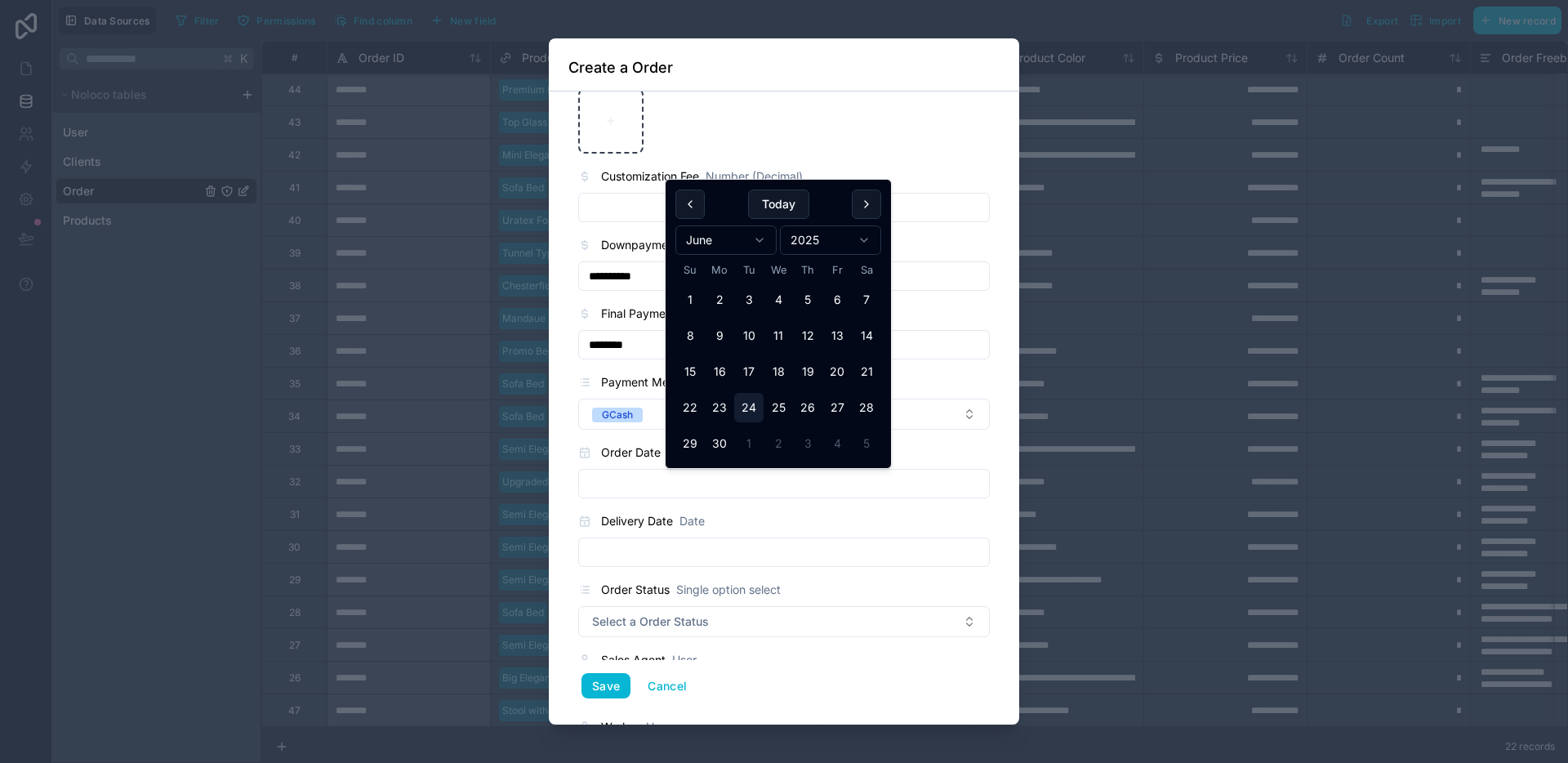 click on "24" at bounding box center (749, 408) 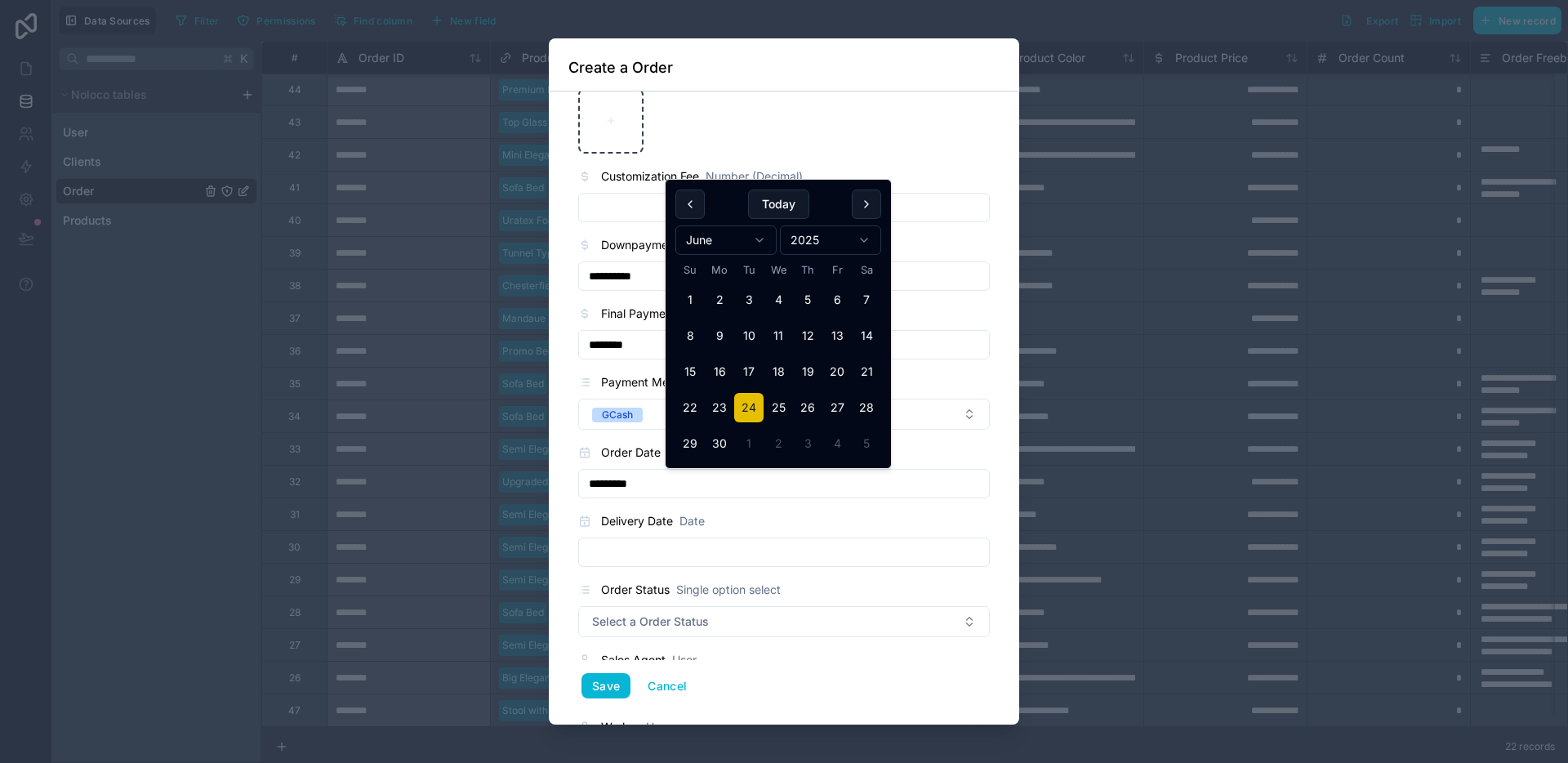 click at bounding box center (784, 552) 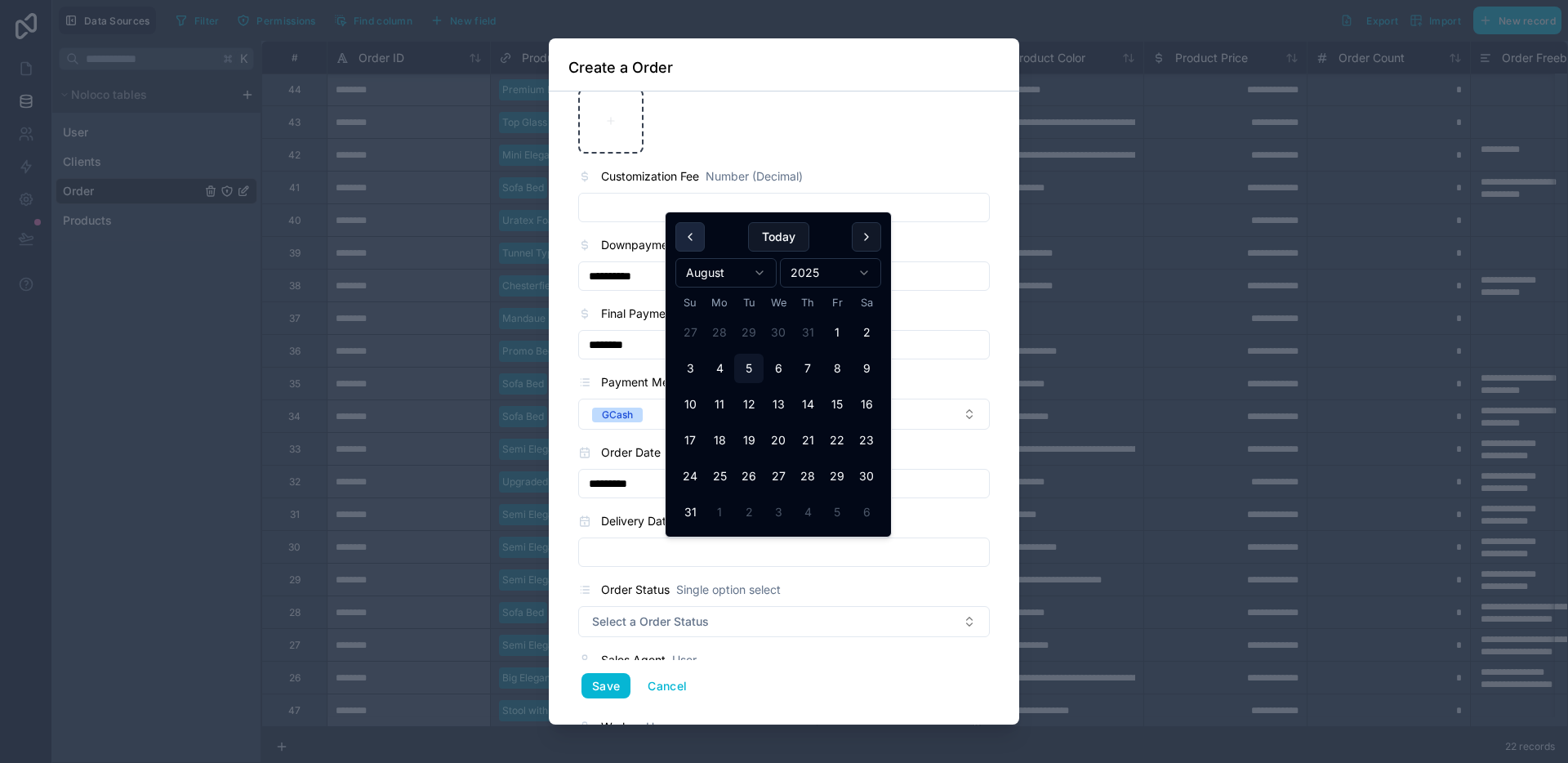 click at bounding box center (690, 237) 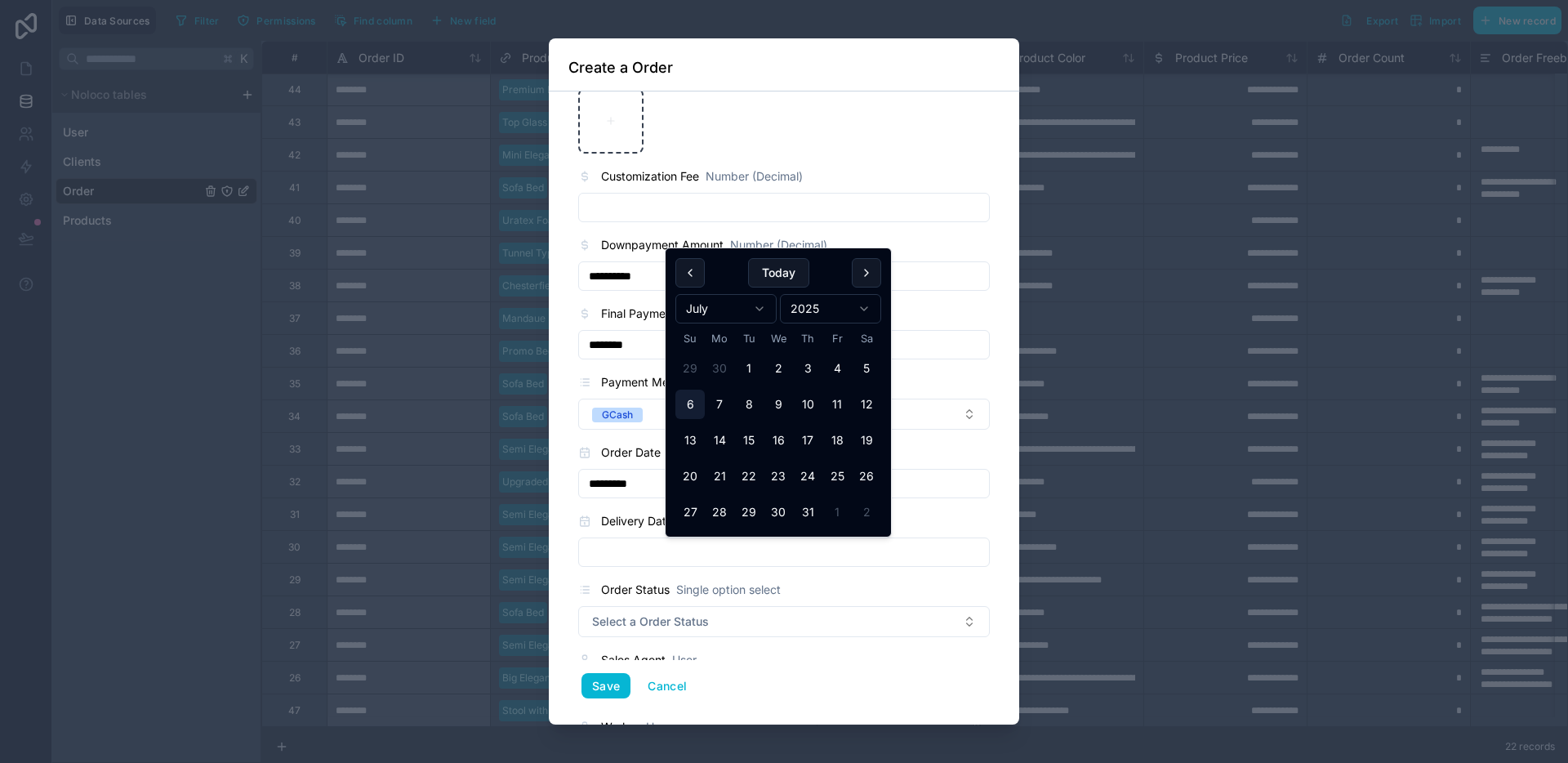 click on "6" at bounding box center (690, 404) 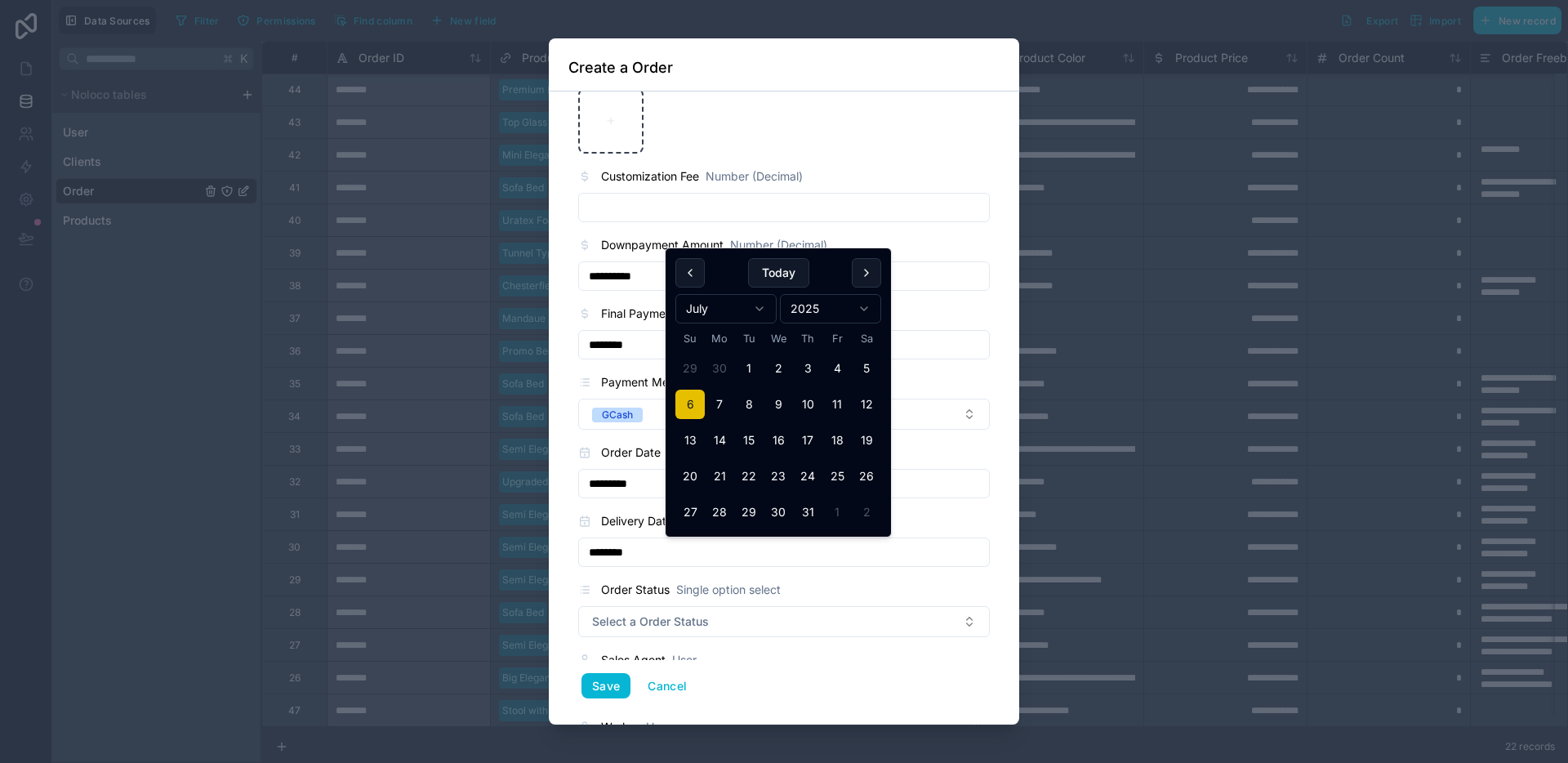 click on "Product Ordered Products Small Pillows Product Design Single option select Select a Product Design Product Details Text Product Color Text Product Price Number (Decimal) Order Count Number (Integer) Order Freebies Text Store Branch Single option select Calamba Customized Order Boolean (Yes/No) Order Customization Text Product Image File Customization Fee Number (Decimal) Downpayment Amount Number (Decimal) Final Payment Amount Number (Decimal) Payment Method Single option select GCash Order Date Date Delivery Date Date Order Status Single option select Select a Order Status Sales Agent User Worker User Client Name Clients Save Cancel" at bounding box center (784, 109) 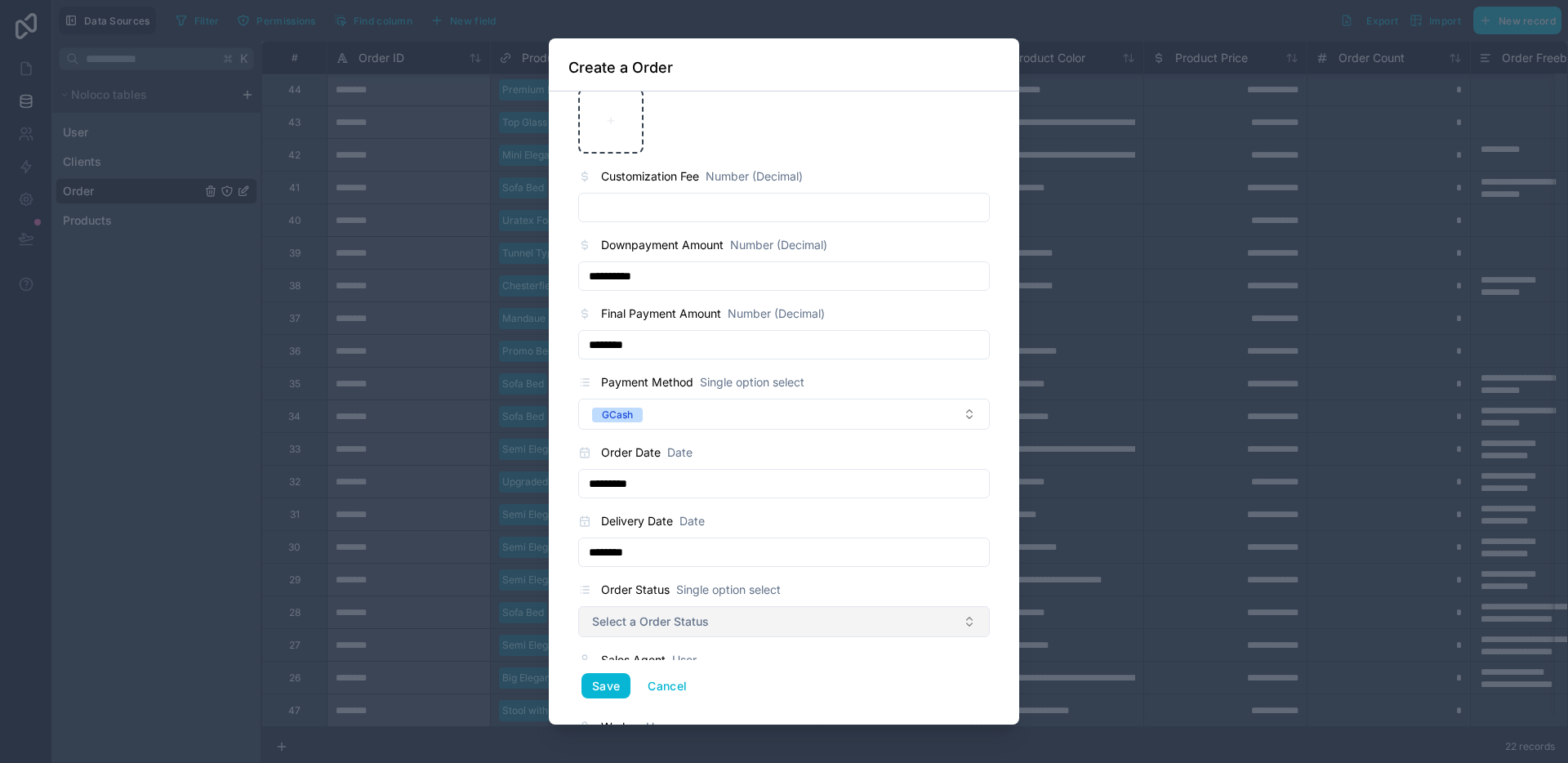 click on "Select a Order Status" at bounding box center (784, 622) 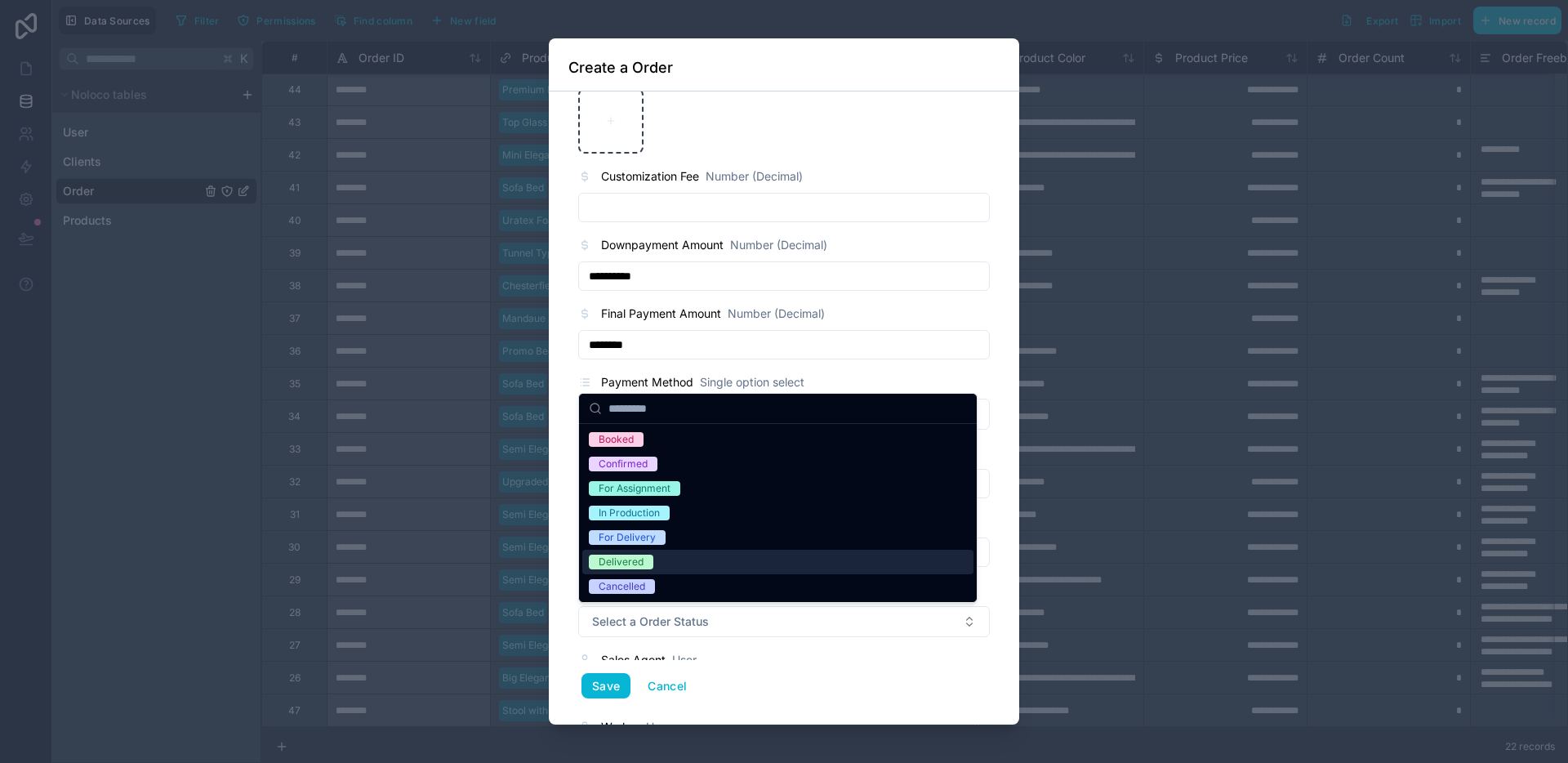 click on "Delivered" at bounding box center [777, 562] 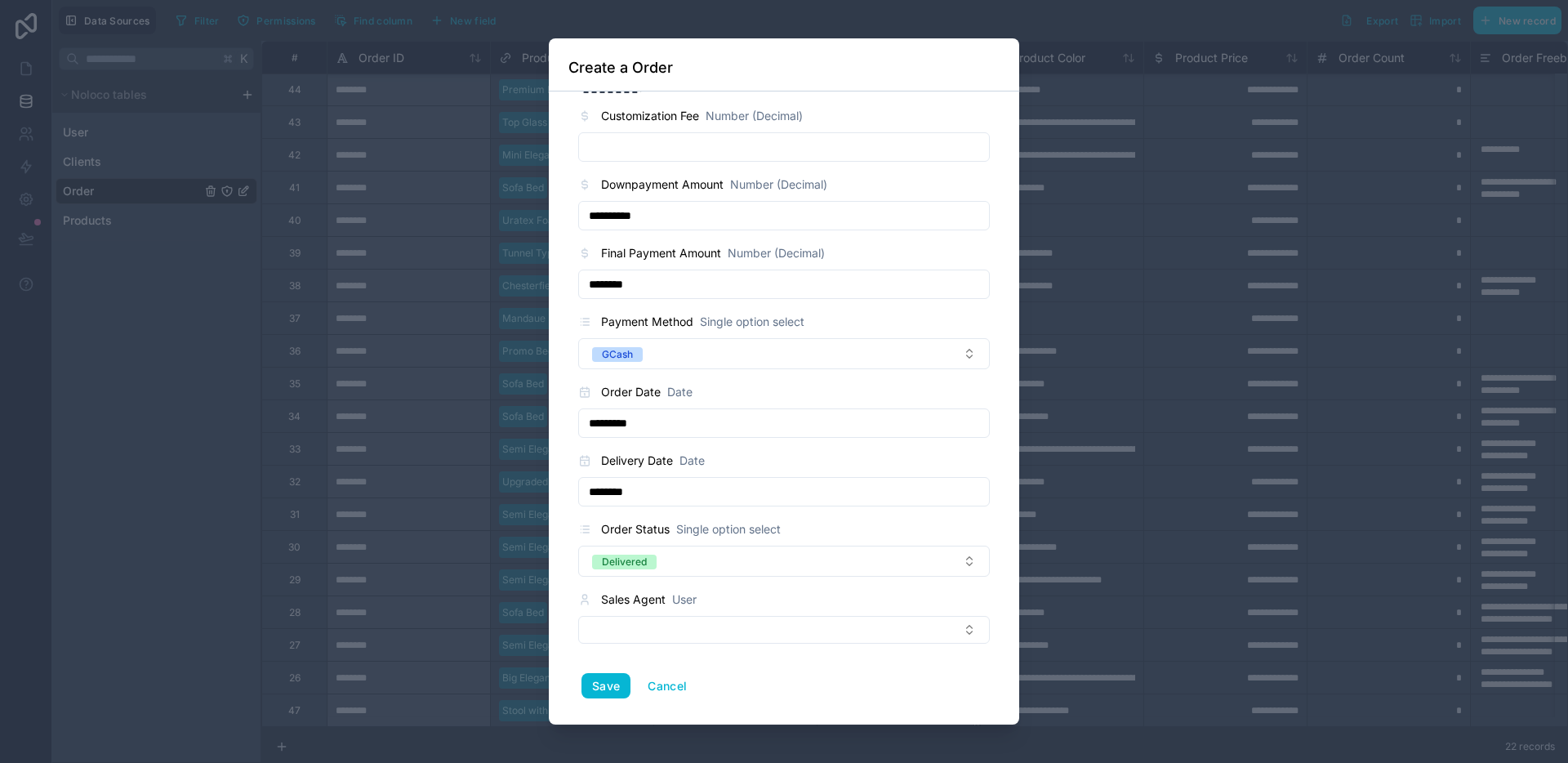 scroll, scrollTop: 974, scrollLeft: 0, axis: vertical 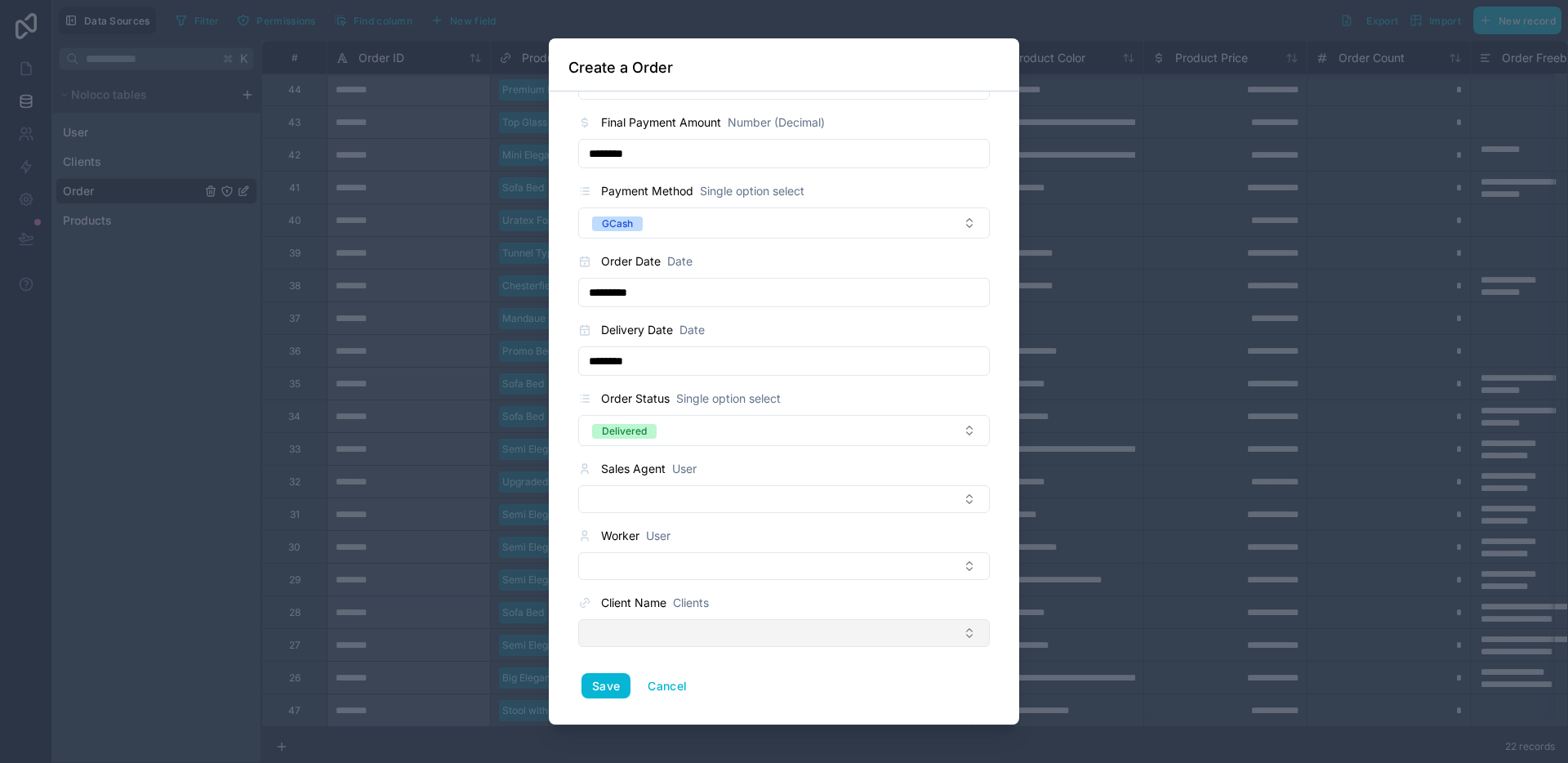 click at bounding box center (784, 633) 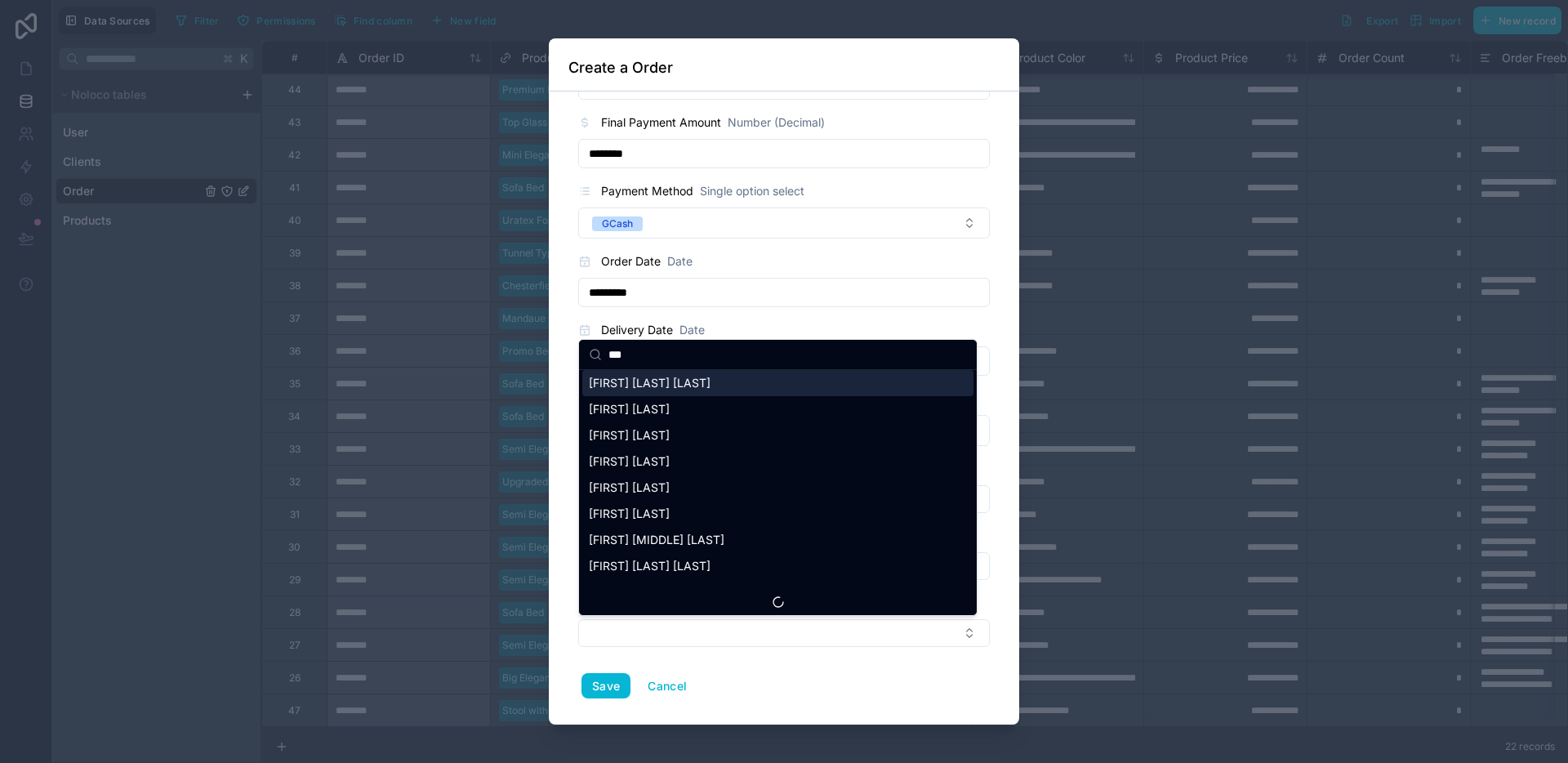 scroll, scrollTop: 0, scrollLeft: 0, axis: both 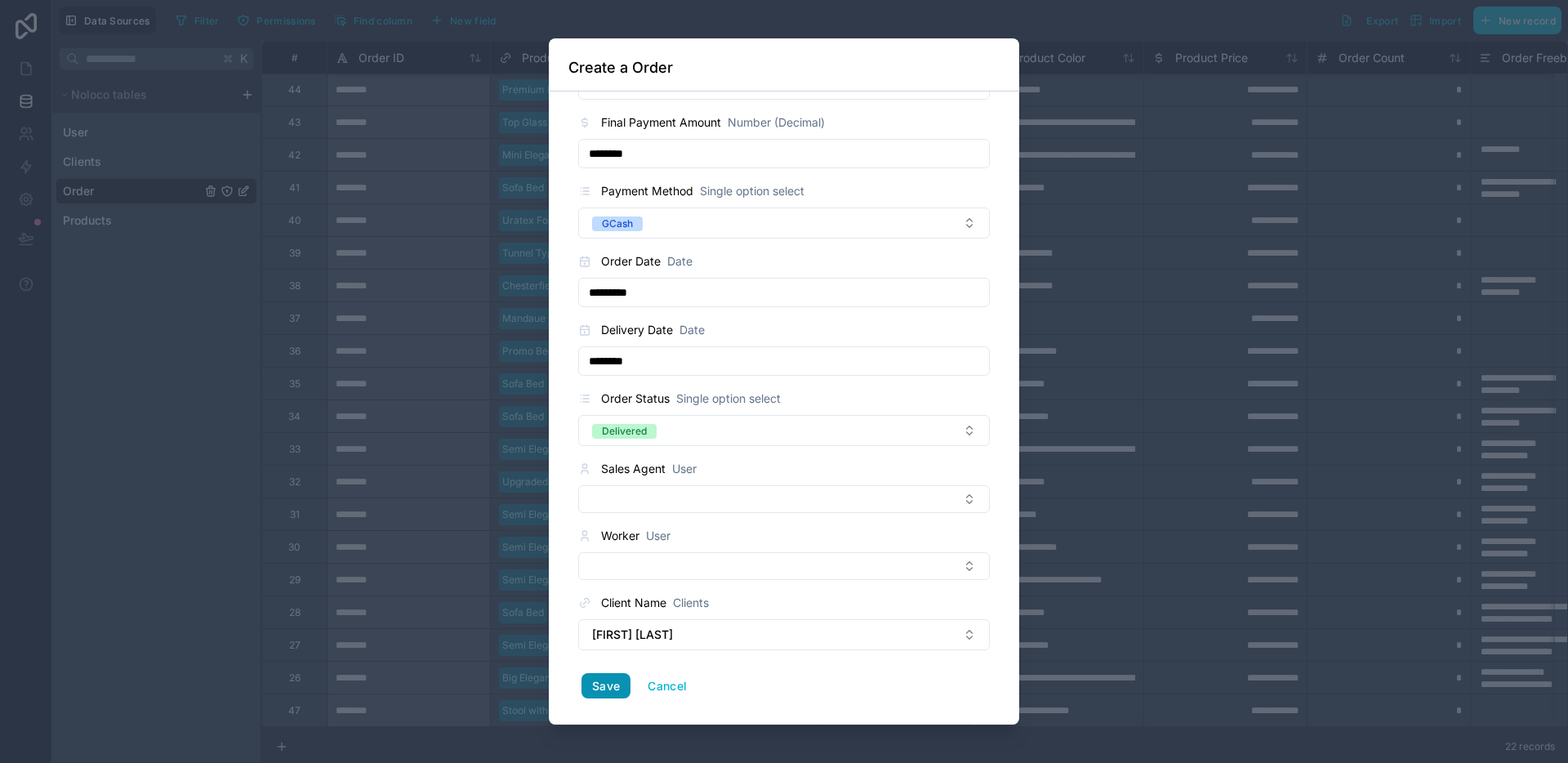 click on "Save" at bounding box center [606, 686] 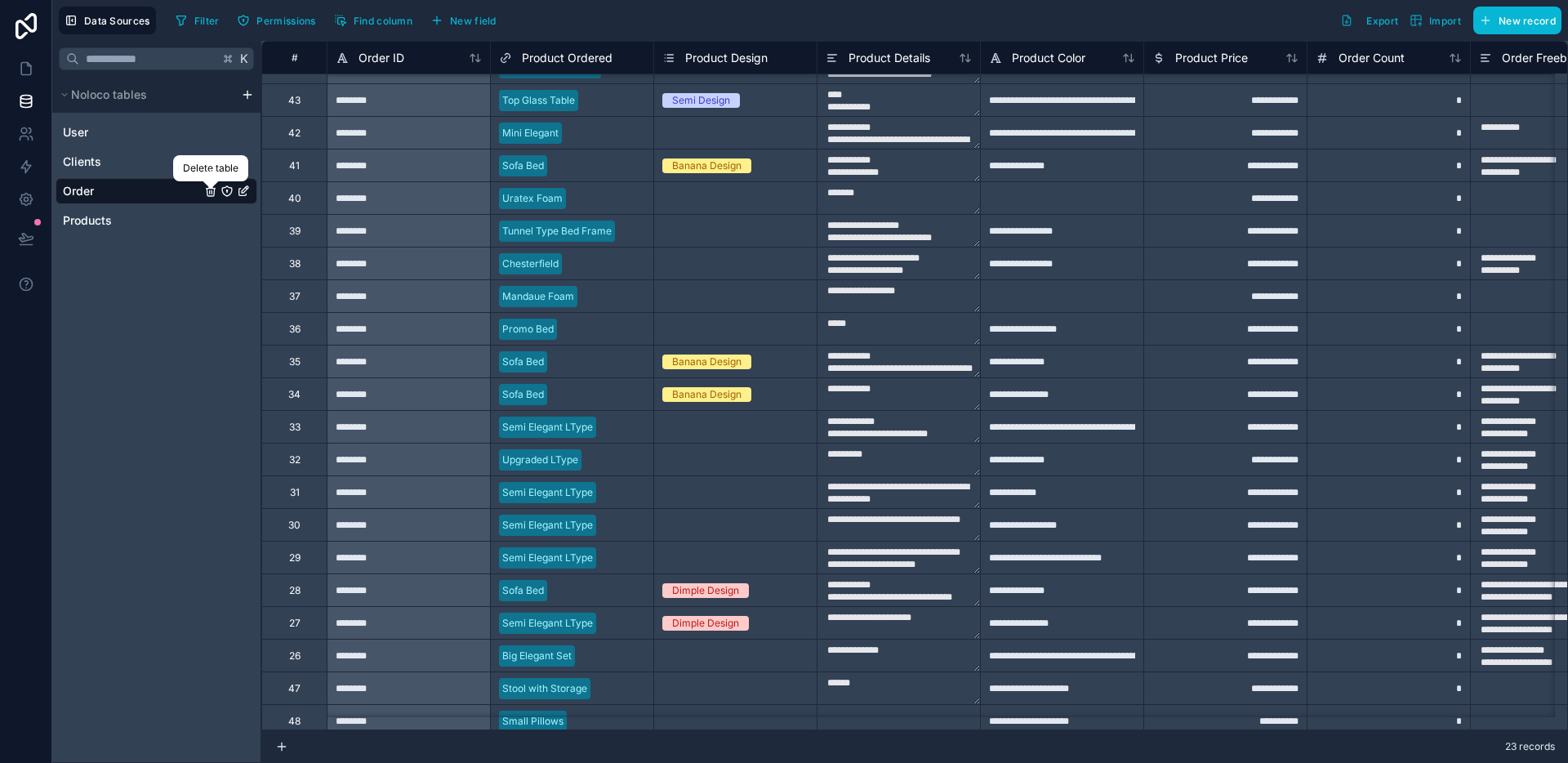scroll, scrollTop: 111, scrollLeft: 0, axis: vertical 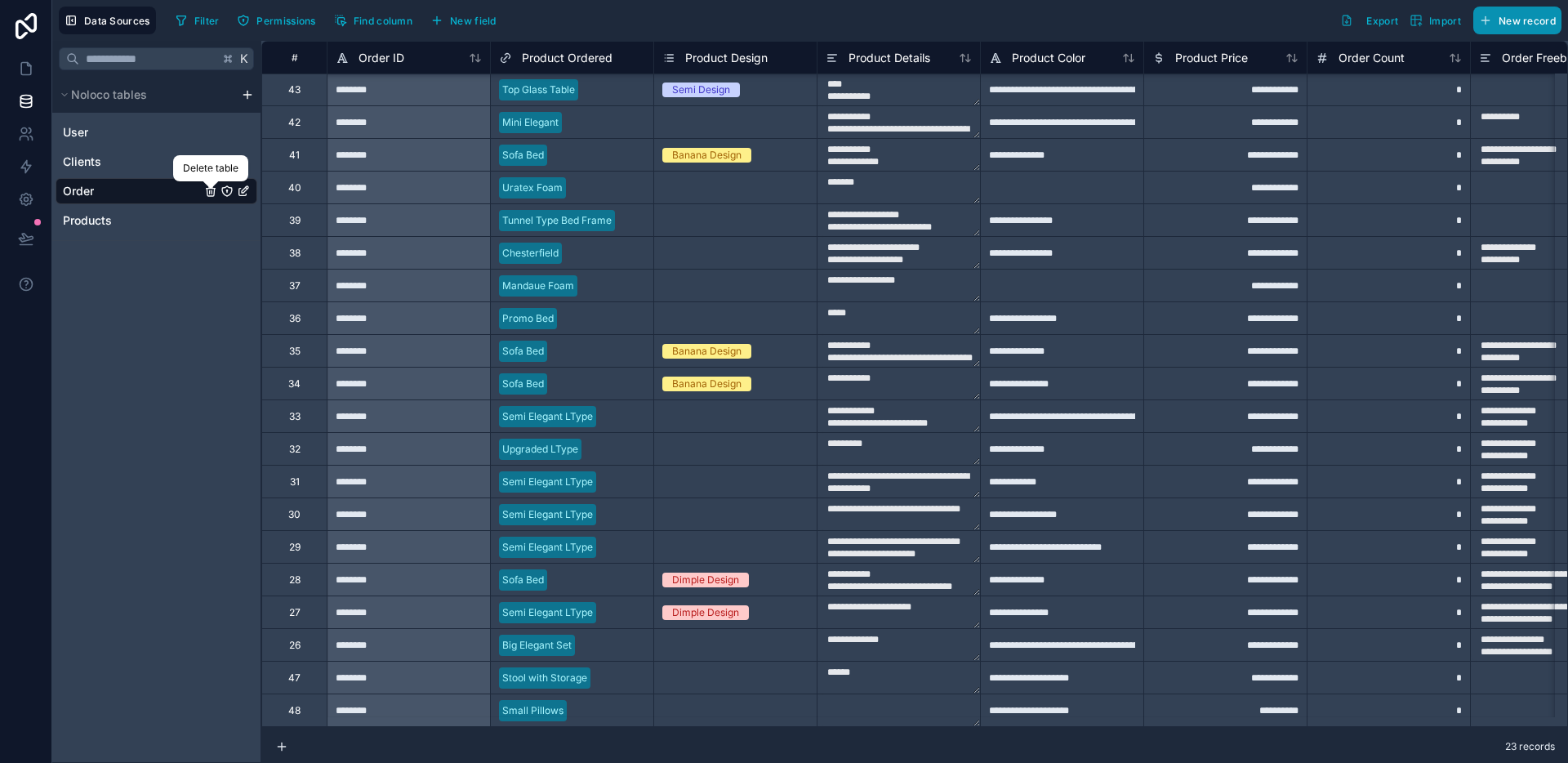 click on "New record" at bounding box center (1517, 20) 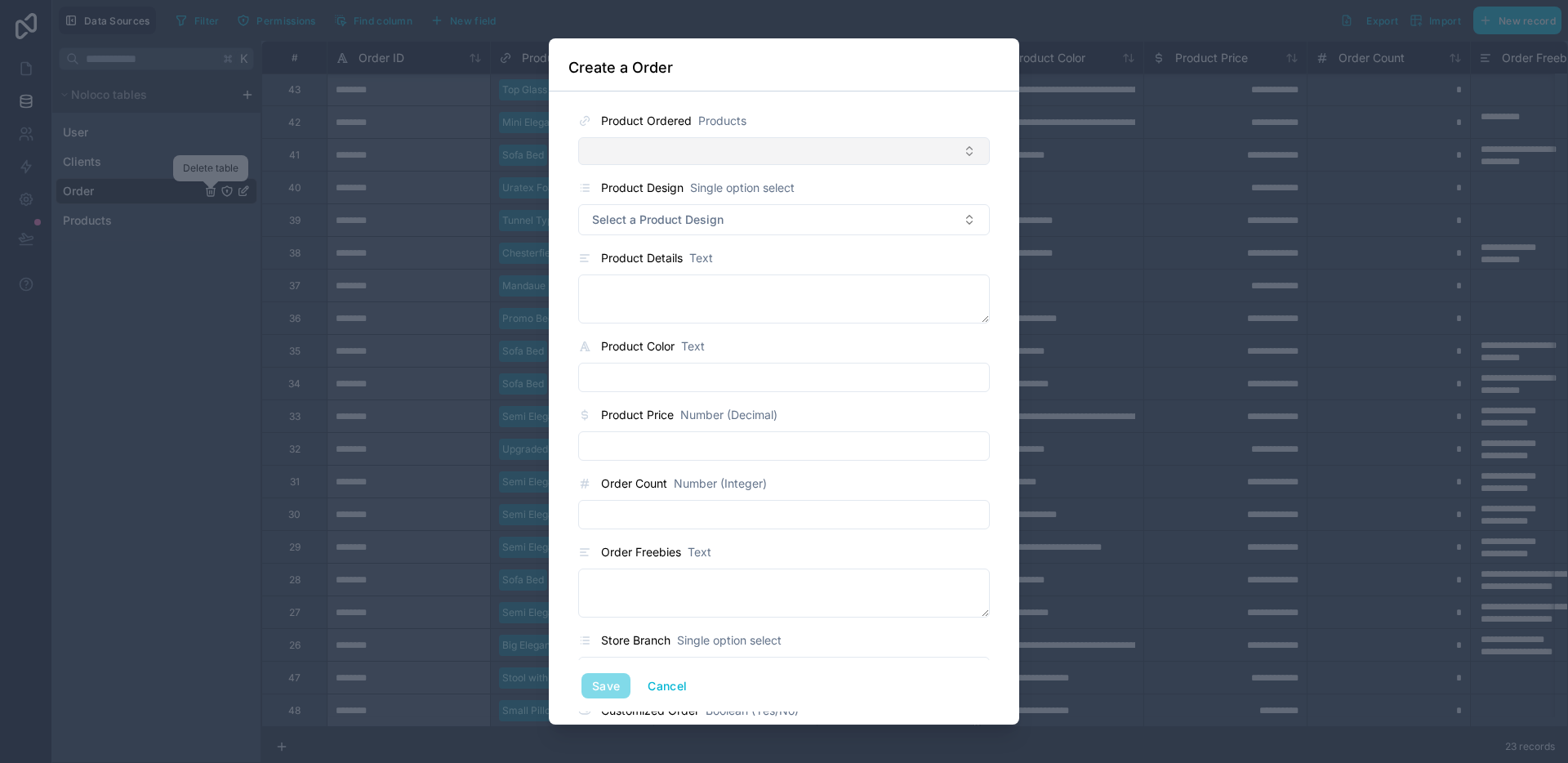 click at bounding box center (784, 151) 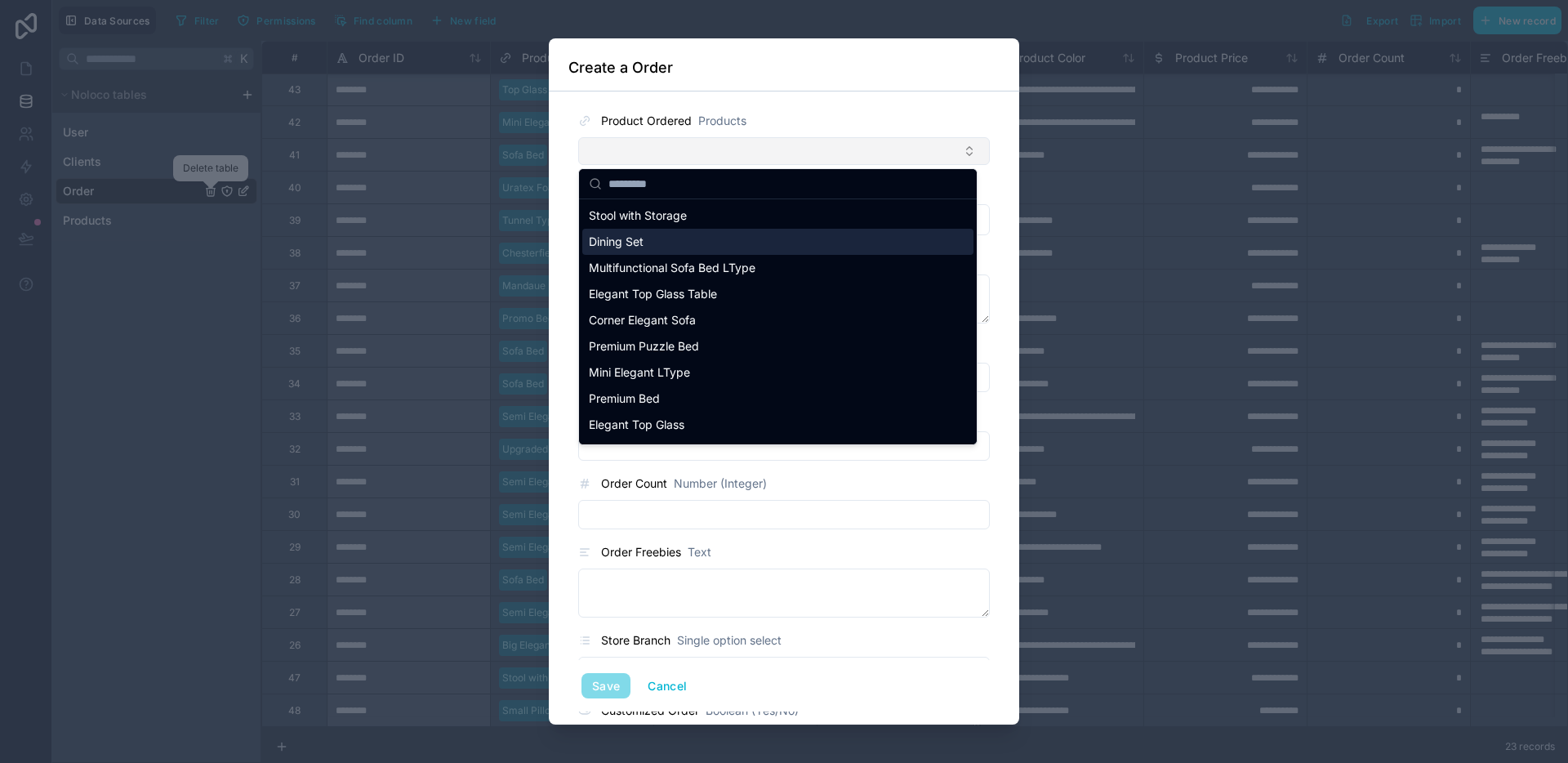 click at bounding box center (784, 151) 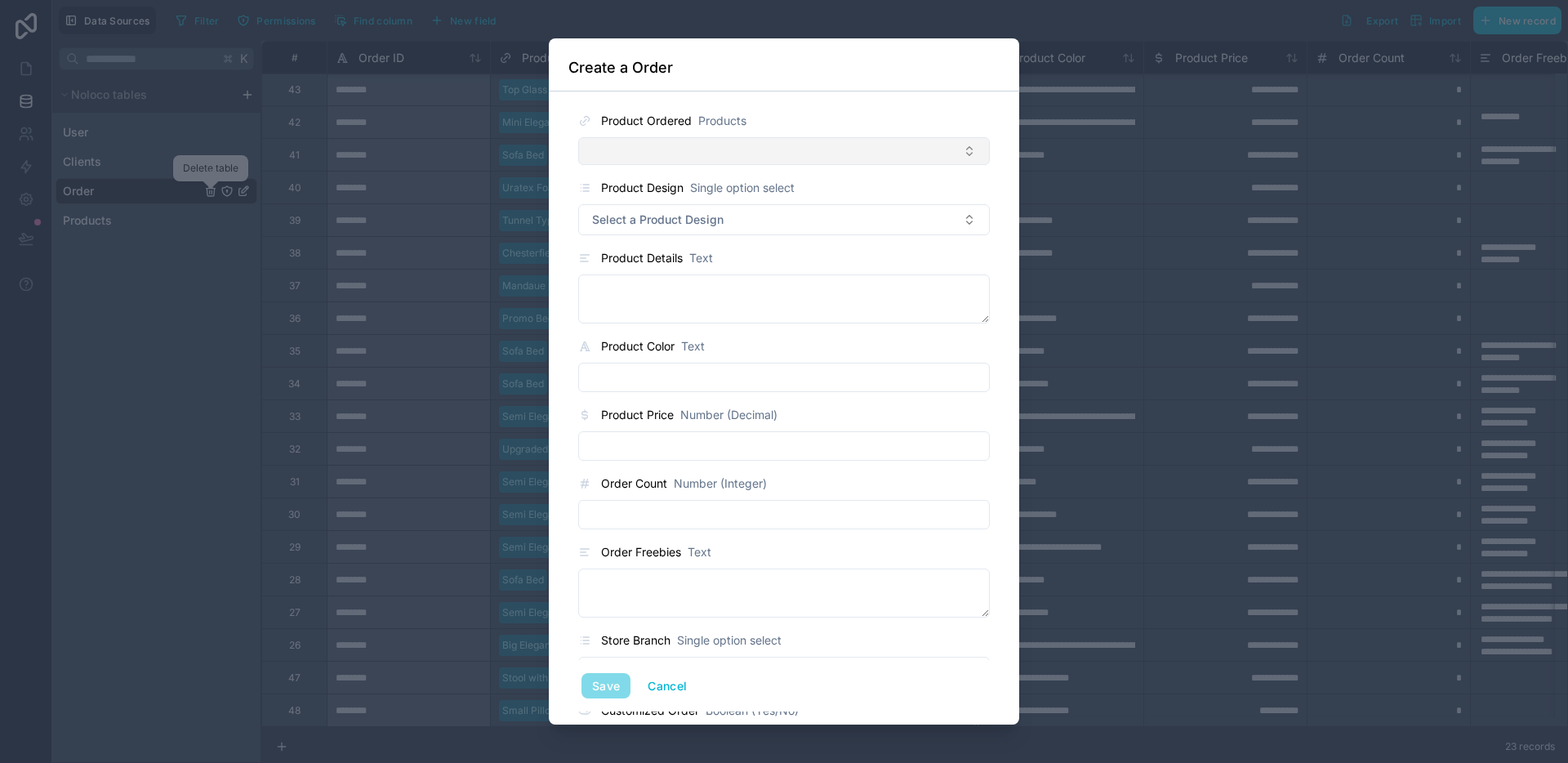 click at bounding box center [784, 151] 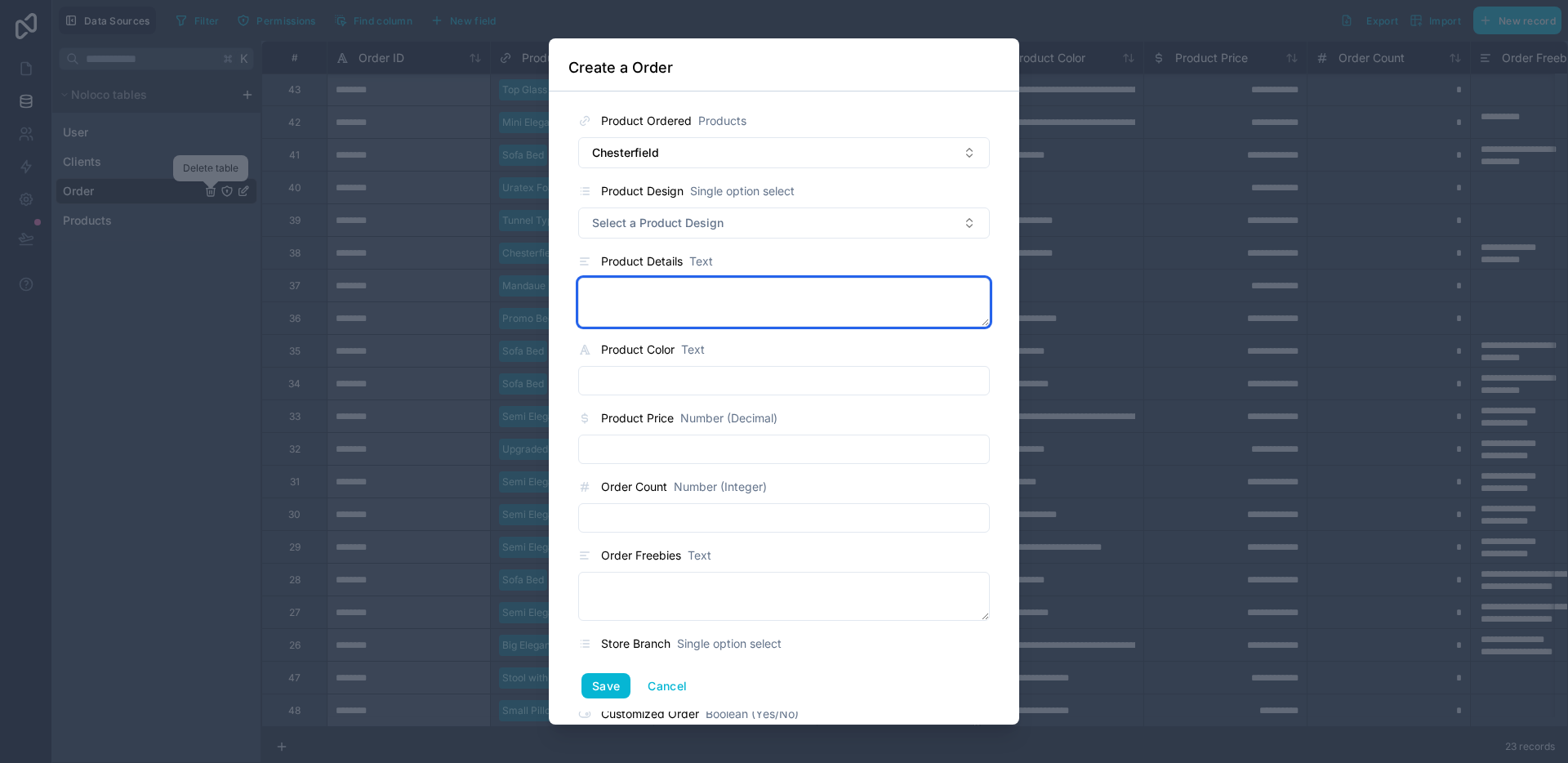 click at bounding box center (784, 302) 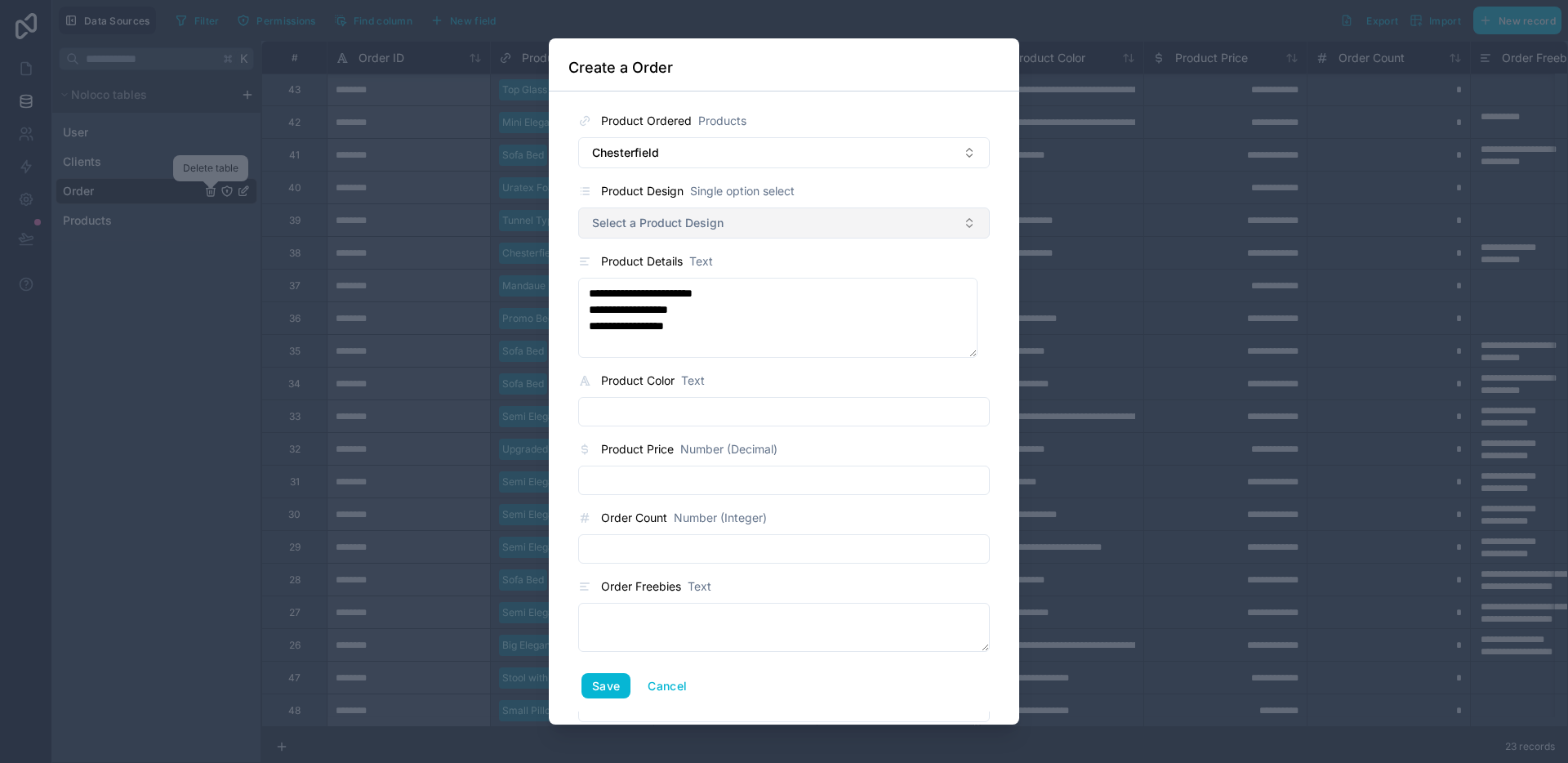 click on "Select a Product Design" at bounding box center [657, 223] 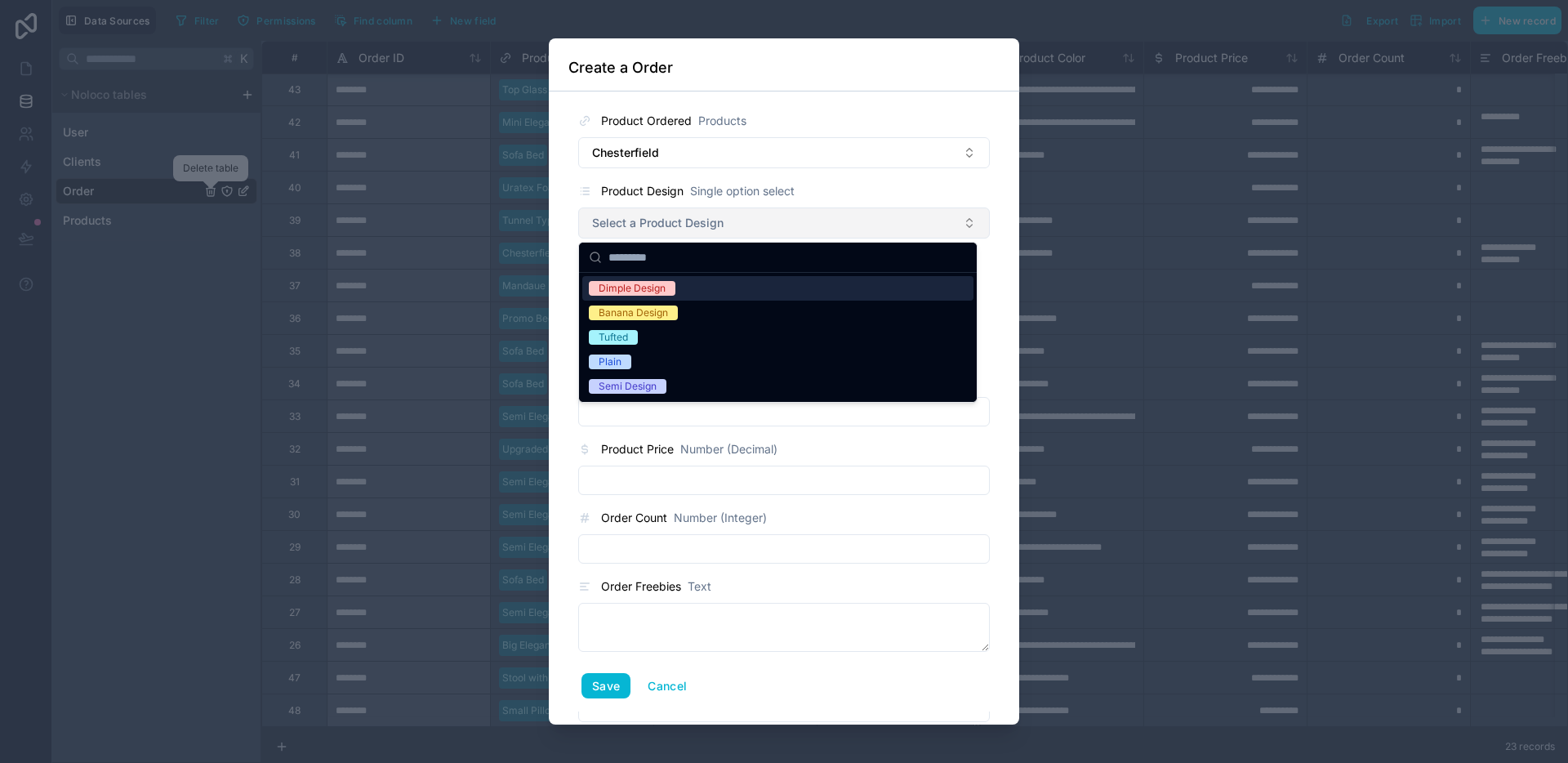 click on "Select a Product Design" at bounding box center (657, 223) 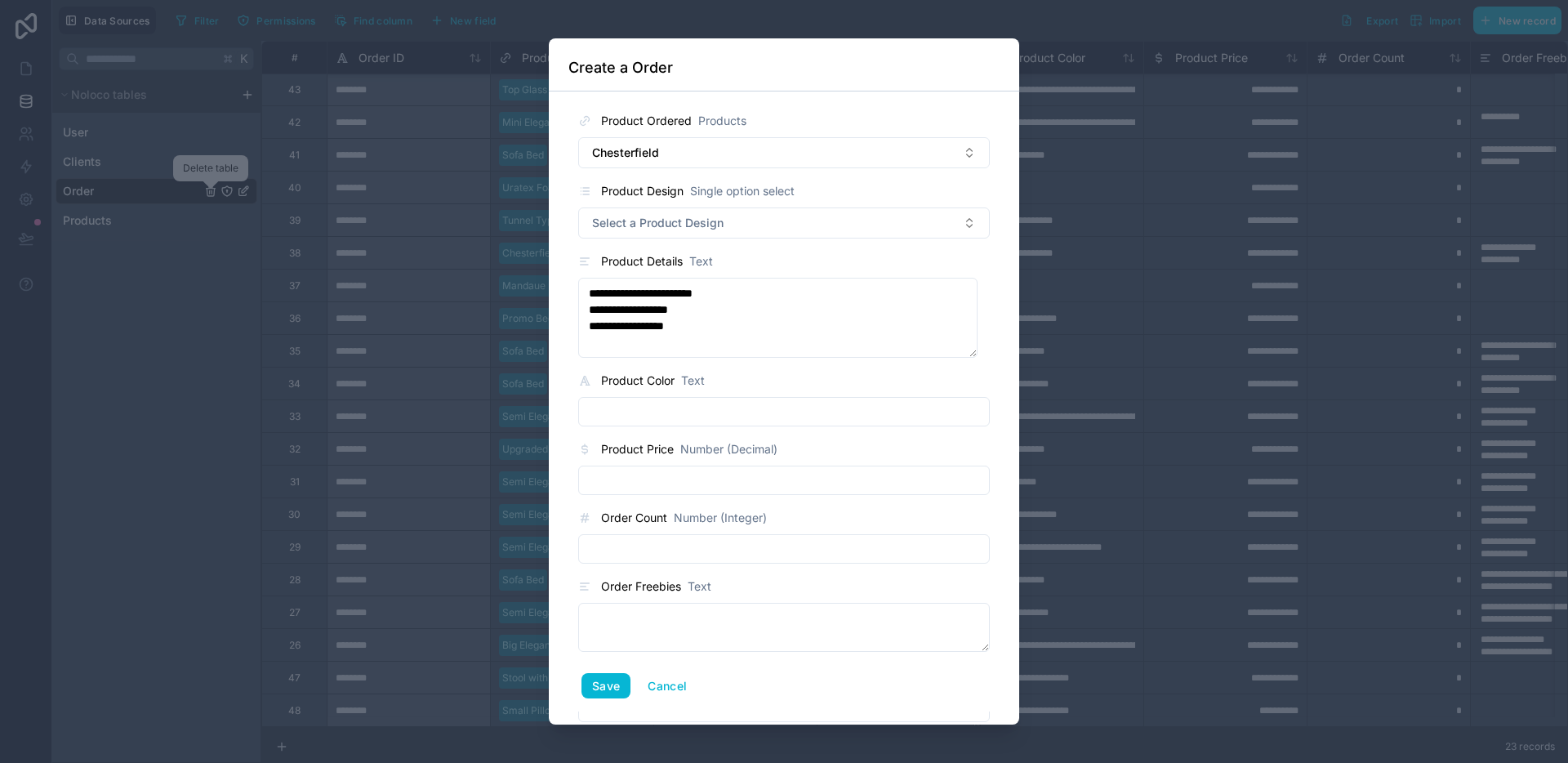 click on "Product Color Text" at bounding box center [784, 399] 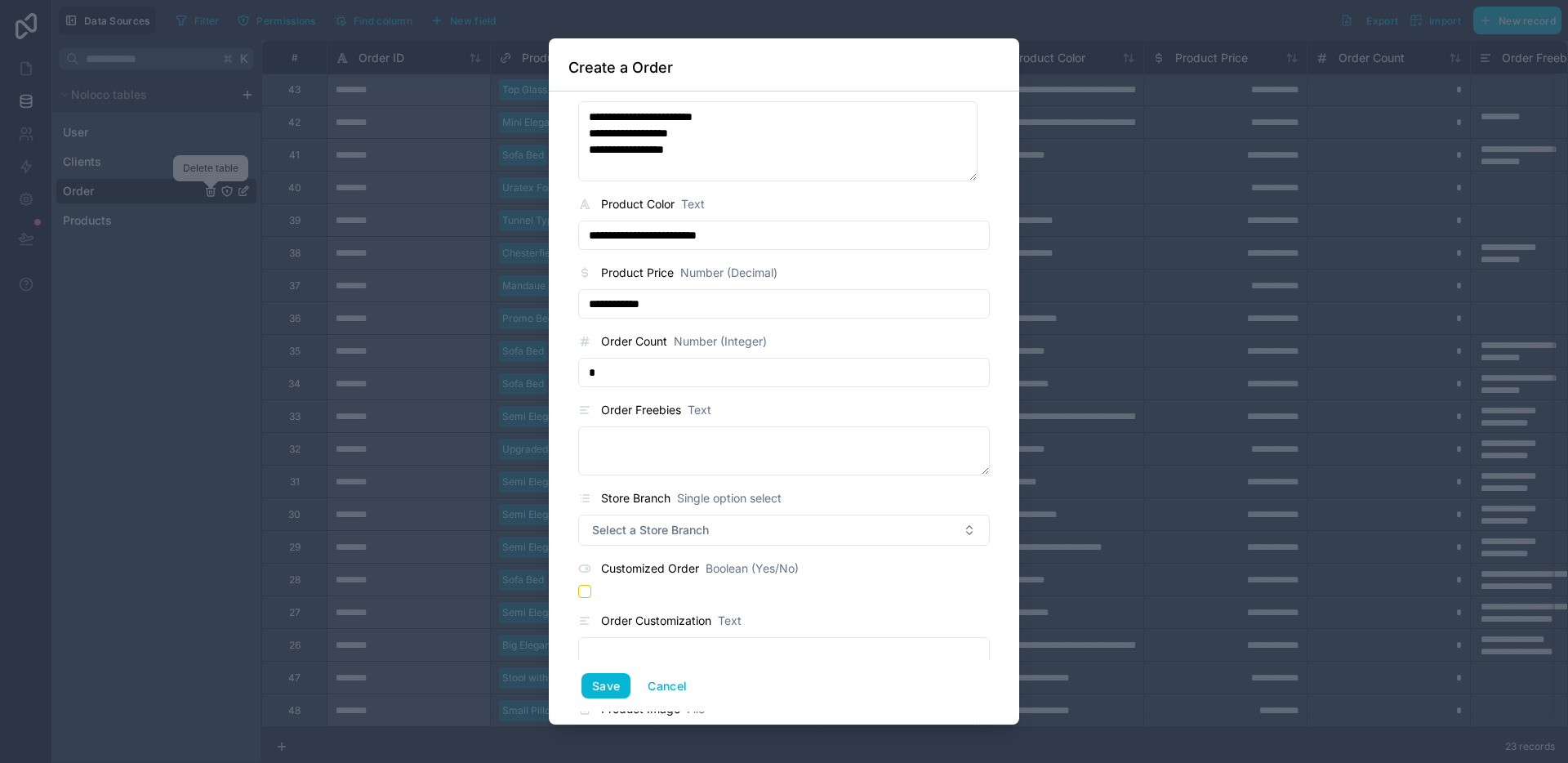 scroll, scrollTop: 183, scrollLeft: 0, axis: vertical 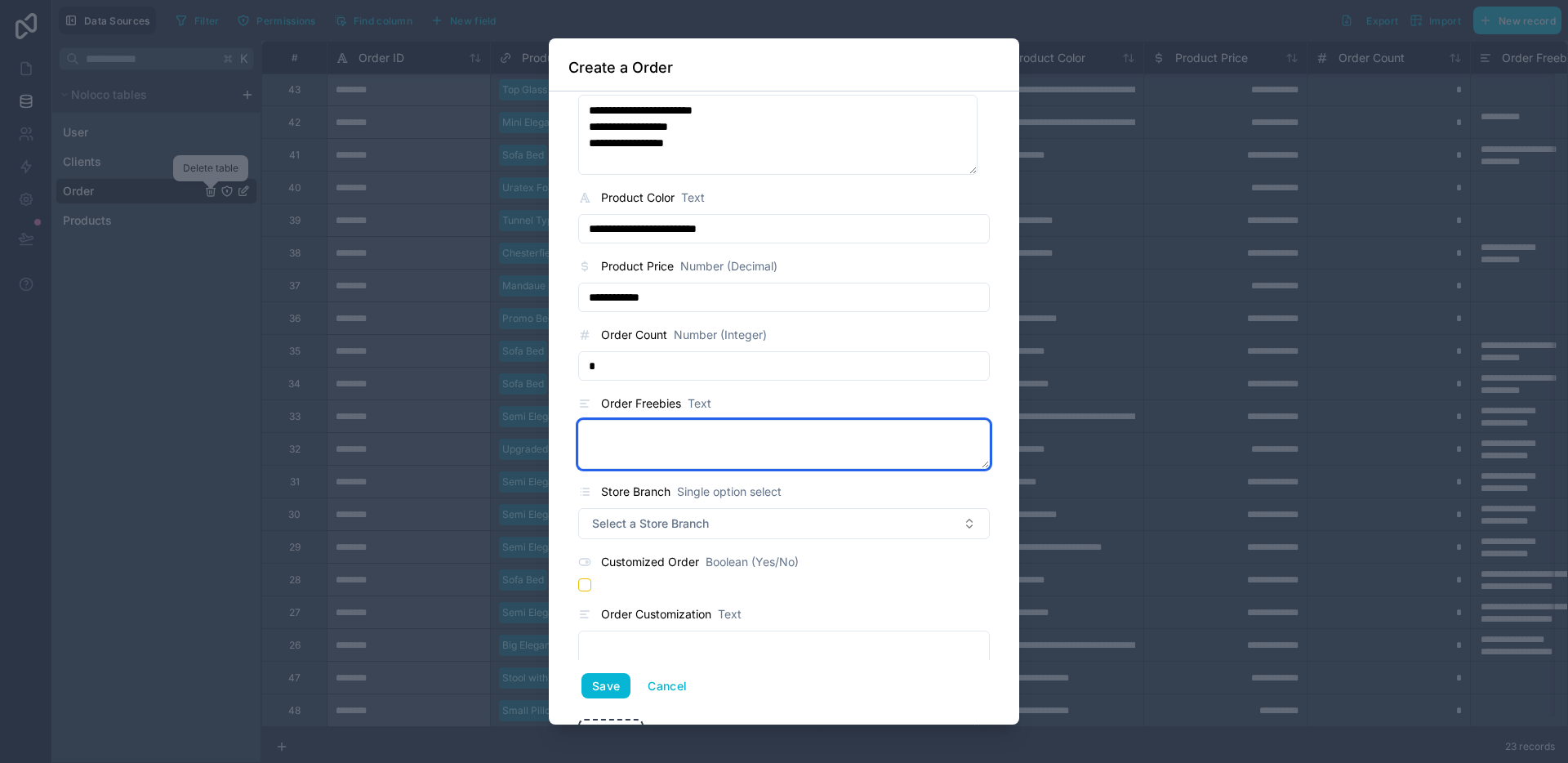 click at bounding box center [784, 444] 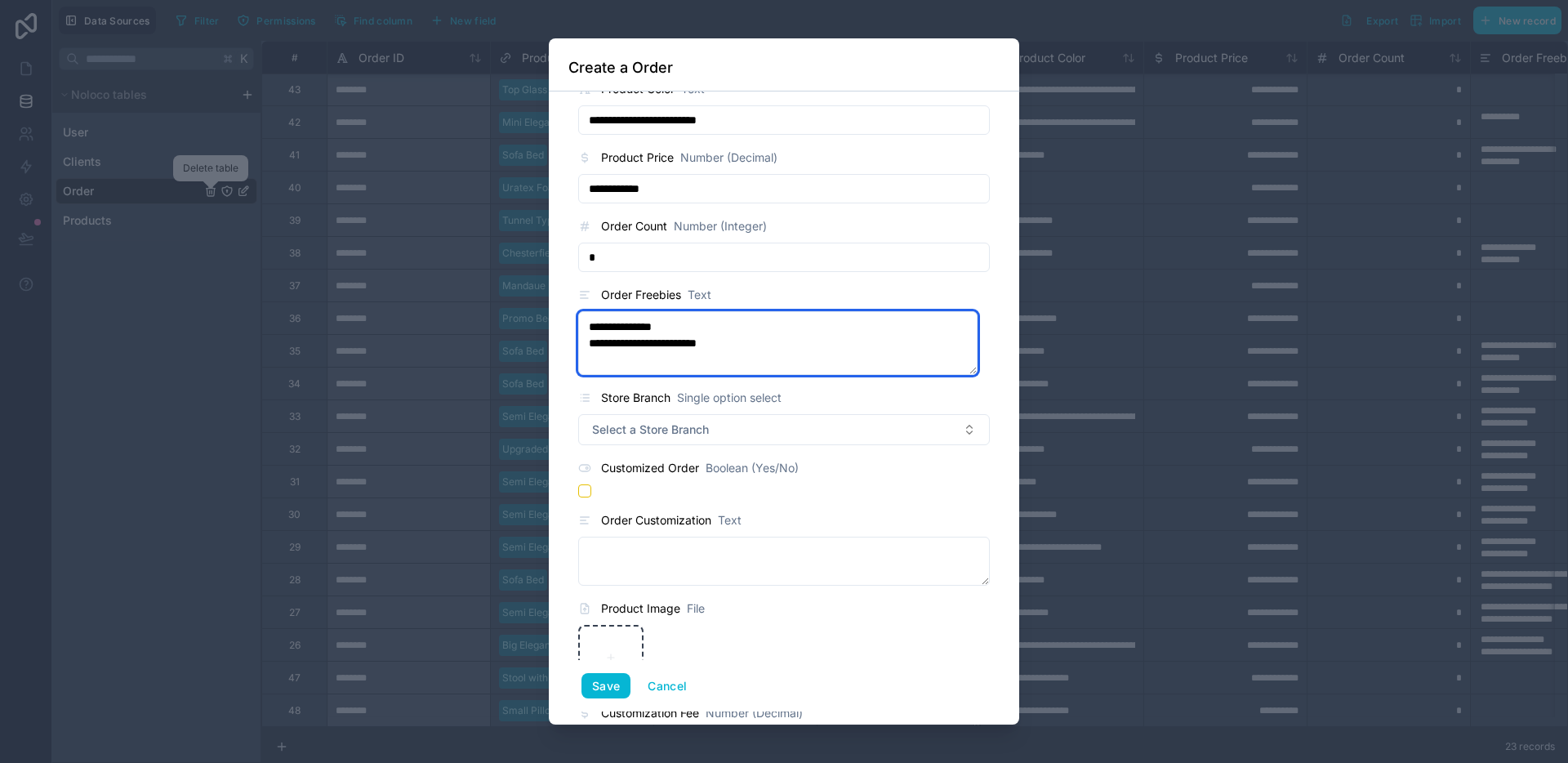 scroll, scrollTop: 291, scrollLeft: 0, axis: vertical 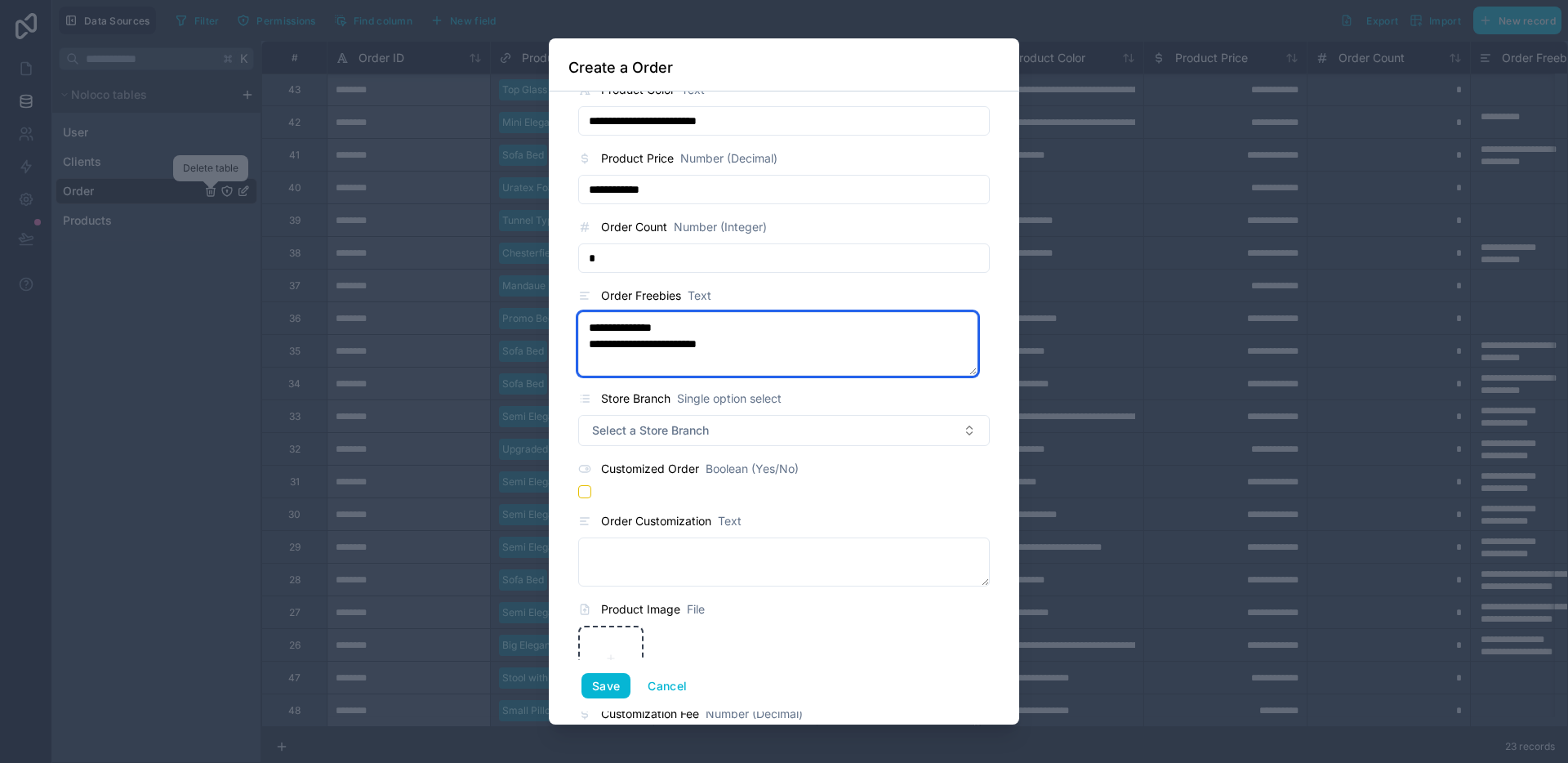 click on "**********" at bounding box center (777, 344) 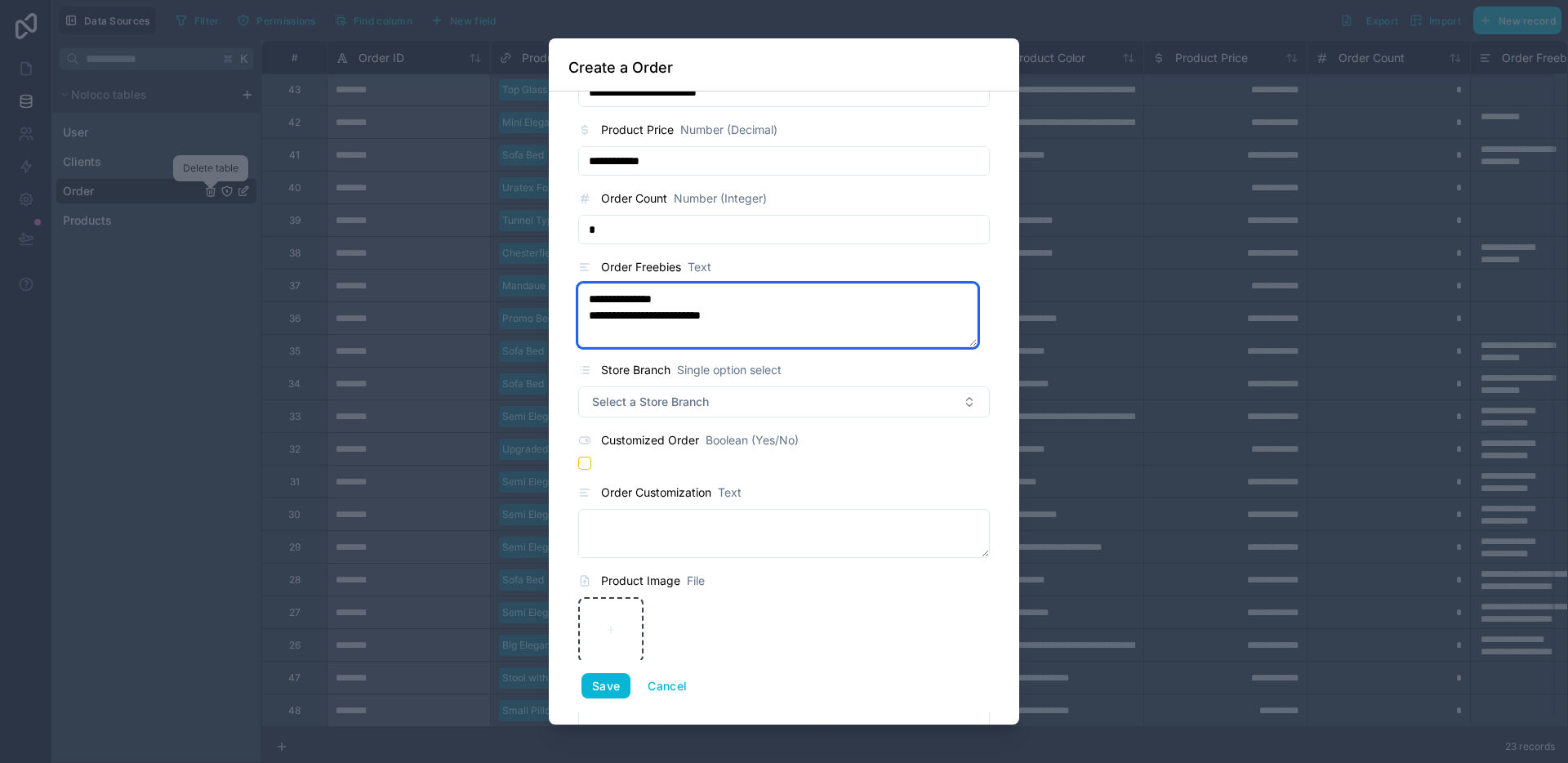 scroll, scrollTop: 379, scrollLeft: 0, axis: vertical 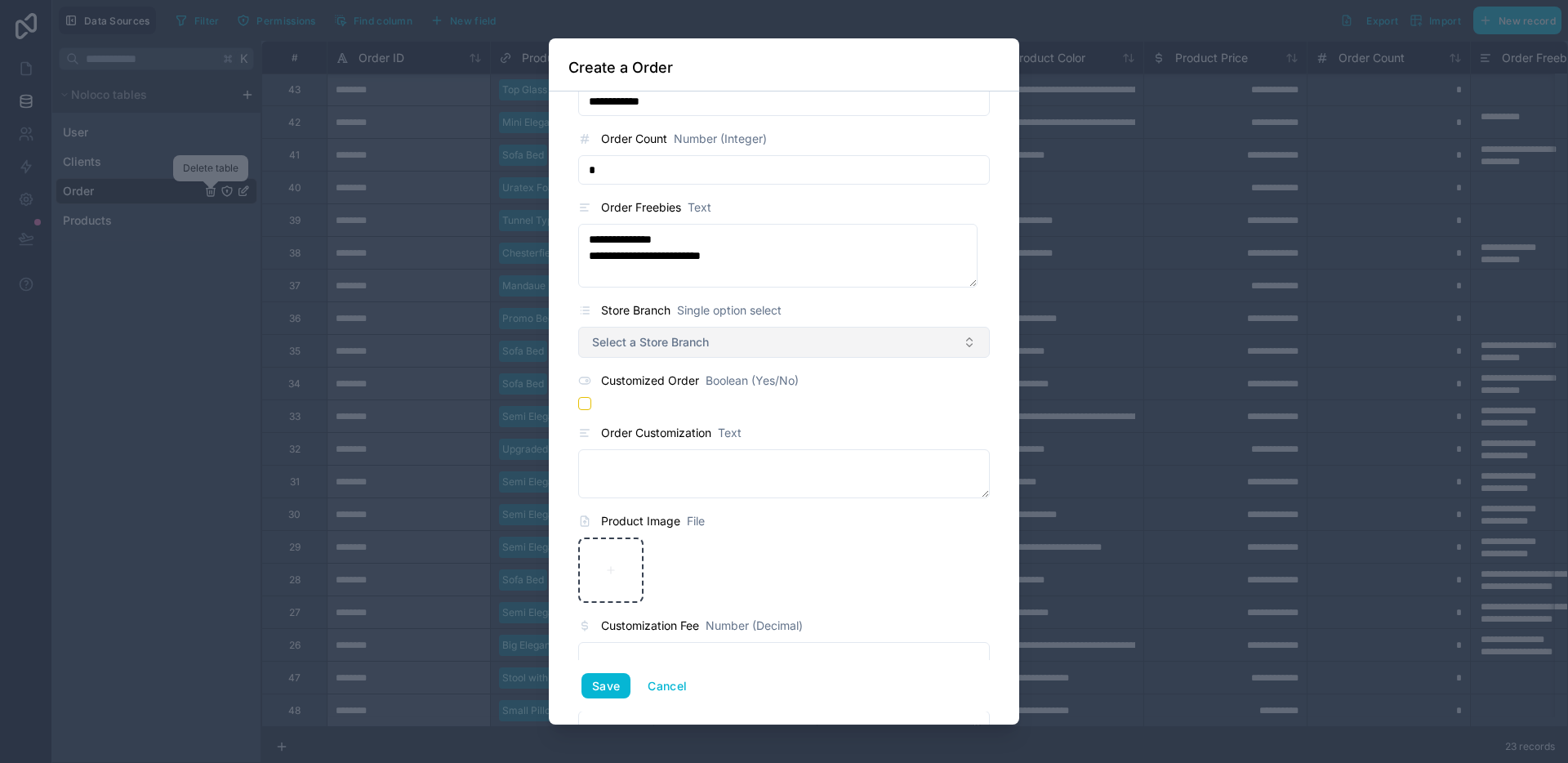 click on "Select a Store Branch" at bounding box center [784, 342] 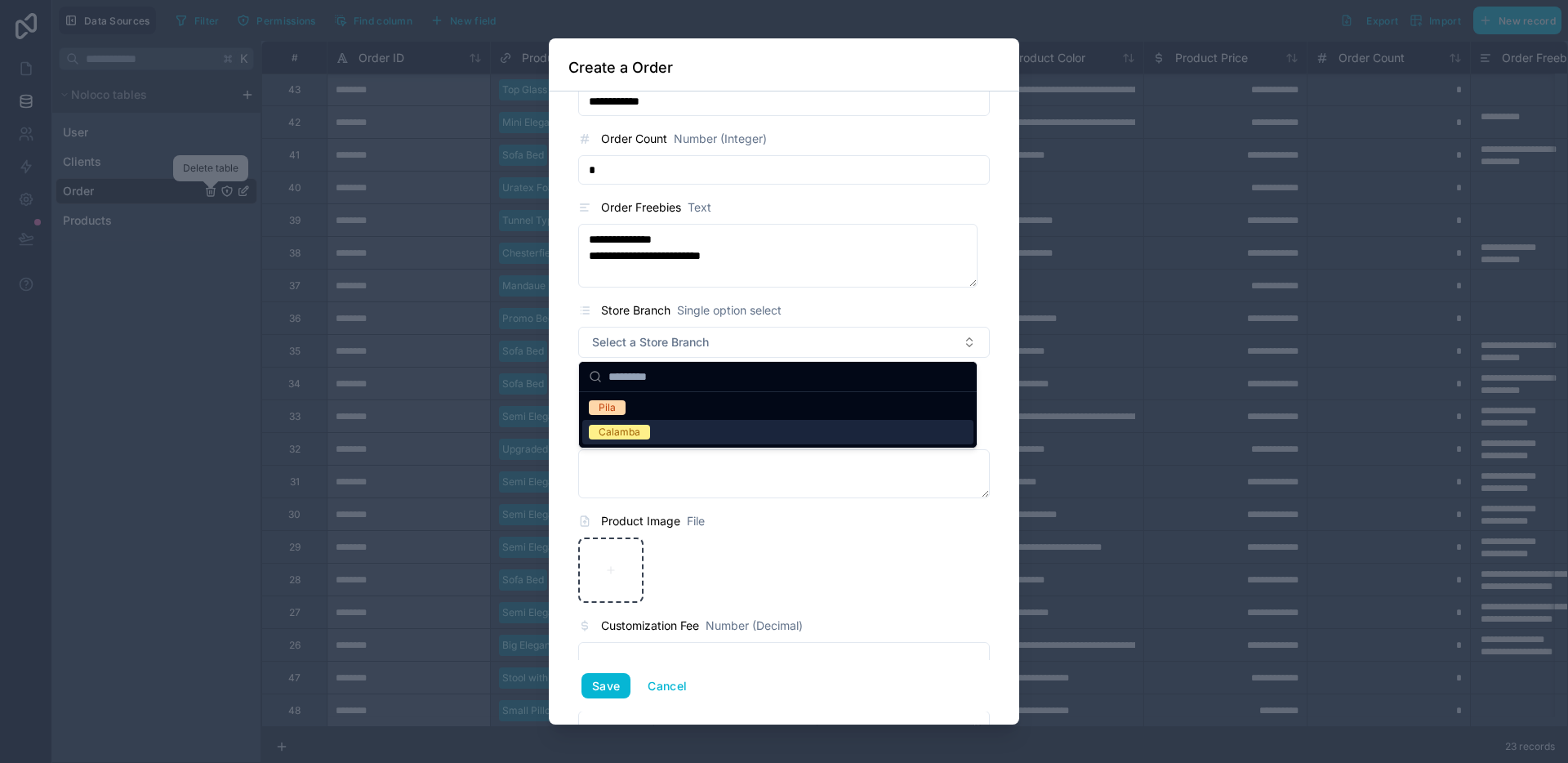 click on "Calamba" at bounding box center (777, 432) 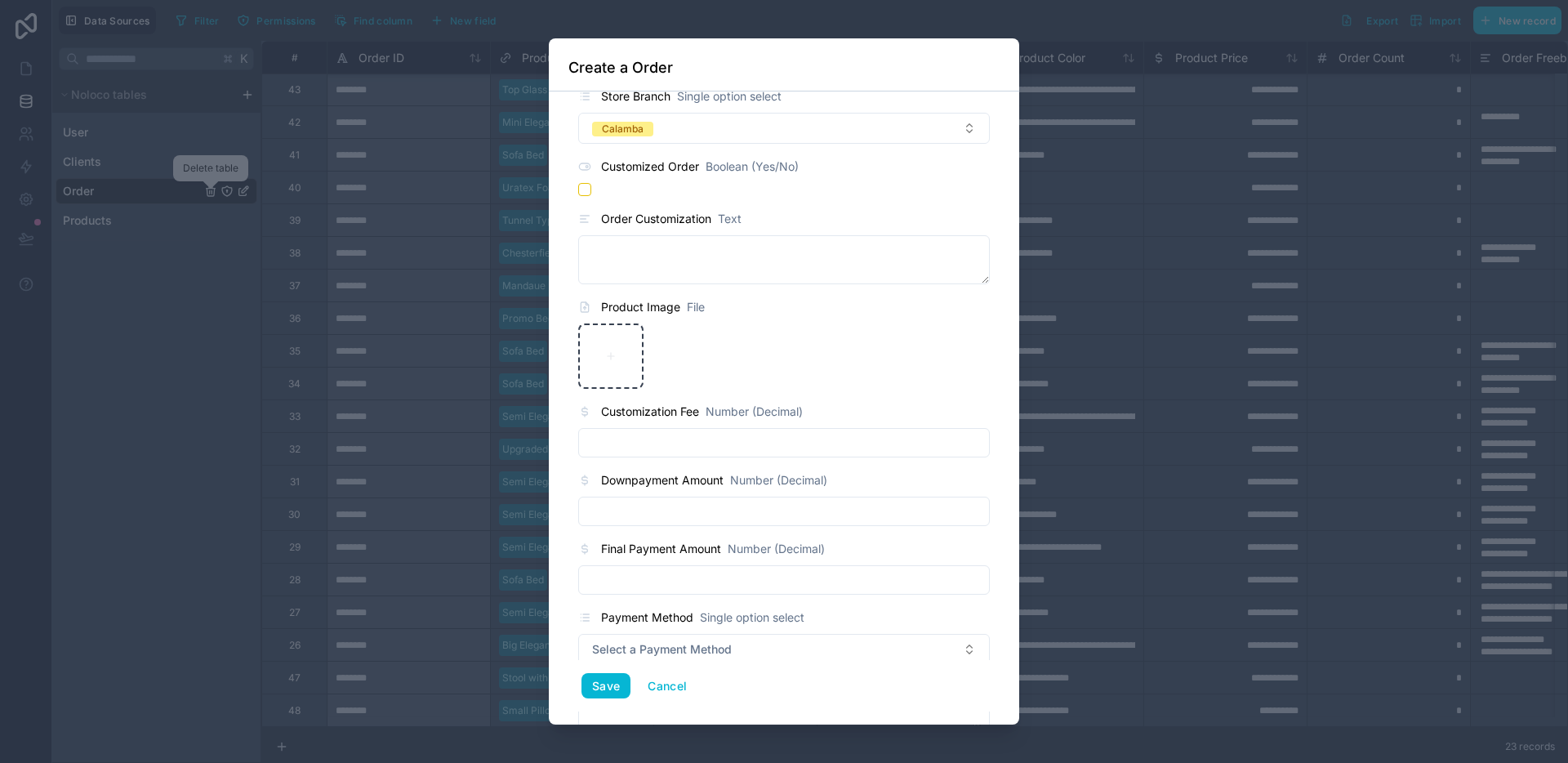 scroll, scrollTop: 608, scrollLeft: 0, axis: vertical 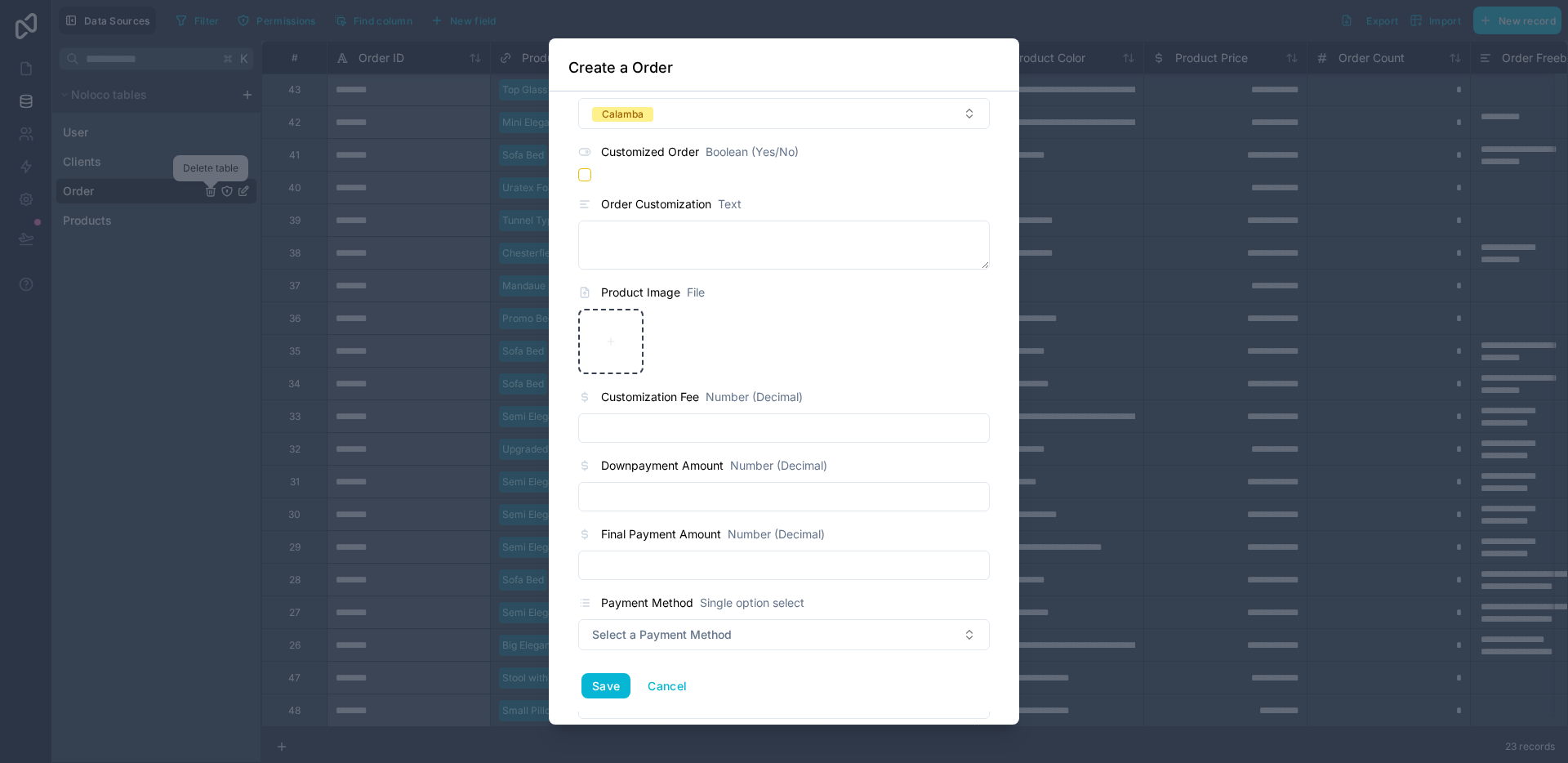 click at bounding box center (784, 497) 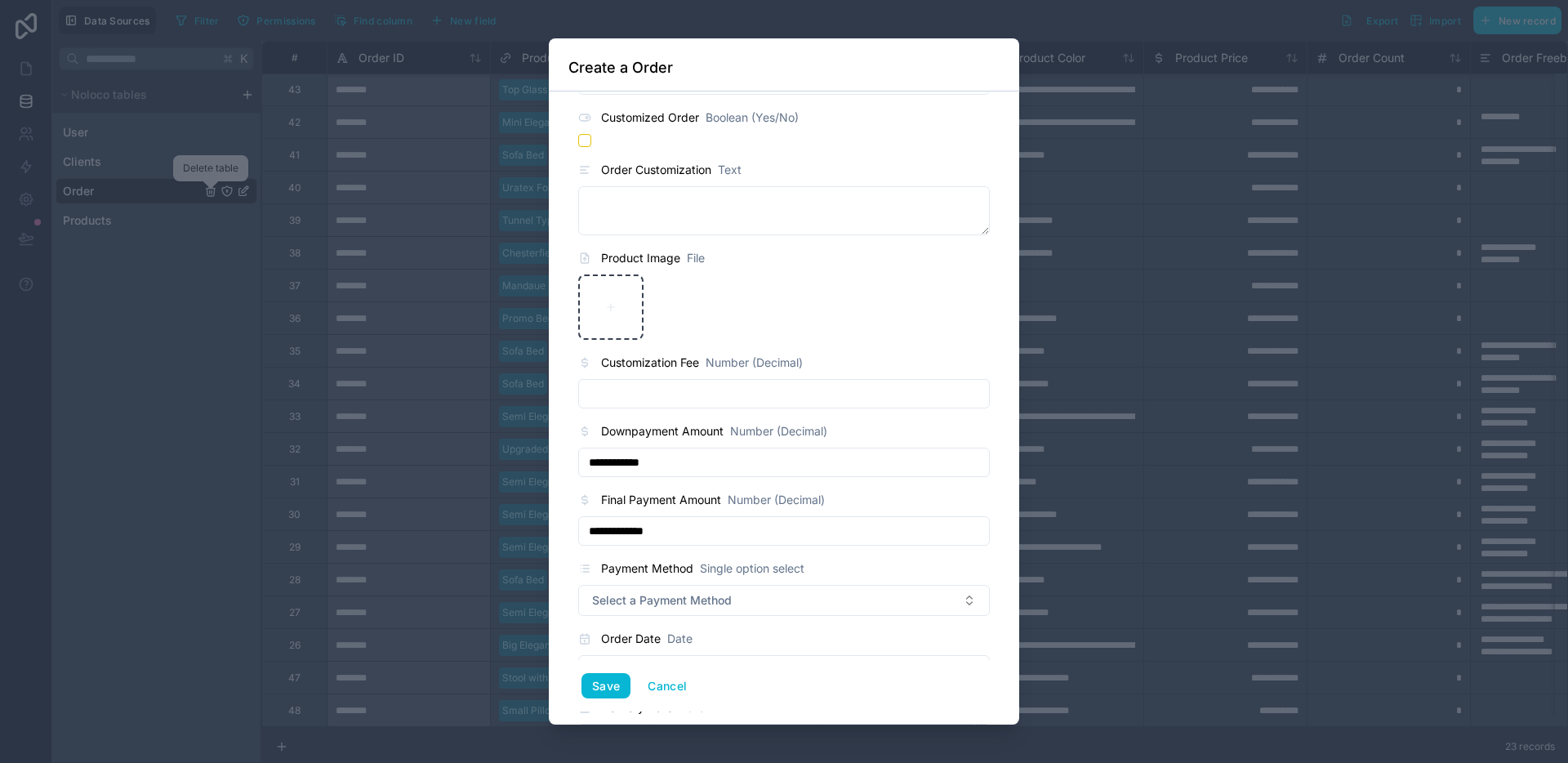 scroll, scrollTop: 646, scrollLeft: 0, axis: vertical 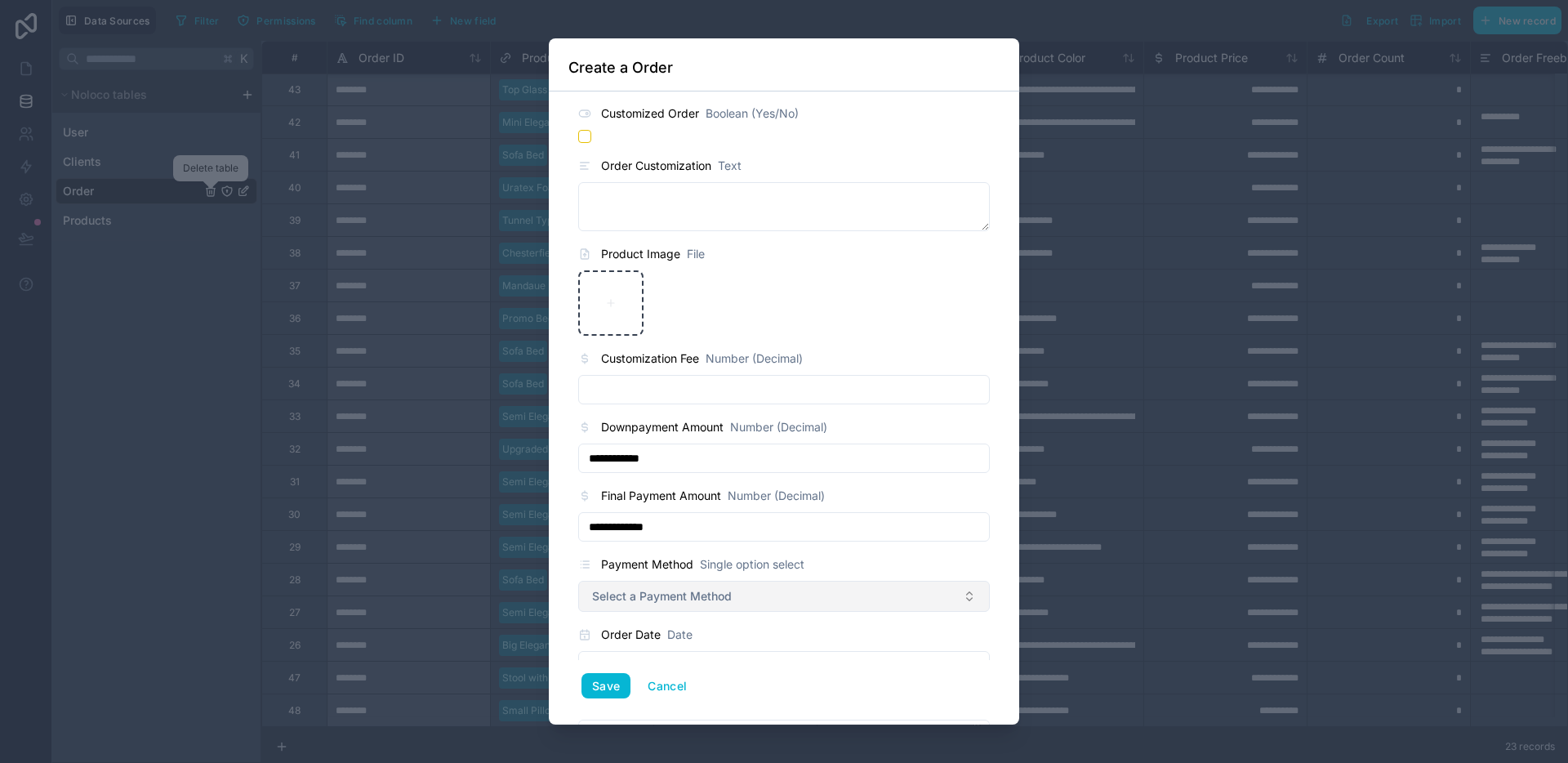 click on "Select a Payment Method" at bounding box center (662, 596) 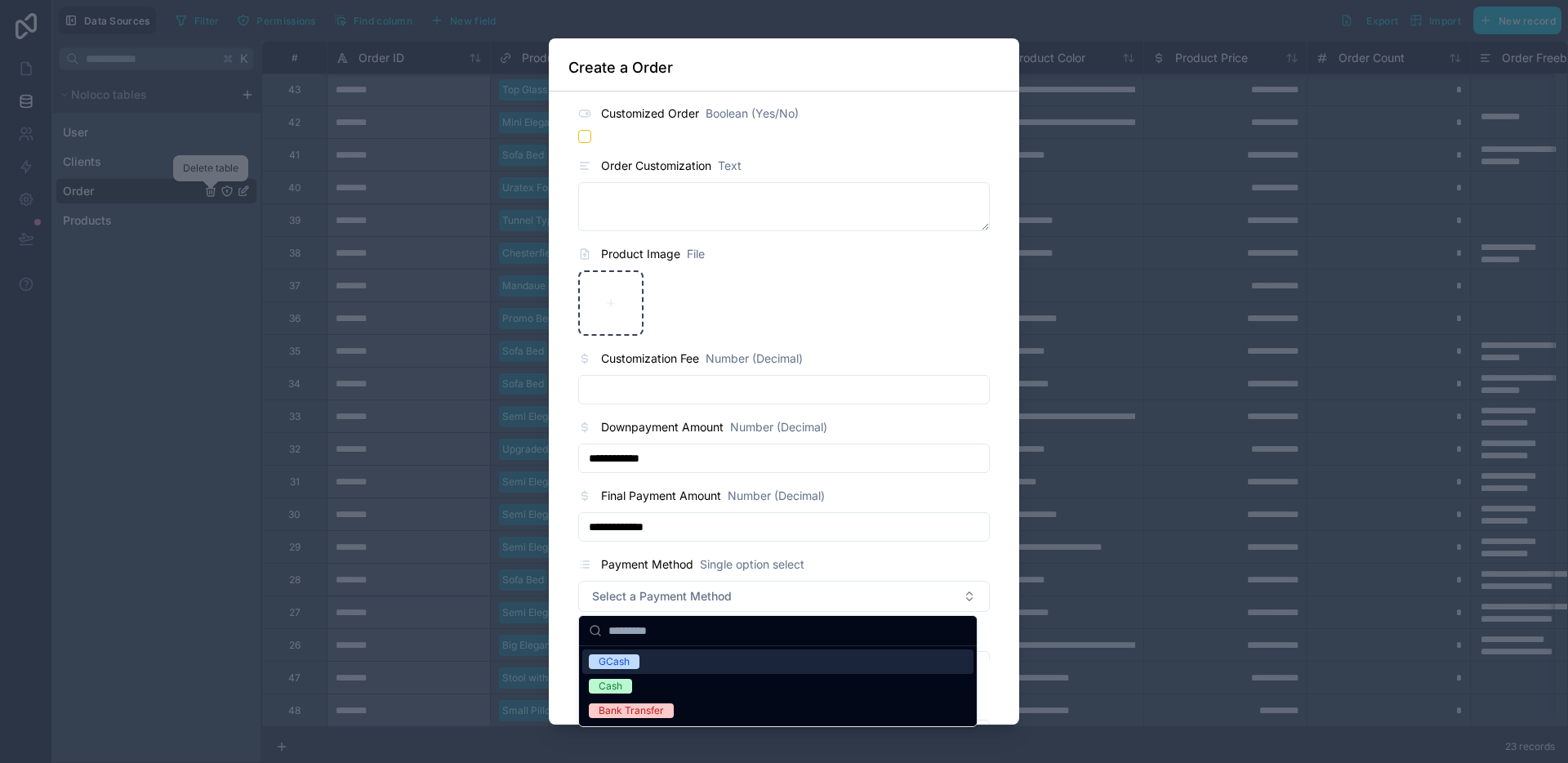 click on "GCash" at bounding box center (614, 662) 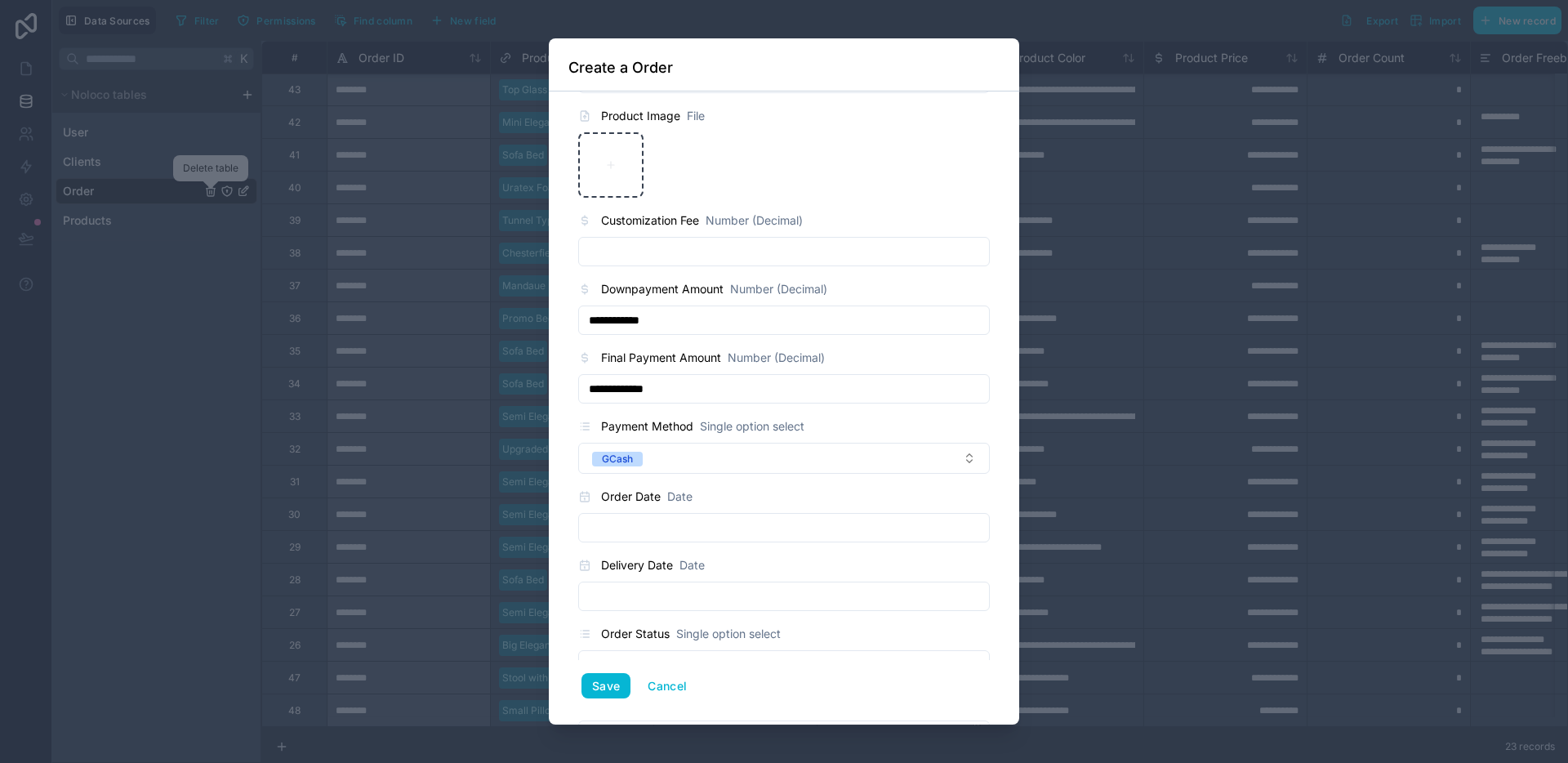 scroll, scrollTop: 823, scrollLeft: 0, axis: vertical 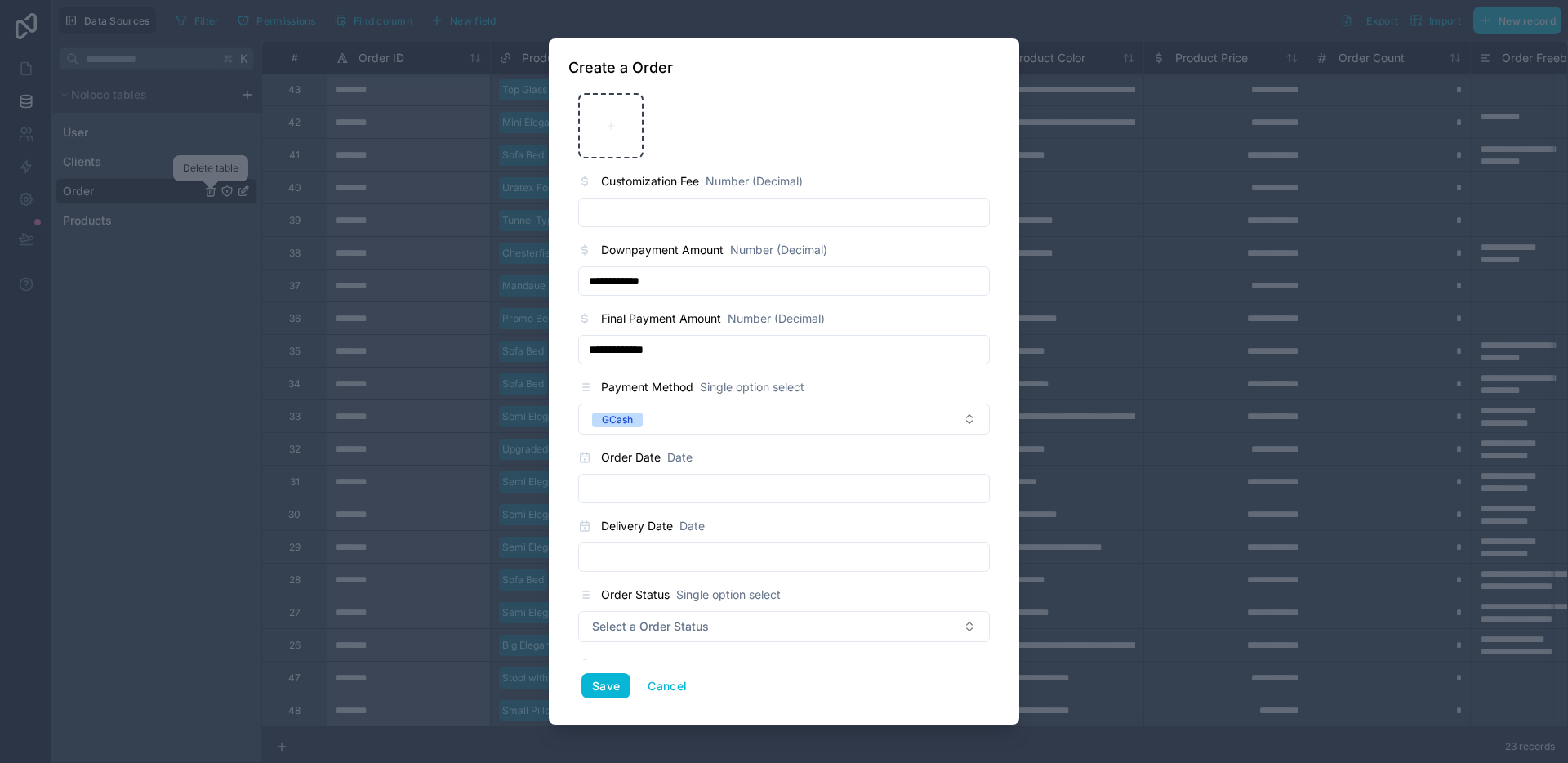 click at bounding box center (784, 489) 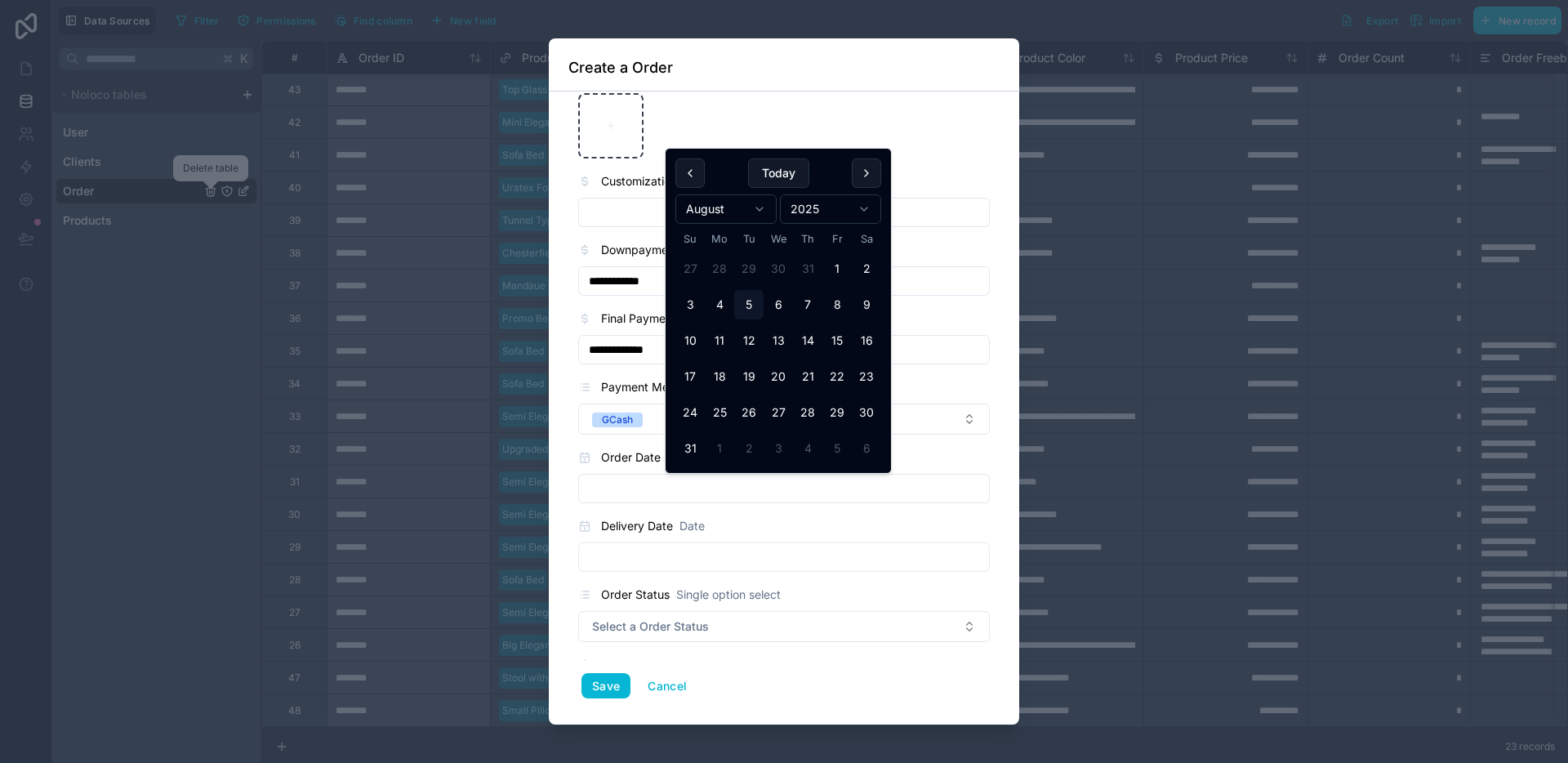 click at bounding box center [690, 173] 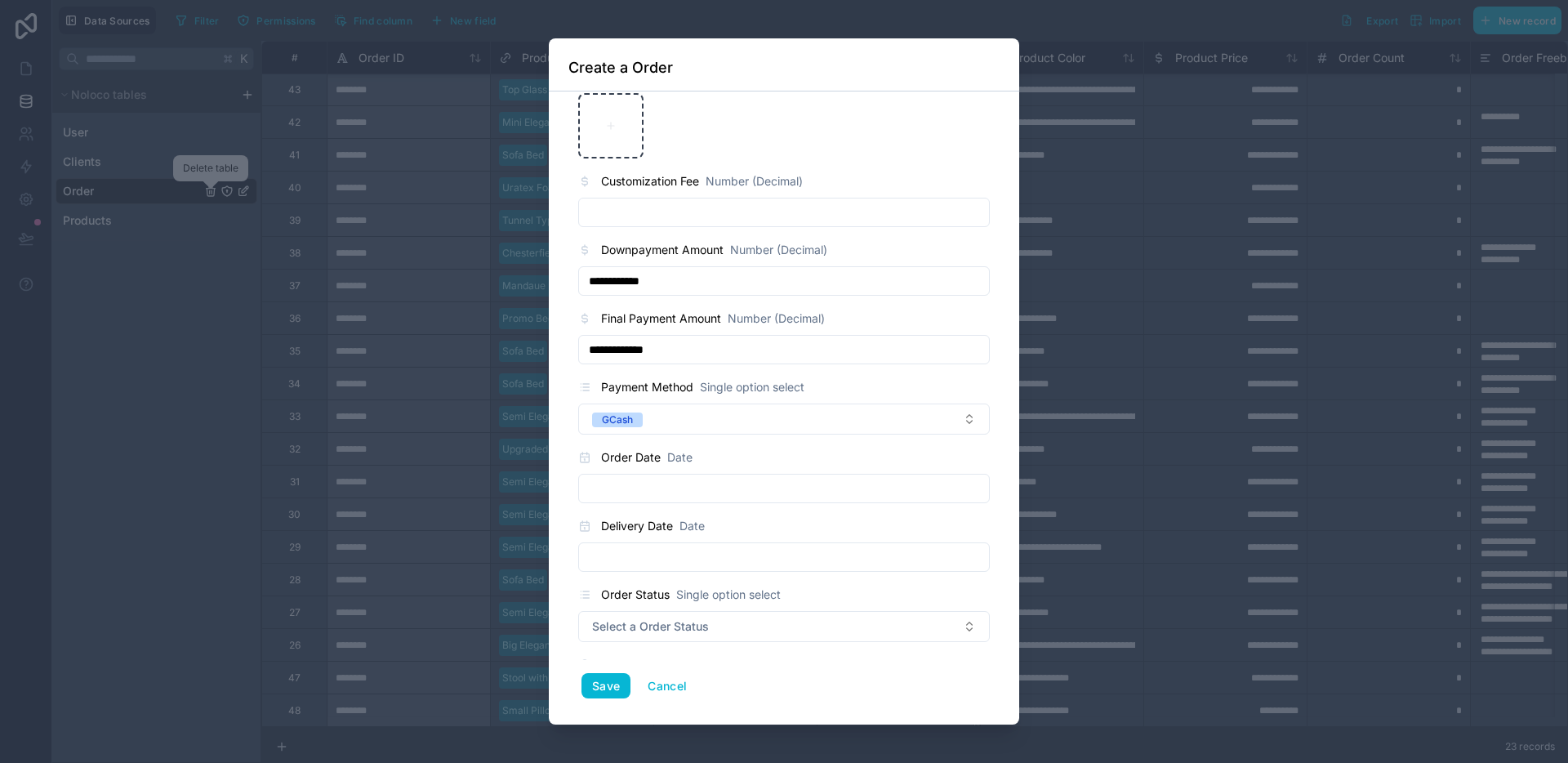 click at bounding box center [784, 489] 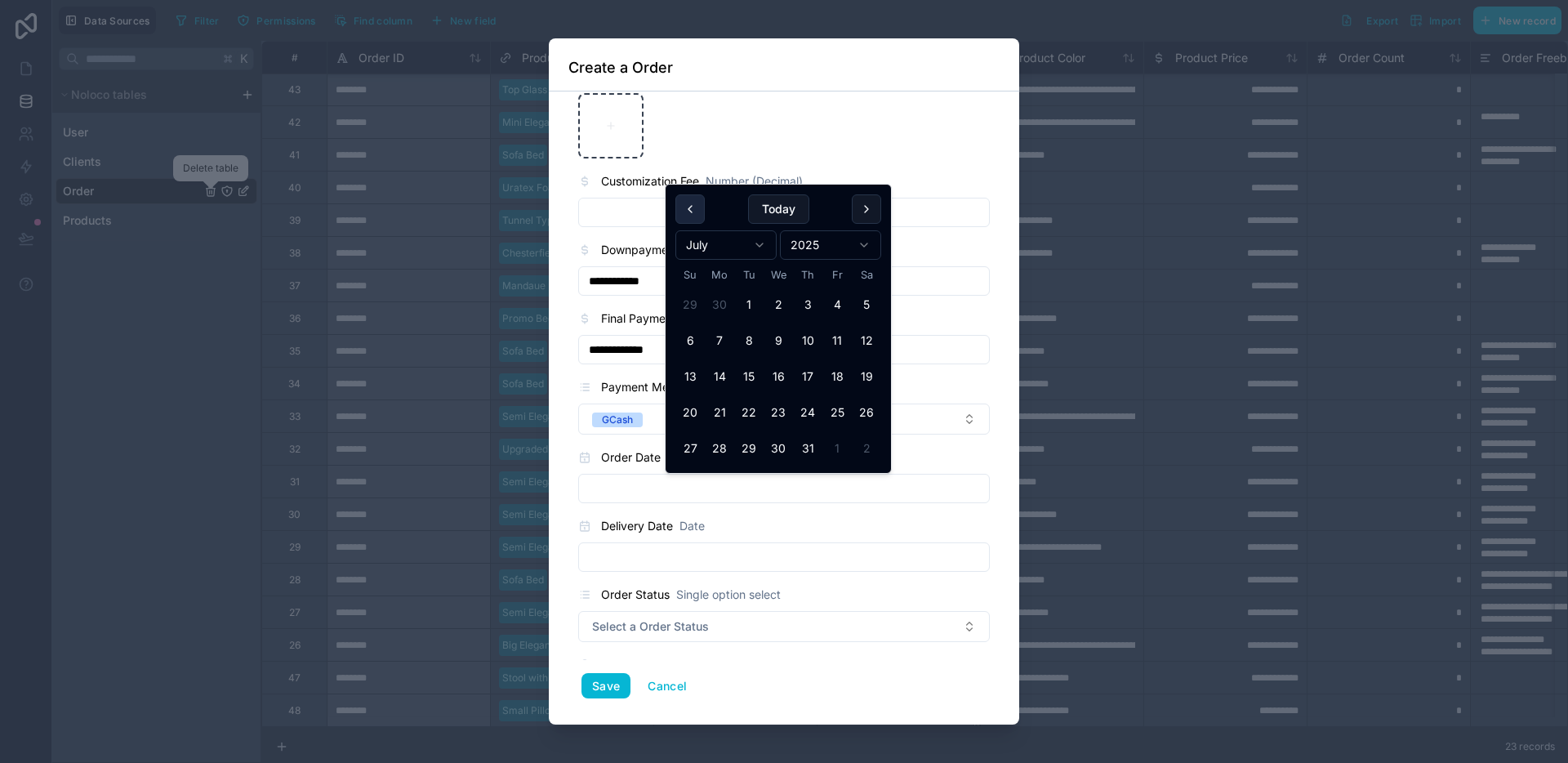 click at bounding box center (690, 209) 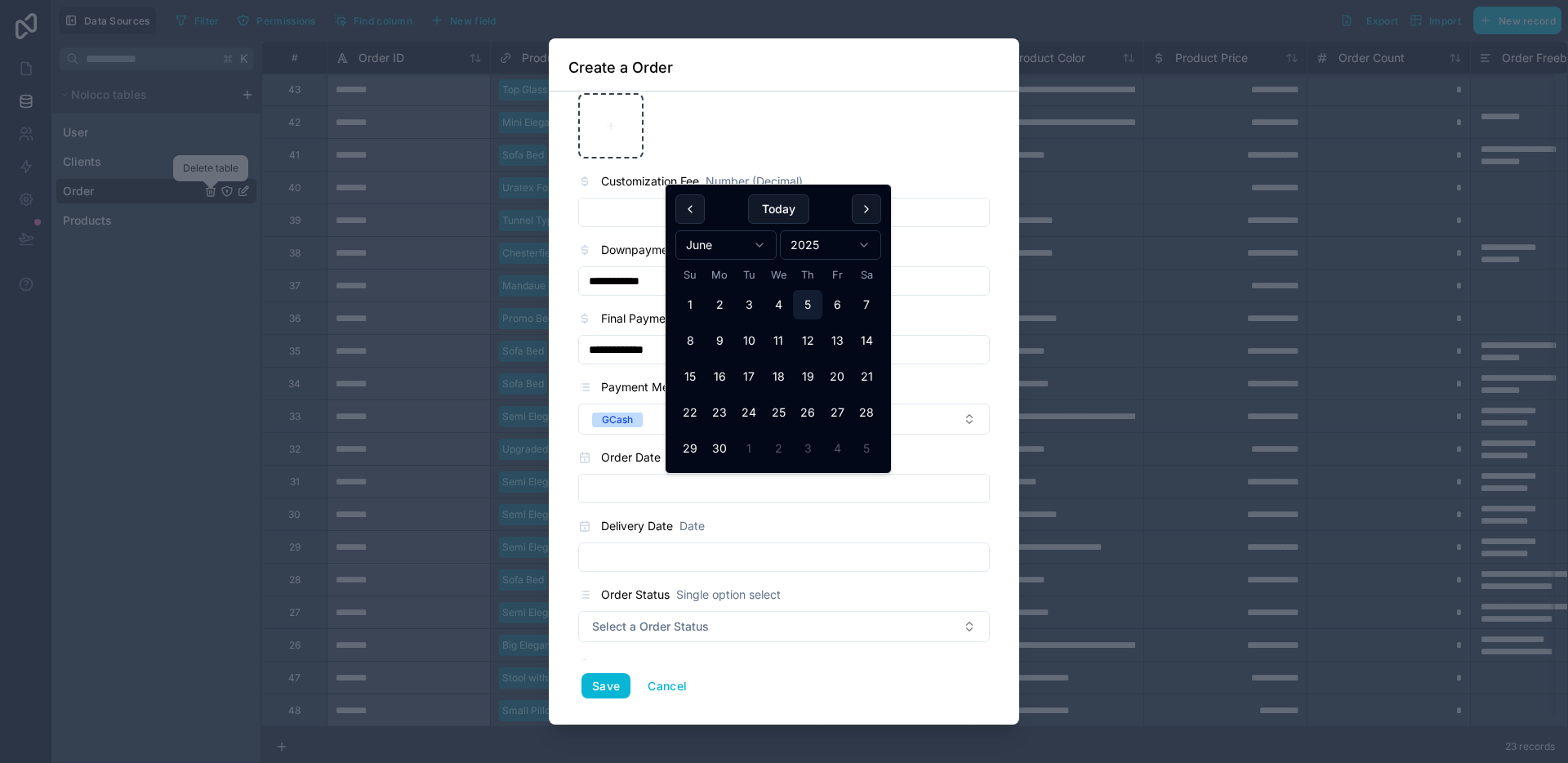 click on "5" at bounding box center (808, 305) 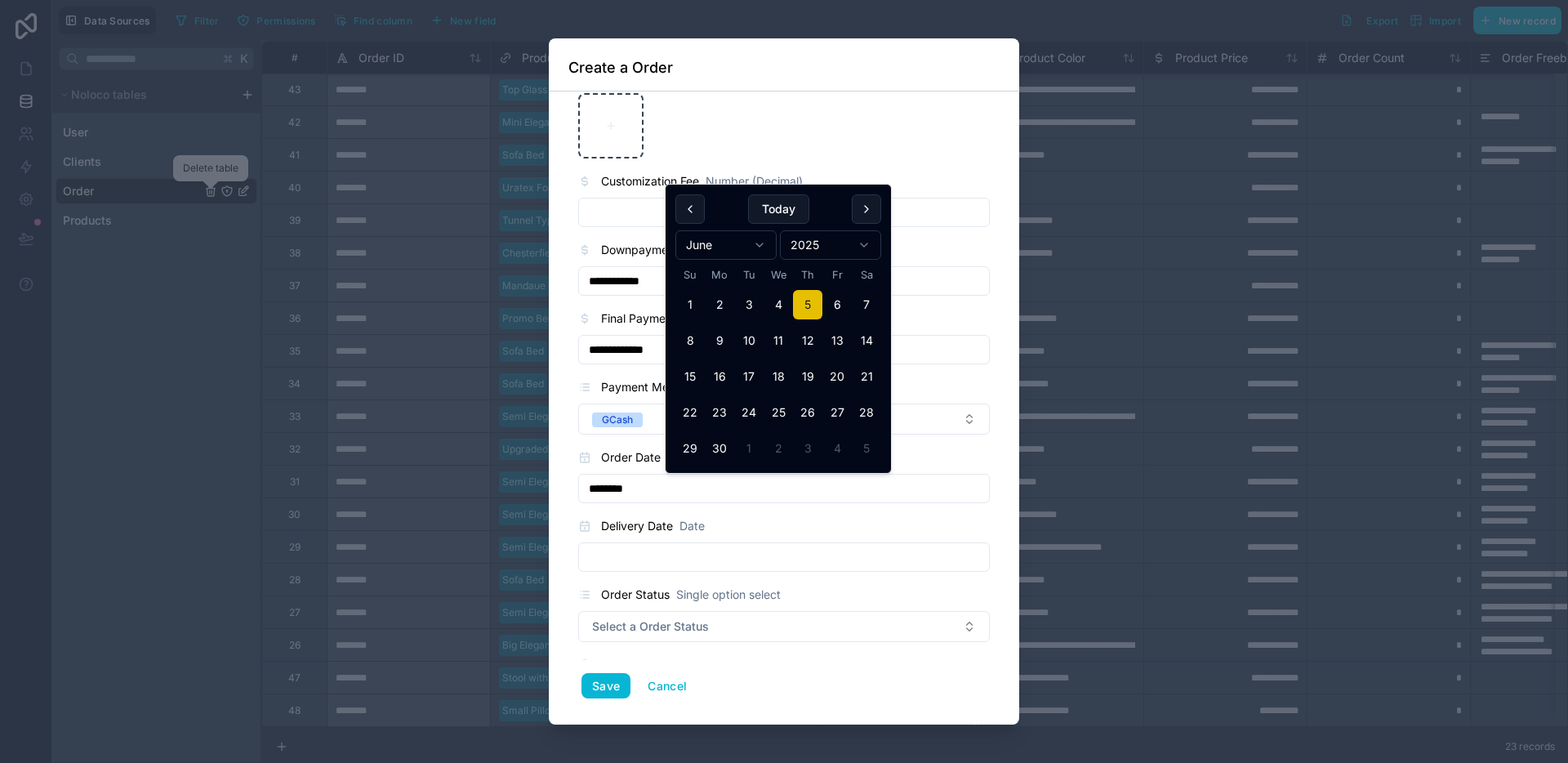 click at bounding box center (784, 557) 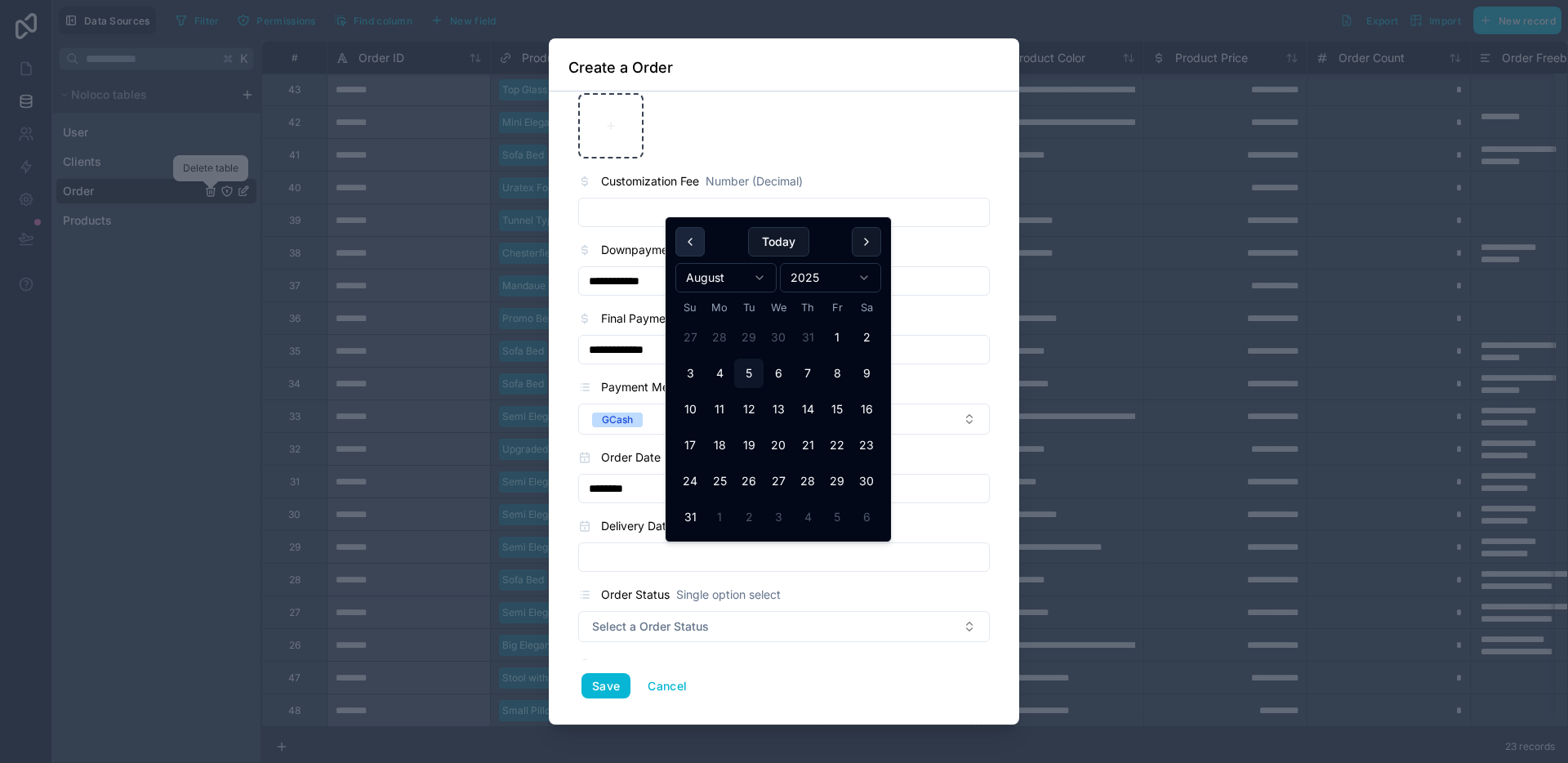 click at bounding box center (690, 242) 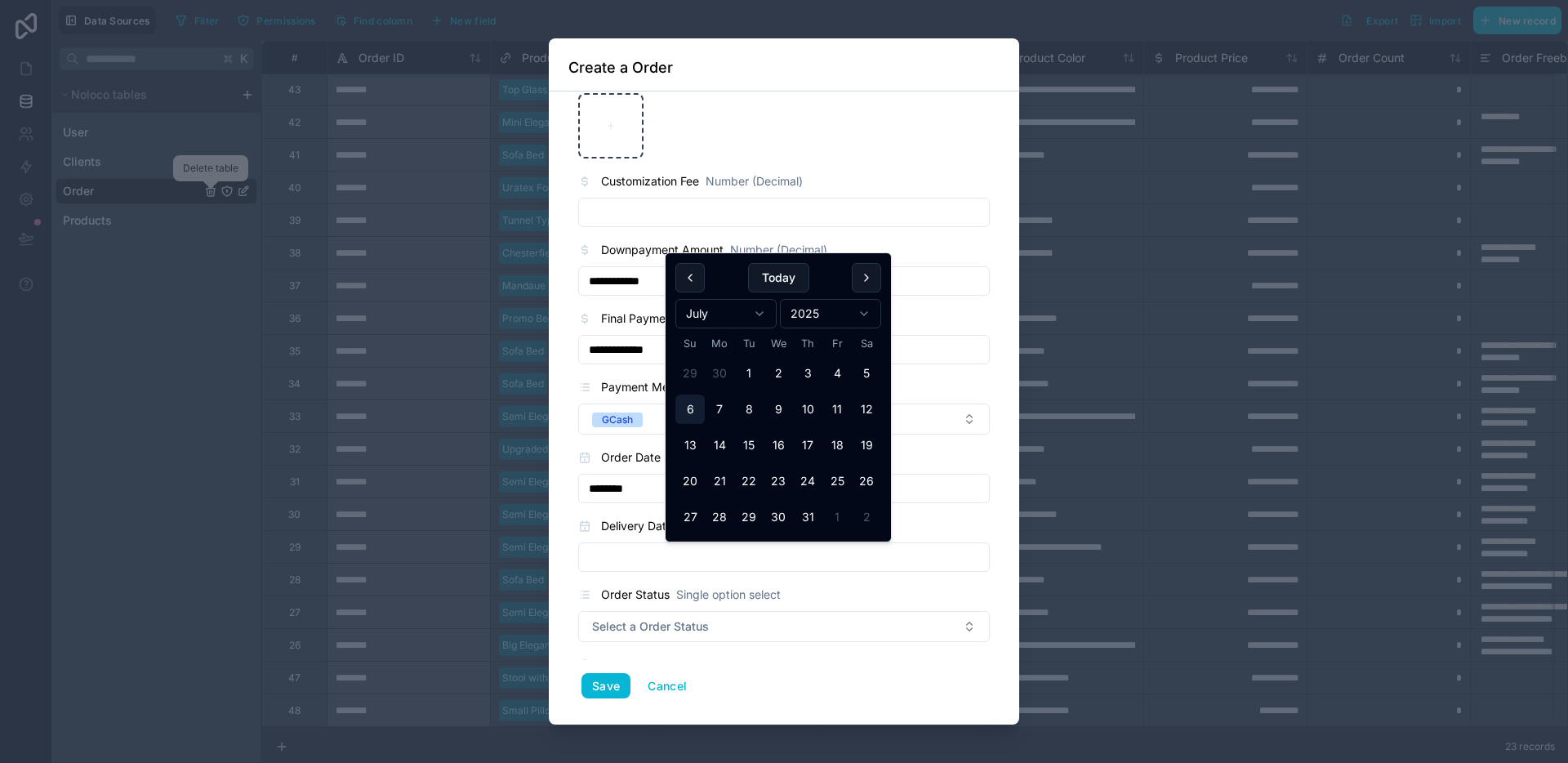 click on "6" at bounding box center [690, 409] 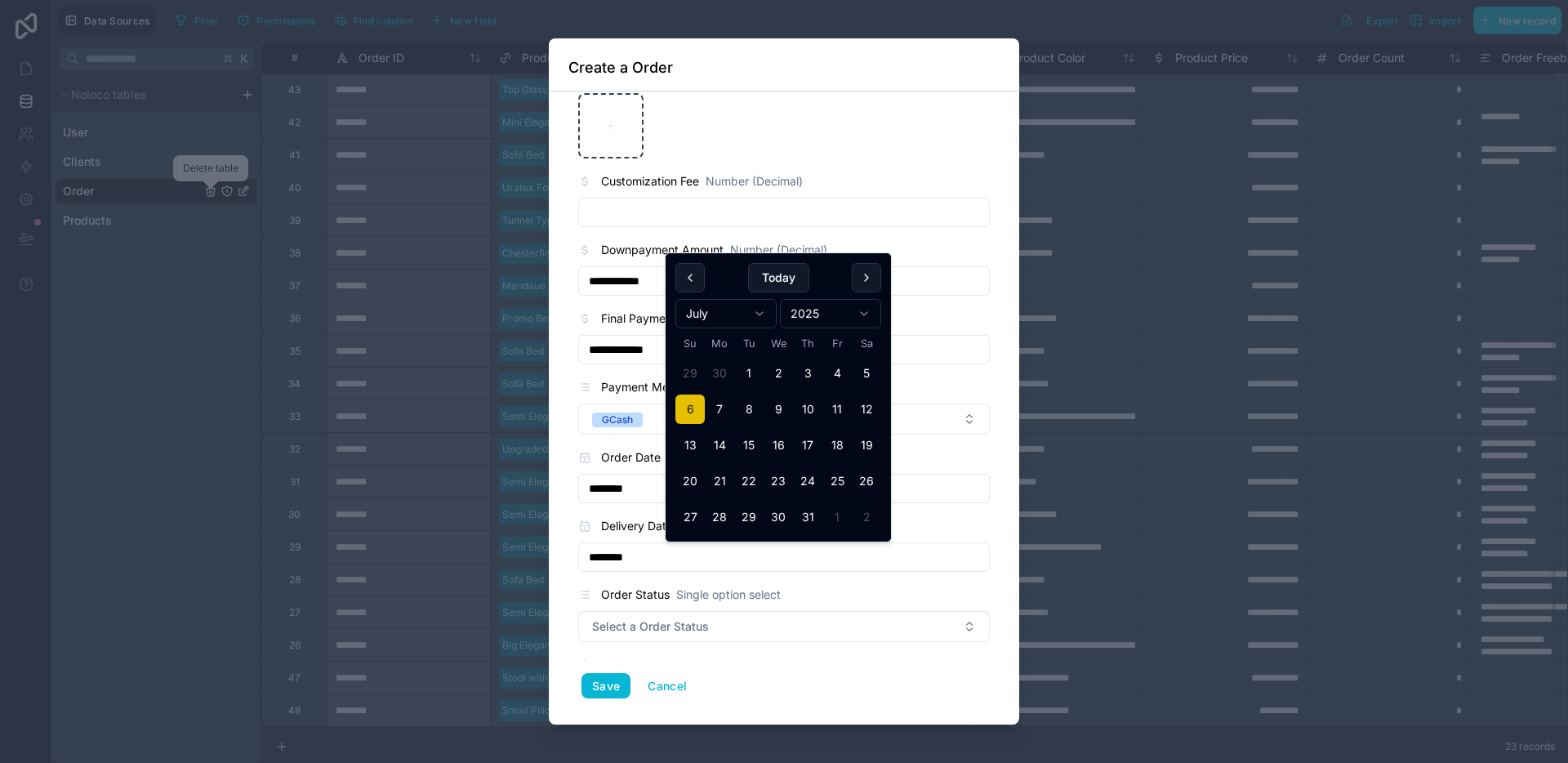 click on "Delivery Date Date" at bounding box center [784, 526] 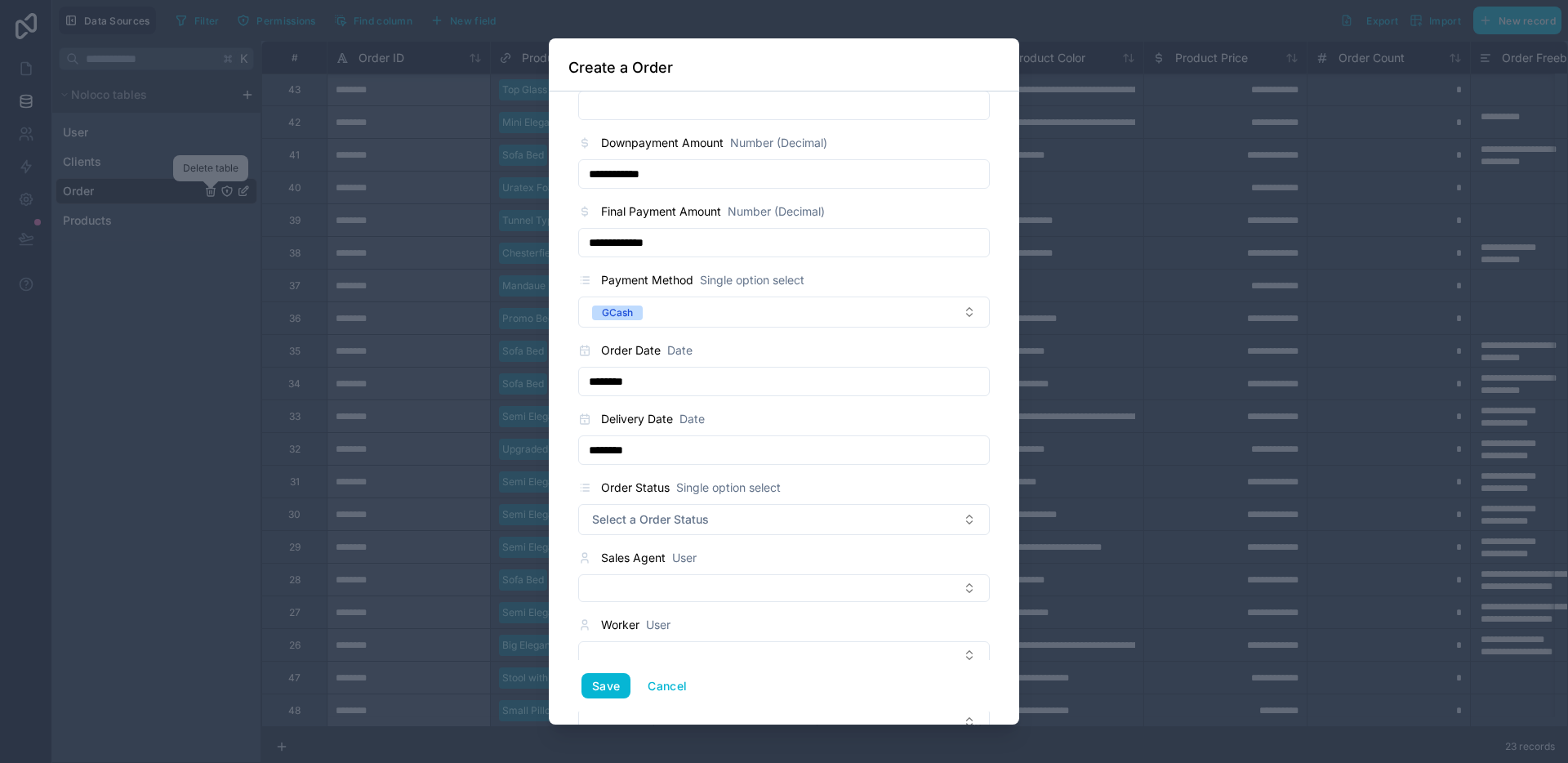 scroll, scrollTop: 980, scrollLeft: 0, axis: vertical 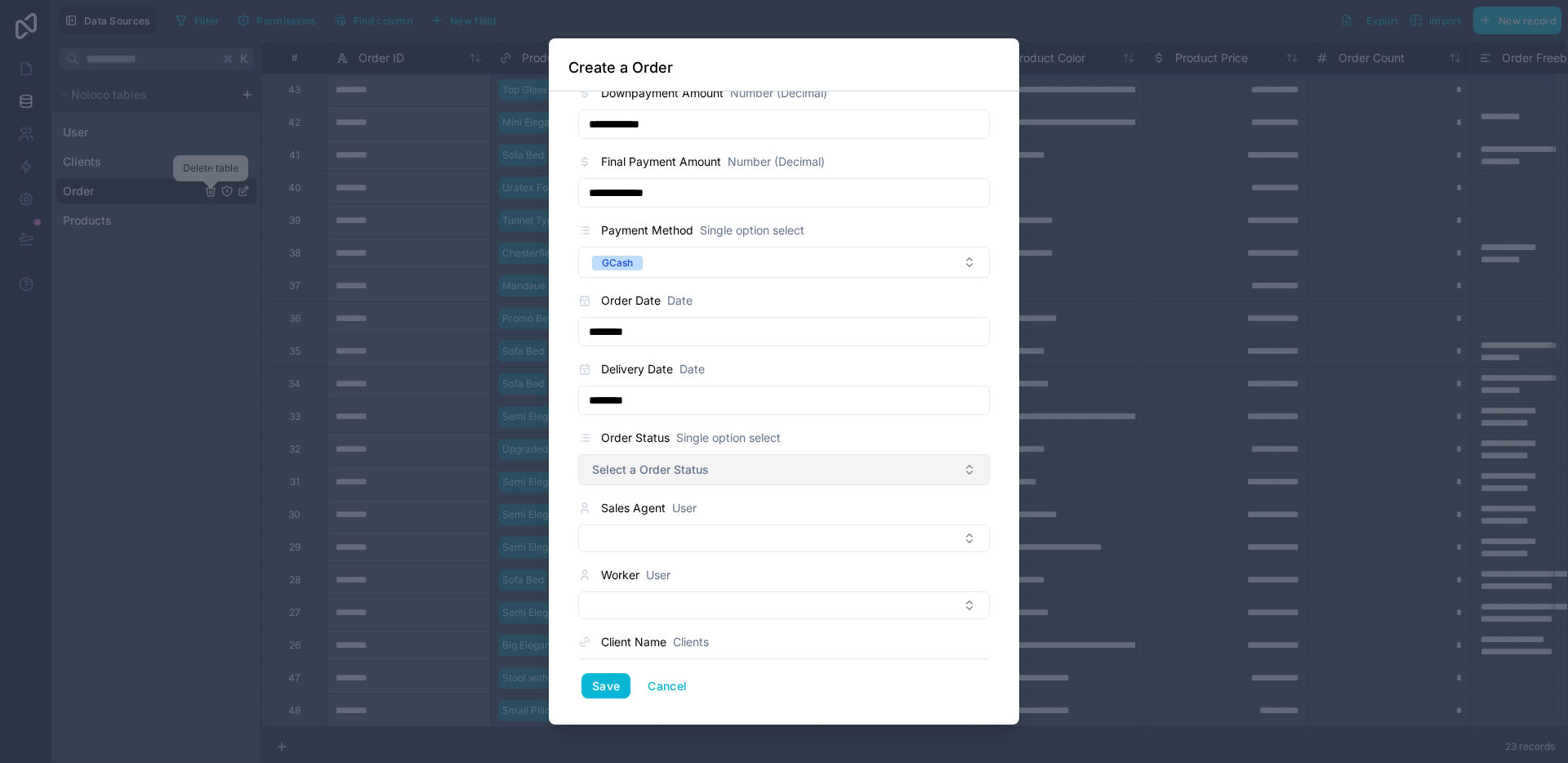 click on "Select a Order Status" at bounding box center [784, 470] 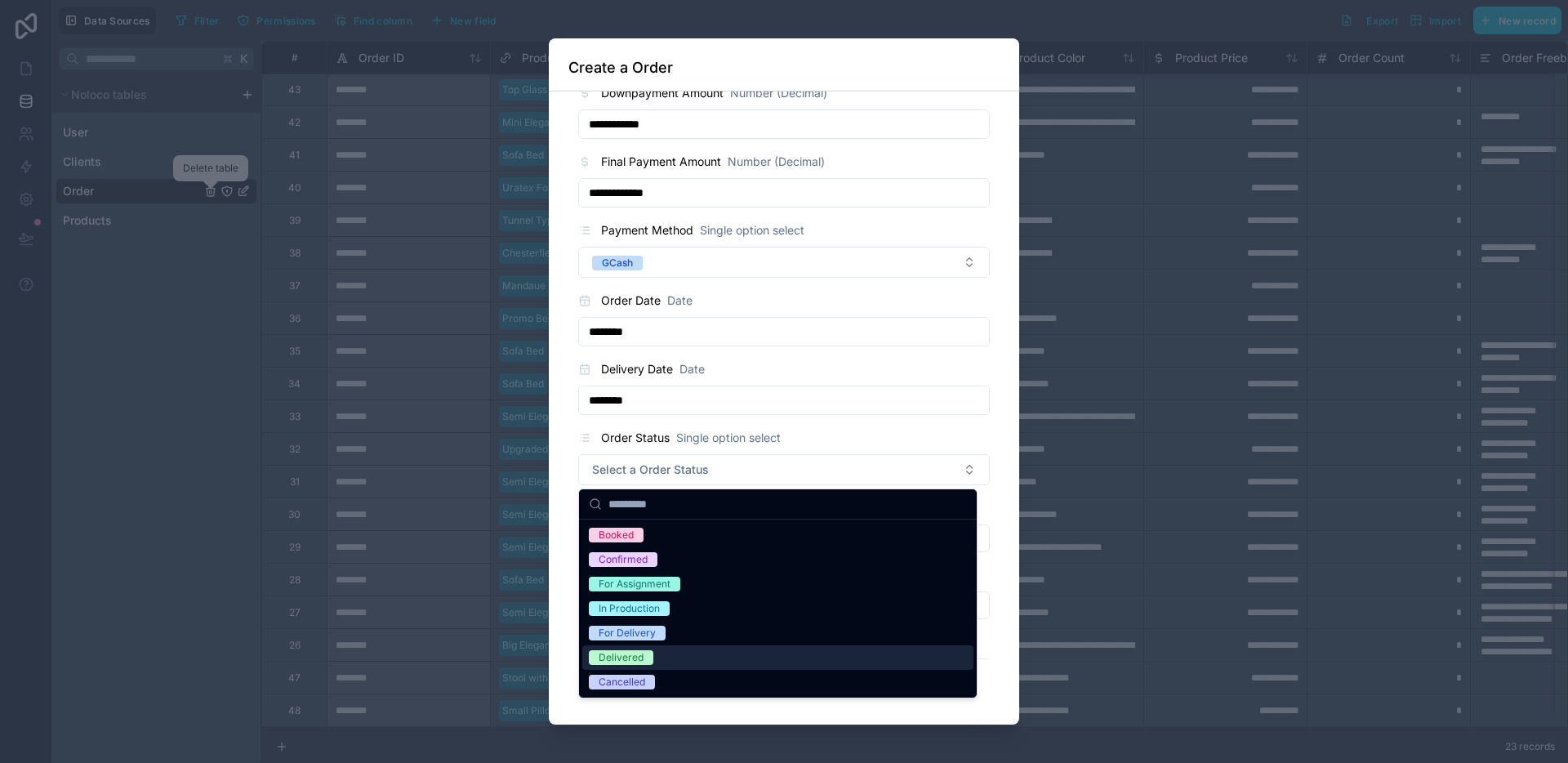 click on "Delivered" at bounding box center (621, 658) 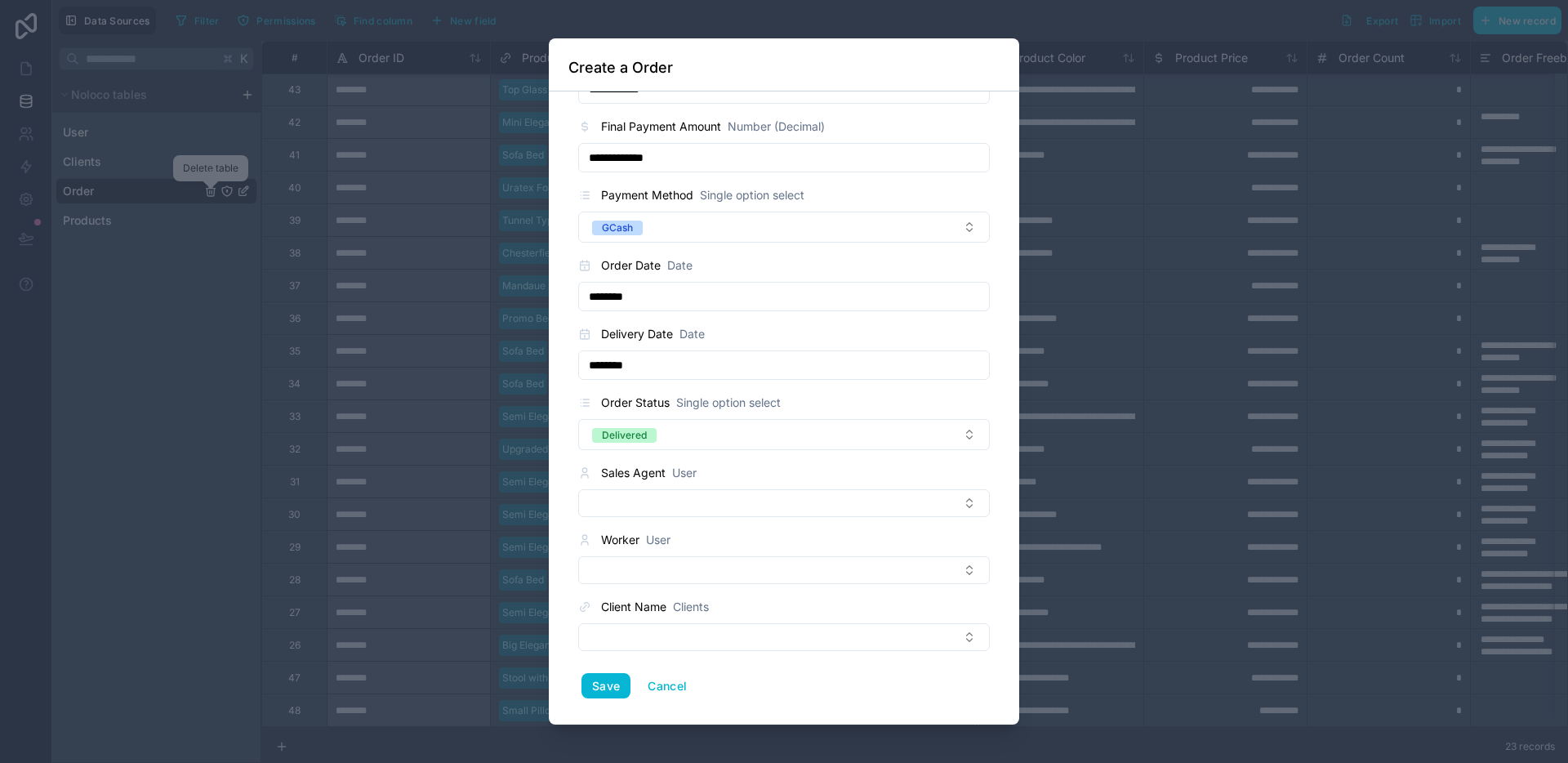 scroll, scrollTop: 1020, scrollLeft: 0, axis: vertical 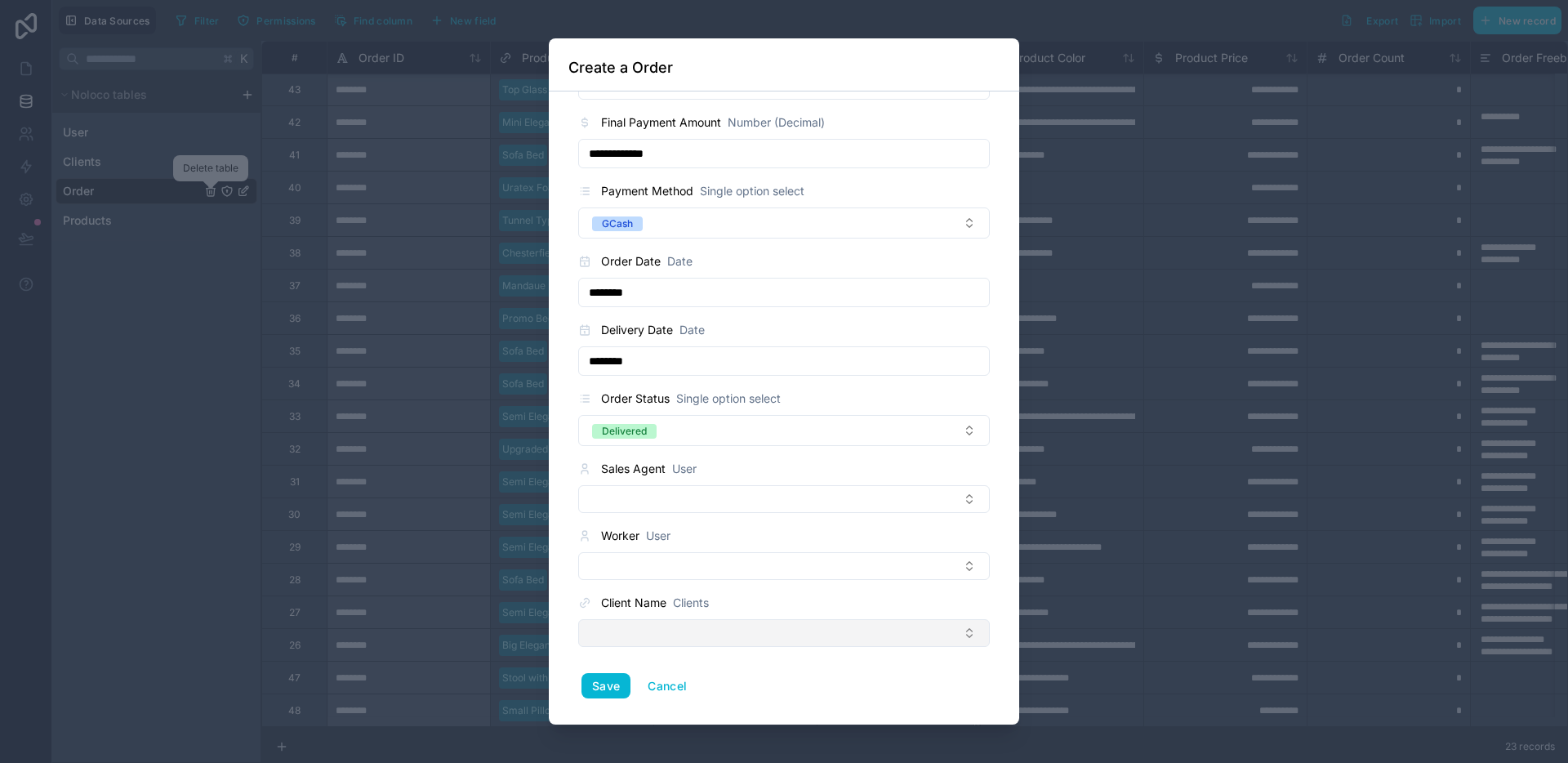 click at bounding box center (784, 633) 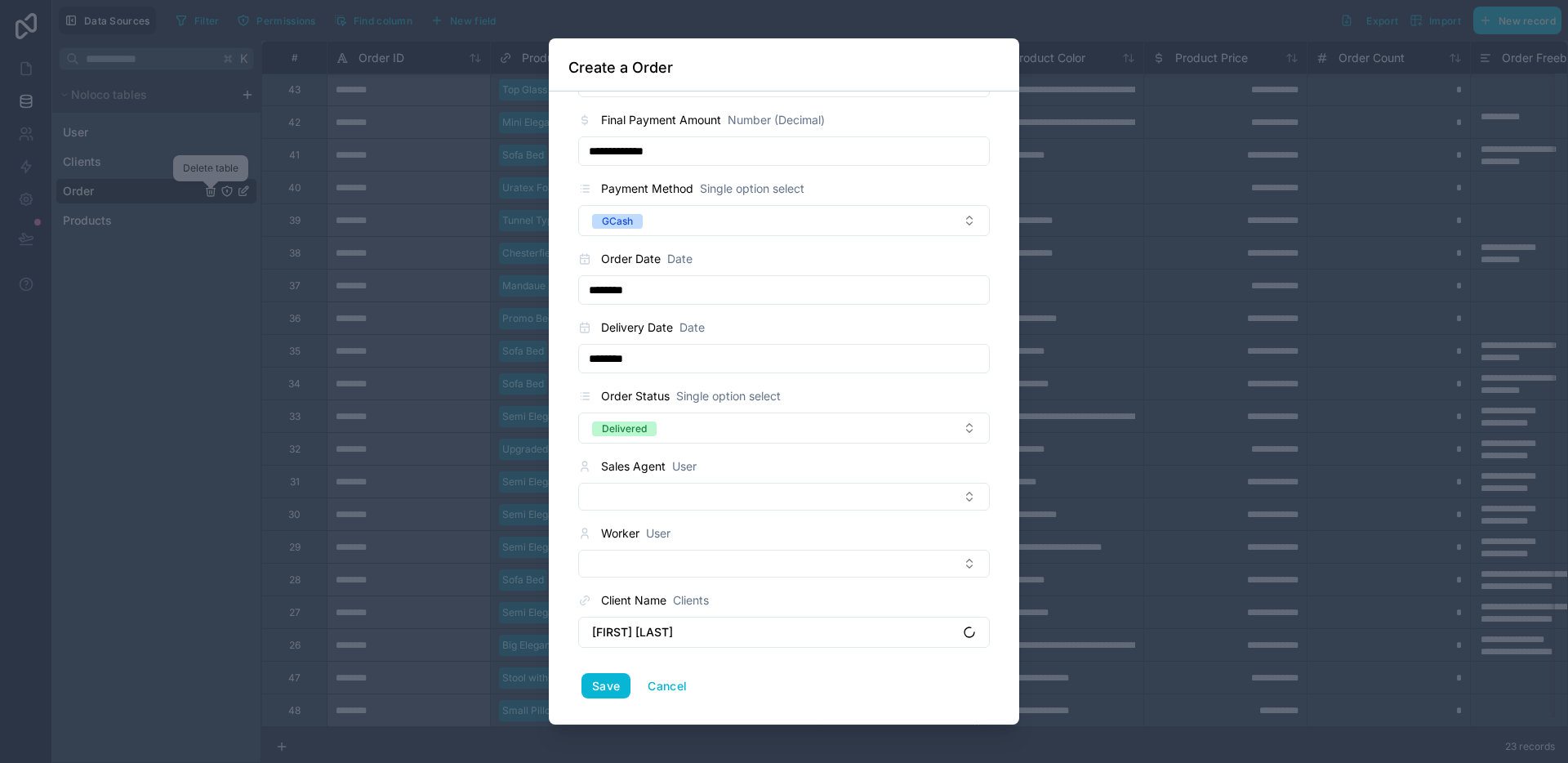 scroll, scrollTop: 1023, scrollLeft: 0, axis: vertical 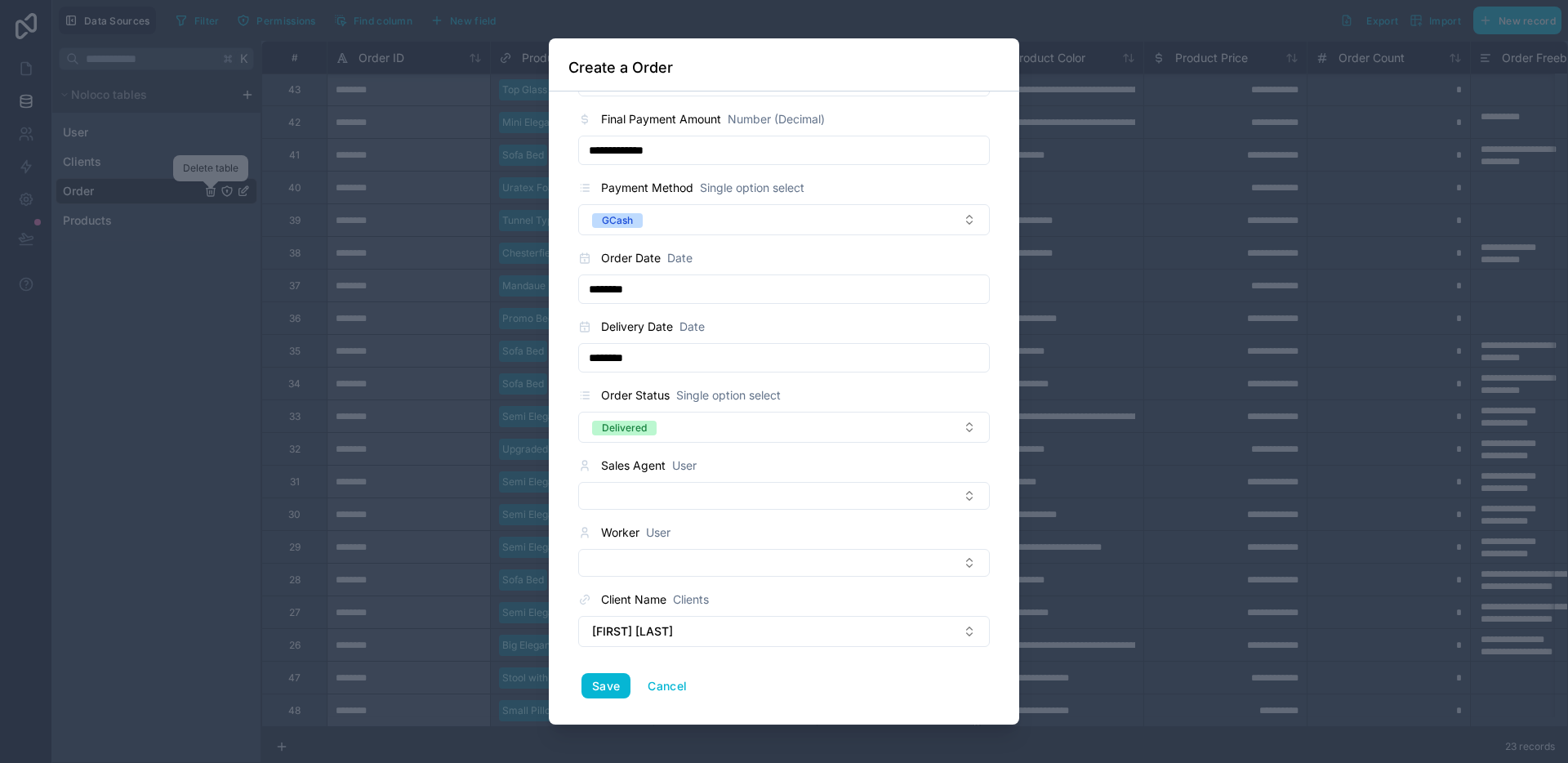 click on "Save Cancel" at bounding box center [784, 686] 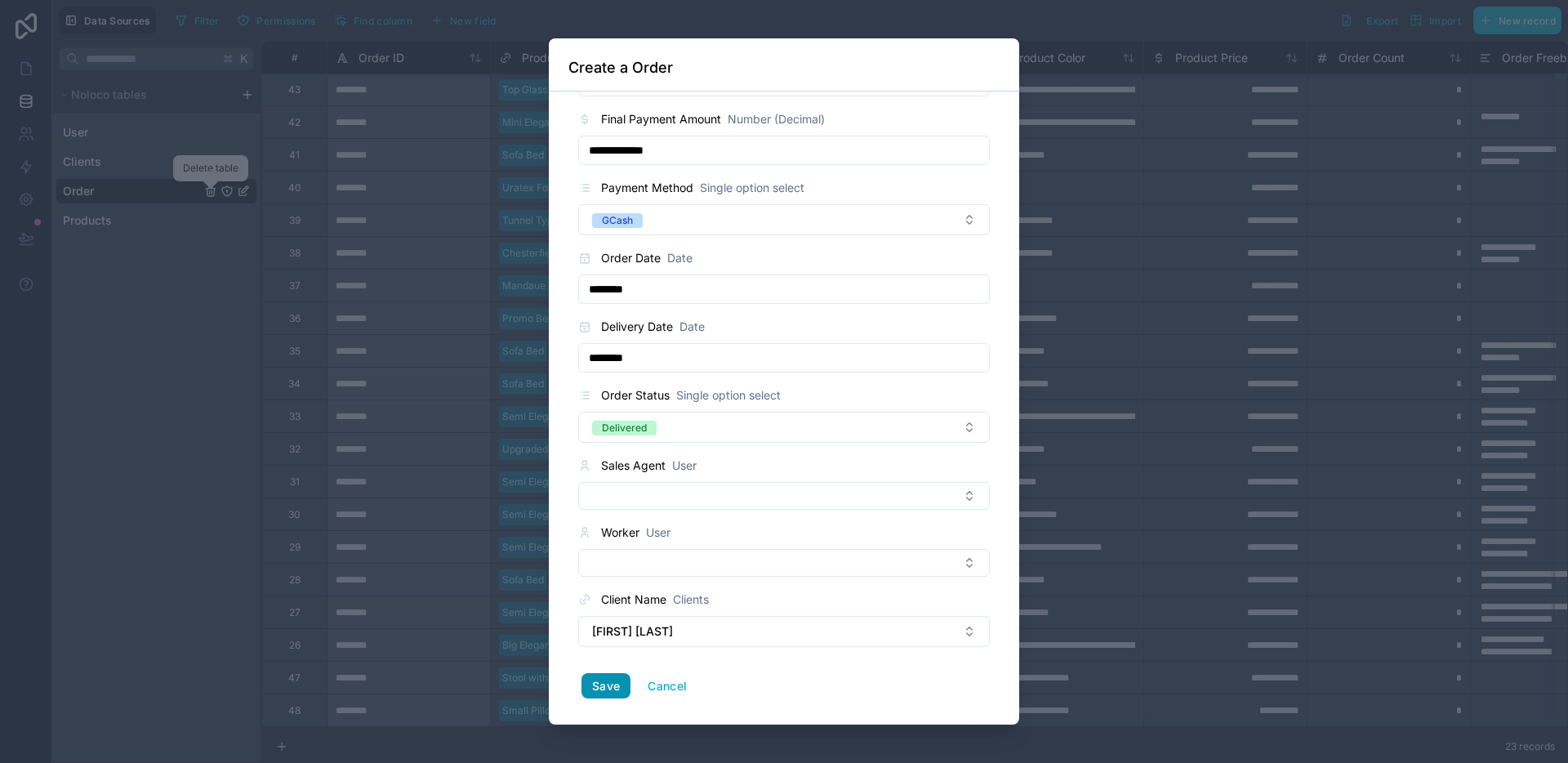 click on "Save" at bounding box center [606, 686] 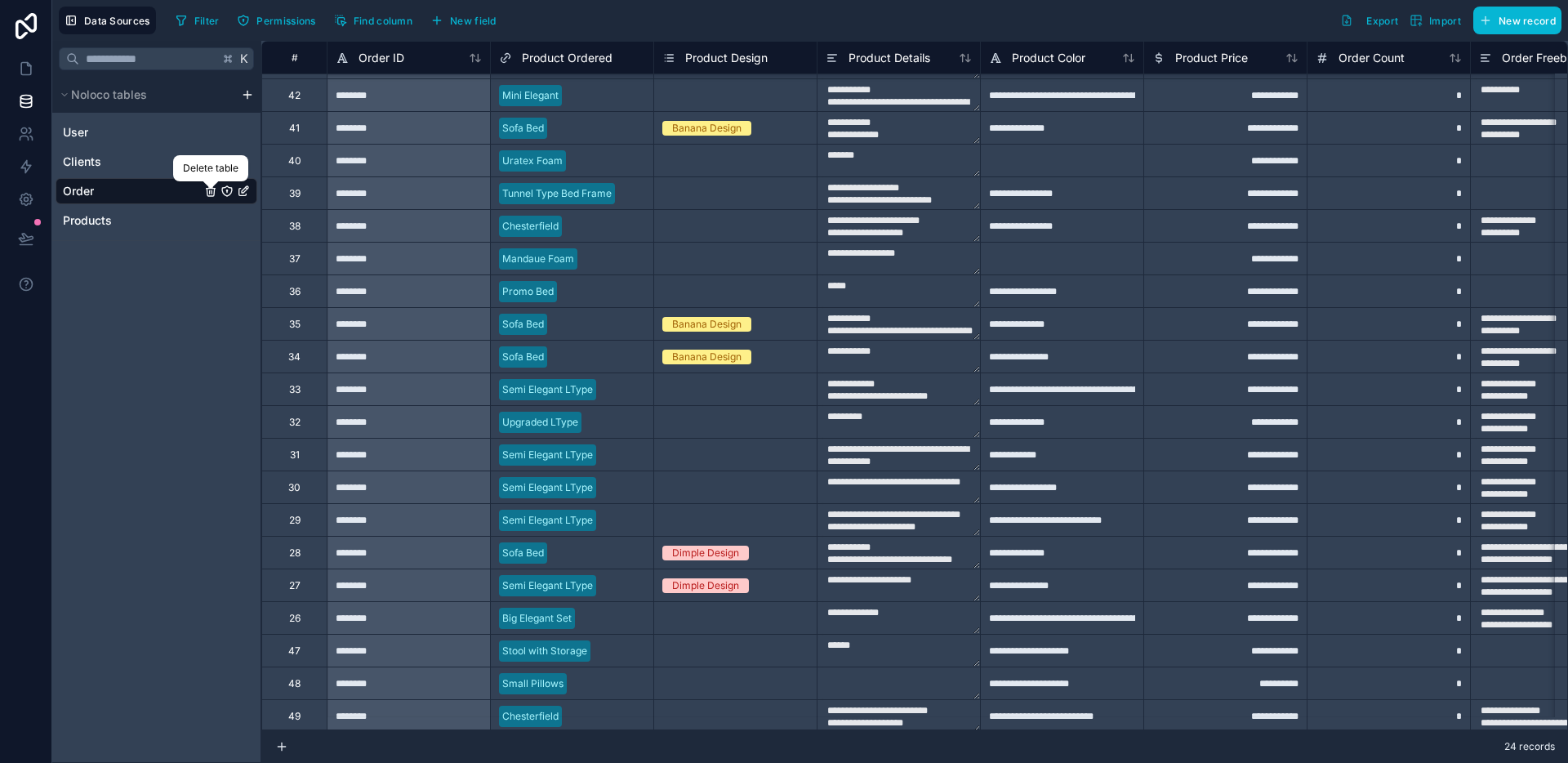 scroll, scrollTop: 144, scrollLeft: 0, axis: vertical 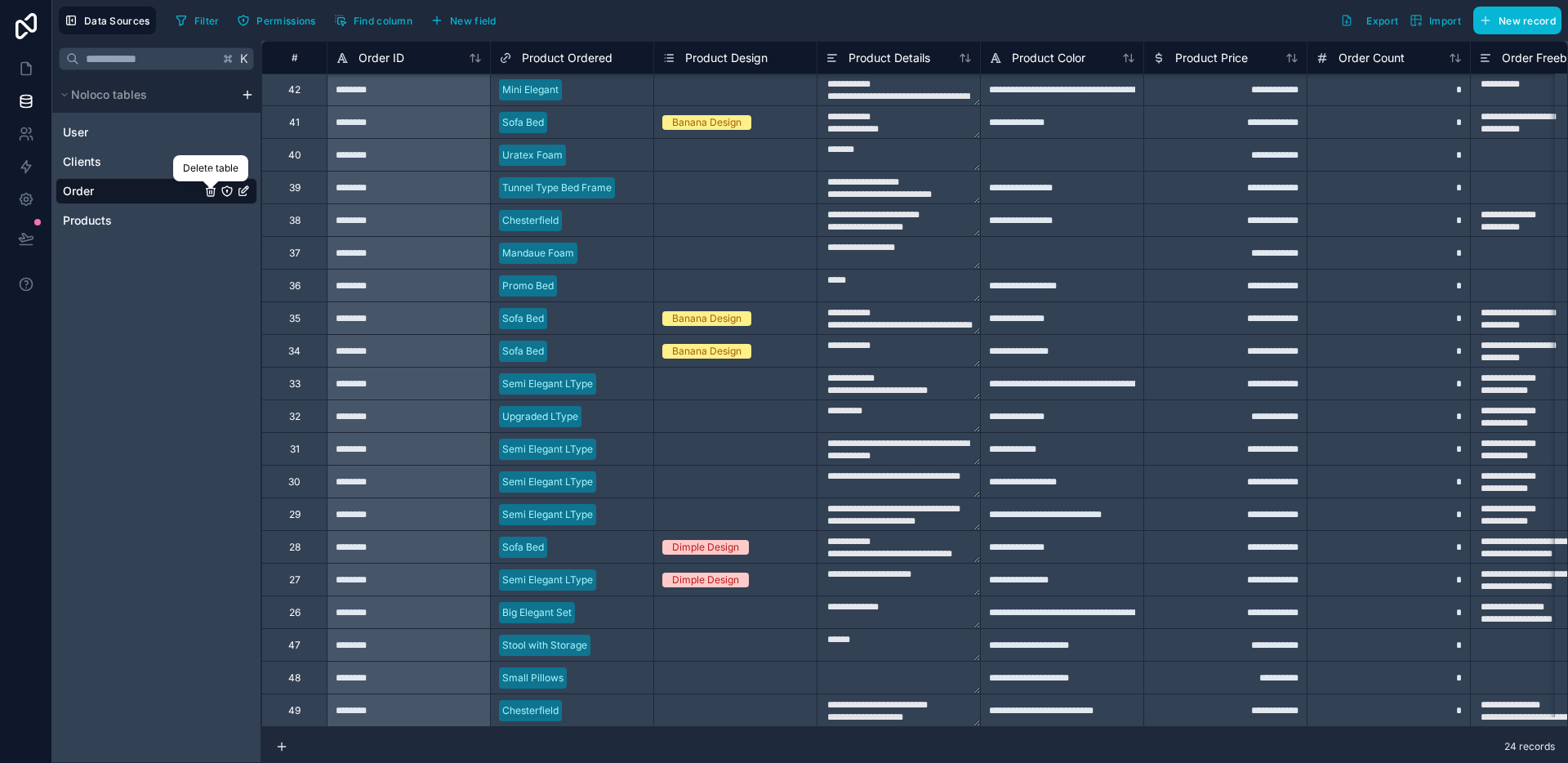click at bounding box center (898, 677) 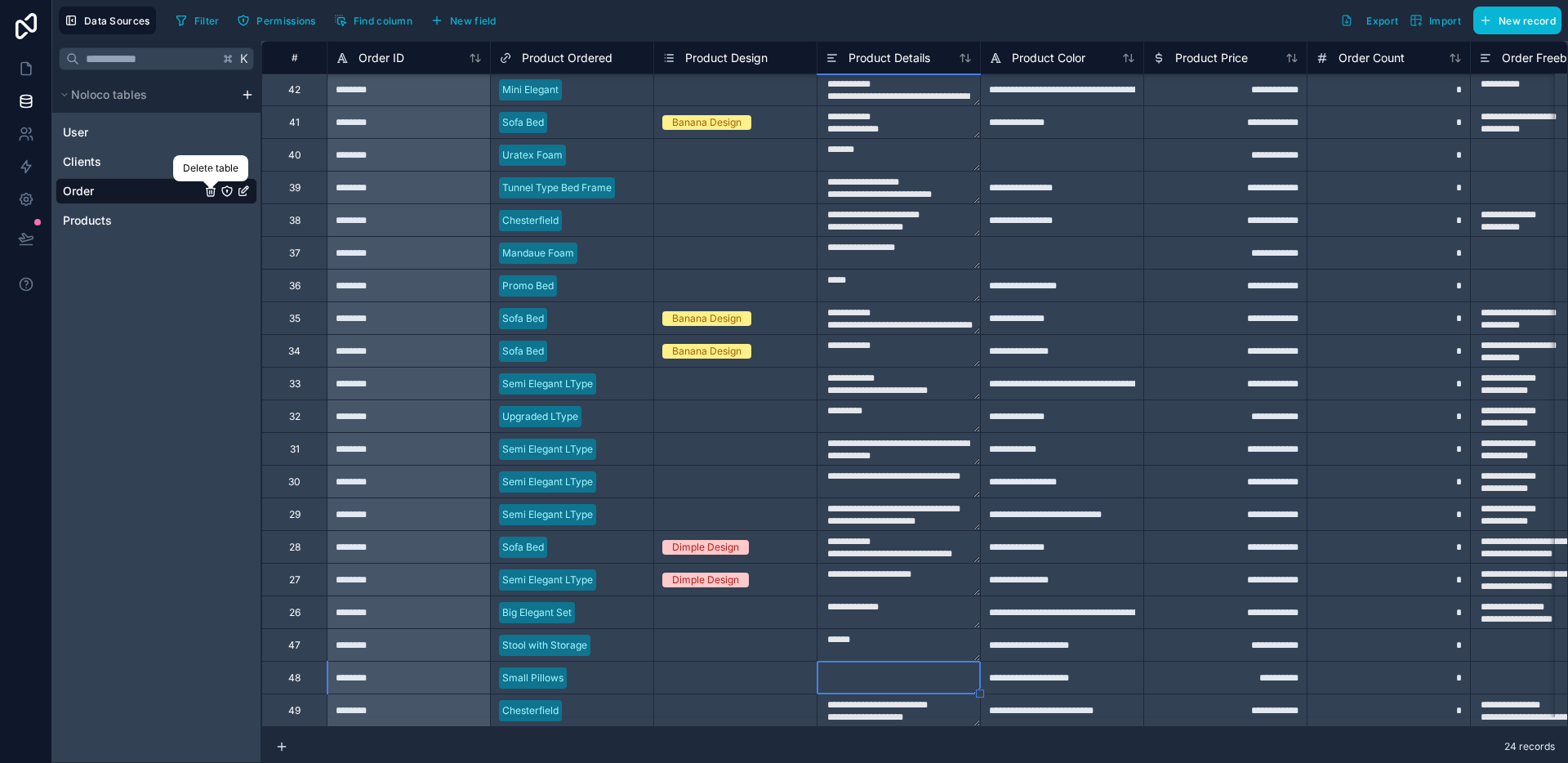 click at bounding box center [898, 677] 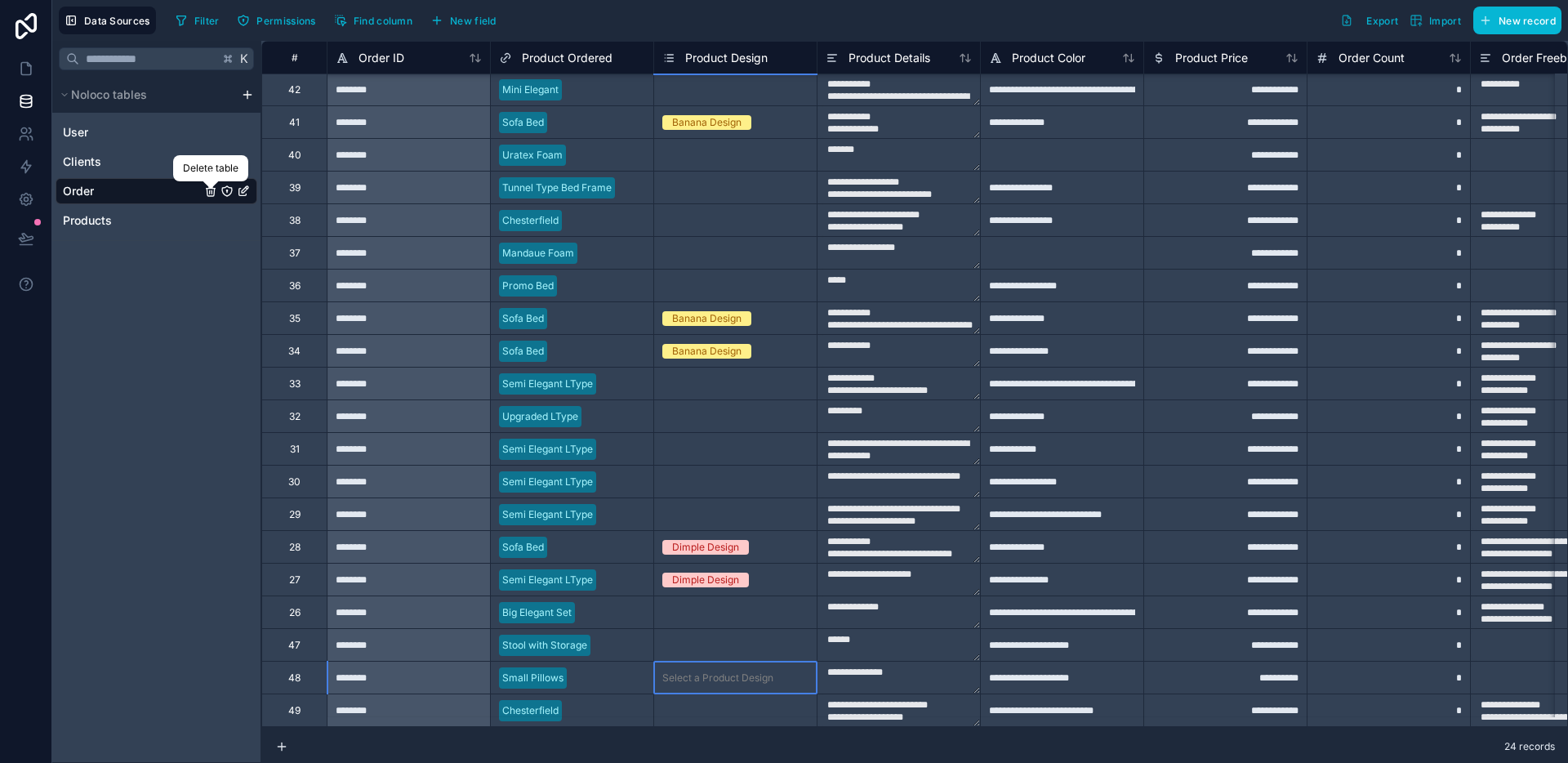 click on "Select a Product Design" at bounding box center [718, 678] 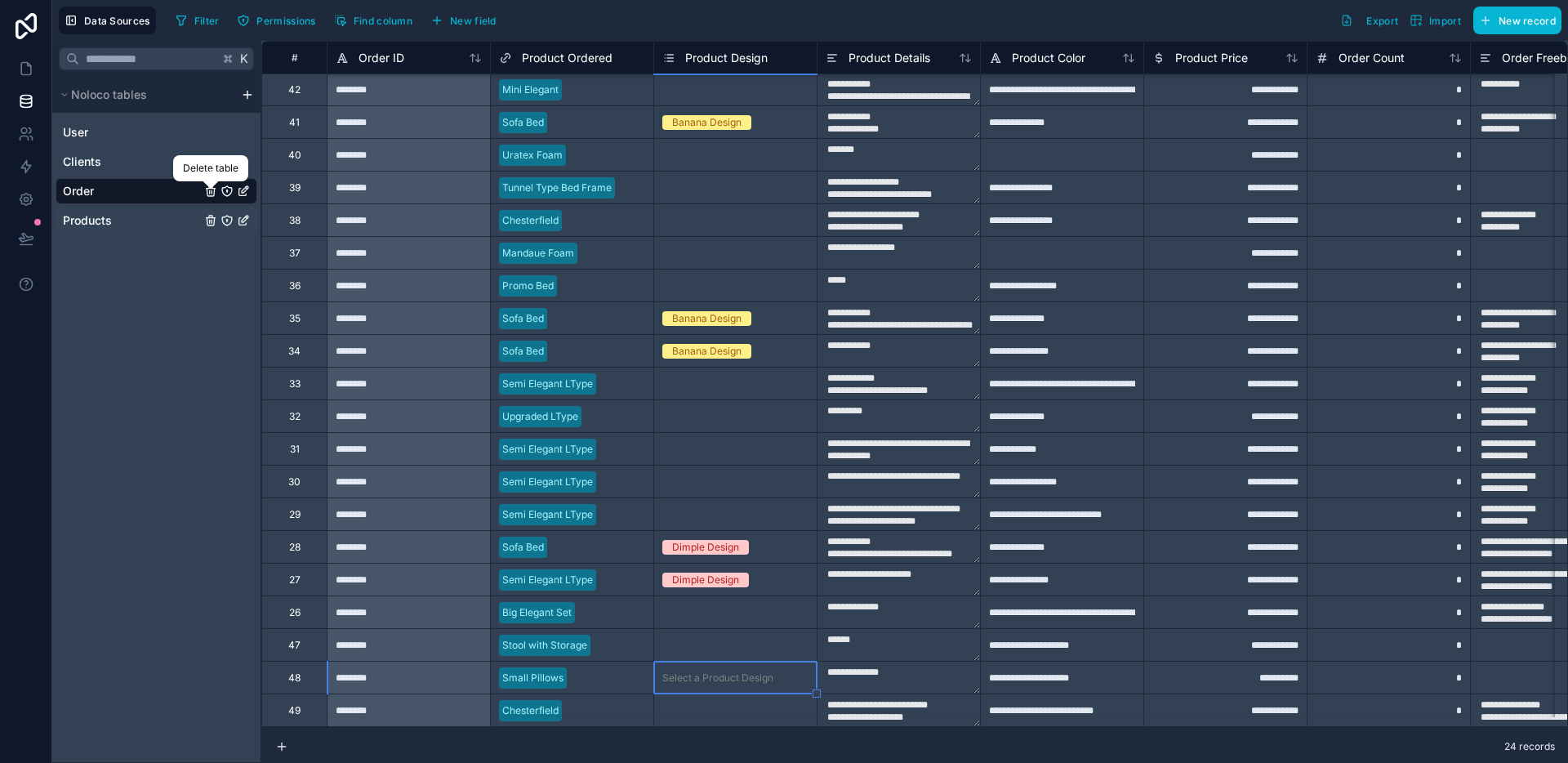 click on "Products" at bounding box center [87, 221] 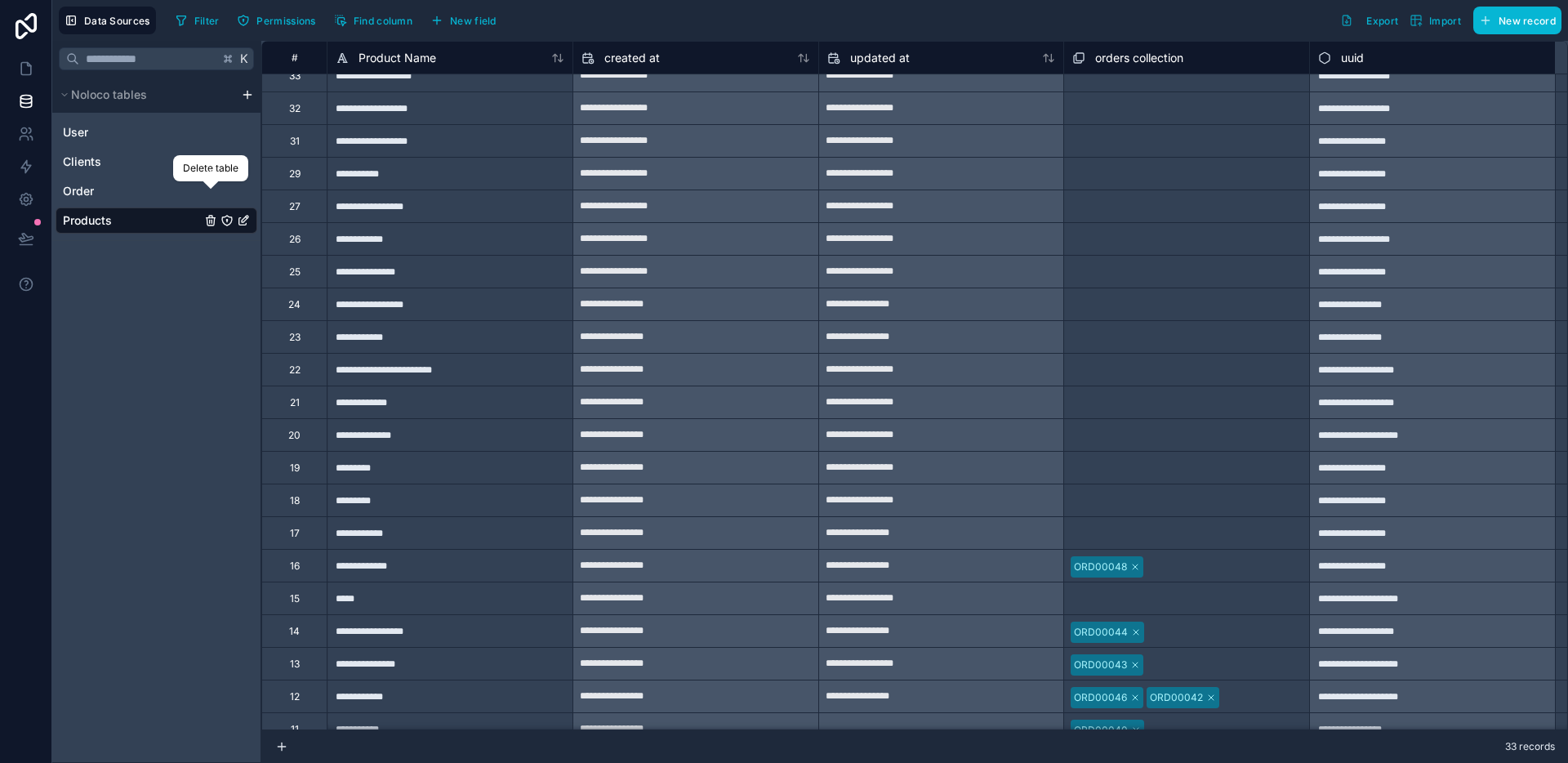 scroll, scrollTop: 422, scrollLeft: 0, axis: vertical 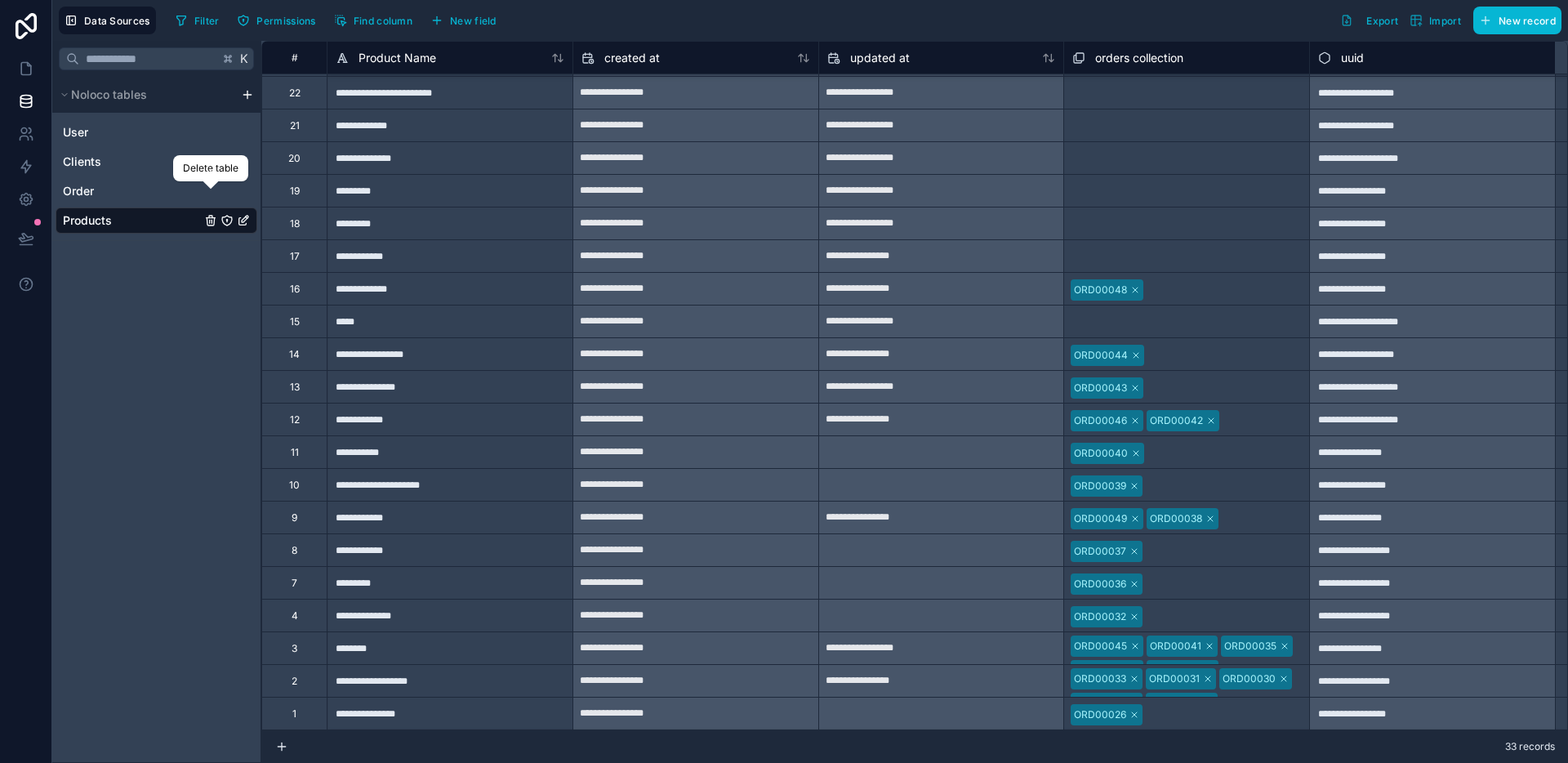 click on "**********" at bounding box center (449, 288) 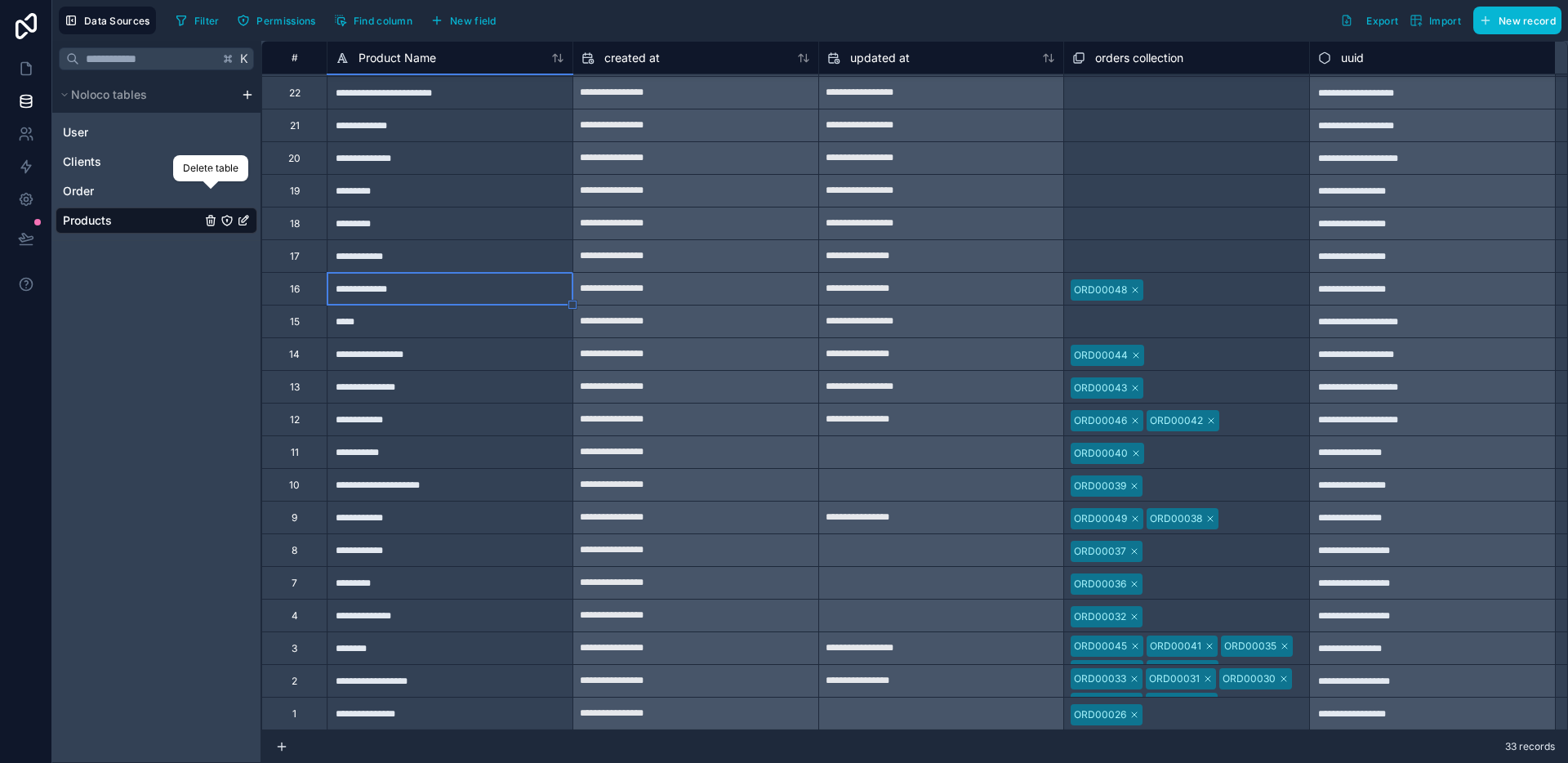 click on "**********" at bounding box center [449, 288] 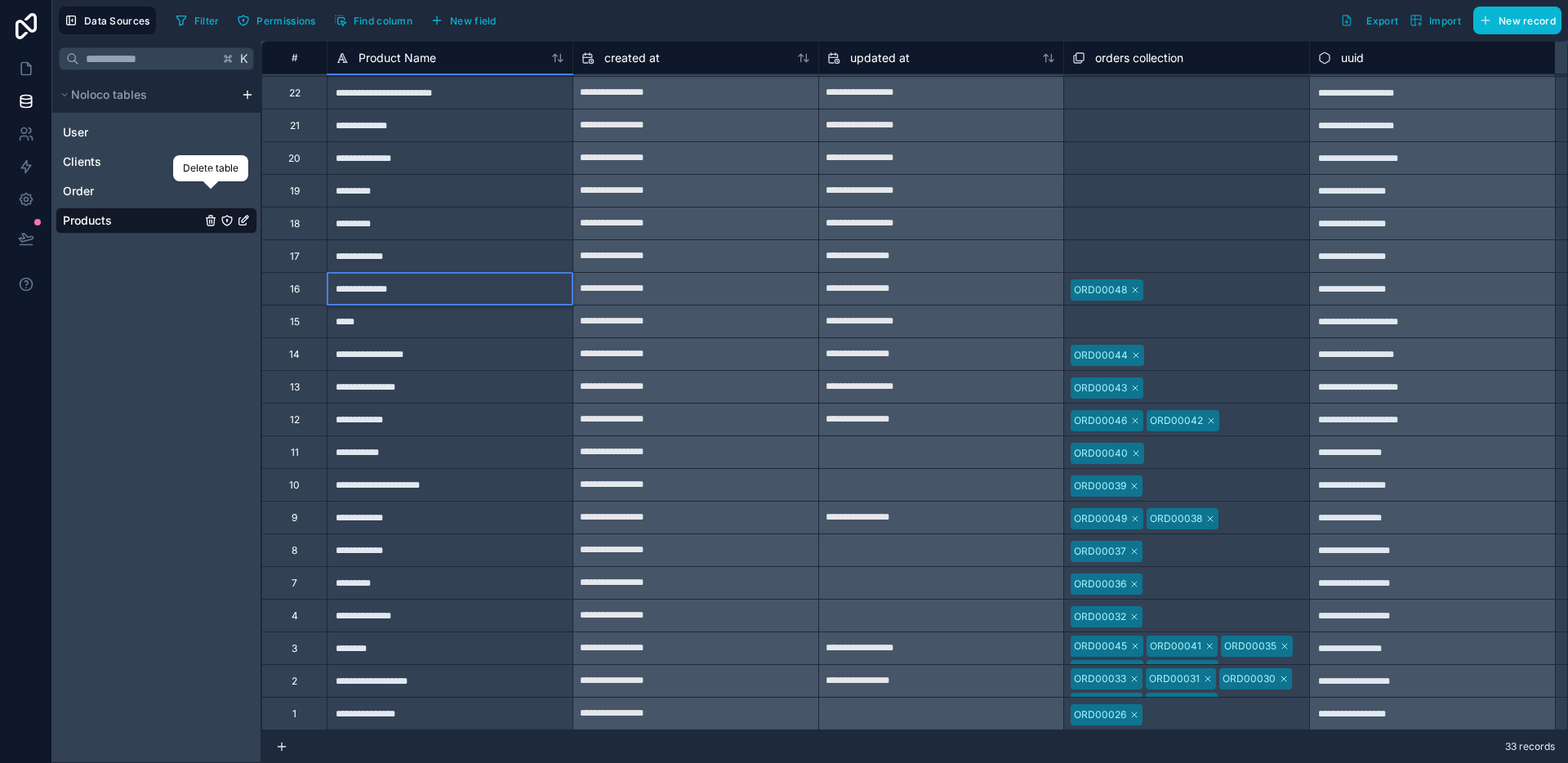 click on "**********" at bounding box center (450, 288) 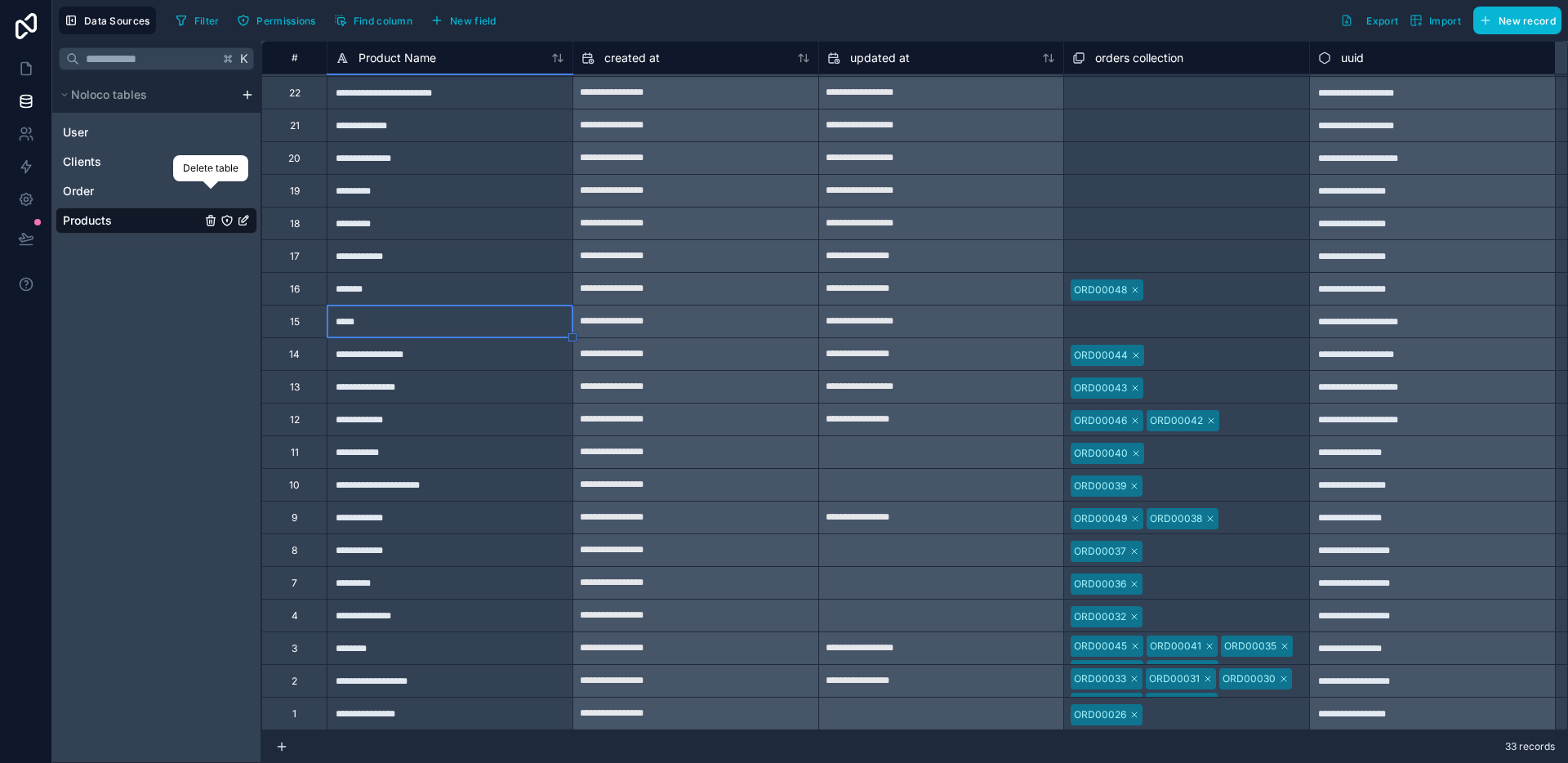click on "*******" at bounding box center [449, 288] 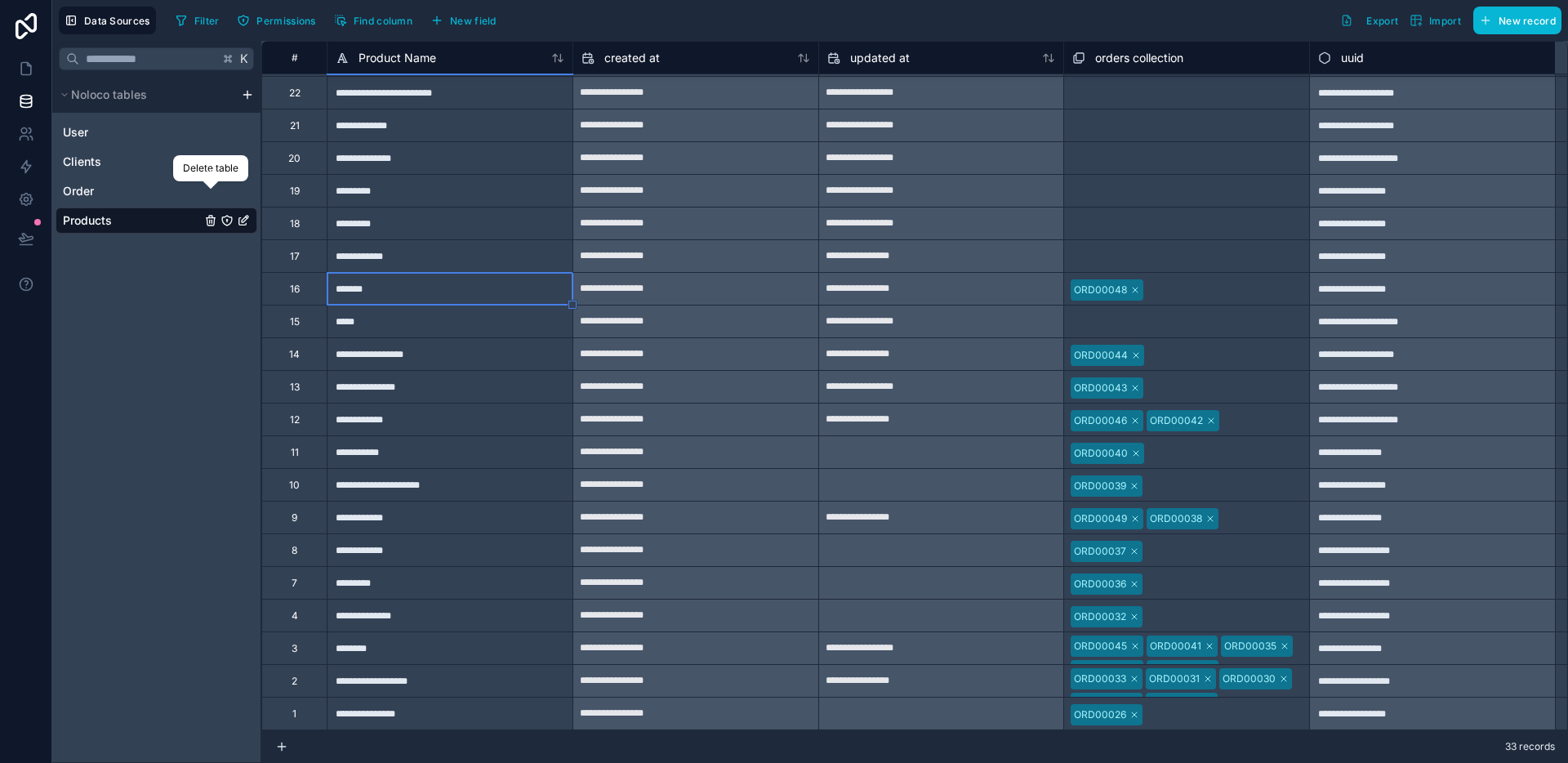 click on "*******" at bounding box center [449, 288] 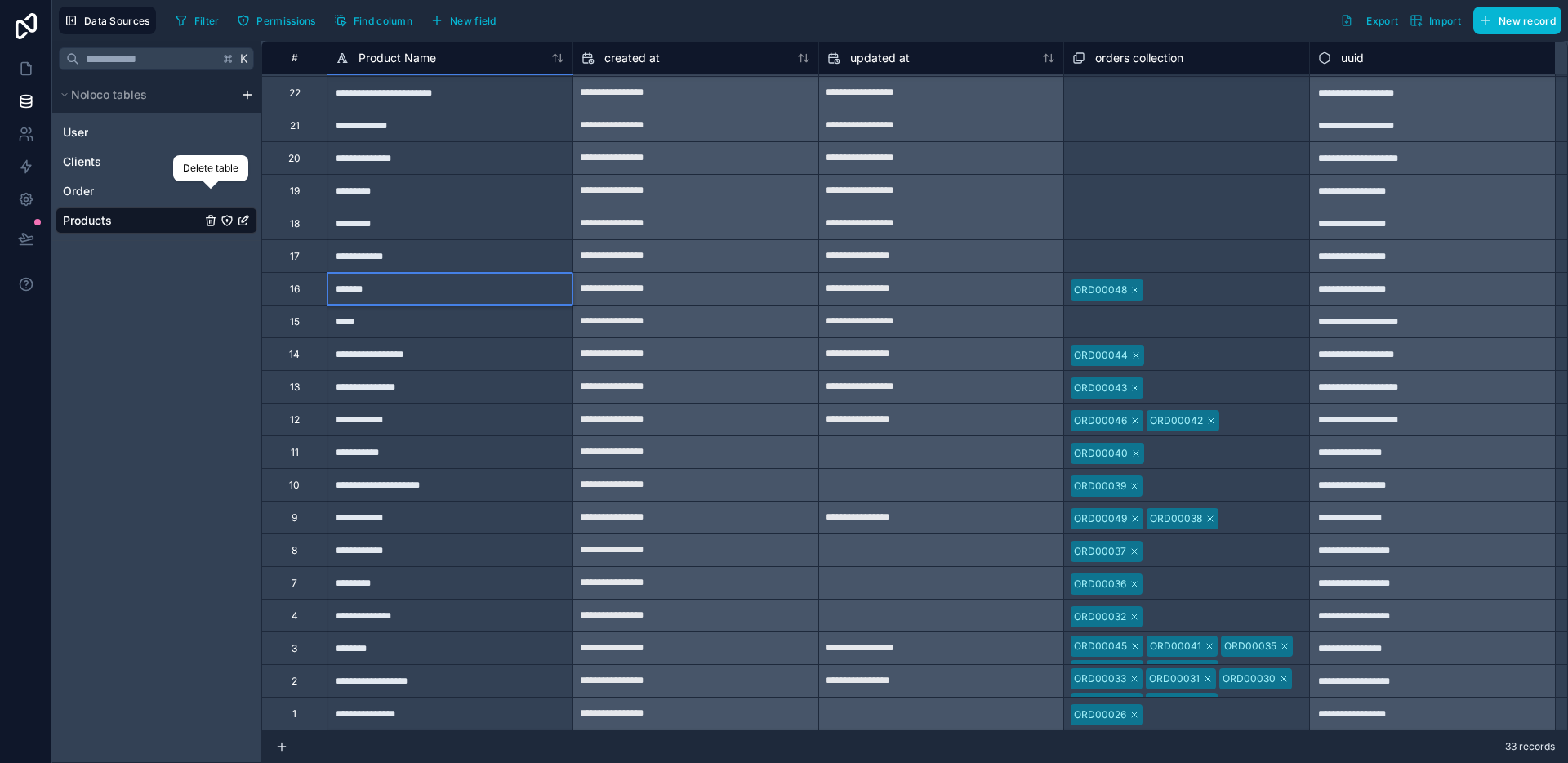 click on "**********" at bounding box center [449, 256] 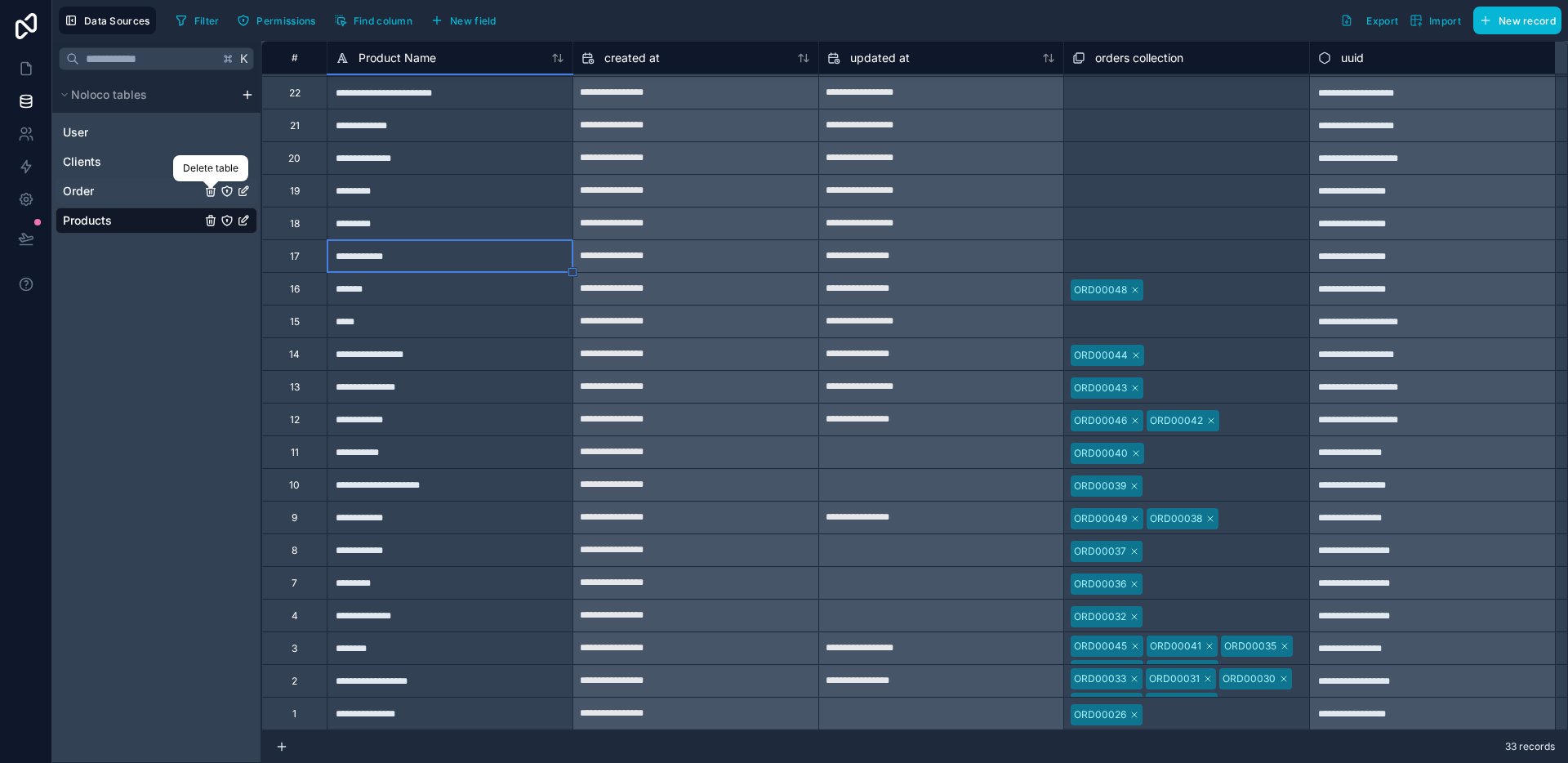 click on "Order" at bounding box center (156, 191) 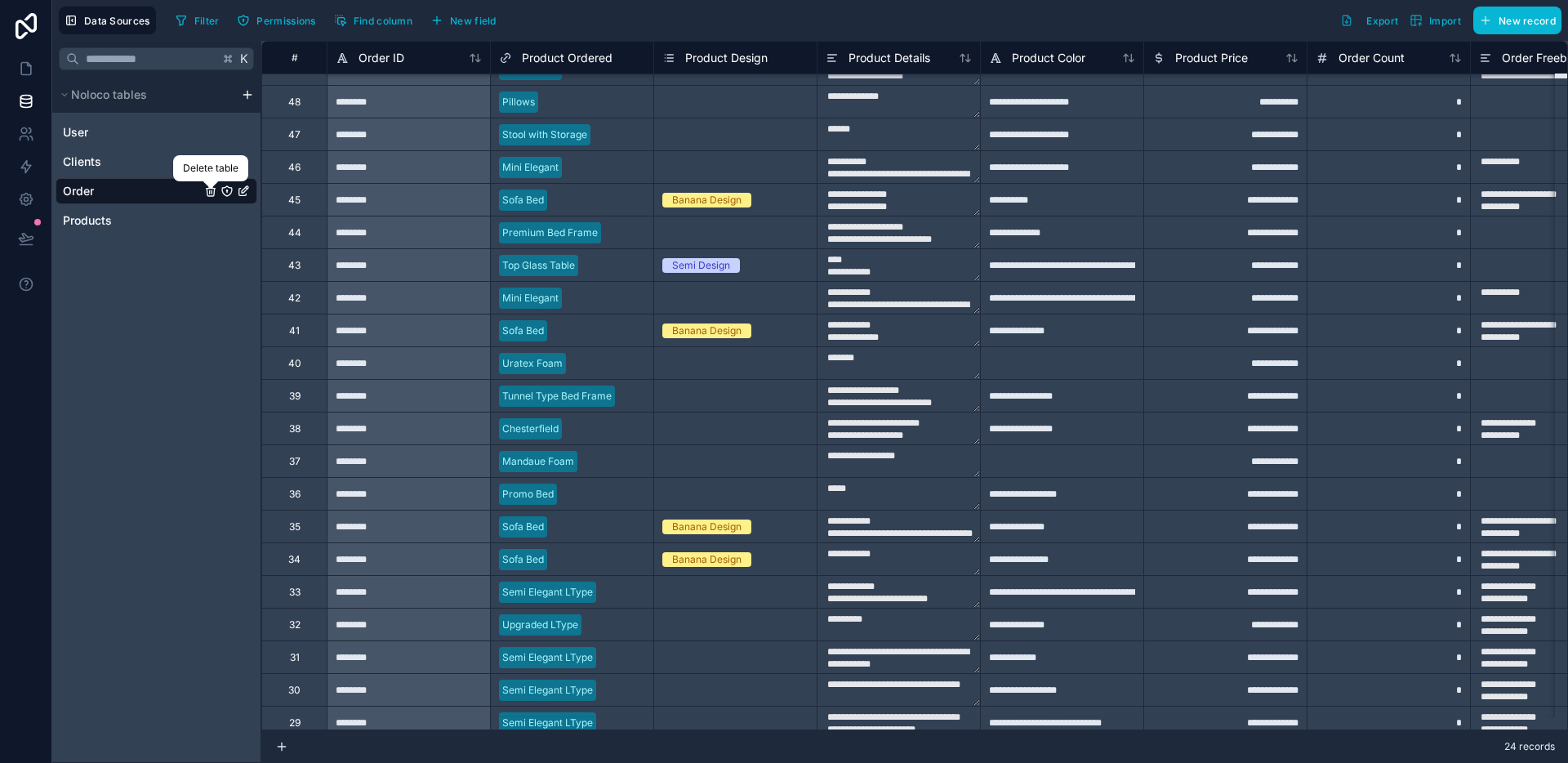 scroll, scrollTop: 0, scrollLeft: 0, axis: both 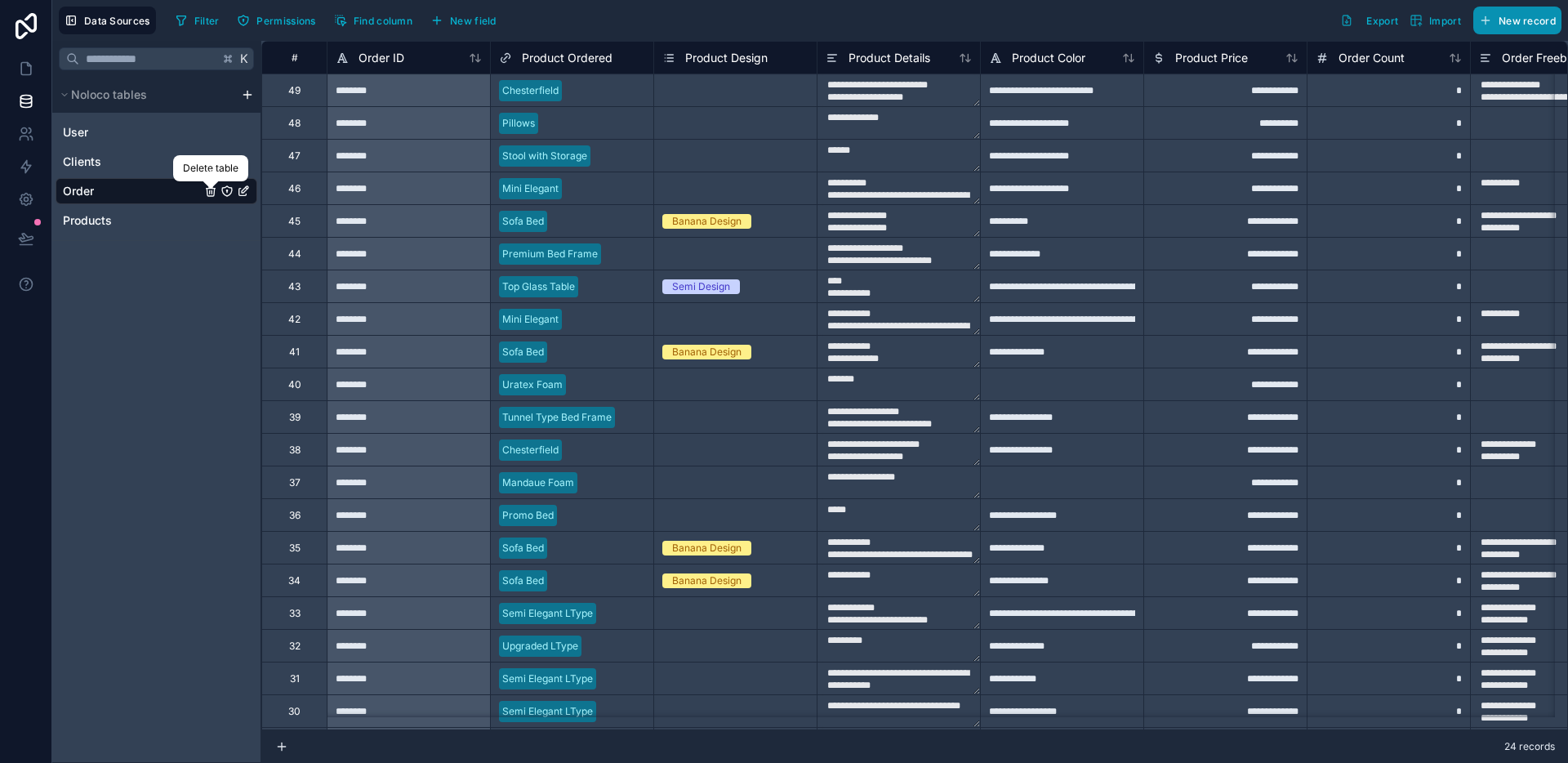 click on "New record" at bounding box center [1527, 20] 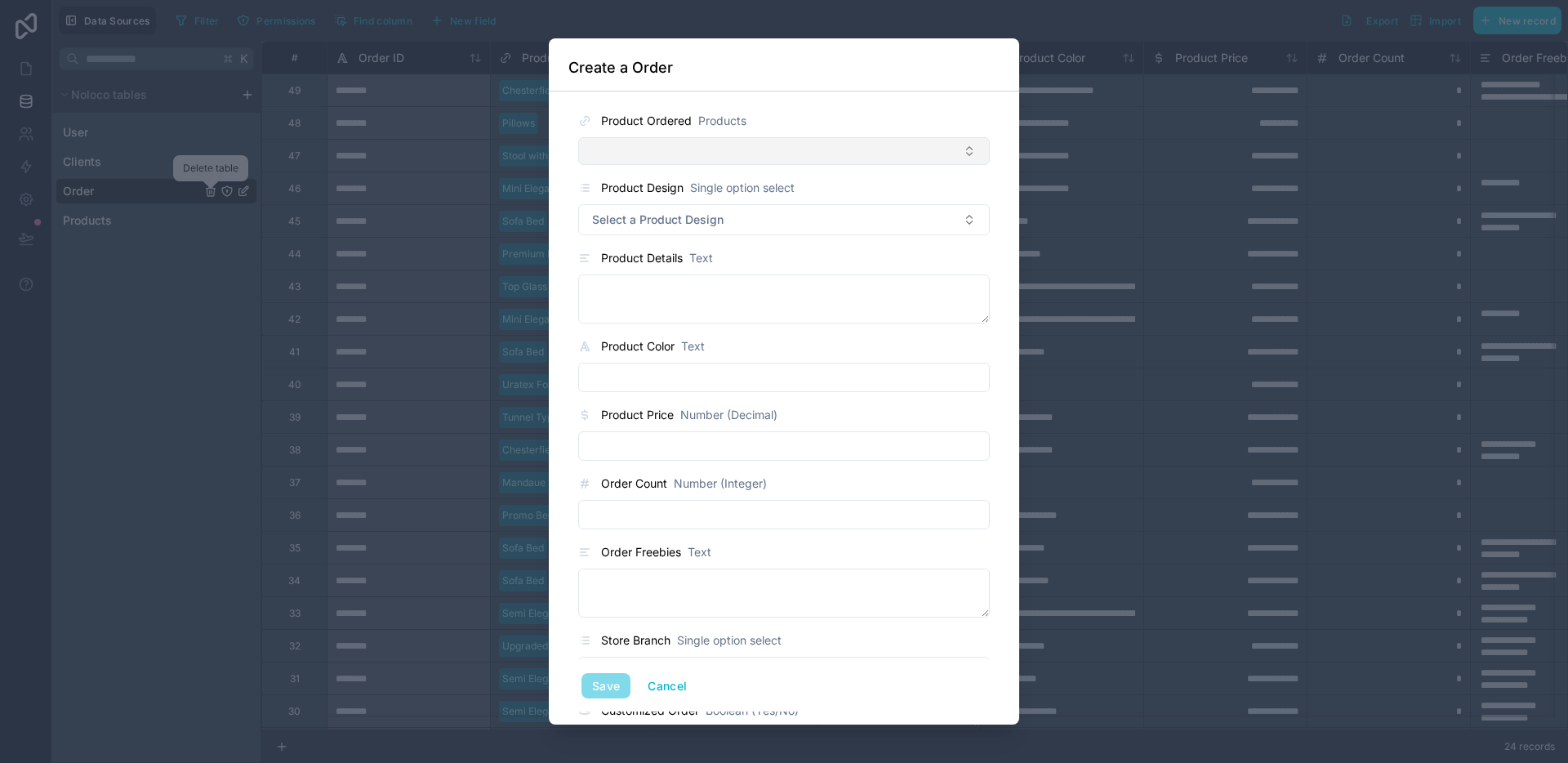 click at bounding box center (784, 151) 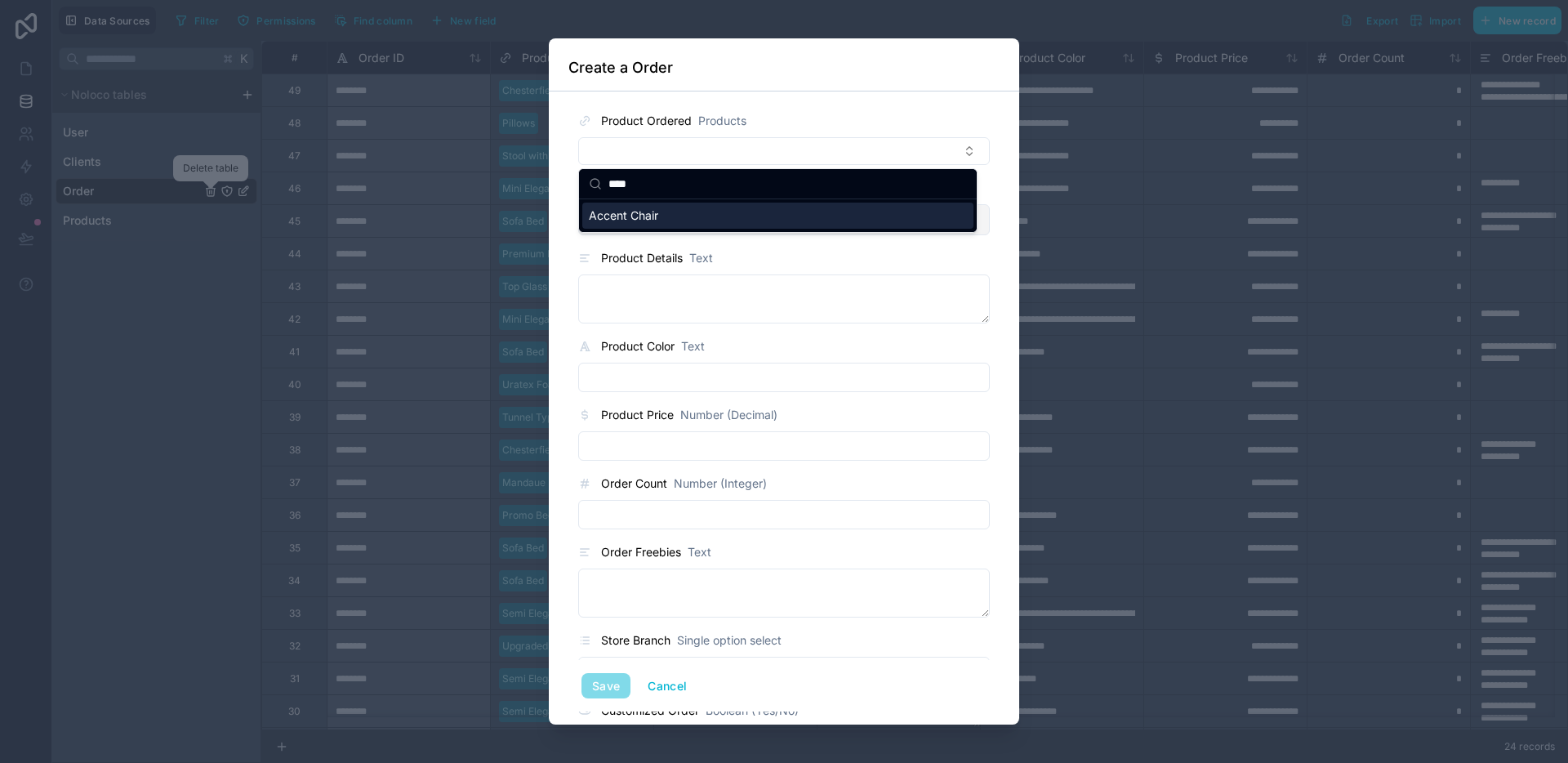 click on "Select a Product Design" at bounding box center (657, 220) 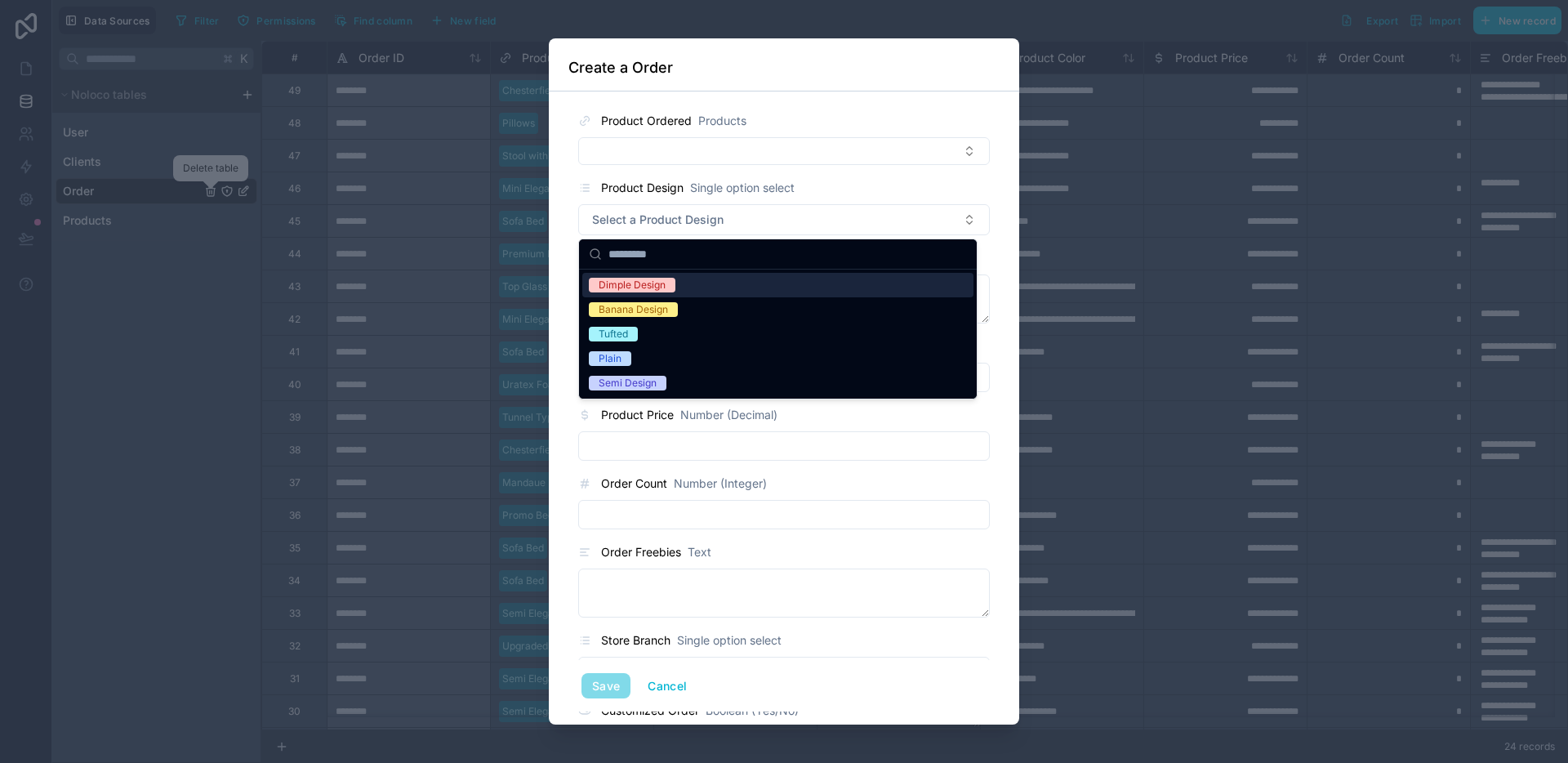 click on "Product Ordered Products Product Design Single option select Select a Product Design Product Details Text Product Color Text Product Price Number (Decimal) Order Count Number (Integer) Order Freebies Text Store Branch Single option select Select a Store Branch Customized Order Boolean (Yes/No) Order Customization Text Product Image File Customization Fee Number (Decimal) Downpayment Amount Number (Decimal) Final Payment Amount Number (Decimal) Payment Method Single option select Select a Payment Method Order Date Date Delivery Date Date Order Status Single option select Select a Order Status Sales Agent User Worker User Client Name Clients Save Cancel" at bounding box center [784, 890] 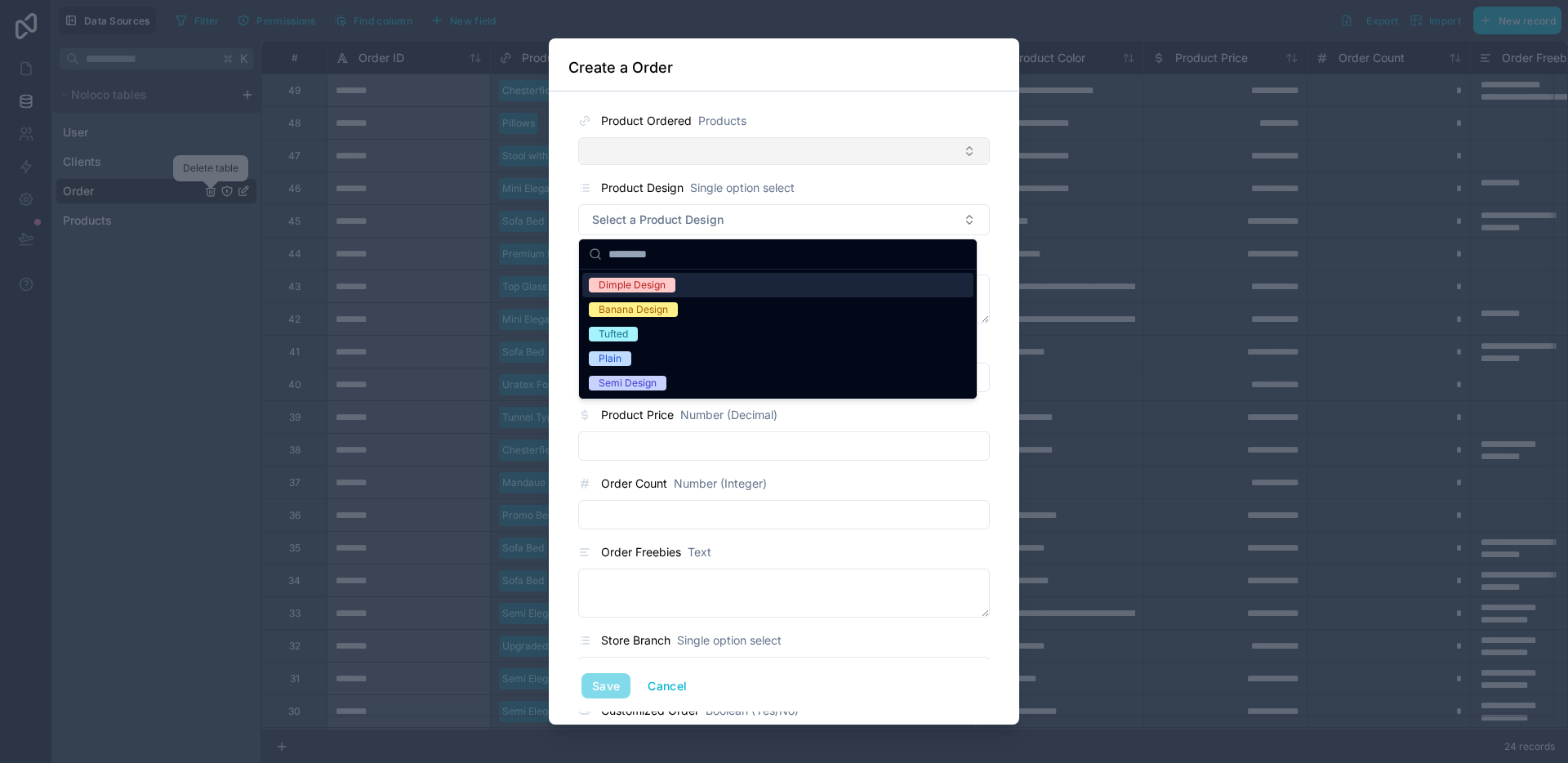 click at bounding box center (784, 151) 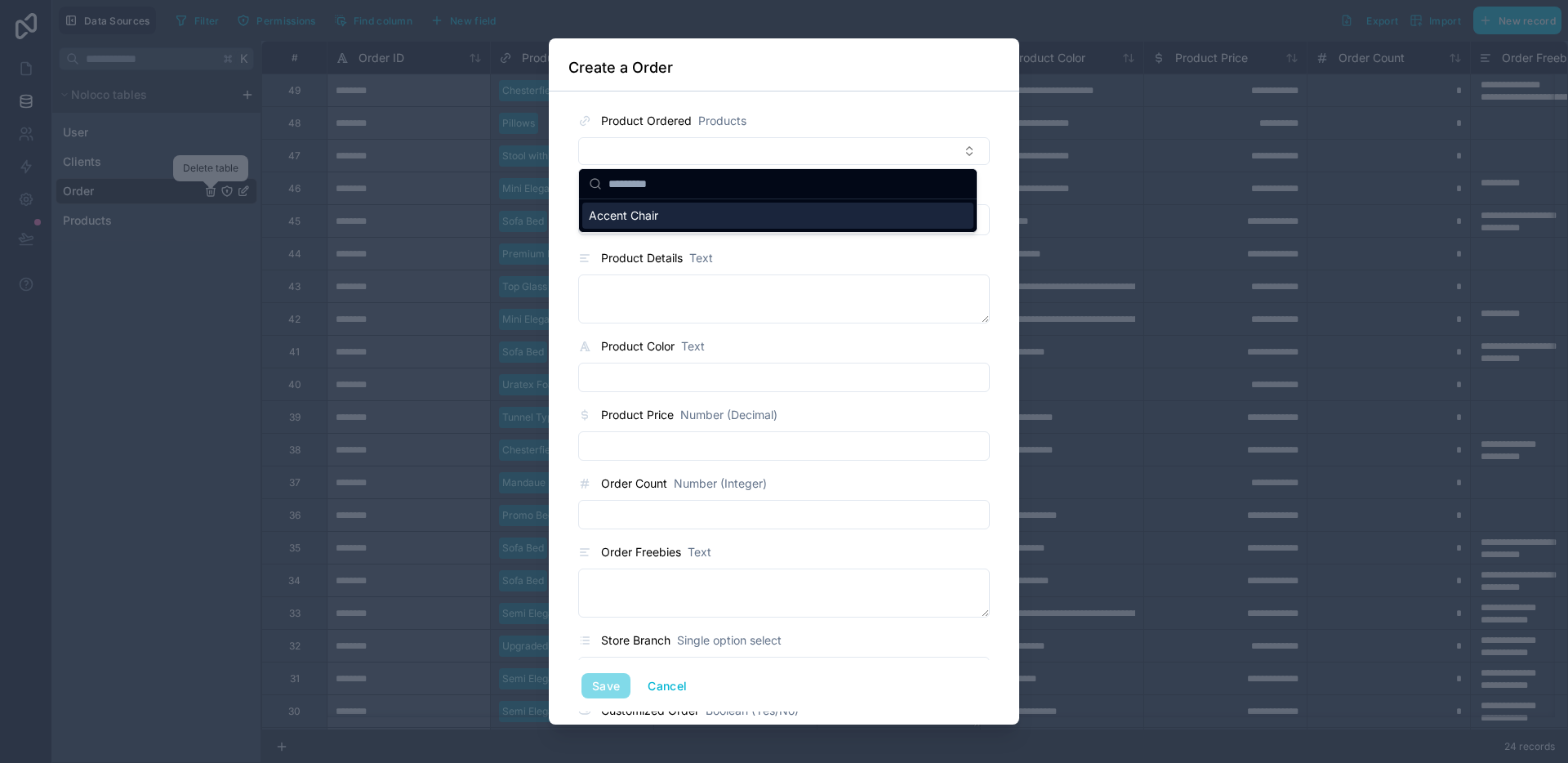 click on "Accent Chair" at bounding box center (623, 216) 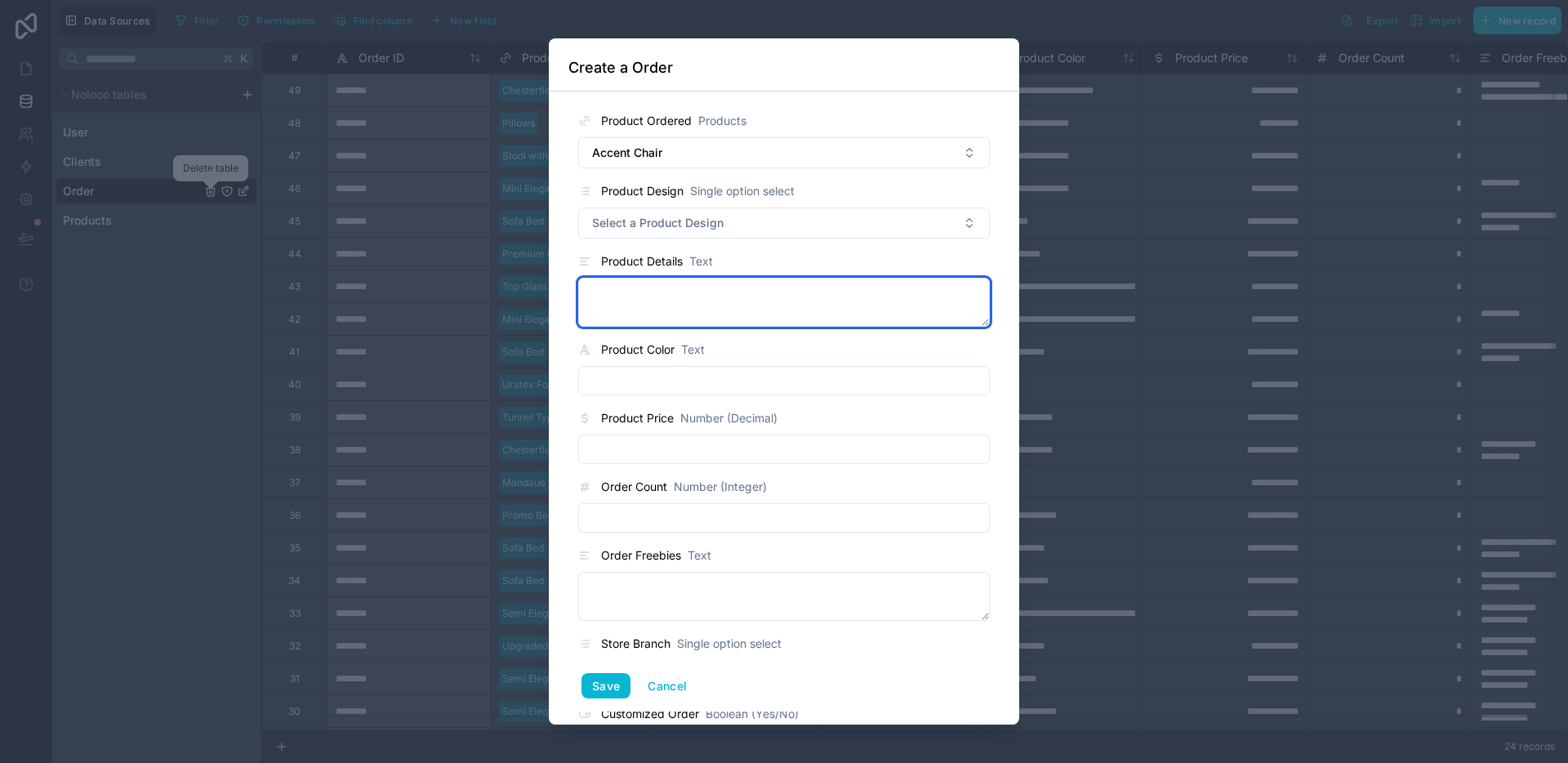 click at bounding box center (784, 302) 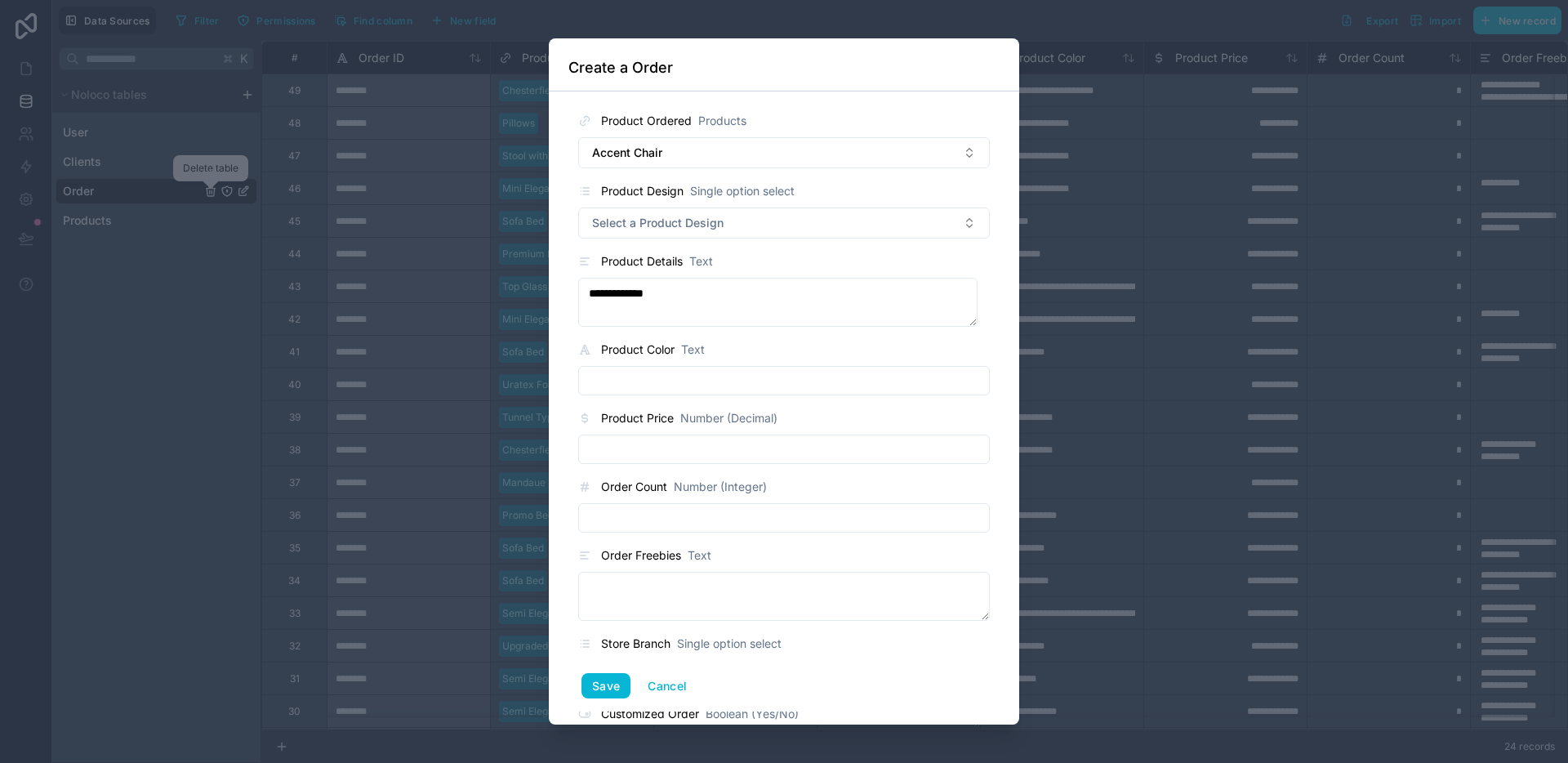 click at bounding box center [784, 381] 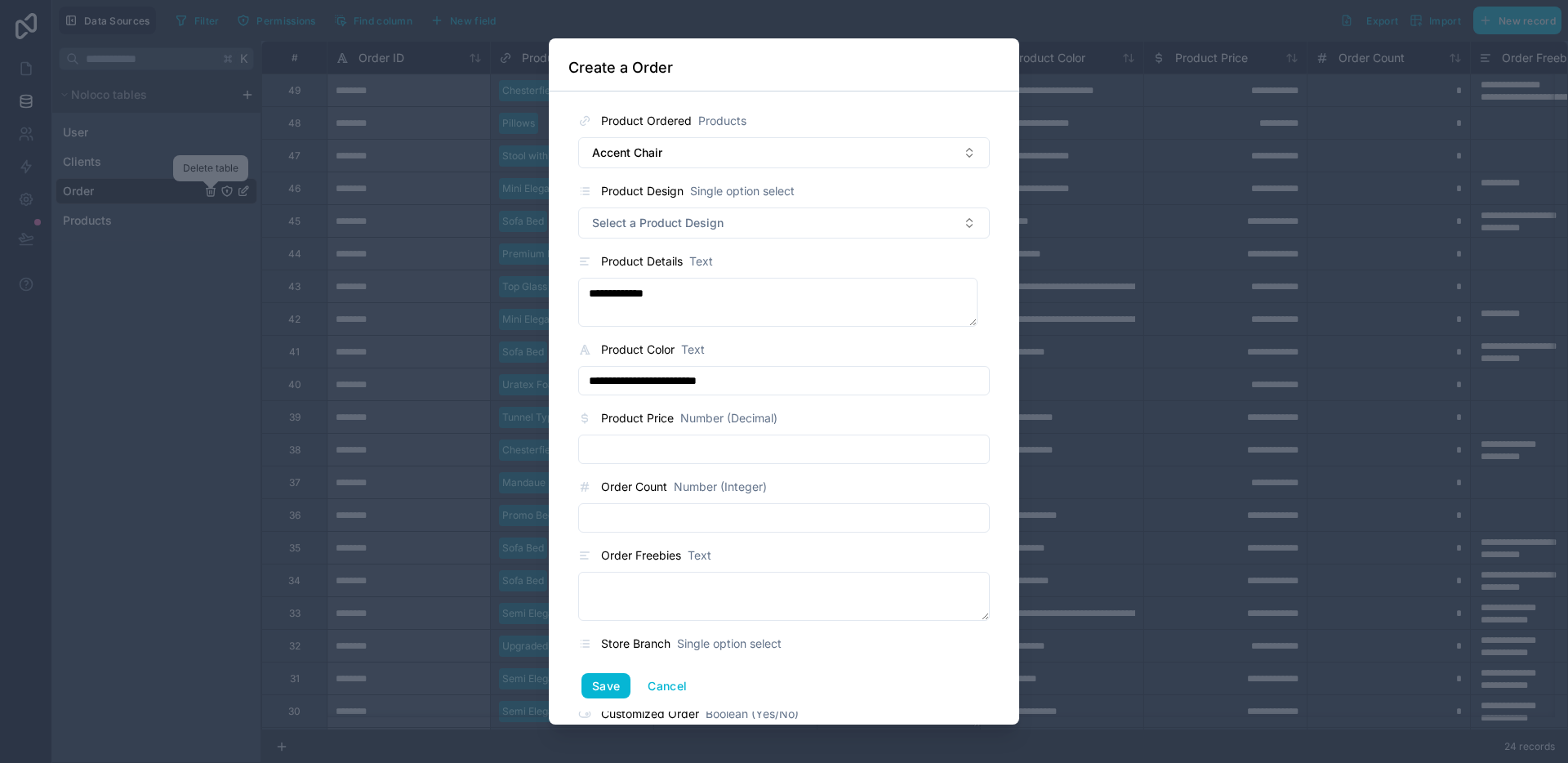 click at bounding box center (784, 449) 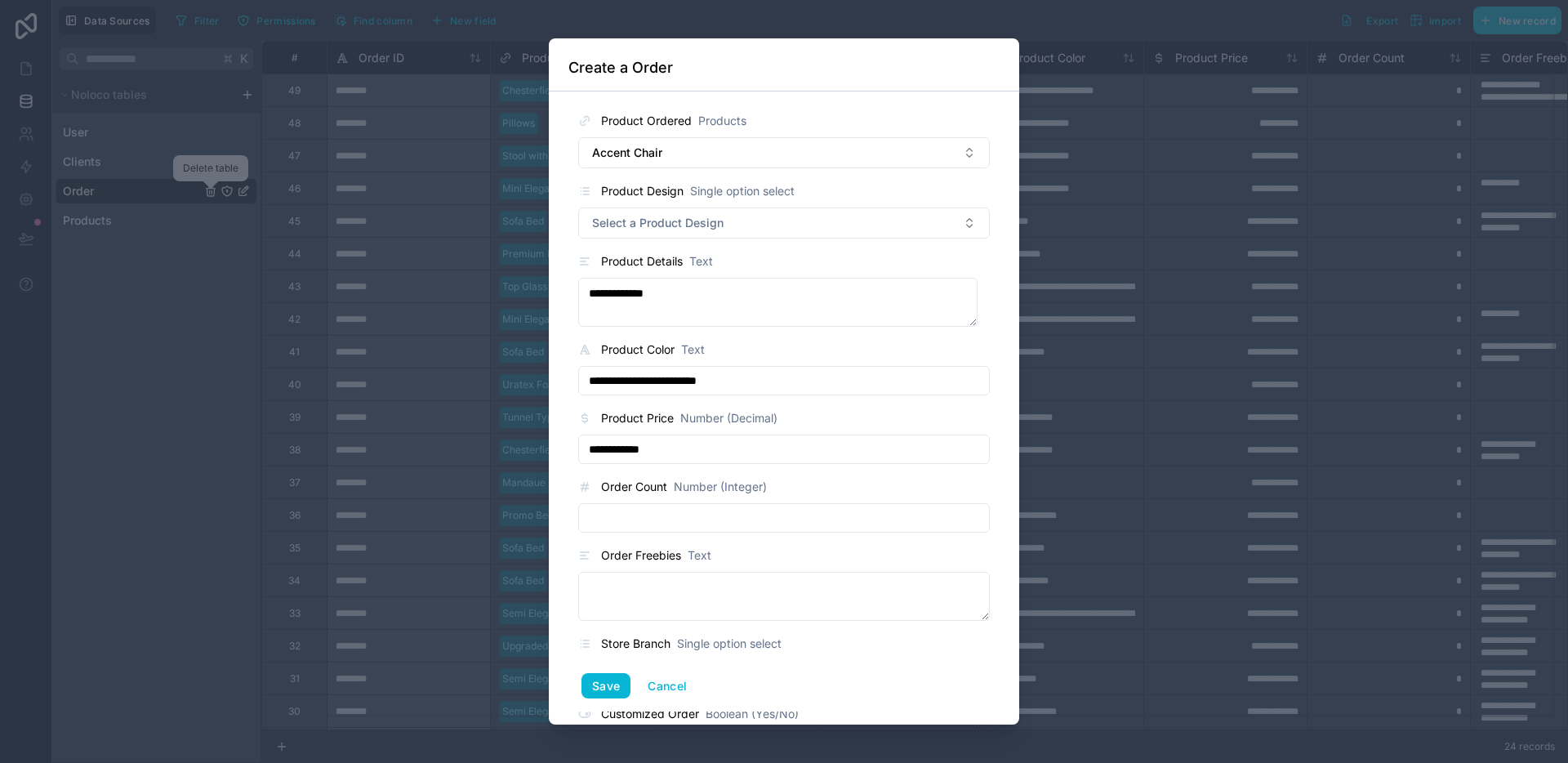 click at bounding box center (784, 518) 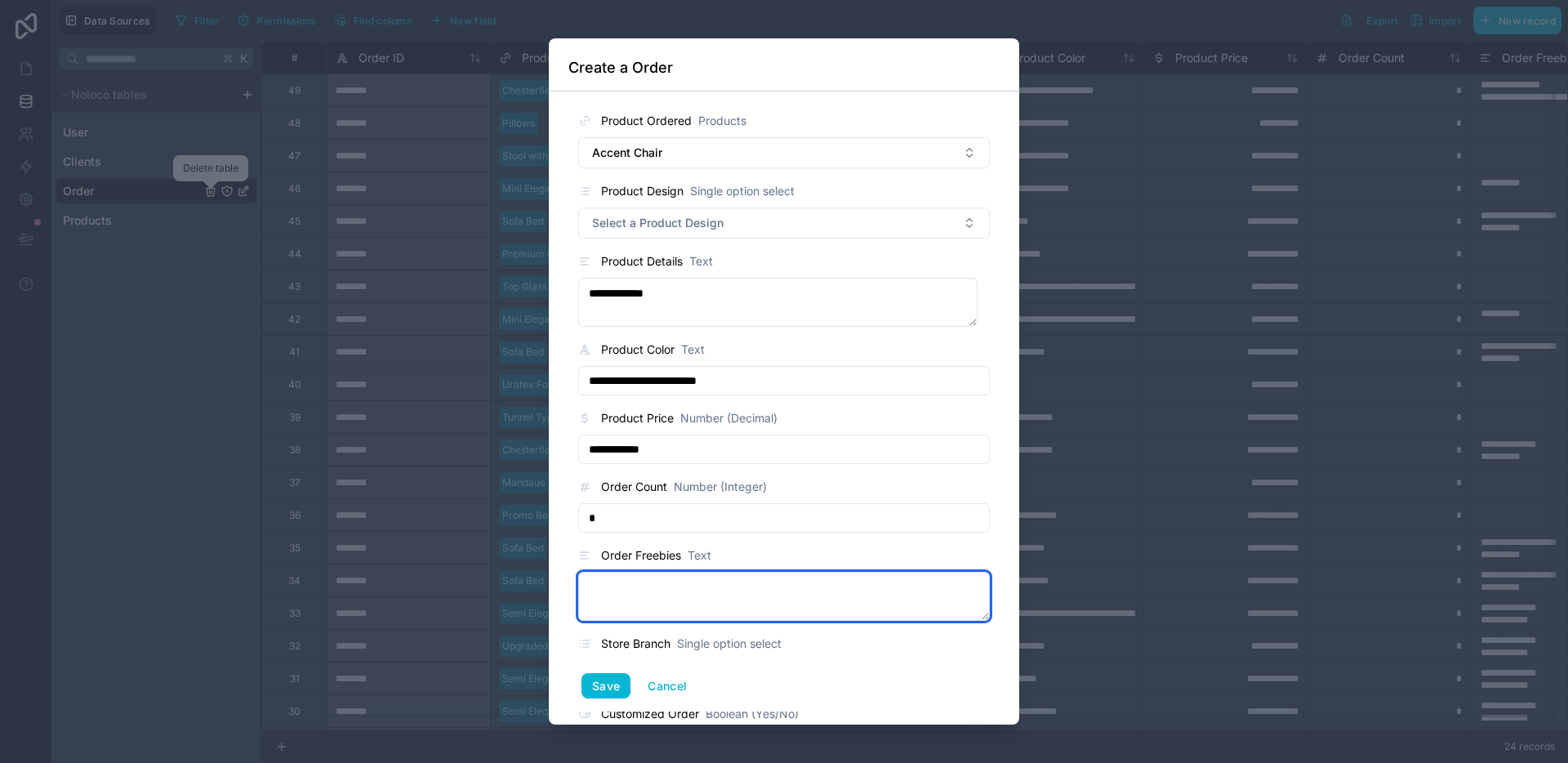 click at bounding box center (784, 596) 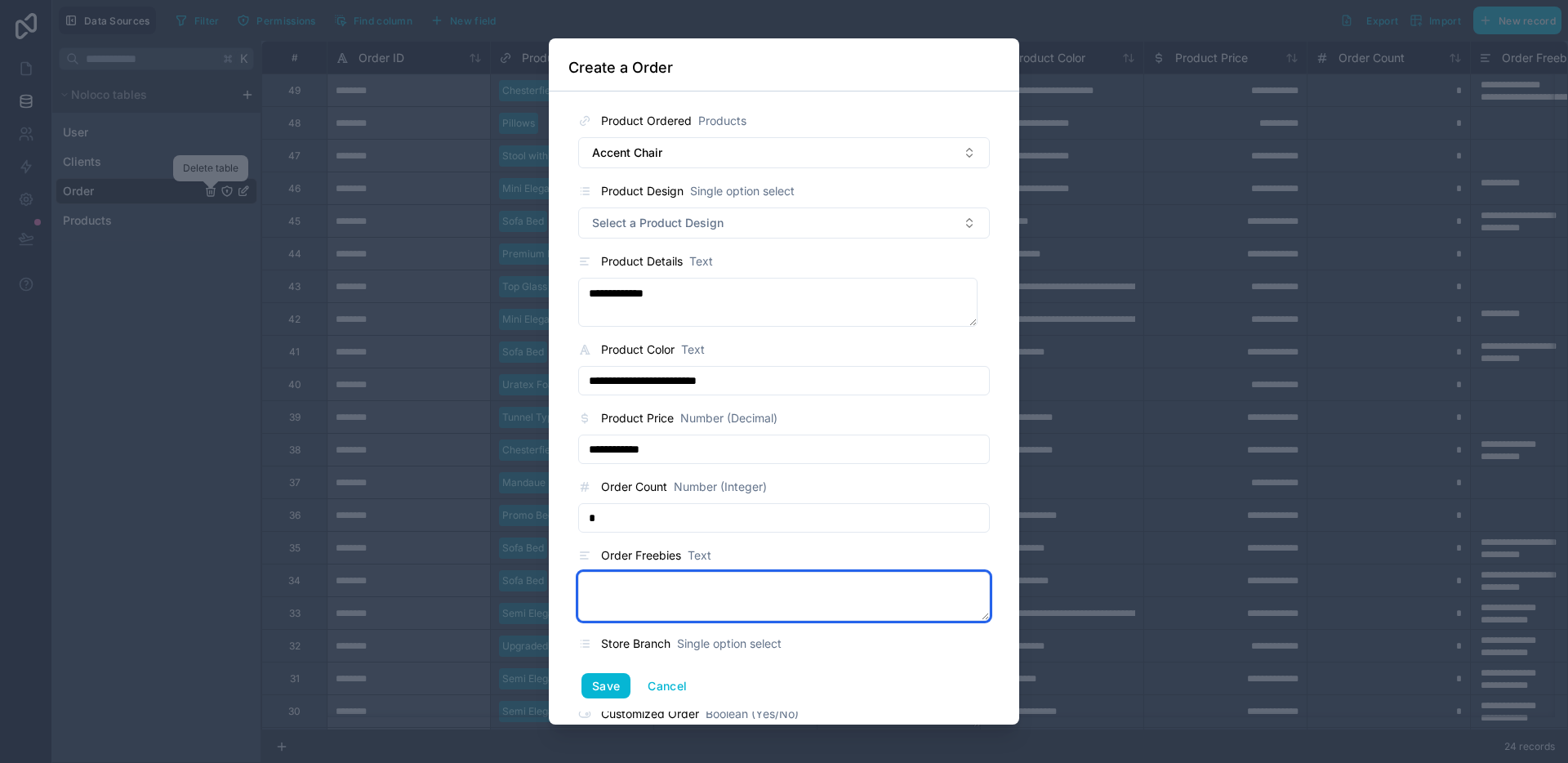 paste on "**********" 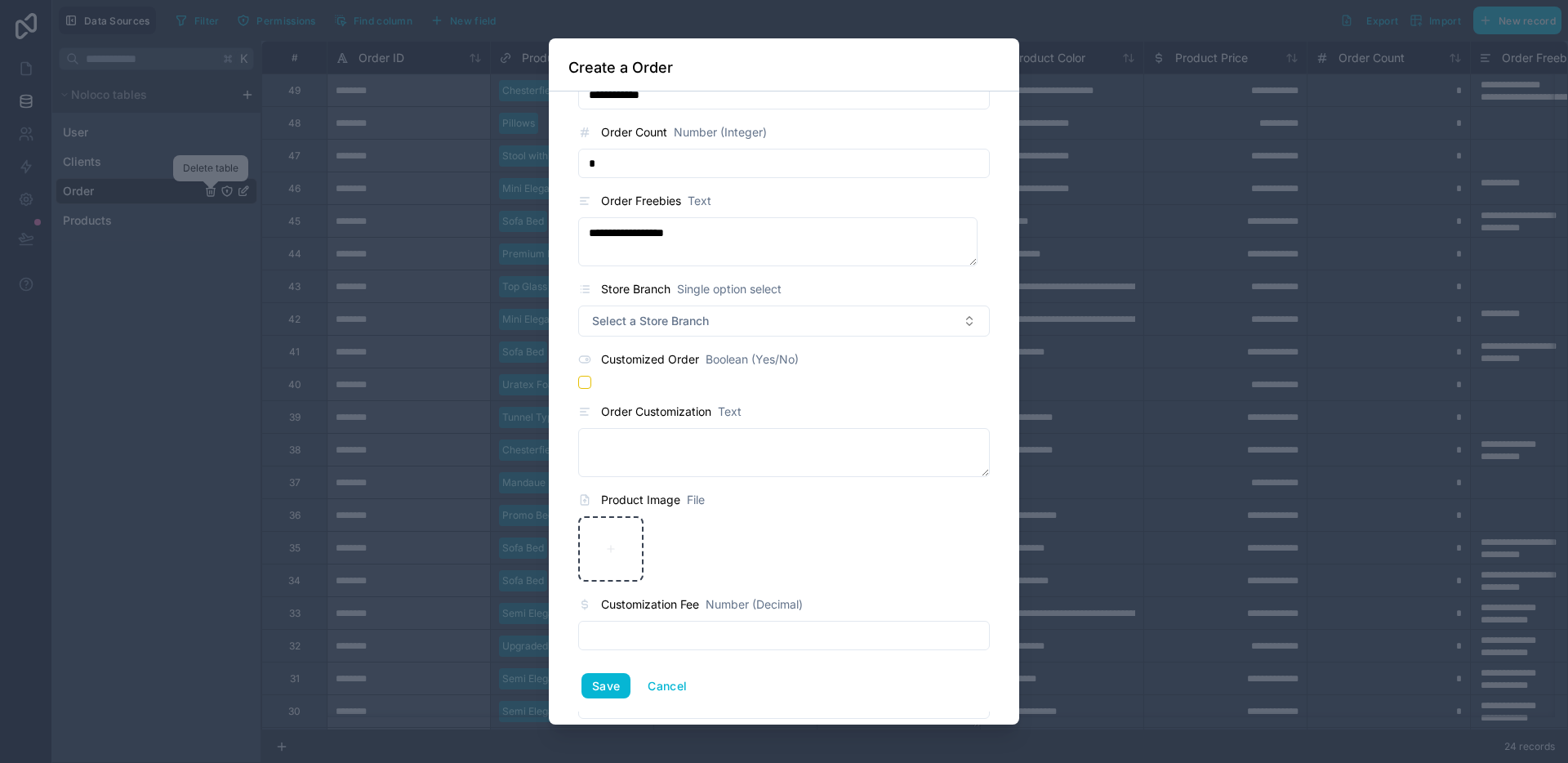 scroll, scrollTop: 362, scrollLeft: 0, axis: vertical 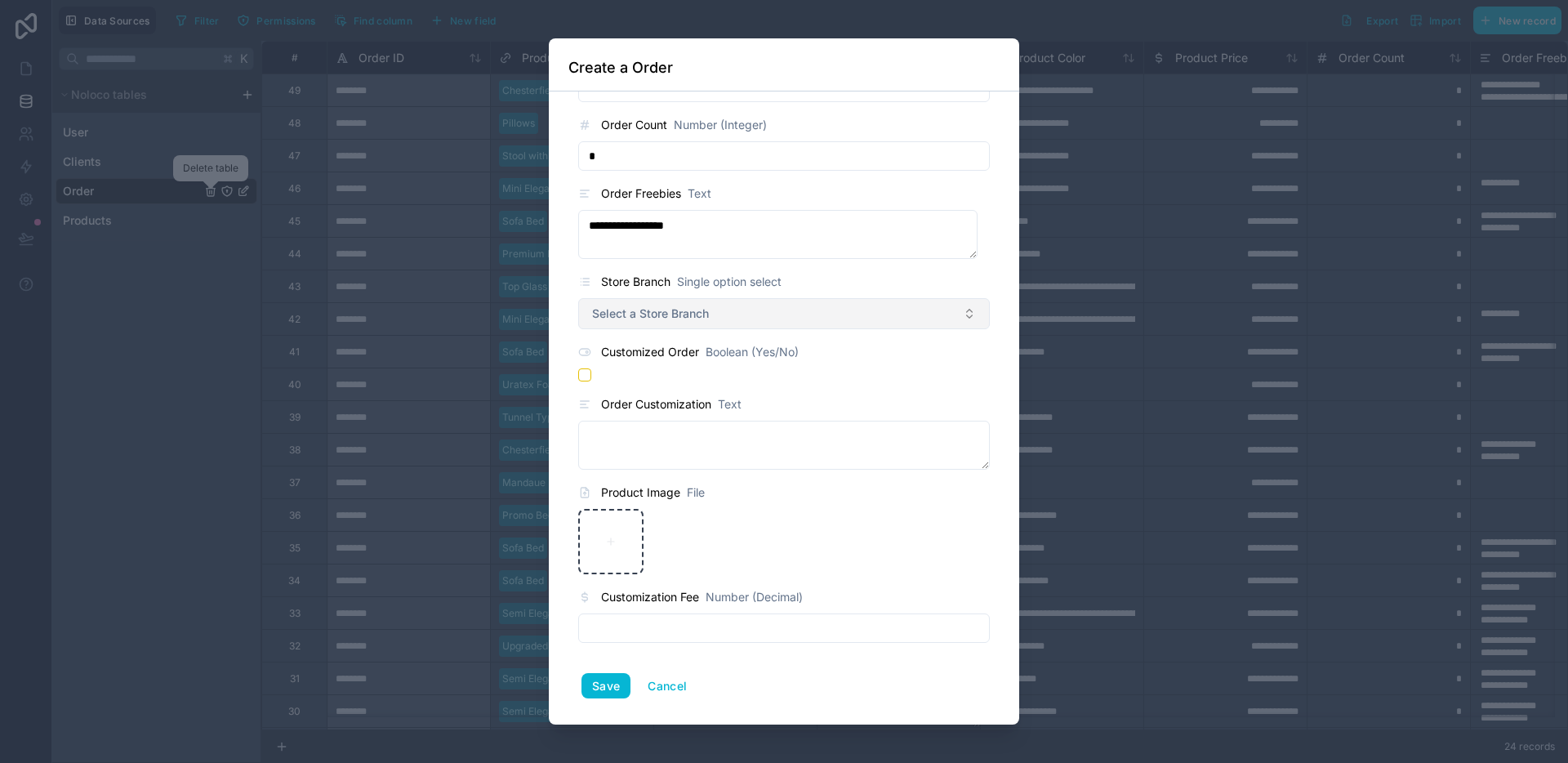 click on "Select a Store Branch" at bounding box center [650, 314] 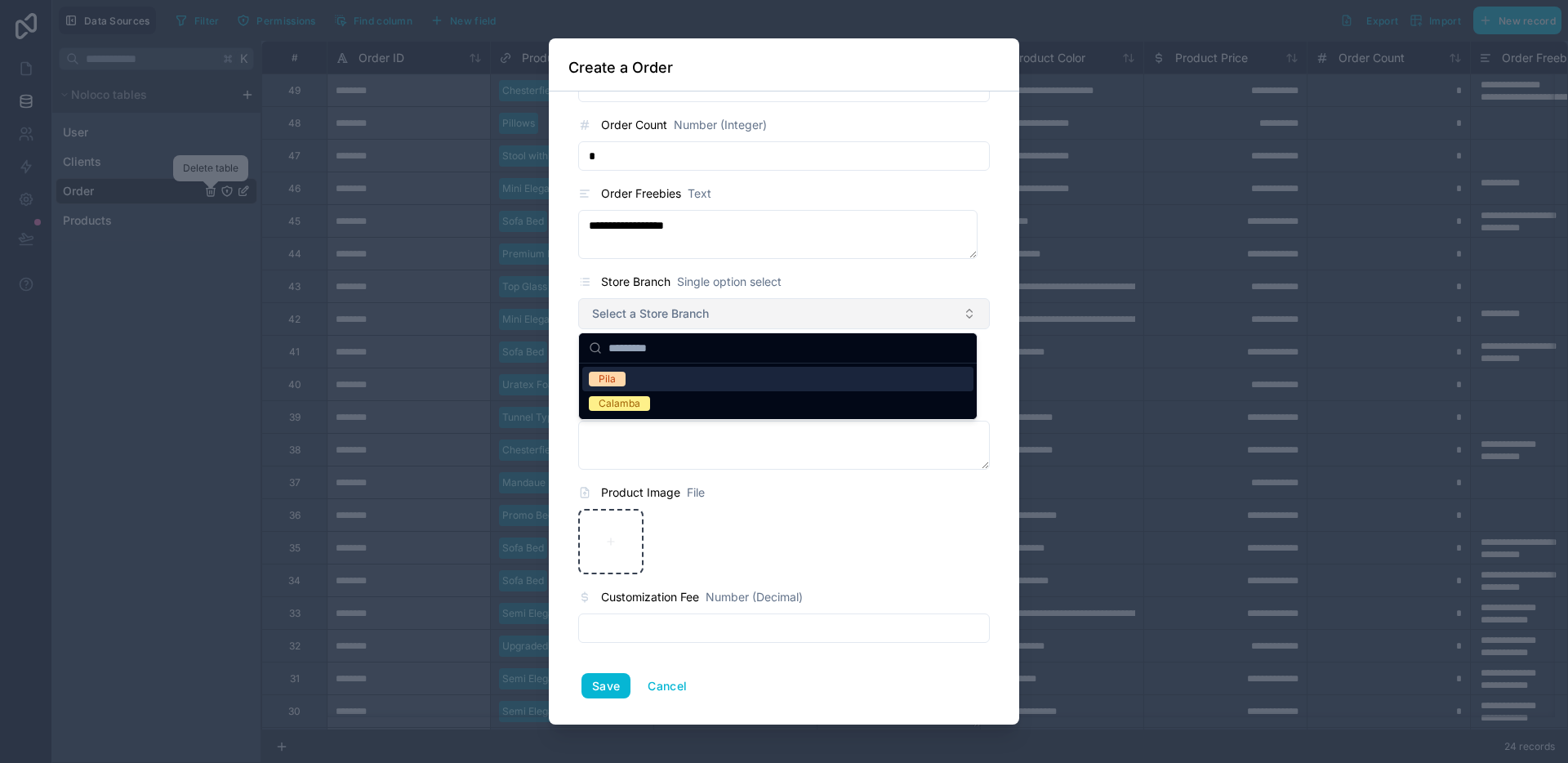 click on "Select a Store Branch" at bounding box center [650, 314] 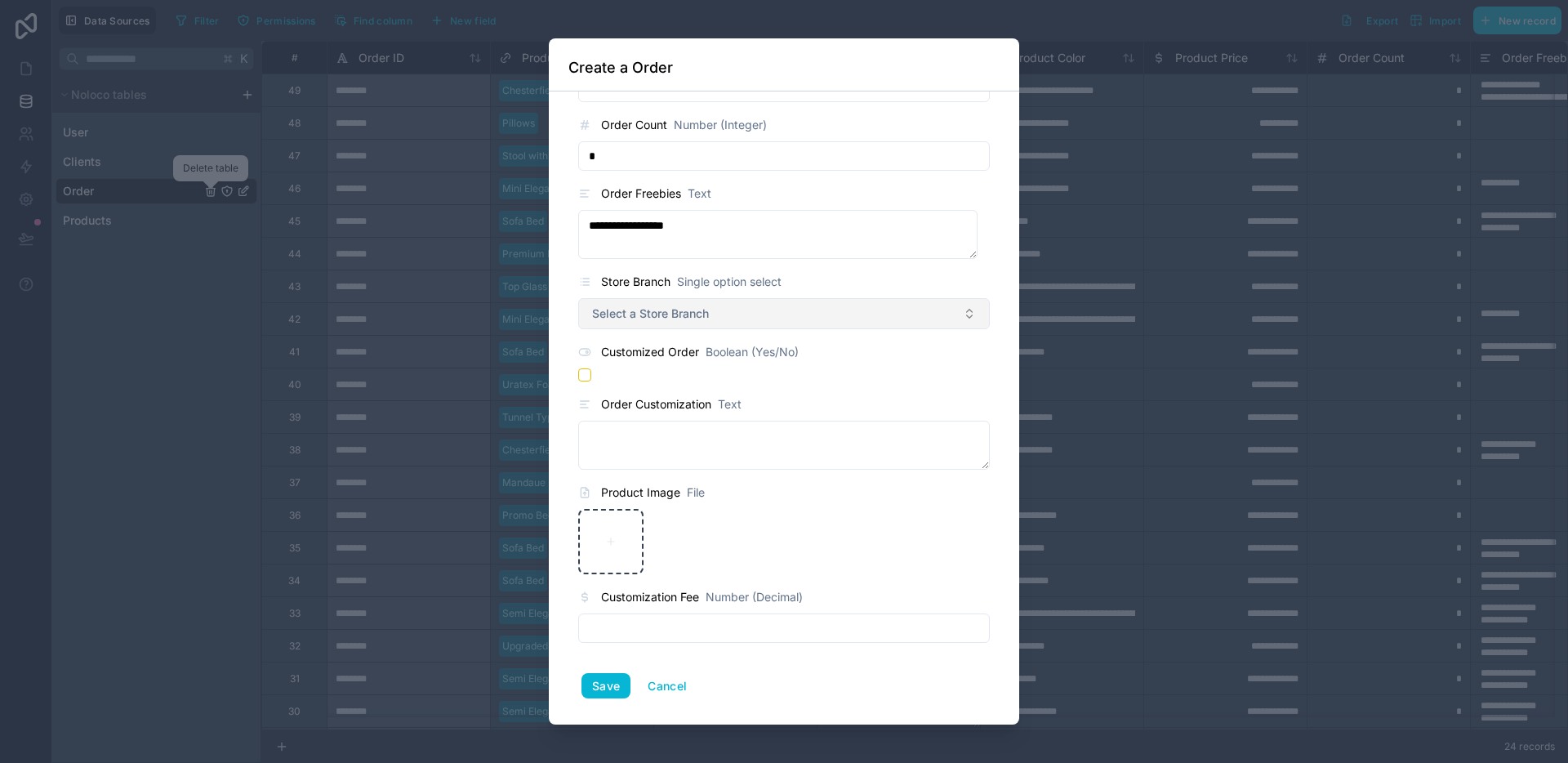 click on "Select a Store Branch" at bounding box center (650, 314) 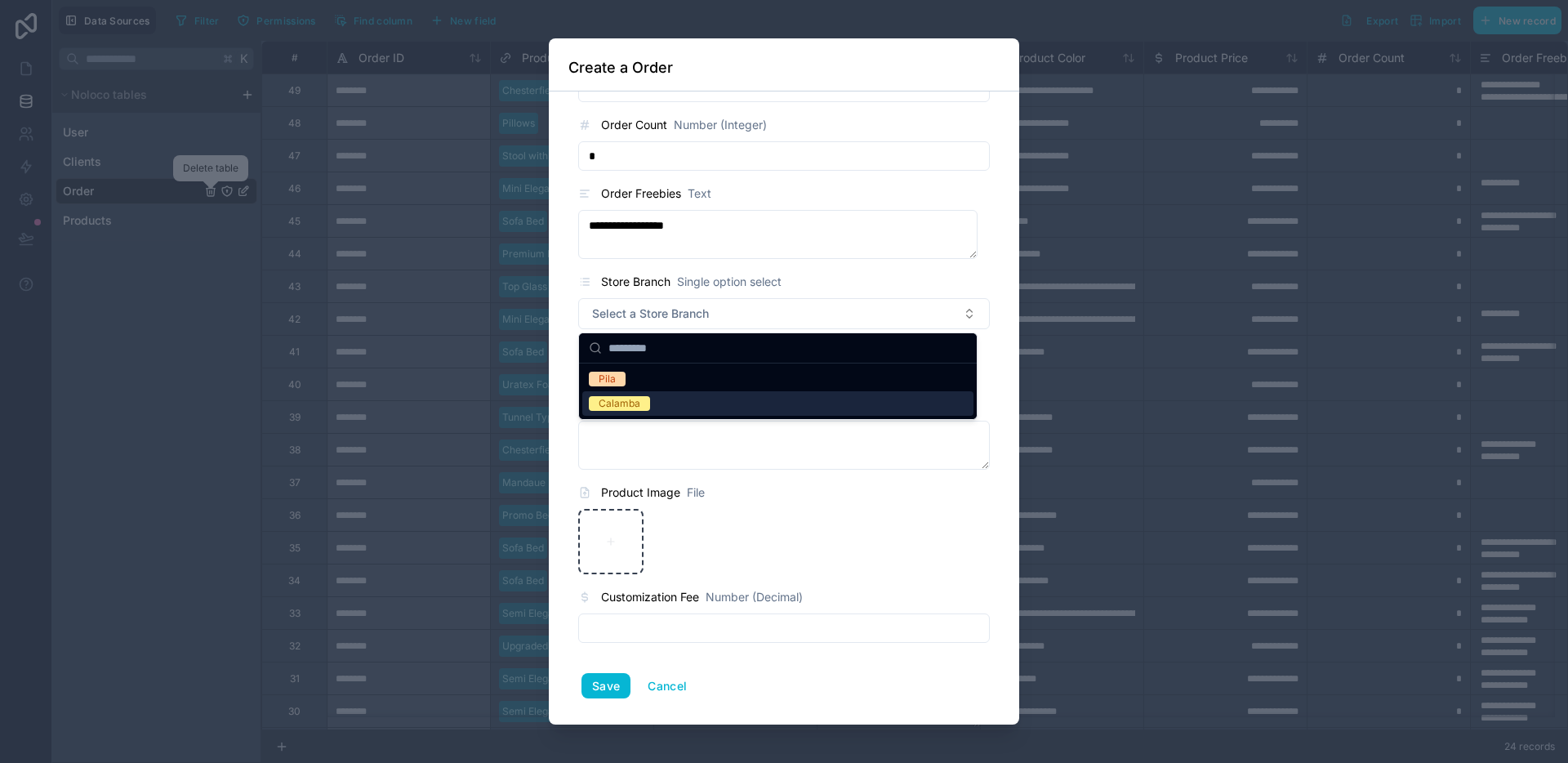 click on "Calamba" at bounding box center [619, 404] 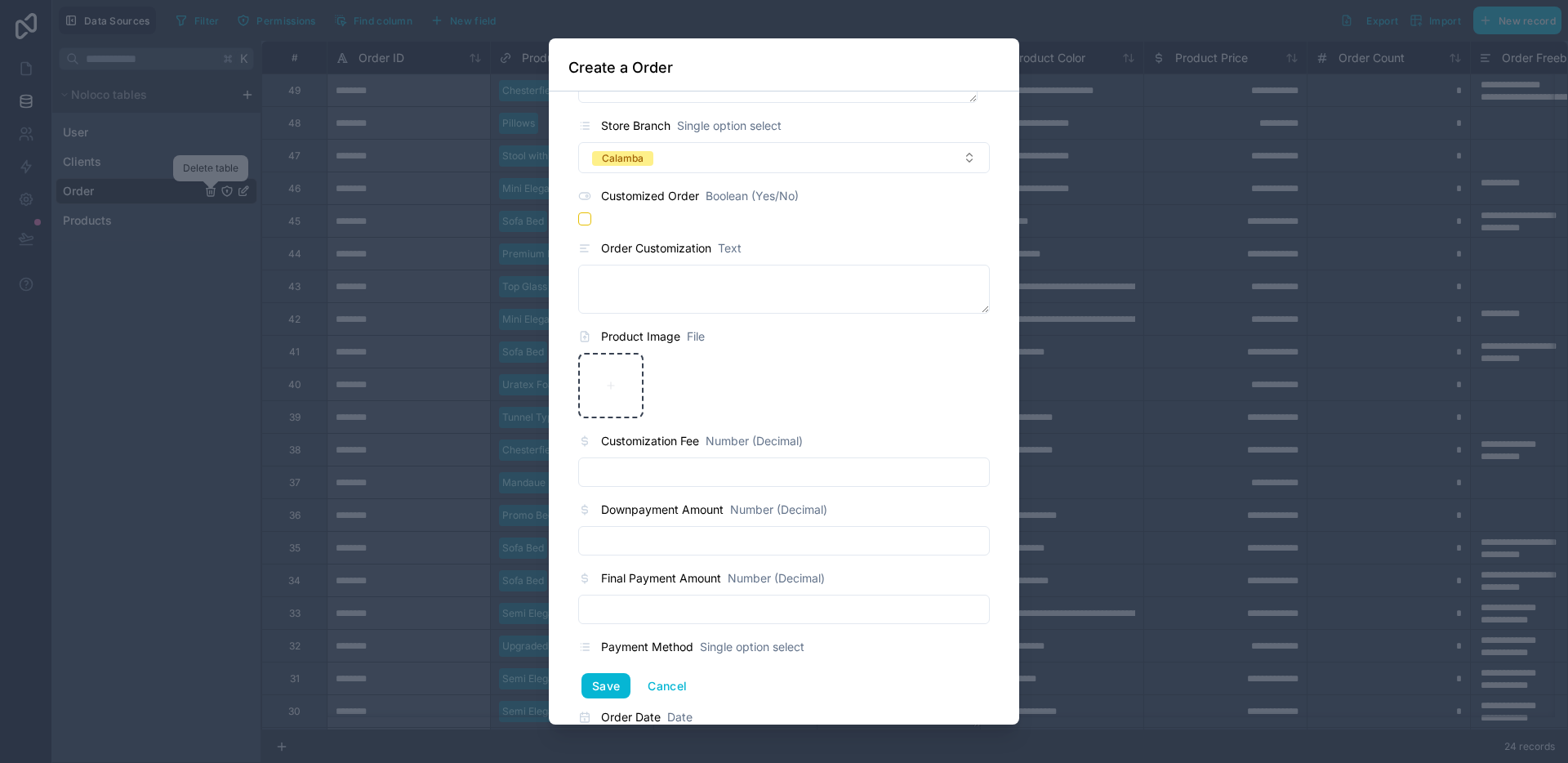 scroll, scrollTop: 522, scrollLeft: 0, axis: vertical 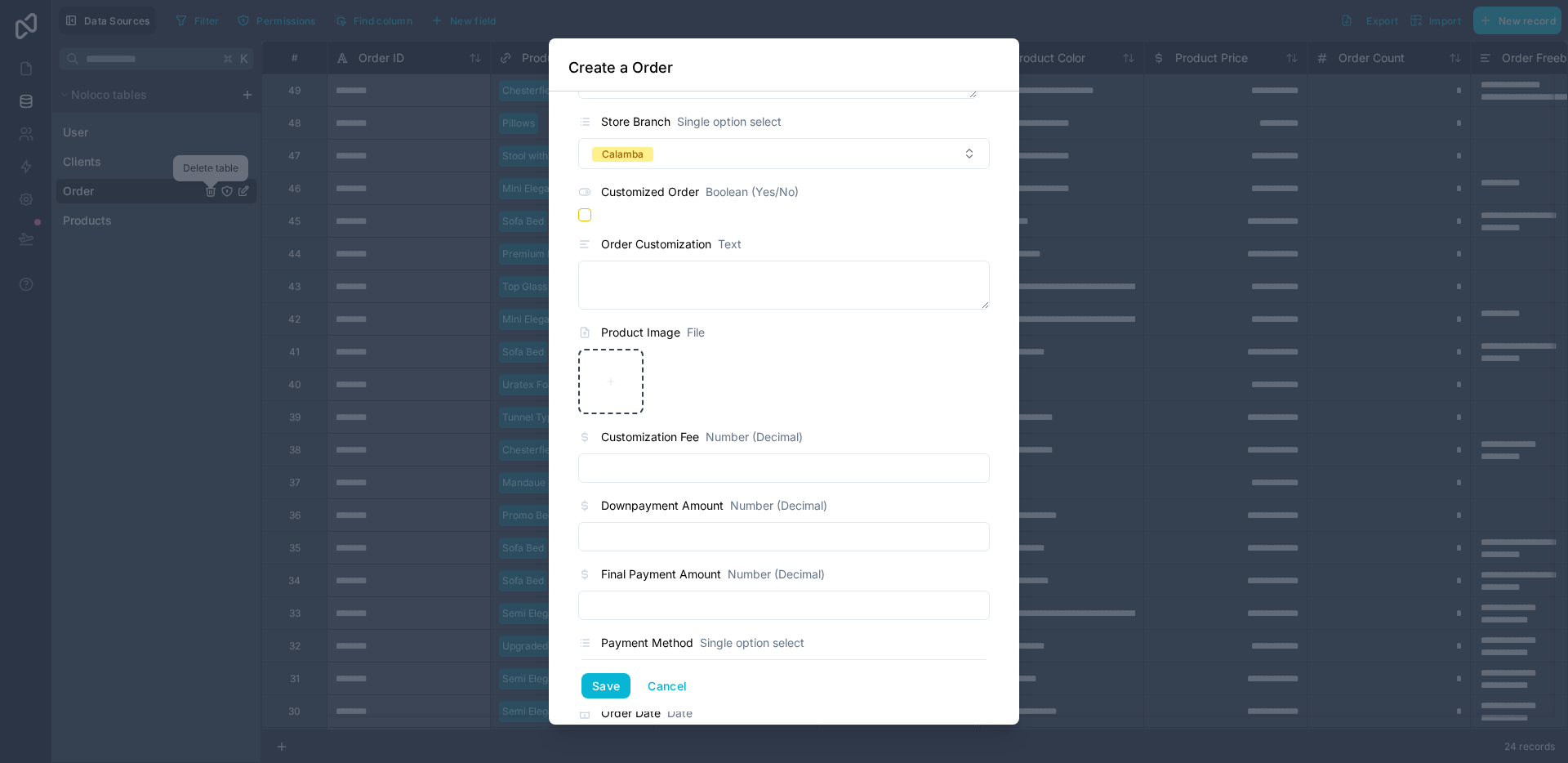 click at bounding box center [784, 468] 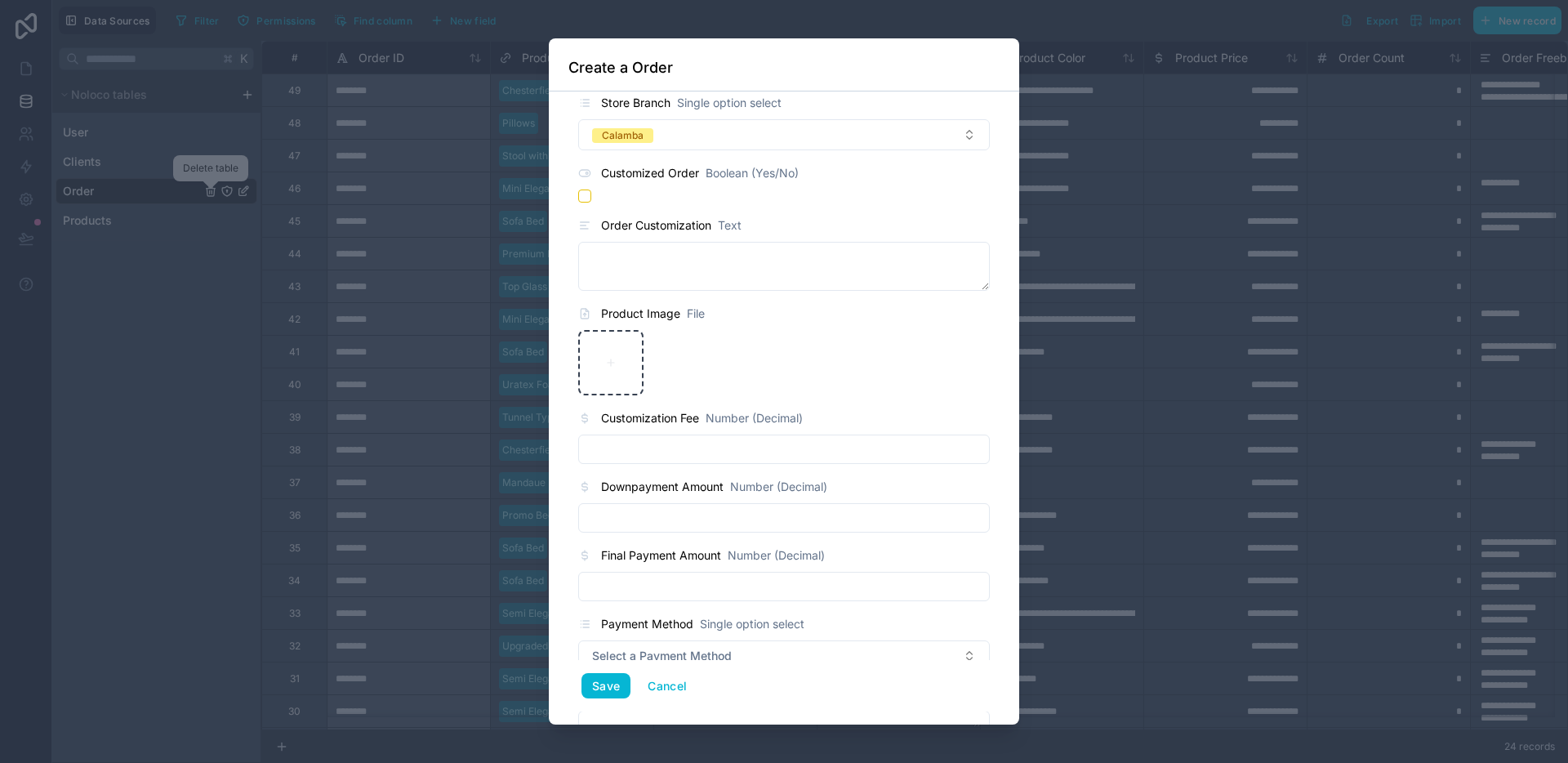 scroll, scrollTop: 550, scrollLeft: 0, axis: vertical 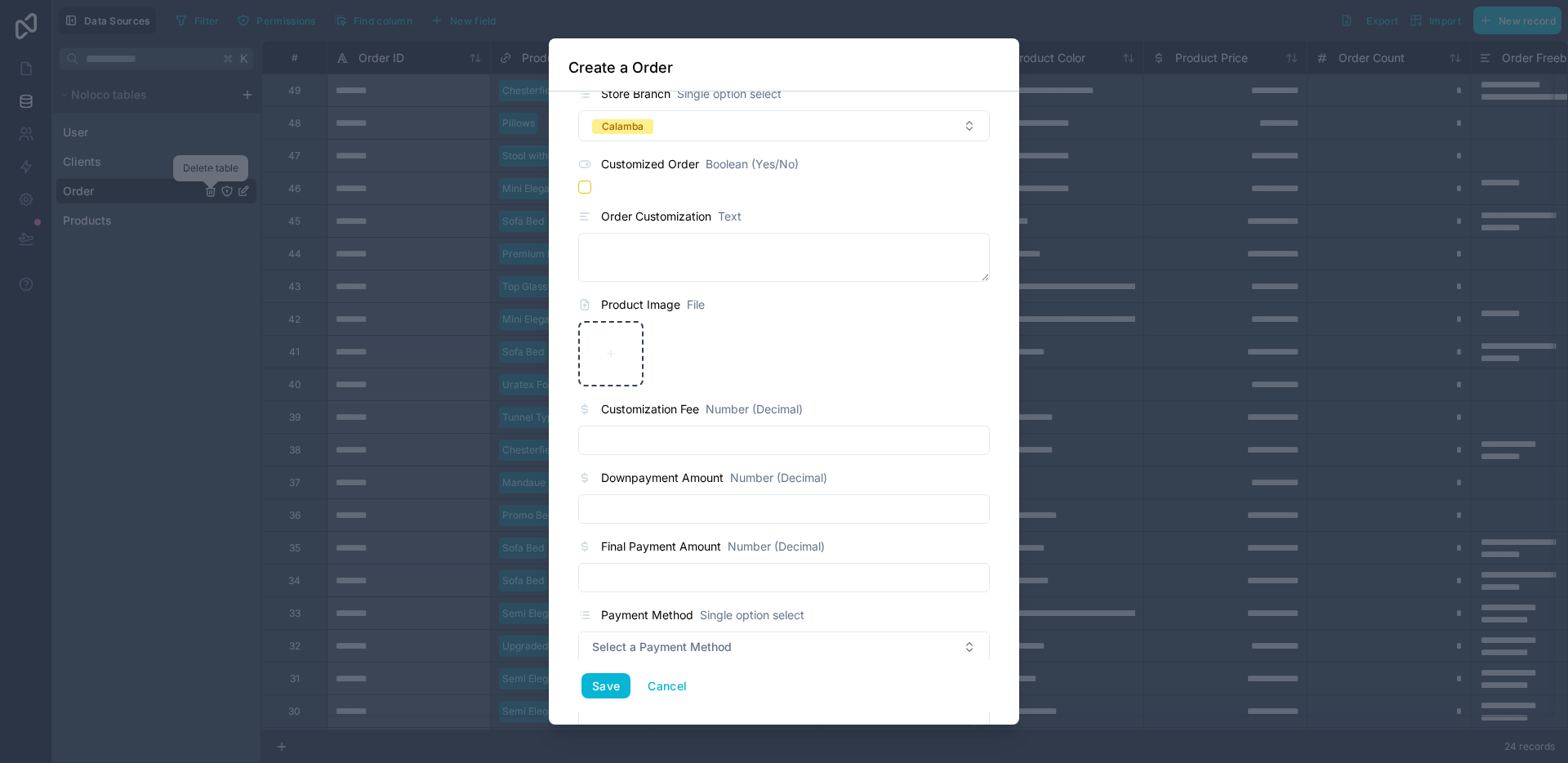 click at bounding box center [784, 509] 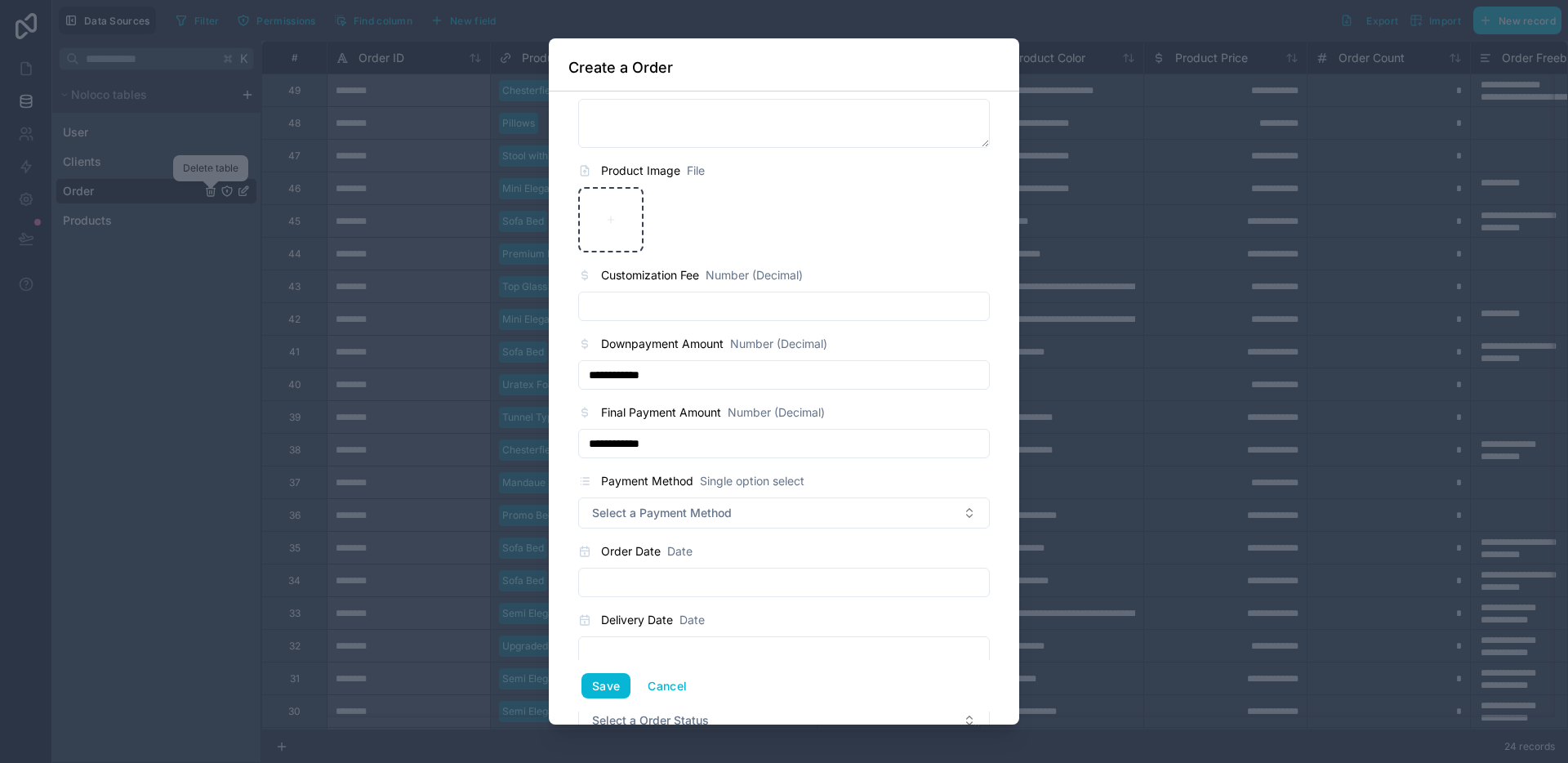 scroll, scrollTop: 723, scrollLeft: 0, axis: vertical 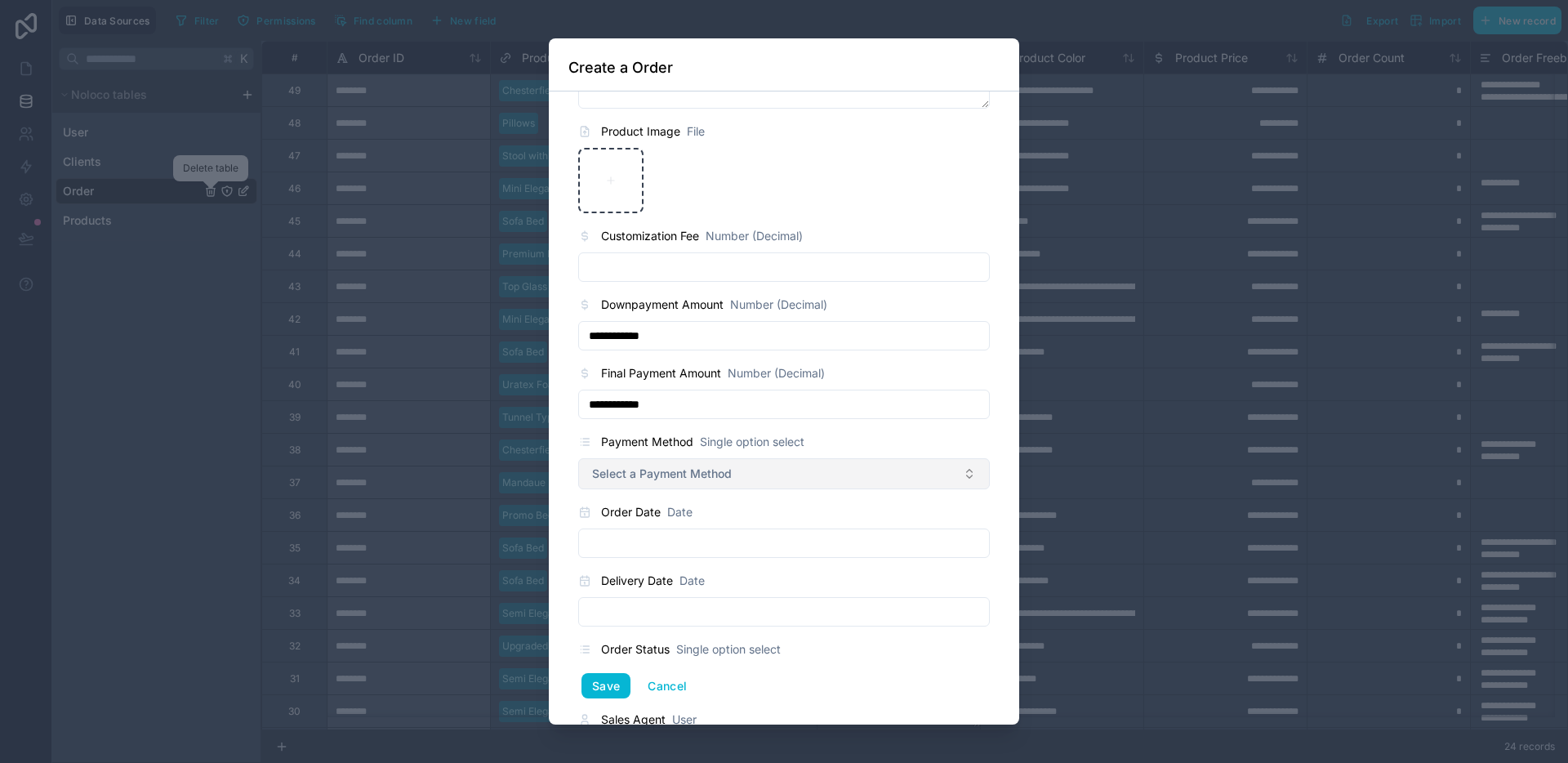 click on "Select a Payment Method" at bounding box center [662, 474] 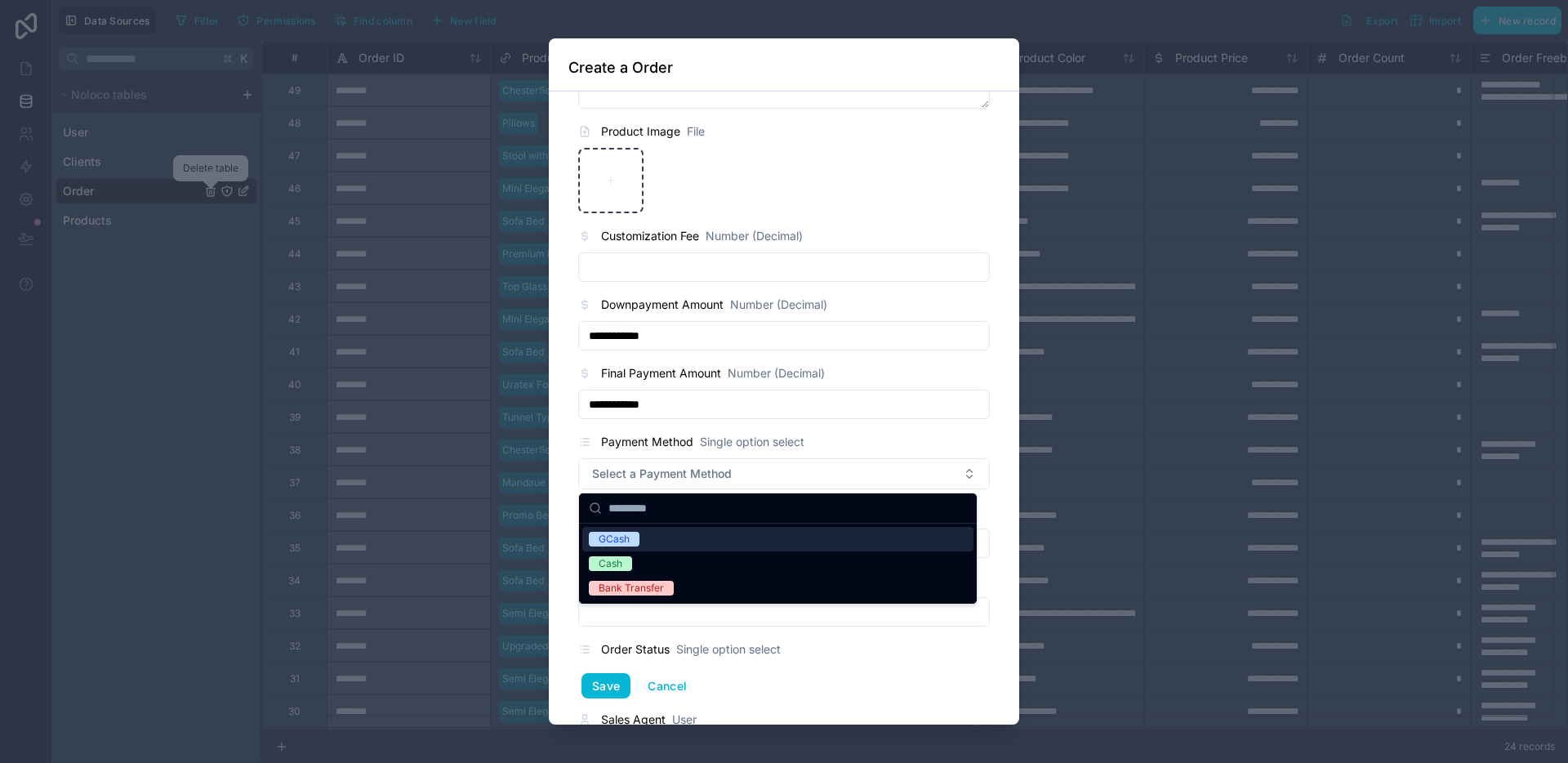 click on "GCash" at bounding box center (777, 539) 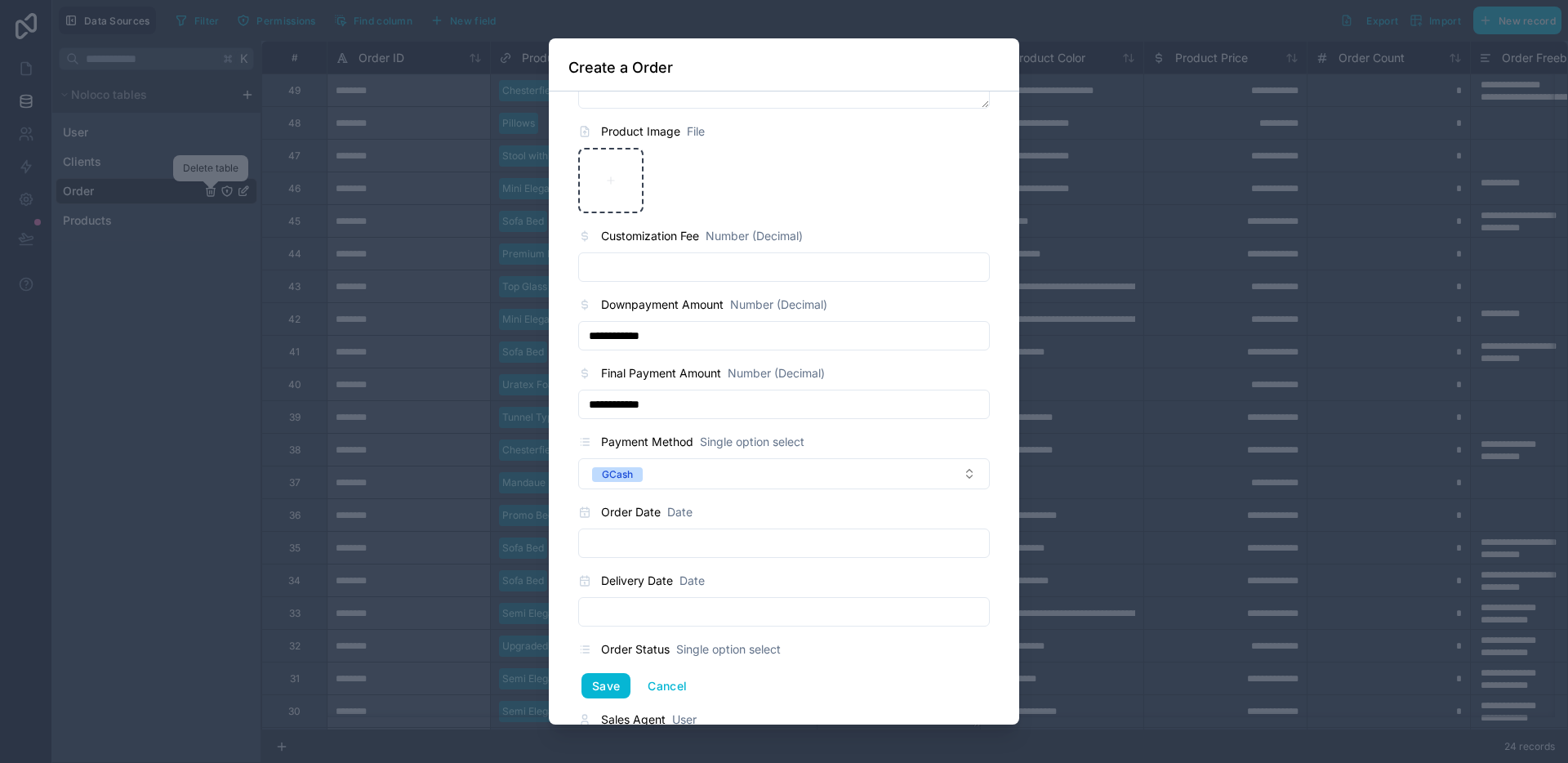drag, startPoint x: 722, startPoint y: 542, endPoint x: 721, endPoint y: 533, distance: 9.055385 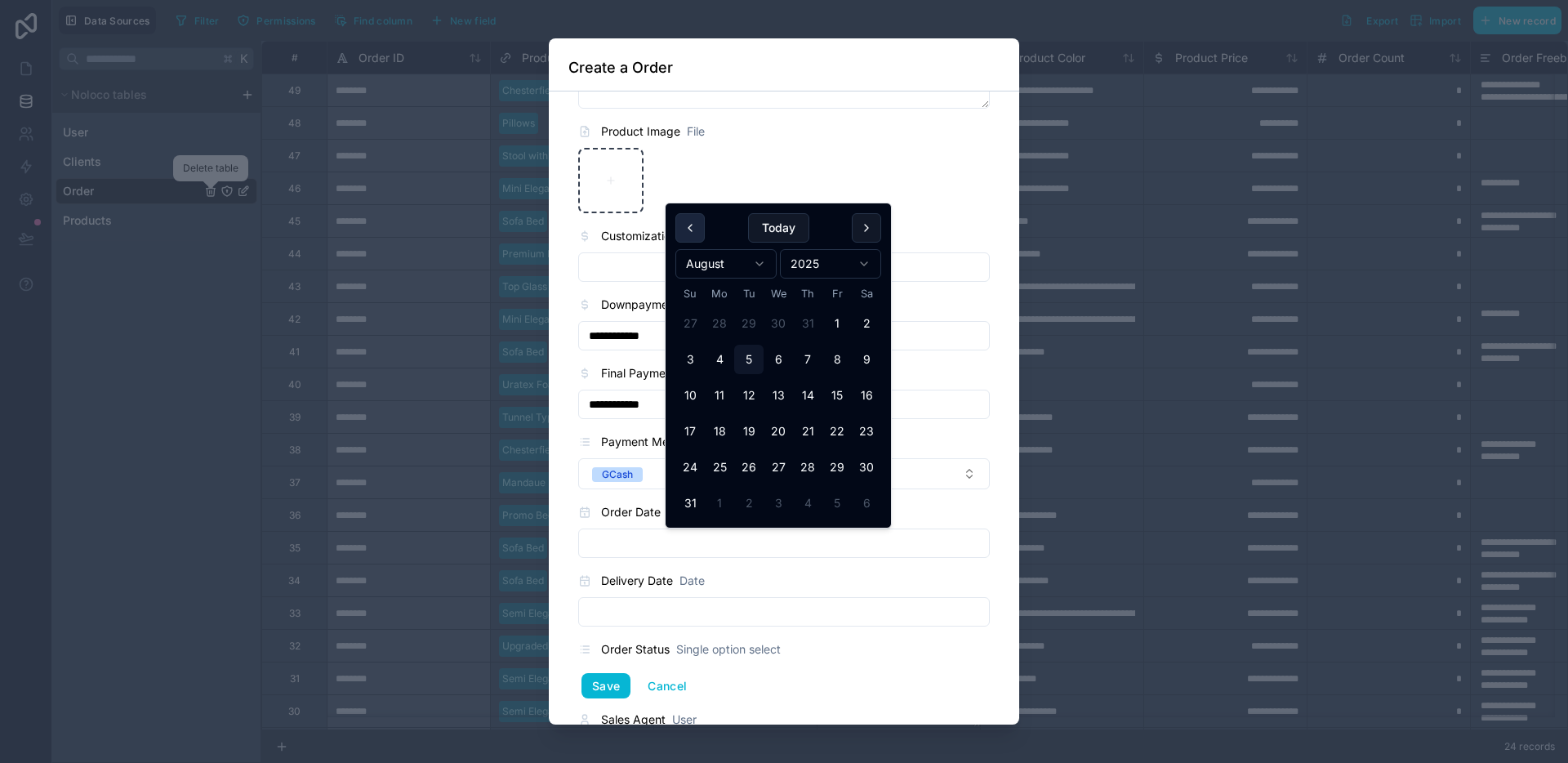 click at bounding box center [690, 228] 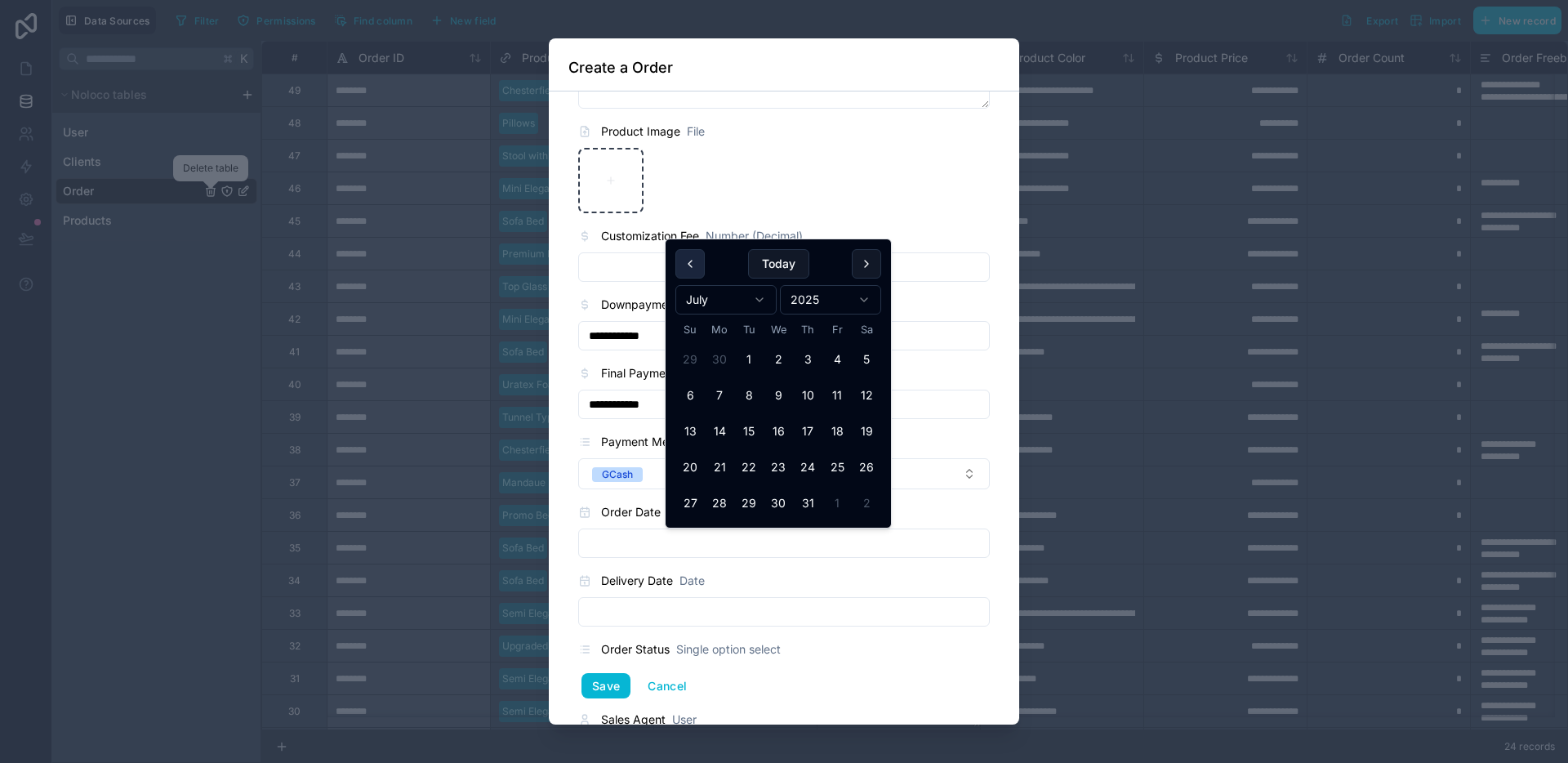click at bounding box center [690, 264] 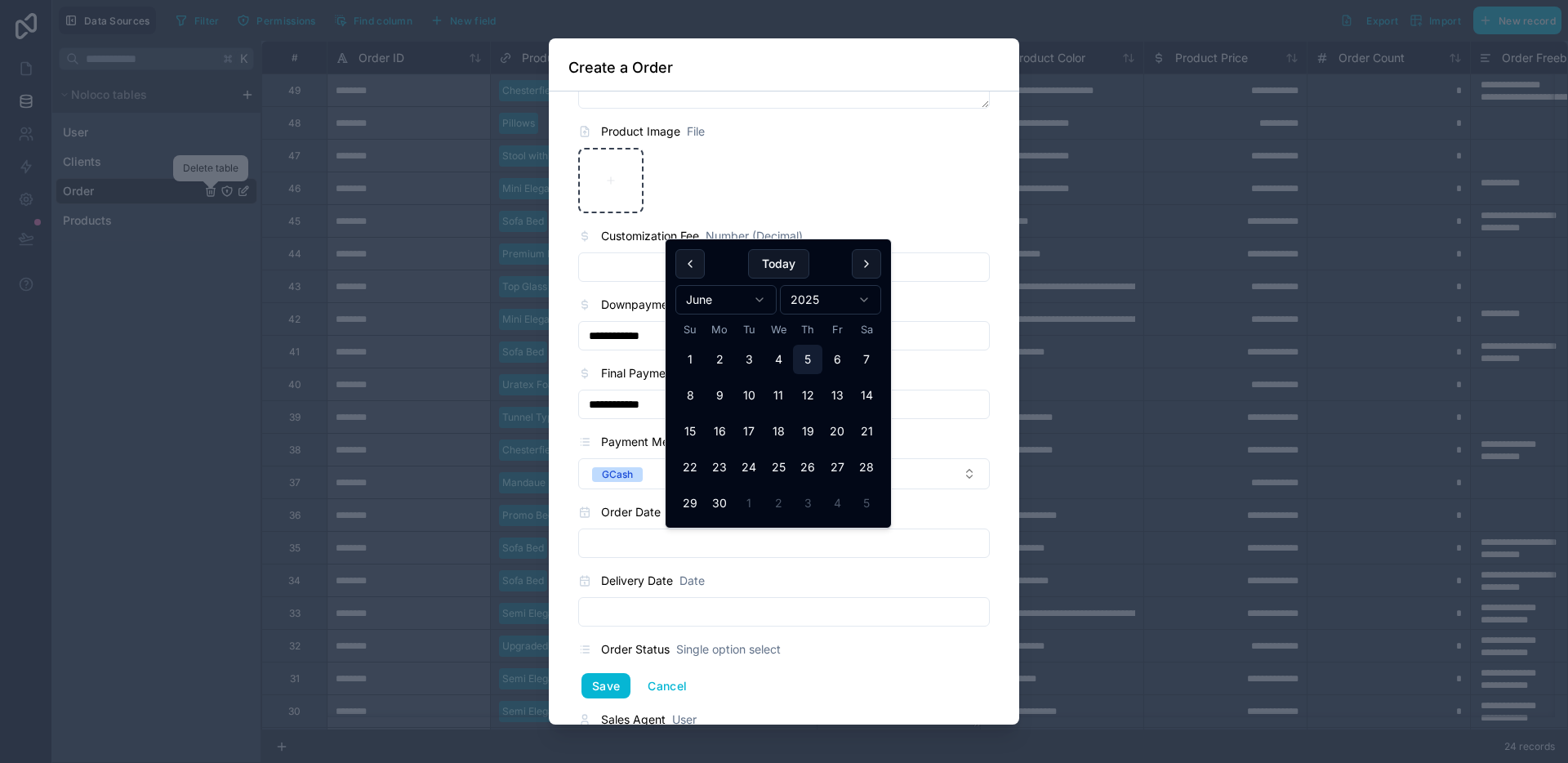 click on "5" at bounding box center (808, 359) 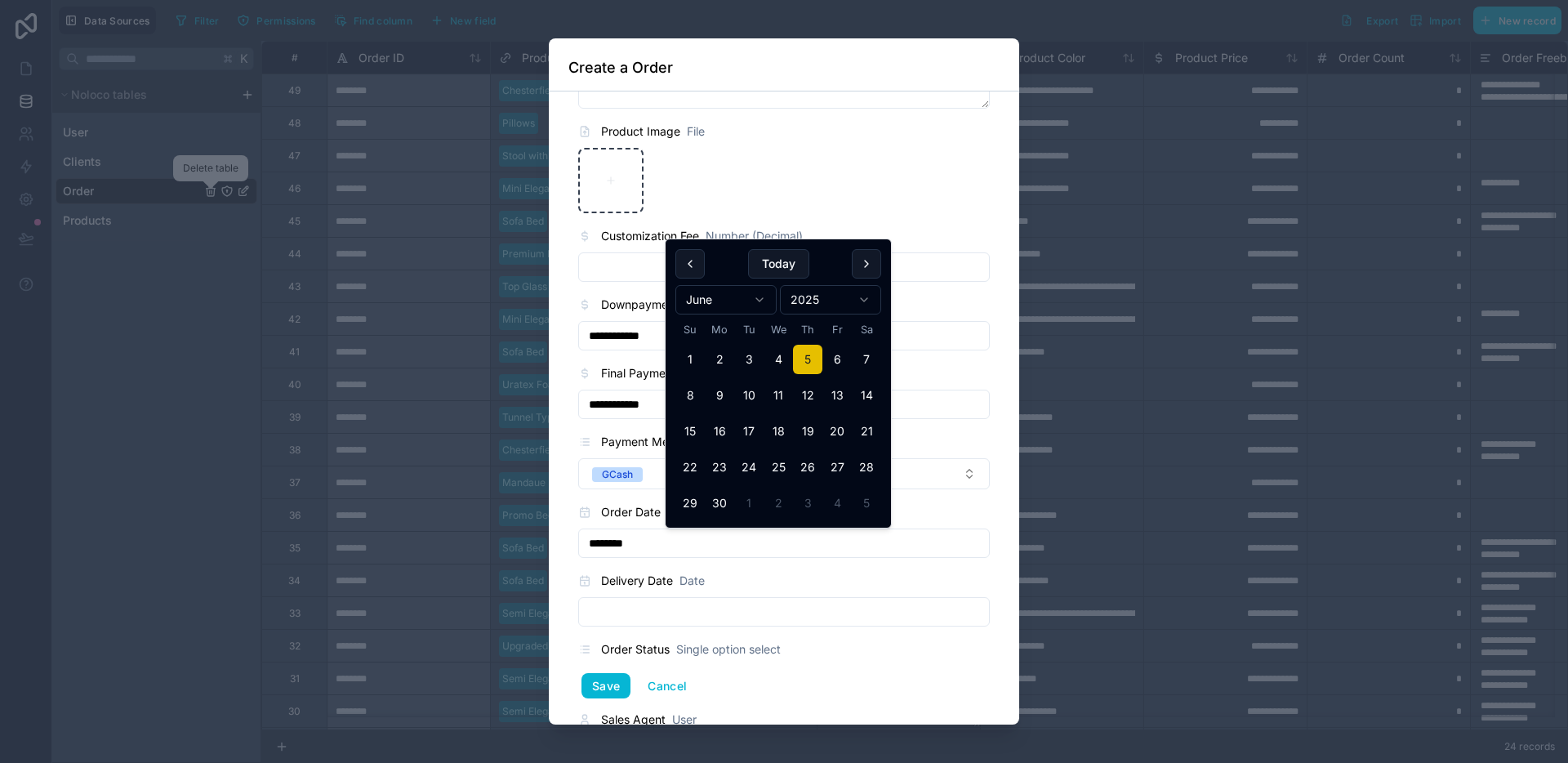 click at bounding box center (784, 612) 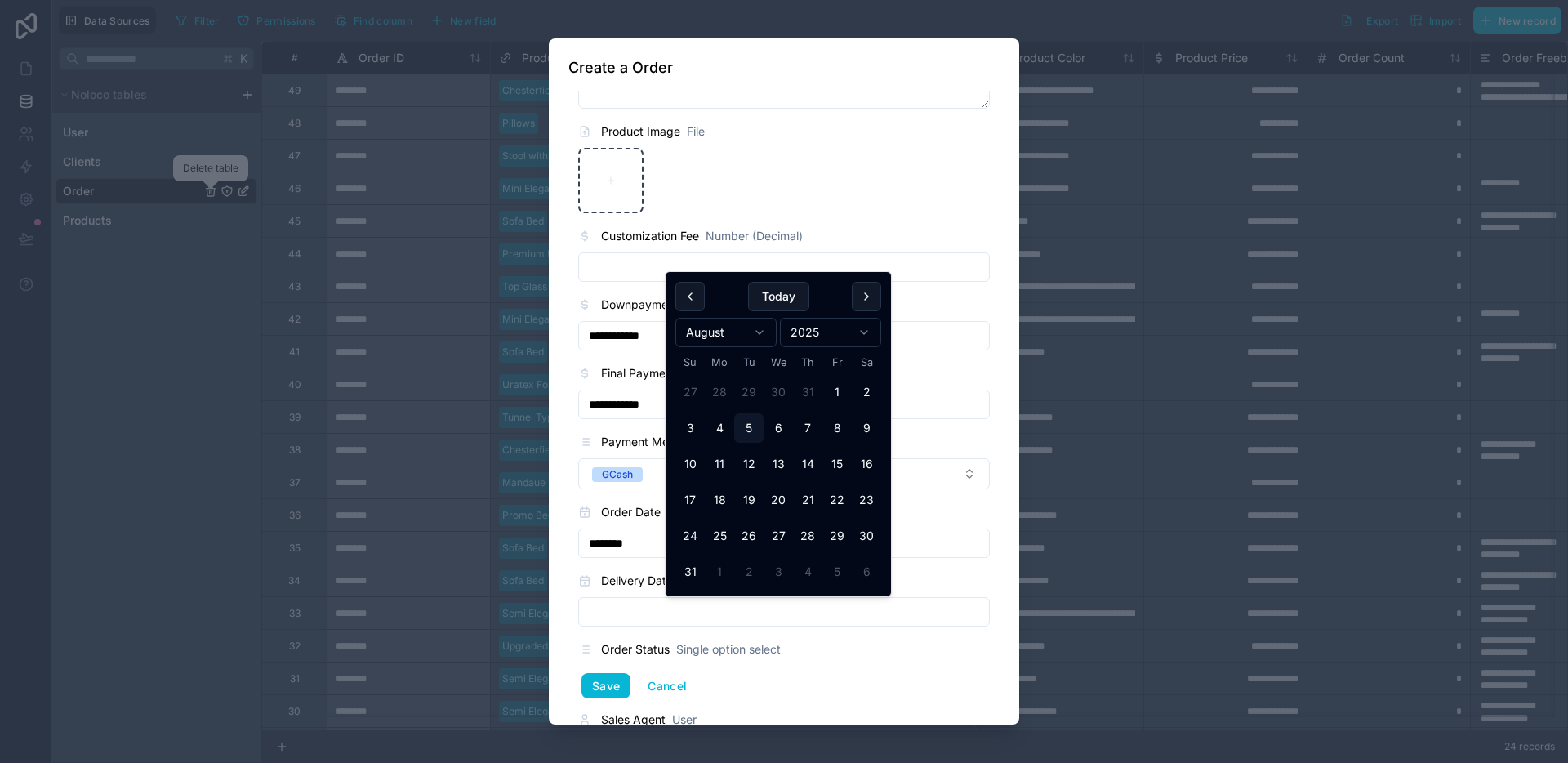 click at bounding box center [690, 297] 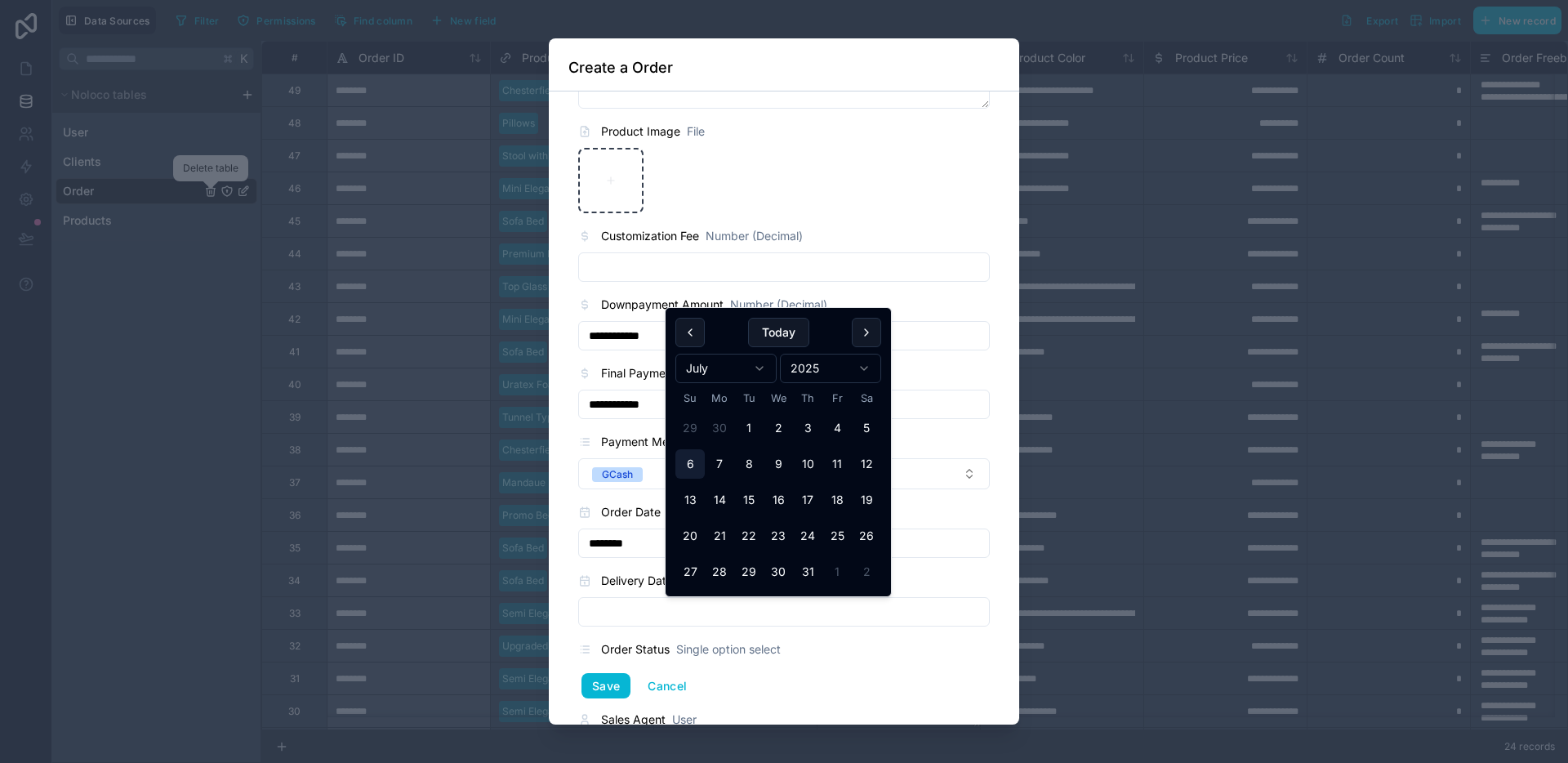 click on "6" at bounding box center (690, 464) 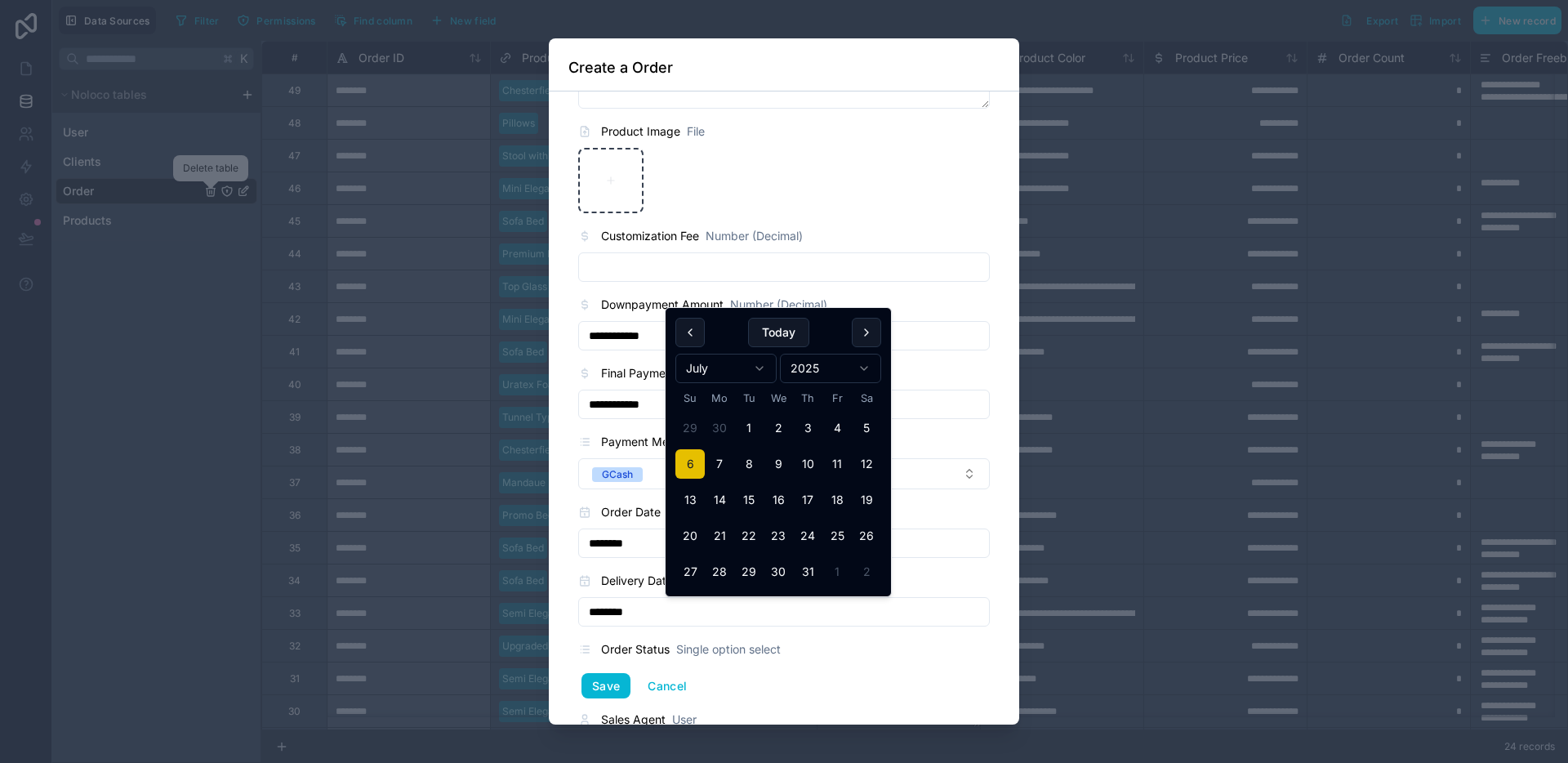 click on "Product Ordered Products Accent Chair Product Design Single option select Select a Product Design Product Details Text Product Color Text Product Price Number (Decimal) Order Count Number (Integer) Order Freebies Text Product Image File Customization Fee Number (Decimal) Downpayment Amount Number (Decimal) Final Payment Amount Number (Decimal) Payment Method Single option select GCash Order Date Date Delivery Date Date Order Status Single option select Select a Order Status Sales Agent User Worker User Client Name Clients Save Cancel" at bounding box center [784, 169] 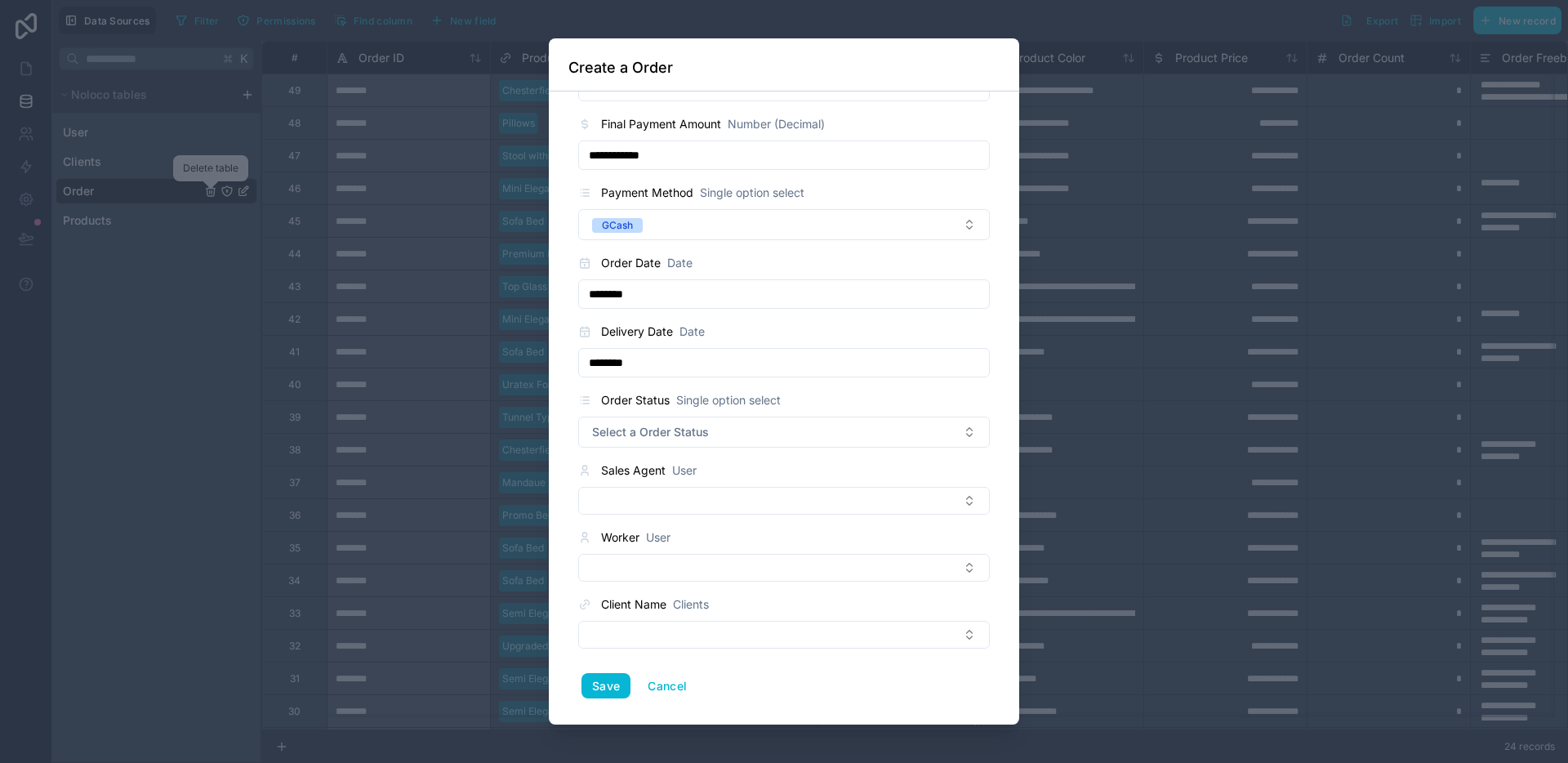 scroll, scrollTop: 974, scrollLeft: 0, axis: vertical 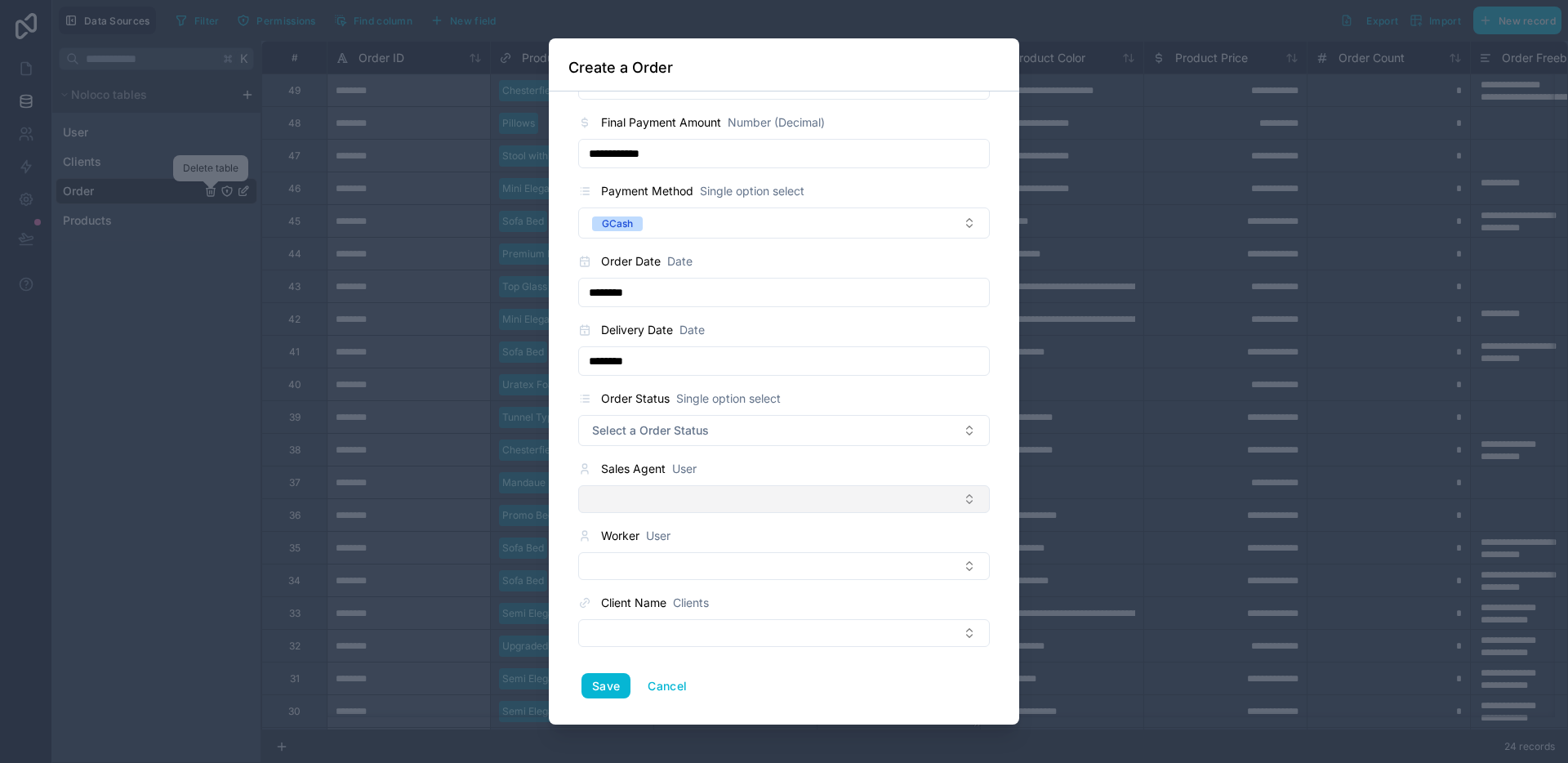 click at bounding box center (784, 499) 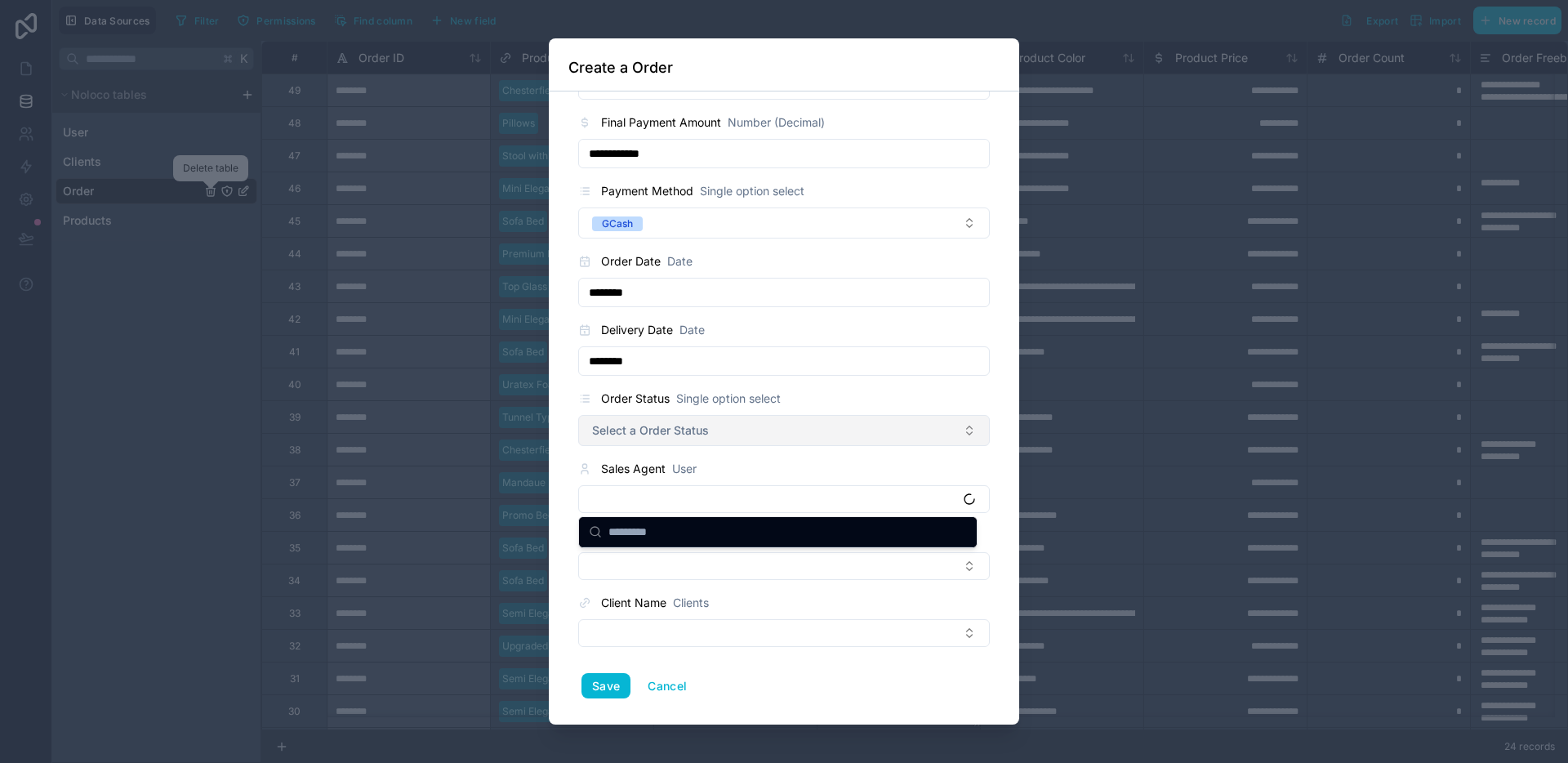 click on "Select a Order Status" at bounding box center (650, 431) 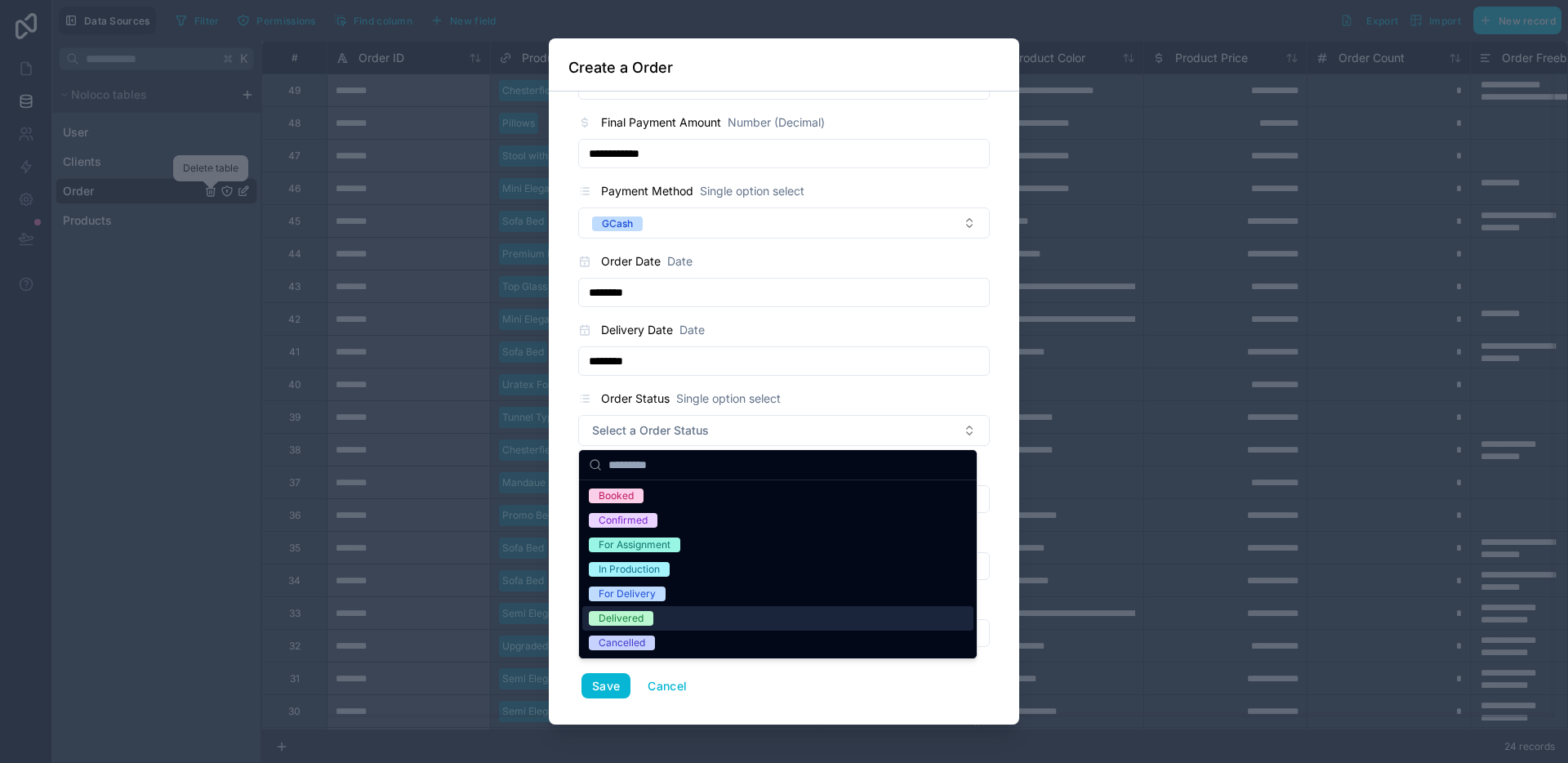 click on "Delivered" at bounding box center [777, 618] 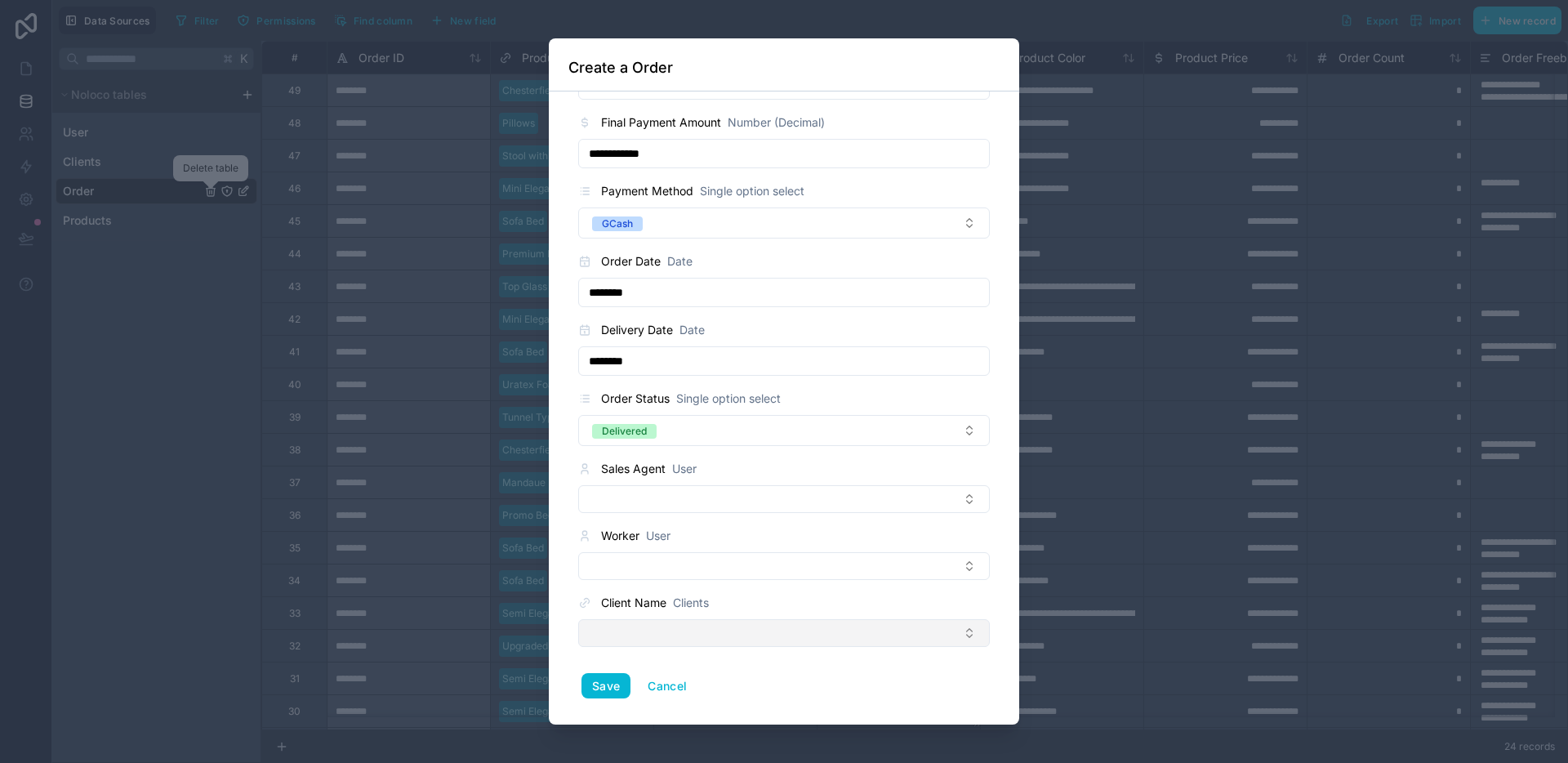 click at bounding box center [784, 633] 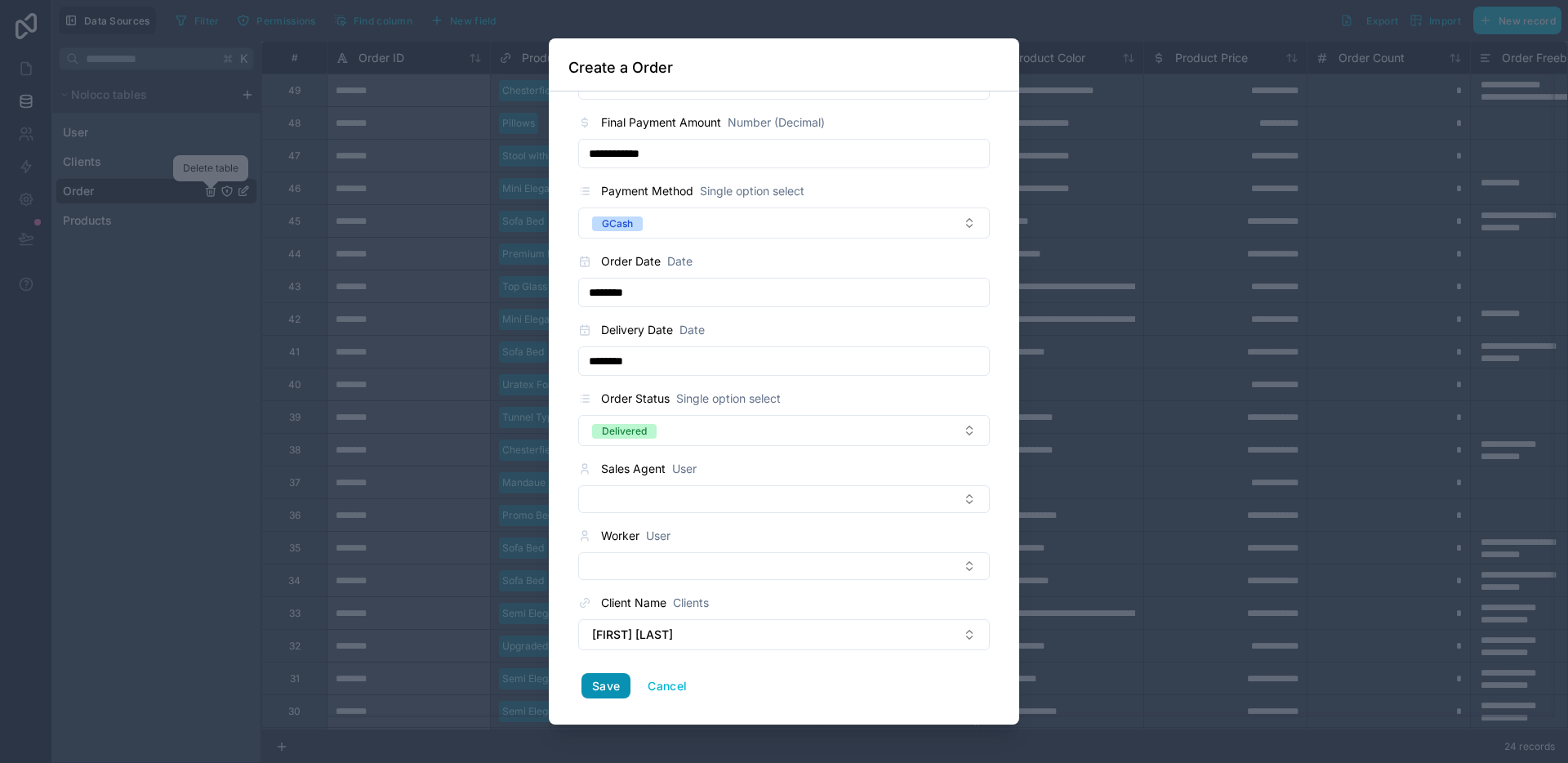 click on "Save" at bounding box center (606, 686) 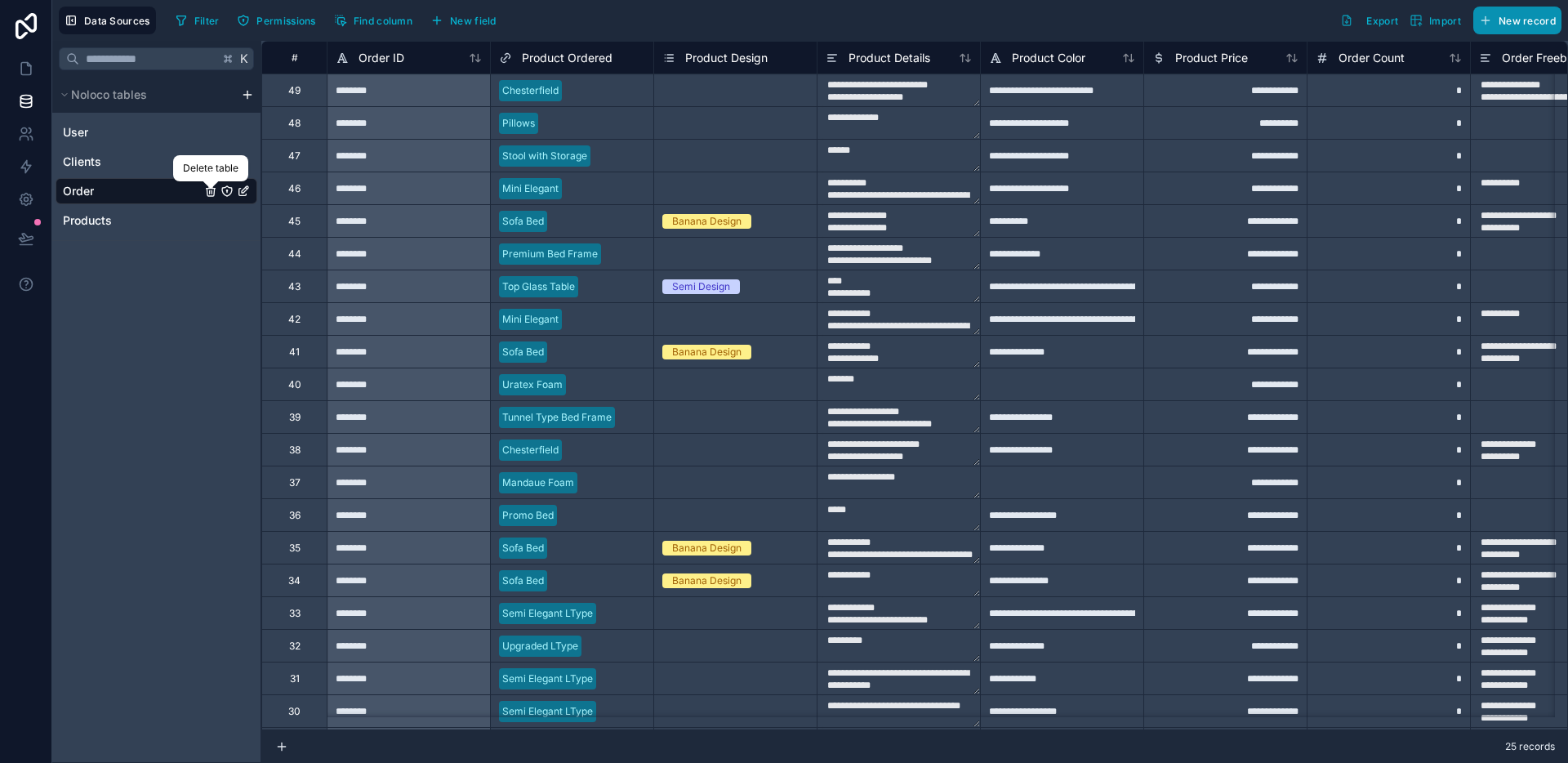 click on "New record" at bounding box center (1527, 20) 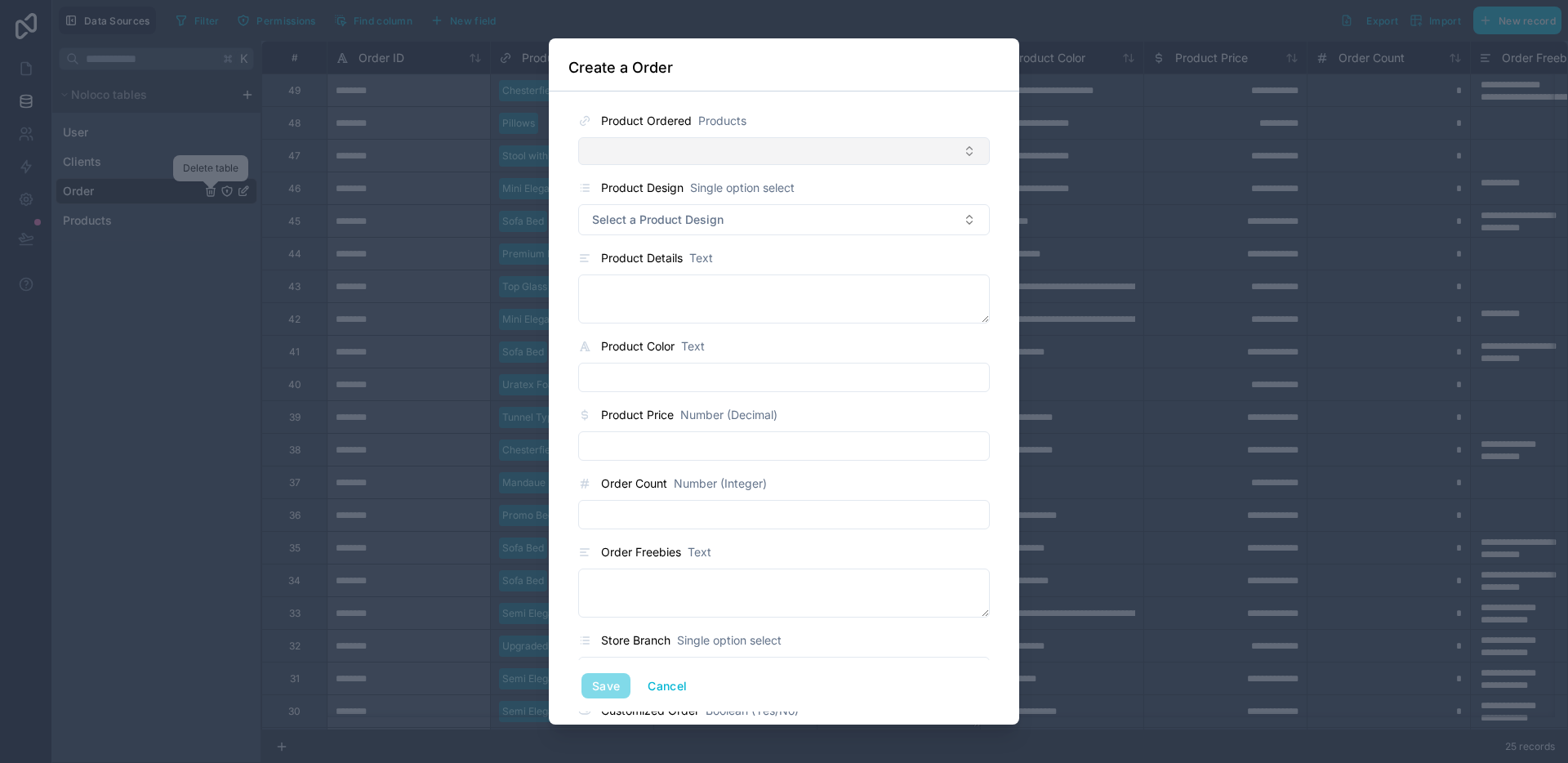 click at bounding box center [784, 151] 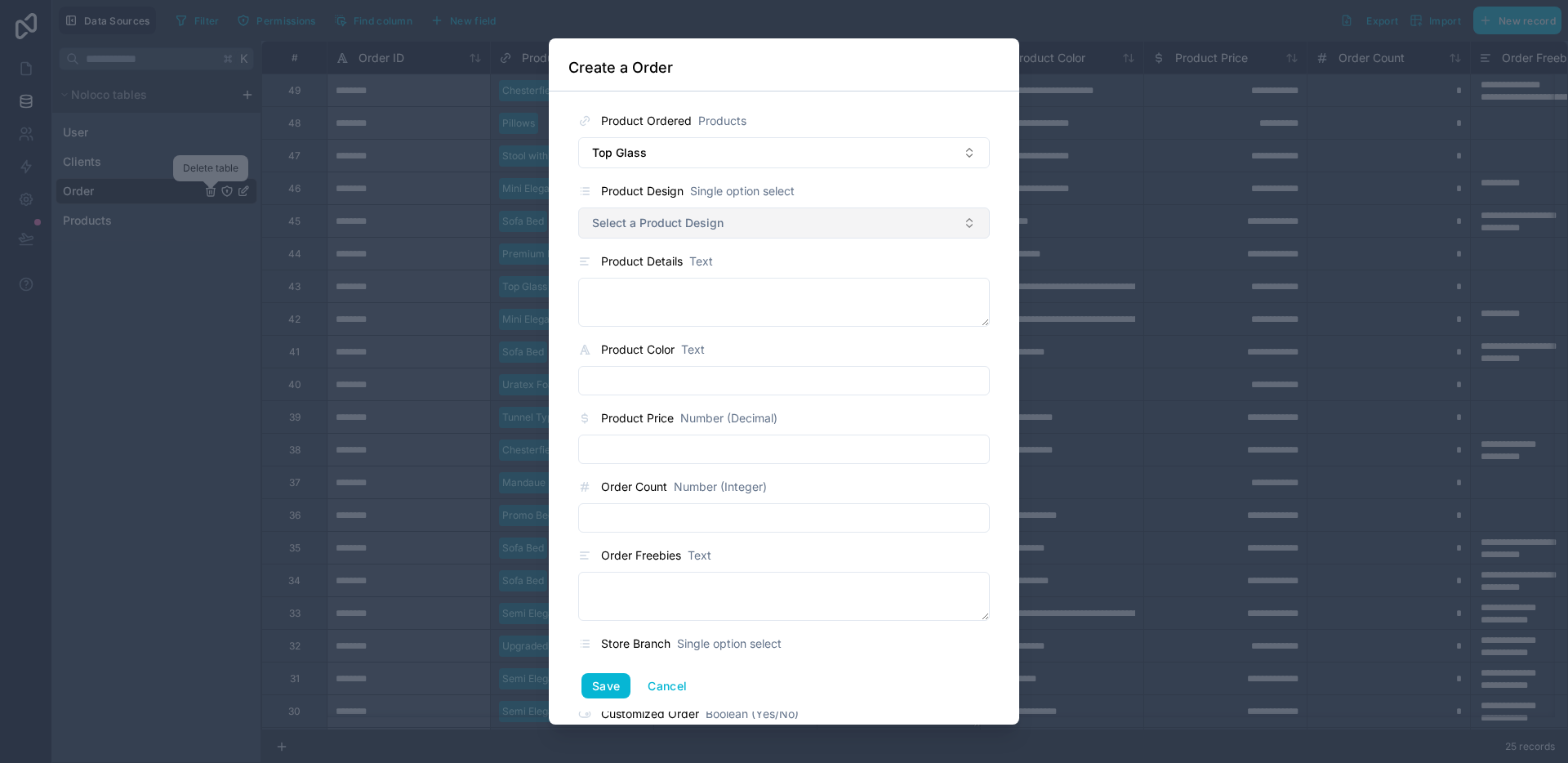 click on "Select a Product Design" at bounding box center (784, 223) 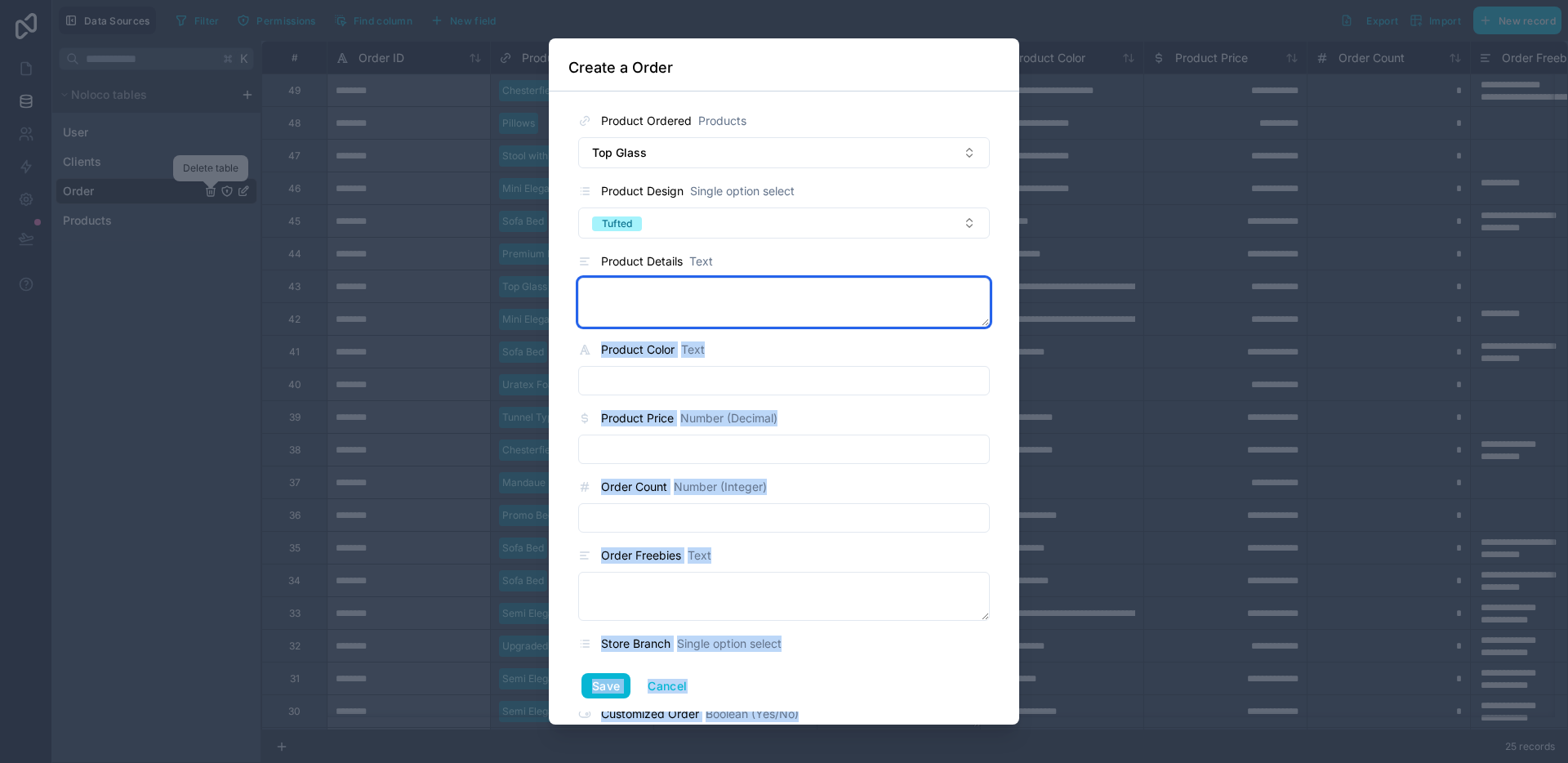 click at bounding box center (784, 302) 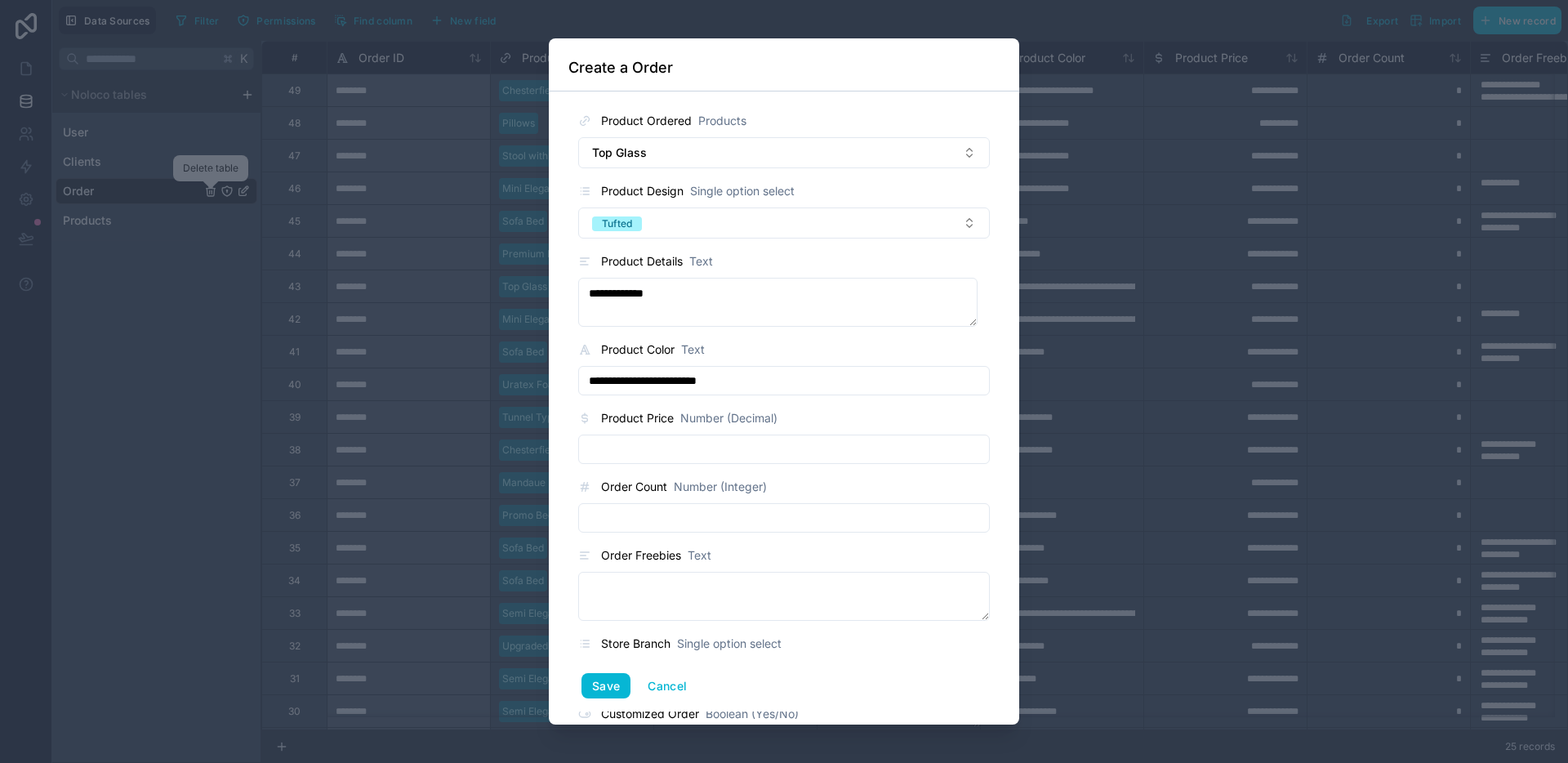 click at bounding box center (784, 449) 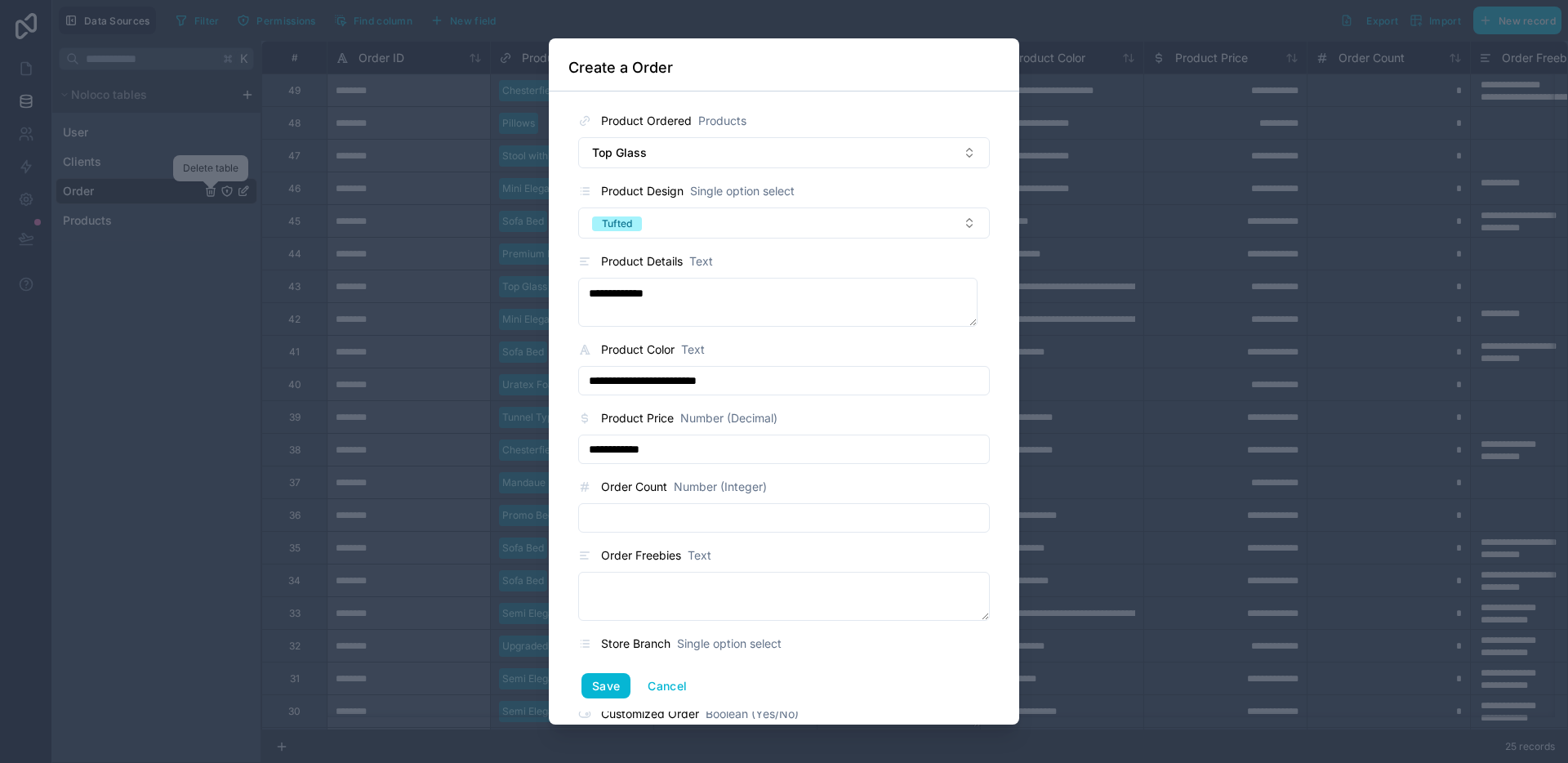 click at bounding box center [784, 518] 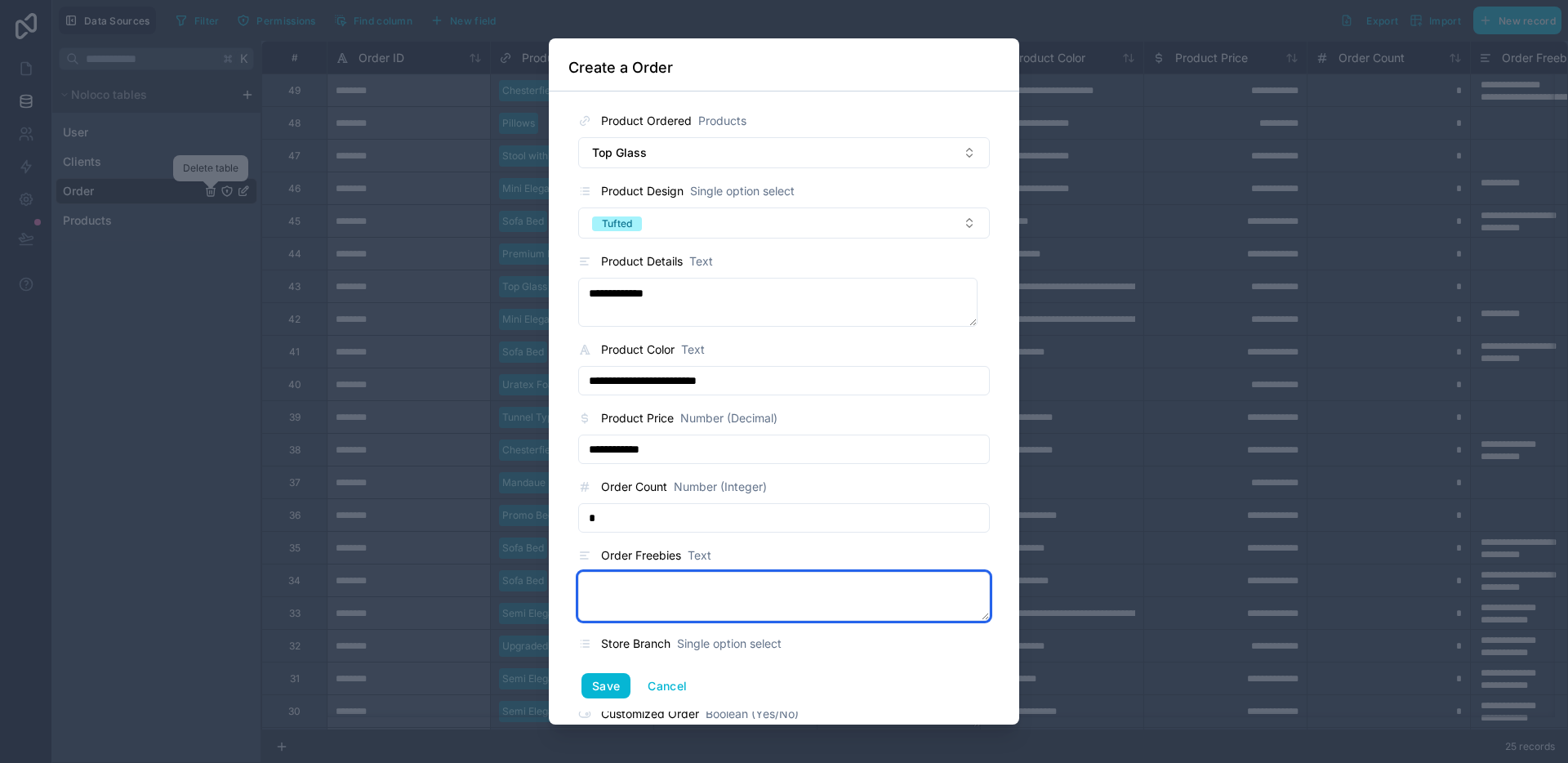 click at bounding box center (784, 596) 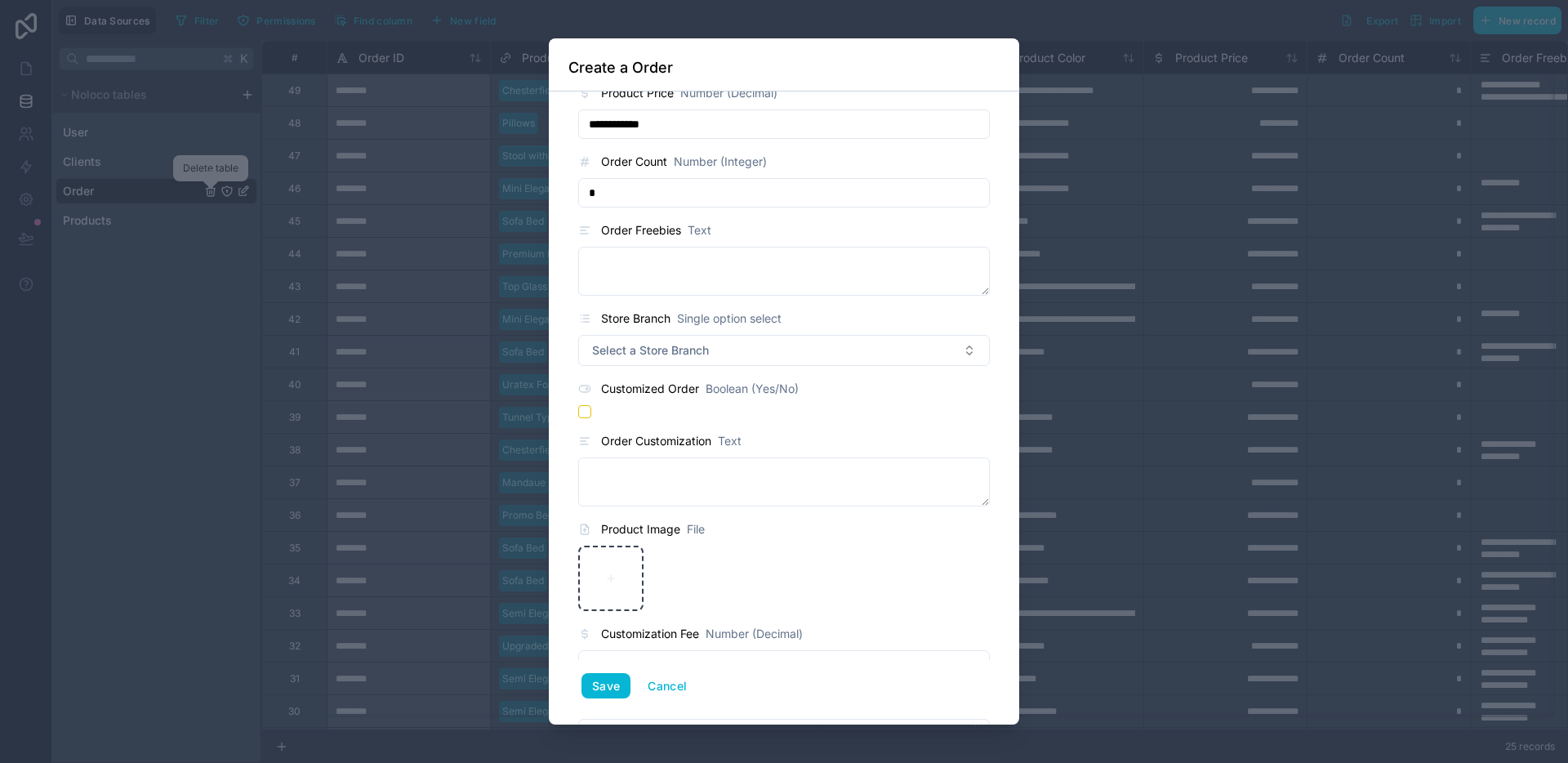 scroll, scrollTop: 352, scrollLeft: 0, axis: vertical 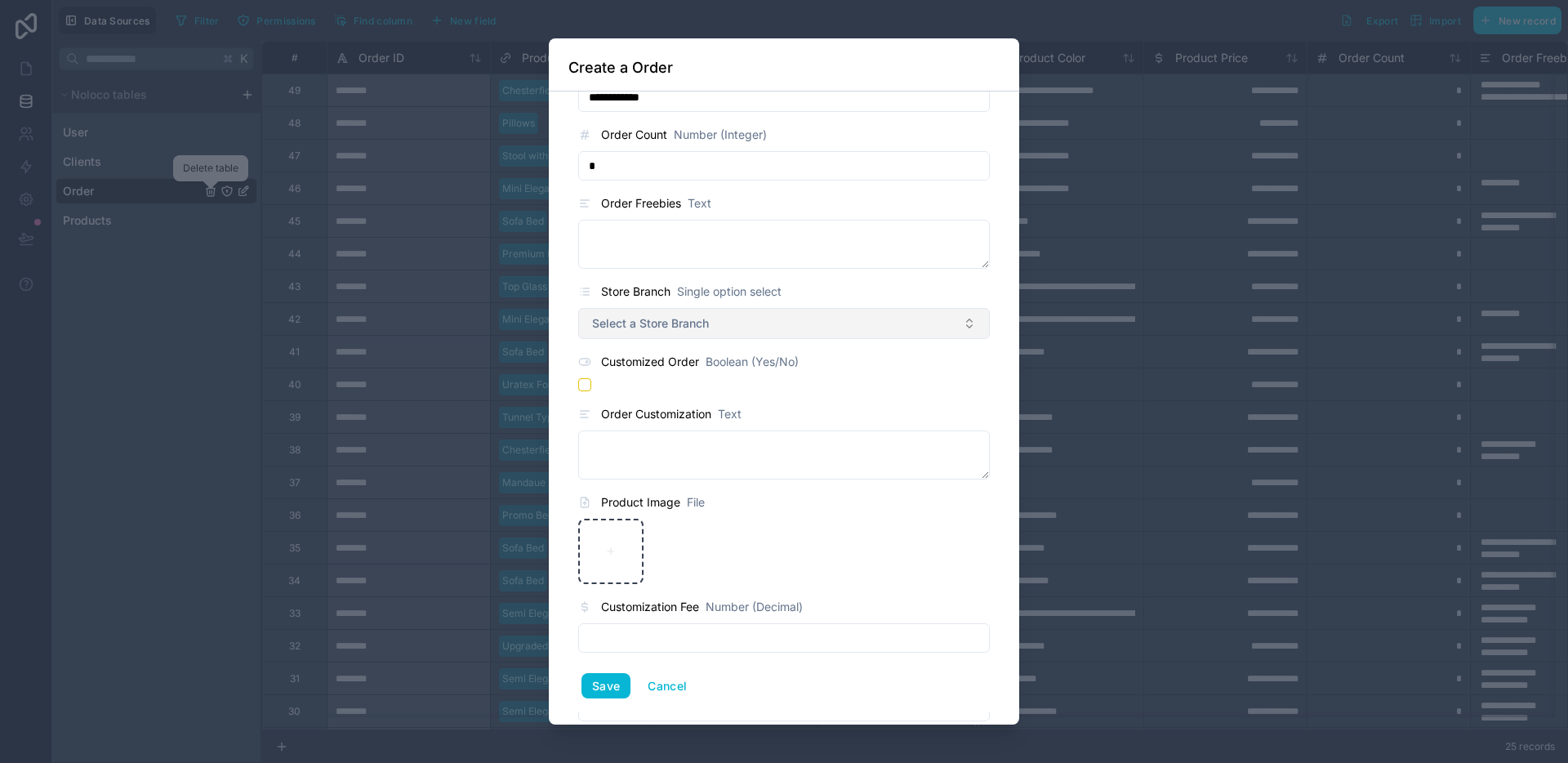 click on "Select a Store Branch" at bounding box center [784, 323] 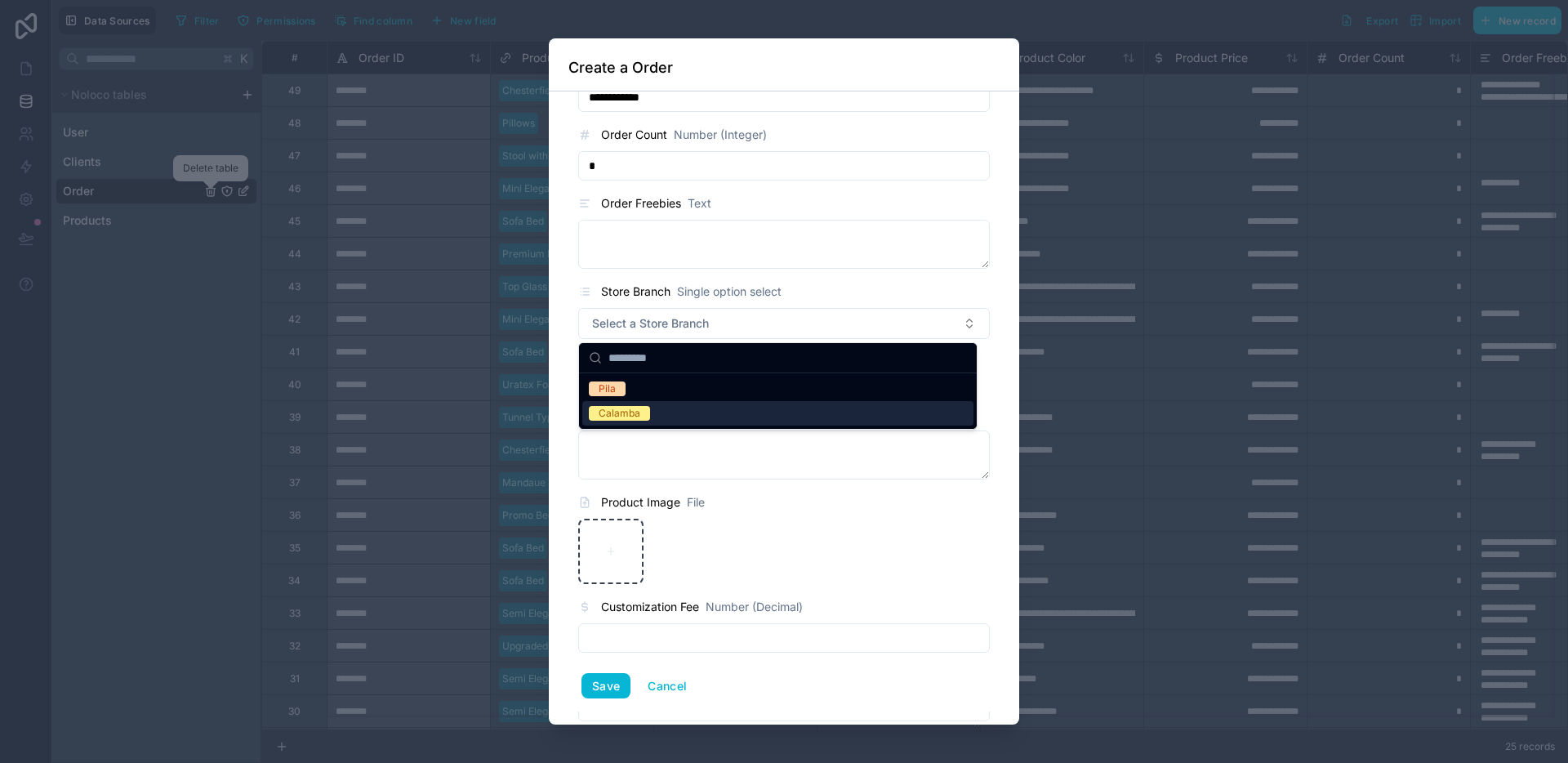 click on "Calamba" at bounding box center (777, 413) 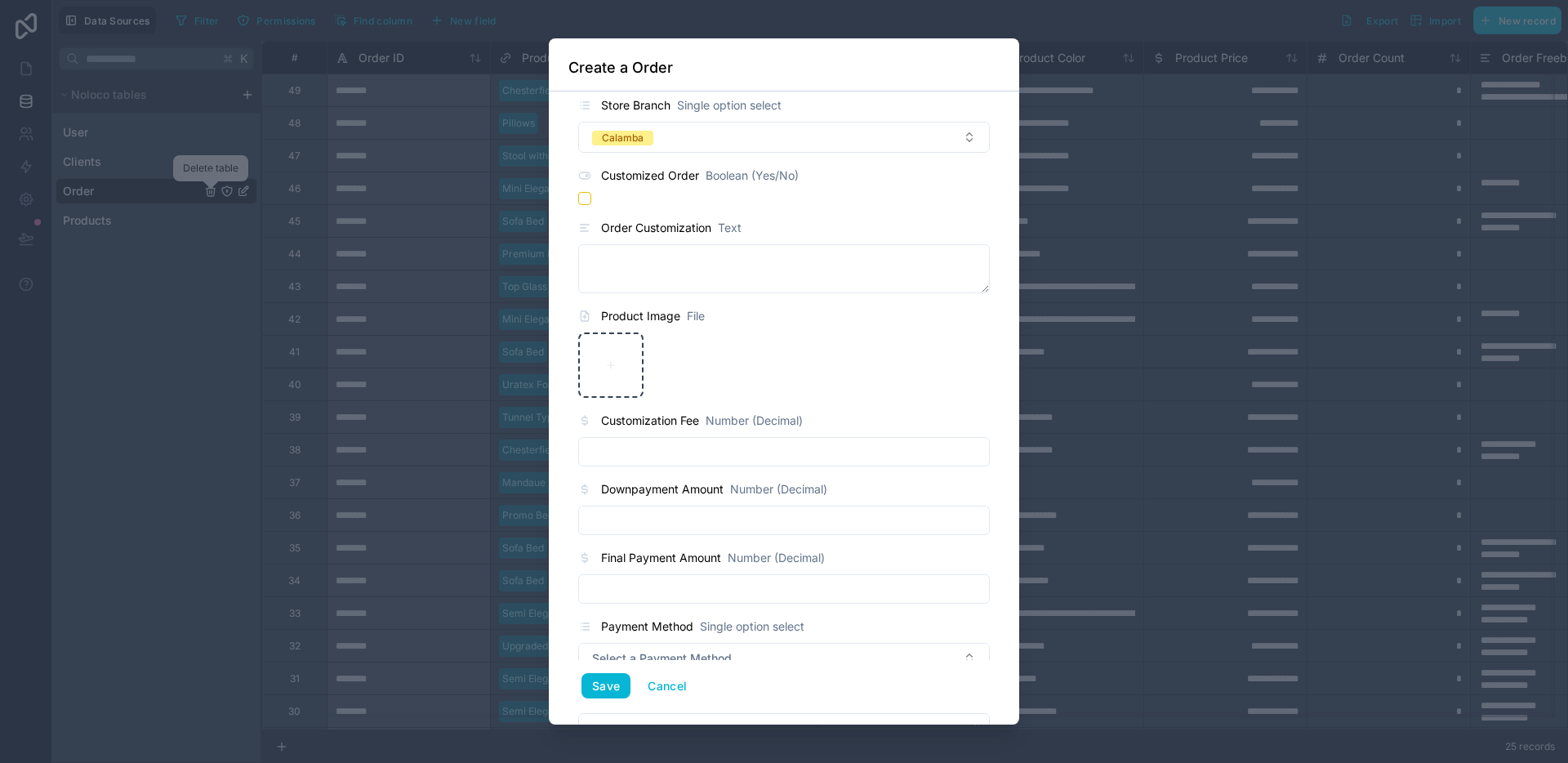 scroll, scrollTop: 544, scrollLeft: 0, axis: vertical 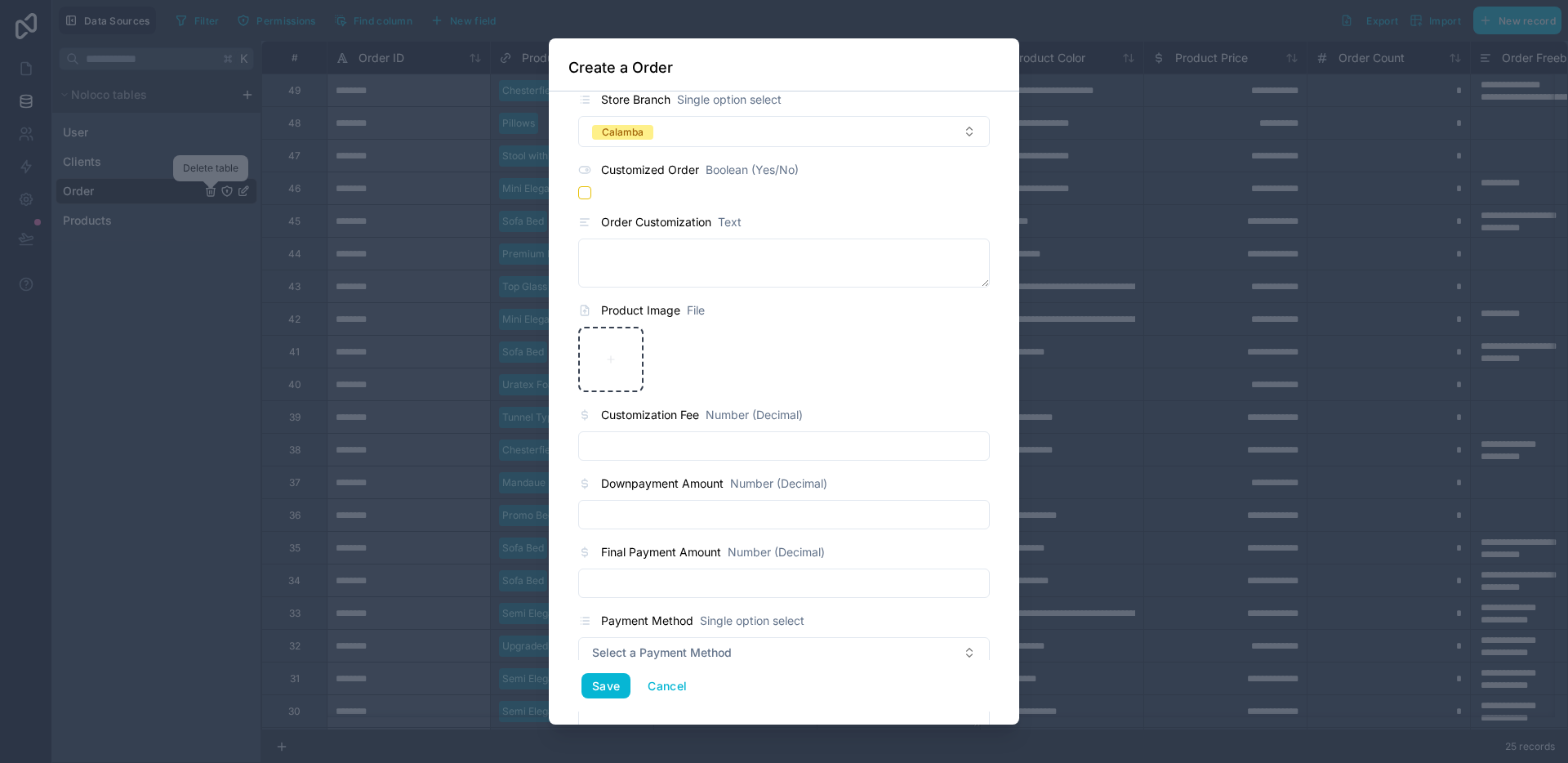 click at bounding box center (784, 515) 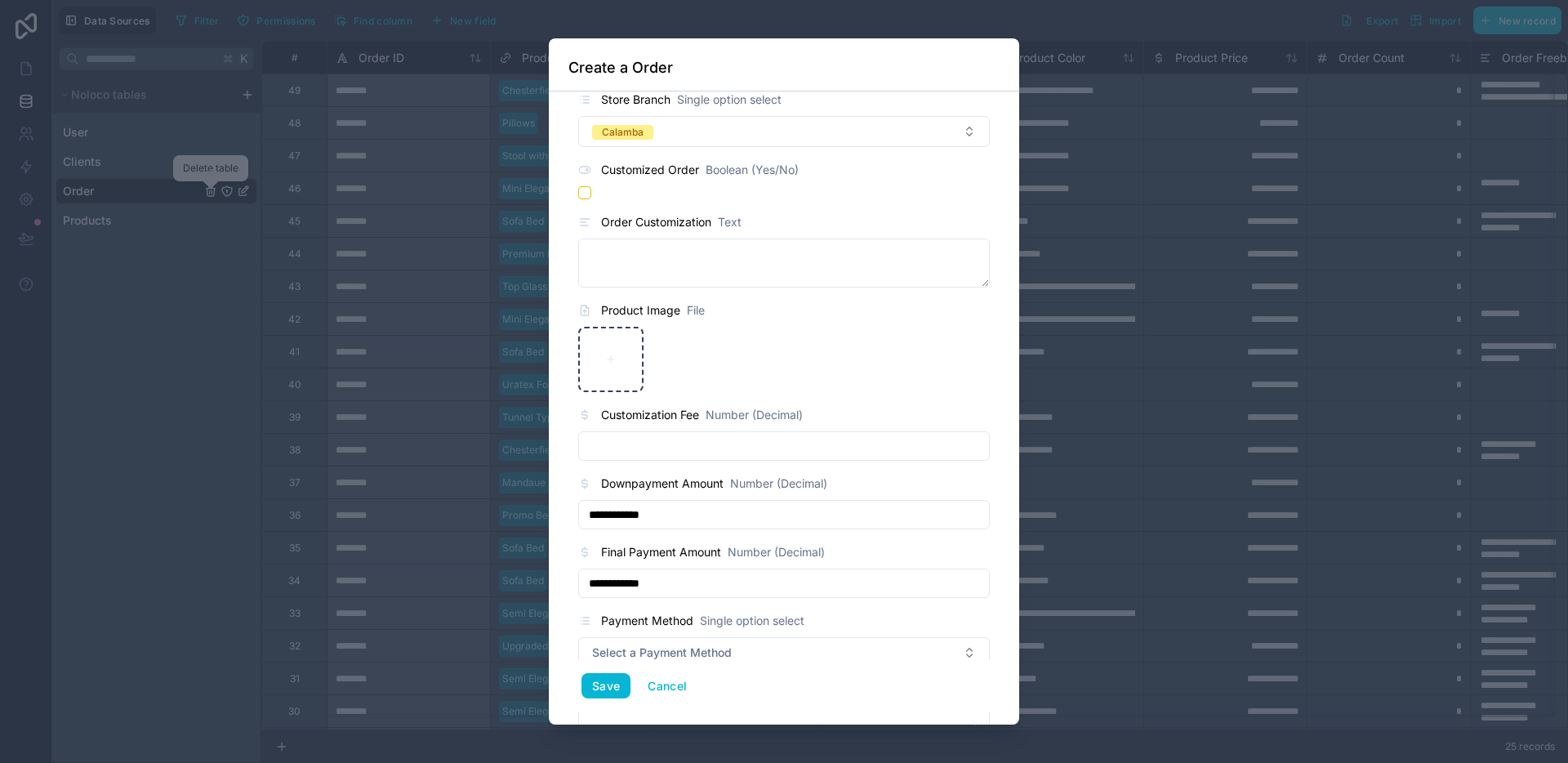 click on "Product Image File" at bounding box center (784, 310) 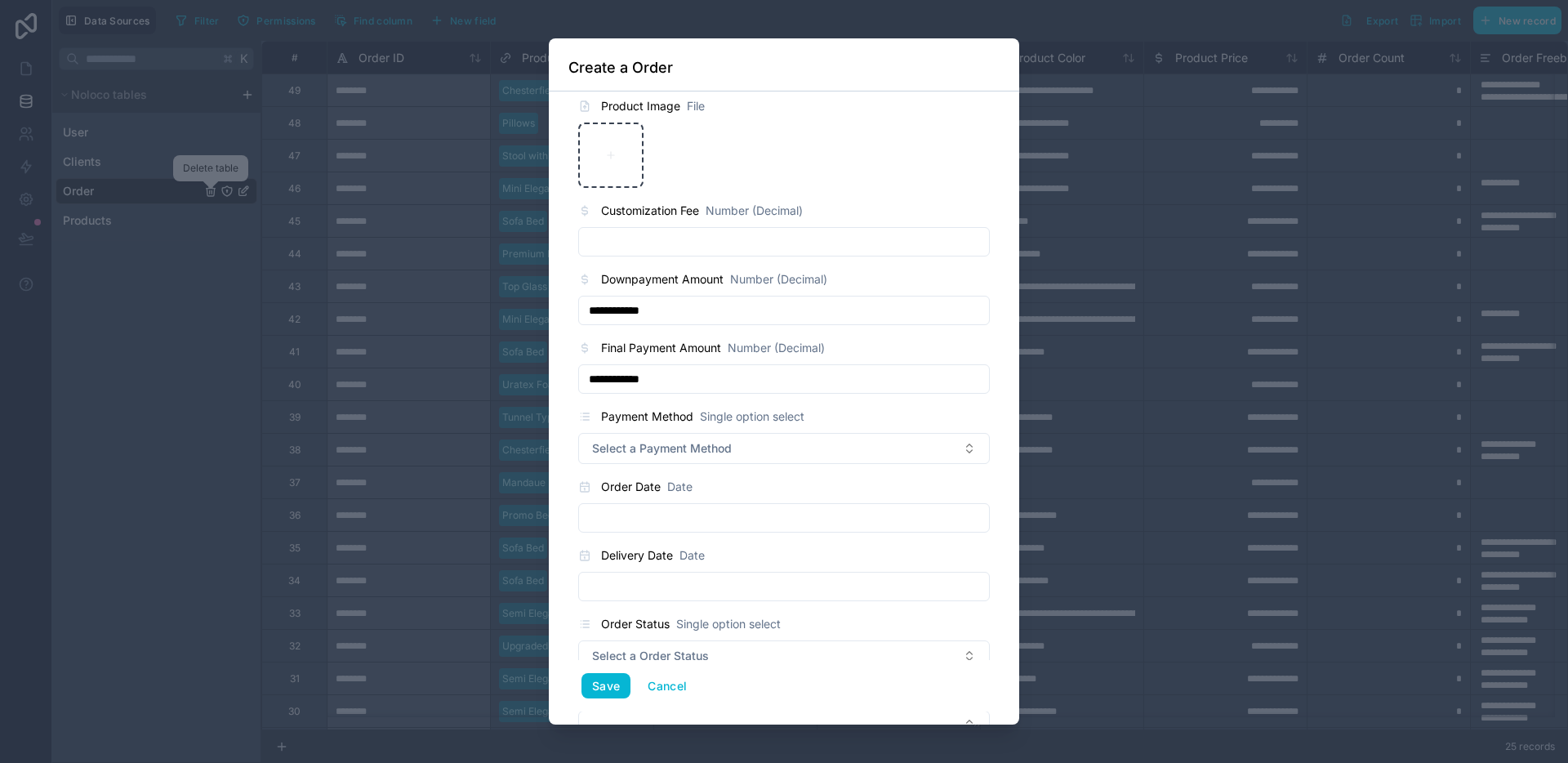 scroll, scrollTop: 814, scrollLeft: 0, axis: vertical 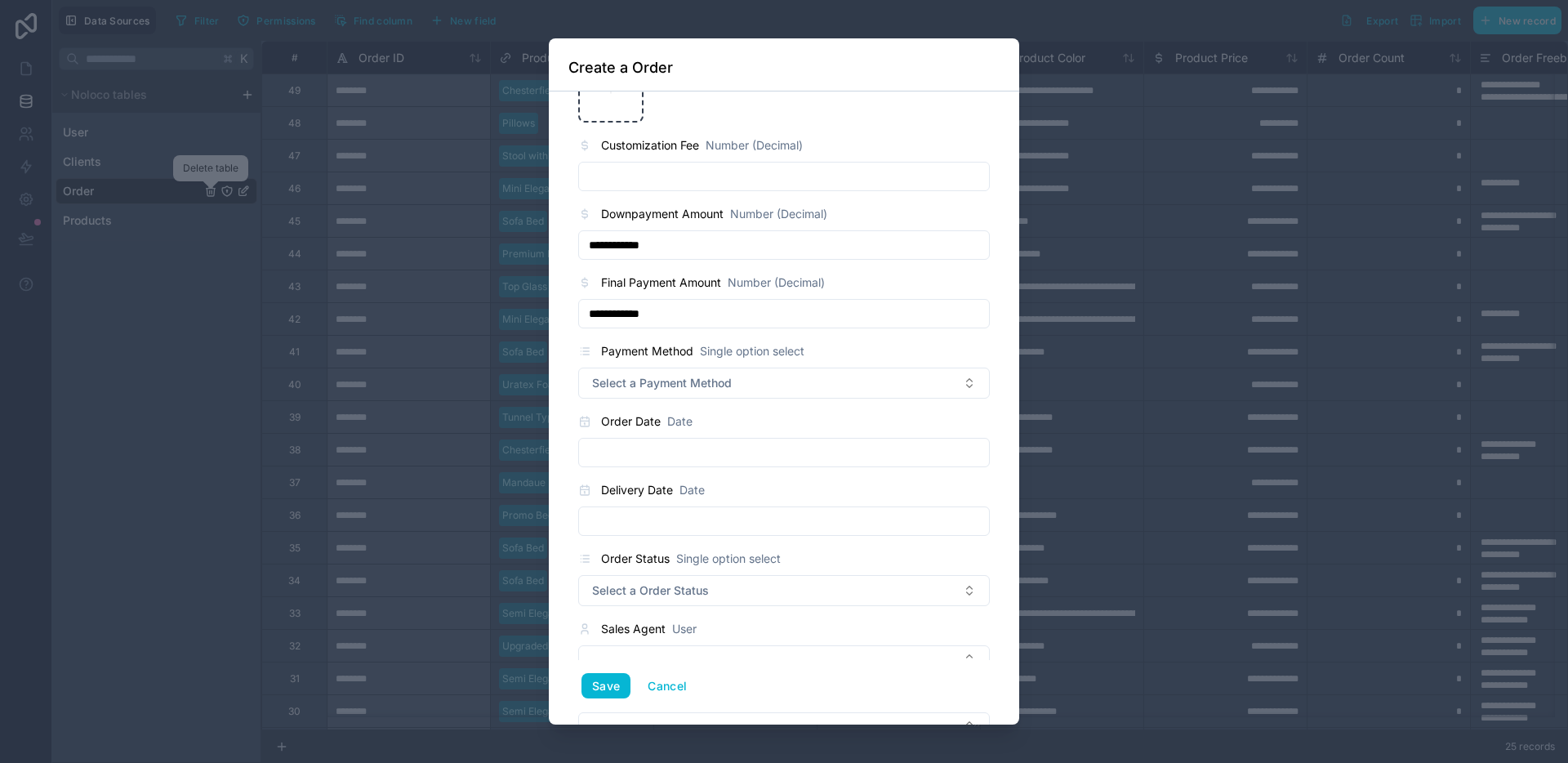 click at bounding box center [784, 453] 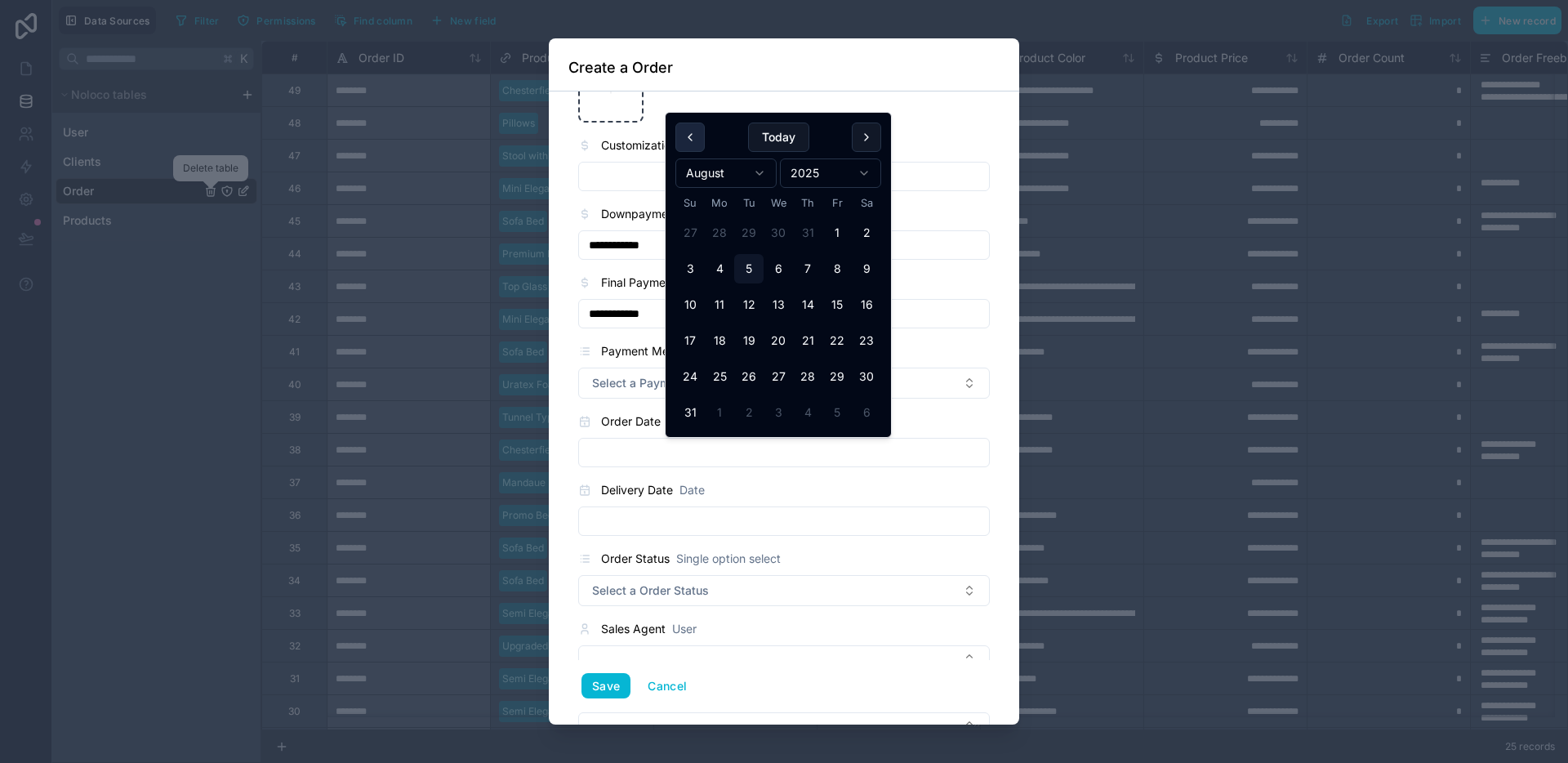 click at bounding box center (690, 137) 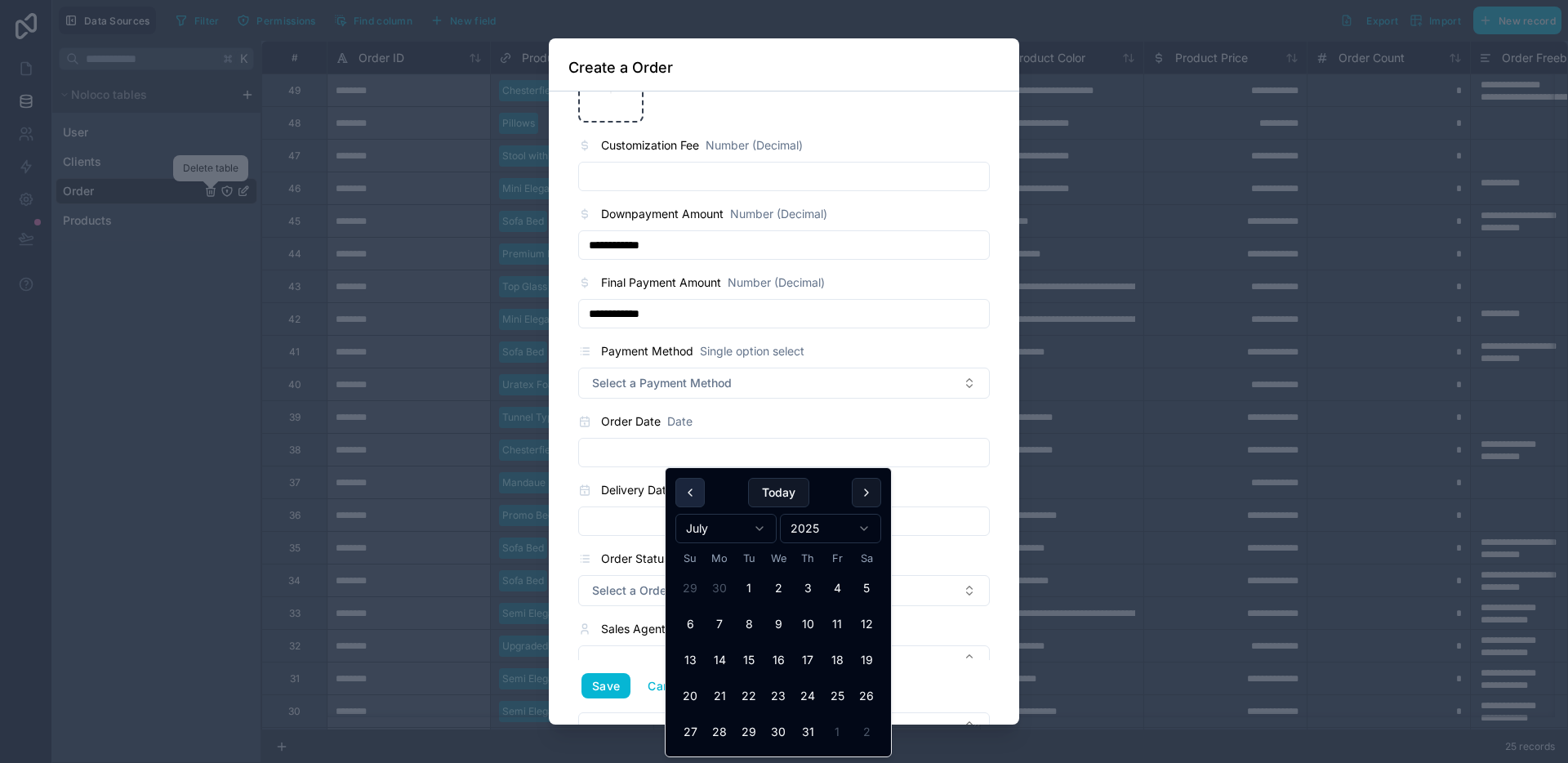 click at bounding box center (690, 493) 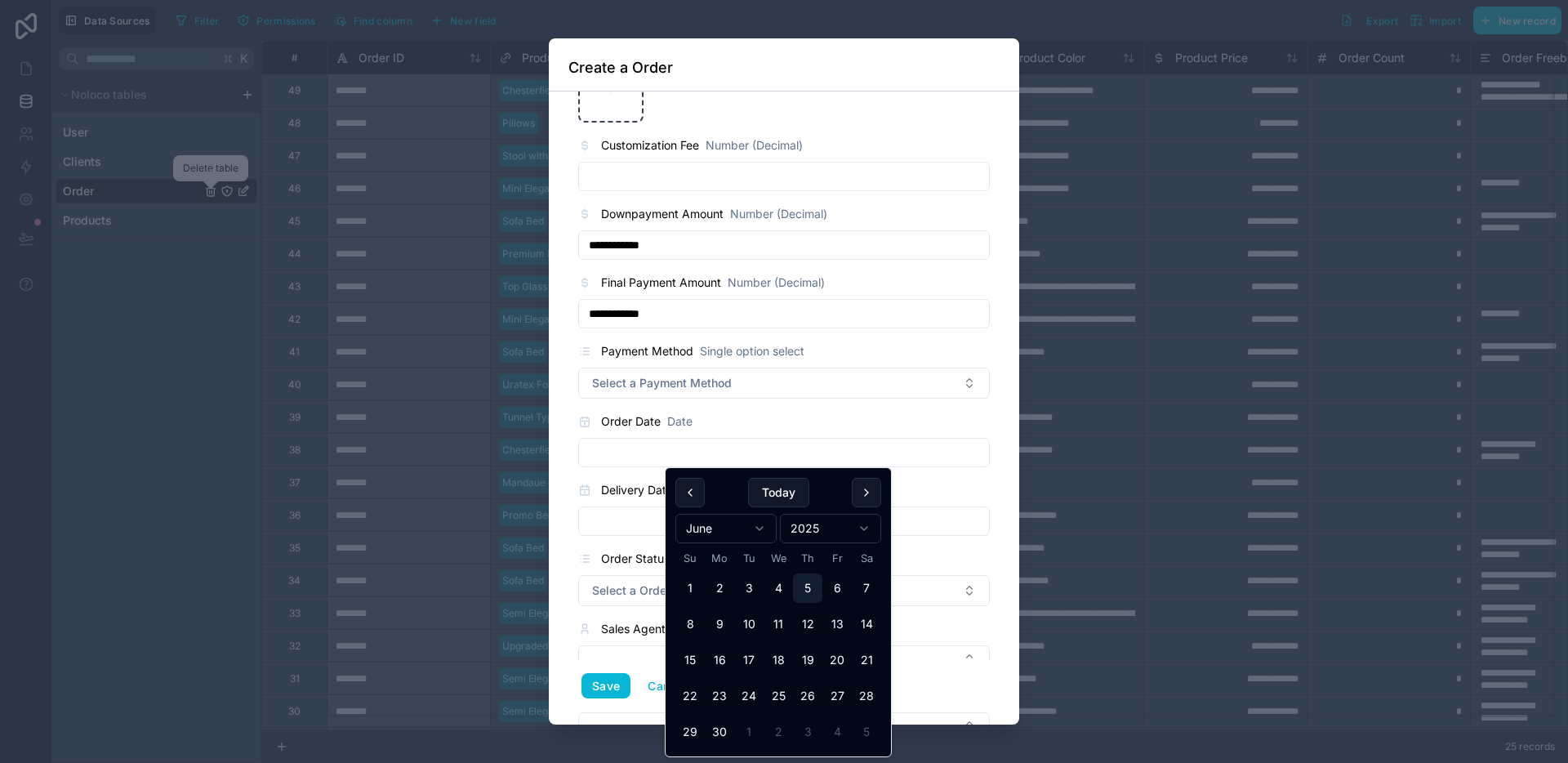 click on "5" at bounding box center (808, 588) 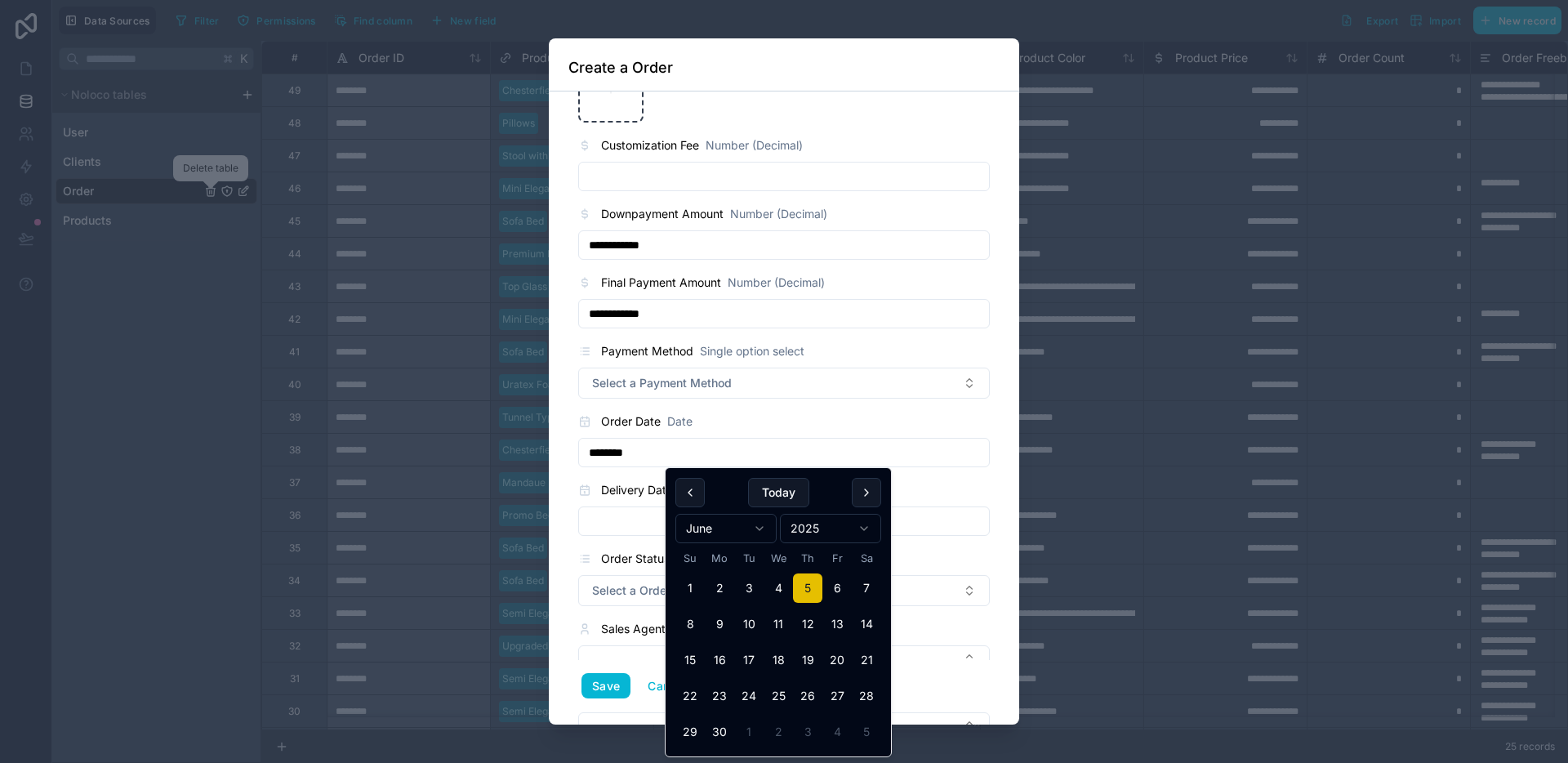 click on "Order Status Single option select" at bounding box center [784, 559] 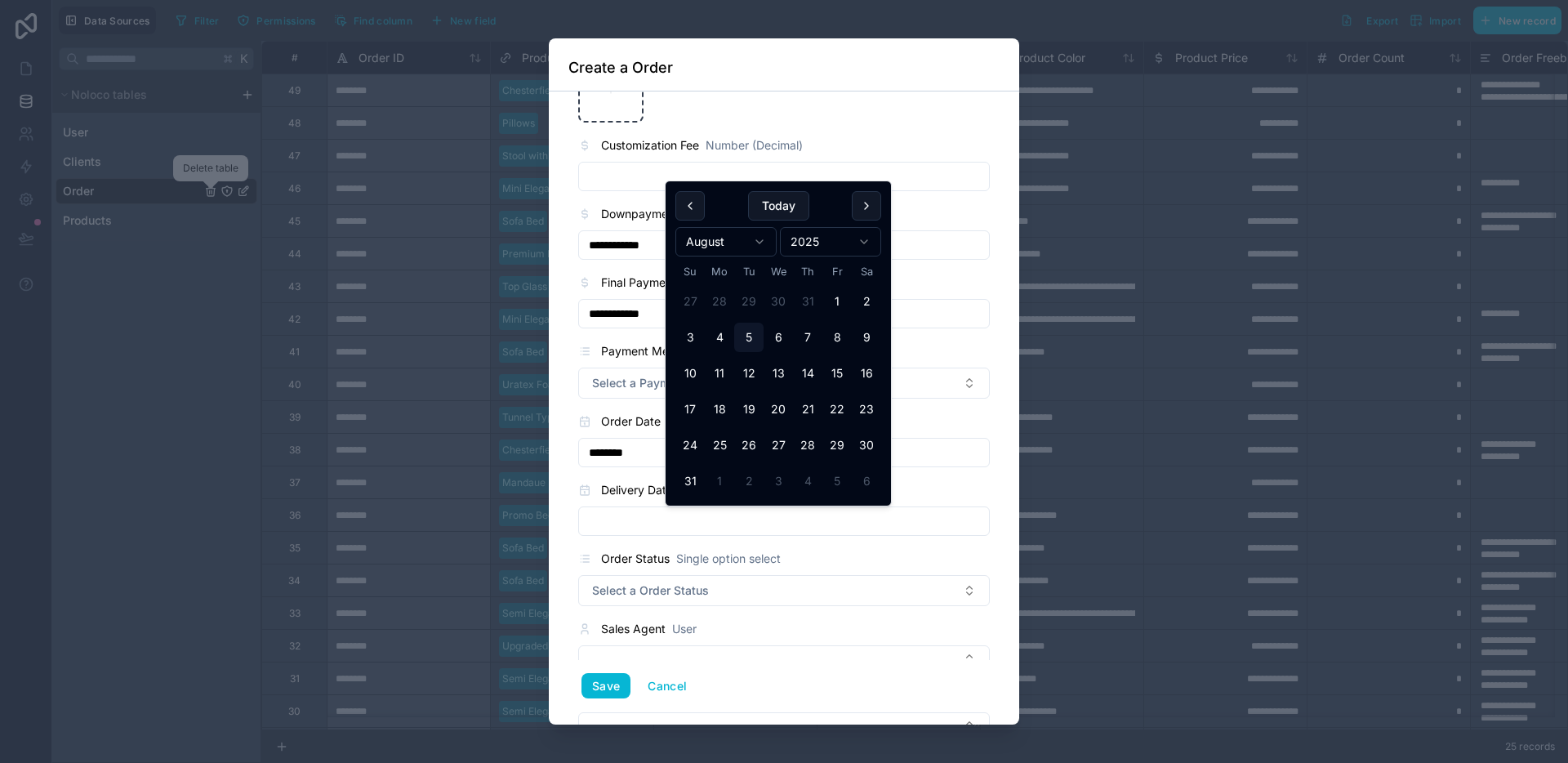 click at bounding box center (784, 521) 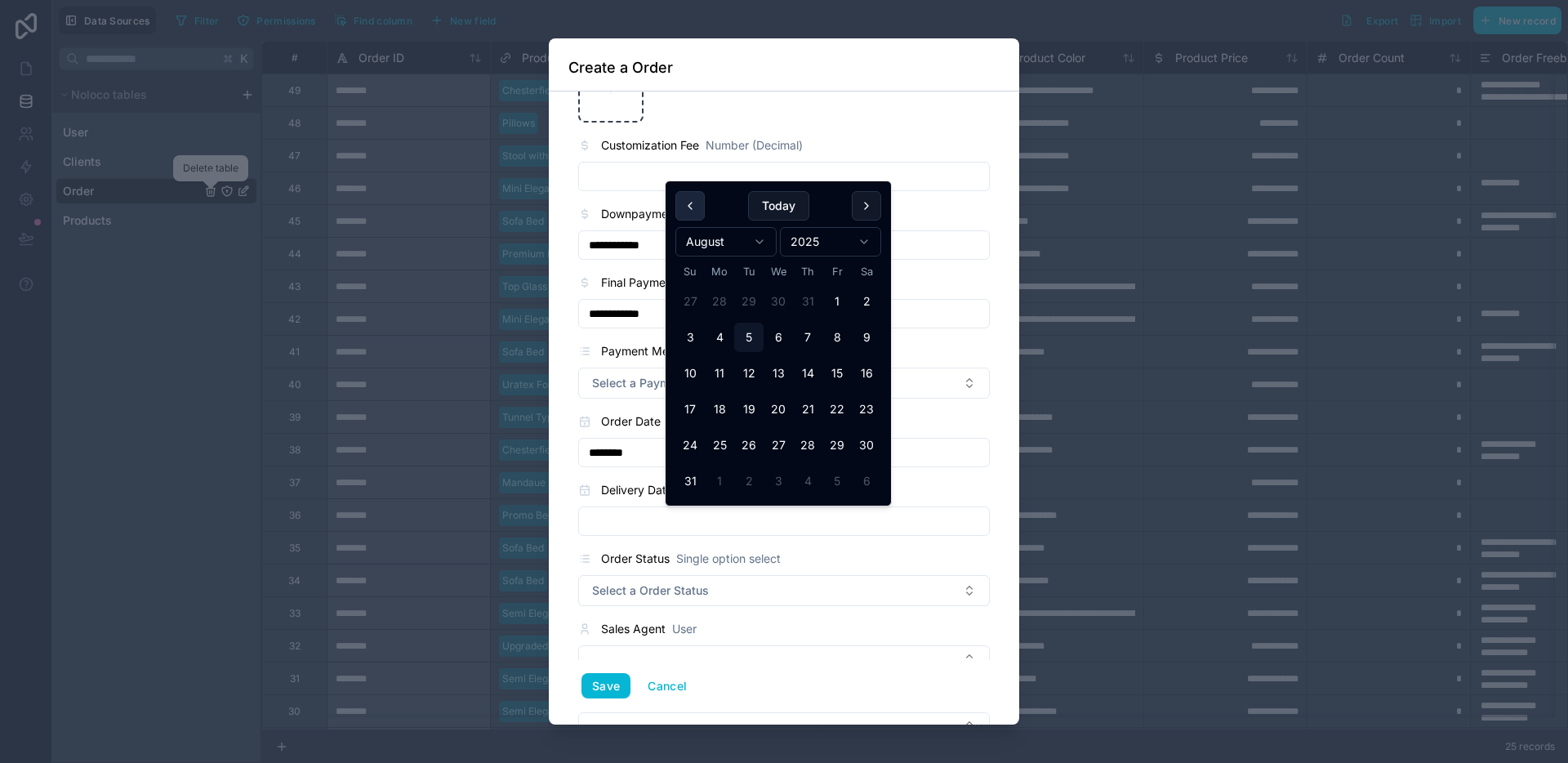 click at bounding box center [690, 206] 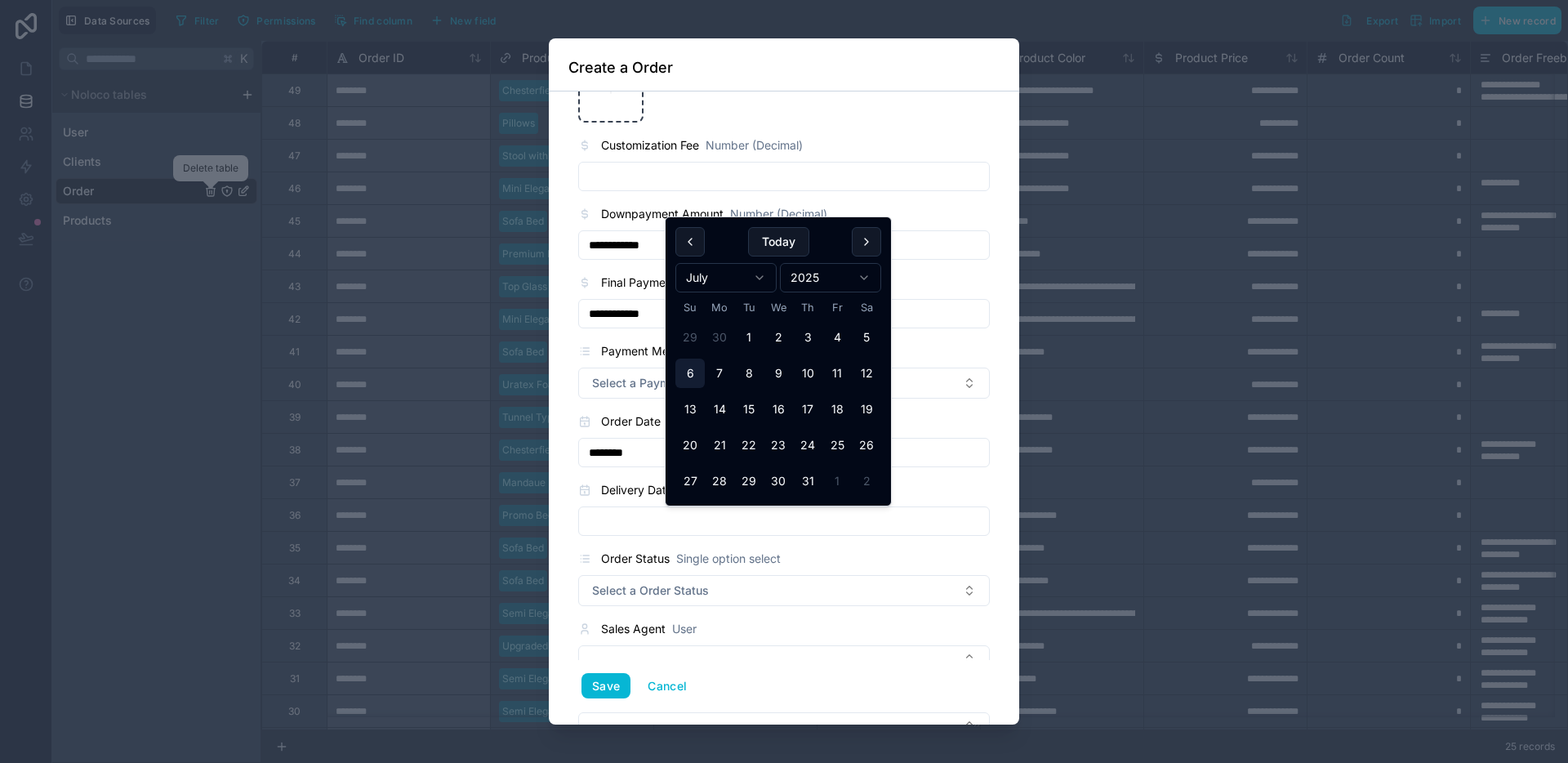click on "6" at bounding box center (690, 373) 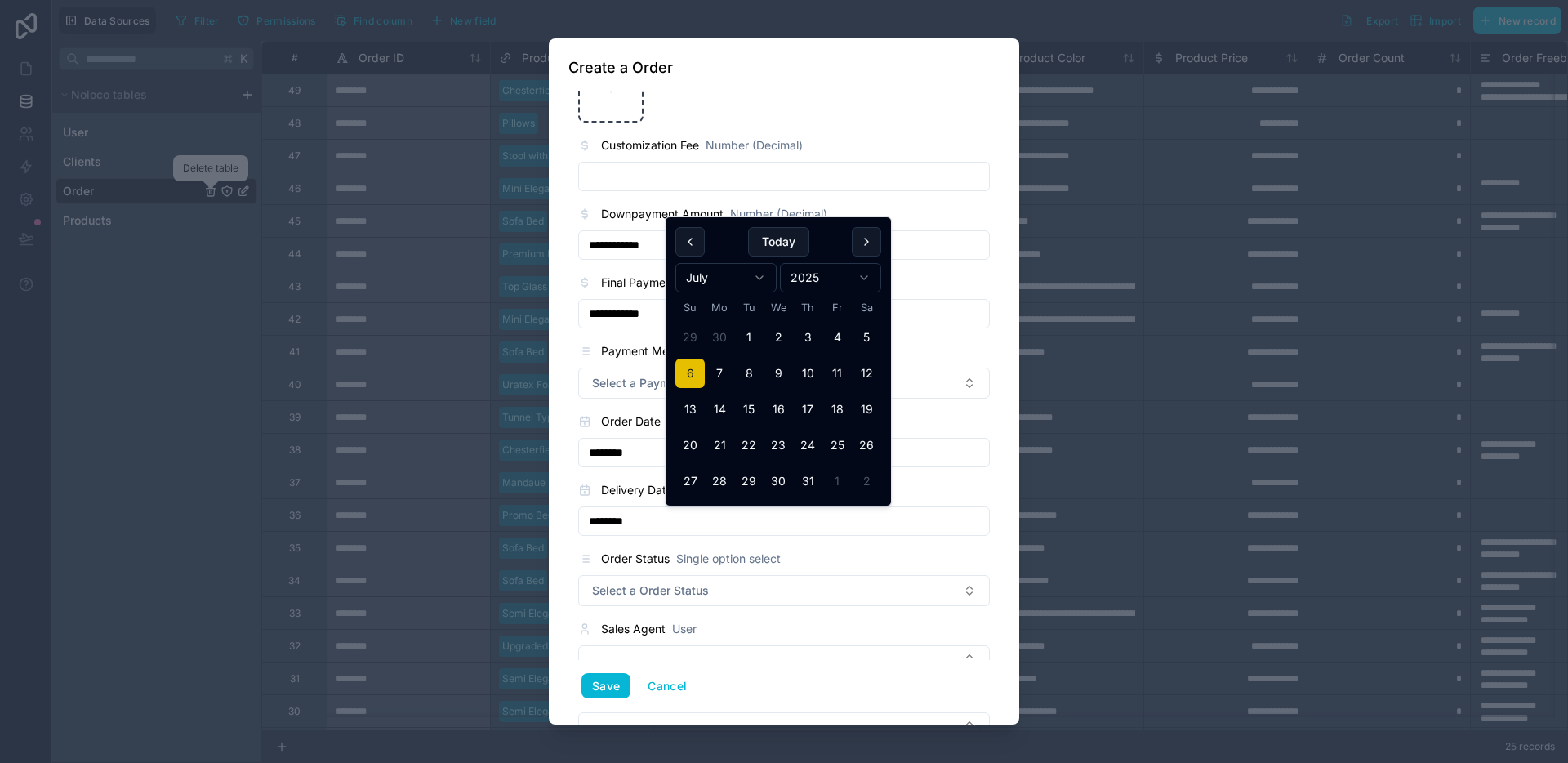 click on "Order Status Single option select" at bounding box center [784, 559] 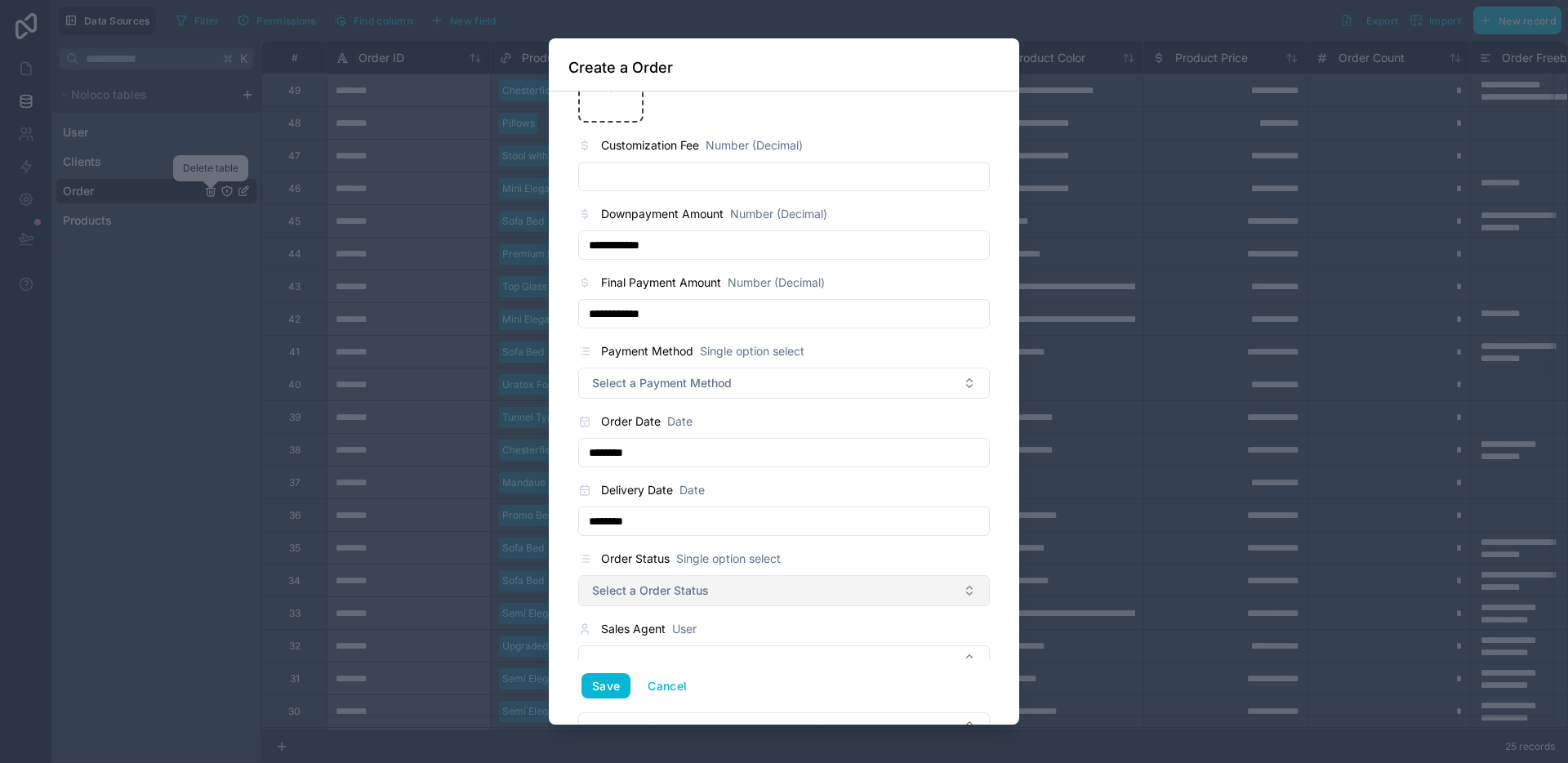 click on "Select a Order Status" at bounding box center [784, 591] 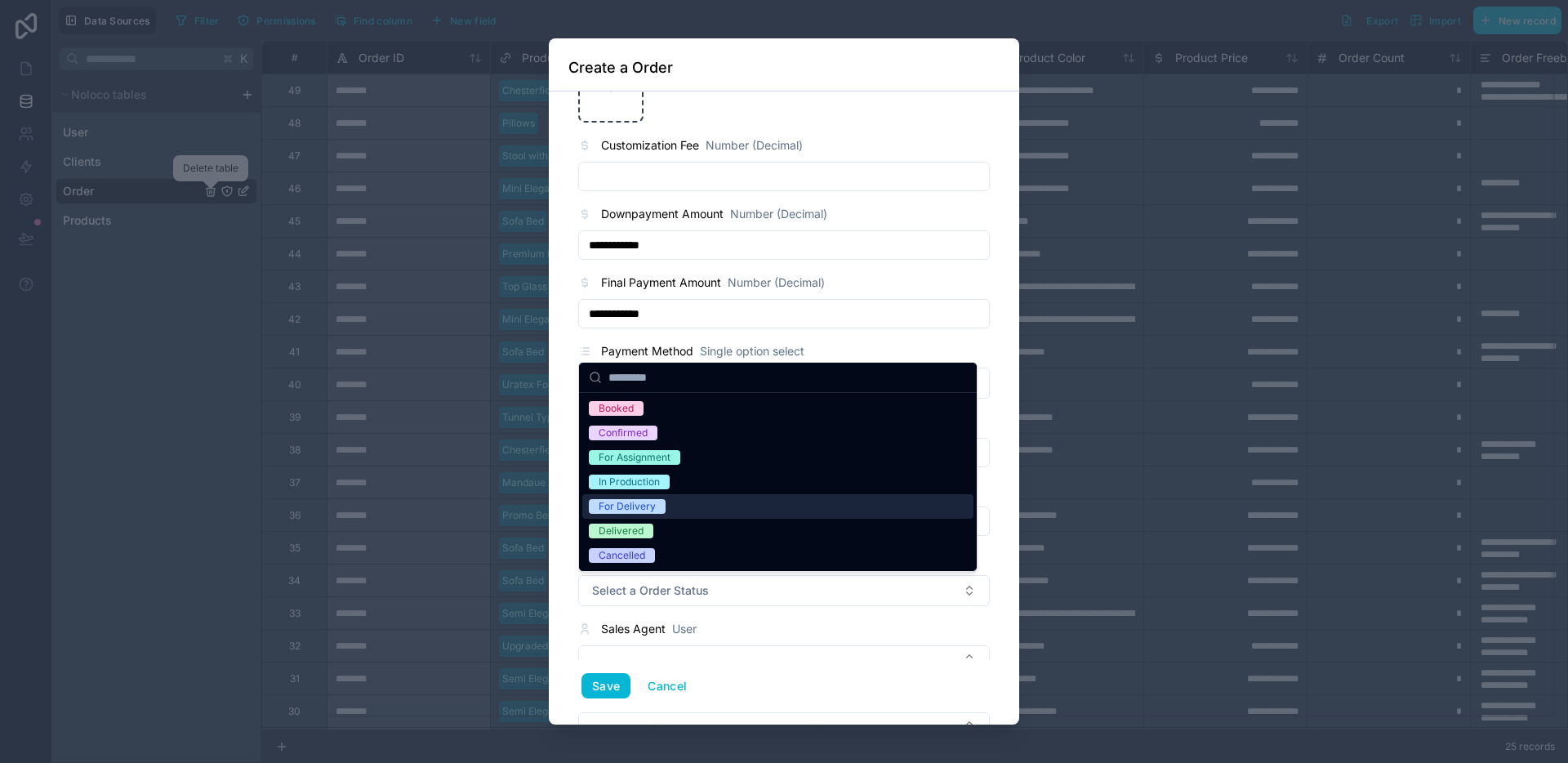 click on "Delivered" at bounding box center (777, 531) 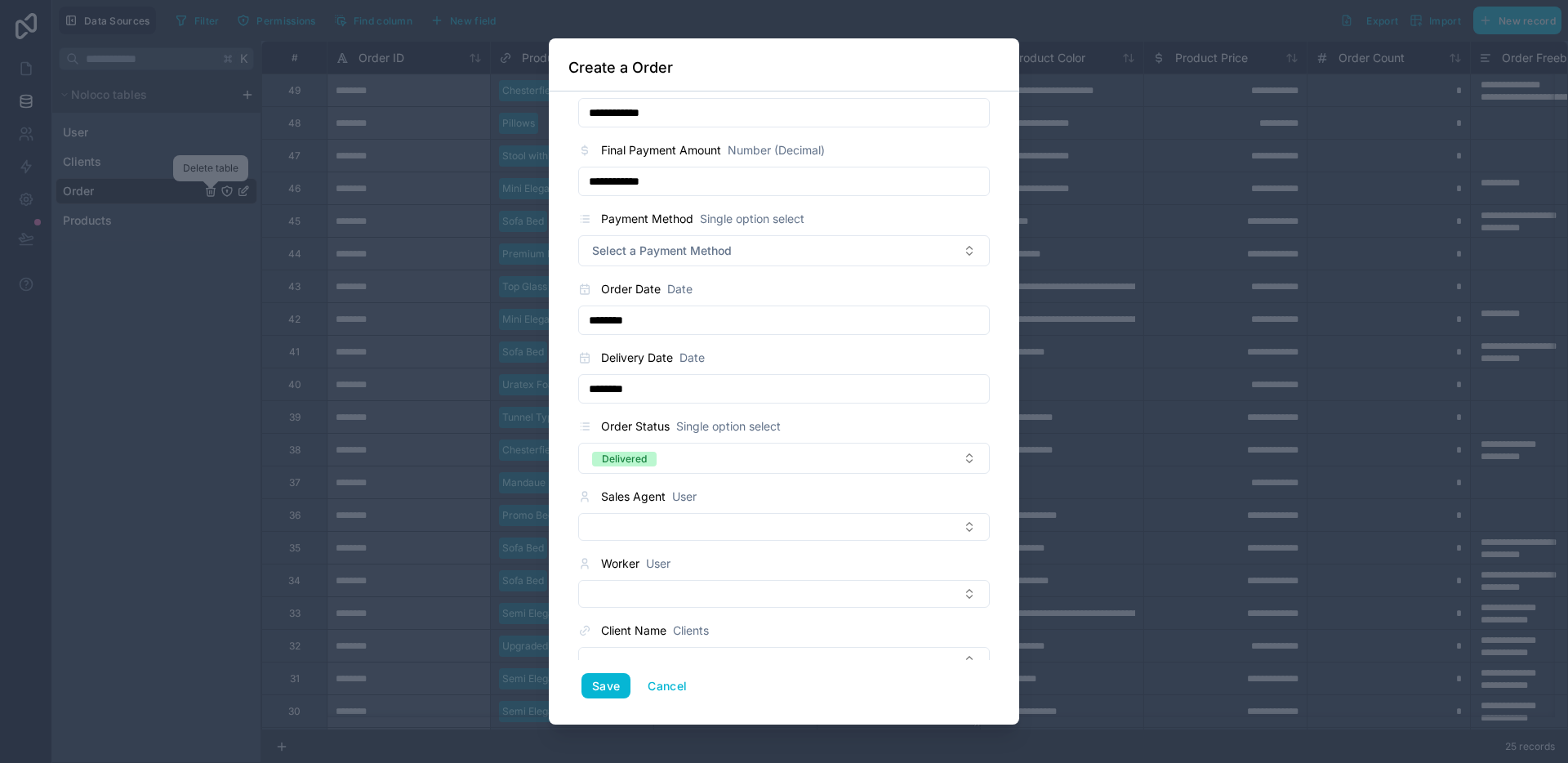 scroll, scrollTop: 974, scrollLeft: 0, axis: vertical 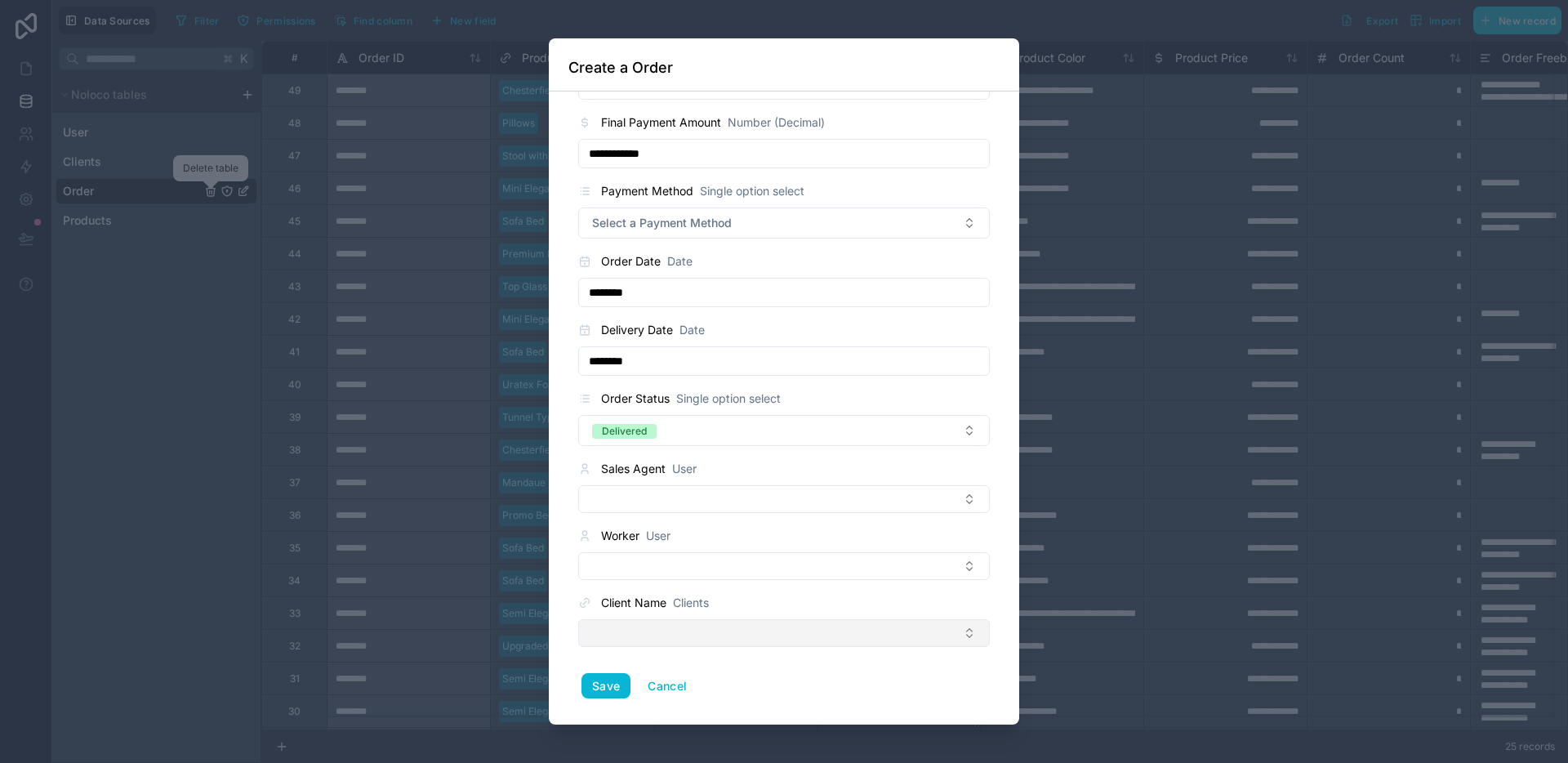click at bounding box center (784, 633) 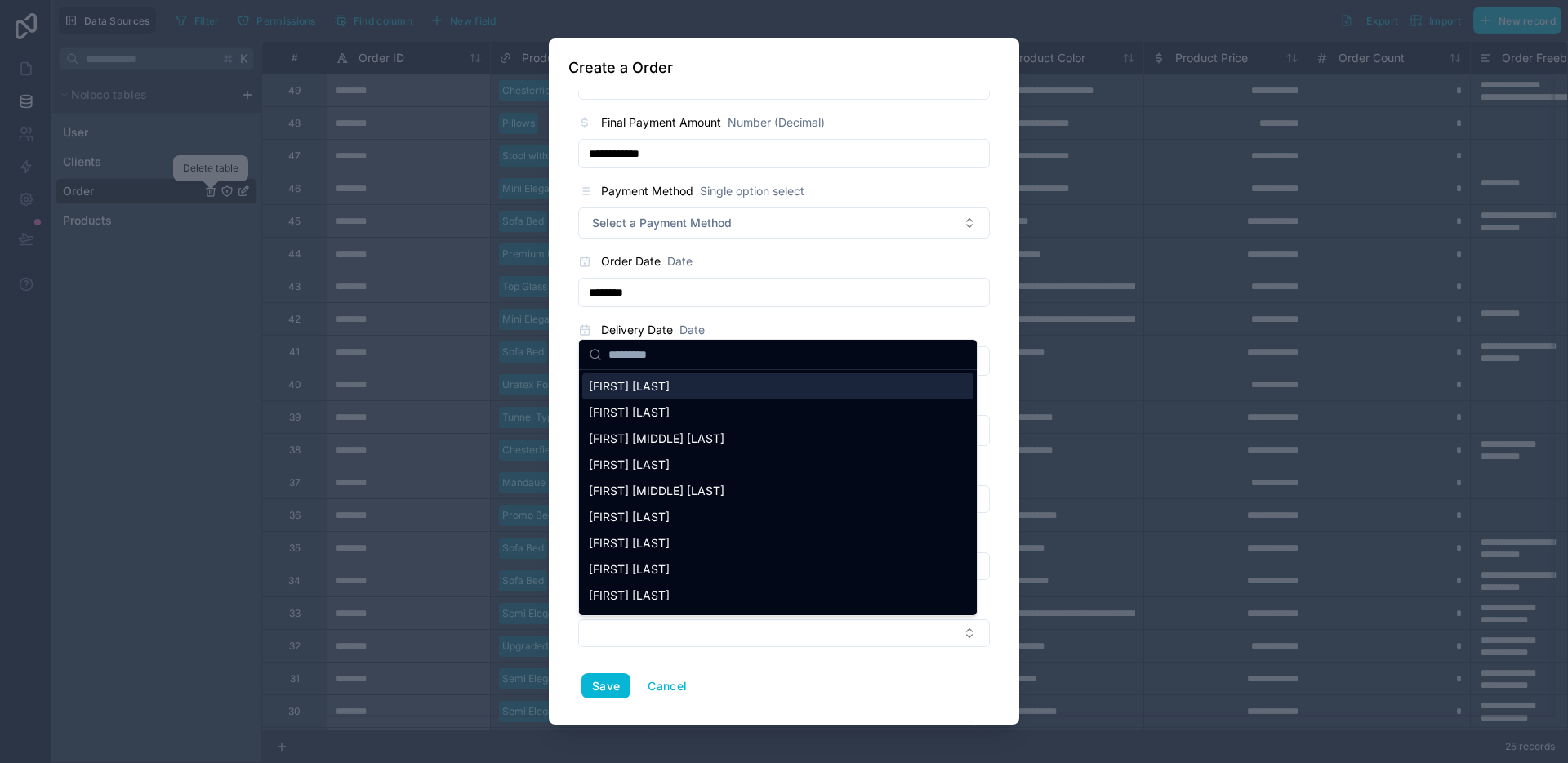 click at bounding box center [787, 355] 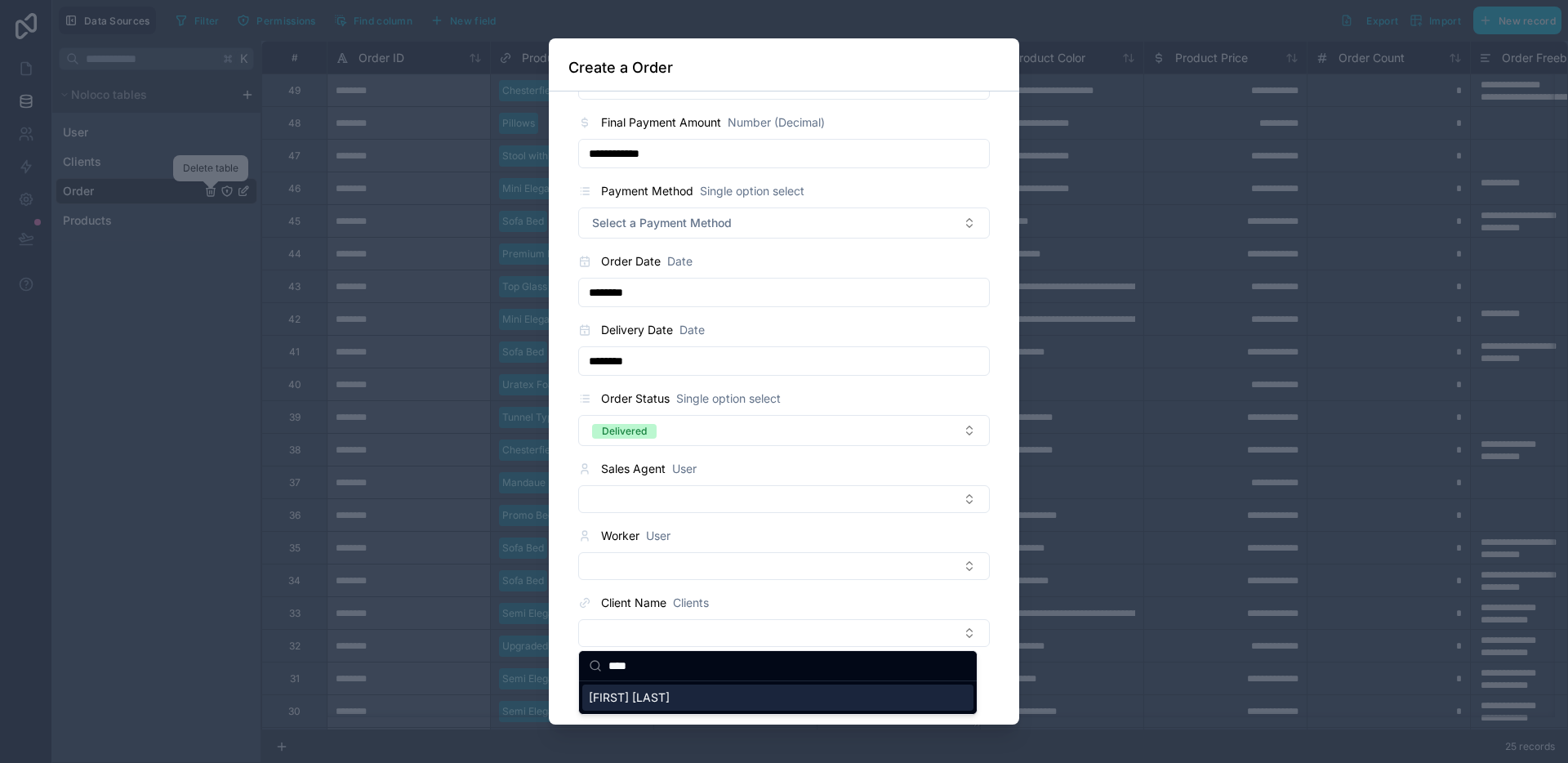 click on "[FIRST] [LAST]" at bounding box center [629, 698] 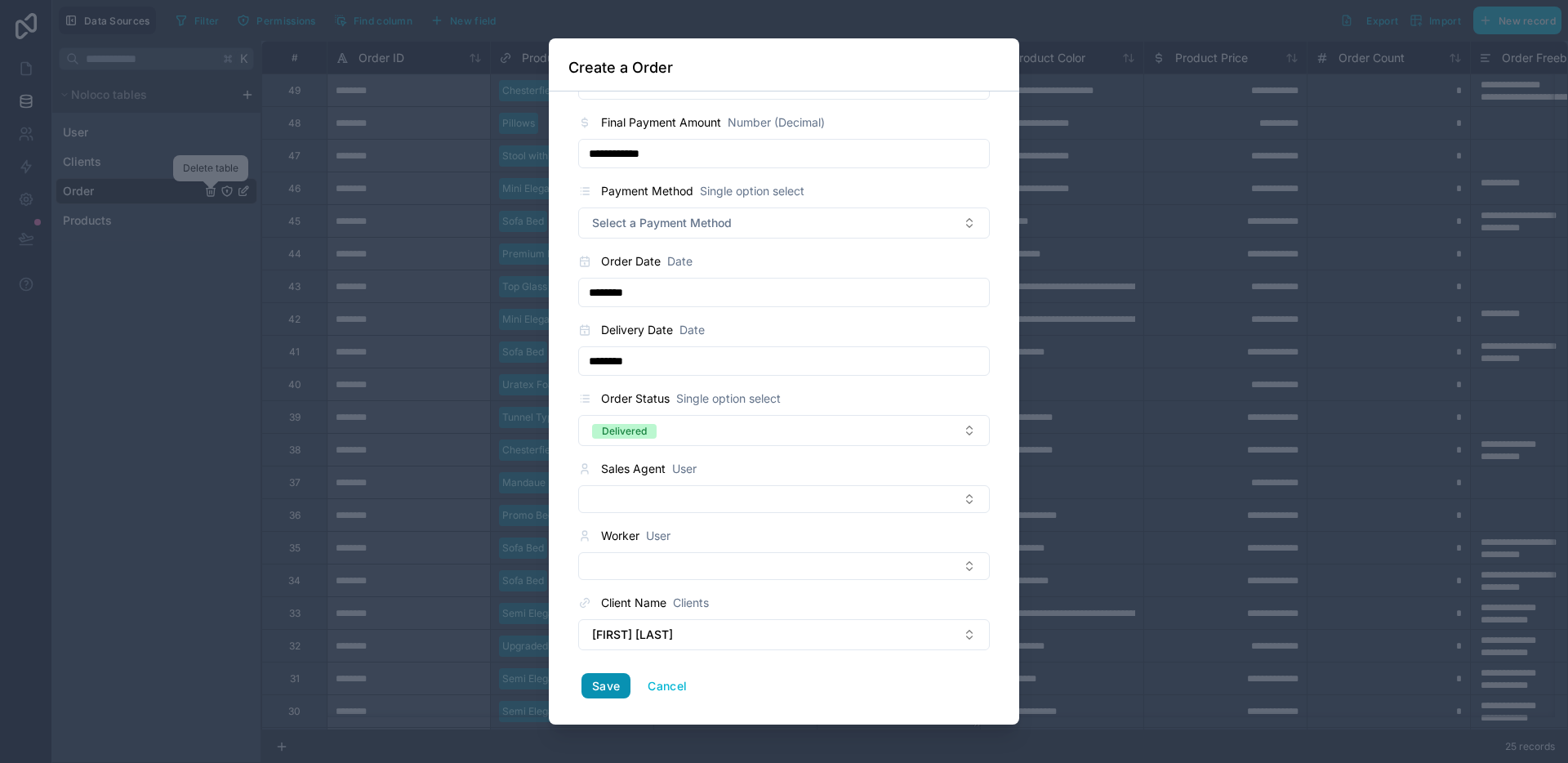 click on "Save" at bounding box center (606, 686) 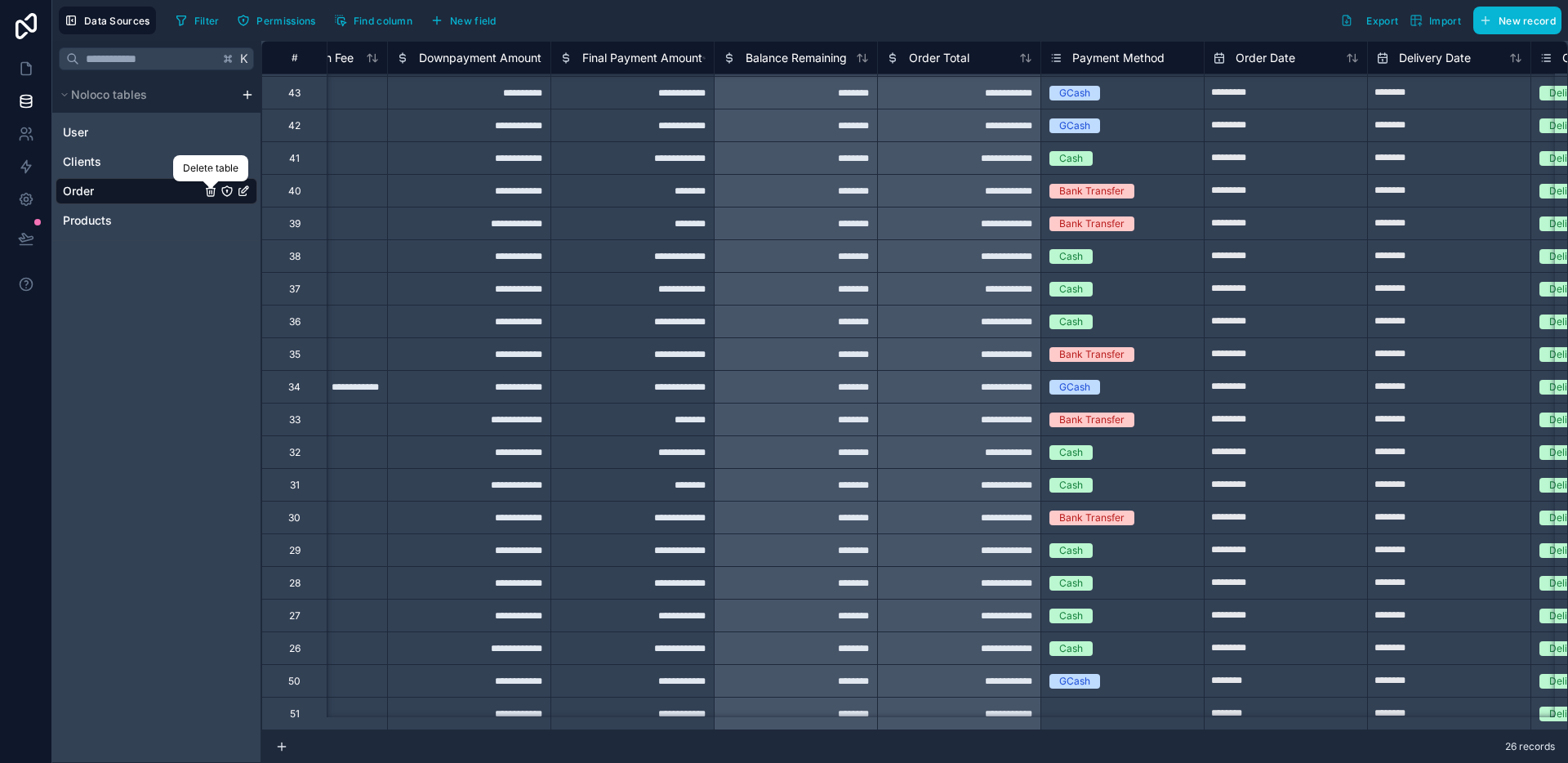 scroll, scrollTop: 206, scrollLeft: 2063, axis: both 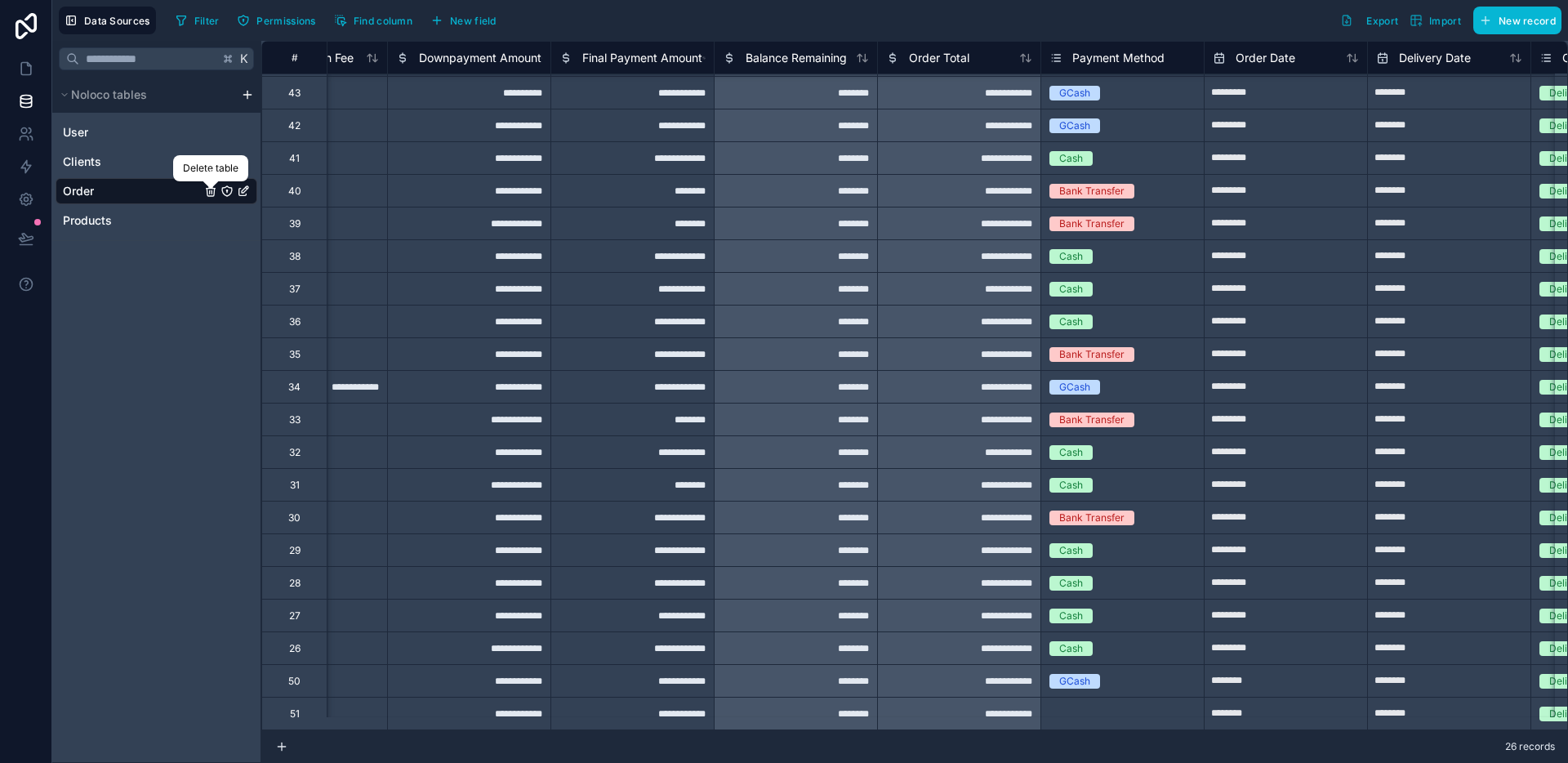 click on "Select a Payment Method" at bounding box center (1122, 713) 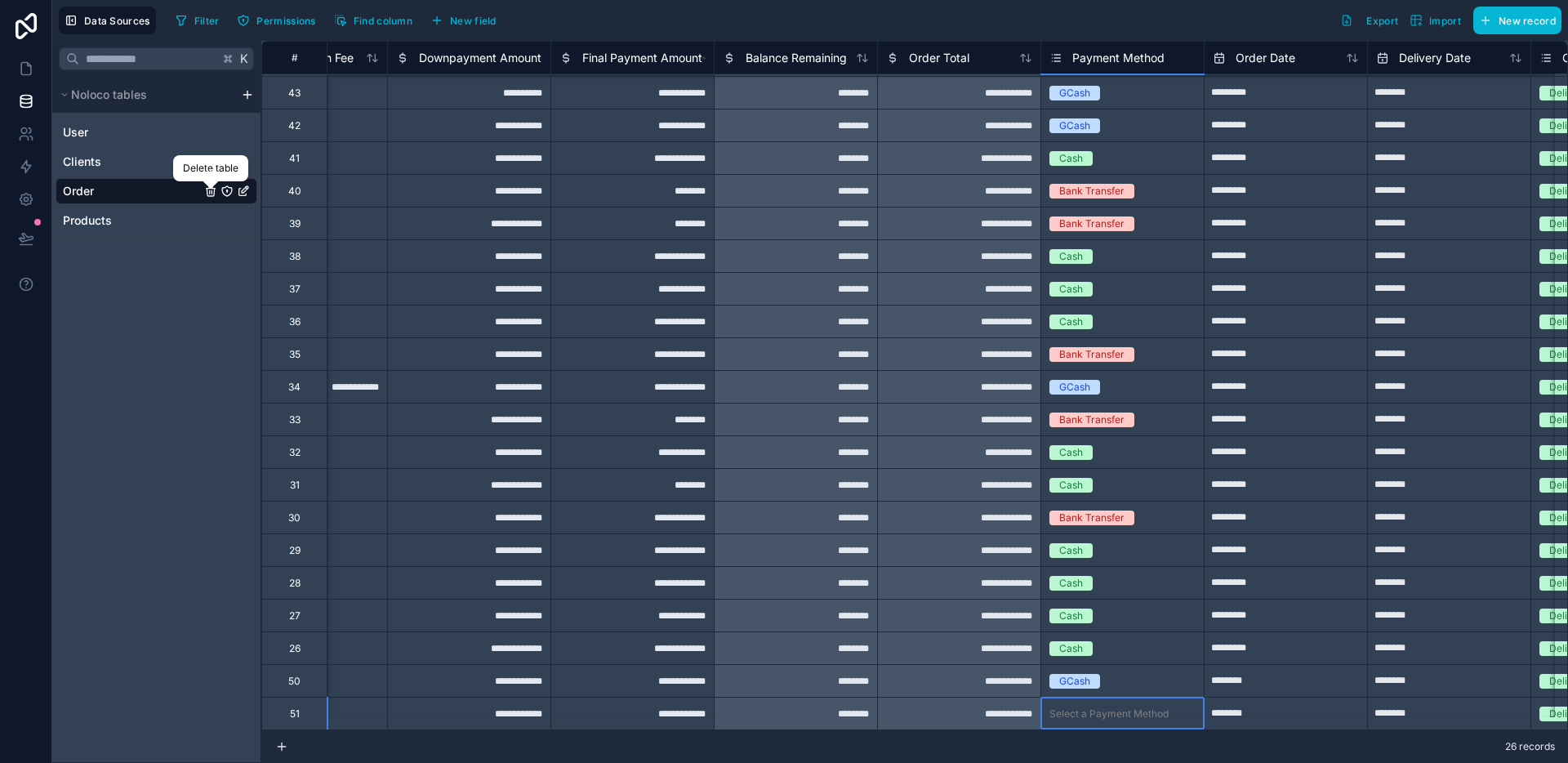 click on "Data Sources Filter Permissions Find column New field Export Import New record K Noloco tables User Clients Order Products # Product Image Customization Fee Downpayment Amount Final Payment Amount Balance Remaining Order Total Payment Method Order Date Delivery Date Order Status Sales Agent 49 GCash Delivered Select a Sales Agent 48 GCash Delivered Select a Sales Agent 47 GCash Delivered Select a Sales Agent 46 GCash Delivered Select a Sales Agent 45 Bank Transfer Delivered Select a Sales Agent 44 GCash Delivered Select a Sales Agent 43 GCash" at bounding box center [784, 382] 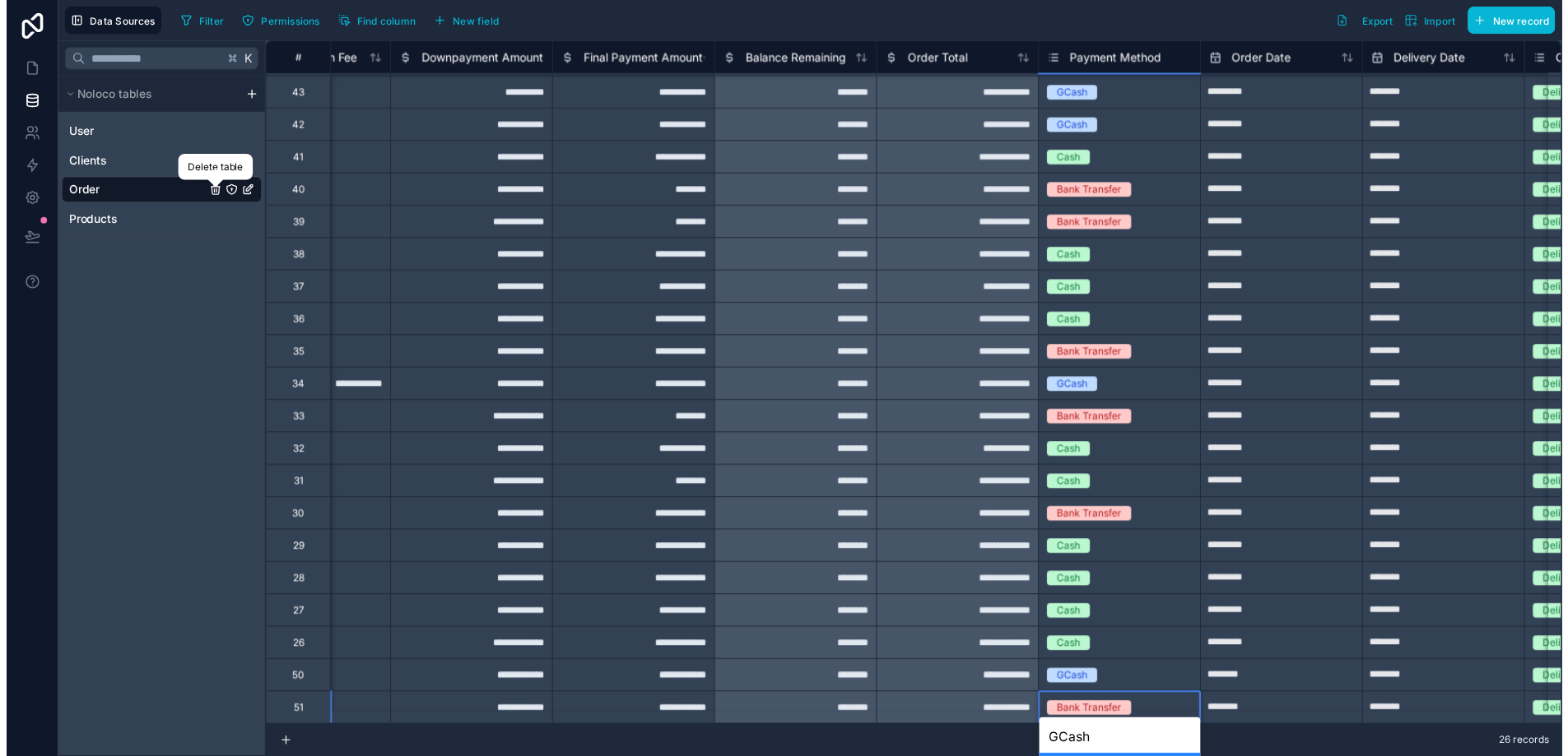scroll, scrollTop: 72, scrollLeft: 0, axis: vertical 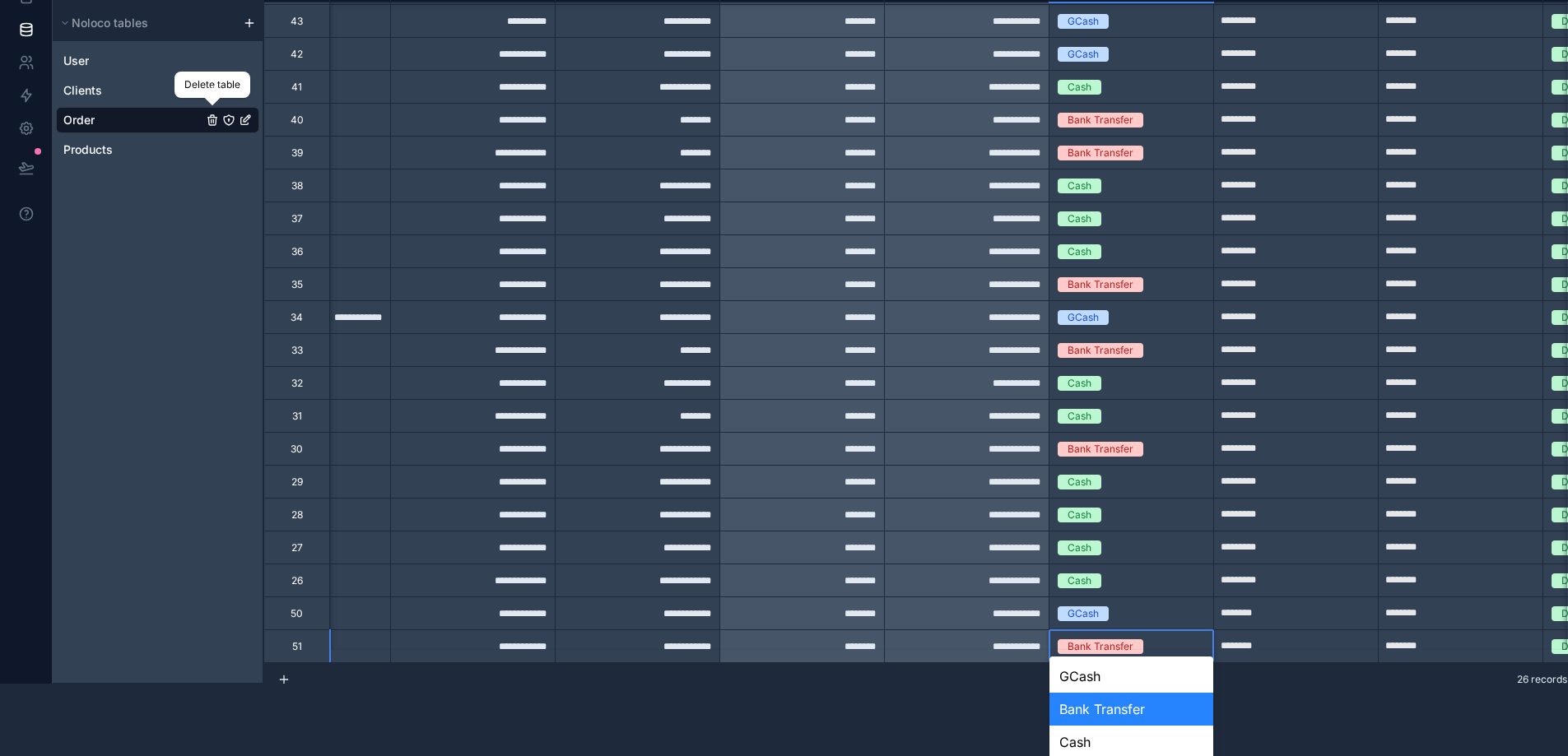 click on "Data Sources Filter Permissions Find column New field Export Import New record K Noloco tables User Clients Order Products # Product Image Customization Fee Downpayment Amount Final Payment Amount Balance Remaining Order Total Payment Method Order Date Delivery Date Order Status Sales Agent 49 GCash Delivered Select a Sales Agent 48 GCash Delivered Select a Sales Agent 47 GCash Delivered Select a Sales Agent 46 GCash Delivered Select a Sales Agent 45 Bank Transfer Delivered Select a Sales Agent 44 GCash Delivered Select a Sales Agent 43 GCash" at bounding box center (784, 305) 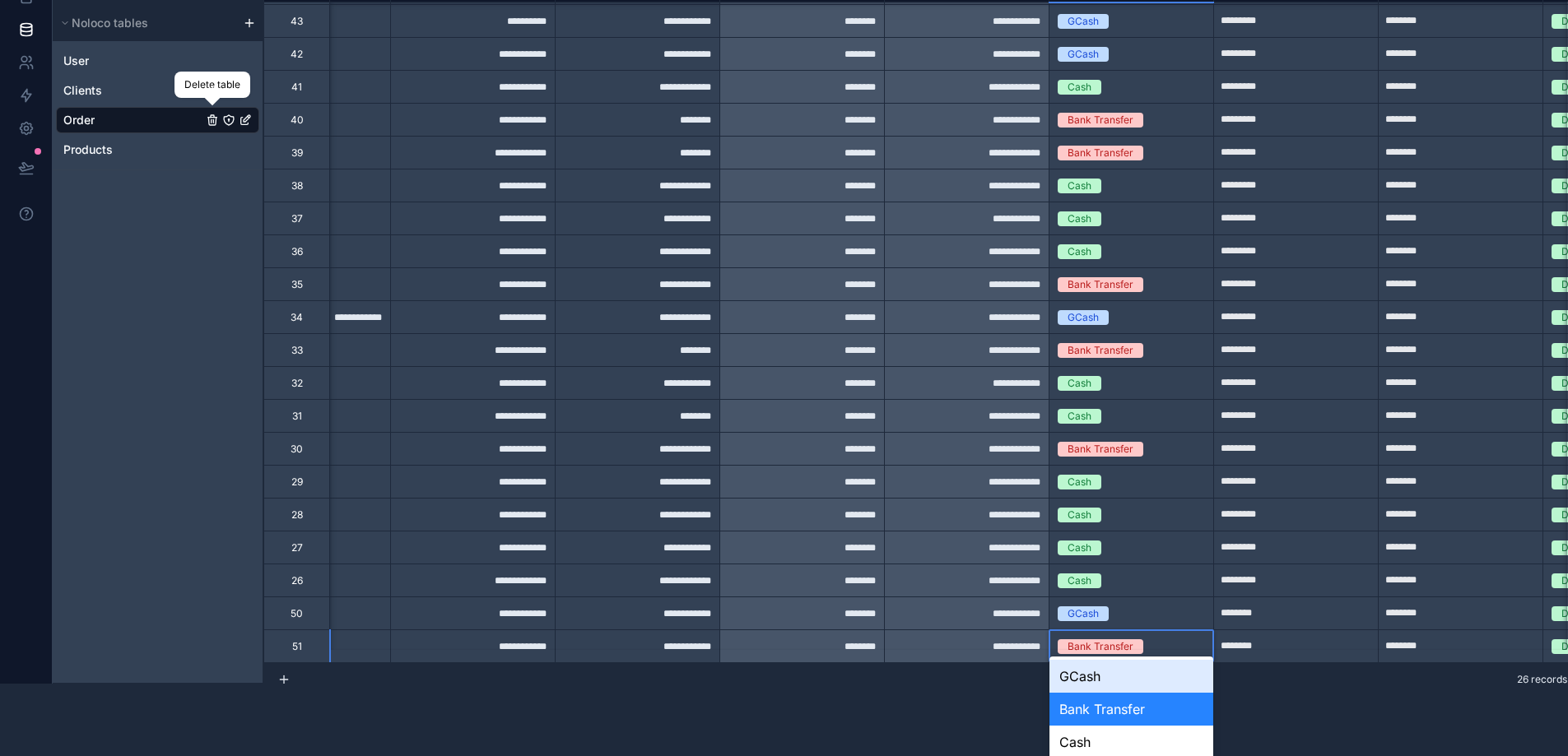 click on "GCash" at bounding box center (1131, 676) 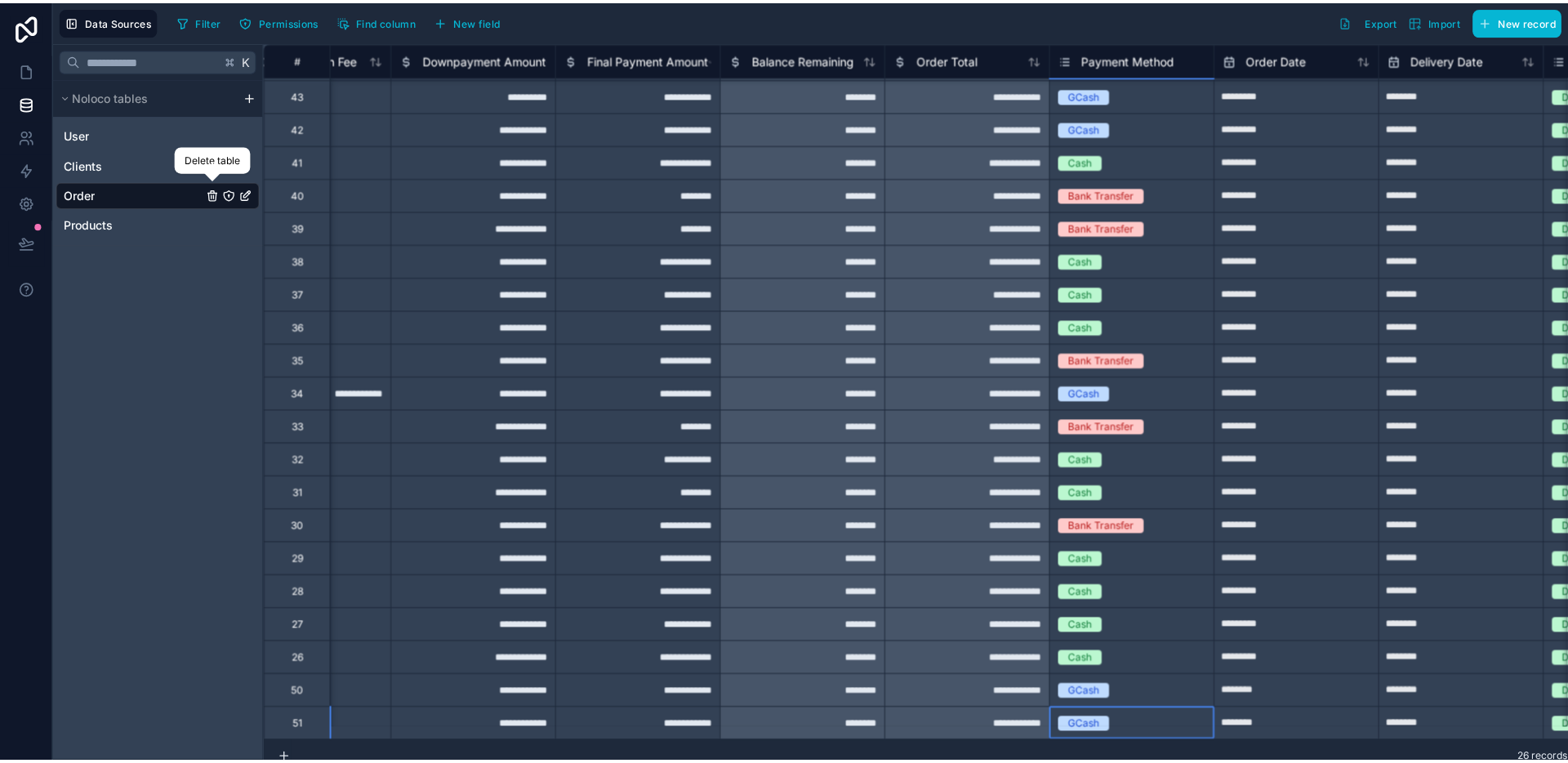 scroll, scrollTop: 0, scrollLeft: 0, axis: both 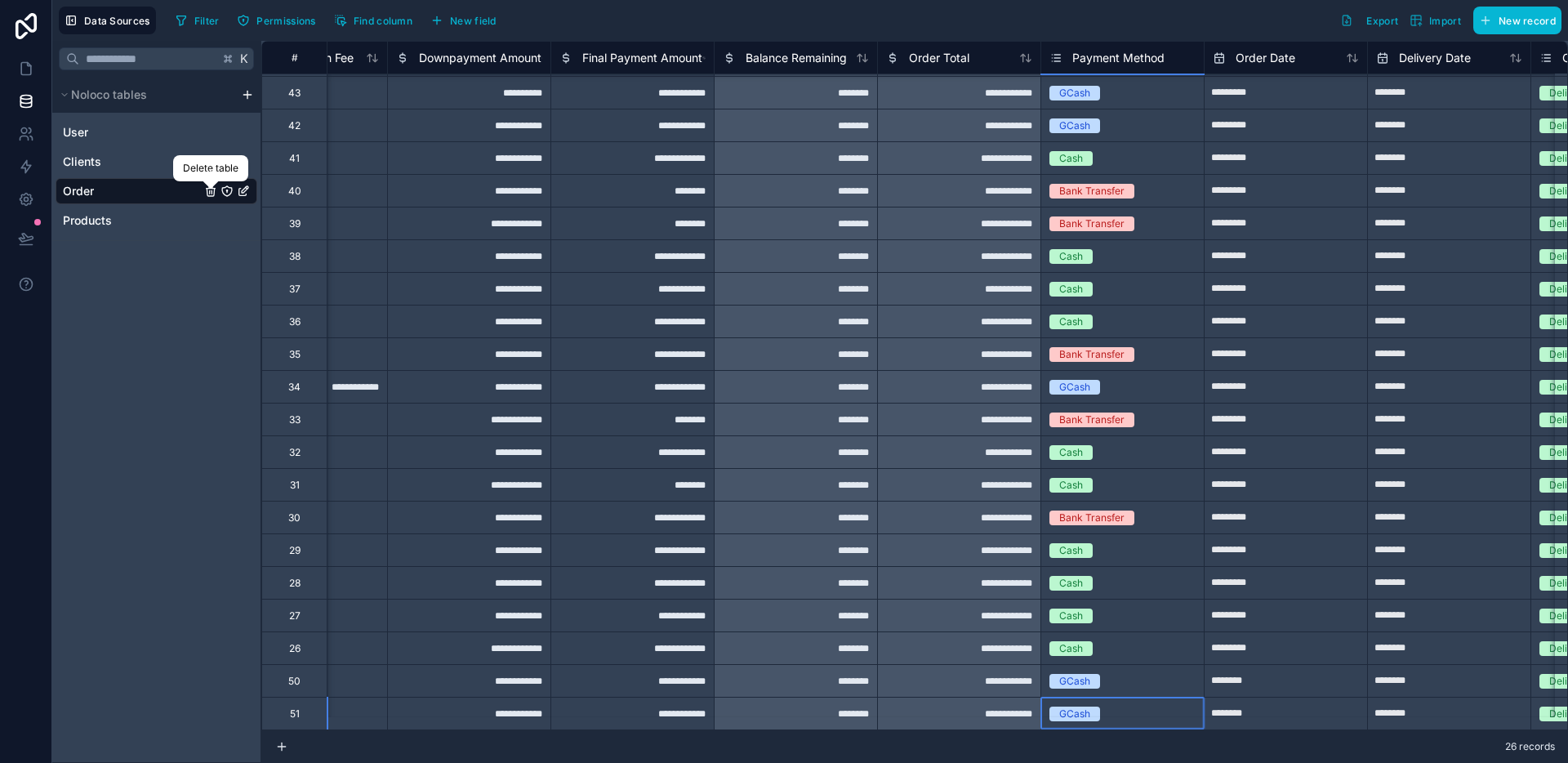 click on "Data Sources Filter Permissions Find column New field Export Import New record K Noloco tables User Clients Order Products # Product Image Customization Fee Downpayment Amount Final Payment Amount Balance Remaining Order Total Payment Method Order Date Delivery Date Order Status Sales Agent 49 GCash Delivered Select a Sales Agent 48 GCash Delivered Select a Sales Agent 47 GCash Delivered Select a Sales Agent 46 GCash Delivered Select a Sales Agent 45 Bank Transfer Delivered Select a Sales Agent 44 GCash Delivered Select a Sales Agent 43 GCash" at bounding box center (784, 382) 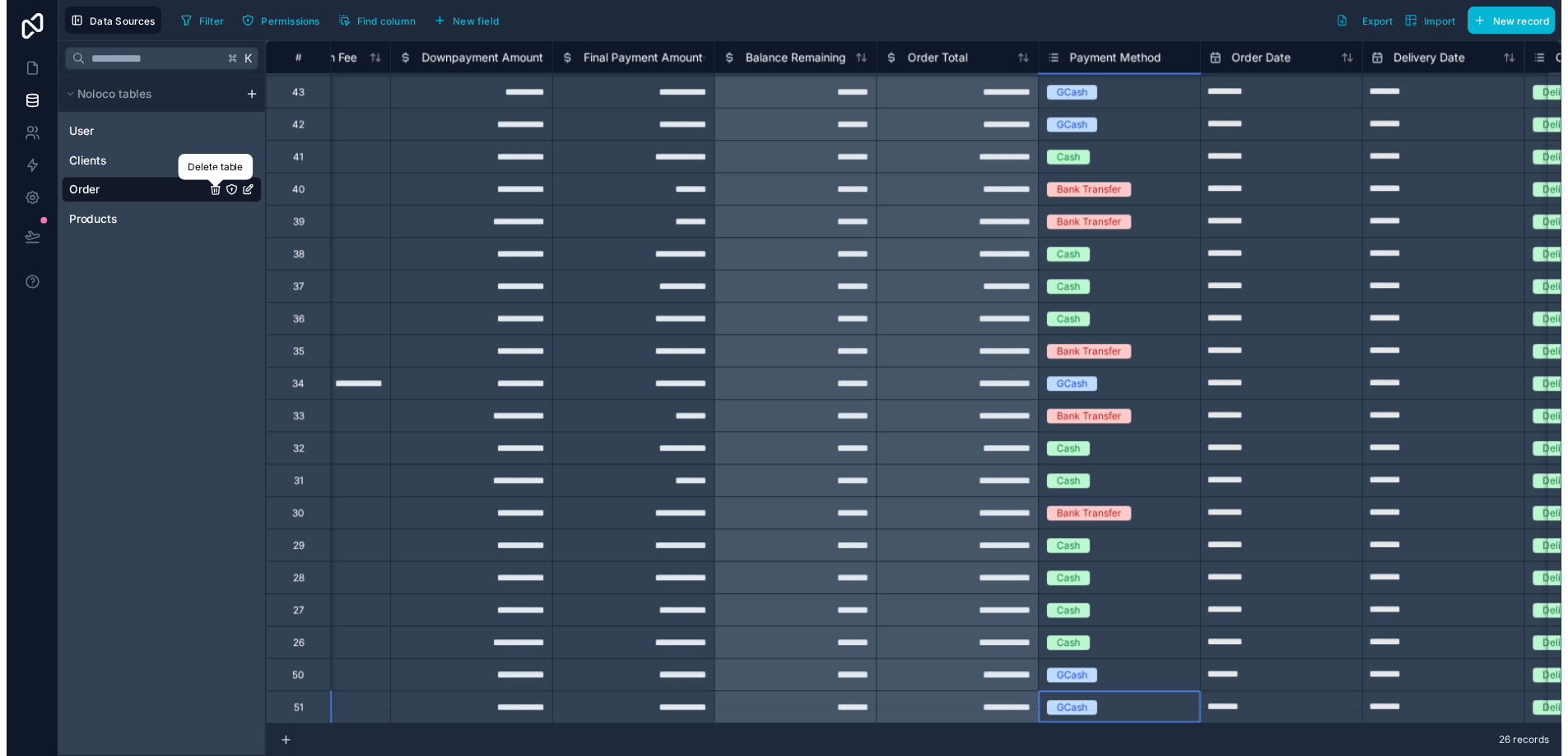 scroll, scrollTop: 72, scrollLeft: 0, axis: vertical 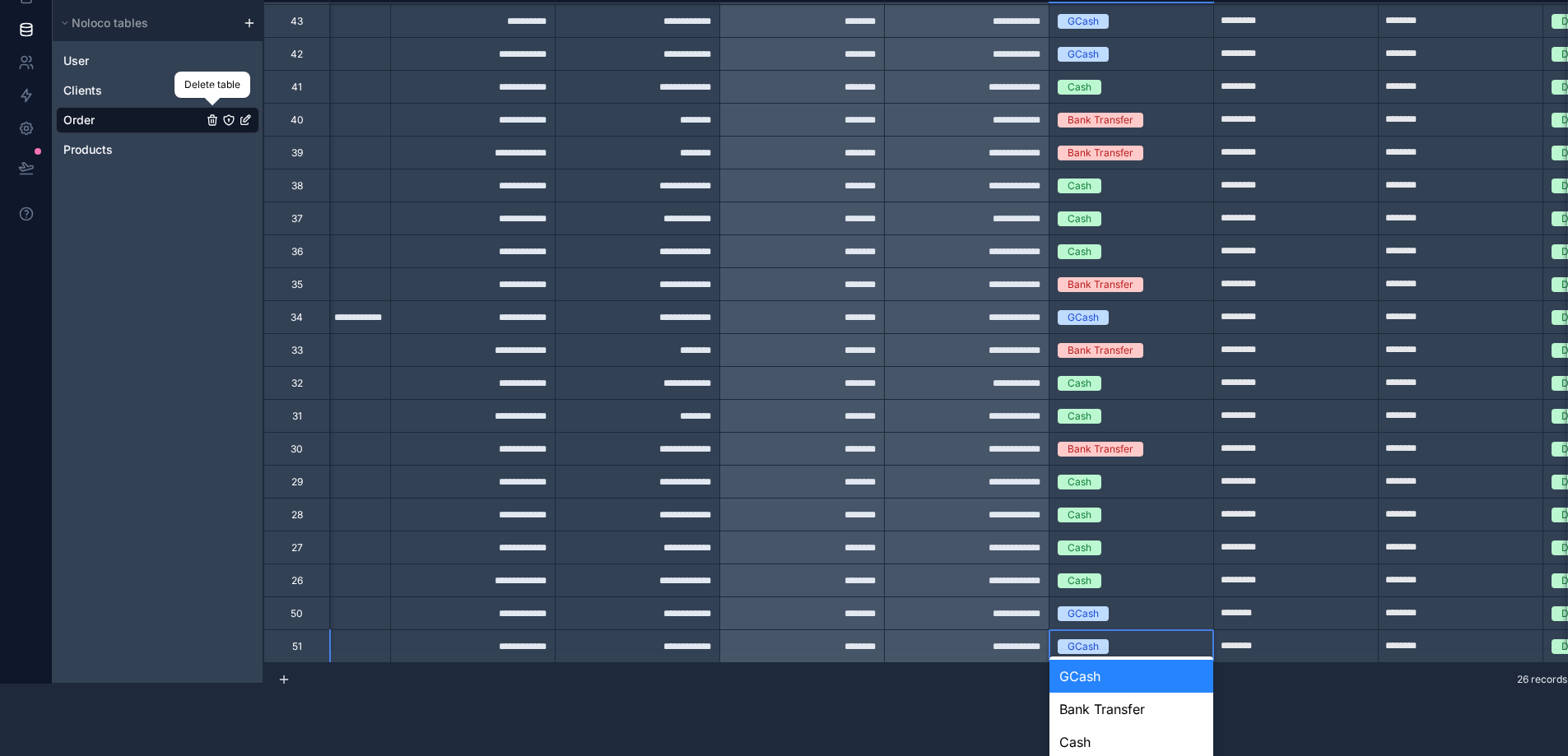 click on "GCash" at bounding box center (1131, 676) 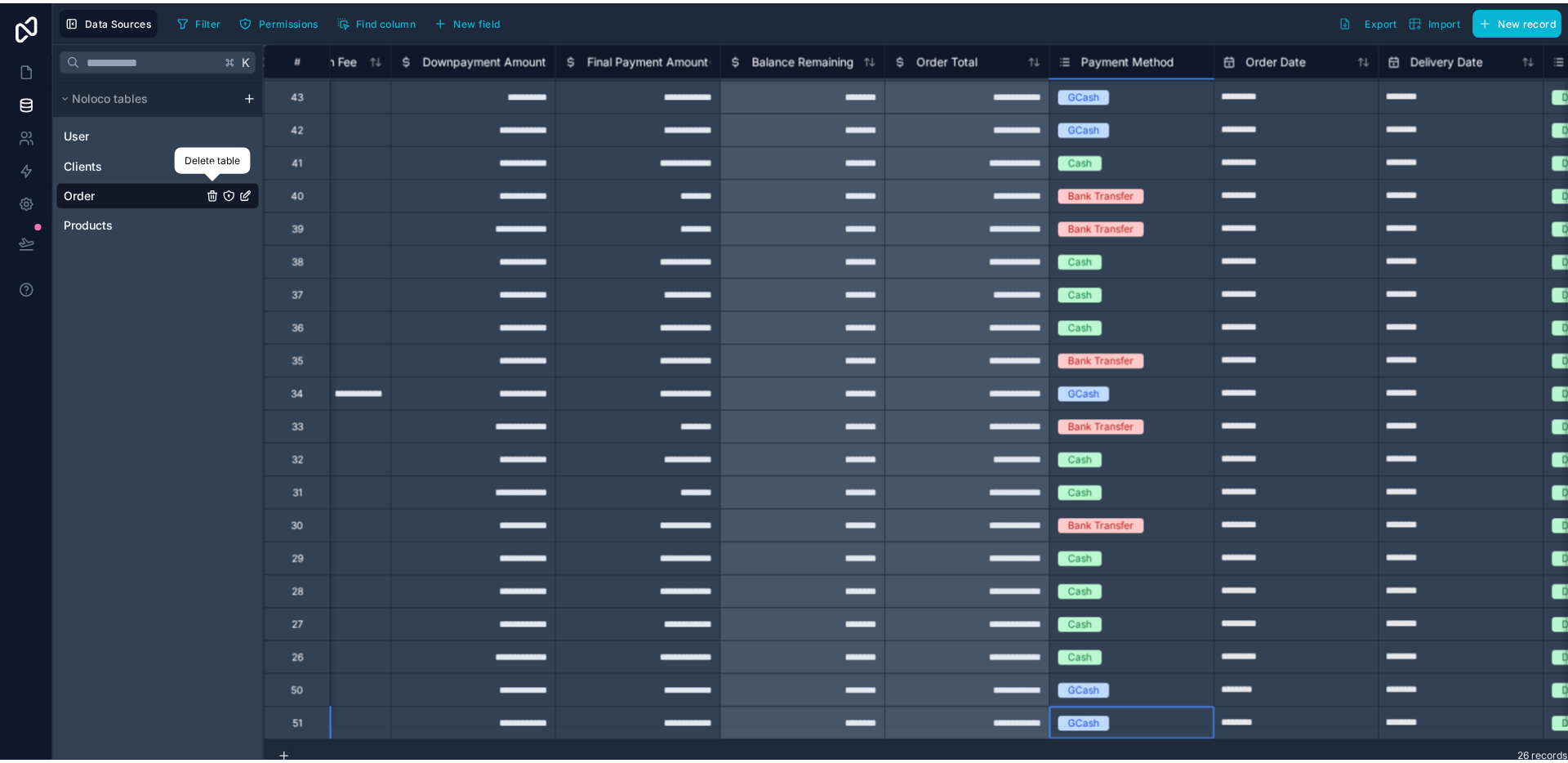 scroll, scrollTop: 0, scrollLeft: 0, axis: both 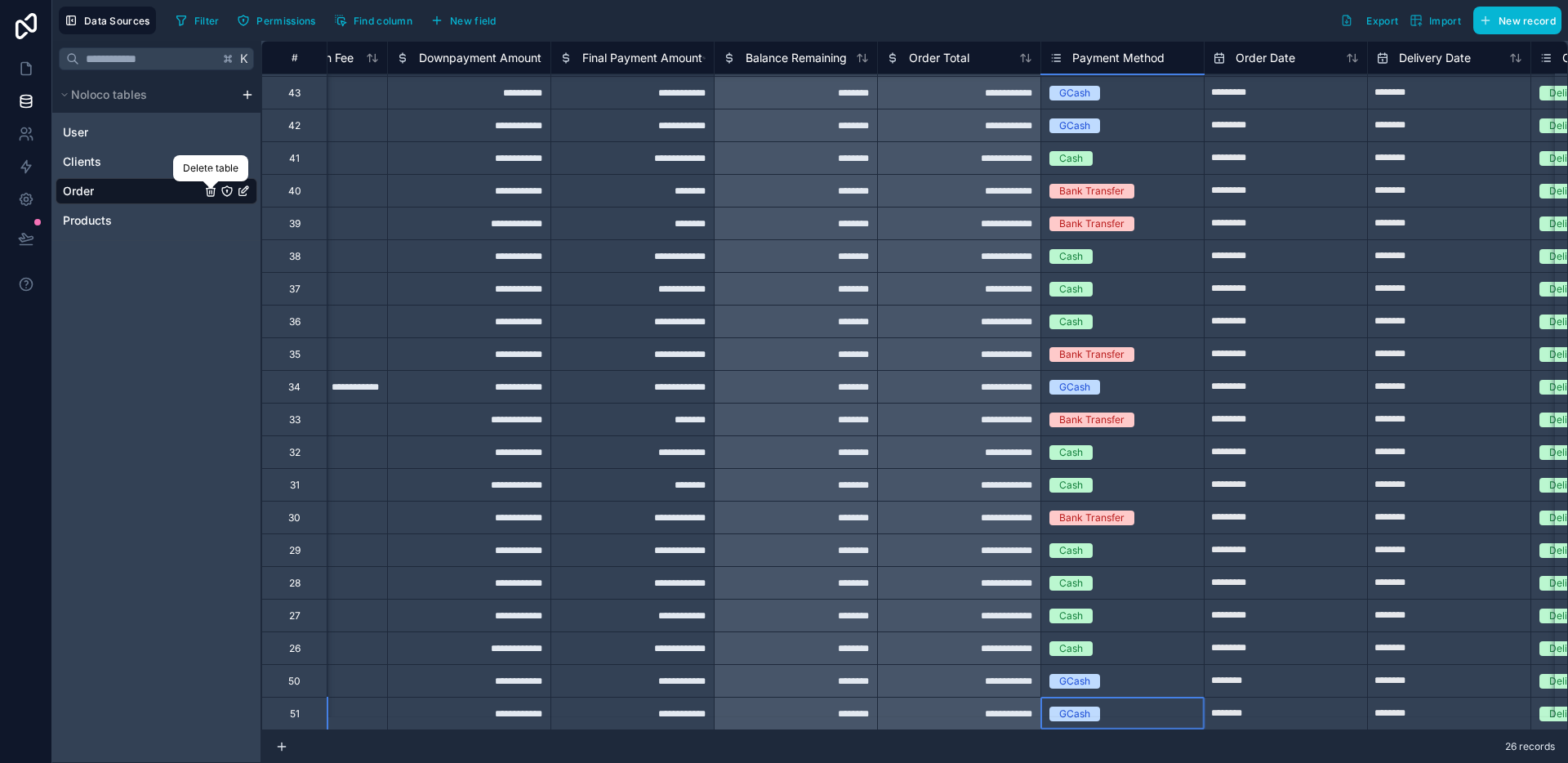 click on "********" at bounding box center [1285, 680] 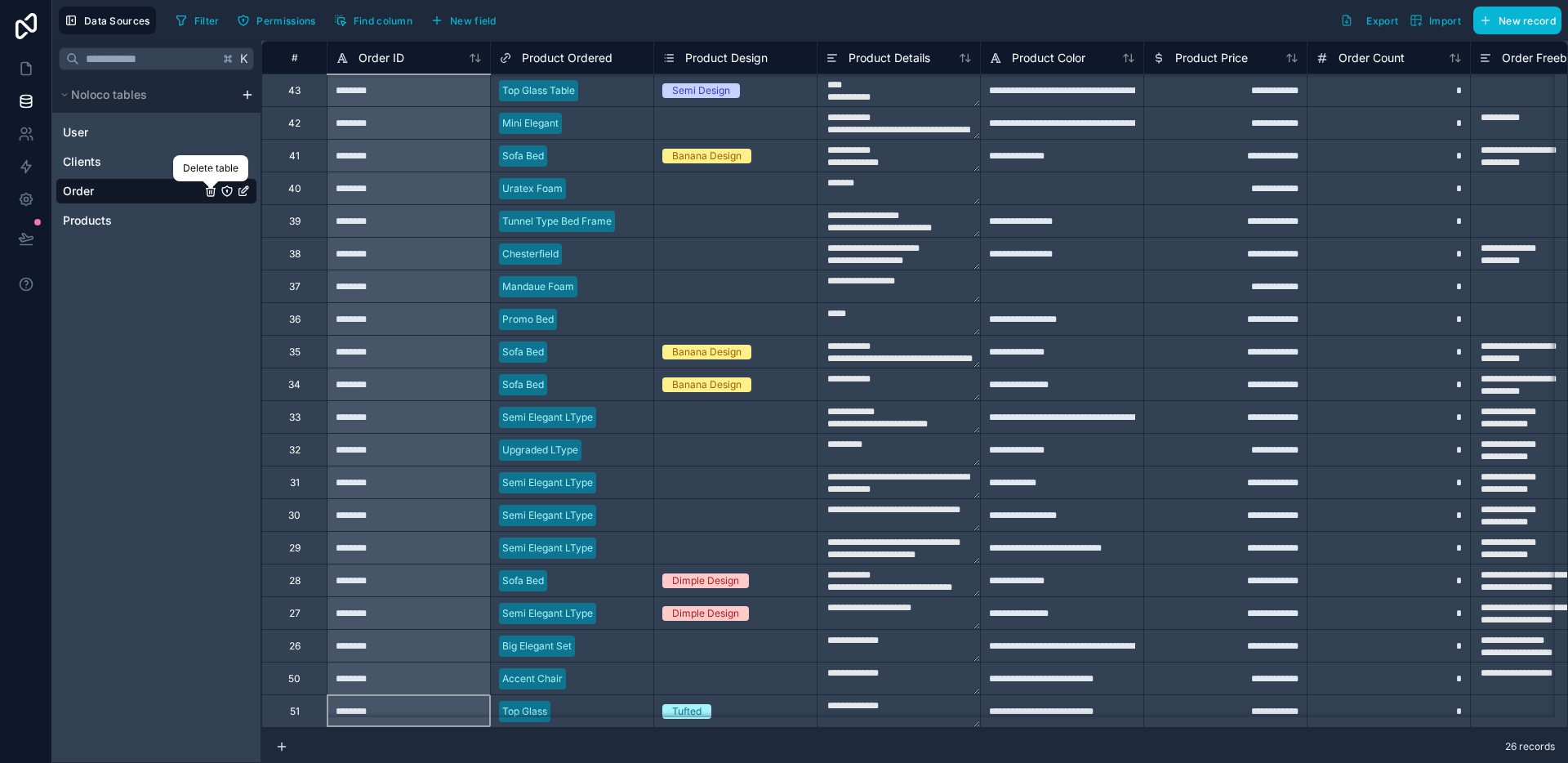 scroll, scrollTop: 209, scrollLeft: 0, axis: vertical 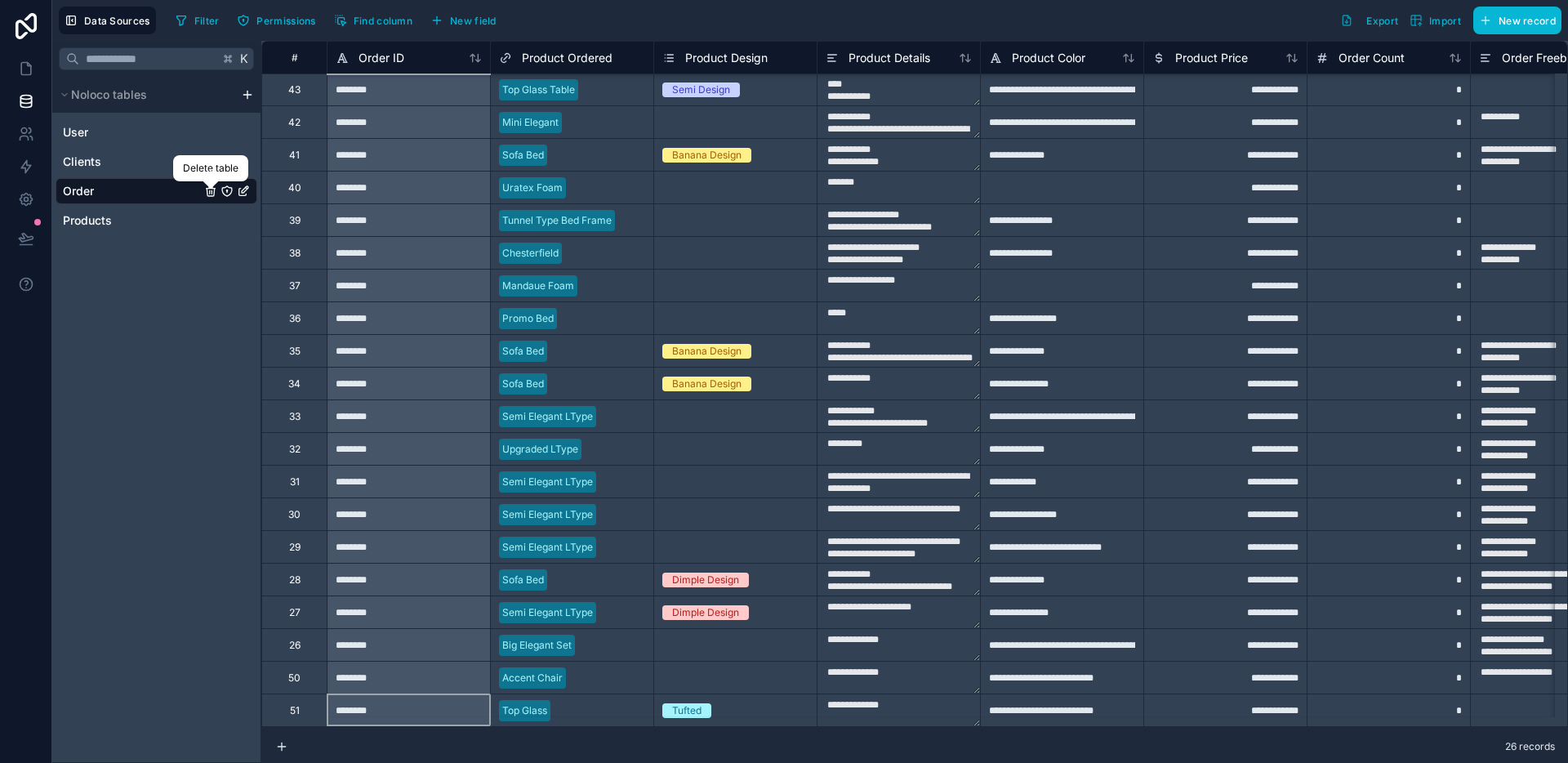 click on "**********" at bounding box center [1225, 481] 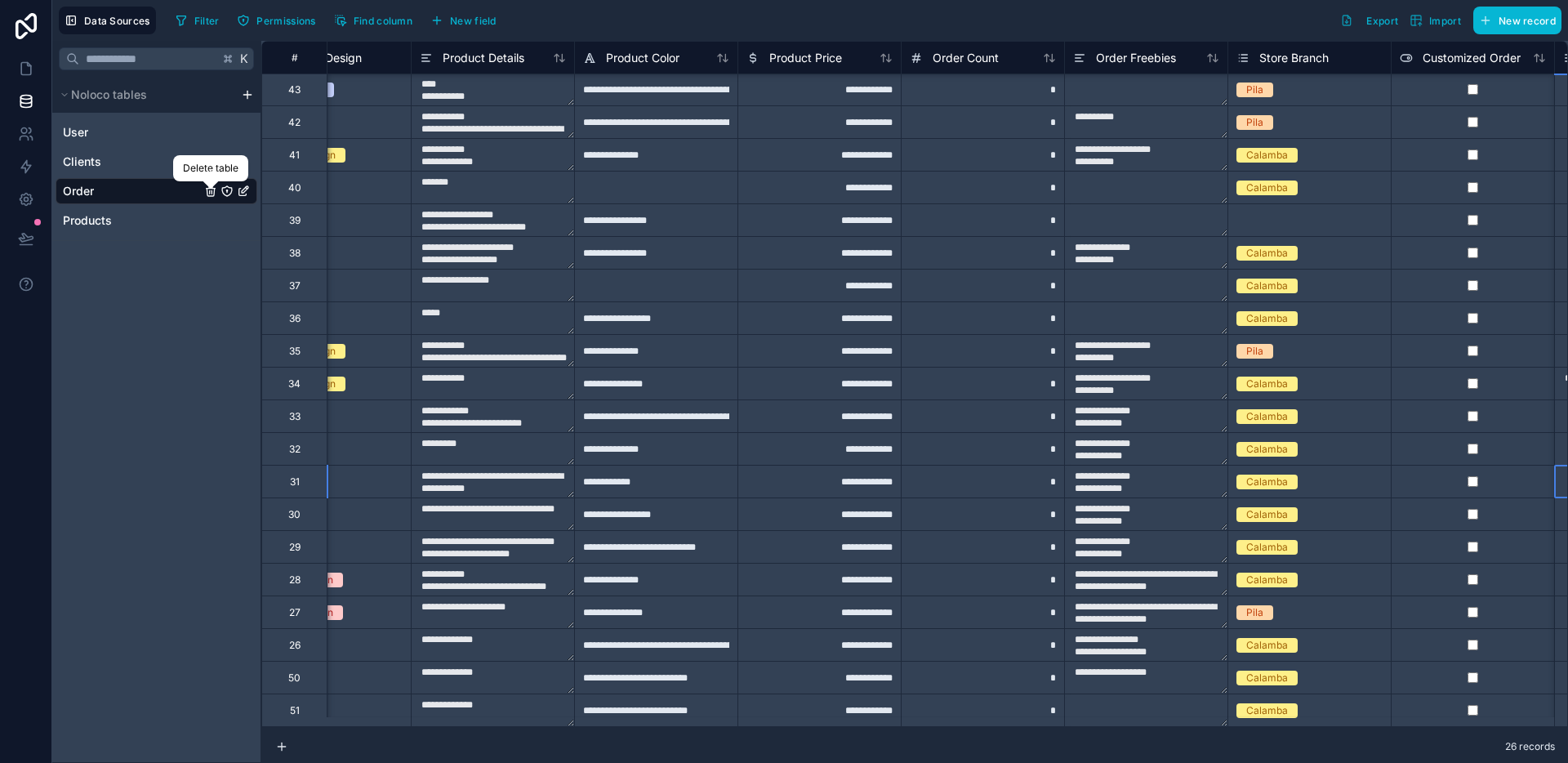 scroll, scrollTop: 209, scrollLeft: 569, axis: both 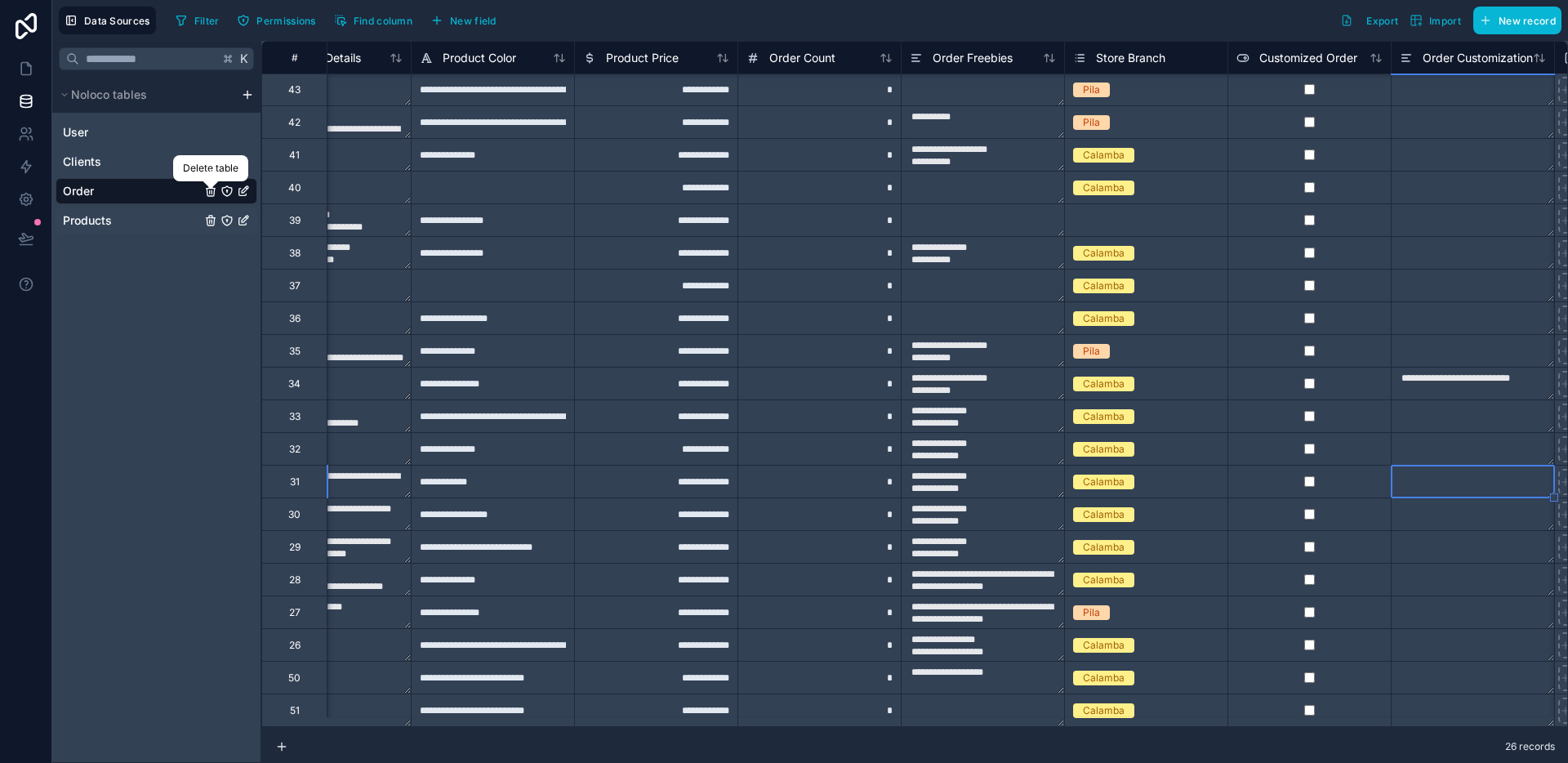 click on "Products" at bounding box center [87, 221] 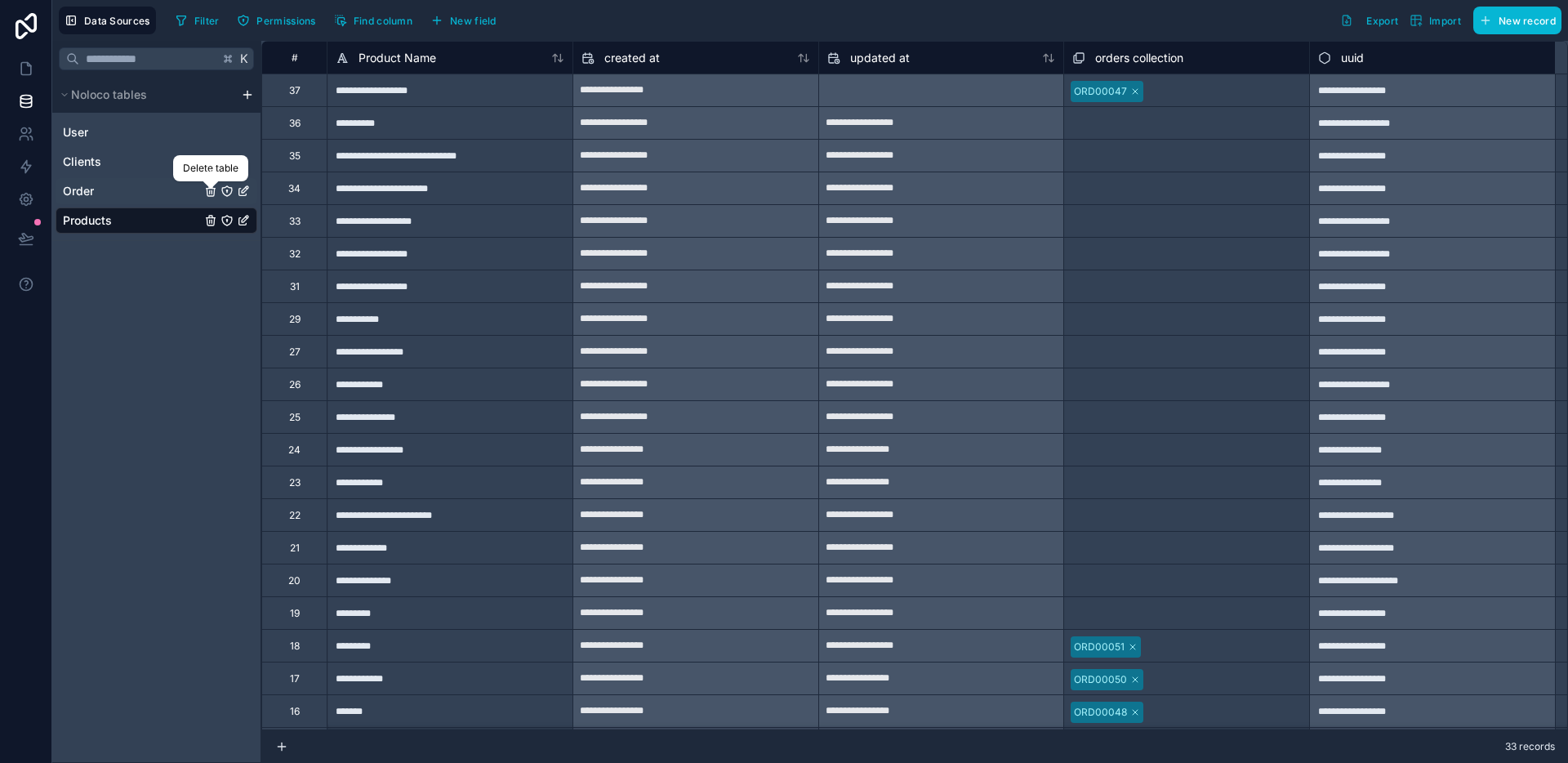 click on "Order" at bounding box center (156, 191) 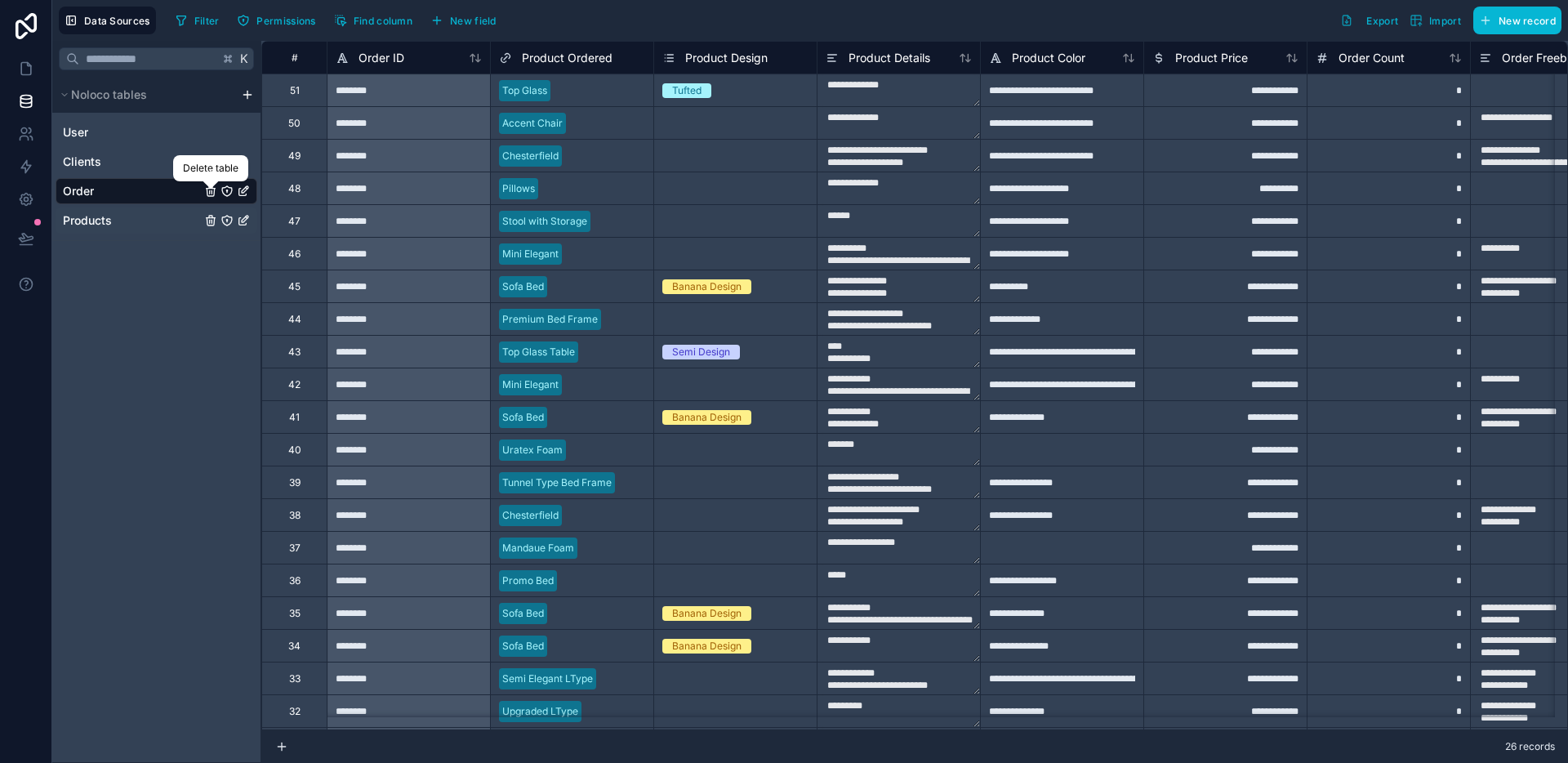 click on "Products" at bounding box center [156, 221] 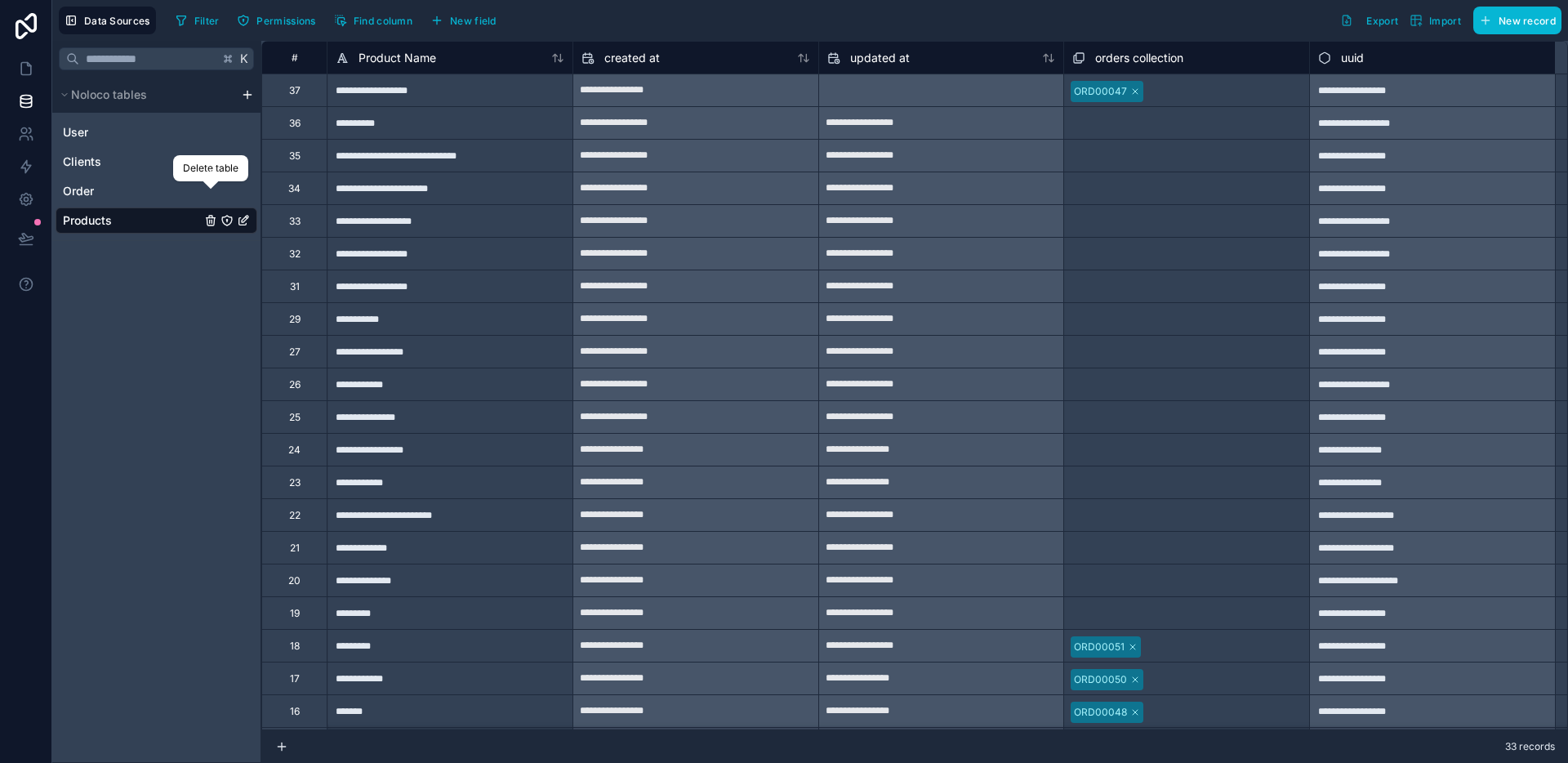 click at bounding box center [942, 91] 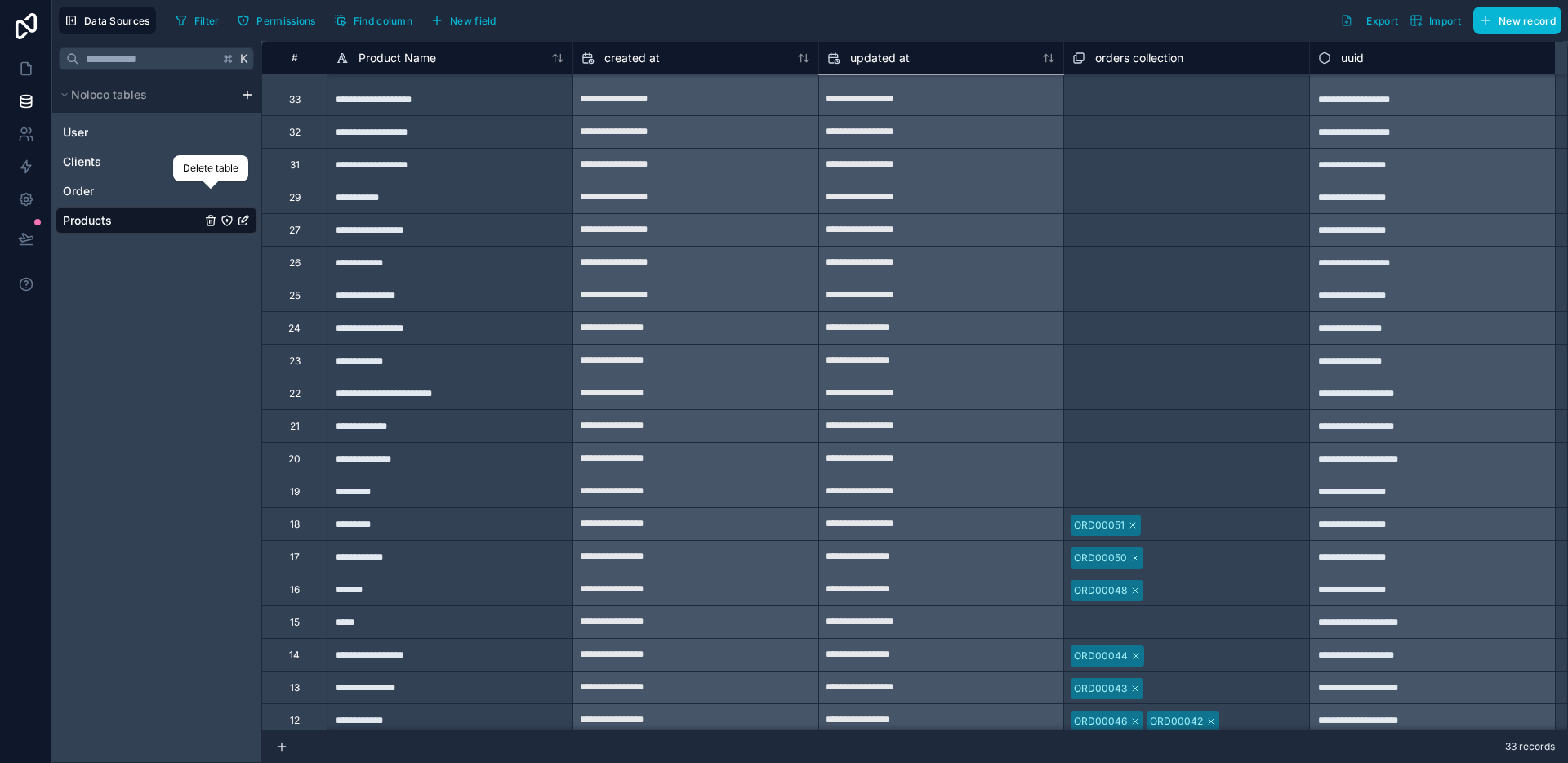 scroll, scrollTop: 422, scrollLeft: 0, axis: vertical 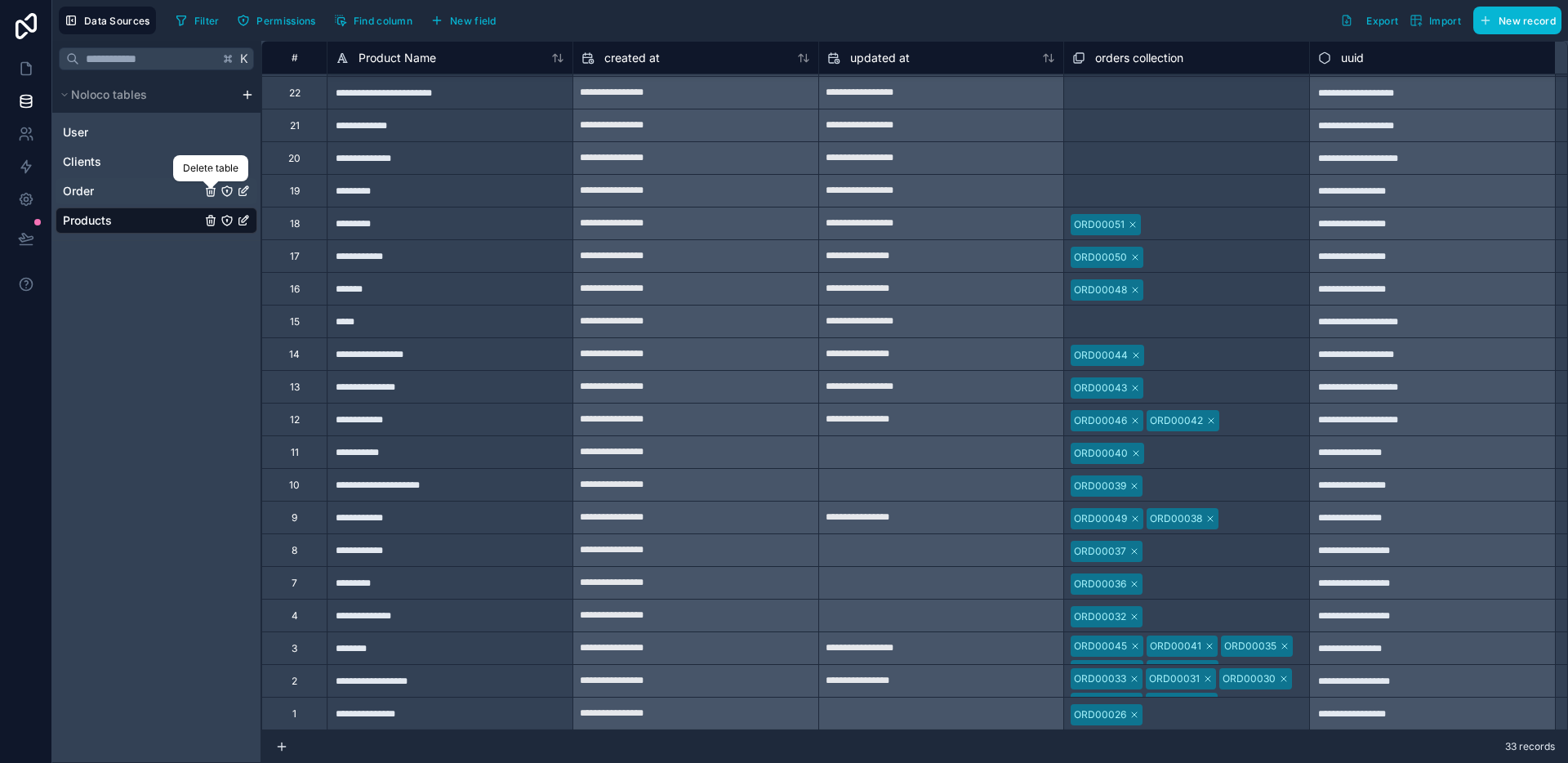 click on "Order" at bounding box center [156, 191] 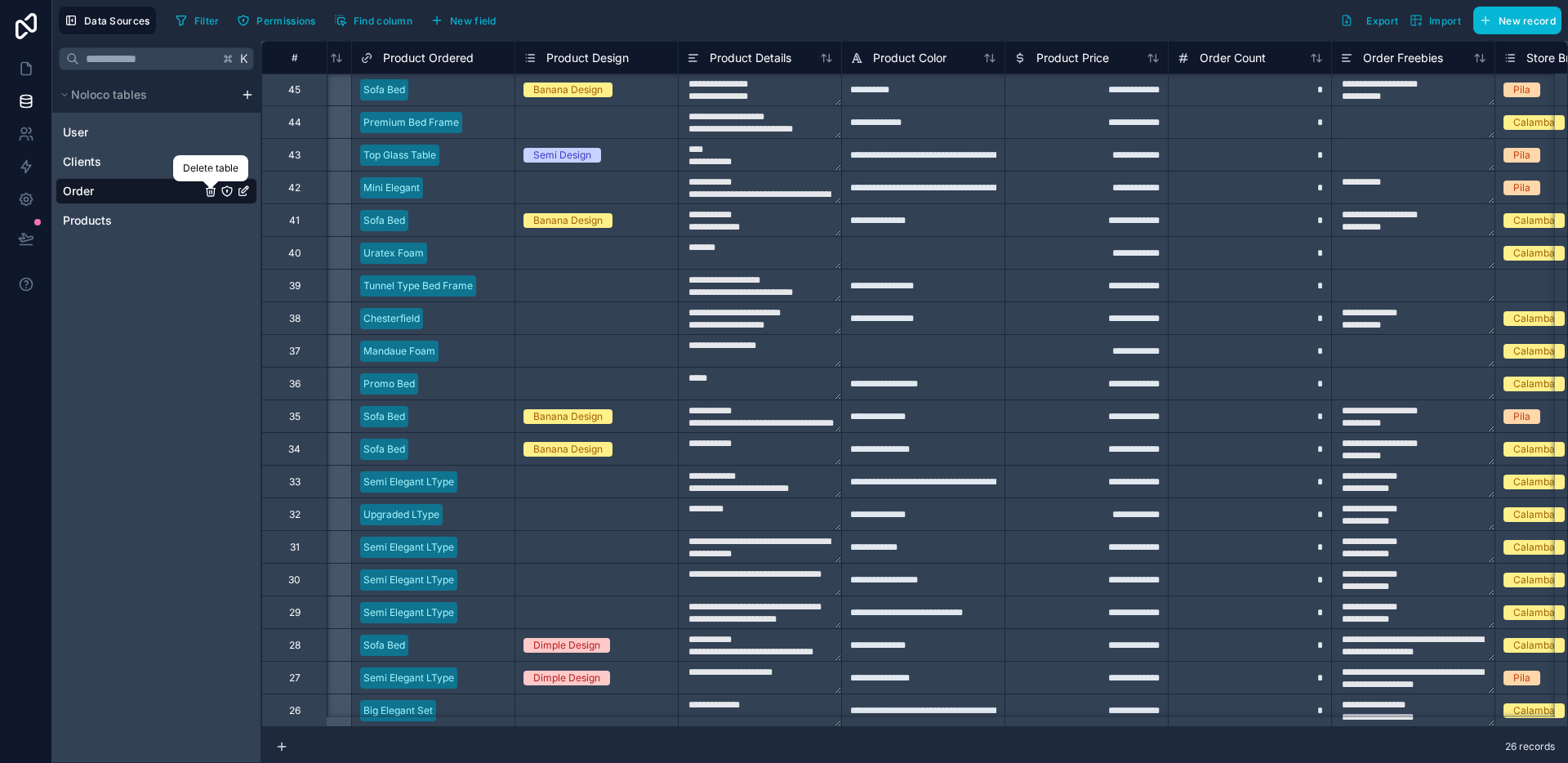 scroll, scrollTop: 206, scrollLeft: 0, axis: vertical 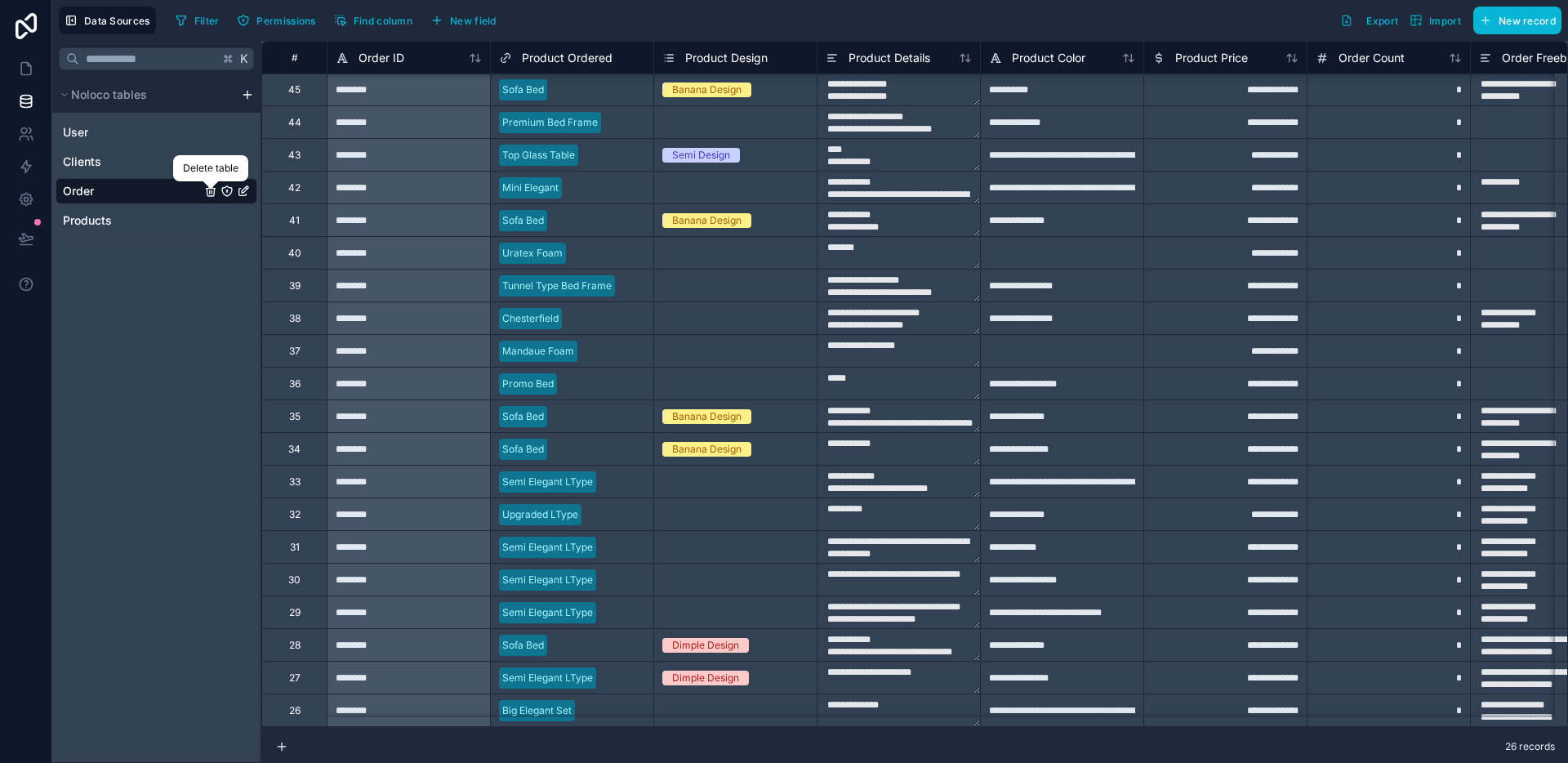 click on "K Noloco tables User Clients Order Products" at bounding box center (157, 402) 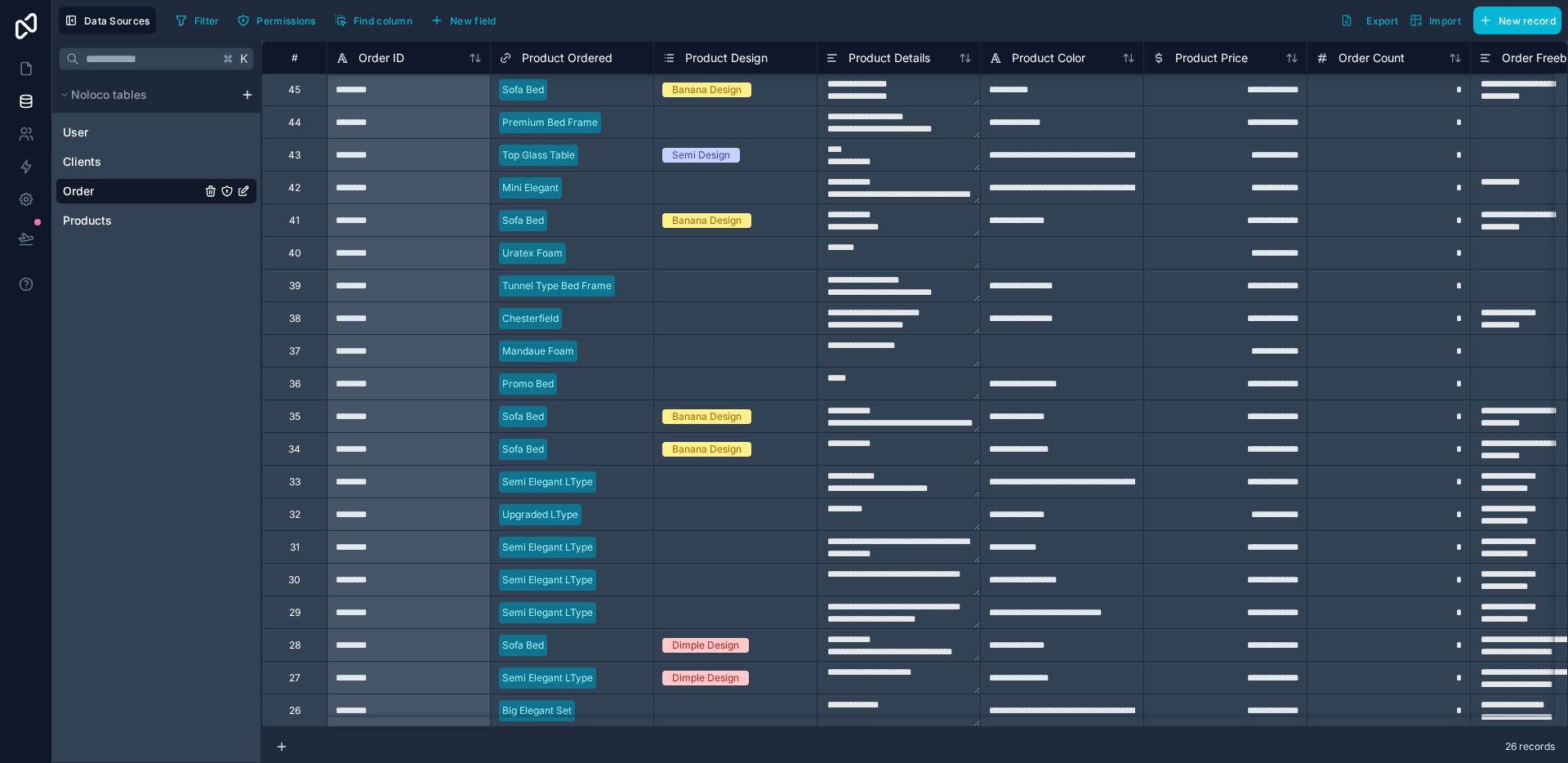 click on "K Noloco tables User Clients Order Products" at bounding box center (157, 402) 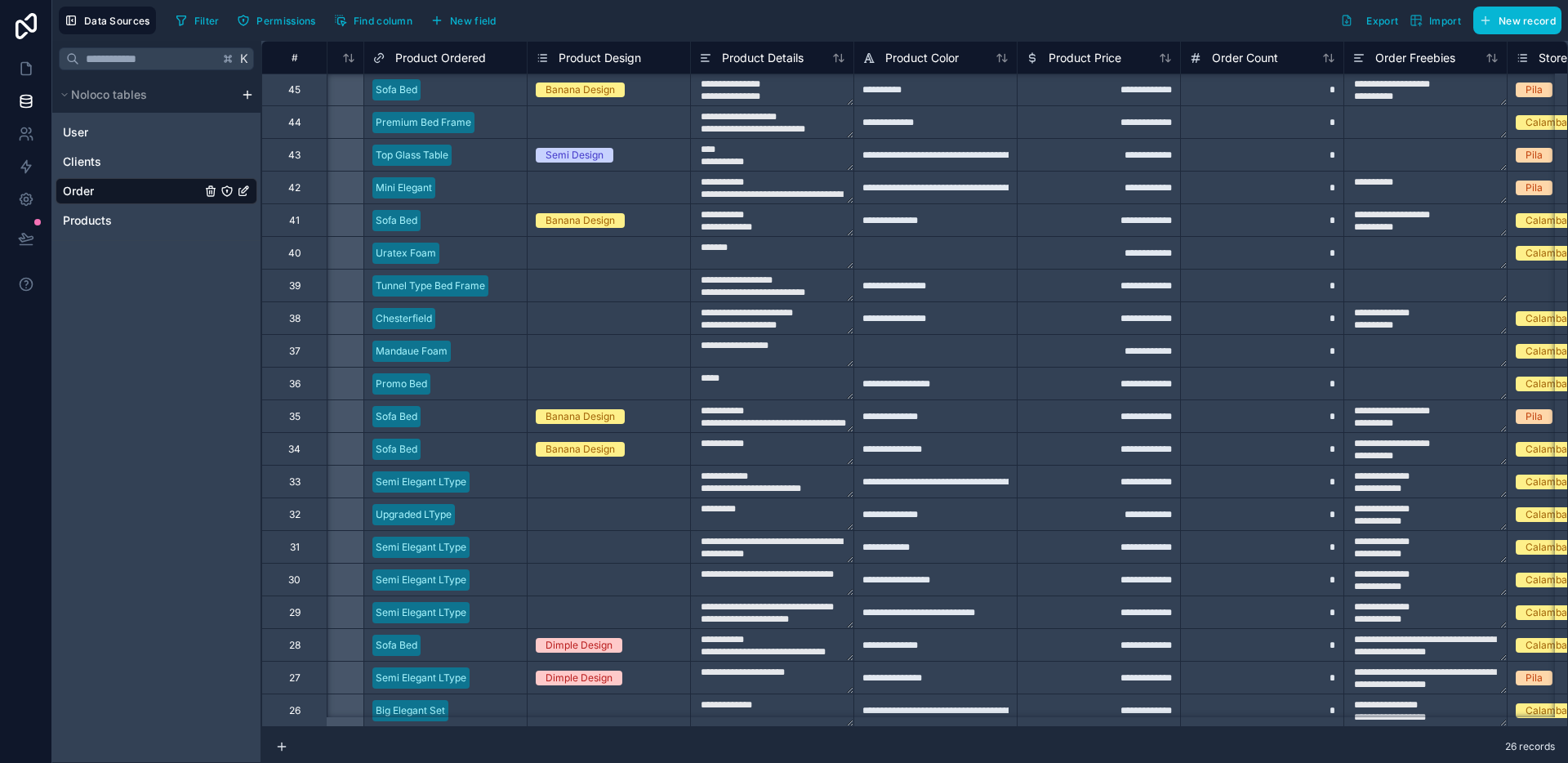 scroll, scrollTop: 206, scrollLeft: 0, axis: vertical 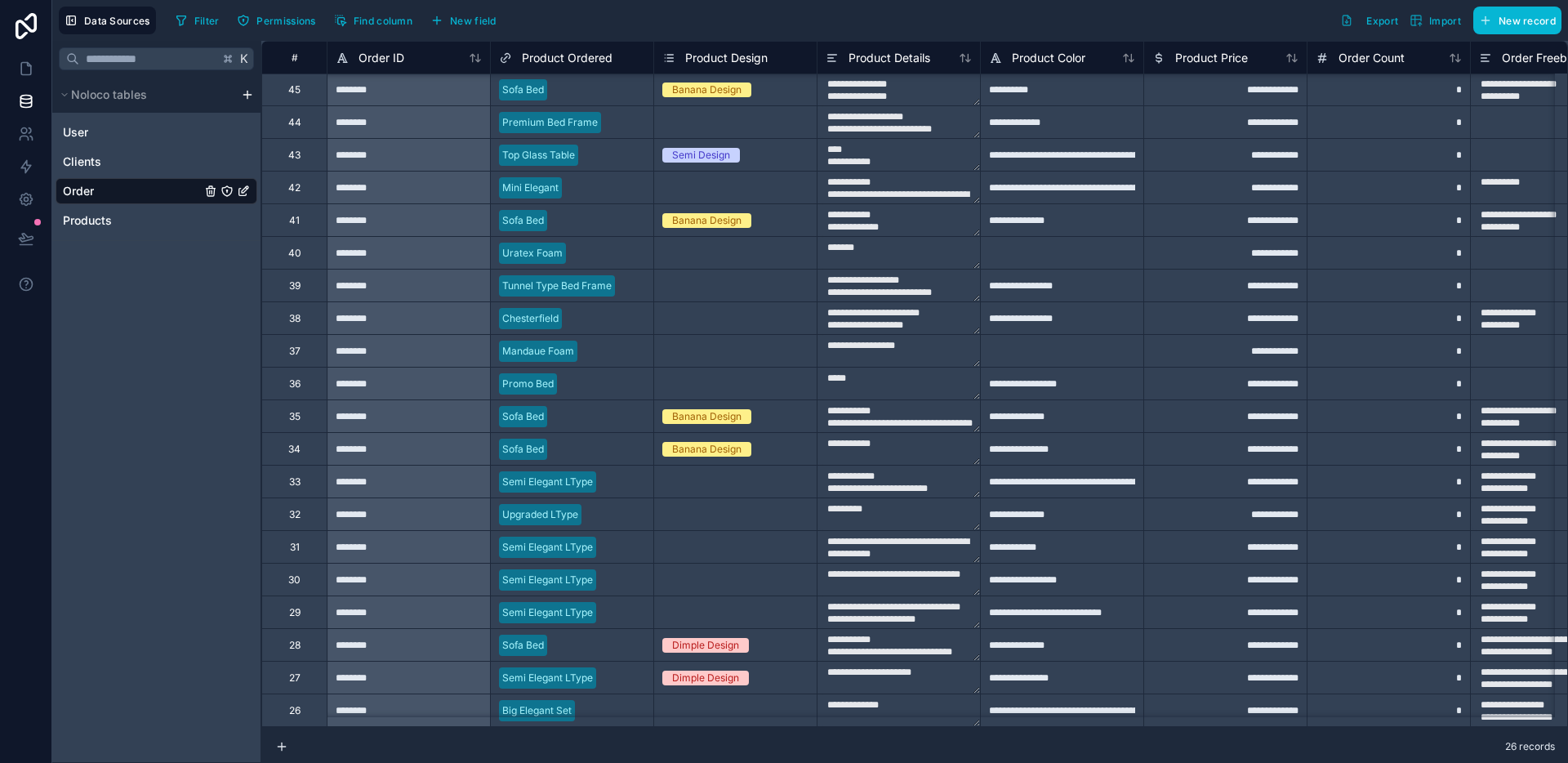 click on "K Noloco tables User Clients Order Products" at bounding box center (157, 402) 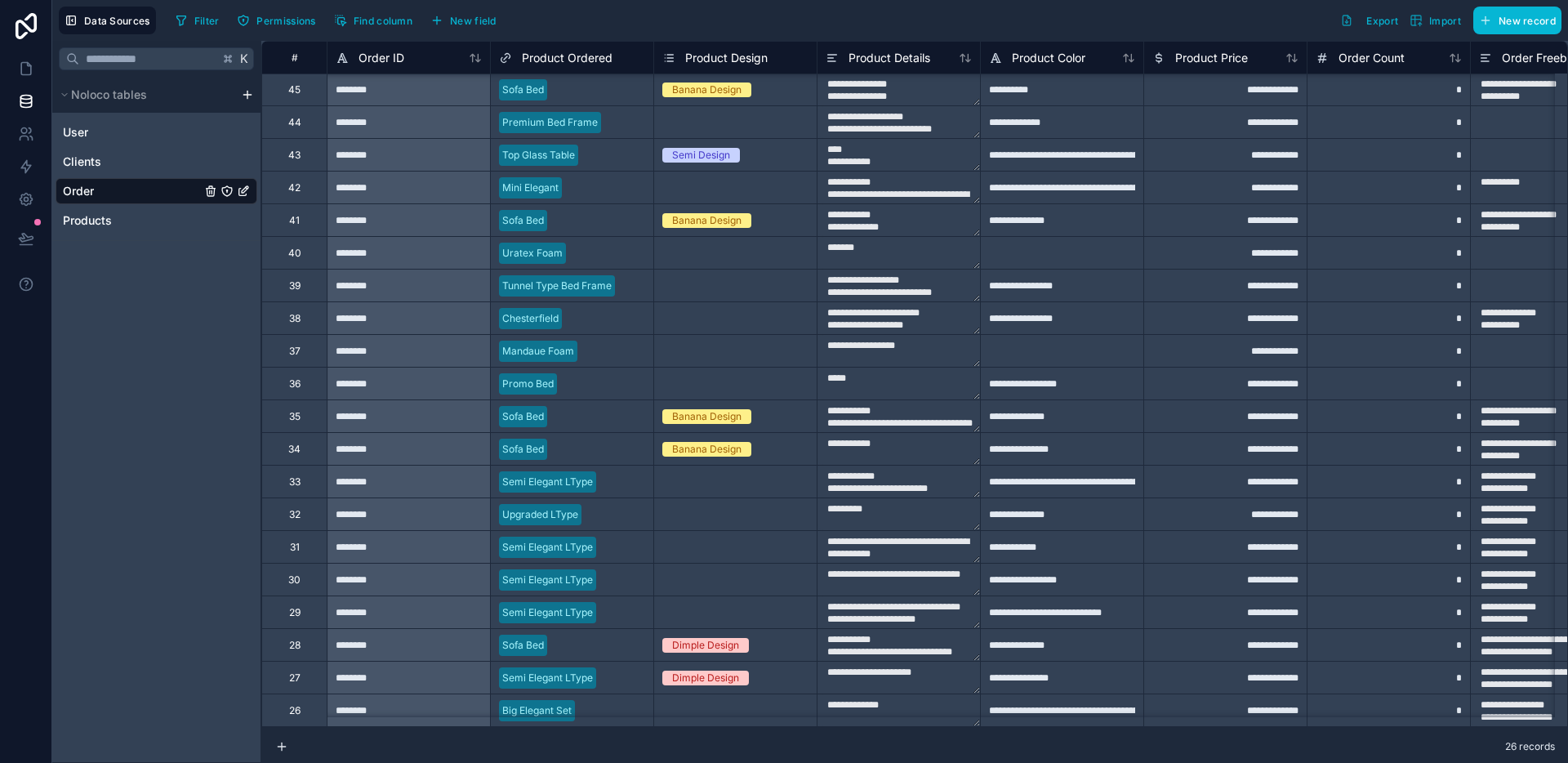 click on "Filter Permissions Find column New field Export Import New record" at bounding box center [865, 20] 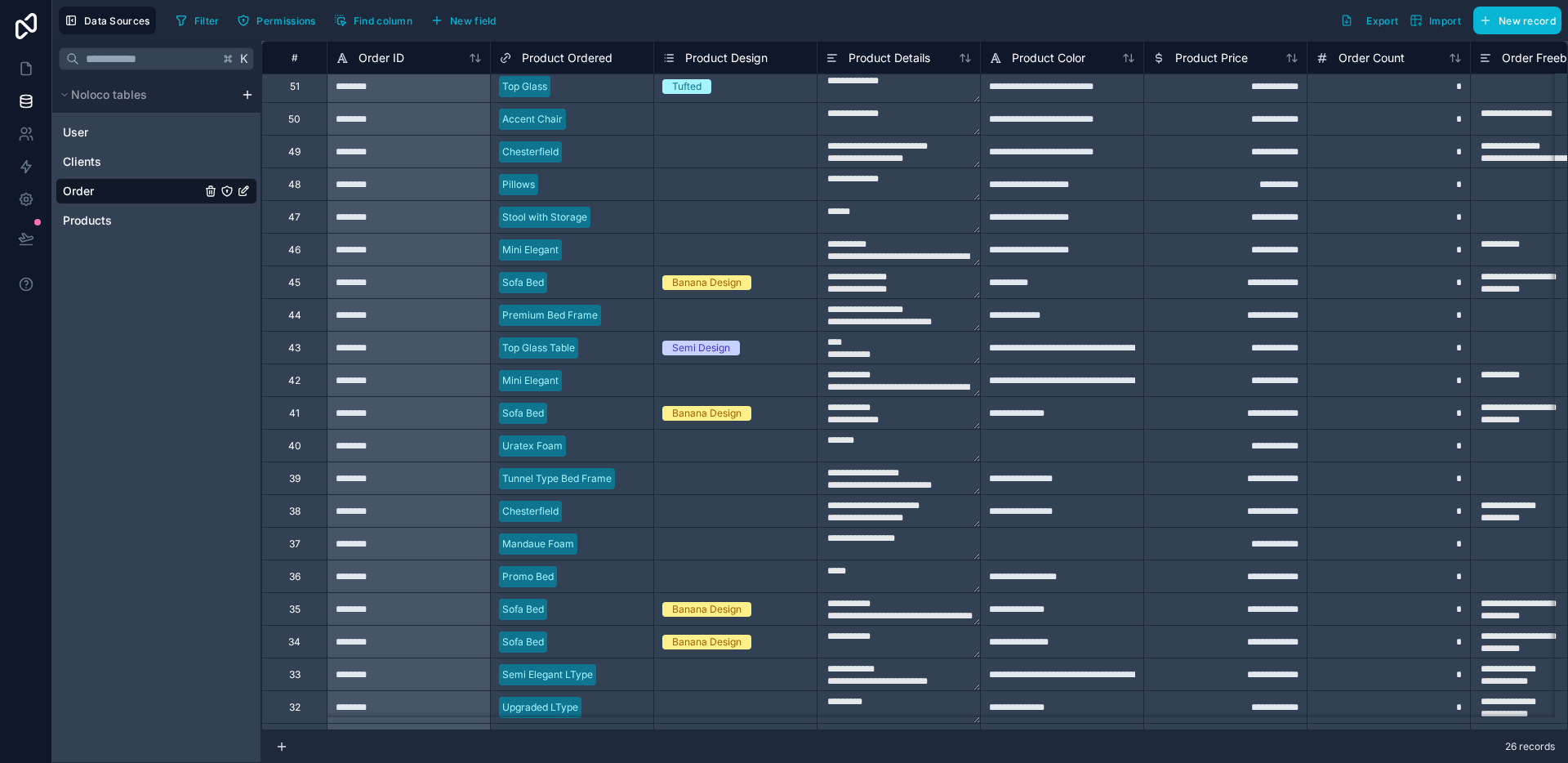 scroll, scrollTop: 0, scrollLeft: 0, axis: both 